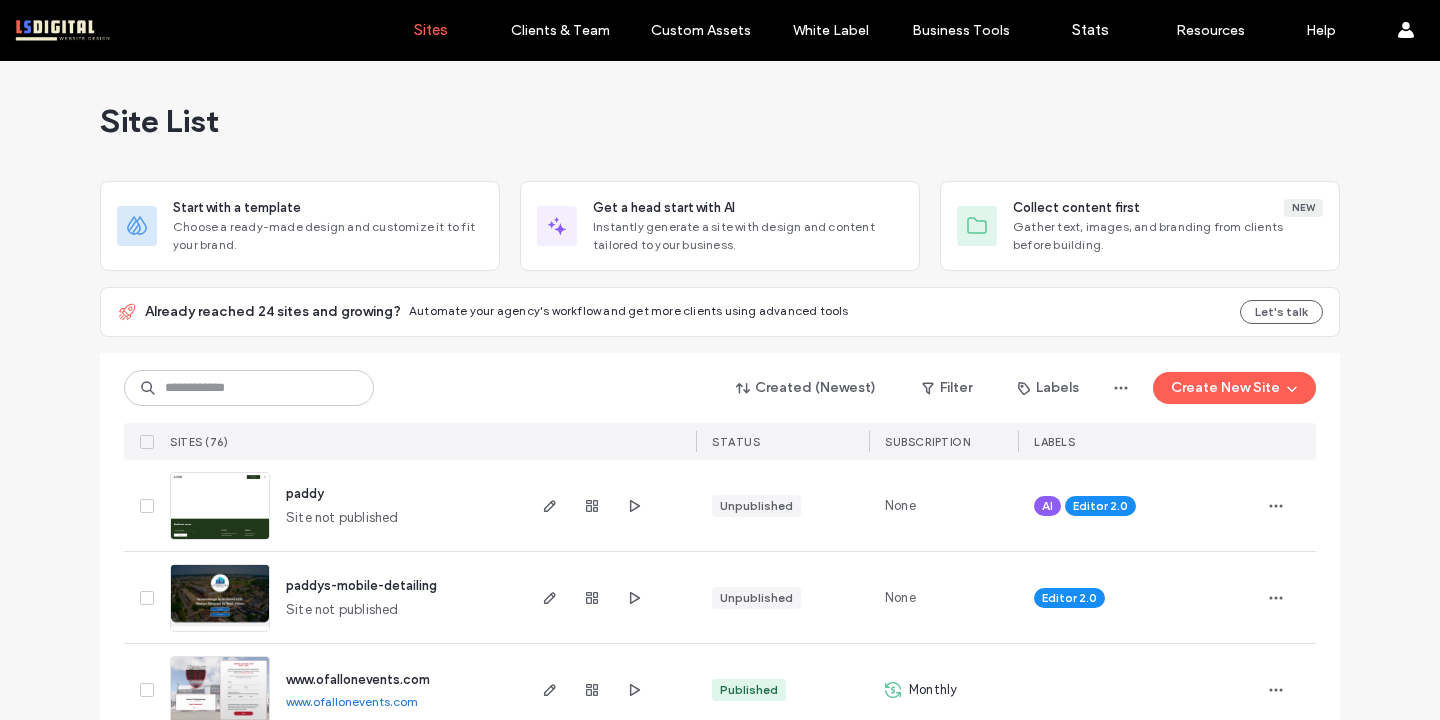 scroll, scrollTop: 0, scrollLeft: 0, axis: both 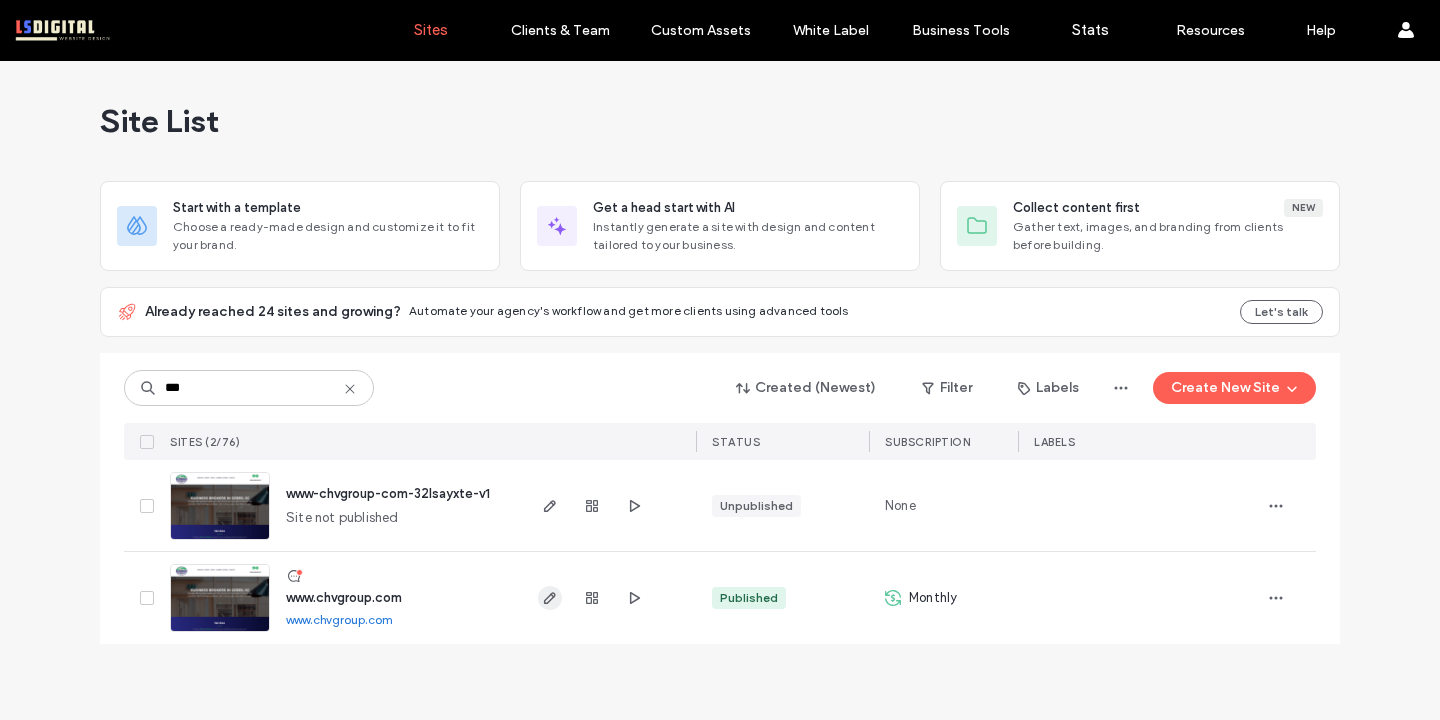 type on "***" 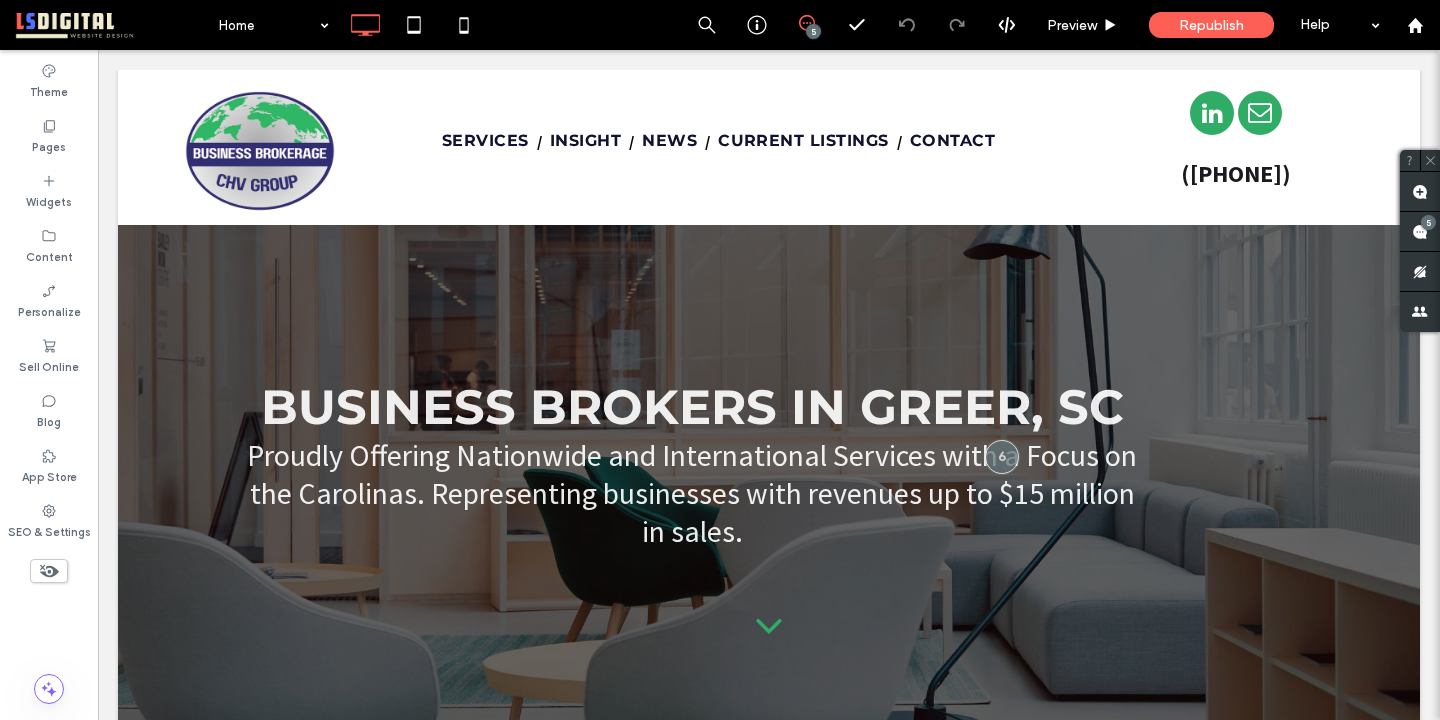 scroll, scrollTop: 3800, scrollLeft: 0, axis: vertical 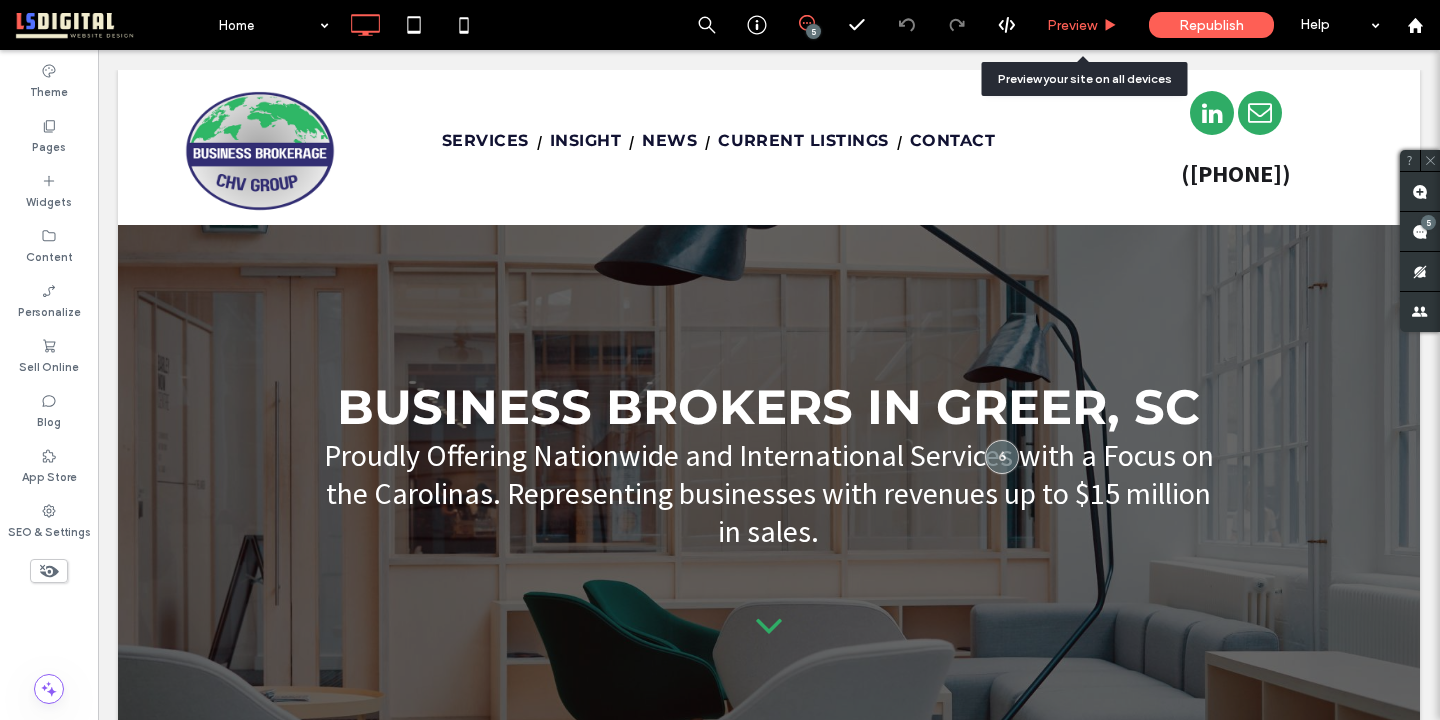 click on "Preview" at bounding box center (1072, 25) 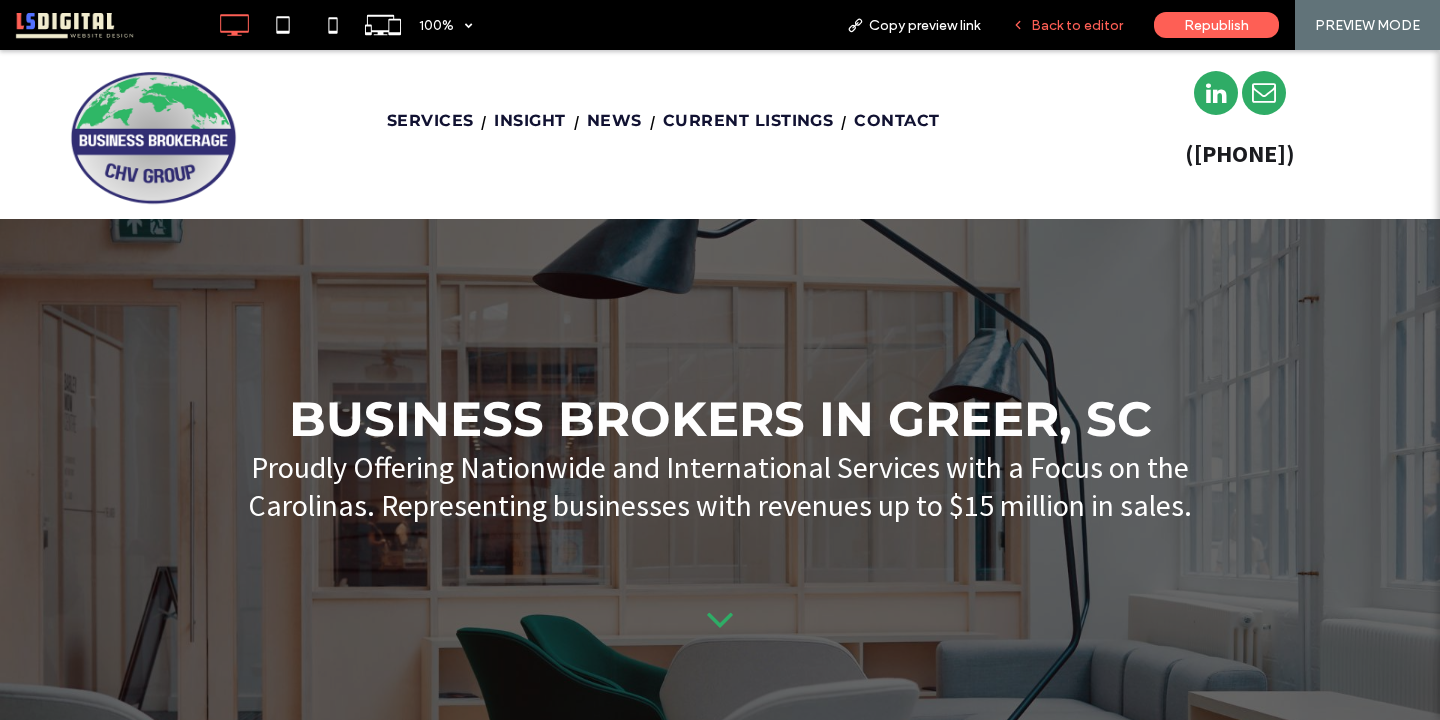 click on "Back to editor" at bounding box center [1077, 25] 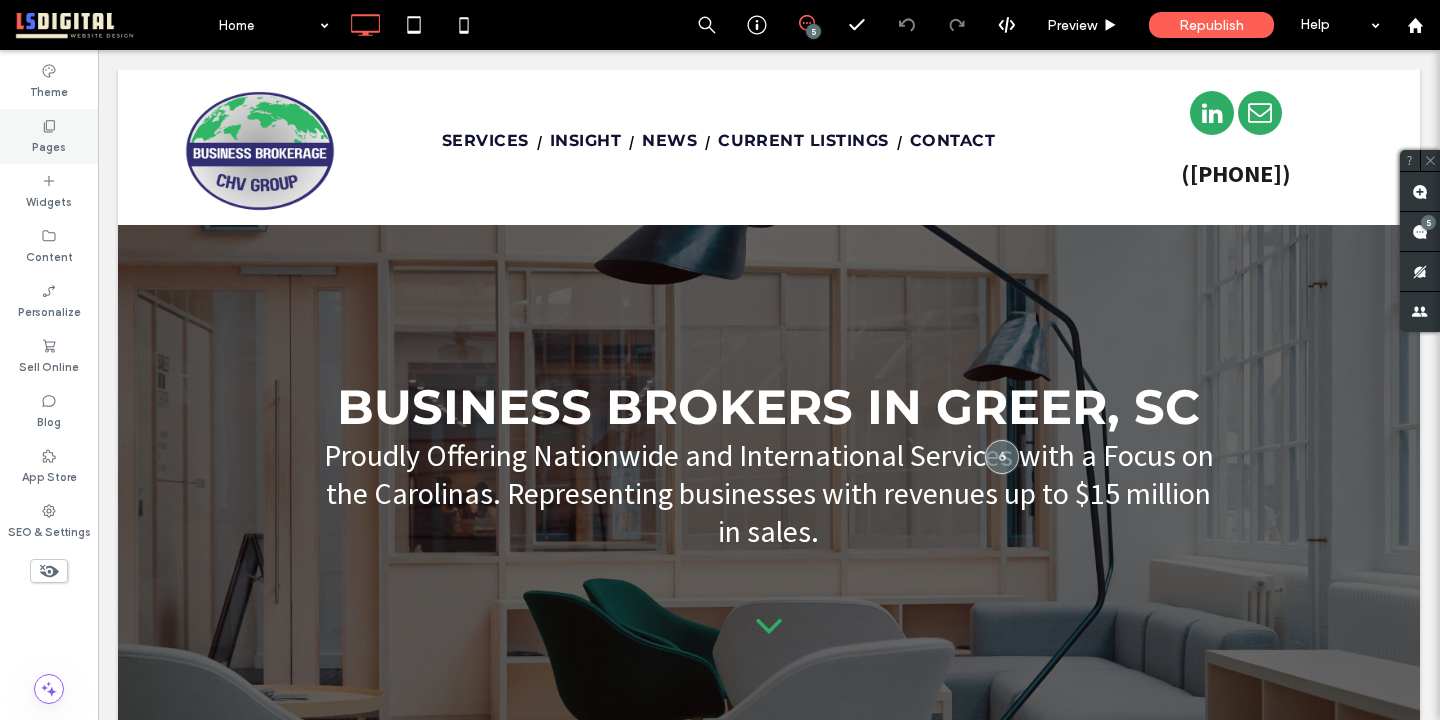 click 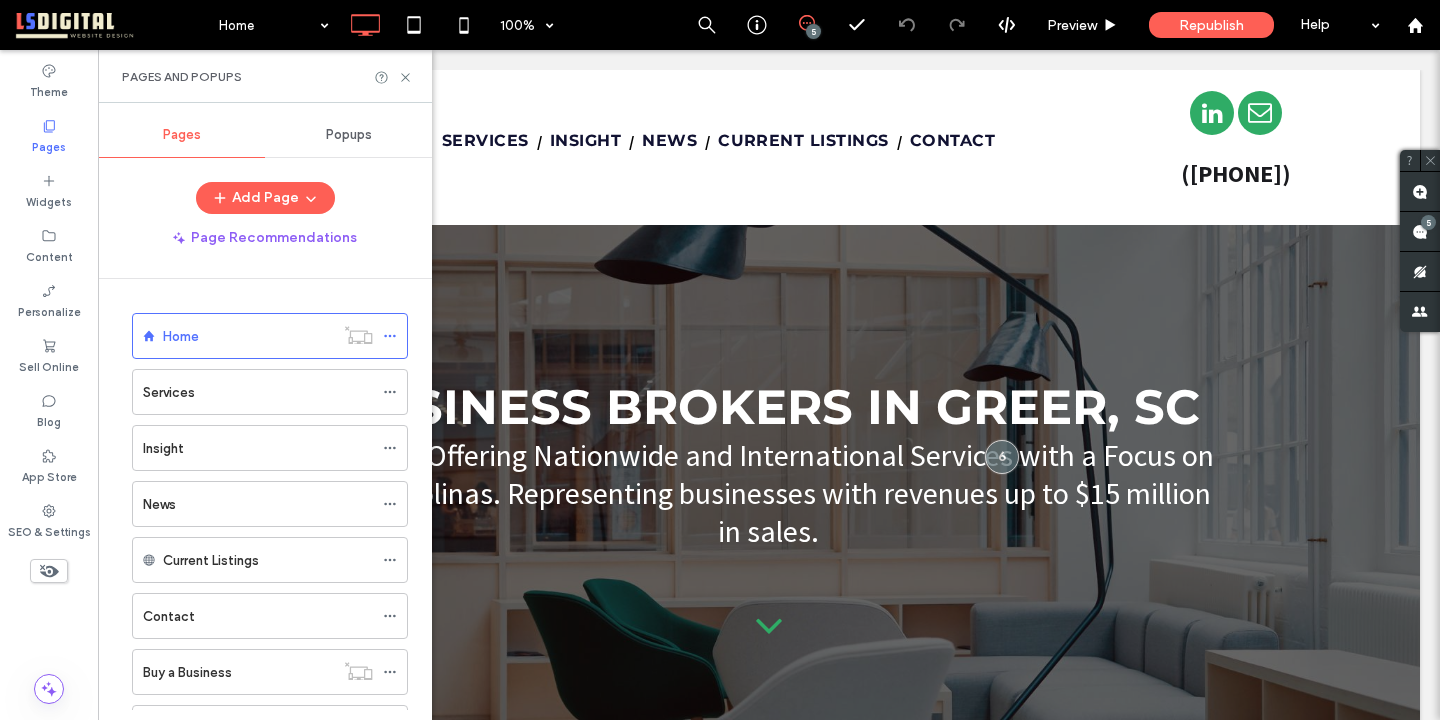 scroll, scrollTop: 184, scrollLeft: 0, axis: vertical 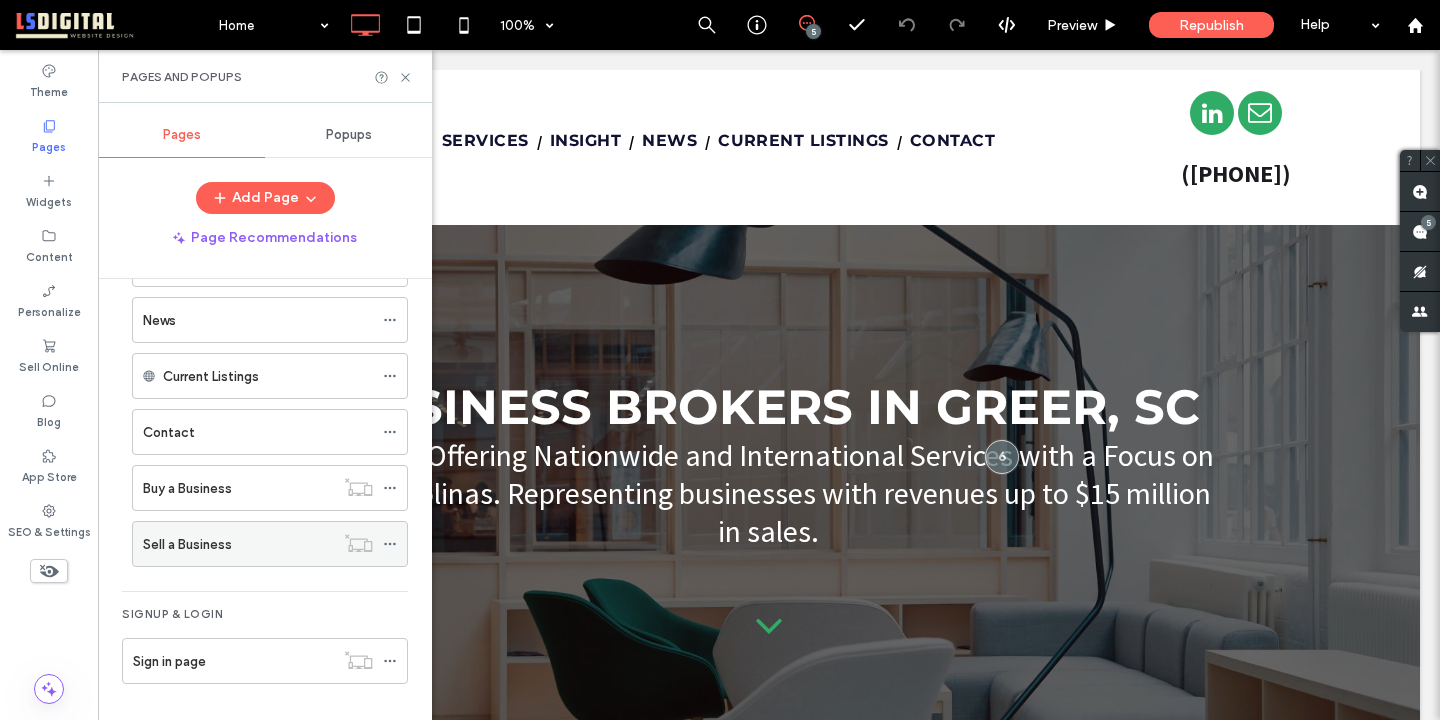 click on "Sell a Business" at bounding box center (238, 544) 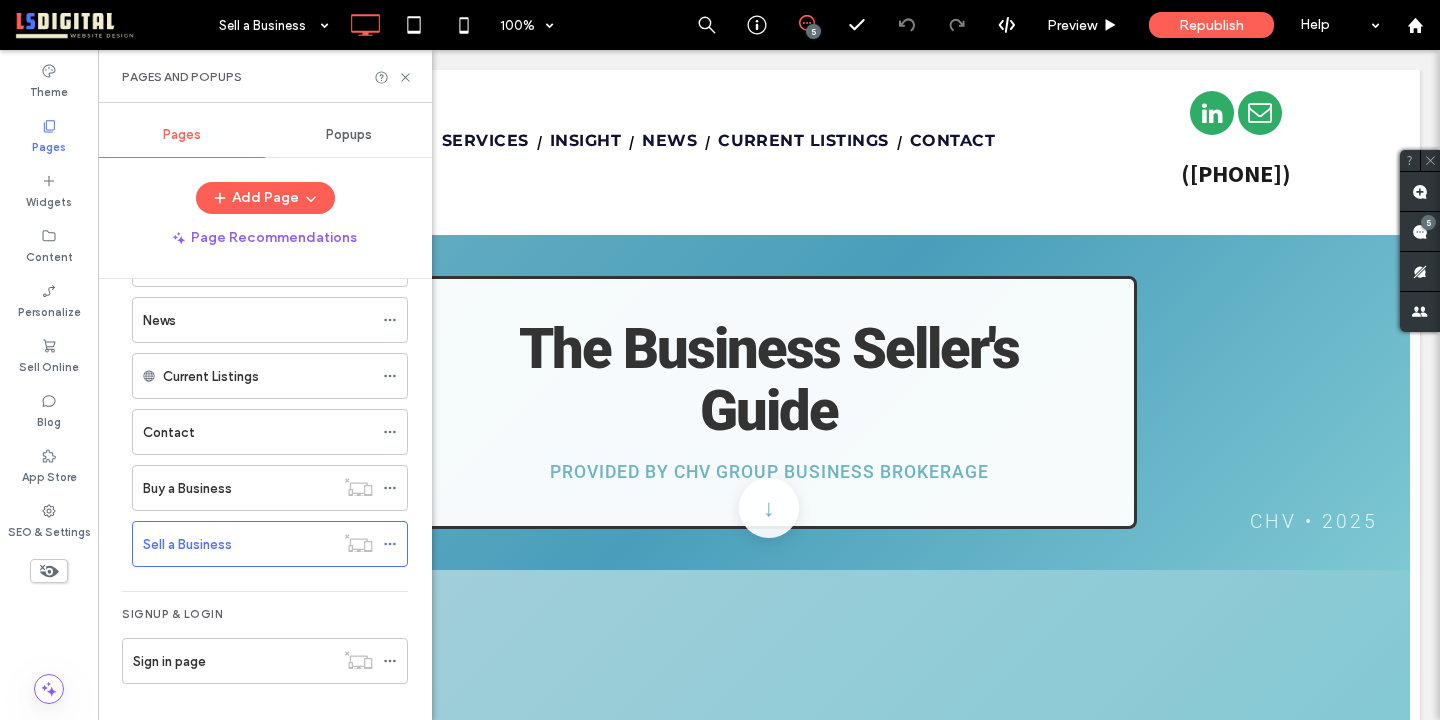 scroll, scrollTop: 0, scrollLeft: 0, axis: both 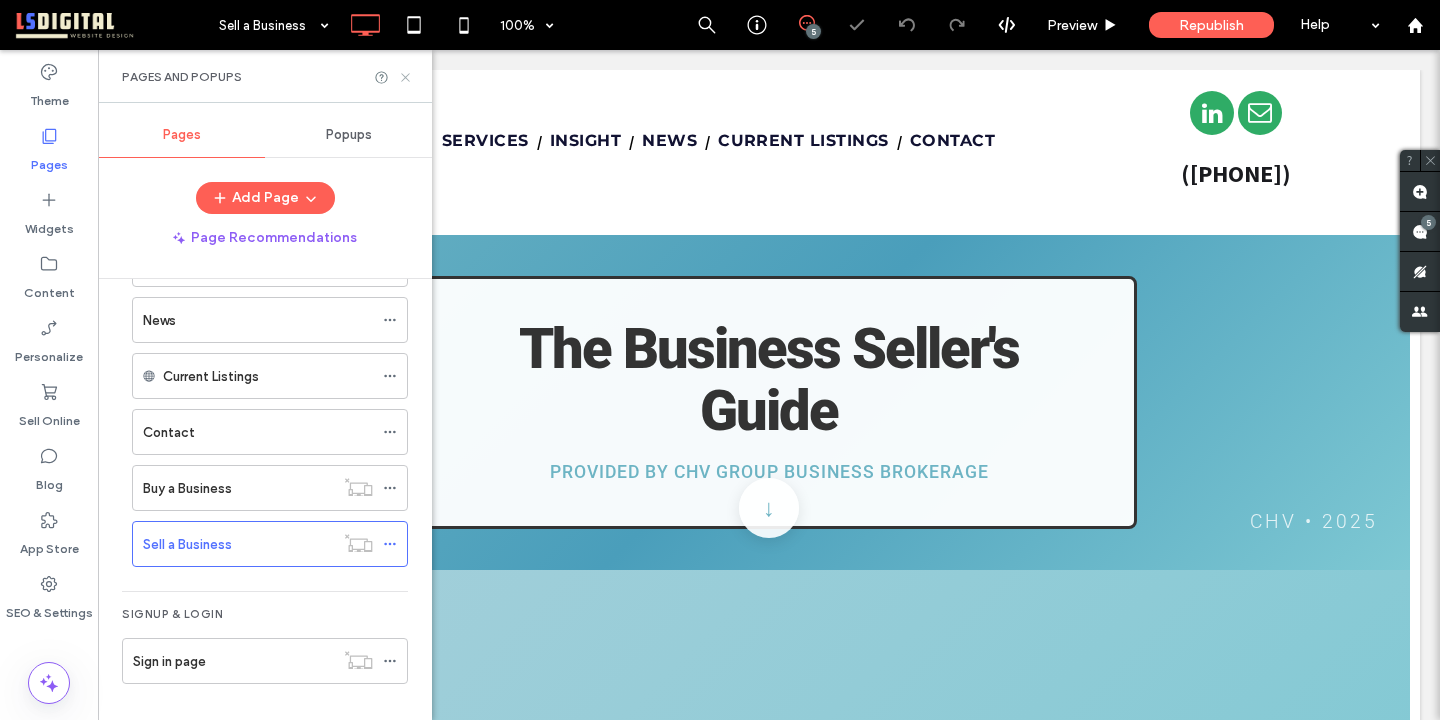 click 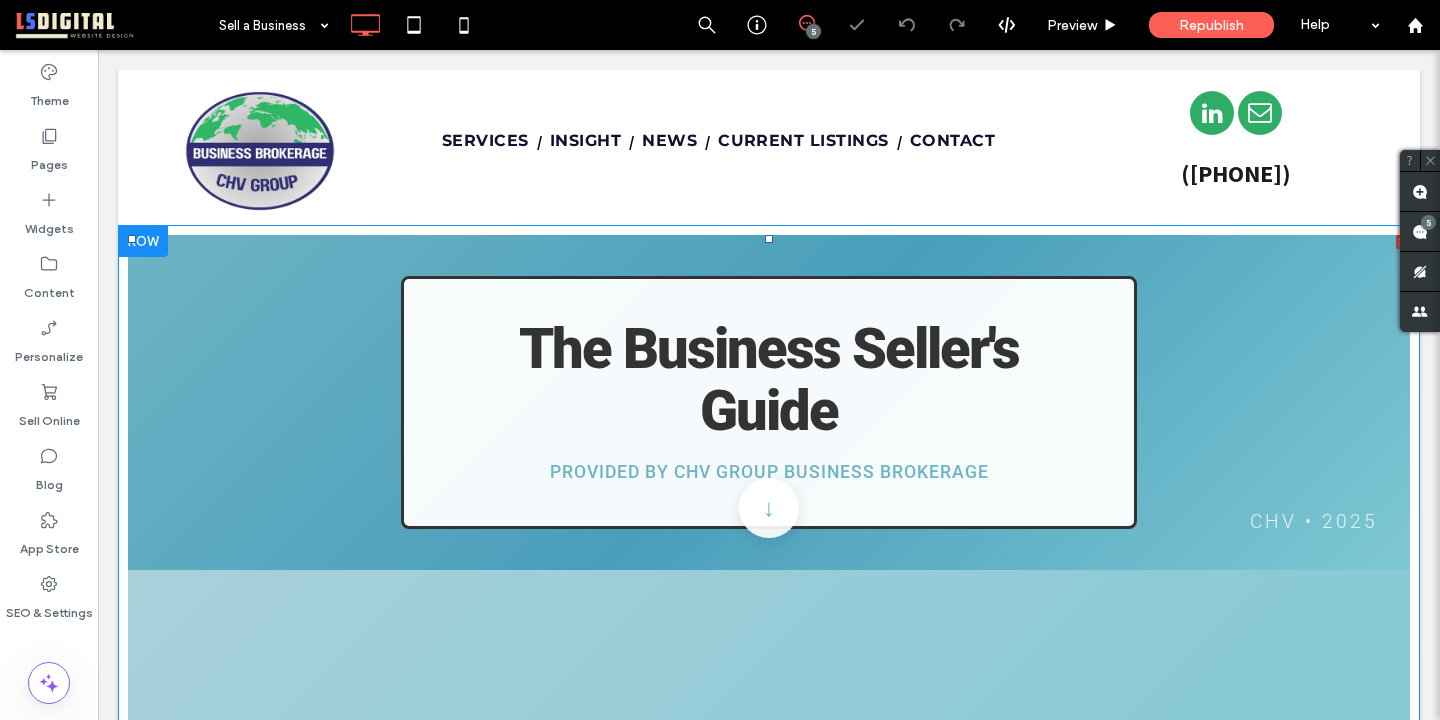 click at bounding box center (769, 3070) 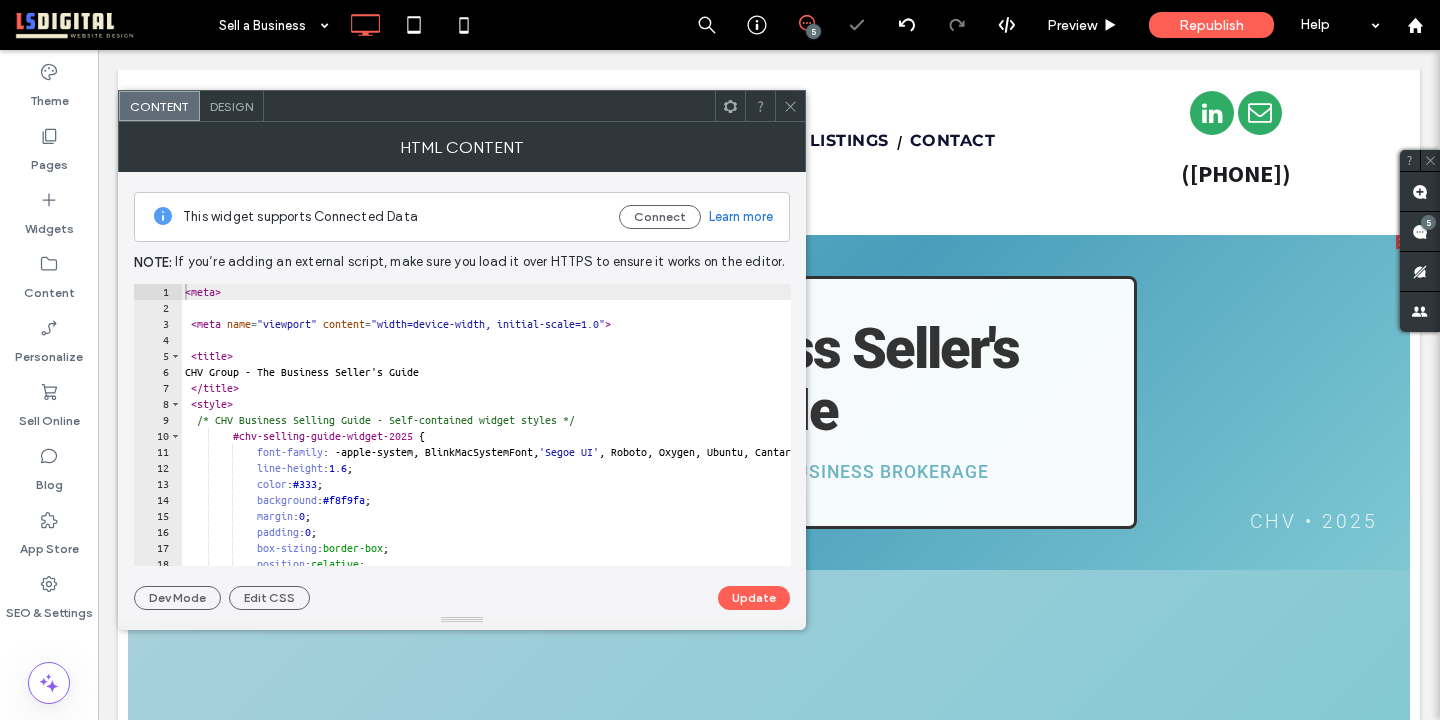click on "< meta >     < meta   name = "viewport"   content = "width=device-width, initial-scale=1.0" >     < title >   CHV Group - The Business Seller's Guide   </ title >   < style >    /* CHV Business Selling Guide - Self-contained widget styles */           #chv-selling-guide-widget-2025   {                font-family : -apple-system, BlinkMacSystemFont,  ' Segoe UI ' , Roboto, Oxygen, Ubuntu, Cantarell,  sans-serif  !important;                line-height :  1.6 ;                color :  #333 ;                background :  #f8f9fa ;                margin :  0 ;                padding :  0 ;                box-sizing :  border-box ;                position :  relative ;                z-index :  1 ;" at bounding box center [858, 441] 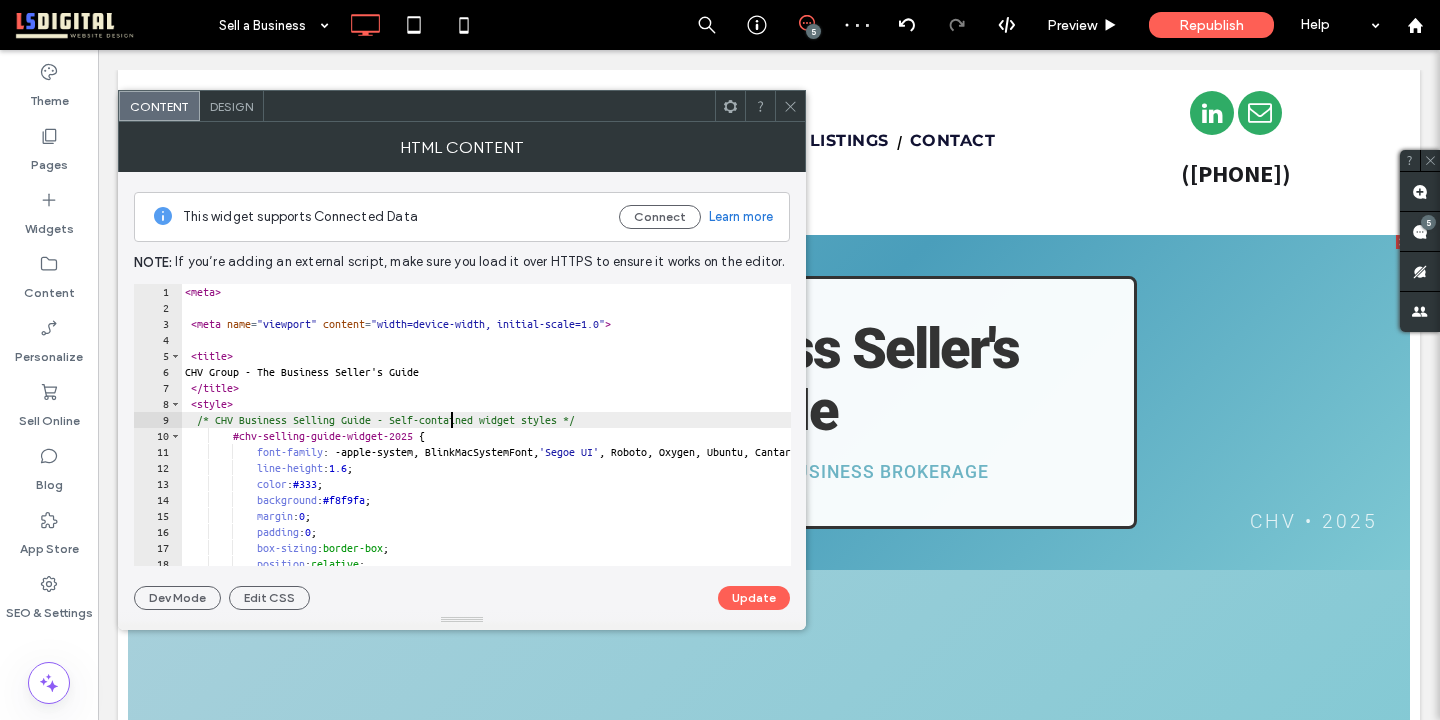 type on "**********" 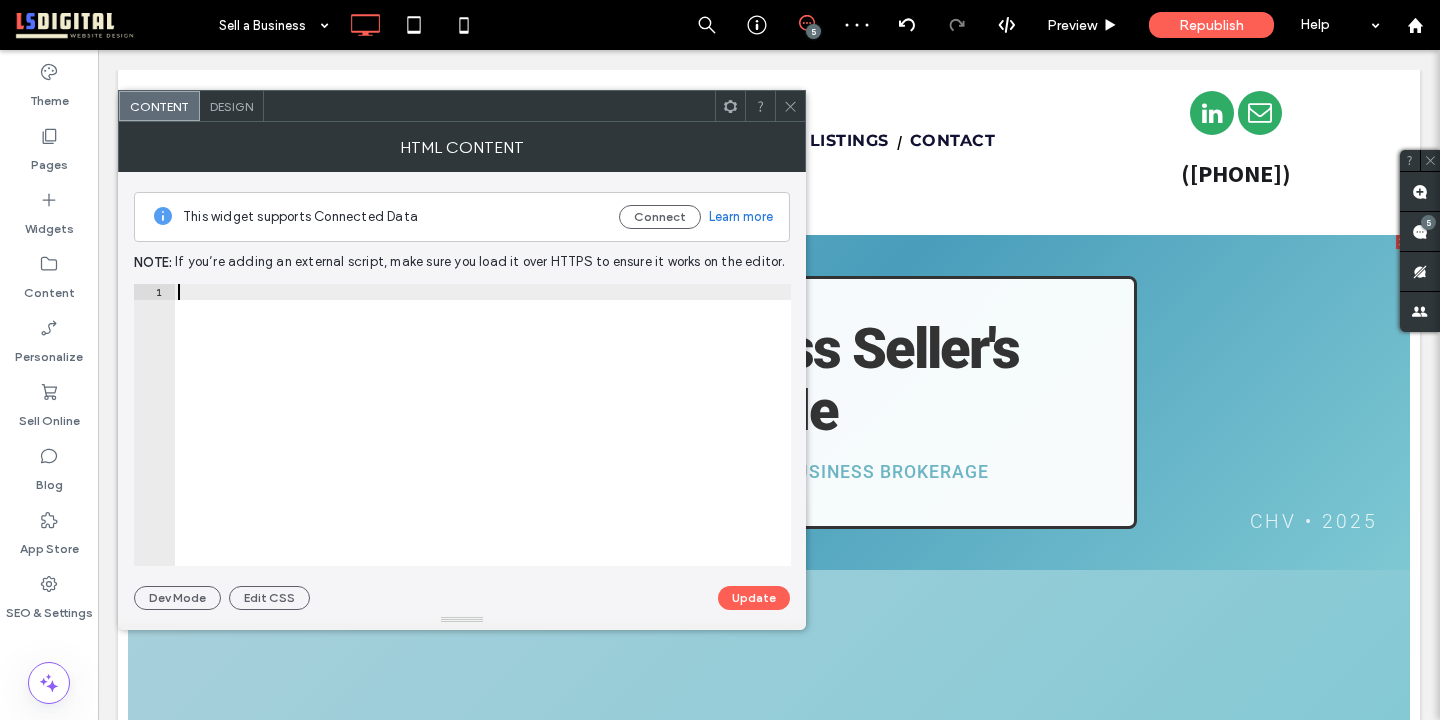paste on "*******" 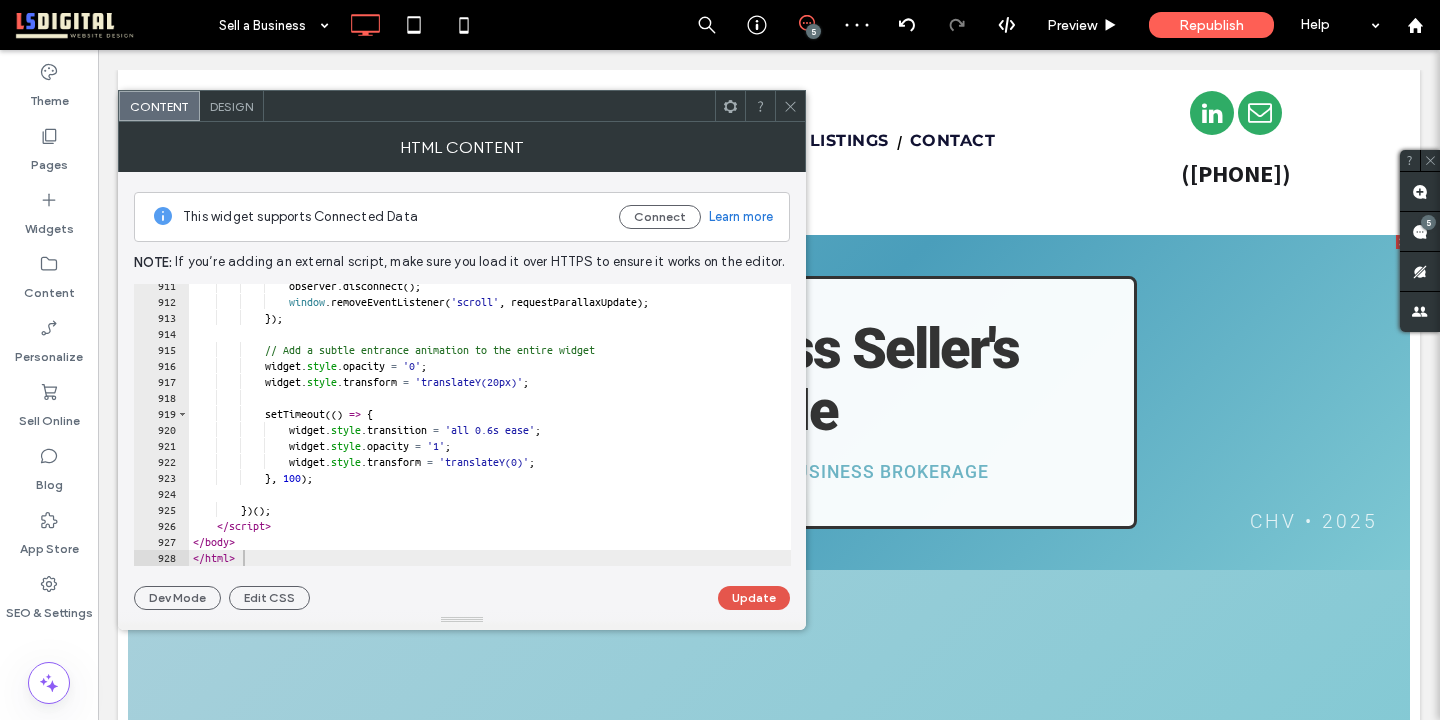 click on "Update" at bounding box center [754, 598] 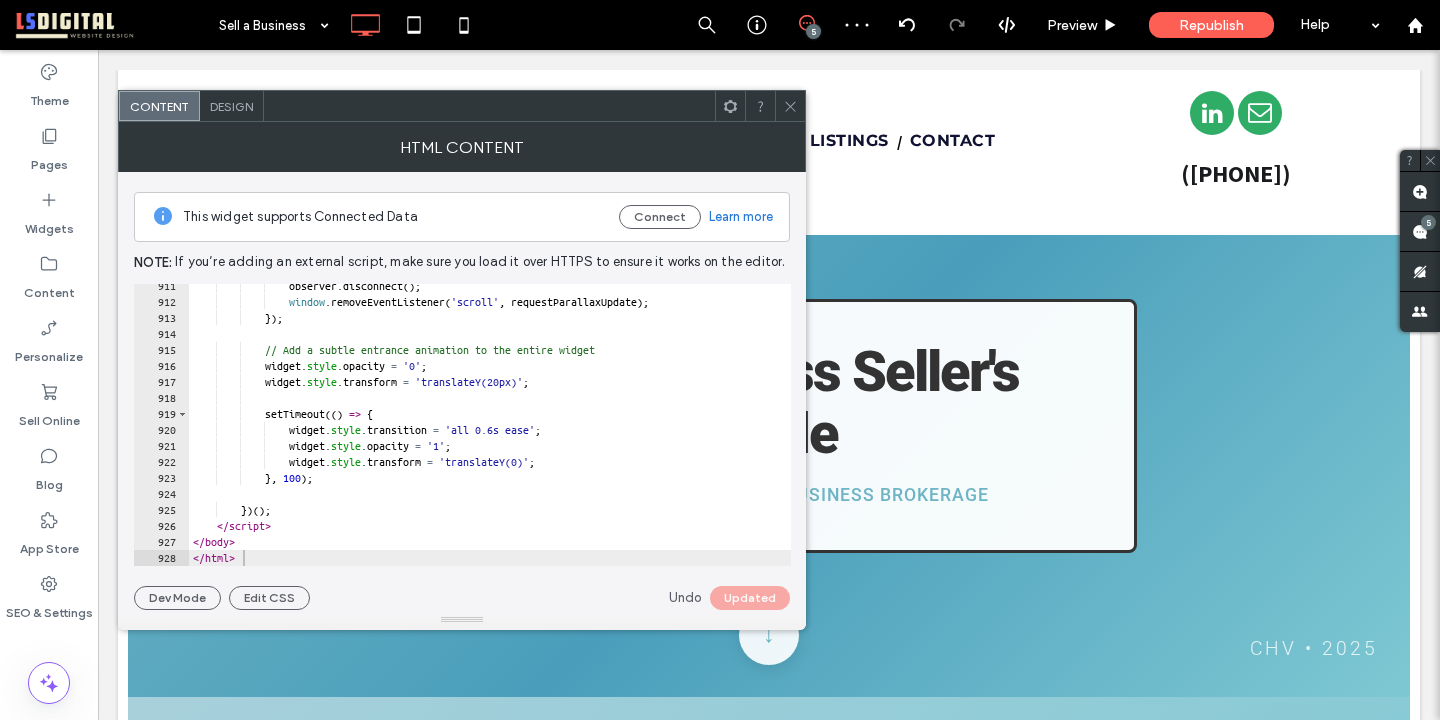 click at bounding box center [790, 106] 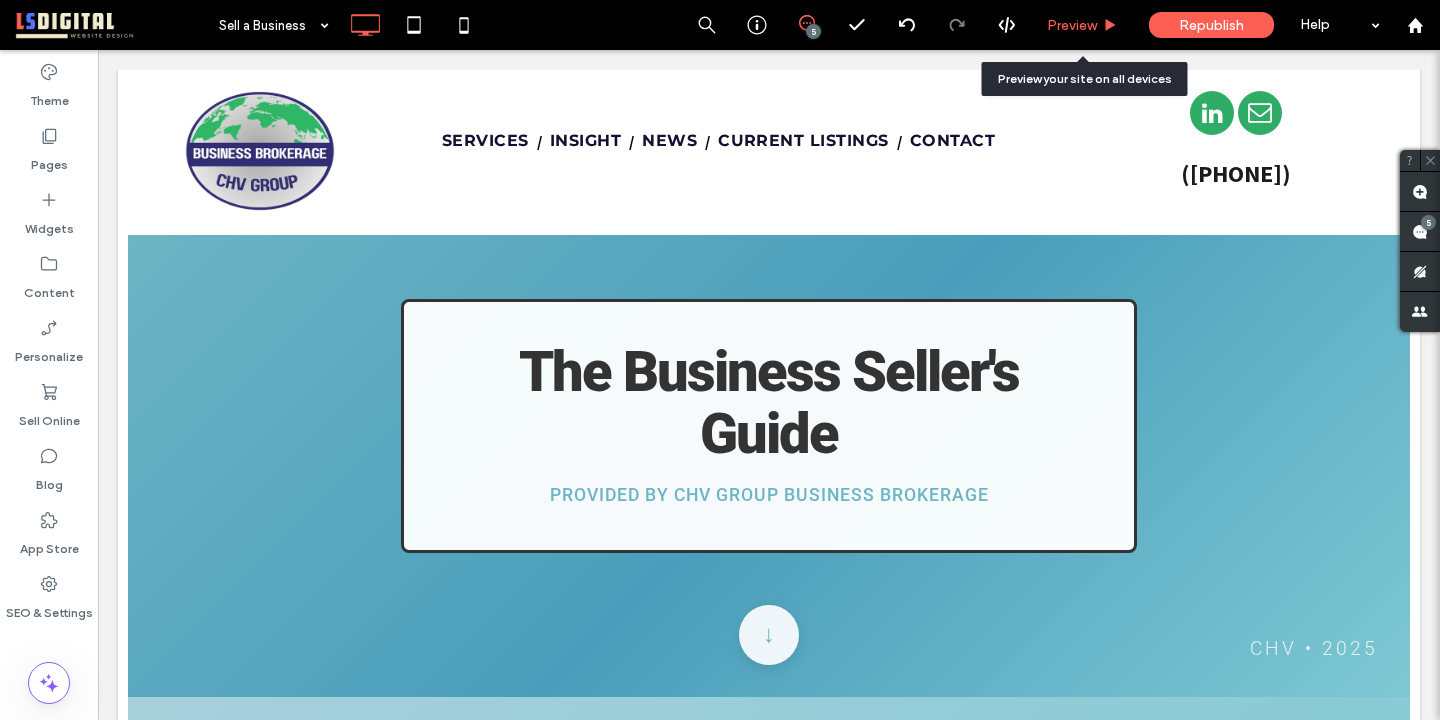 click on "Preview" at bounding box center [1072, 25] 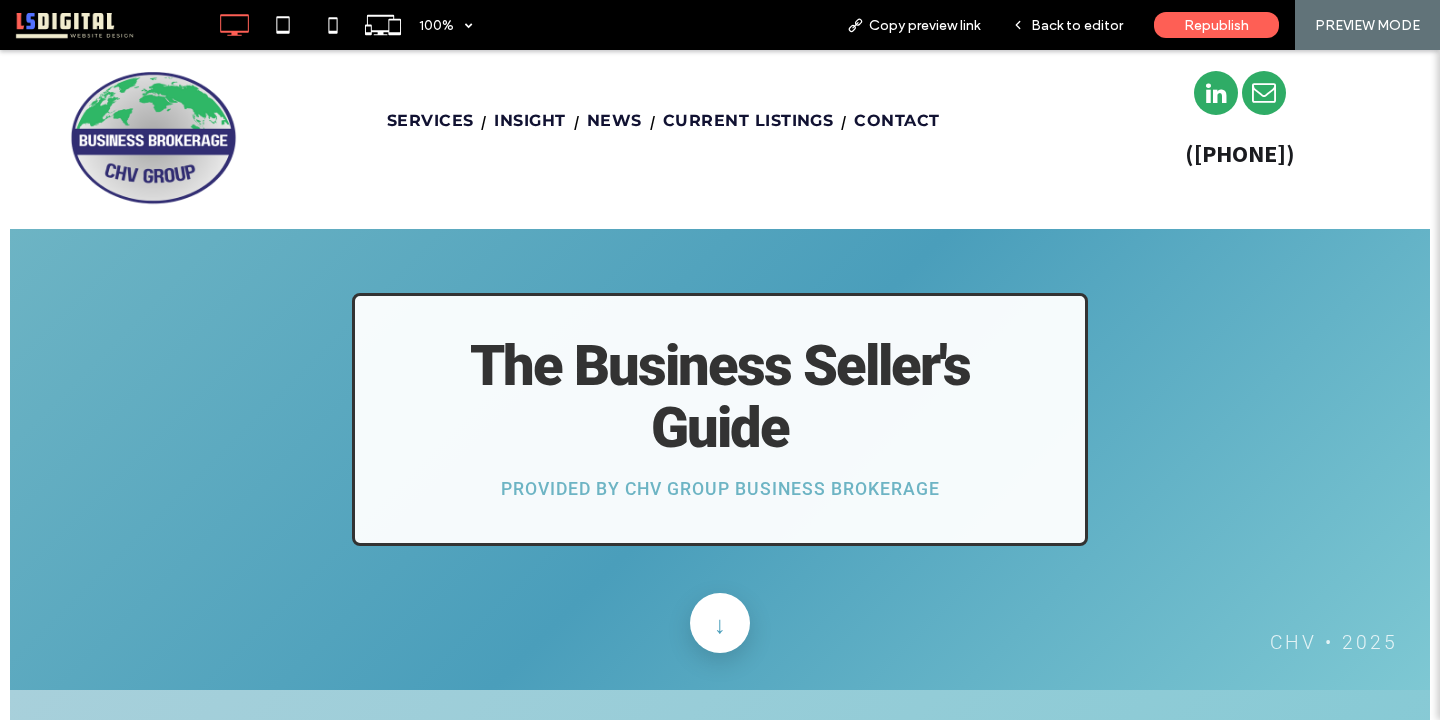 click at bounding box center [720, 627] 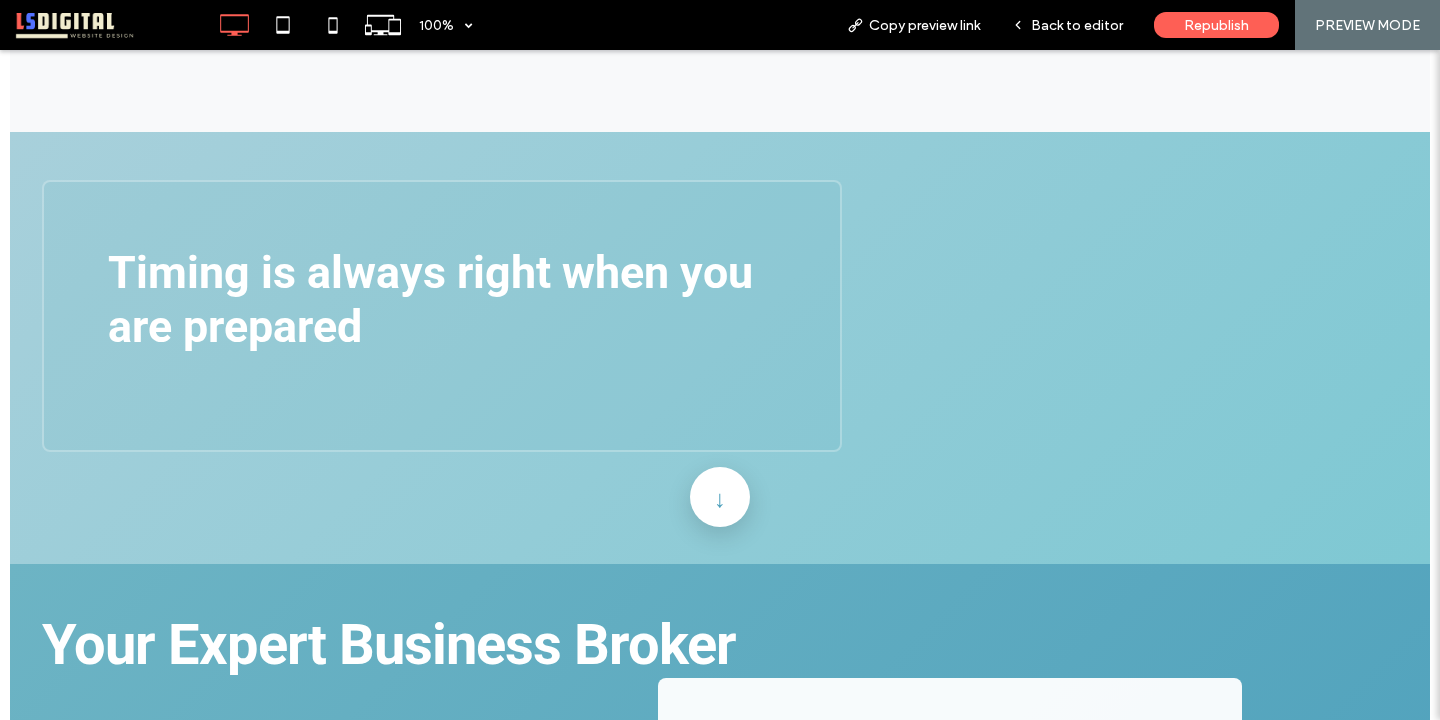 scroll, scrollTop: 550, scrollLeft: 0, axis: vertical 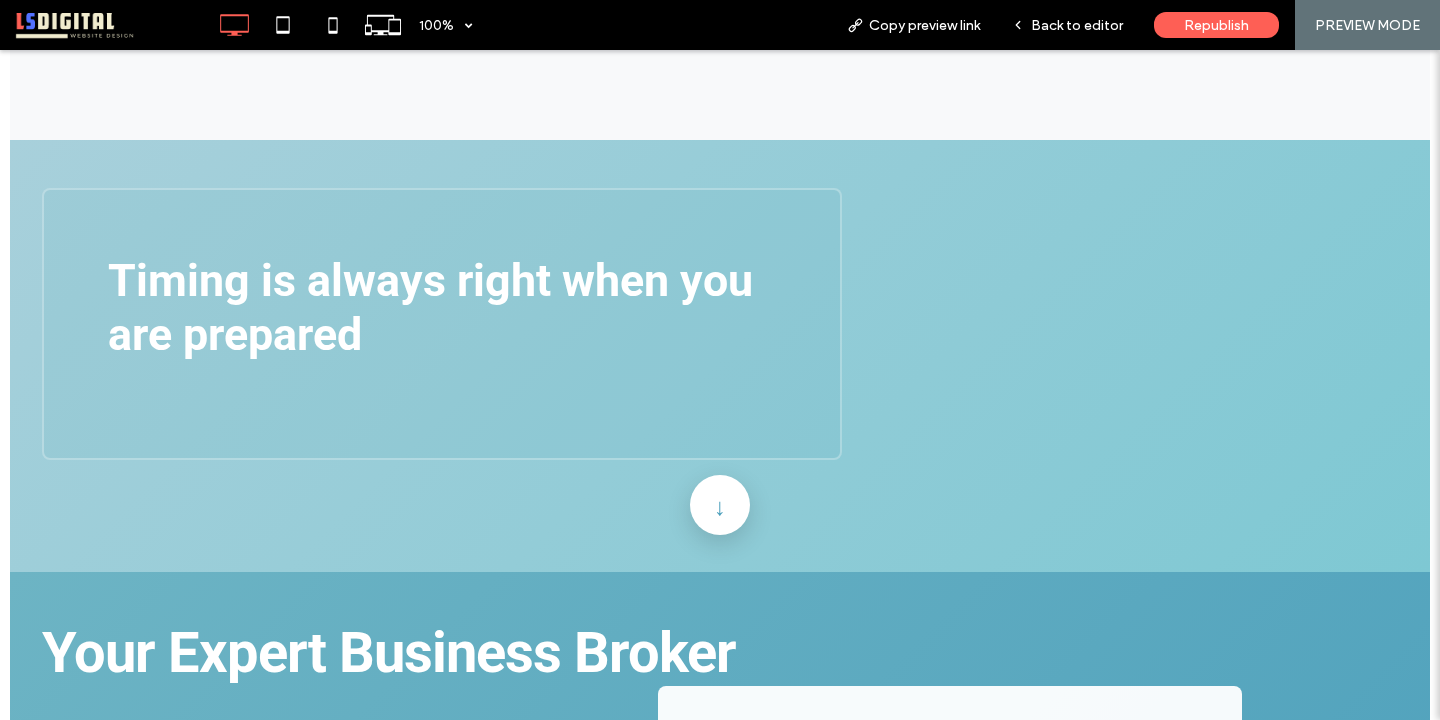 click at bounding box center (720, 505) 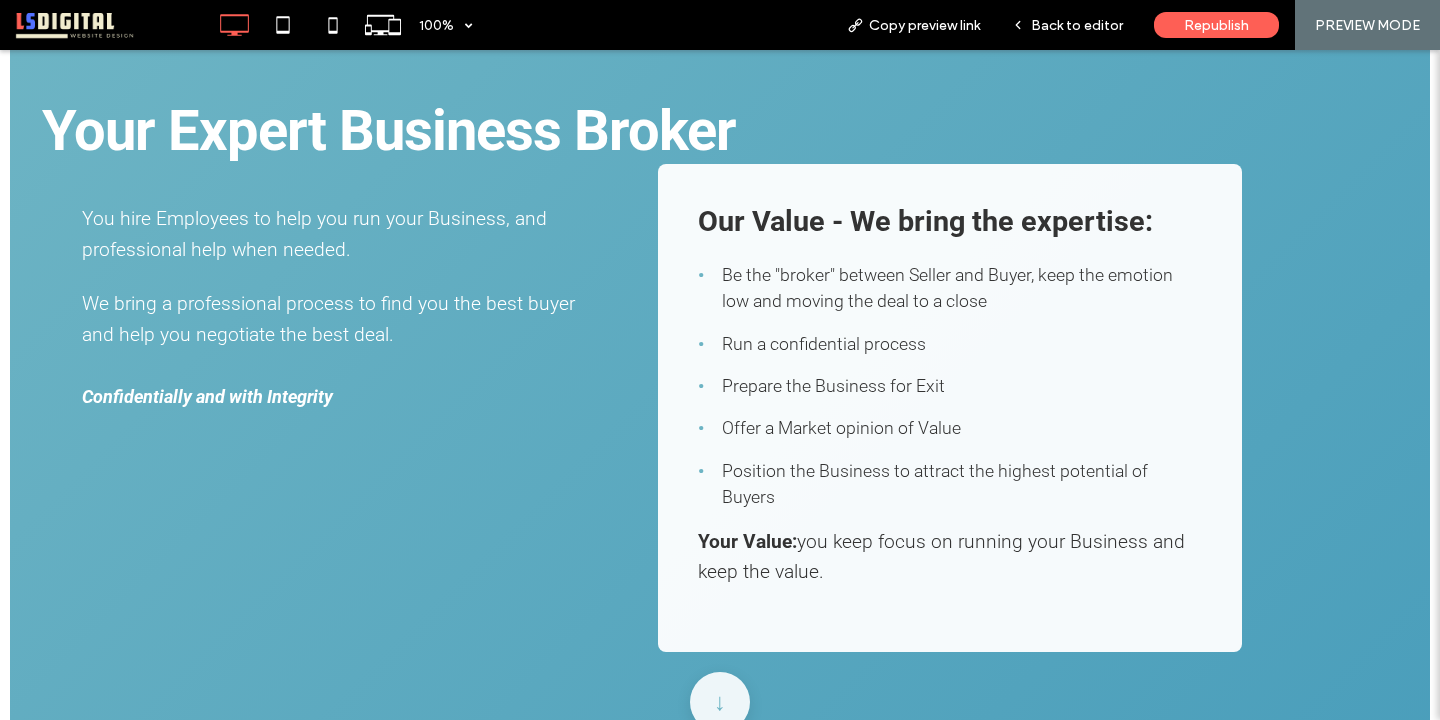 scroll, scrollTop: 1083, scrollLeft: 0, axis: vertical 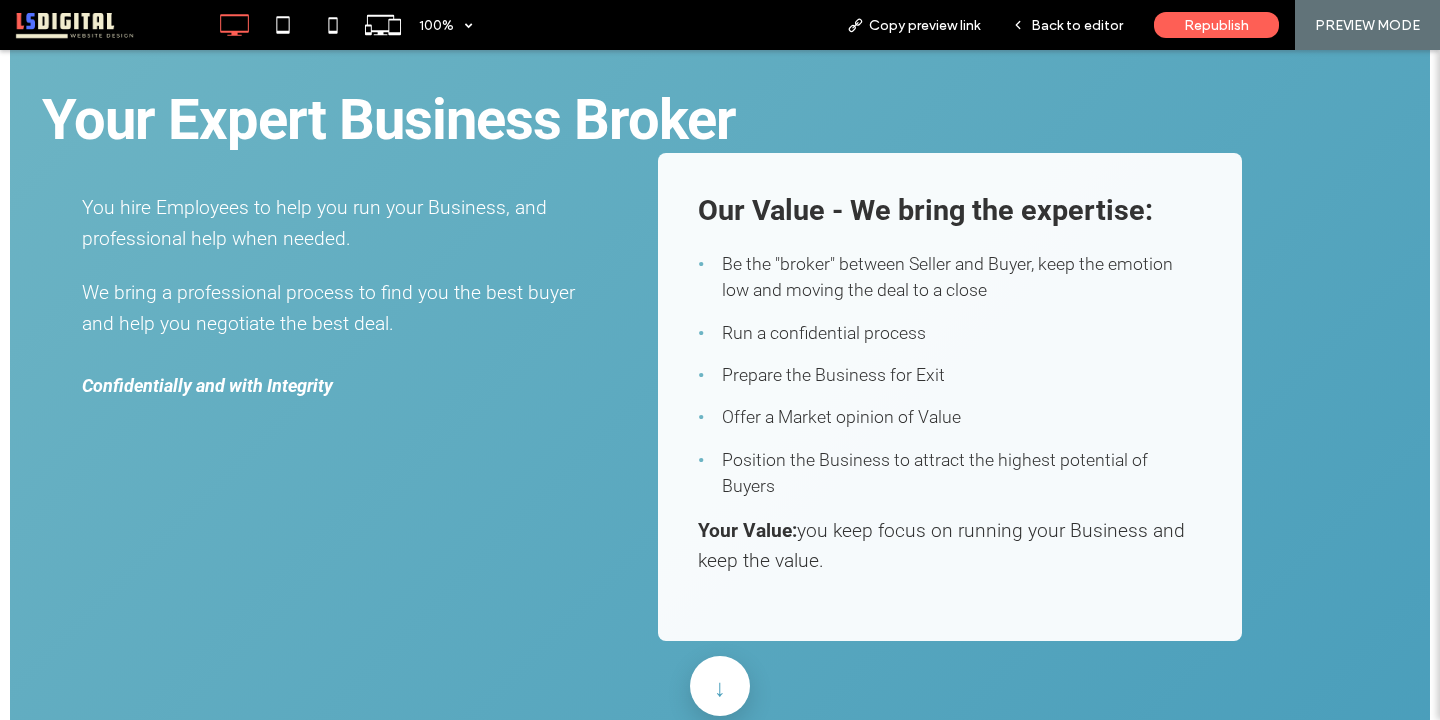 click at bounding box center (720, 691) 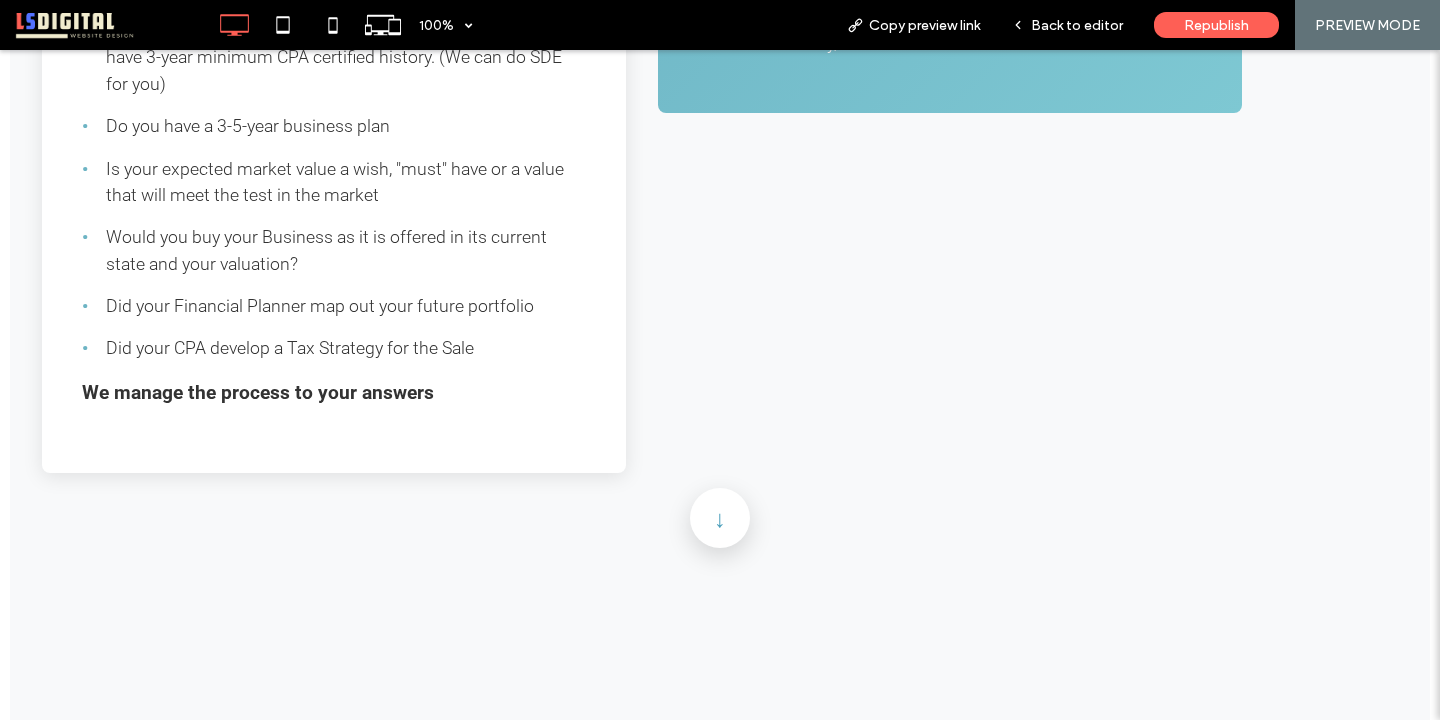 click at bounding box center [720, 518] 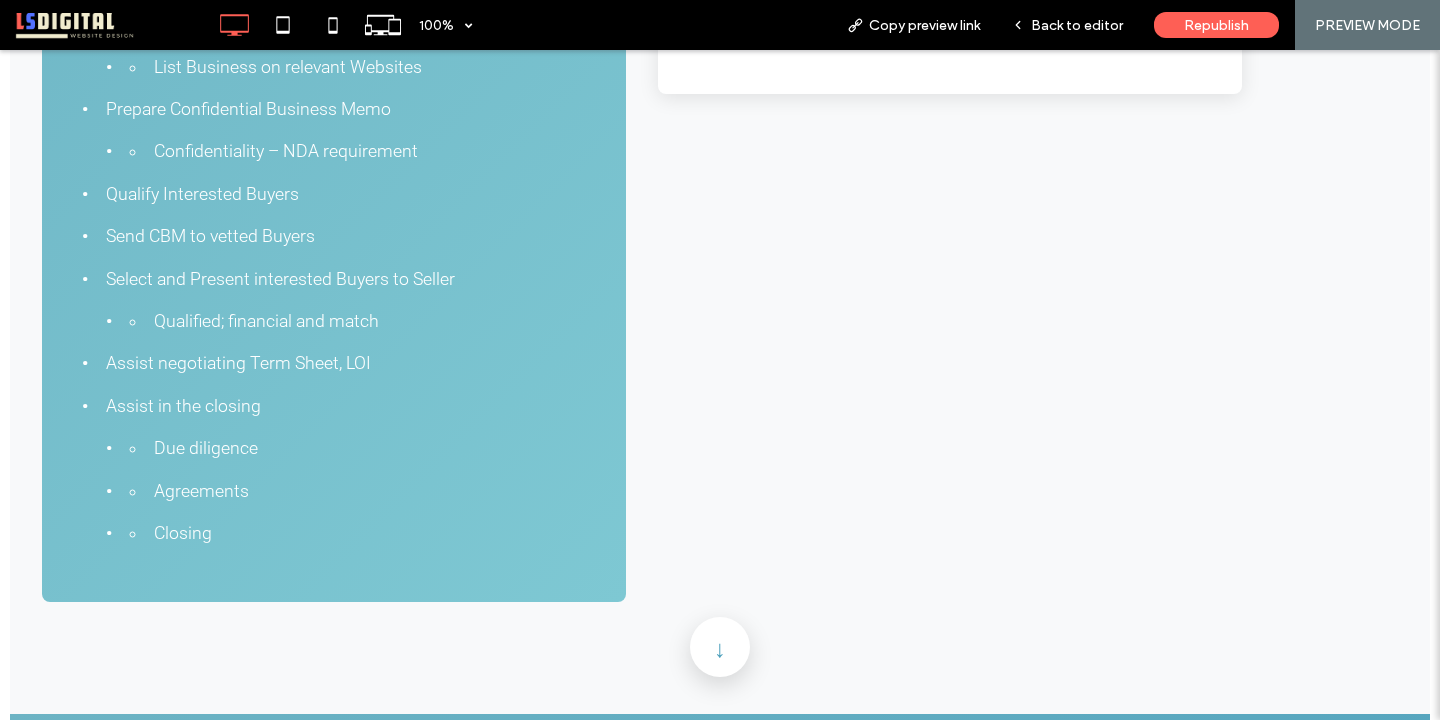 click at bounding box center [720, 648] 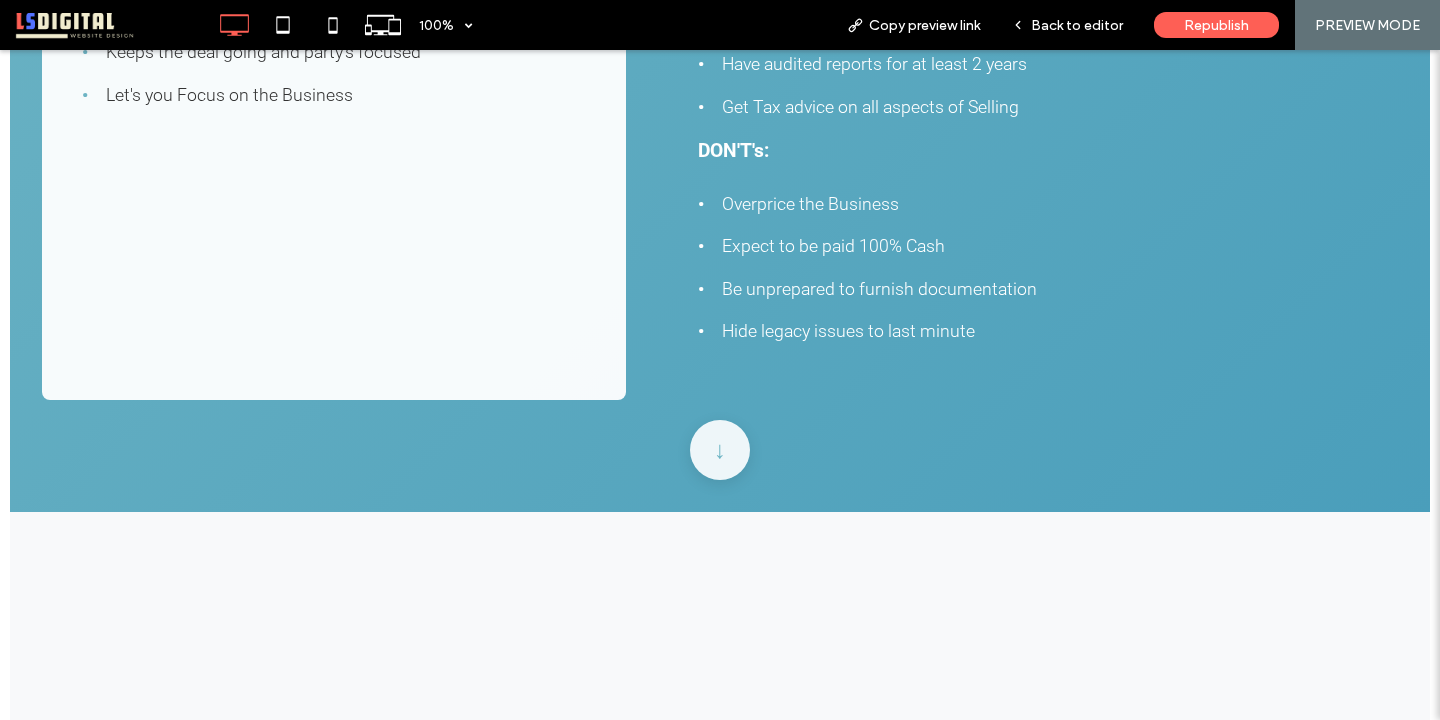 scroll, scrollTop: 4249, scrollLeft: 0, axis: vertical 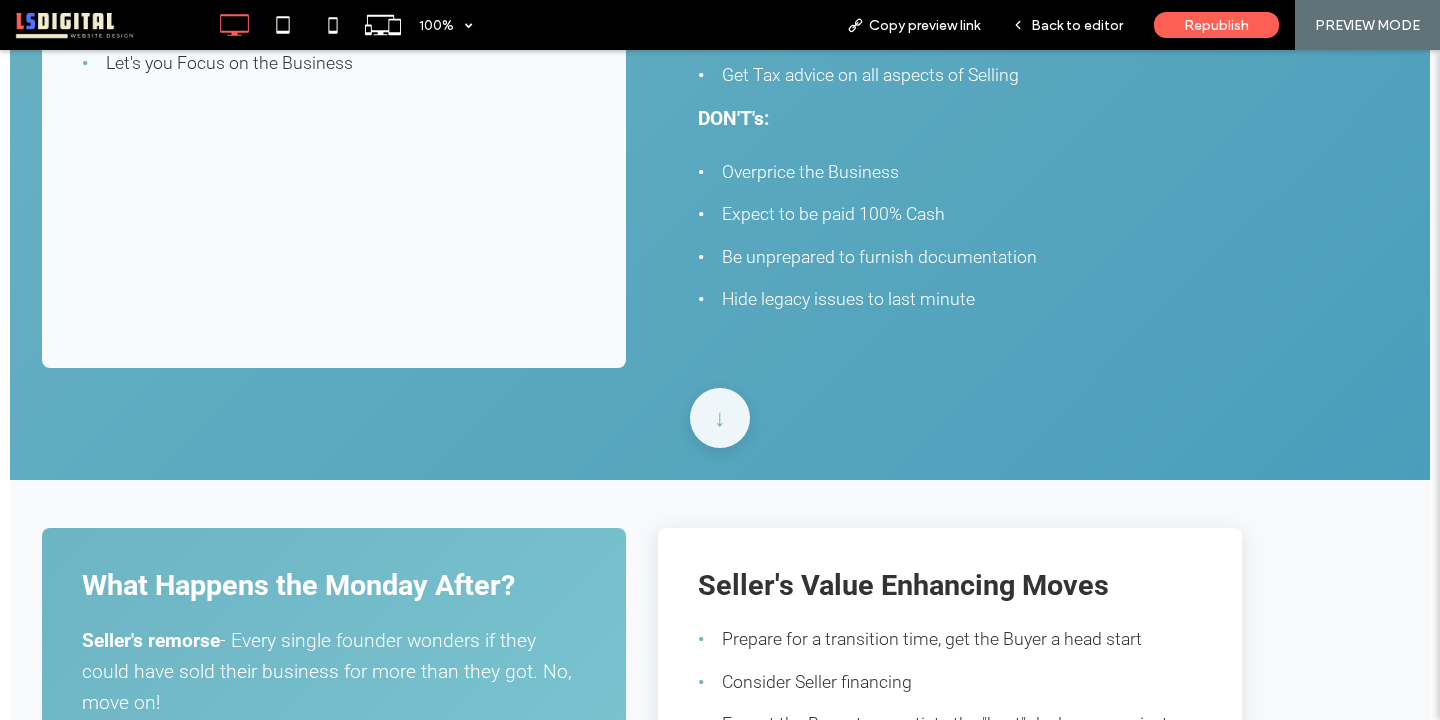click on "The Business Broker Value
Maintains confidentiality
Educates
Sounding Board
Buffers emotions
Negotiates on behalf of Seller
Keeps the deal going and party's focused
Let's you Focus on the Business
The Do's and Don't's in Selling
DO's:
Spend sufficient time to prepare
Build your Team of Experts
Build value based on professional appraisal
Have audited reports for at least 2 years
Get Tax advice on all aspects of Selling
DON'T's:
Overprice the Business
Expect to be paid 100% Cash
Be unprepared to furnish documentation
Hide legacy issues to last minute" at bounding box center (720, 52) 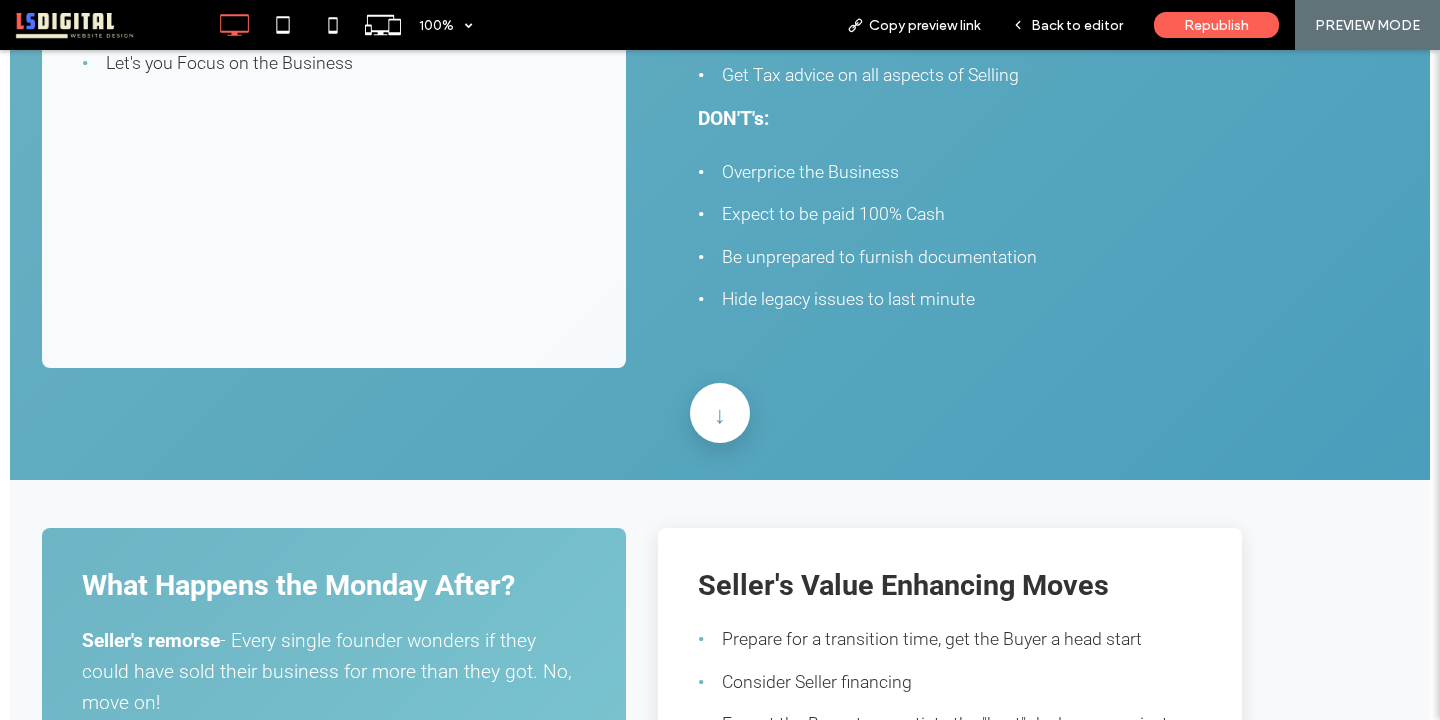 click at bounding box center (720, 415) 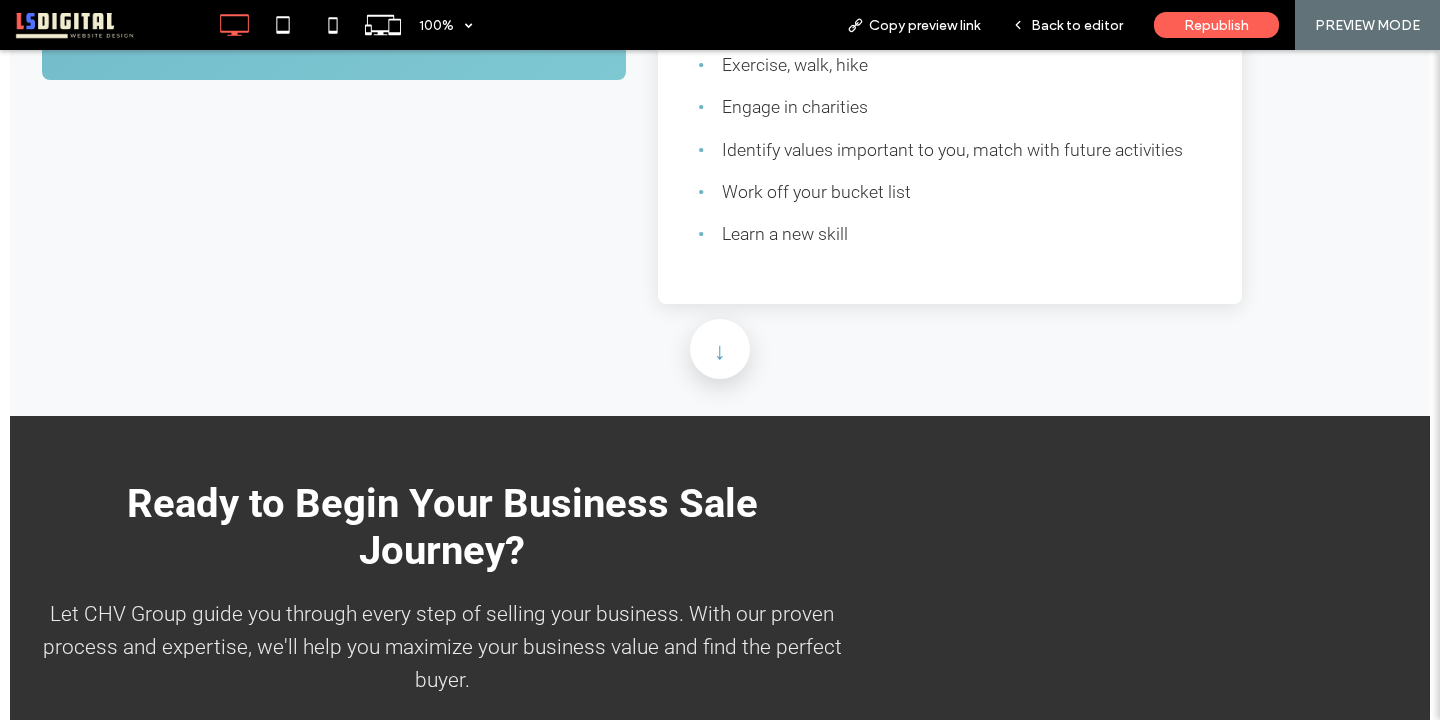 click at bounding box center [720, 350] 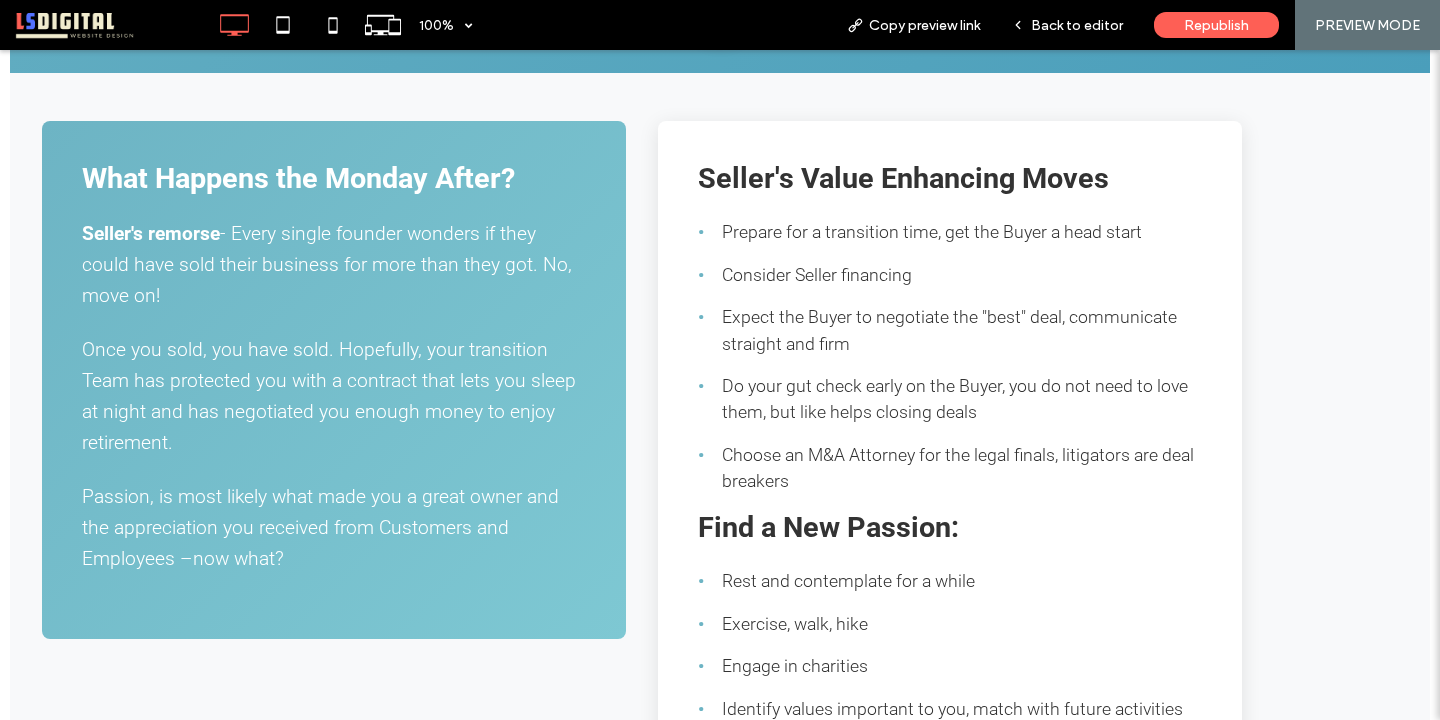 scroll, scrollTop: 4614, scrollLeft: 0, axis: vertical 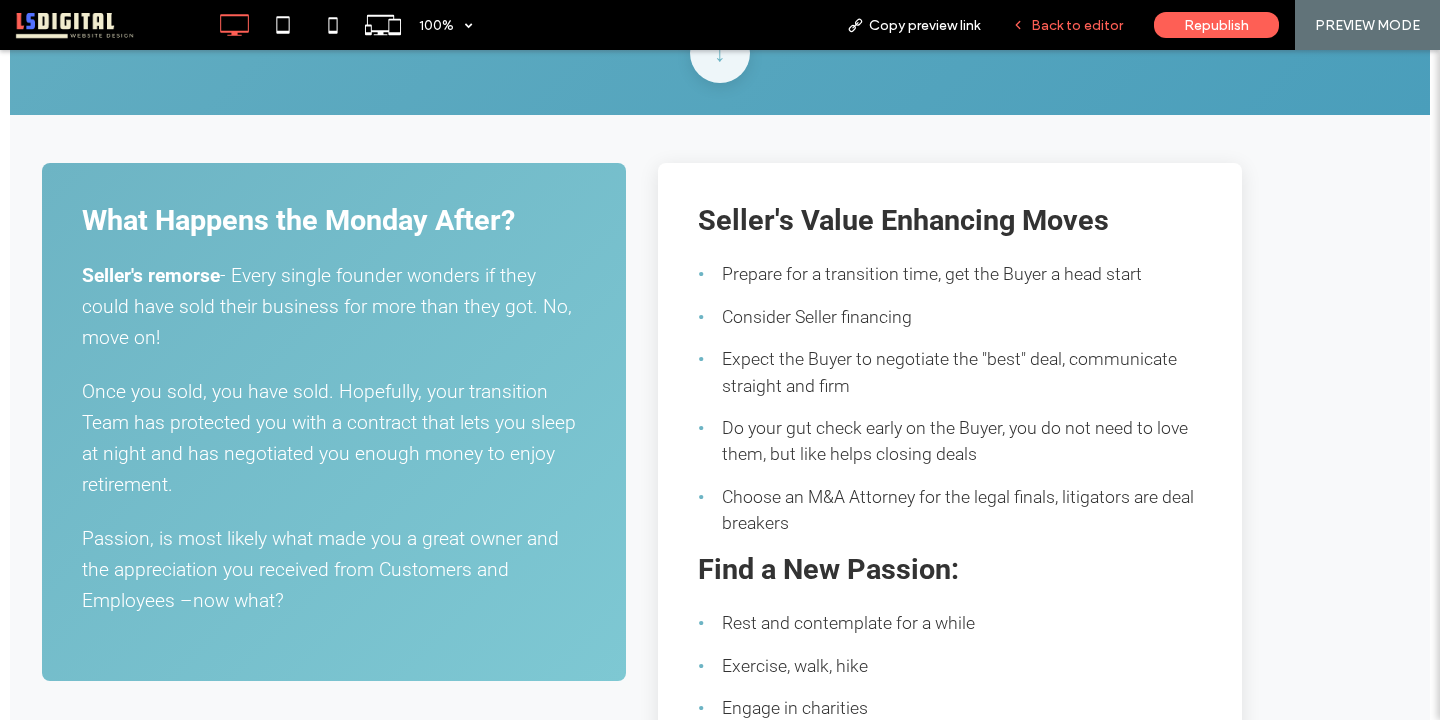 click on "Back to editor" at bounding box center (1067, 25) 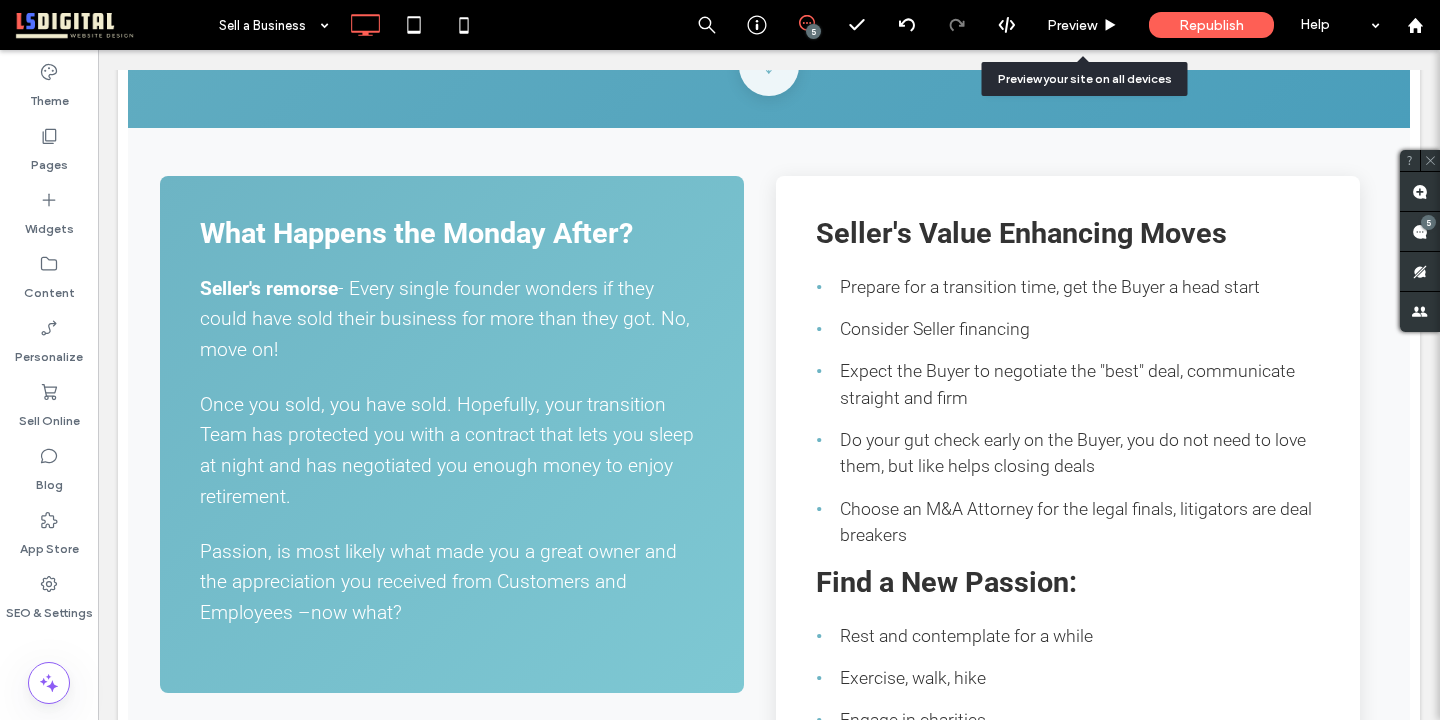 scroll, scrollTop: 4605, scrollLeft: 0, axis: vertical 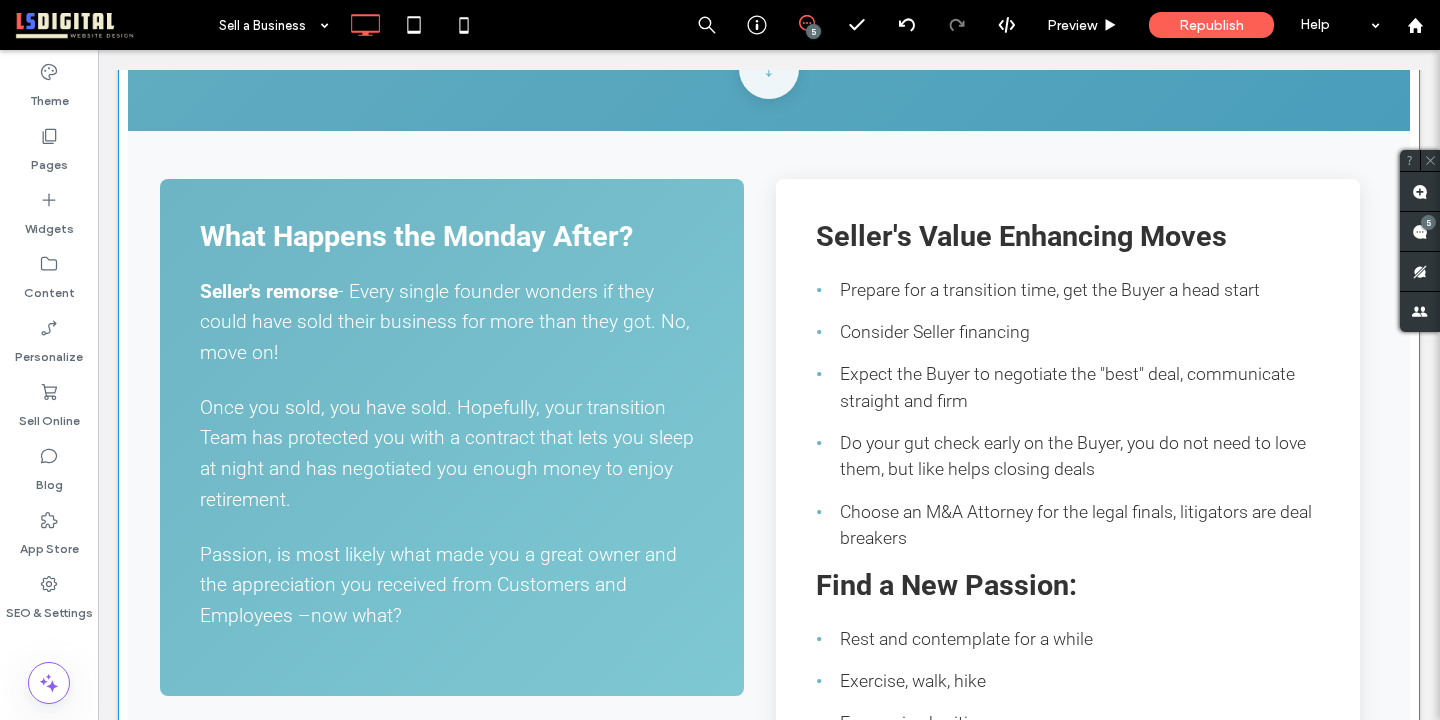click at bounding box center [769, -1446] 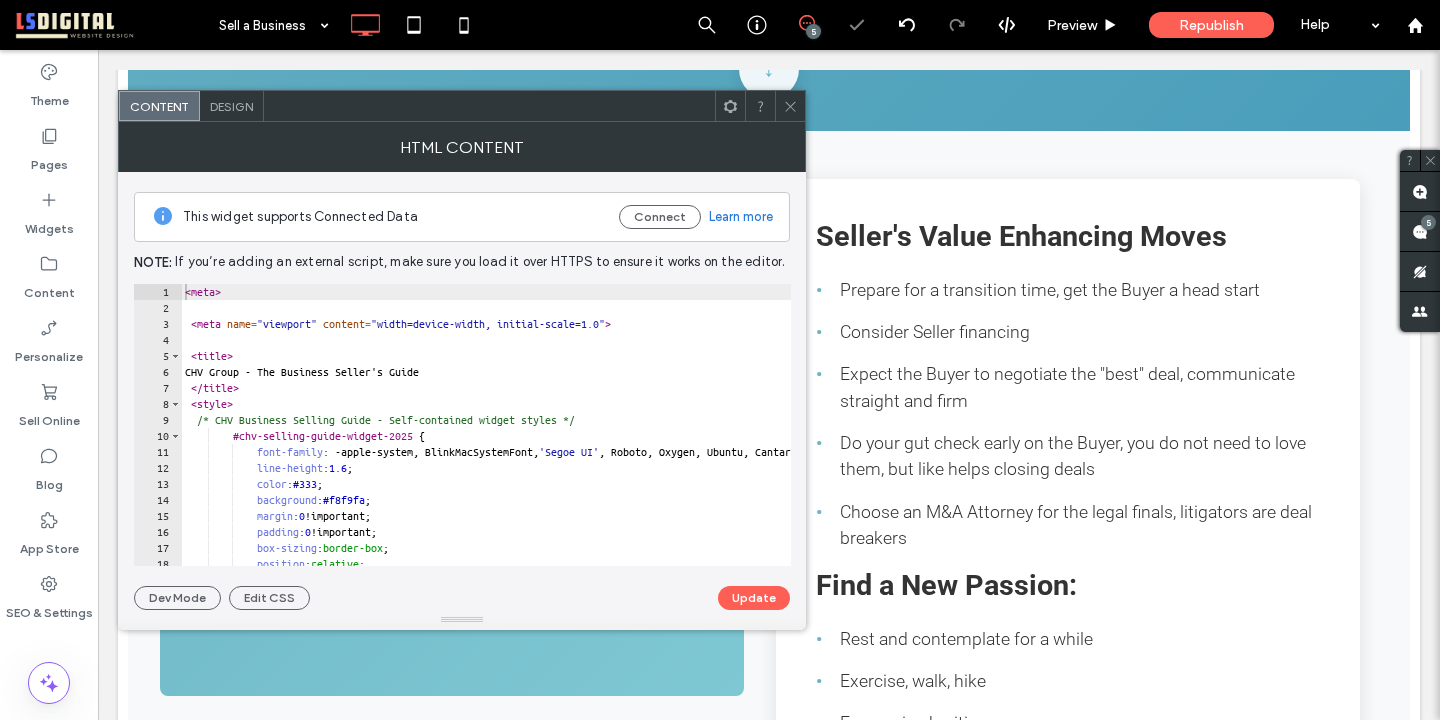 click on "< meta >     < meta   name = "viewport"   content = "width=device-width, initial-scale=1.0" >     < title >   CHV Group - The Business Seller's Guide   </ title >   < style >    /* CHV Business Selling Guide - Self-contained widget styles */           #chv-selling-guide-widget-2025   {                font-family : -apple-system, BlinkMacSystemFont,  ' Segoe UI ' , Roboto, Oxygen, Ubuntu, Cantarell,  sans-serif  !important;                line-height :  1.6 ;                color :  #333 ;                background :  #f8f9fa ;                margin :  0  !important;                padding :  0  !important;                box-sizing :  border-box ;                position :  relative ;                z-index :  1 ;" at bounding box center (858, 441) 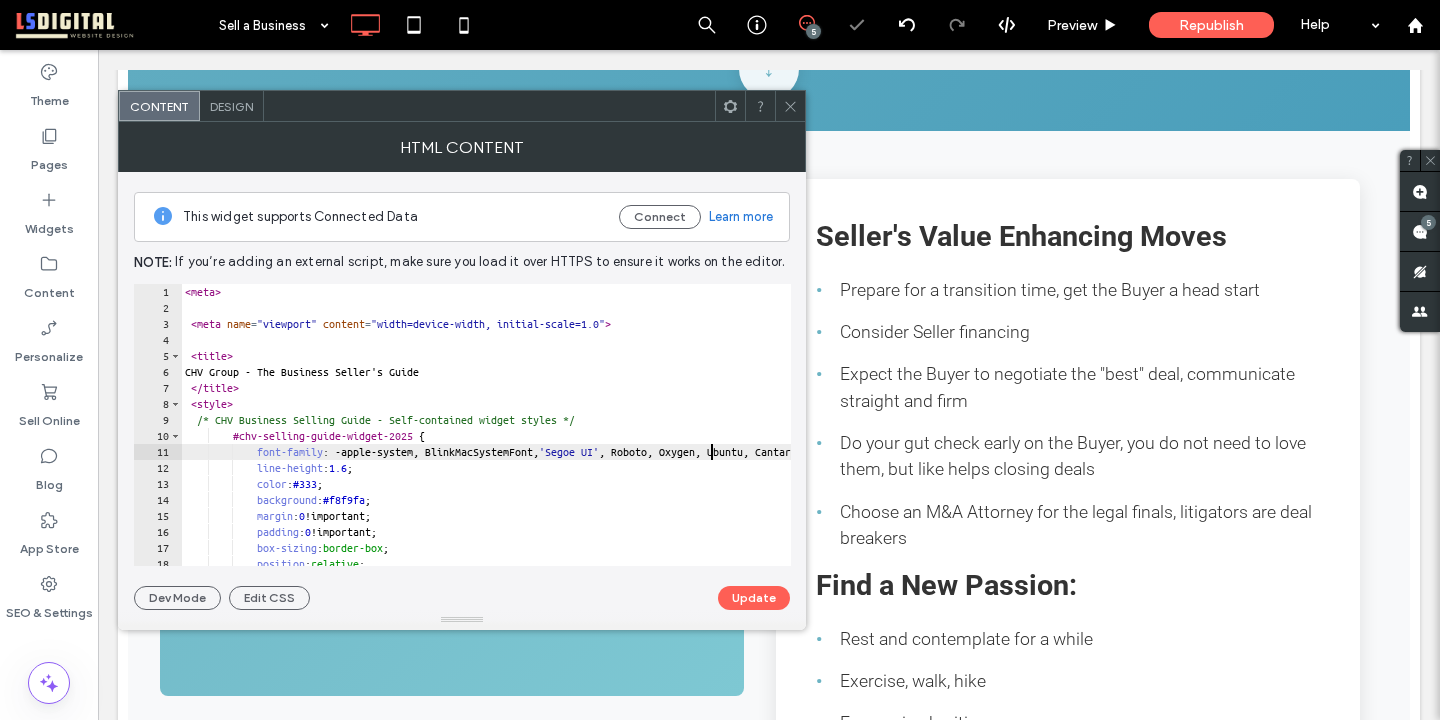type on "**********" 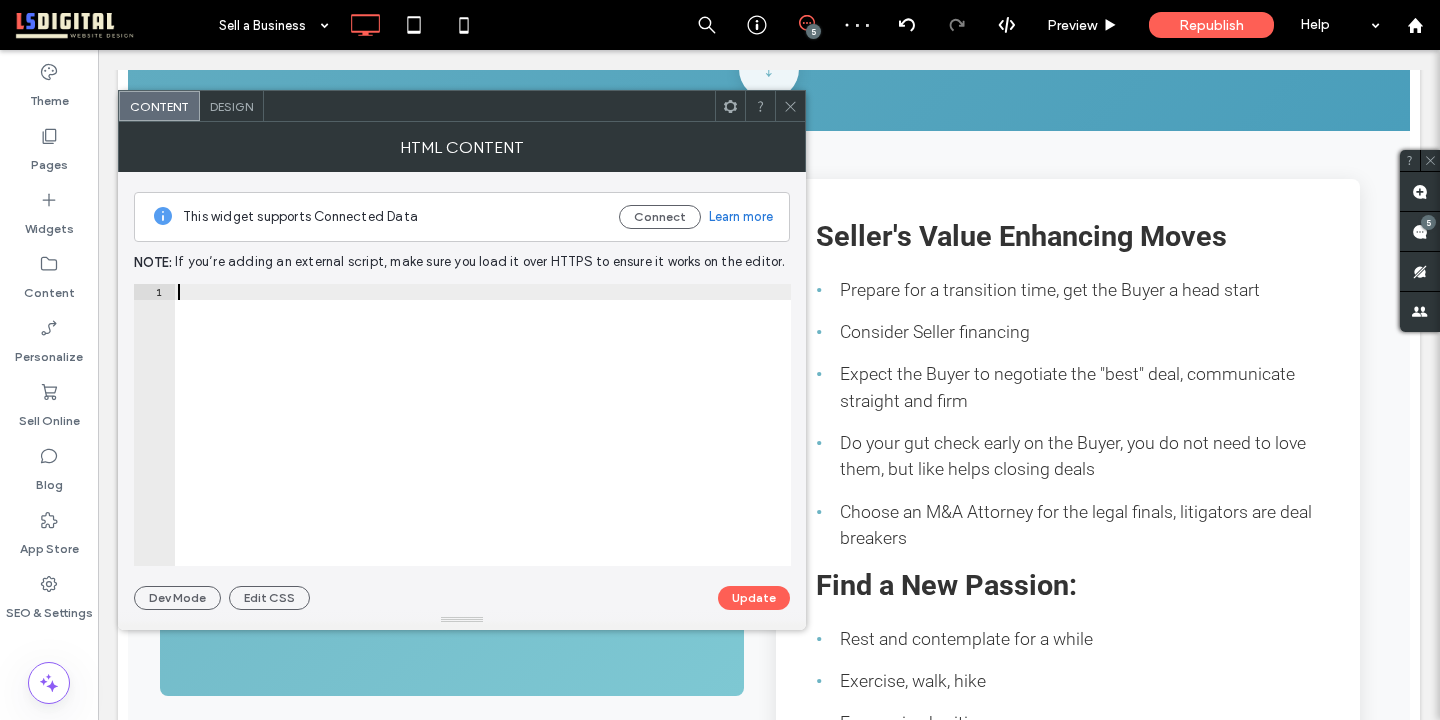 paste on "*******" 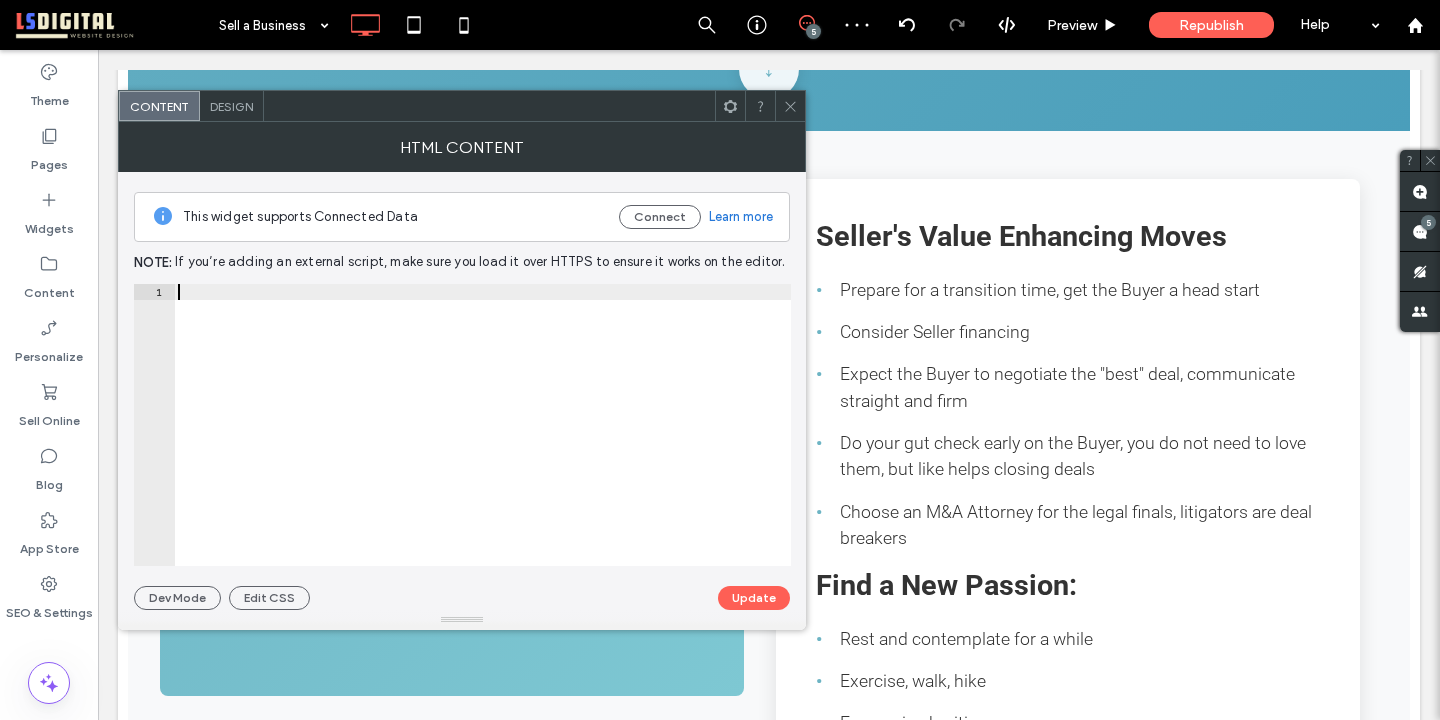 type on "*******" 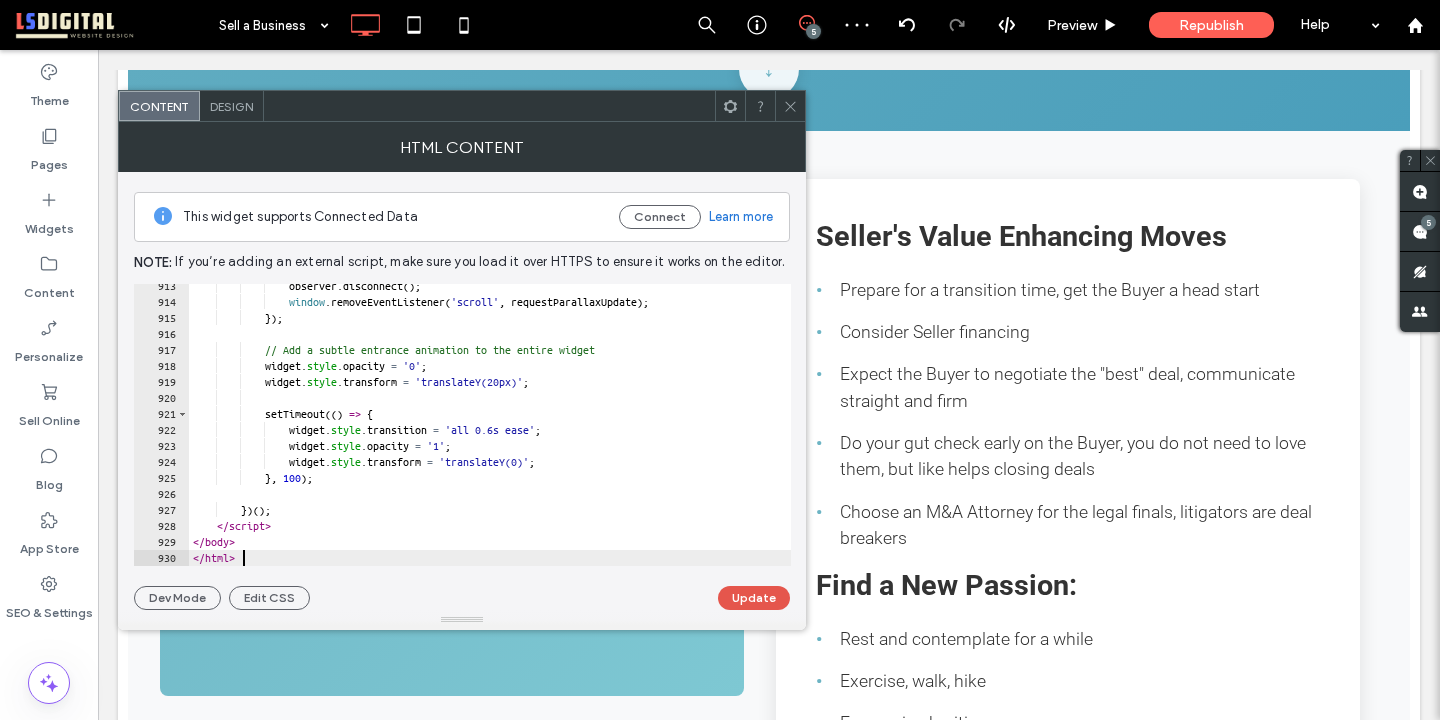 click on "Update" at bounding box center (754, 598) 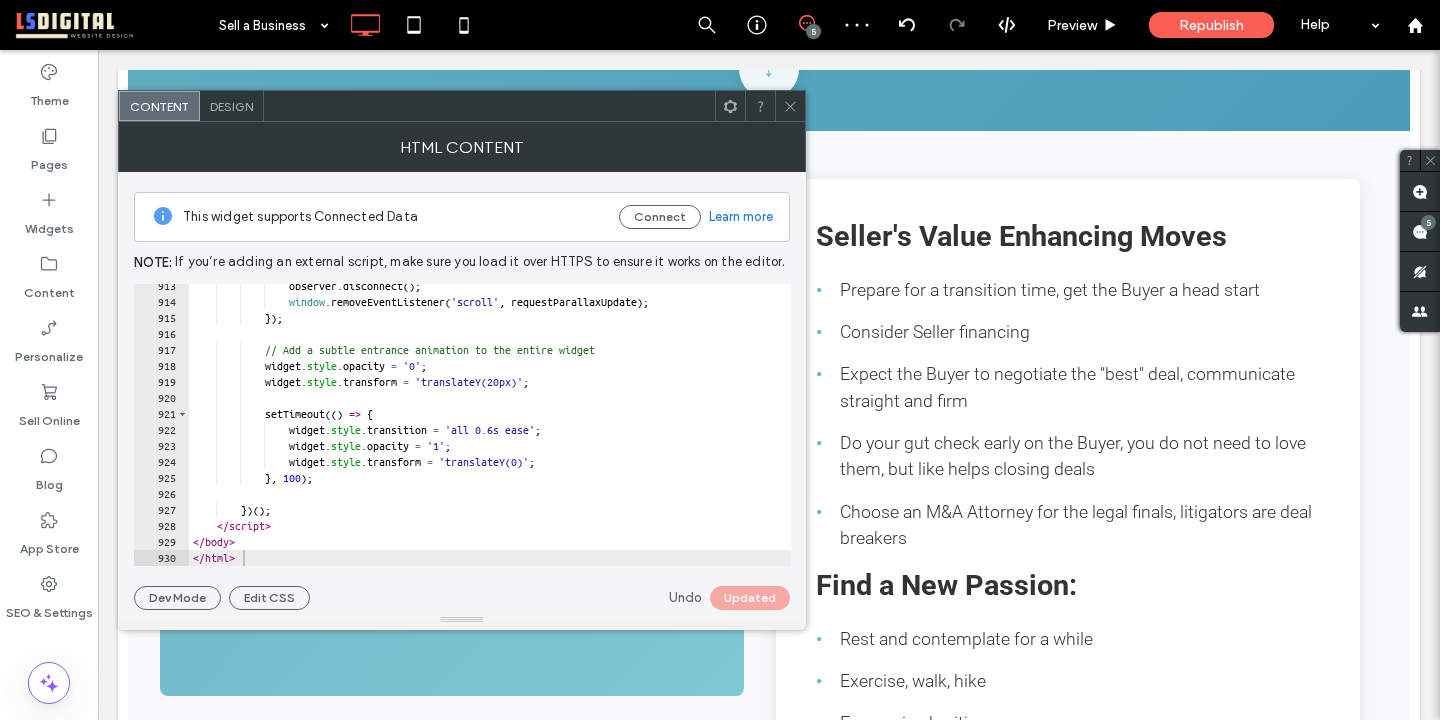 click 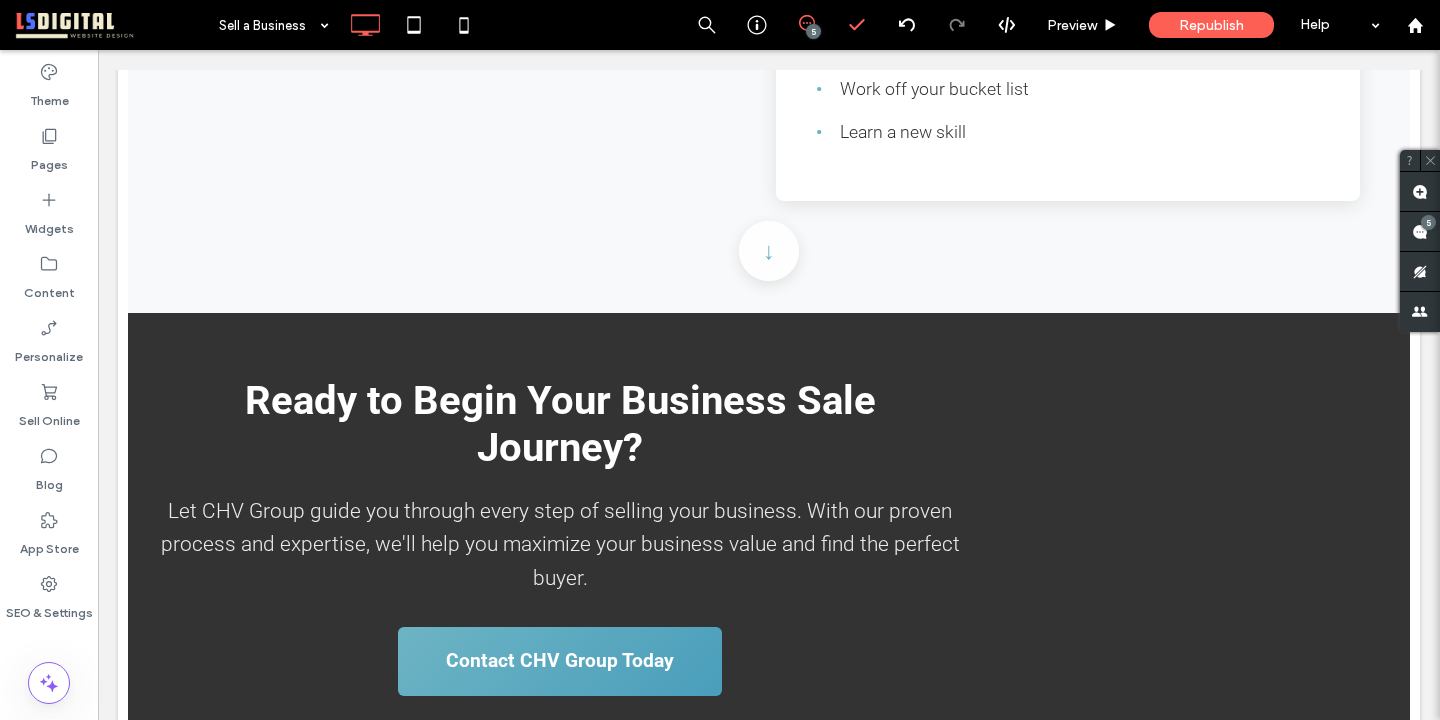 scroll, scrollTop: 5318, scrollLeft: 0, axis: vertical 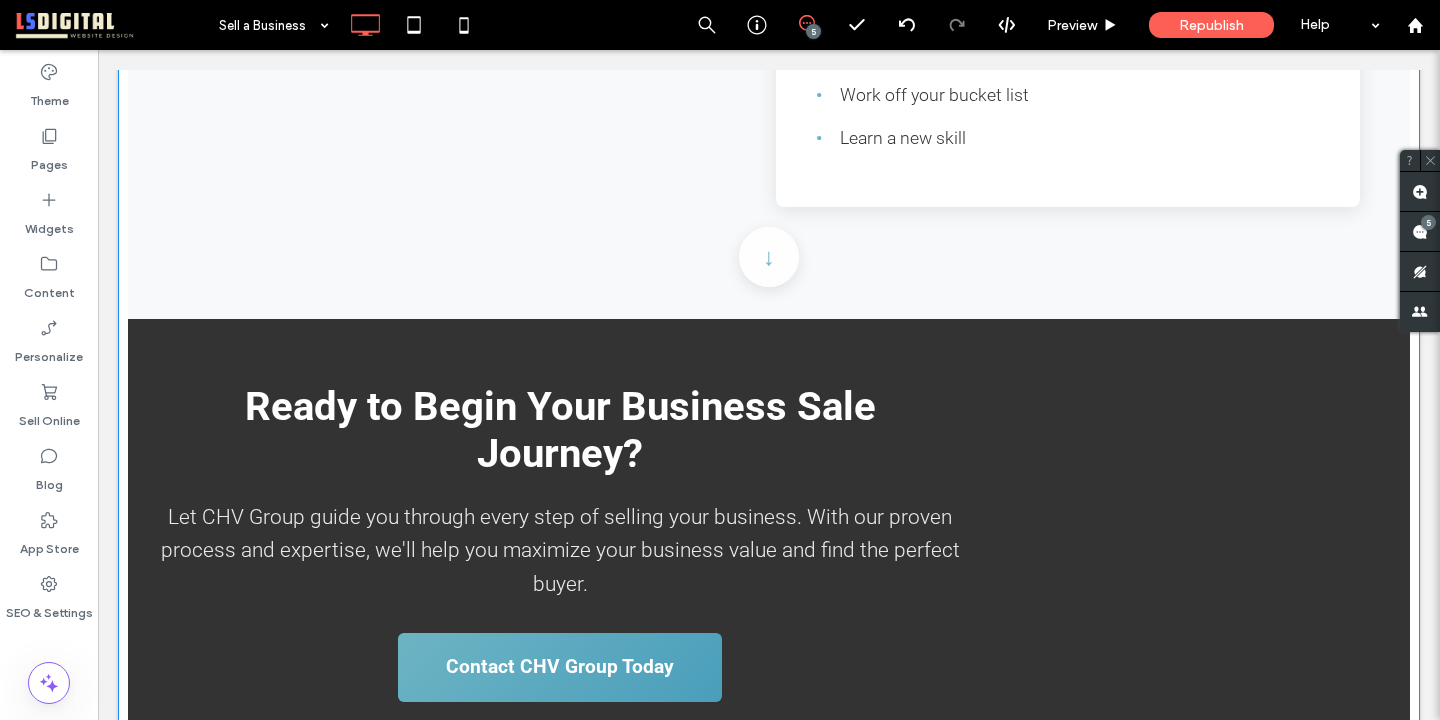 click on "What Happens the Monday After?
Seller's remorse - Every single founder wonders if they could have sold their business for more than they got. No, move on!
Once you sold, you have sold. Hopefully, your transition Team has protected you with a contract that lets you sleep at night and has negotiated you enough money to enjoy retirement.
Passion, is most likely what made you a great owner and the appreciation you received from Customers and Employees –now what?
Seller's Value Enhancing Moves
Prepare for a transition time, get the Buyer a head start
Consider Seller financing
Expect the Buyer to negotiate the "best" deal, communicate straight and firm
Do your gut check early on the Buyer, you do not need to love them, but like helps closing deals
Choose an M&A Attorney for the legal finals, litigators are deal breakers
Find a New Passion:
Rest and contemplate for a while
Exercise, walk, hike
Engage in charities
Learn a new skill" at bounding box center (760, -164) 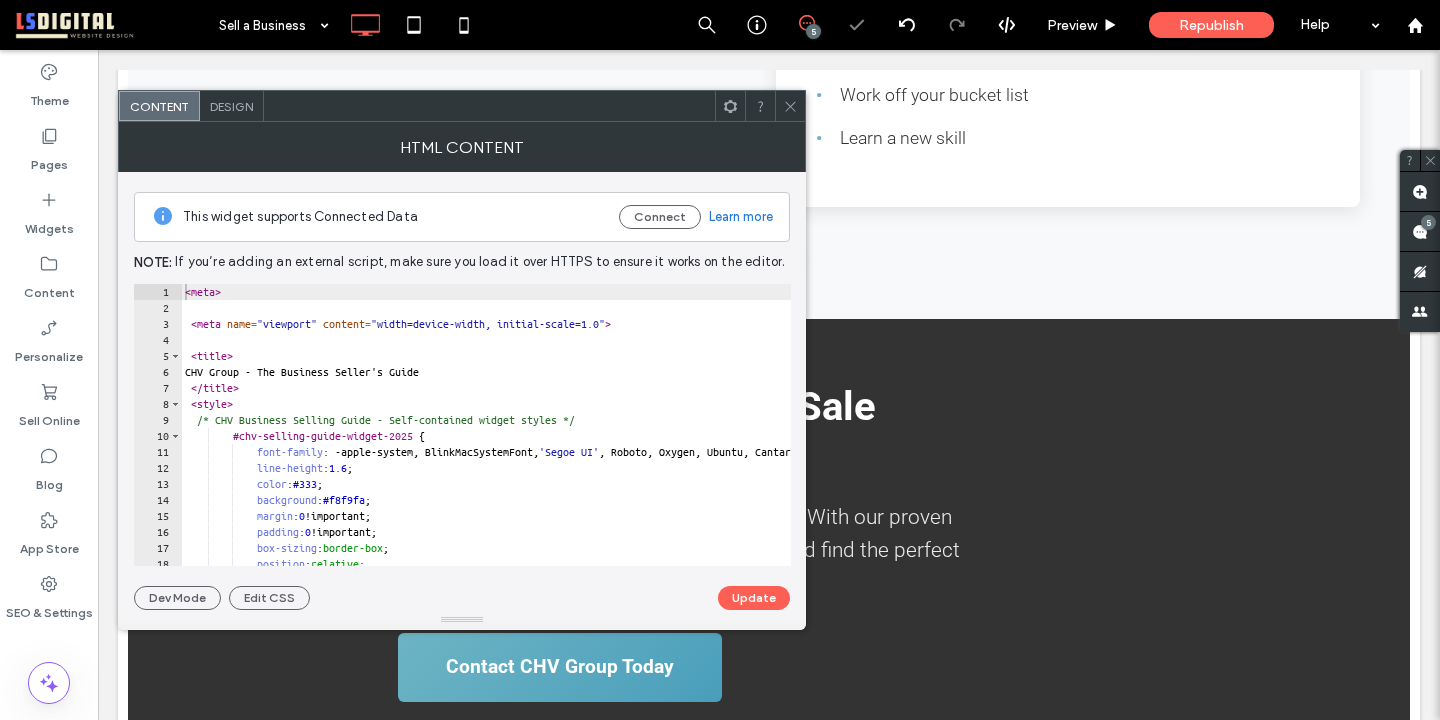 click on "< meta >     < meta   name = "viewport"   content = "width=device-width, initial-scale=1.0" >     < title >   CHV Group - The Business Seller's Guide   </ title >   < style >    /* CHV Business Selling Guide - Self-contained widget styles */           #chv-selling-guide-widget-2025   {                font-family : -apple-system, BlinkMacSystemFont,  ' Segoe UI ' , Roboto, Oxygen, Ubuntu, Cantarell,  sans-serif  !important;                line-height :  1.6 ;                color :  #333 ;                background :  #f8f9fa ;                margin :  0  !important;                padding :  0  !important;                box-sizing :  border-box ;                position :  relative ;                z-index :  1 ;" at bounding box center [858, 441] 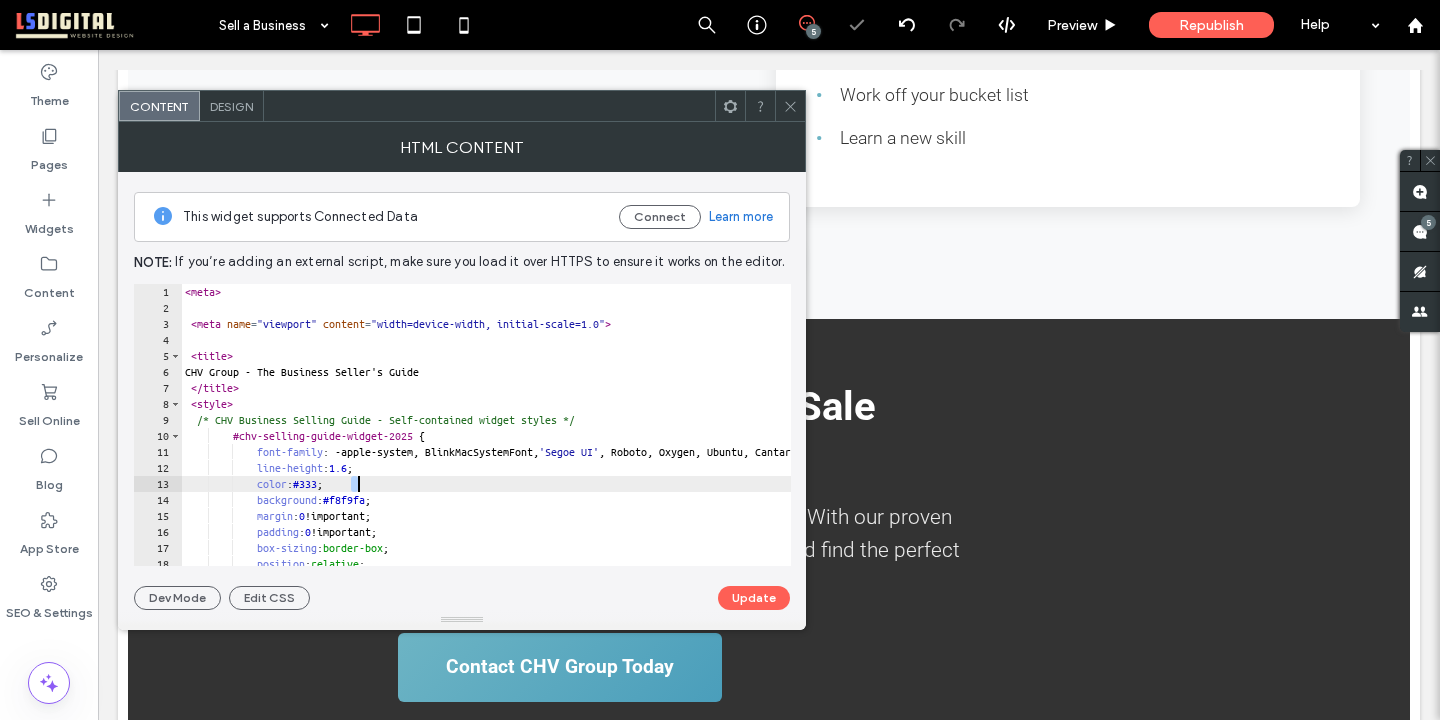 click on "< meta >     < meta   name = "viewport"   content = "width=device-width, initial-scale=1.0" >     < title >   CHV Group - The Business Seller's Guide   </ title >   < style >    /* CHV Business Selling Guide - Self-contained widget styles */           #chv-selling-guide-widget-2025   {                font-family : -apple-system, BlinkMacSystemFont,  ' Segoe UI ' , Roboto, Oxygen, Ubuntu, Cantarell,  sans-serif  !important;                line-height :  1.6 ;                color :  #333 ;                background :  #f8f9fa ;                margin :  0  !important;                padding :  0  !important;                box-sizing :  border-box ;                position :  relative ;                z-index :  1 ;" at bounding box center [858, 441] 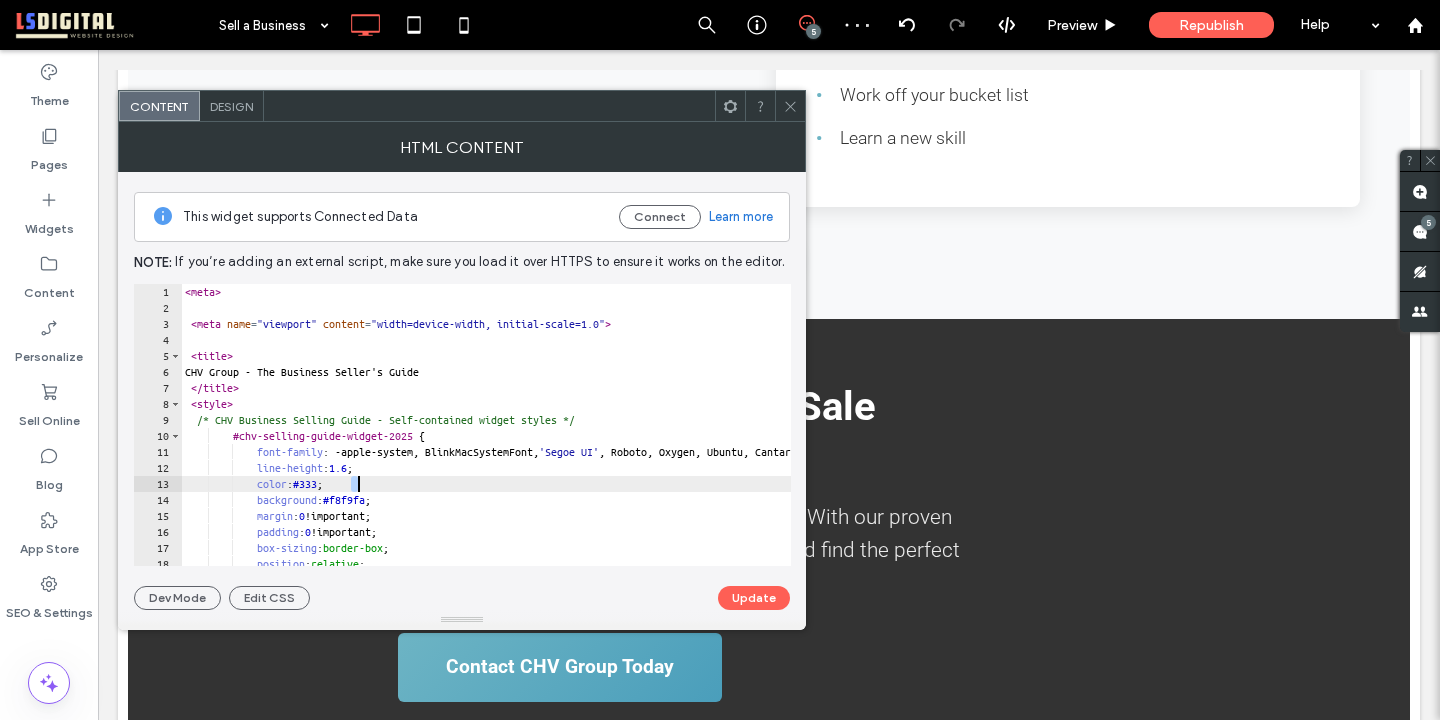 type on "**********" 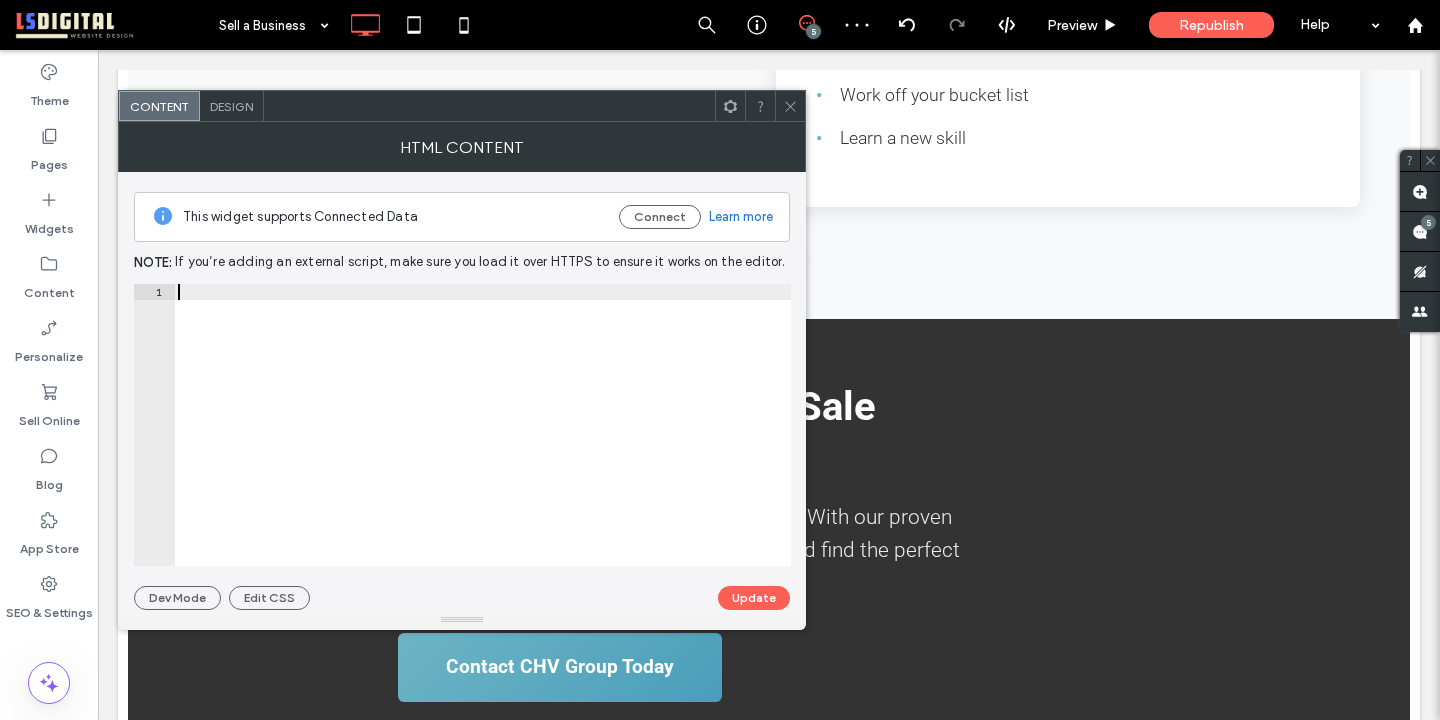 paste on "*******" 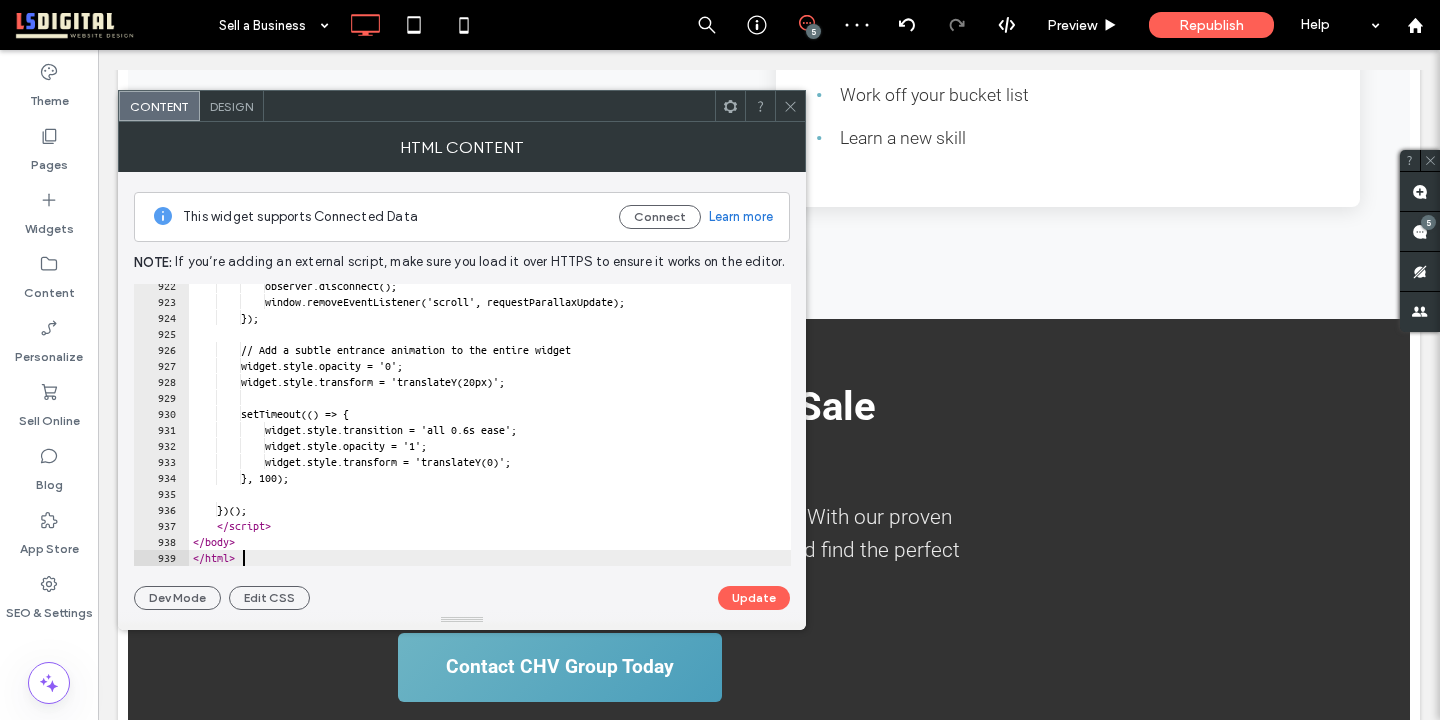 scroll, scrollTop: 14742, scrollLeft: 0, axis: vertical 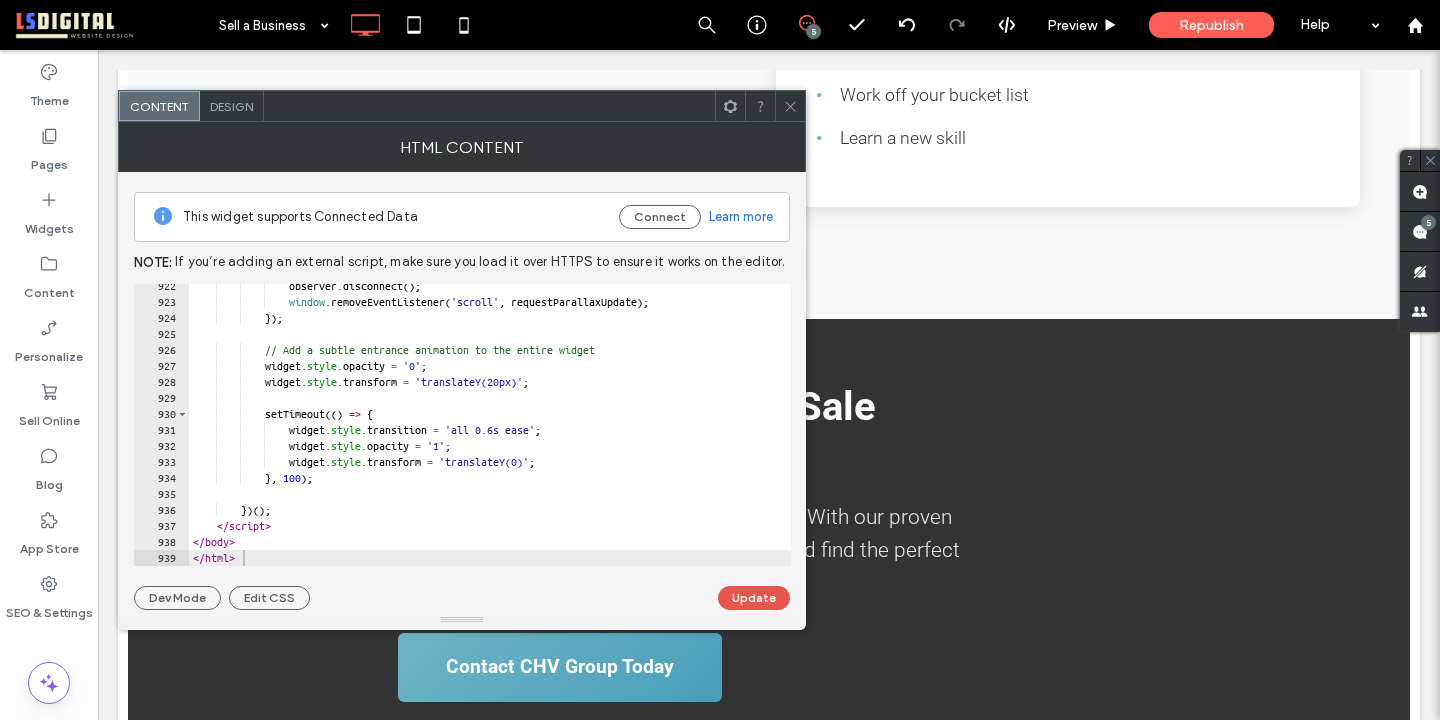 click on "Update" at bounding box center (754, 598) 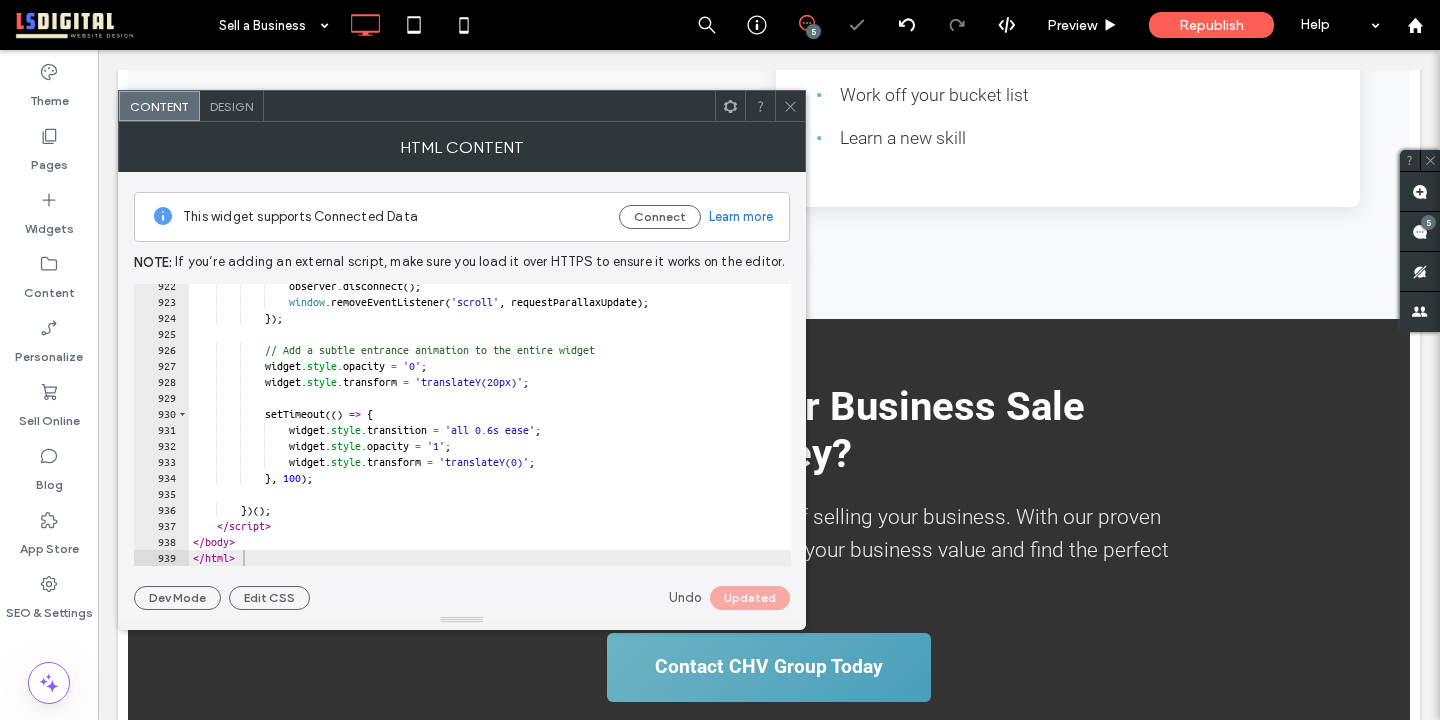 click 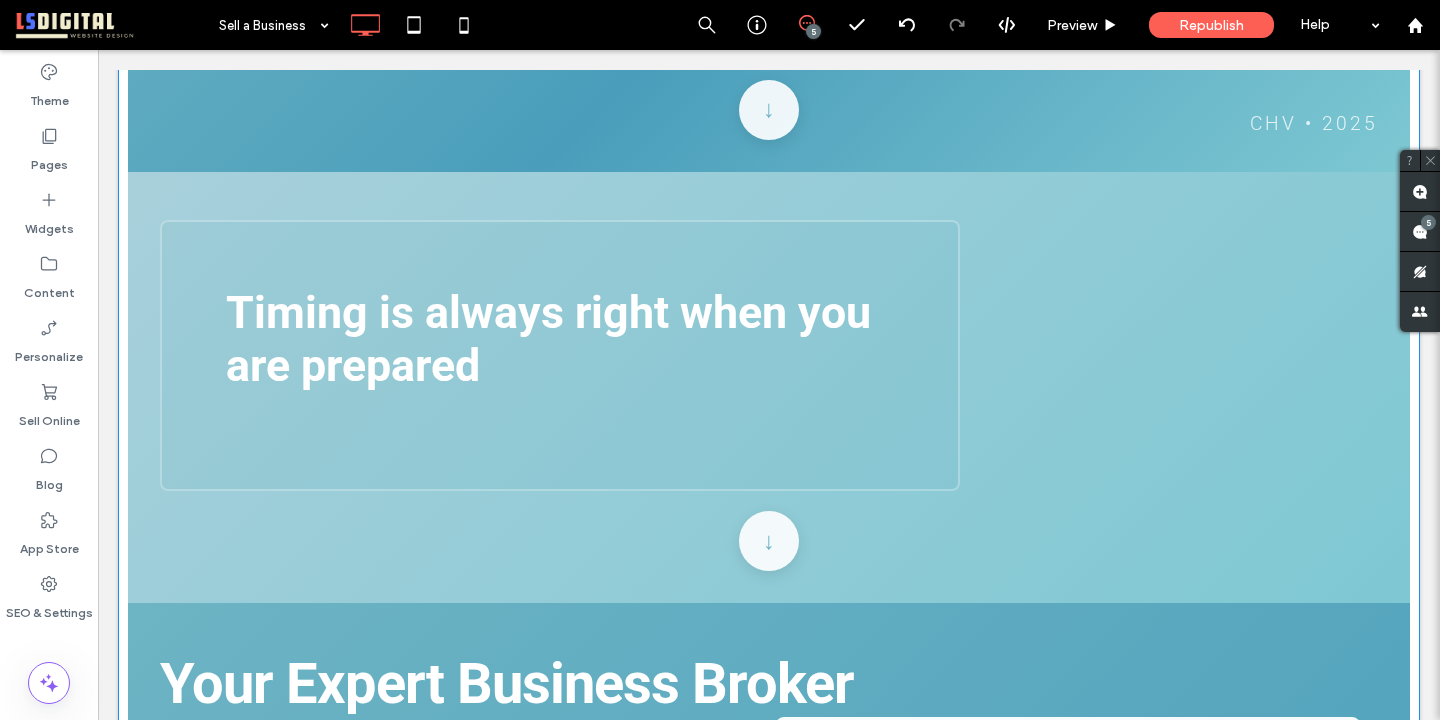 scroll, scrollTop: 0, scrollLeft: 0, axis: both 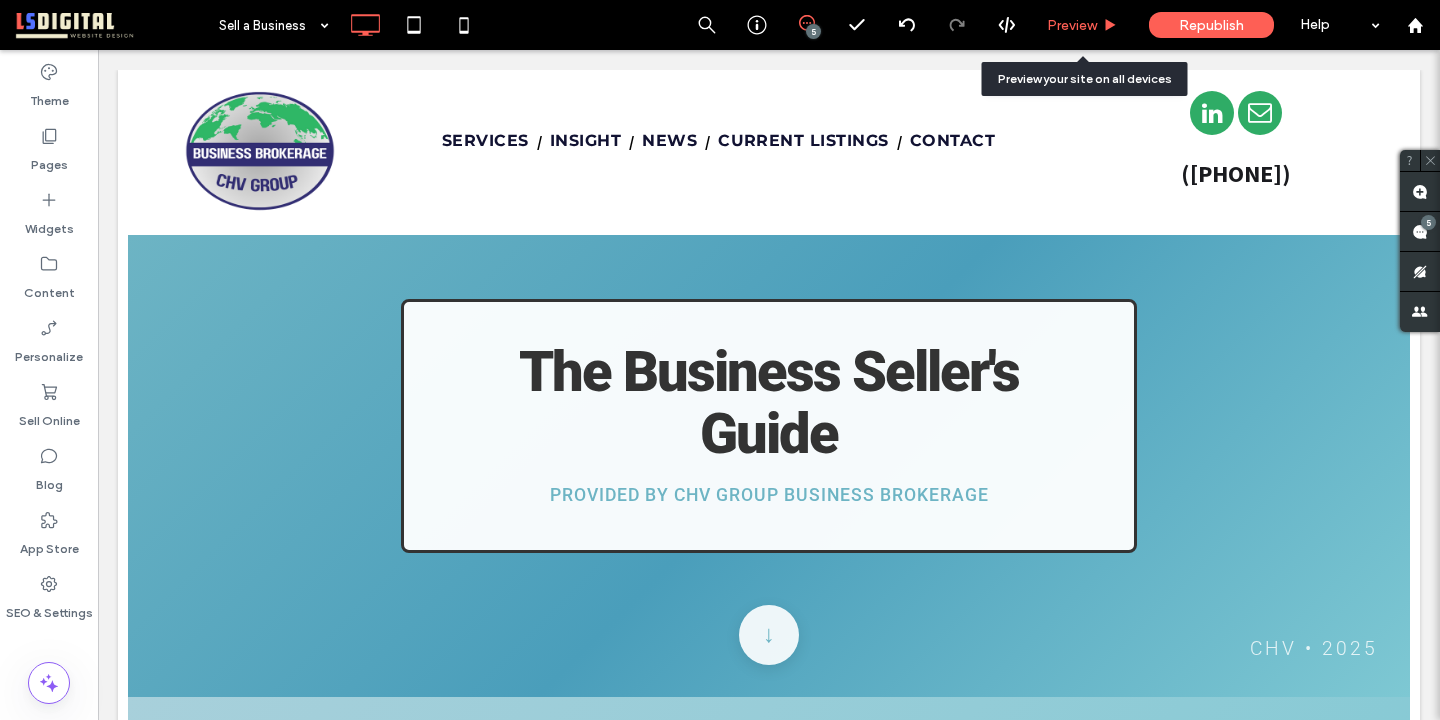 click on "Preview" at bounding box center [1072, 25] 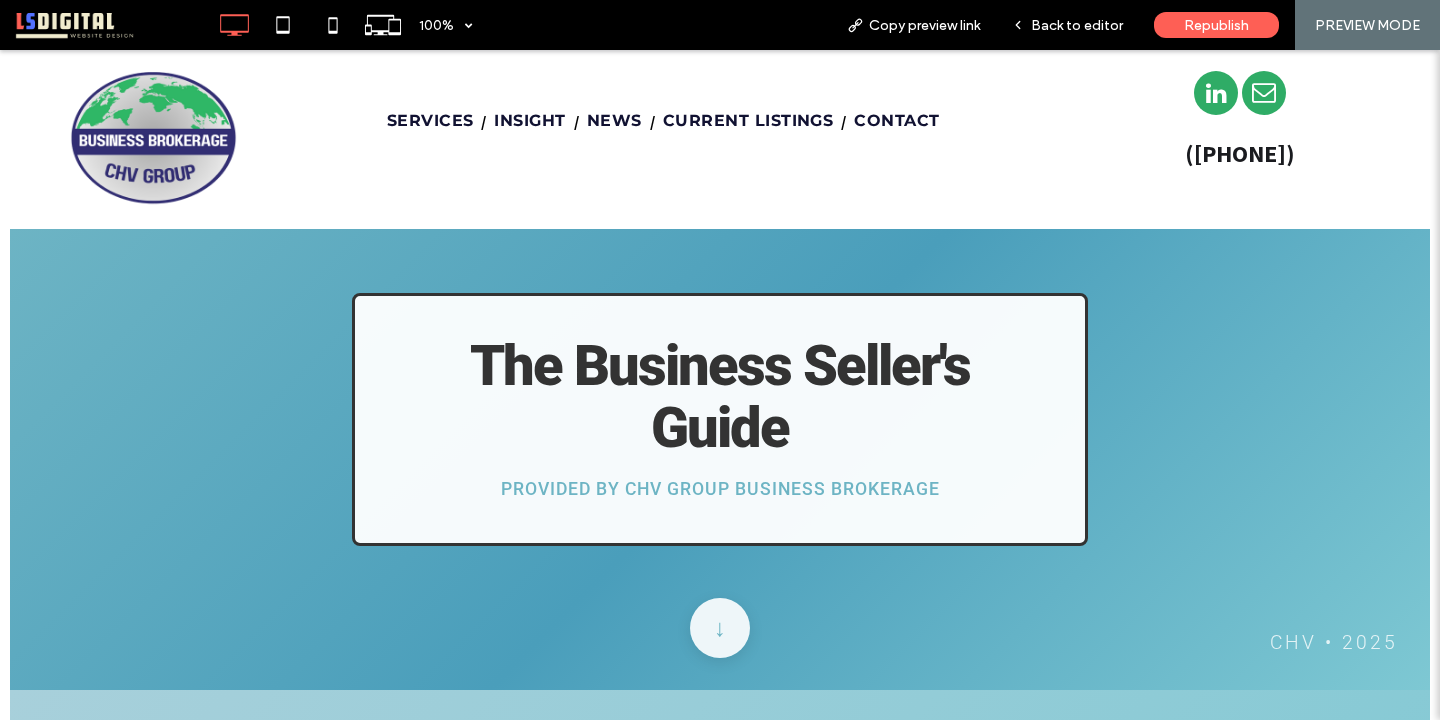 click at bounding box center (153, 139) 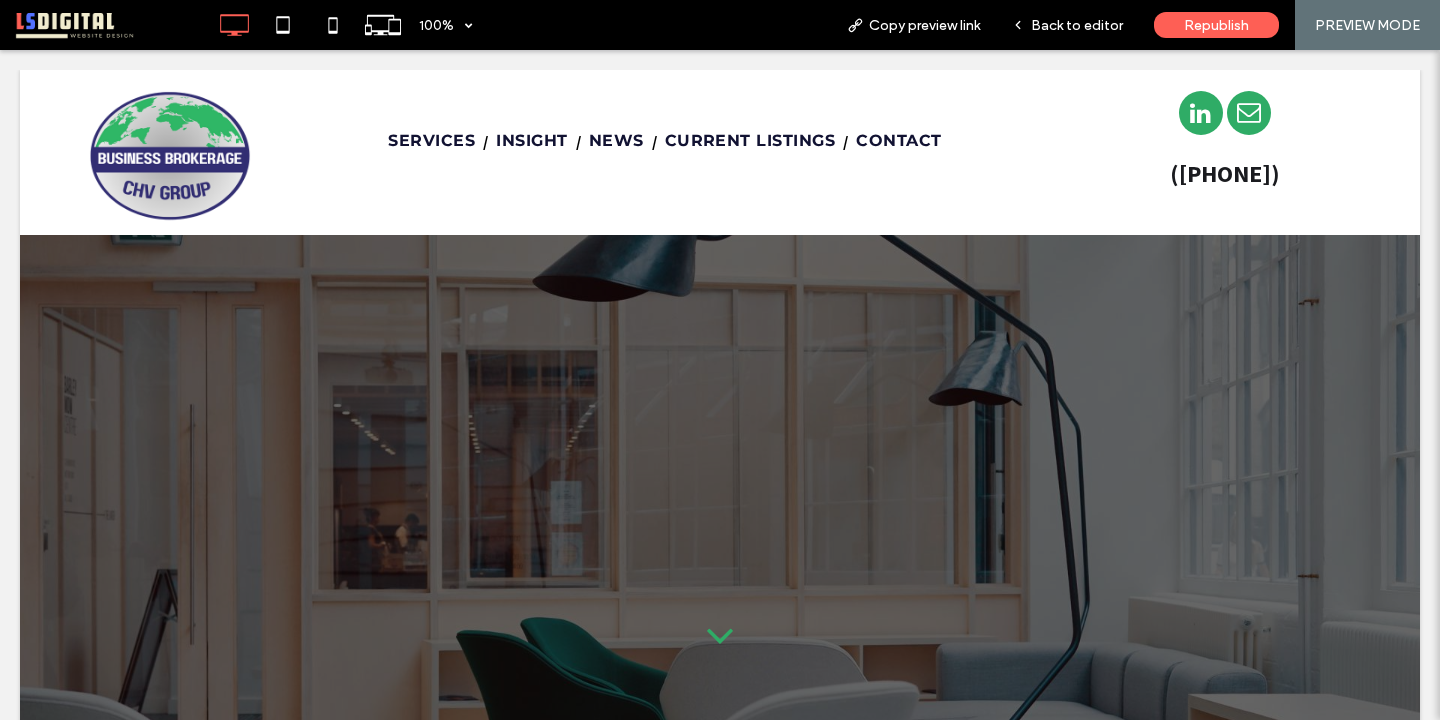 scroll, scrollTop: 0, scrollLeft: 0, axis: both 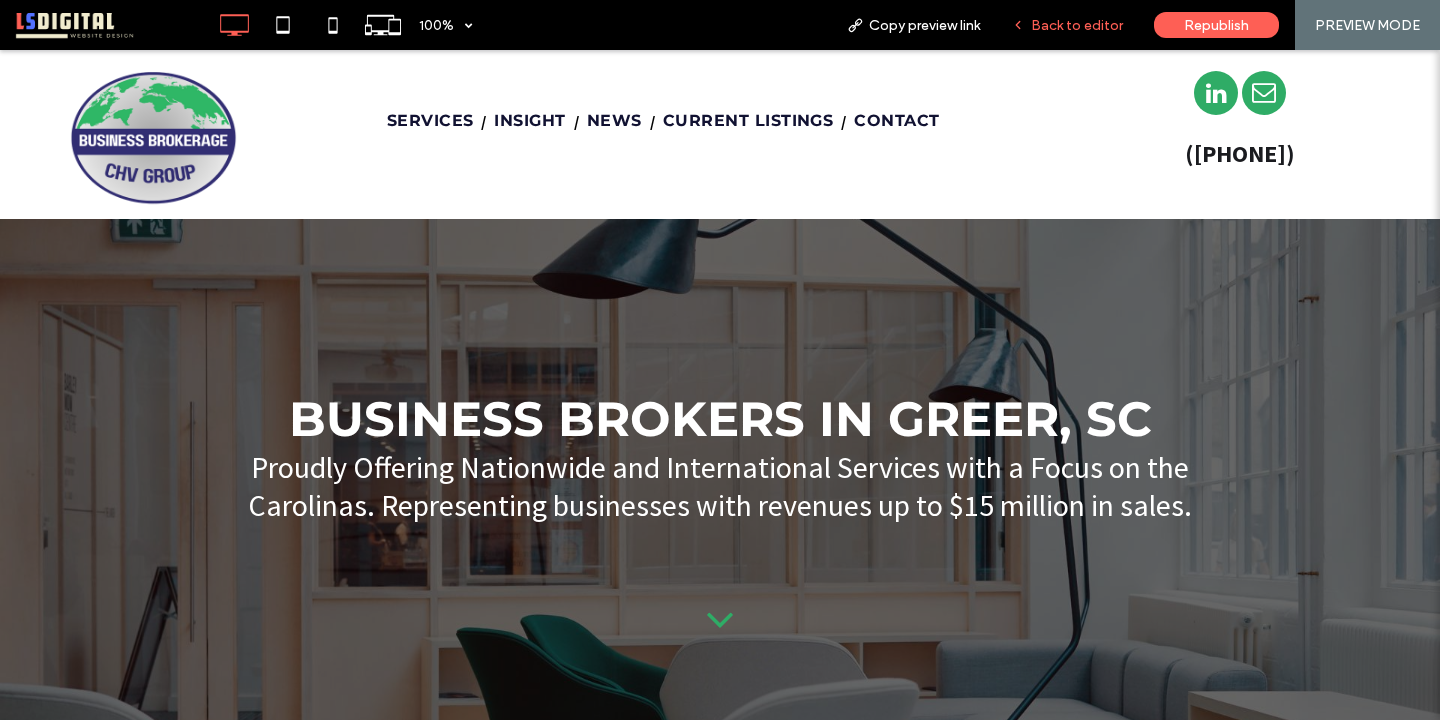 click on "Back to editor" at bounding box center (1067, 25) 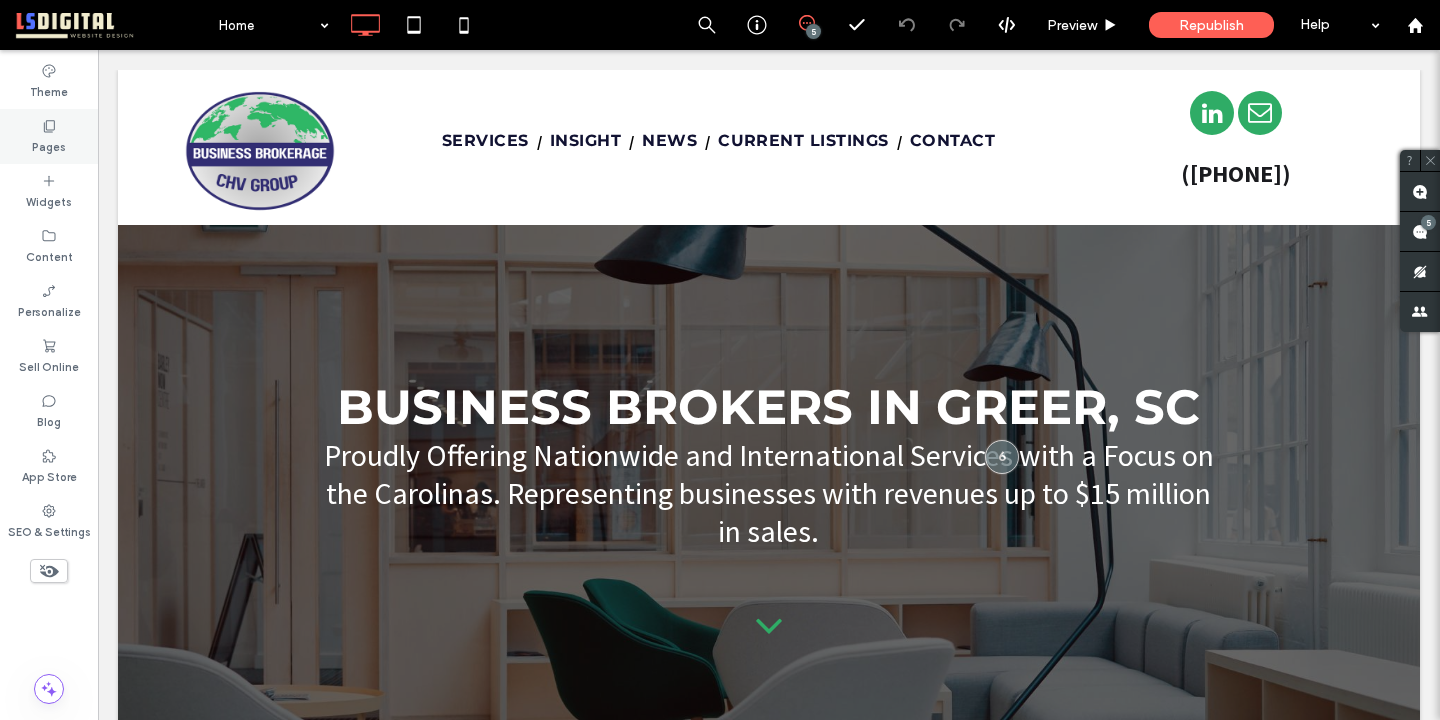 click on "Pages" at bounding box center [49, 145] 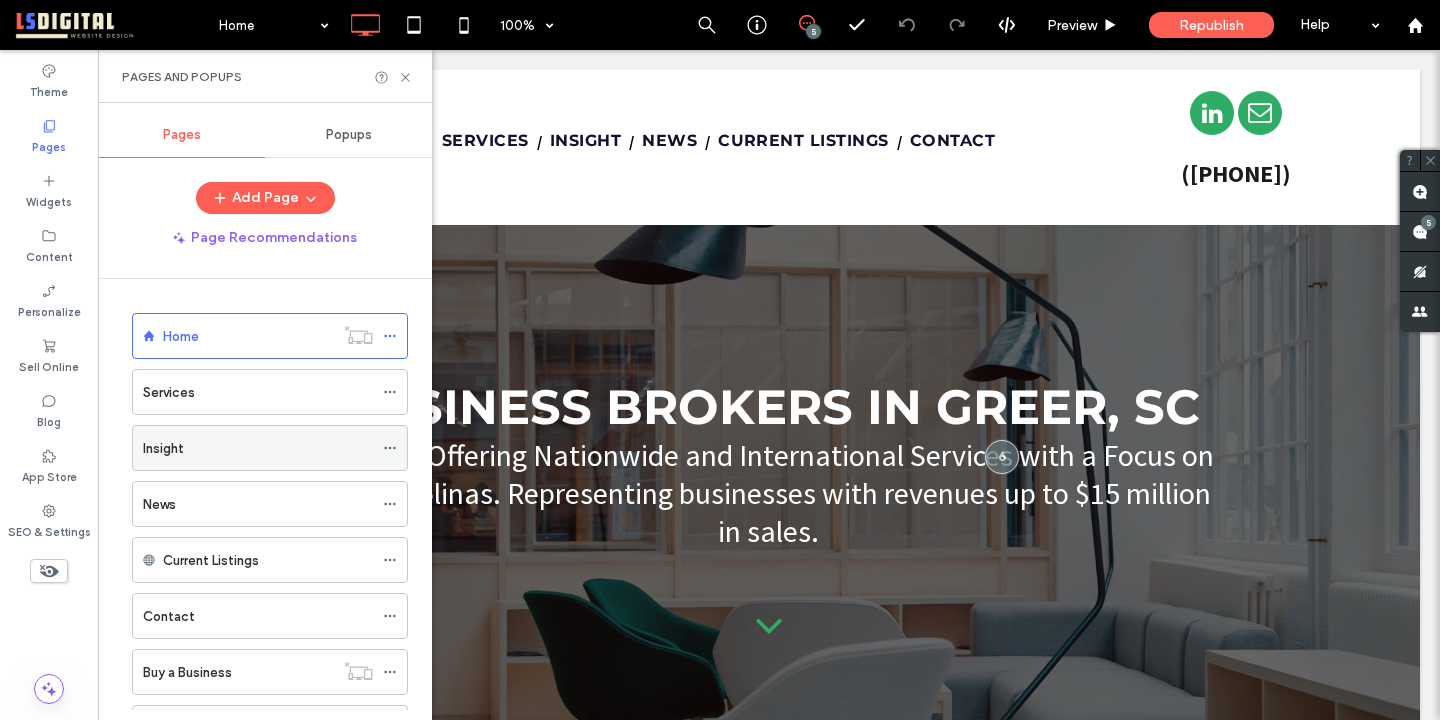scroll, scrollTop: 184, scrollLeft: 0, axis: vertical 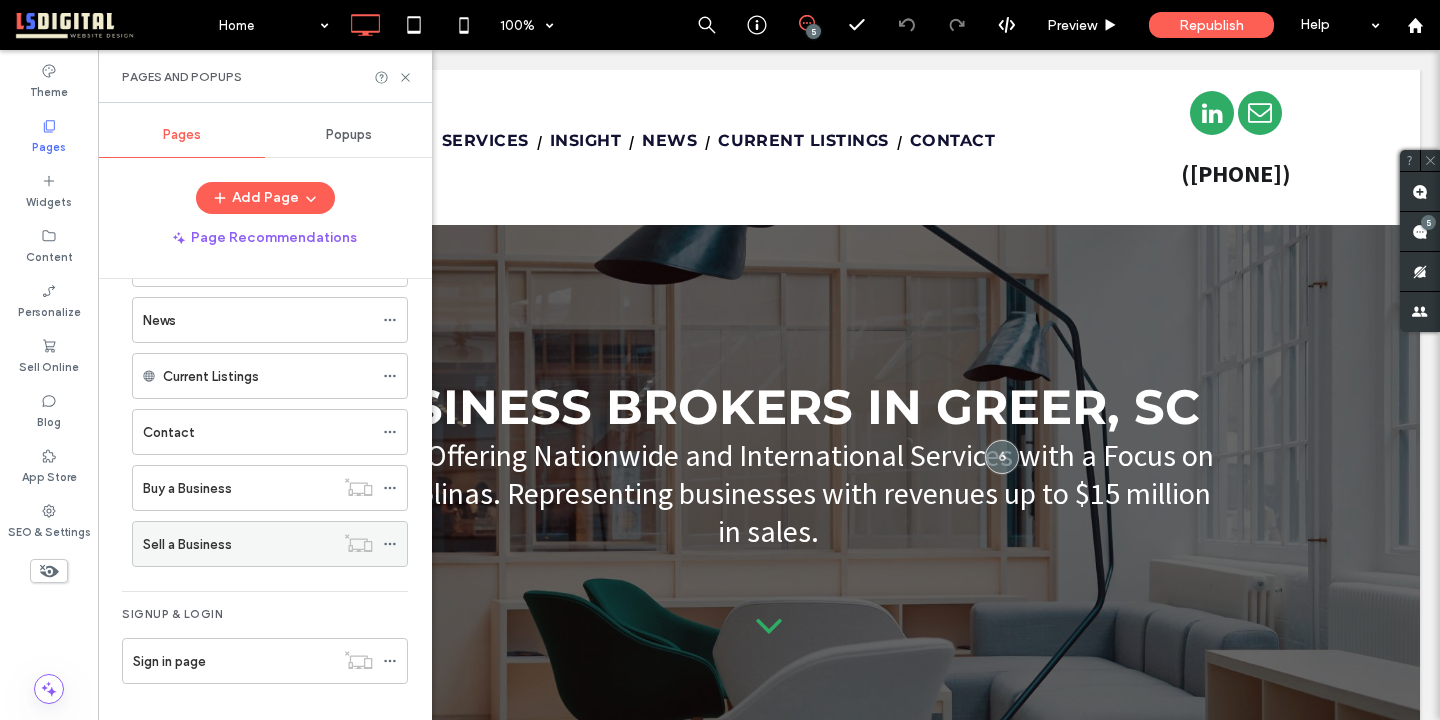 click on "Sell a Business" at bounding box center [238, 544] 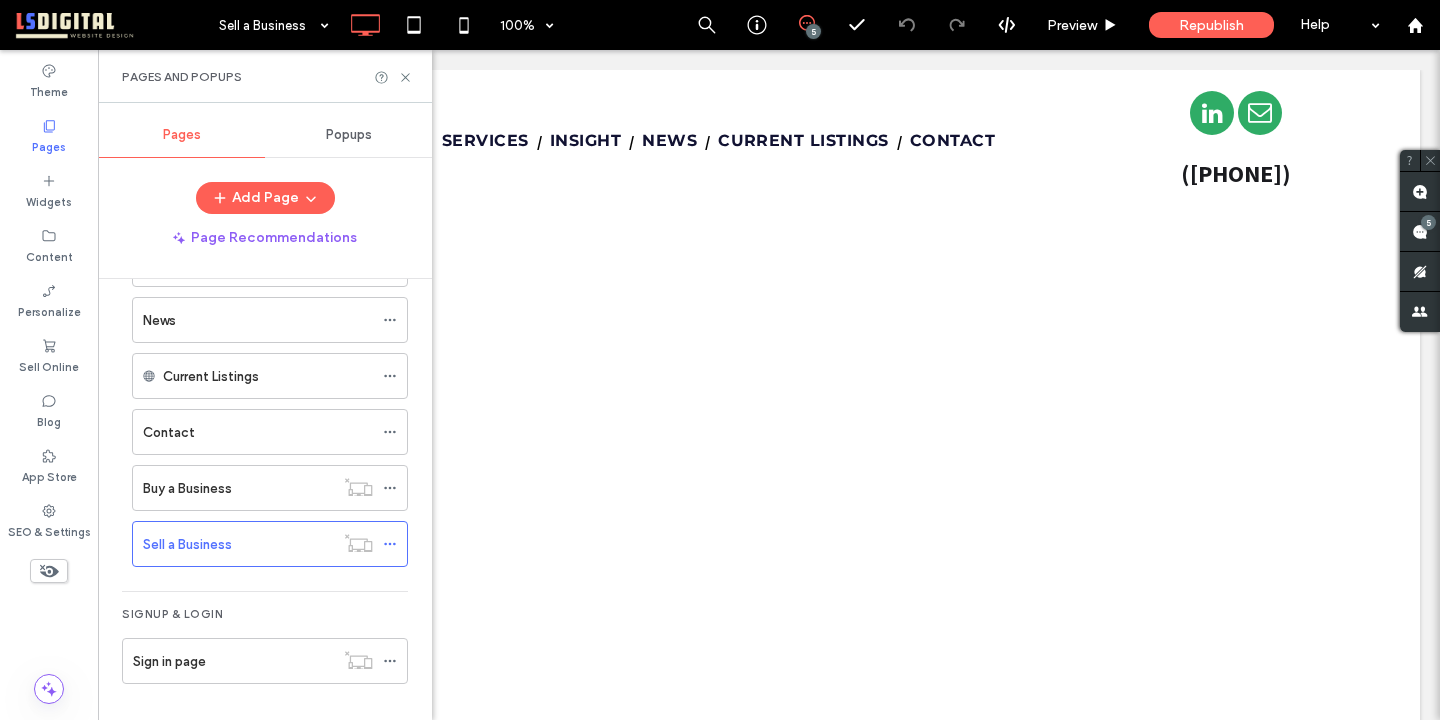 scroll, scrollTop: 0, scrollLeft: 0, axis: both 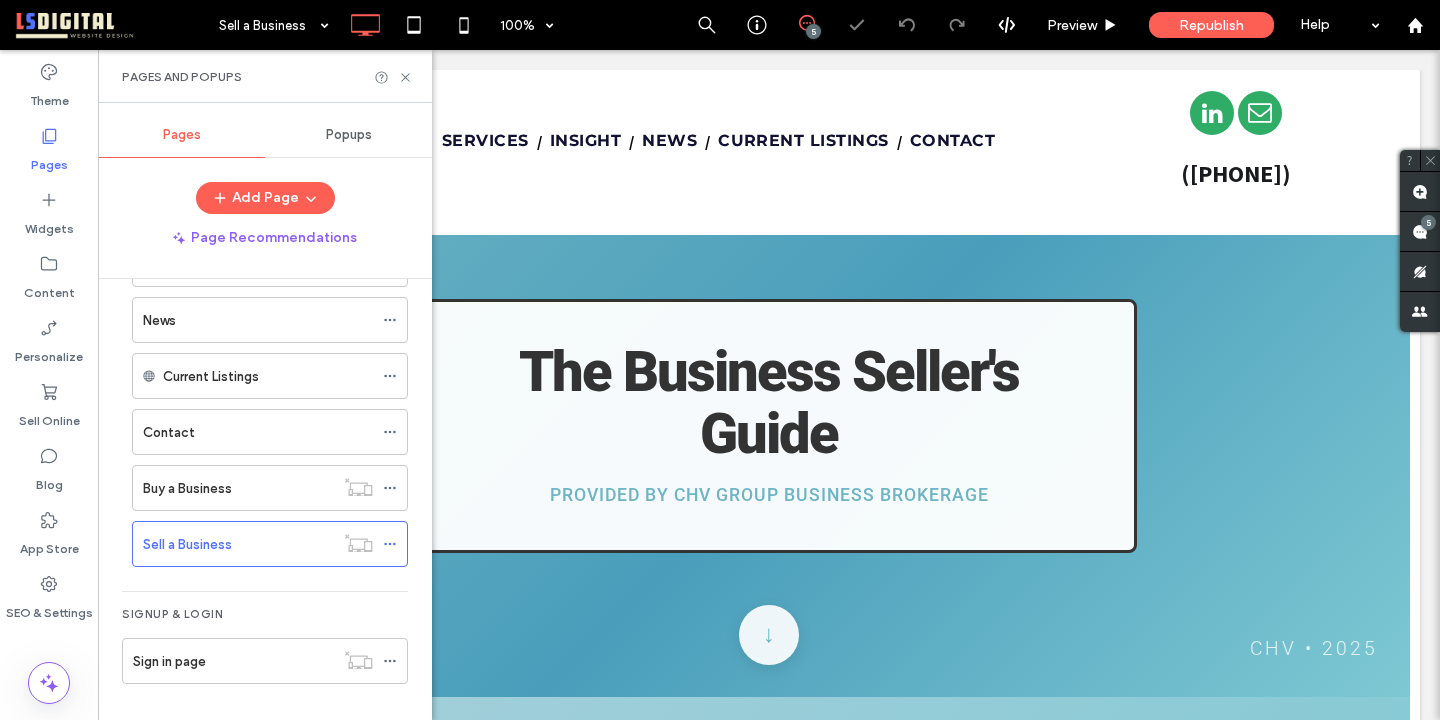 click on "Pages and Popups" at bounding box center [265, 76] 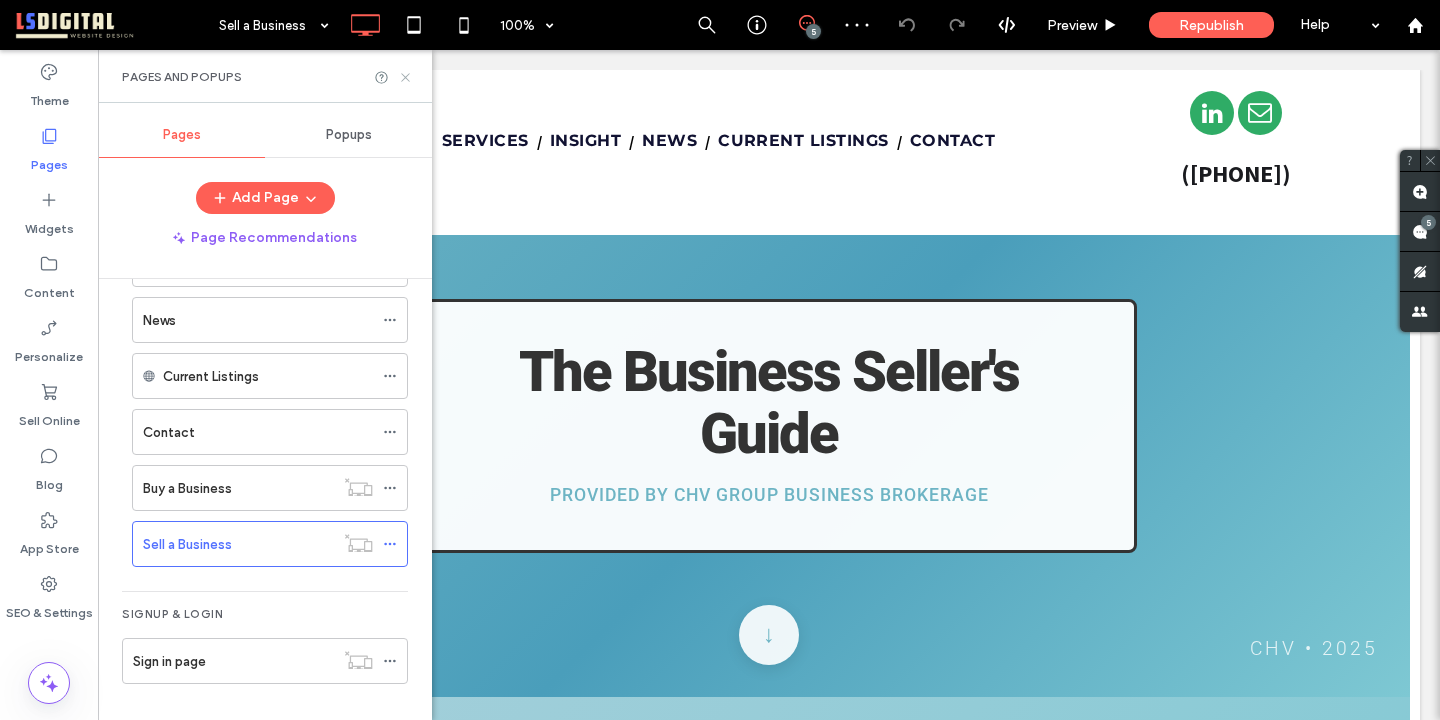 click 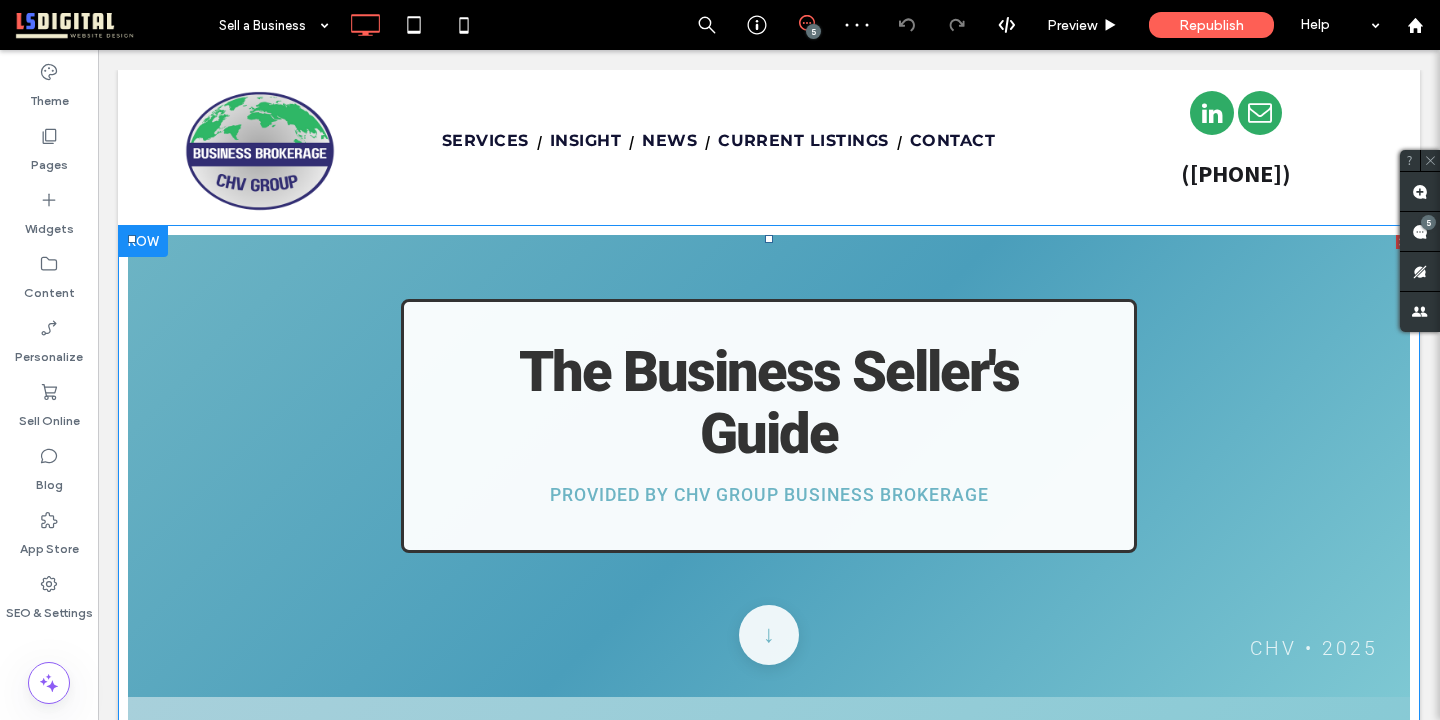 click at bounding box center (769, 3159) 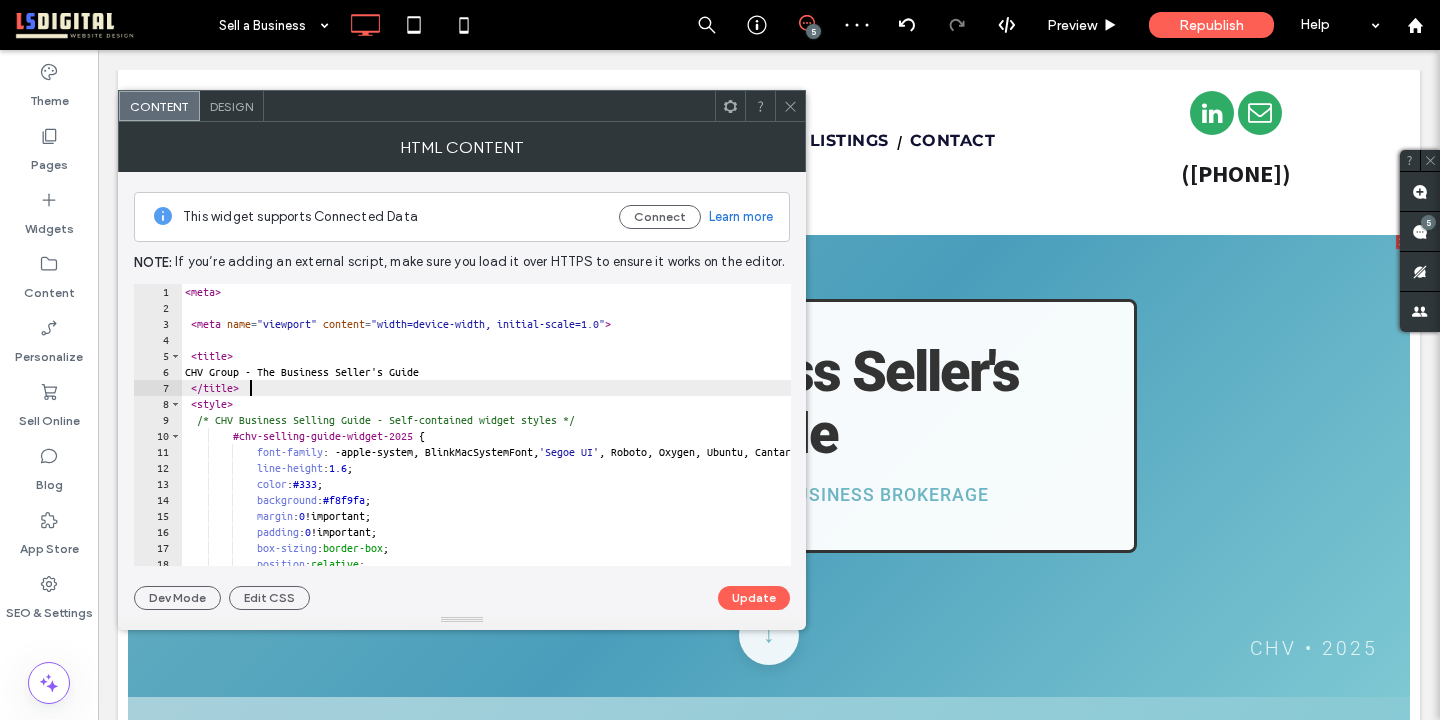 click on "< meta >     < meta   name = "viewport"   content = "width=device-width, initial-scale=1.0" >     < title >   CHV Group - The Business Seller's Guide   </ title >   < style >    /* CHV Business Selling Guide - Self-contained widget styles */           #chv-selling-guide-widget-2025   {                font-family : -apple-system, BlinkMacSystemFont,  ' Segoe UI ' , Roboto, Oxygen, Ubuntu, Cantarell,  sans-serif  !important;                line-height :  1.6 ;                color :  #333 ;                background :  #f8f9fa ;                margin :  0  !important;                padding :  0  !important;                box-sizing :  border-box ;                position :  relative ;                z-index :  1 ;" at bounding box center [858, 441] 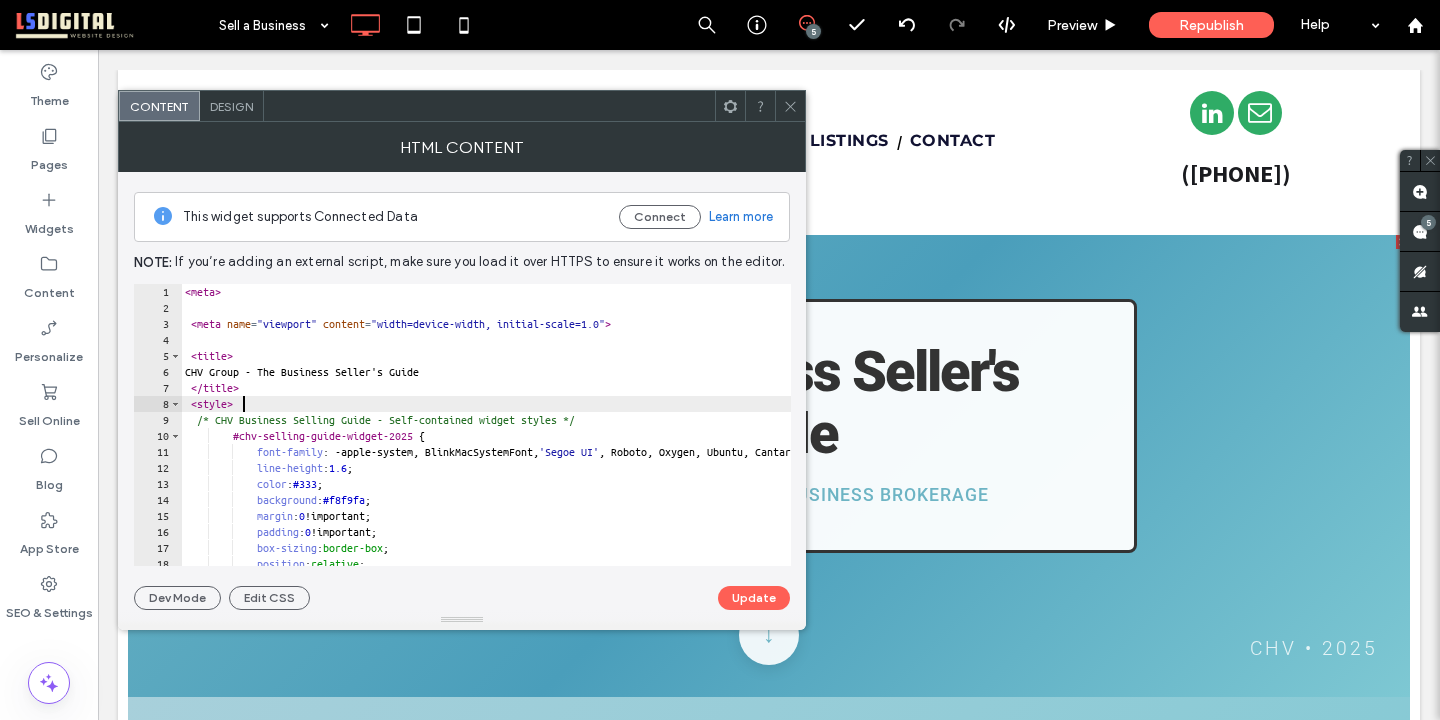 type on "**********" 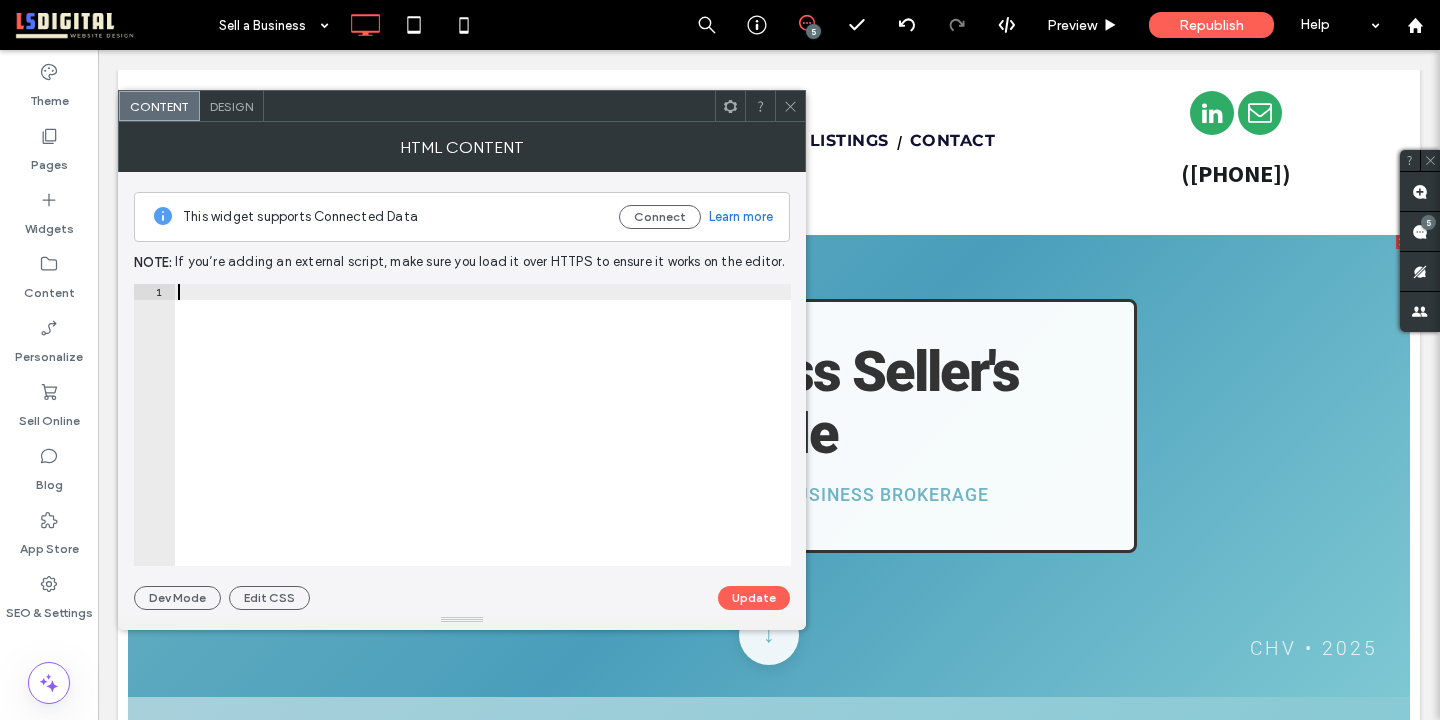 paste on "*******" 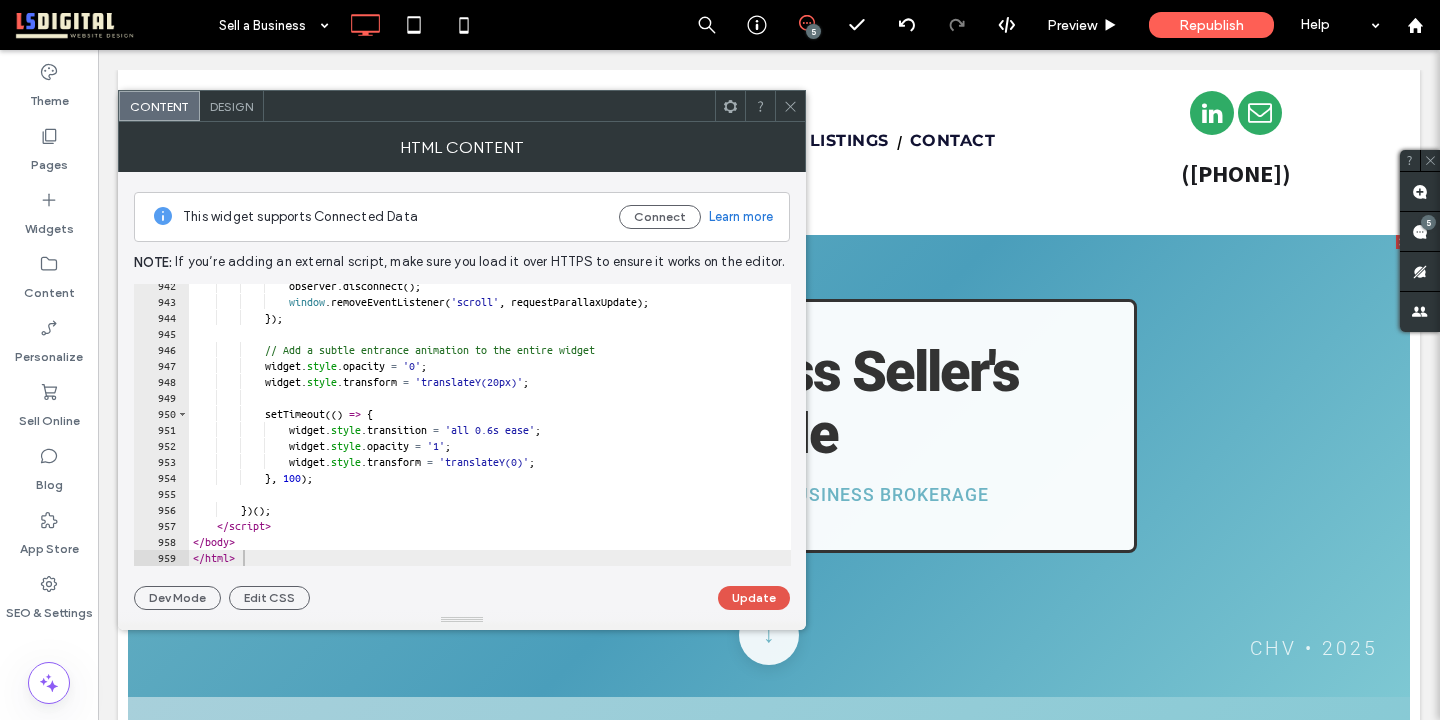 click on "Update" at bounding box center (754, 598) 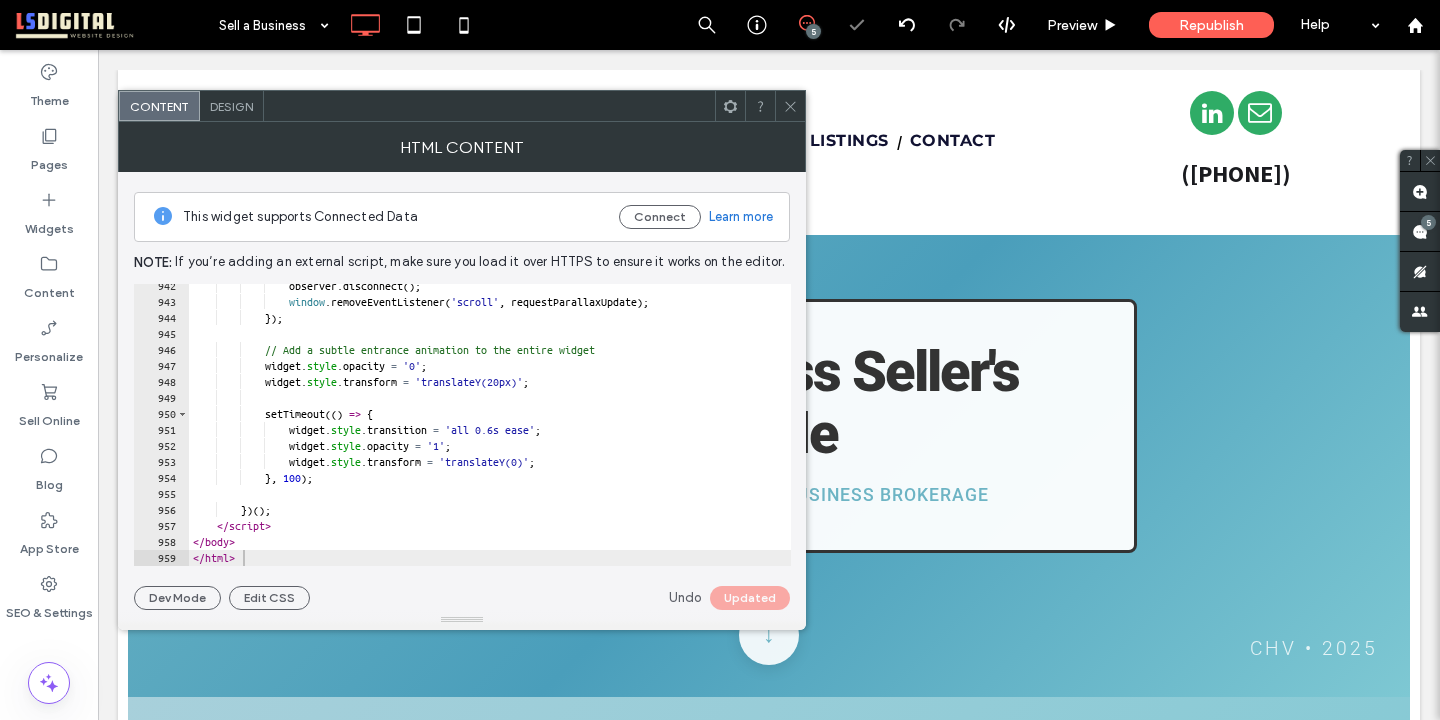 click at bounding box center [790, 106] 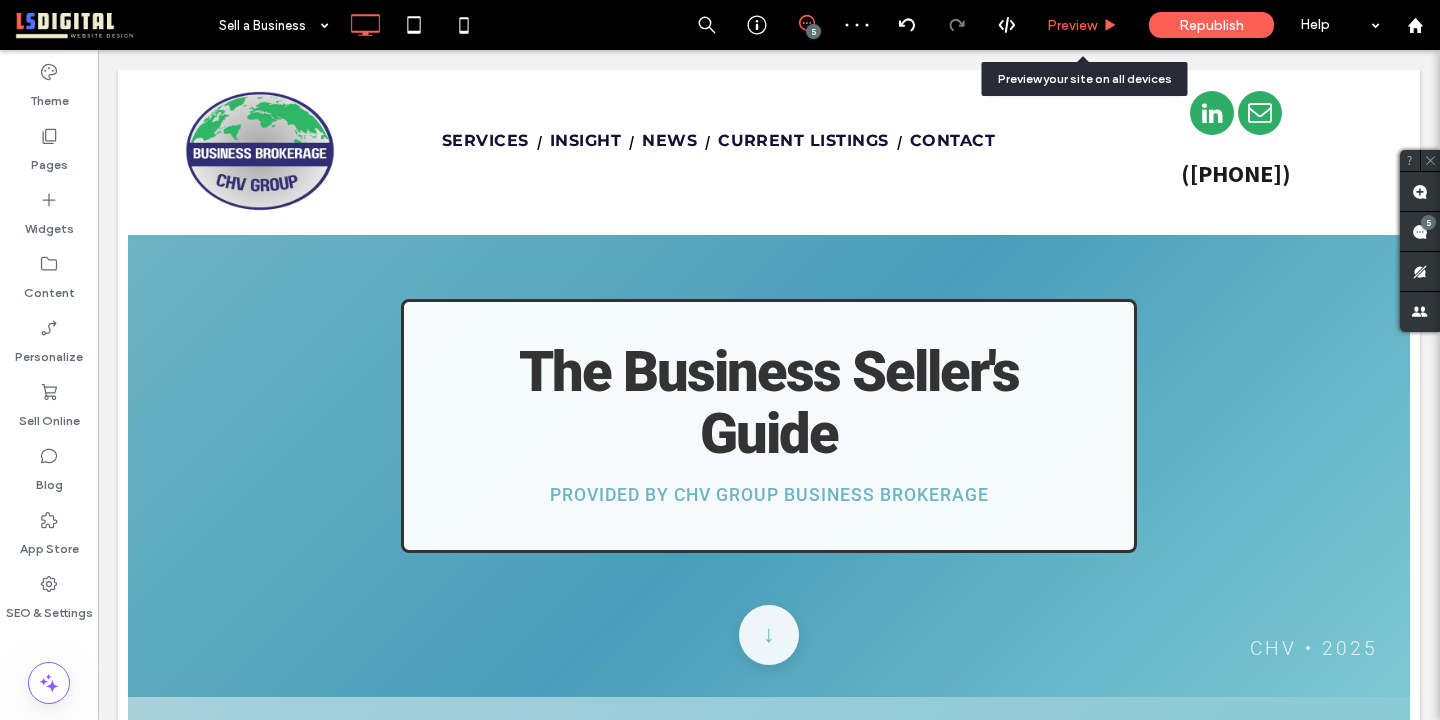 click on "Preview" at bounding box center (1072, 25) 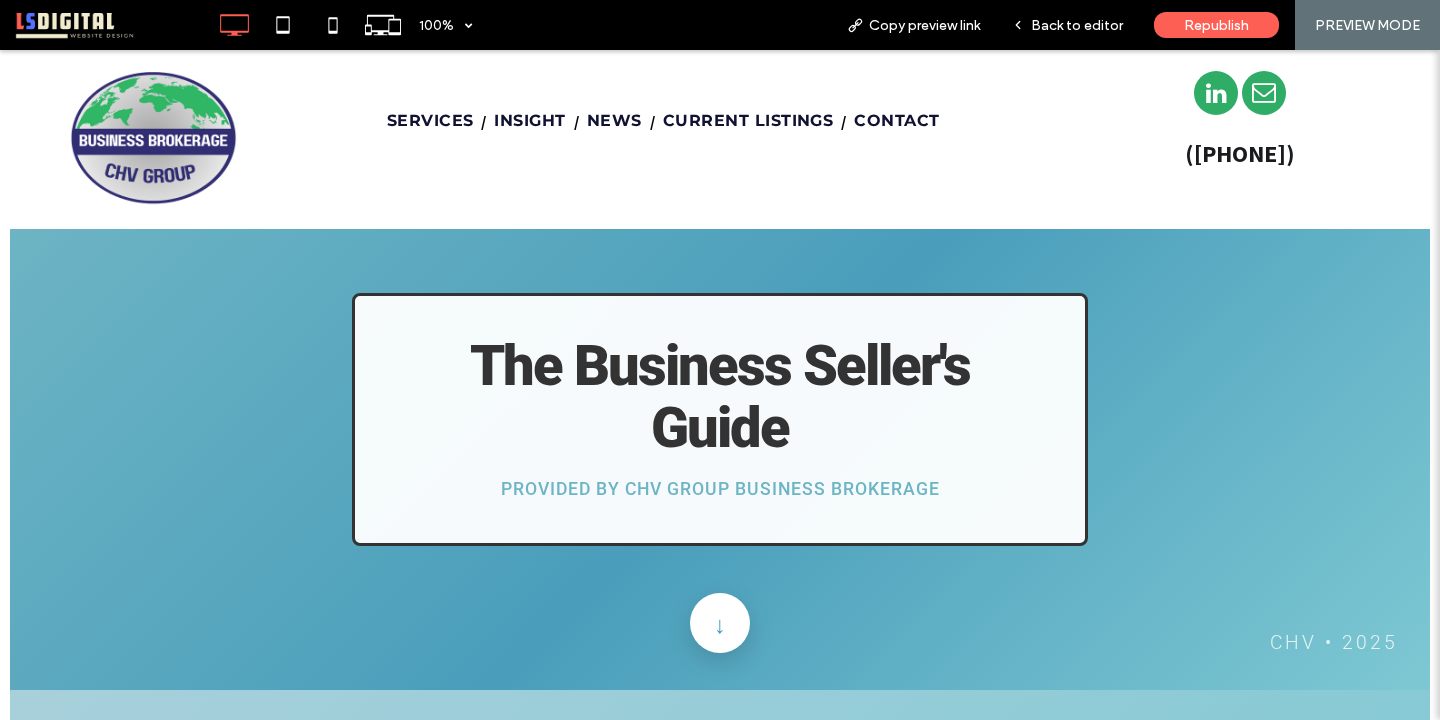 click at bounding box center (720, 628) 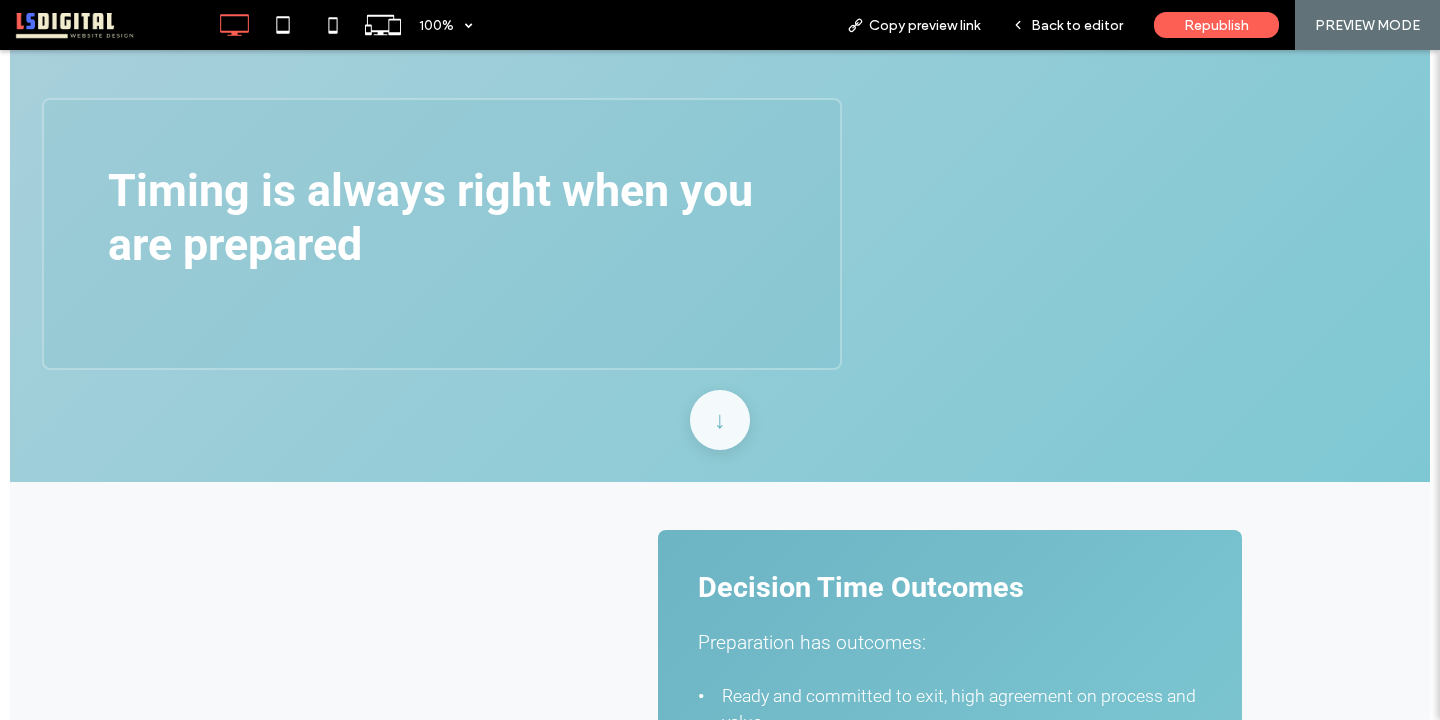 scroll, scrollTop: 640, scrollLeft: 0, axis: vertical 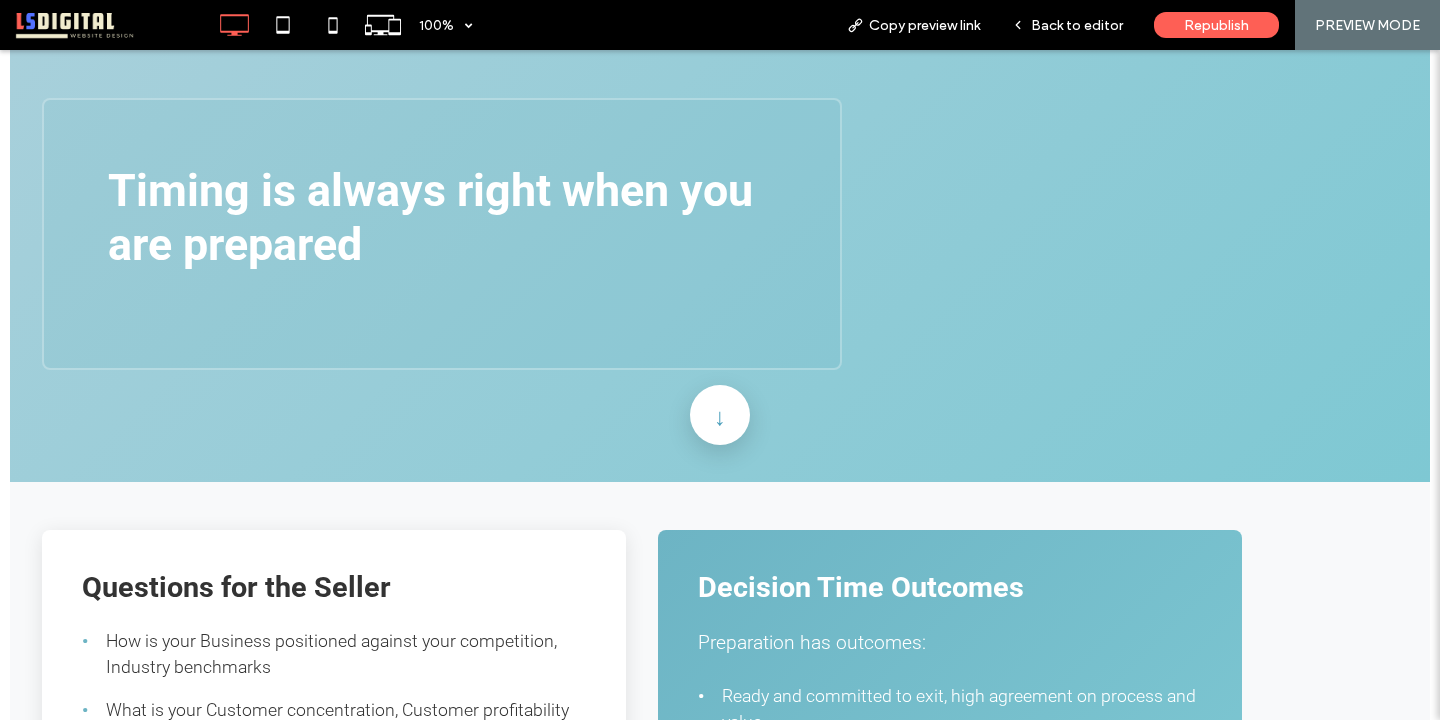 click at bounding box center [720, 419] 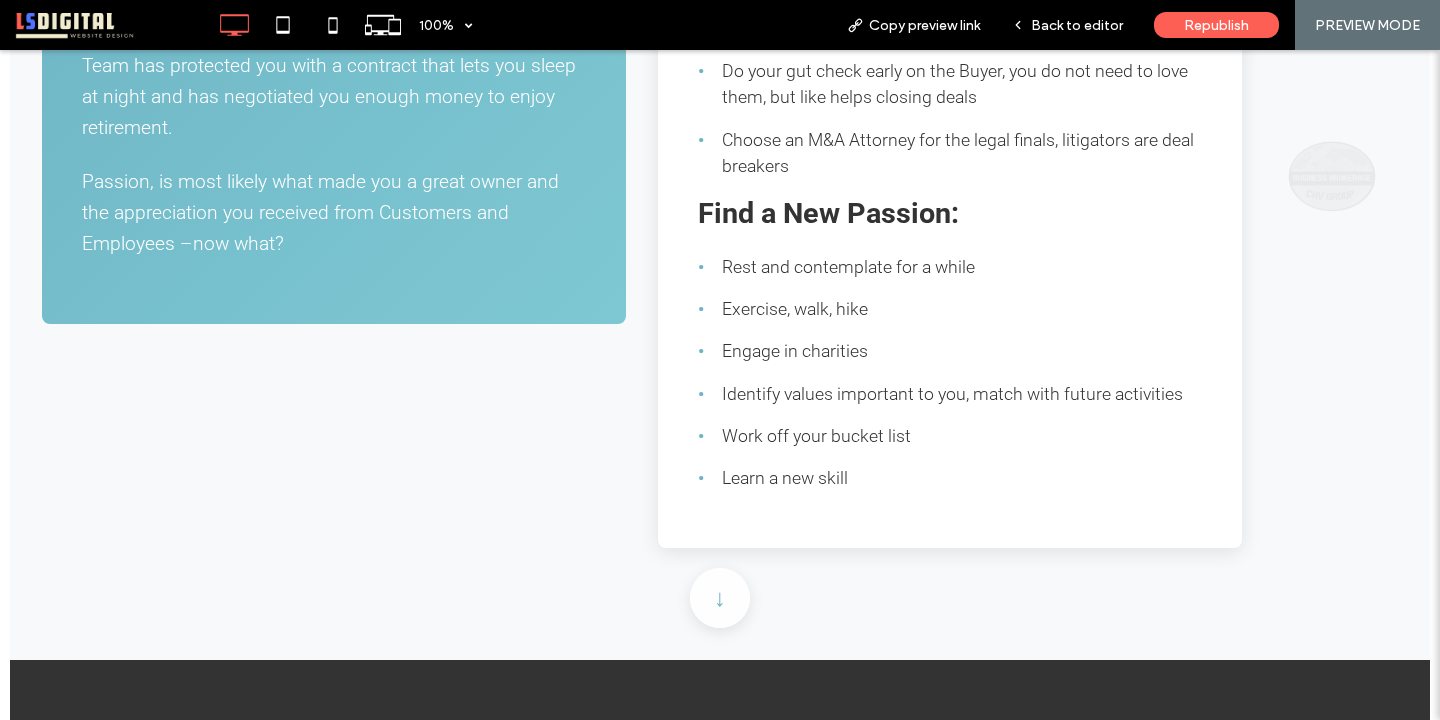 scroll, scrollTop: 4113, scrollLeft: 0, axis: vertical 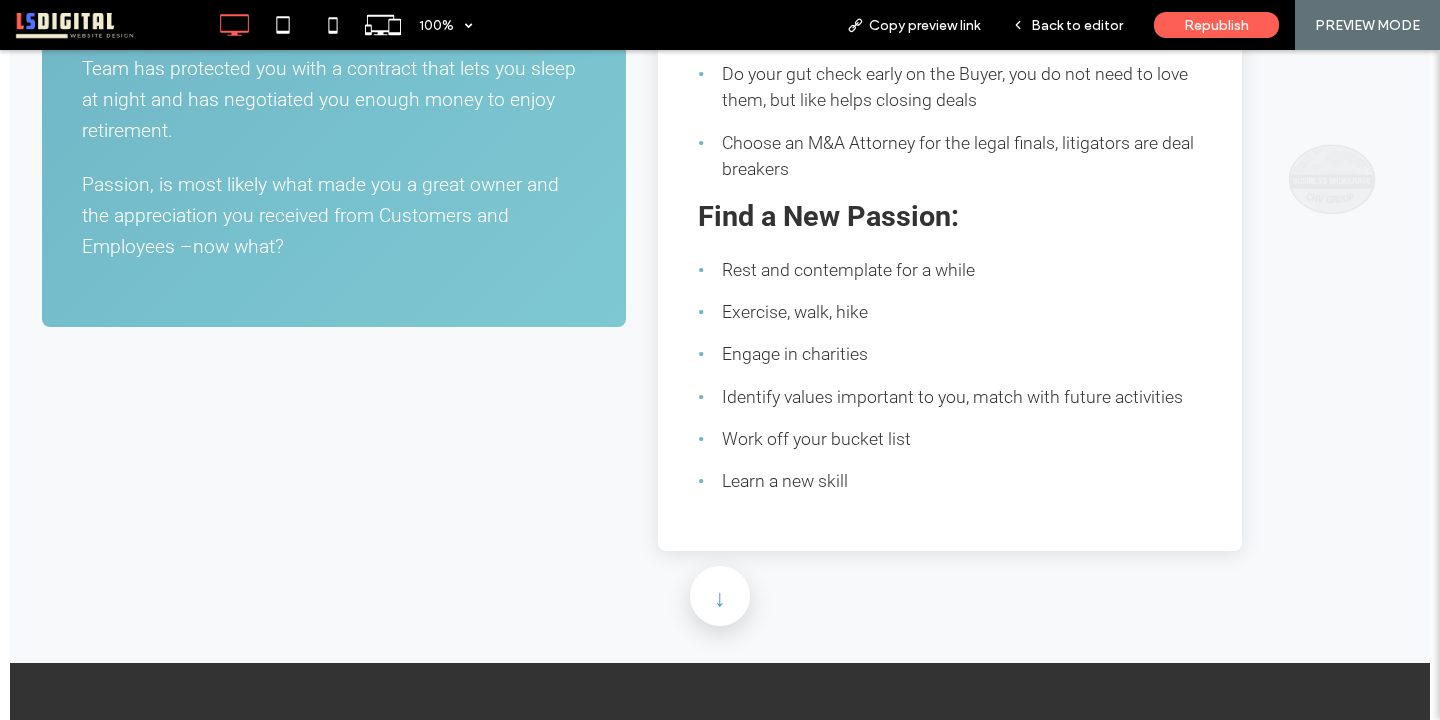 click at bounding box center [720, 597] 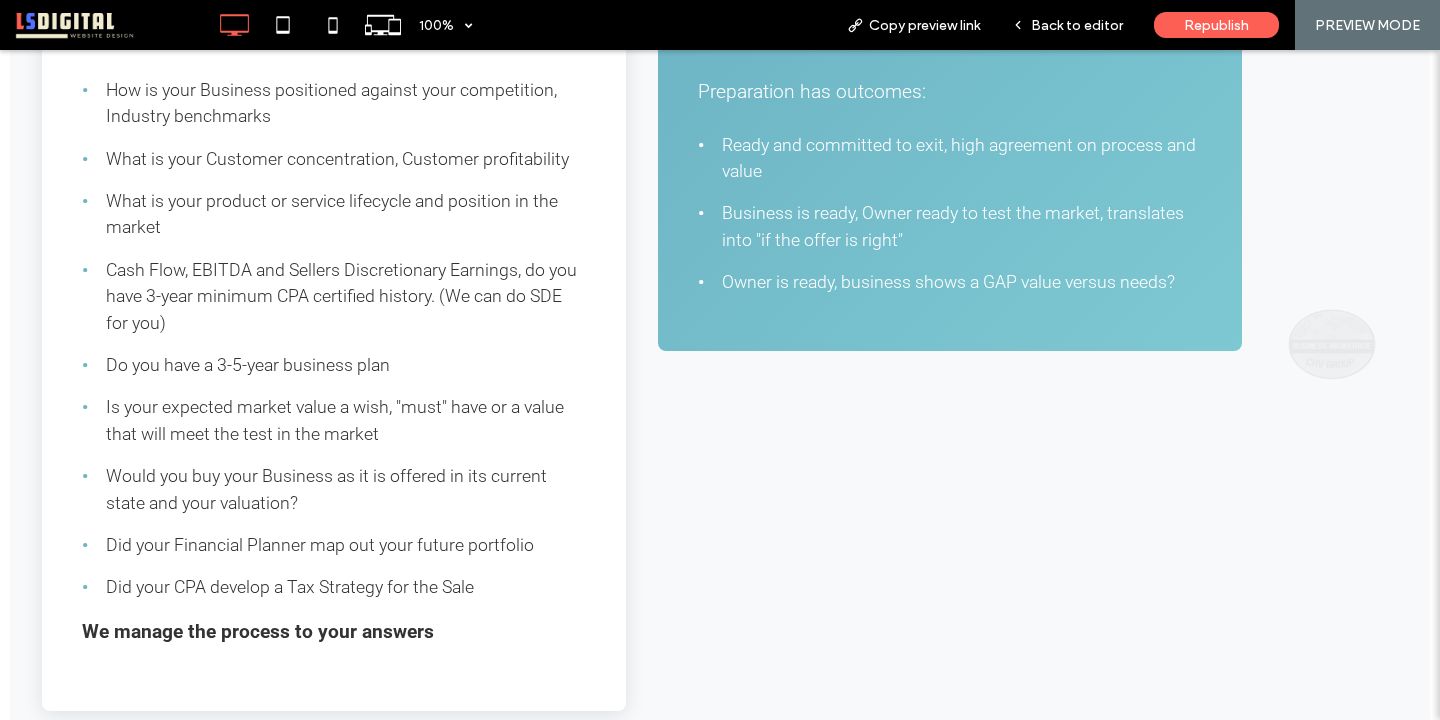 scroll, scrollTop: 1188, scrollLeft: 0, axis: vertical 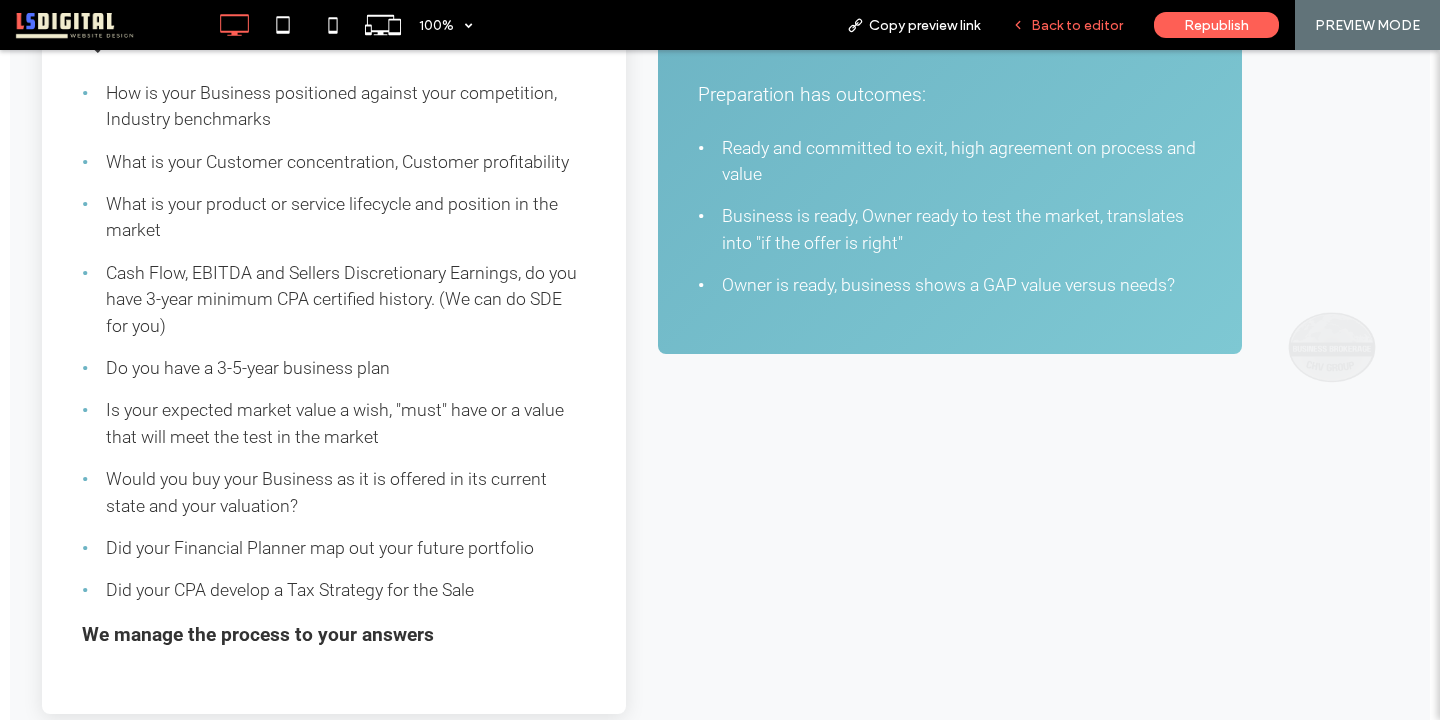 click on "Back to editor" at bounding box center (1077, 25) 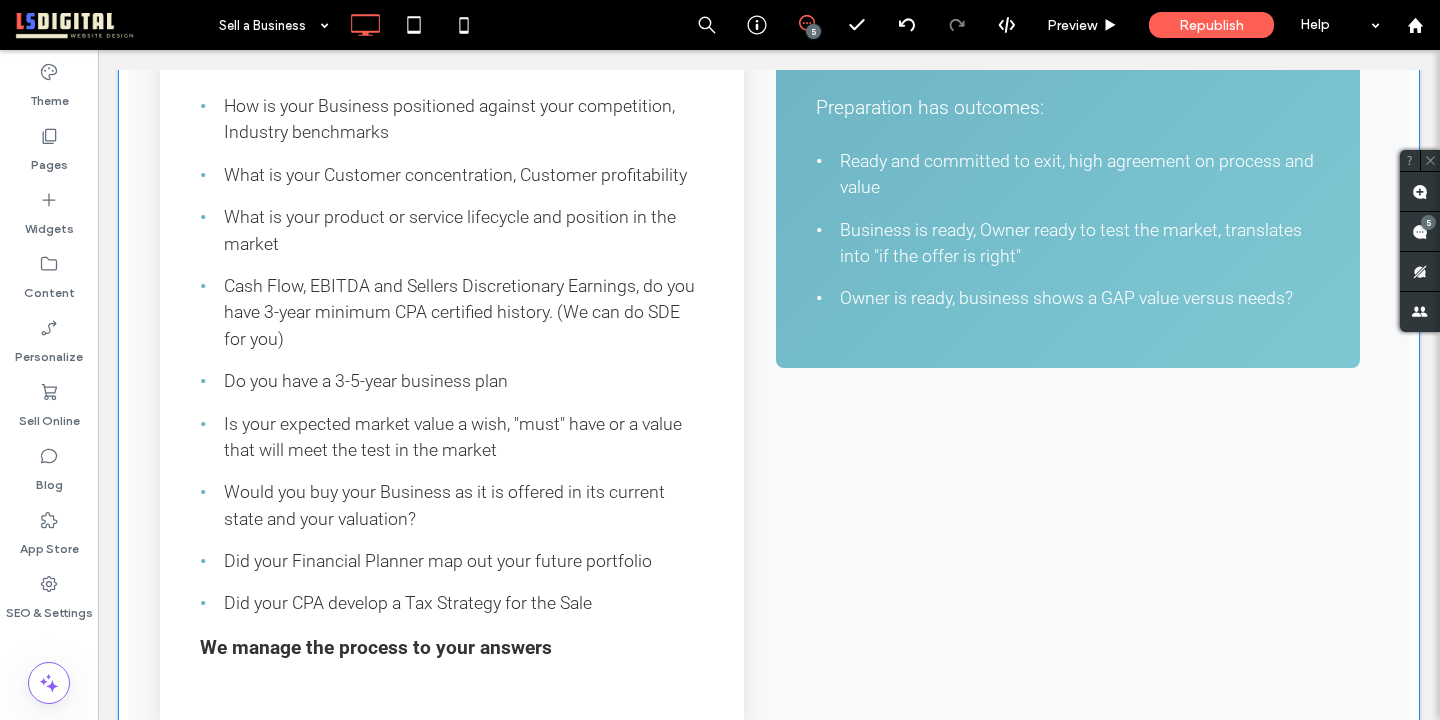 scroll, scrollTop: 1180, scrollLeft: 0, axis: vertical 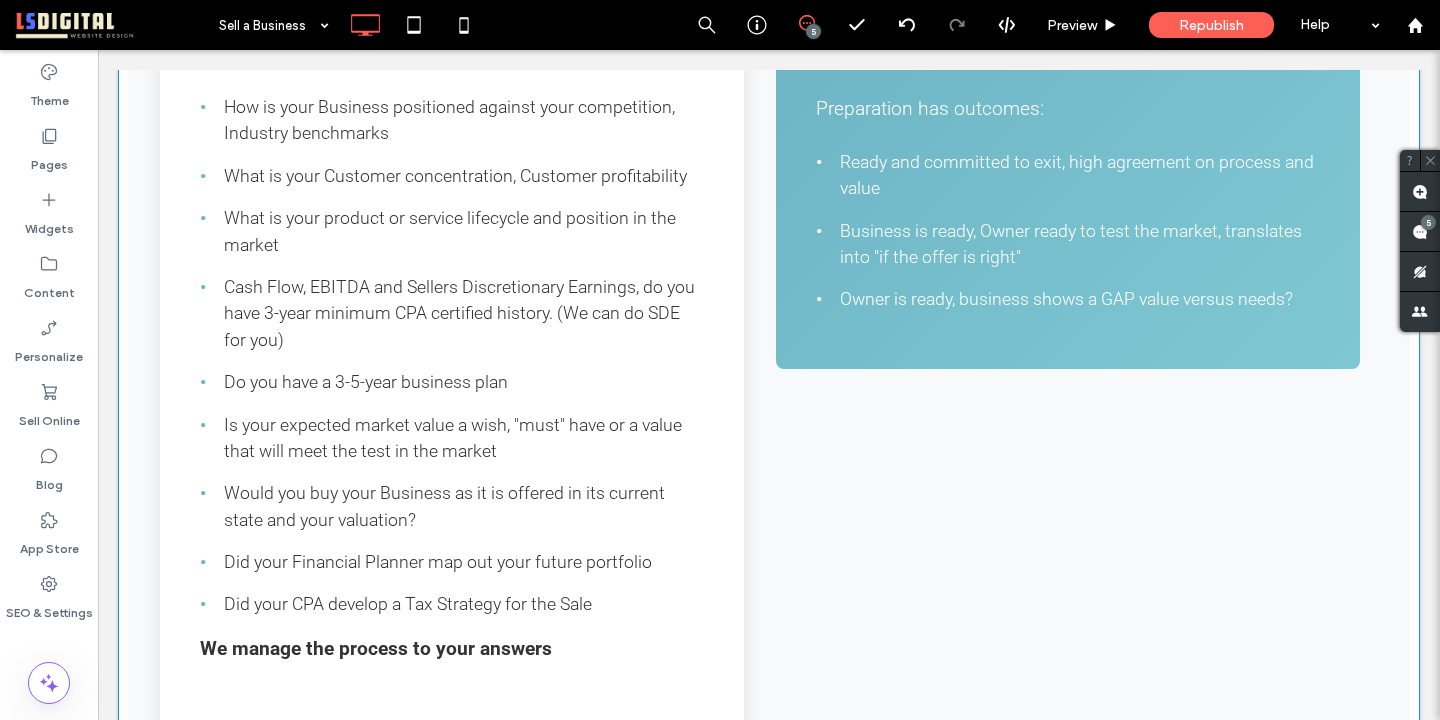 click at bounding box center [769, 1552] 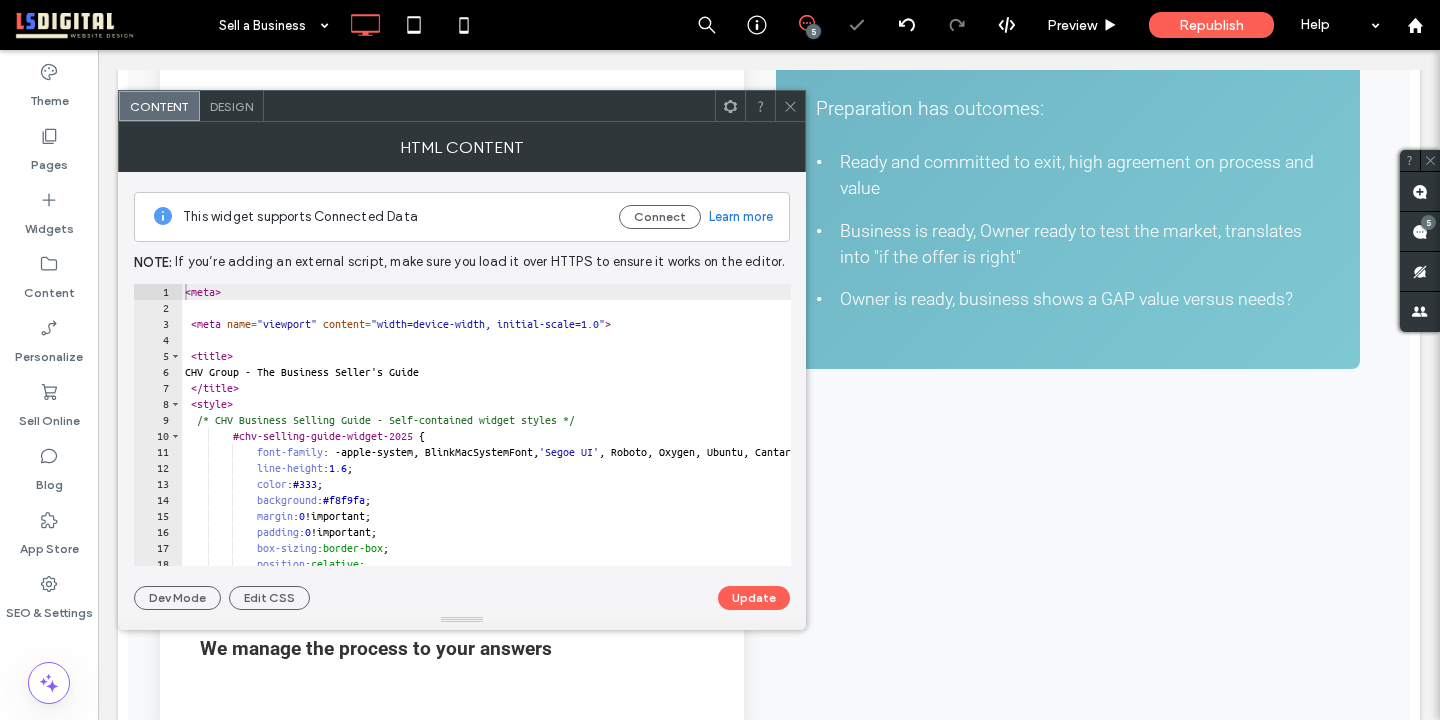 click on "< meta >     < meta   name = "viewport"   content = "width=device-width, initial-scale=1.0" >     < title >   CHV Group - The Business Seller's Guide   </ title >   < style >    /* CHV Business Selling Guide - Self-contained widget styles */           #chv-selling-guide-widget-2025   {                font-family : -apple-system, BlinkMacSystemFont,  ' Segoe UI ' , Roboto, Oxygen, Ubuntu, Cantarell,  sans-serif  !important;                line-height :  1.6 ;                color :  #333 ;                background :  #f8f9fa ;                margin :  0  !important;                padding :  0  !important;                box-sizing :  border-box ;                position :  relative ;                z-index :  1 ;" at bounding box center [858, 441] 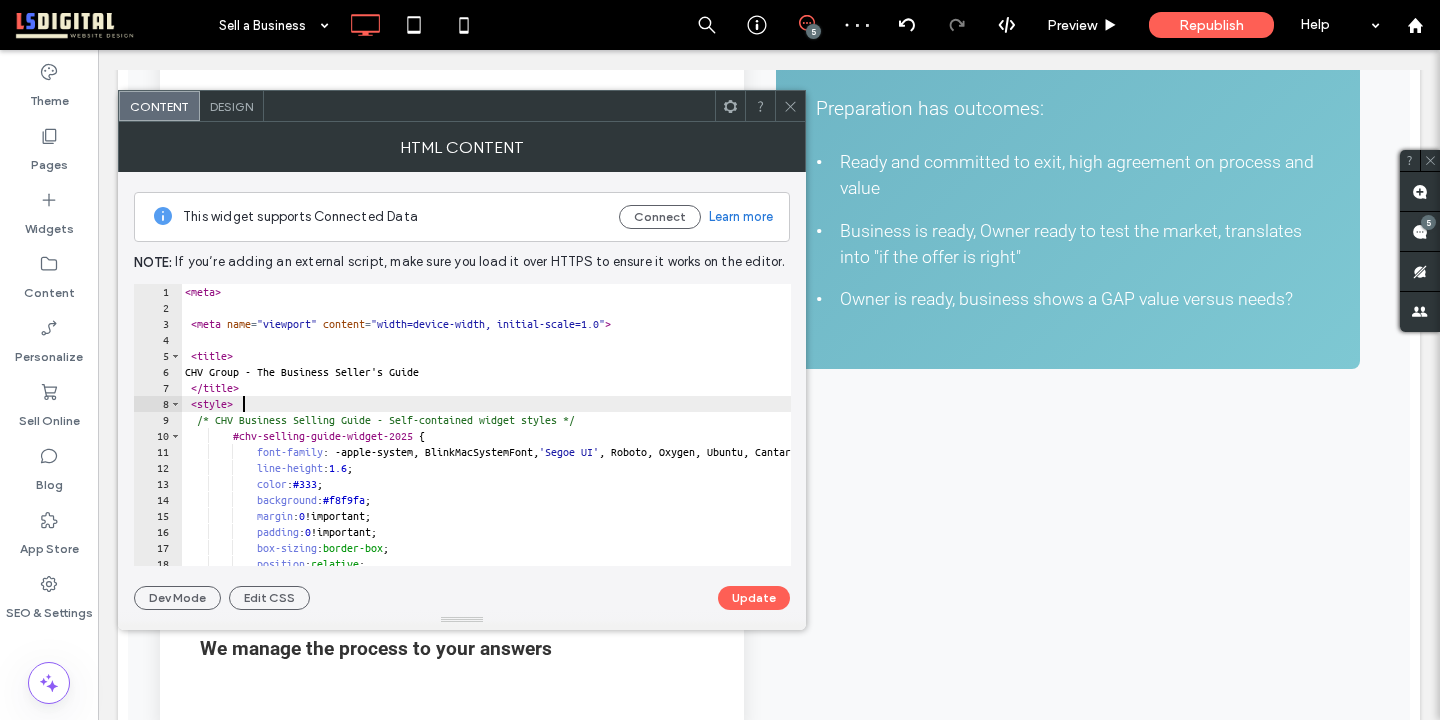 type on "**********" 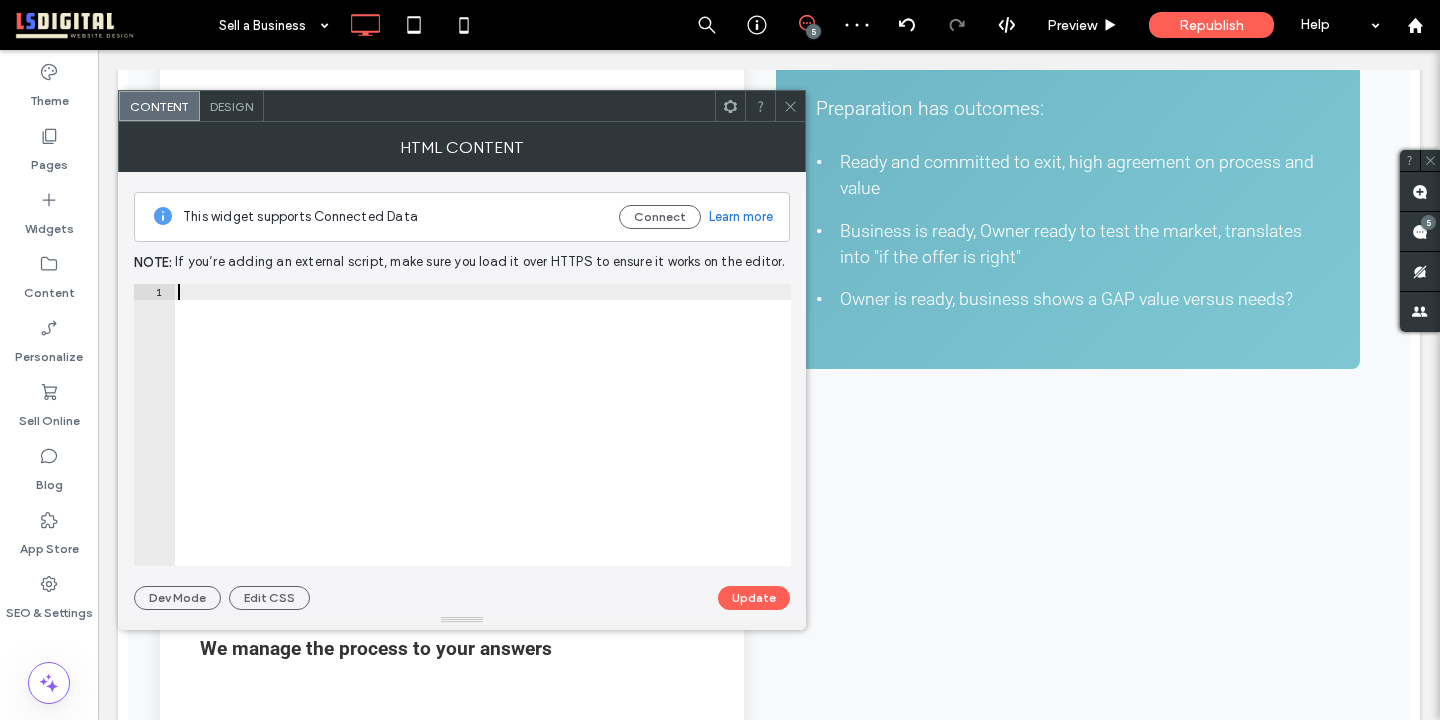 paste on "*******" 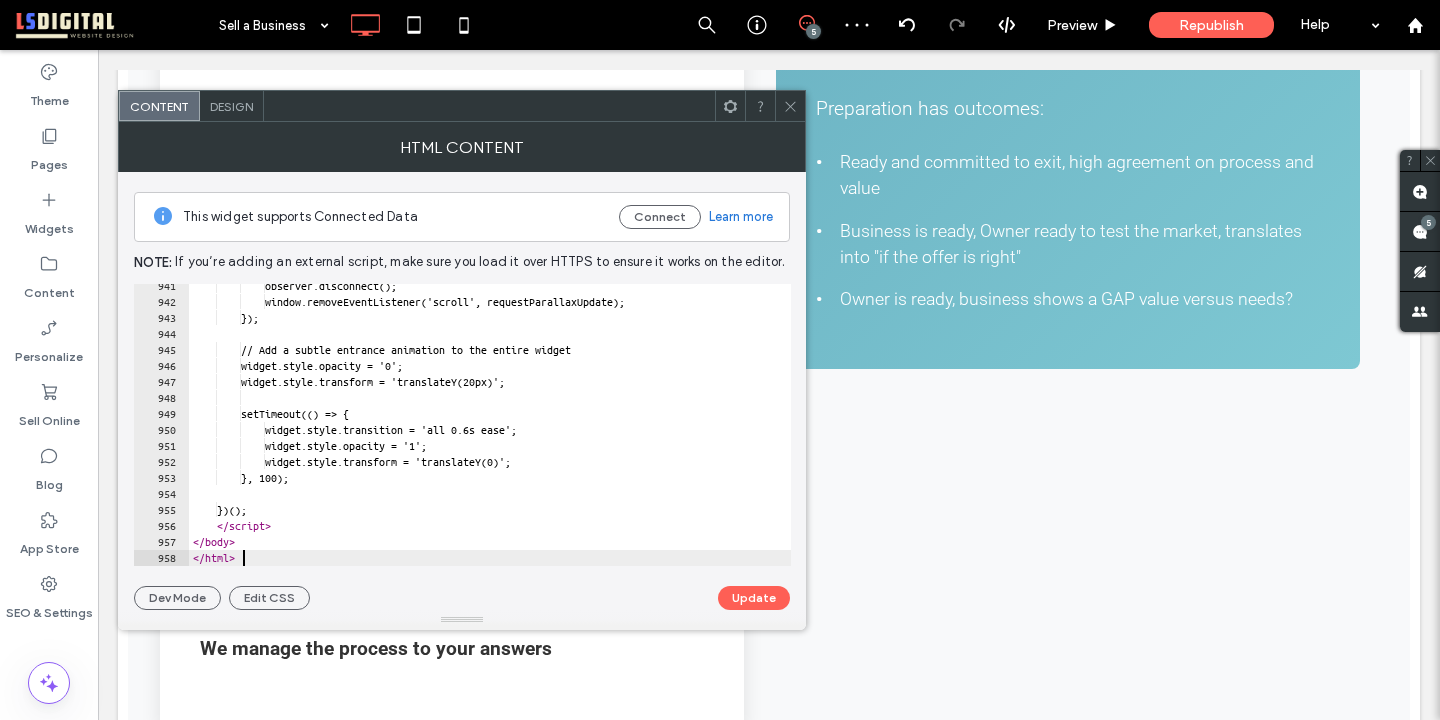 scroll, scrollTop: 15046, scrollLeft: 0, axis: vertical 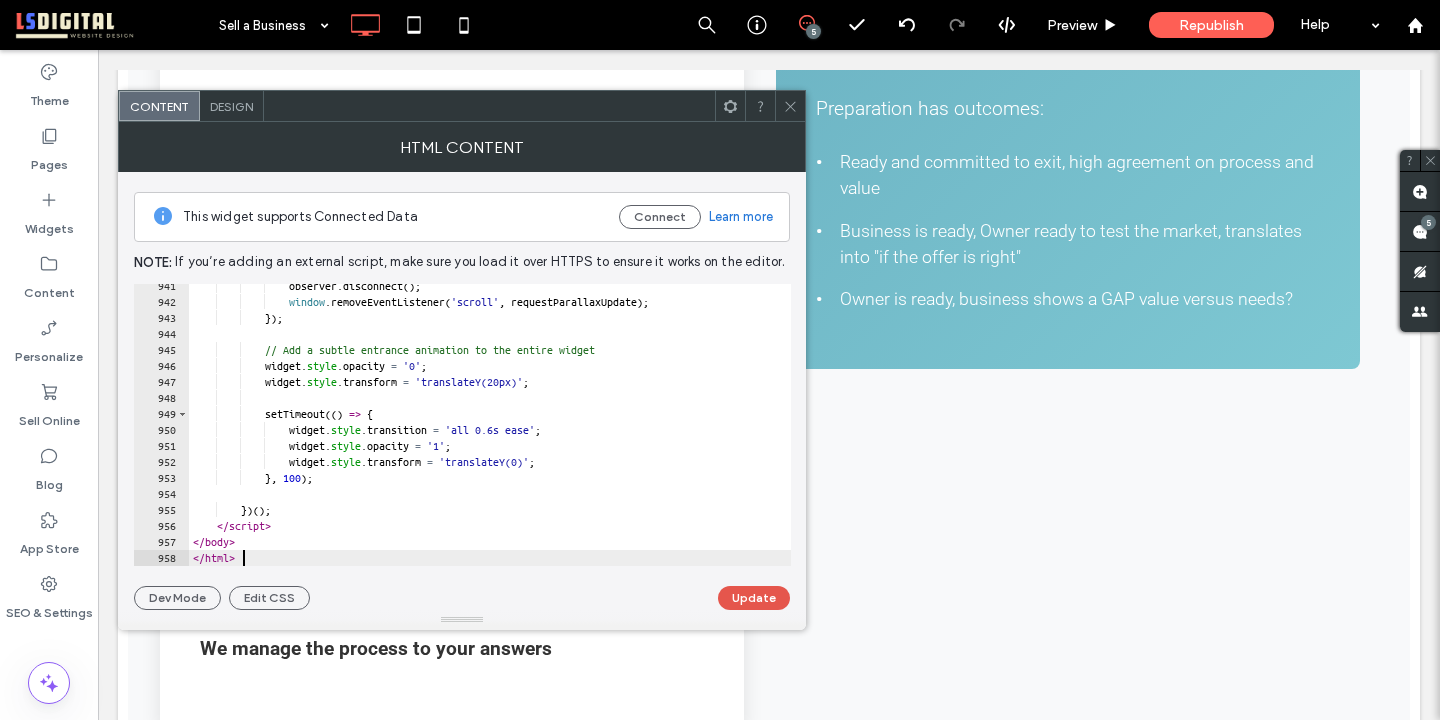 click on "Update" at bounding box center [754, 598] 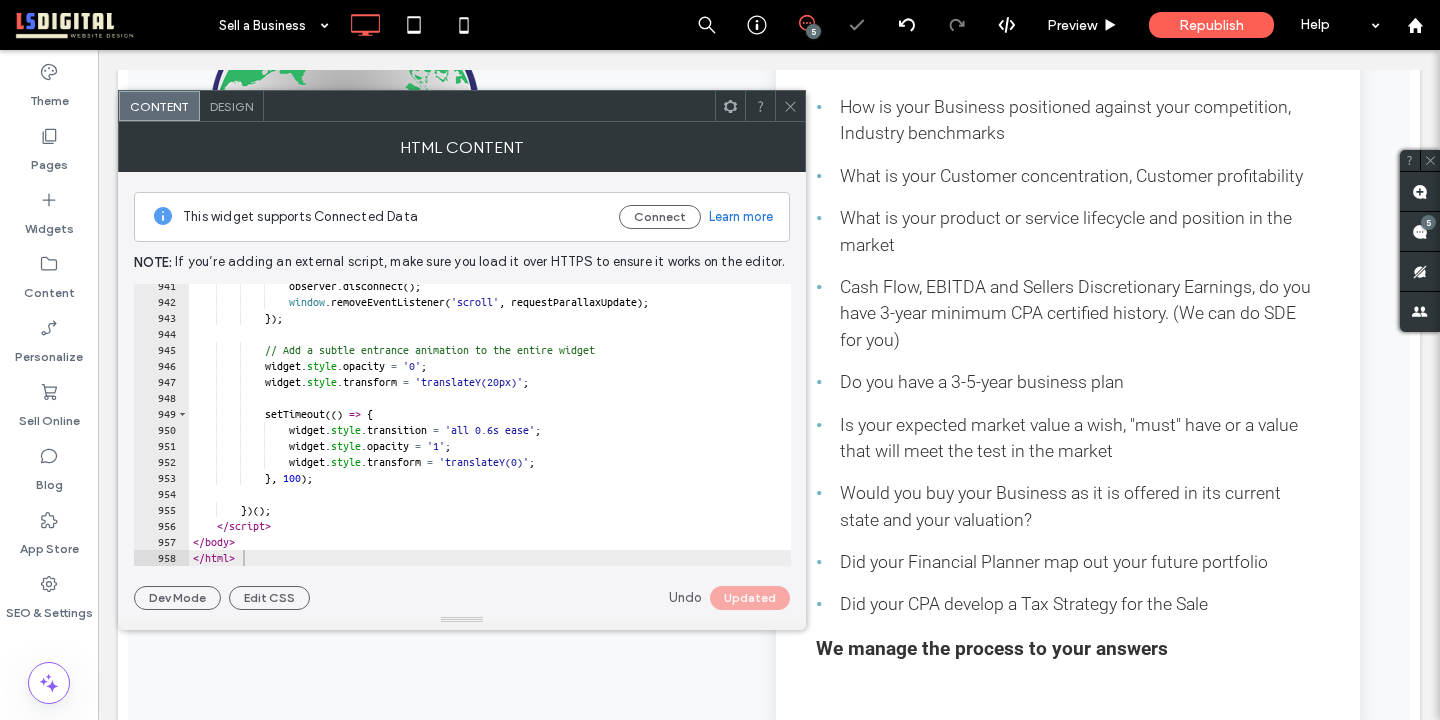 click at bounding box center [790, 106] 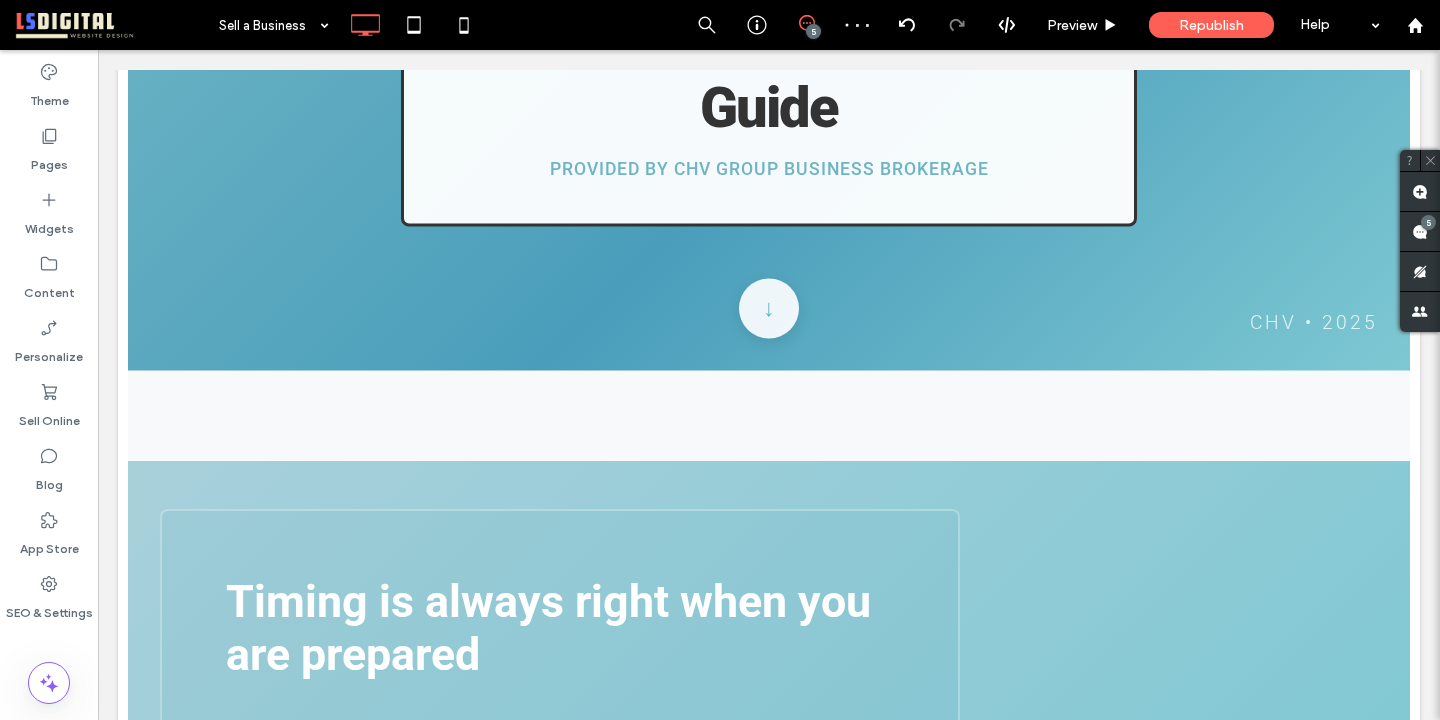 scroll, scrollTop: 0, scrollLeft: 0, axis: both 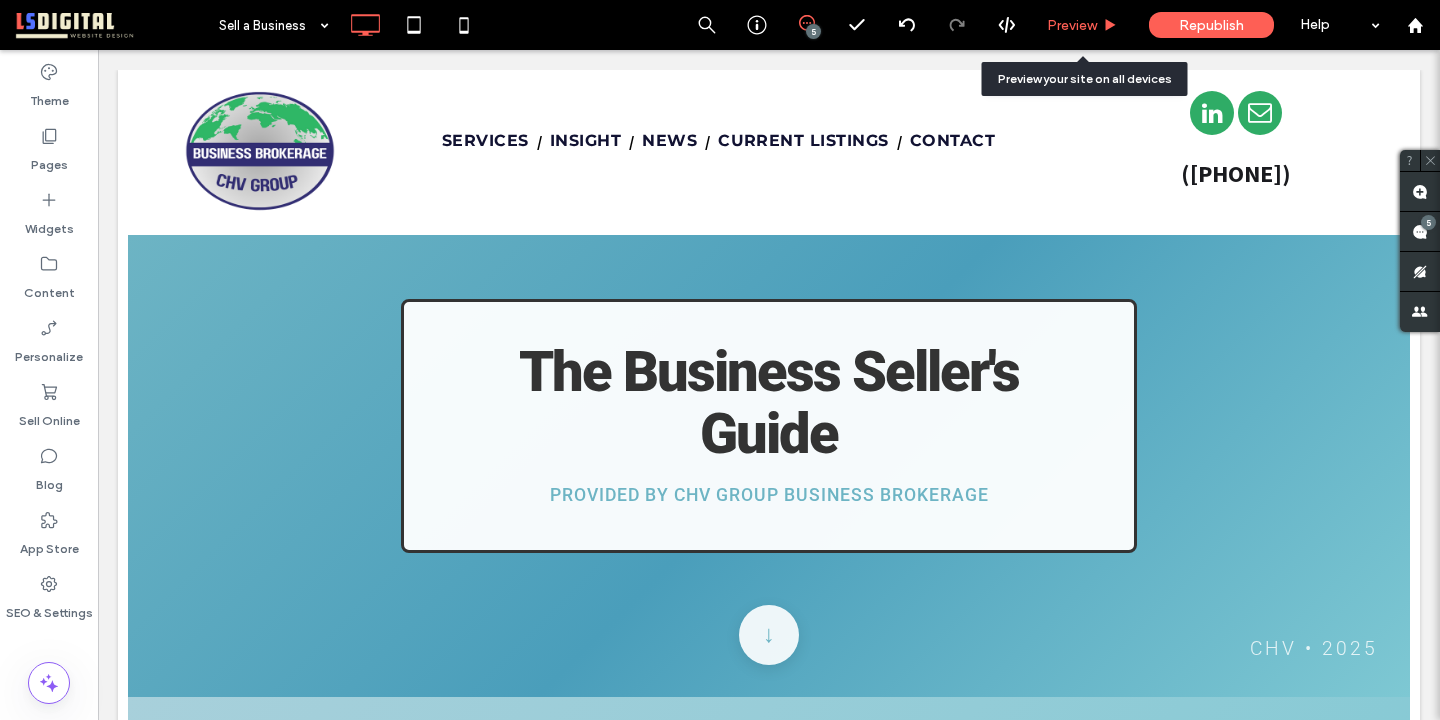 click on "Preview" at bounding box center (1072, 25) 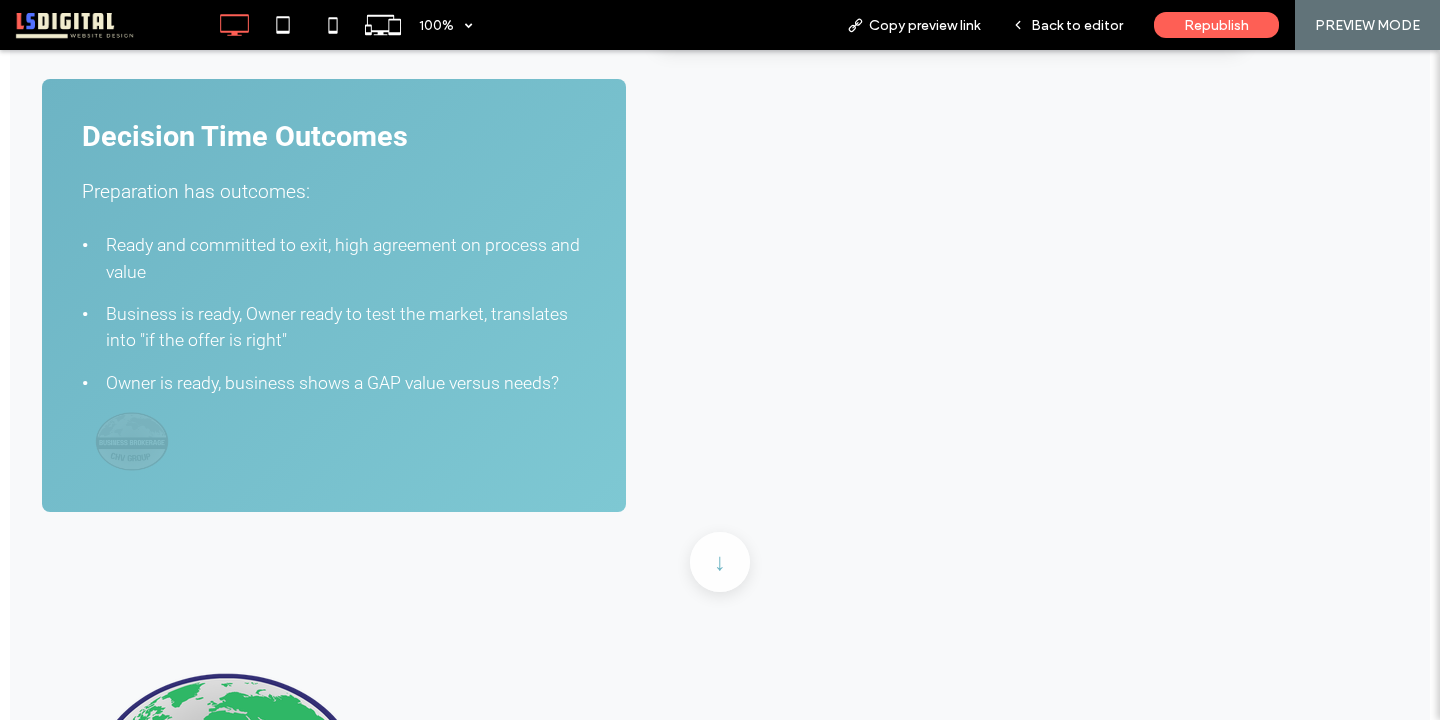 scroll, scrollTop: 1867, scrollLeft: 0, axis: vertical 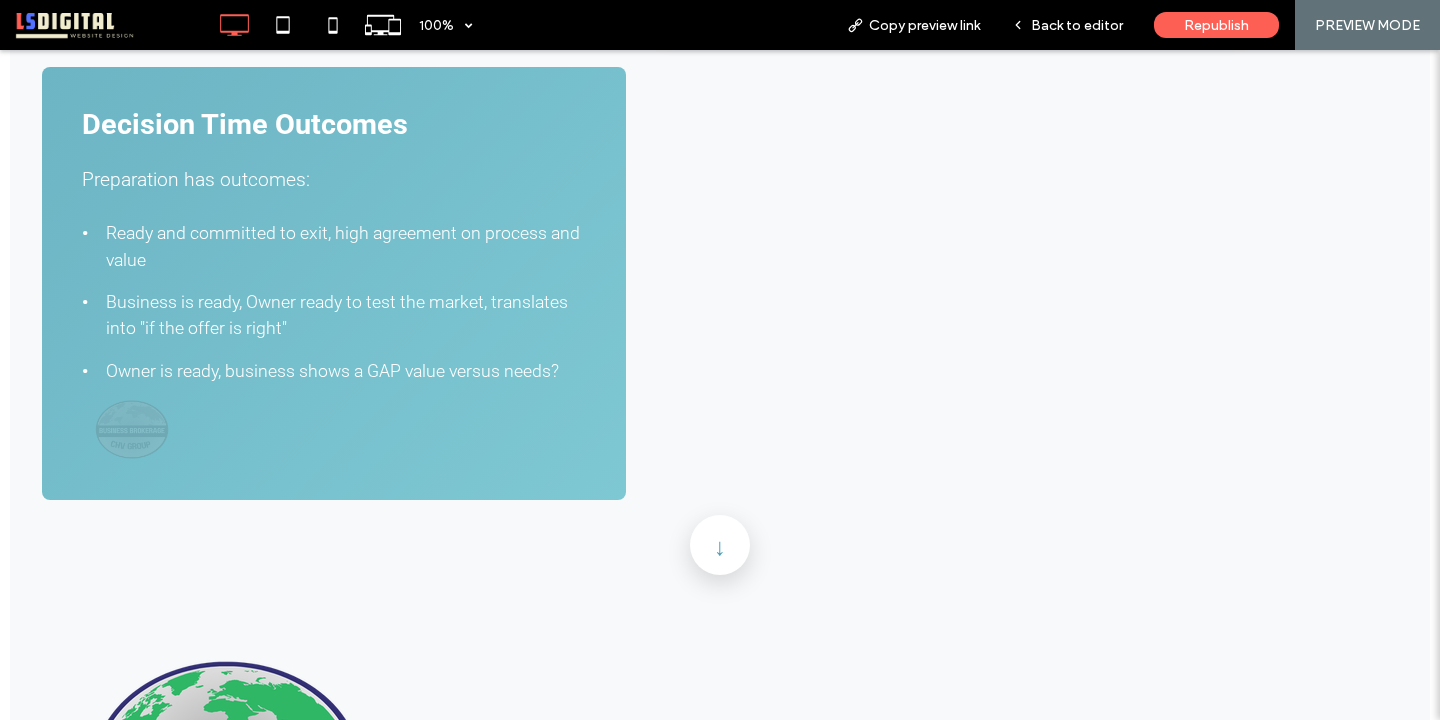 click at bounding box center [720, 550] 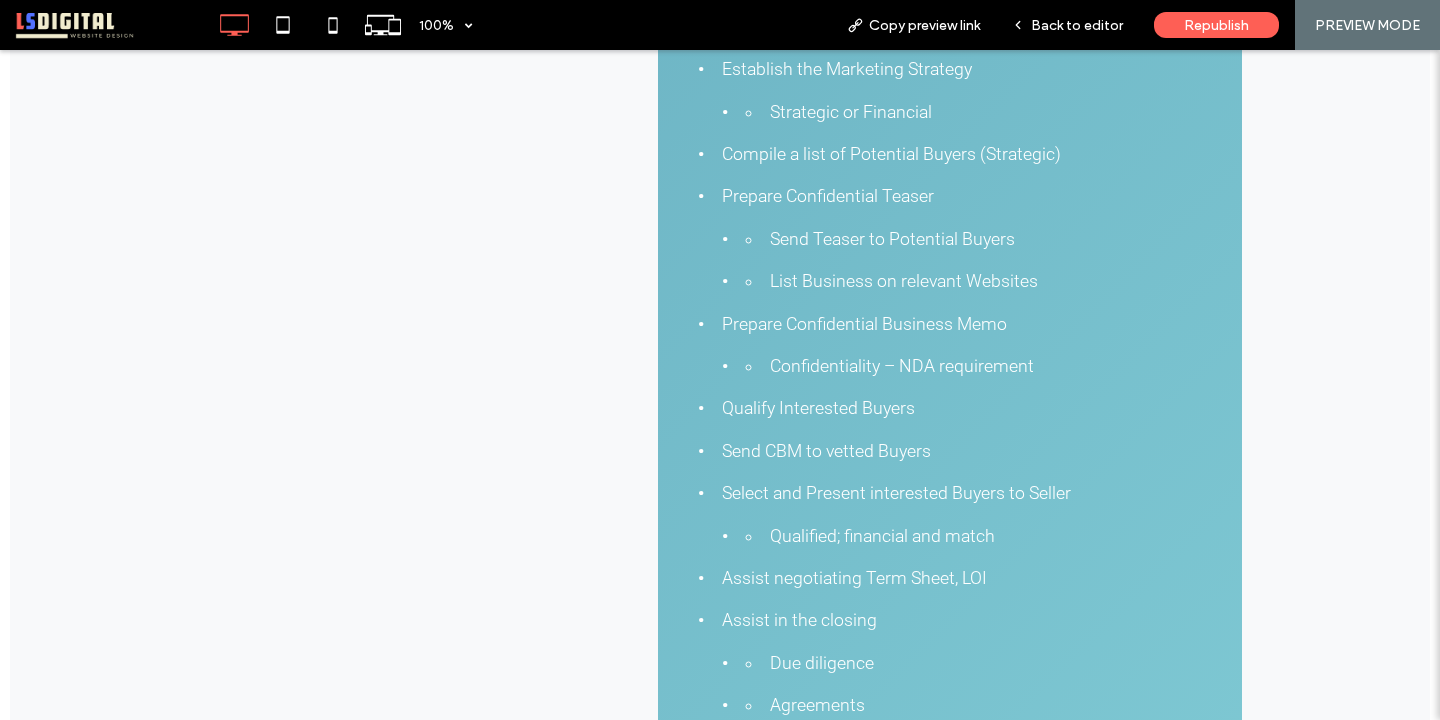 scroll, scrollTop: 2281, scrollLeft: 0, axis: vertical 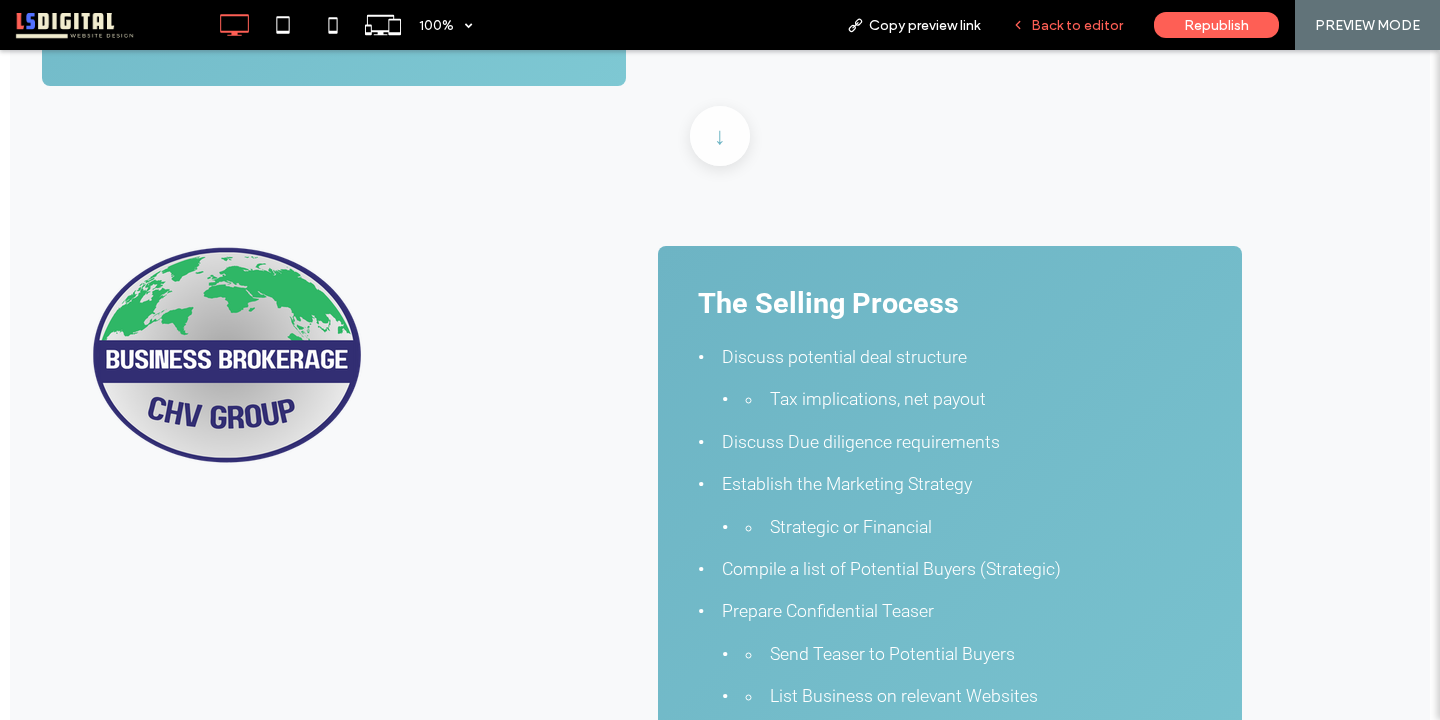 click on "Back to editor" at bounding box center [1077, 25] 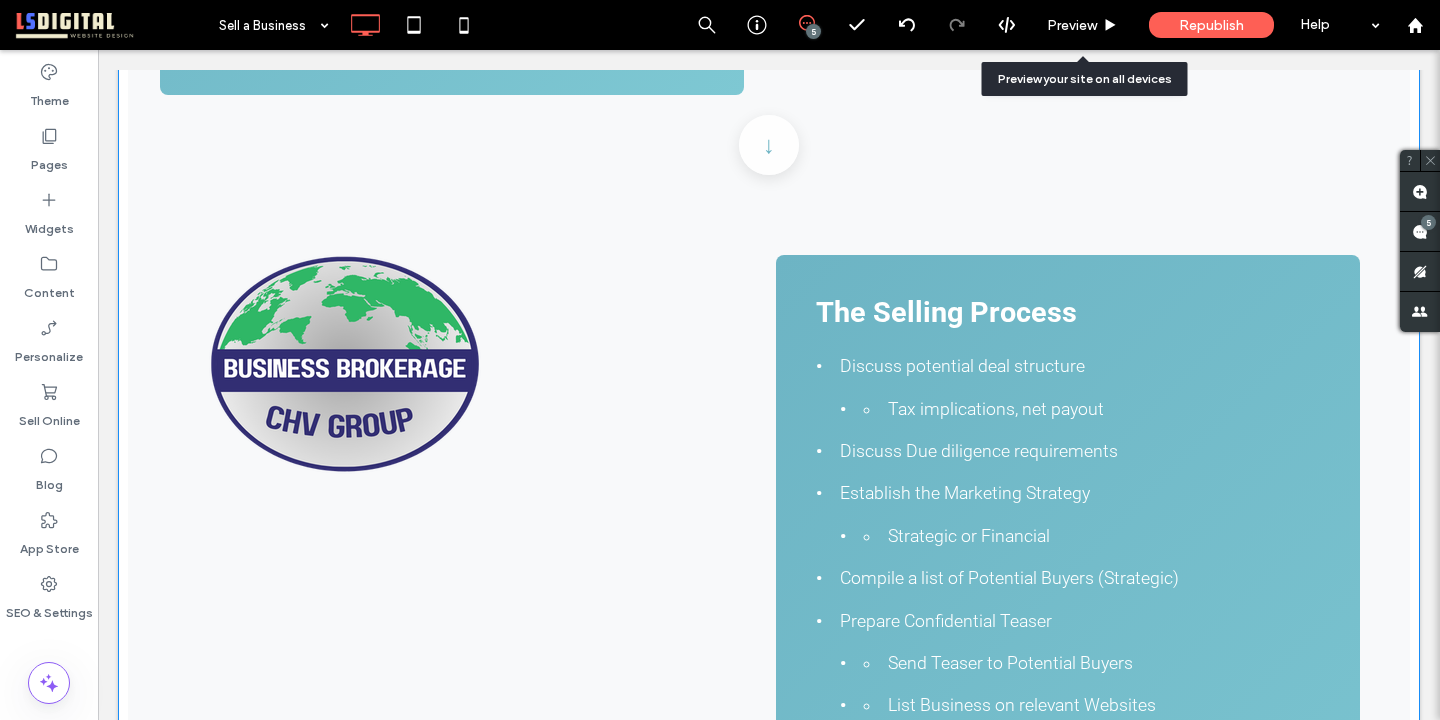 scroll, scrollTop: 2275, scrollLeft: 0, axis: vertical 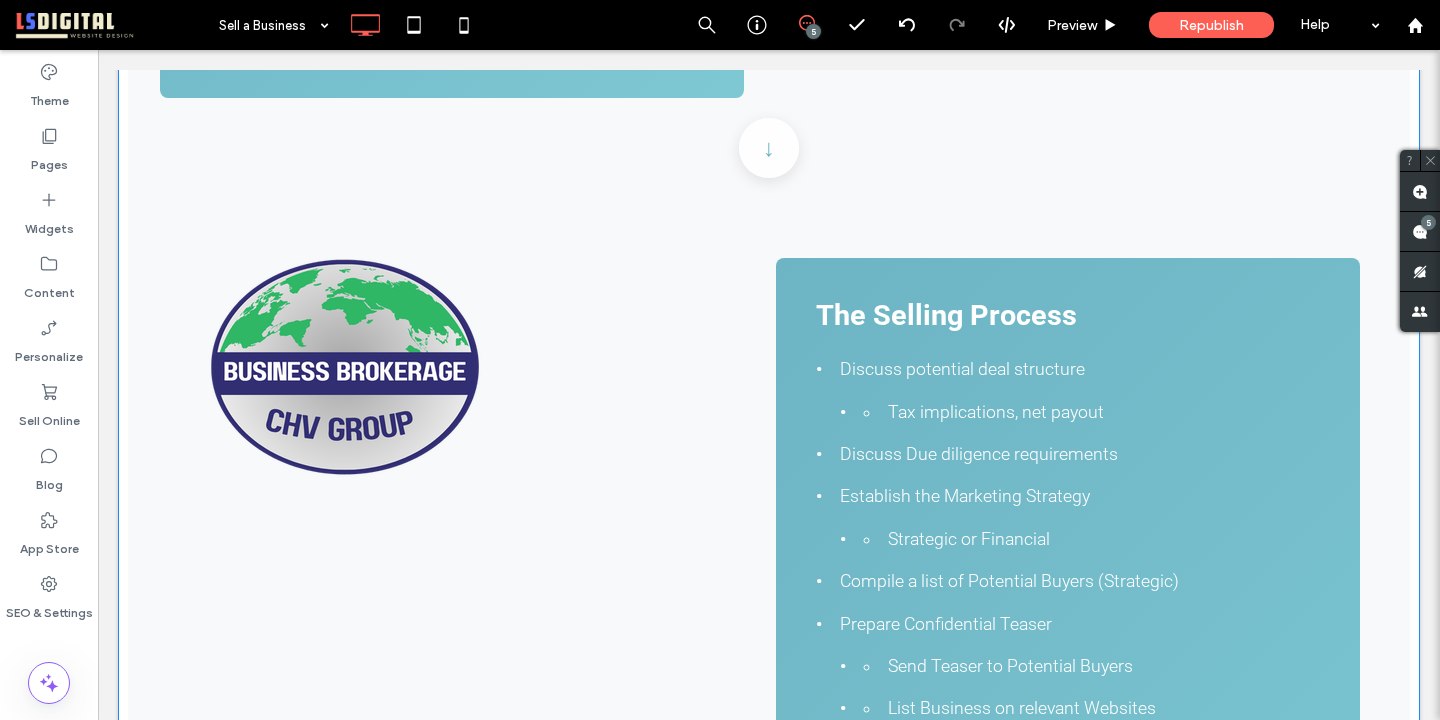 click at bounding box center [452, 369] 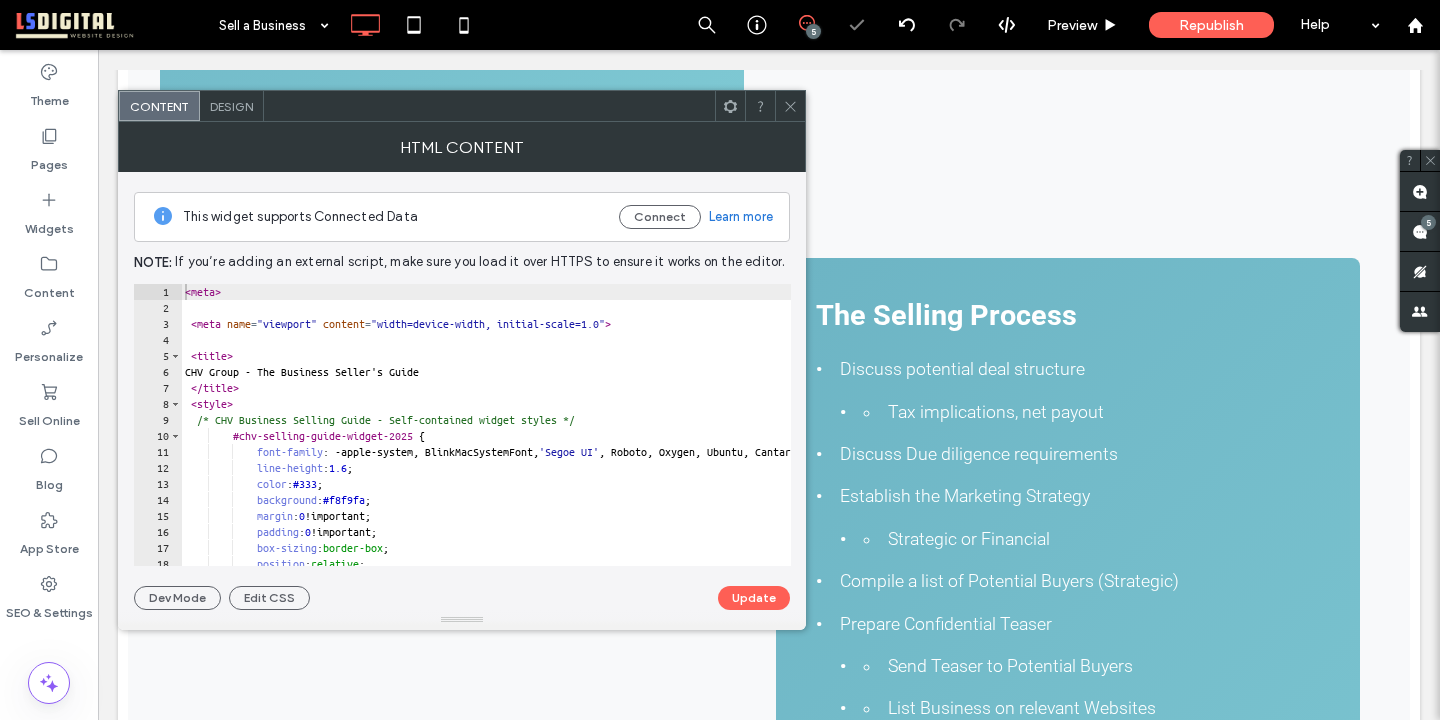click on "< meta >     < meta   name = "viewport"   content = "width=device-width, initial-scale=1.0" >     < title >   CHV Group - The Business Seller's Guide   </ title >   < style >    /* CHV Business Selling Guide - Self-contained widget styles */           #chv-selling-guide-widget-2025   {                font-family : -apple-system, BlinkMacSystemFont,  ' Segoe UI ' , Roboto, Oxygen, Ubuntu, Cantarell,  sans-serif  !important;                line-height :  1.6 ;                color :  #333 ;                background :  #f8f9fa ;                margin :  0  !important;                padding :  0  !important;                box-sizing :  border-box ;                position :  relative ;                z-index :  1 ;" at bounding box center (858, 441) 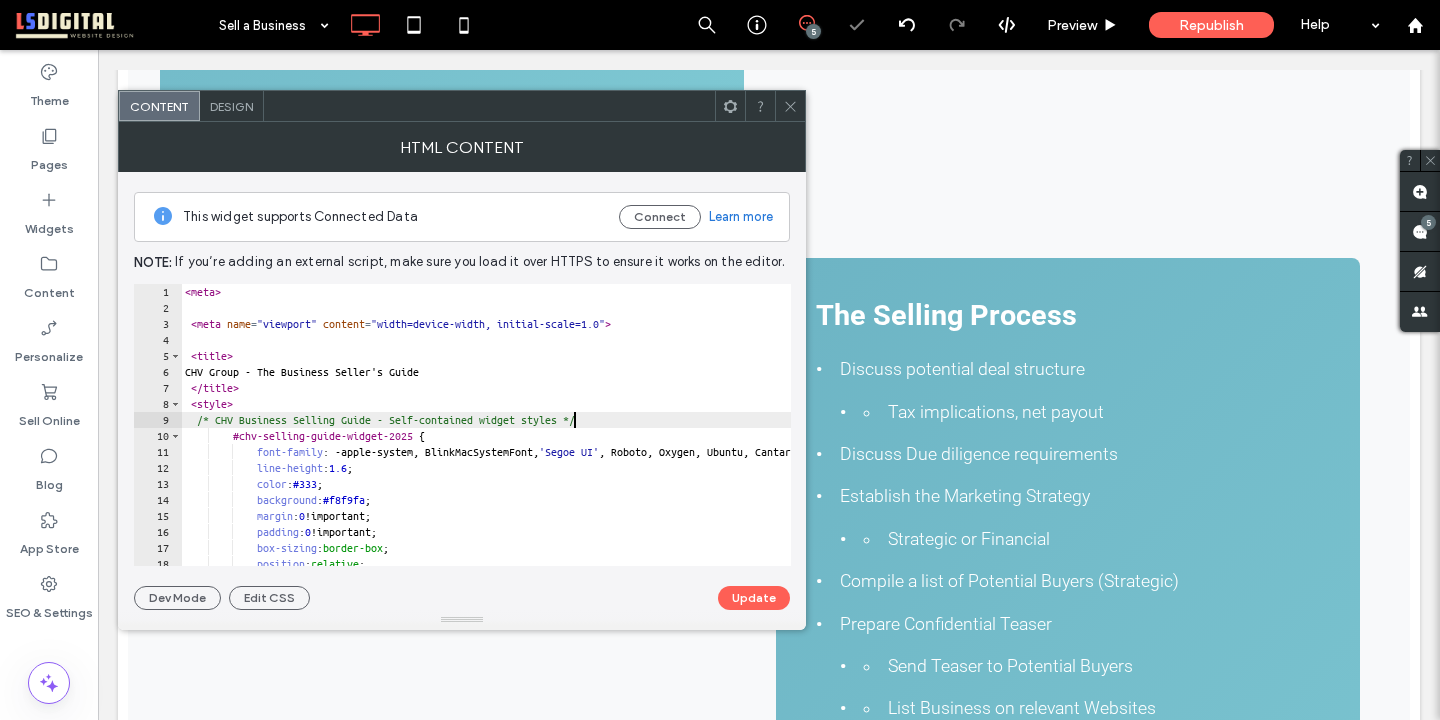 type on "**********" 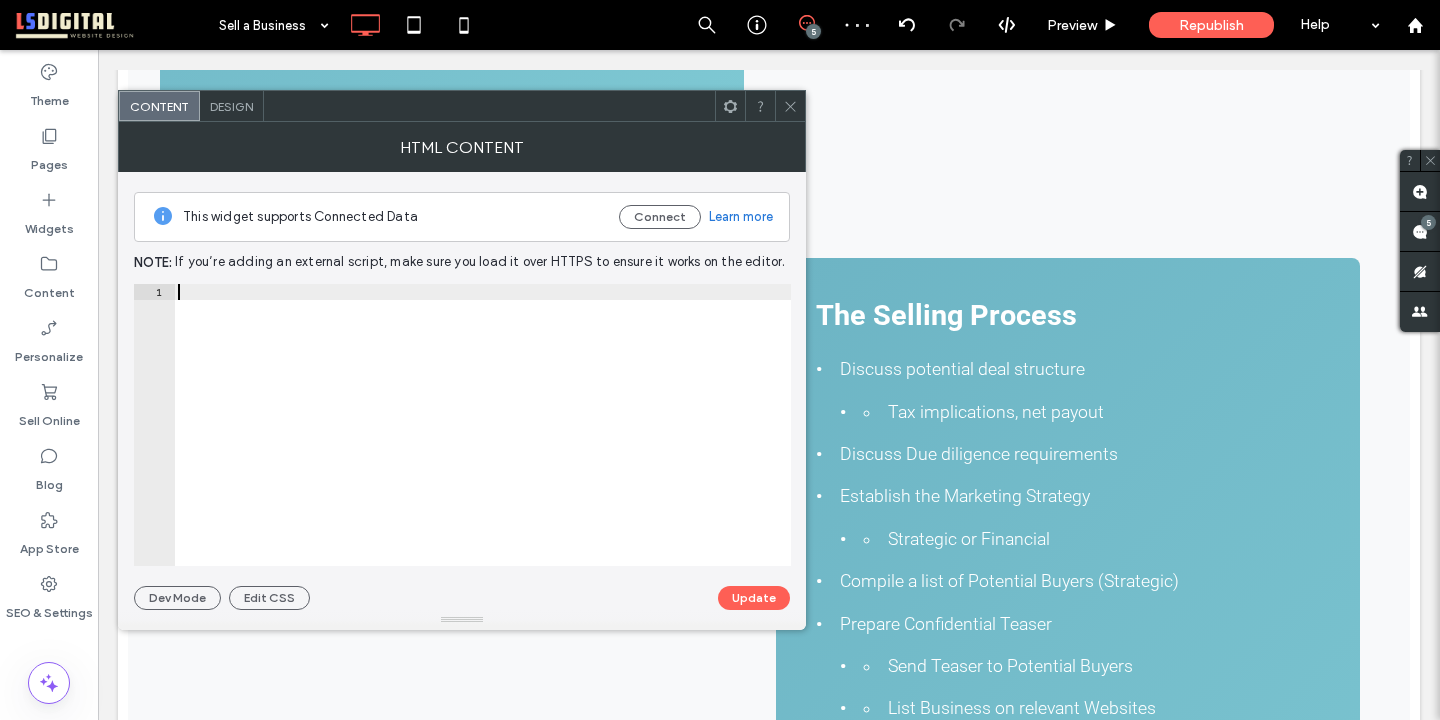 paste on "*******" 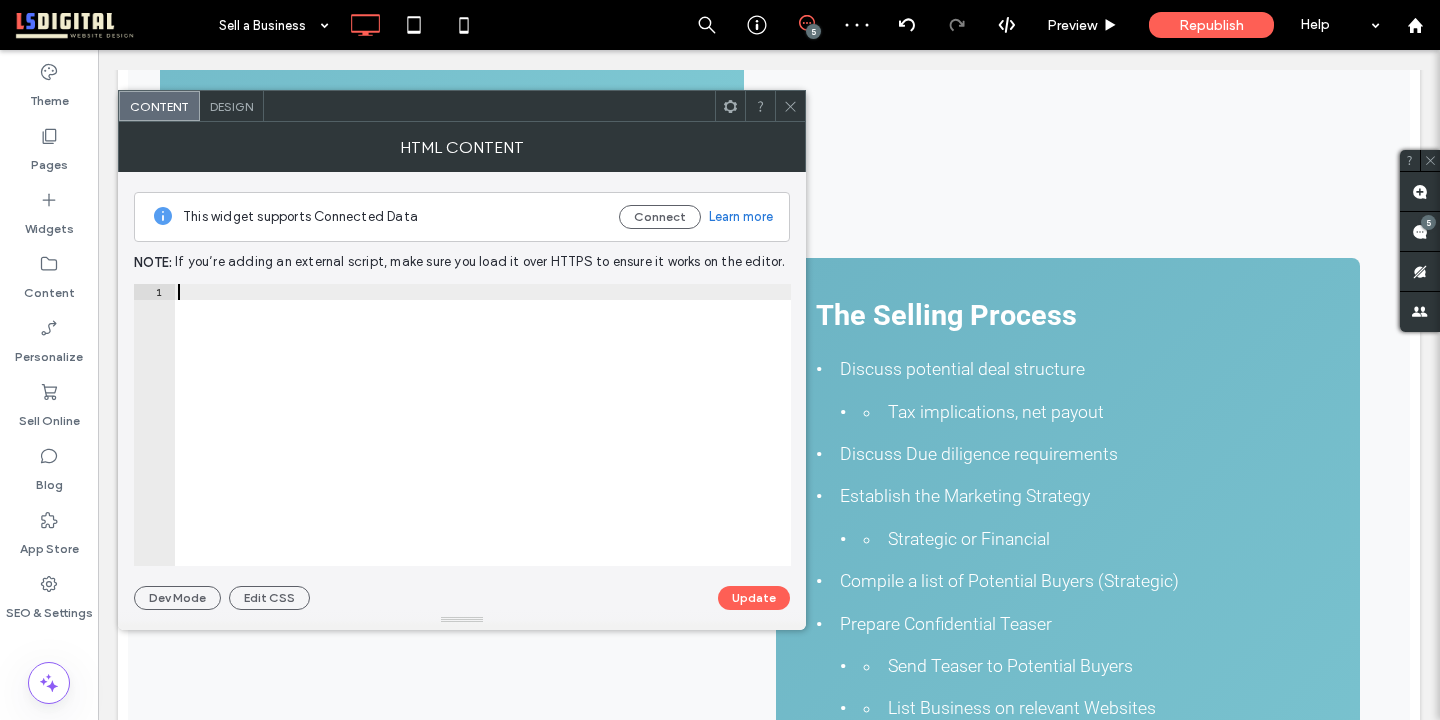type on "*******" 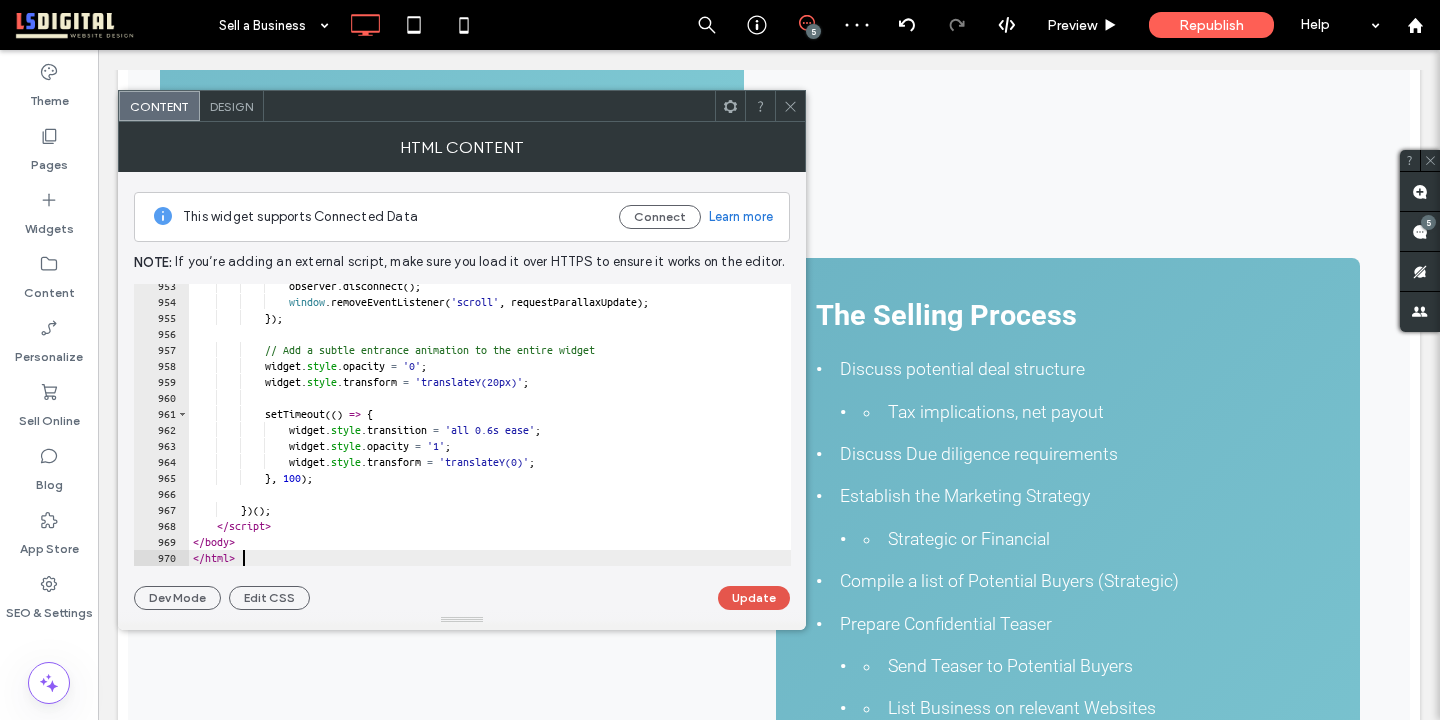 click on "Update" at bounding box center (754, 598) 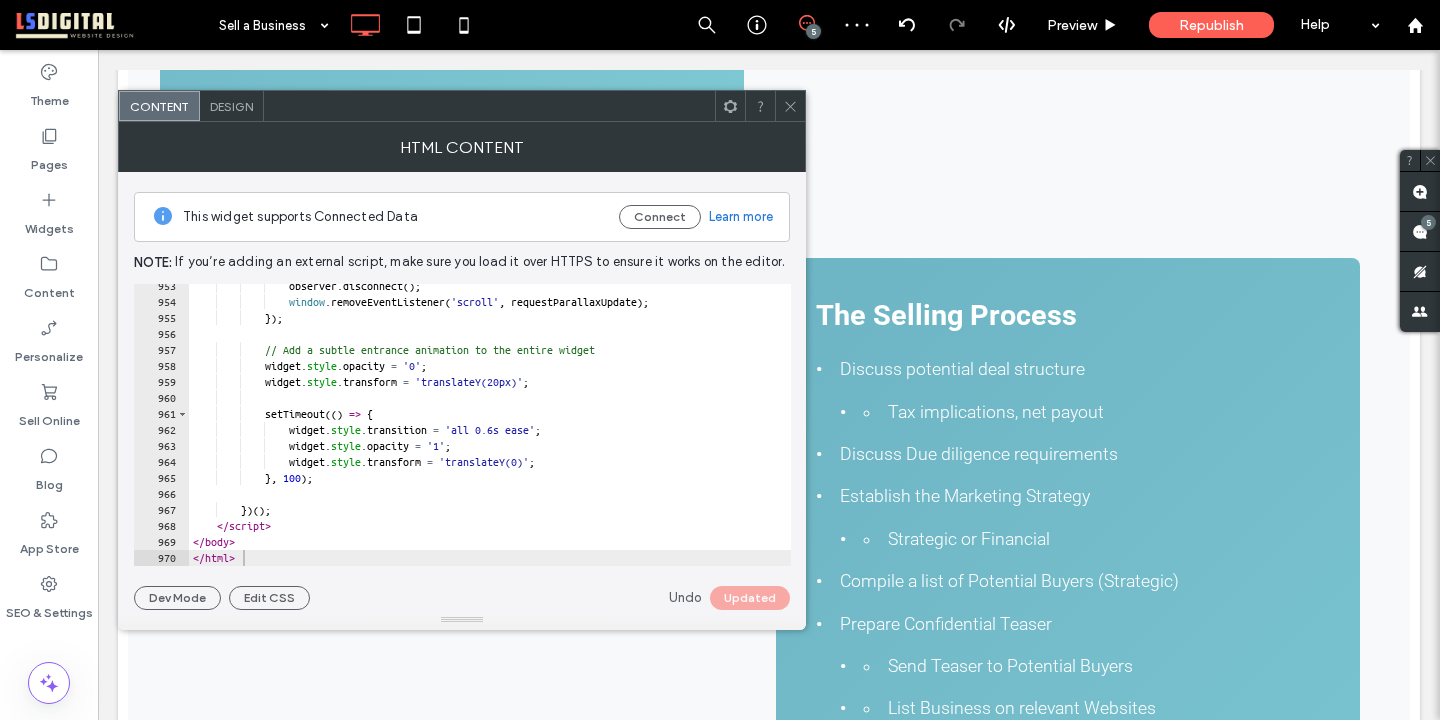 click 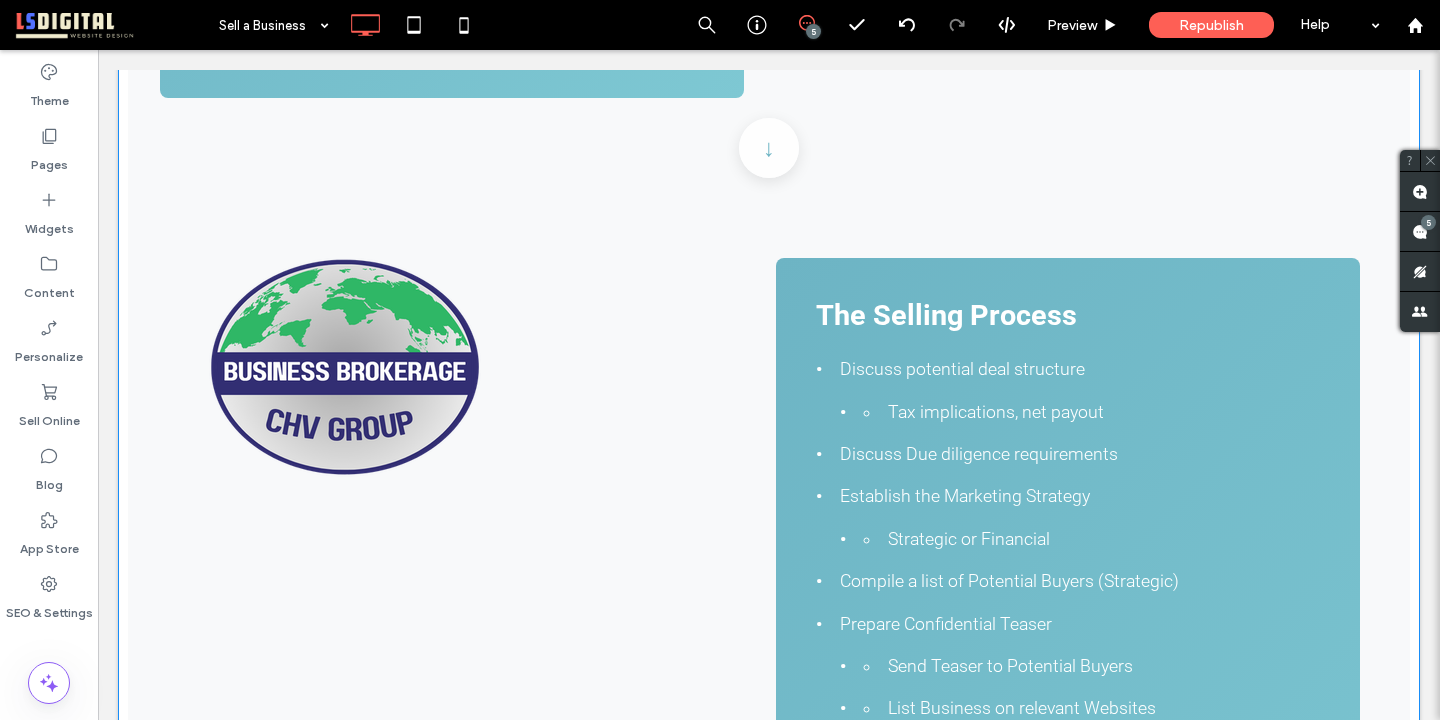 click on "The Selling Process
Discuss potential deal structure    Tax implications, net payout
Discuss Due diligence requirements
Establish the Marketing Strategy    Strategic or Financial
Compile a list of Potential Buyers (Strategic)
Prepare Confidential Teaser    Send Teaser to Potential Buyers
List Business on relevant Websites
Prepare Confidential Business Memo    Confidentiality – NDA requirement
Qualify Interested Buyers
Send CBM to vetted Buyers
Select and Present interested Buyers to Seller    Qualified; financial and match
Assist negotiating Term Sheet, LOI
Assist in the closing    Due diligence
Agreements
Closing
Buyer Options
Family Members; Employee
ESOP
Industry insider – Competitor/Customer
Strategic
Private Equity / Venture Capital    Add on or Platform
Family Office
Individual Buyer / Operator" at bounding box center [760, 1035] 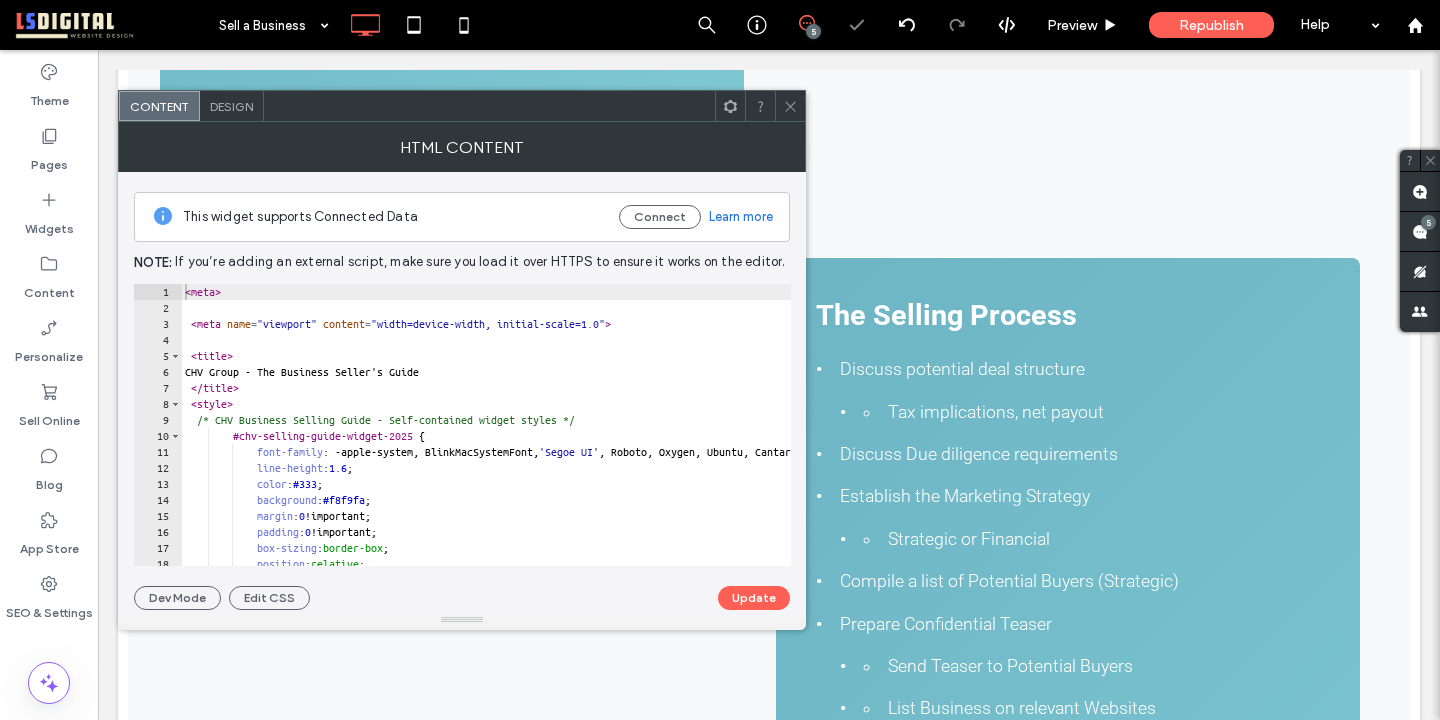 click on "< meta >     < meta   name = "viewport"   content = "width=device-width, initial-scale=1.0" >     < title >   CHV Group - The Business Seller's Guide   </ title >   < style >    /* CHV Business Selling Guide - Self-contained widget styles */           #chv-selling-guide-widget-2025   {                font-family : -apple-system, BlinkMacSystemFont,  ' Segoe UI ' , Roboto, Oxygen, Ubuntu, Cantarell,  sans-serif  !important;                line-height :  1.6 ;                color :  #333 ;                background :  #f8f9fa ;                margin :  0  !important;                padding :  0  !important;                box-sizing :  border-box ;                position :  relative ;                z-index :  1 ;" at bounding box center (858, 441) 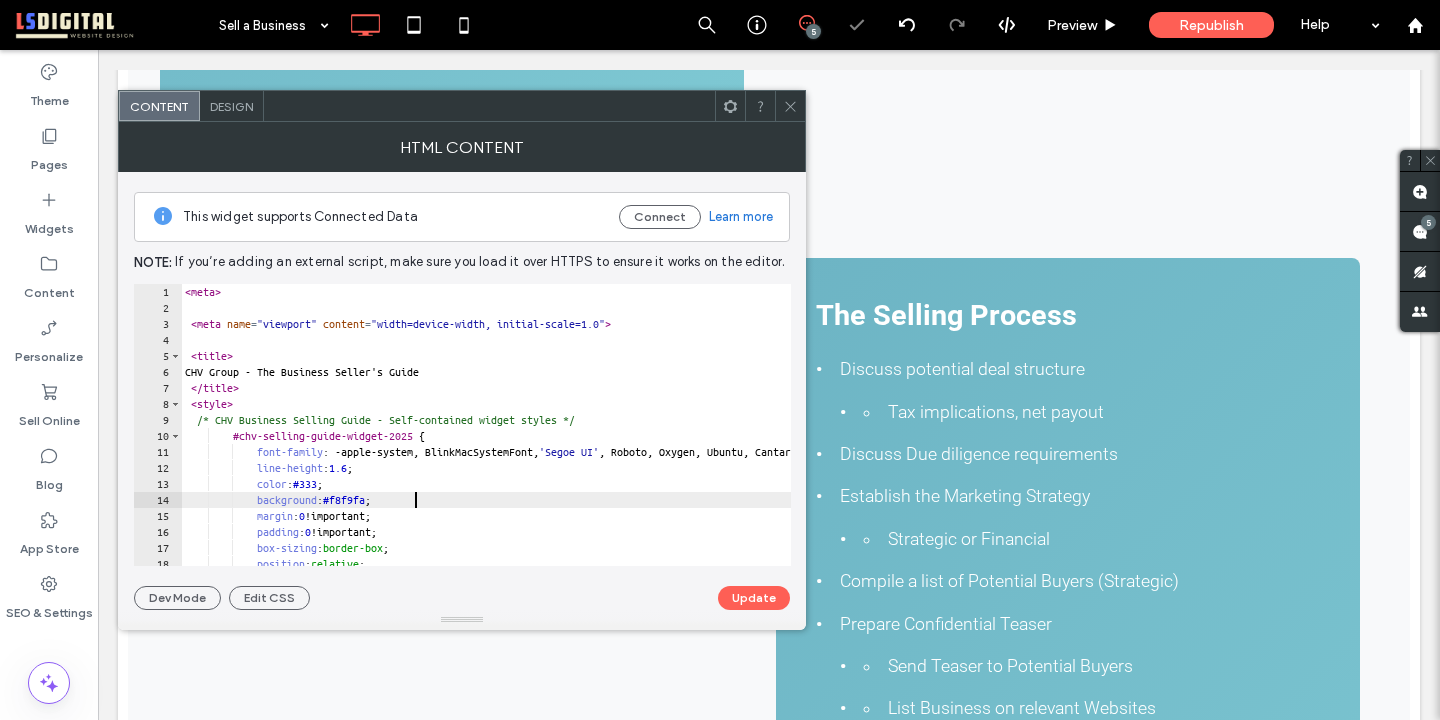 type on "**********" 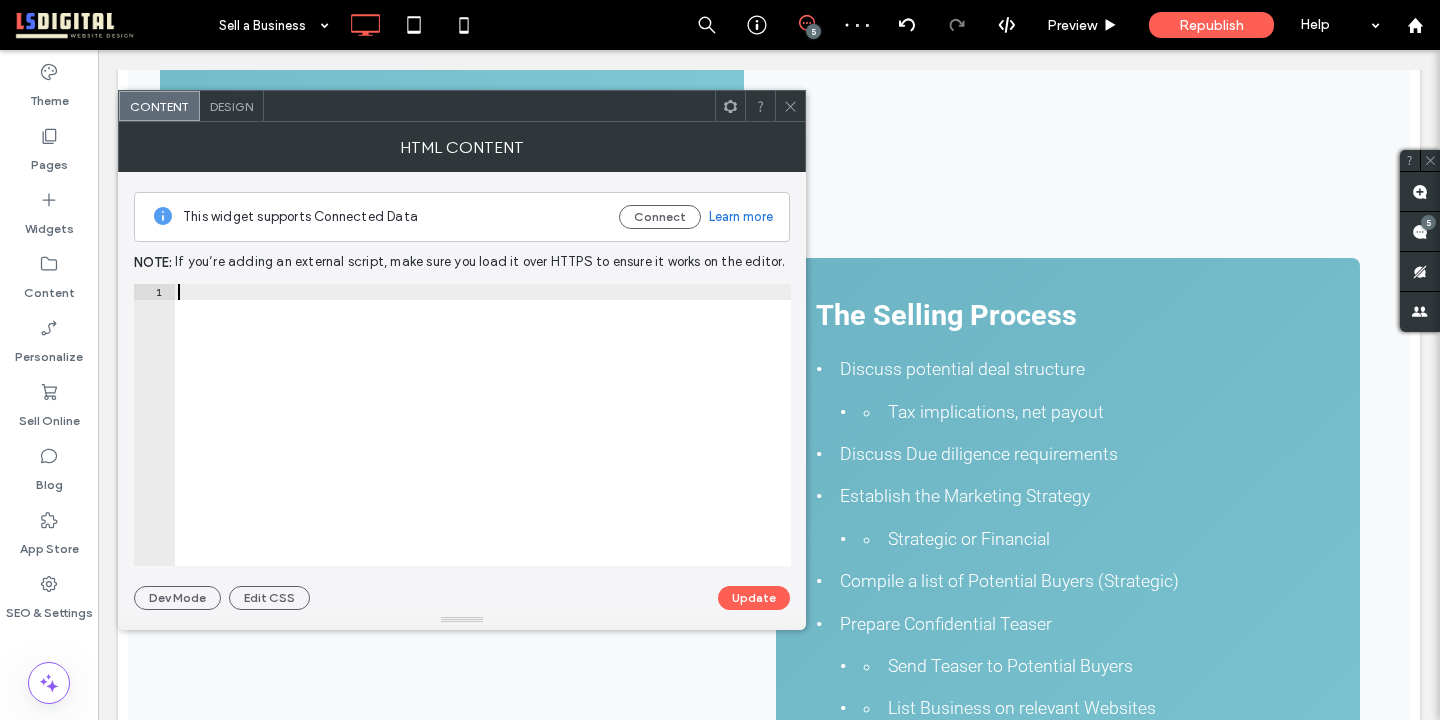 paste on "*******" 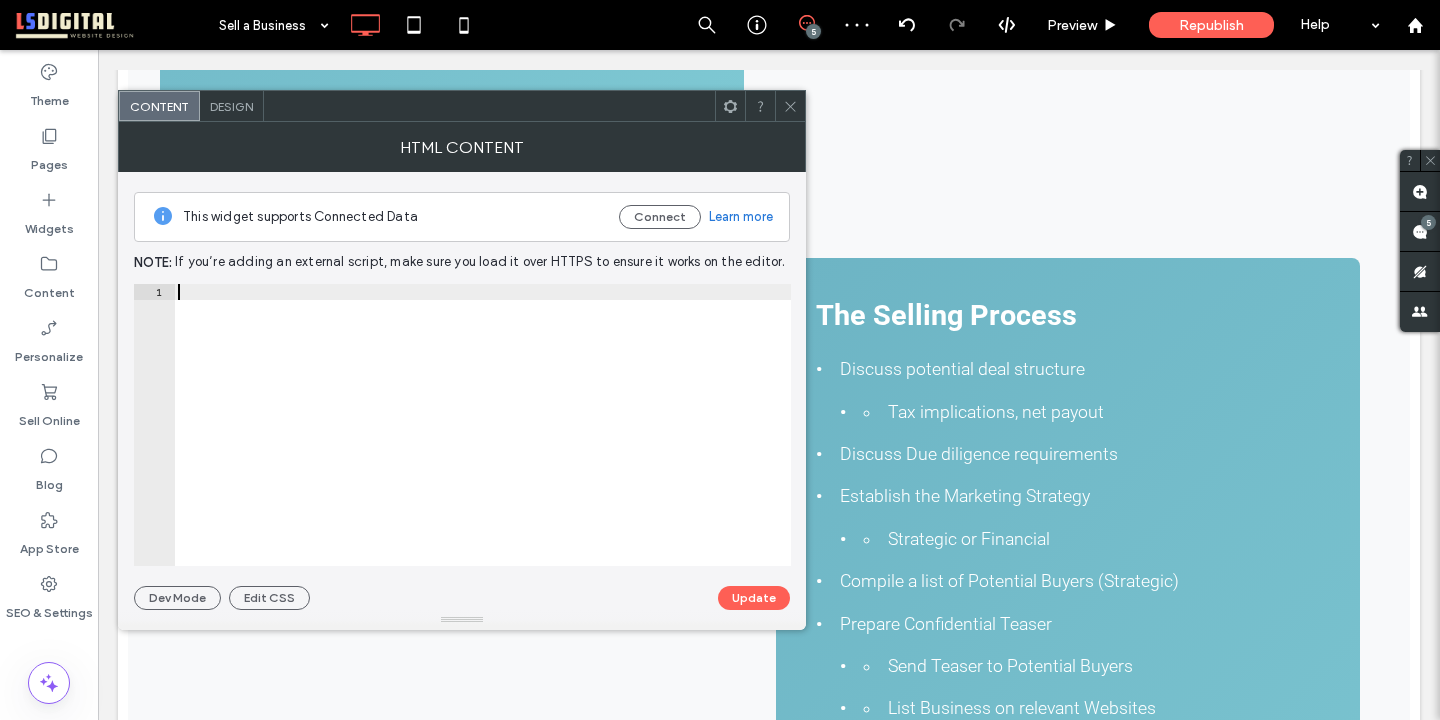 type on "*******" 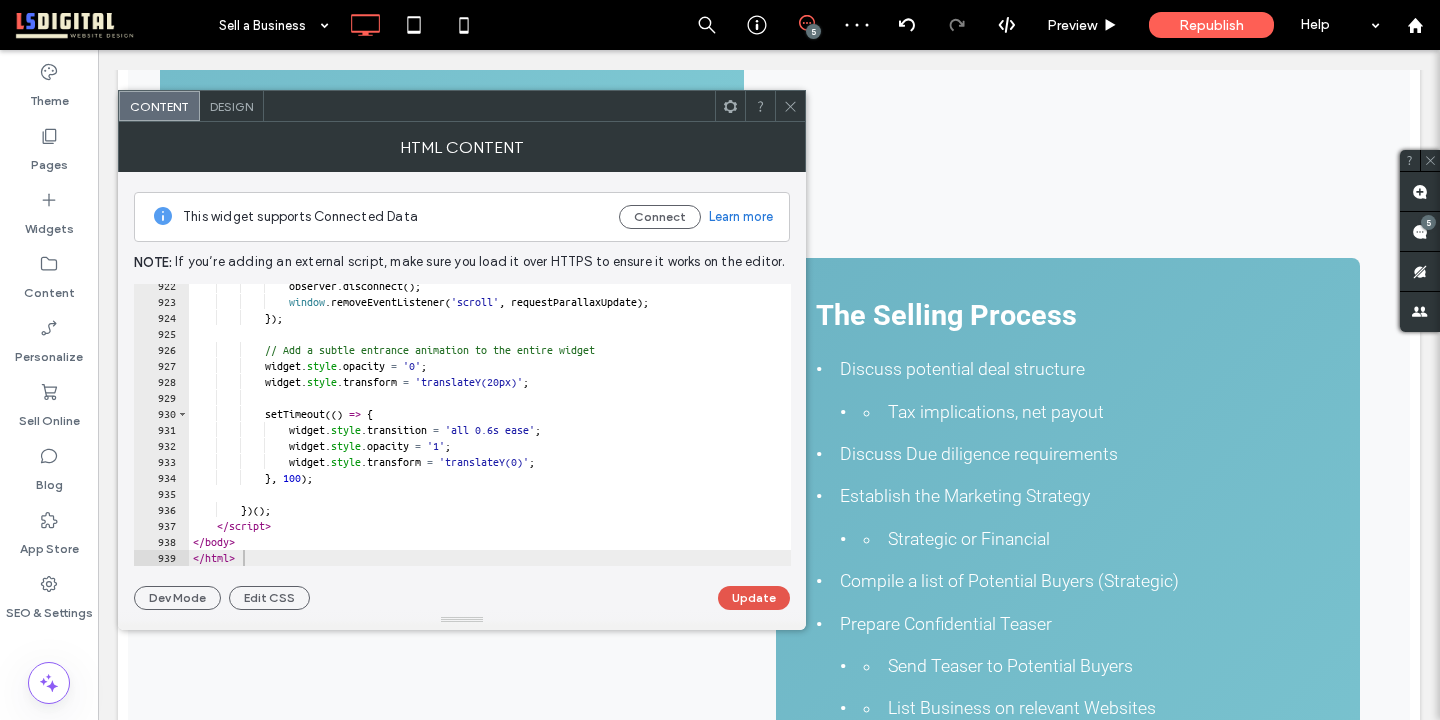 click on "Update" at bounding box center [754, 598] 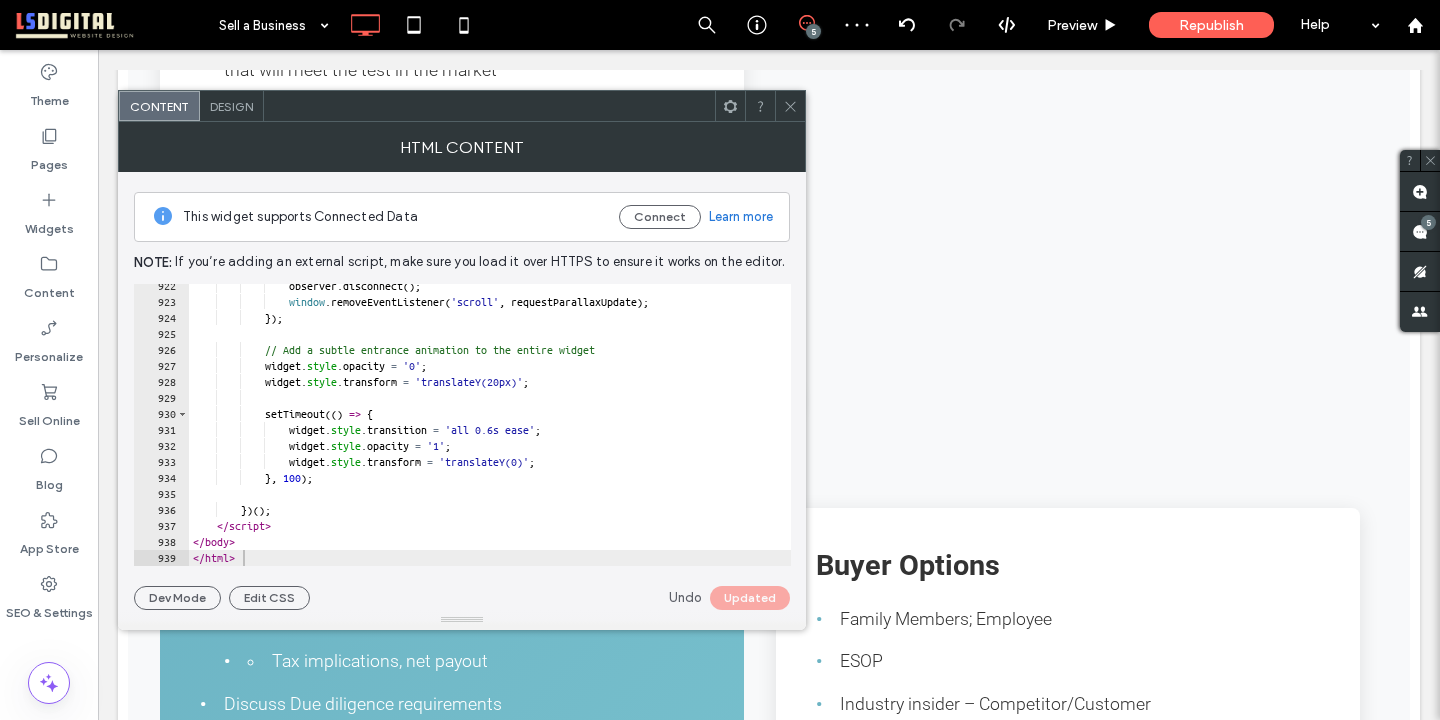 click 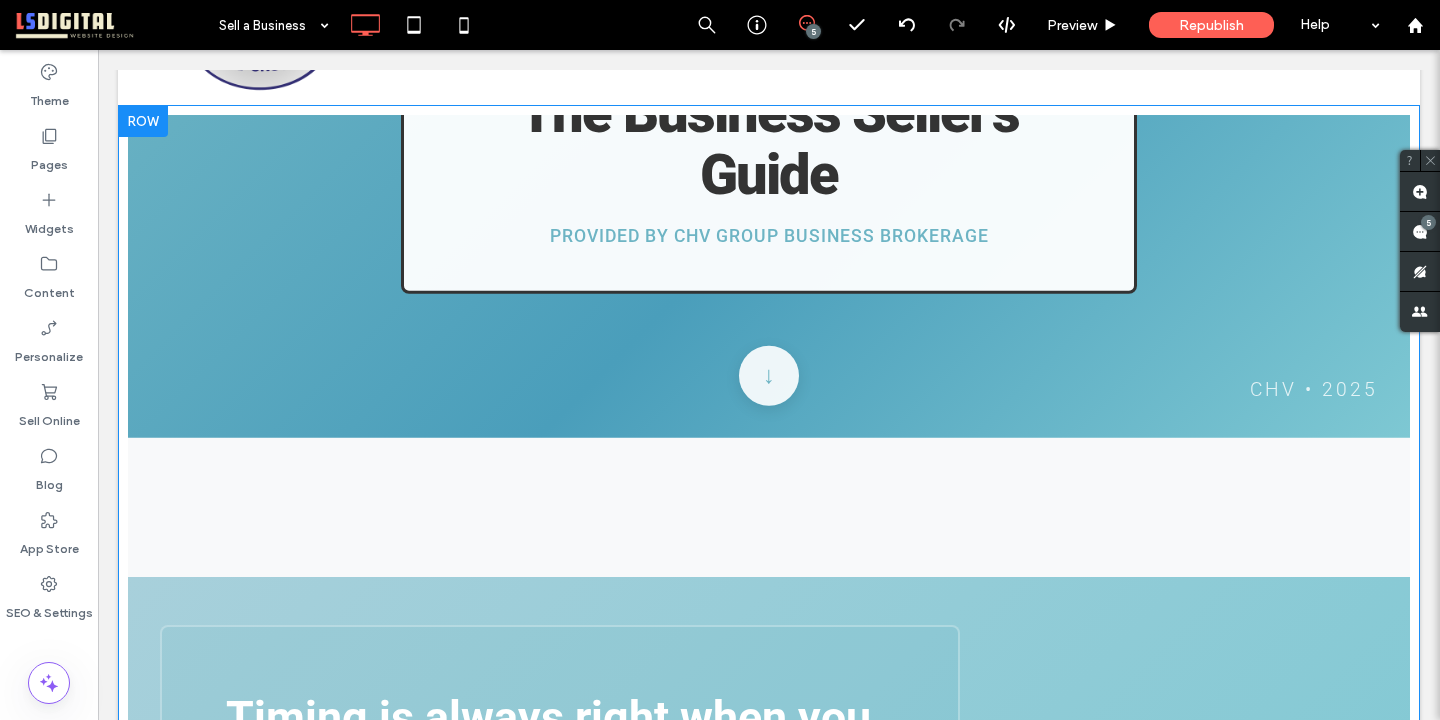 scroll, scrollTop: 0, scrollLeft: 0, axis: both 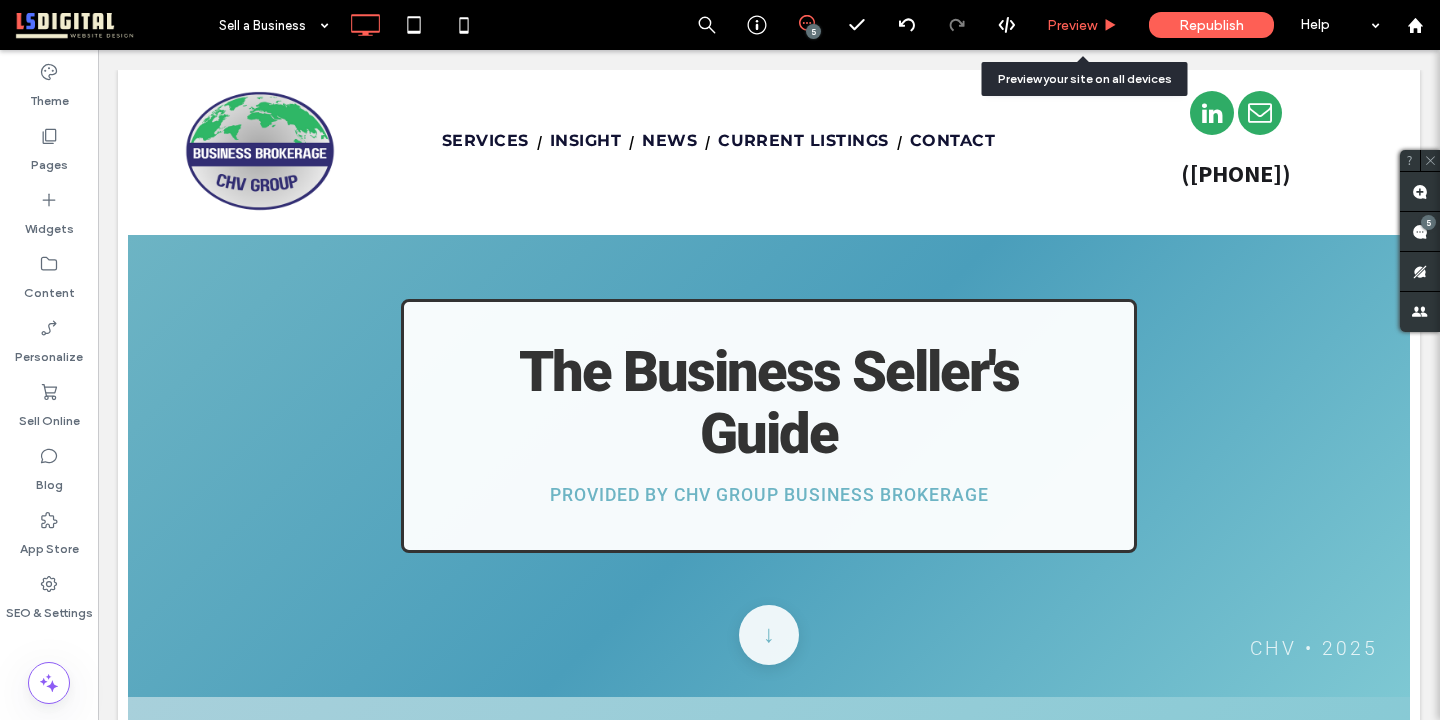 click on "Preview" at bounding box center [1083, 25] 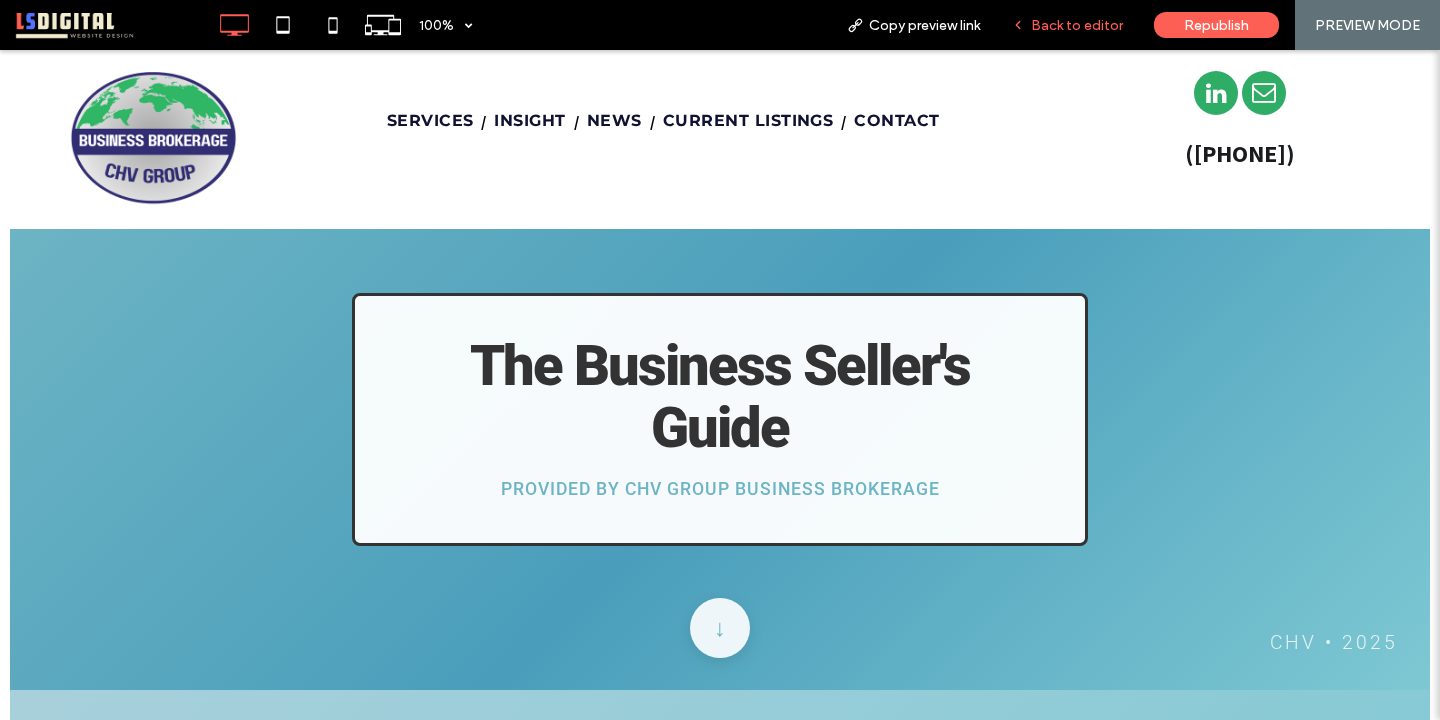click on "Back to editor" at bounding box center (1077, 25) 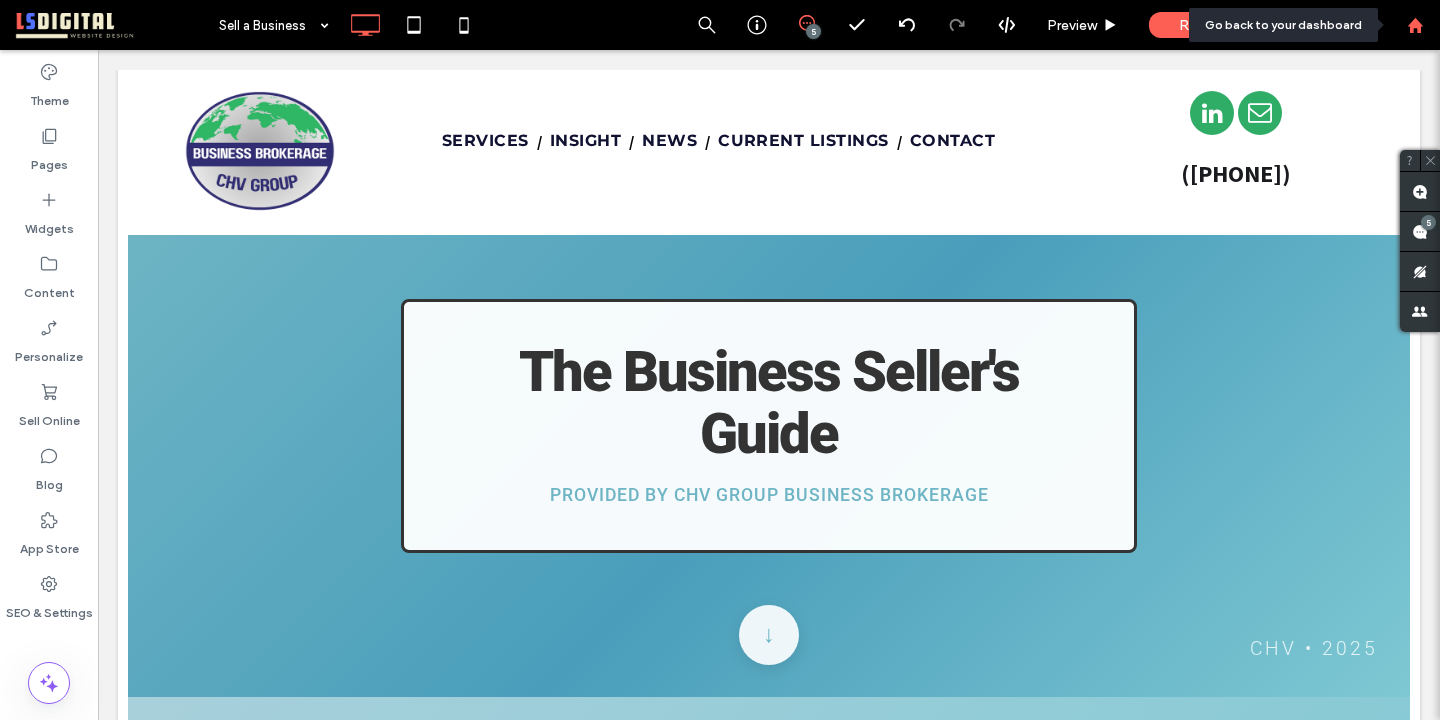 click at bounding box center [1415, 25] 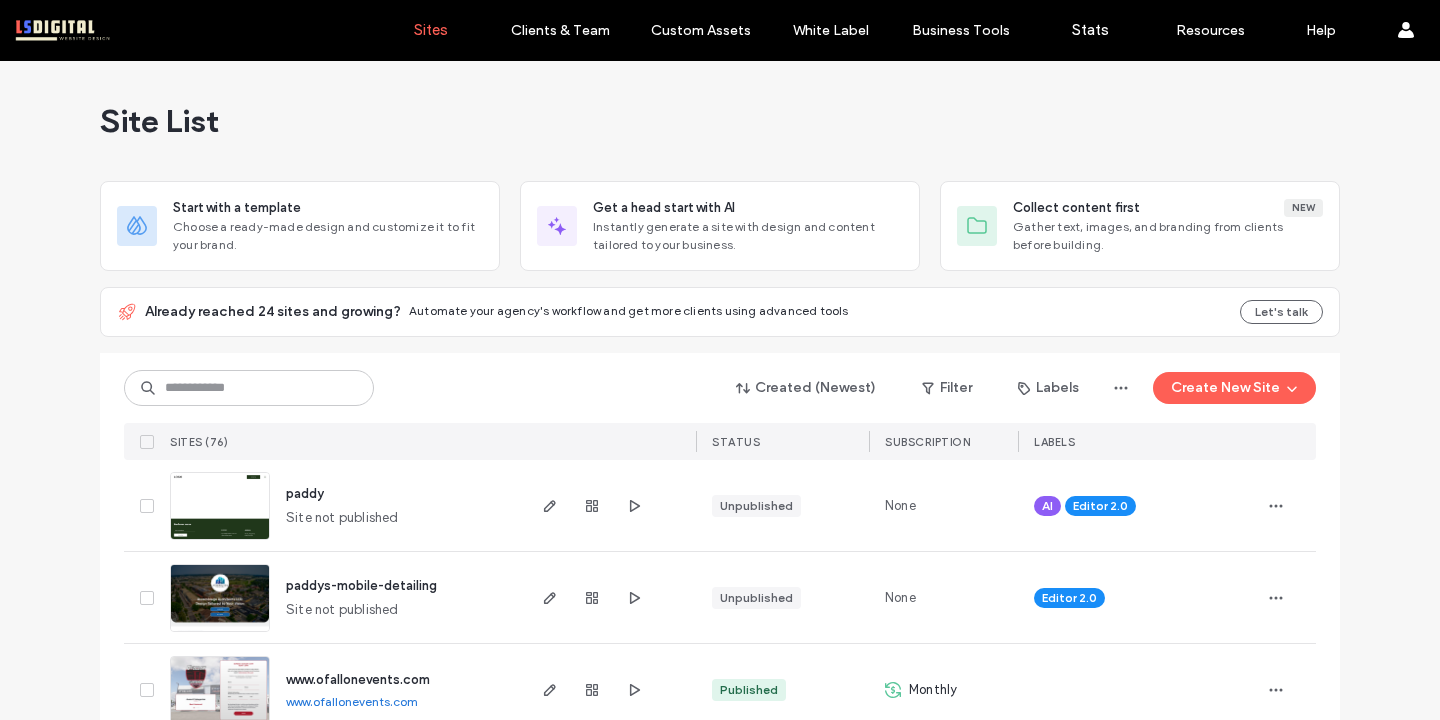 scroll, scrollTop: 0, scrollLeft: 0, axis: both 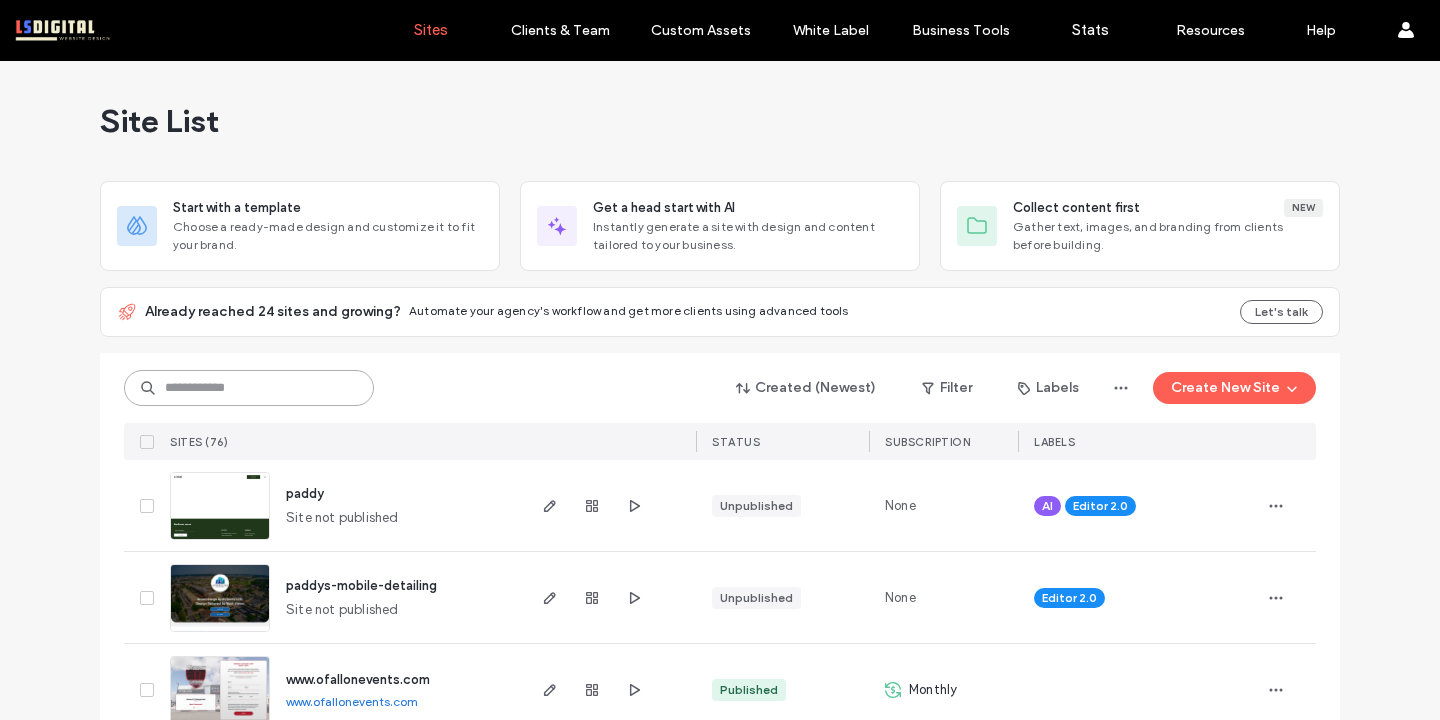 click at bounding box center (249, 388) 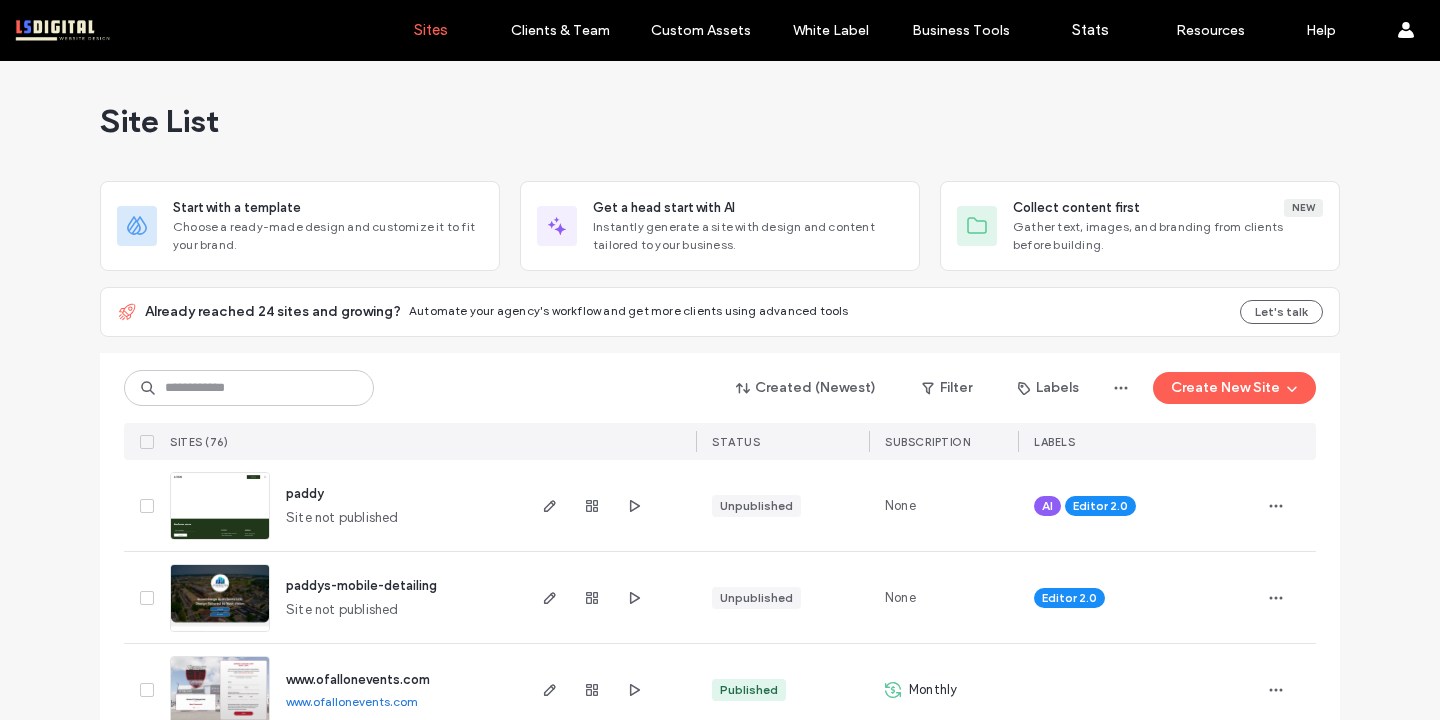 click on "Sites" at bounding box center [431, 30] 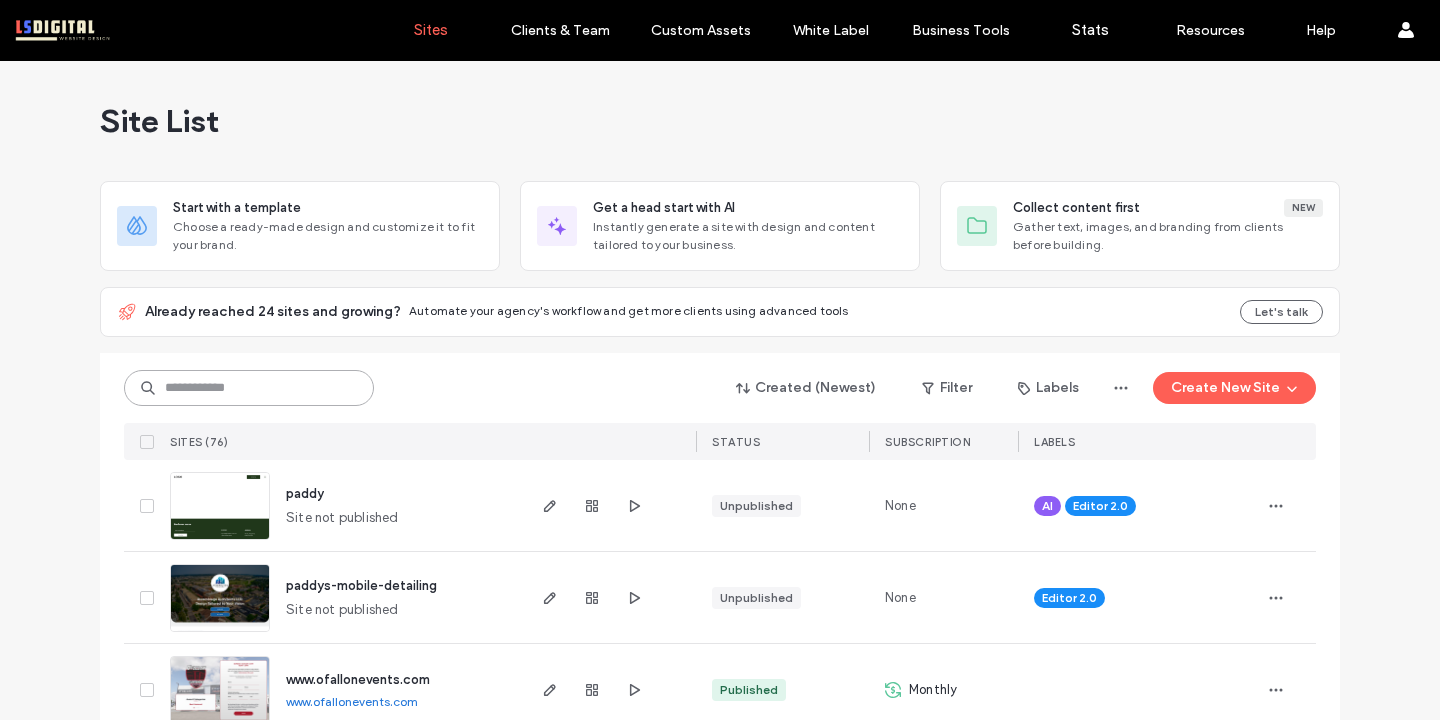 click at bounding box center [249, 388] 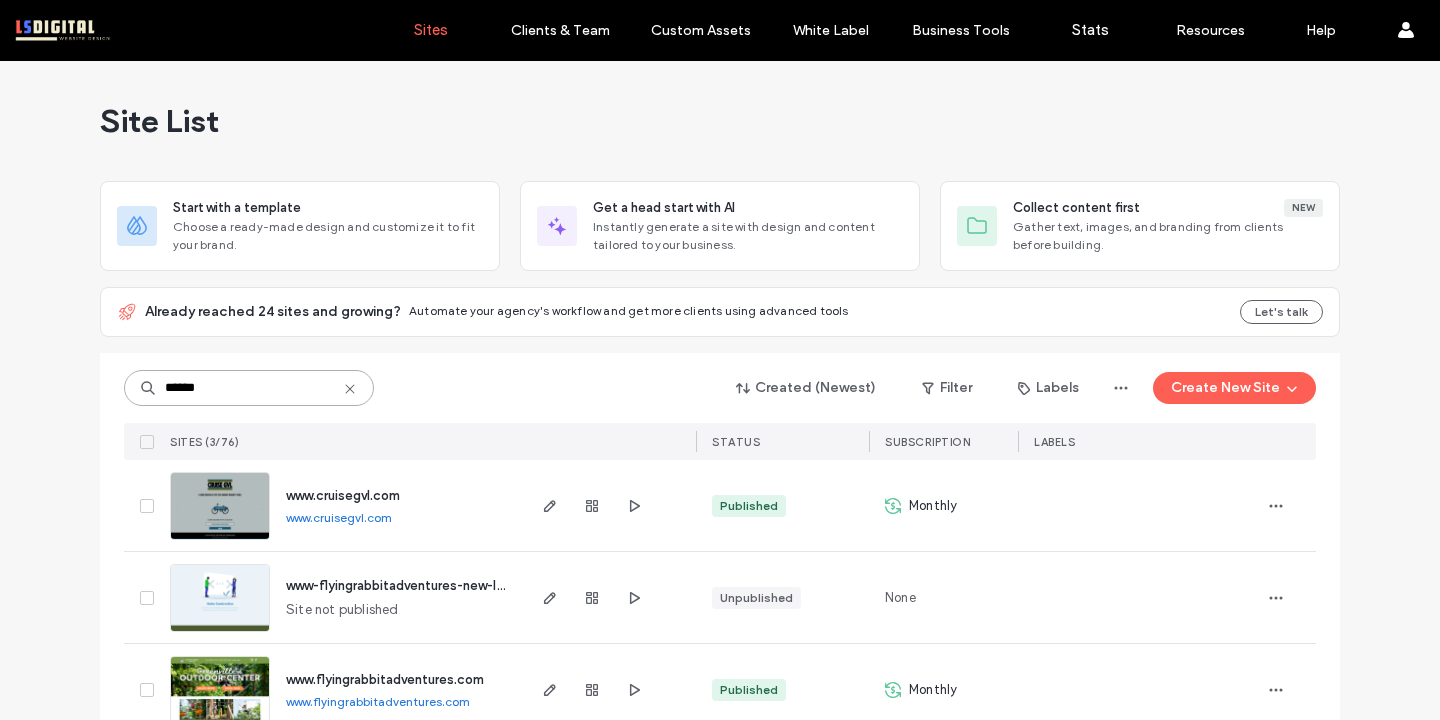 scroll, scrollTop: 40, scrollLeft: 0, axis: vertical 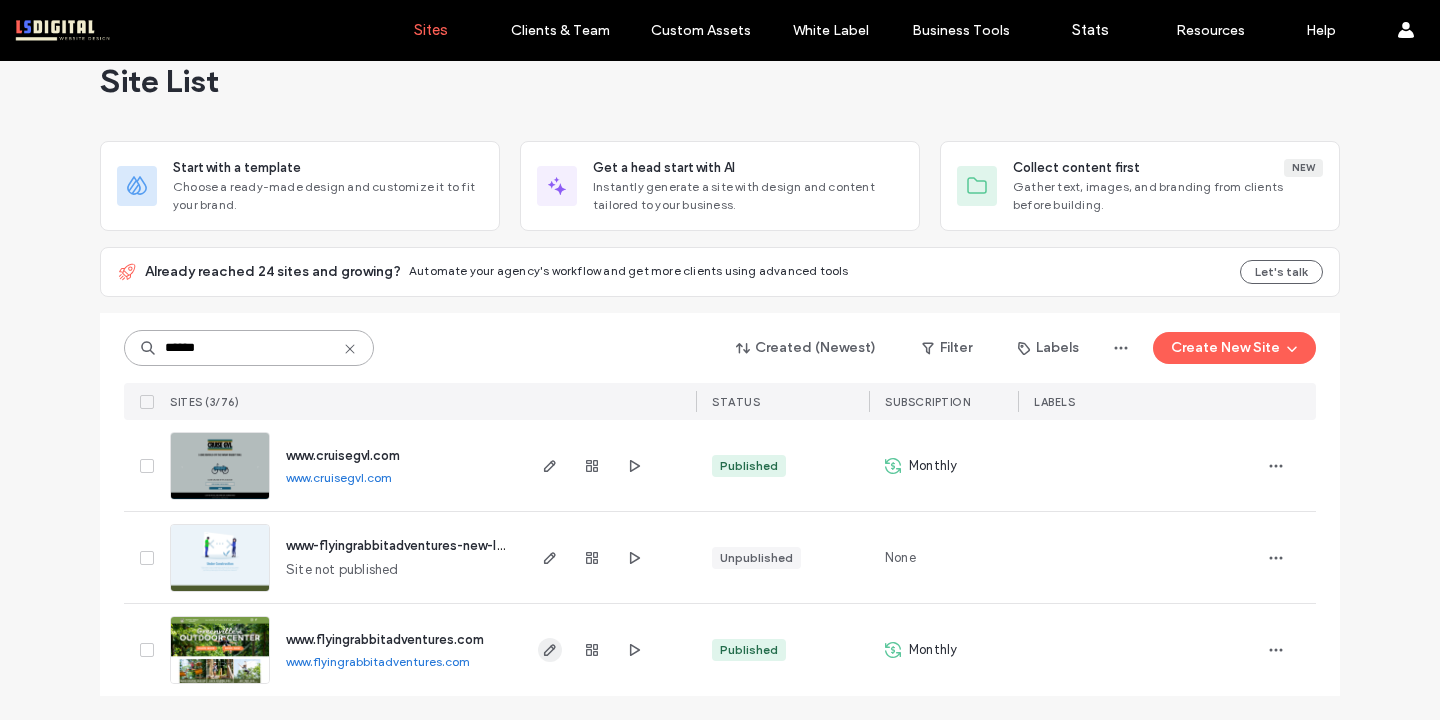 type on "******" 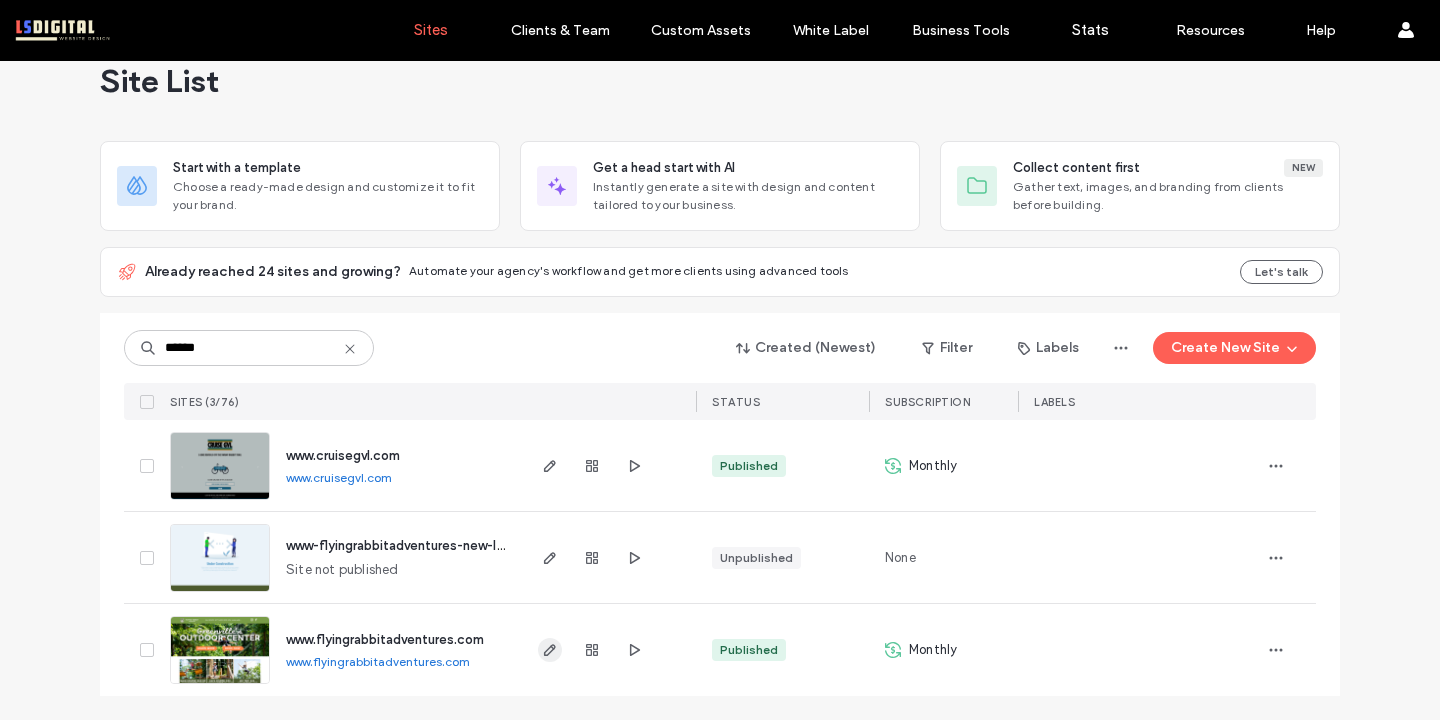 click 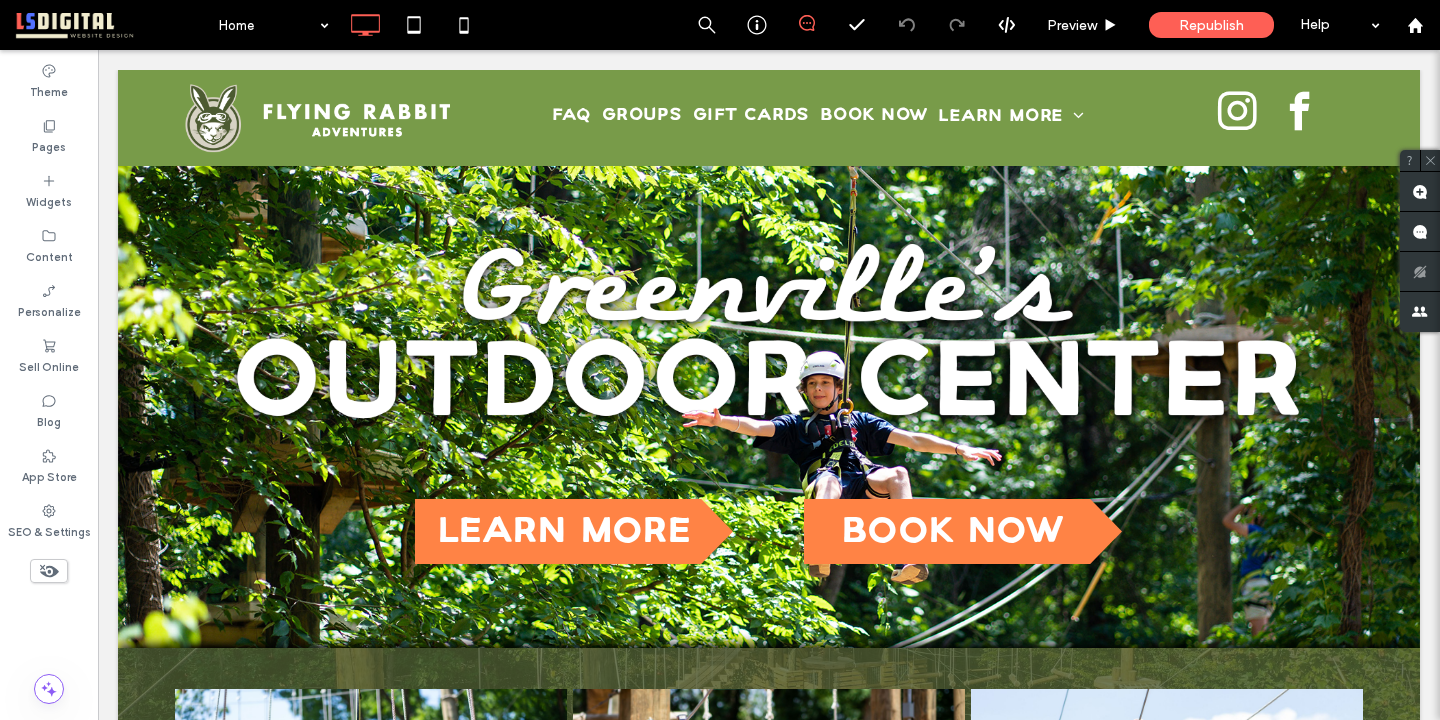 scroll, scrollTop: 0, scrollLeft: 0, axis: both 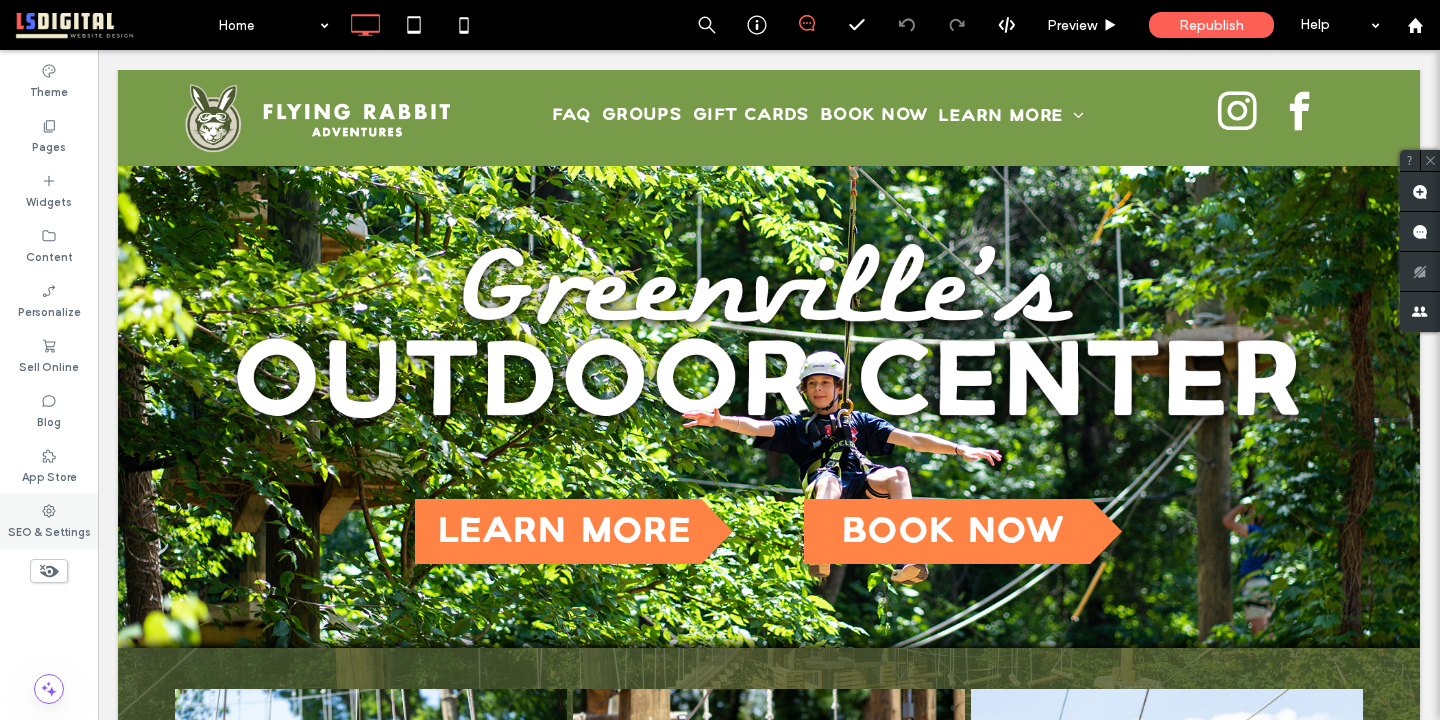 click on "SEO & Settings" at bounding box center (49, 521) 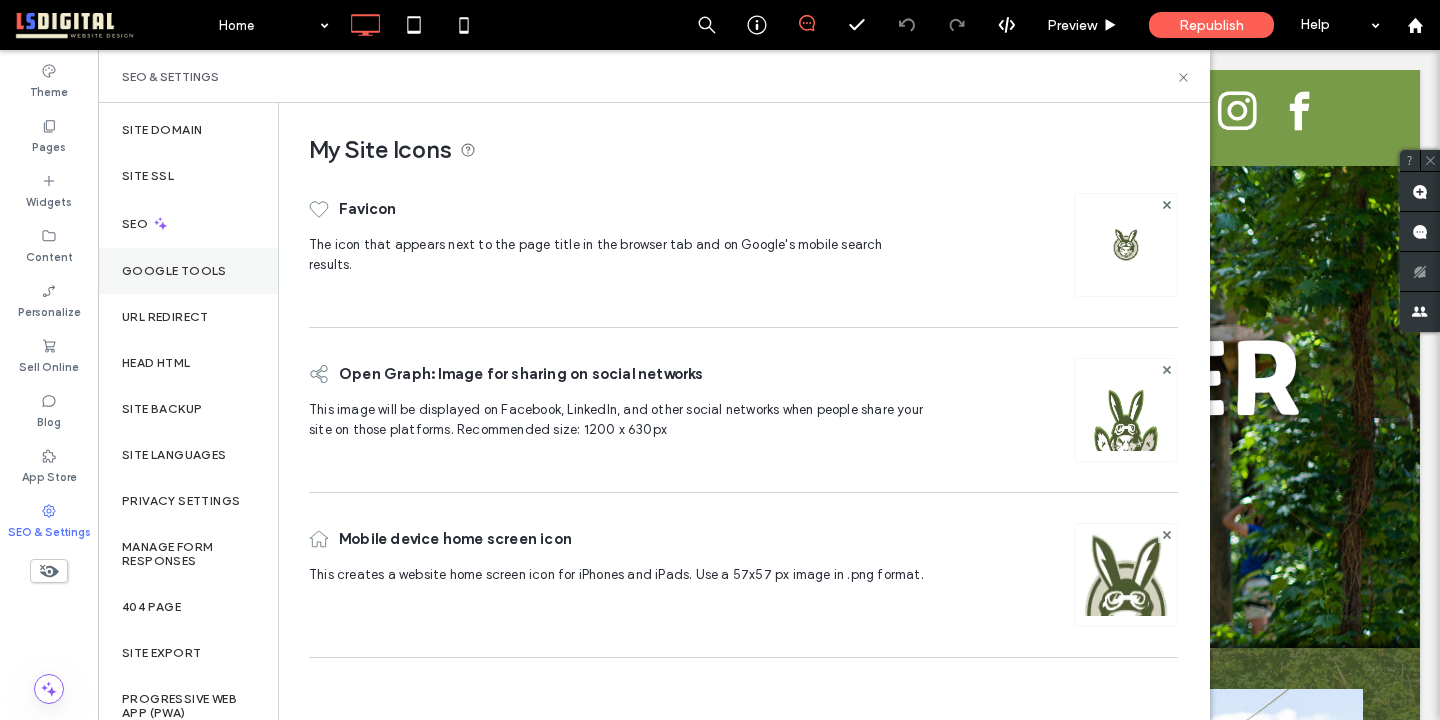 scroll, scrollTop: 58, scrollLeft: 0, axis: vertical 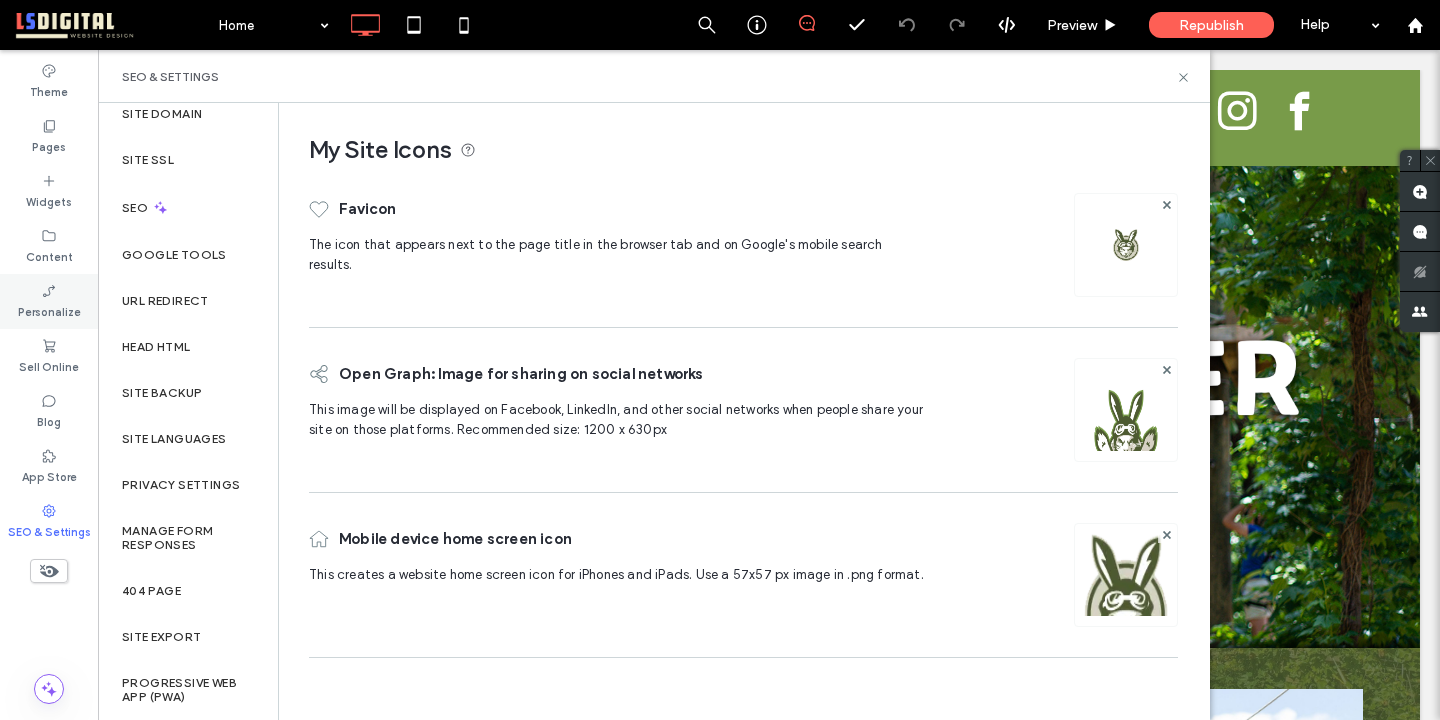 click on "Personalize" at bounding box center [49, 310] 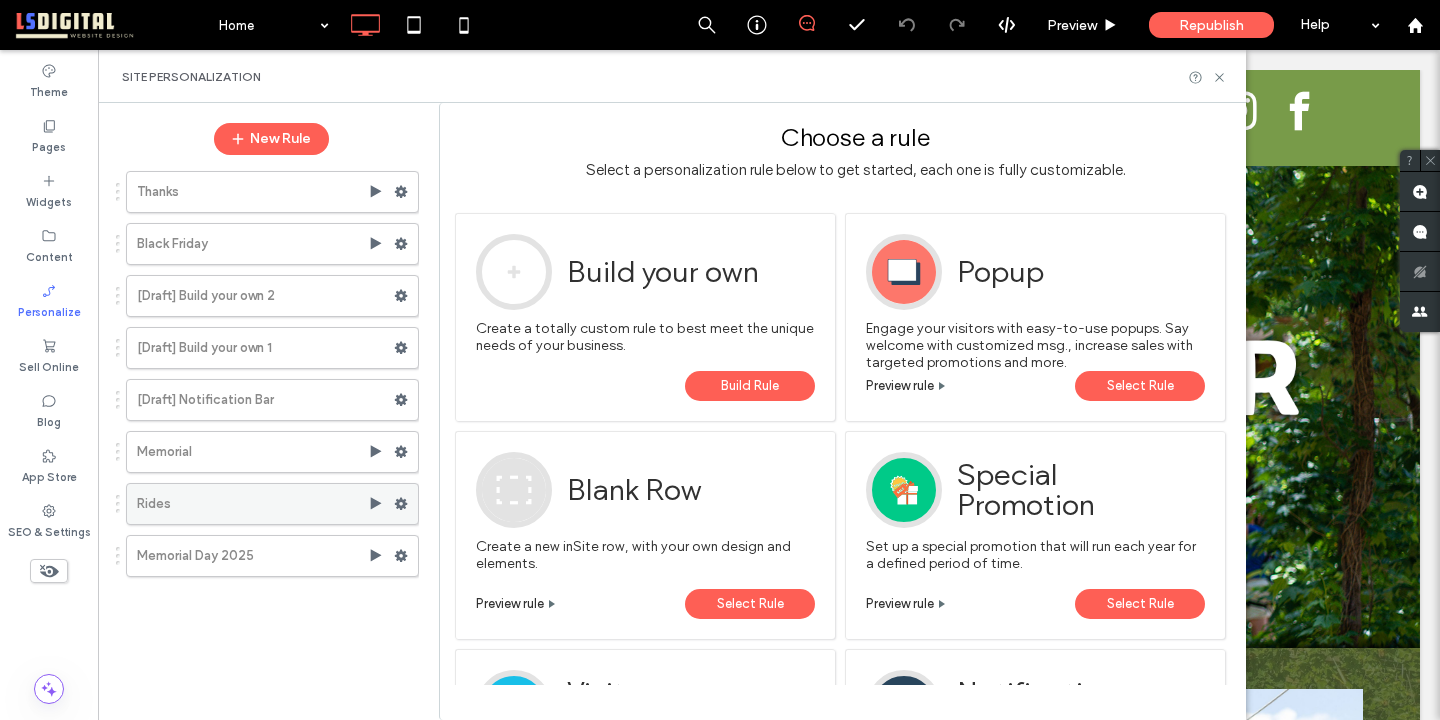 click 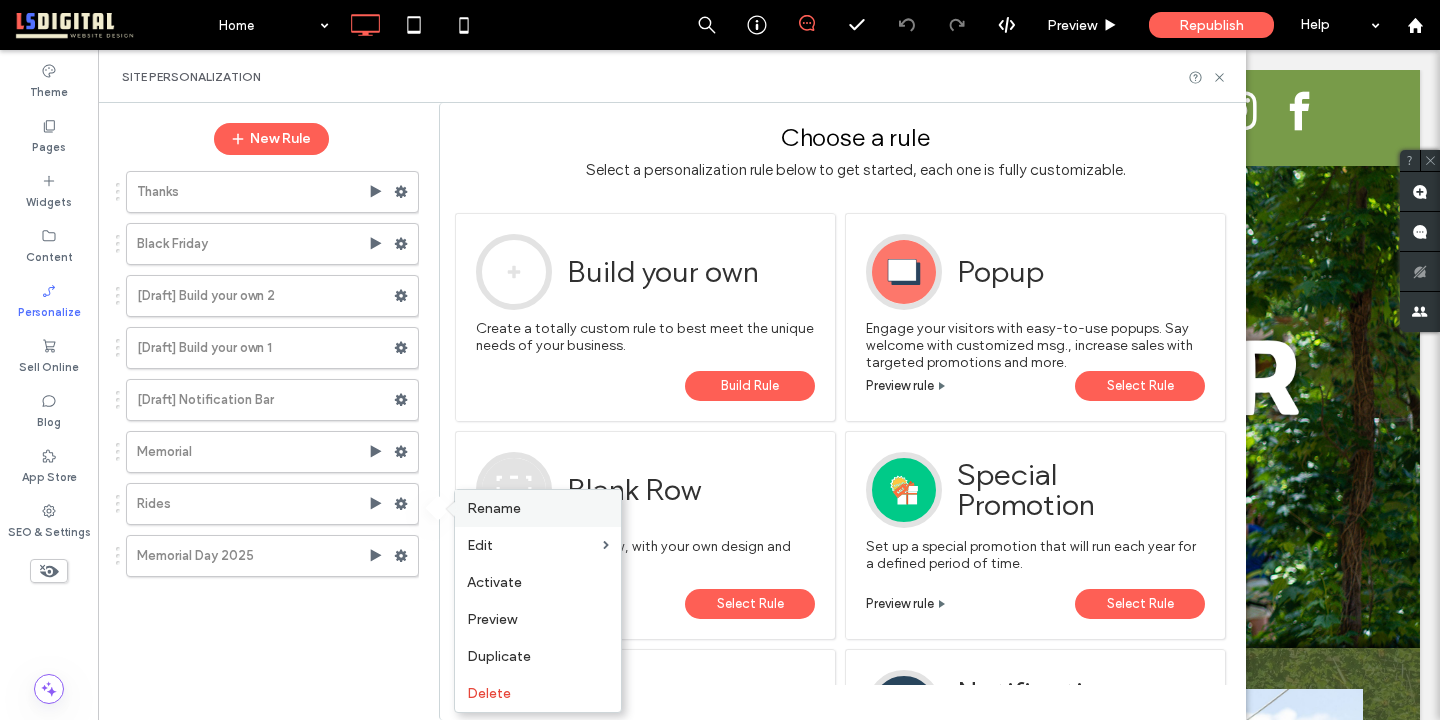 click on "Rename" at bounding box center [538, 508] 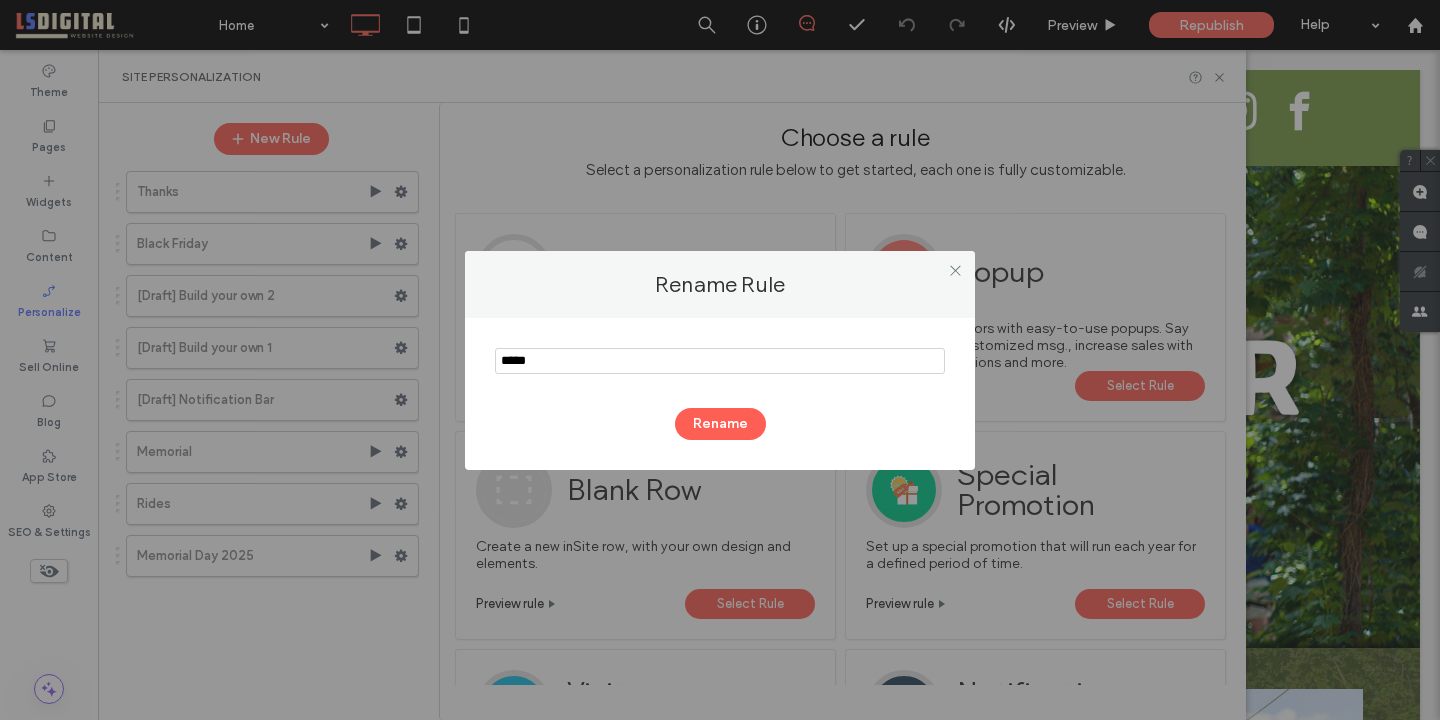 drag, startPoint x: 570, startPoint y: 362, endPoint x: 407, endPoint y: 319, distance: 168.57639 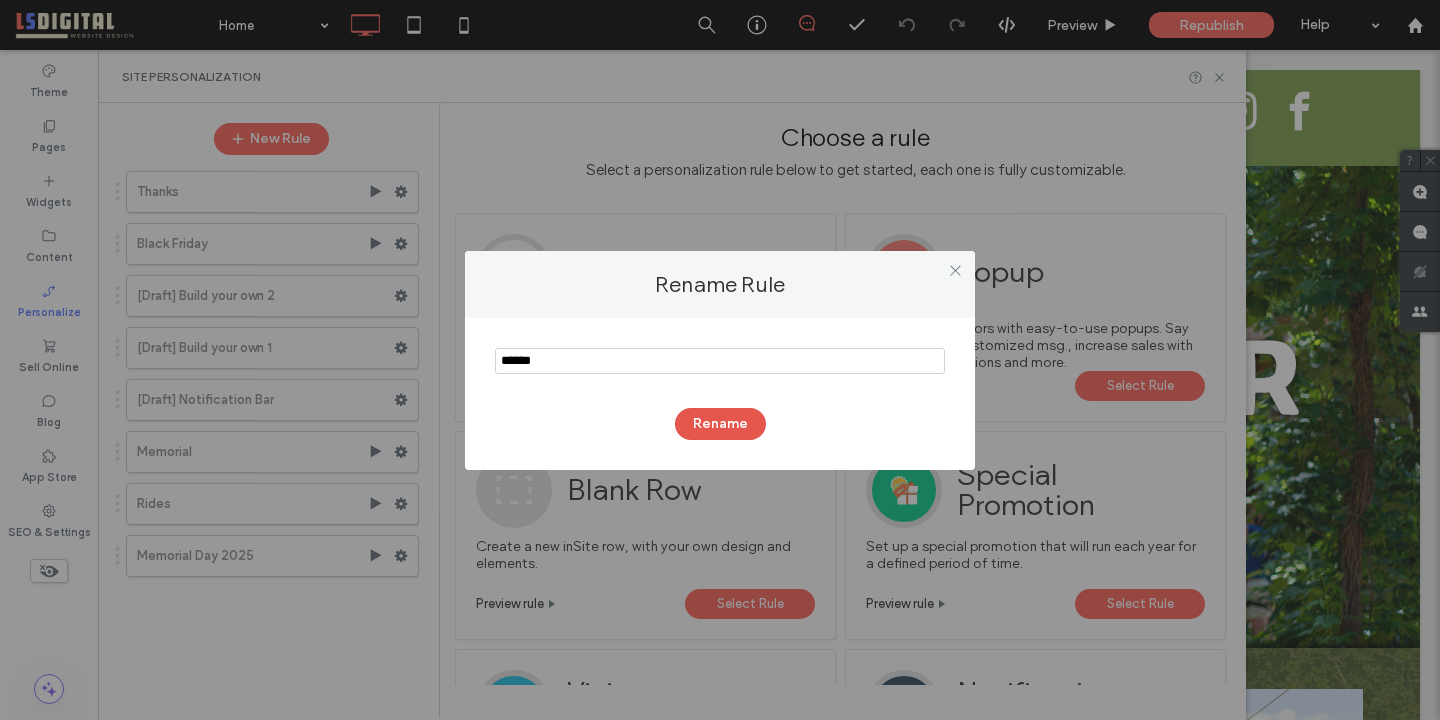 type on "******" 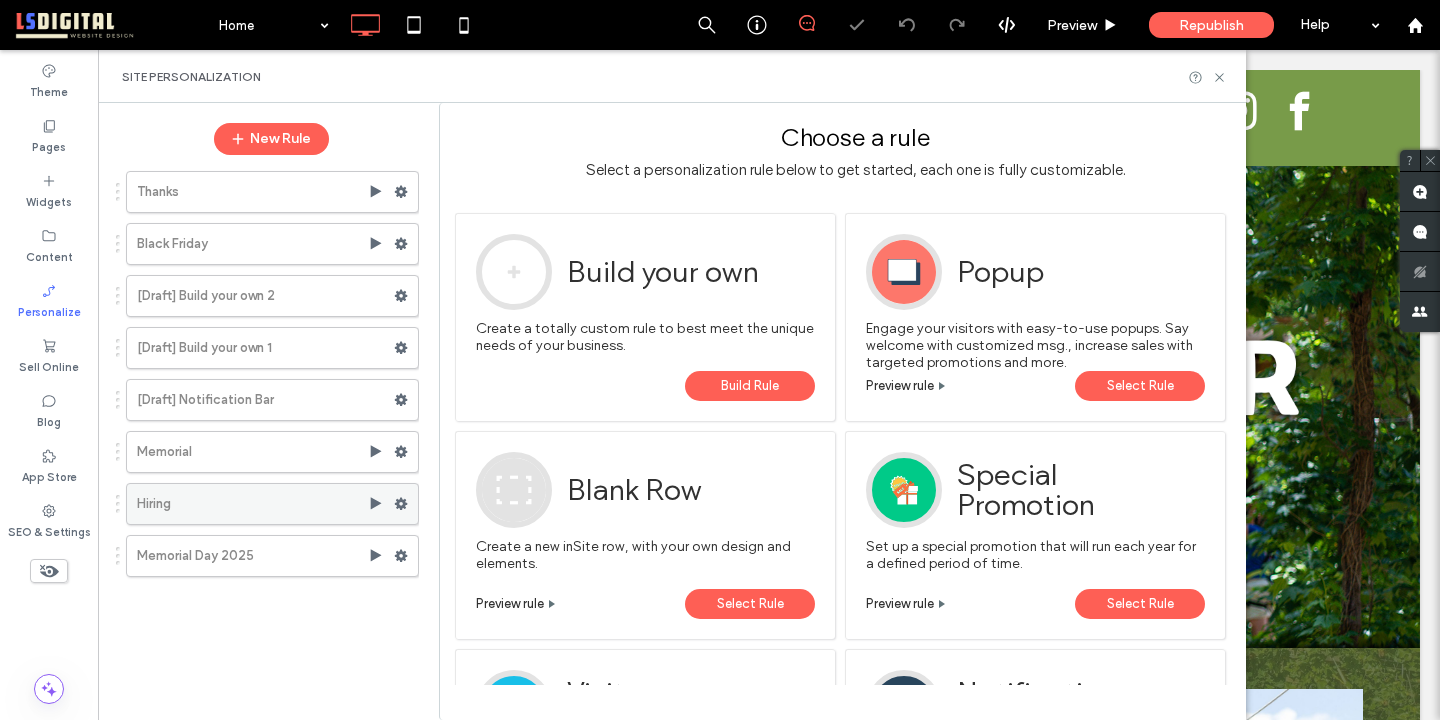 click 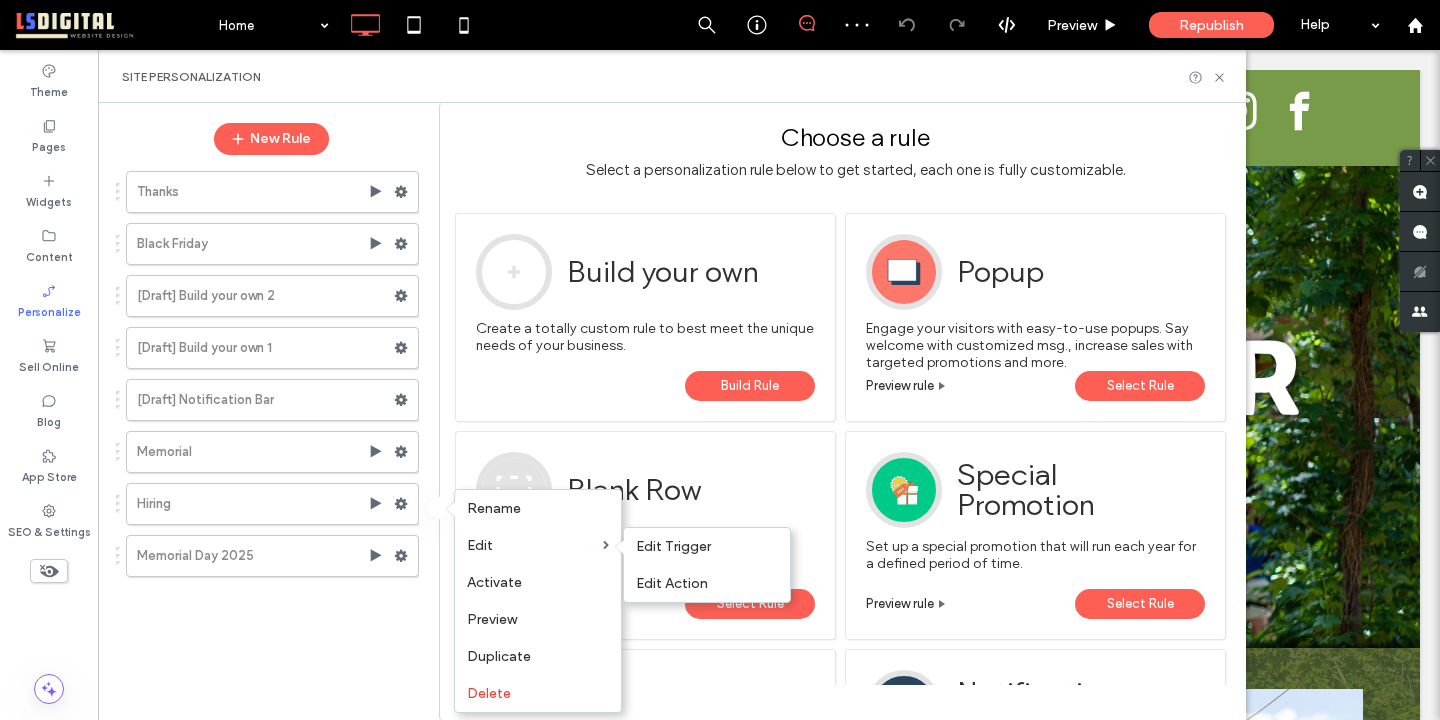 click on "Edit Trigger" at bounding box center [673, 546] 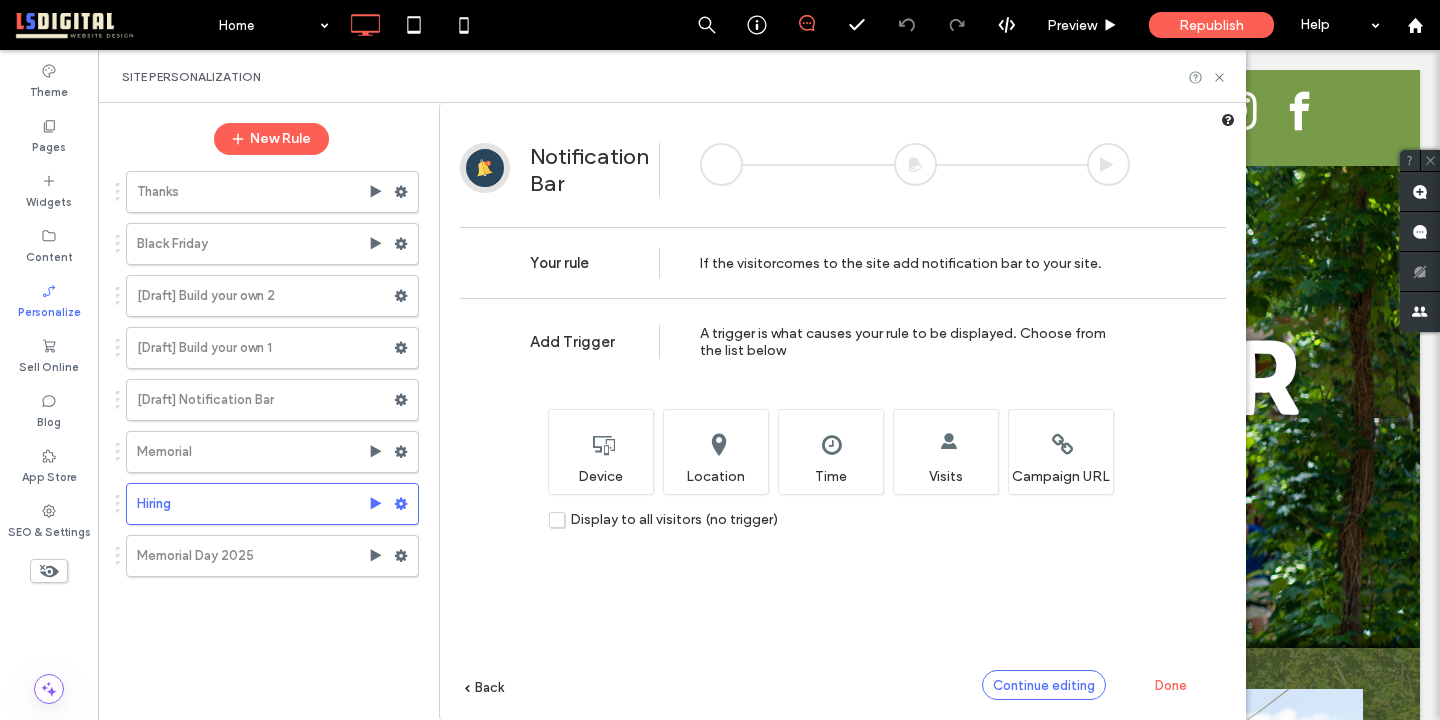 click on "Continue editing" at bounding box center (1044, 685) 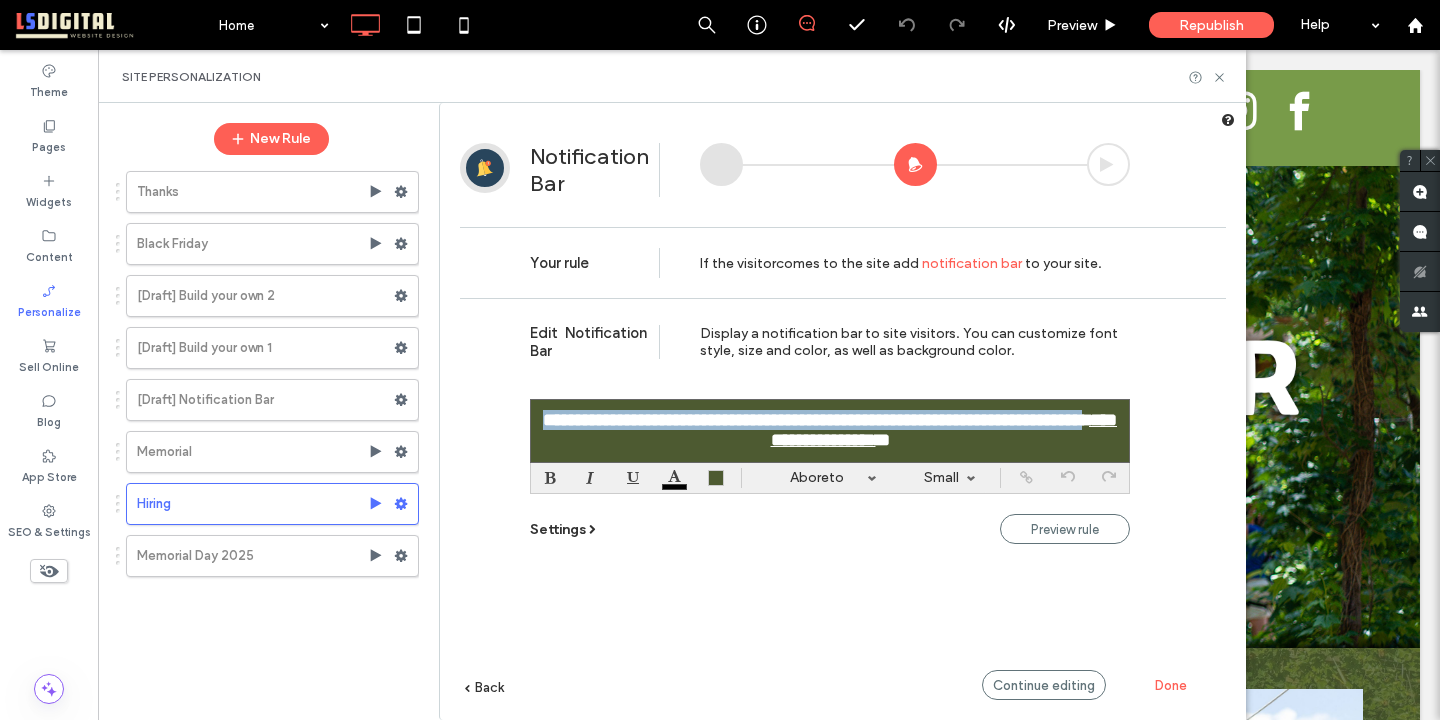 drag, startPoint x: 759, startPoint y: 444, endPoint x: 541, endPoint y: 420, distance: 219.31712 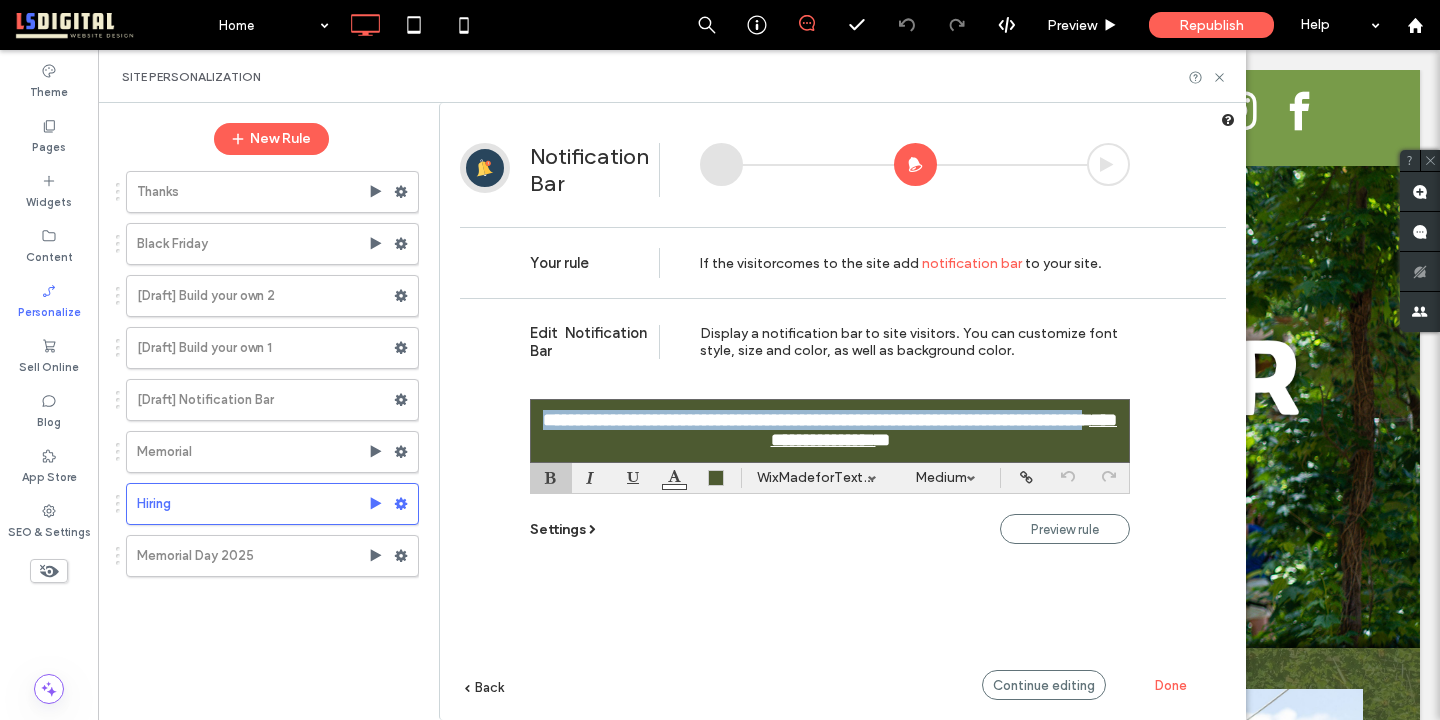 type 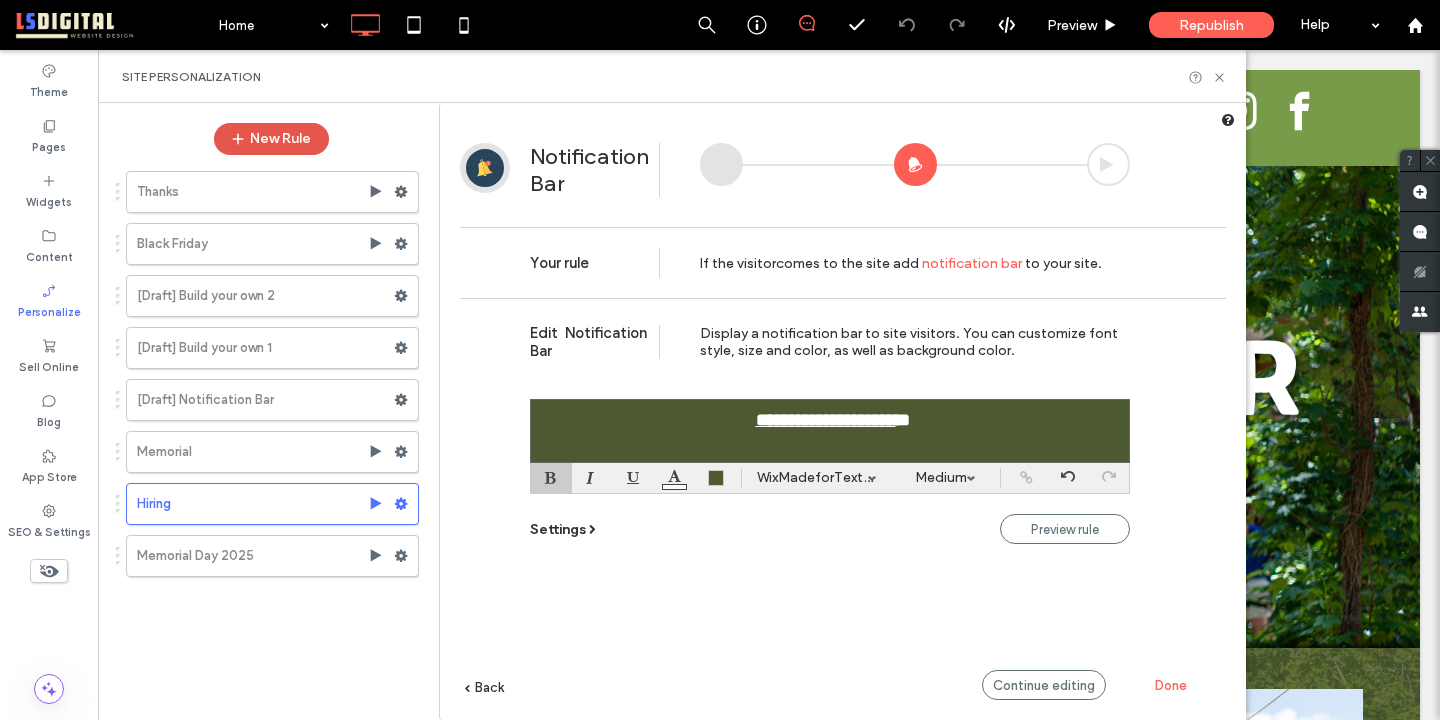 click on "New Rule" at bounding box center [271, 139] 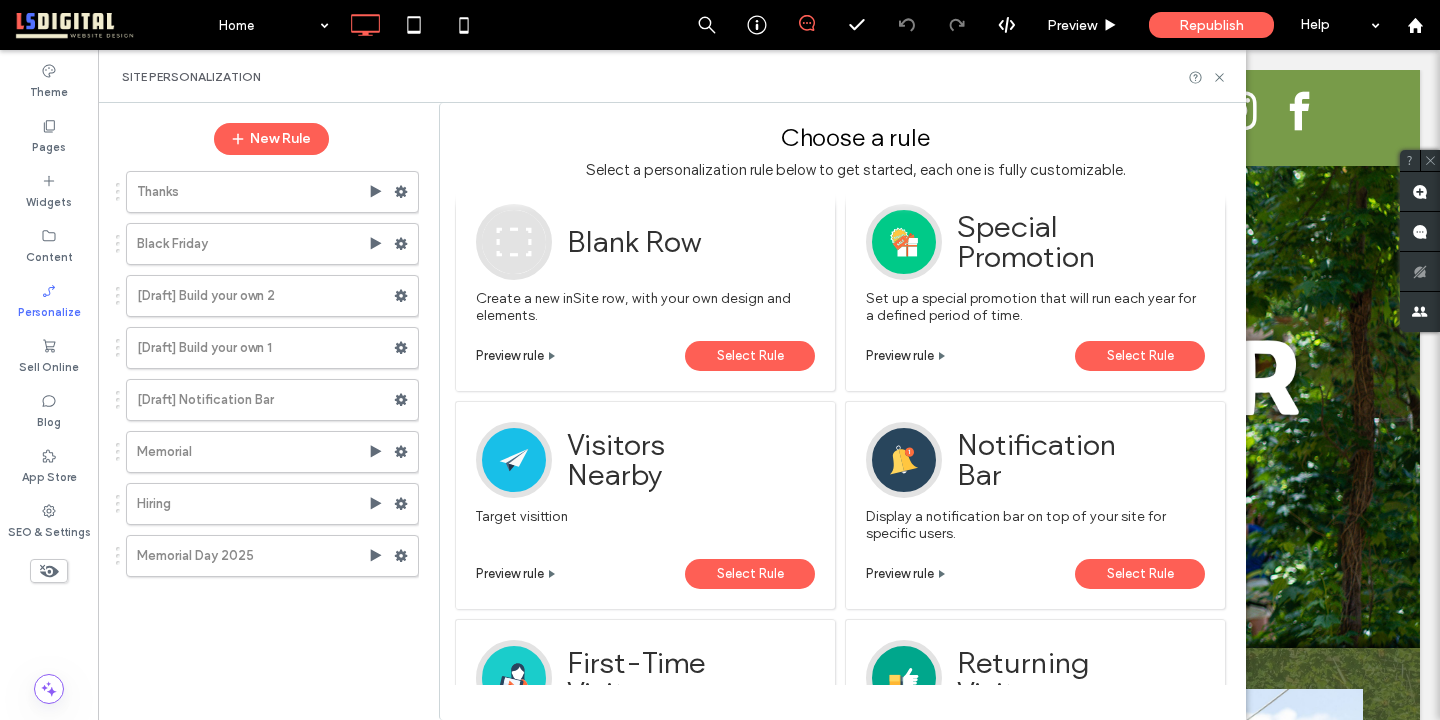 scroll, scrollTop: 218, scrollLeft: 0, axis: vertical 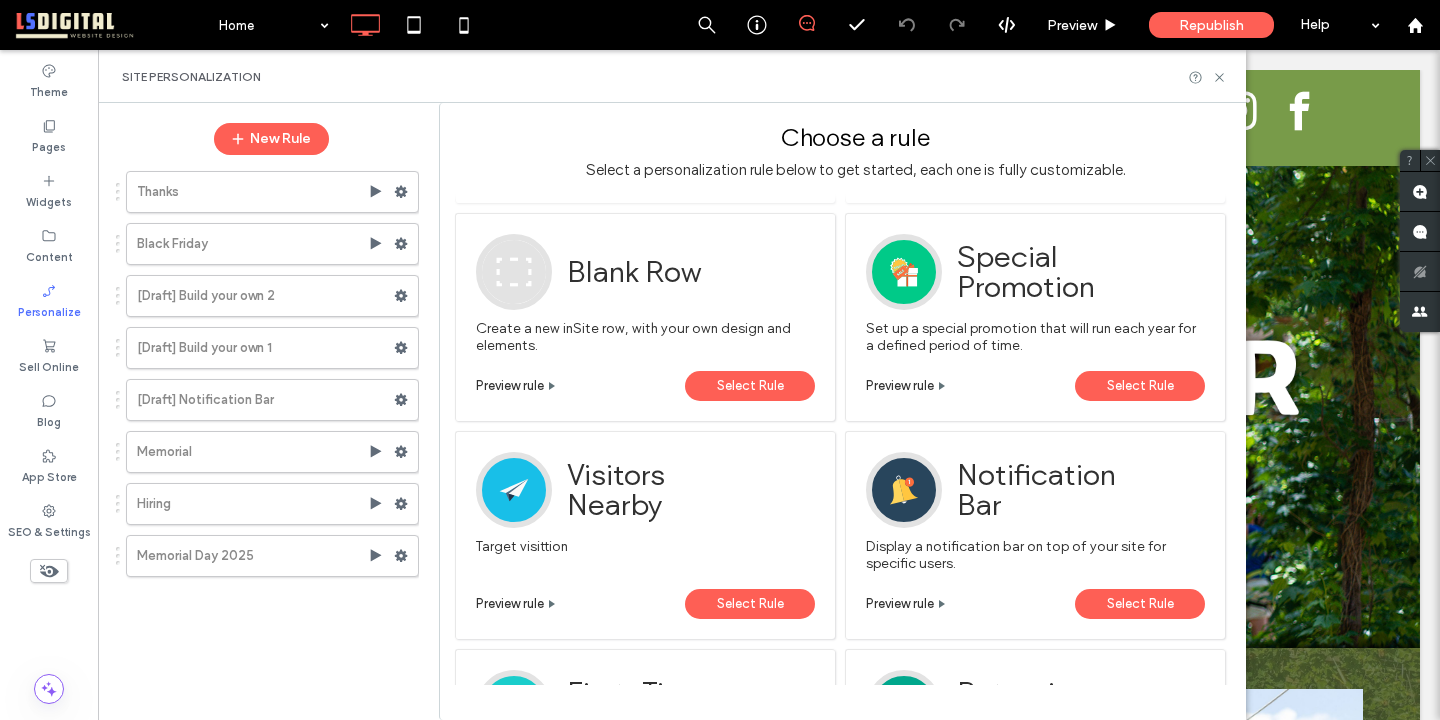 click on "Preview rule" at bounding box center (510, 385) 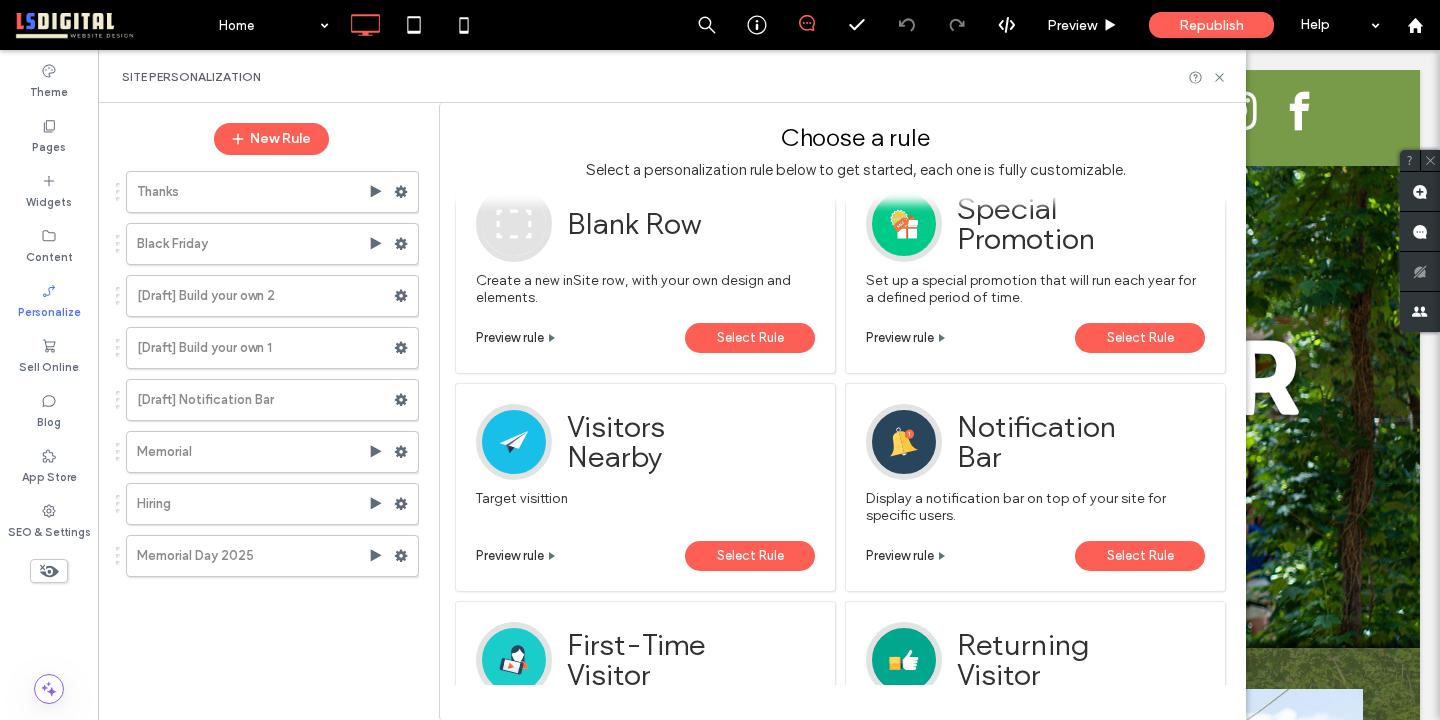 scroll, scrollTop: 274, scrollLeft: 0, axis: vertical 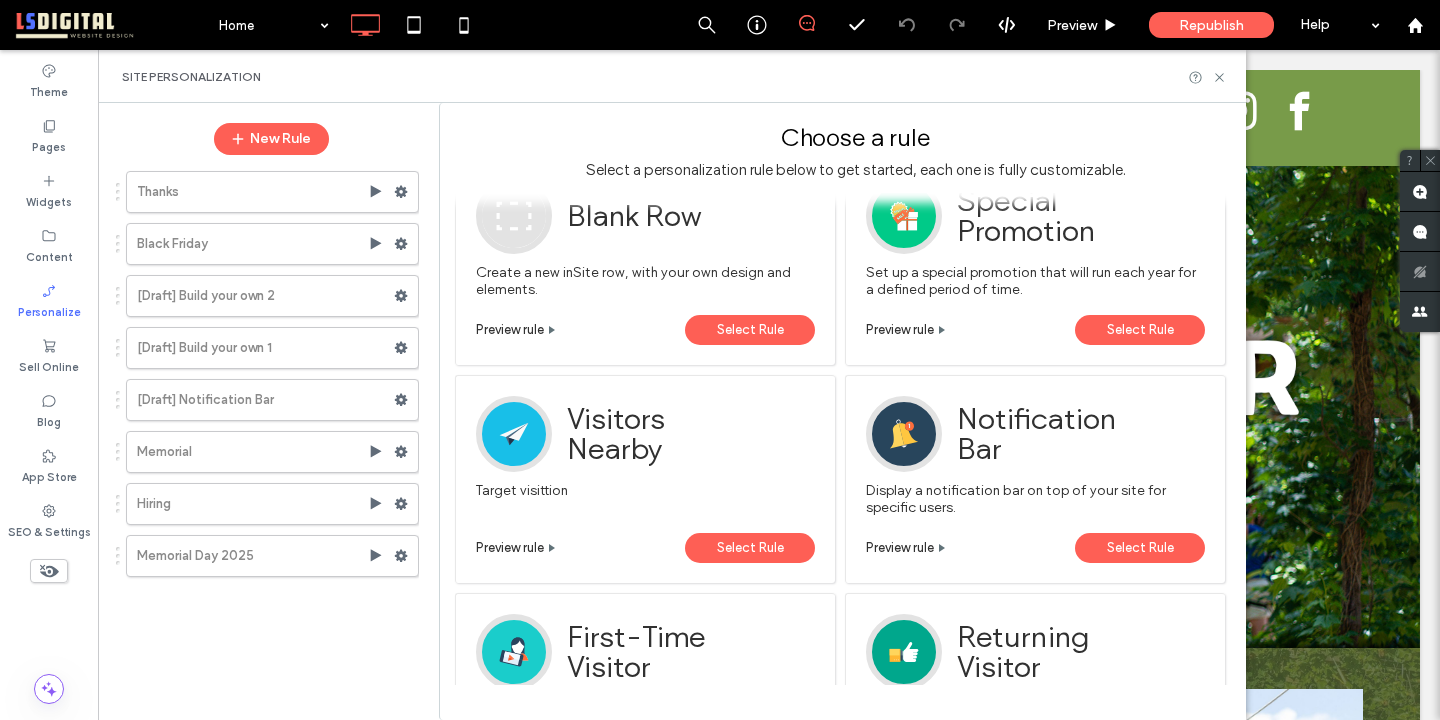click on "Select Rule" at bounding box center [750, 330] 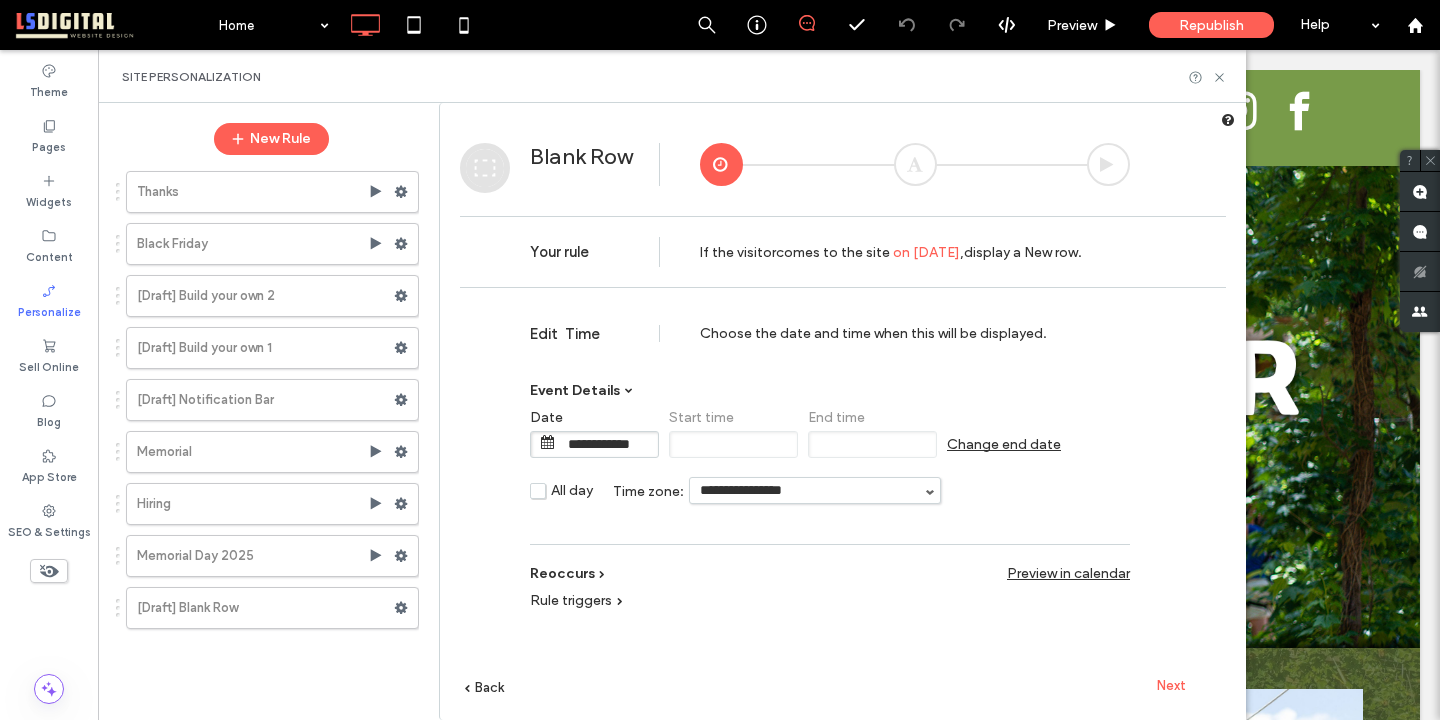 click on "Rule triggers
Device
Location
Time
Visits
Campaign URL
No trigger" at bounding box center [830, 609] 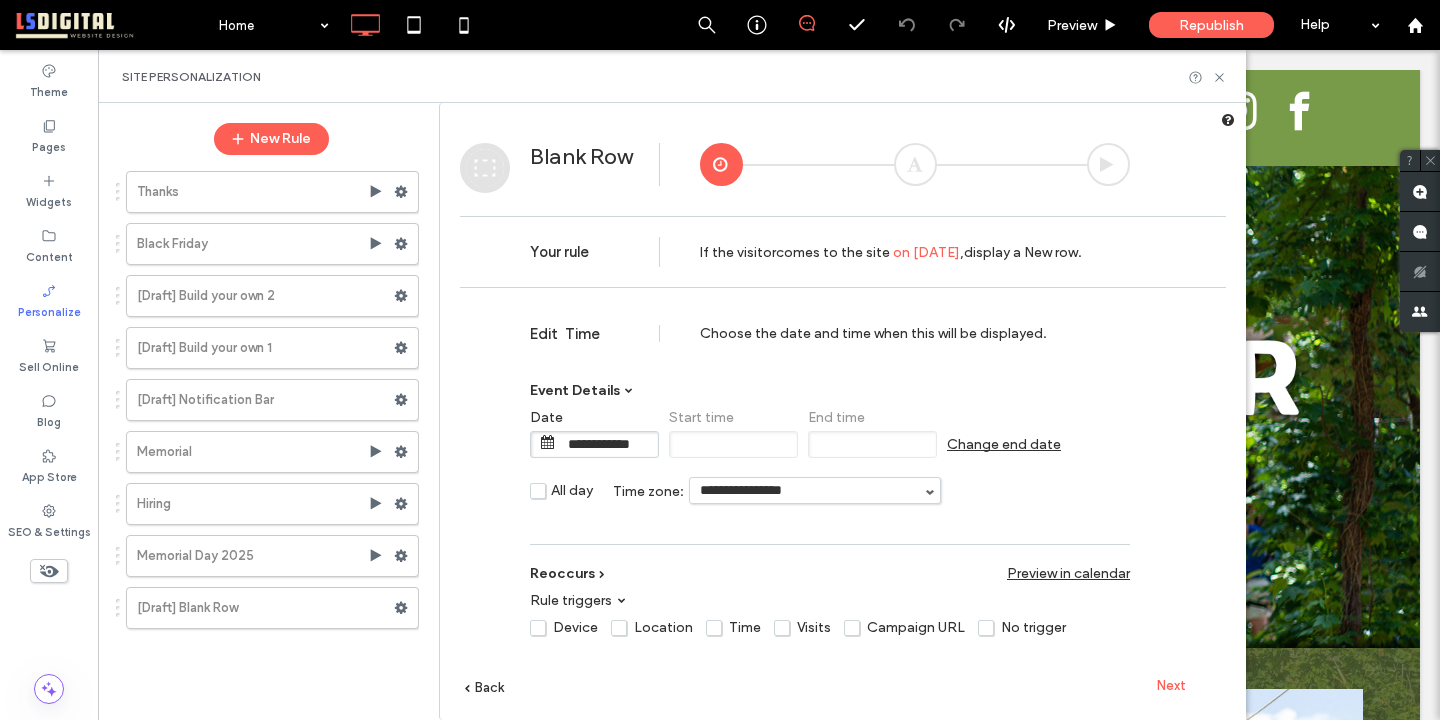 click on "Device" at bounding box center (564, 627) 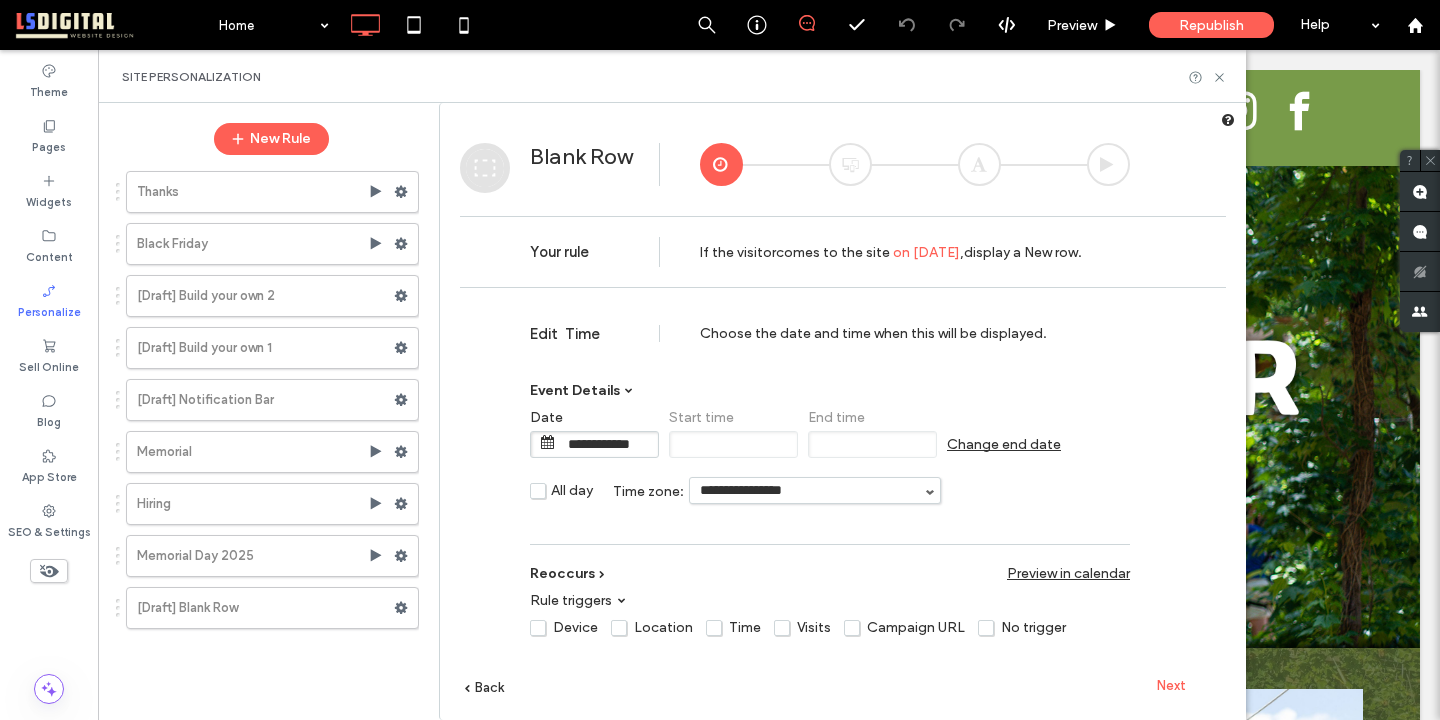 click on "Time" at bounding box center (733, 627) 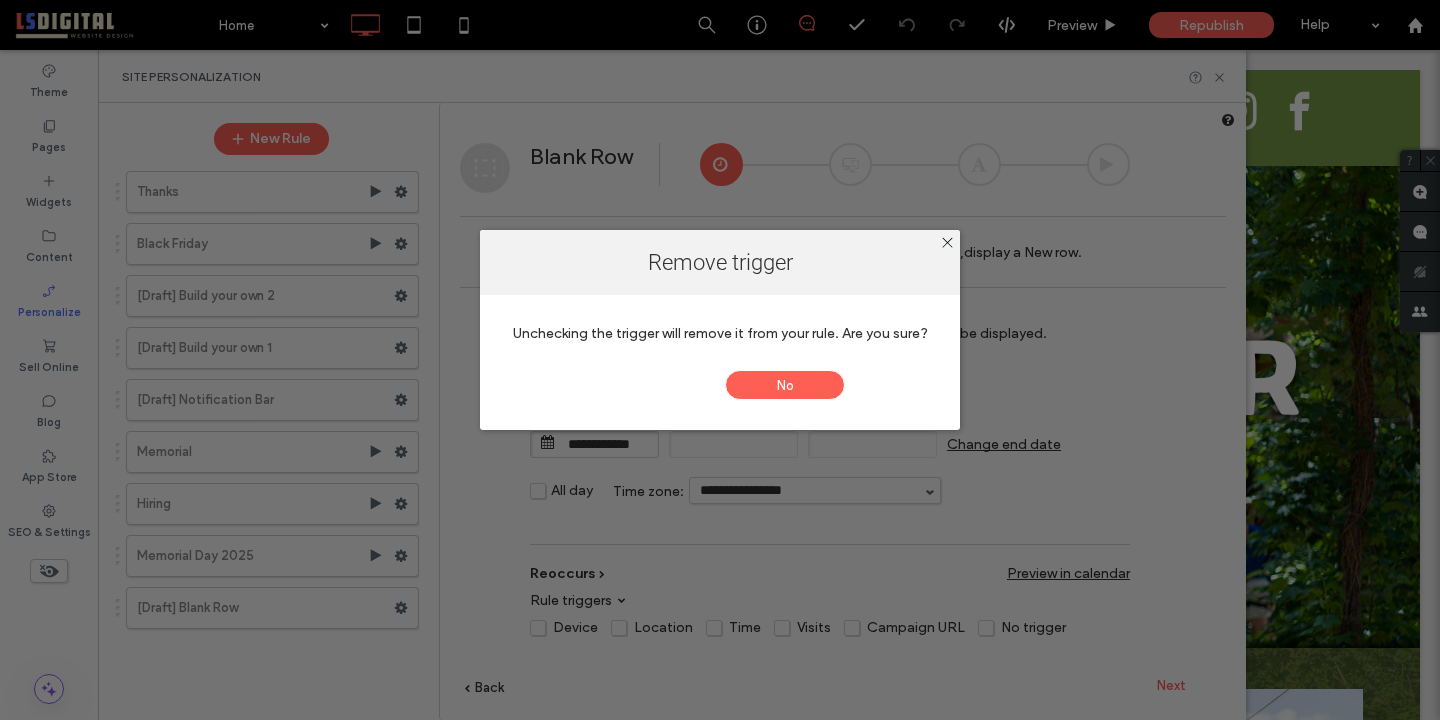 click on "Yes" at bounding box center [655, 385] 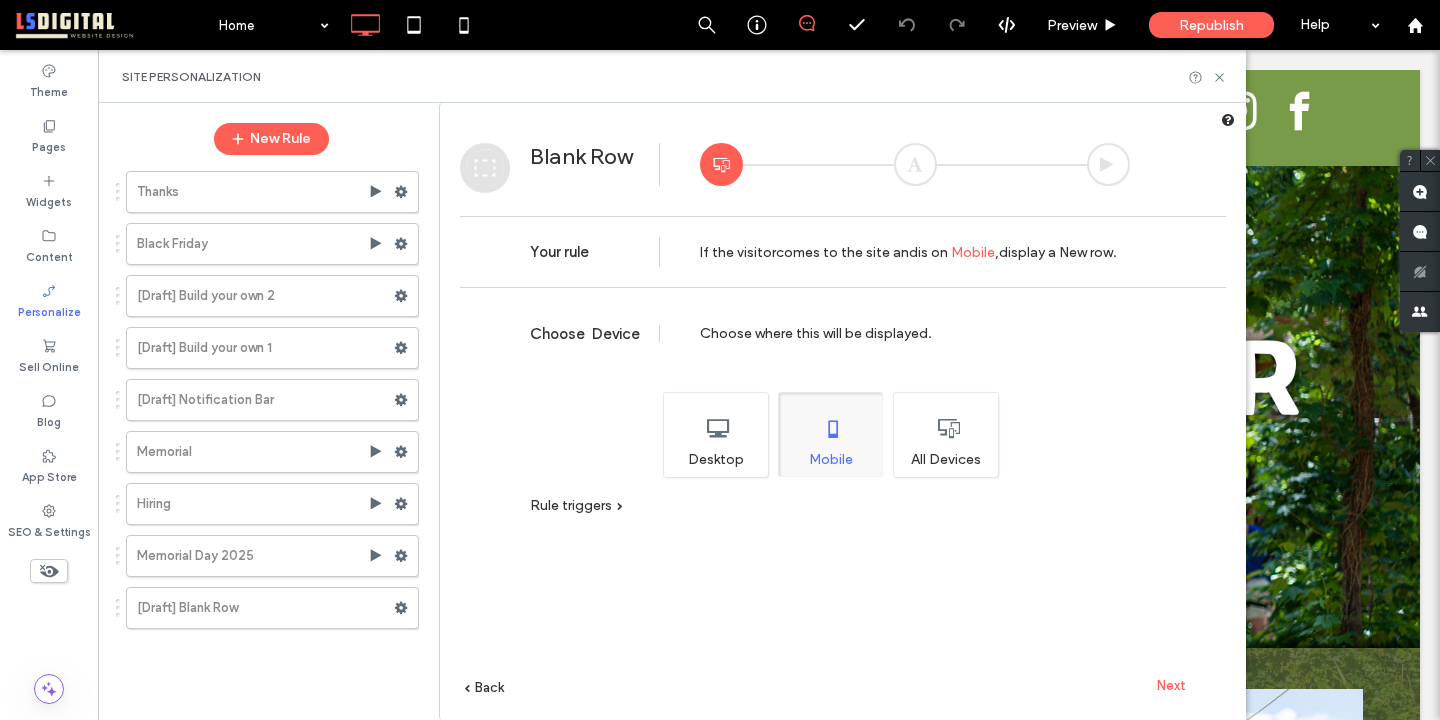 click on "Rule triggers" at bounding box center (571, 505) 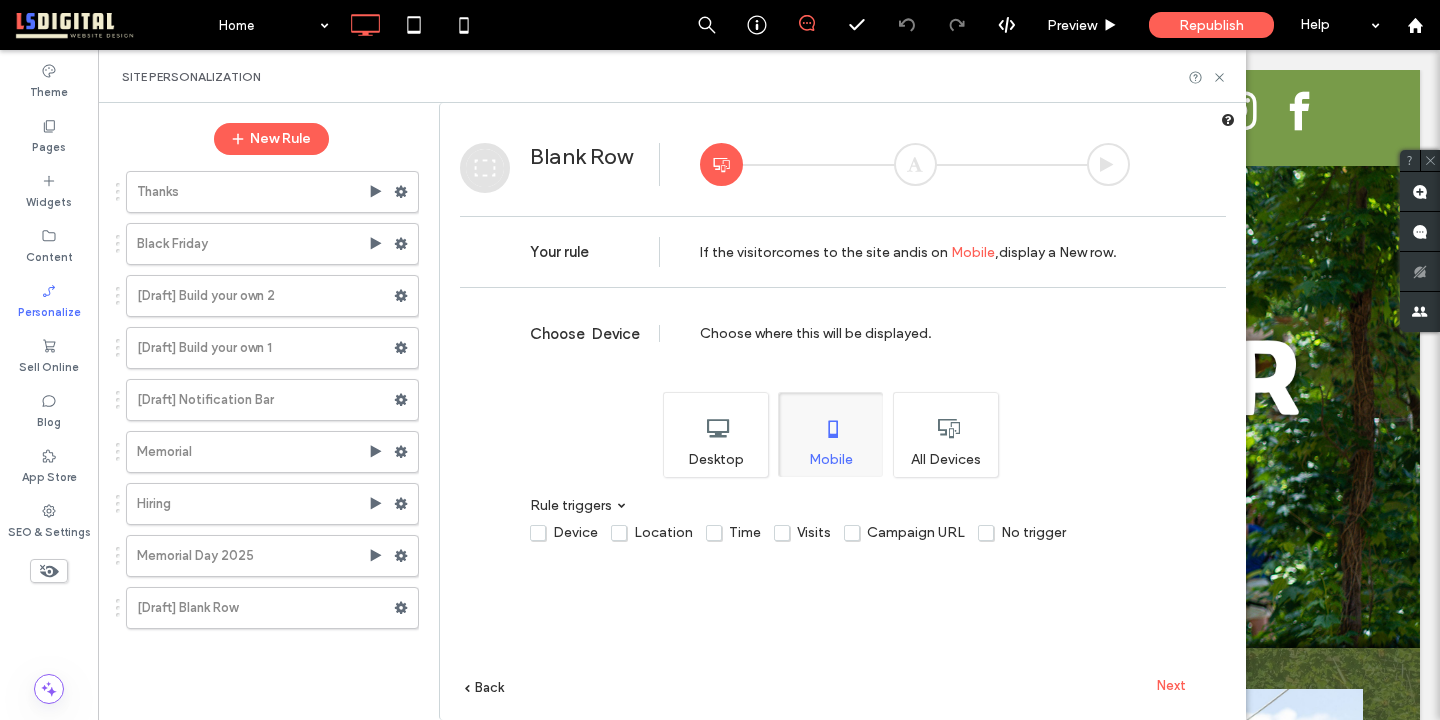 click on "Desktop" at bounding box center (715, 434) 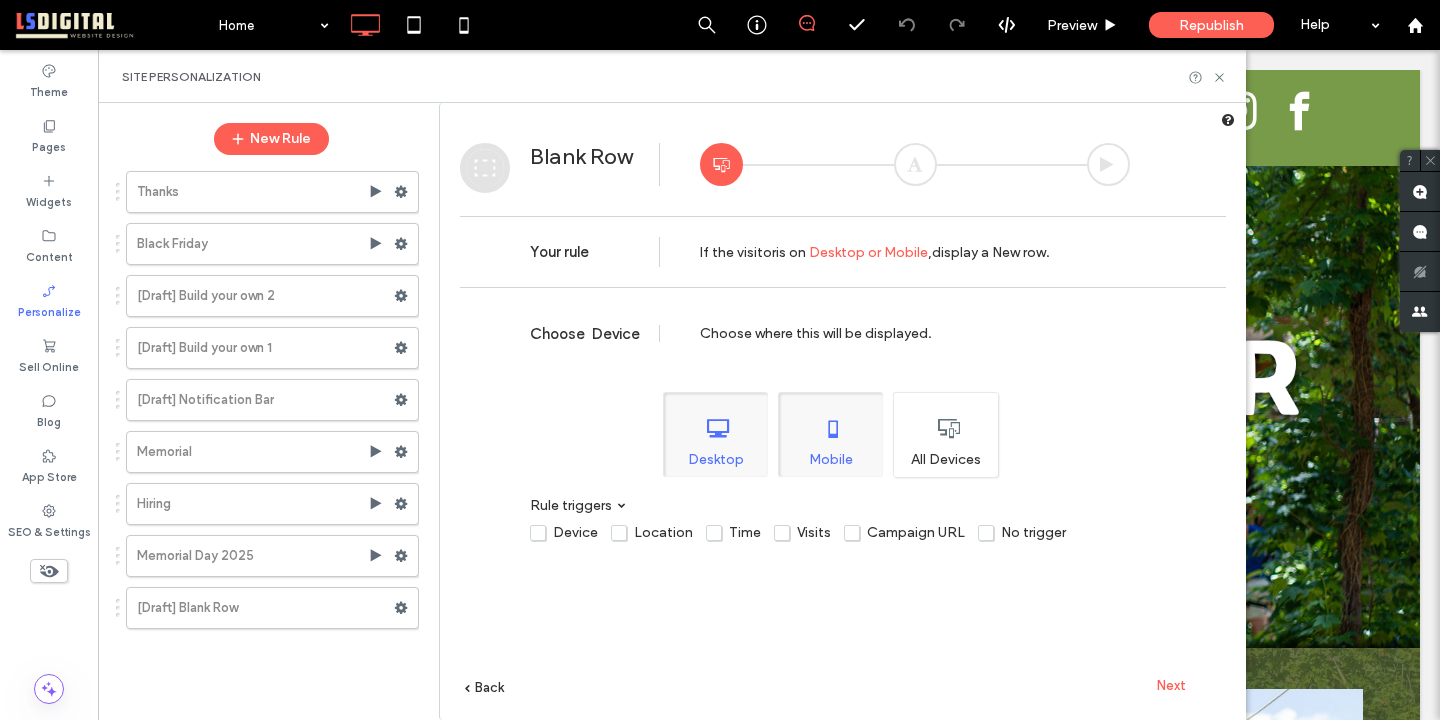 click on "No trigger" at bounding box center [1022, 532] 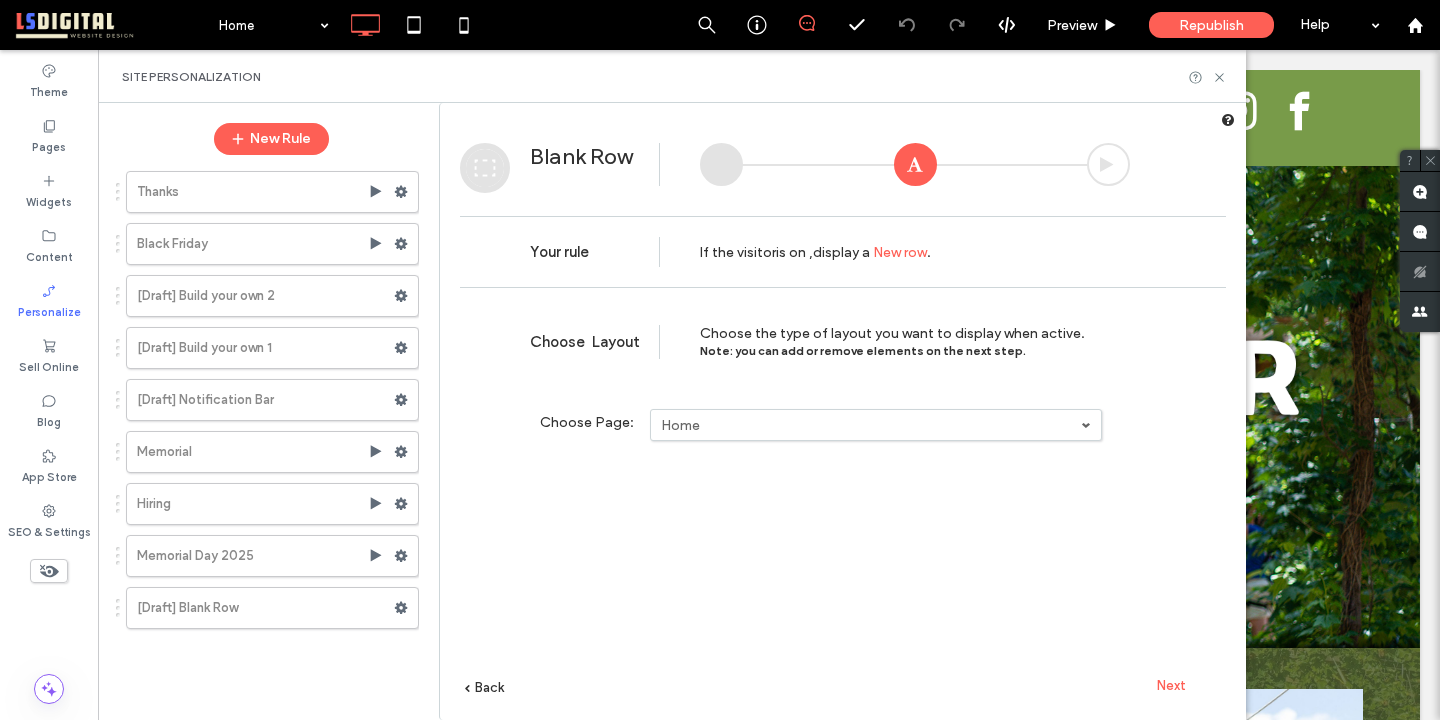 click on "Home" at bounding box center [871, 425] 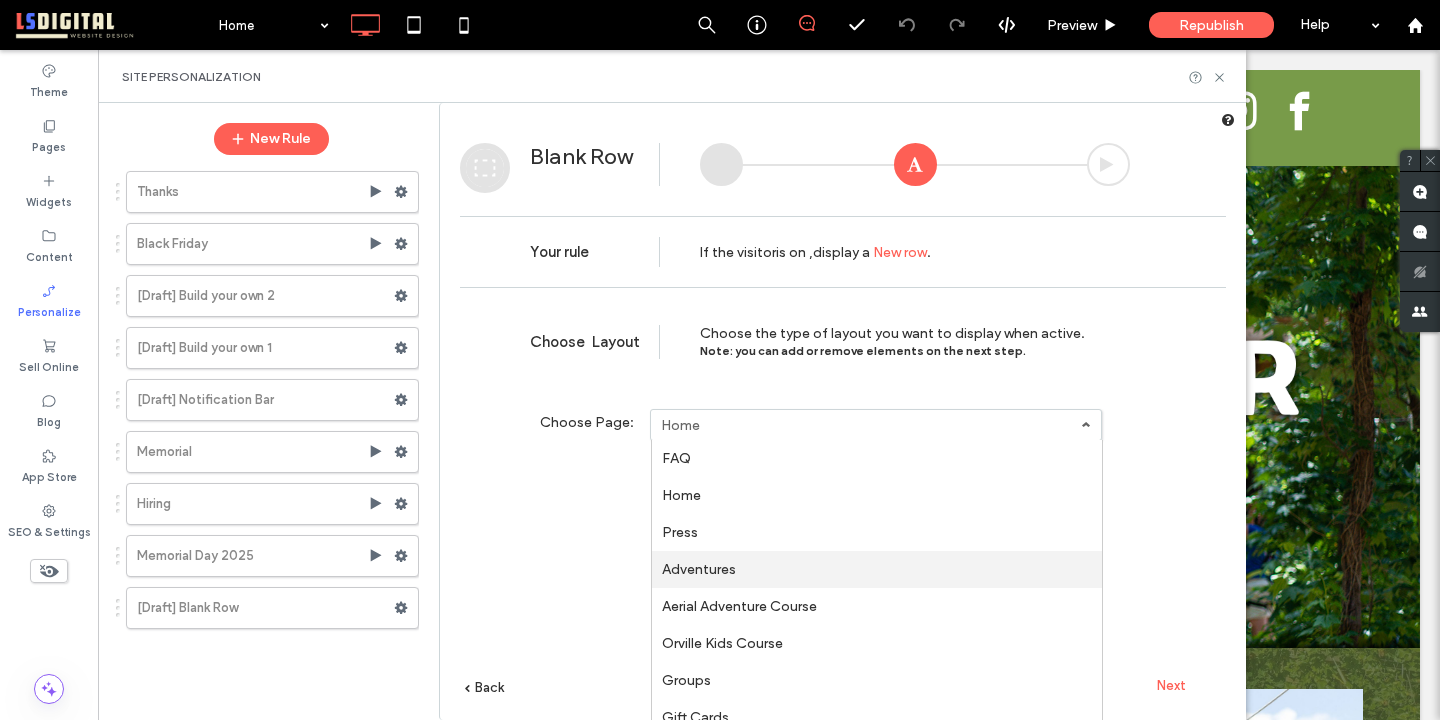 scroll, scrollTop: 440, scrollLeft: 0, axis: vertical 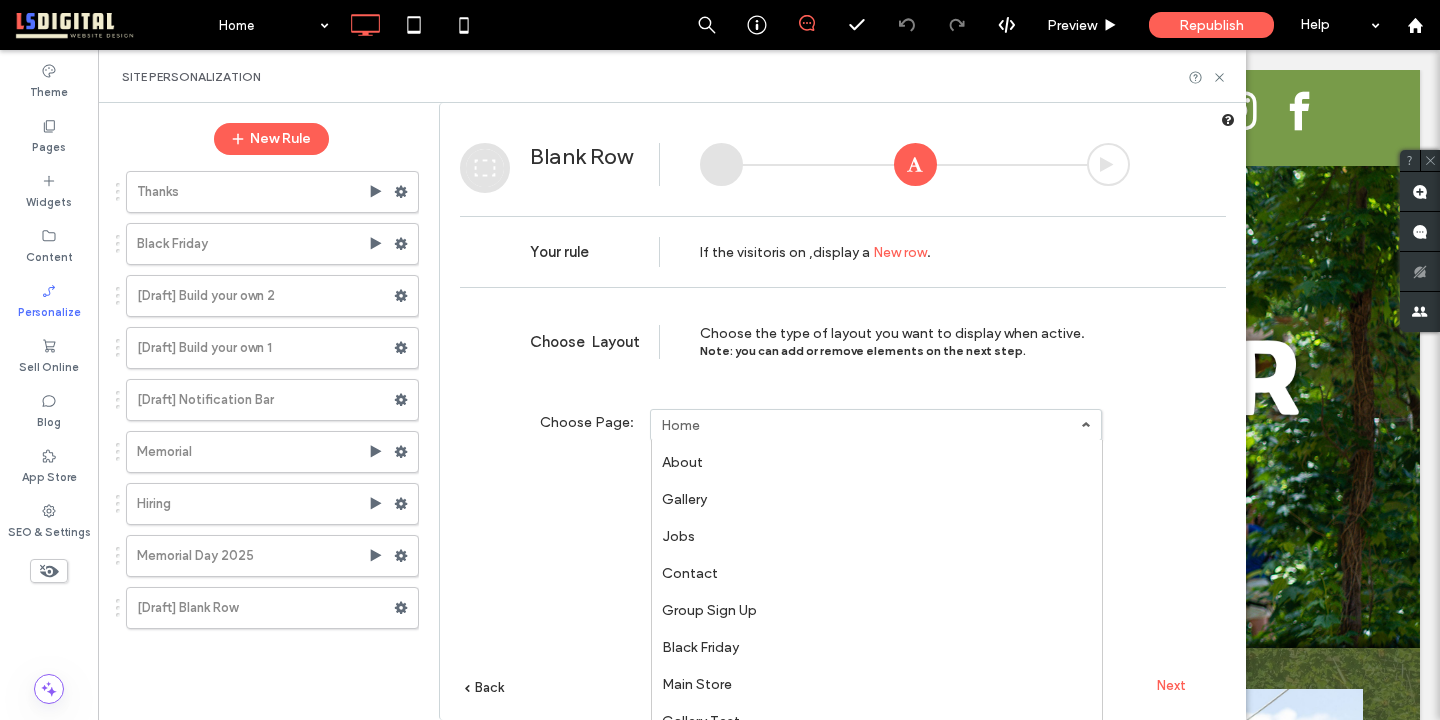 click on "Home" at bounding box center (871, 425) 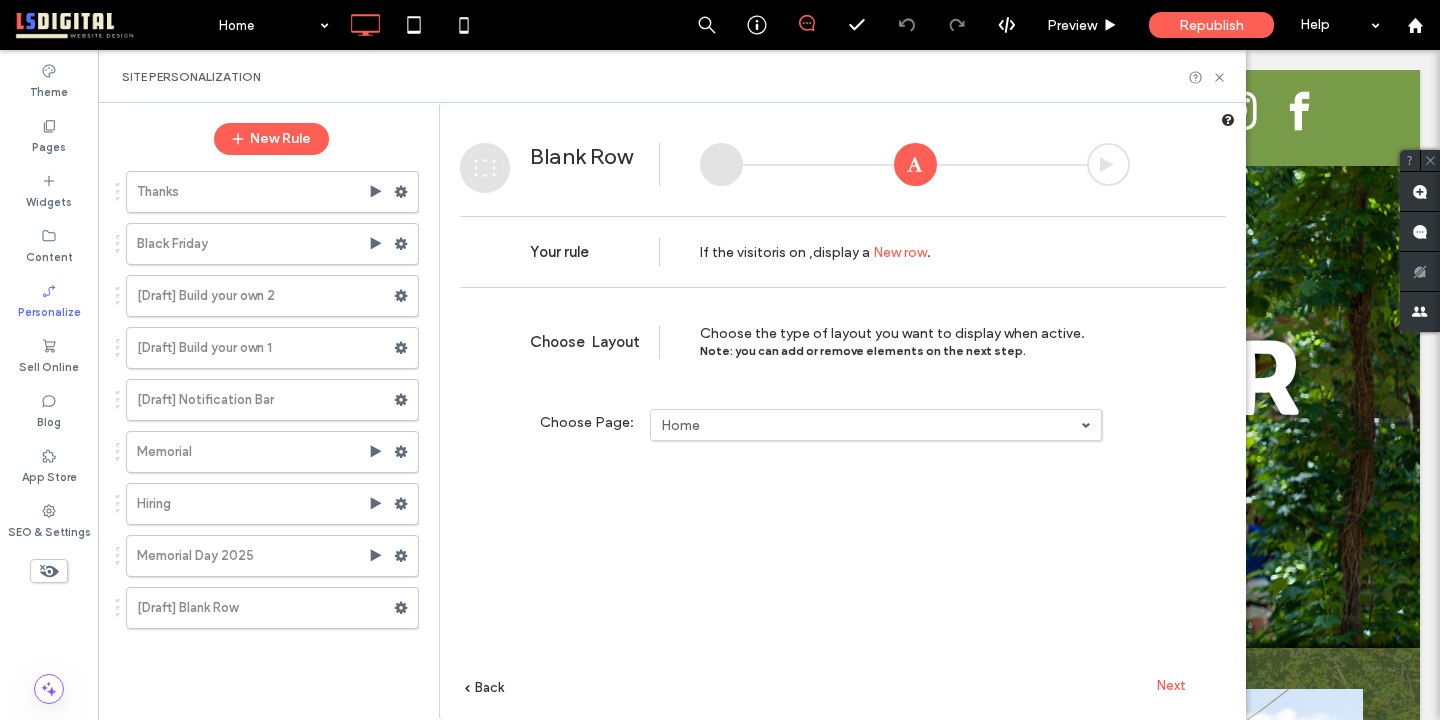 click on "Next" at bounding box center [1171, 685] 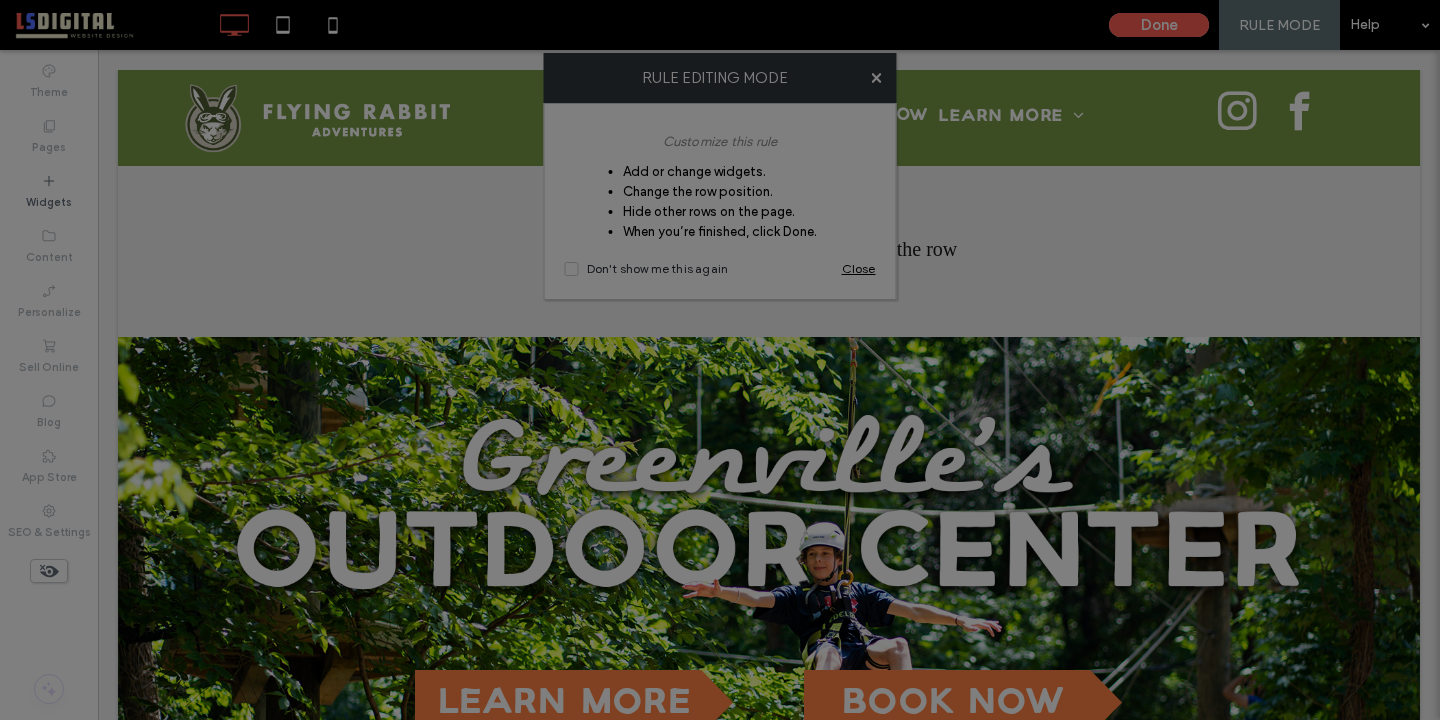 scroll, scrollTop: 16, scrollLeft: 0, axis: vertical 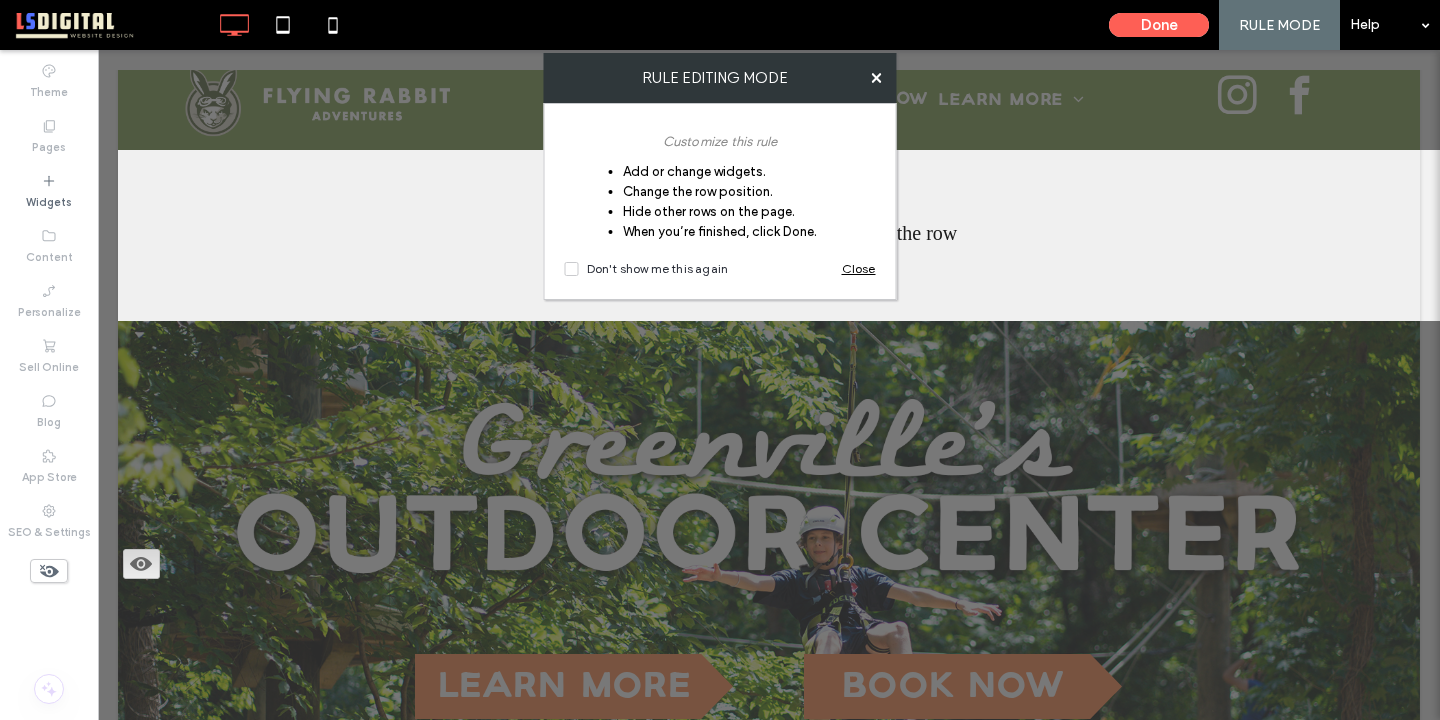 click on "Close" at bounding box center (859, 269) 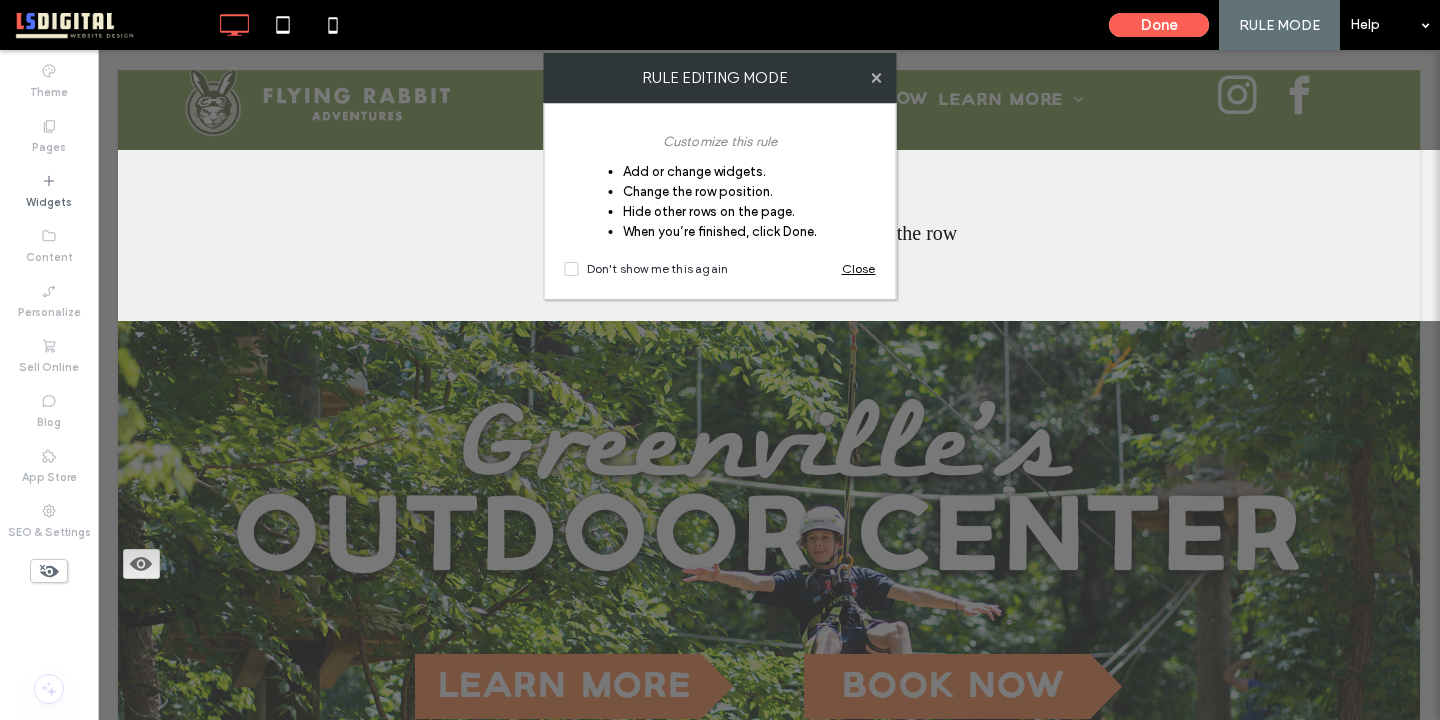 click 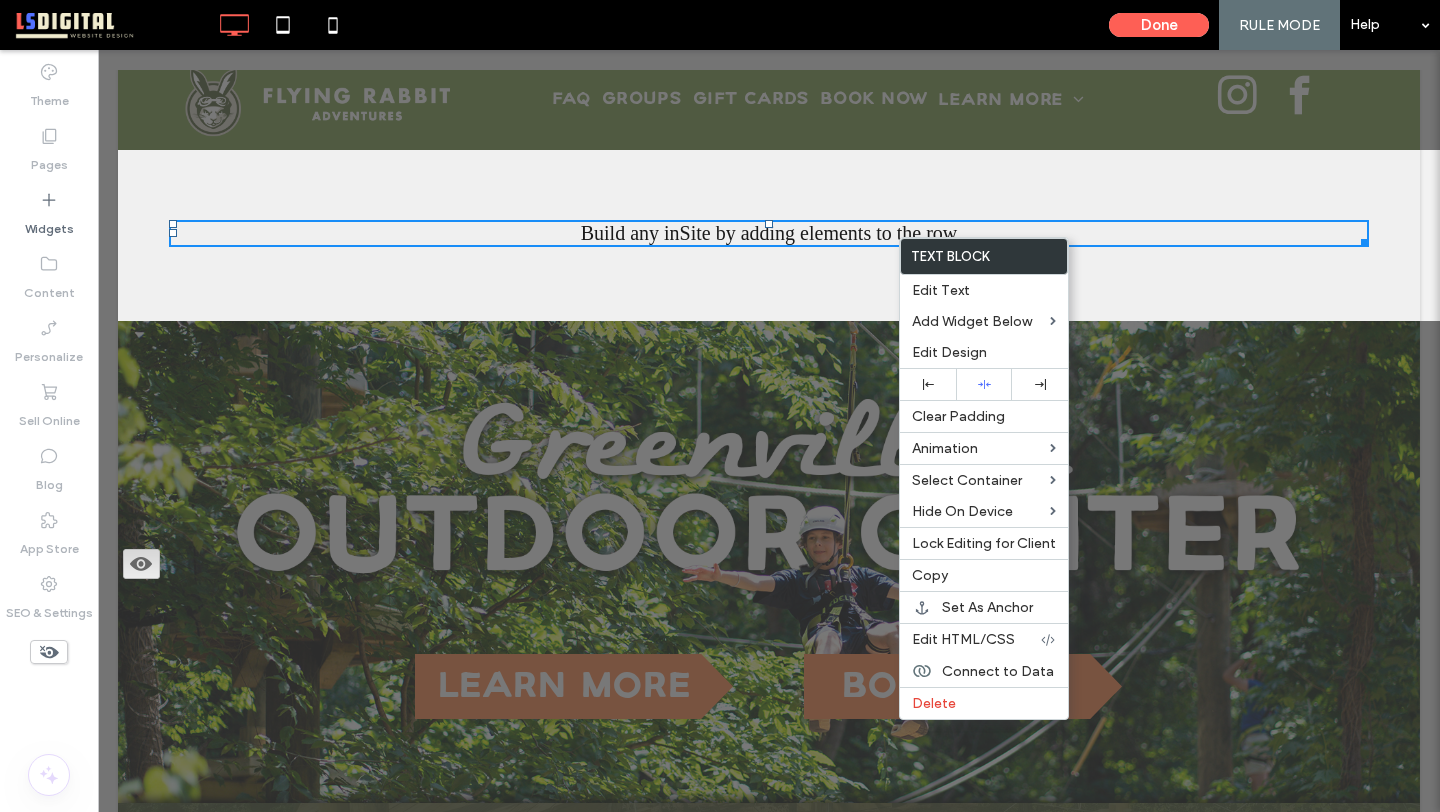 click on "Build any inSite by adding elements to the row Click To Paste     Click To Paste
Row + Add Section" at bounding box center (769, 235) 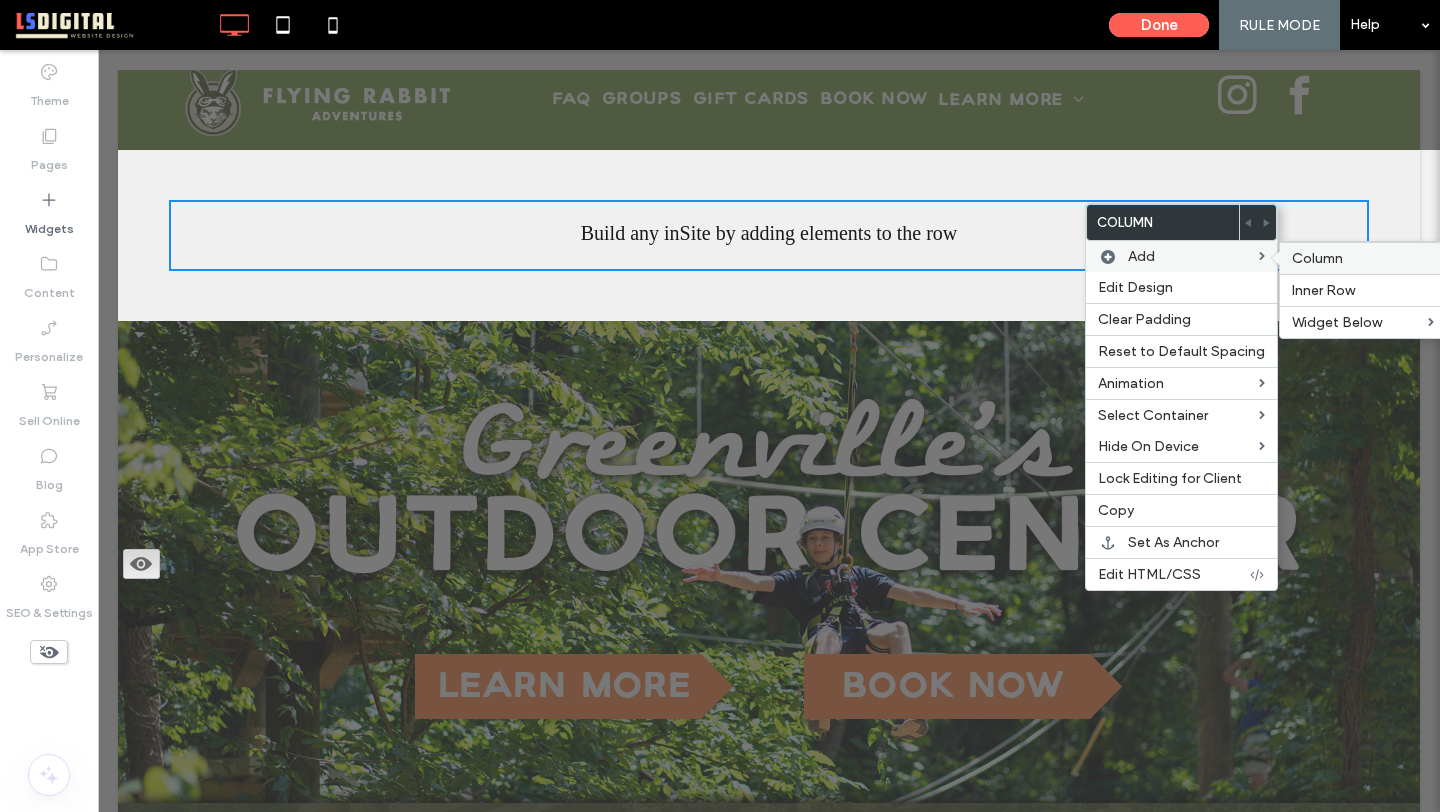 drag, startPoint x: 1340, startPoint y: 256, endPoint x: 1242, endPoint y: 207, distance: 109.56733 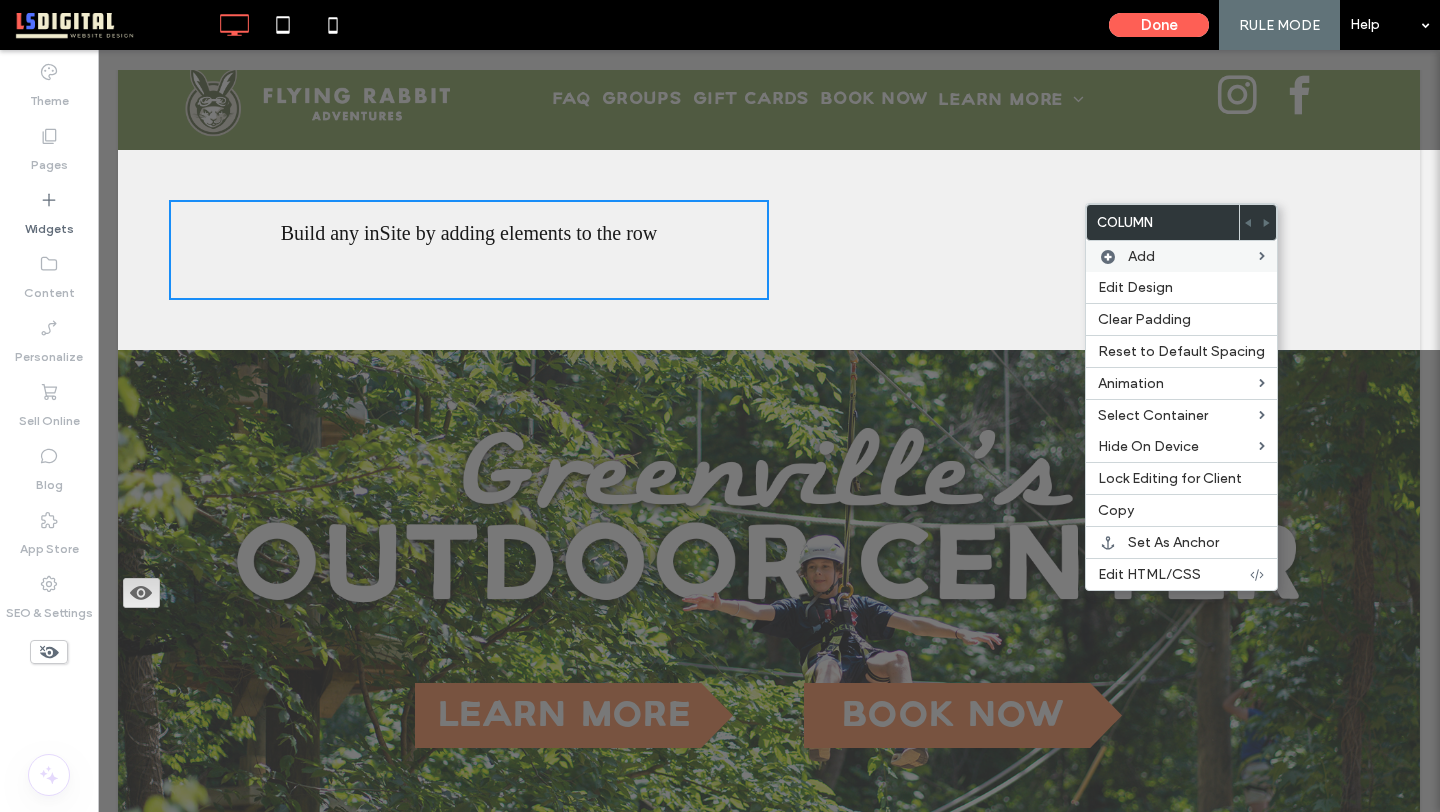 click on "Click To Paste     Click To Paste" at bounding box center (1069, 250) 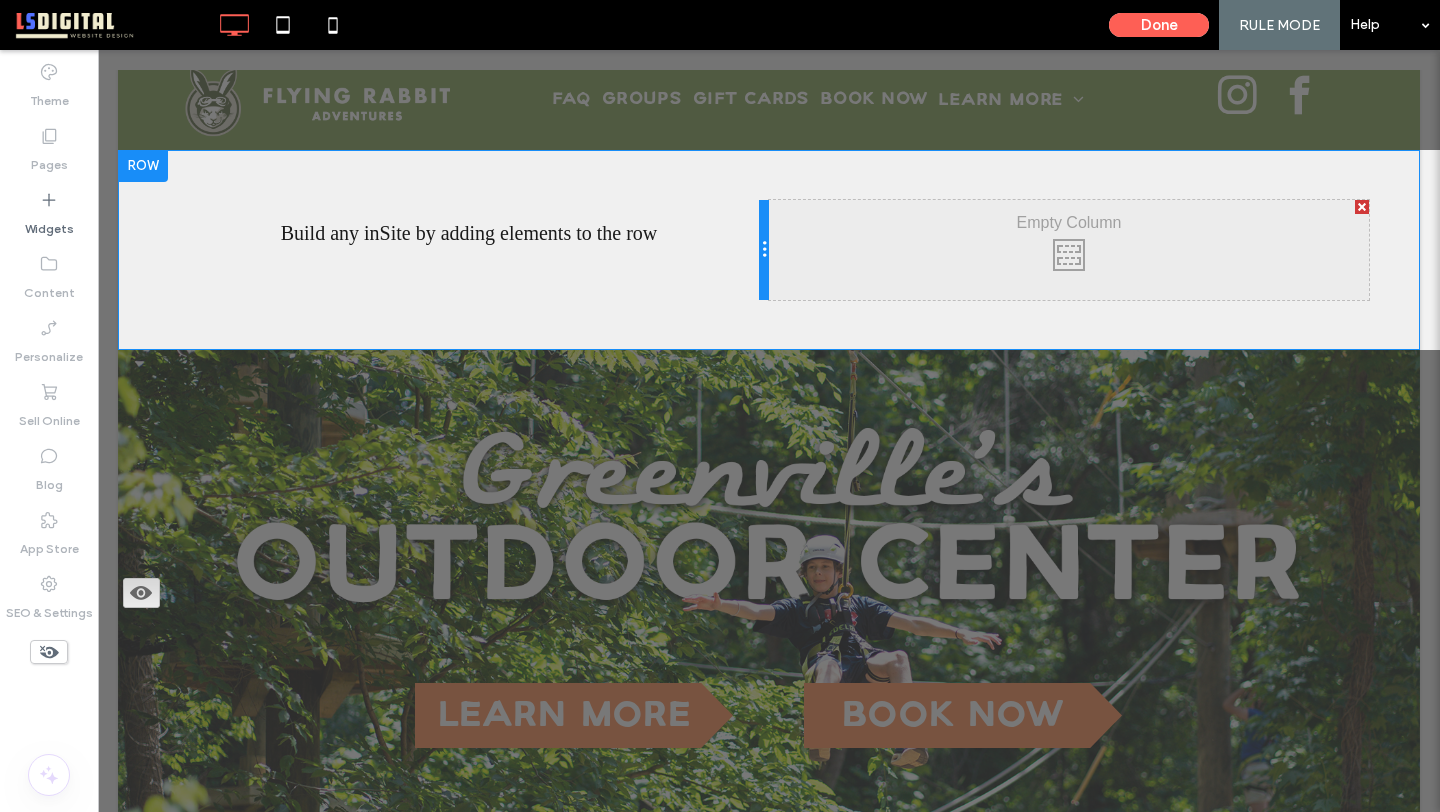 click at bounding box center (764, 250) 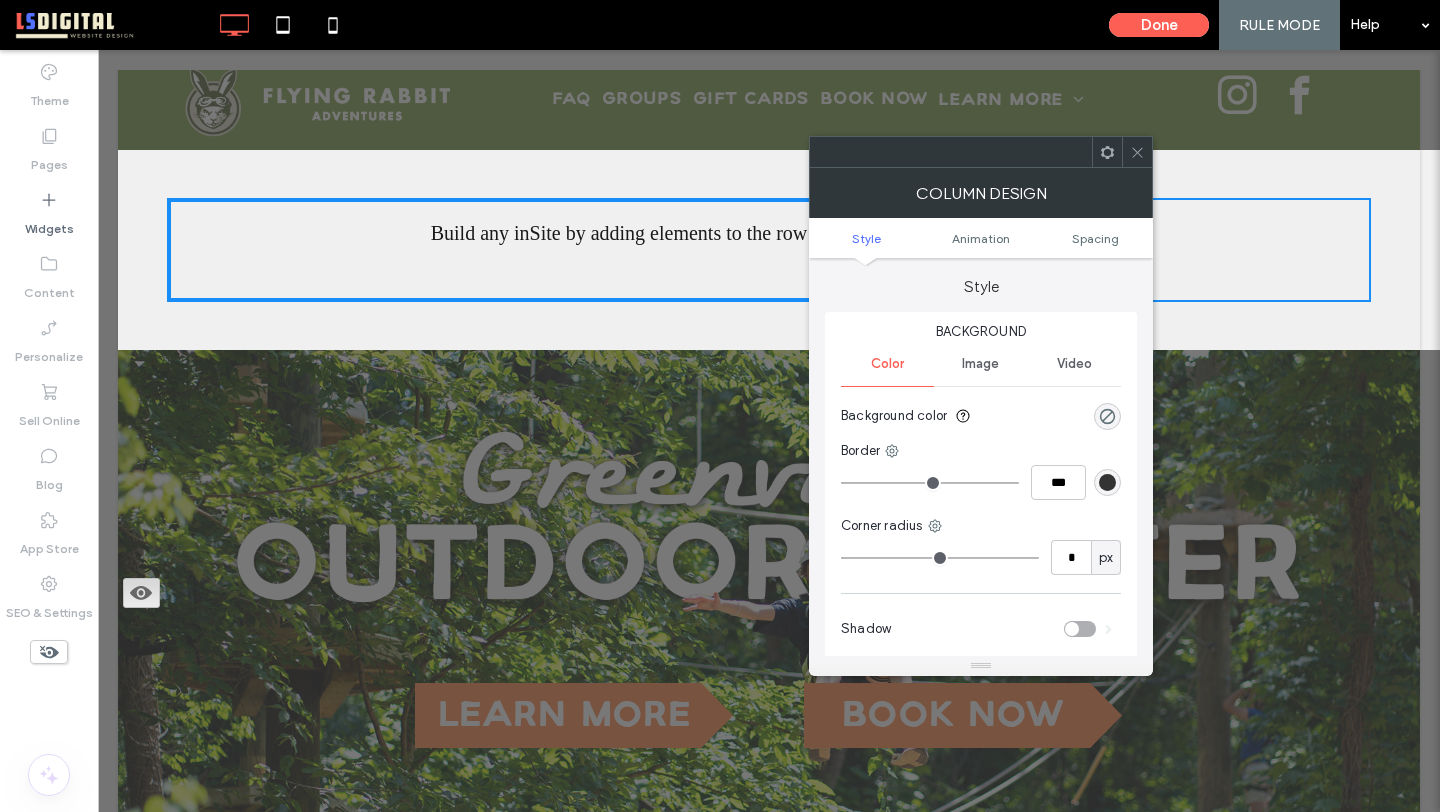 drag, startPoint x: 767, startPoint y: 248, endPoint x: 1104, endPoint y: 232, distance: 337.3796 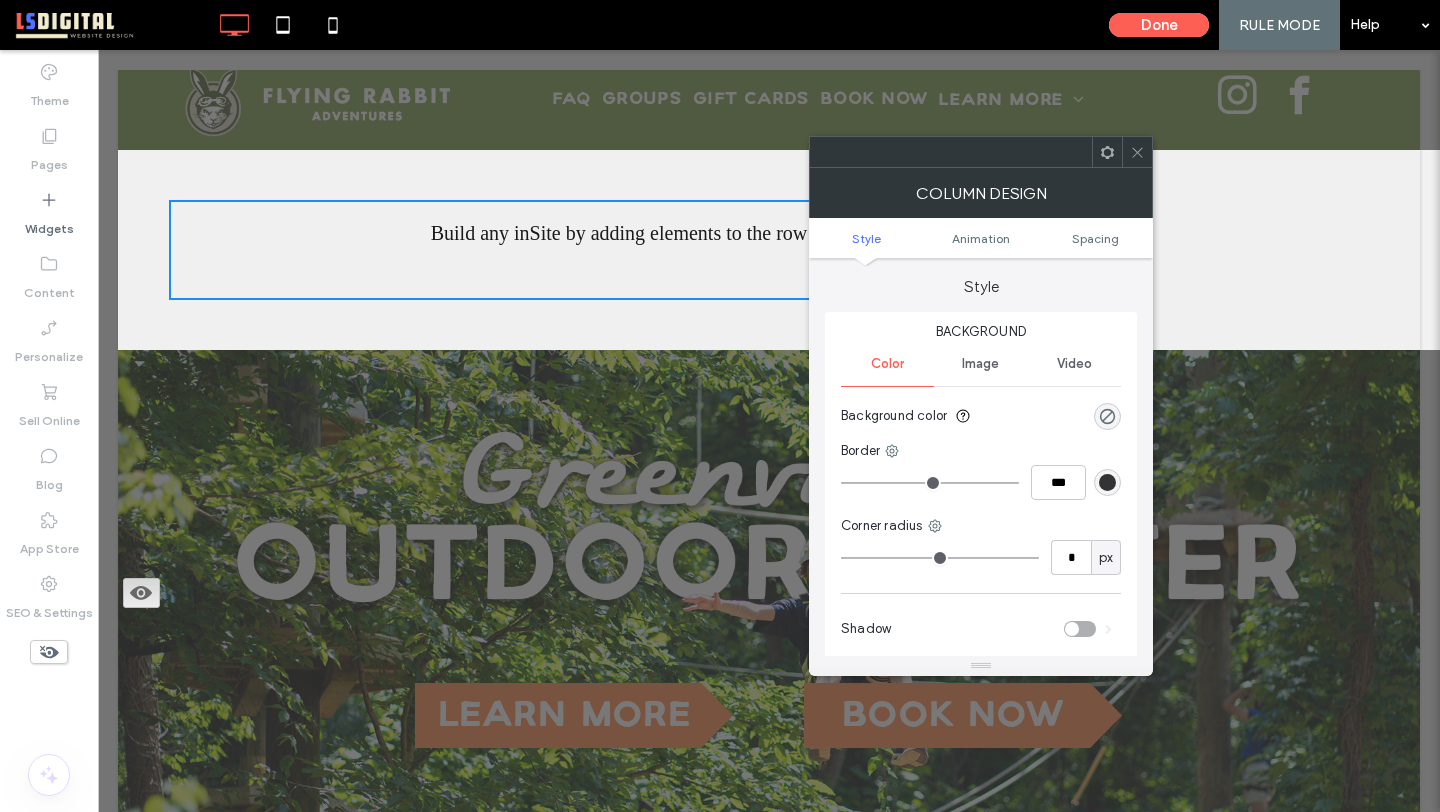 click 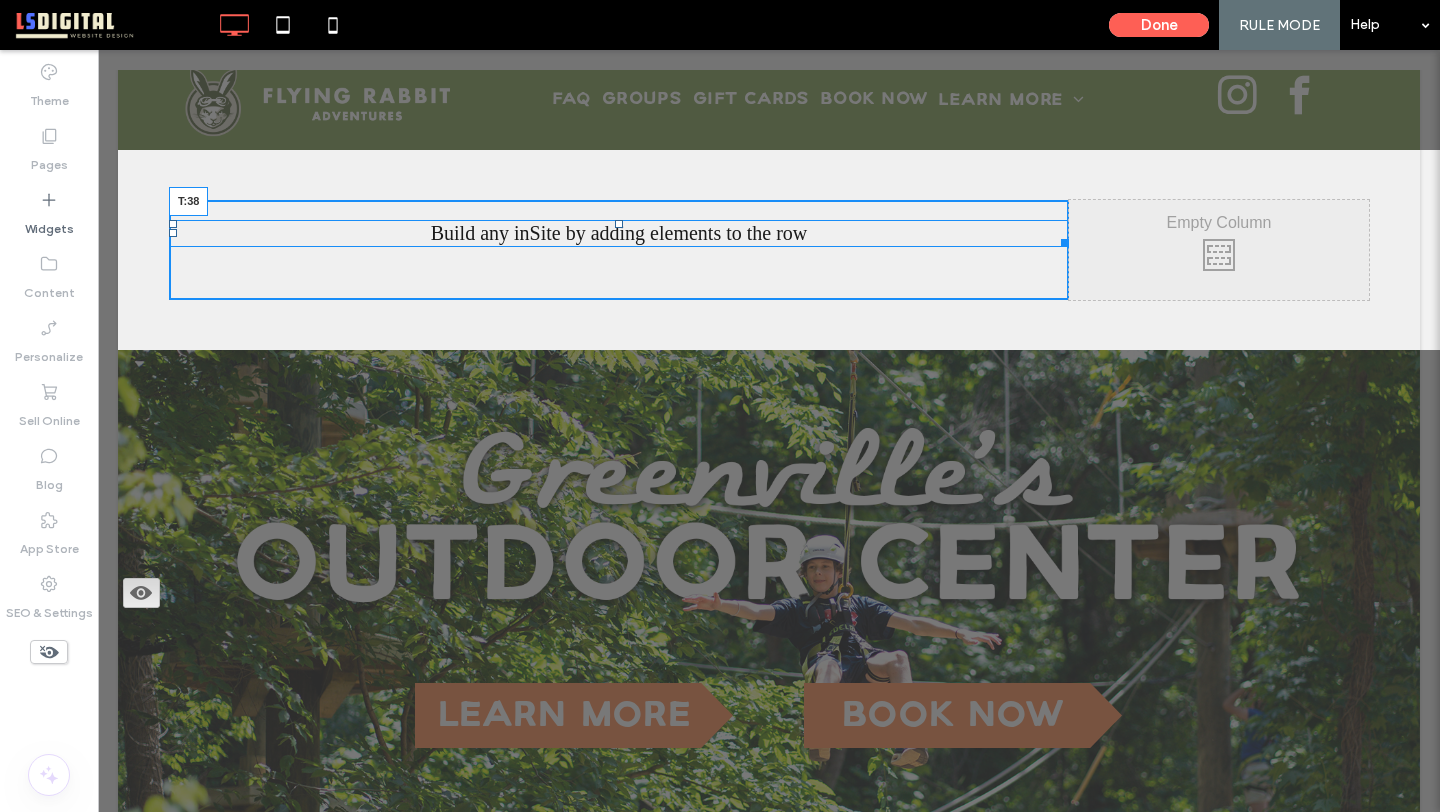 drag, startPoint x: 618, startPoint y: 224, endPoint x: 618, endPoint y: 241, distance: 17 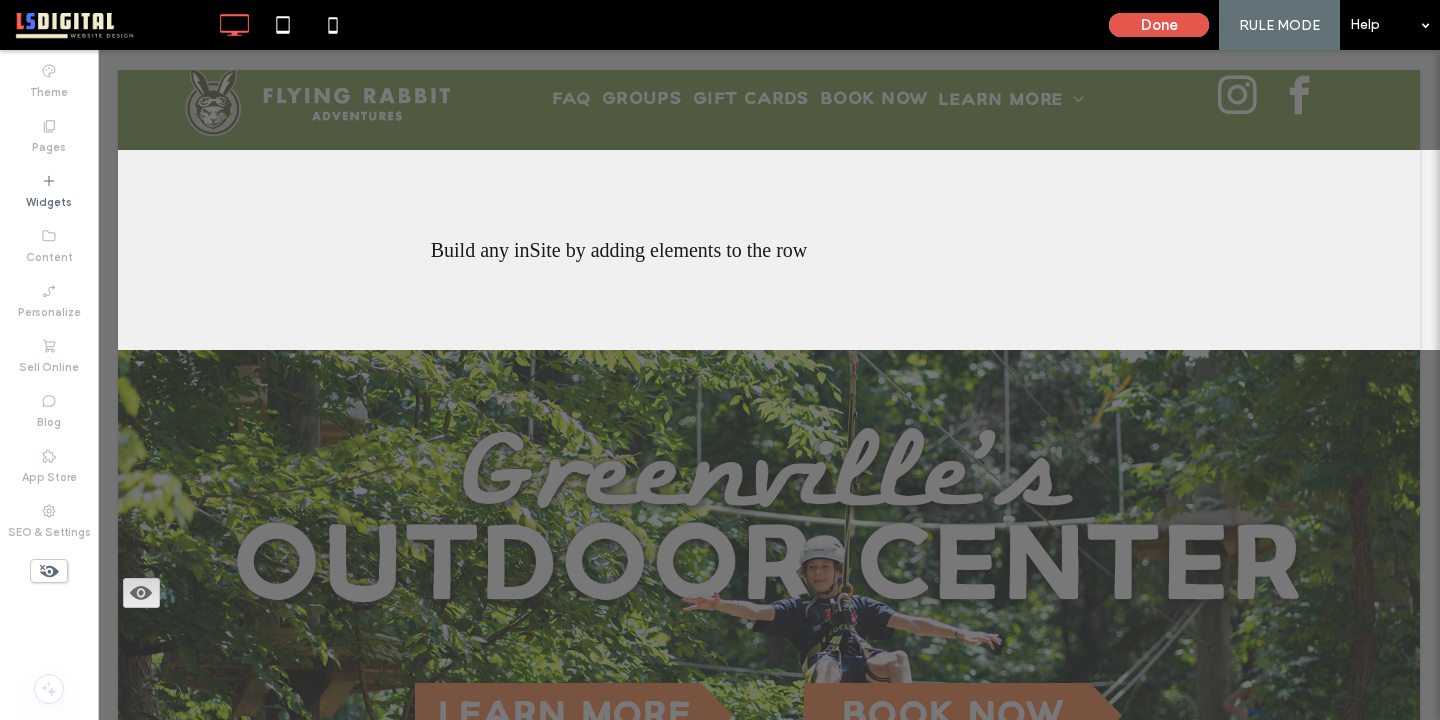 click on "Done" at bounding box center (1159, 25) 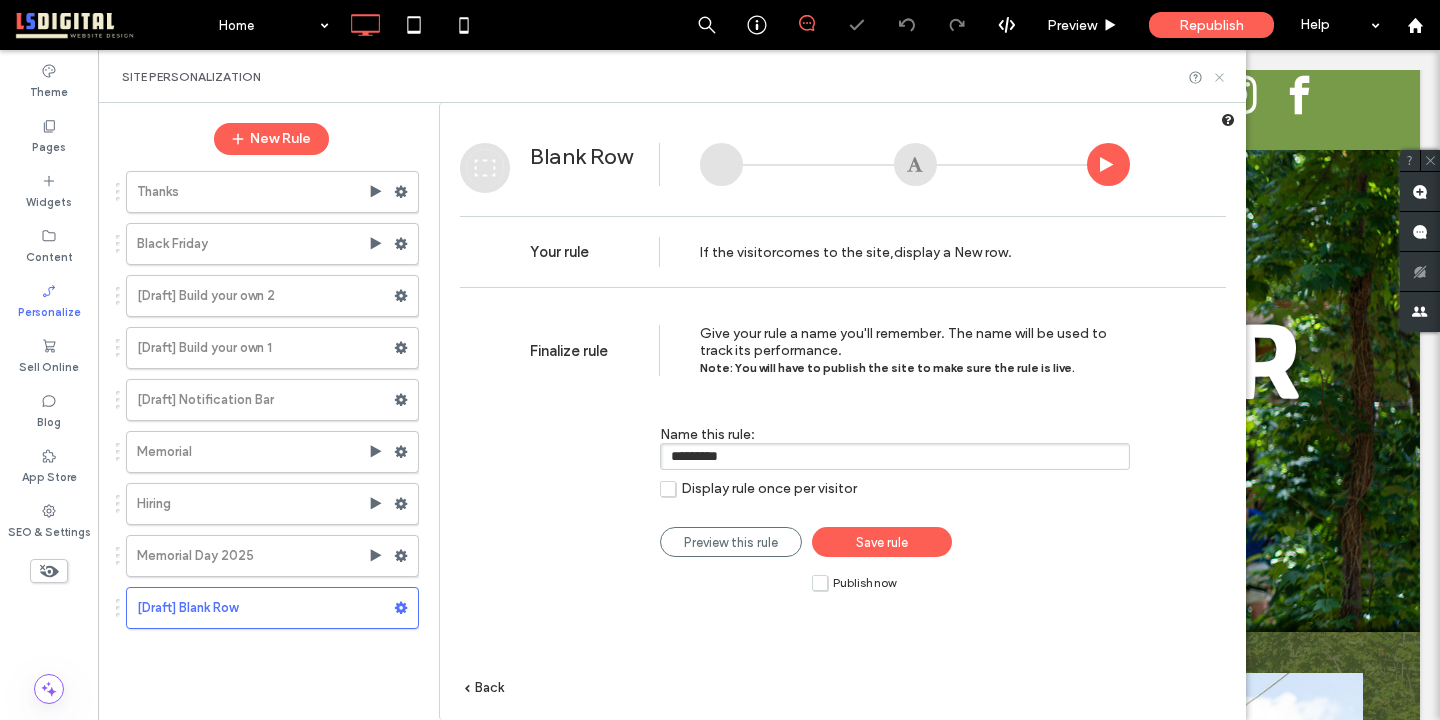 click 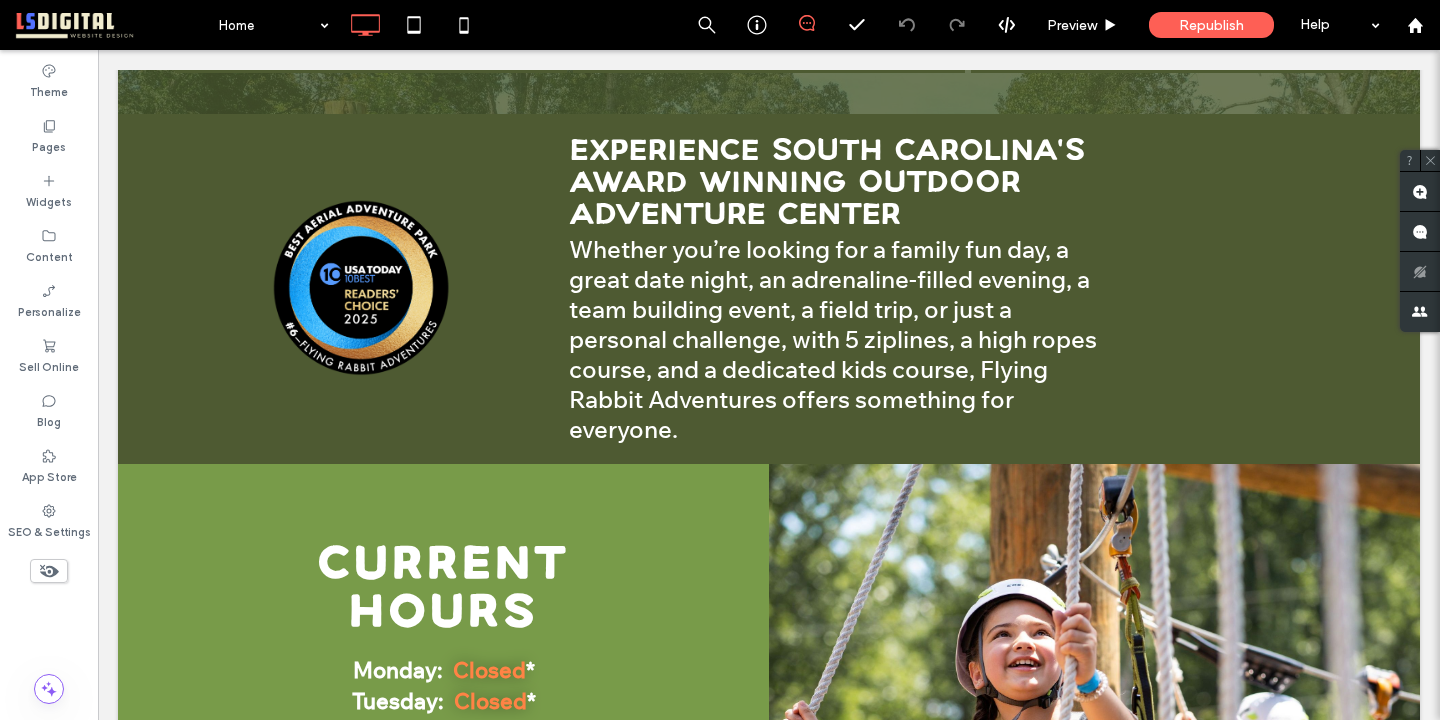 scroll, scrollTop: 781, scrollLeft: 0, axis: vertical 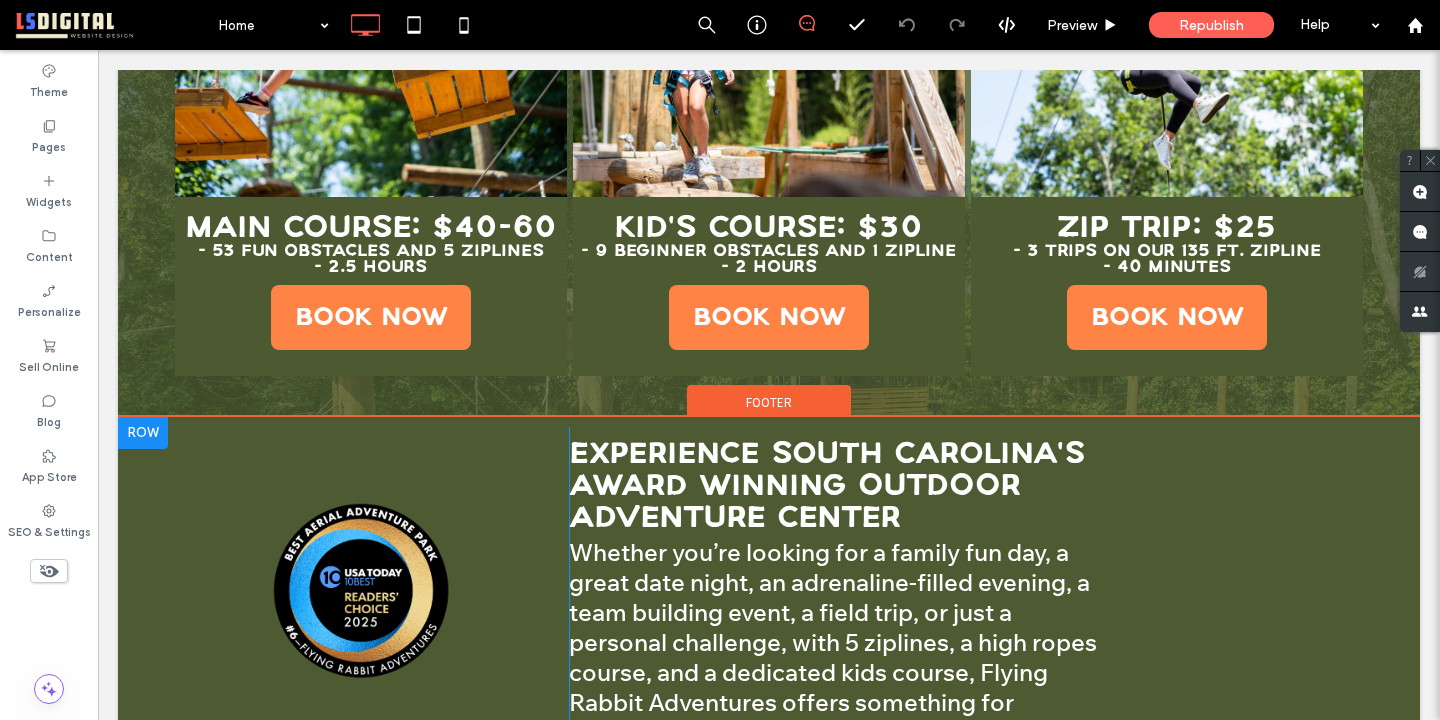 click on "Click To Paste
Experience South Carolina's Award Winning OUTDOOR ADVENTURE CENTER
Whether you’re looking for a family fun day, a great date night, an adrenaline-filled evening, a team building event, a field trip, or just a personal challenge, with 5 ziplines, a high ropes course, and a dedicated kids course, Flying Rabbit Adventures offers something for everyone.
Click To Paste
Click To Paste
+ Add Section" at bounding box center (769, 592) 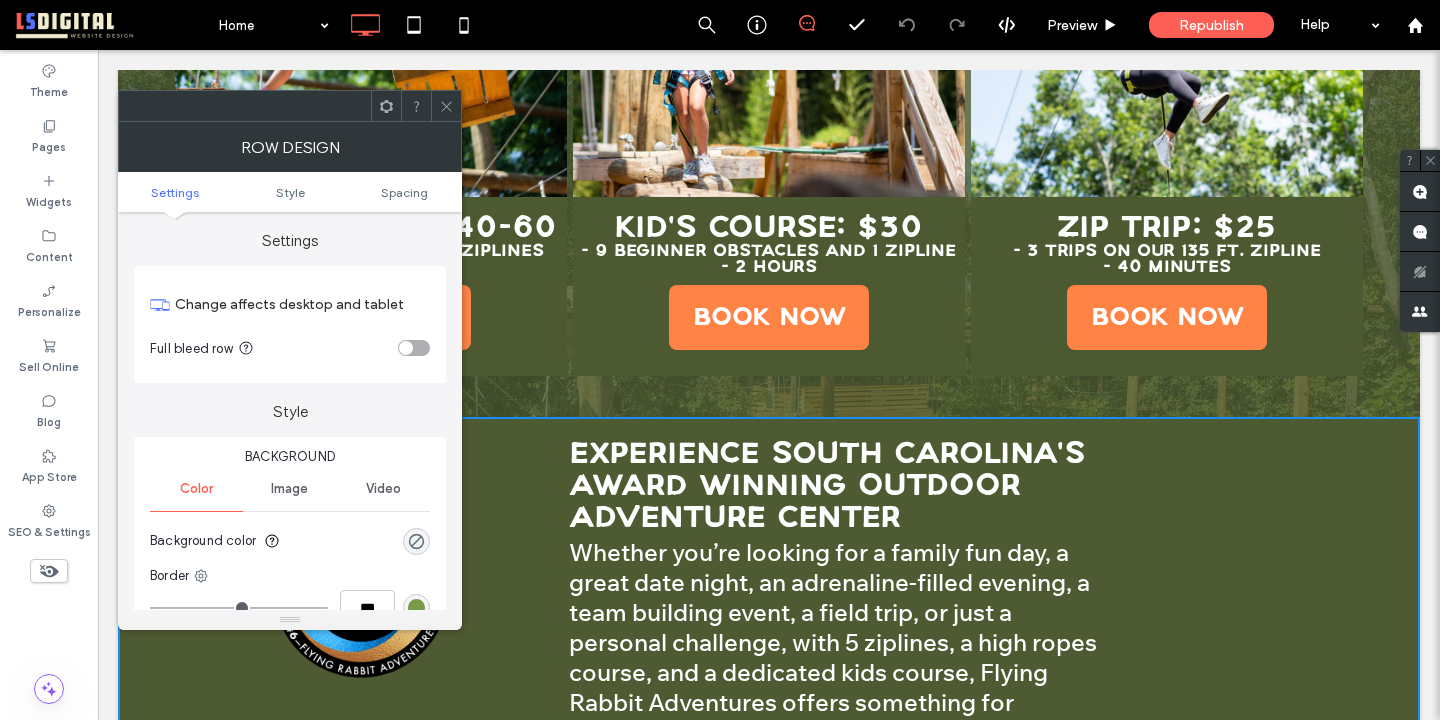scroll, scrollTop: 832, scrollLeft: 0, axis: vertical 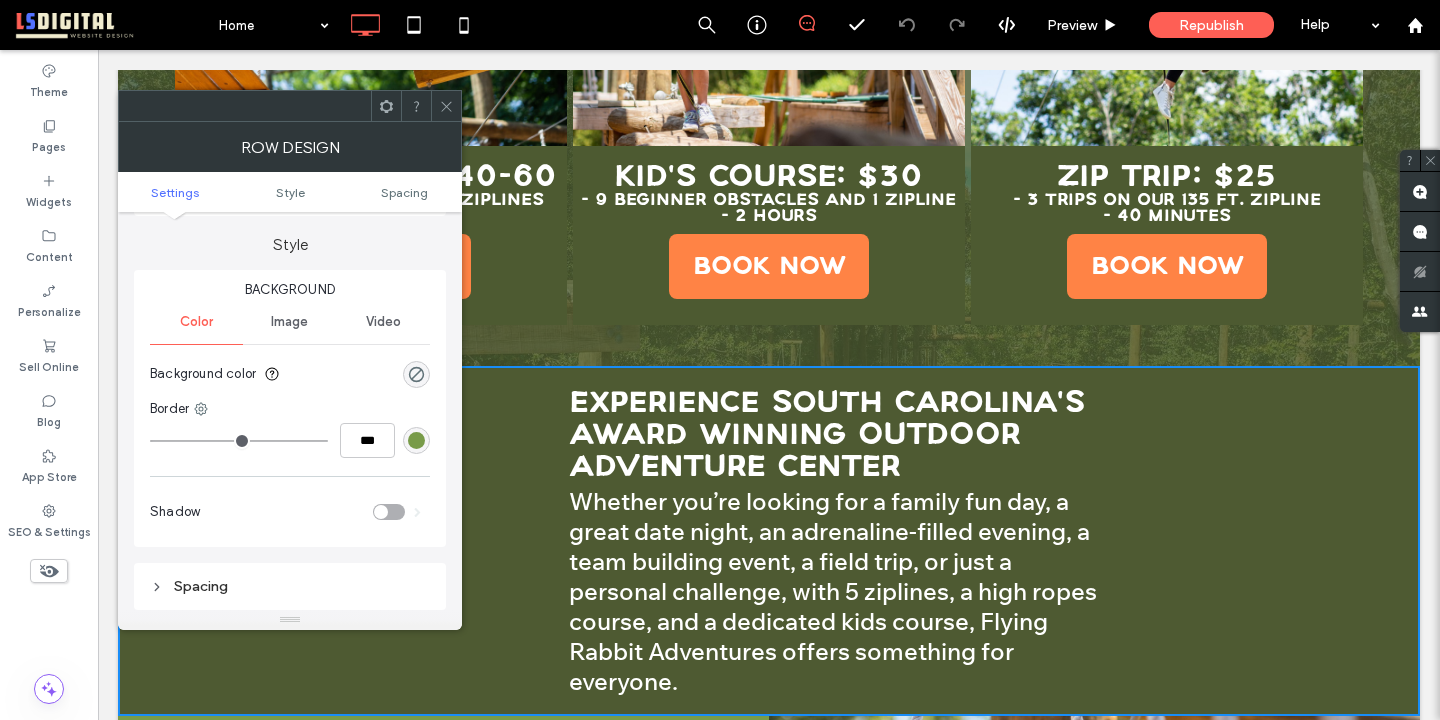 click 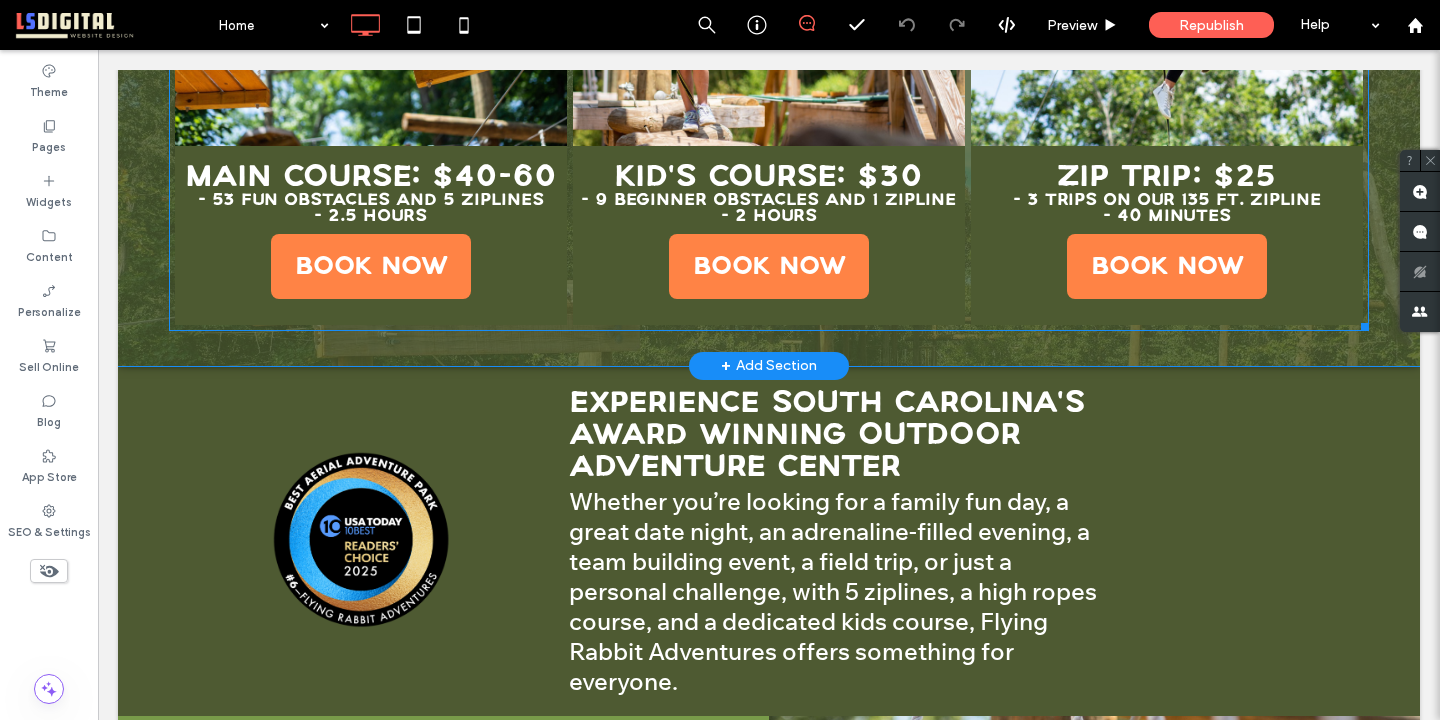 click on "MAIN COURSE: $40-60
- 53 fun obstacles and 5 ziplines - 2.5 hours
BOOK NOW" at bounding box center (371, 235) 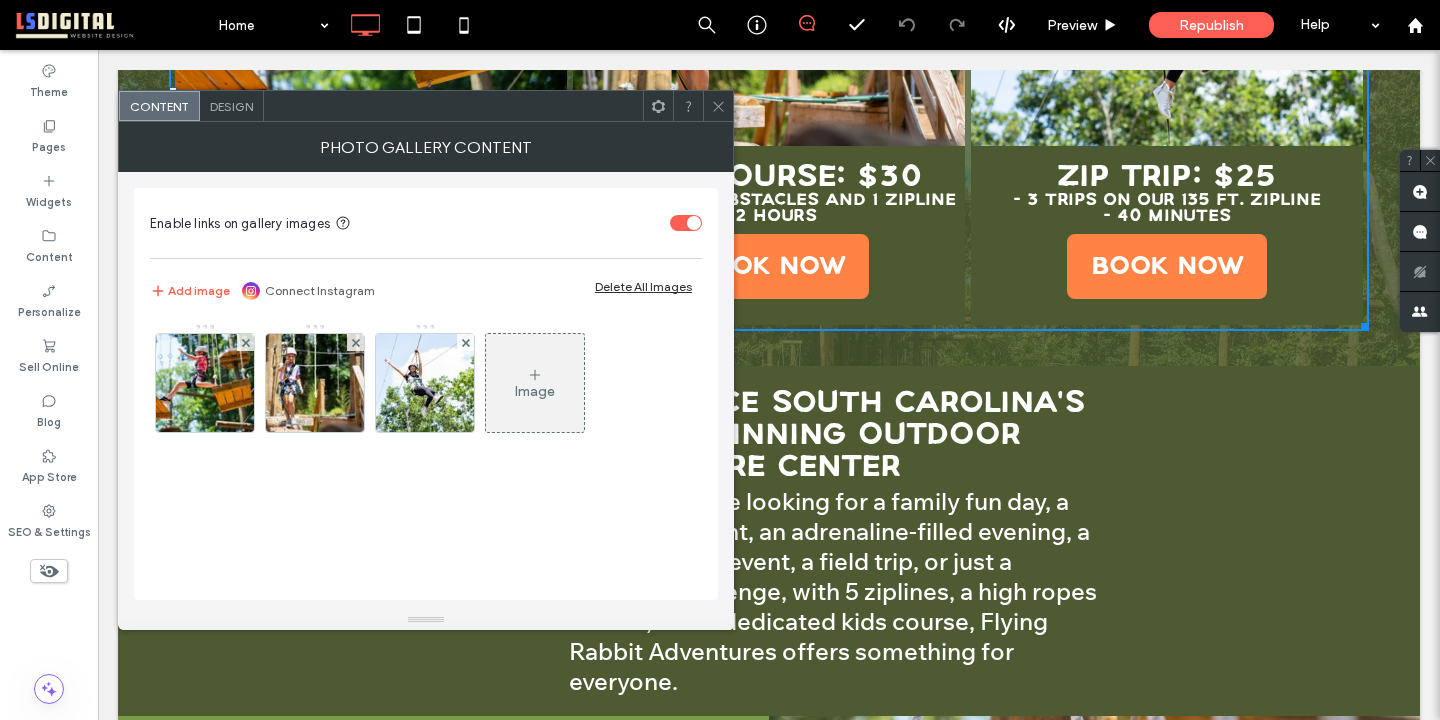 click on "Design" at bounding box center (231, 106) 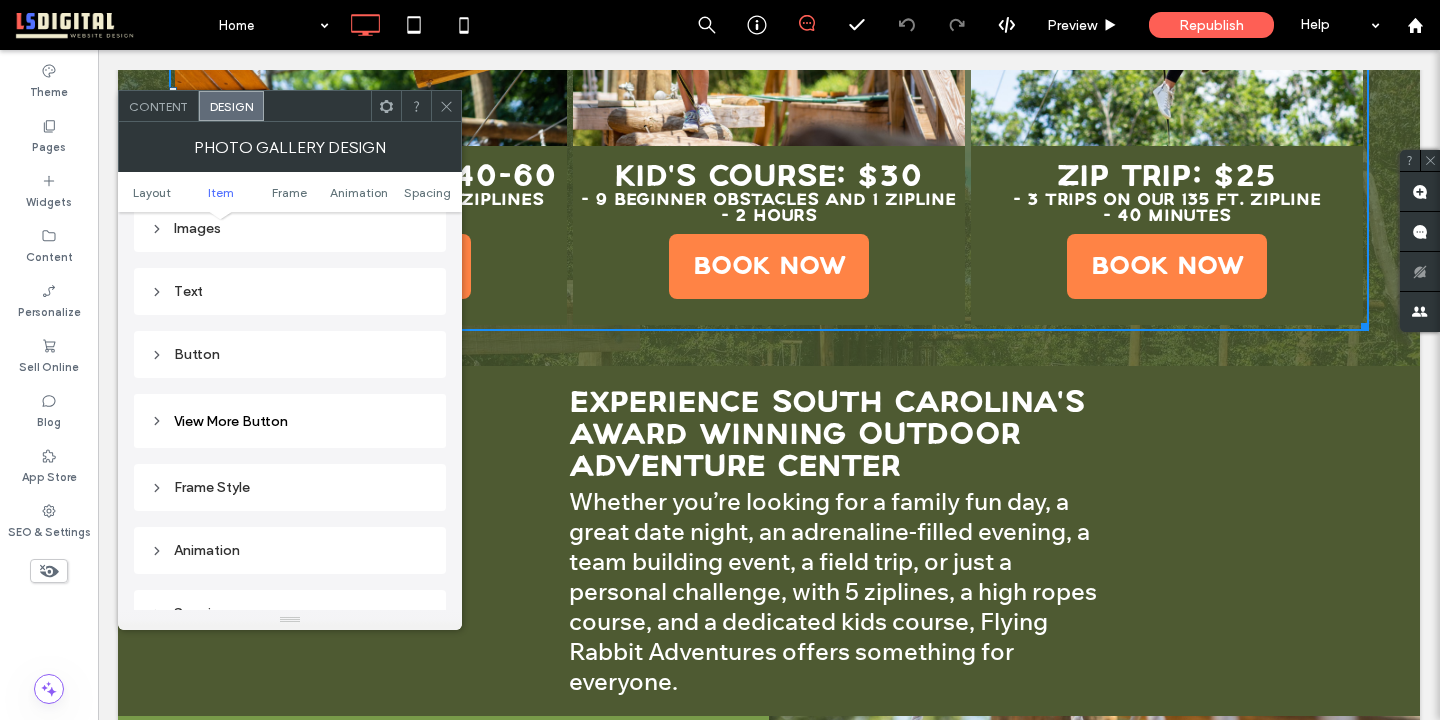 scroll, scrollTop: 769, scrollLeft: 0, axis: vertical 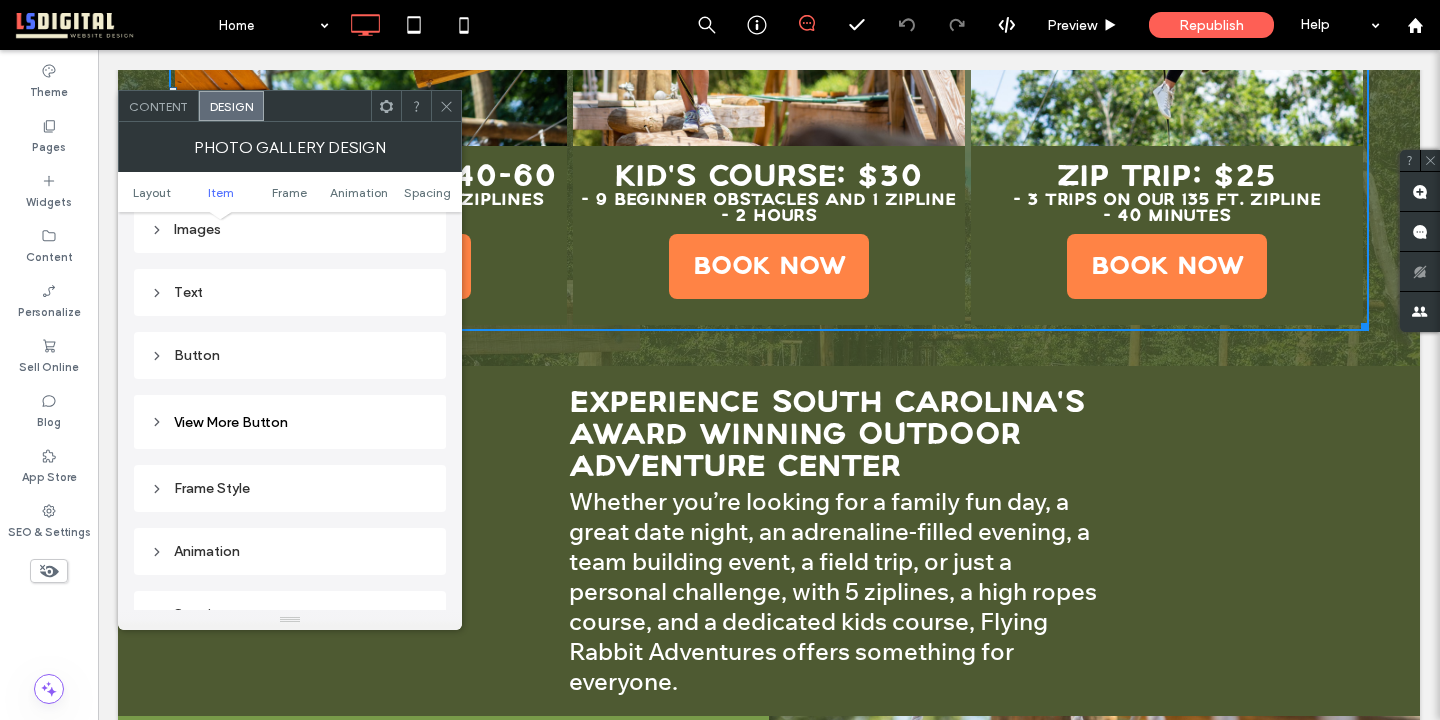 click on "Frame Style" at bounding box center [290, 488] 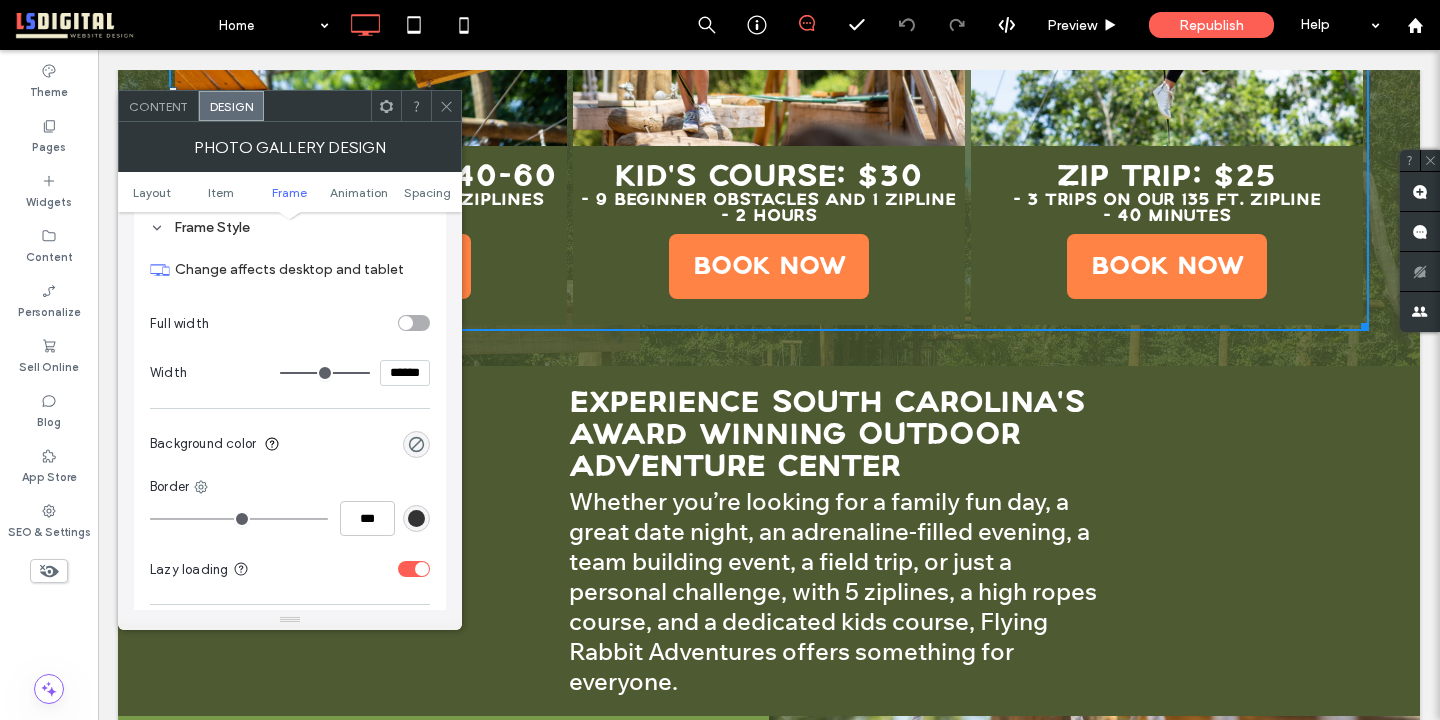 scroll, scrollTop: 1027, scrollLeft: 0, axis: vertical 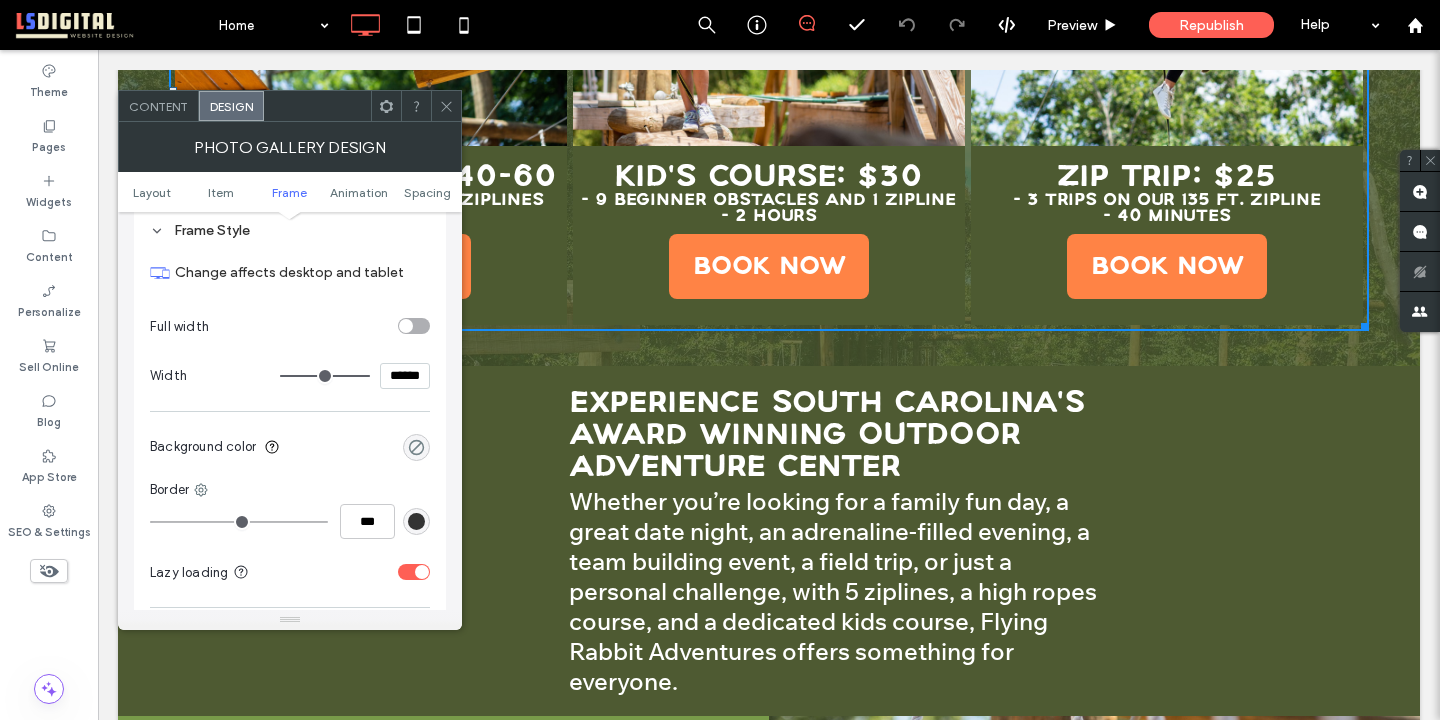 click at bounding box center (416, 447) 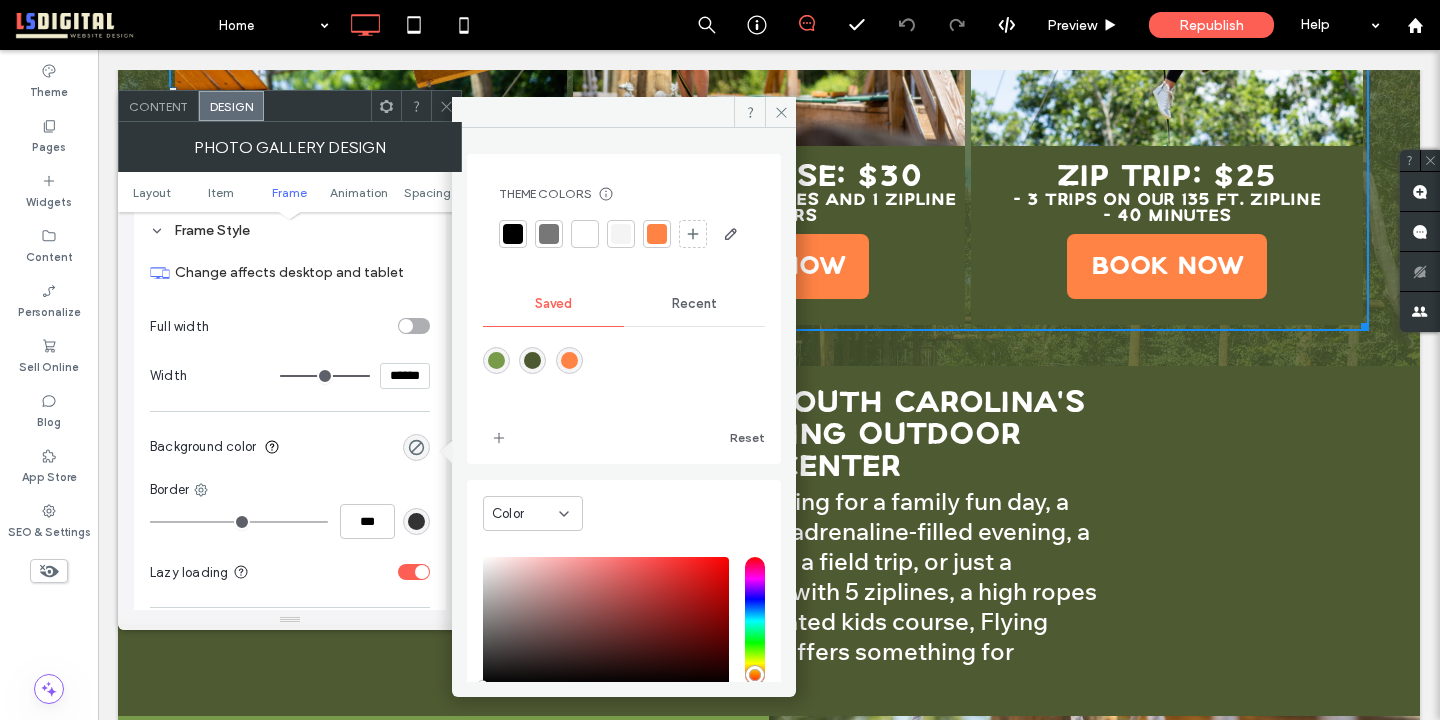 click on "Change affects desktop and tablet Full width Width ****** Background color Border *** Lazy loading Hide share images" at bounding box center [290, 456] 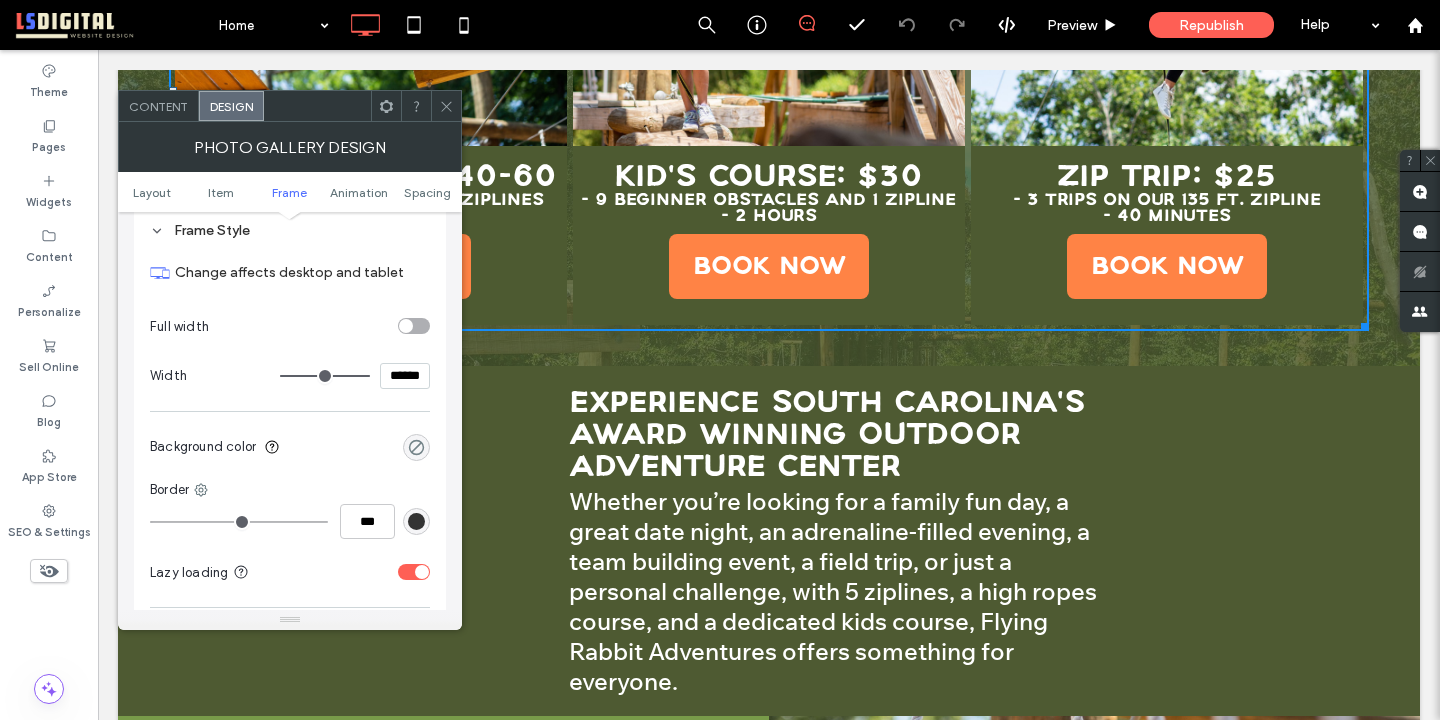 click at bounding box center [416, 447] 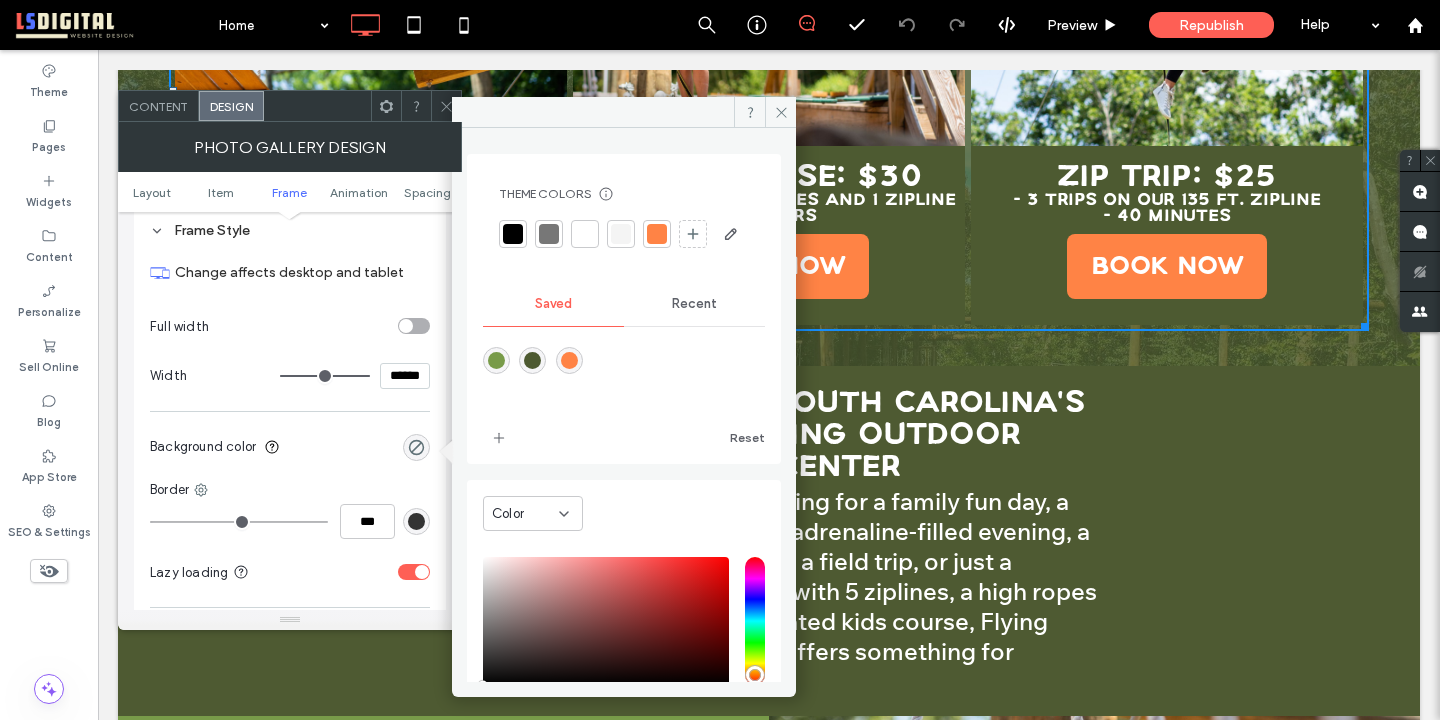 click on "Recent" at bounding box center (694, 304) 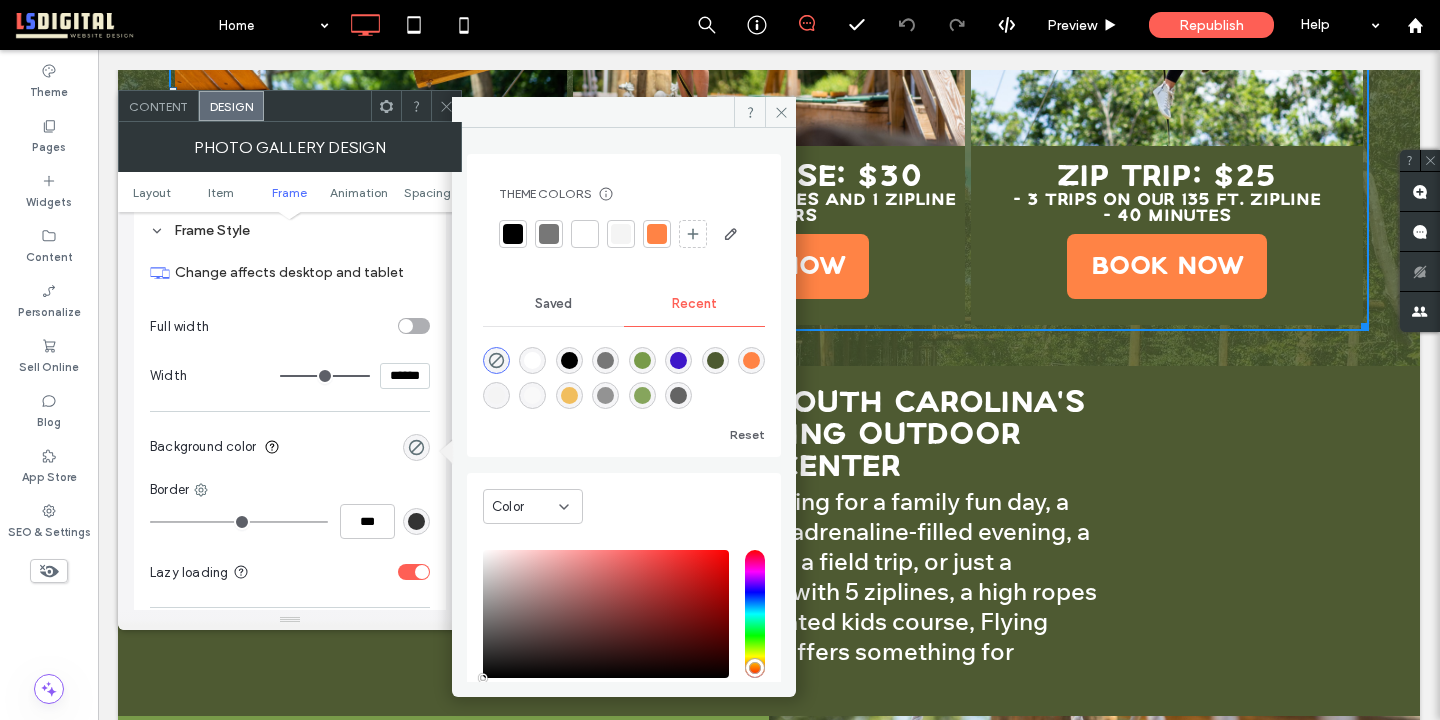 click on "Saved" at bounding box center [553, 304] 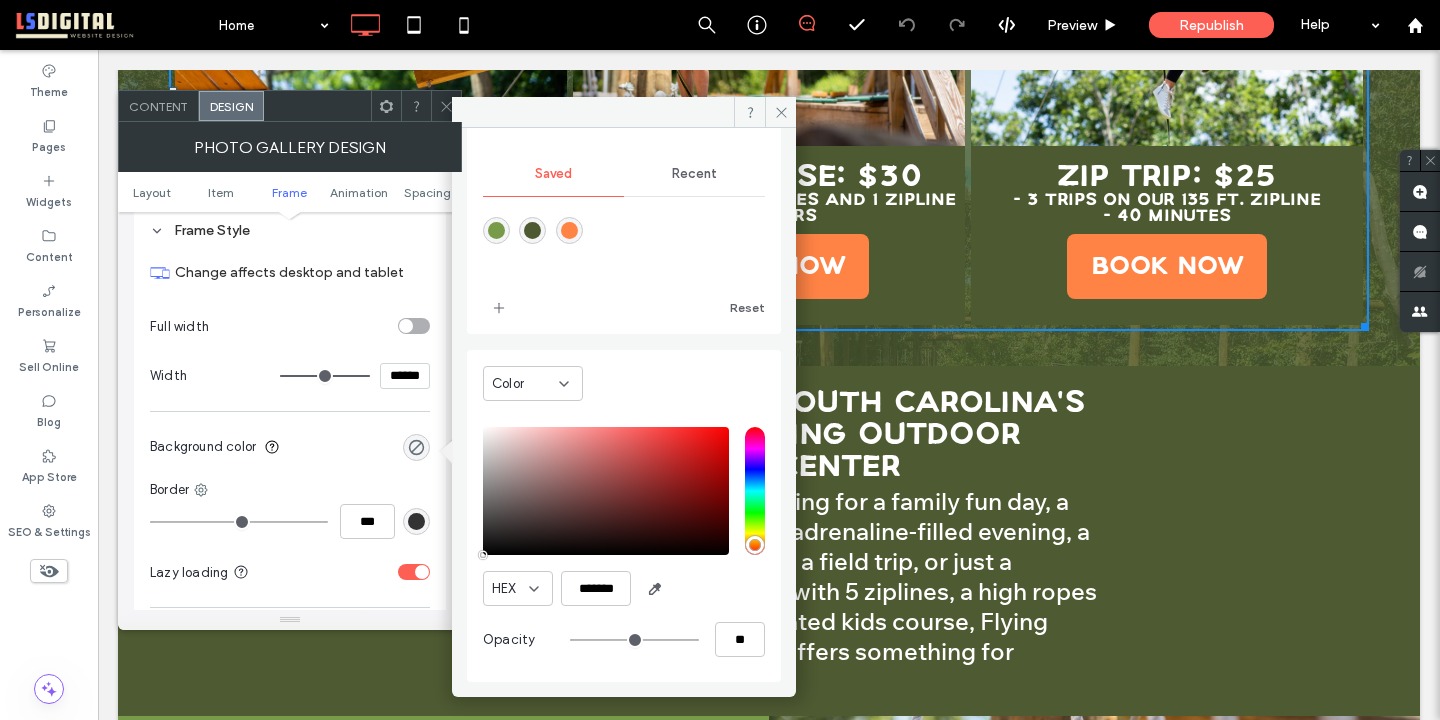 scroll, scrollTop: 0, scrollLeft: 0, axis: both 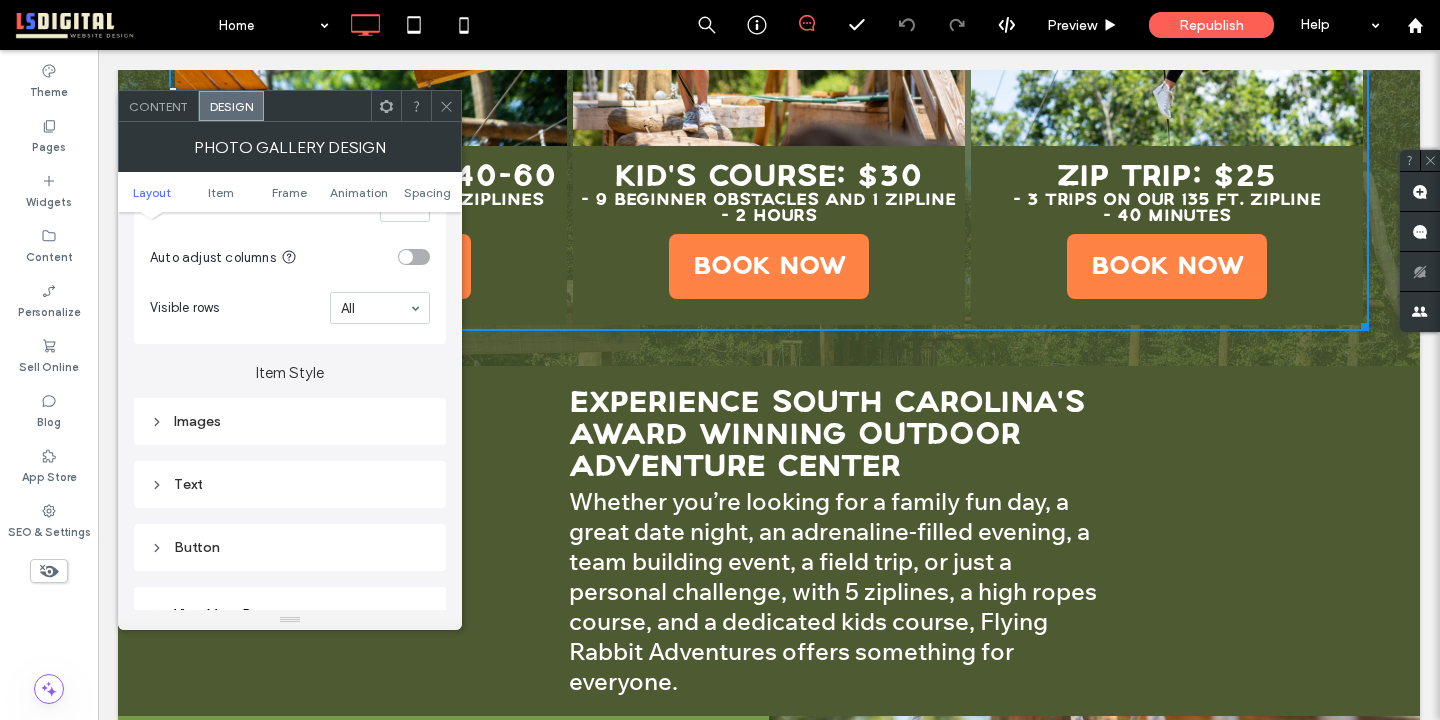 click on "Text" at bounding box center [290, 484] 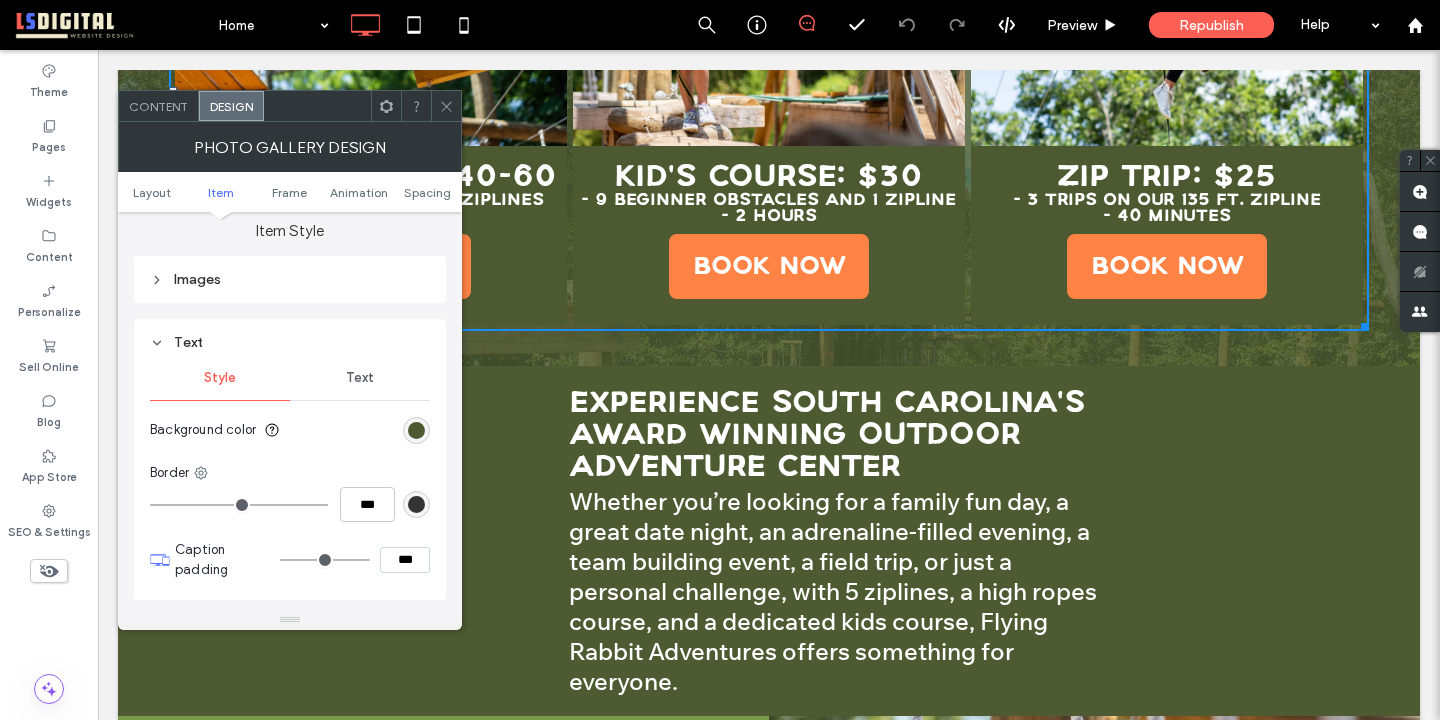 scroll, scrollTop: 751, scrollLeft: 0, axis: vertical 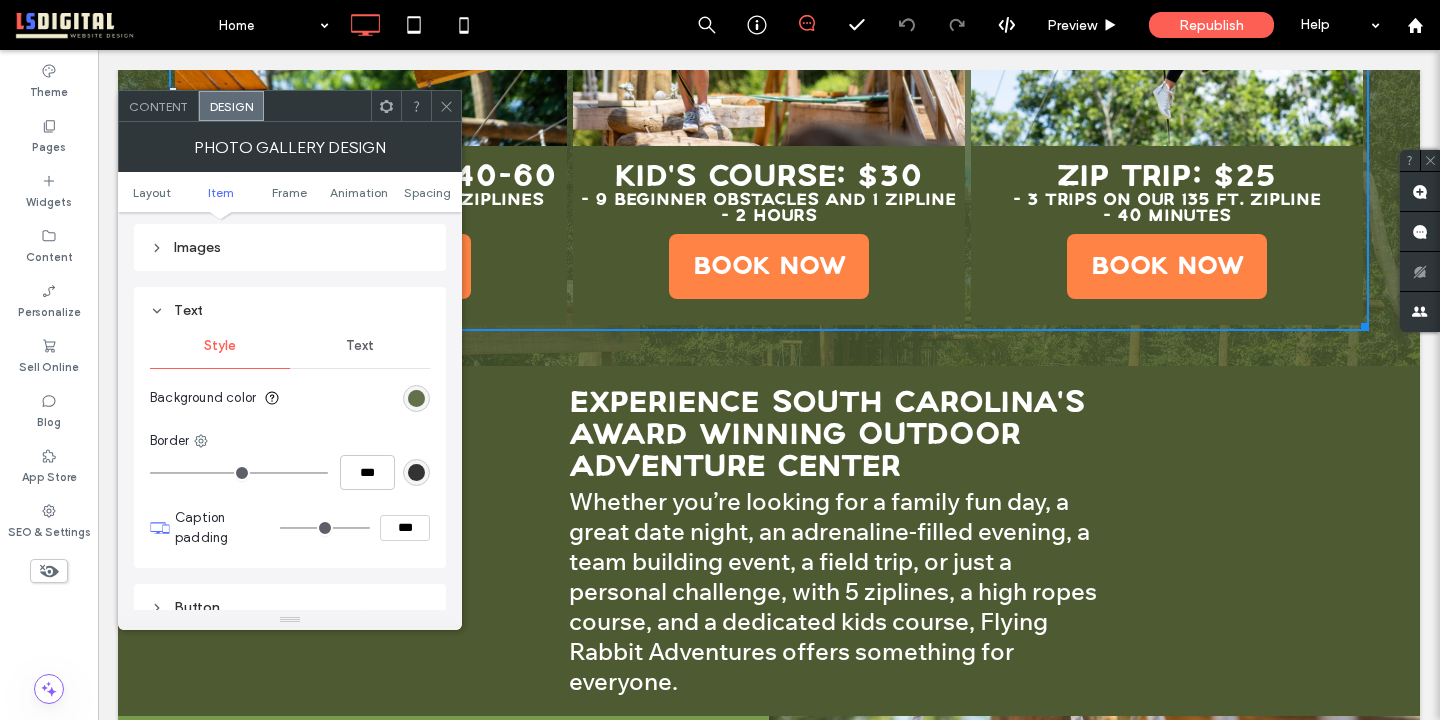 click at bounding box center [416, 398] 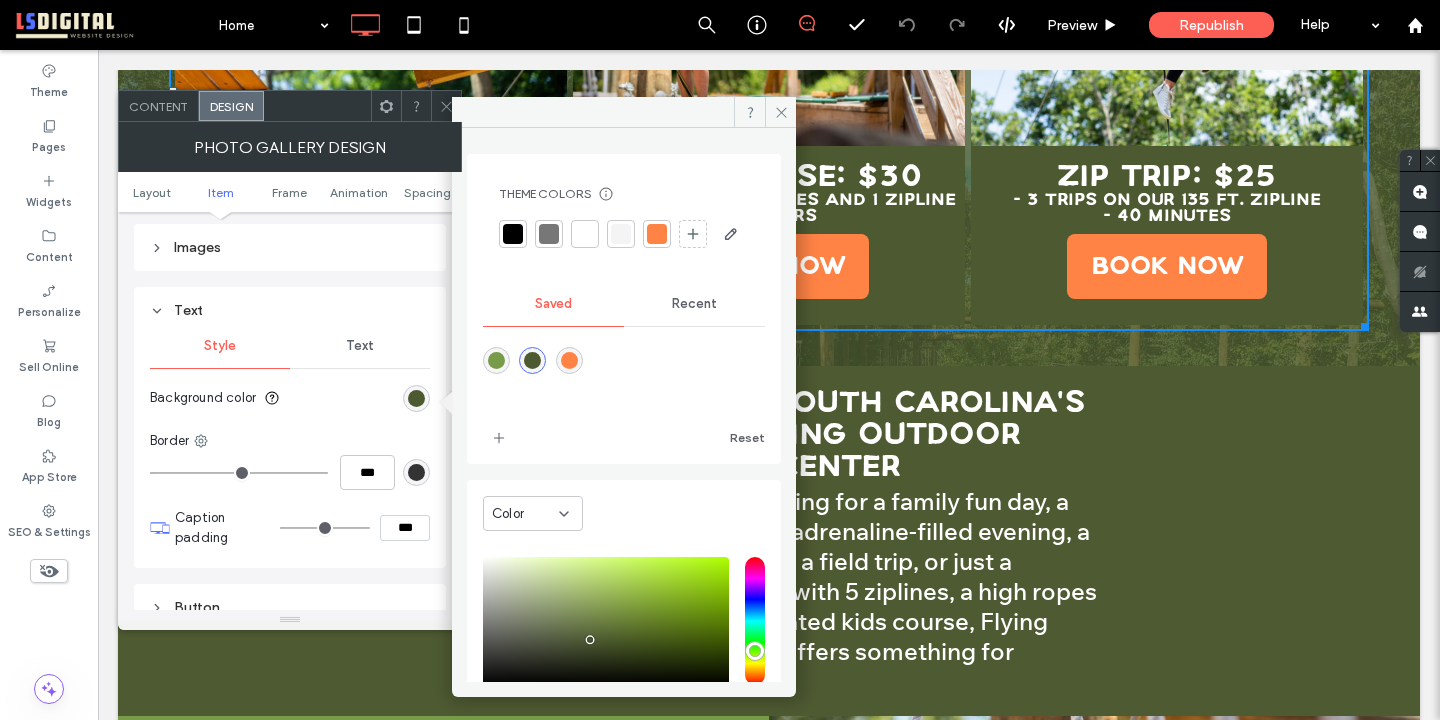 scroll, scrollTop: 166, scrollLeft: 0, axis: vertical 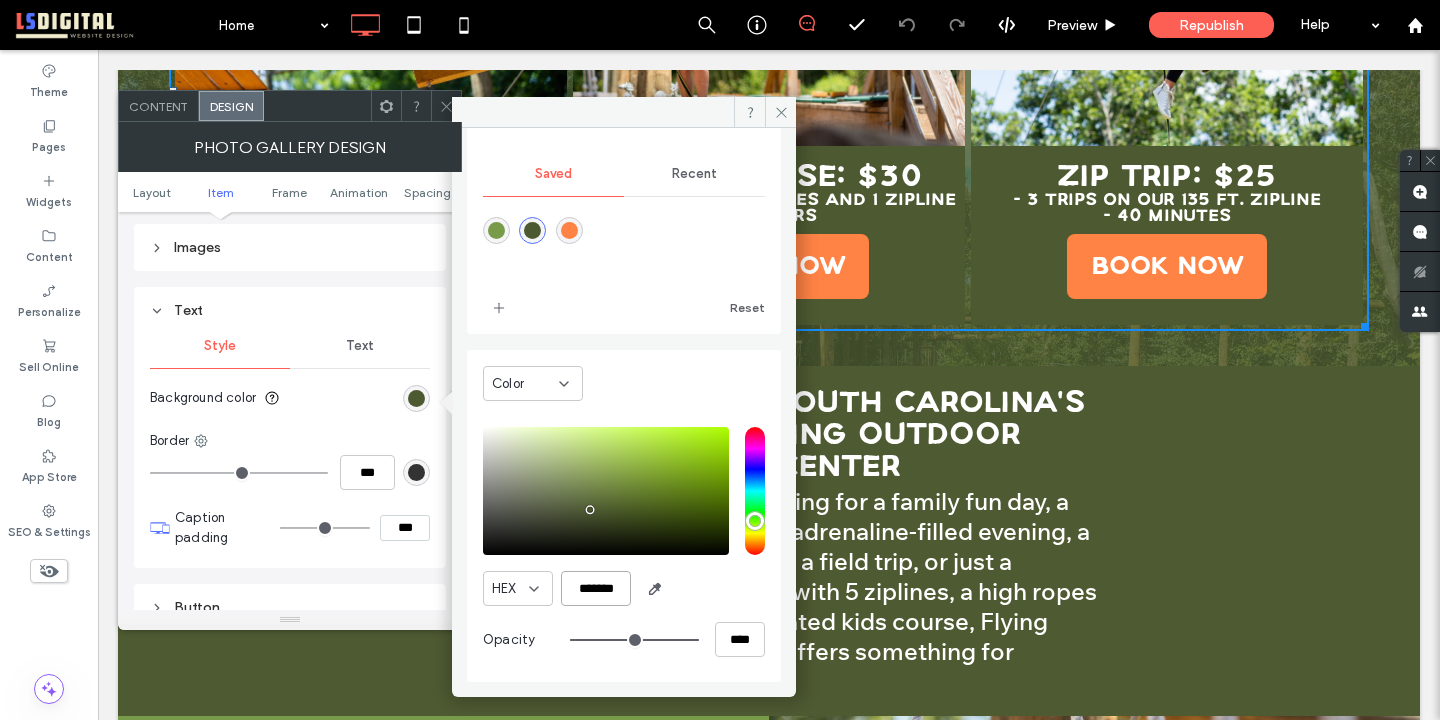 drag, startPoint x: 621, startPoint y: 581, endPoint x: 542, endPoint y: 573, distance: 79.40403 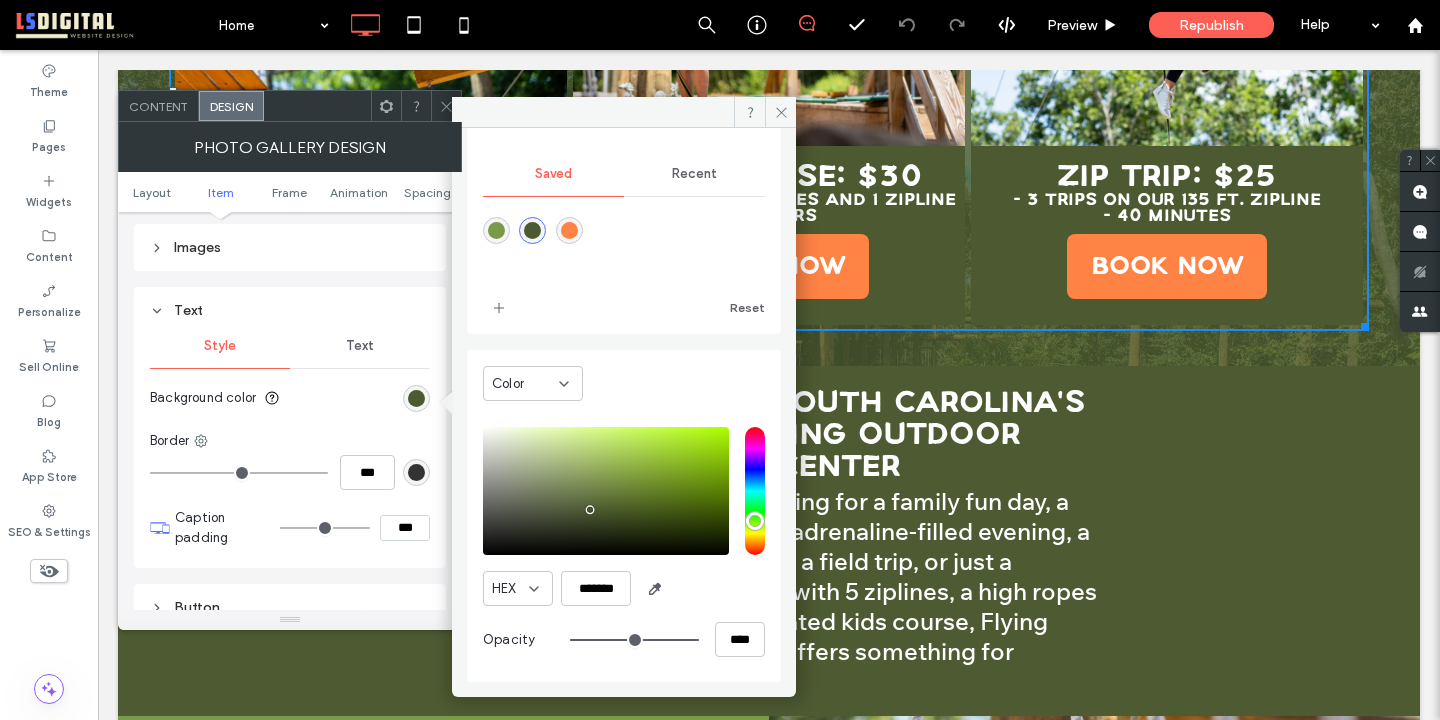 click 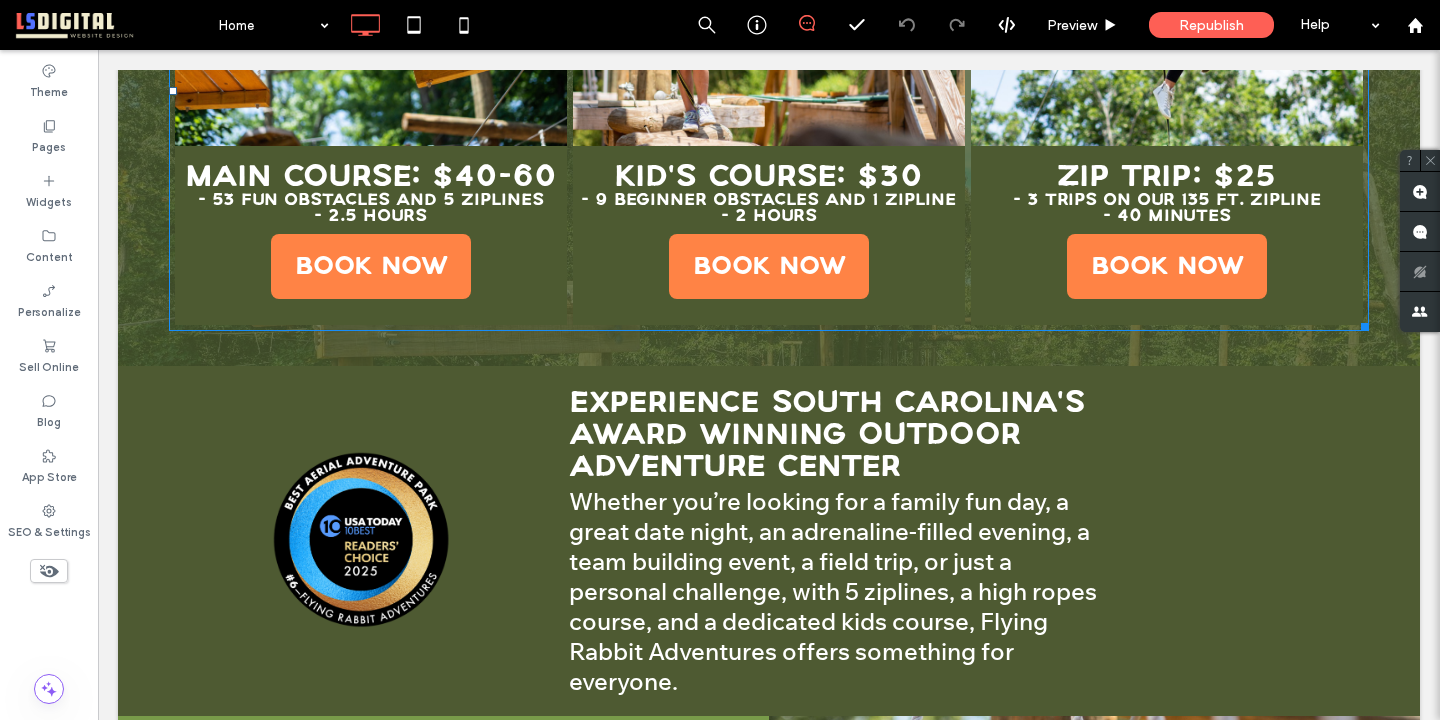 scroll, scrollTop: 0, scrollLeft: 0, axis: both 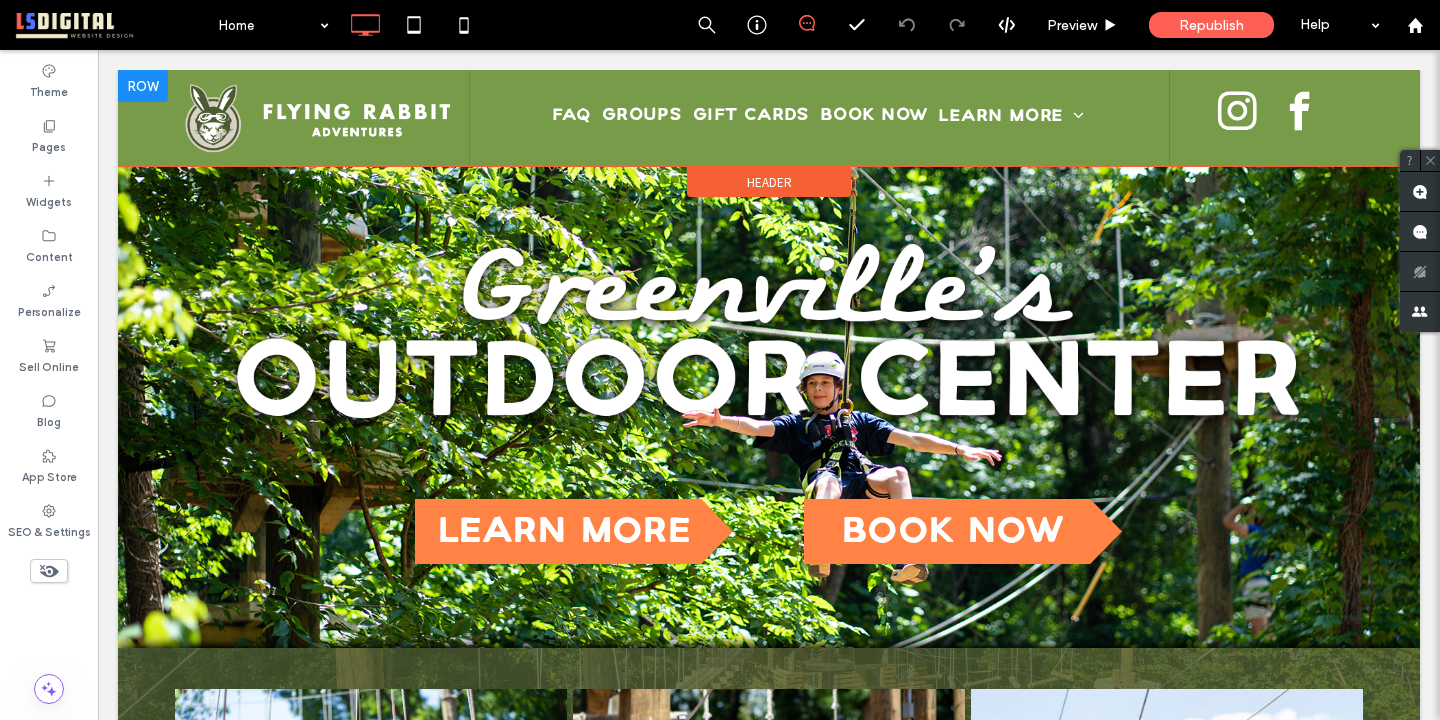 click on "Click To Paste
FAQ
Groups
Gift Cards
Book now
Learn More
About
Gallery
Jobs
FAQ
Groups
Gift Cards
BOOK NOW
LEARN MORE
About
Gallery
Jobs
Click To Paste
Click To Paste" at bounding box center [769, 118] 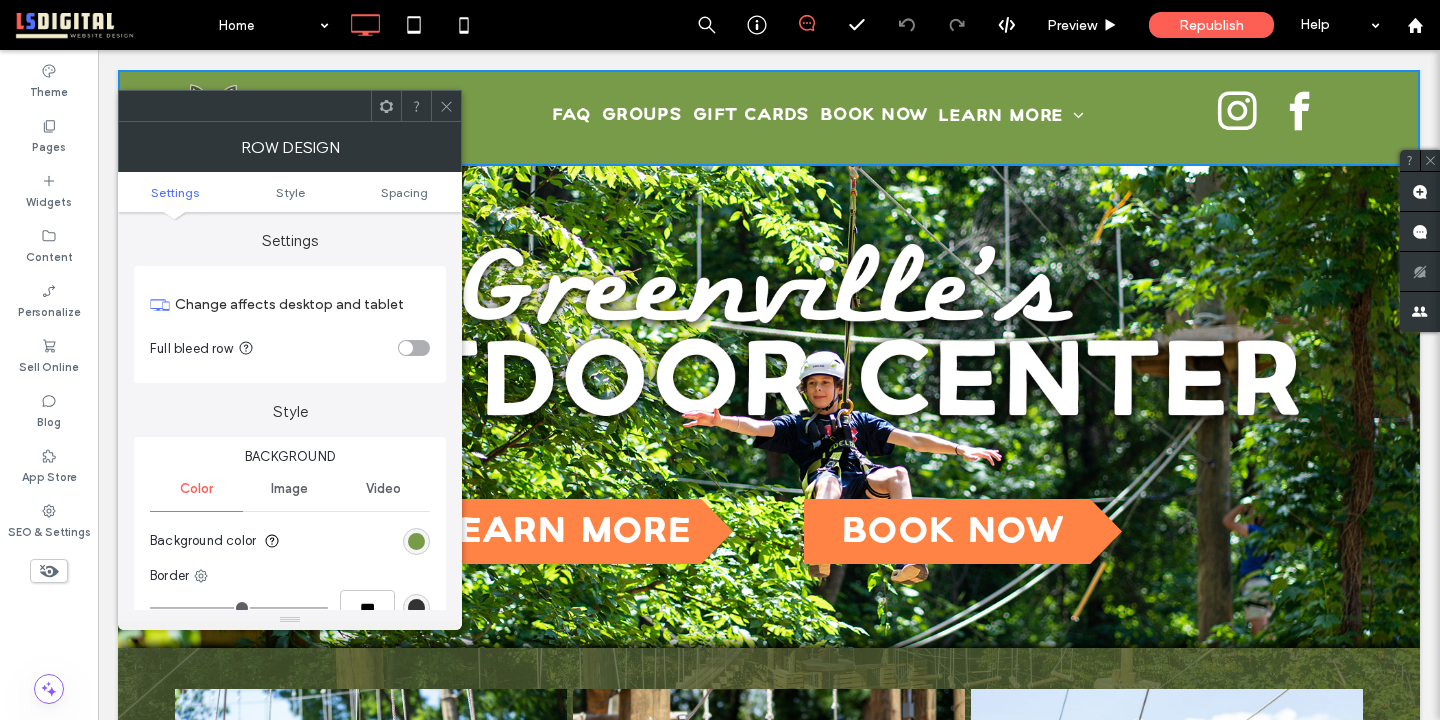click at bounding box center [416, 541] 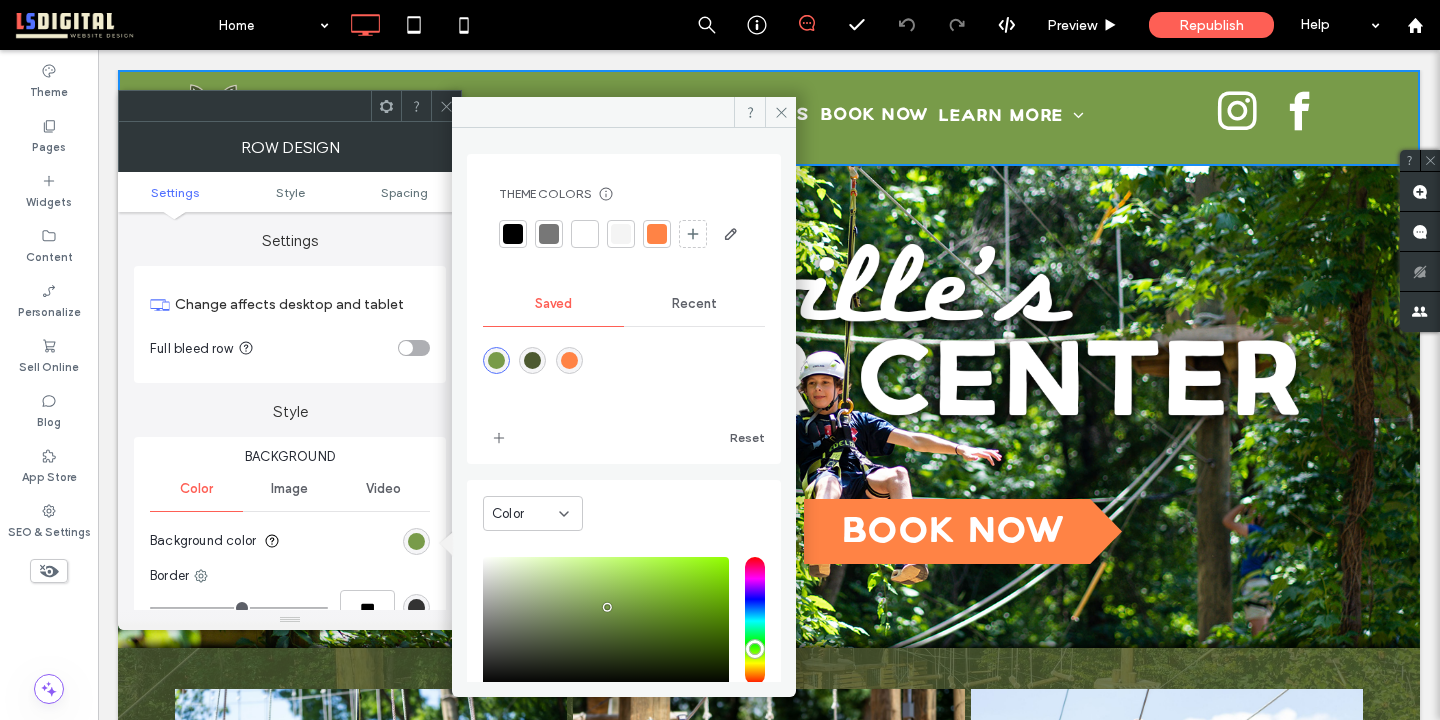 scroll, scrollTop: 166, scrollLeft: 0, axis: vertical 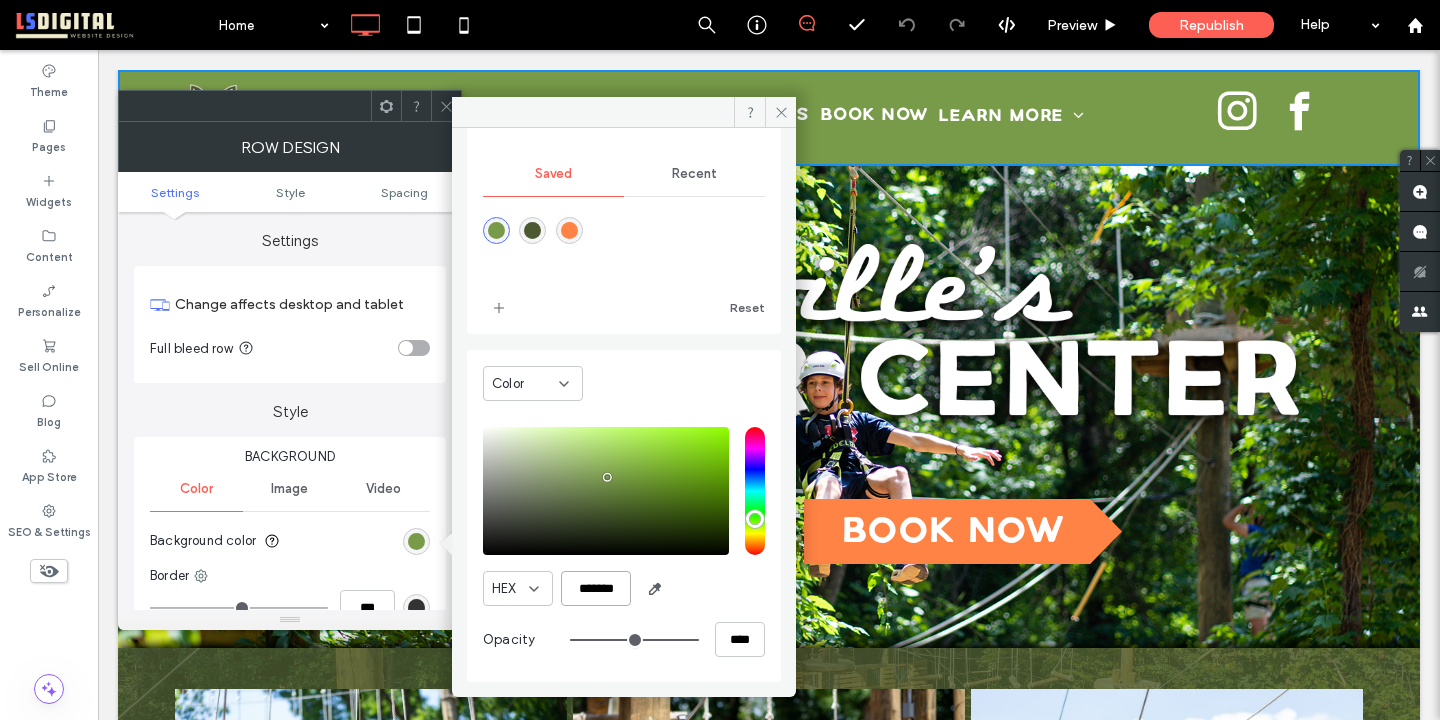 drag, startPoint x: 624, startPoint y: 594, endPoint x: 530, endPoint y: 578, distance: 95.35198 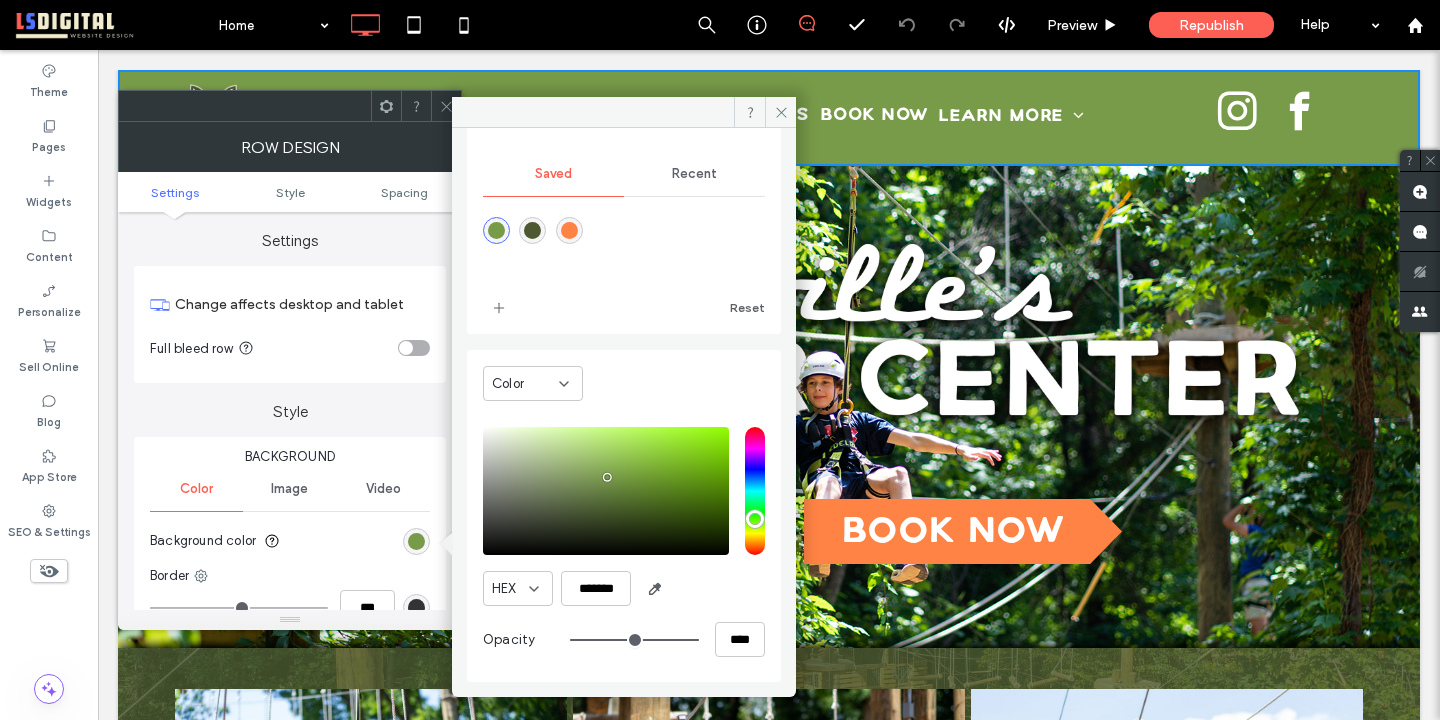 click 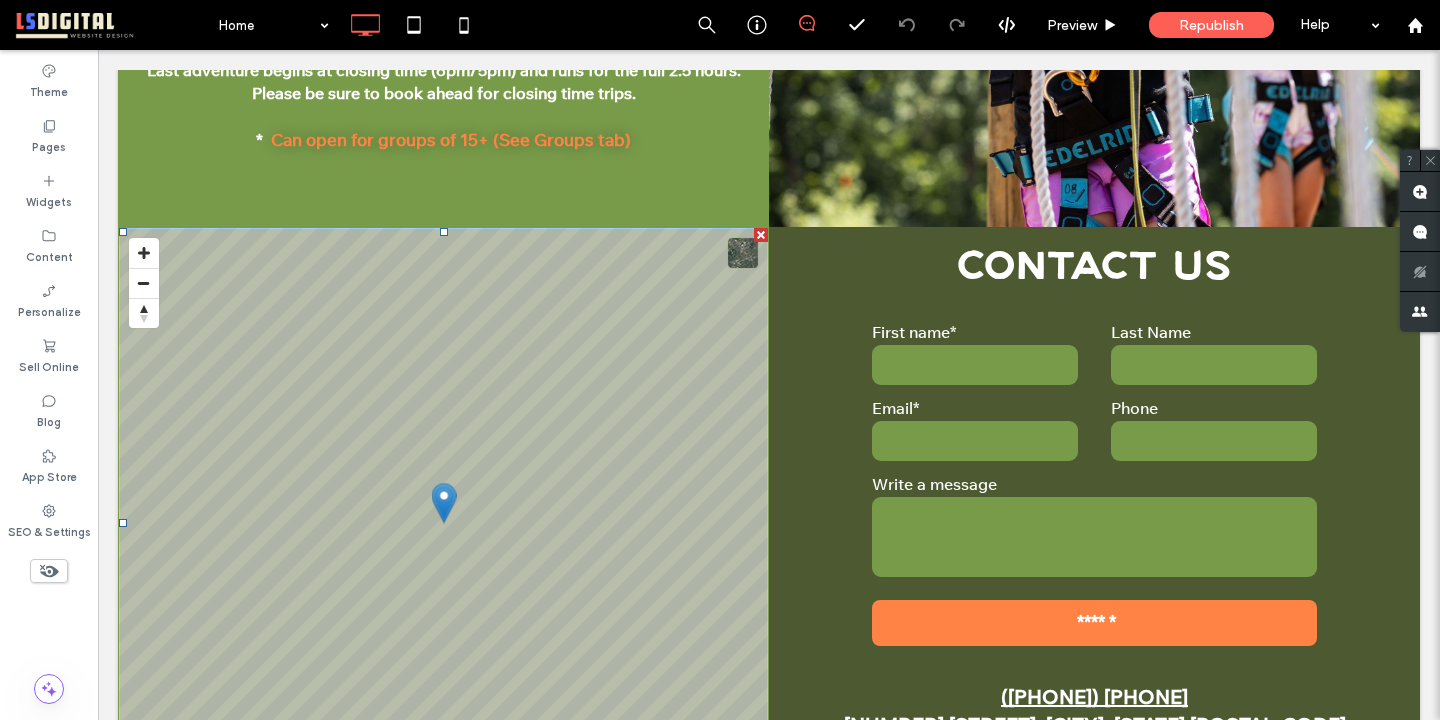 scroll, scrollTop: 1924, scrollLeft: 0, axis: vertical 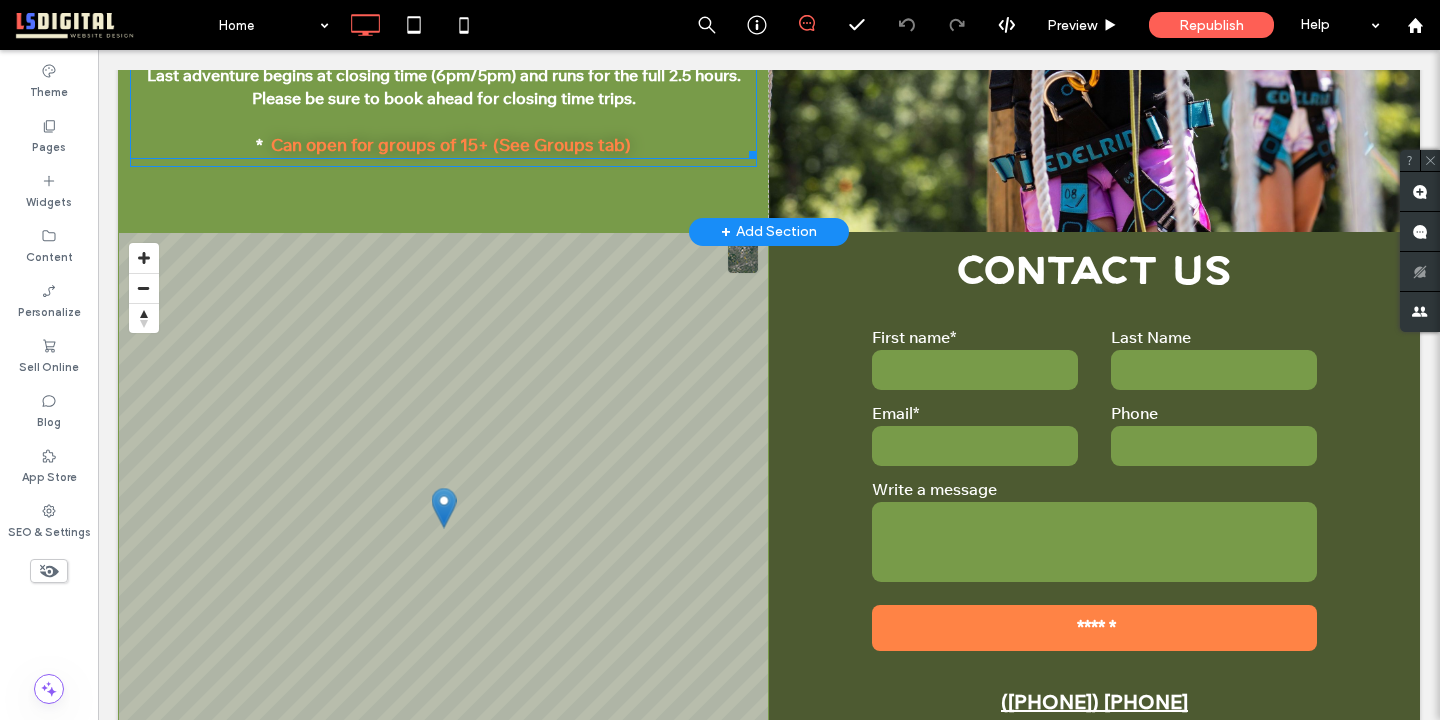 click on "Can open for groups of 15+ (See Groups tab)" at bounding box center (451, 144) 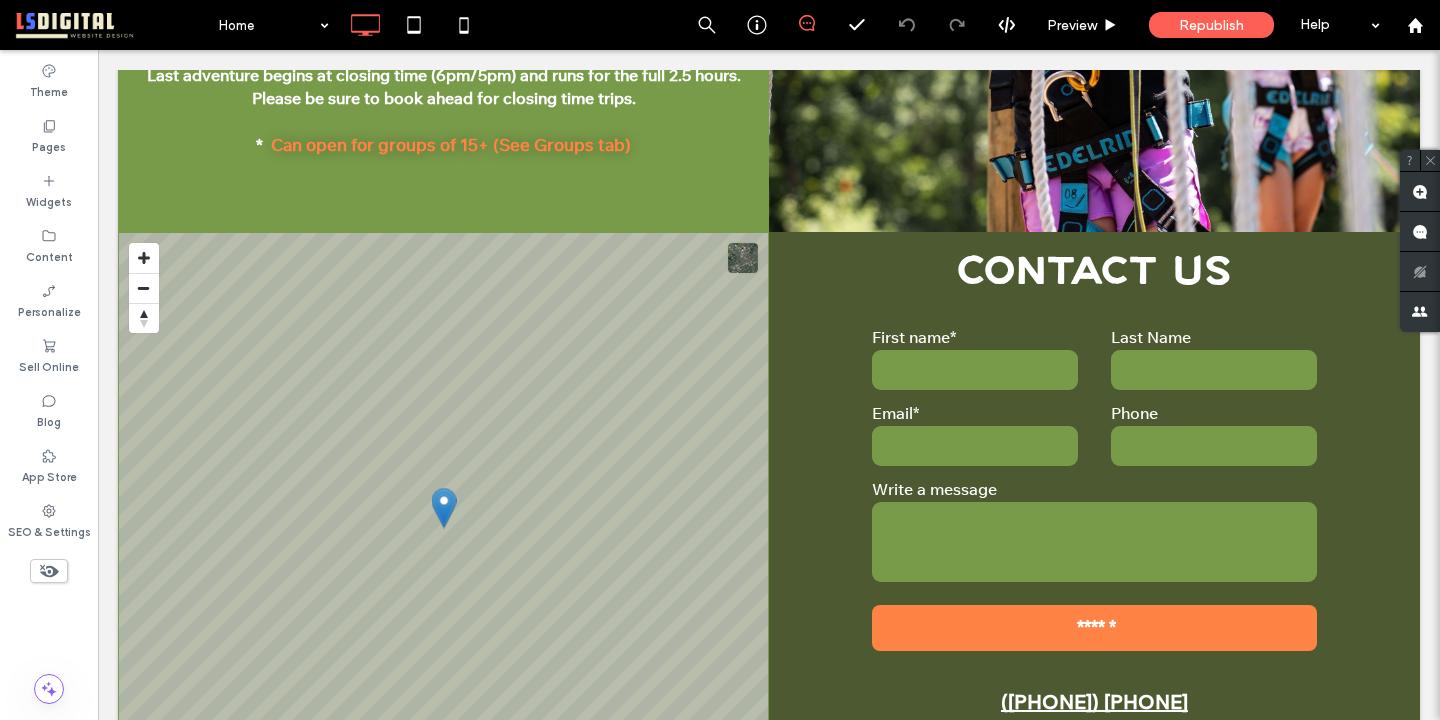 scroll, scrollTop: 1521, scrollLeft: 0, axis: vertical 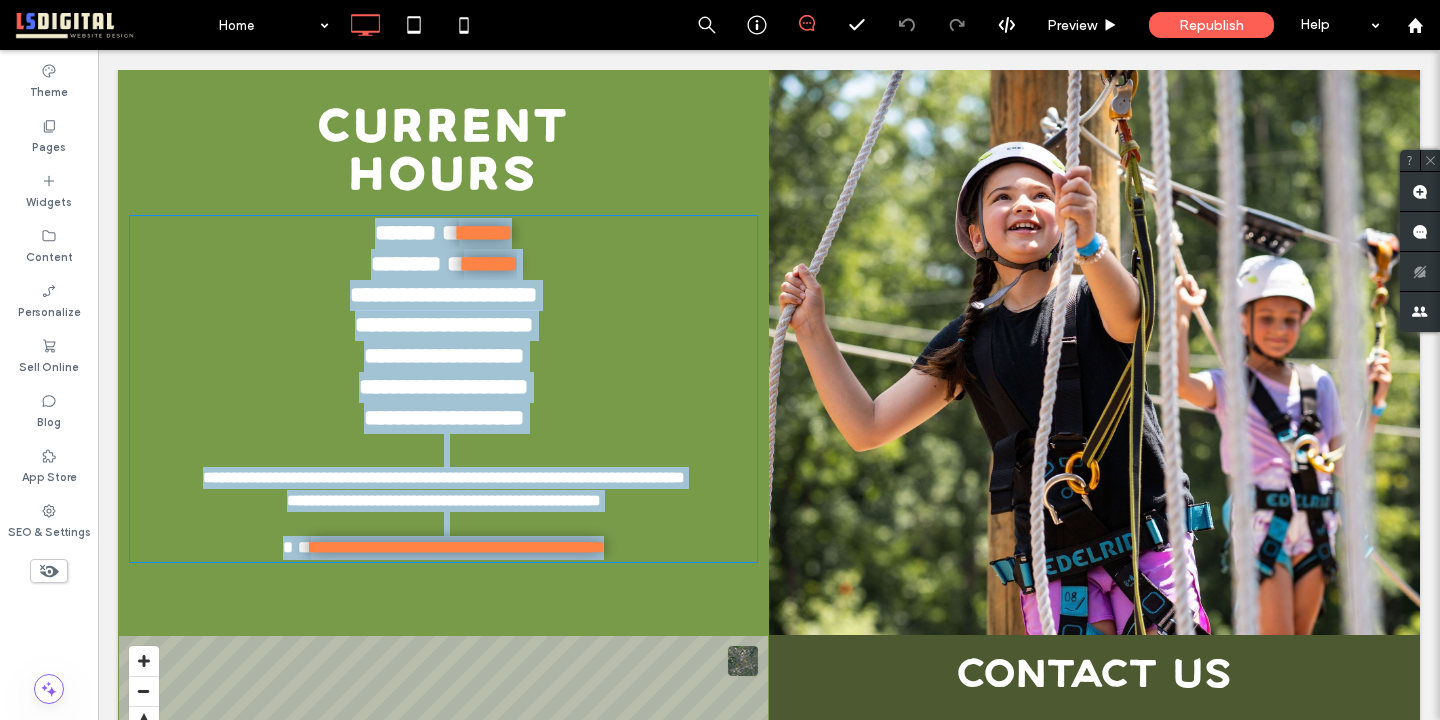 type on "**********" 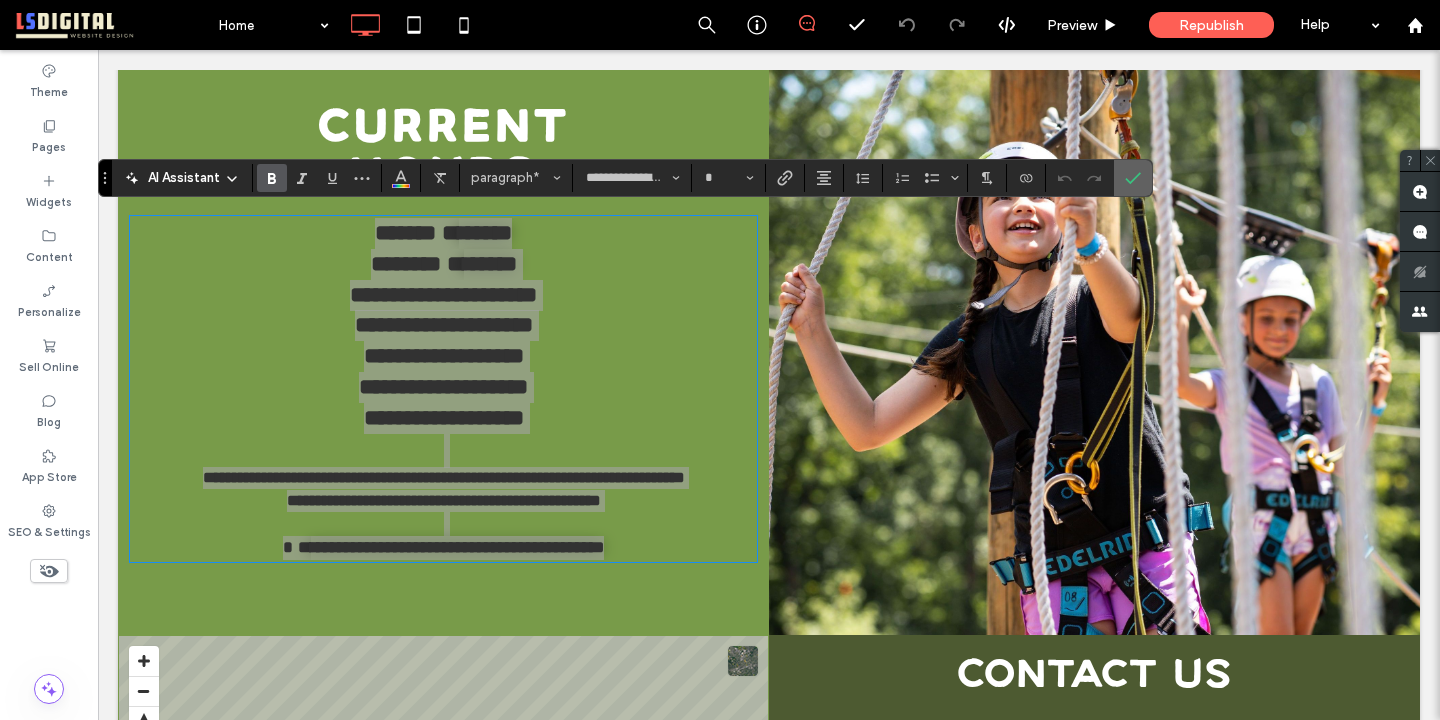 click 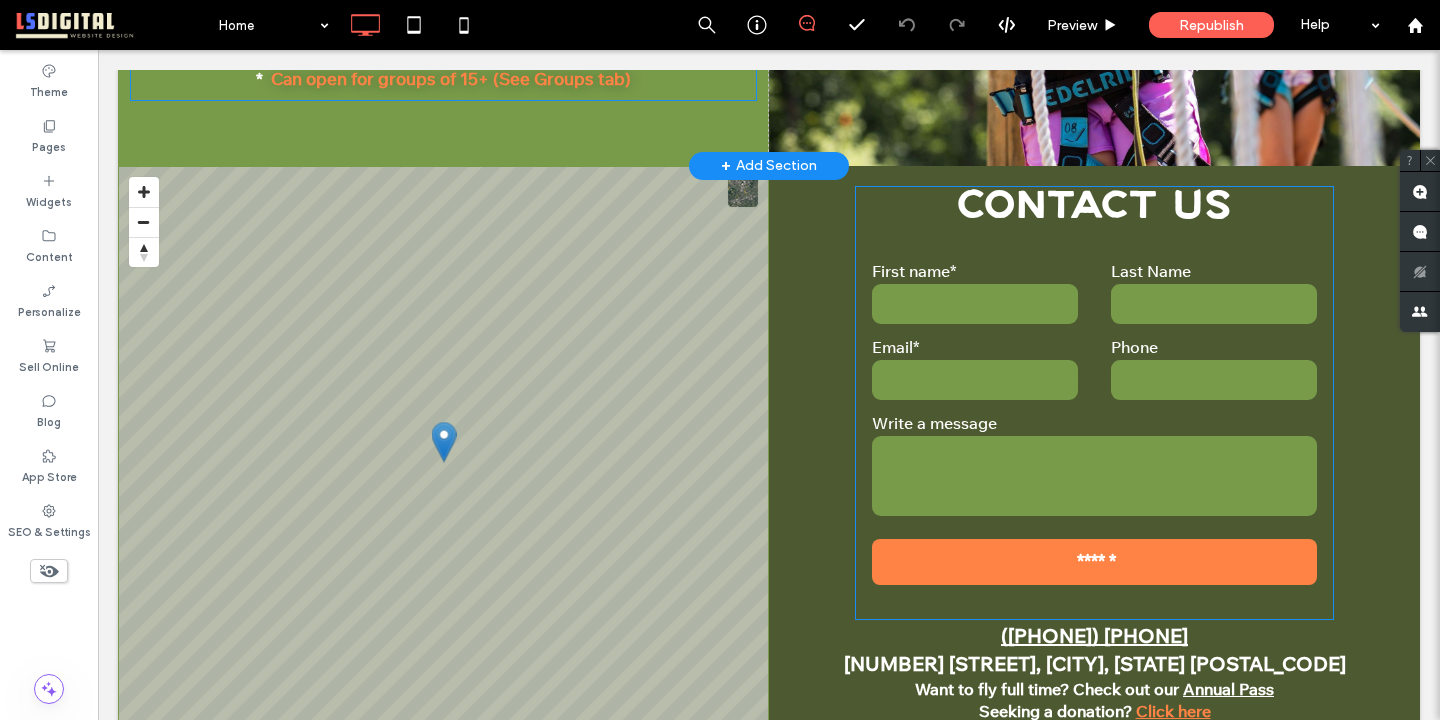 scroll, scrollTop: 2046, scrollLeft: 0, axis: vertical 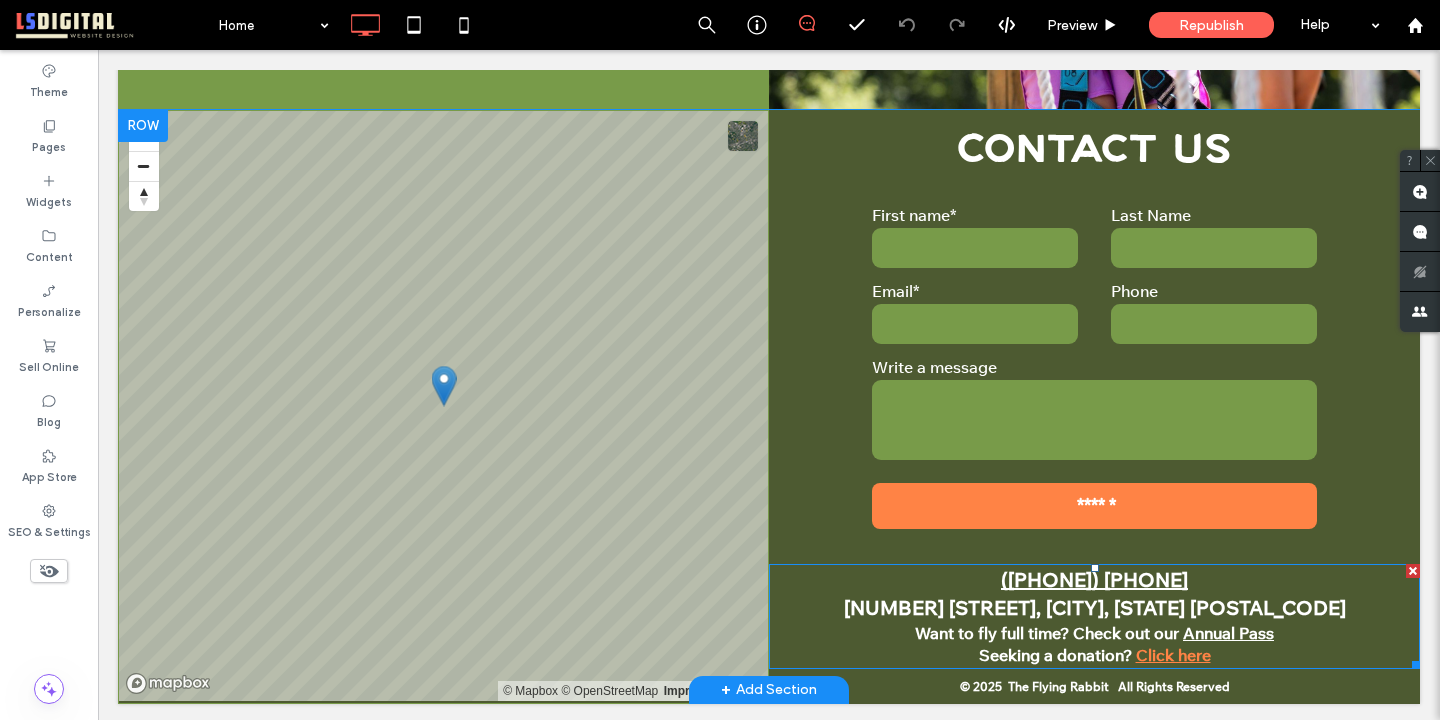 click on "Click here" at bounding box center [1173, 655] 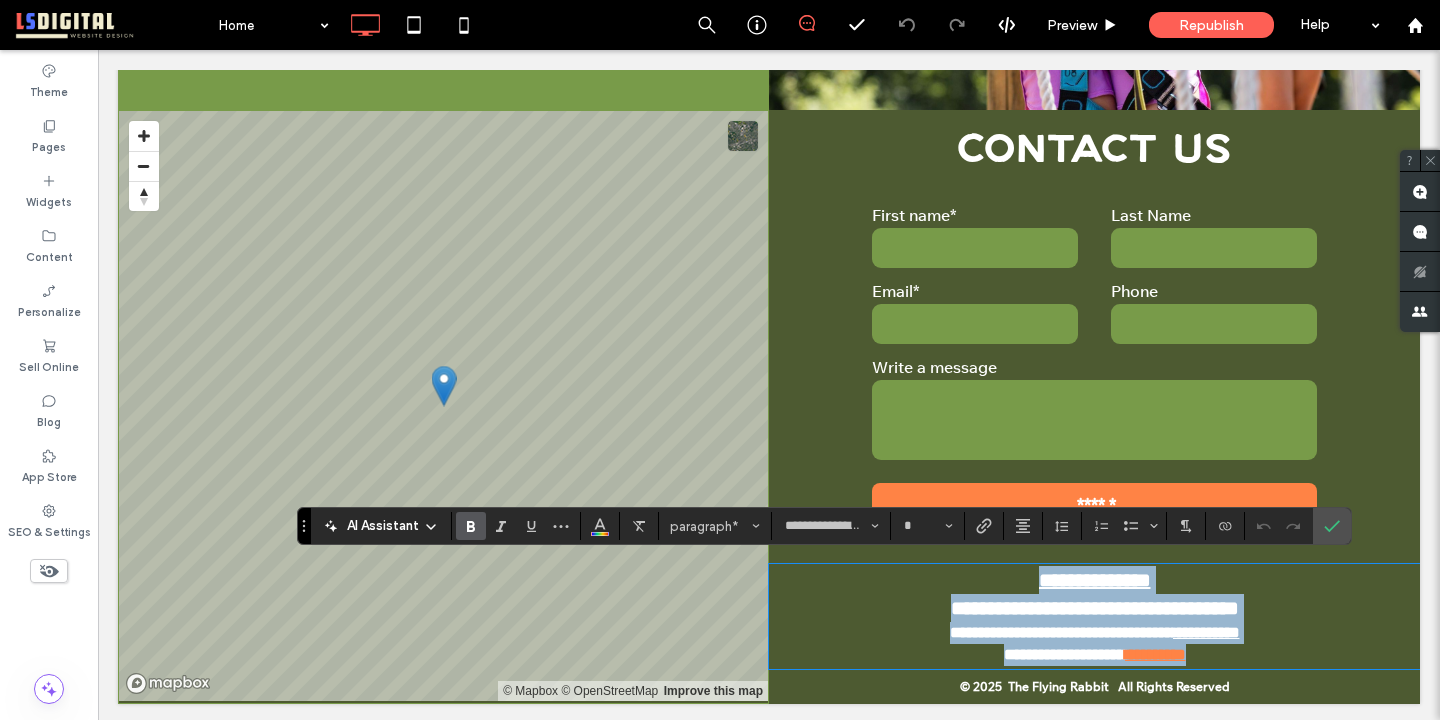 type on "**" 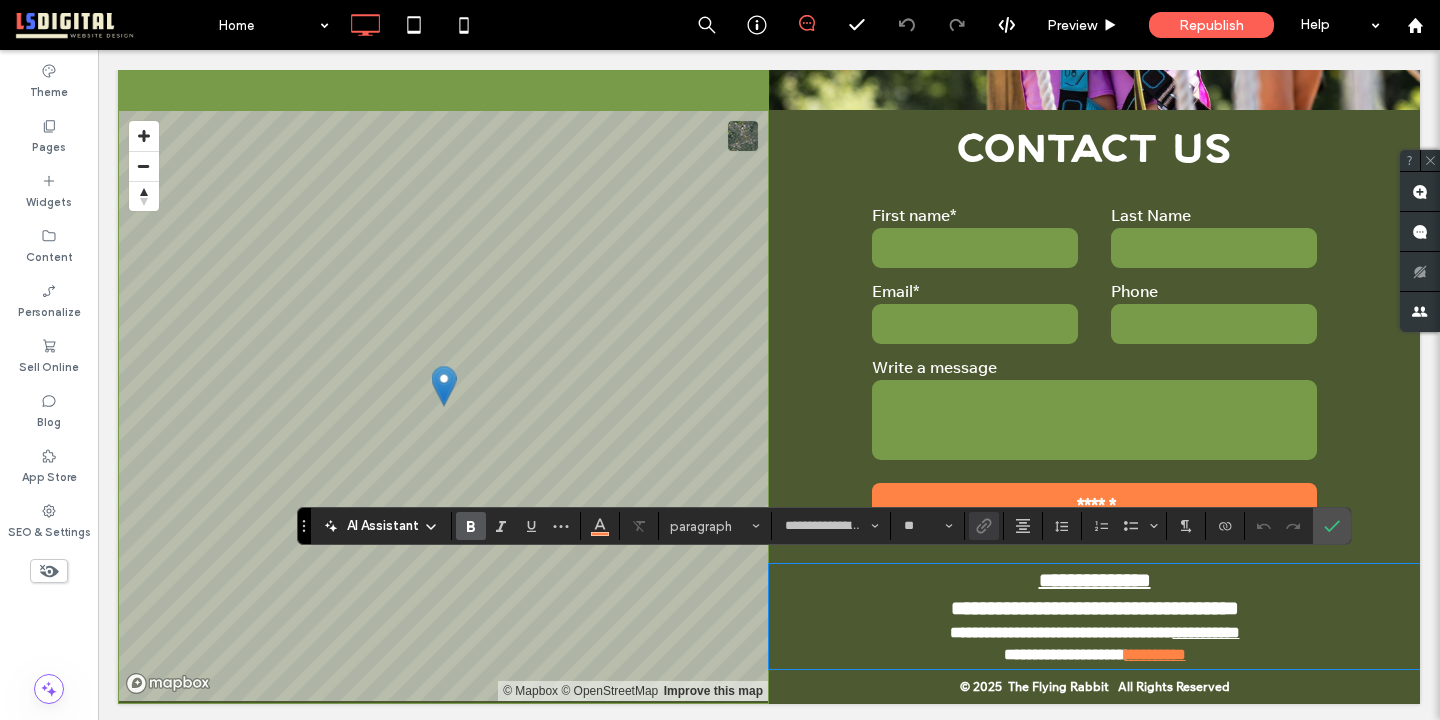 click on "**********" at bounding box center (1094, 644) 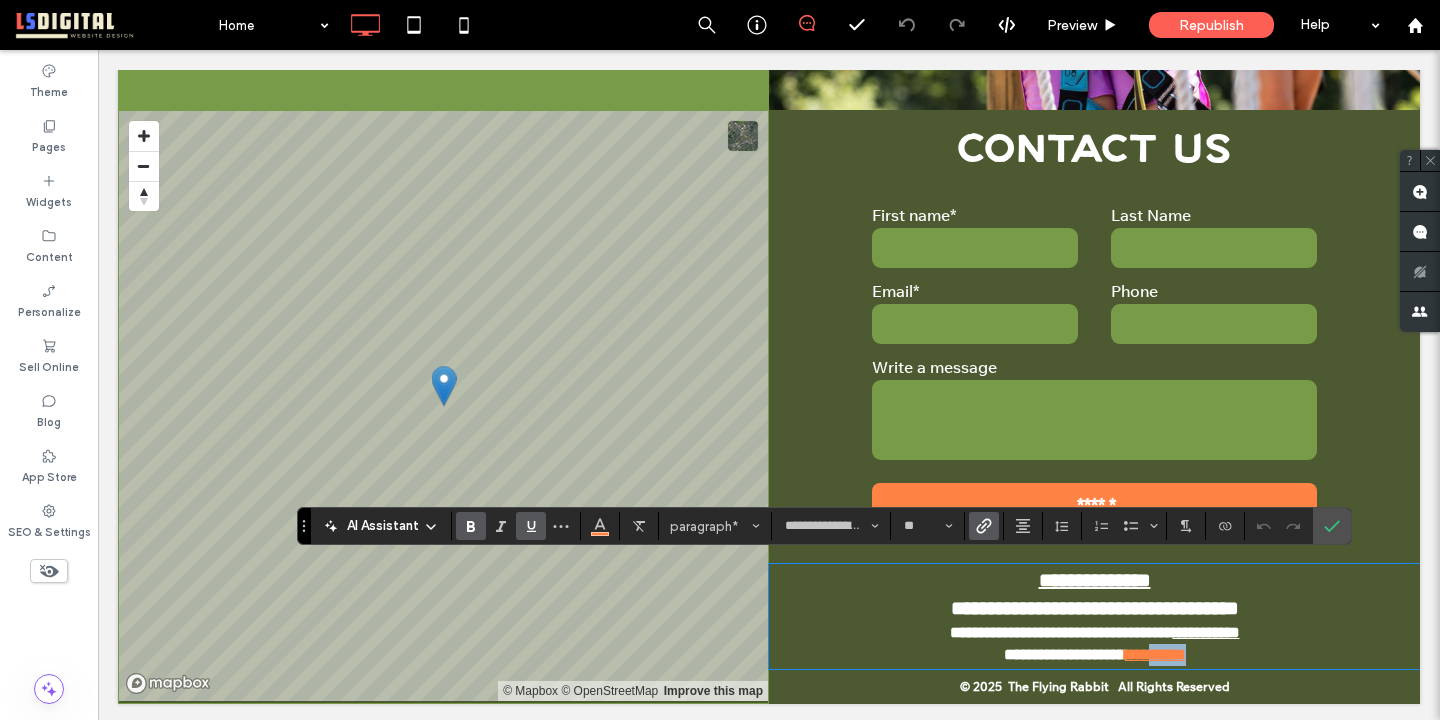 drag, startPoint x: 1214, startPoint y: 651, endPoint x: 1165, endPoint y: 652, distance: 49.010204 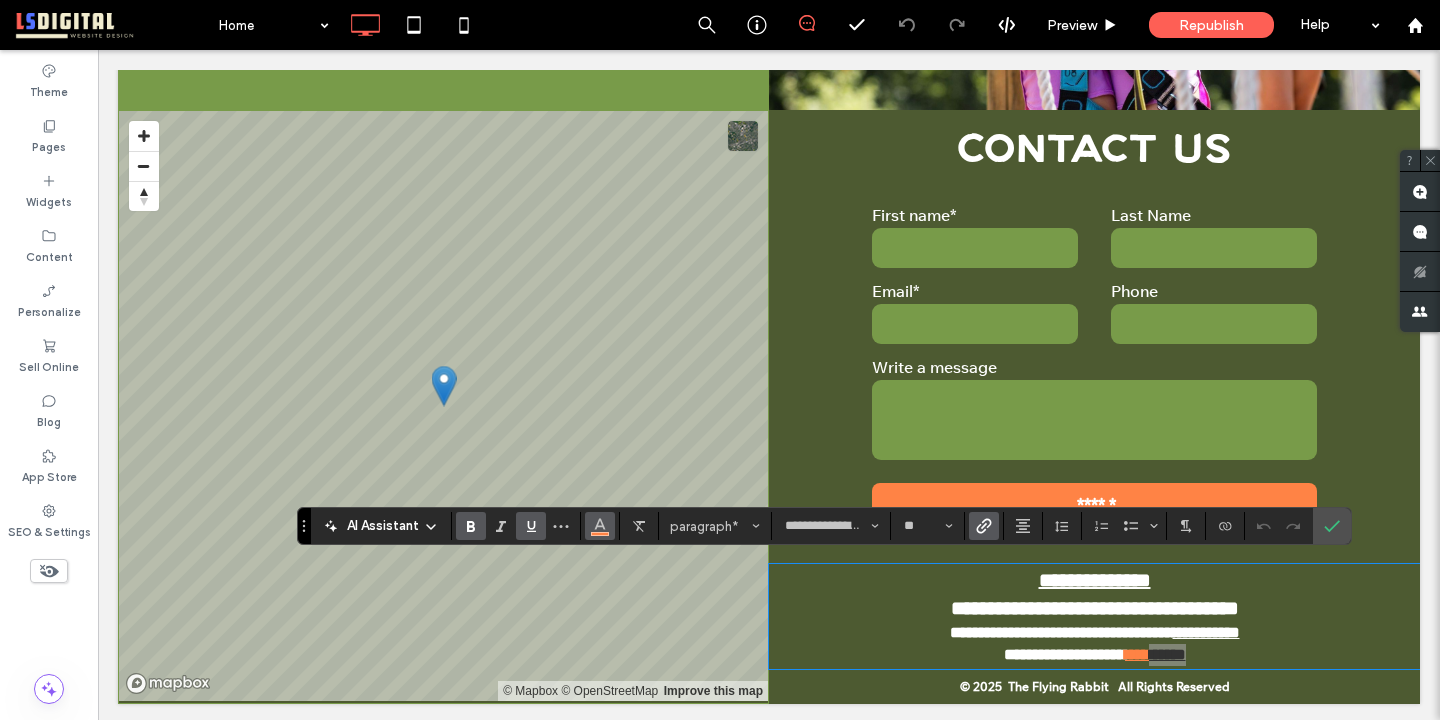 click at bounding box center (600, 524) 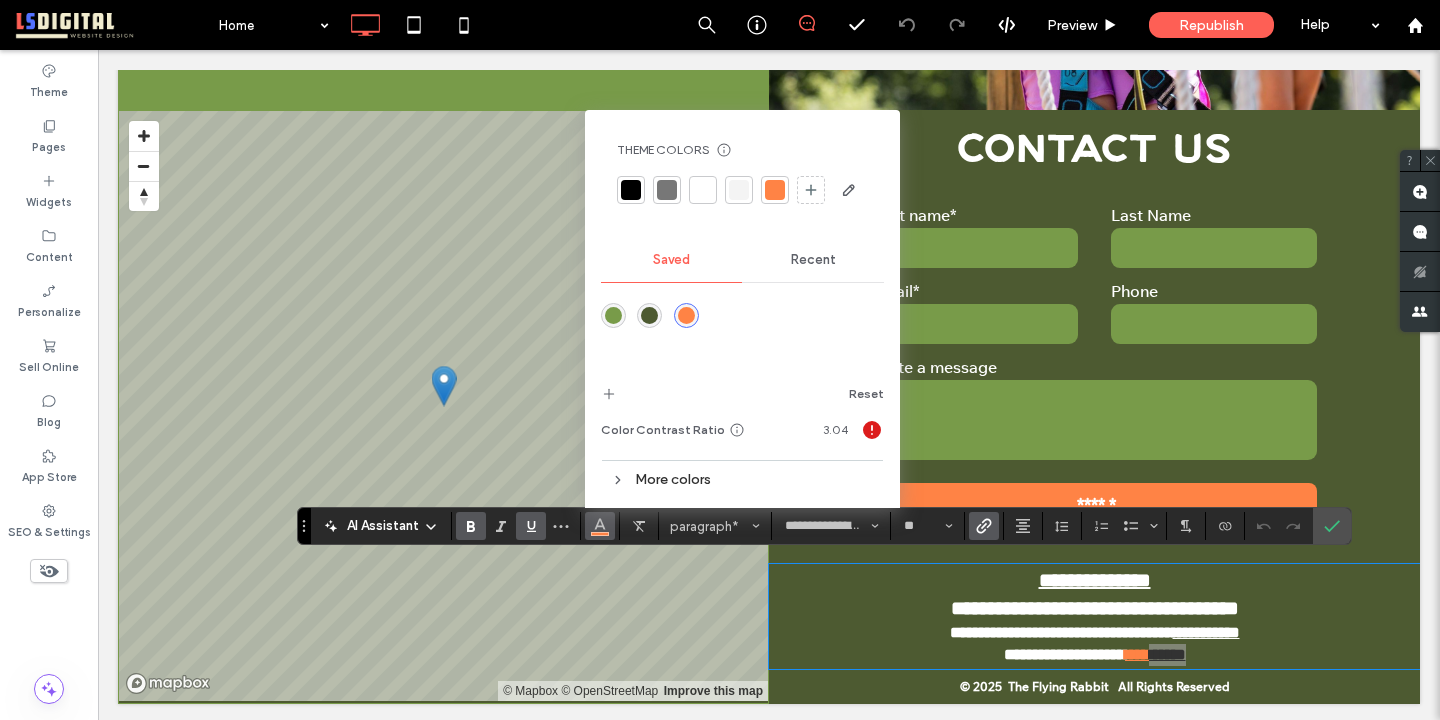 click at bounding box center [686, 315] 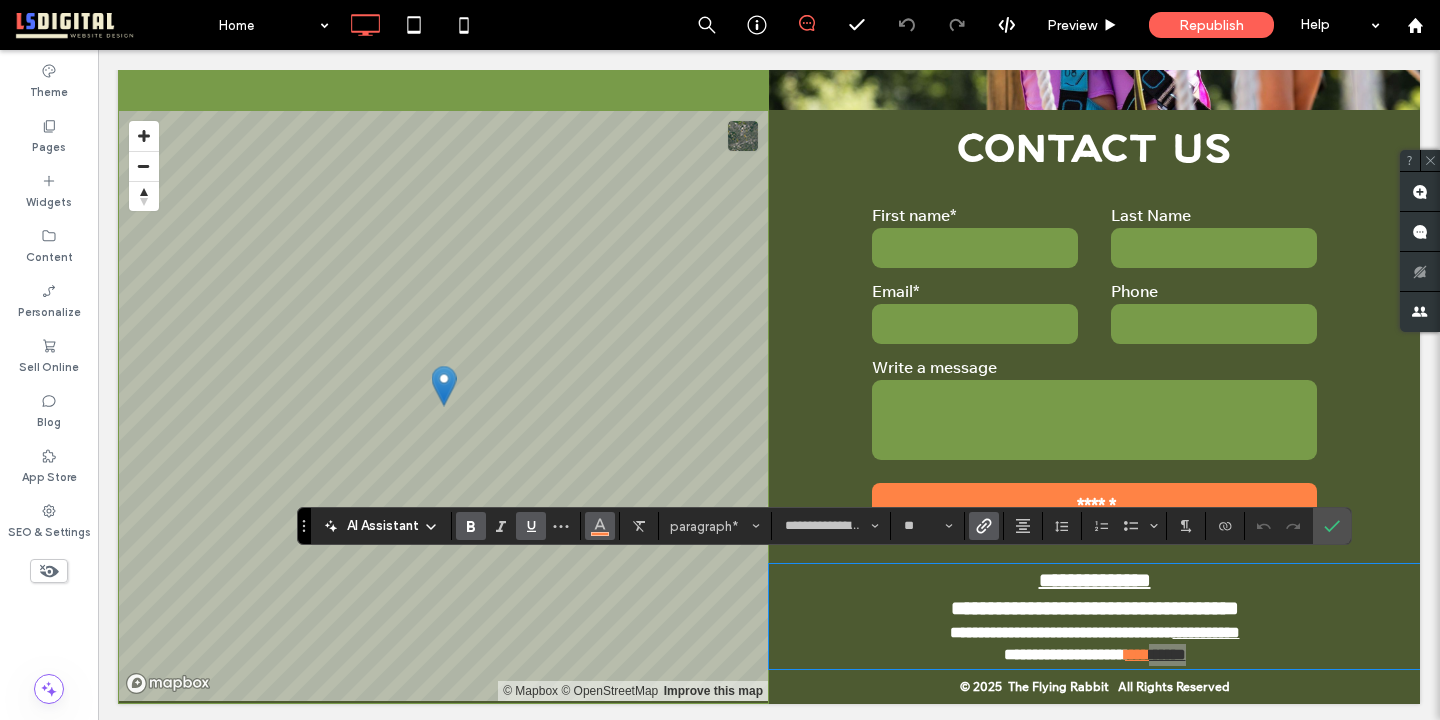 click at bounding box center [600, 526] 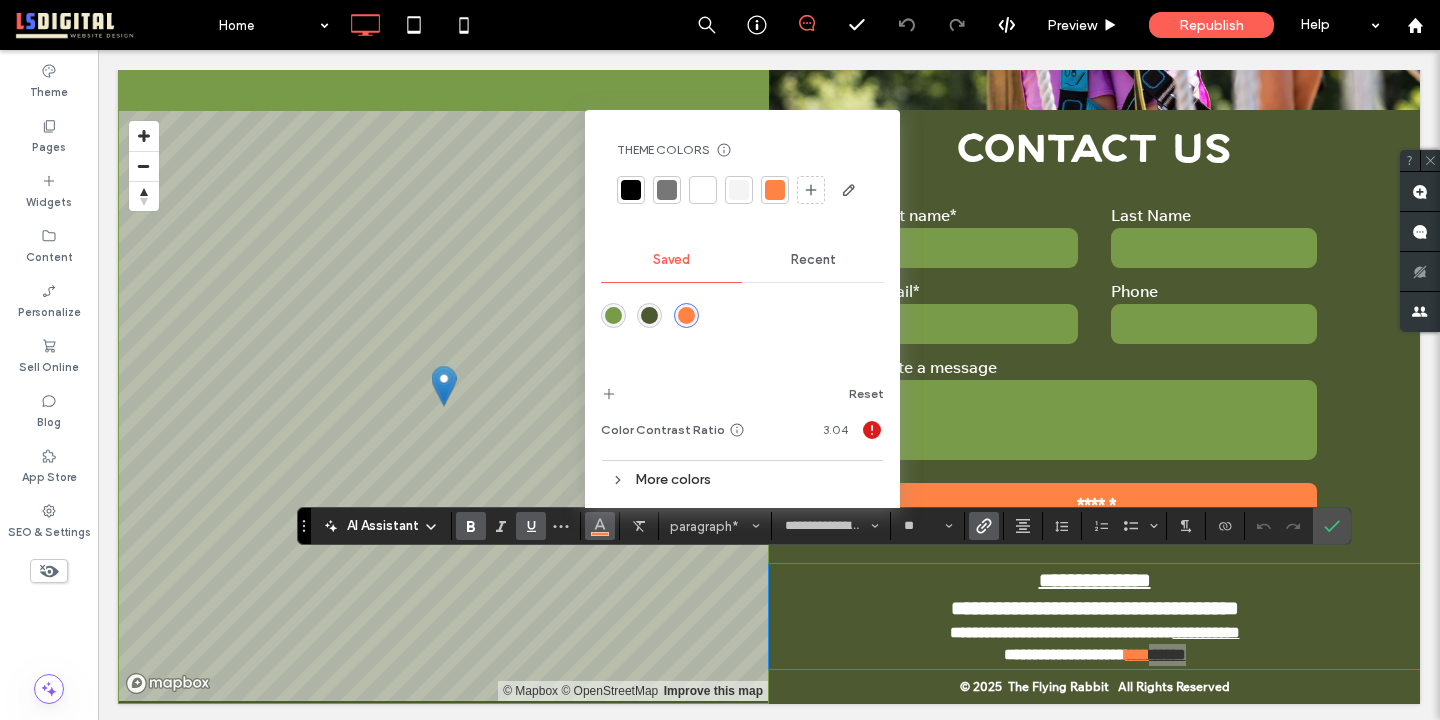 click on "More colors" at bounding box center (742, 479) 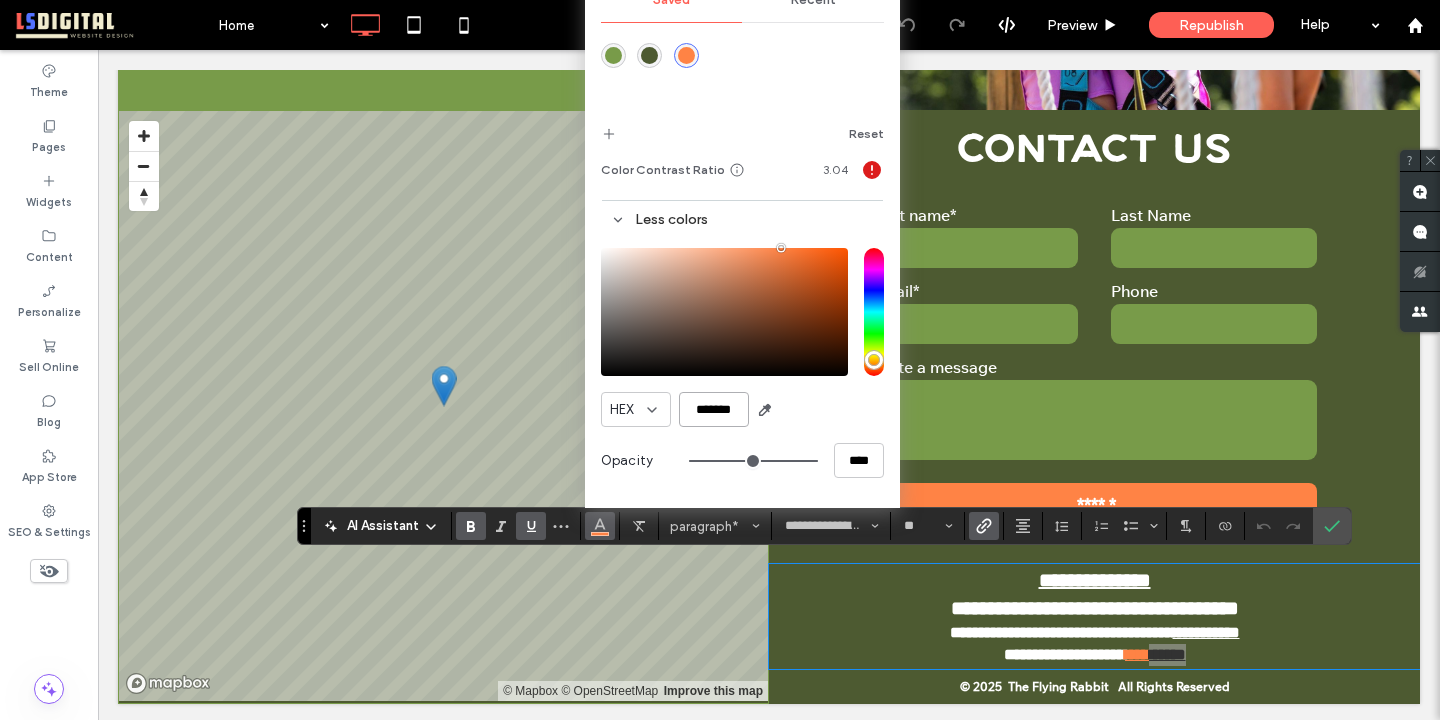 drag, startPoint x: 746, startPoint y: 409, endPoint x: 675, endPoint y: 401, distance: 71.44928 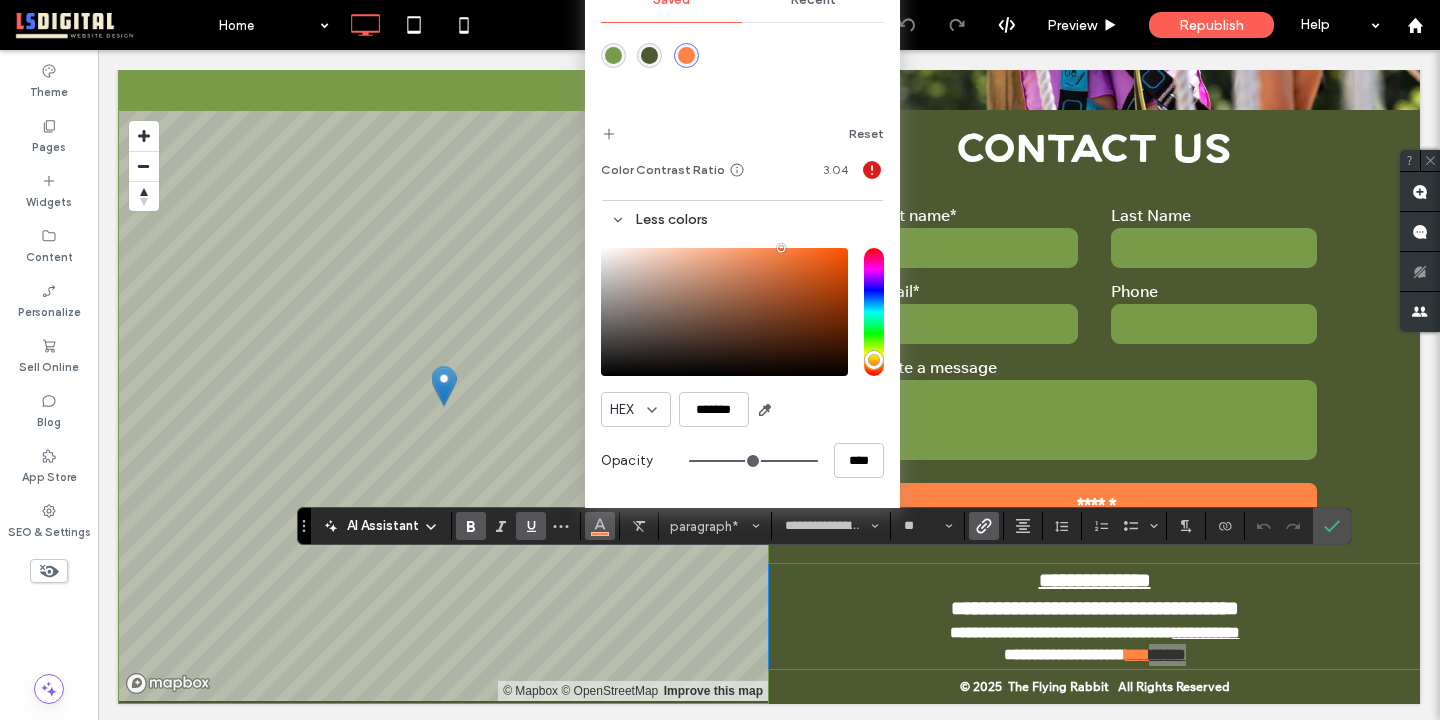 click on "Recent" at bounding box center (813, 0) 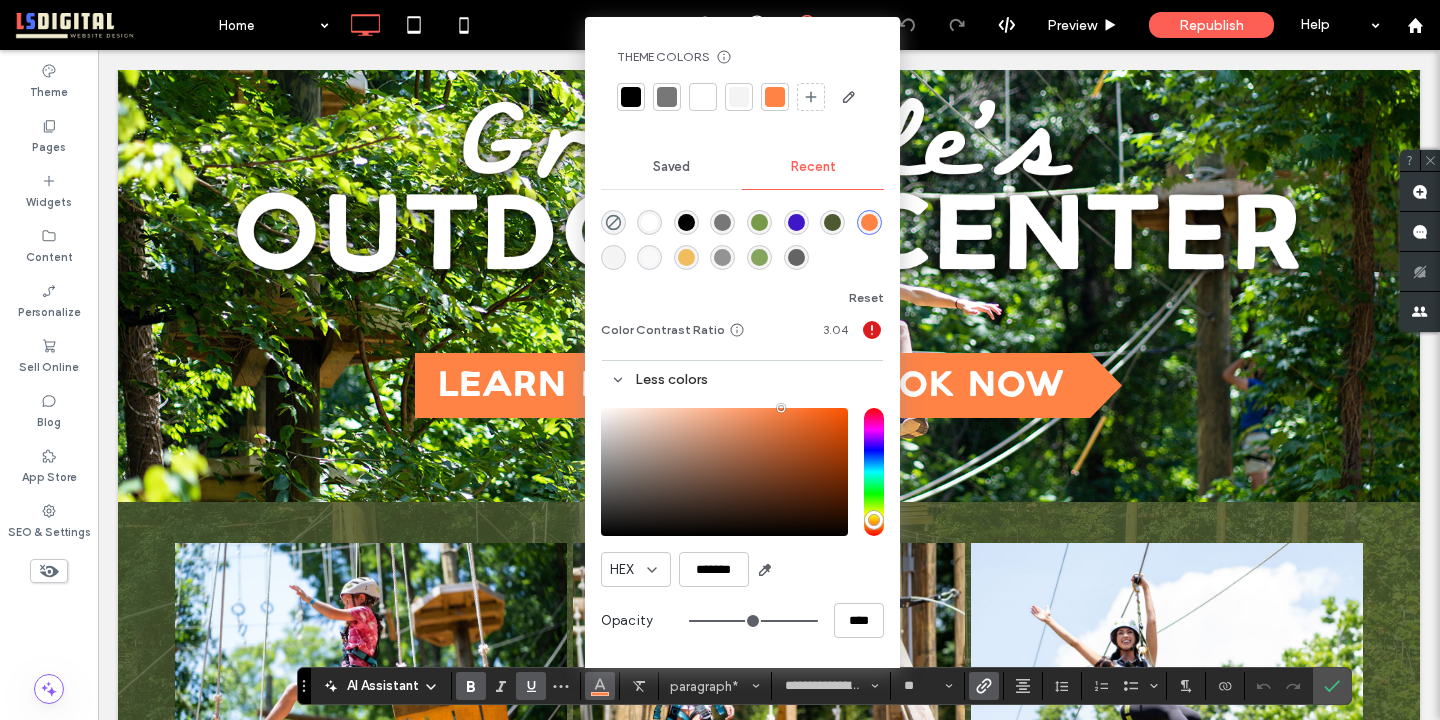 scroll, scrollTop: 0, scrollLeft: 0, axis: both 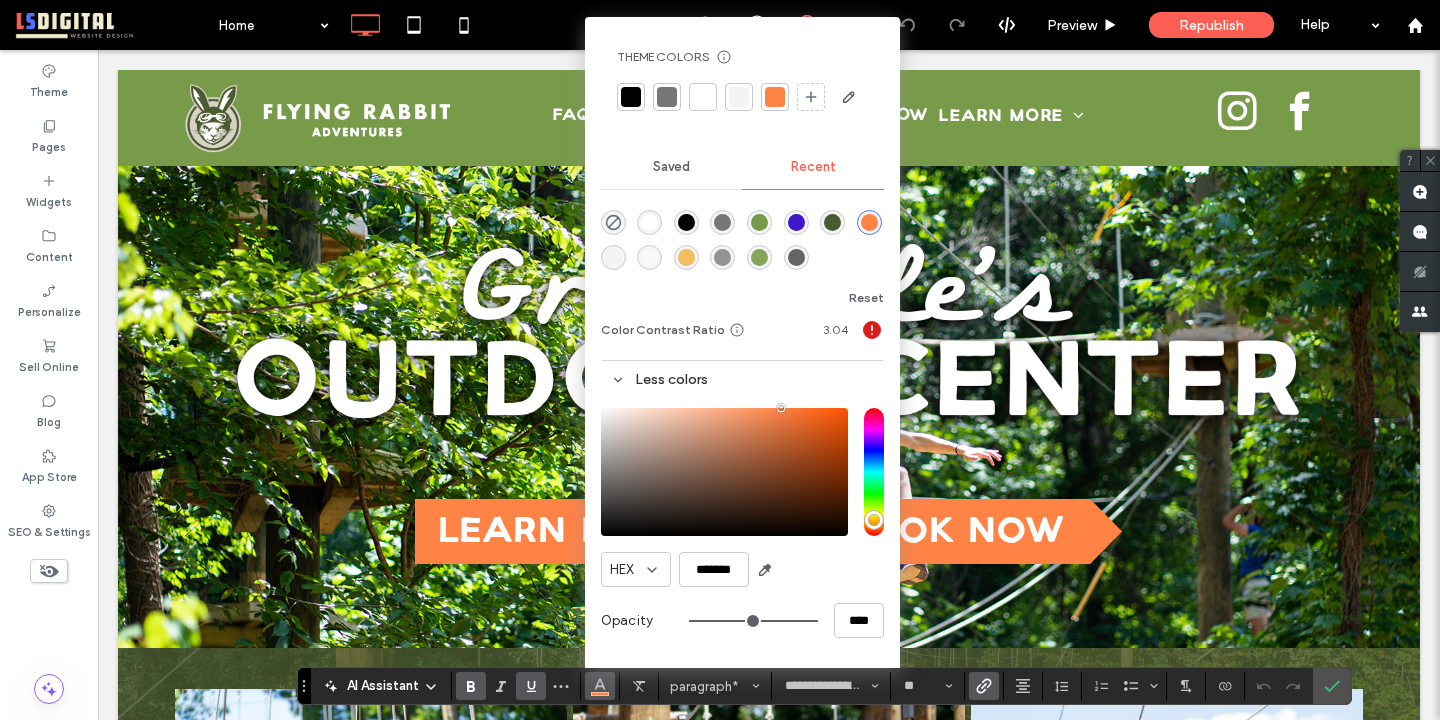 click on "LEARN MORE
Click To Paste
BOOK NOW
Click To Paste
LEARN MORE
BOOK NOW
Click To Paste
Row + Add Section" at bounding box center [769, 407] 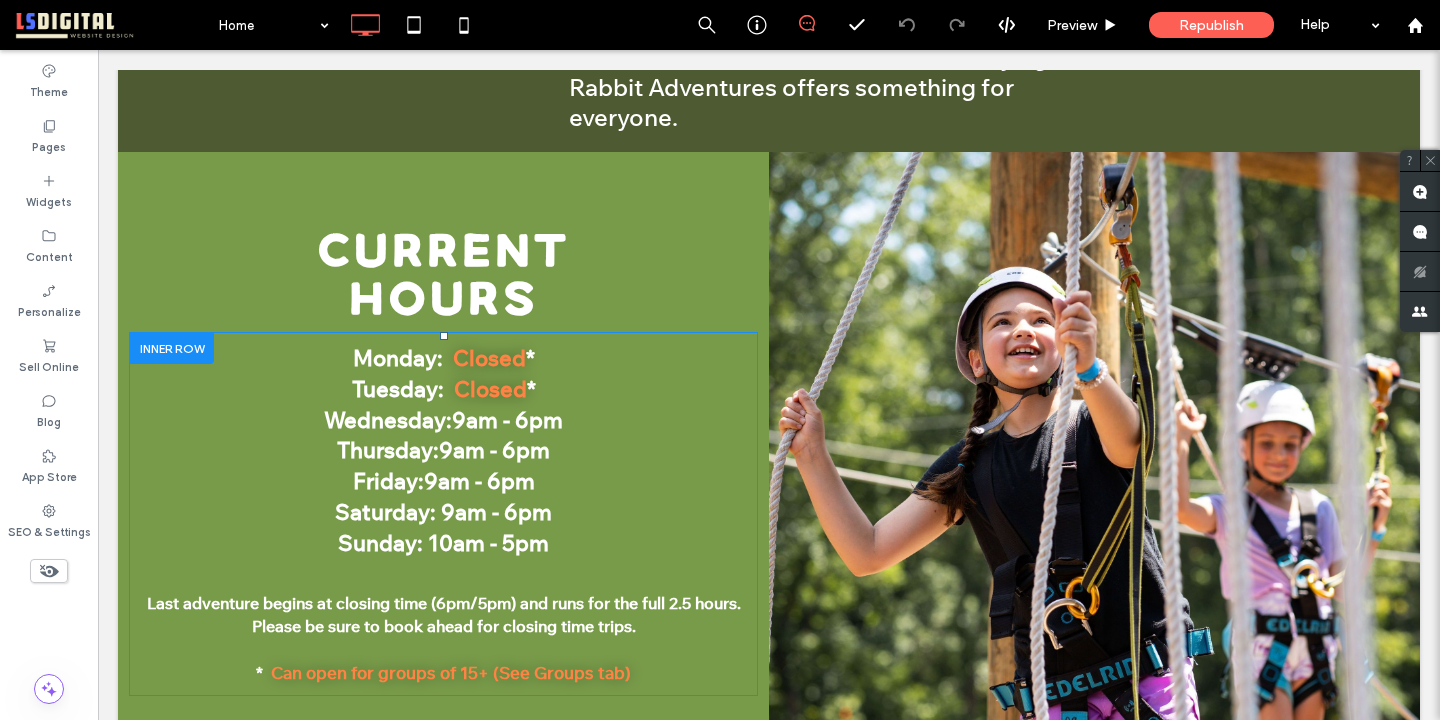 scroll, scrollTop: 0, scrollLeft: 0, axis: both 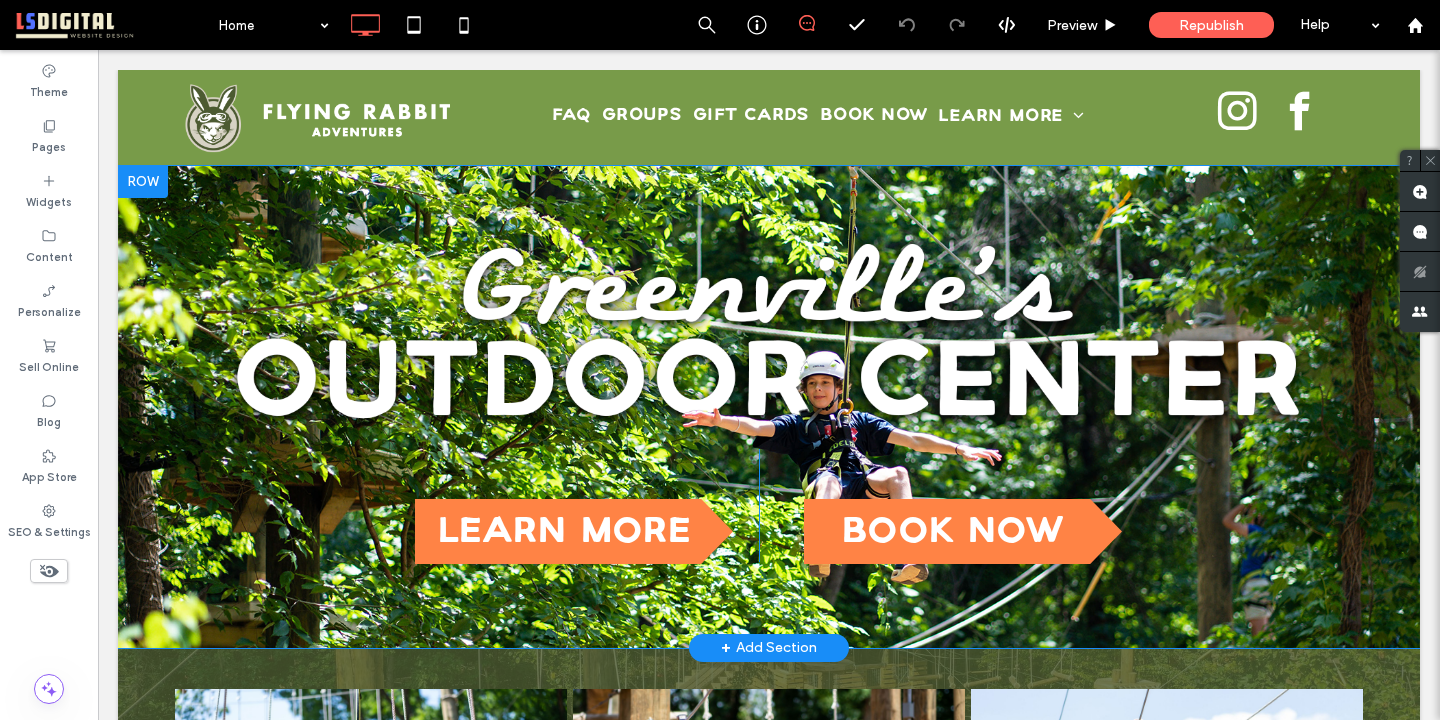 click at bounding box center (143, 182) 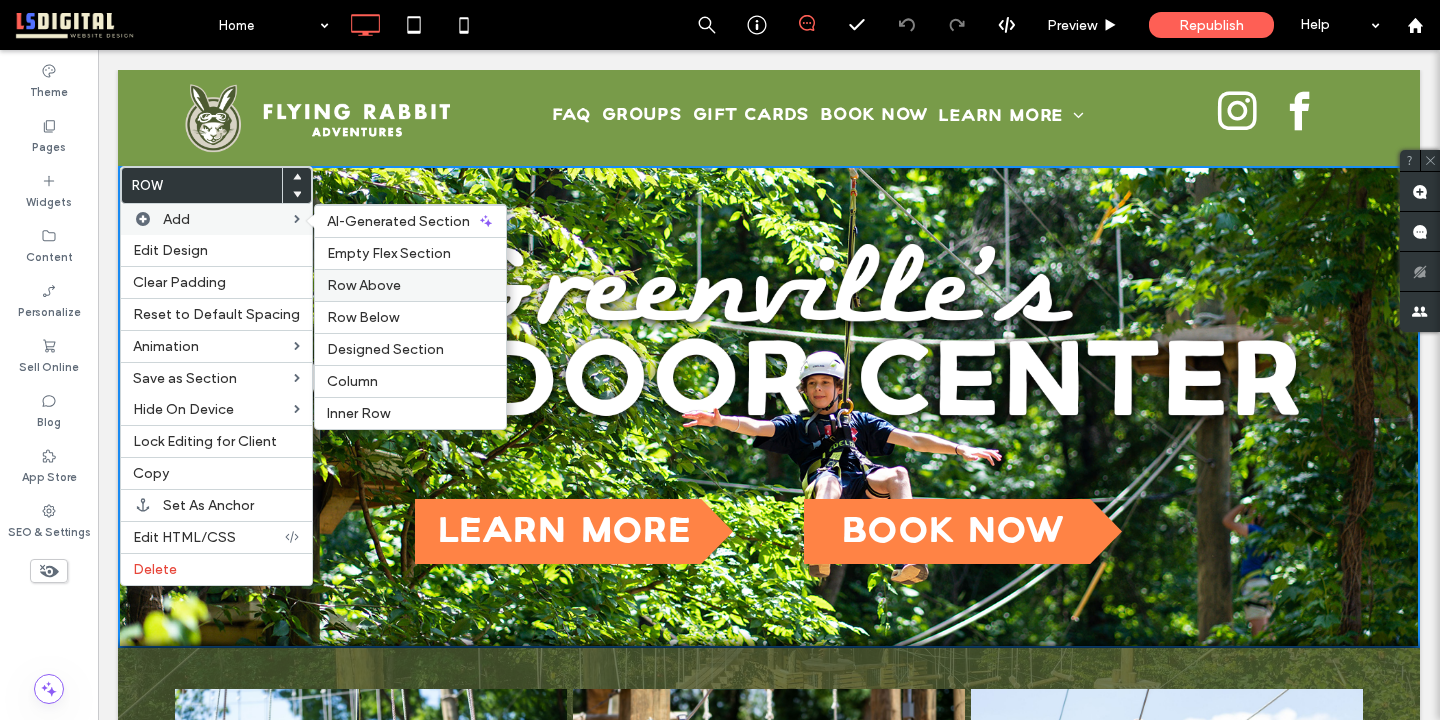 click on "Row Above" at bounding box center [410, 285] 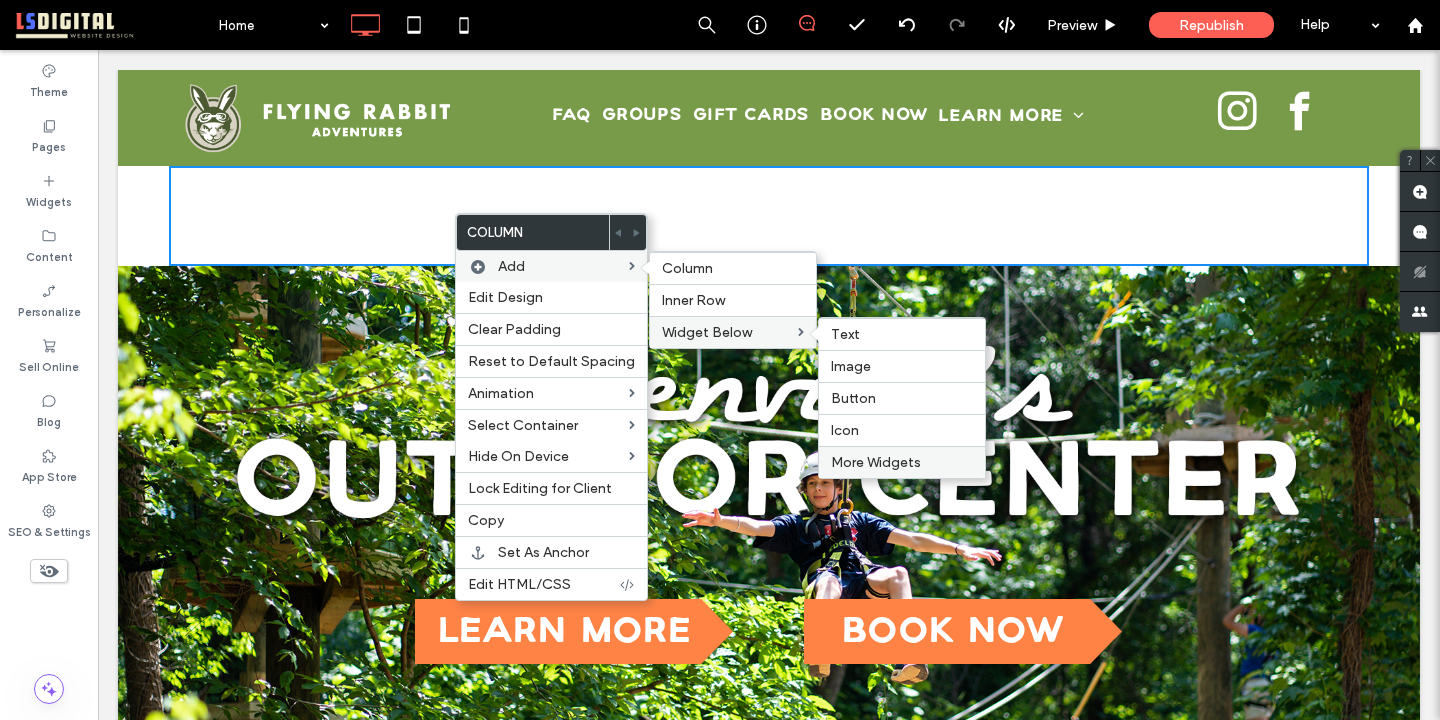 click on "More Widgets" at bounding box center (876, 462) 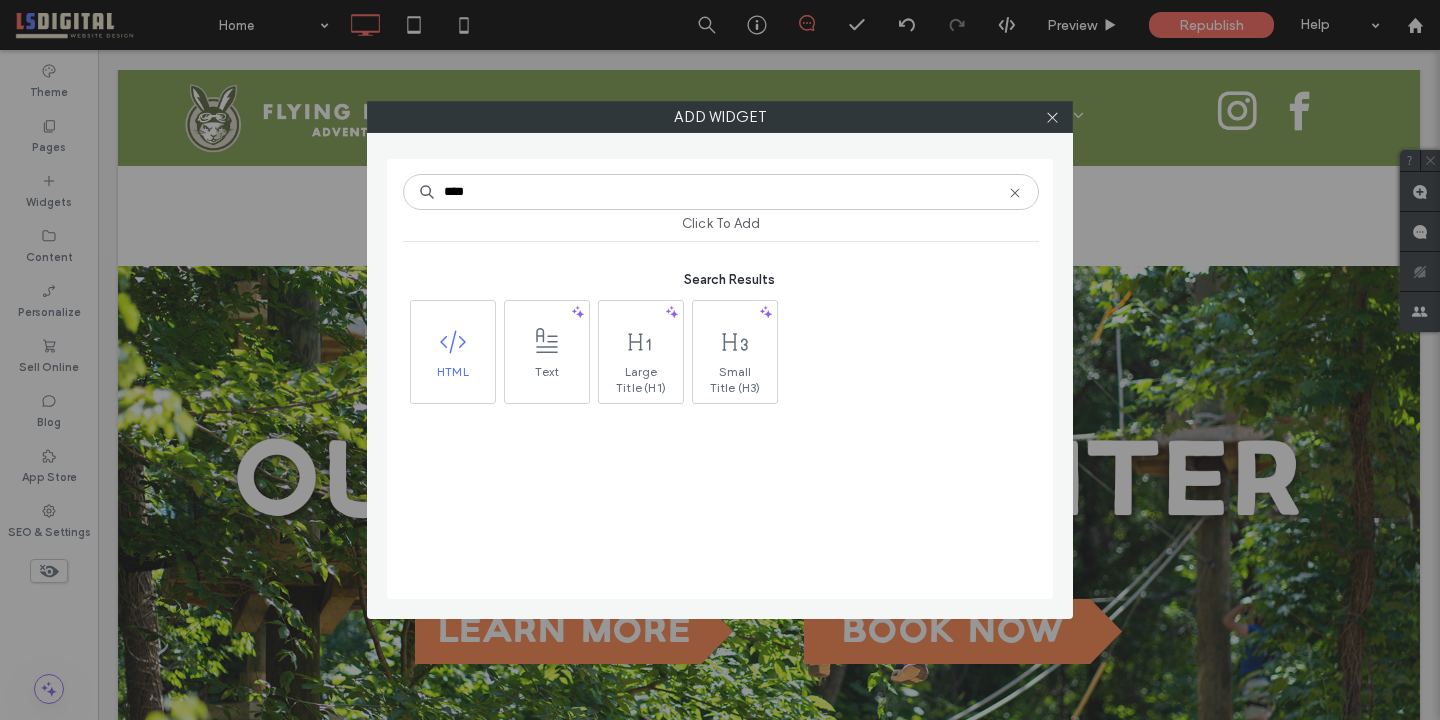 type on "****" 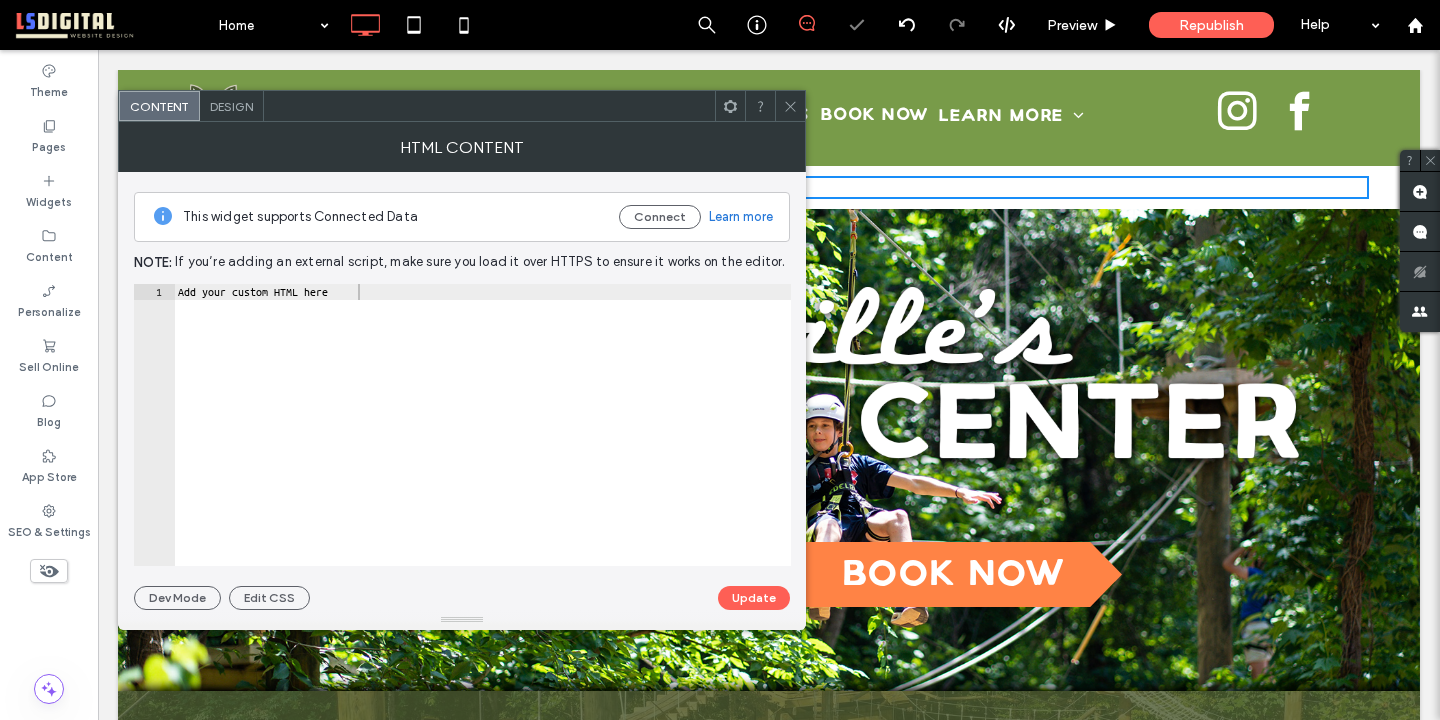type on "**********" 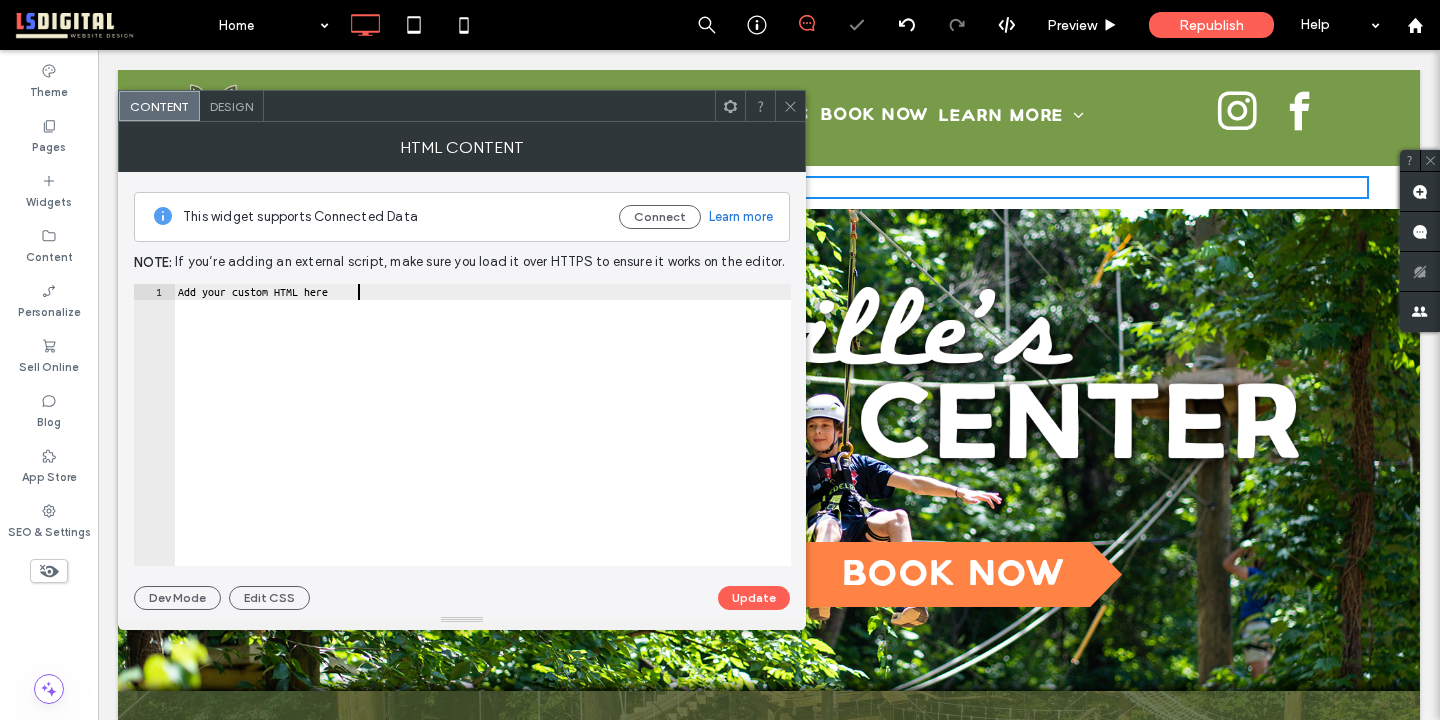 drag, startPoint x: 540, startPoint y: 330, endPoint x: 344, endPoint y: 204, distance: 233.00644 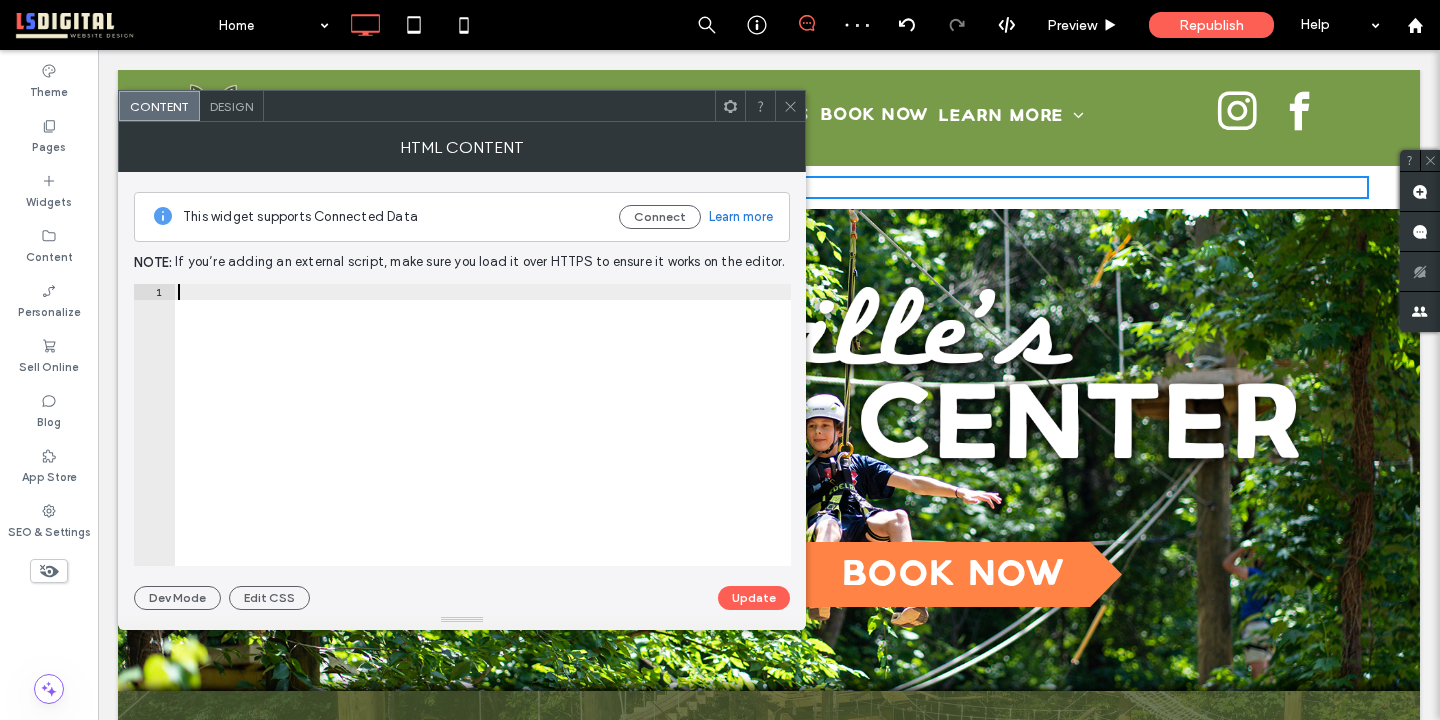 paste on "**********" 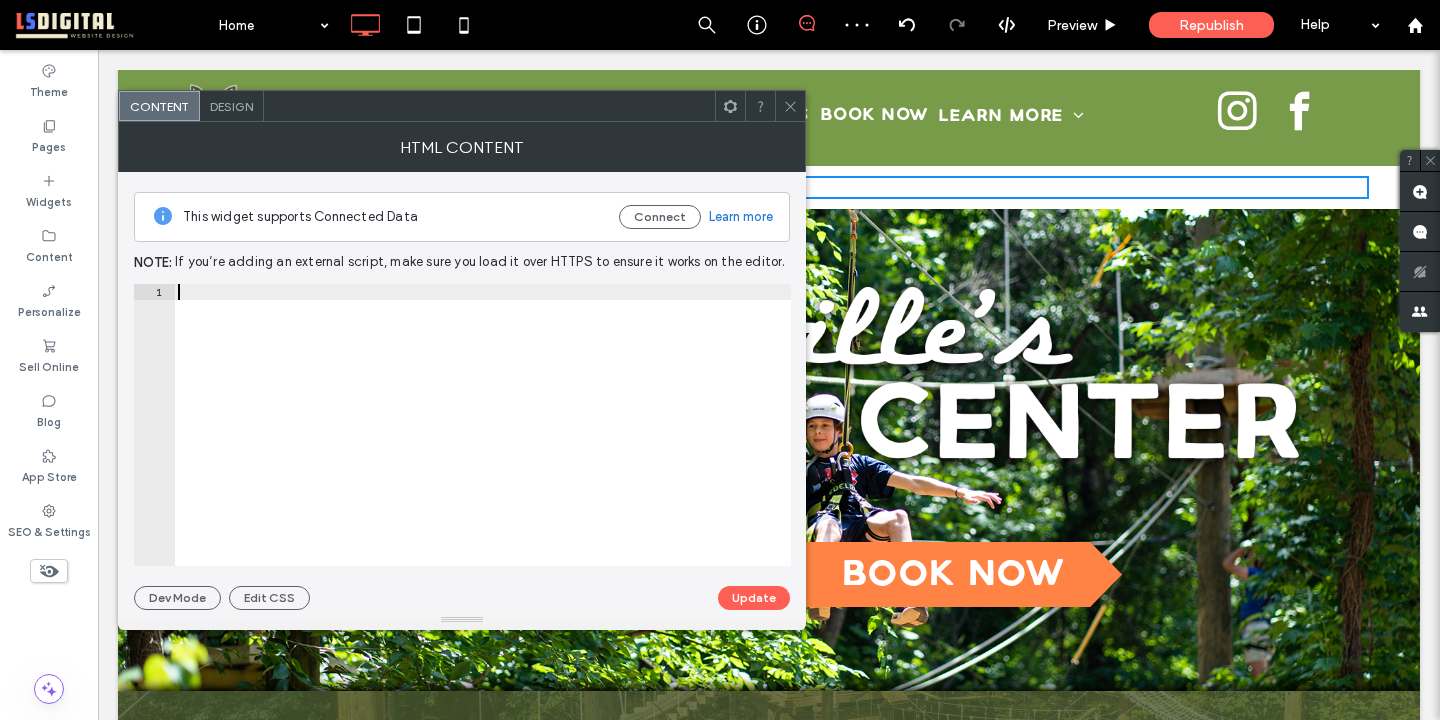 type on "**********" 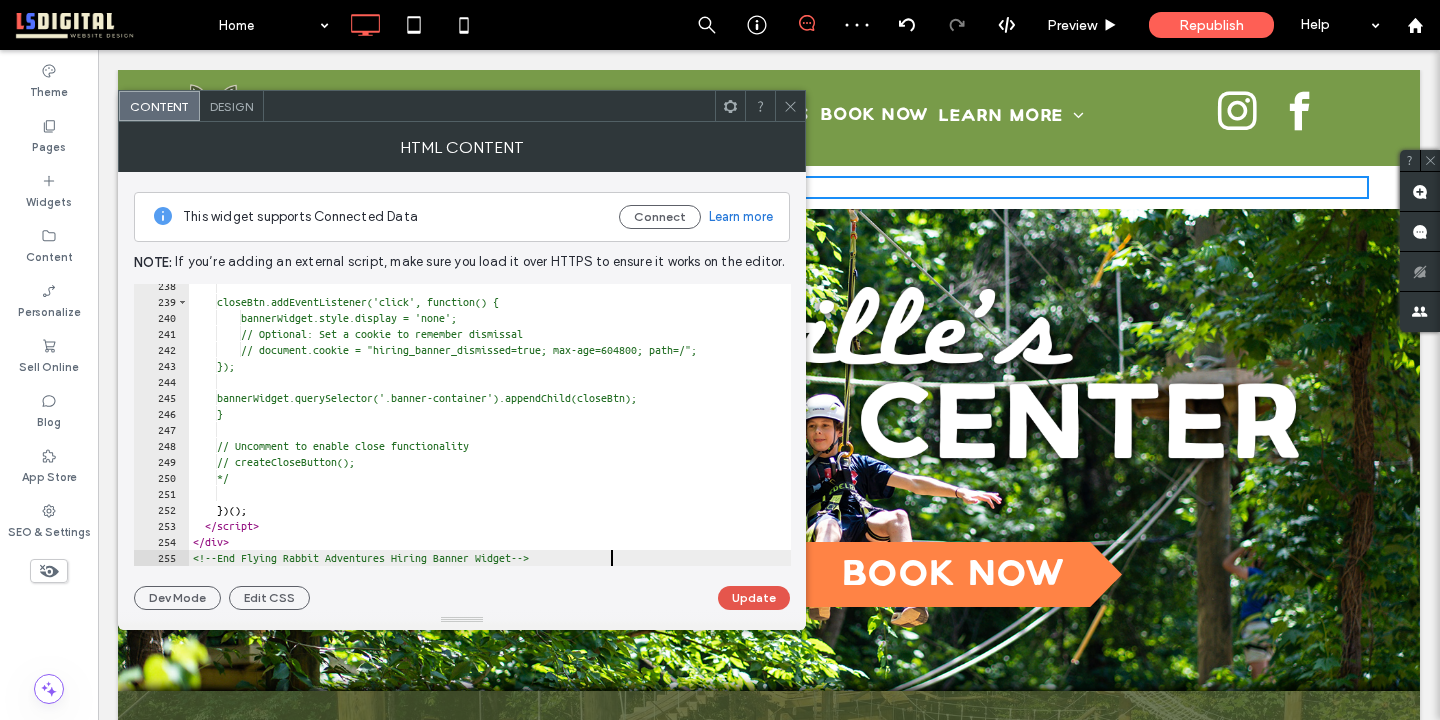 click on "Update" at bounding box center [754, 598] 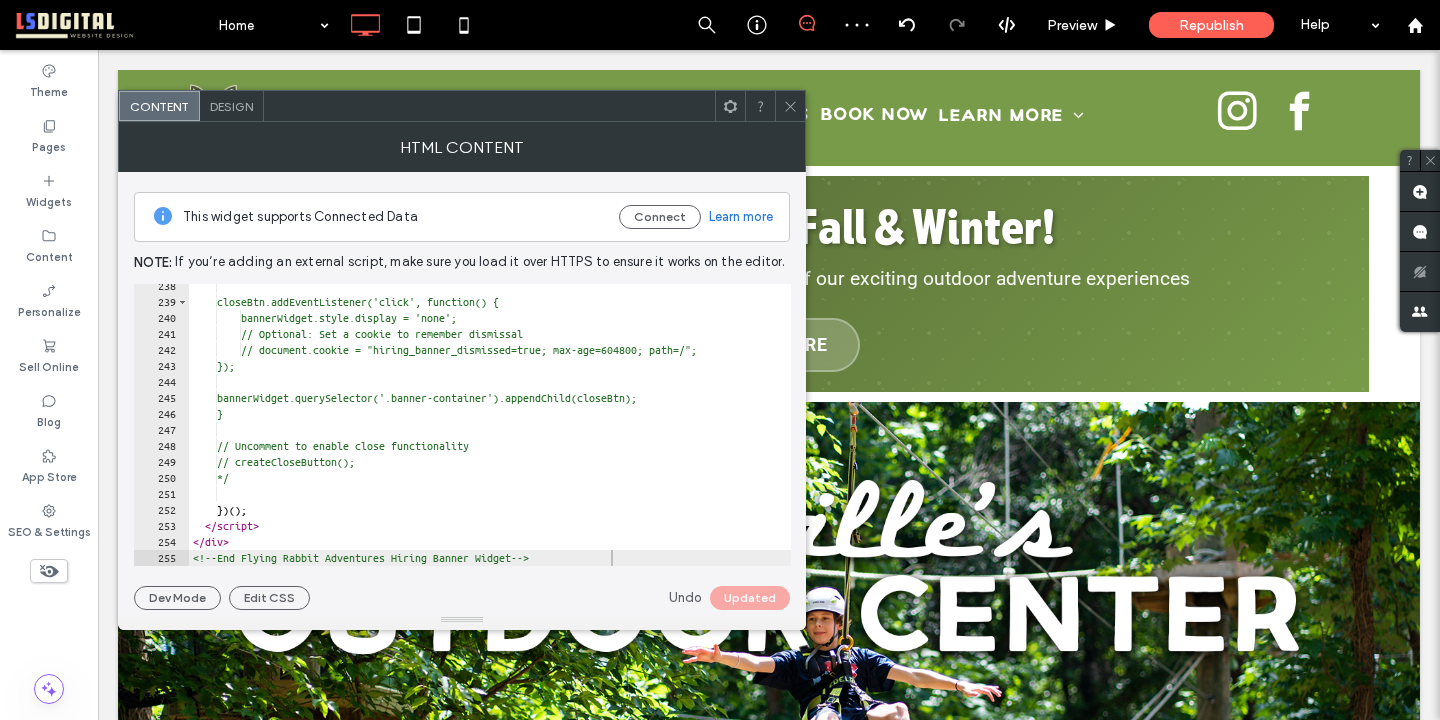 click 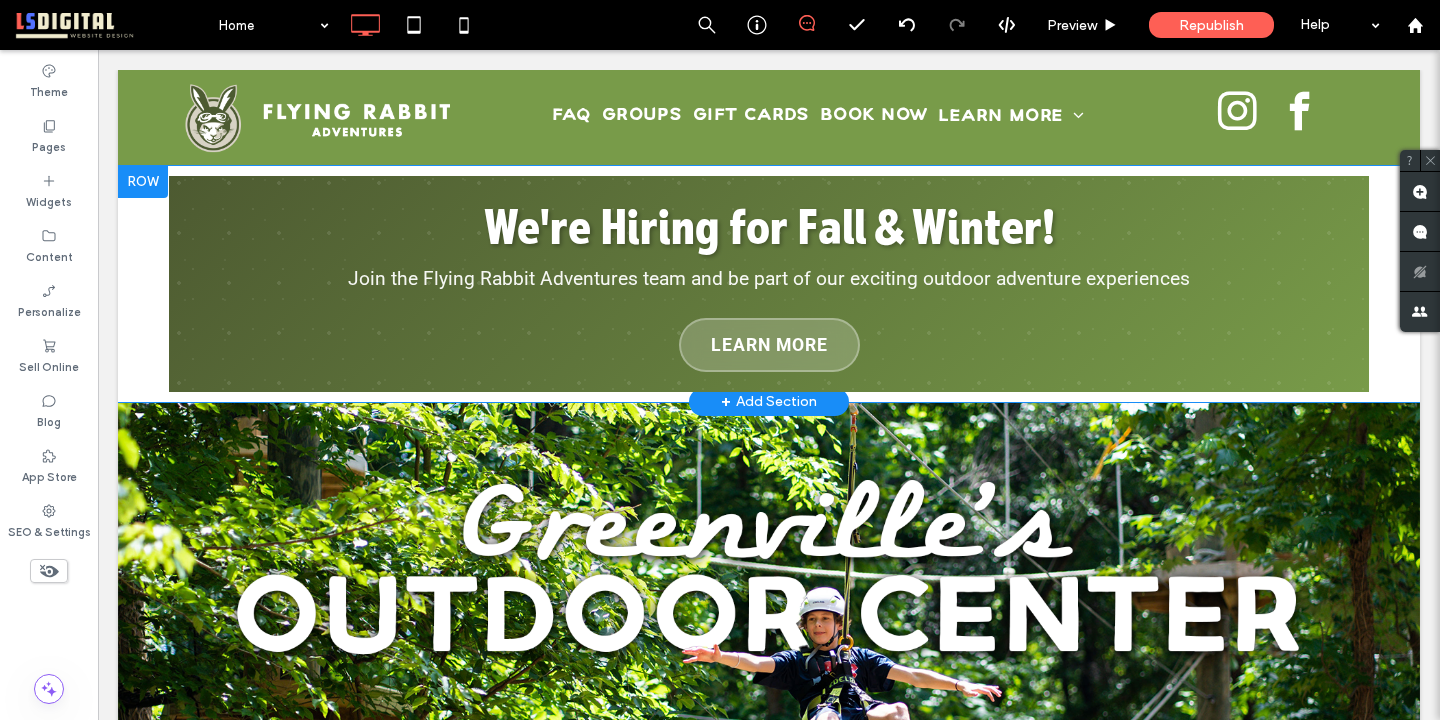 click on "Click To Paste     Click To Paste
We're Hiring for Fall & Winter!
Join the Flying Rabbit Adventures team and be part of our exciting outdoor adventure experiences
Learn More
Row + Add Section" at bounding box center (769, 284) 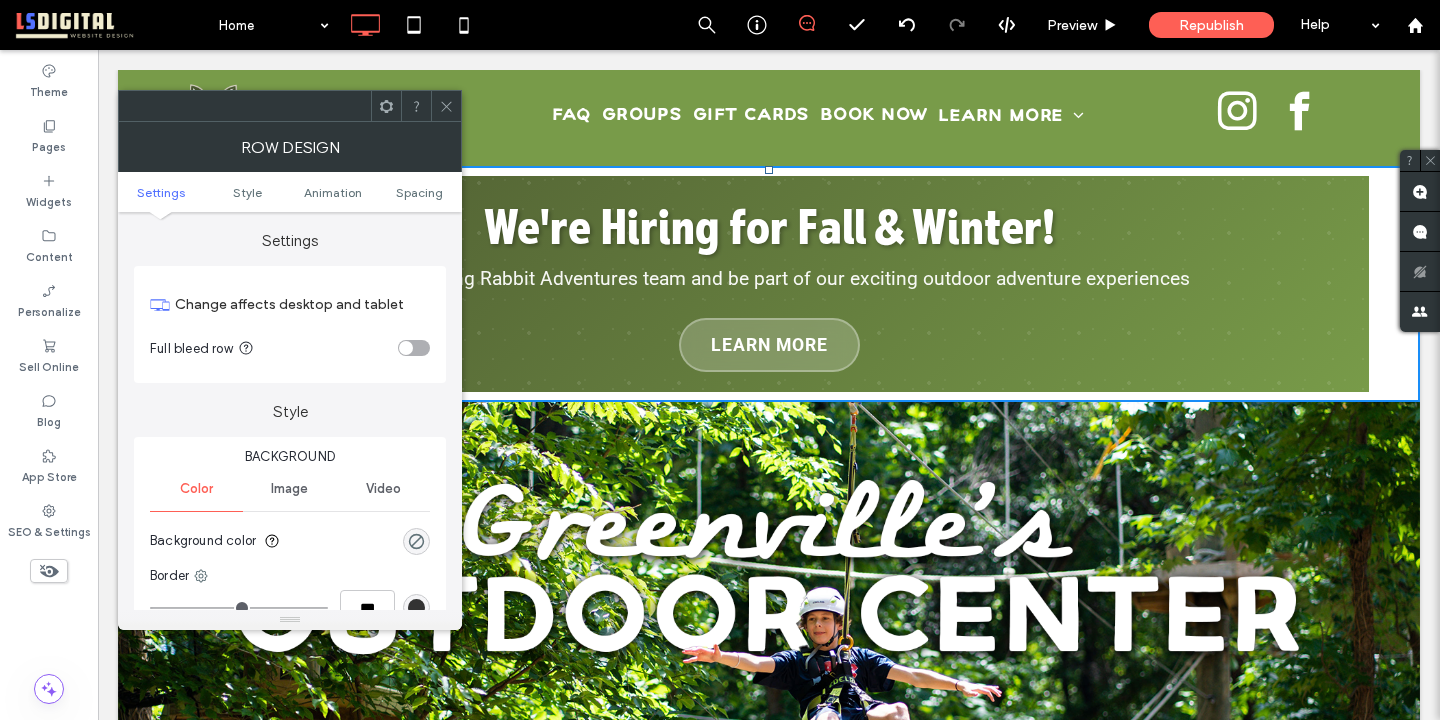 click at bounding box center (414, 348) 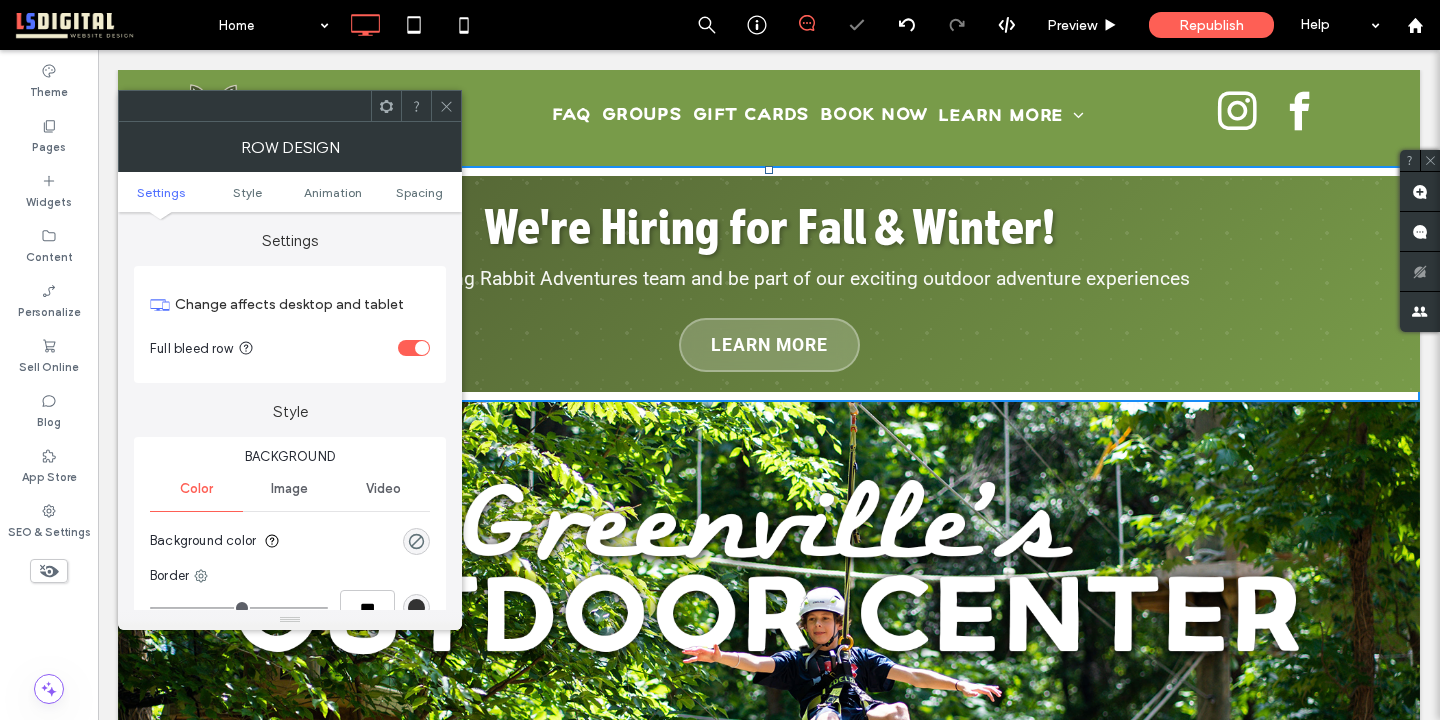 click 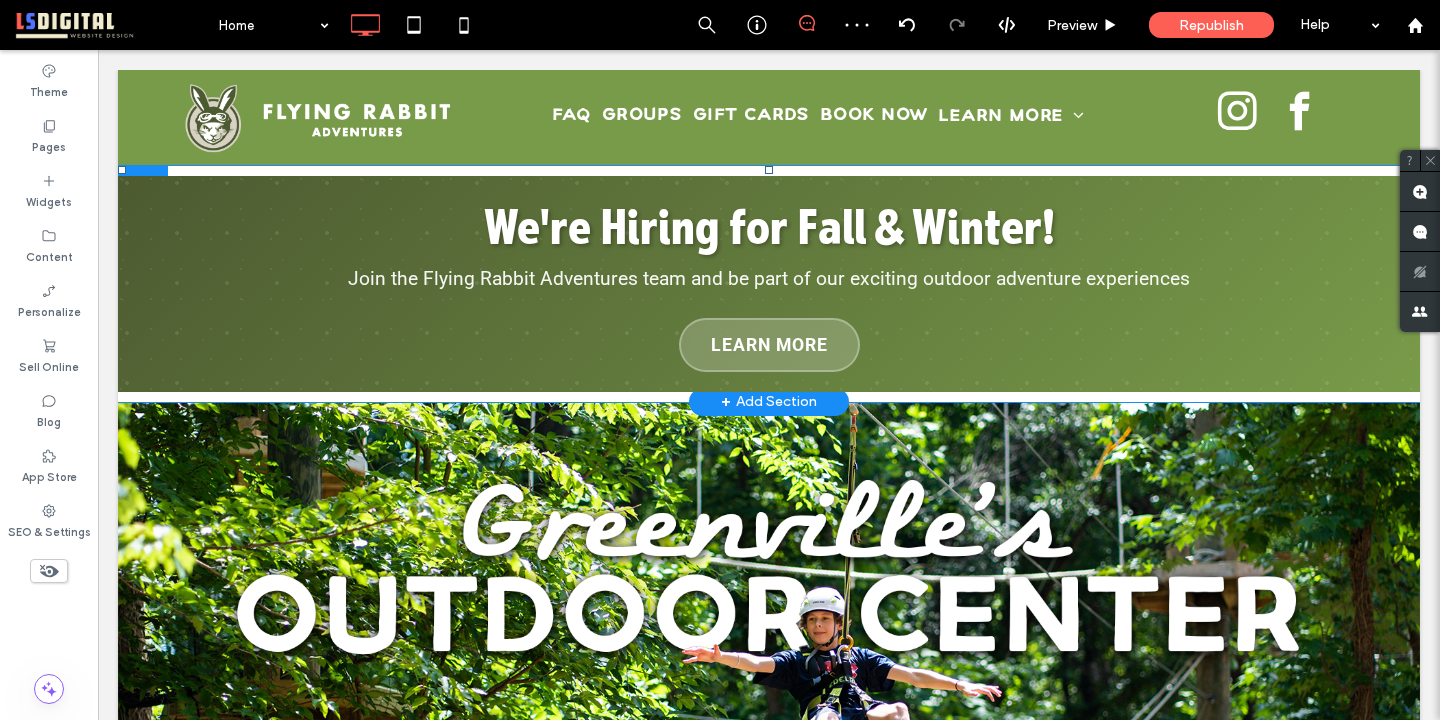 click on "Click To Paste     Click To Paste
We're Hiring for Fall & Winter!
Join the Flying Rabbit Adventures team and be part of our exciting outdoor adventure experiences
Learn More" at bounding box center (769, 284) 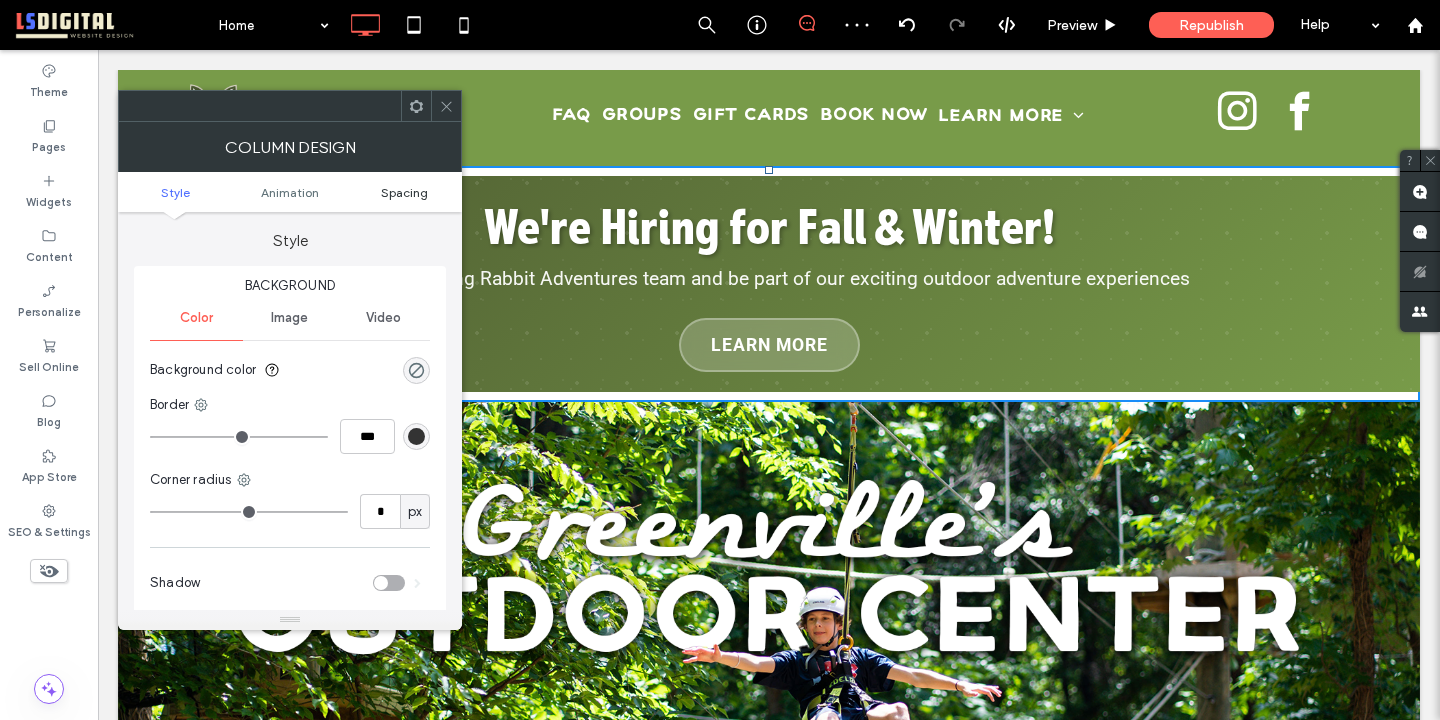 click on "Spacing" at bounding box center [404, 192] 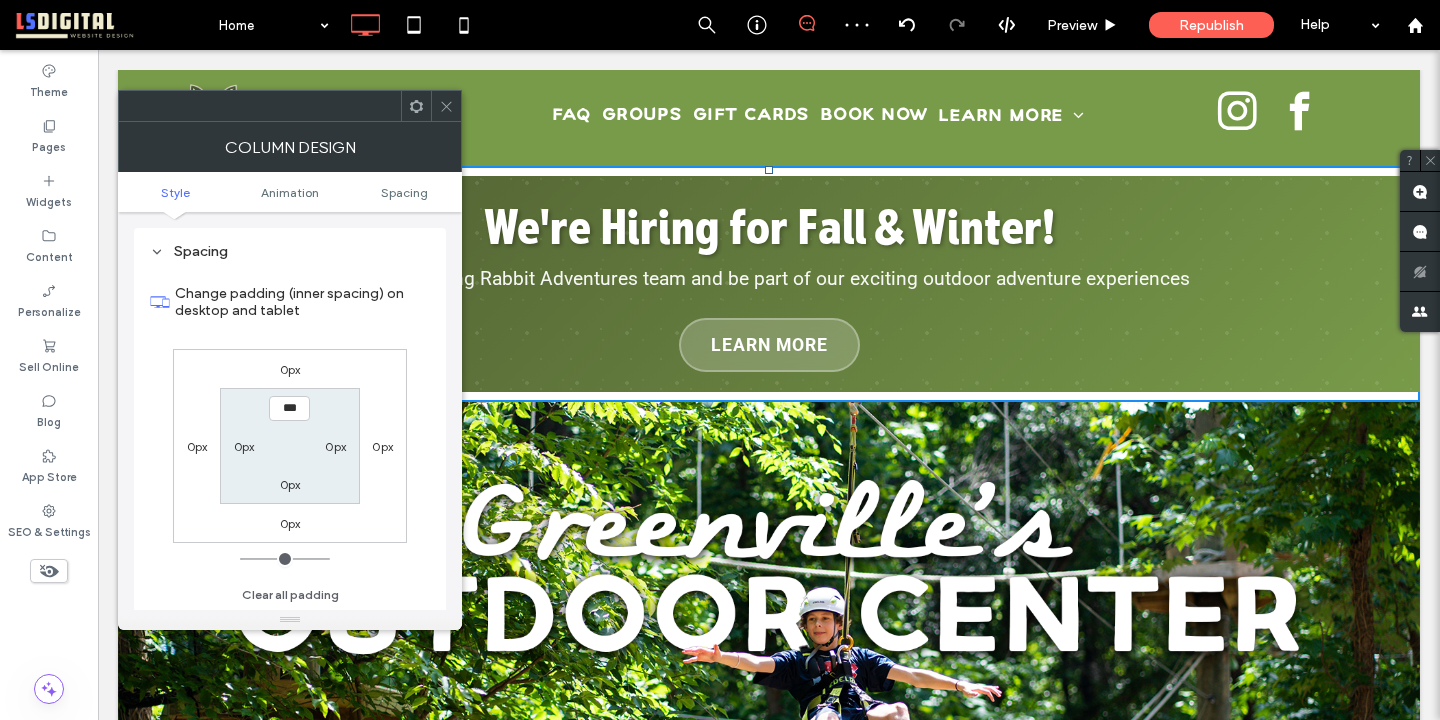 scroll, scrollTop: 470, scrollLeft: 0, axis: vertical 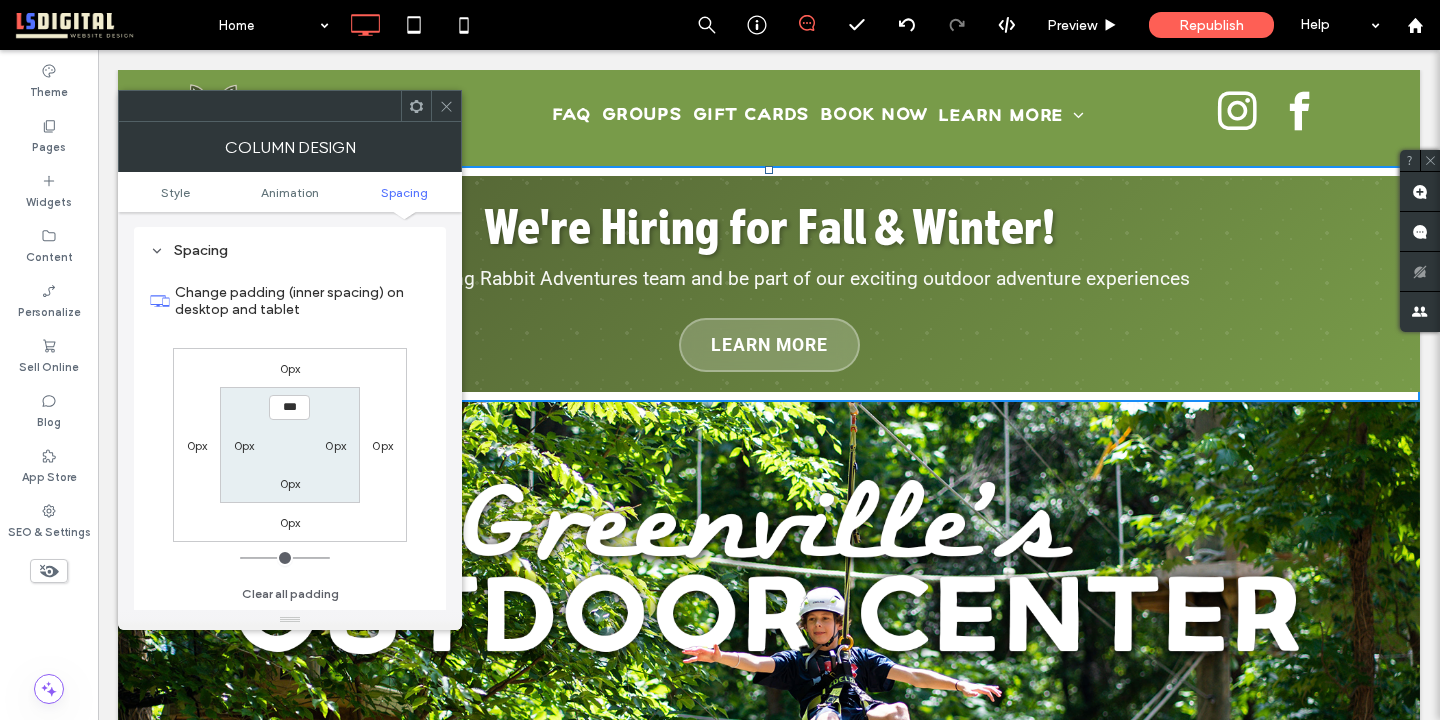 click 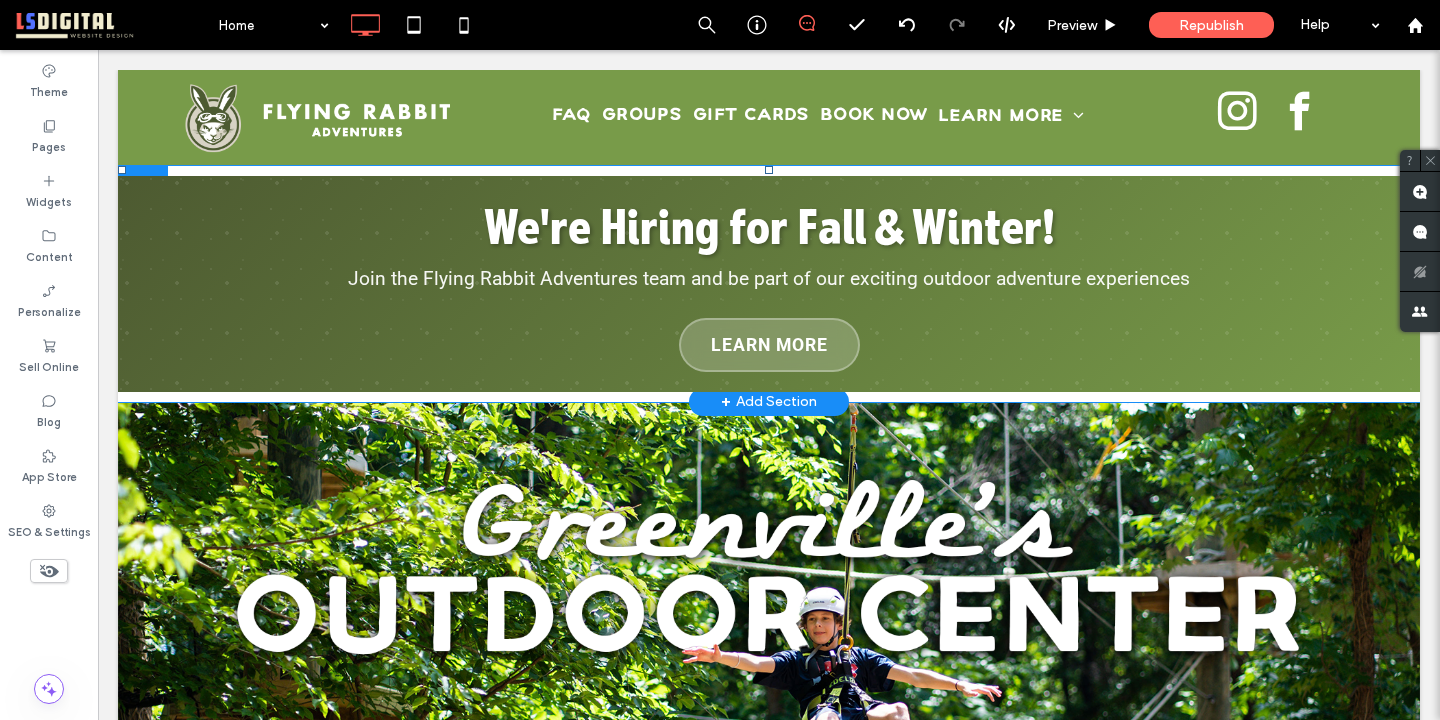 click on "Click To Paste     Click To Paste
We're Hiring for Fall & Winter!
Join the Flying Rabbit Adventures team and be part of our exciting outdoor adventure experiences
Learn More" at bounding box center (769, 284) 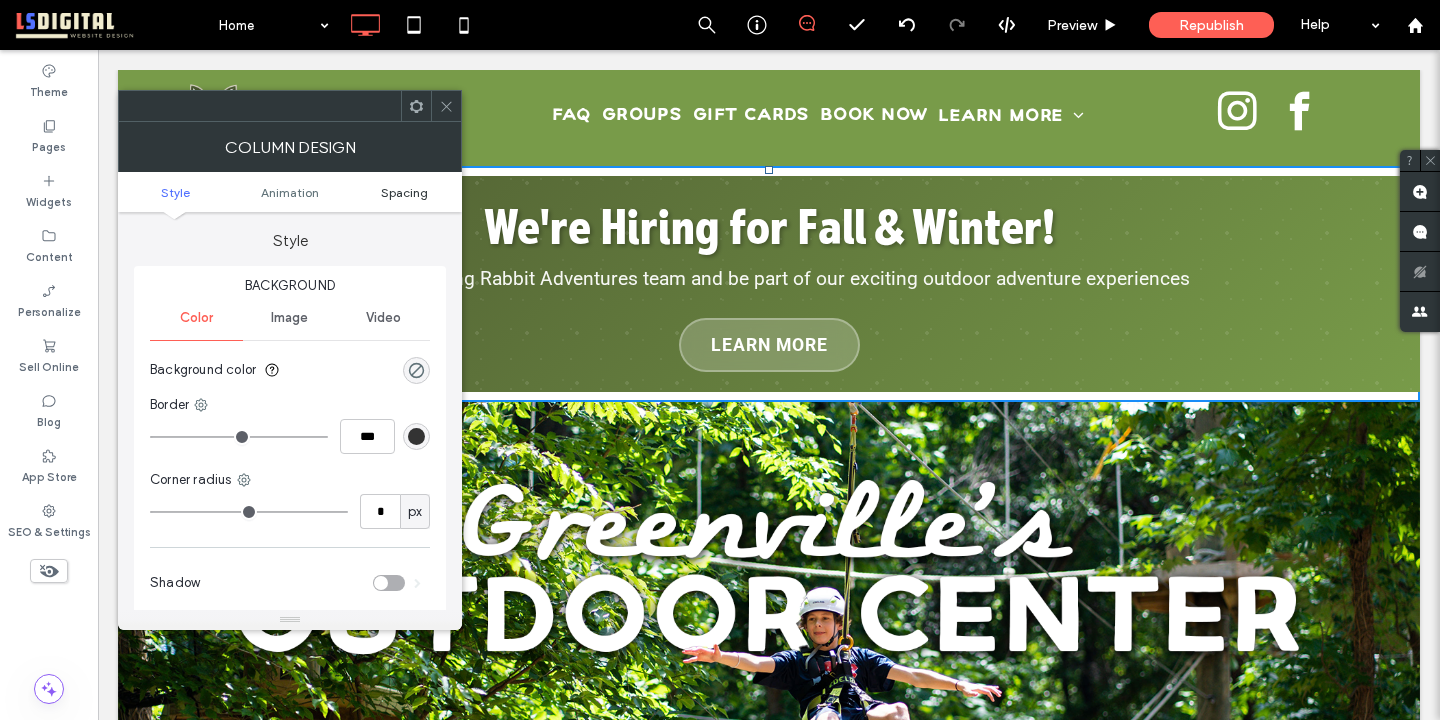 click on "Spacing" at bounding box center [404, 192] 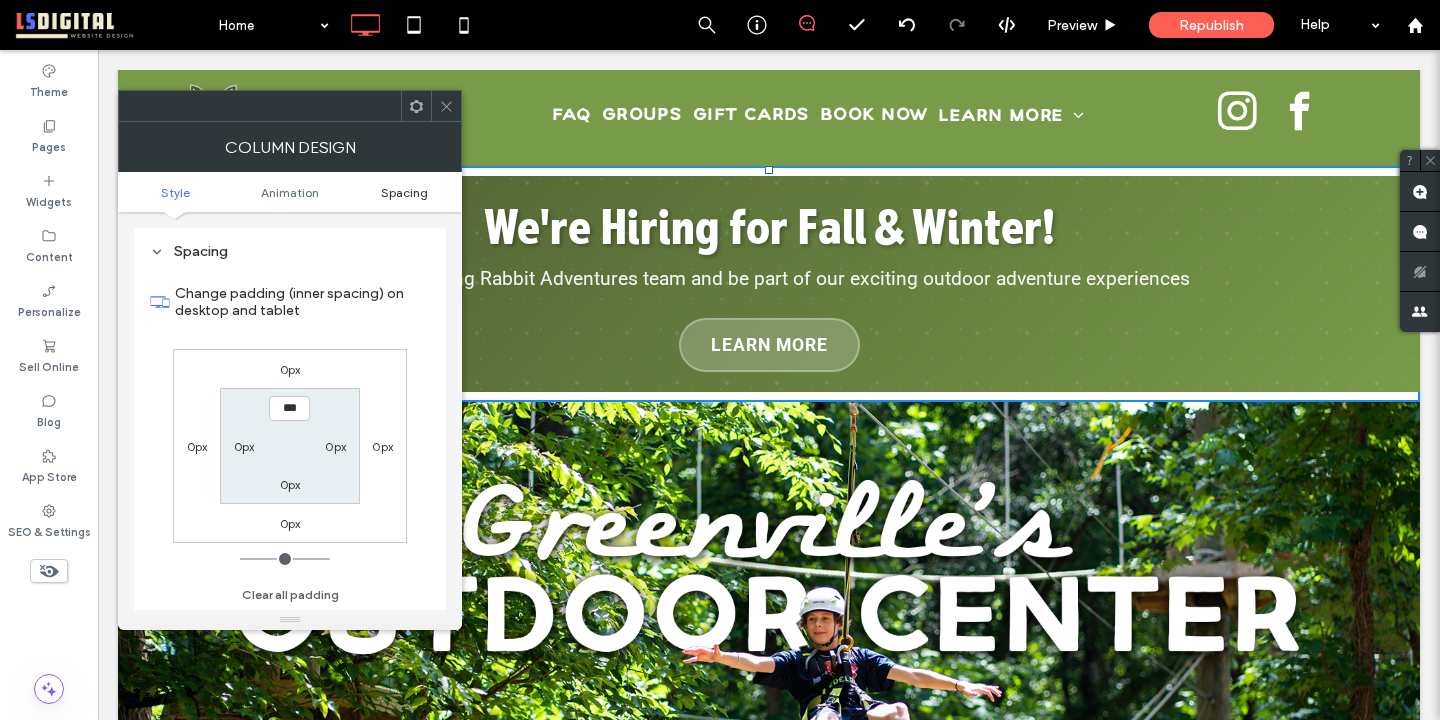 scroll, scrollTop: 470, scrollLeft: 0, axis: vertical 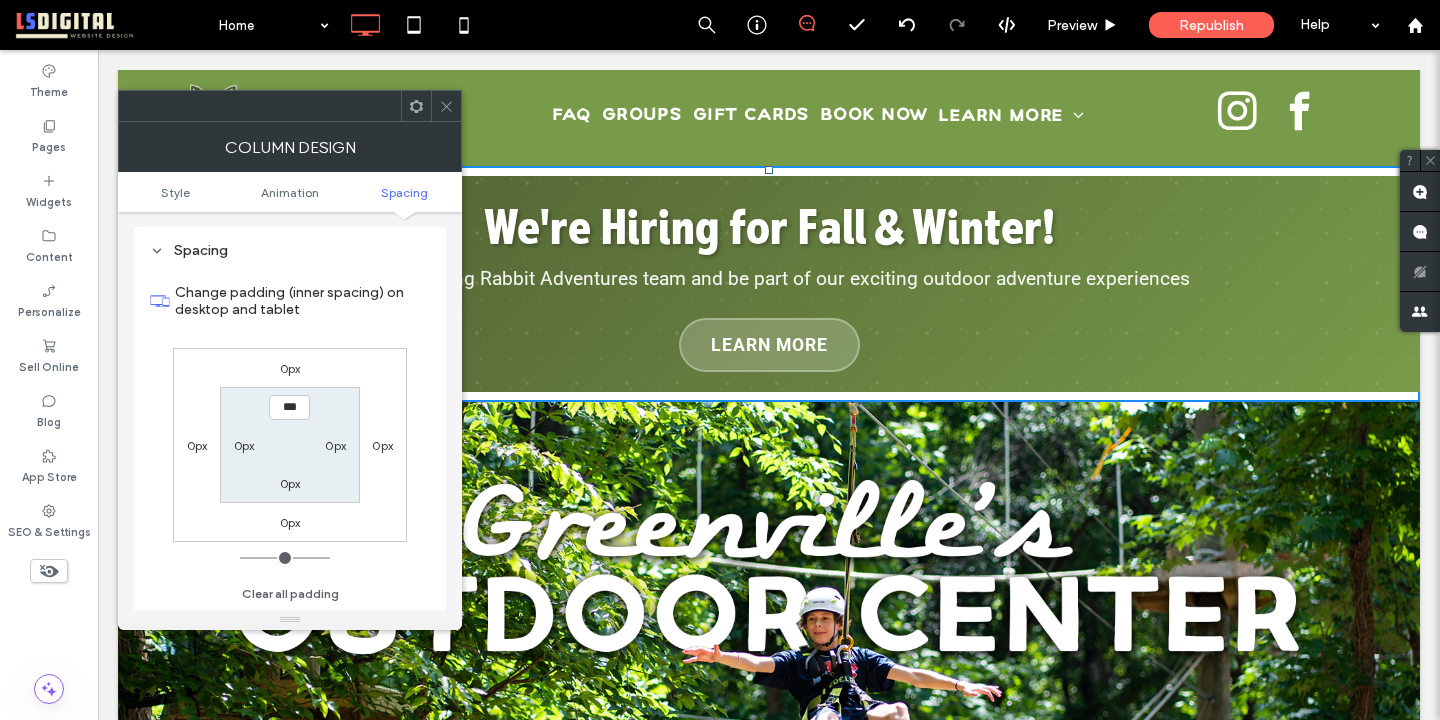 click 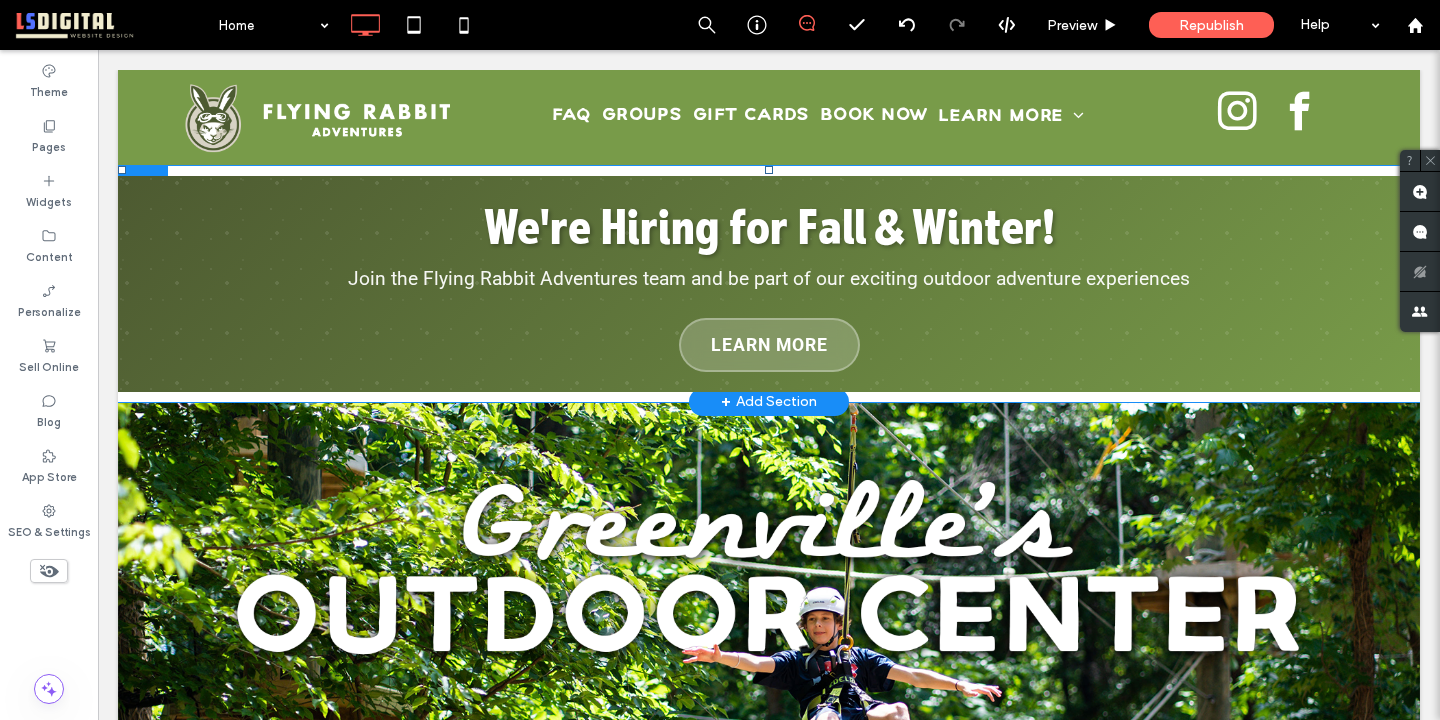click on "We're Hiring for Fall & Winter!" at bounding box center [769, 226] 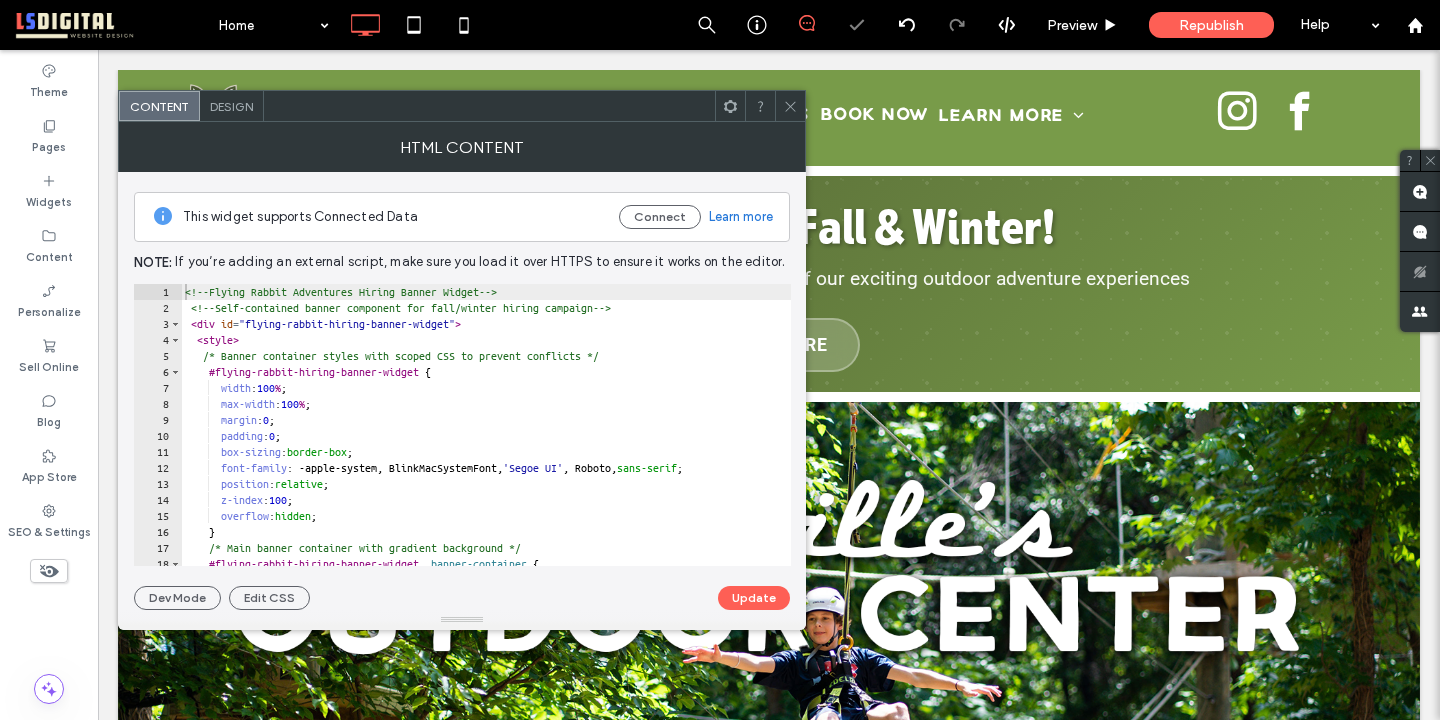 click 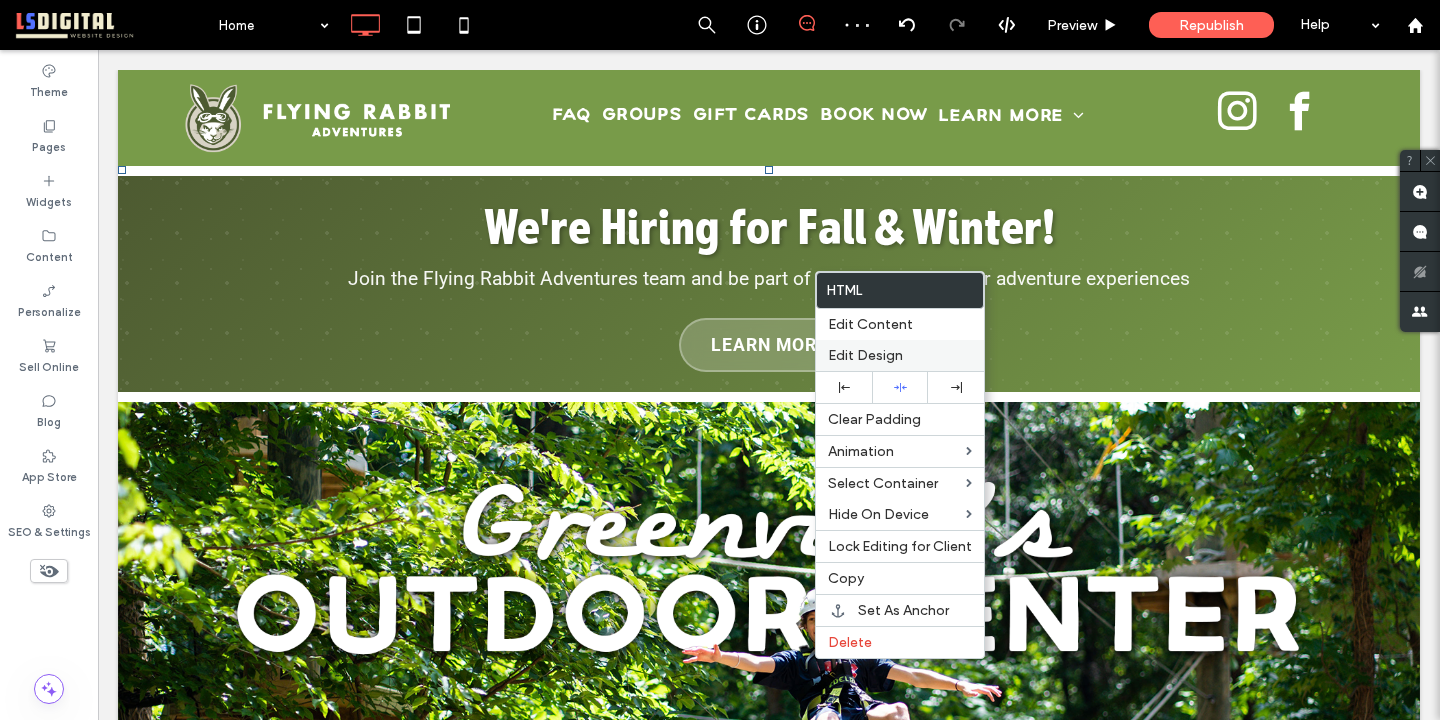 click on "Edit Design" at bounding box center [900, 355] 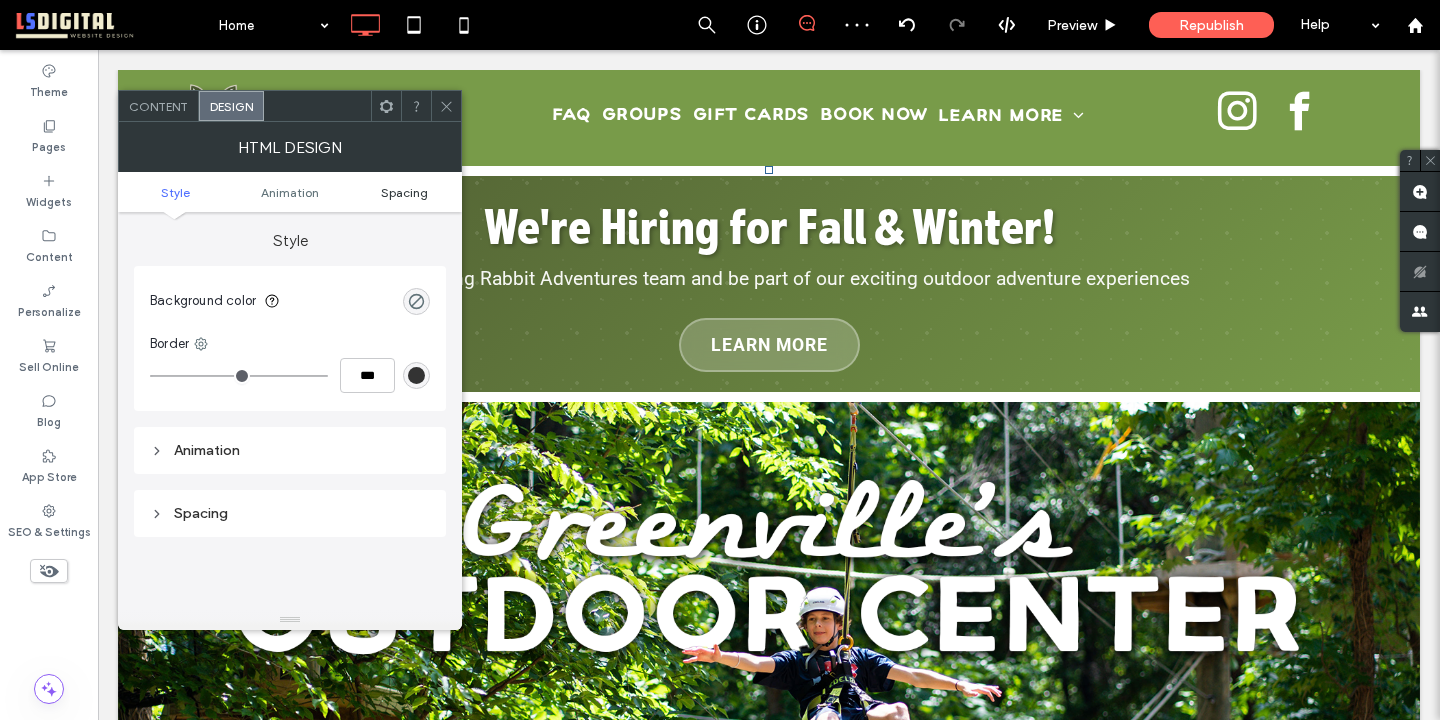 click on "Spacing" at bounding box center (404, 192) 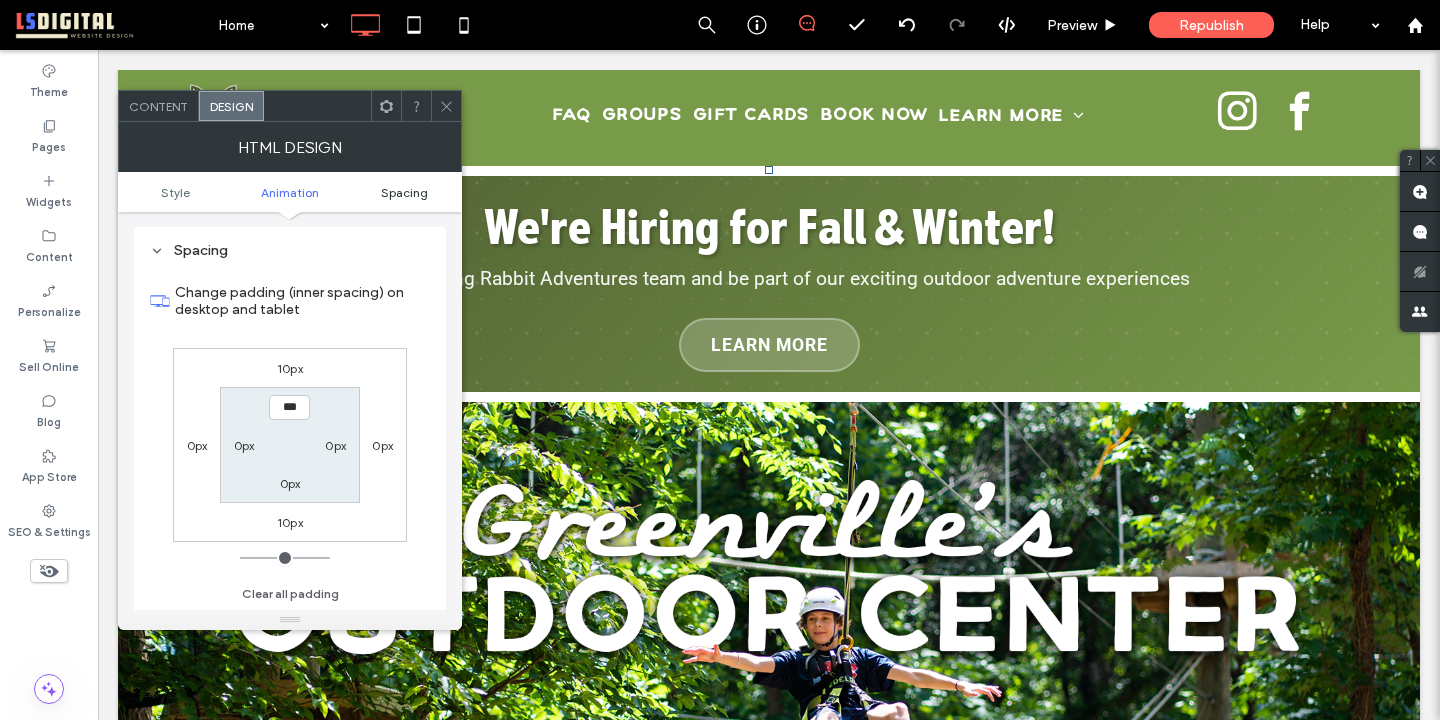 scroll, scrollTop: 263, scrollLeft: 0, axis: vertical 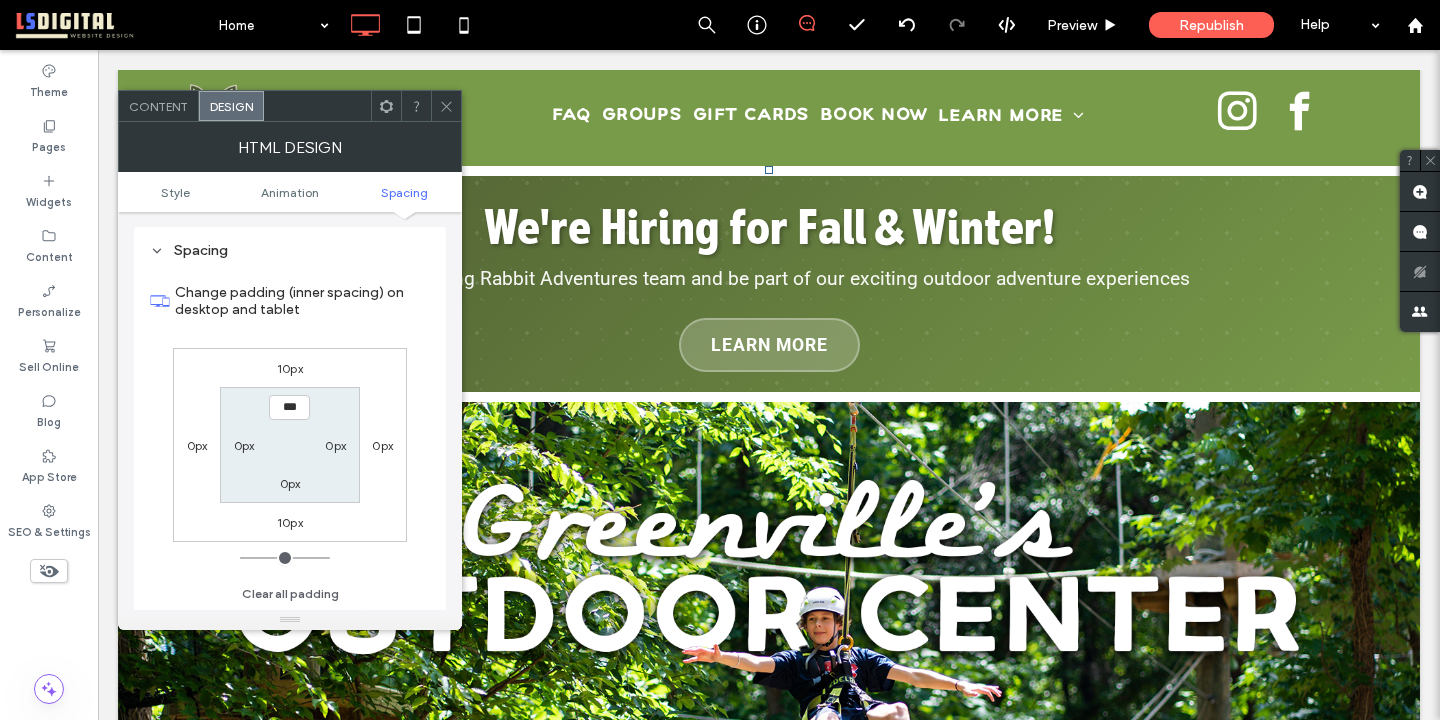 click on "10px" at bounding box center [290, 368] 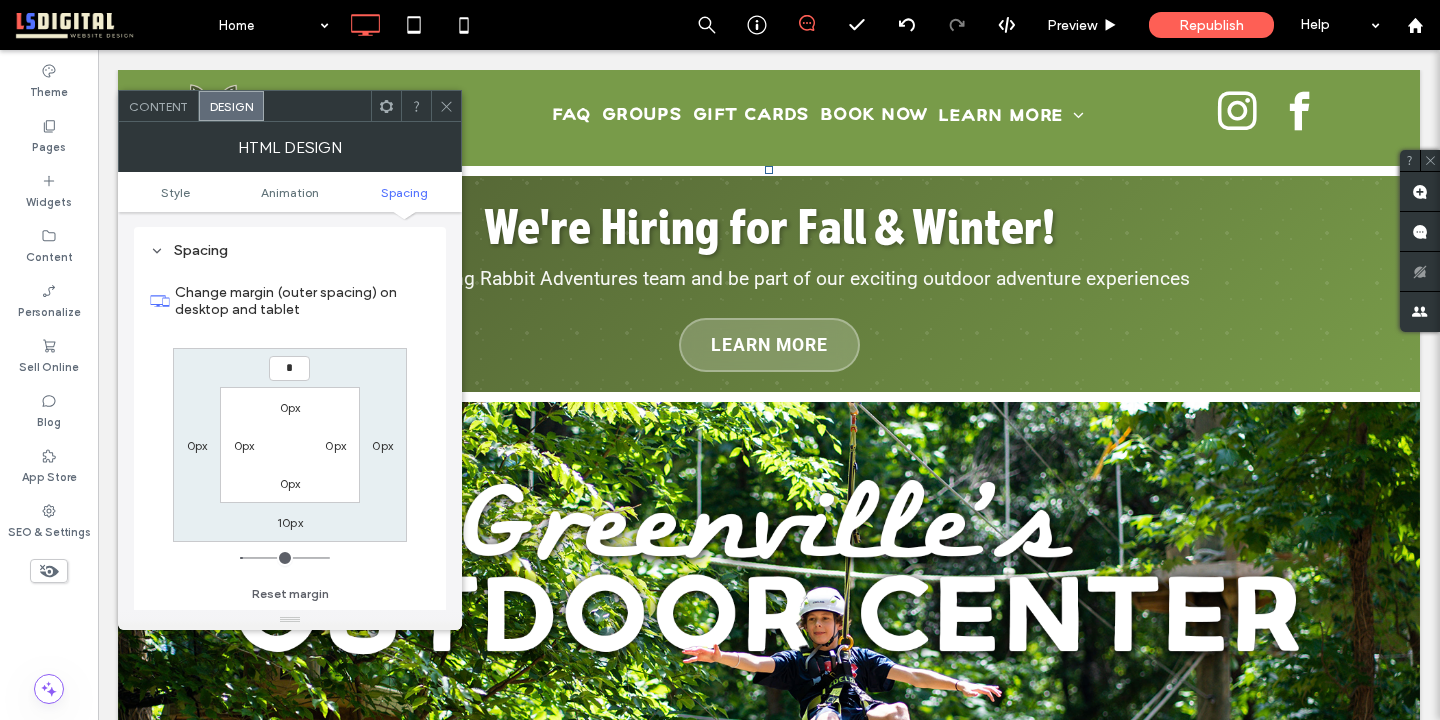 type on "*" 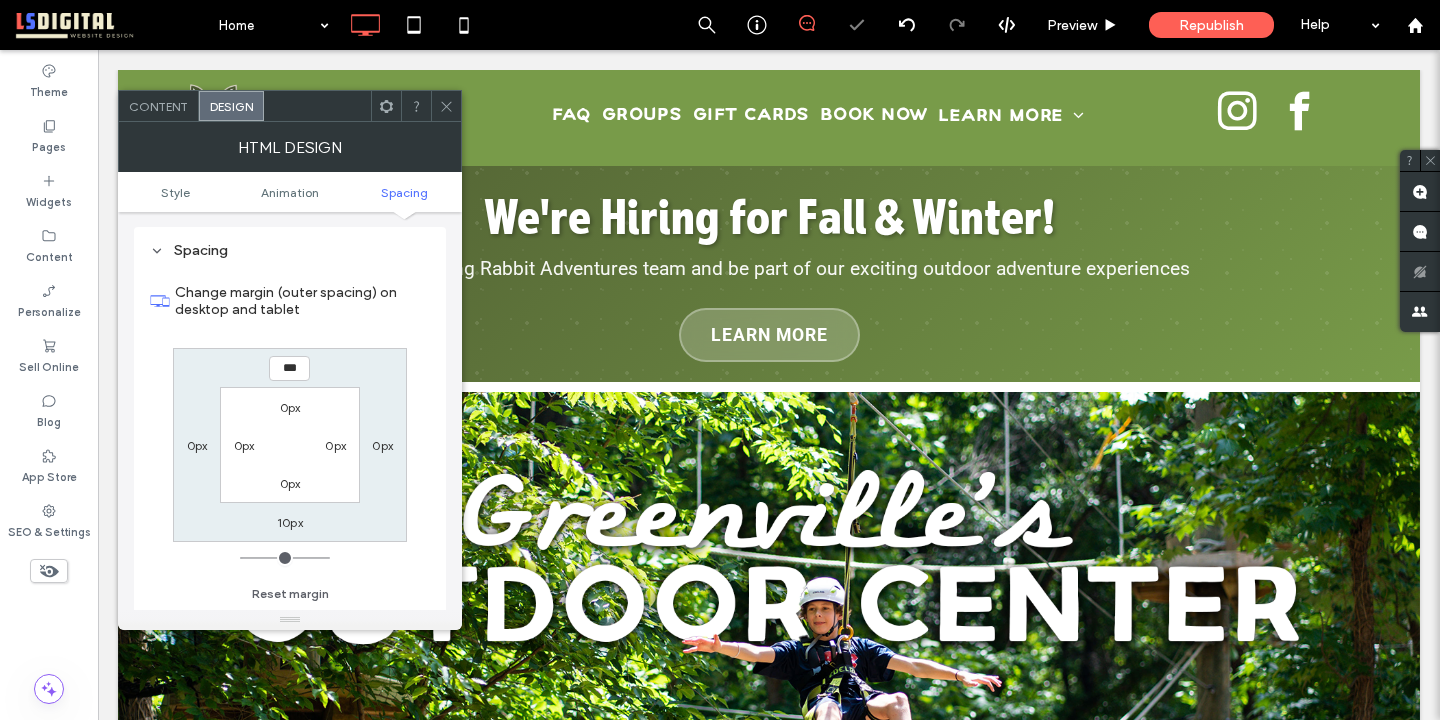 click on "10px" at bounding box center (290, 522) 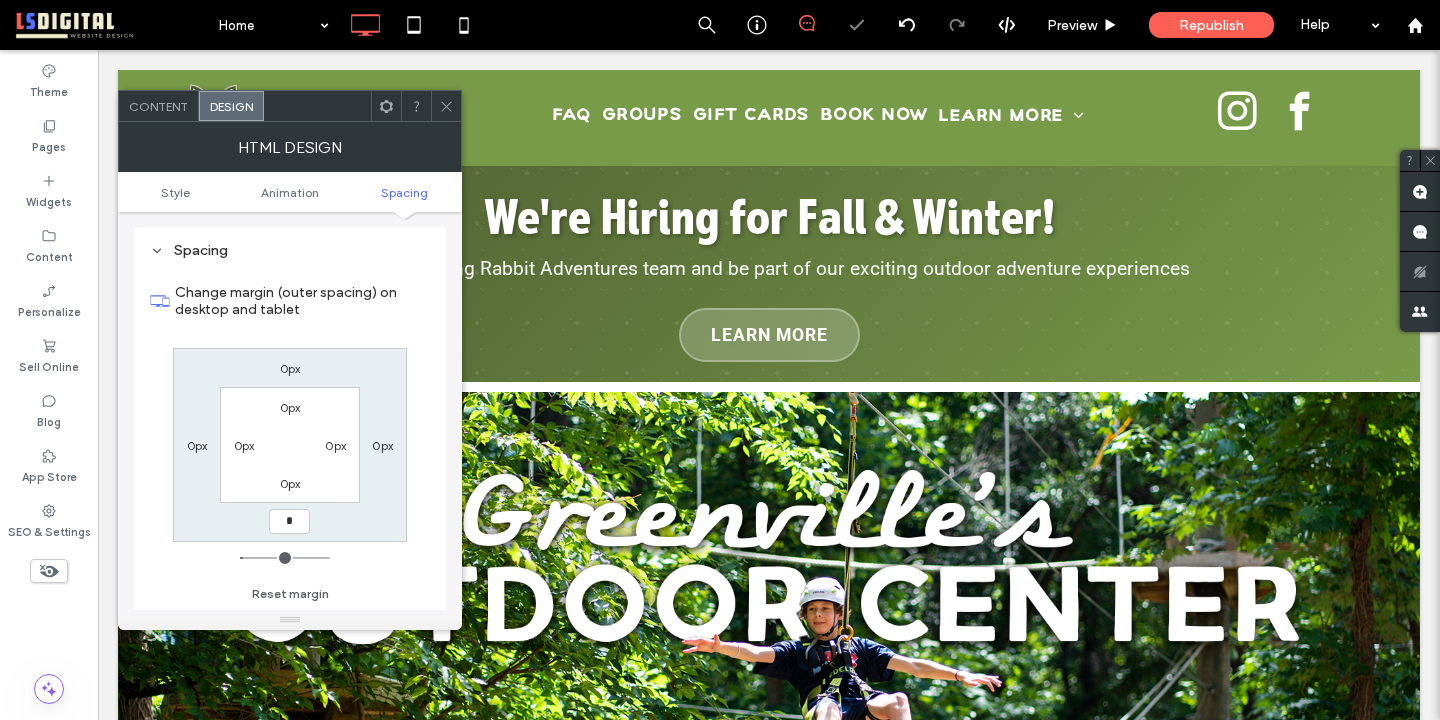 type on "*" 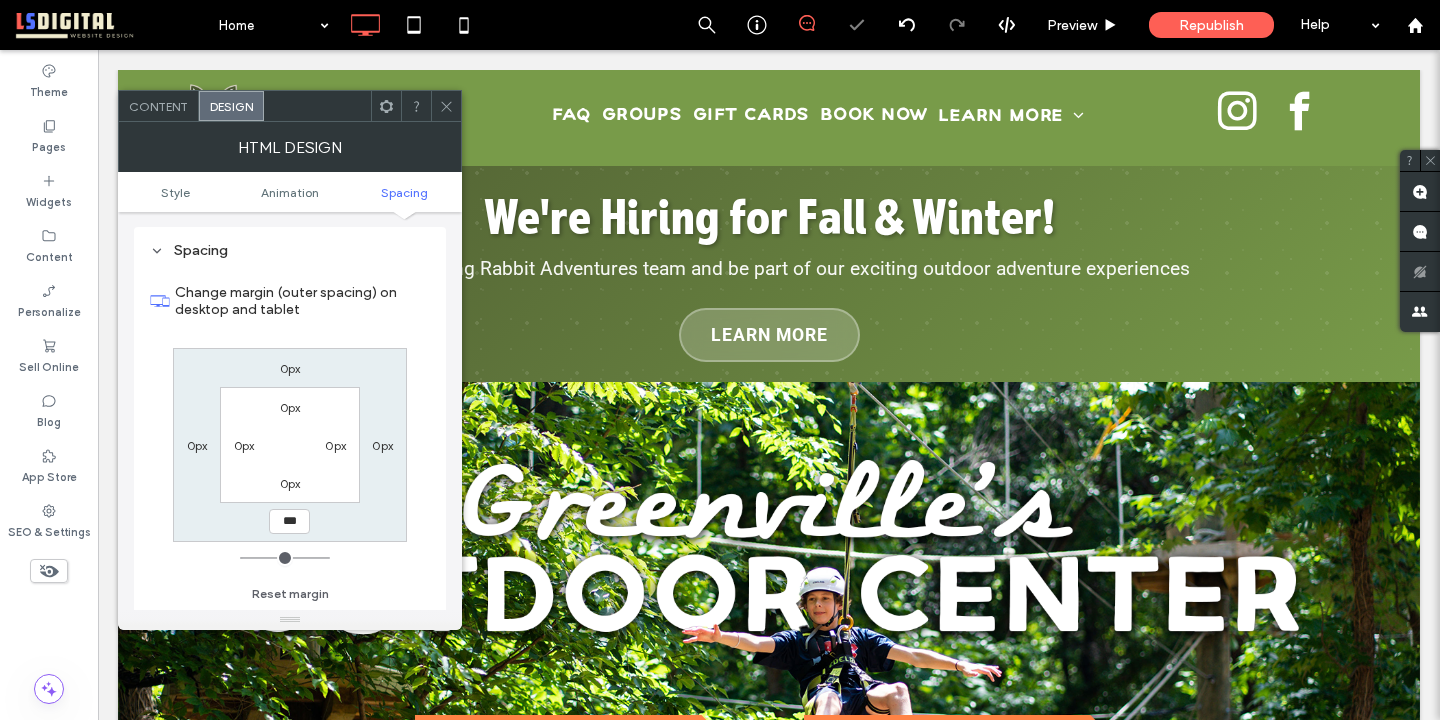 click 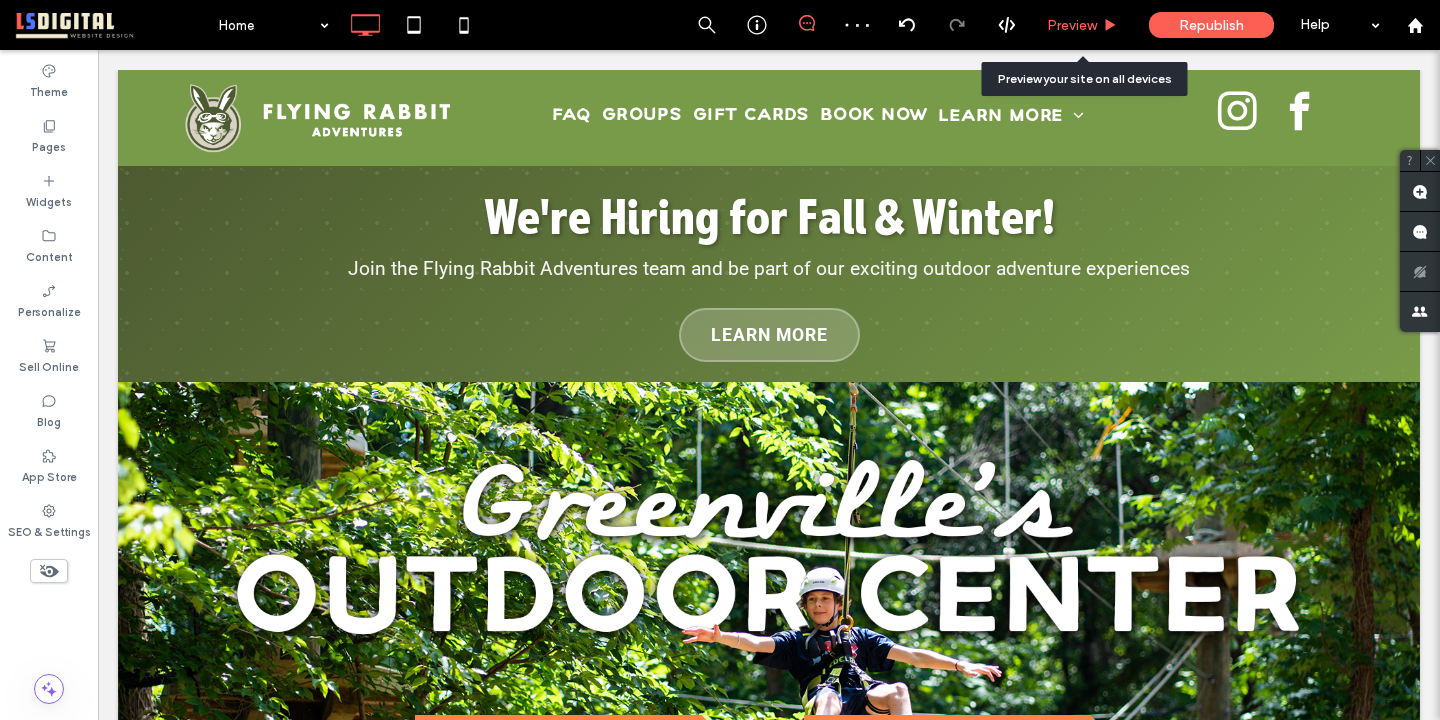click on "Preview" at bounding box center [1072, 25] 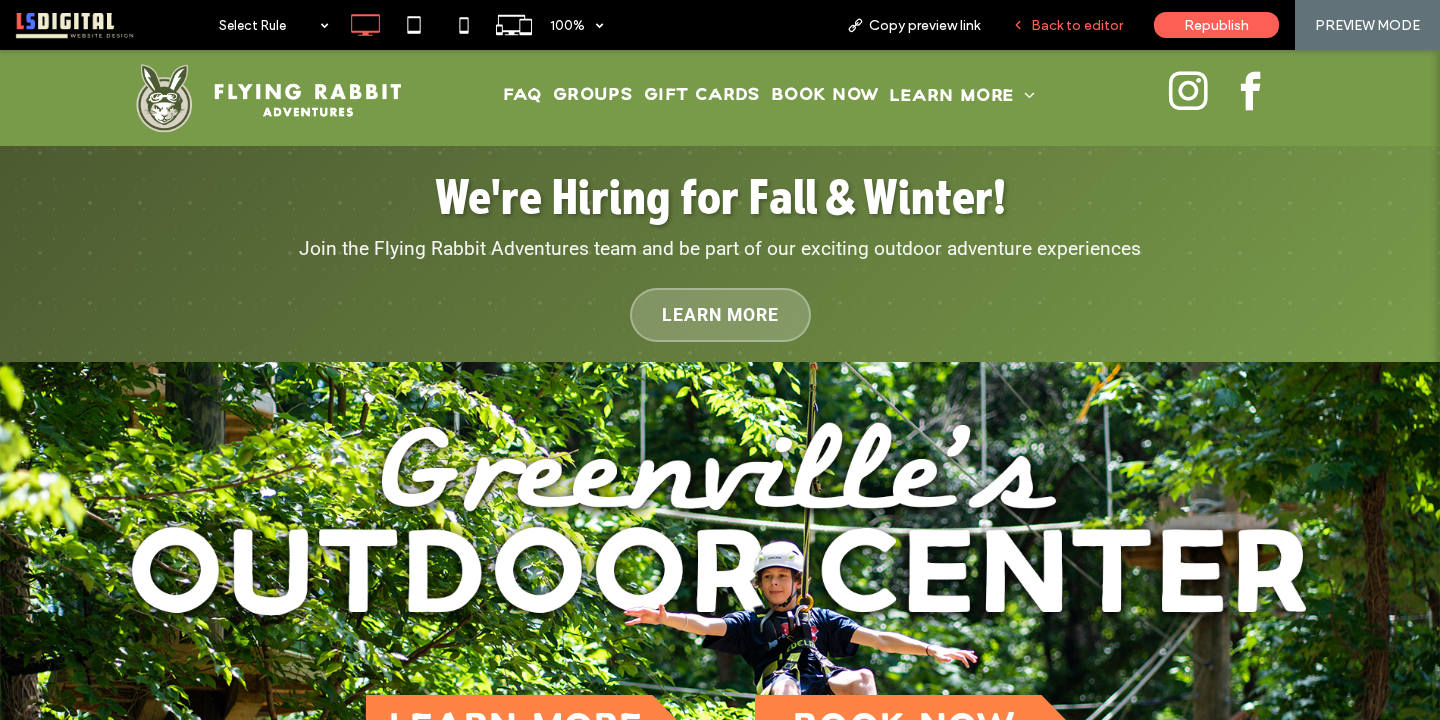 click on "Back to editor" at bounding box center [1067, 25] 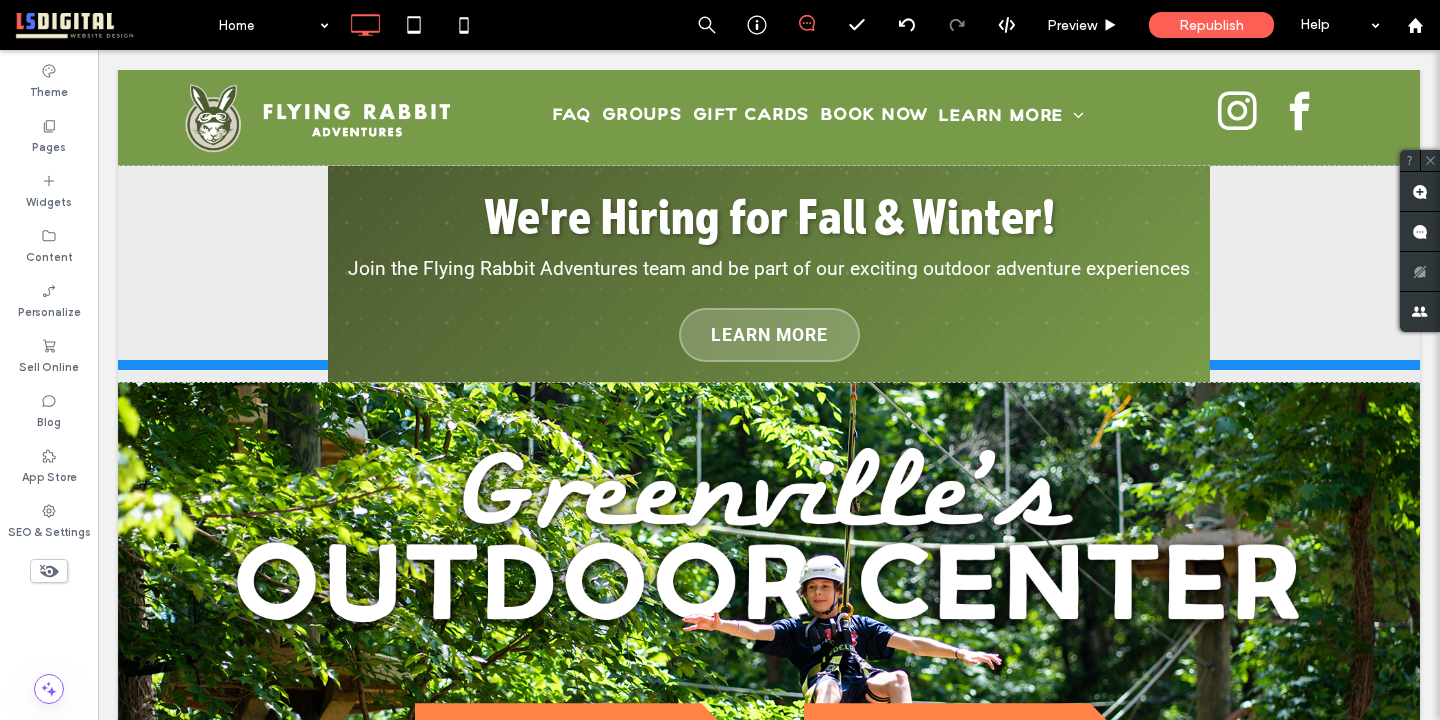 drag, startPoint x: 1235, startPoint y: 365, endPoint x: 1231, endPoint y: 275, distance: 90.088844 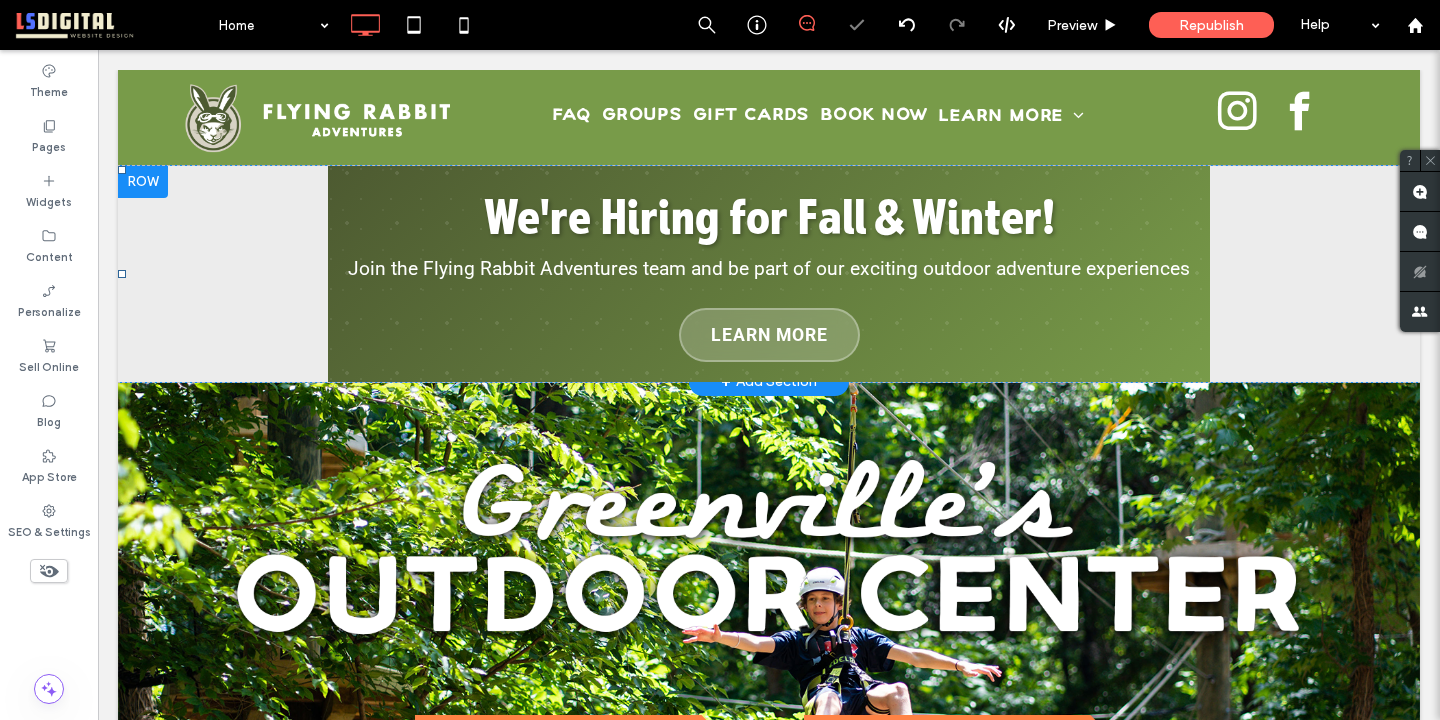click on "We're Hiring for Fall & Winter!
Join the Flying Rabbit Adventures team and be part of our exciting outdoor adventure experiences
Learn More" at bounding box center [769, 274] 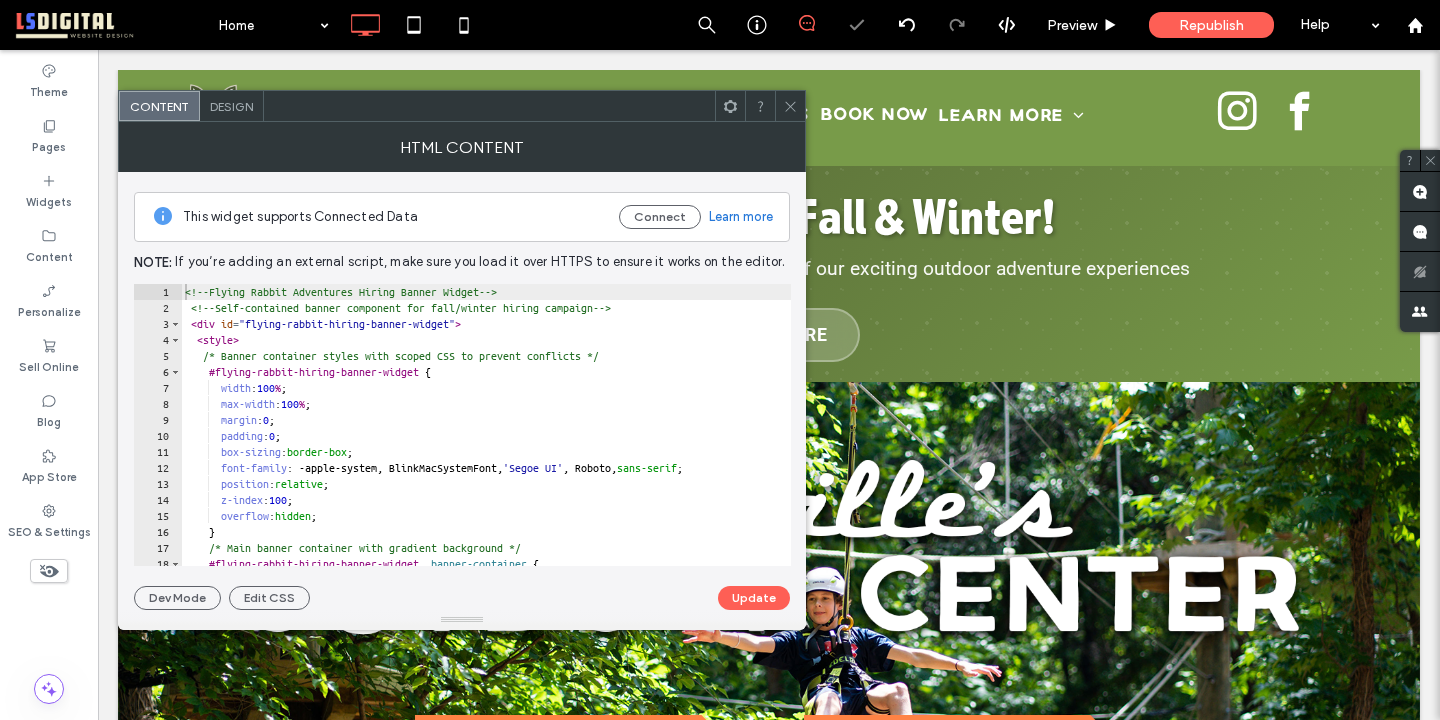 click 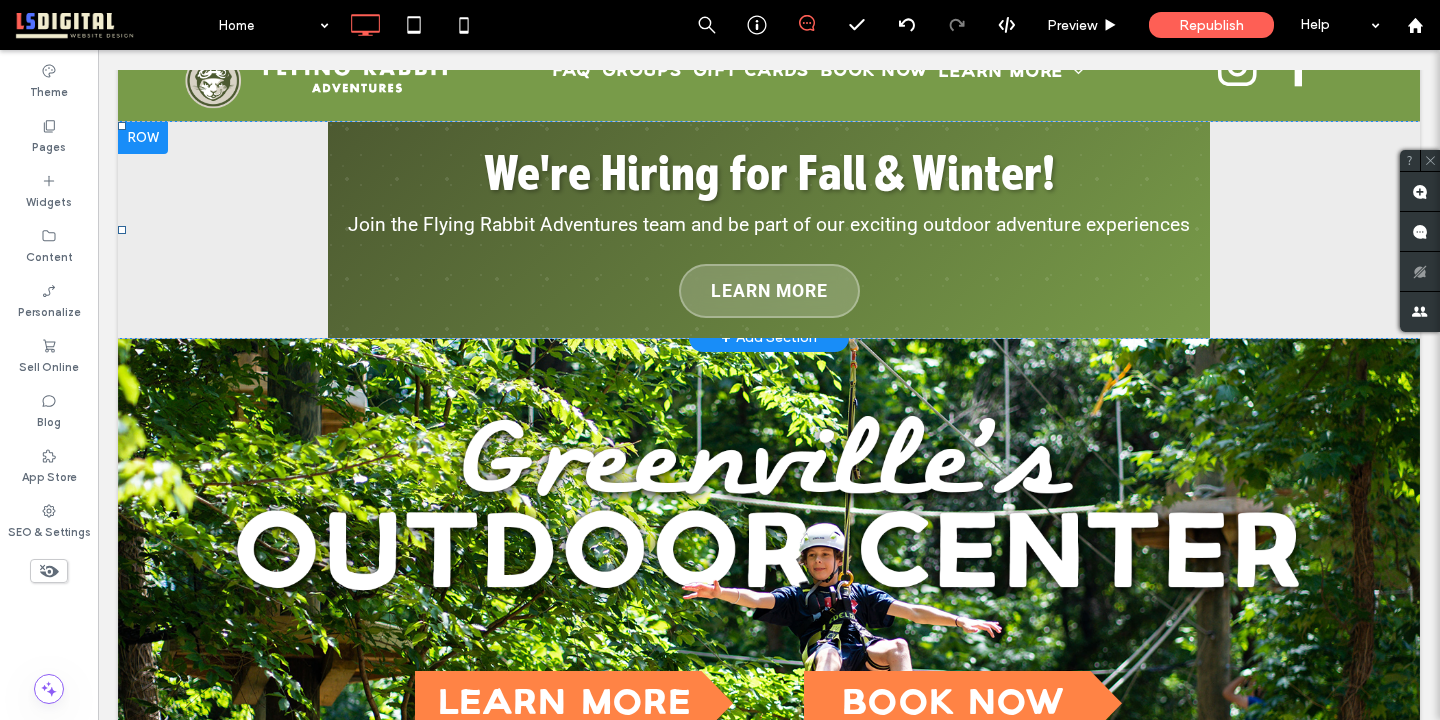 scroll, scrollTop: 0, scrollLeft: 0, axis: both 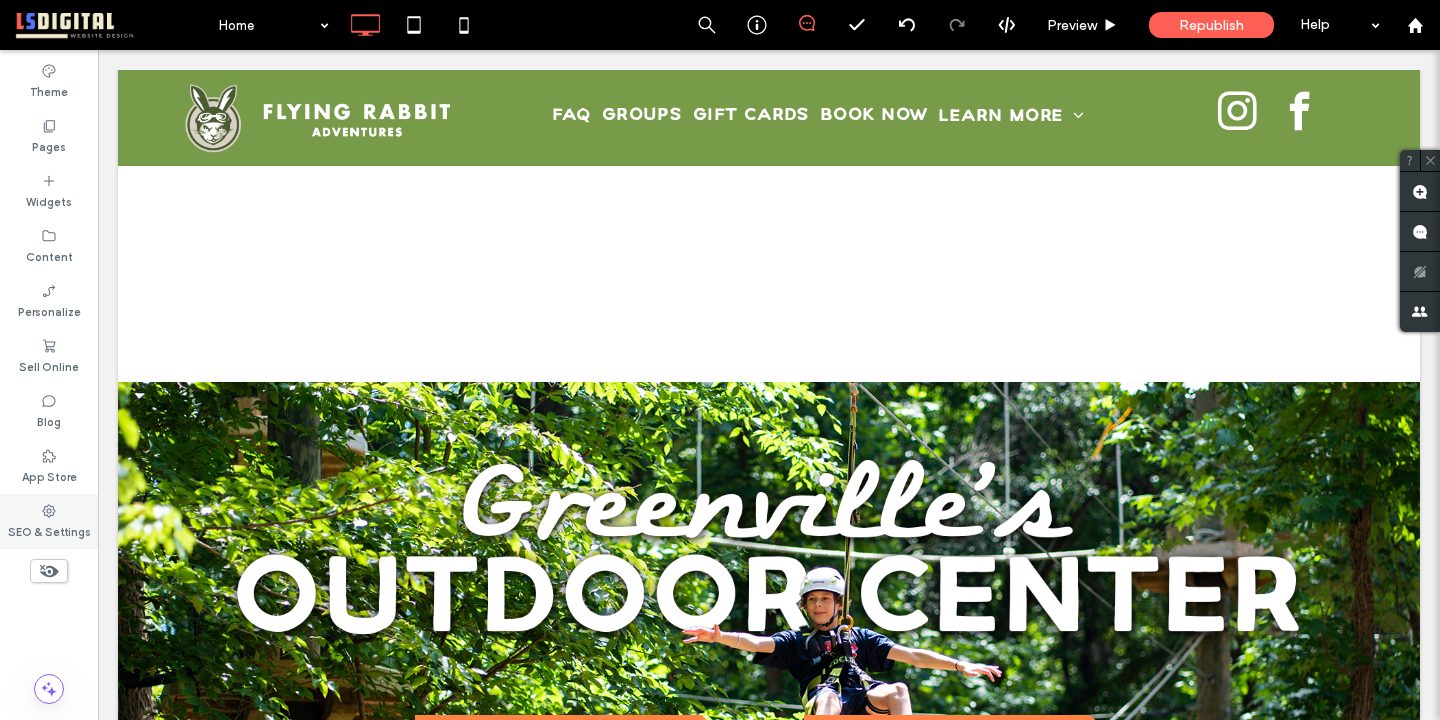 click on "SEO & Settings" at bounding box center (49, 530) 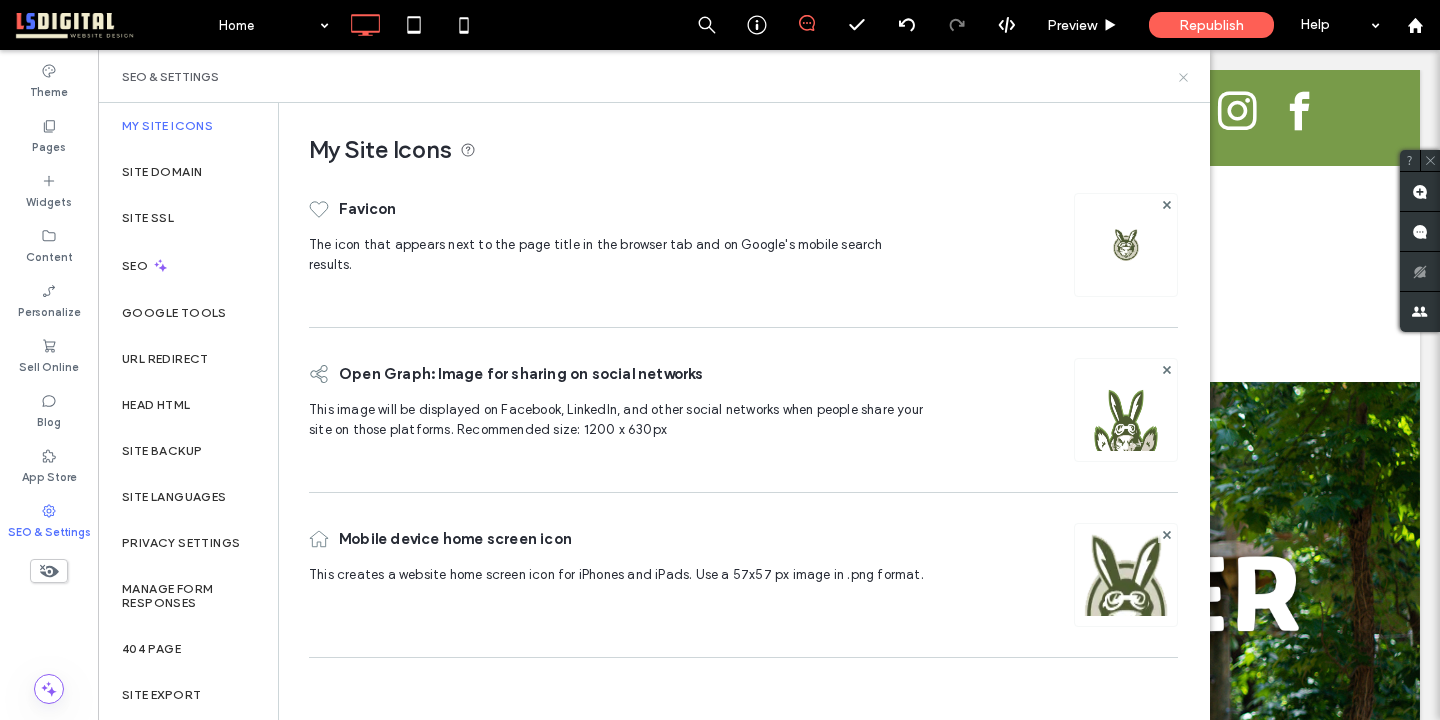 drag, startPoint x: 1184, startPoint y: 76, endPoint x: 1086, endPoint y: 26, distance: 110.01818 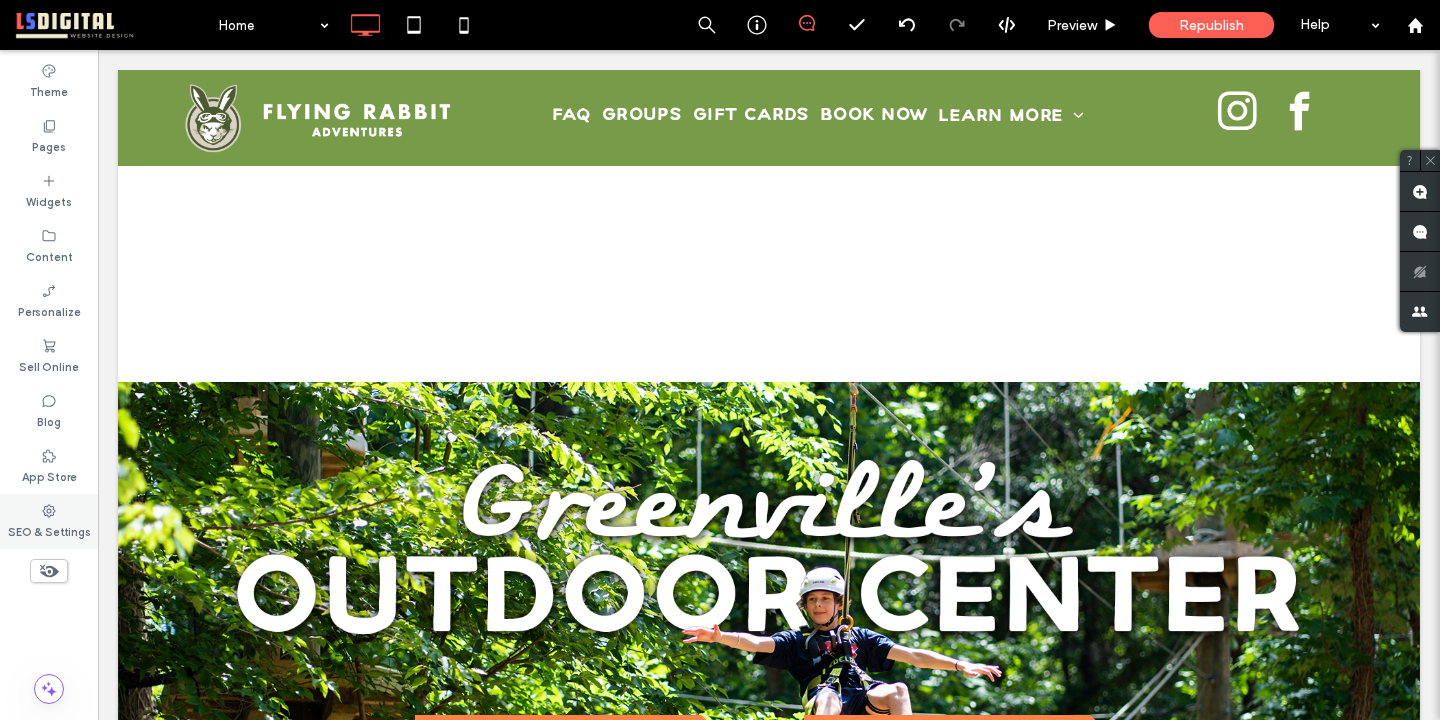 click 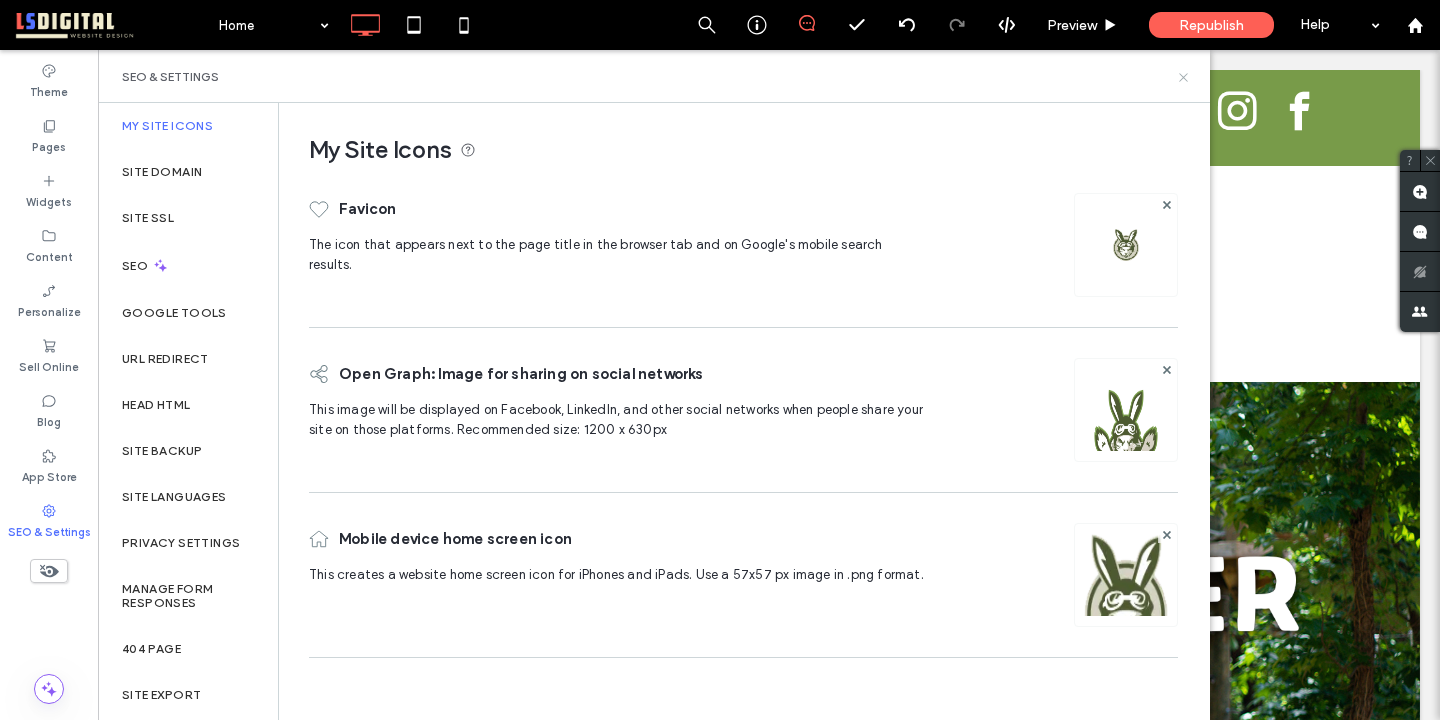 click 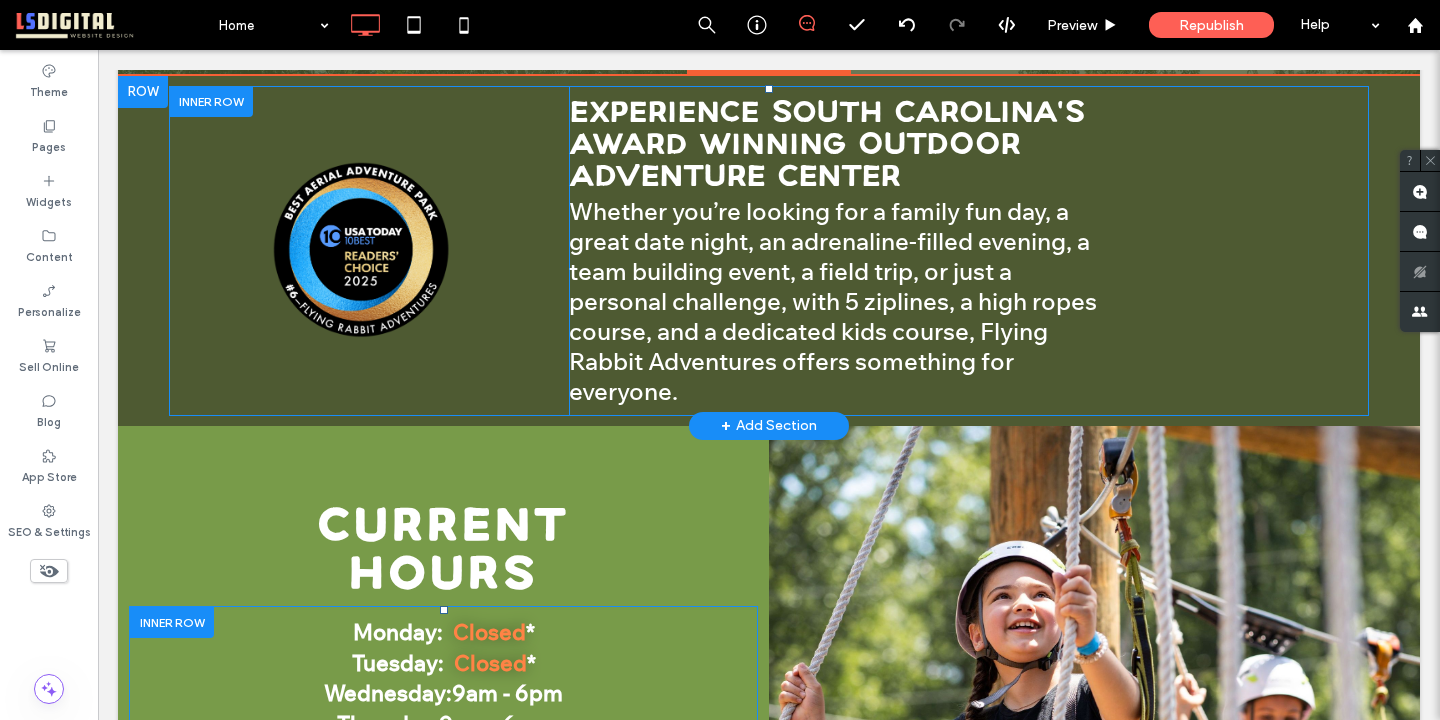 scroll, scrollTop: 1359, scrollLeft: 0, axis: vertical 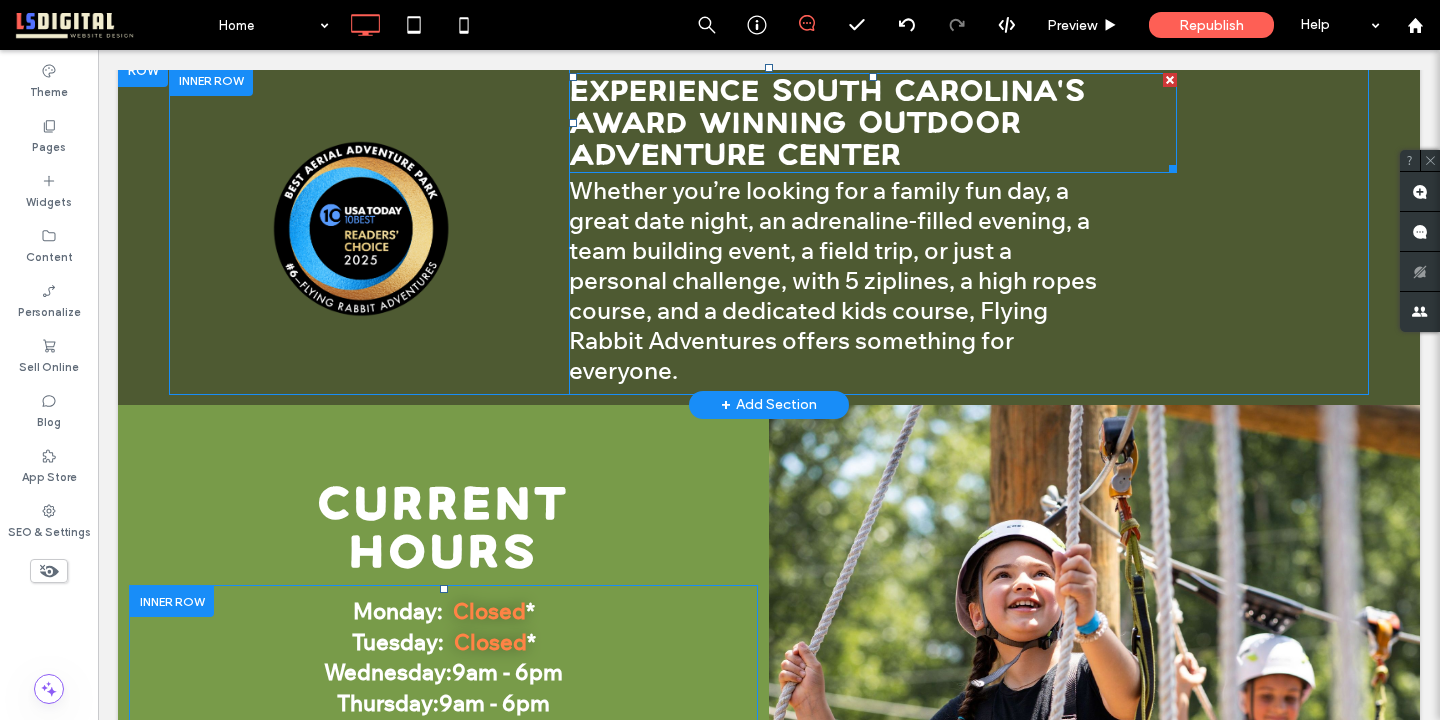 click on "Experience South Carolina's Award Winning OUTDOOR ADVENTURE CENTER" at bounding box center [827, 124] 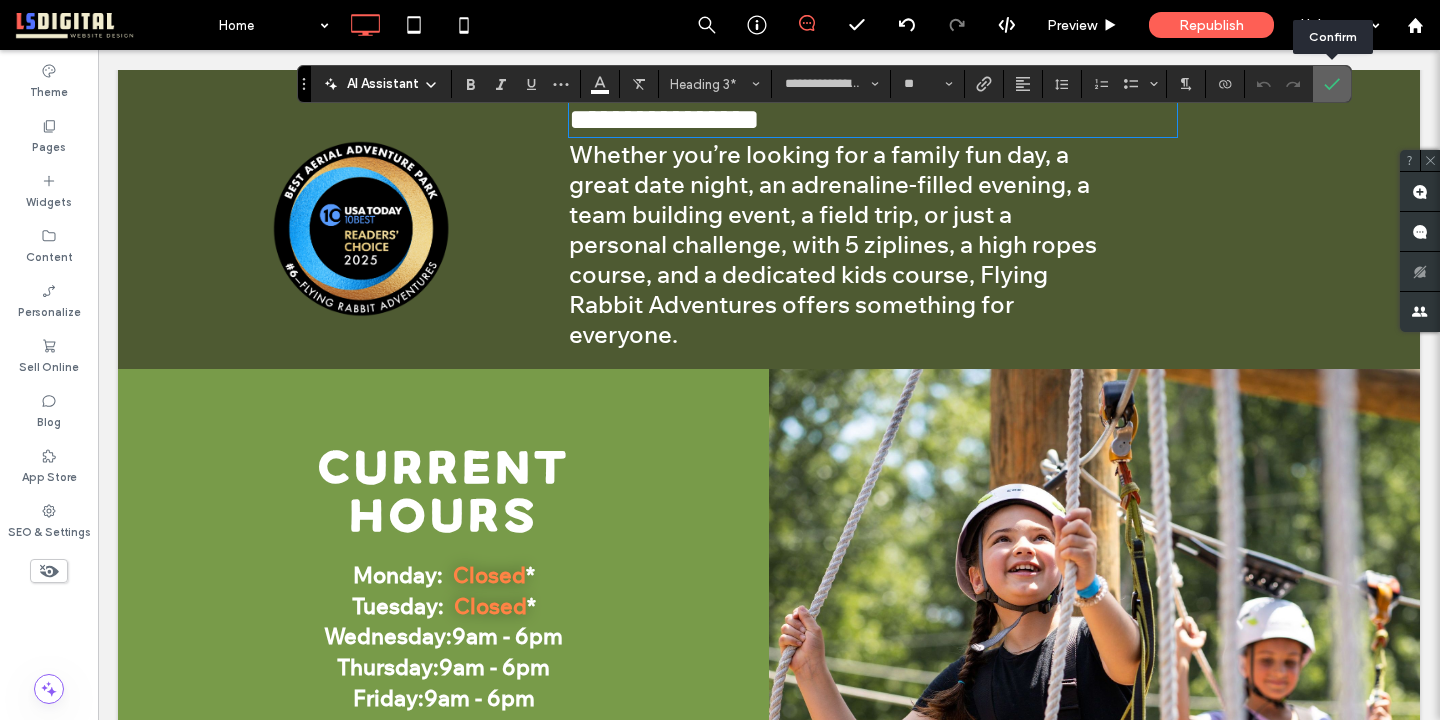 drag, startPoint x: 1323, startPoint y: 85, endPoint x: 1225, endPoint y: 36, distance: 109.56733 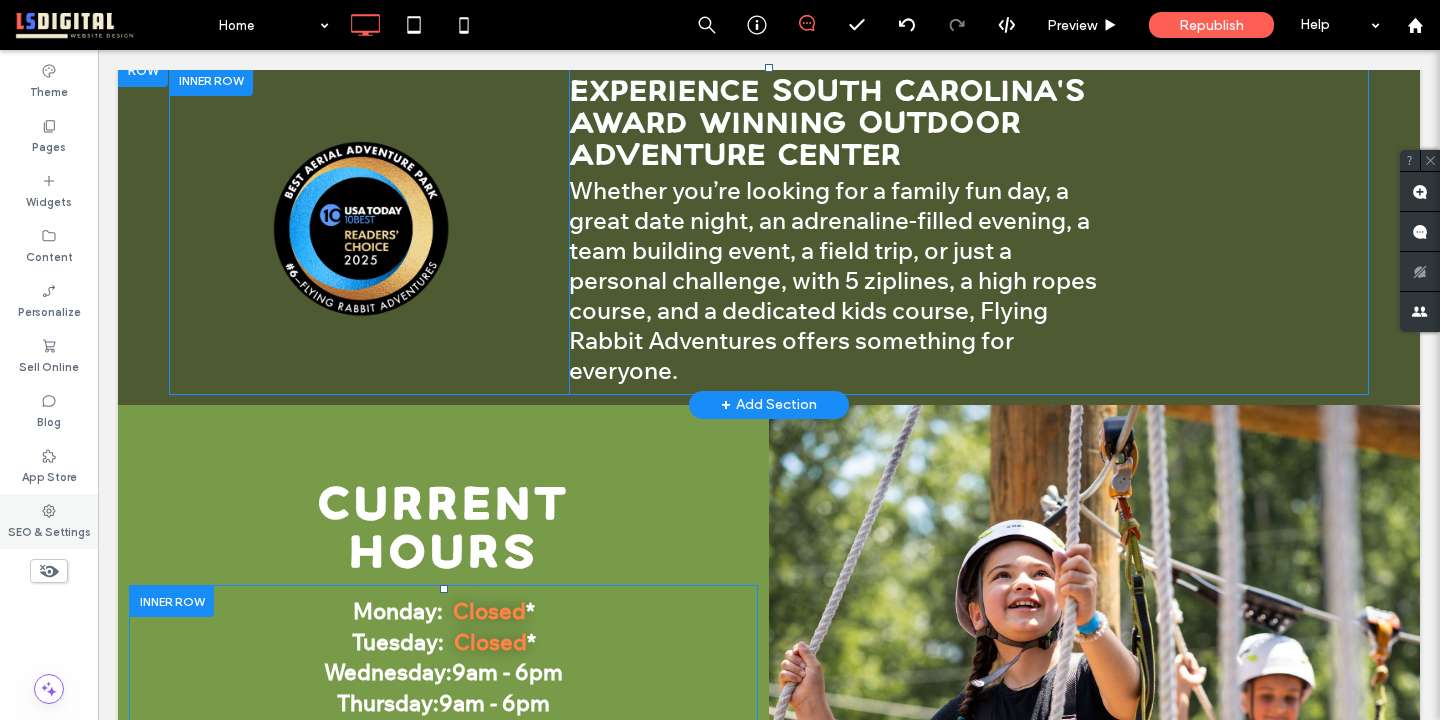 click on "SEO & Settings" at bounding box center [49, 530] 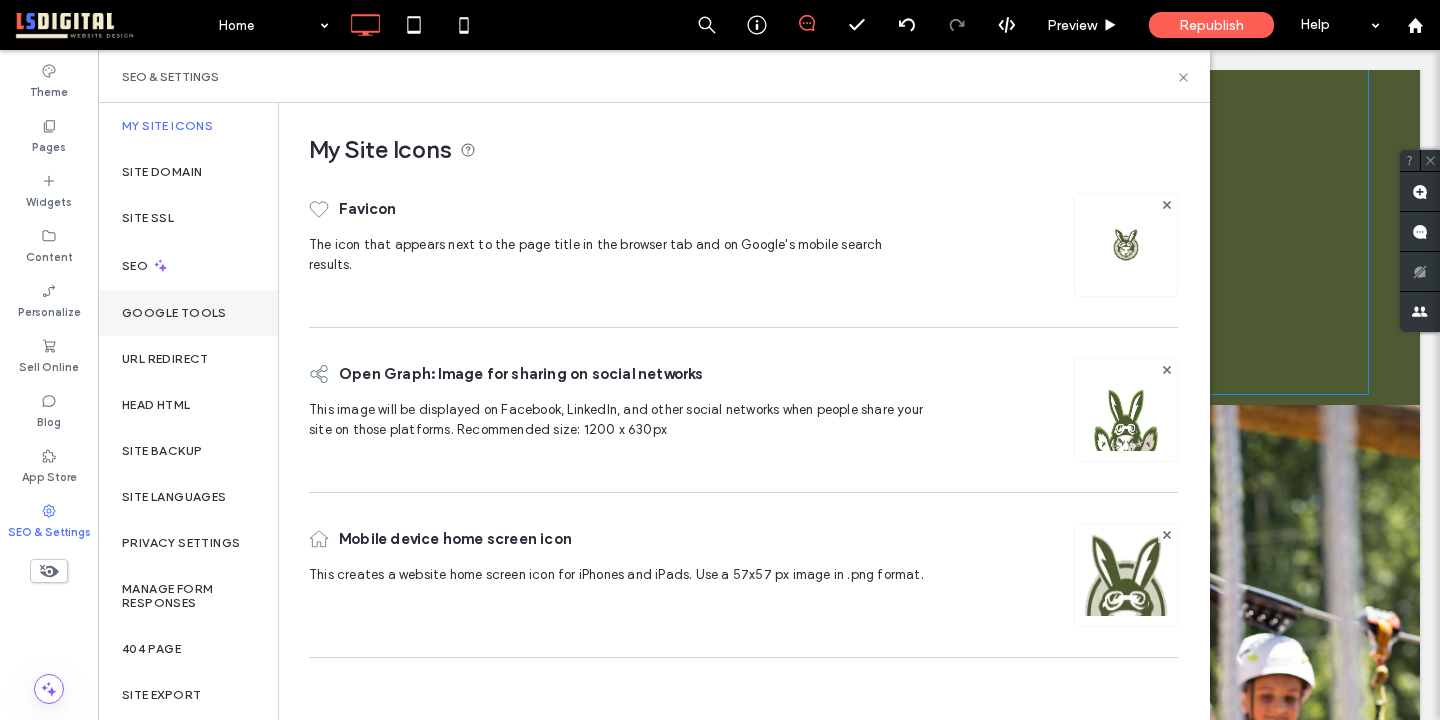 scroll, scrollTop: 58, scrollLeft: 0, axis: vertical 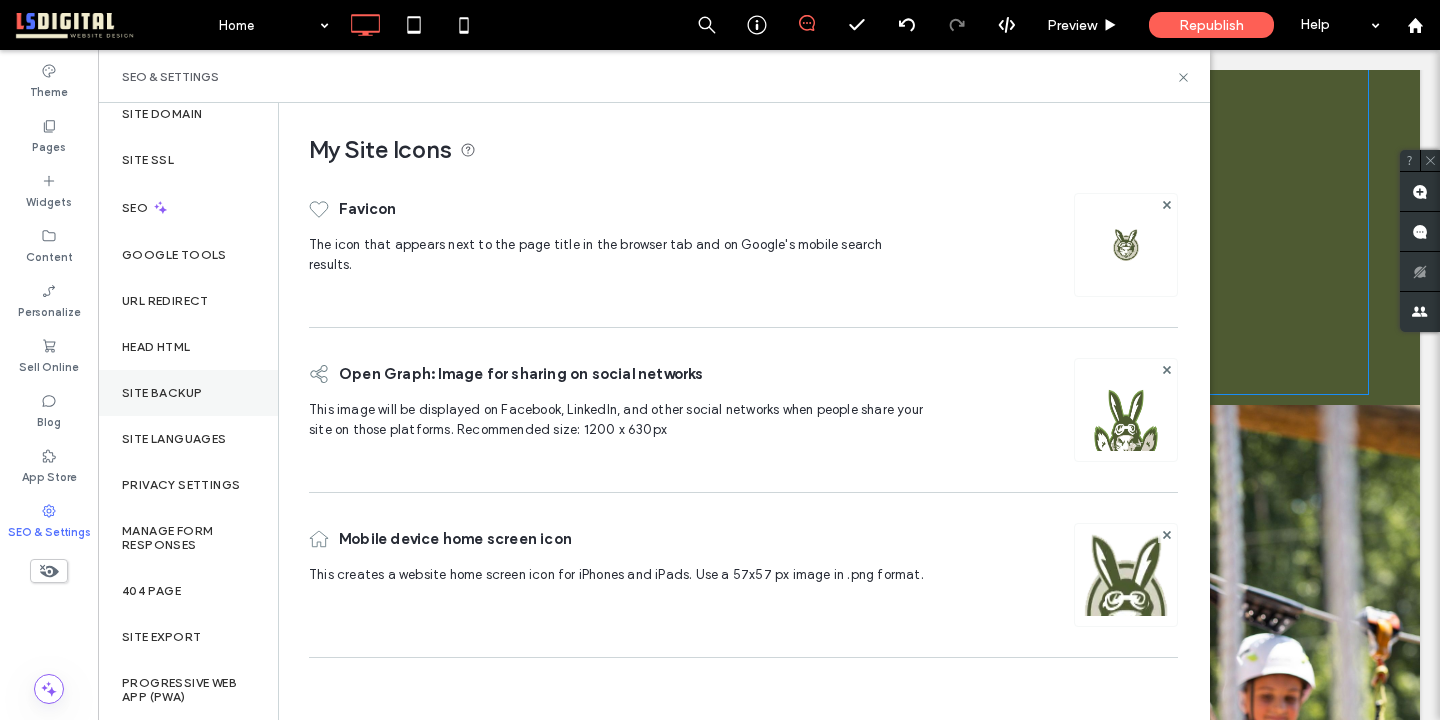 click on "Site Backup" at bounding box center (162, 393) 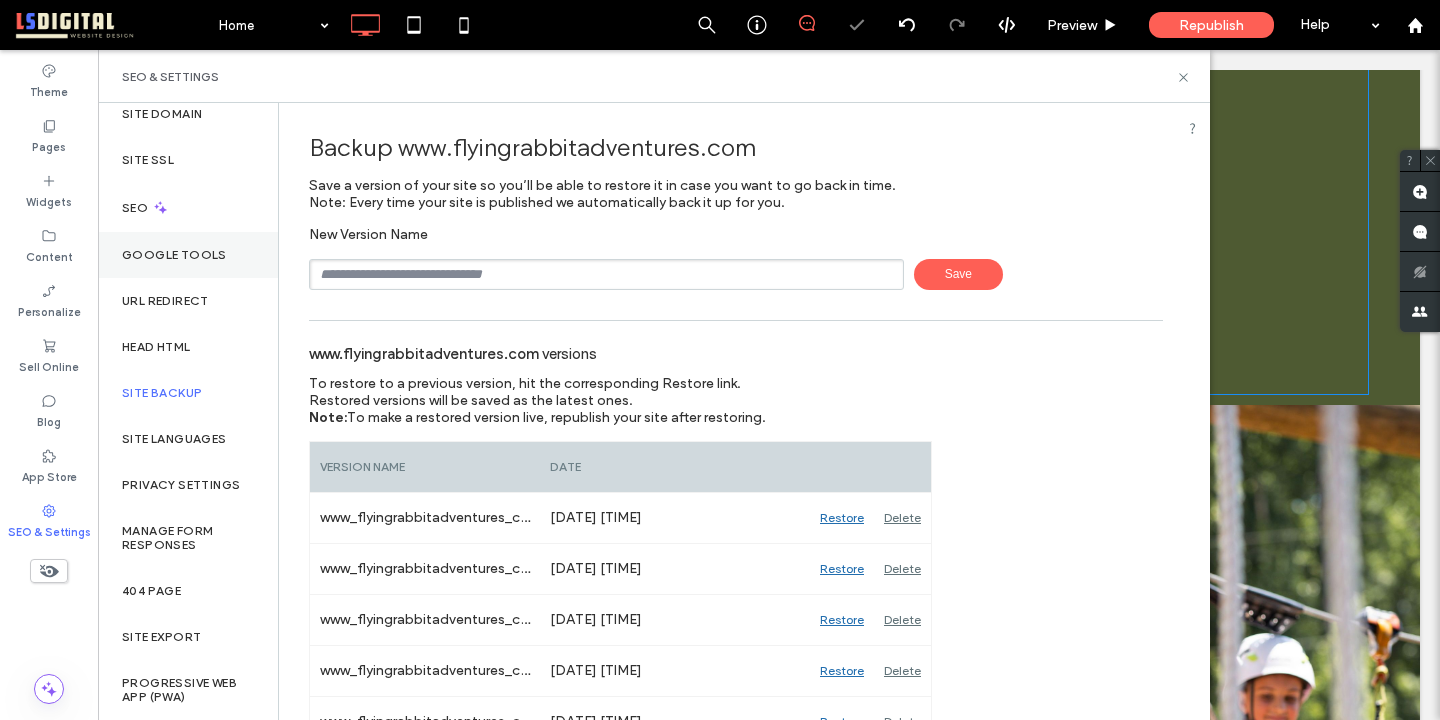 scroll, scrollTop: 0, scrollLeft: 0, axis: both 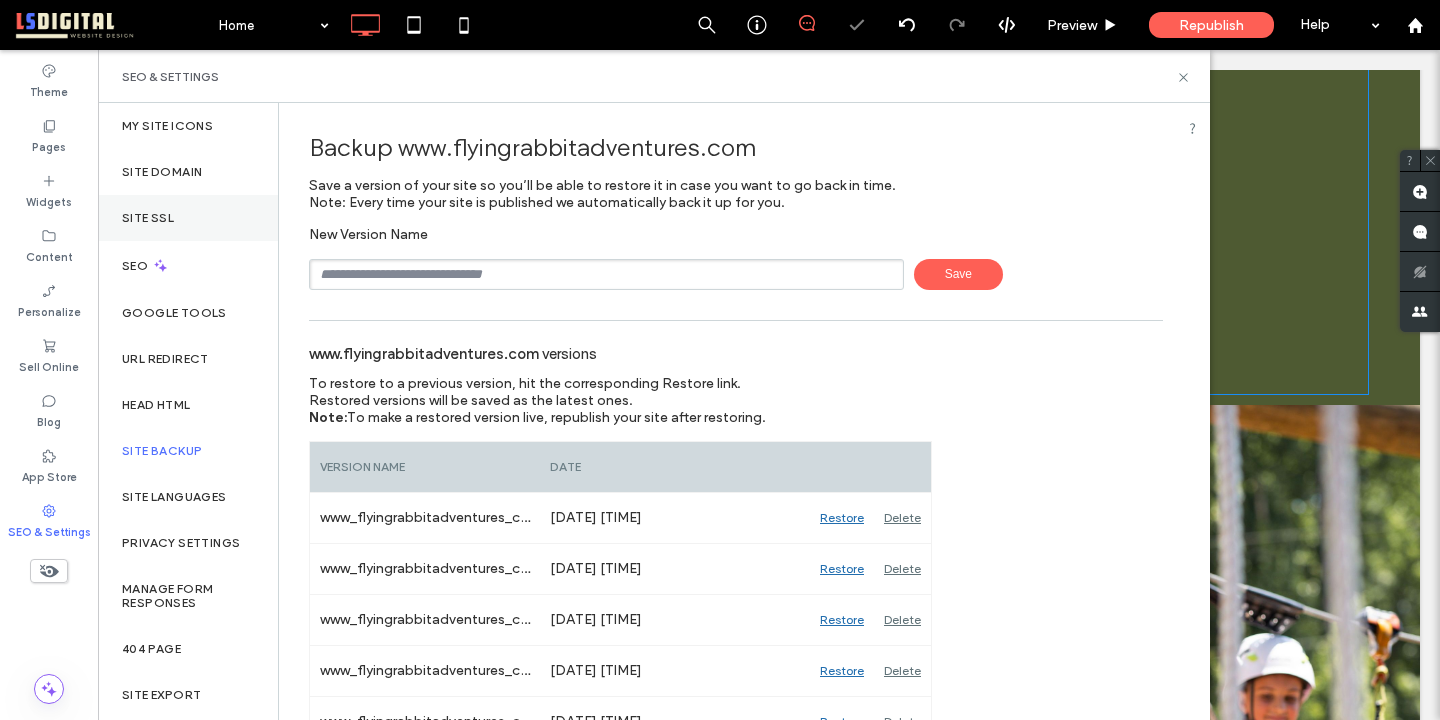 click on "Site SSL" at bounding box center (148, 218) 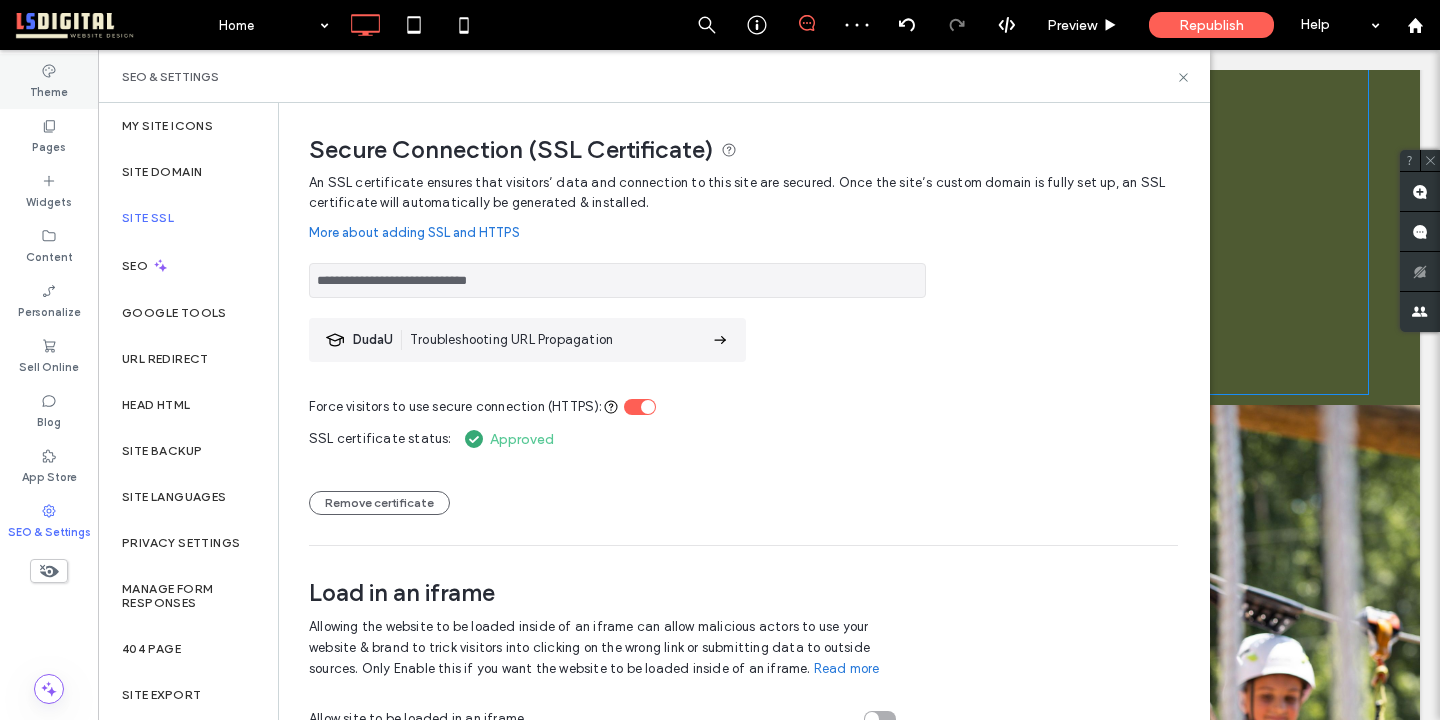 click on "Theme" at bounding box center (49, 90) 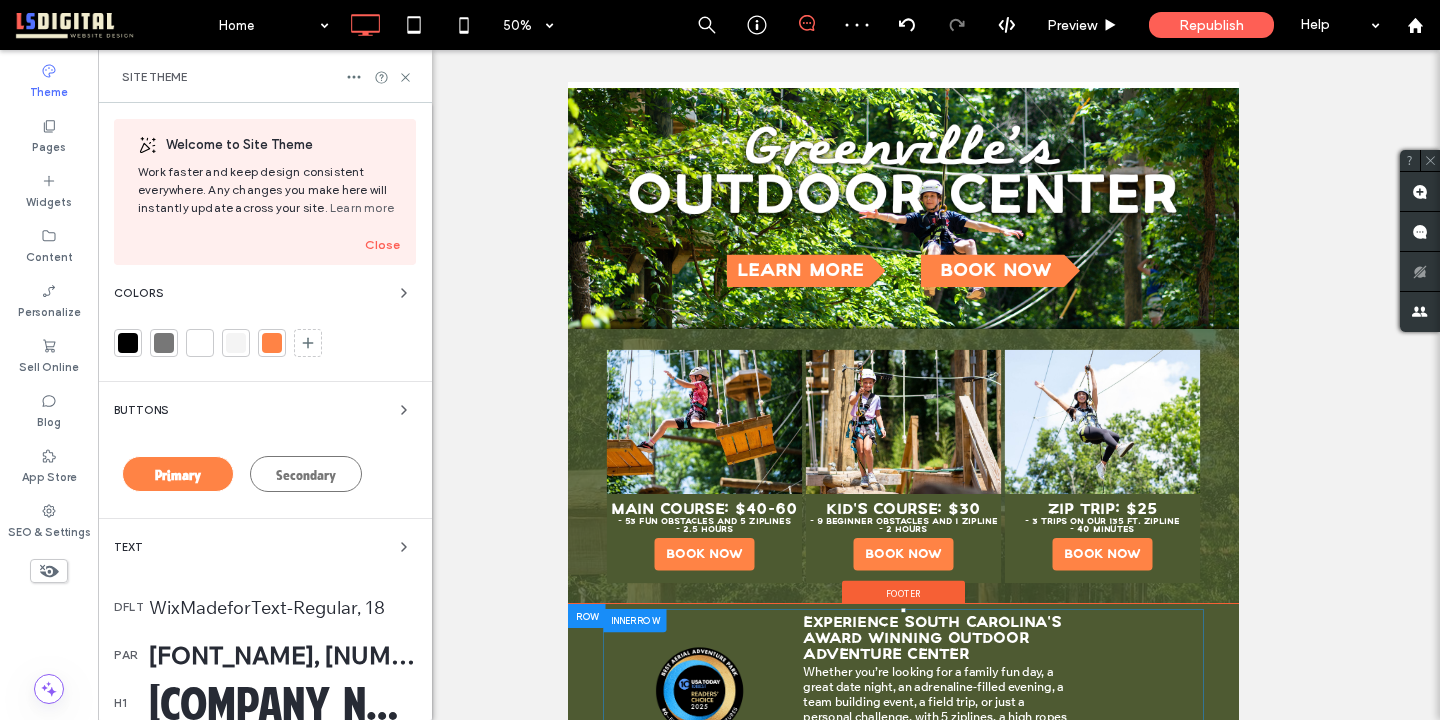 scroll, scrollTop: 284, scrollLeft: 0, axis: vertical 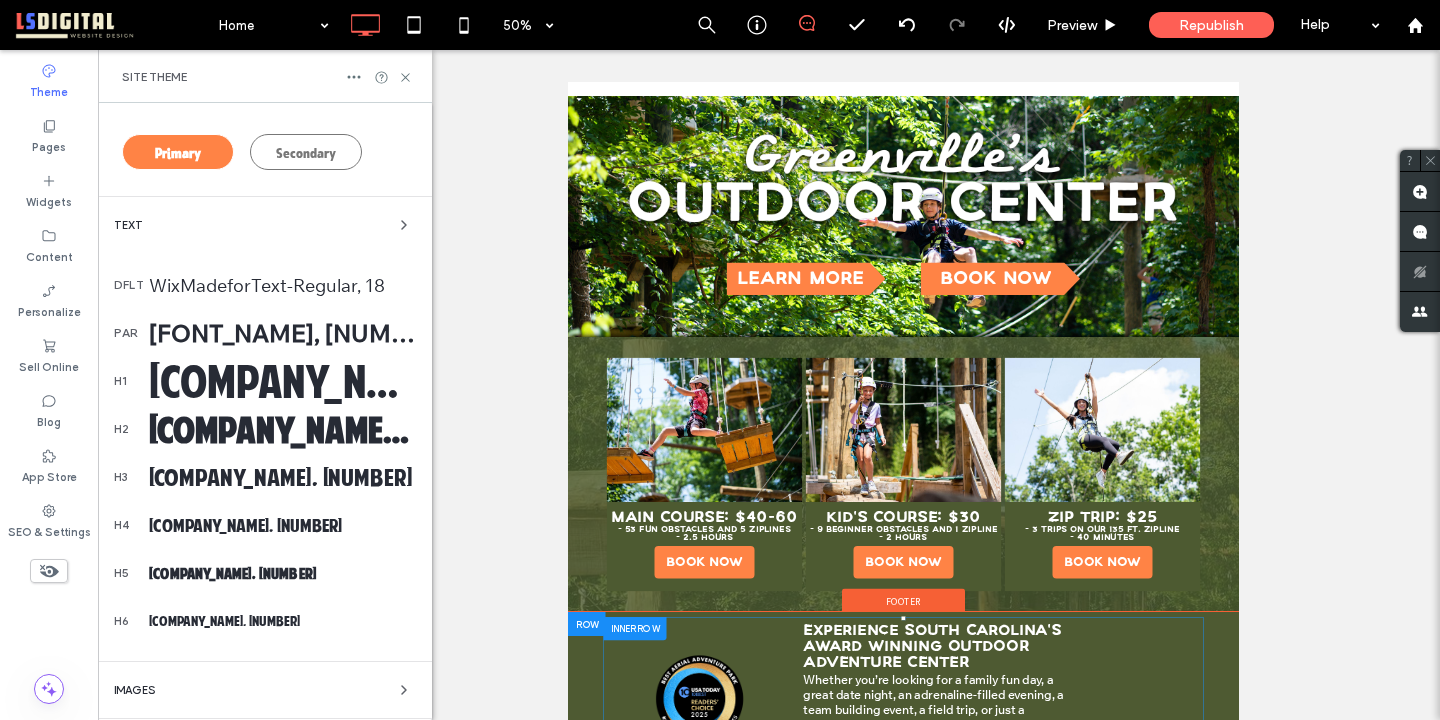 click on "American Purpose, 48" at bounding box center [282, 381] 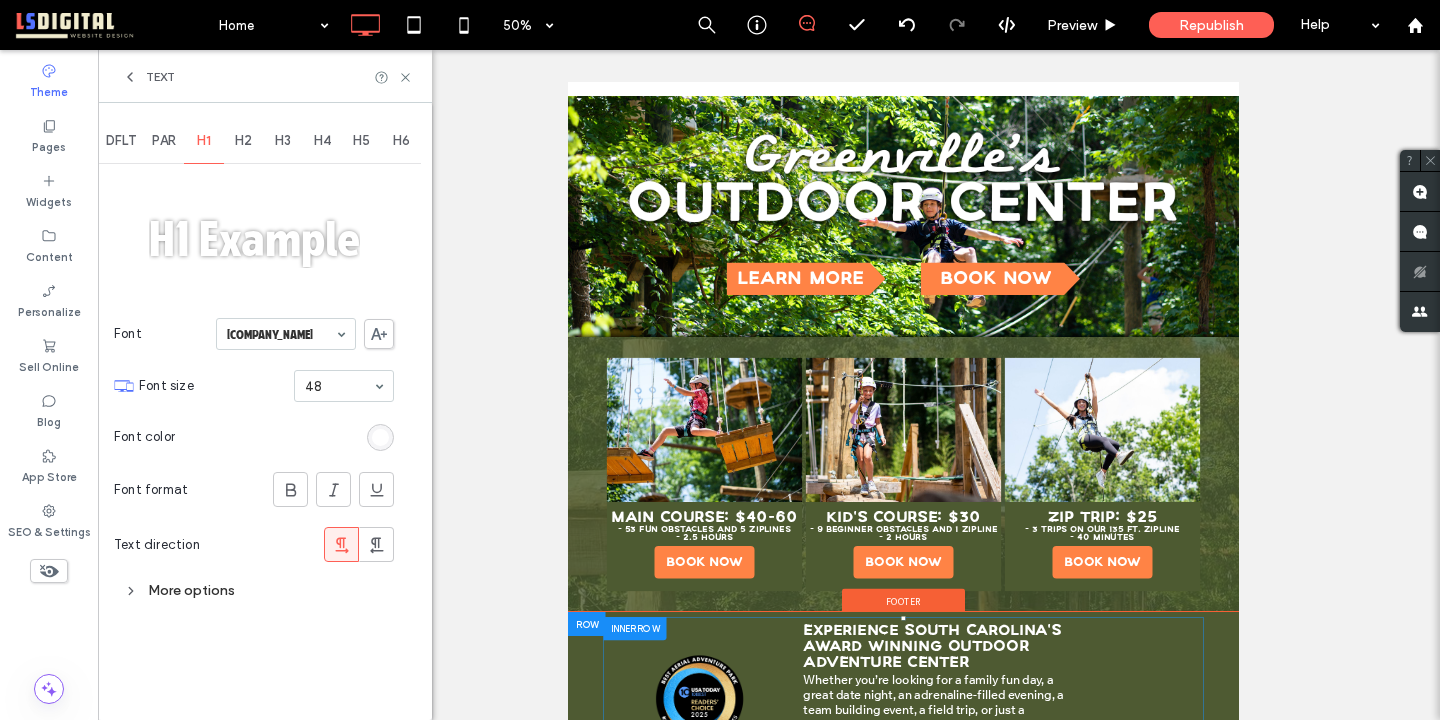 scroll, scrollTop: 0, scrollLeft: 0, axis: both 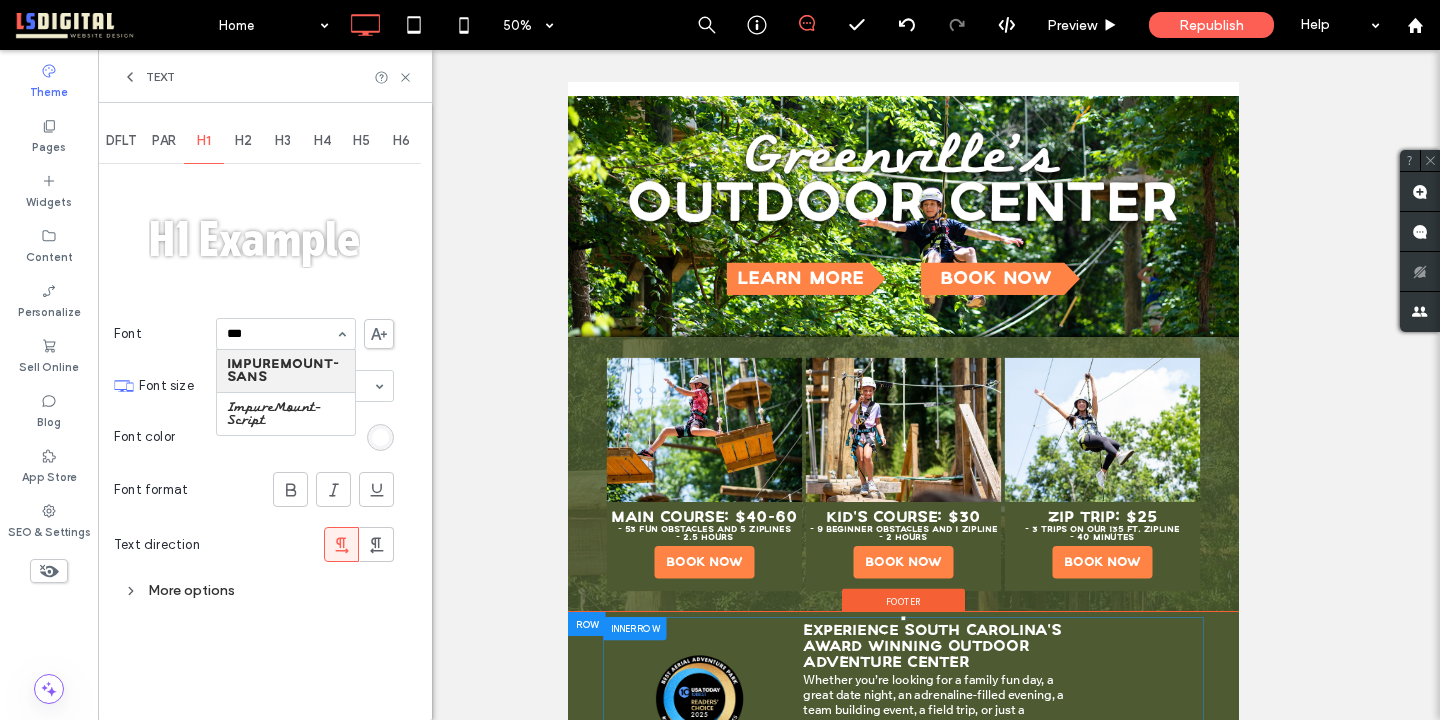 type on "***" 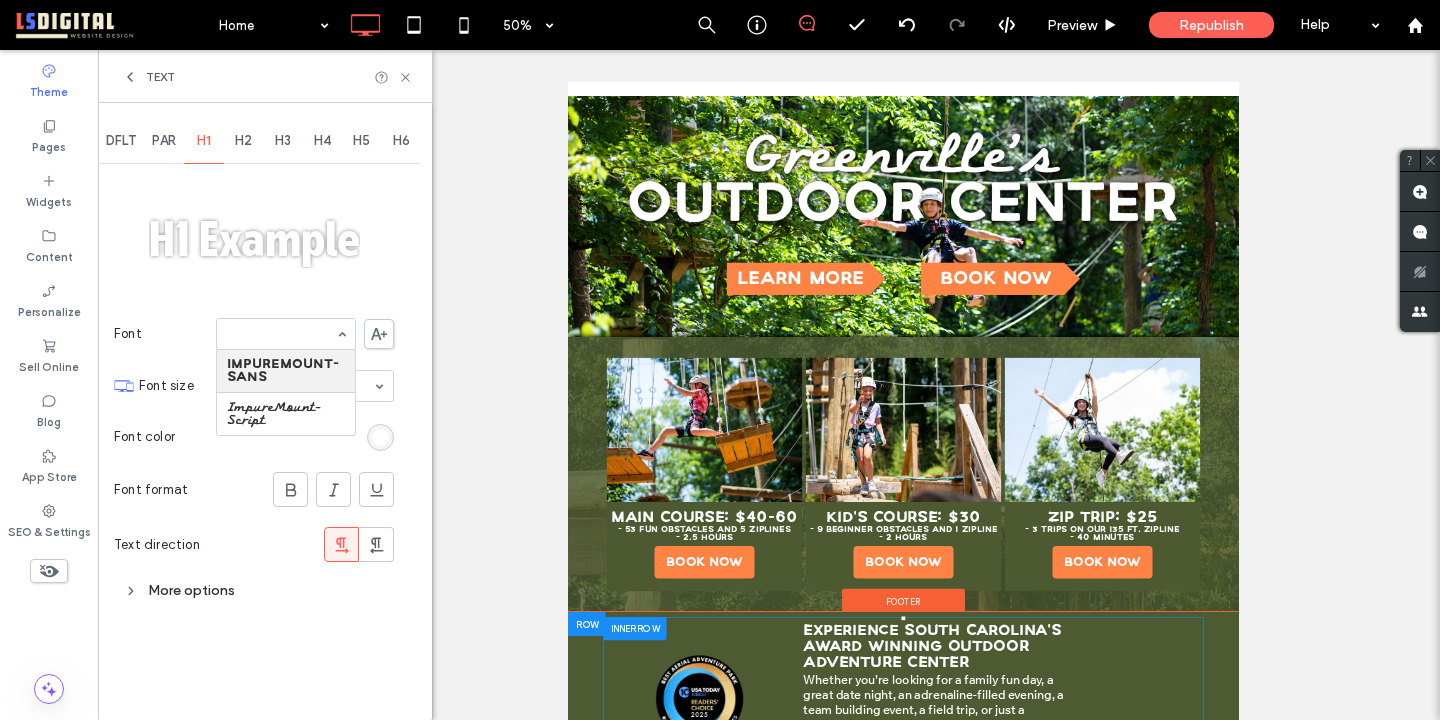 click on "H1 Example Font ImpureMount-Sans ImpureMount-Script   Font size 48 Font color   Font format Text direction More options" at bounding box center [254, 388] 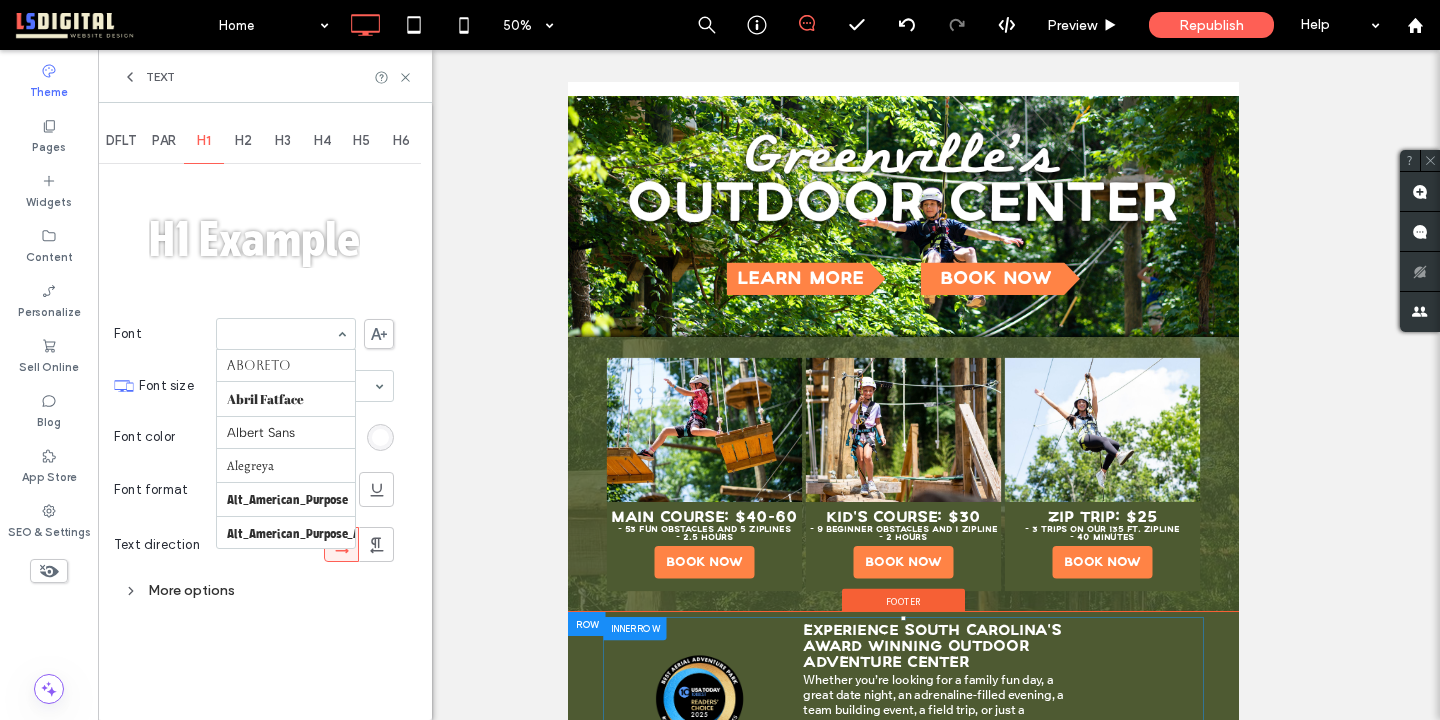 scroll, scrollTop: 197, scrollLeft: 0, axis: vertical 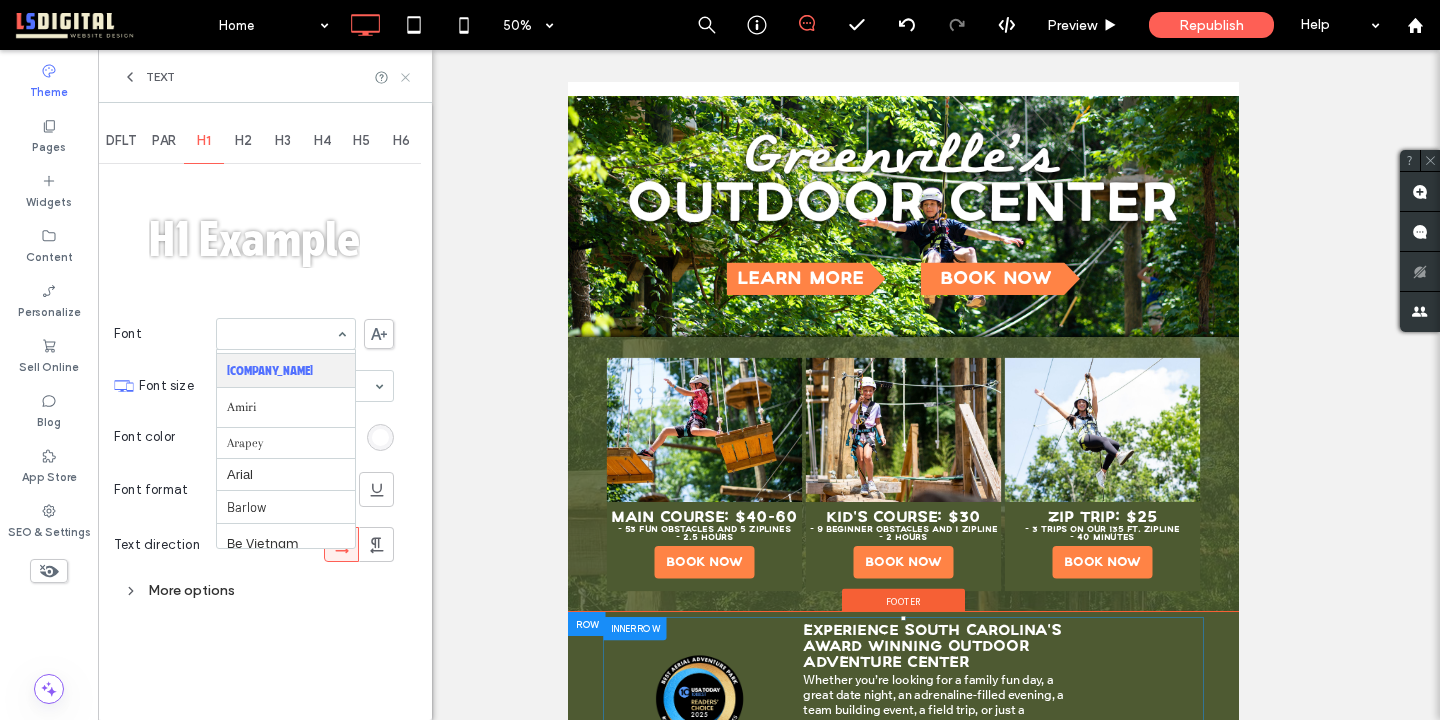 click 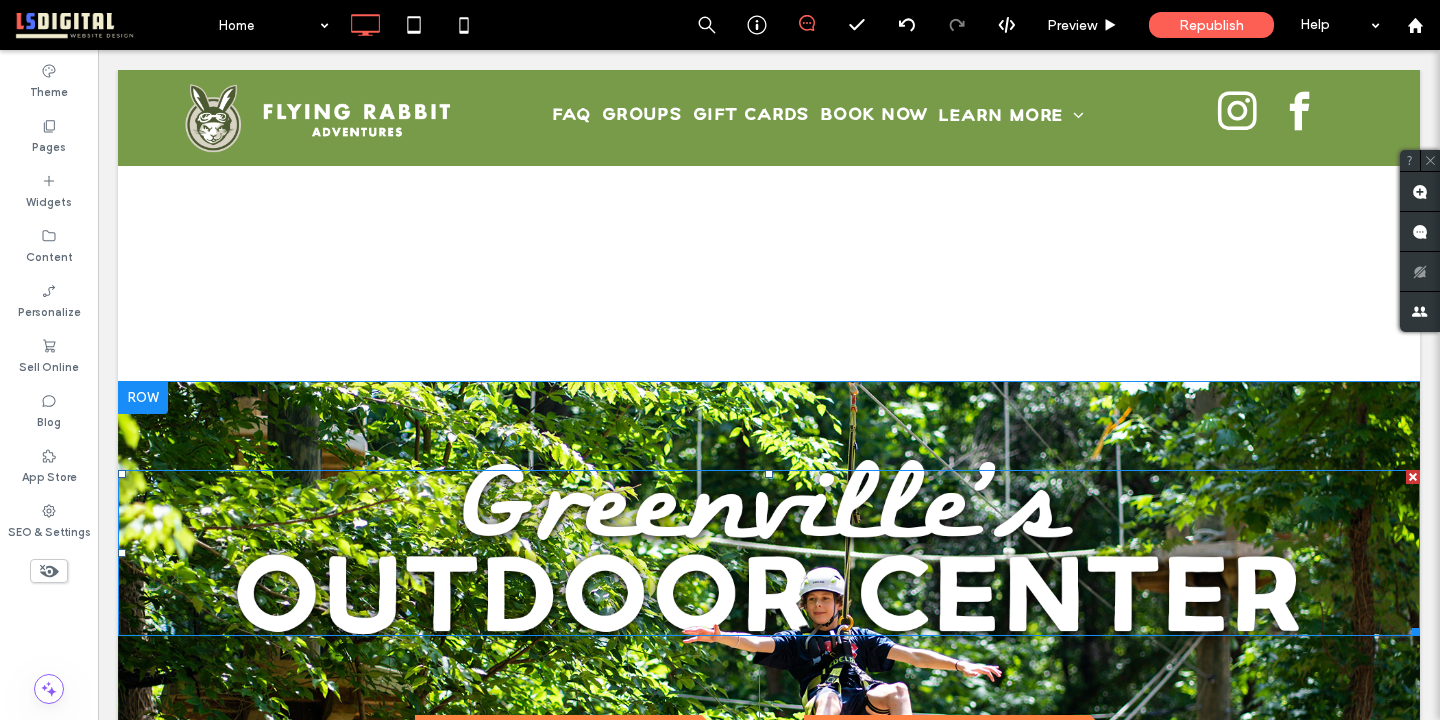 scroll, scrollTop: 23, scrollLeft: 0, axis: vertical 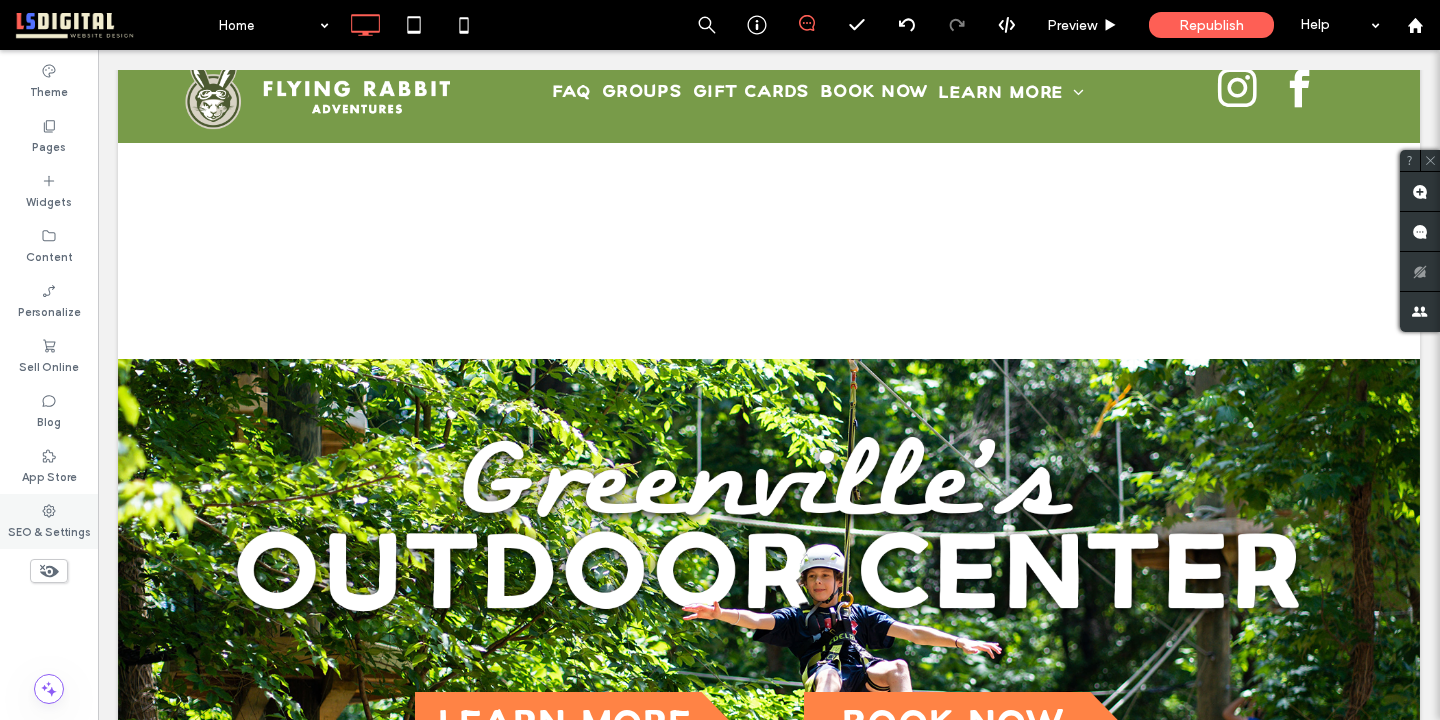 click on "SEO & Settings" at bounding box center [49, 530] 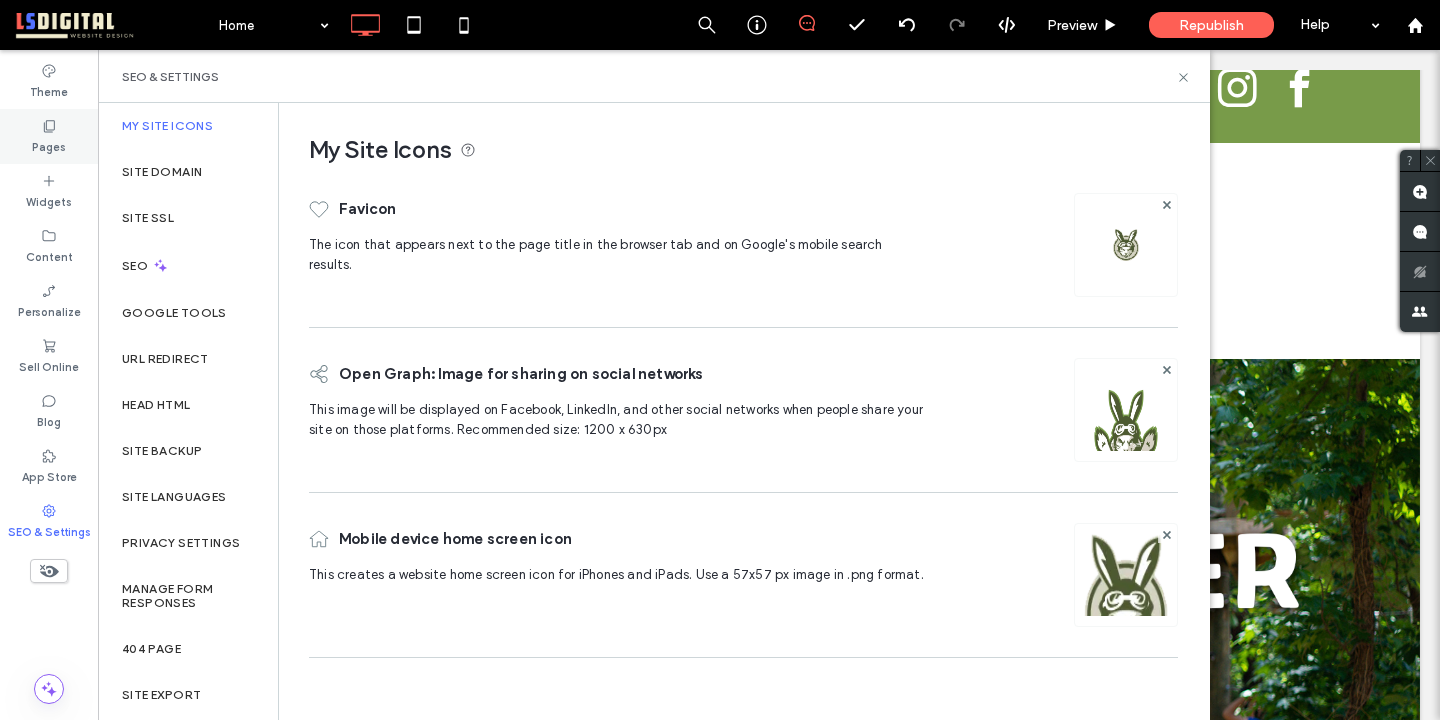 click 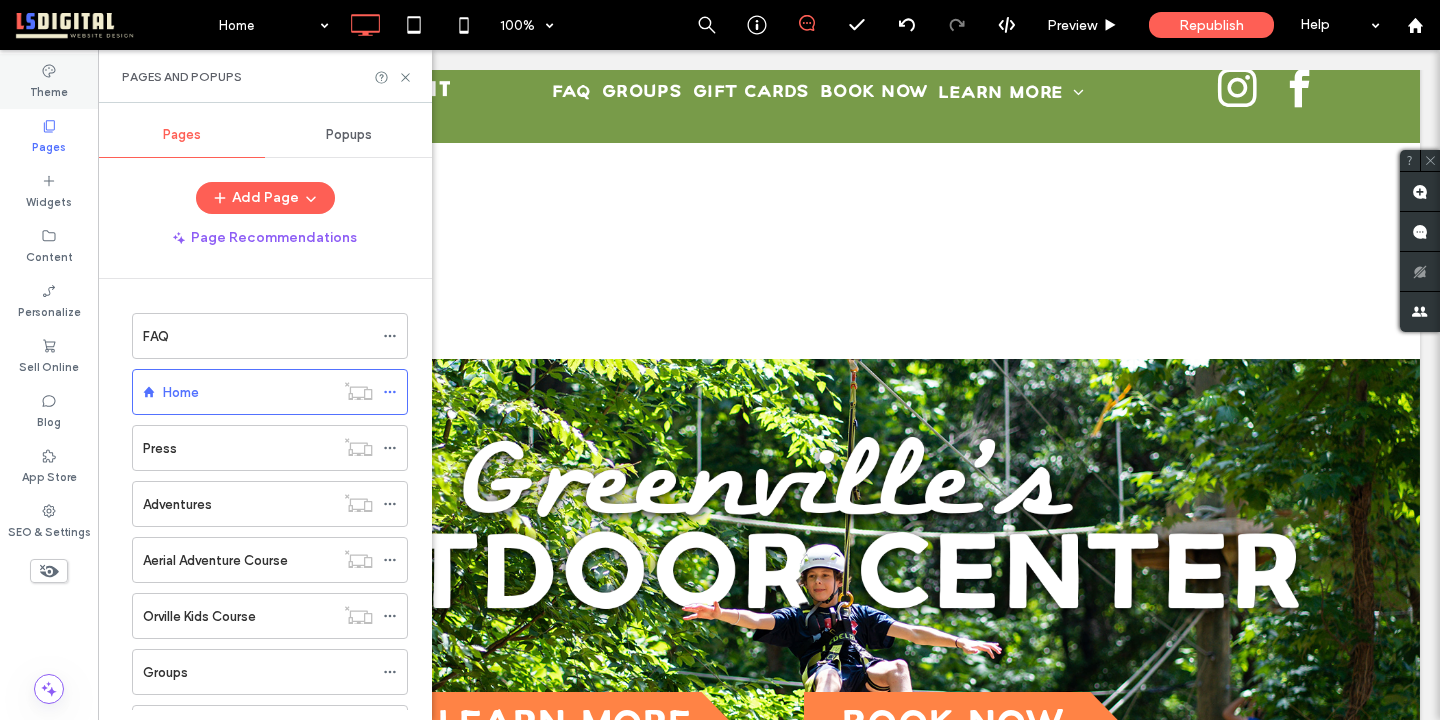 click 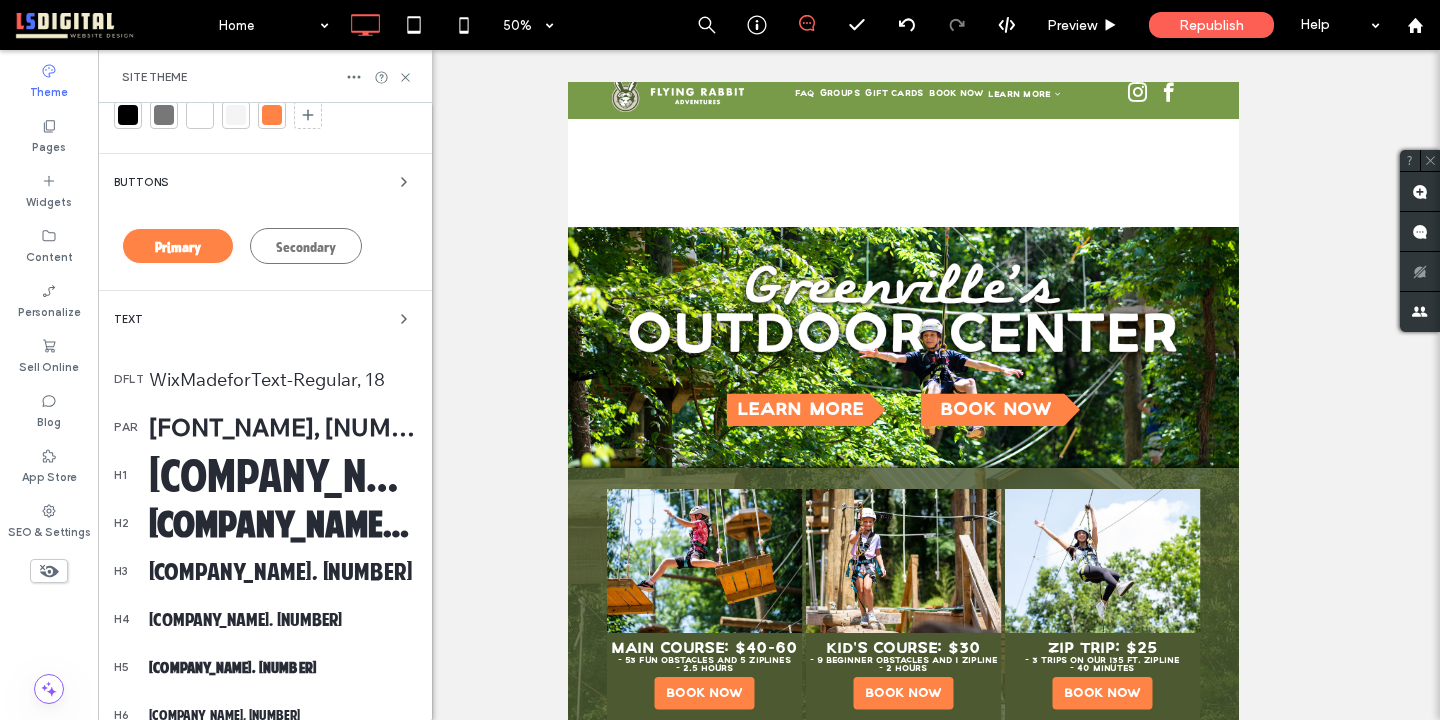 scroll, scrollTop: 278, scrollLeft: 0, axis: vertical 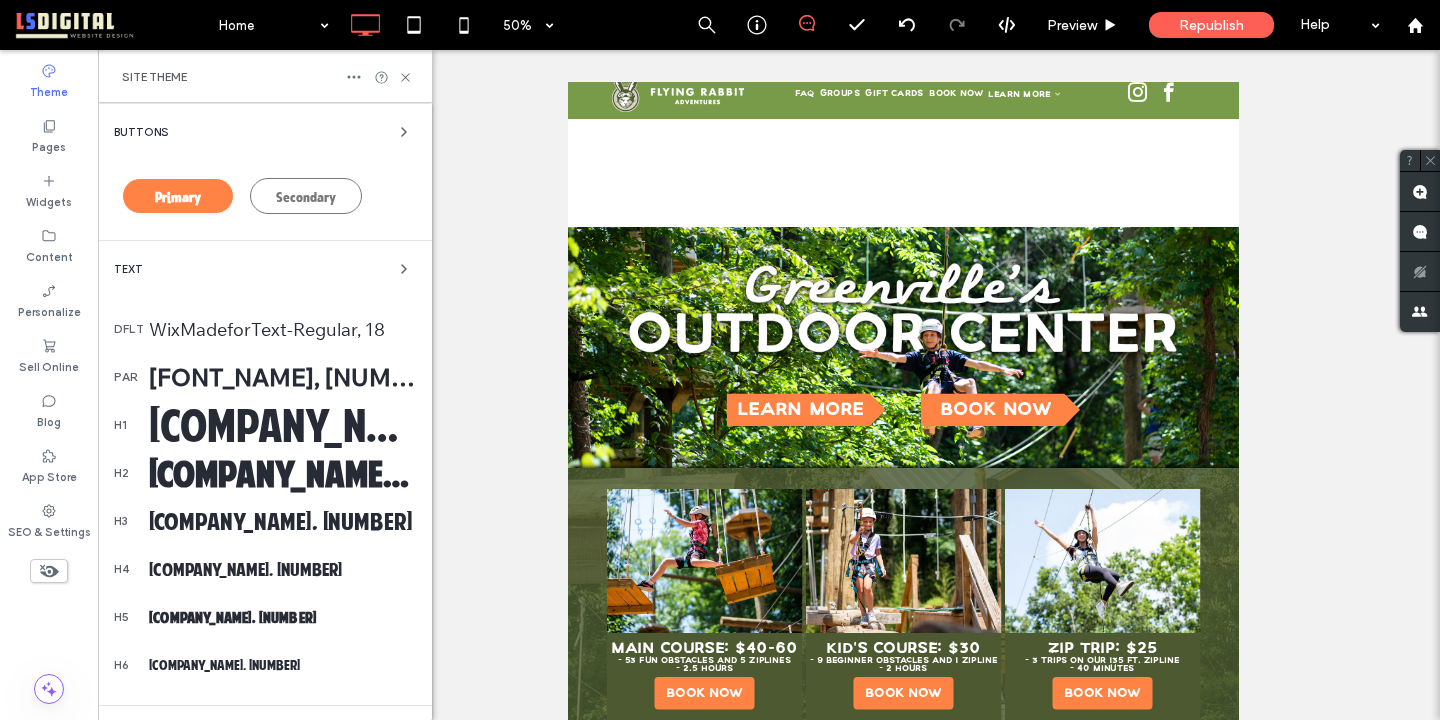 click on "American Purpose, 48" at bounding box center [282, 425] 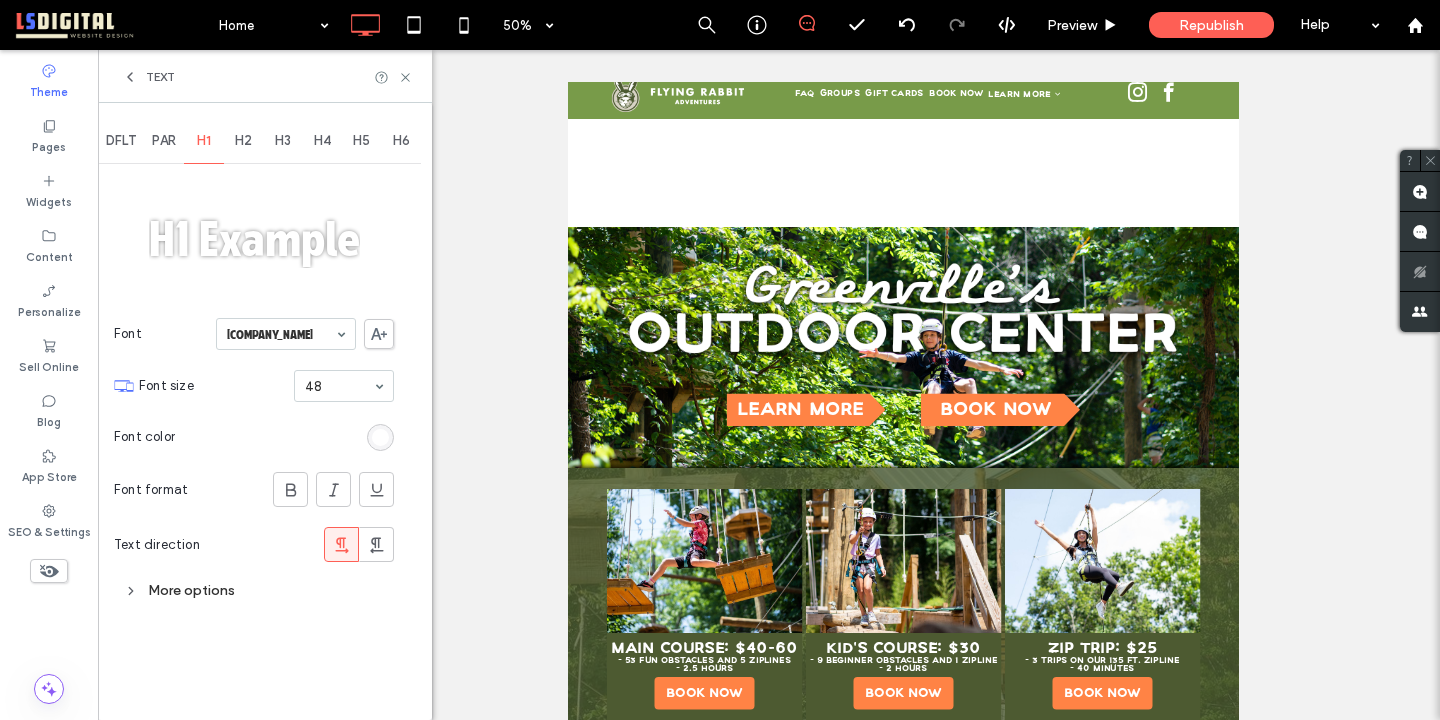 scroll, scrollTop: 0, scrollLeft: 0, axis: both 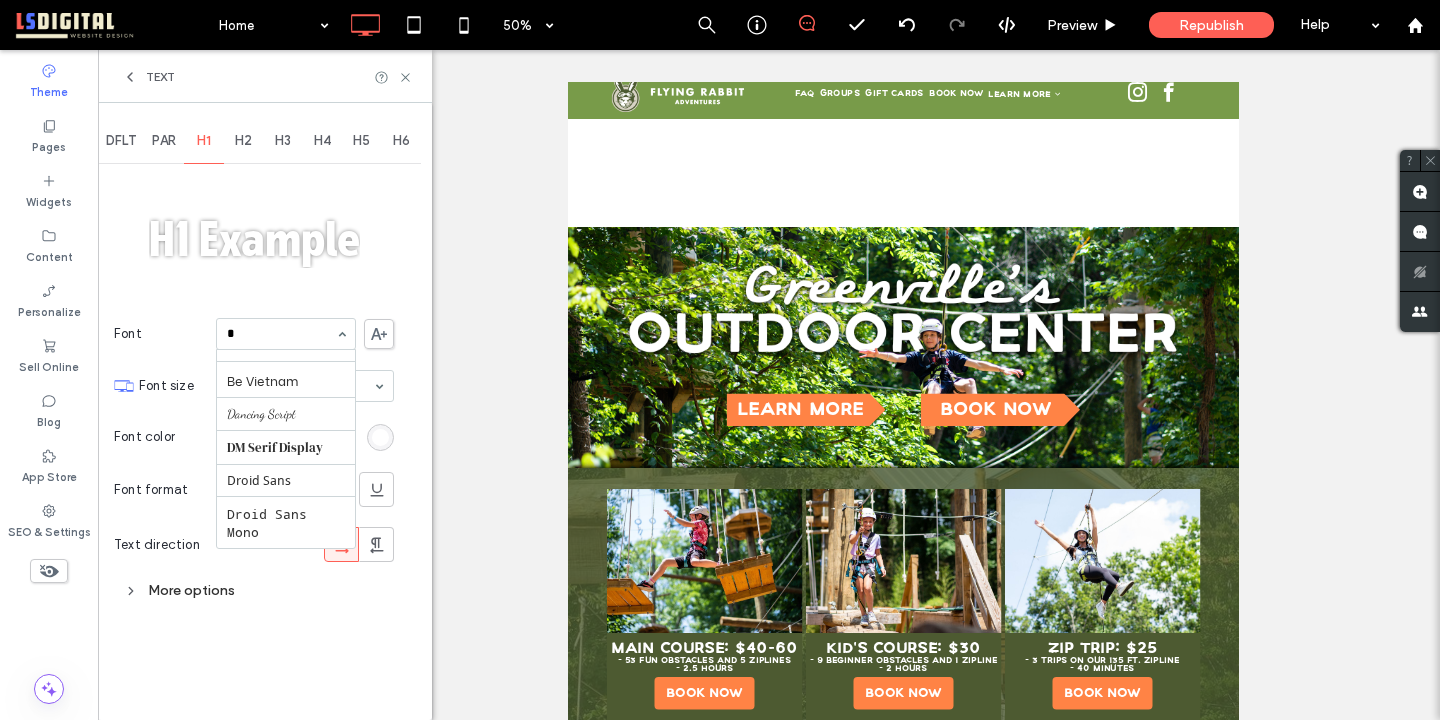 type on "**" 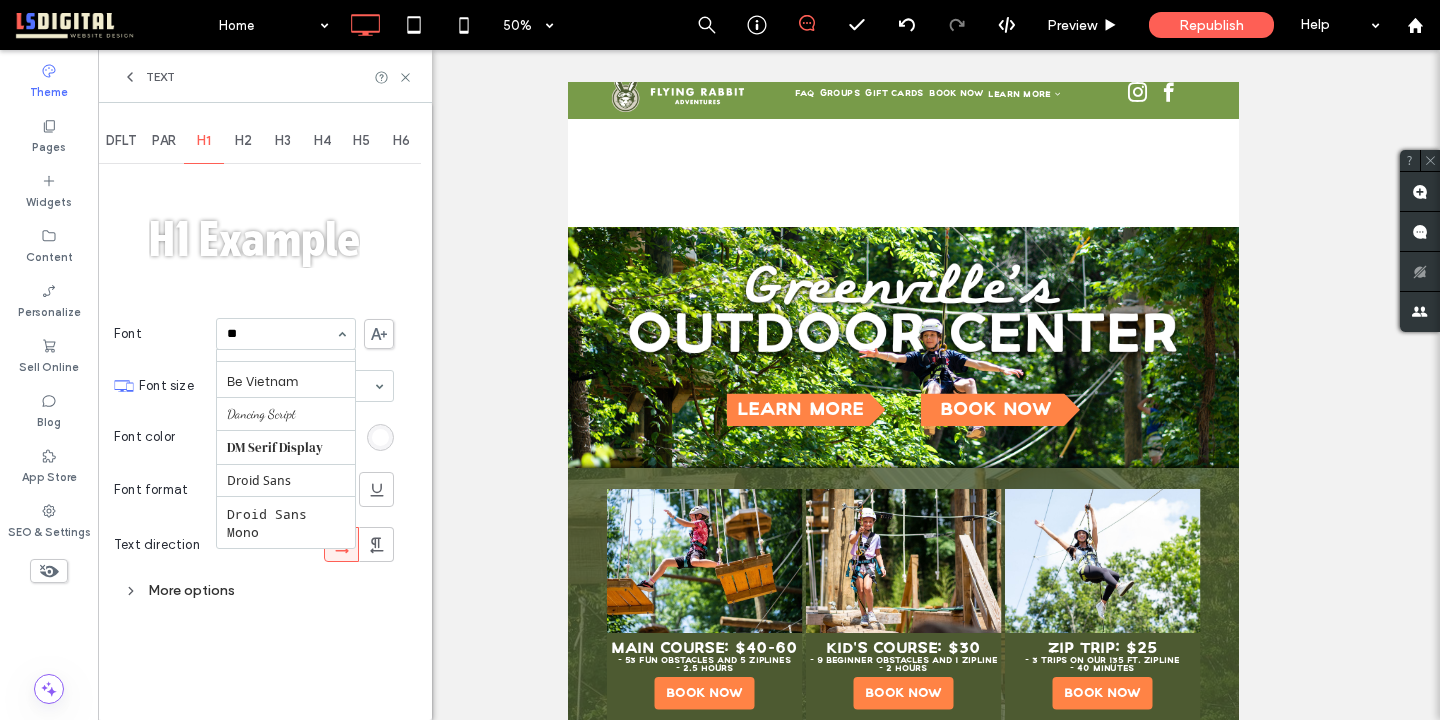 scroll, scrollTop: 0, scrollLeft: 0, axis: both 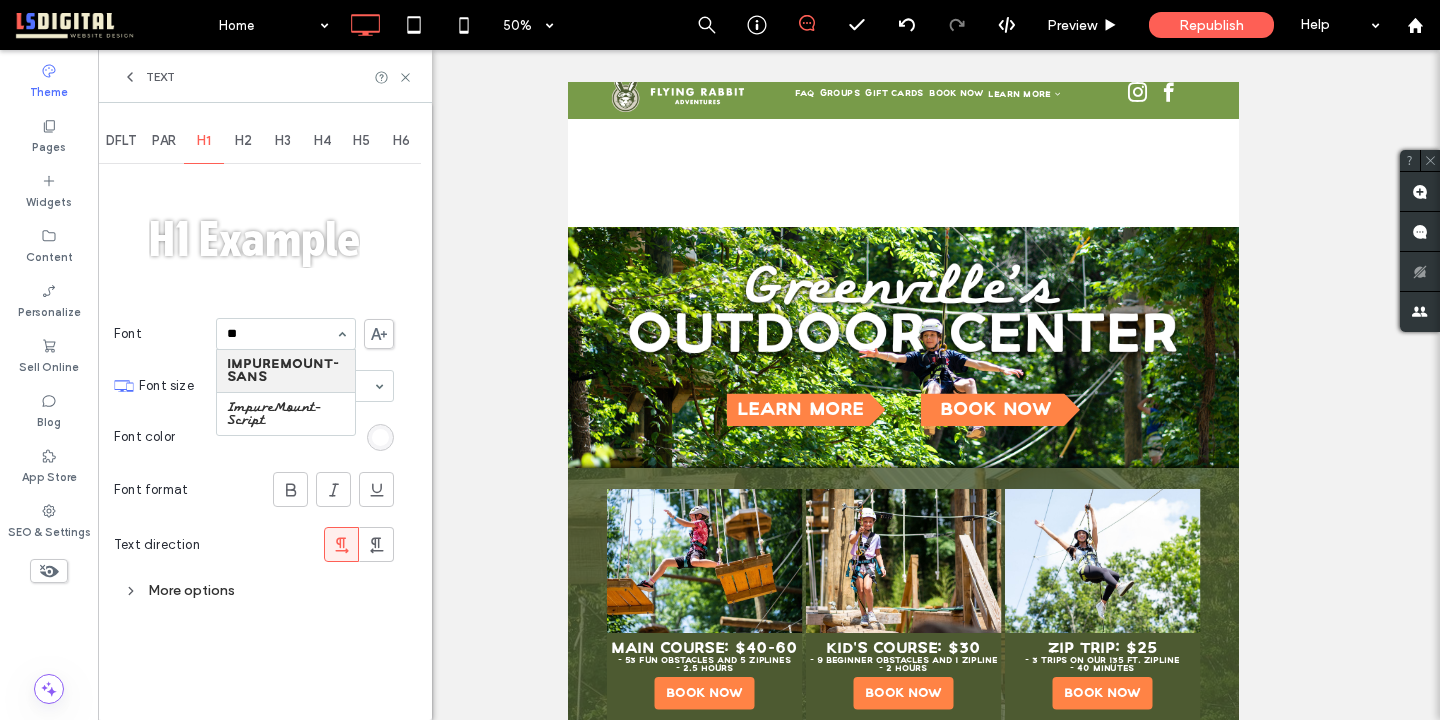type 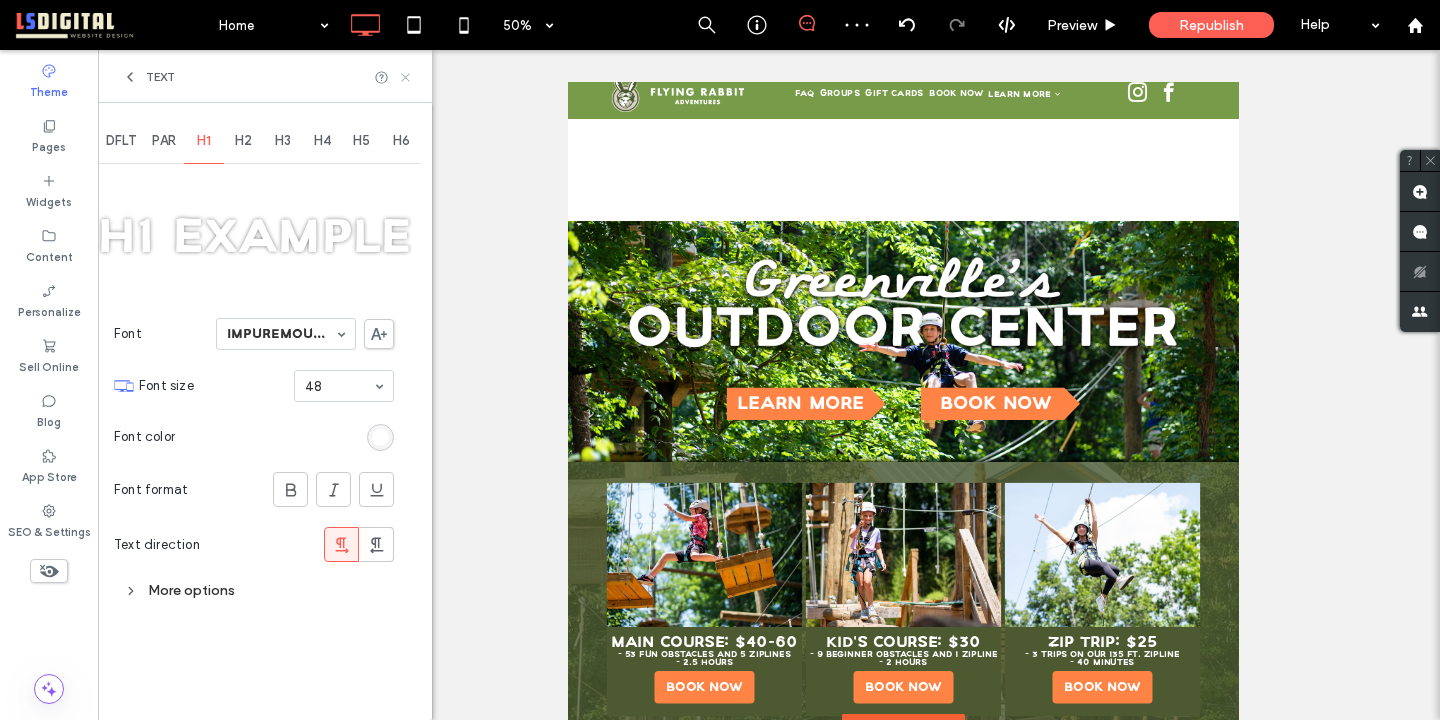 click 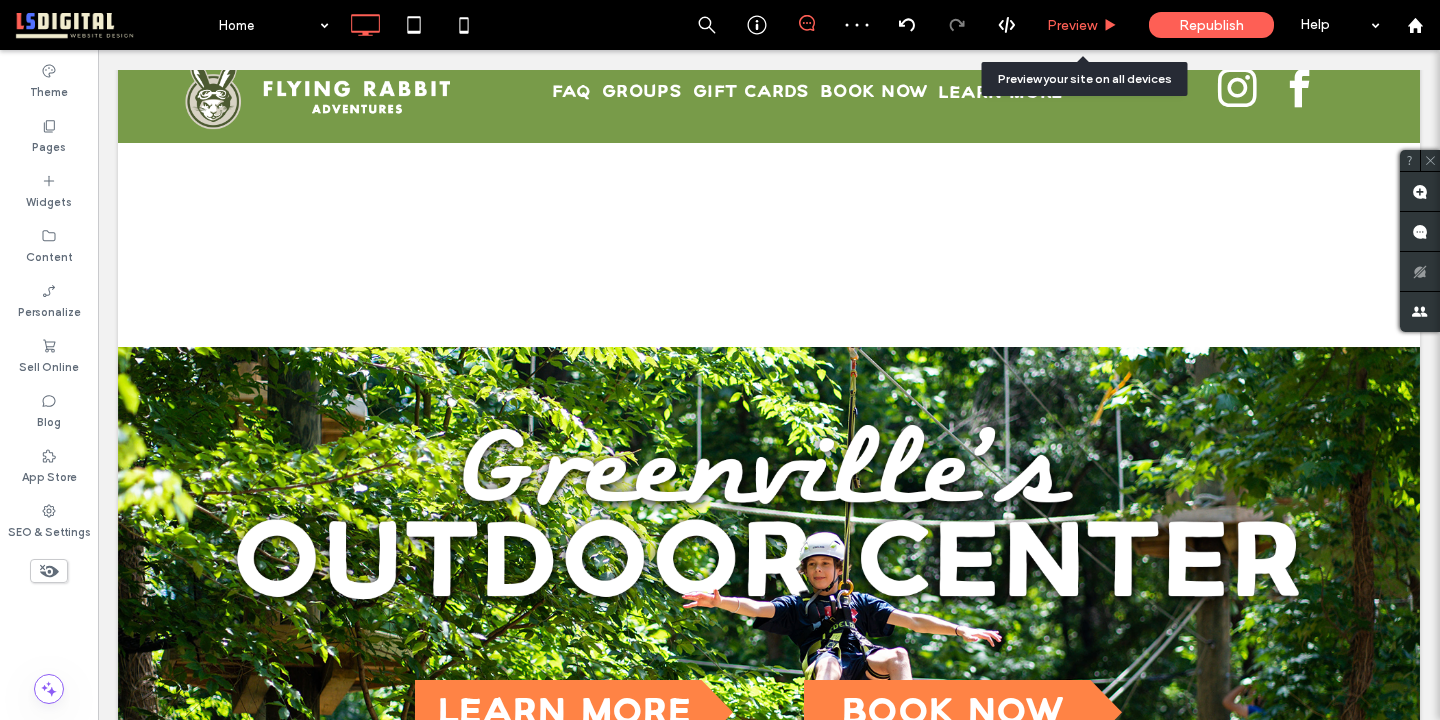 click on "Preview" at bounding box center (1072, 25) 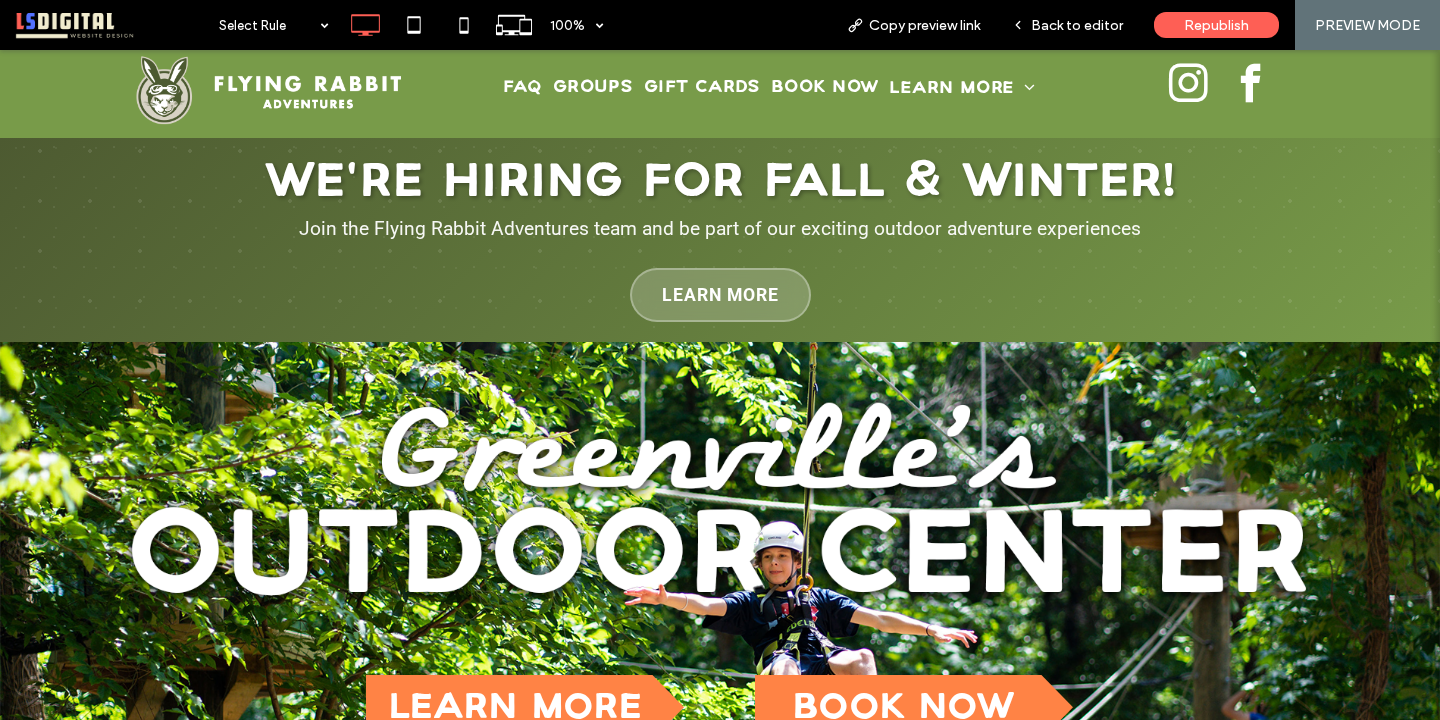 scroll, scrollTop: 0, scrollLeft: 0, axis: both 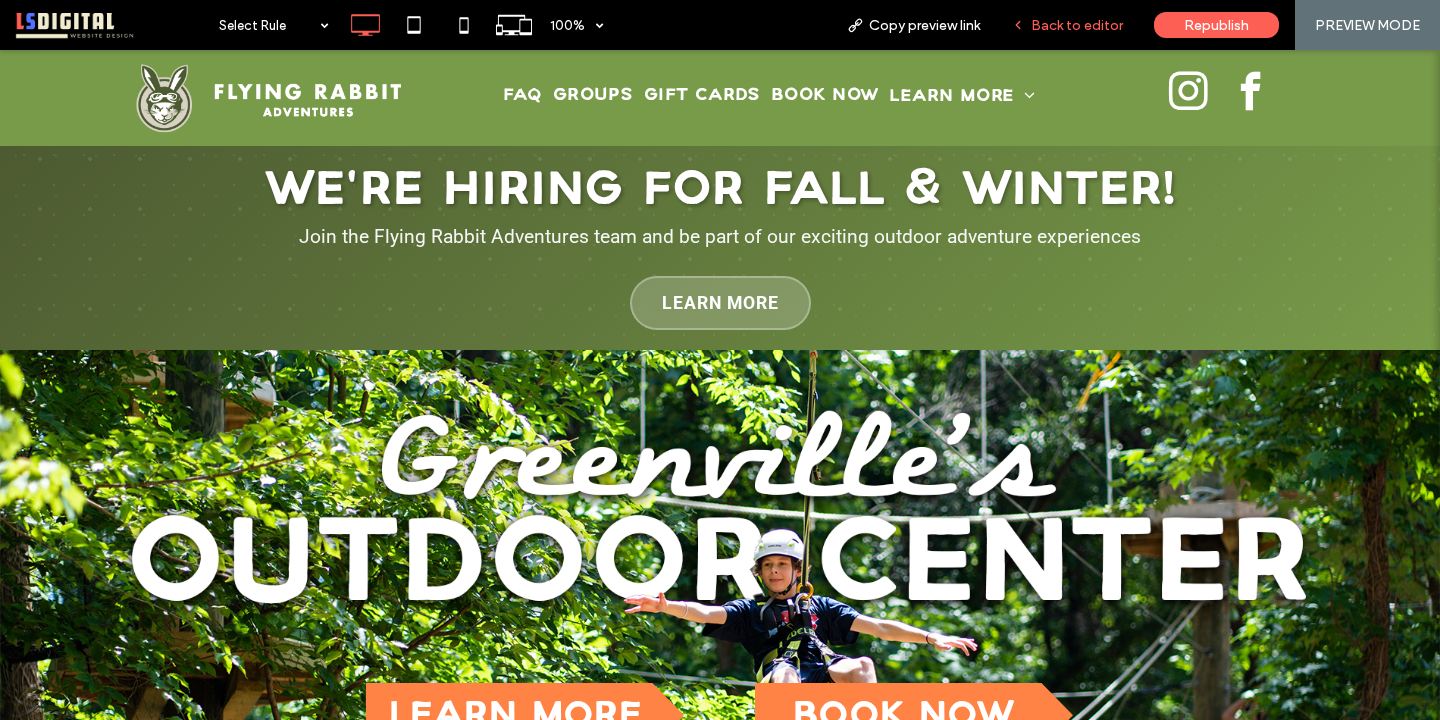 click on "Back to editor" at bounding box center [1077, 25] 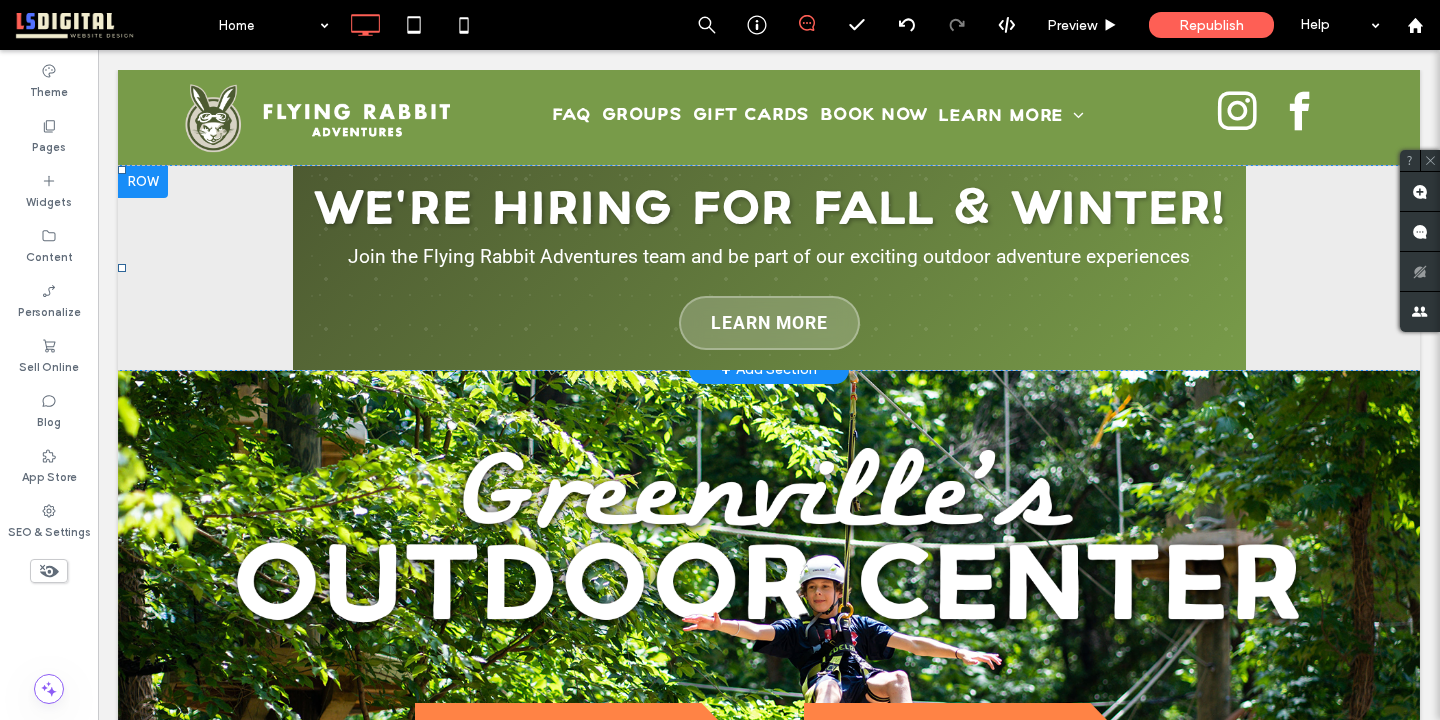 click on "Click To Paste     Click To Paste
We're Hiring for Fall & Winter!
Join the Flying Rabbit Adventures team and be part of our exciting outdoor adventure experiences
Learn More" at bounding box center [769, 268] 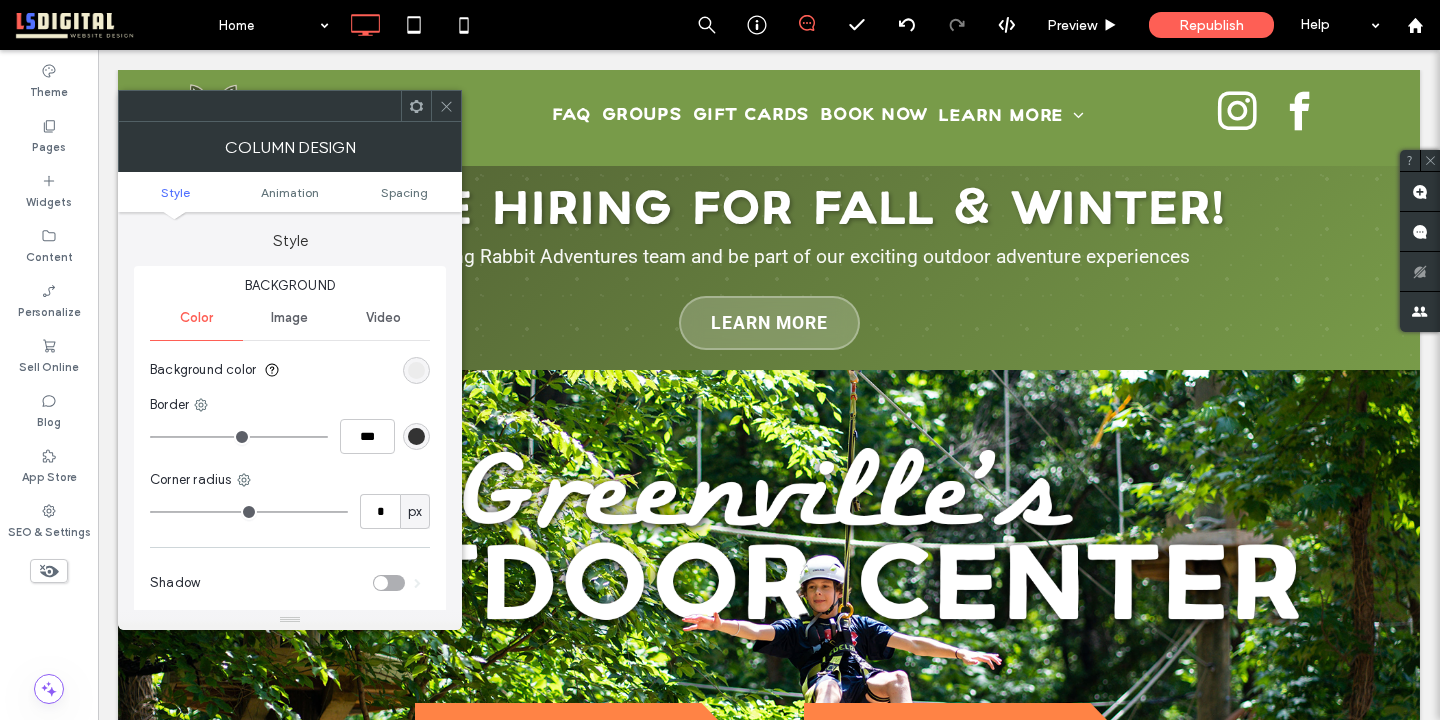 click at bounding box center (446, 106) 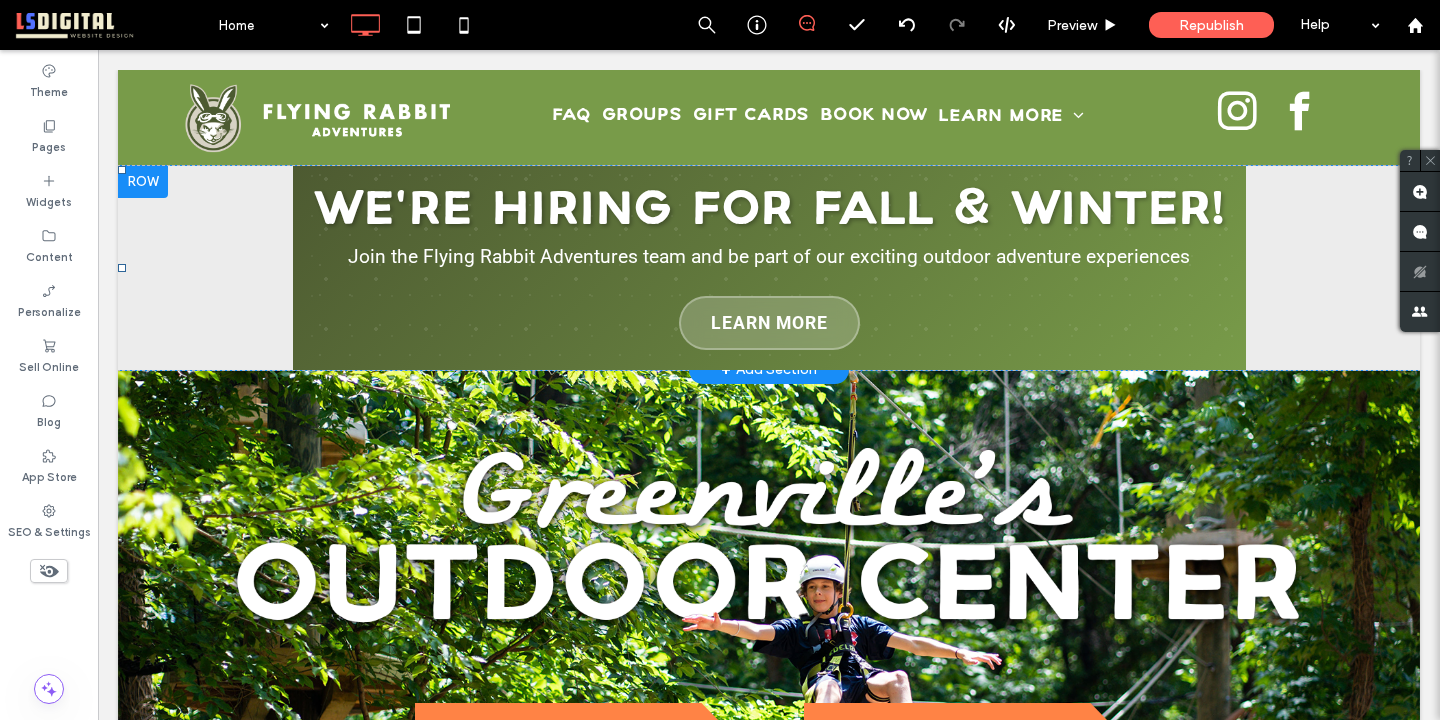 click on "We're Hiring for Fall & Winter!
Join the Flying Rabbit Adventures team and be part of our exciting outdoor adventure experiences
Learn More" at bounding box center [769, 268] 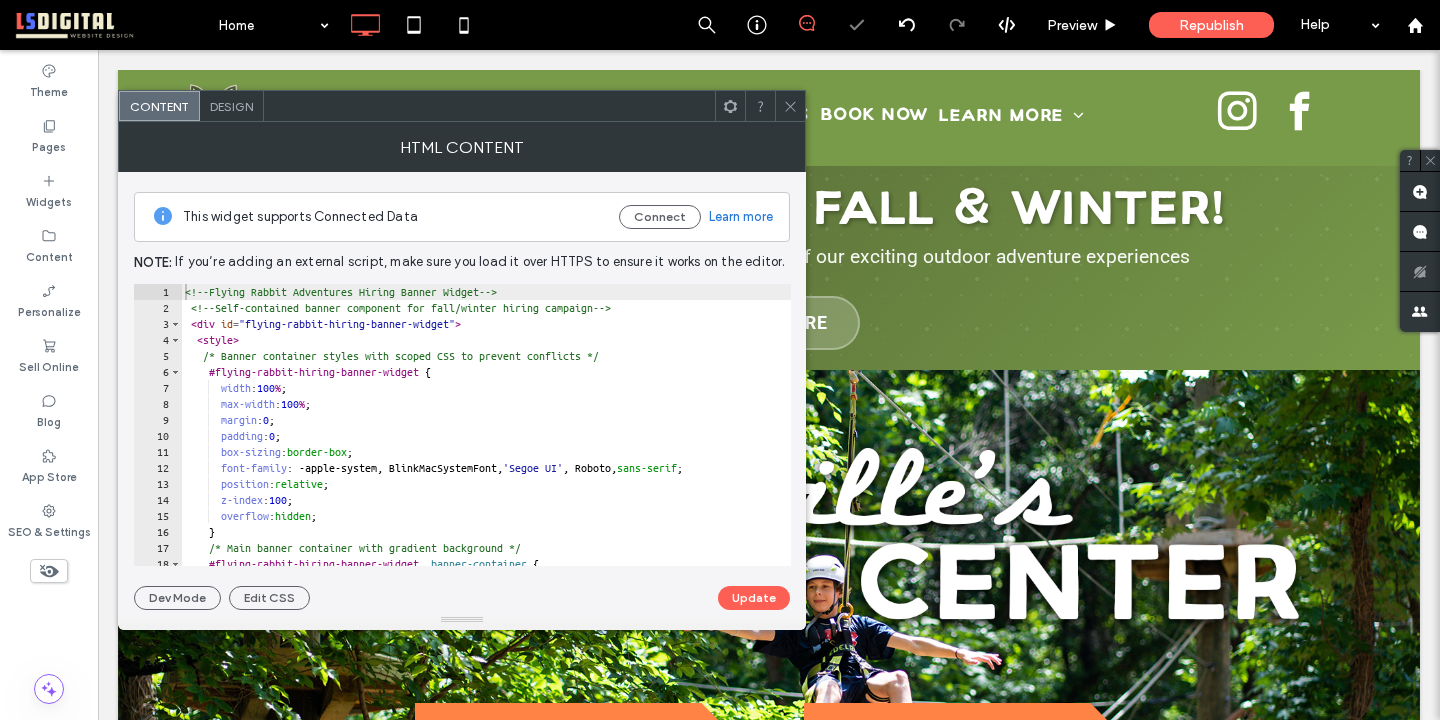 drag, startPoint x: 290, startPoint y: 264, endPoint x: 389, endPoint y: 314, distance: 110.909874 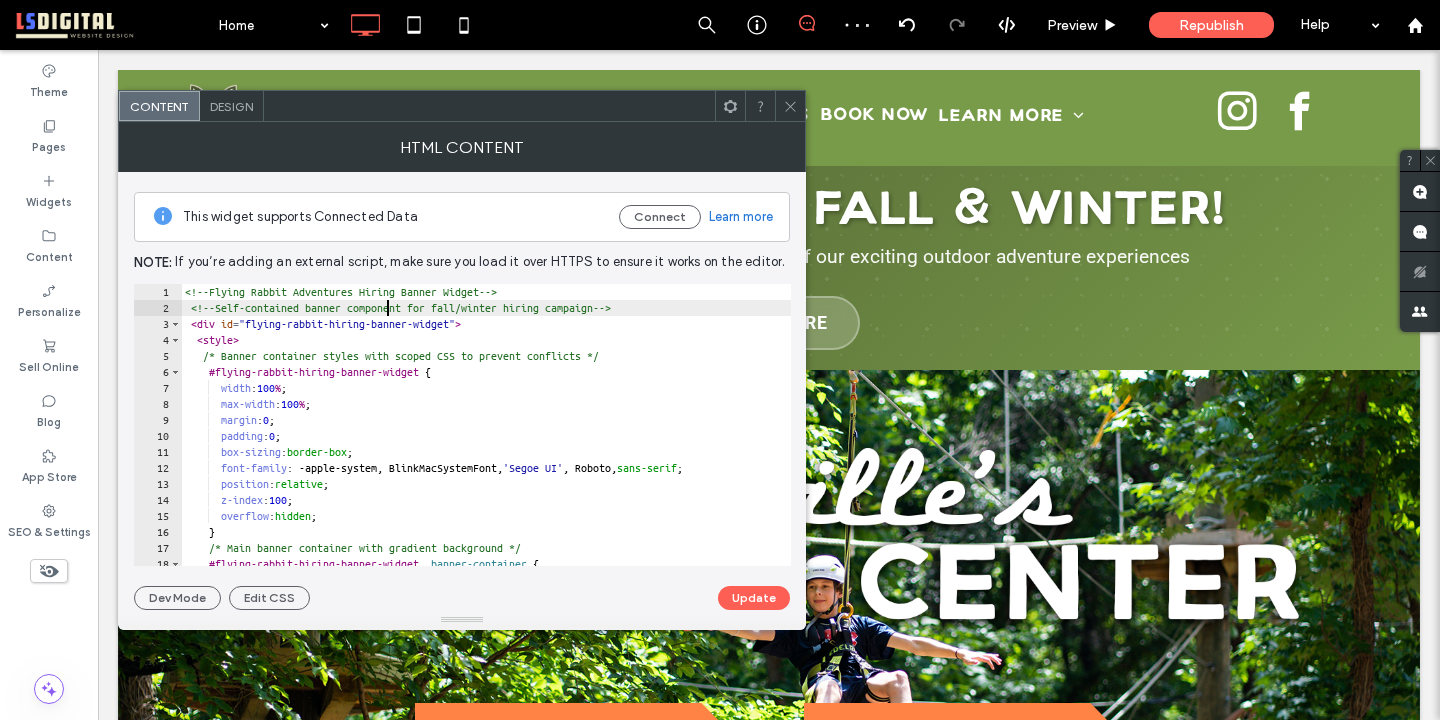 type on "**********" 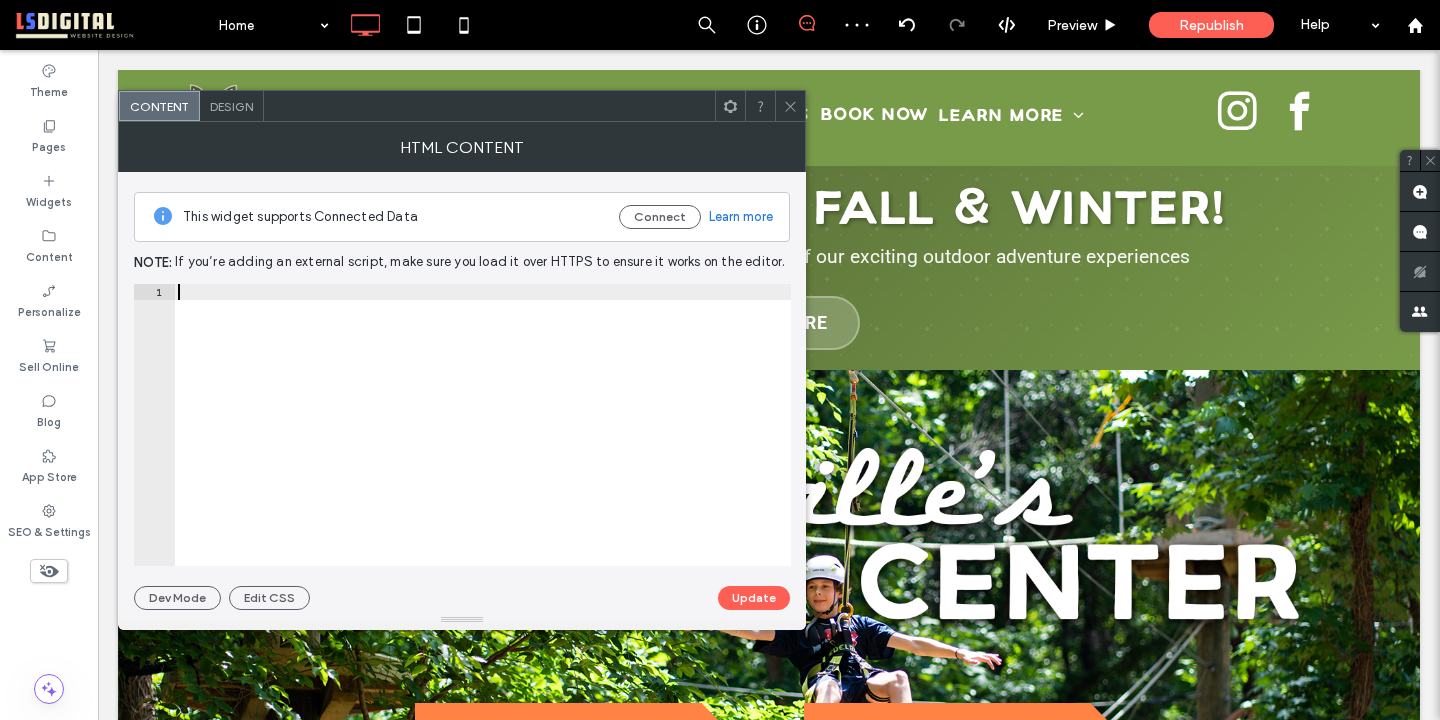 paste on "**********" 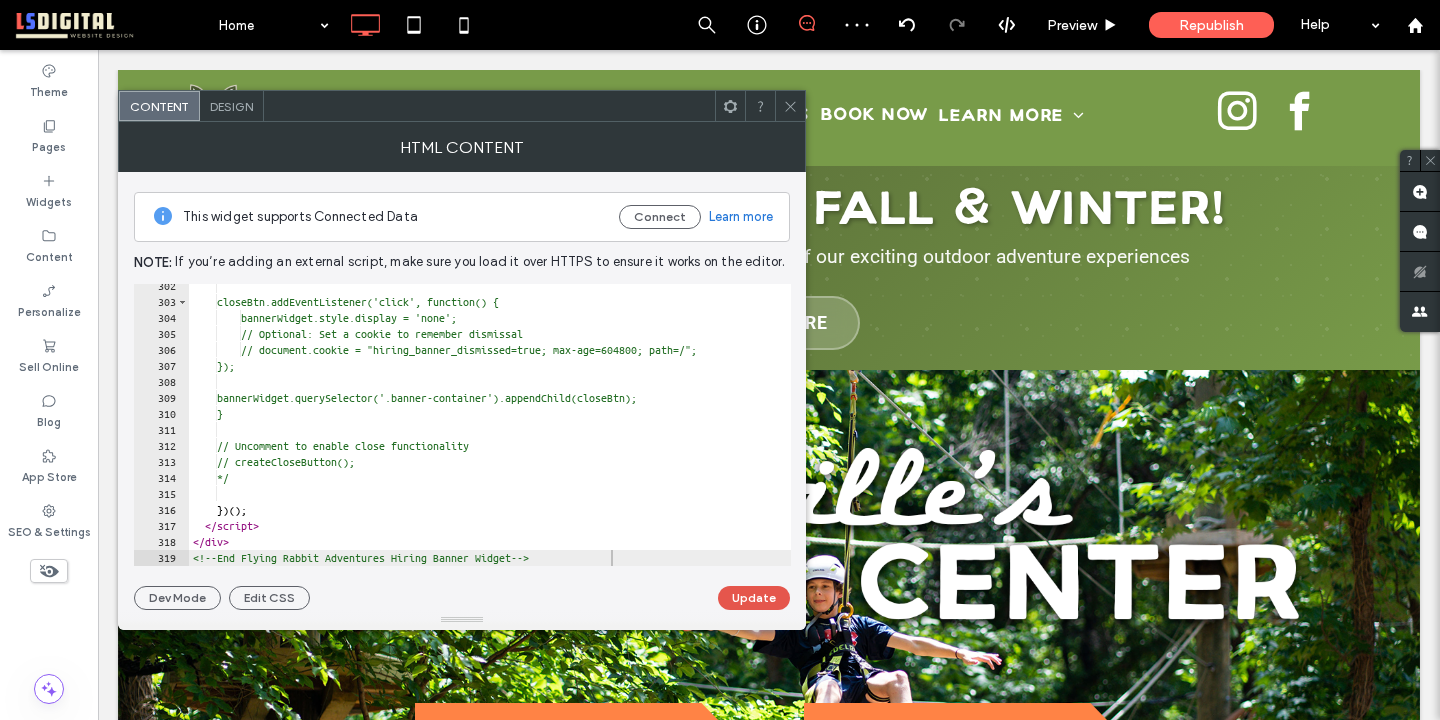 click on "Update" at bounding box center (754, 598) 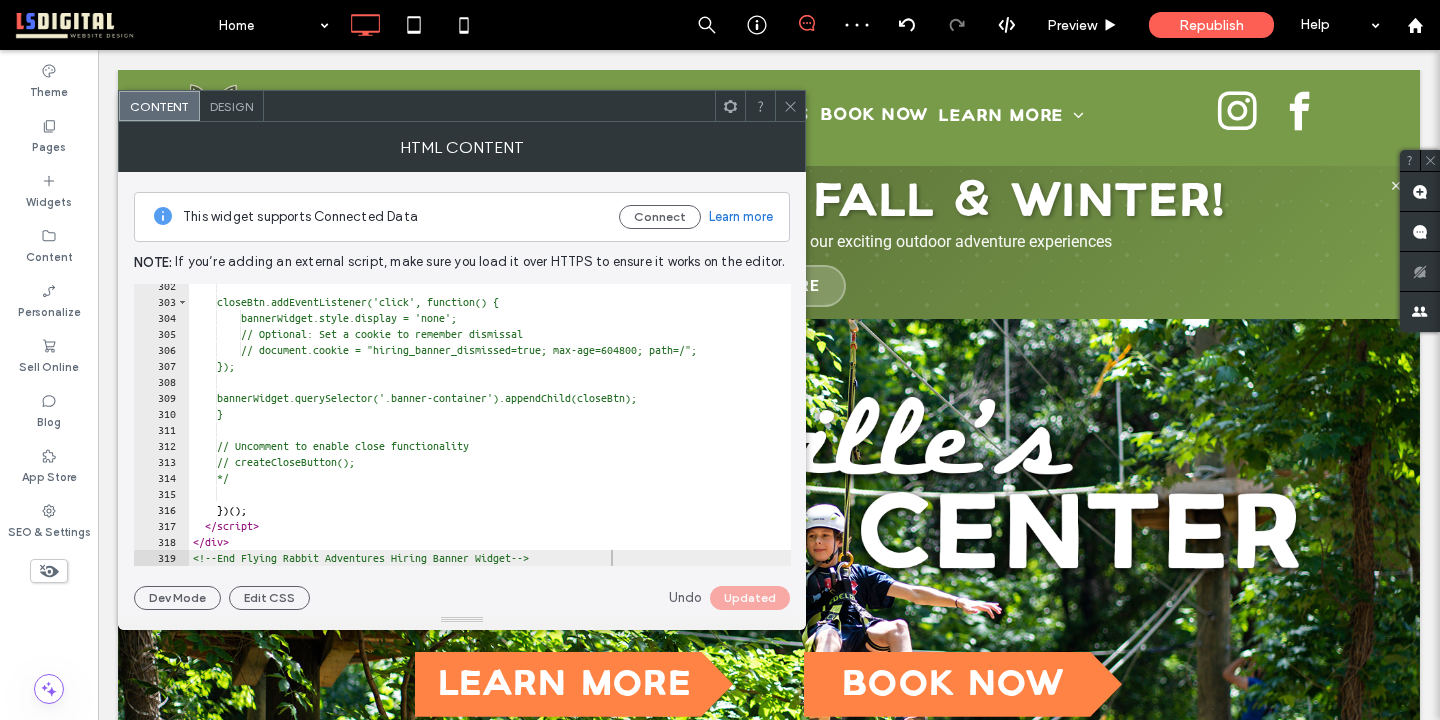 click 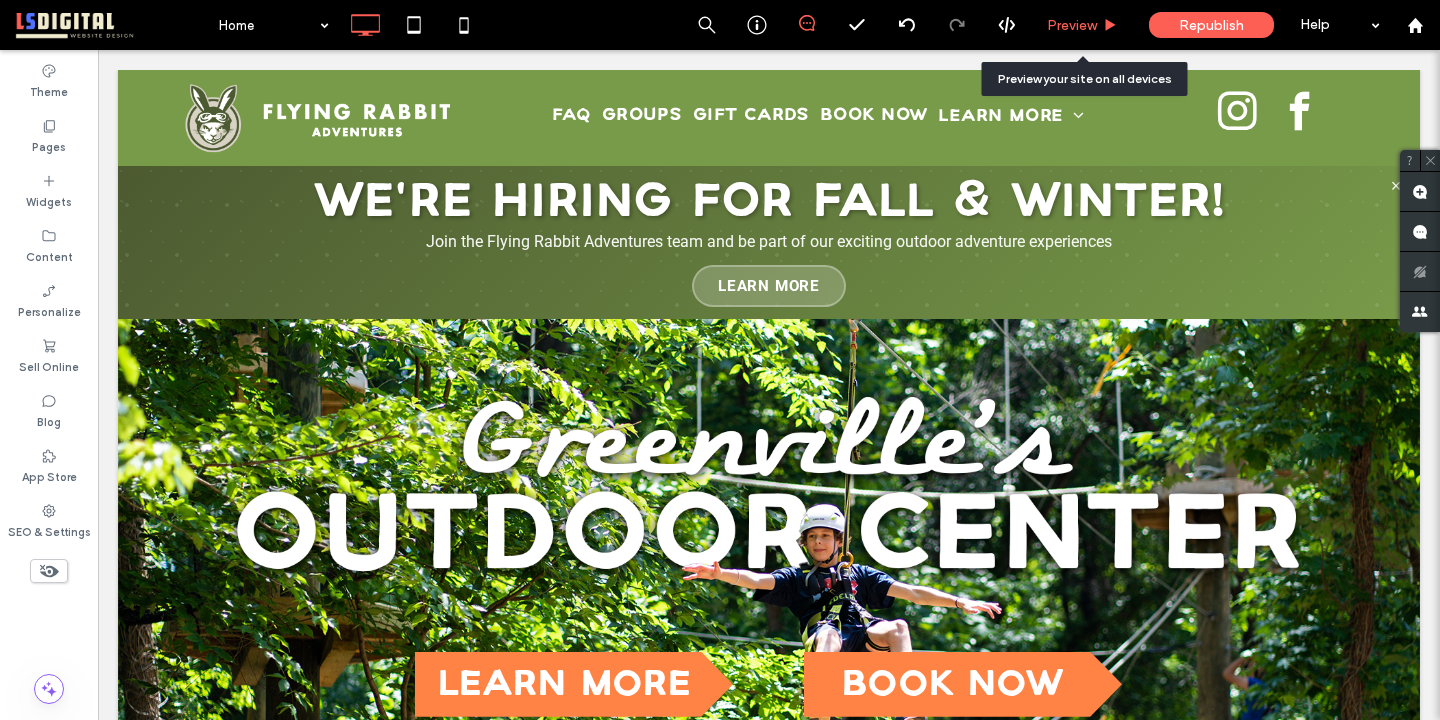 click on "Preview" at bounding box center [1072, 25] 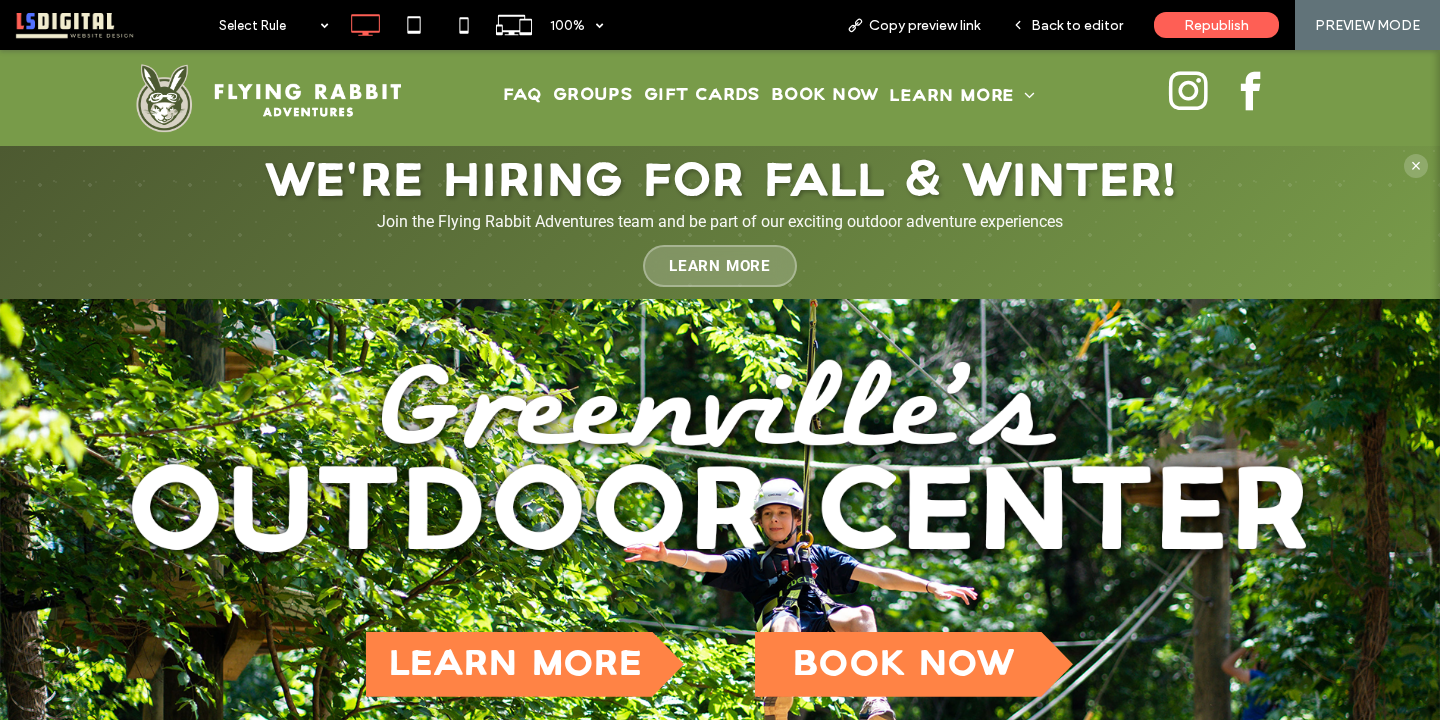 click on "×" at bounding box center [1416, 166] 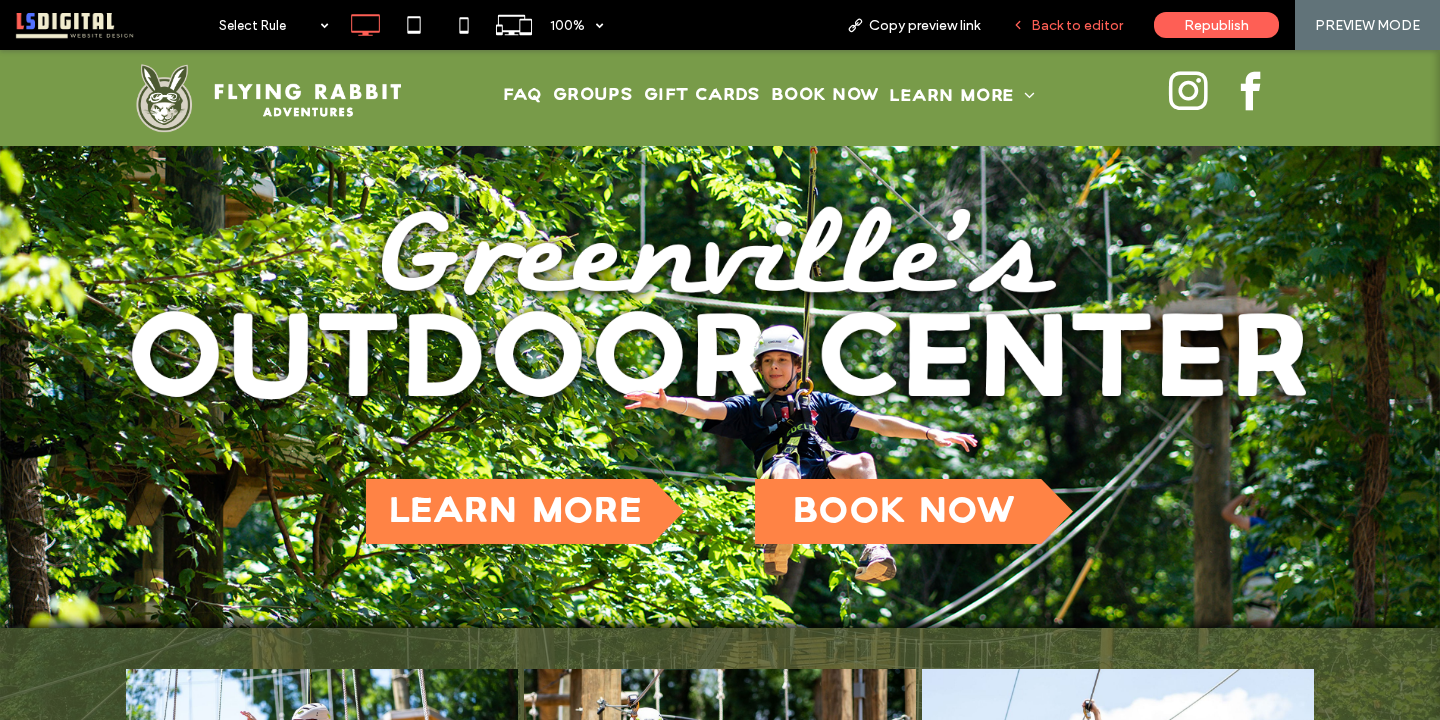click on "Back to editor" at bounding box center [1067, 25] 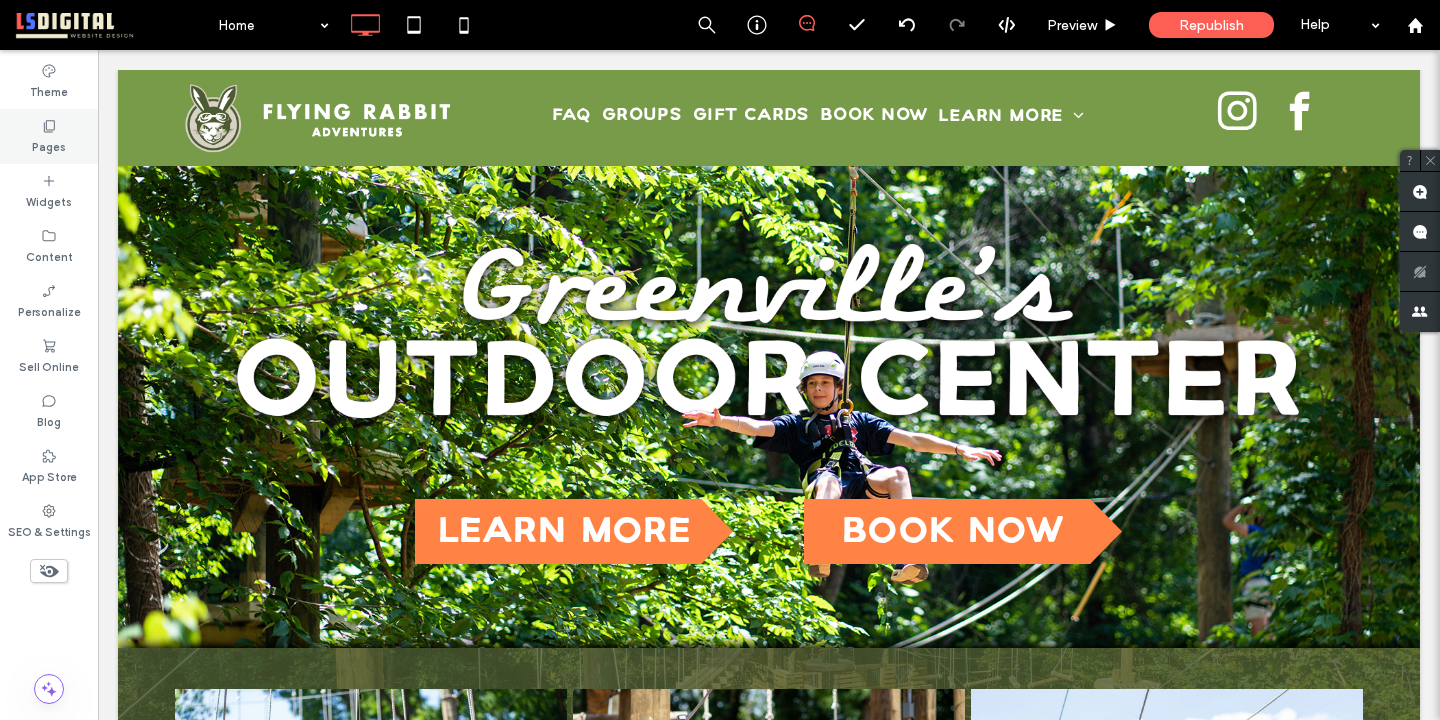 click on "Pages" at bounding box center (49, 145) 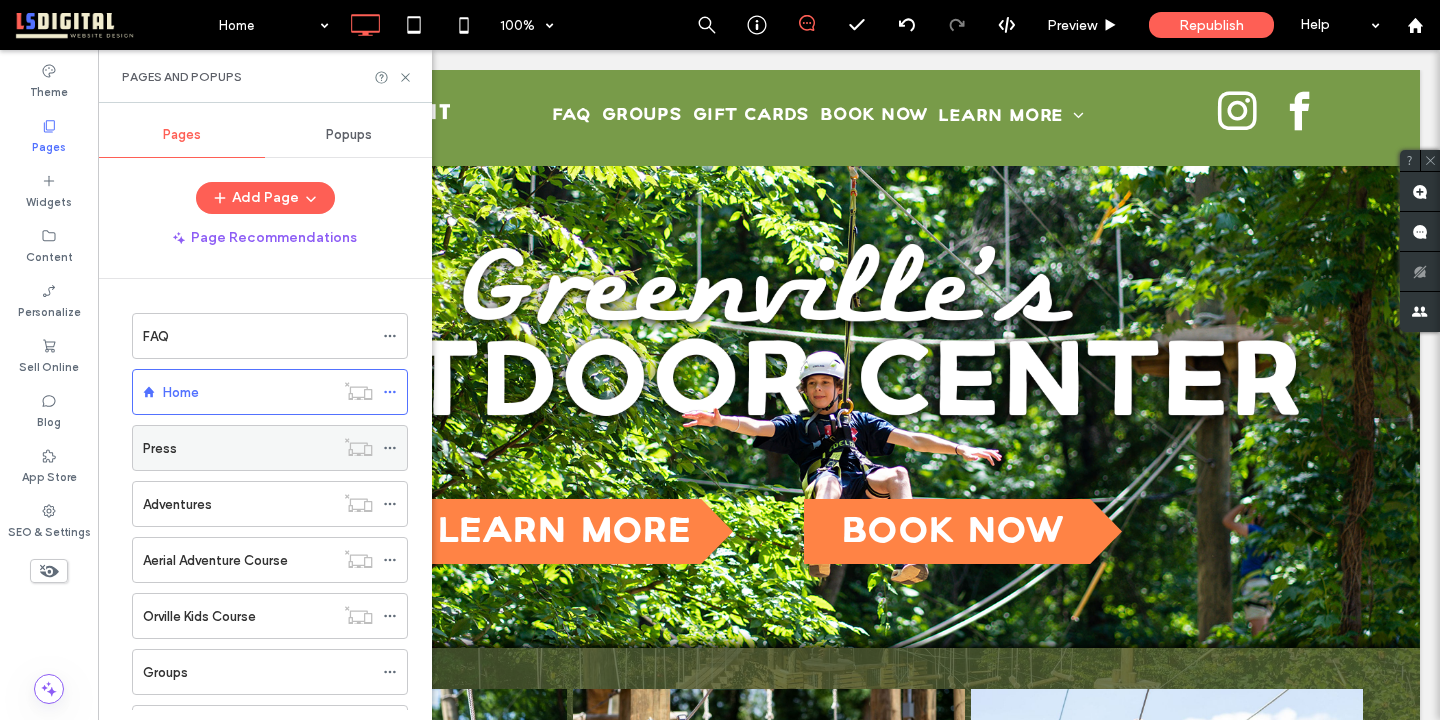 click on "Press" at bounding box center [238, 448] 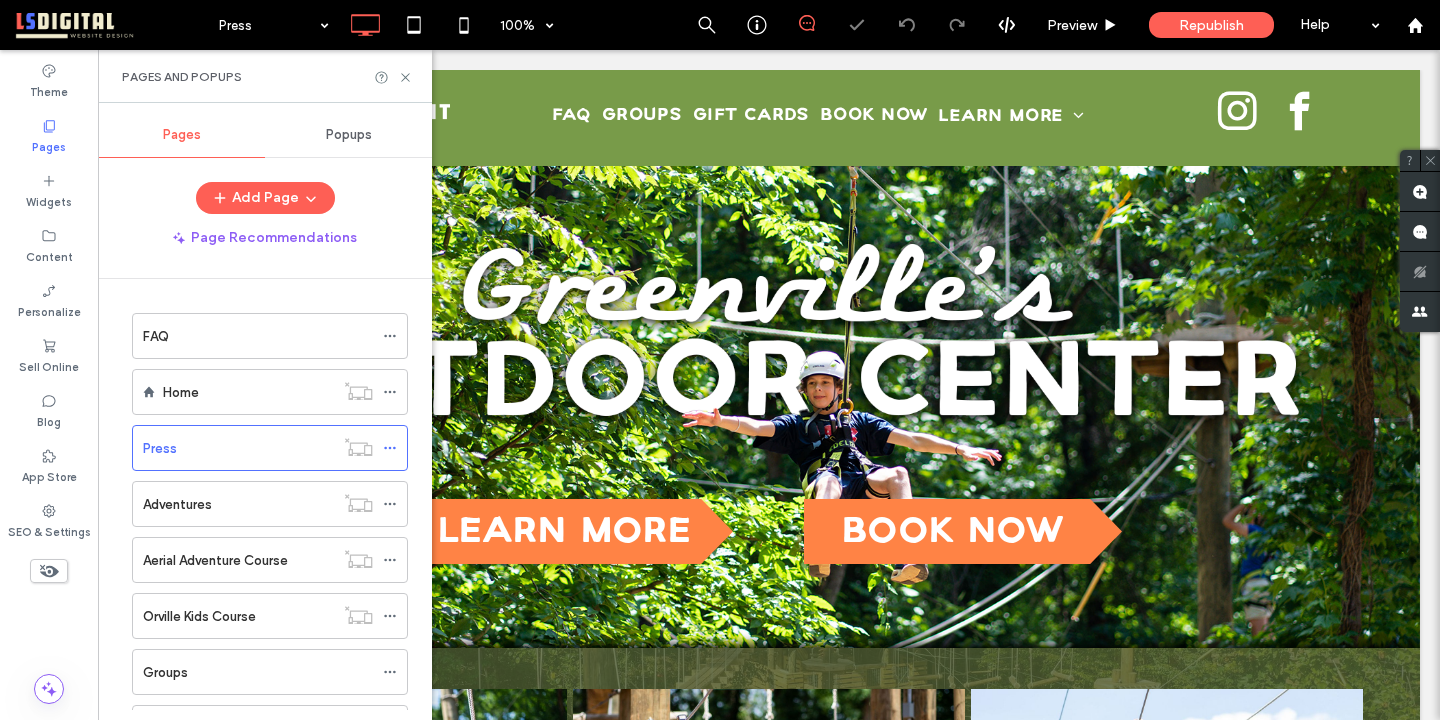 click on "Home" at bounding box center [248, 392] 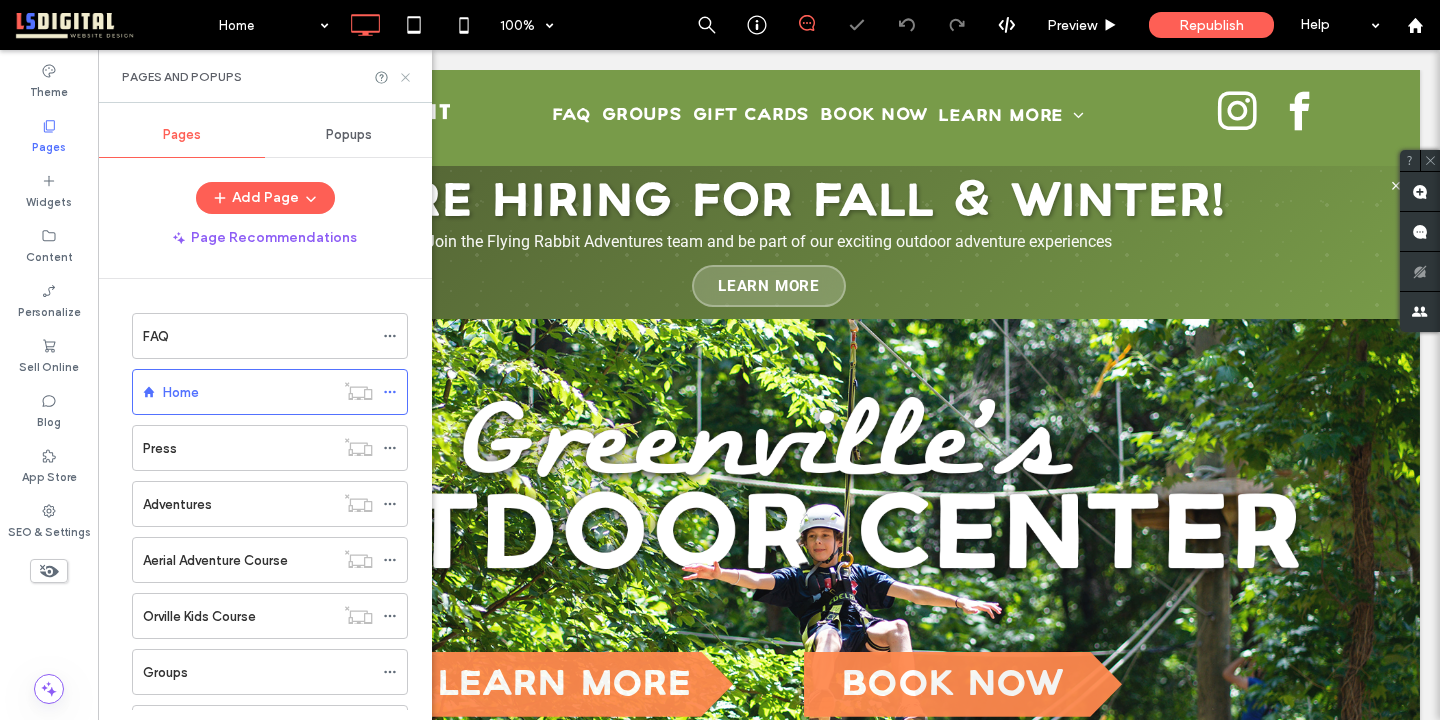 scroll, scrollTop: 0, scrollLeft: 0, axis: both 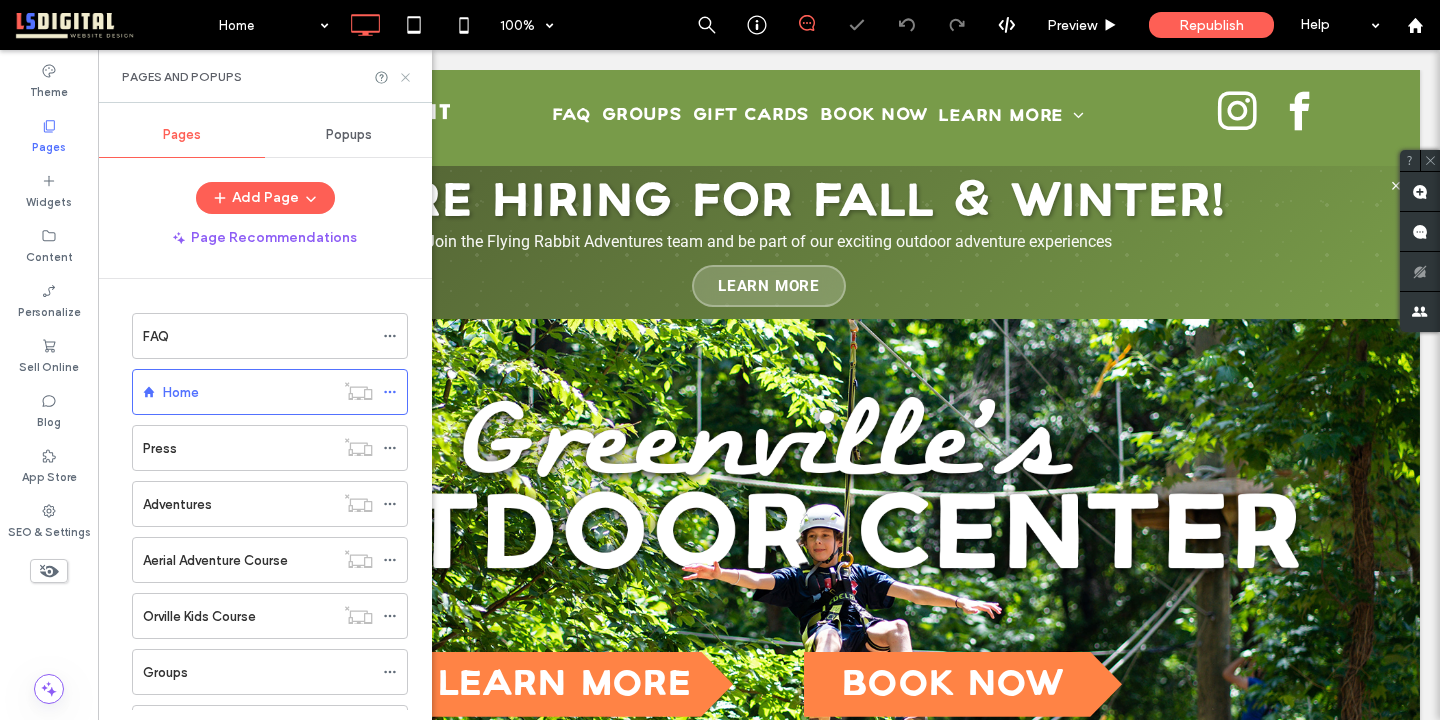 click 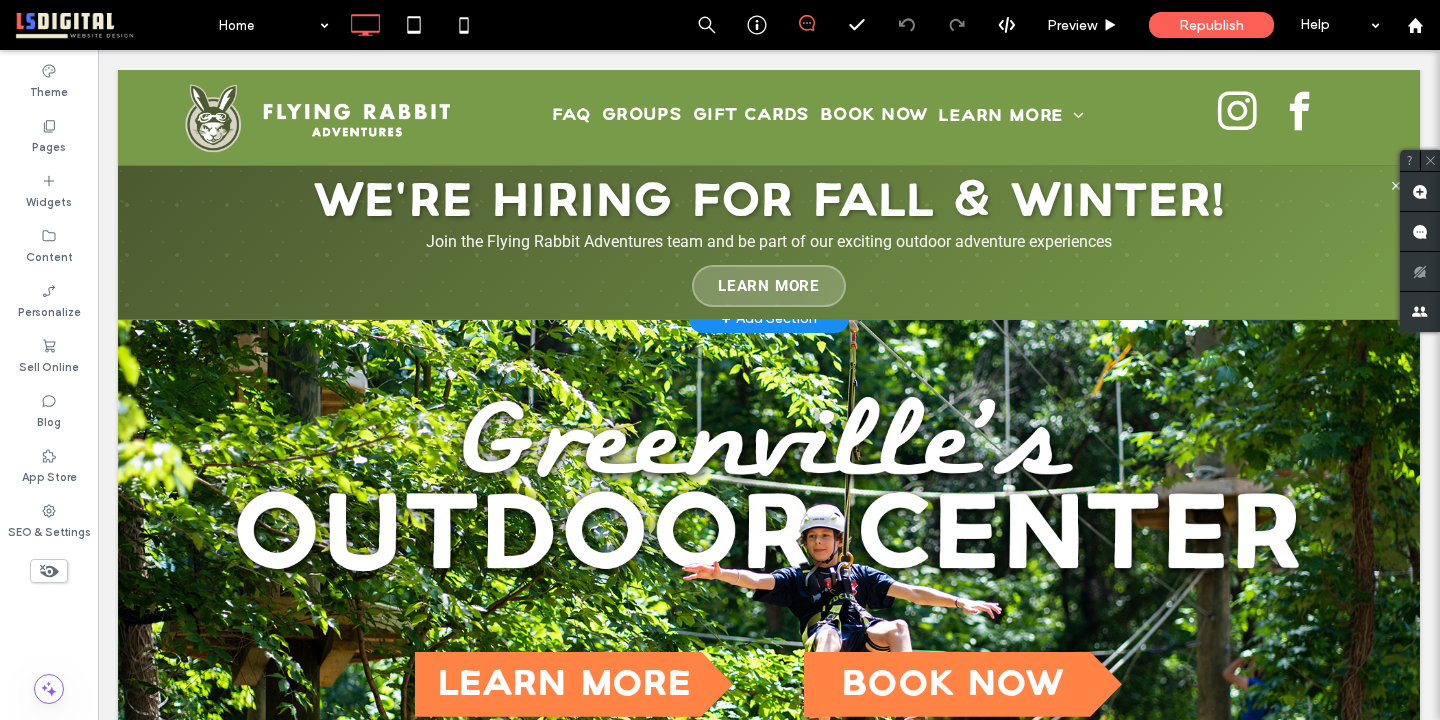 click on "We're Hiring for Fall & Winter!
Join the Flying Rabbit Adventures team and be part of our exciting outdoor adventure experiences
Learn More" at bounding box center (769, 242) 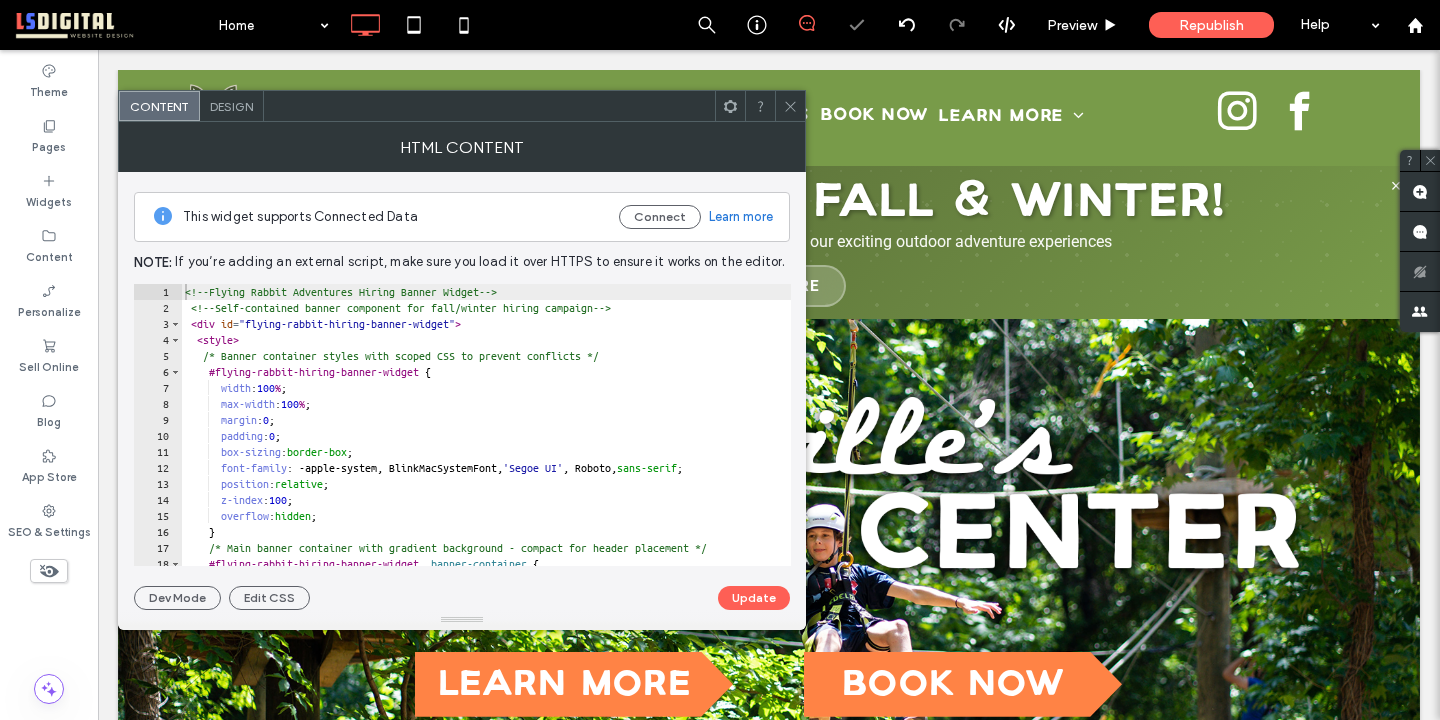 click on "<!--  Flying Rabbit Adventures Hiring Banner Widget  -->   <!--  Self-contained banner component for fall/winter hiring campaign  -->   < div   id = "flying-rabbit-hiring-banner-widget" >    < style >     /* Banner container styles with scoped CSS to prevent conflicts */      #flying-rabbit-hiring-banner-widget   {         width :  100 % ;         max-width :  100 % ;         margin :  0 ;         padding :  0 ;         box-sizing :  border-box ;         font-family : -apple-system, BlinkMacSystemFont,  ' Segoe UI ' , Roboto,  sans-serif ;         position :  relative ;         z-index :  100 ;         overflow :  hidden ;      }      /* Main banner container with gradient background - compact for header placement */      #flying-rabbit-hiring-banner-widget   .banner-container   {         background : linear-gradient( 135 deg ,  #4d5a31   0 % ,  #789b49   100 % );" at bounding box center (548, 441) 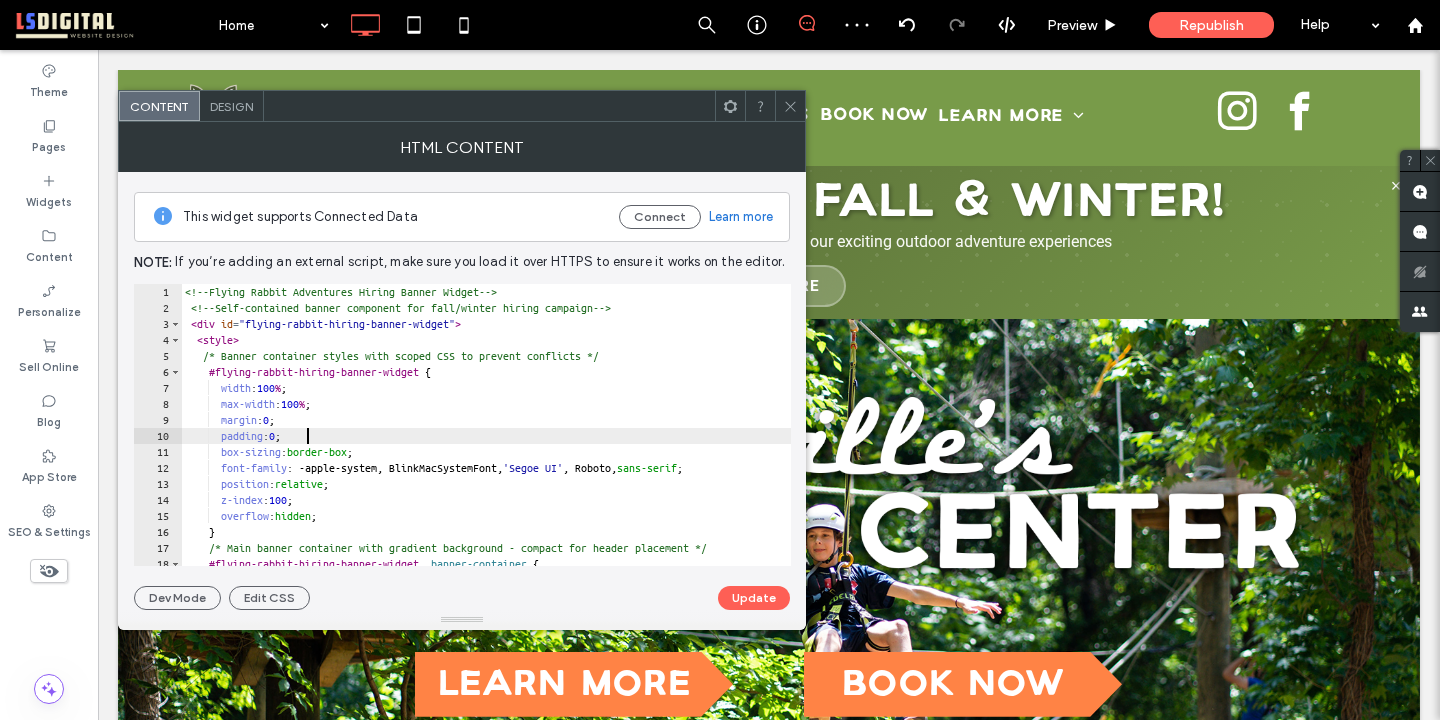 click on "<!--  Flying Rabbit Adventures Hiring Banner Widget  -->   <!--  Self-contained banner component for fall/winter hiring campaign  -->   < div   id = "flying-rabbit-hiring-banner-widget" >    < style >     /* Banner container styles with scoped CSS to prevent conflicts */      #flying-rabbit-hiring-banner-widget   {         width :  100 % ;         max-width :  100 % ;         margin :  0 ;         padding :  0 ;         box-sizing :  border-box ;         font-family : -apple-system, BlinkMacSystemFont,  ' Segoe UI ' , Roboto,  sans-serif ;         position :  relative ;         z-index :  100 ;         overflow :  hidden ;      }      /* Main banner container with gradient background - compact for header placement */      #flying-rabbit-hiring-banner-widget   .banner-container   {         background : linear-gradient( 135 deg ,  #4d5a31   0 % ,  #789b49   100 % );" at bounding box center [548, 441] 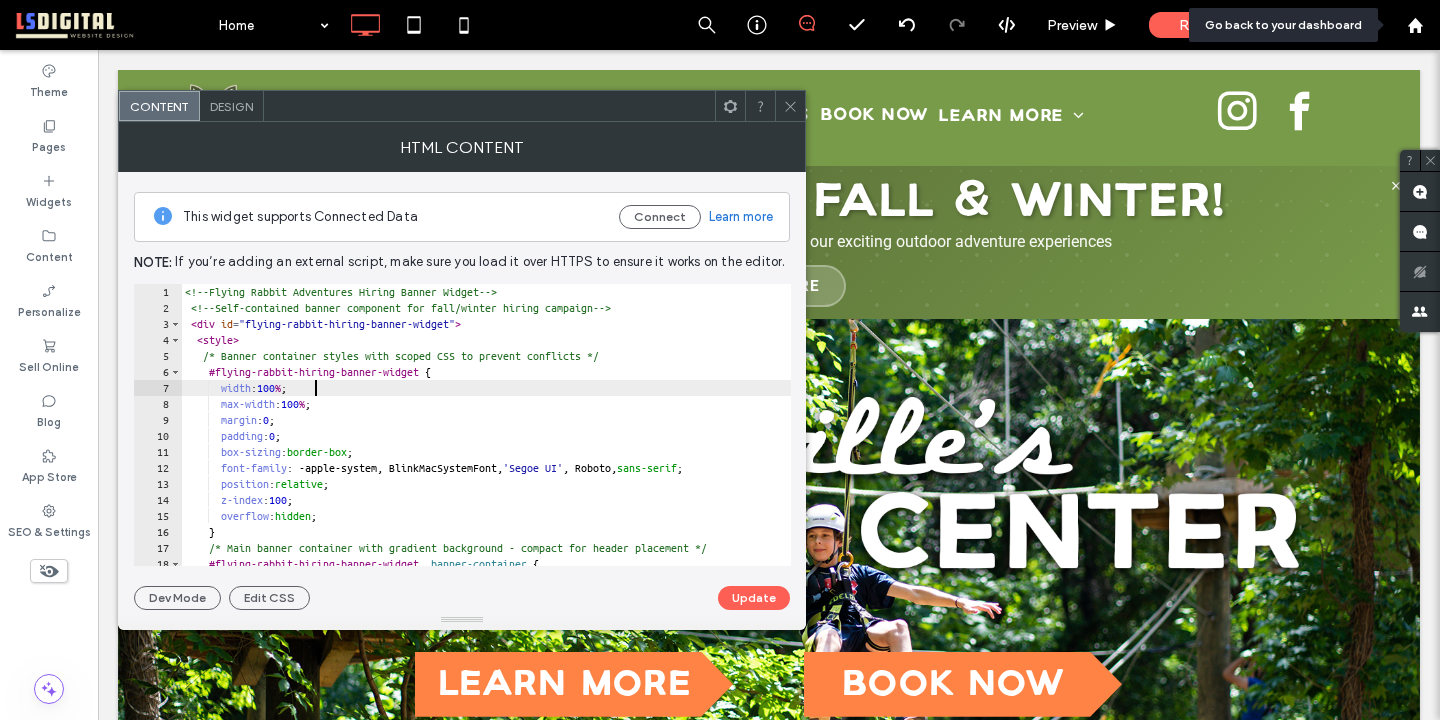 click on "<!--  Flying Rabbit Adventures Hiring Banner Widget  -->   <!--  Self-contained banner component for fall/winter hiring campaign  -->   < div   id = "flying-rabbit-hiring-banner-widget" >    < style >     /* Banner container styles with scoped CSS to prevent conflicts */      #flying-rabbit-hiring-banner-widget   {         width :  100 % ;         max-width :  100 % ;         margin :  0 ;         padding :  0 ;         box-sizing :  border-box ;         font-family : -apple-system, BlinkMacSystemFont,  ' Segoe UI ' , Roboto,  sans-serif ;         position :  relative ;         z-index :  100 ;         overflow :  hidden ;      }      /* Main banner container with gradient background - compact for header placement */      #flying-rabbit-hiring-banner-widget   .banner-container   {         background : linear-gradient( 135 deg ,  #4d5a31   0 % ,  #789b49   100 % );" at bounding box center (548, 441) 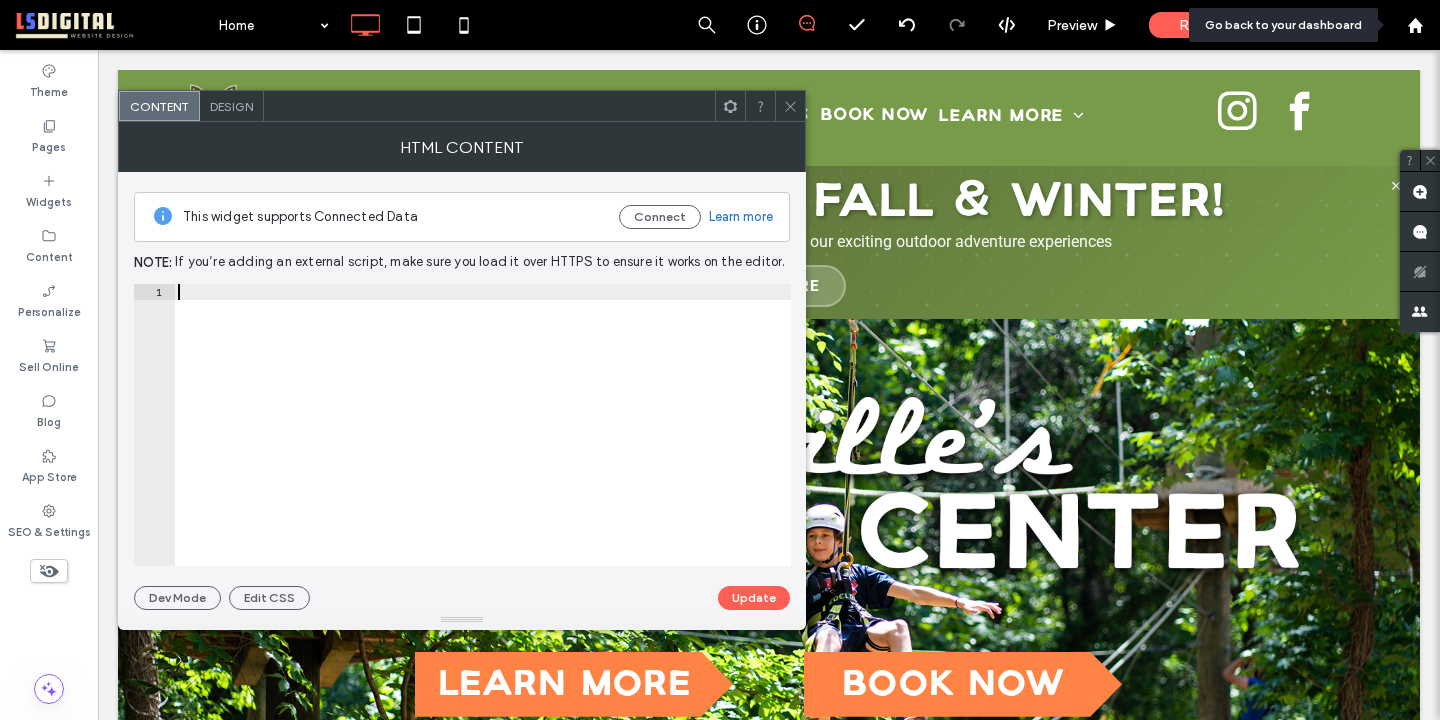 paste on "**********" 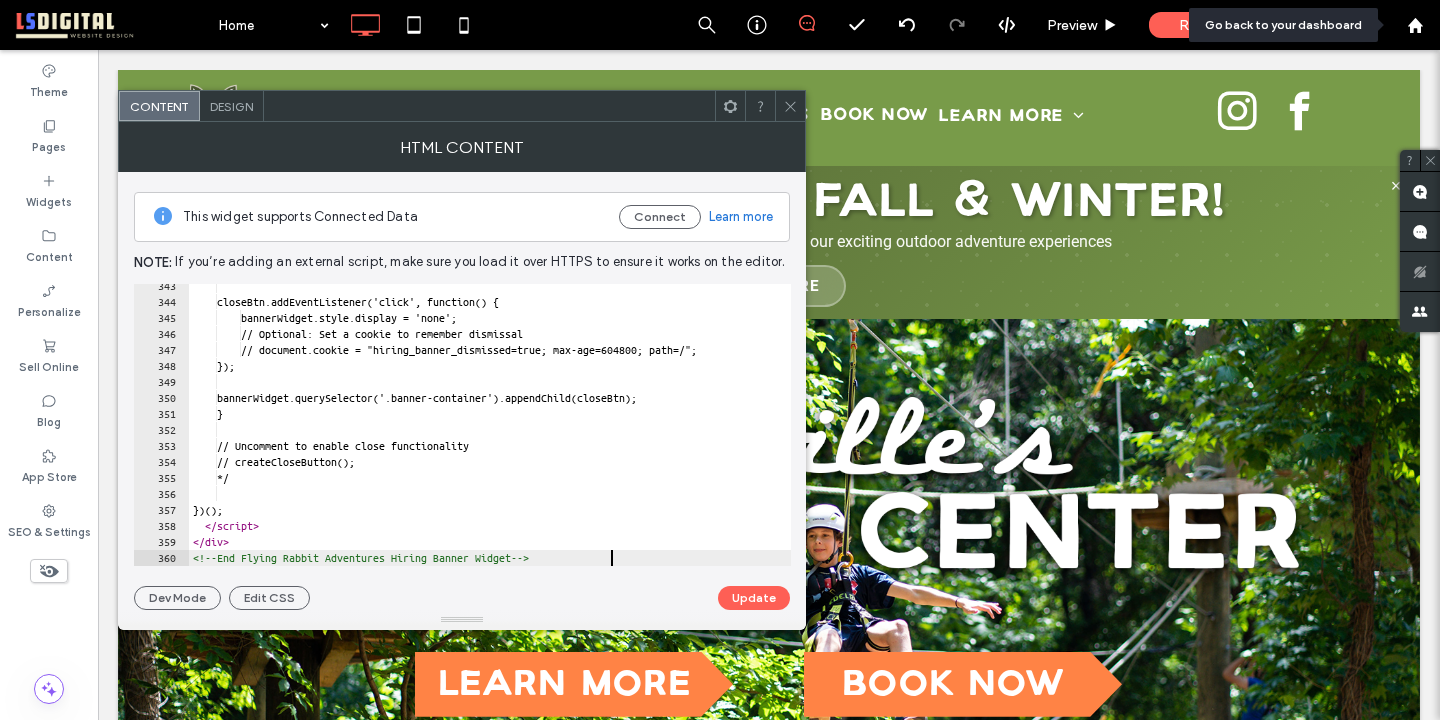 scroll, scrollTop: 5478, scrollLeft: 0, axis: vertical 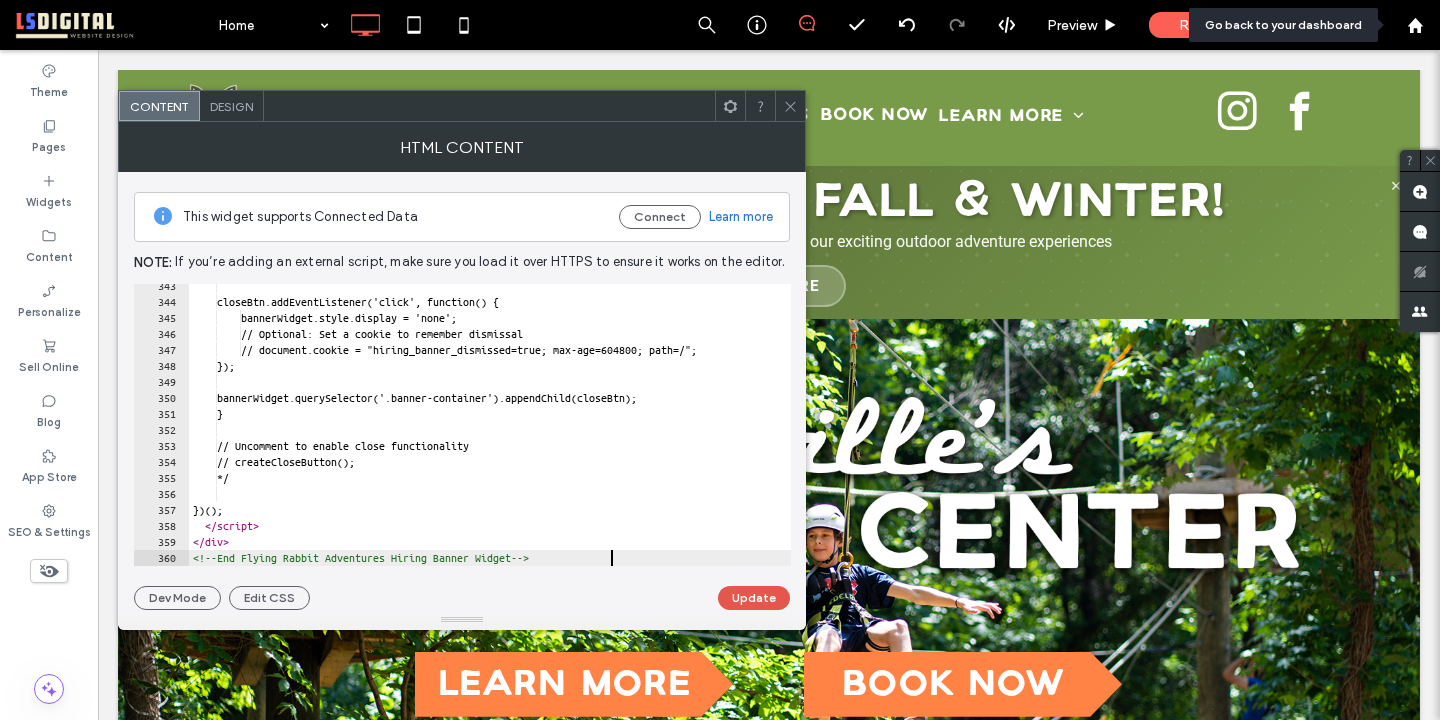 click on "Update" at bounding box center (754, 598) 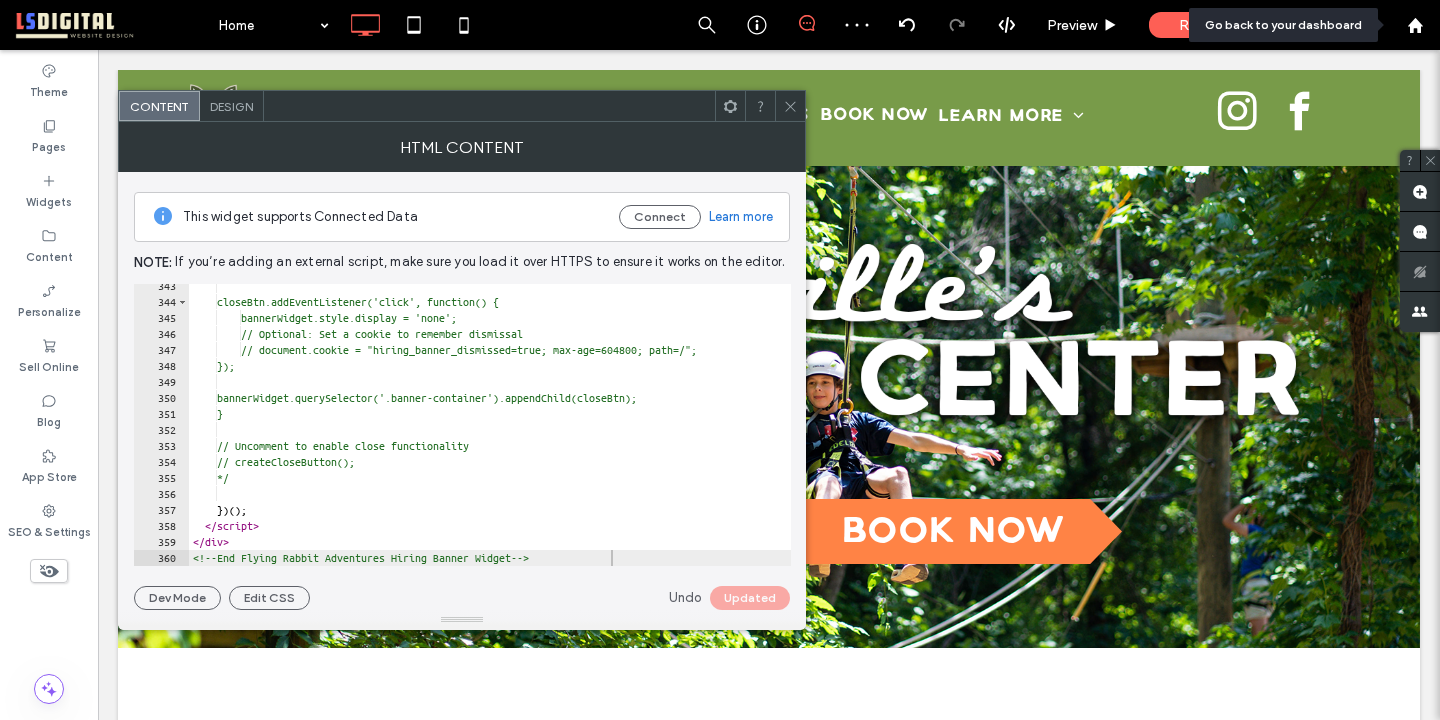 click 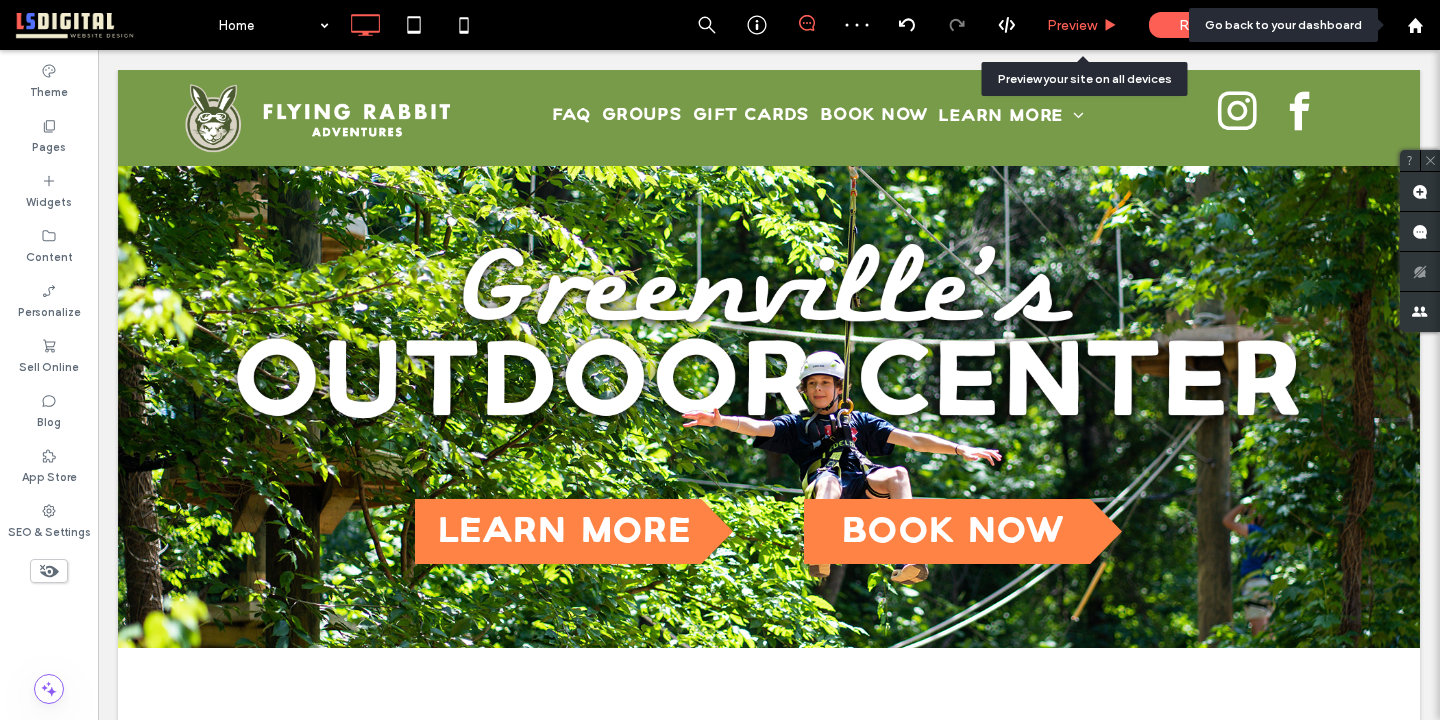 click on "Preview" at bounding box center [1072, 25] 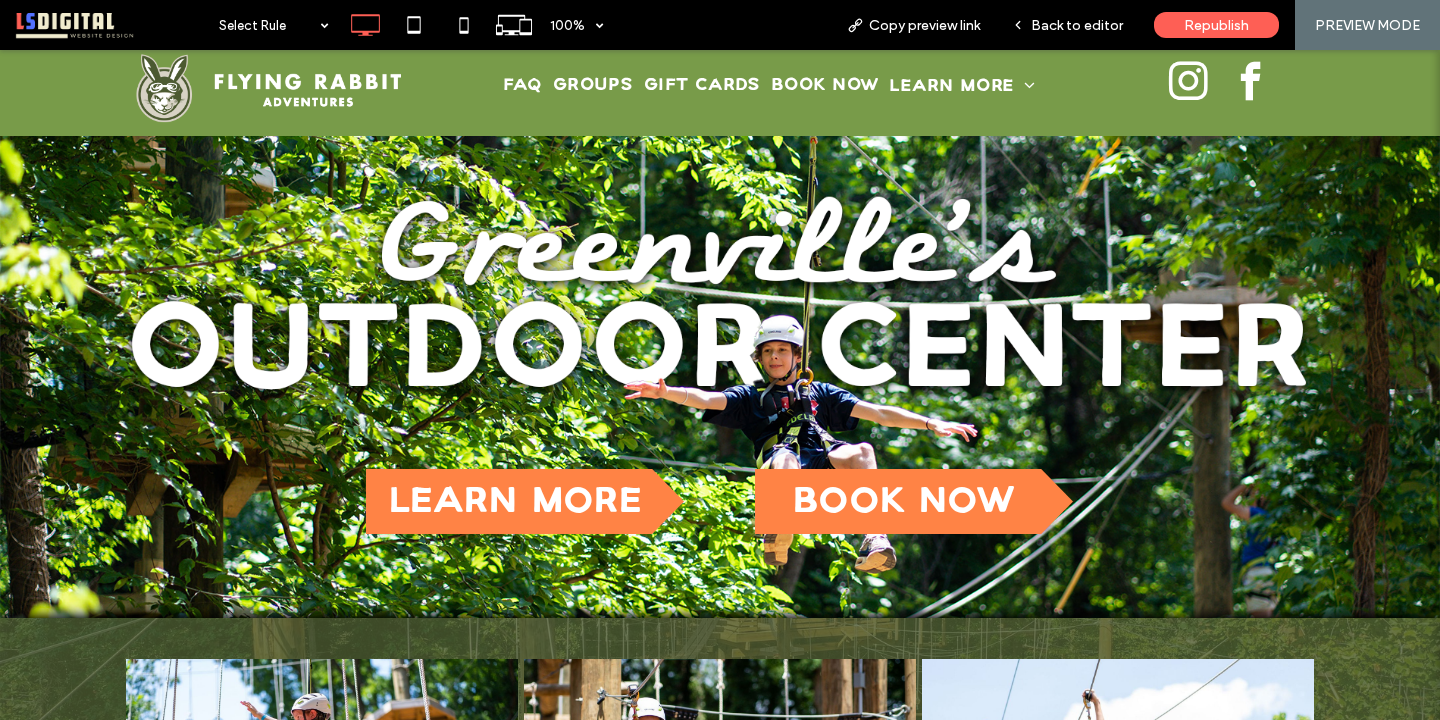scroll, scrollTop: 0, scrollLeft: 0, axis: both 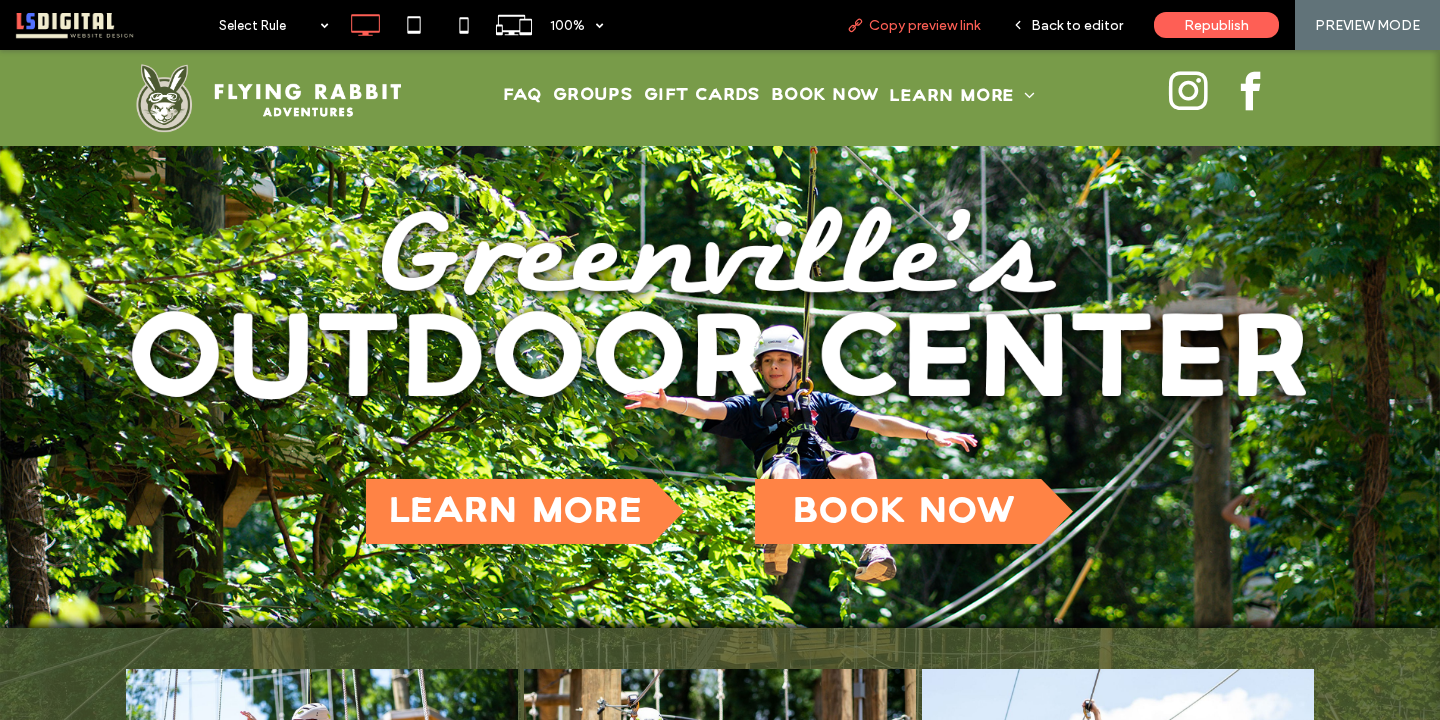 click on "Copy preview link" at bounding box center (924, 25) 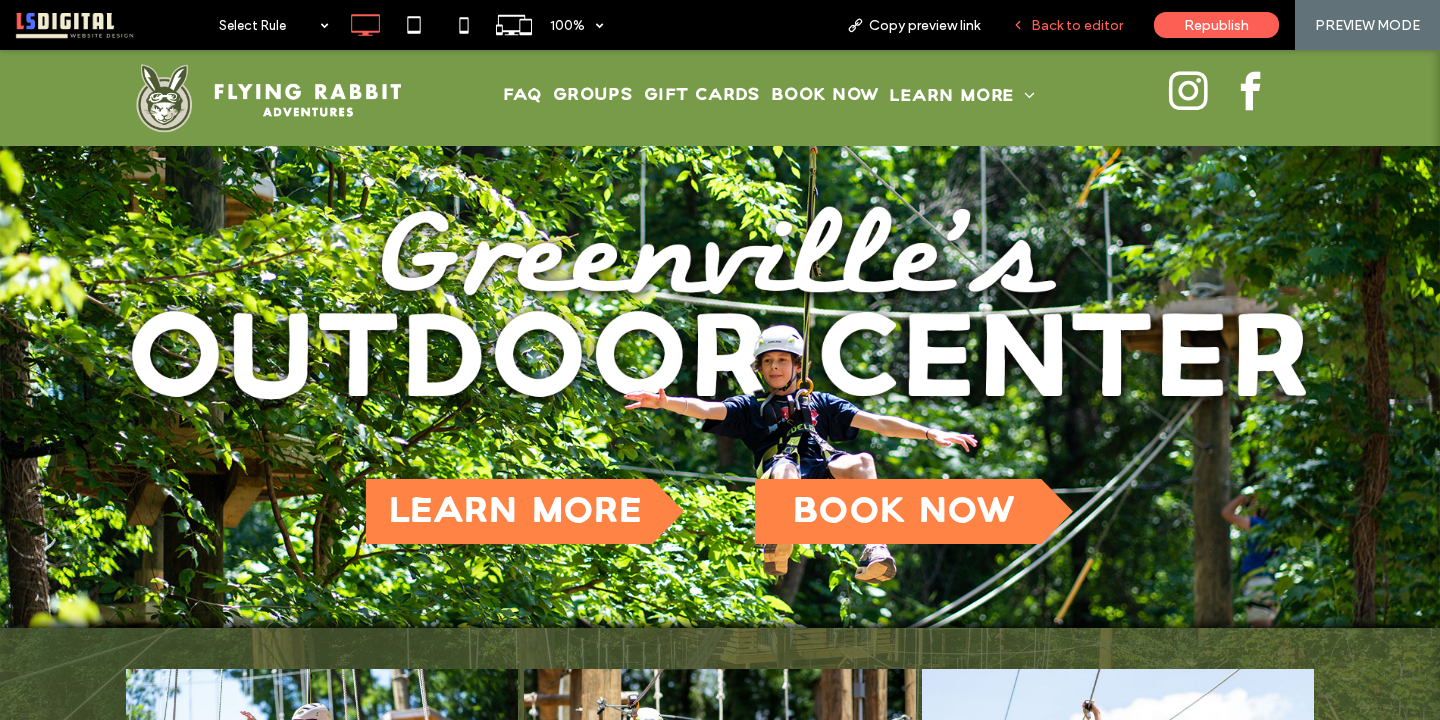 click on "Back to editor" at bounding box center (1077, 25) 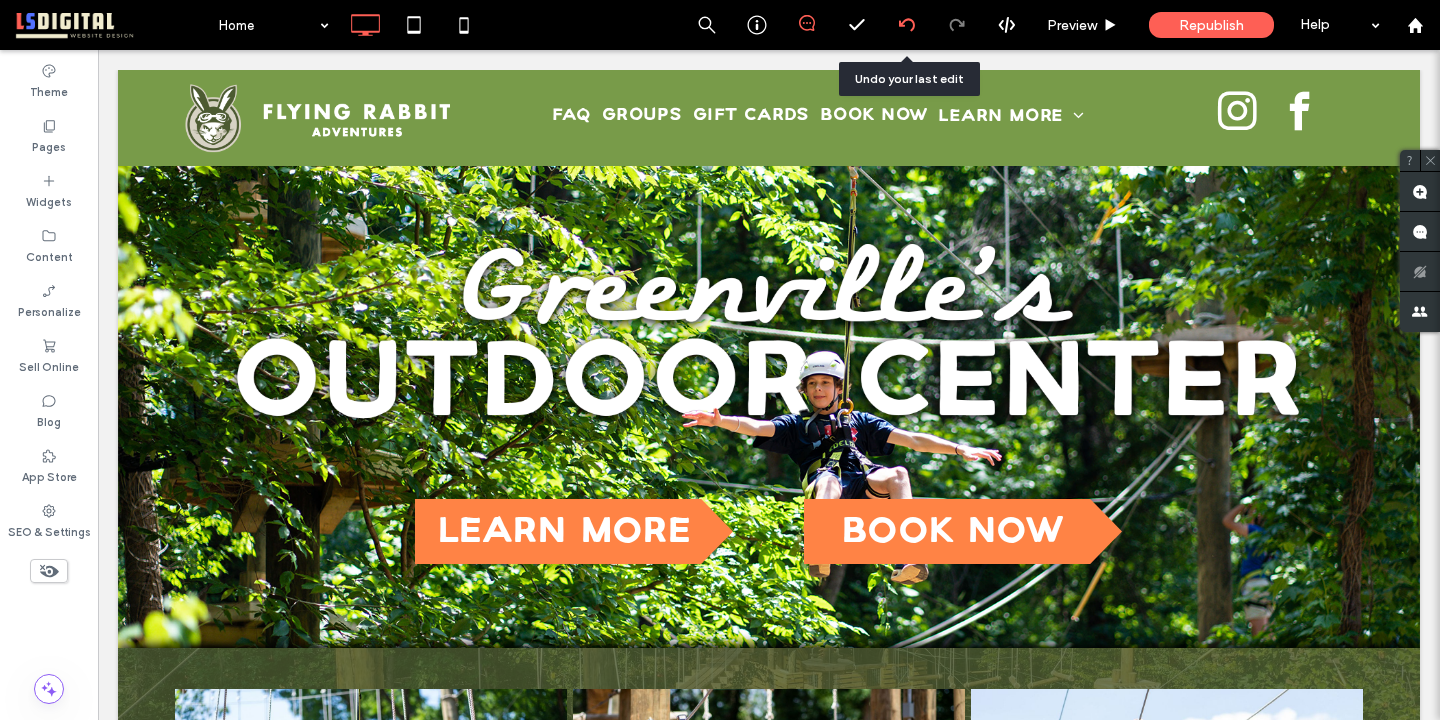 click 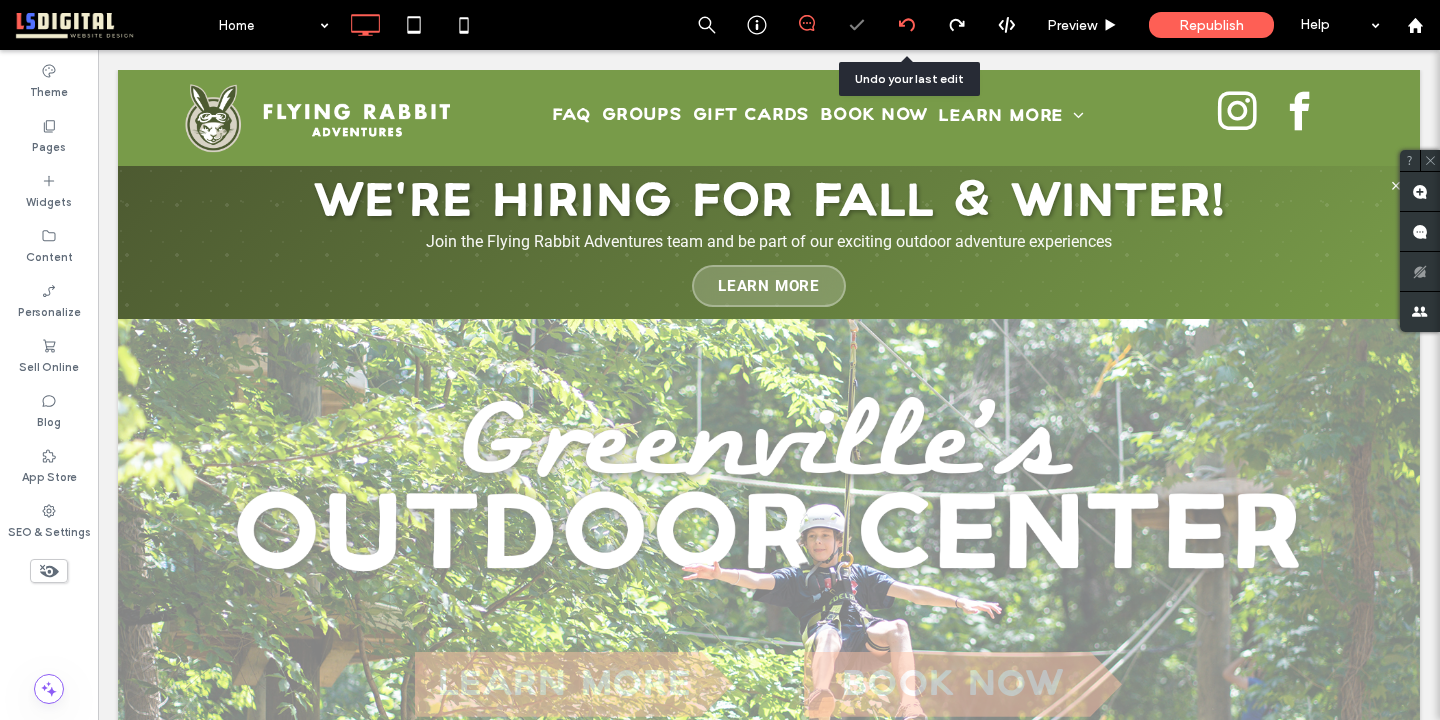 scroll, scrollTop: 0, scrollLeft: 0, axis: both 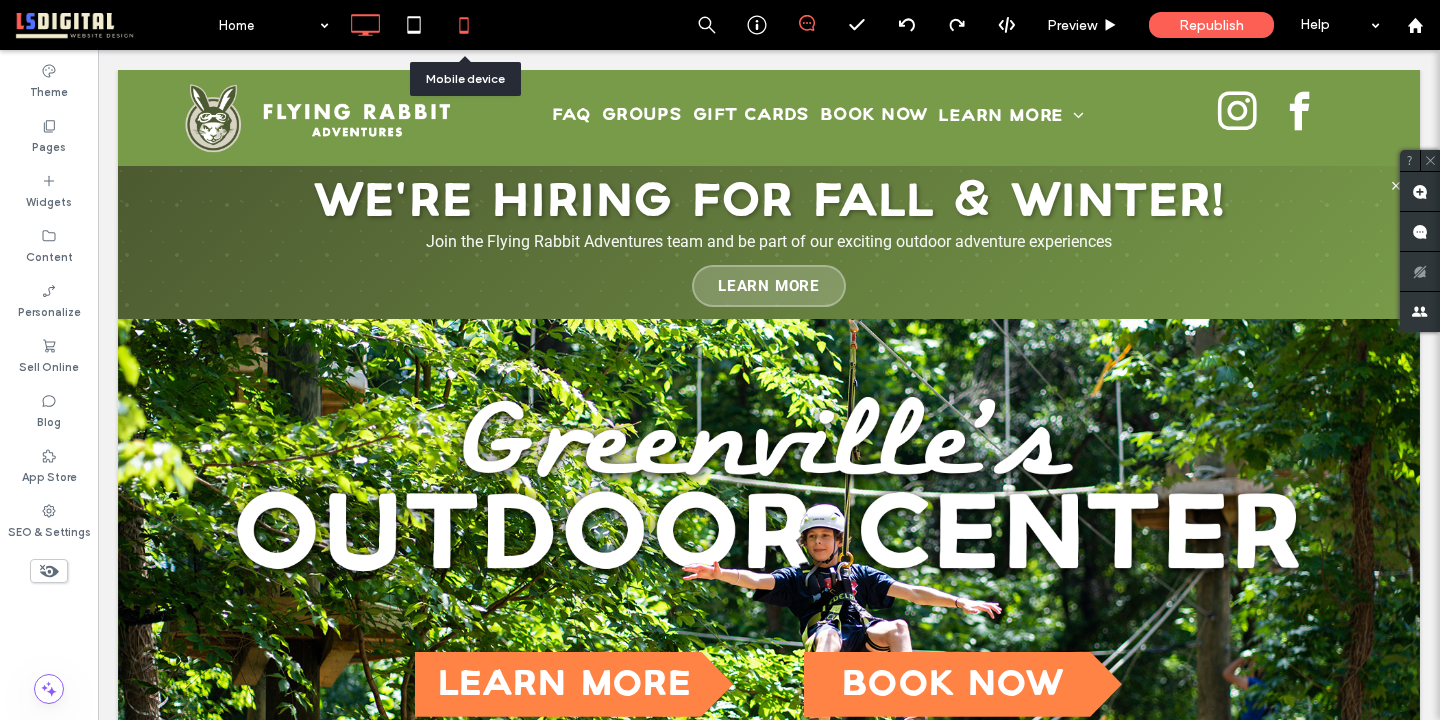 click 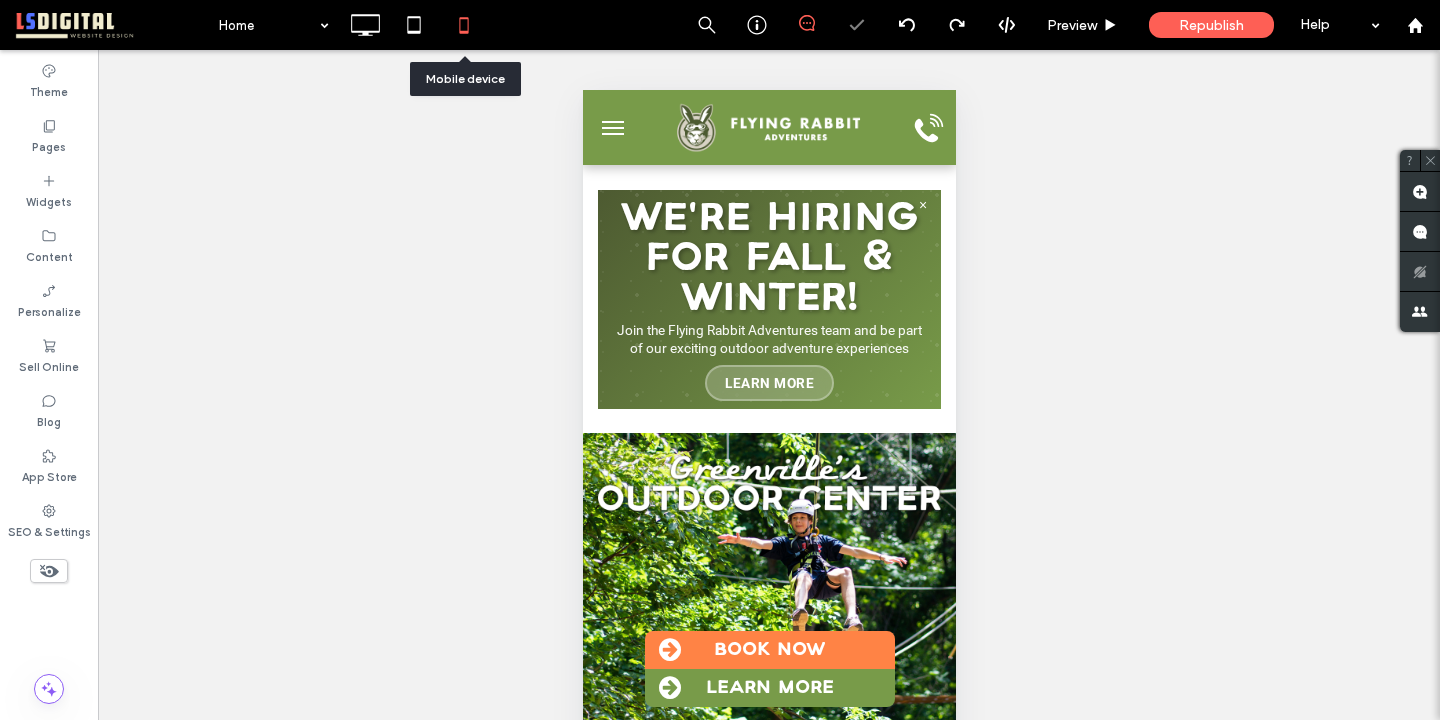 scroll, scrollTop: 0, scrollLeft: 0, axis: both 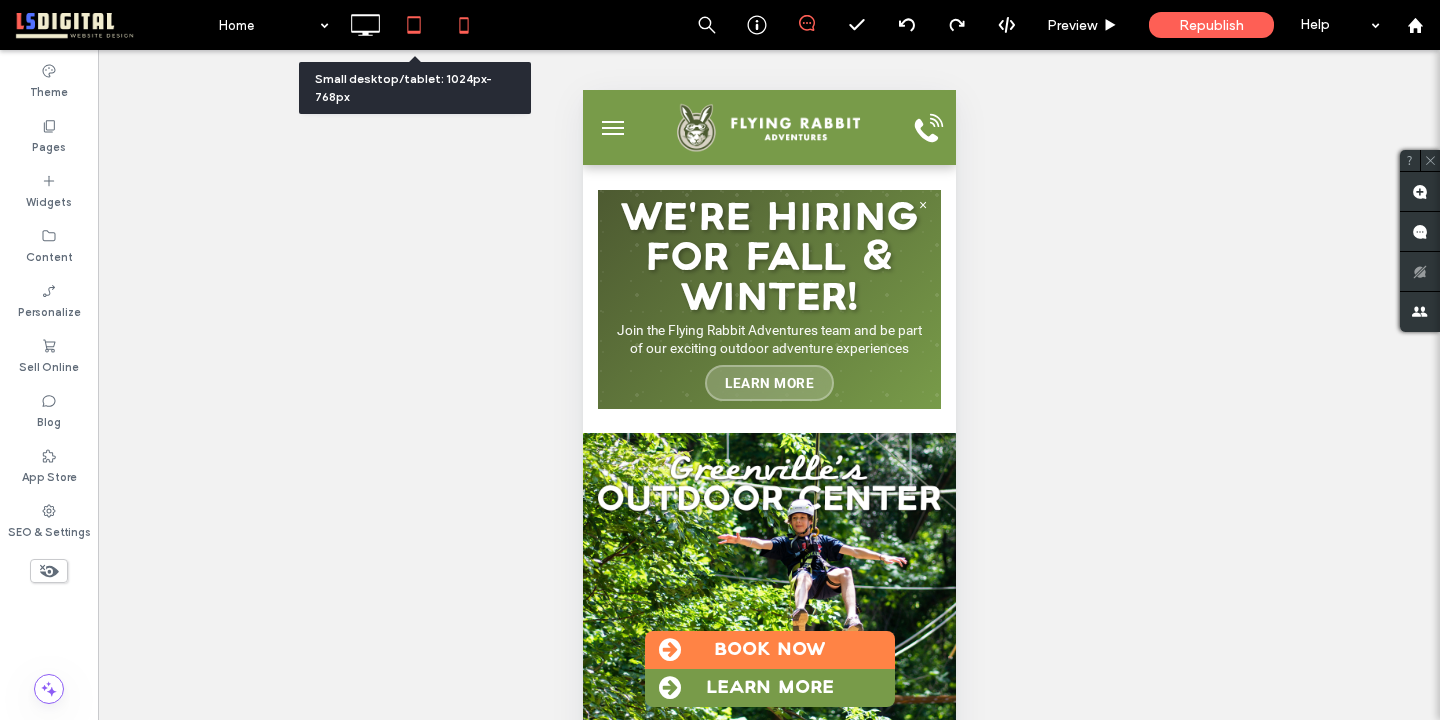click 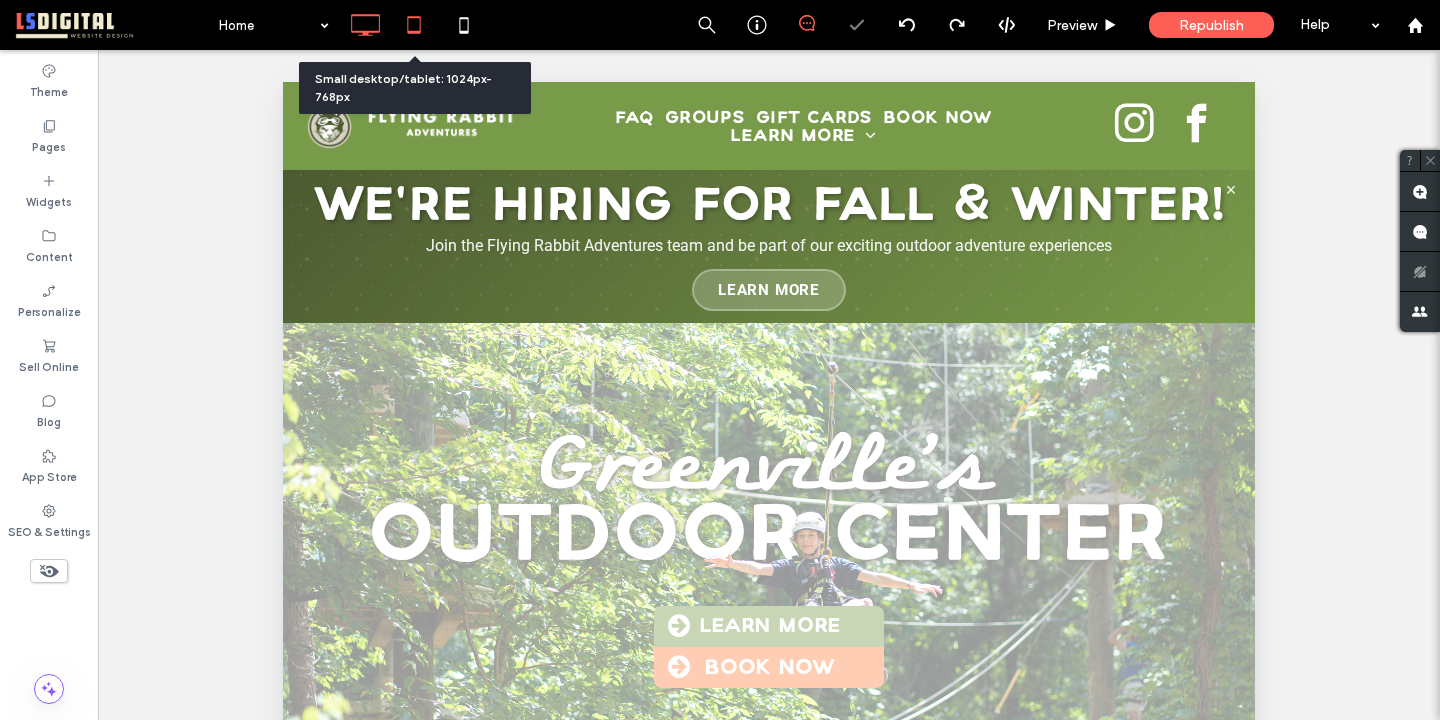 scroll, scrollTop: 0, scrollLeft: 0, axis: both 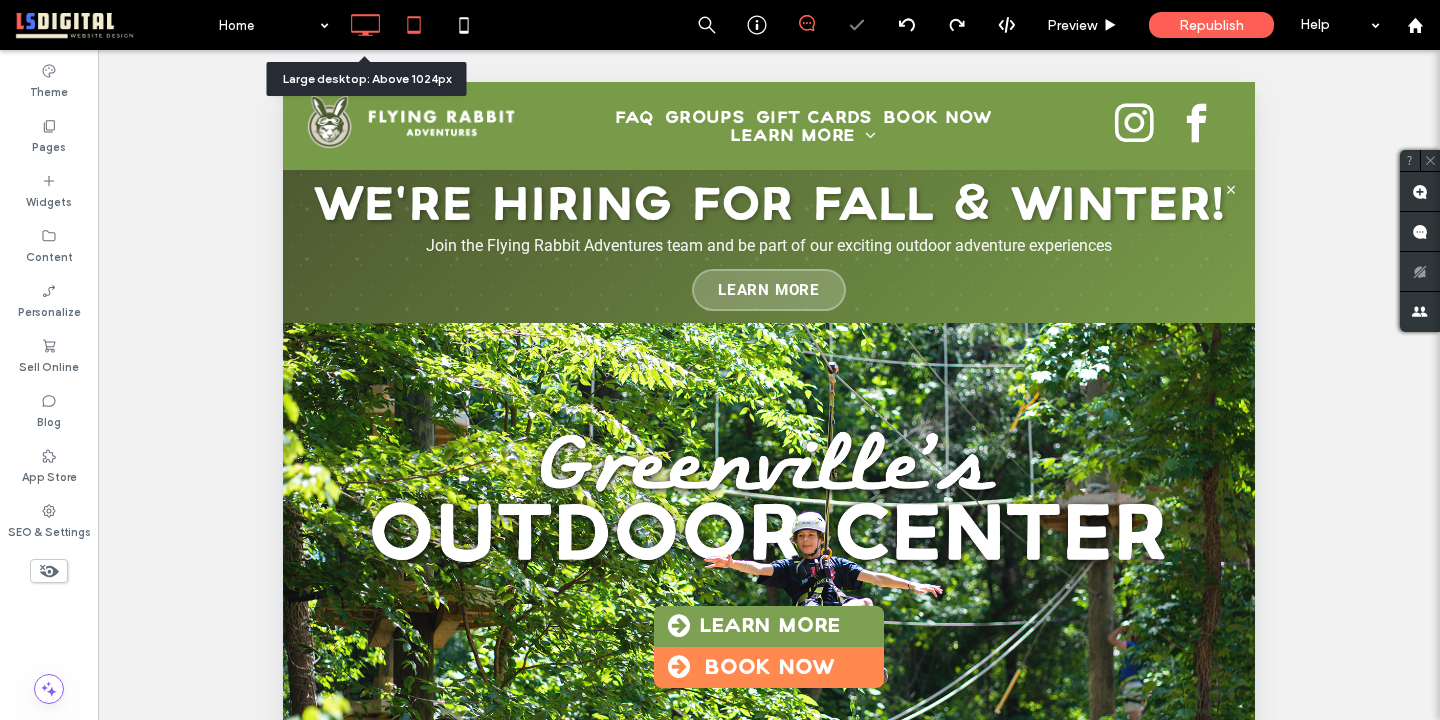 click 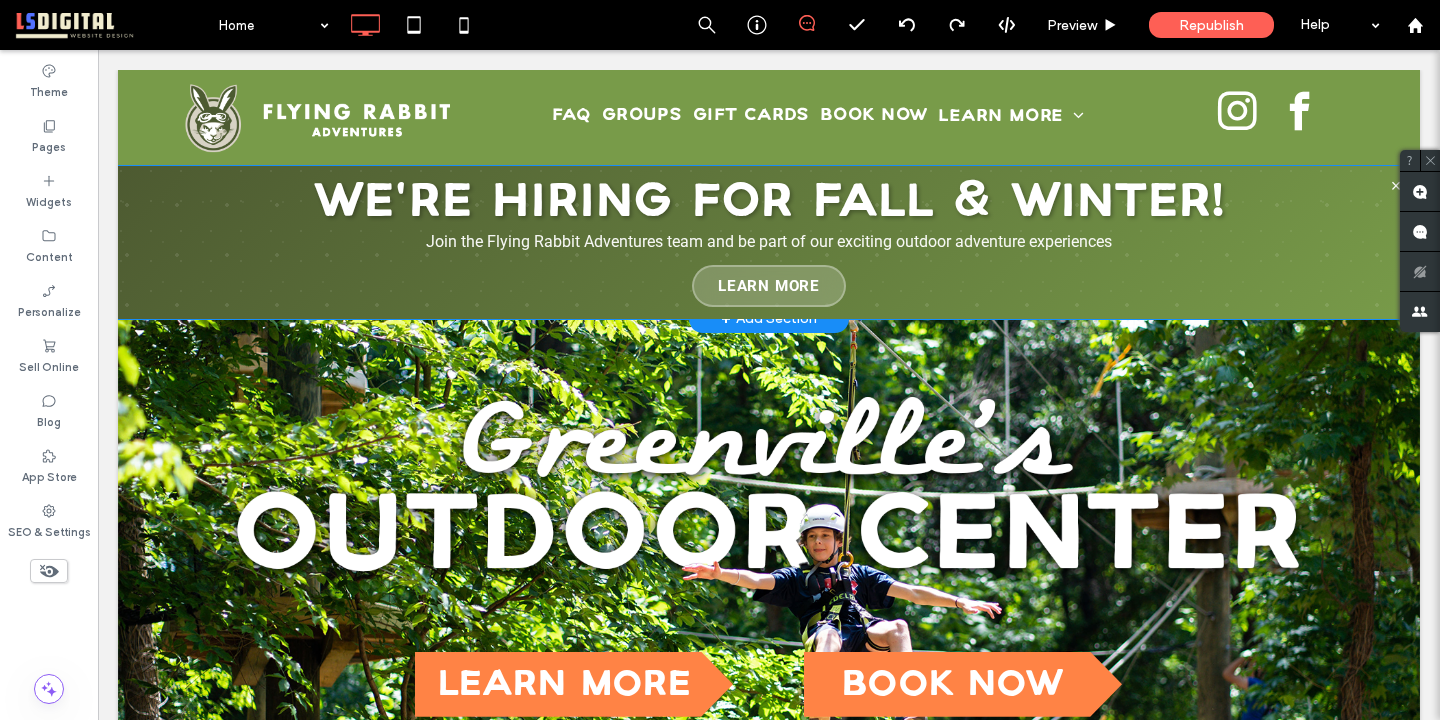 click on "We're Hiring for Fall & Winter!
Join the Flying Rabbit Adventures team and be part of our exciting outdoor adventure experiences
Learn More" at bounding box center (769, 242) 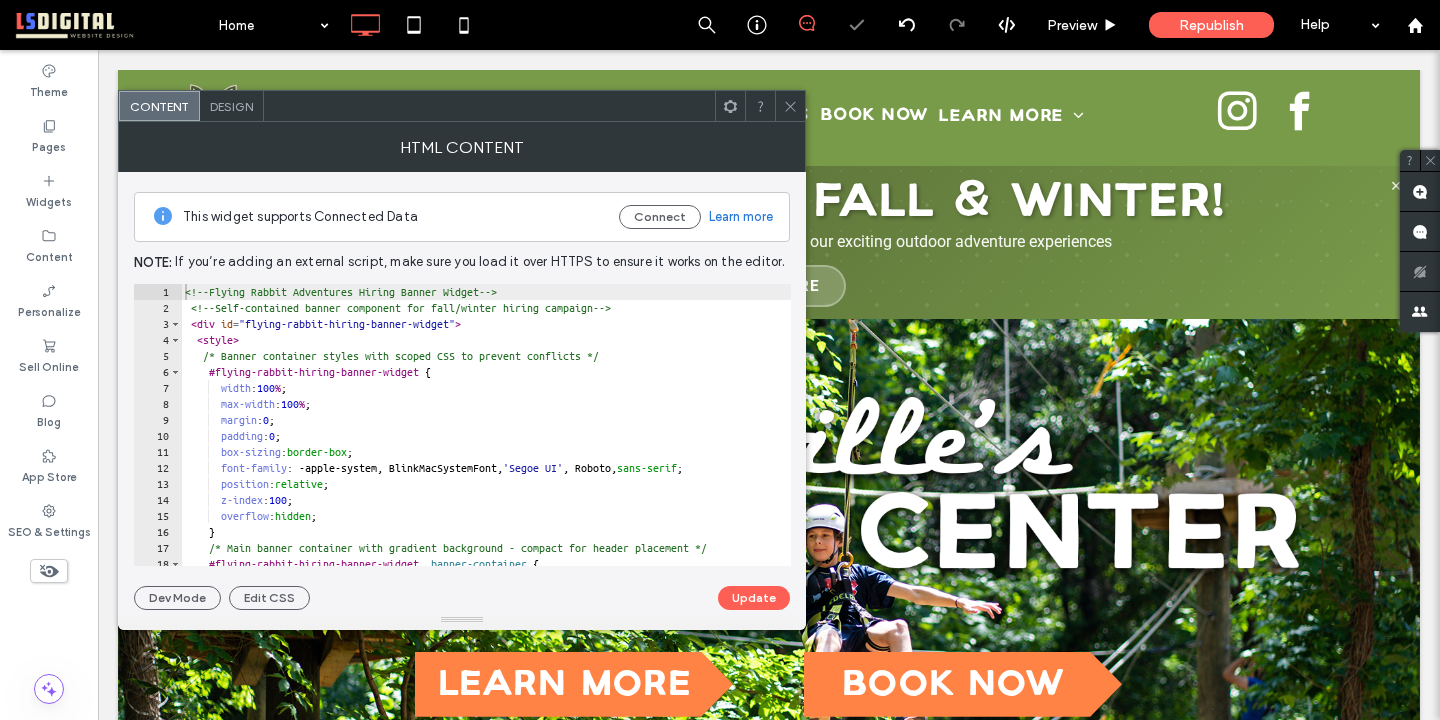 click on "<!--  Flying Rabbit Adventures Hiring Banner Widget  -->   <!--  Self-contained banner component for fall/winter hiring campaign  -->   < div   id = "flying-rabbit-hiring-banner-widget" >    < style >     /* Banner container styles with scoped CSS to prevent conflicts */      #flying-rabbit-hiring-banner-widget   {         width :  100 % ;         max-width :  100 % ;         margin :  0 ;         padding :  0 ;         box-sizing :  border-box ;         font-family : -apple-system, BlinkMacSystemFont,  ' Segoe UI ' , Roboto,  sans-serif ;         position :  relative ;         z-index :  100 ;         overflow :  hidden ;      }      /* Main banner container with gradient background - compact for header placement */      #flying-rabbit-hiring-banner-widget   .banner-container   {         background : linear-gradient( 135 deg ,  #4d5a31   0 % ,  #789b49   100 % );" at bounding box center [548, 441] 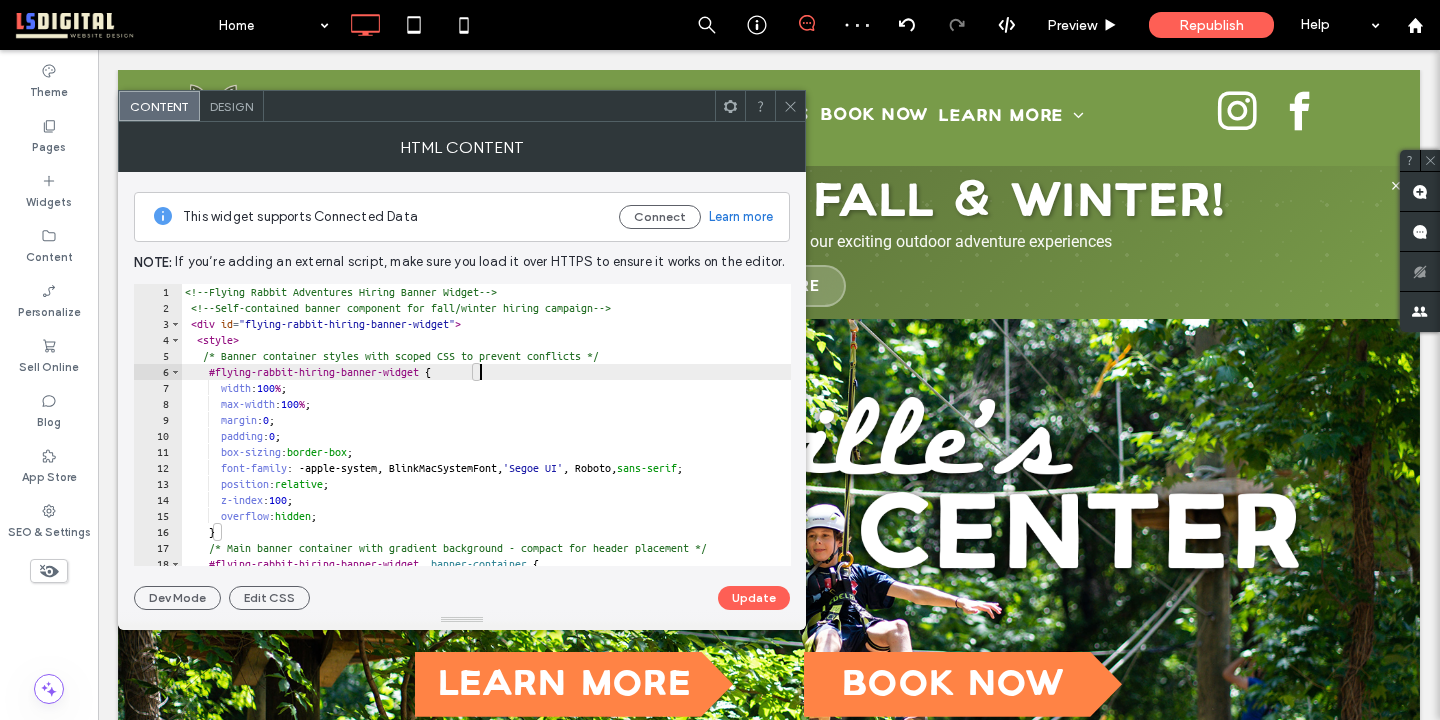 type on "**********" 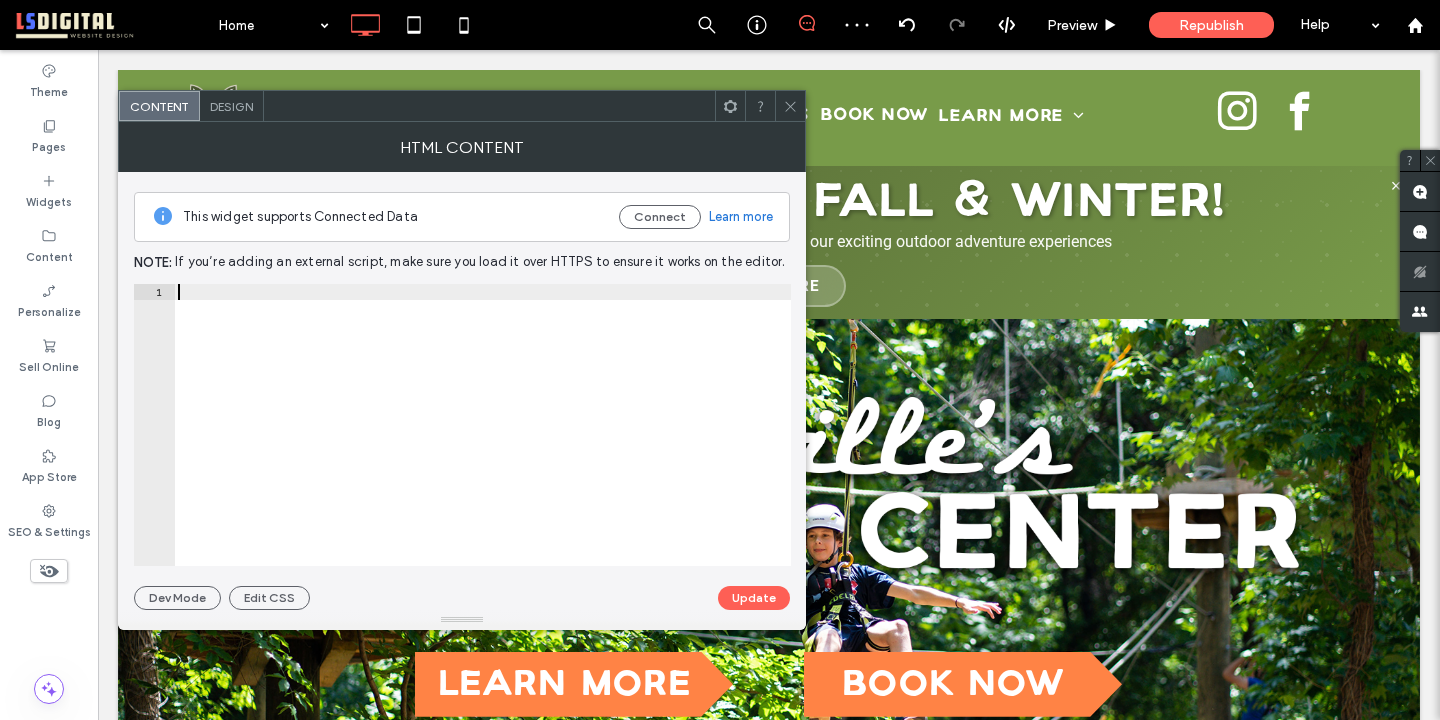 paste on "**********" 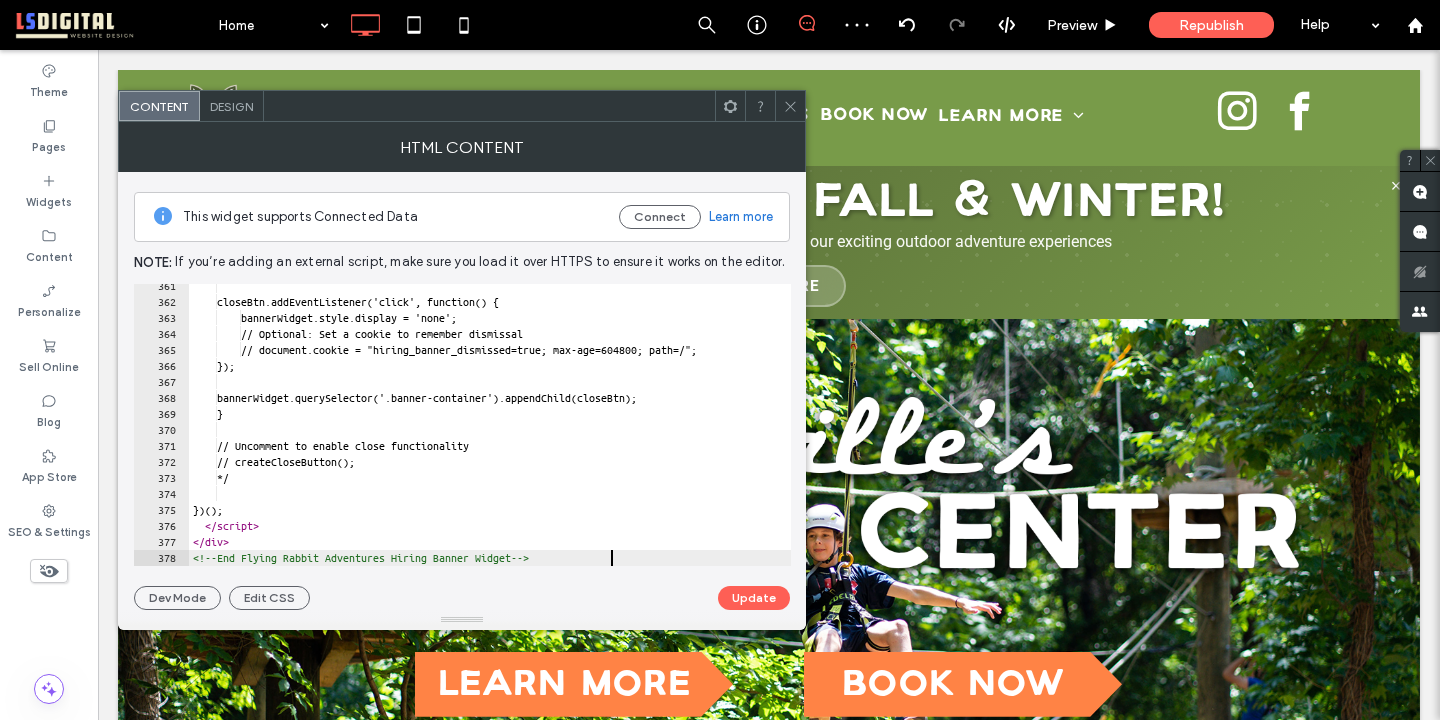 scroll, scrollTop: 5766, scrollLeft: 0, axis: vertical 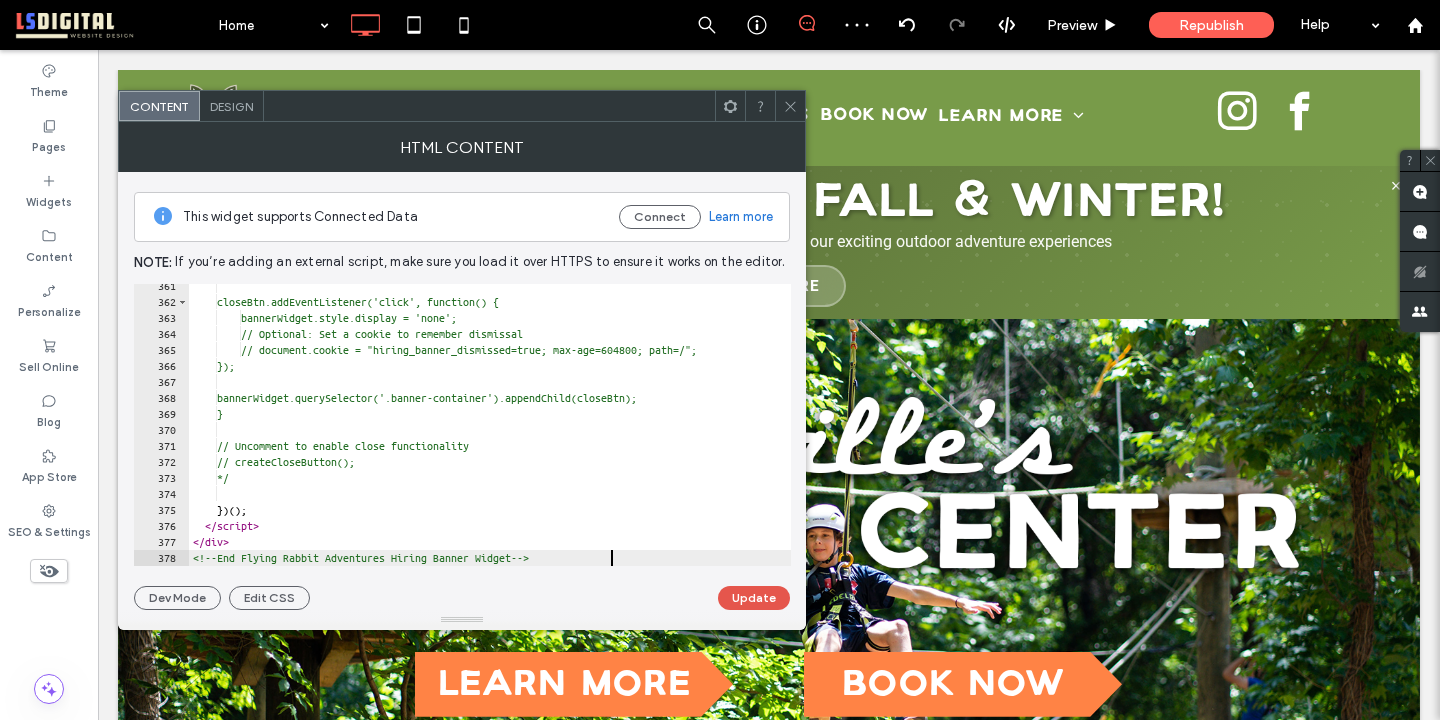 click on "Update" at bounding box center (754, 598) 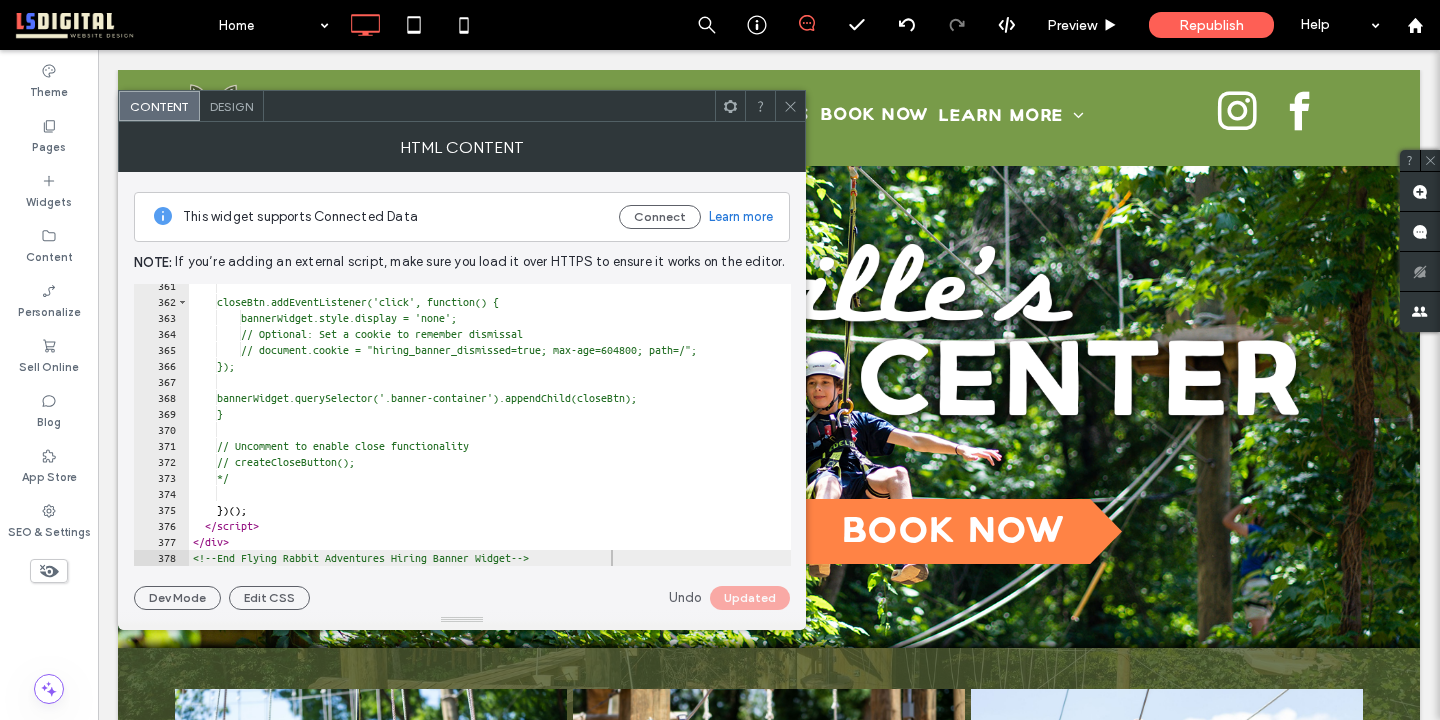 click 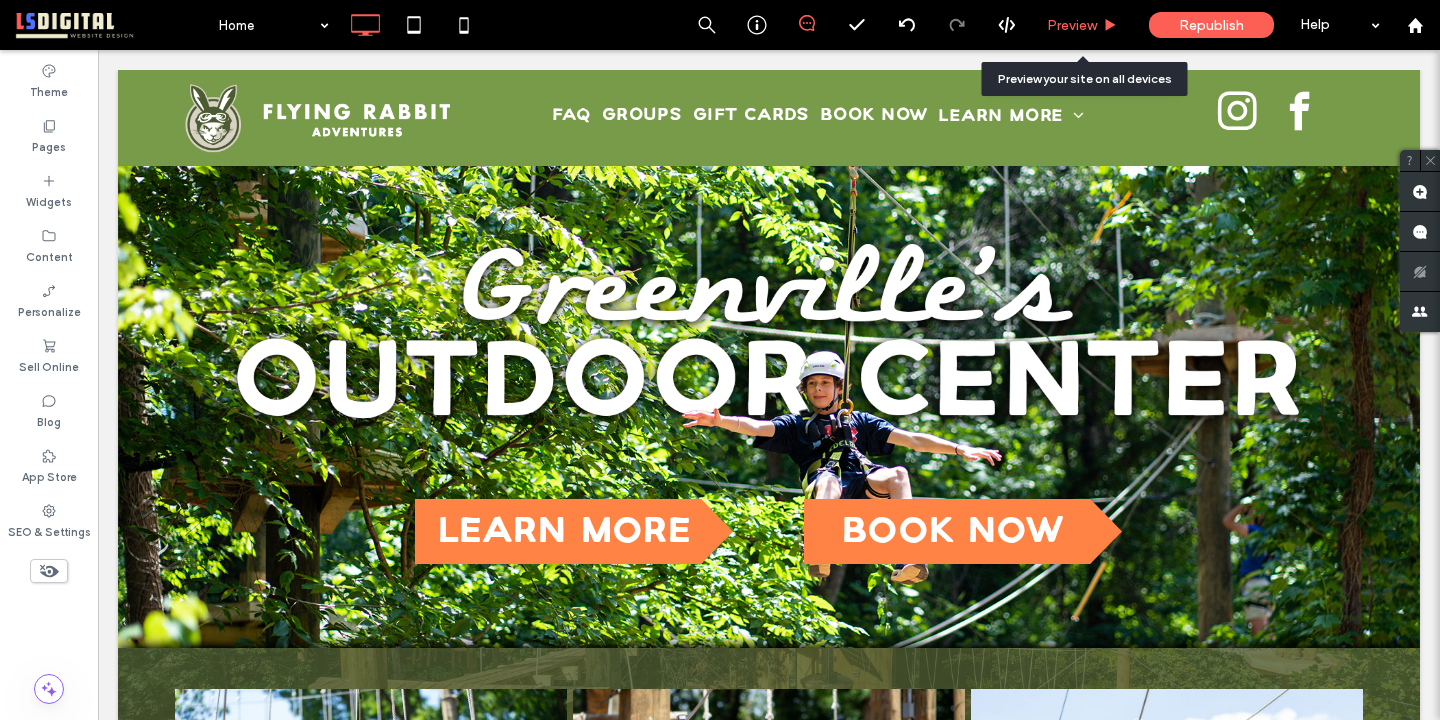 click on "Preview" at bounding box center [1072, 25] 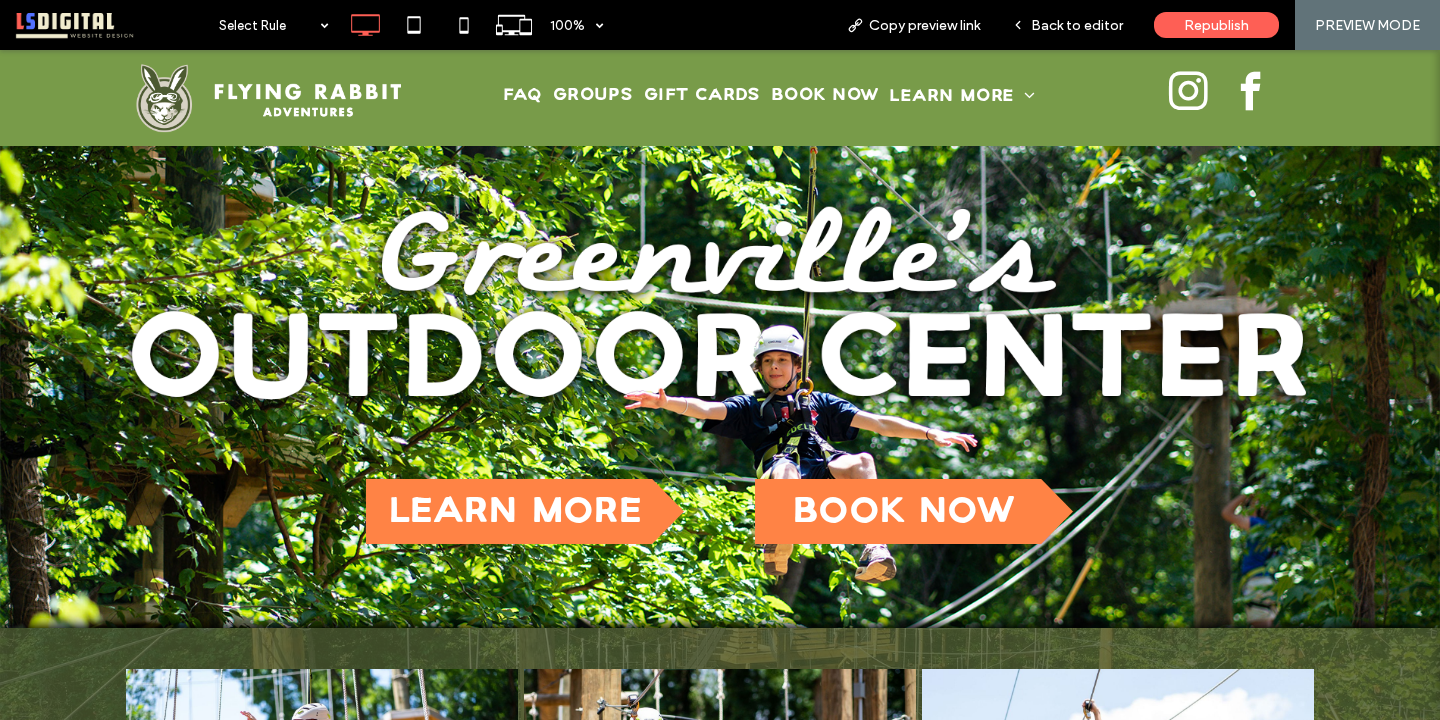 click on "Back to editor" at bounding box center [1077, 25] 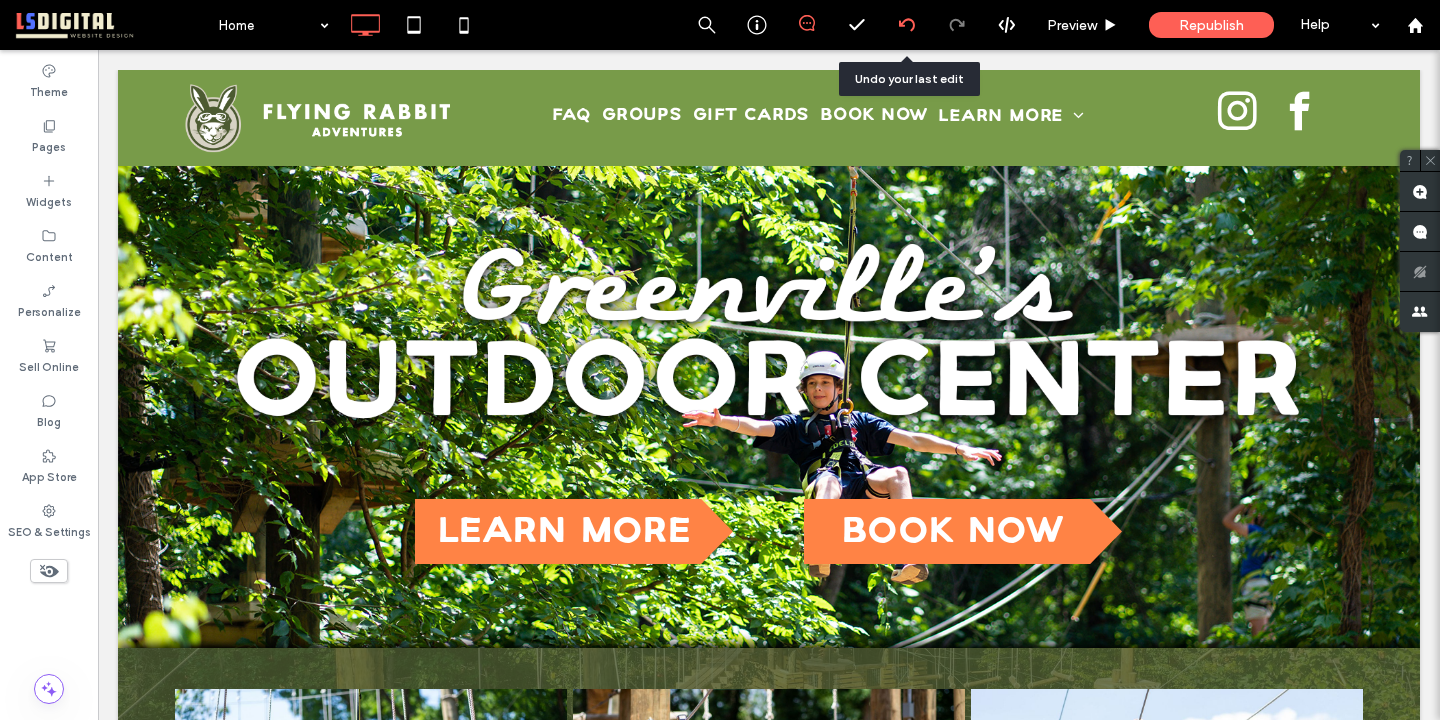 click 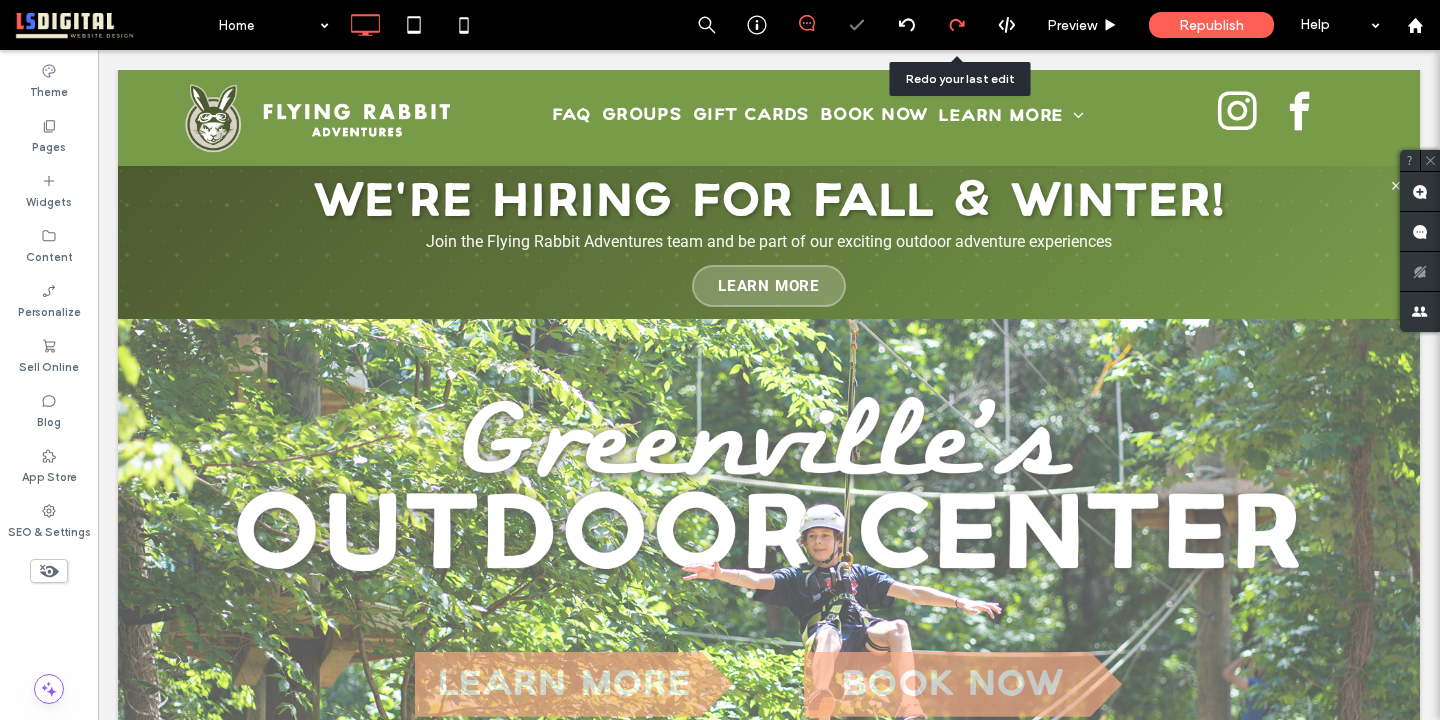 scroll, scrollTop: 0, scrollLeft: 0, axis: both 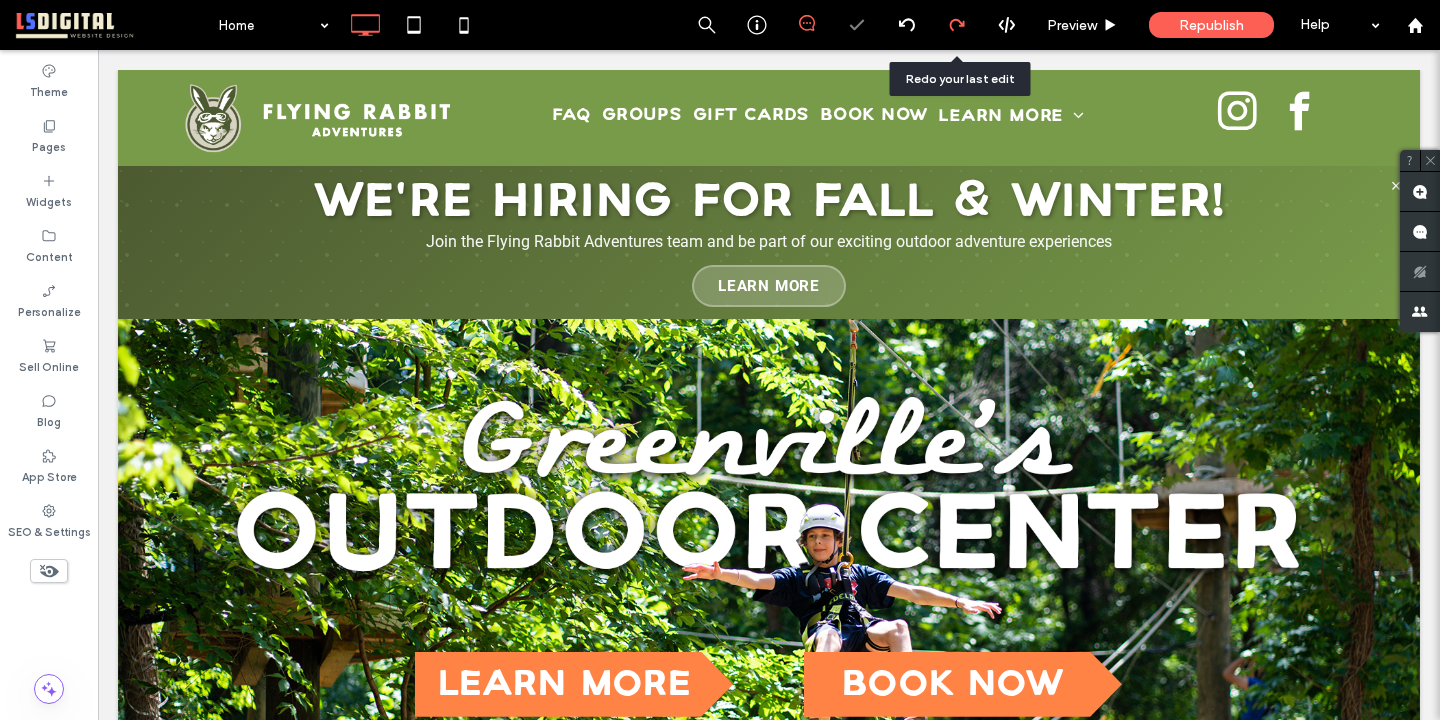 click 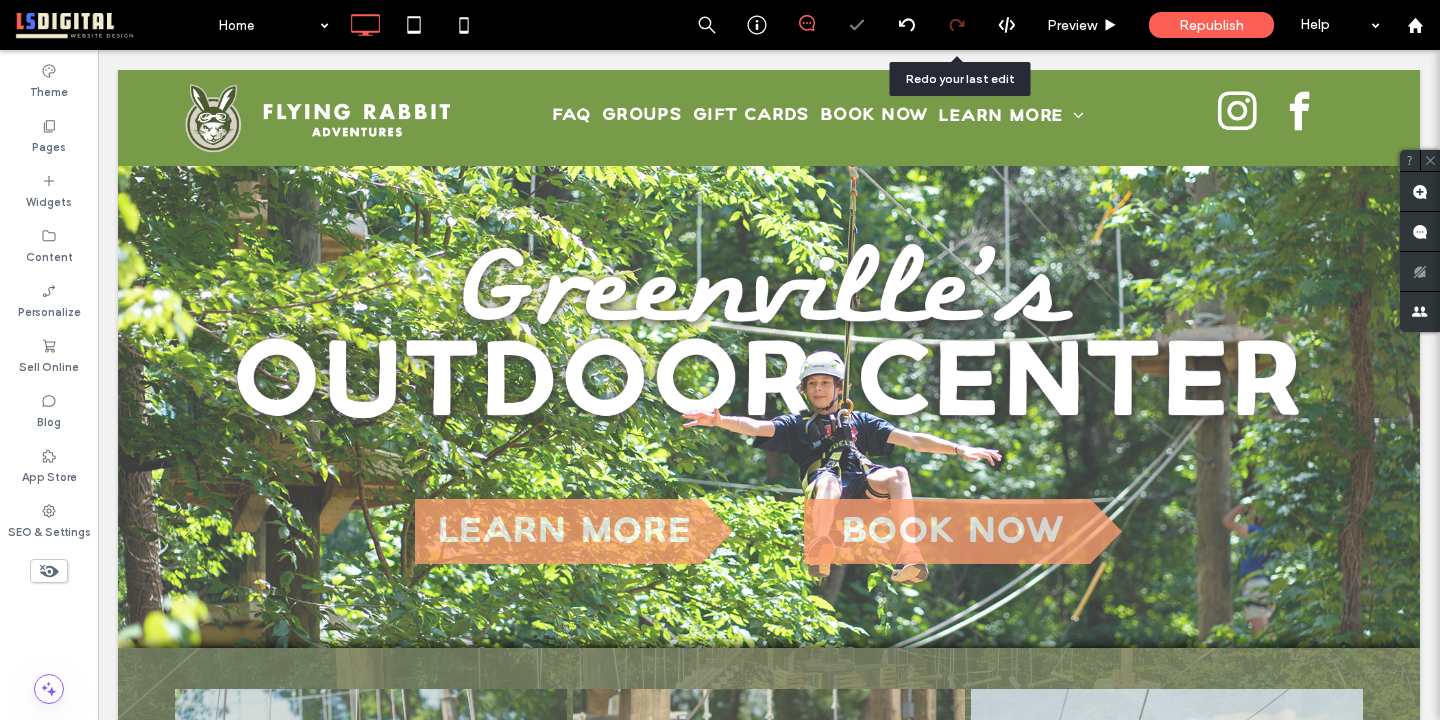 scroll, scrollTop: 0, scrollLeft: 0, axis: both 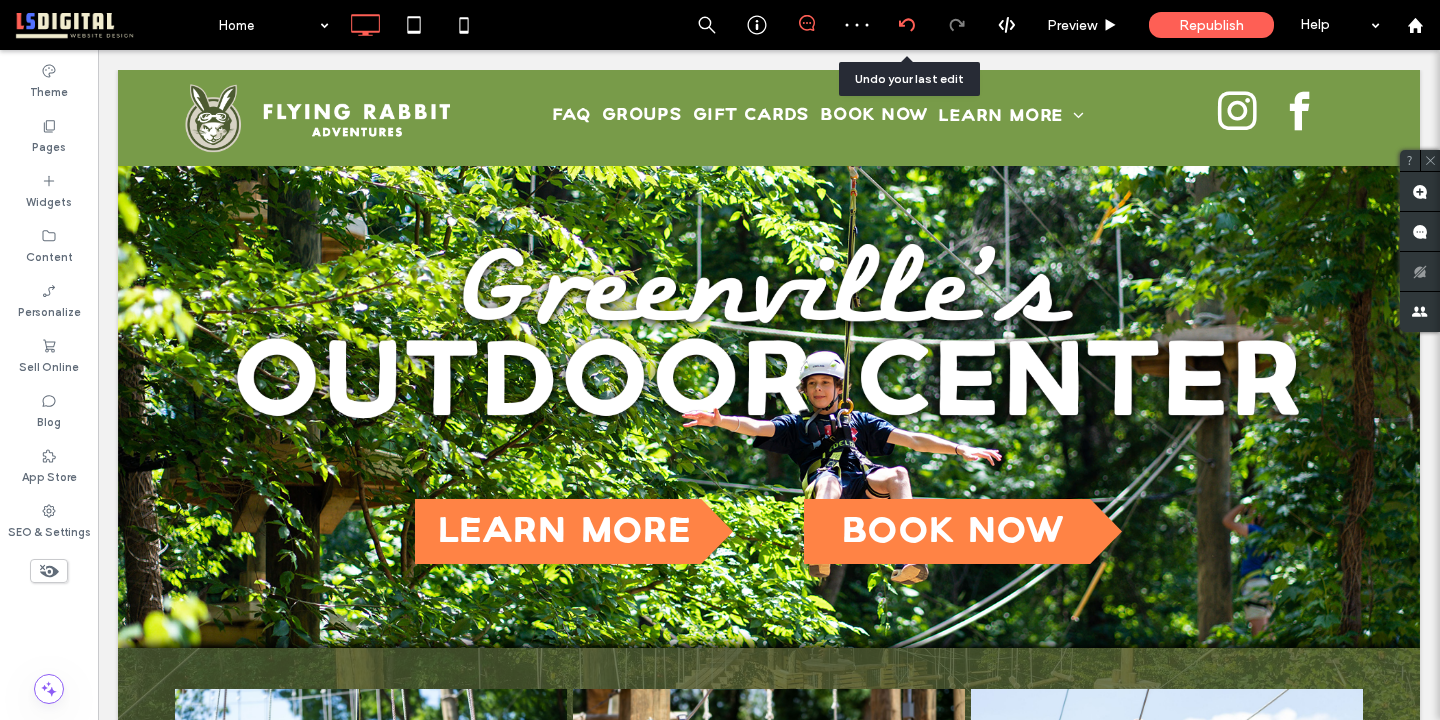click at bounding box center [906, 25] 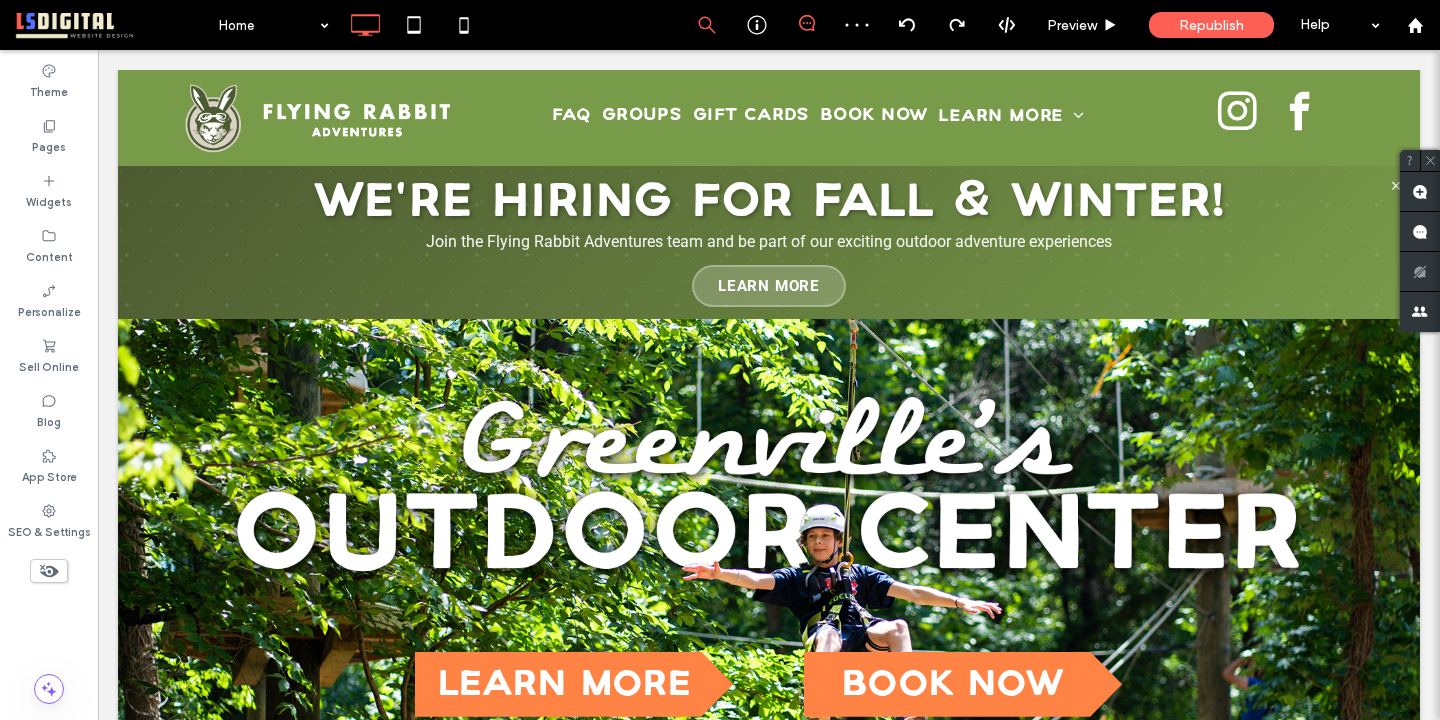 scroll, scrollTop: 0, scrollLeft: 0, axis: both 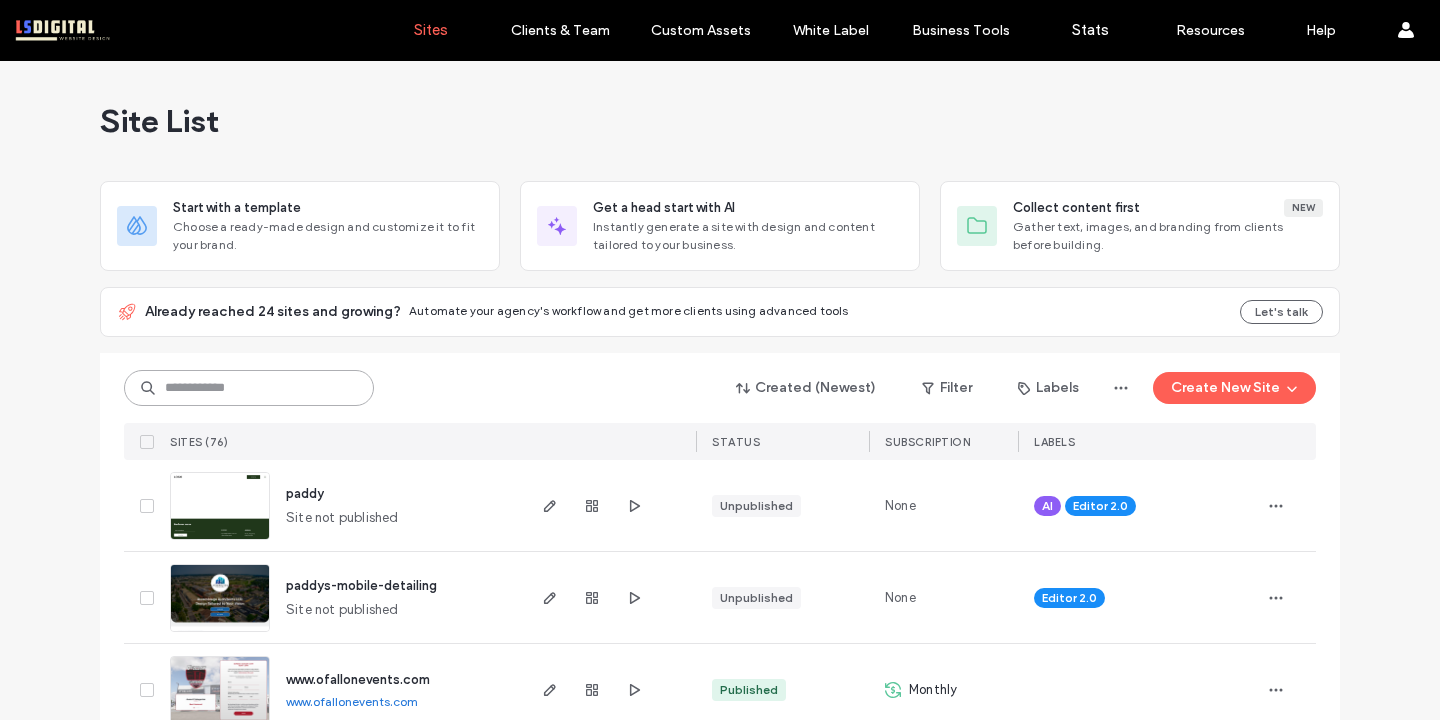 click at bounding box center (249, 388) 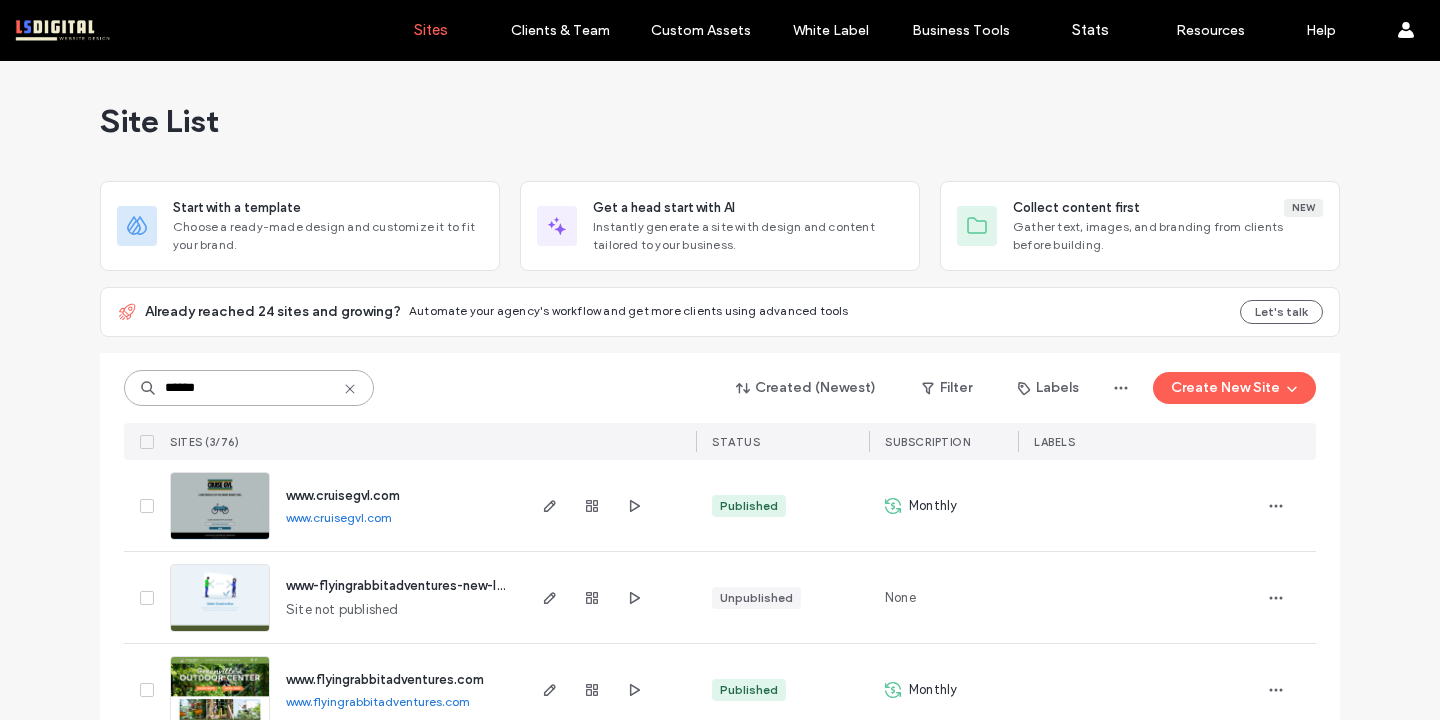 scroll, scrollTop: 40, scrollLeft: 0, axis: vertical 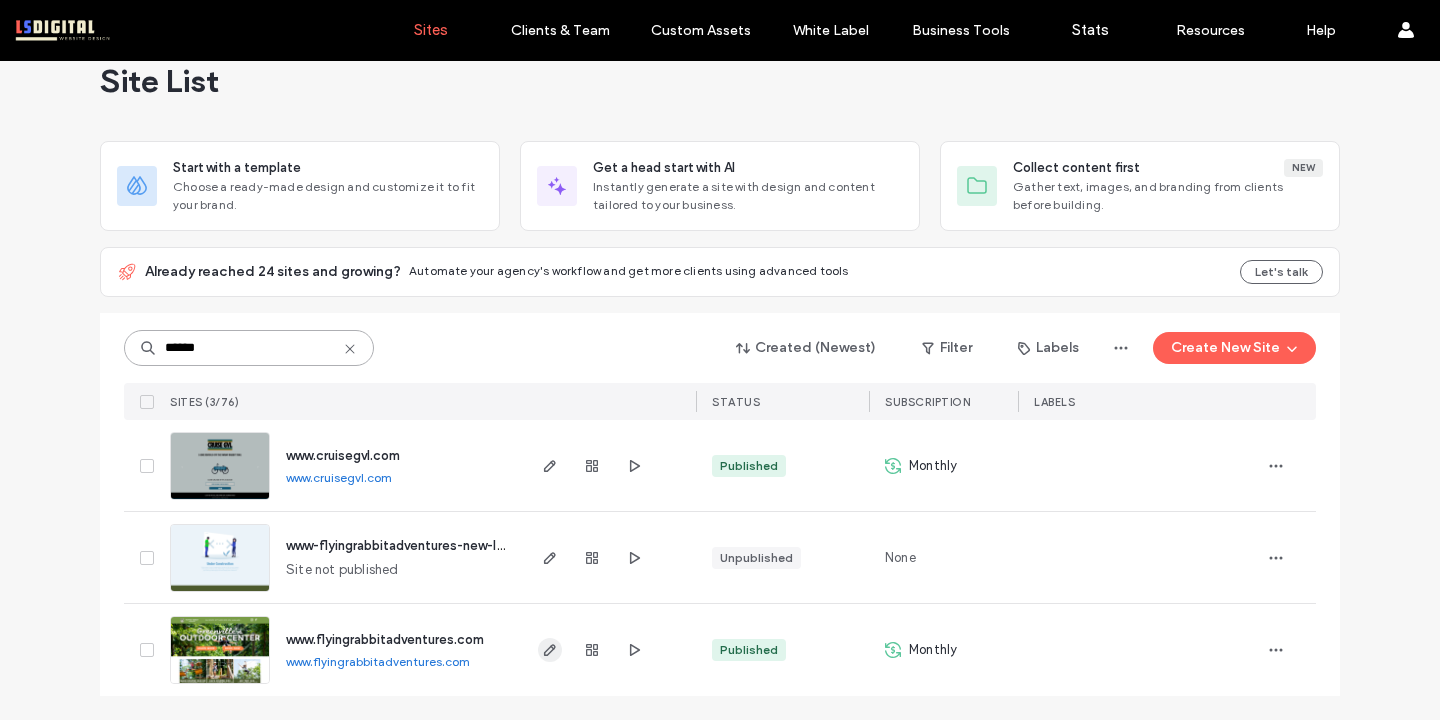 type on "******" 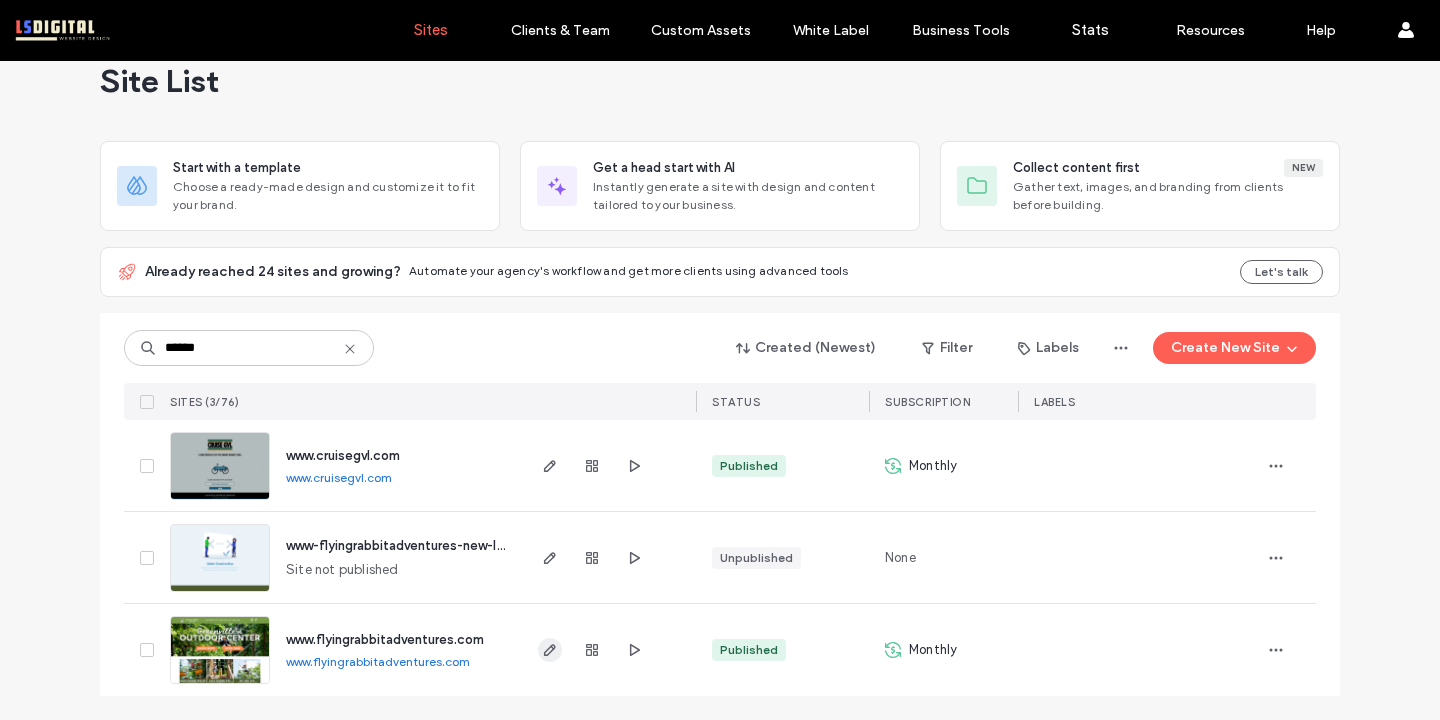 click 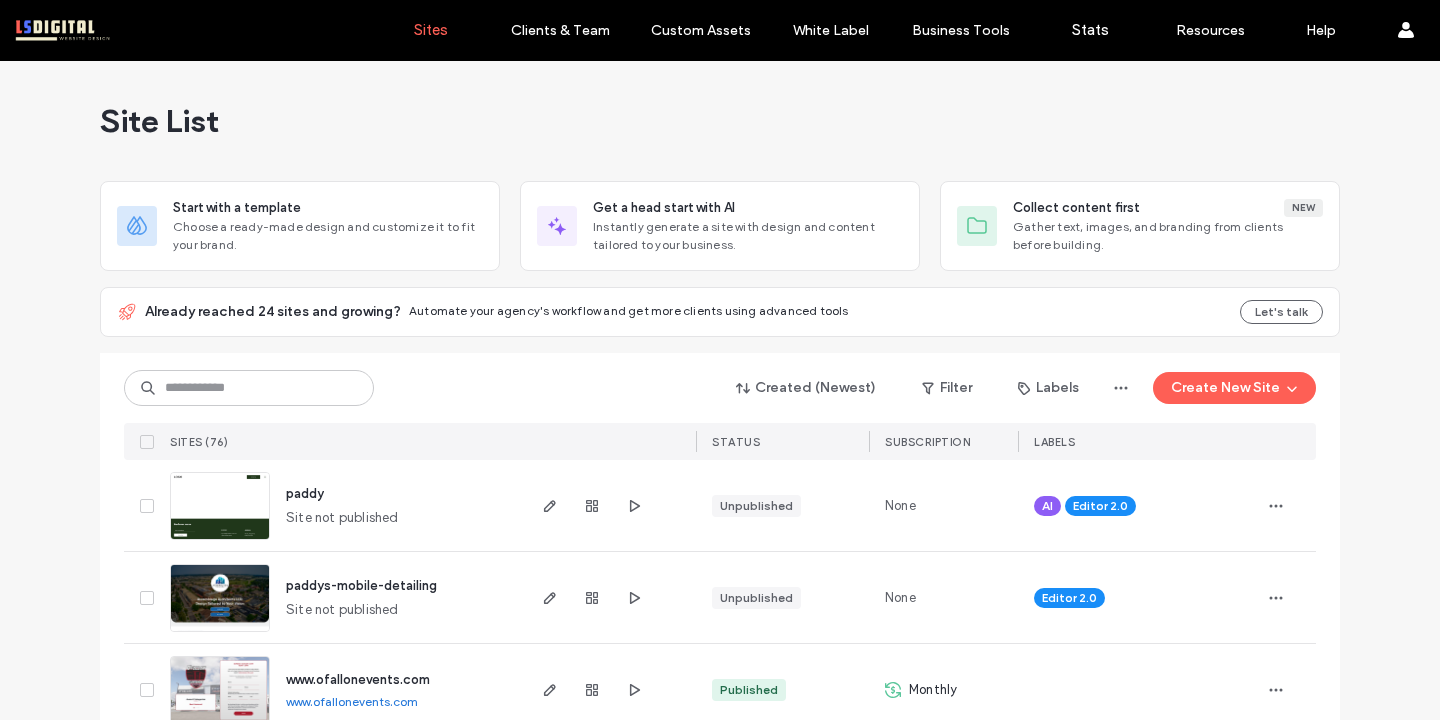 scroll, scrollTop: 0, scrollLeft: 0, axis: both 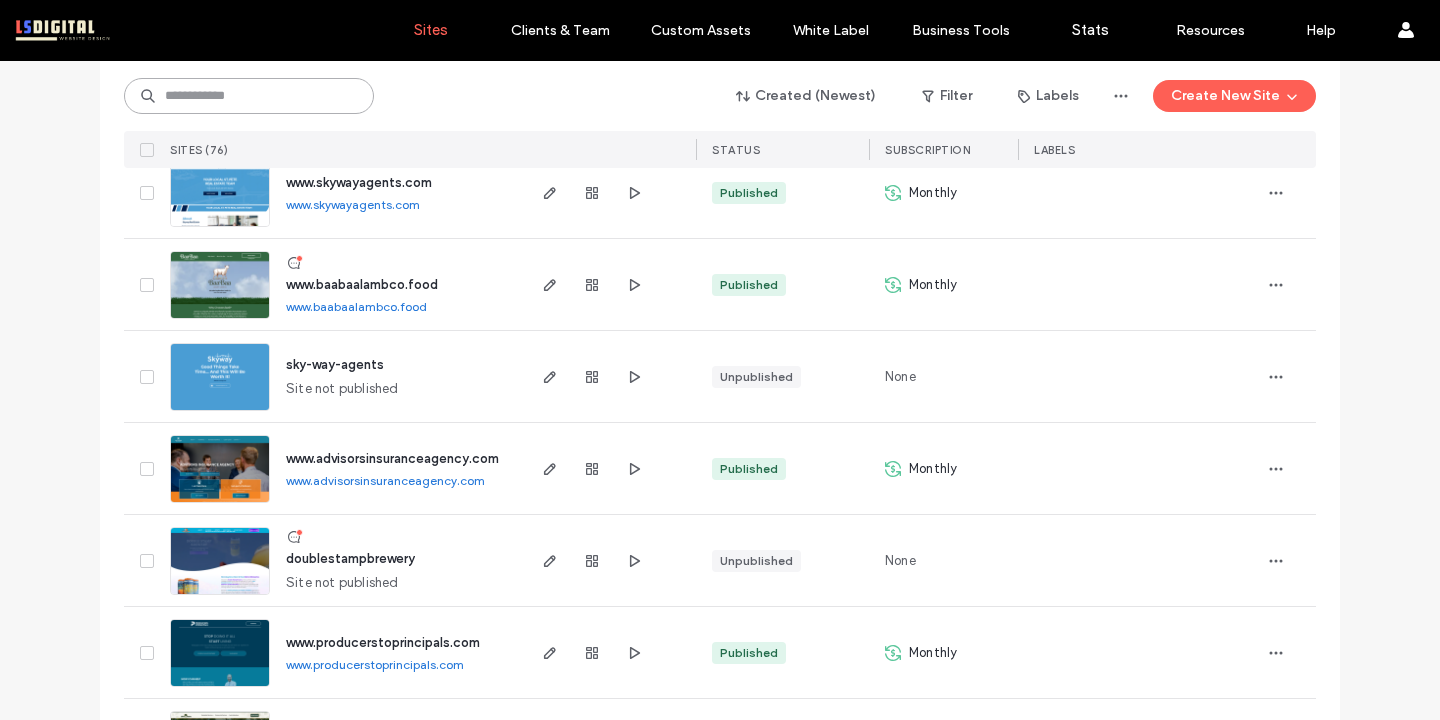click at bounding box center (249, 96) 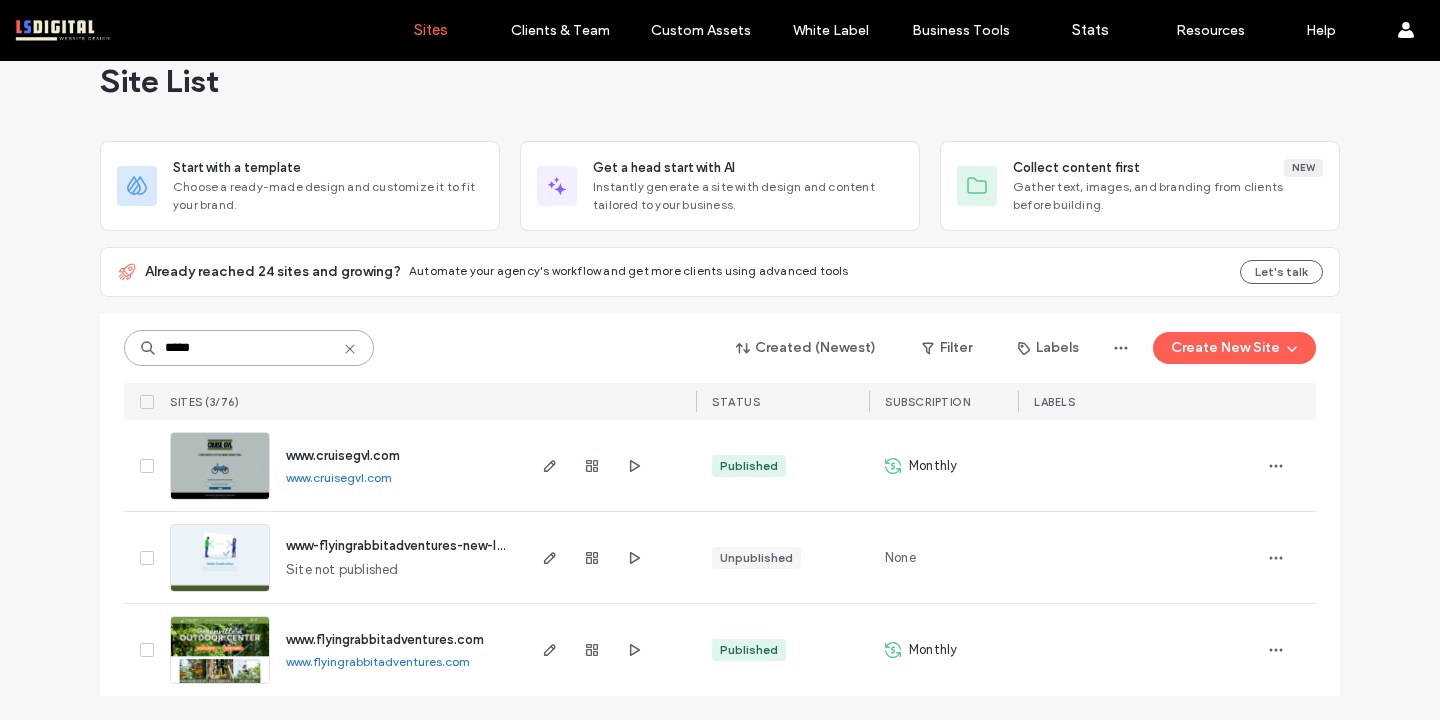 scroll, scrollTop: 40, scrollLeft: 0, axis: vertical 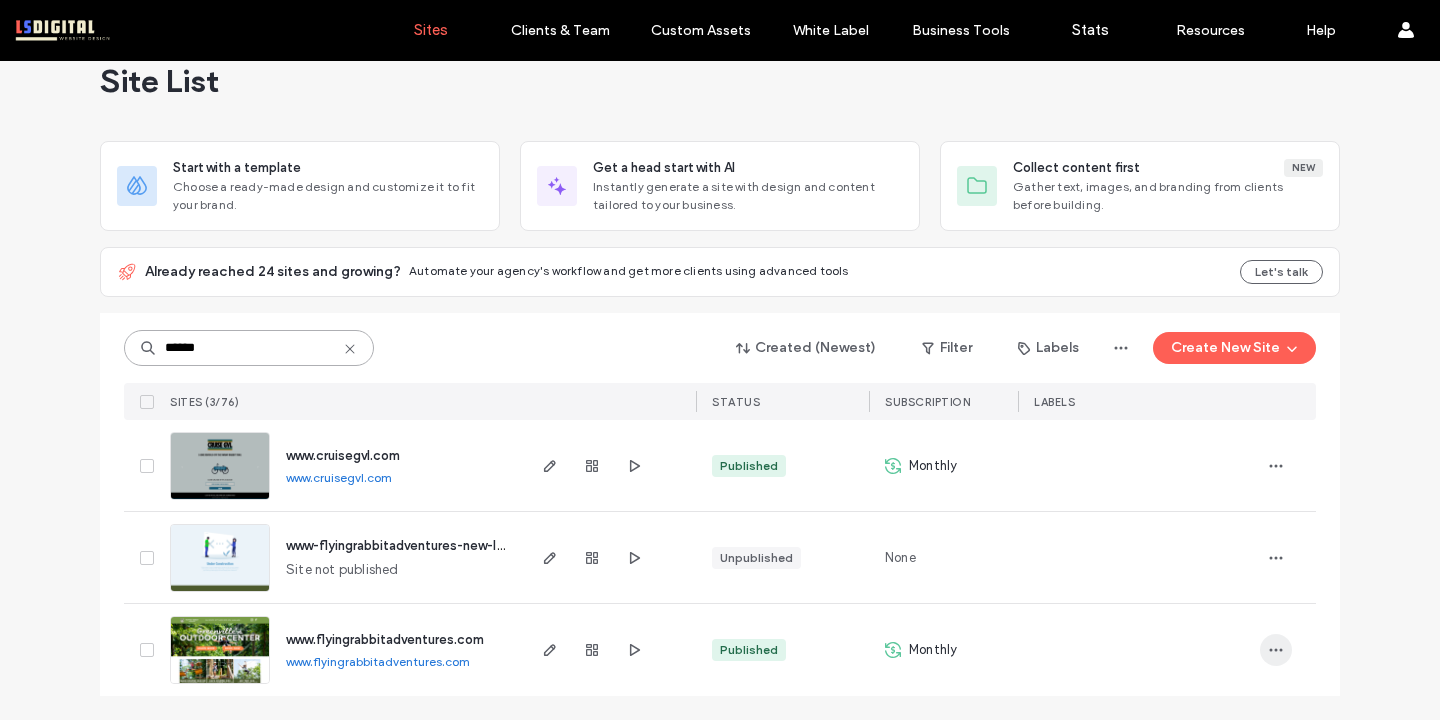 type on "******" 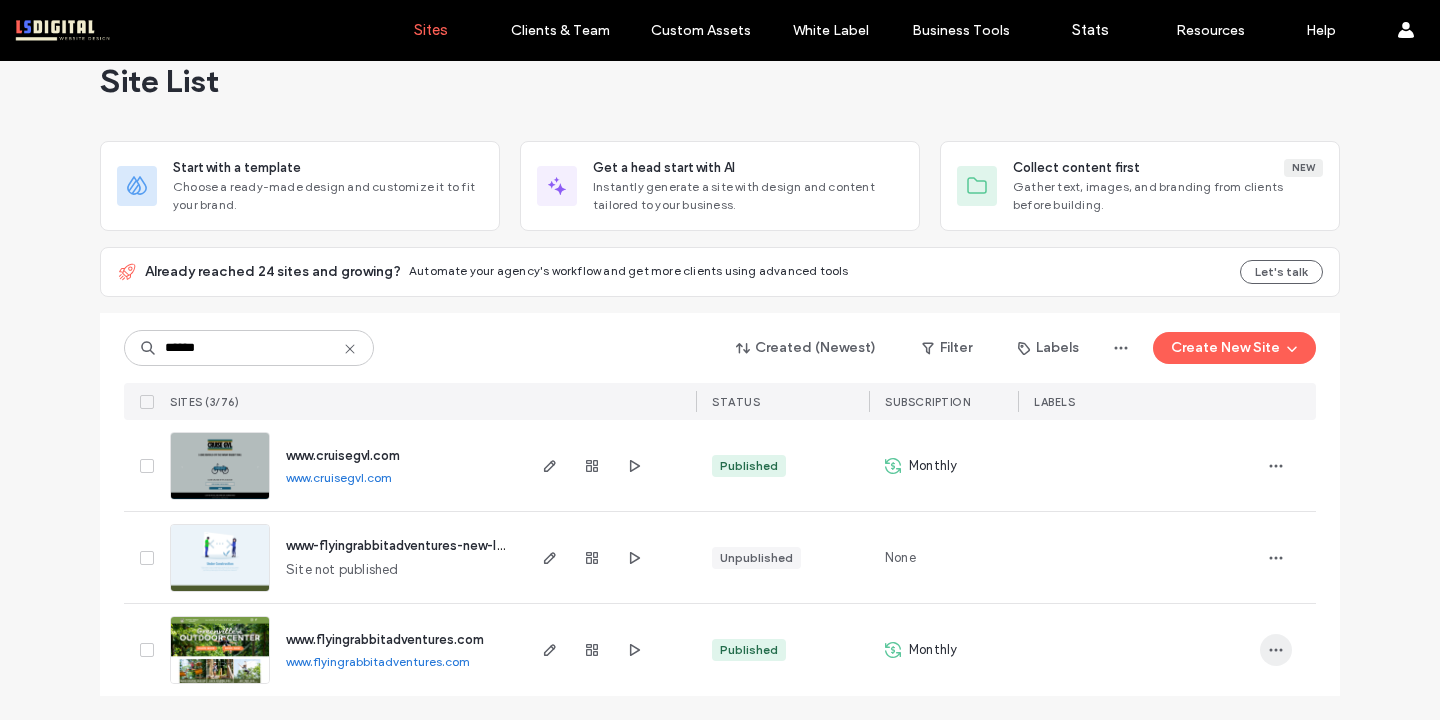 click 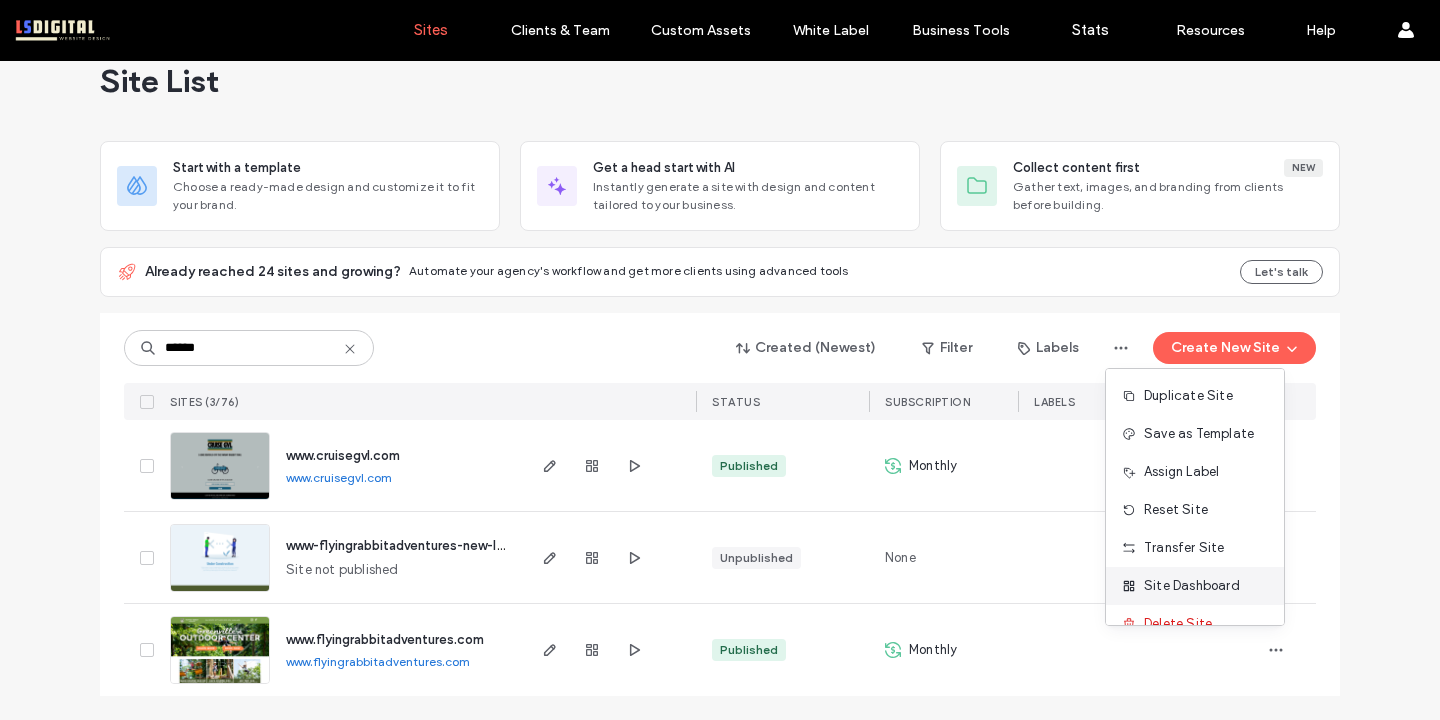 click on "Site Dashboard" at bounding box center [1192, 586] 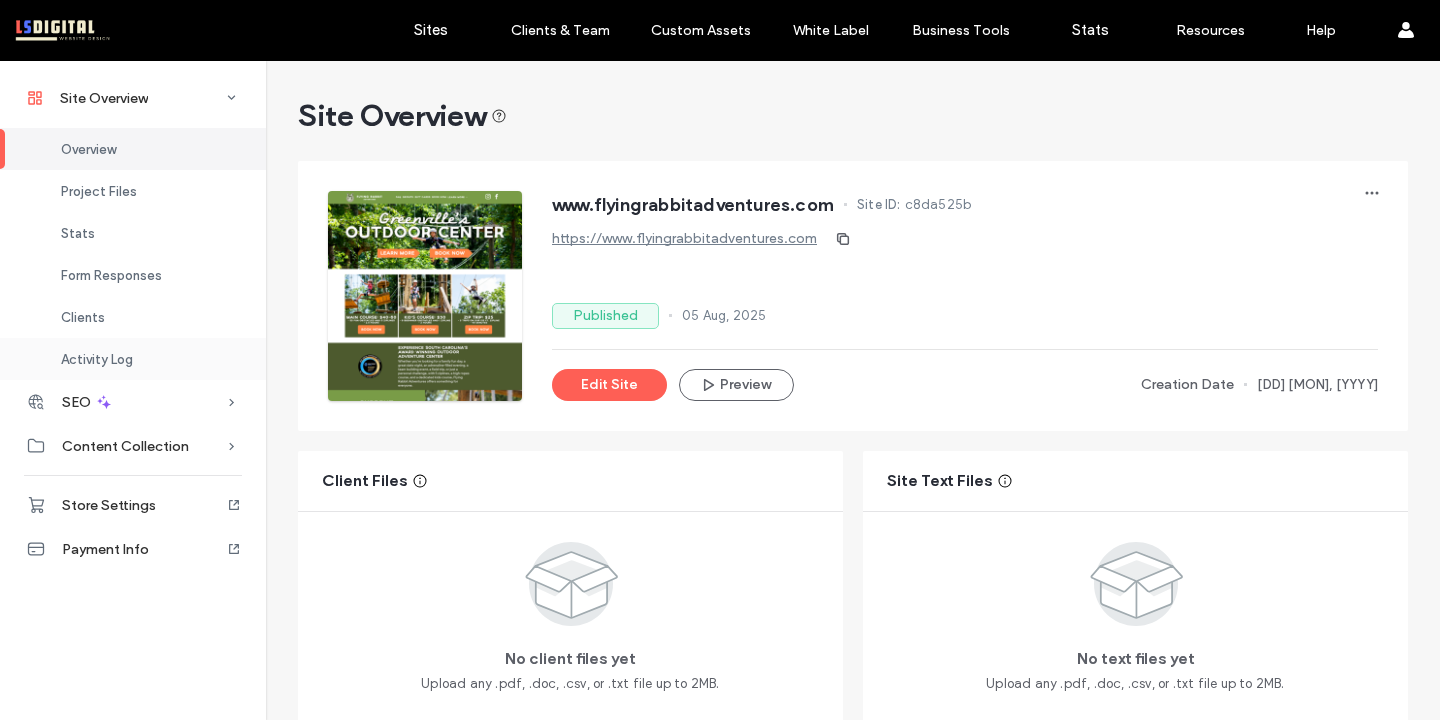 click on "Activity Log" at bounding box center [97, 359] 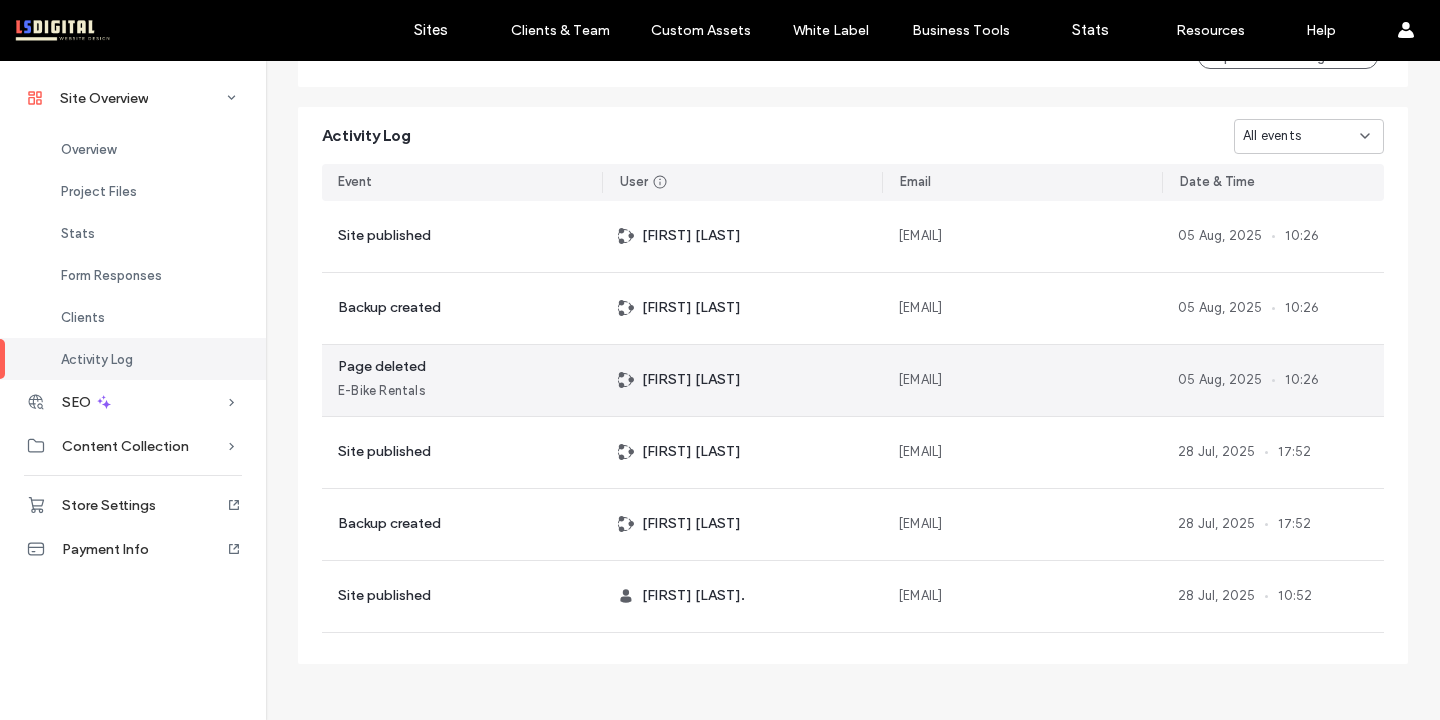 scroll, scrollTop: 1890, scrollLeft: 0, axis: vertical 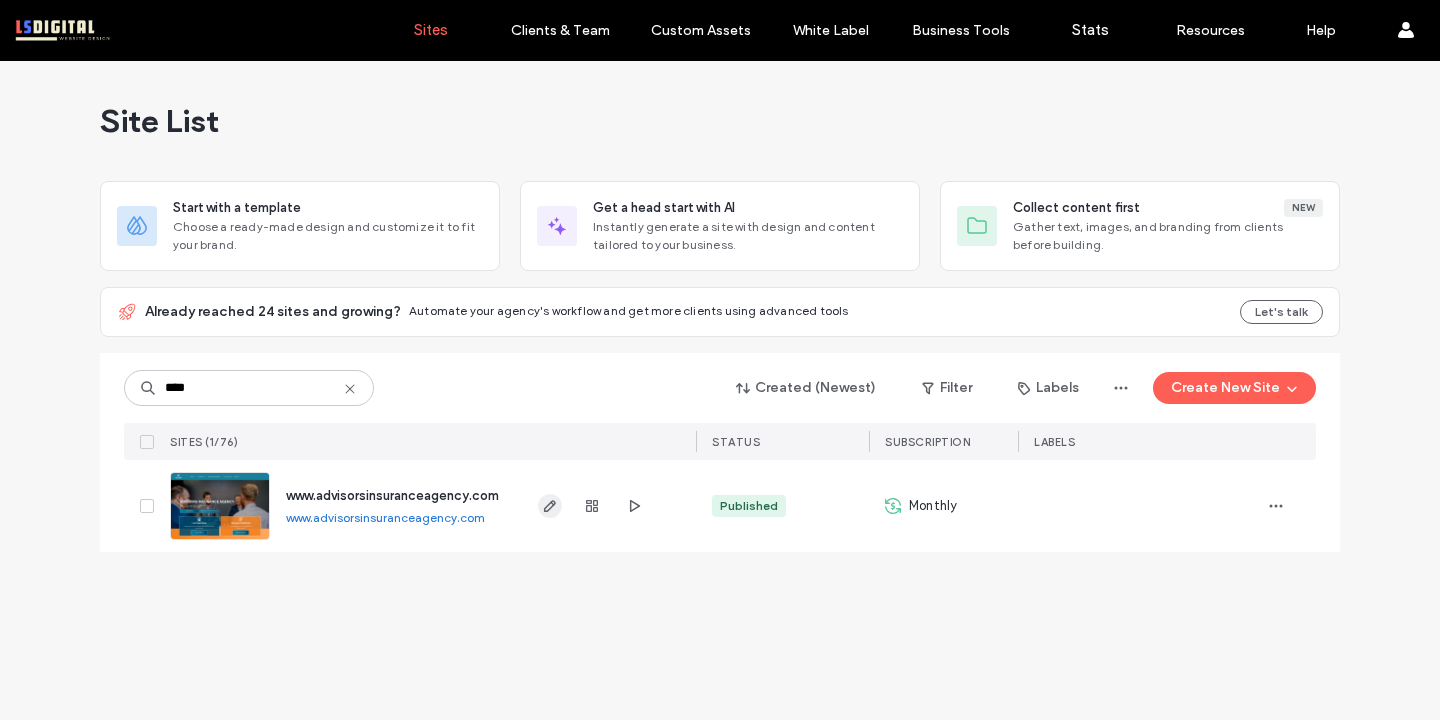 type on "****" 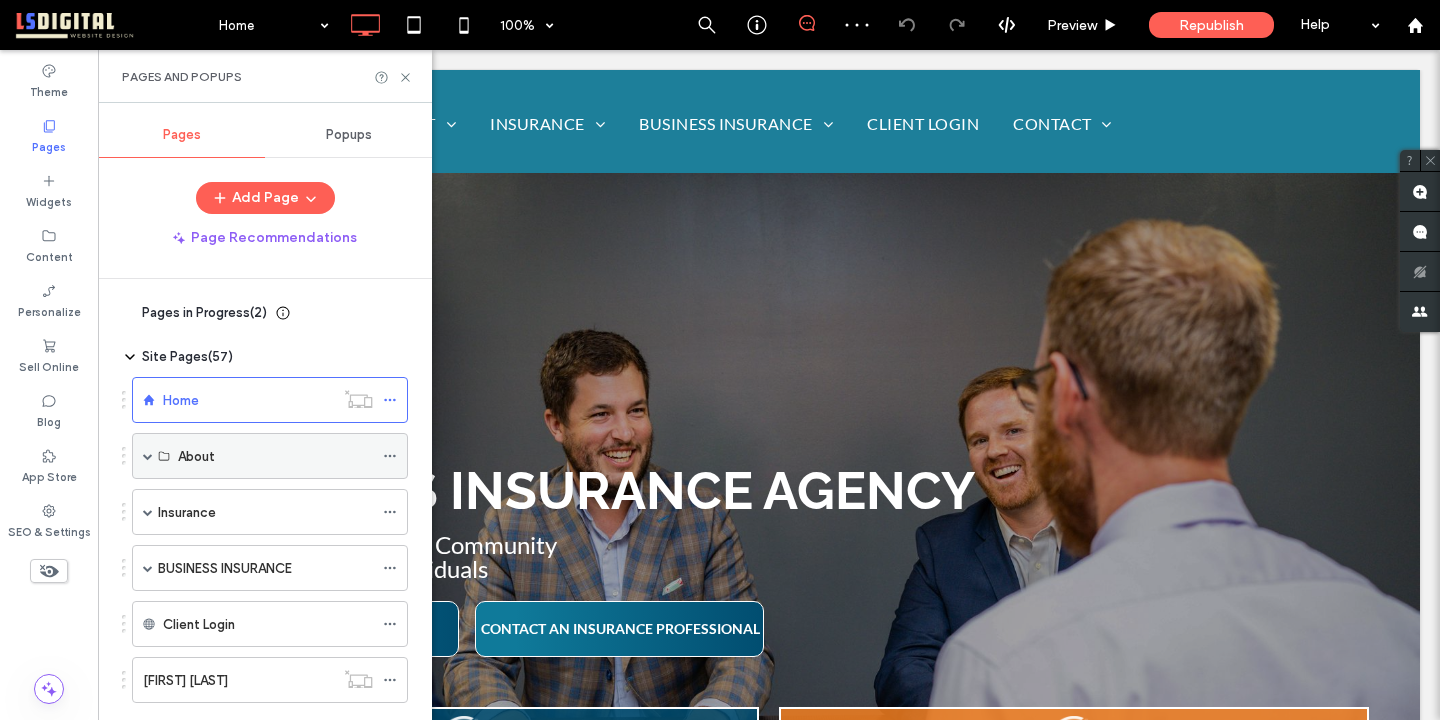 scroll, scrollTop: 0, scrollLeft: 0, axis: both 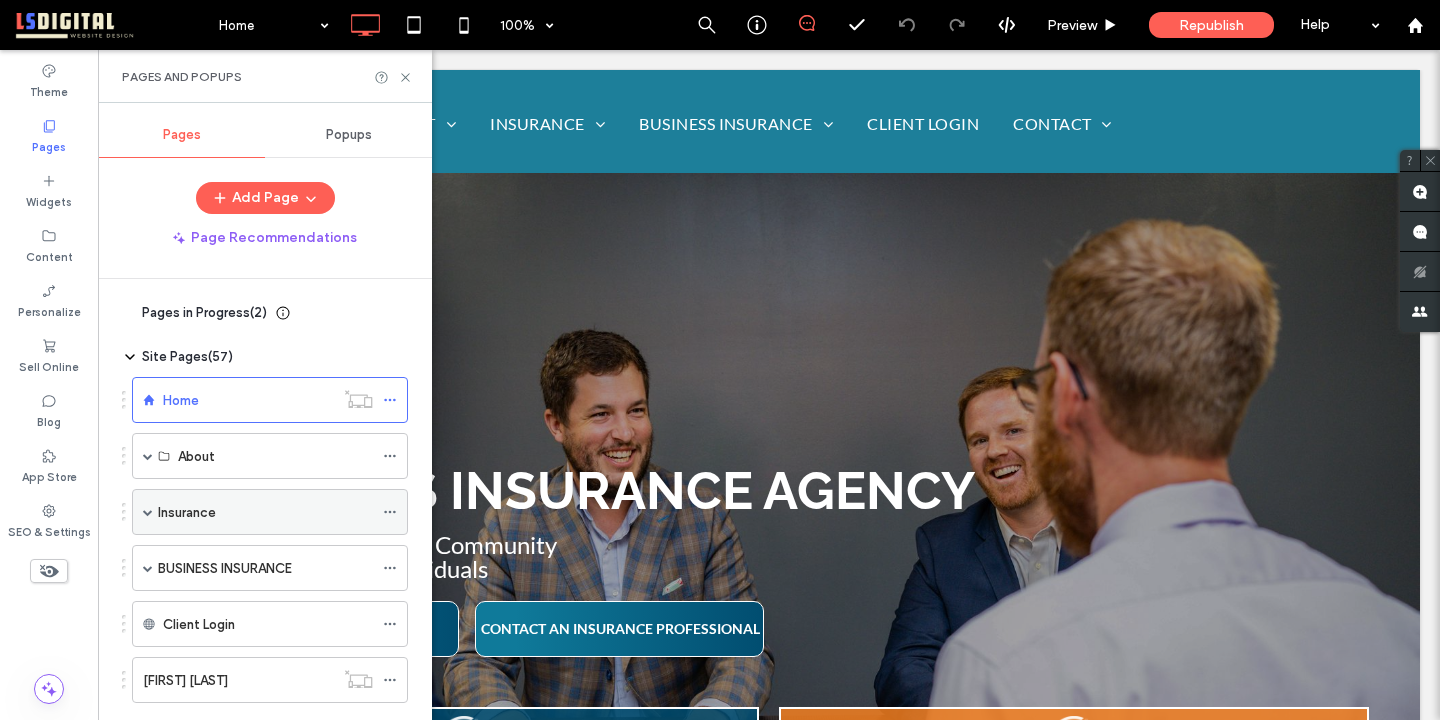 click at bounding box center (148, 512) 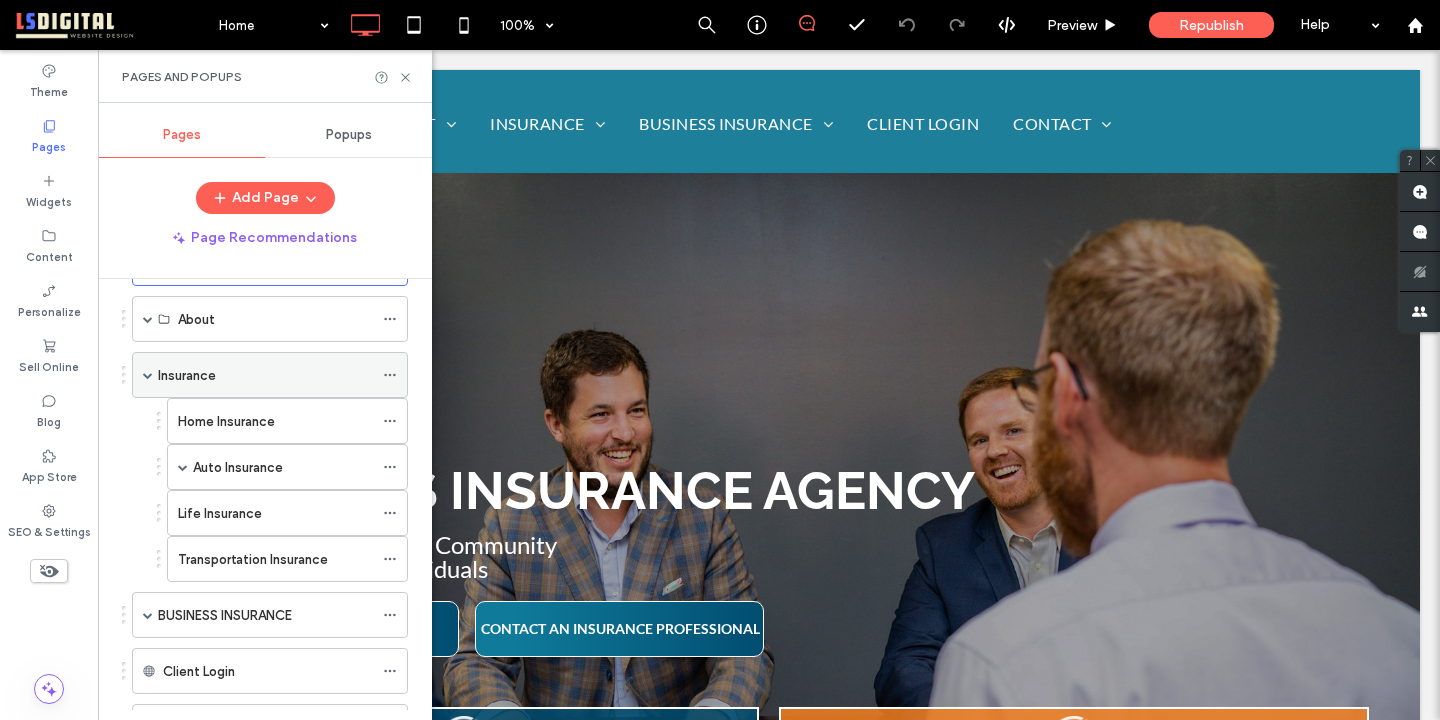 scroll, scrollTop: 136, scrollLeft: 0, axis: vertical 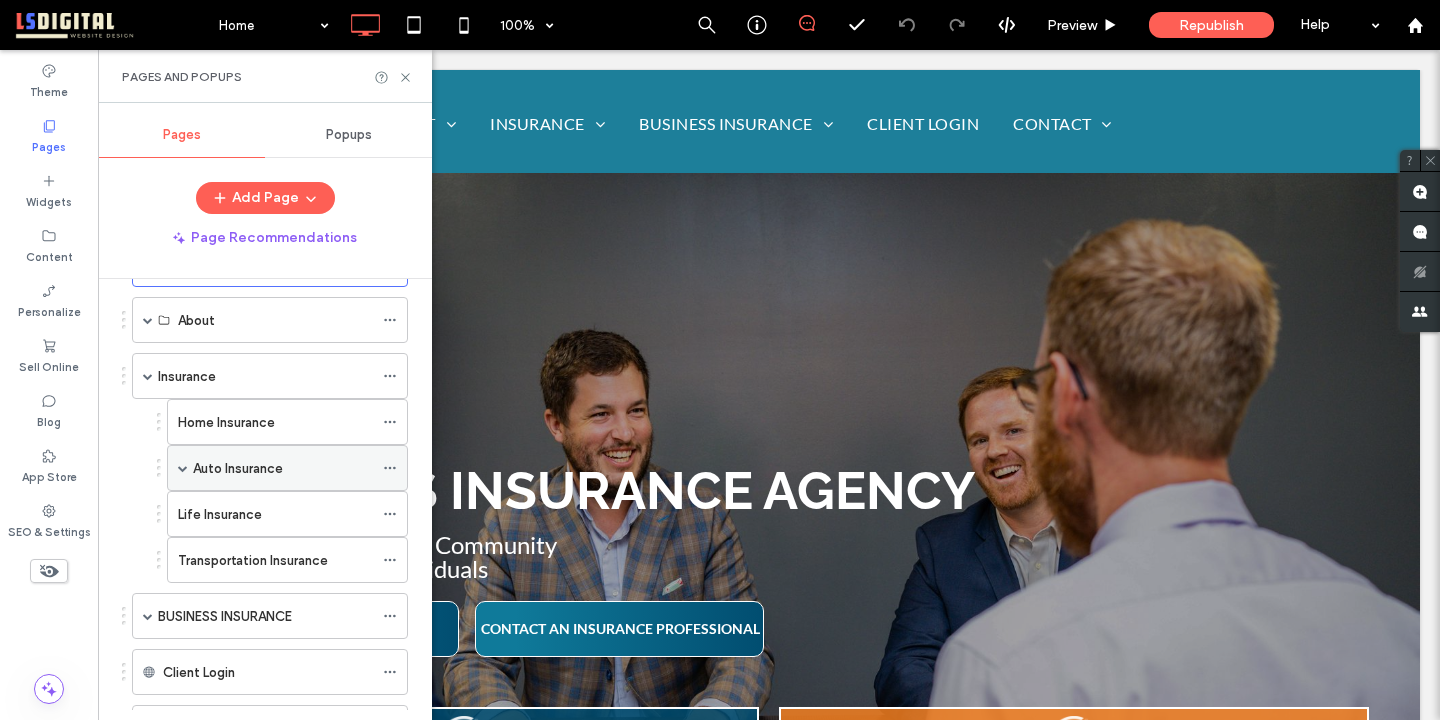 click on "Auto Insurance" at bounding box center (238, 468) 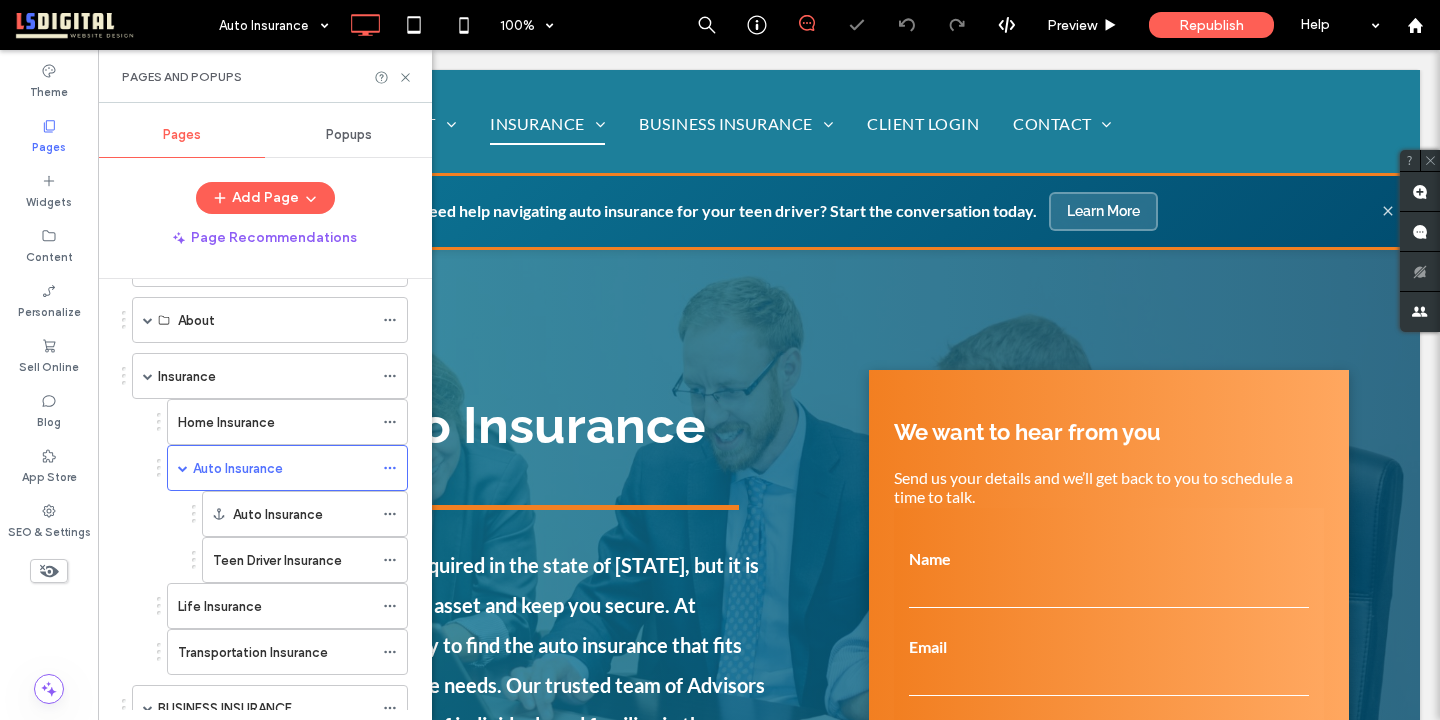 scroll, scrollTop: 0, scrollLeft: 0, axis: both 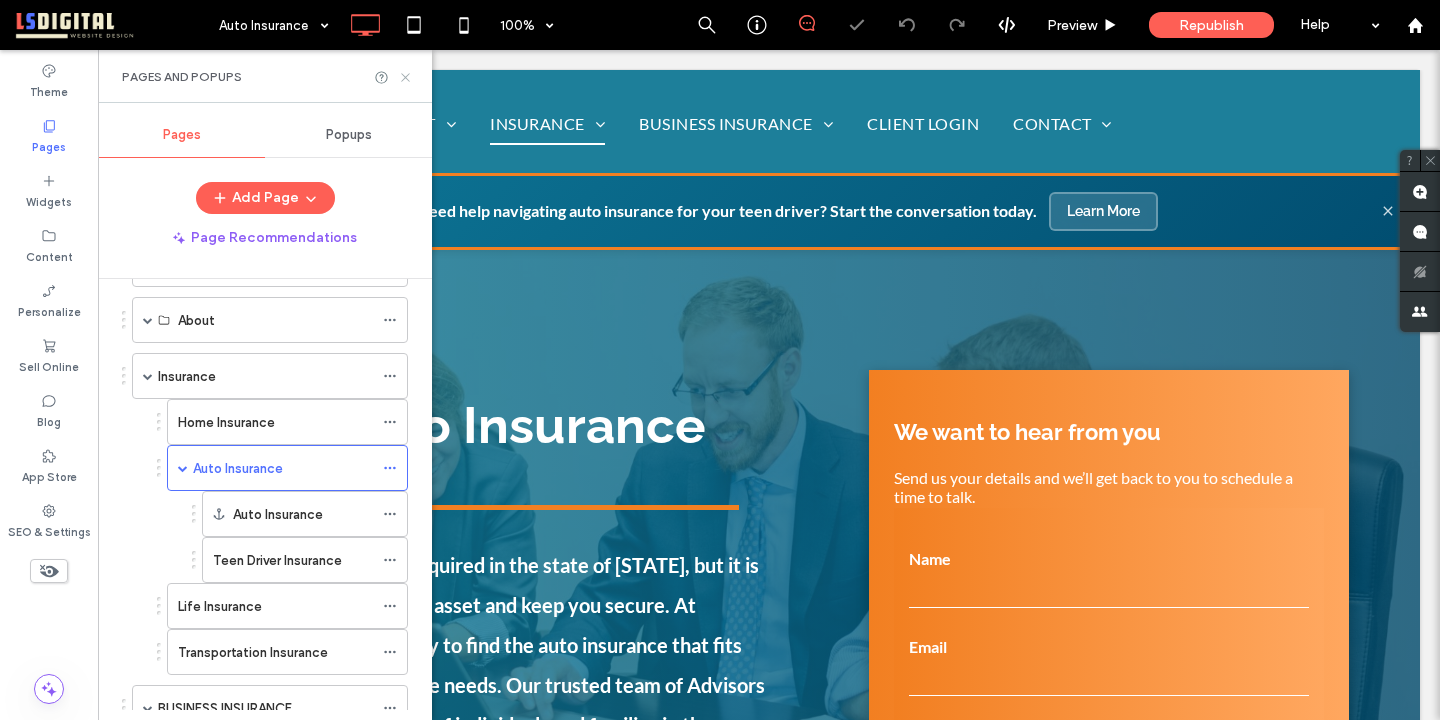 drag, startPoint x: 403, startPoint y: 75, endPoint x: 304, endPoint y: 25, distance: 110.909874 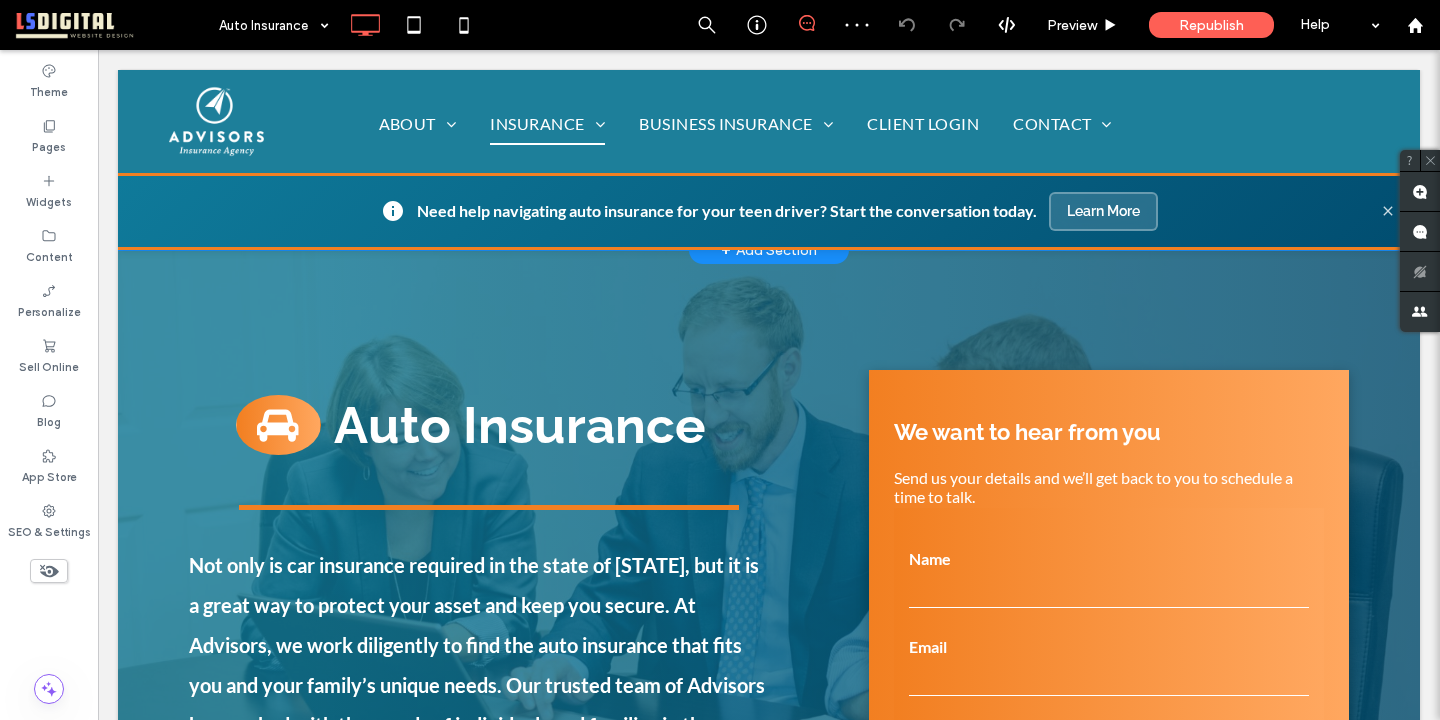 click on "Need help navigating auto insurance for your teen driver? Start the conversation today." at bounding box center (727, 210) 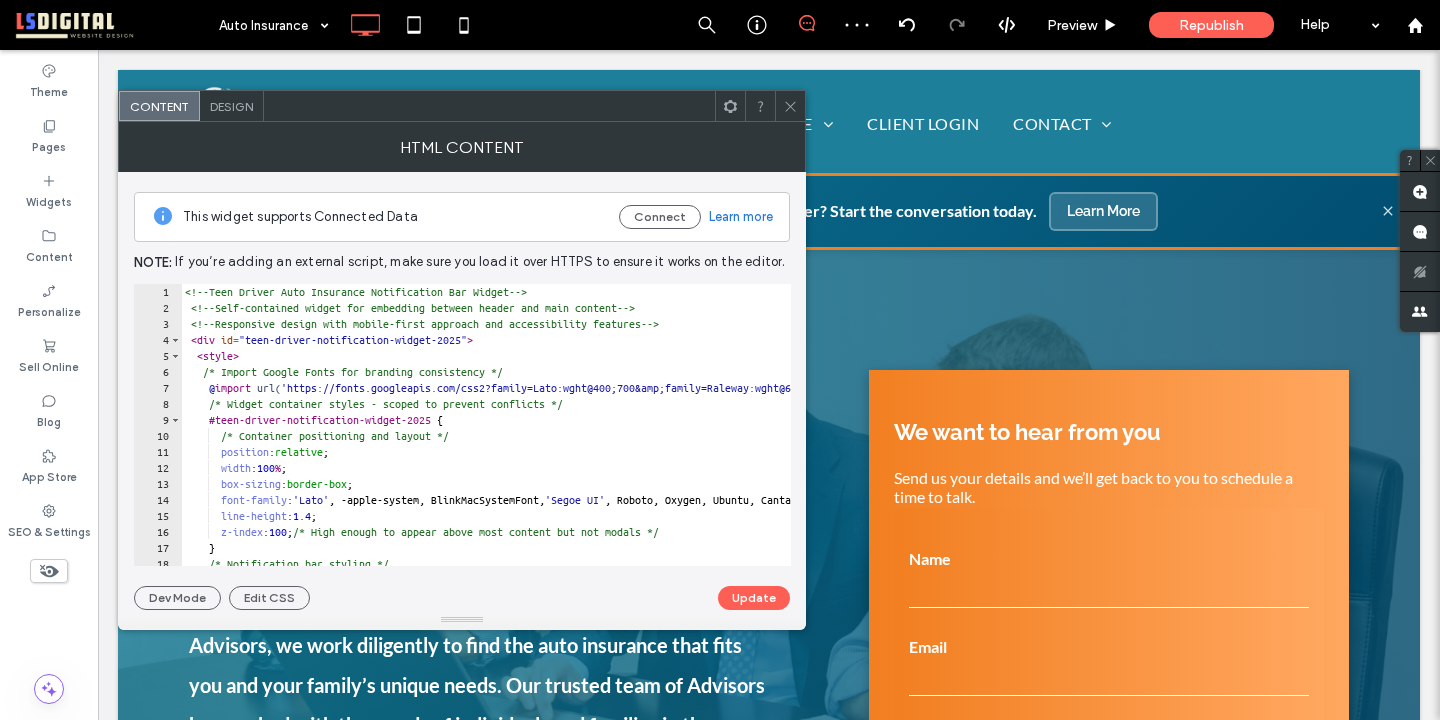 click on "<!--  Teen Driver Auto Insurance Notification Bar Widget  -->   <!--  Self-contained widget for embedding between header and main content  -->   <!--  Responsive design with mobile-first approach and accessibility features  -->   < div   id = "teen-driver-notification-widget-2025" >    < style >     /* Import Google Fonts for branding consistency */      @ import   url( 'https://fonts.googleapis.com/css2?family=Lato:wght@400;700&amp;family=Raleway:wght@600;700&amp;display=swap' ) ;      /* Widget container styles - scoped to prevent conflicts */      #teen-driver-notification-widget-2025   {         /* Container positioning and layout */         position :  relative ;         width :  100 % ;         box-sizing :  border-box ;         font-family :  ' Lato ' , -apple-system, BlinkMacSystemFont,  ' Segoe UI ' , Roboto, Oxygen, Ubuntu, Cantarell,  sans-serif ;         line-height :  1.4 ;         z-index :  100 ;  /* High enough to appear above most content but not modals */      }             .notification-bar" at bounding box center [750, 441] 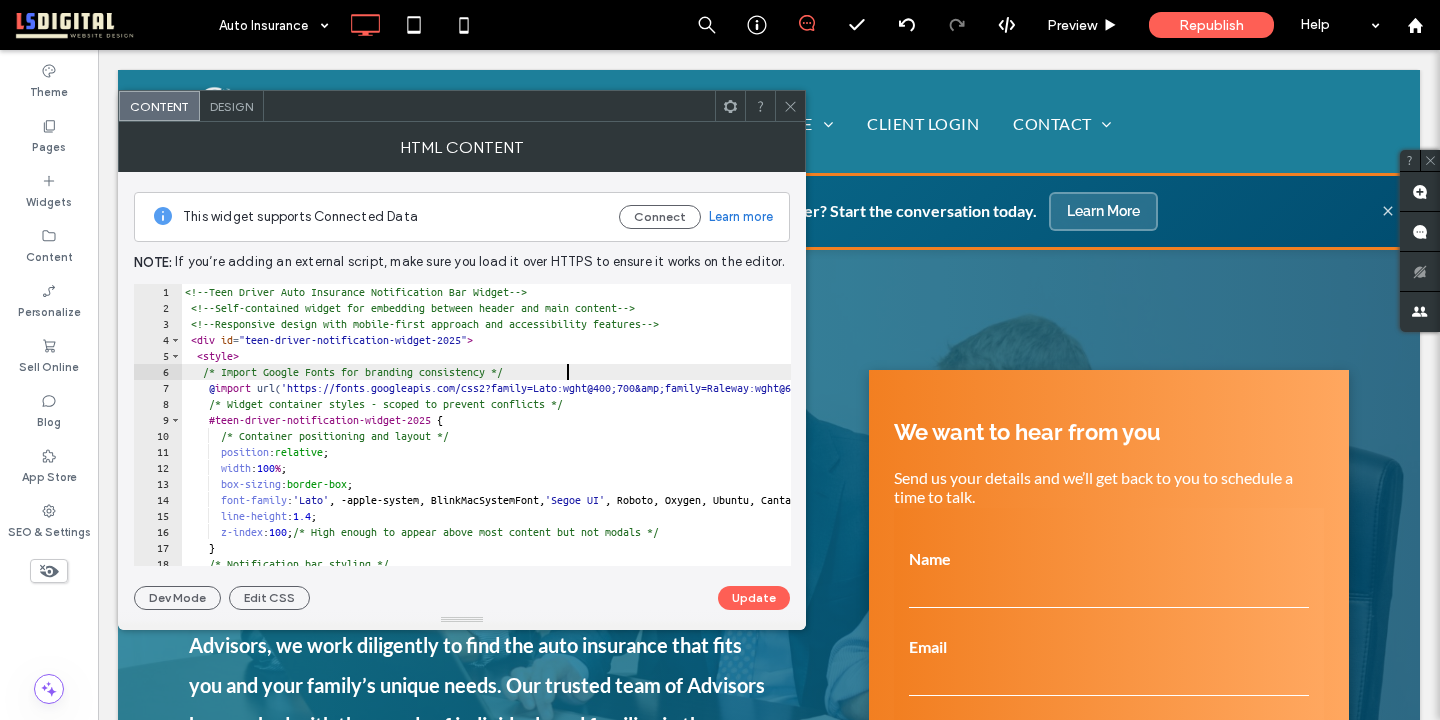 type on "**********" 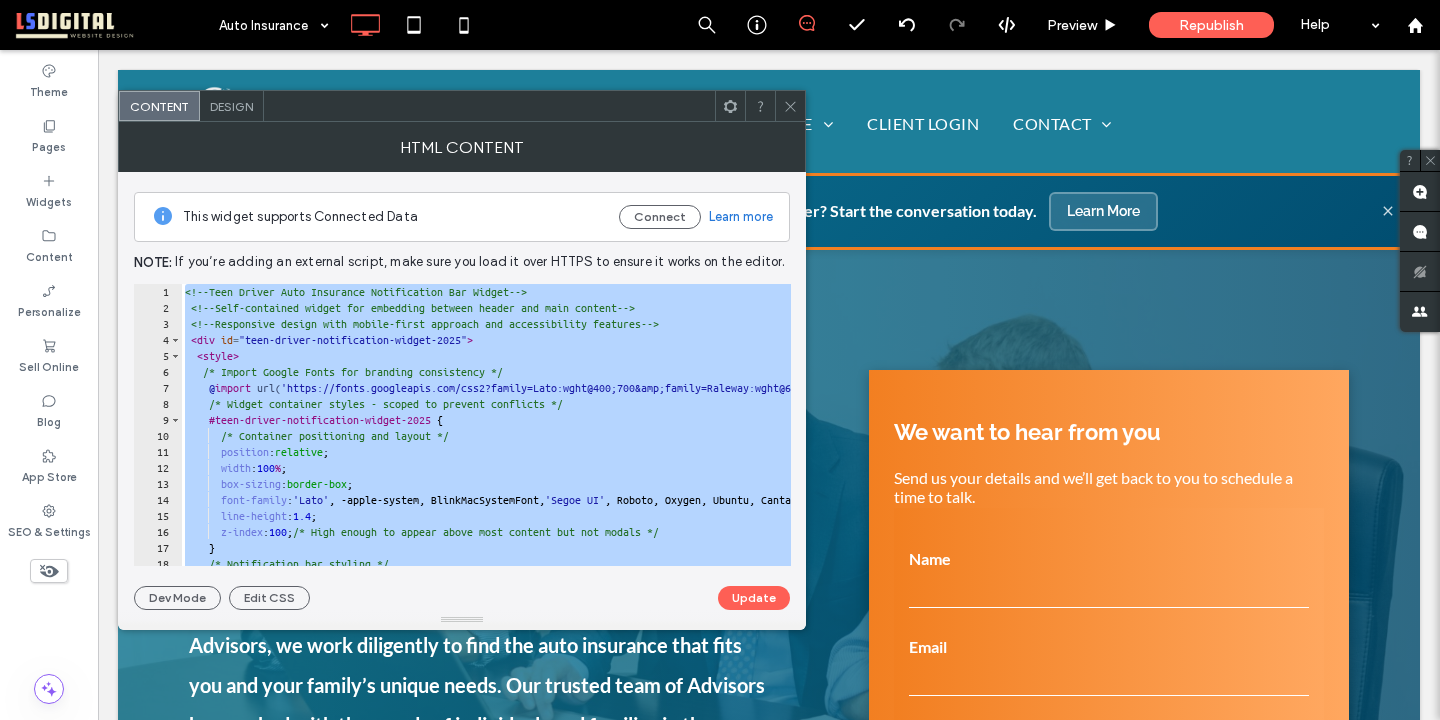 click 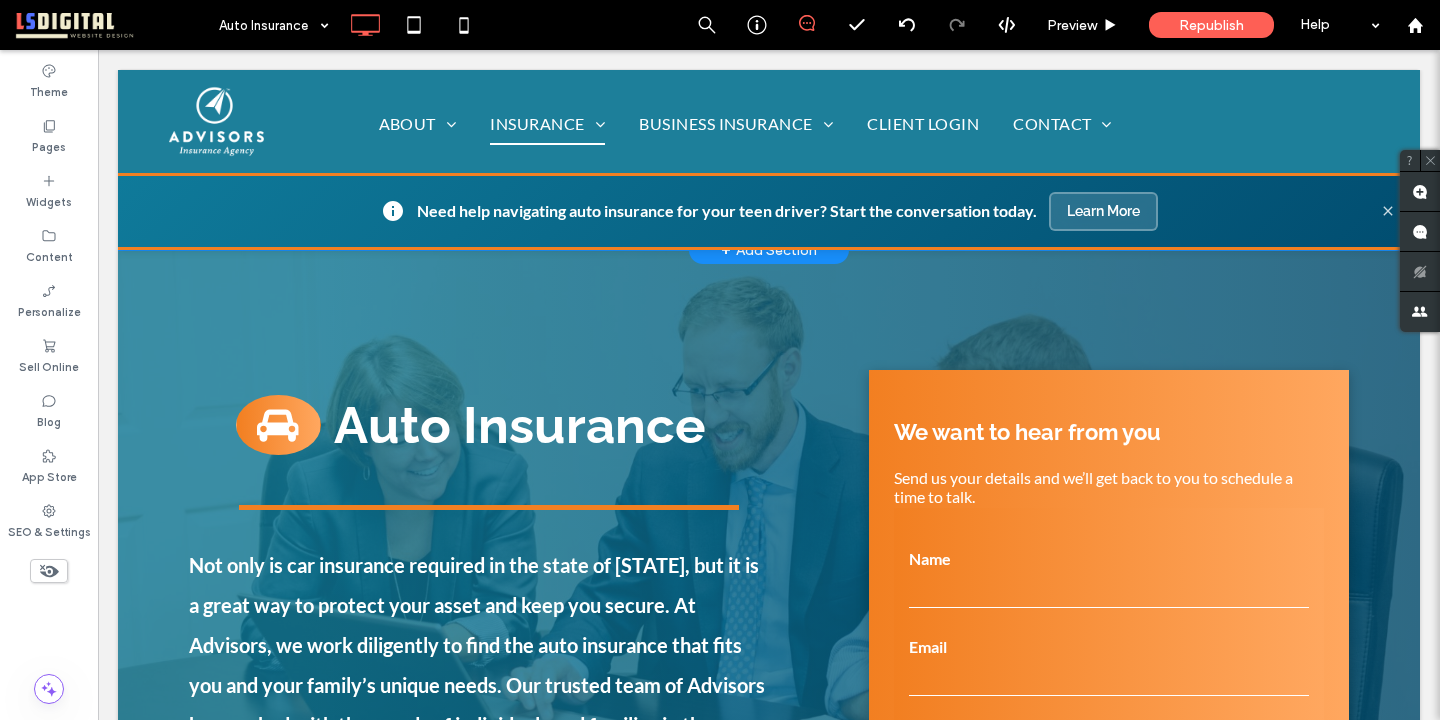 click on "Need help navigating auto insurance for your teen driver? Start the conversation today." at bounding box center [727, 210] 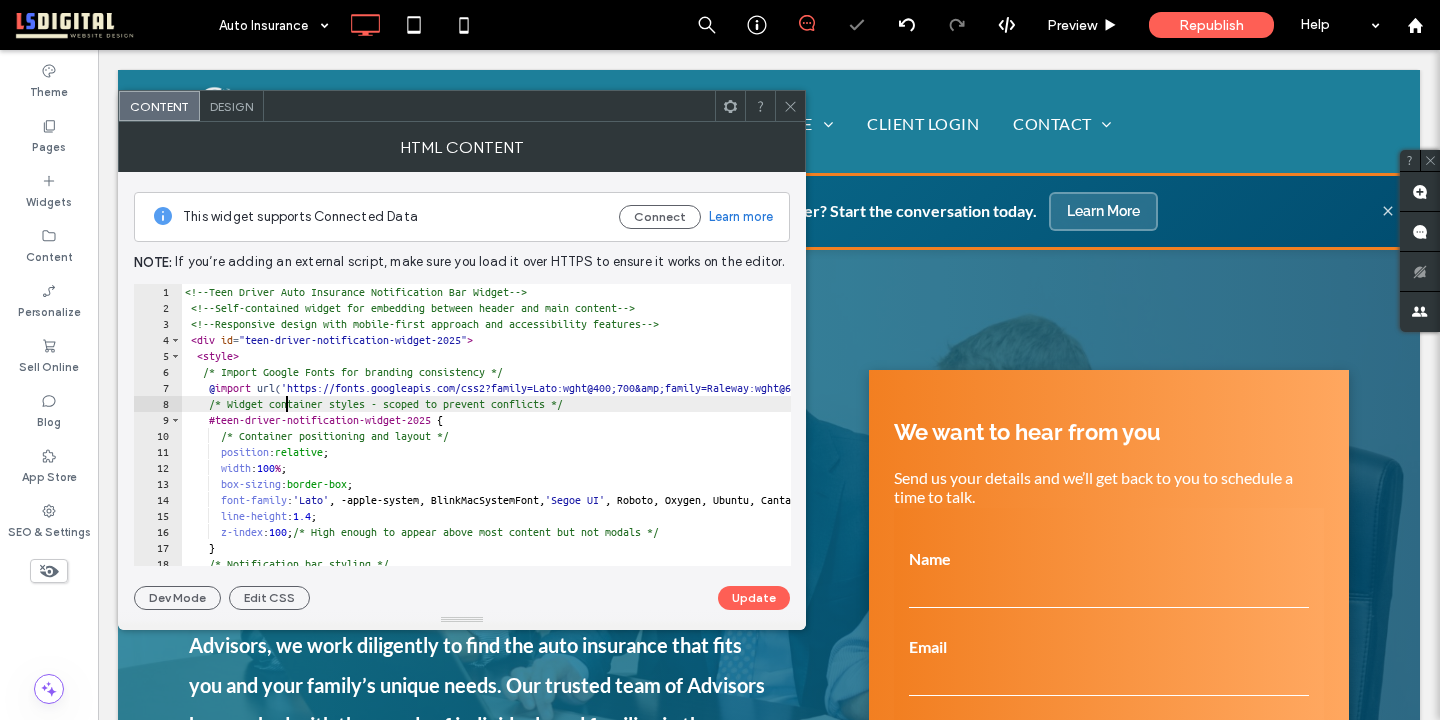 click on "<!--  Teen Driver Auto Insurance Notification Bar Widget  -->   <!--  Self-contained widget for embedding between header and main content  -->   <!--  Responsive design with mobile-first approach and accessibility features  -->   < div   id = "teen-driver-notification-widget-2025" >    < style >     /* Import Google Fonts for branding consistency */      @ import   url( 'https://fonts.googleapis.com/css2?family=Lato:wght@400;700&amp;family=Raleway:wght@600;700&amp;display=swap' ) ;      /* Widget container styles - scoped to prevent conflicts */      #teen-driver-notification-widget-2025   {         /* Container positioning and layout */         position :  relative ;         width :  100 % ;         box-sizing :  border-box ;         font-family :  ' Lato ' , -apple-system, BlinkMacSystemFont,  ' Segoe UI ' , Roboto, Oxygen, Ubuntu, Cantarell,  sans-serif ;         line-height :  1.4 ;         z-index :  100 ;  /* High enough to appear above most content but not modals */      }             .notification-bar" at bounding box center (750, 441) 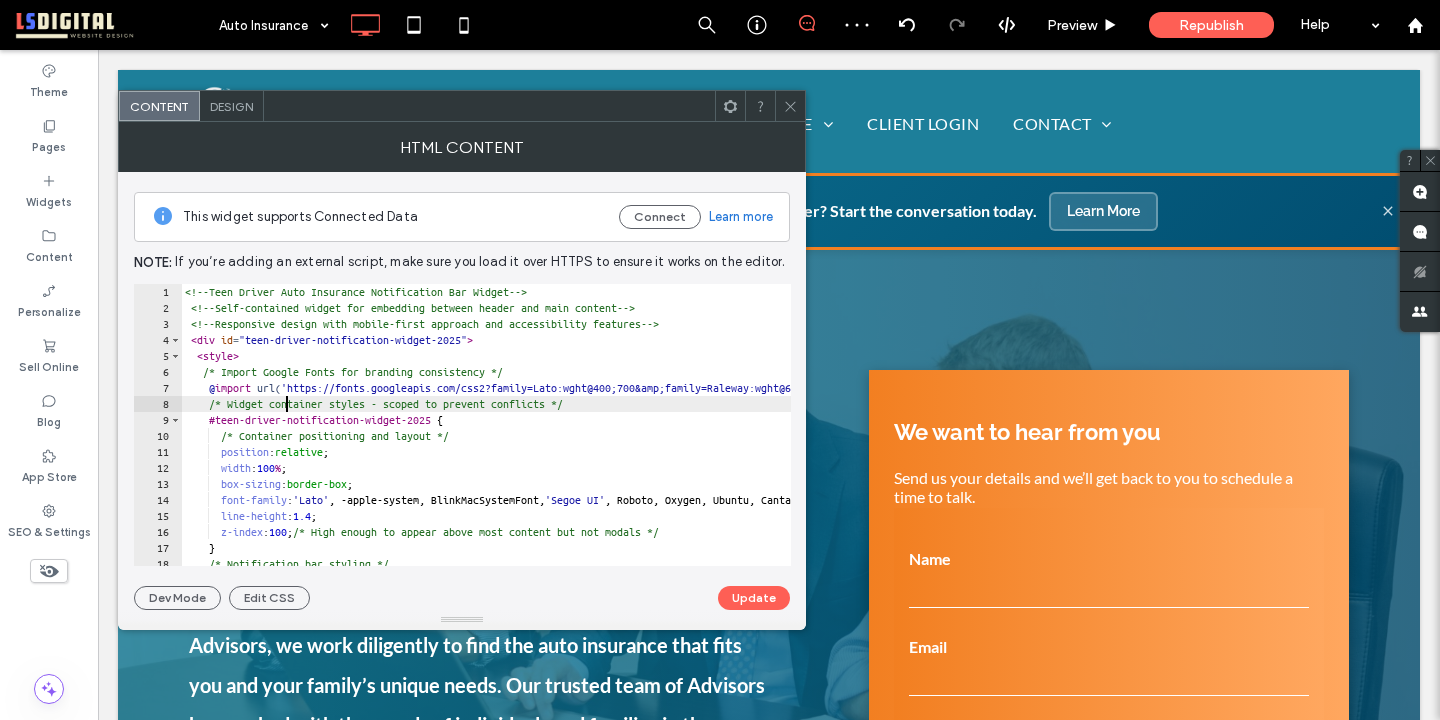 type on "**********" 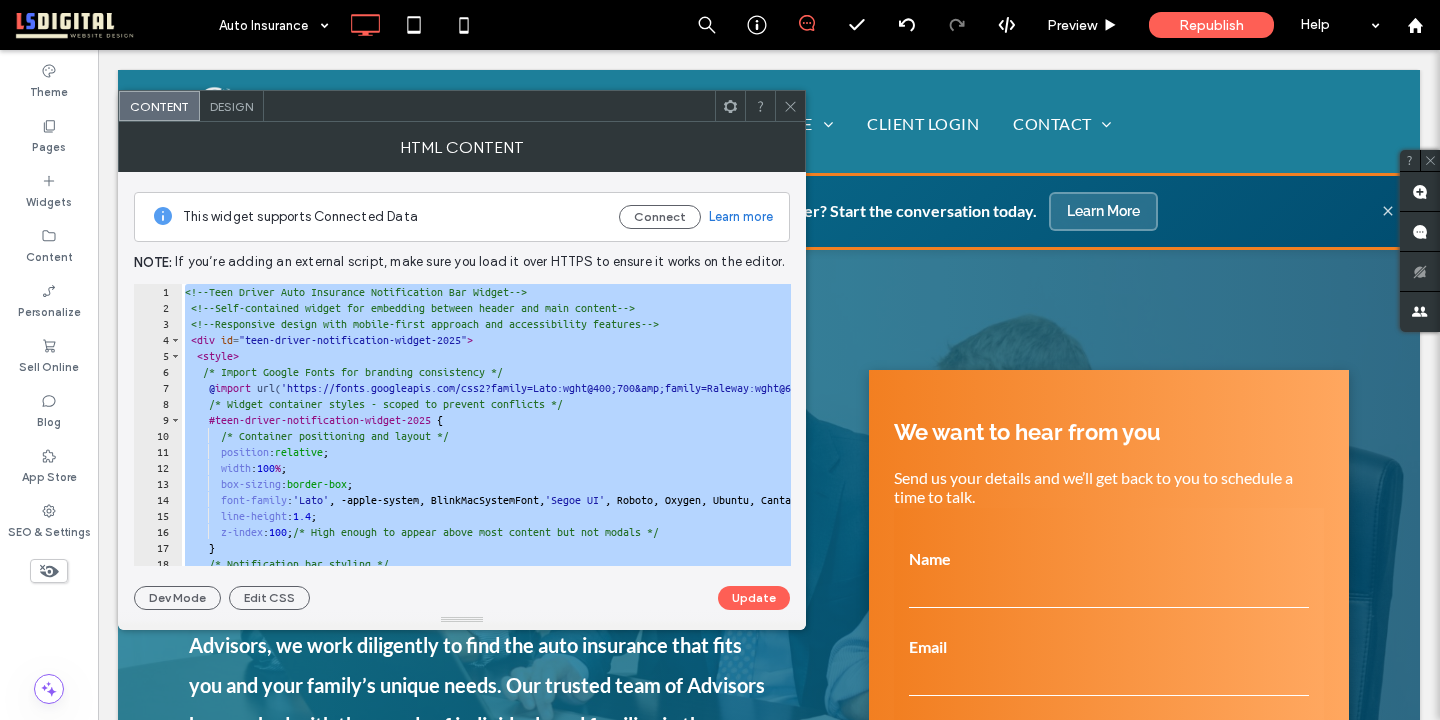 click 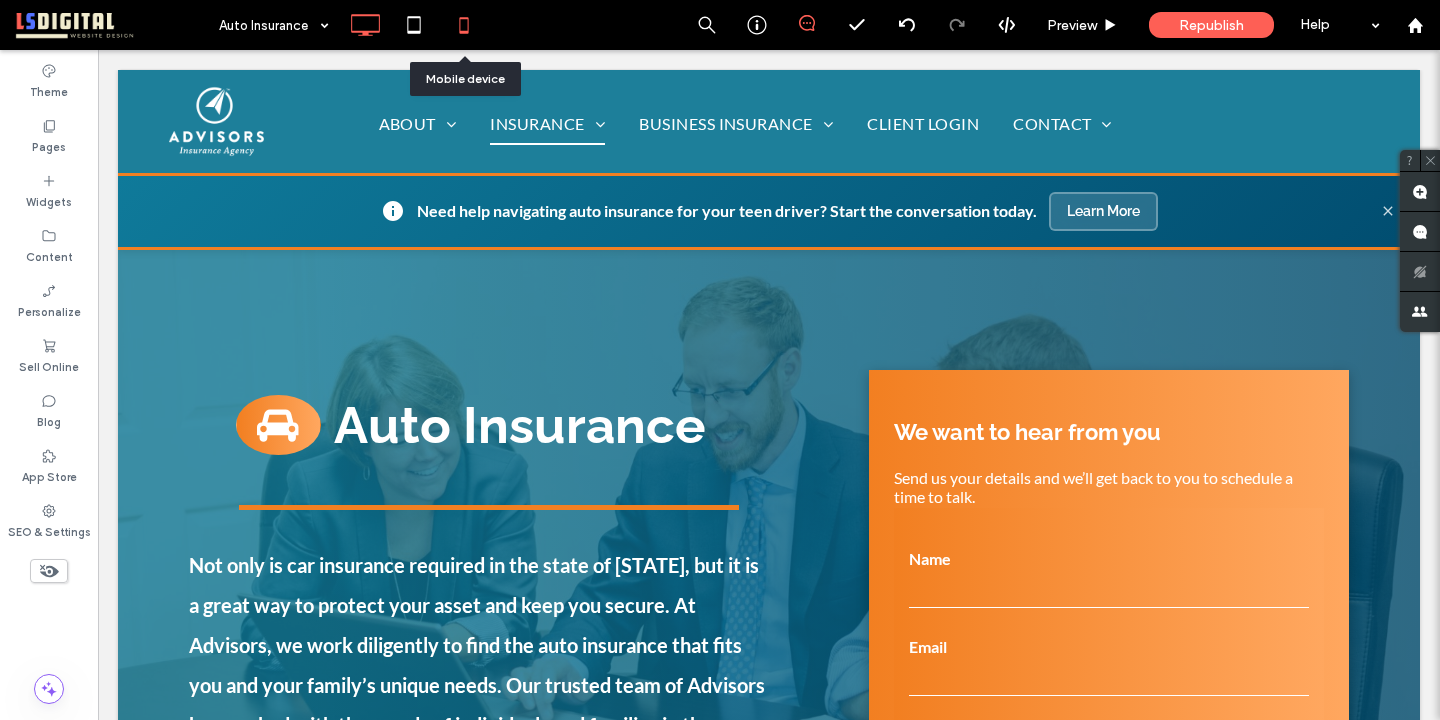 click 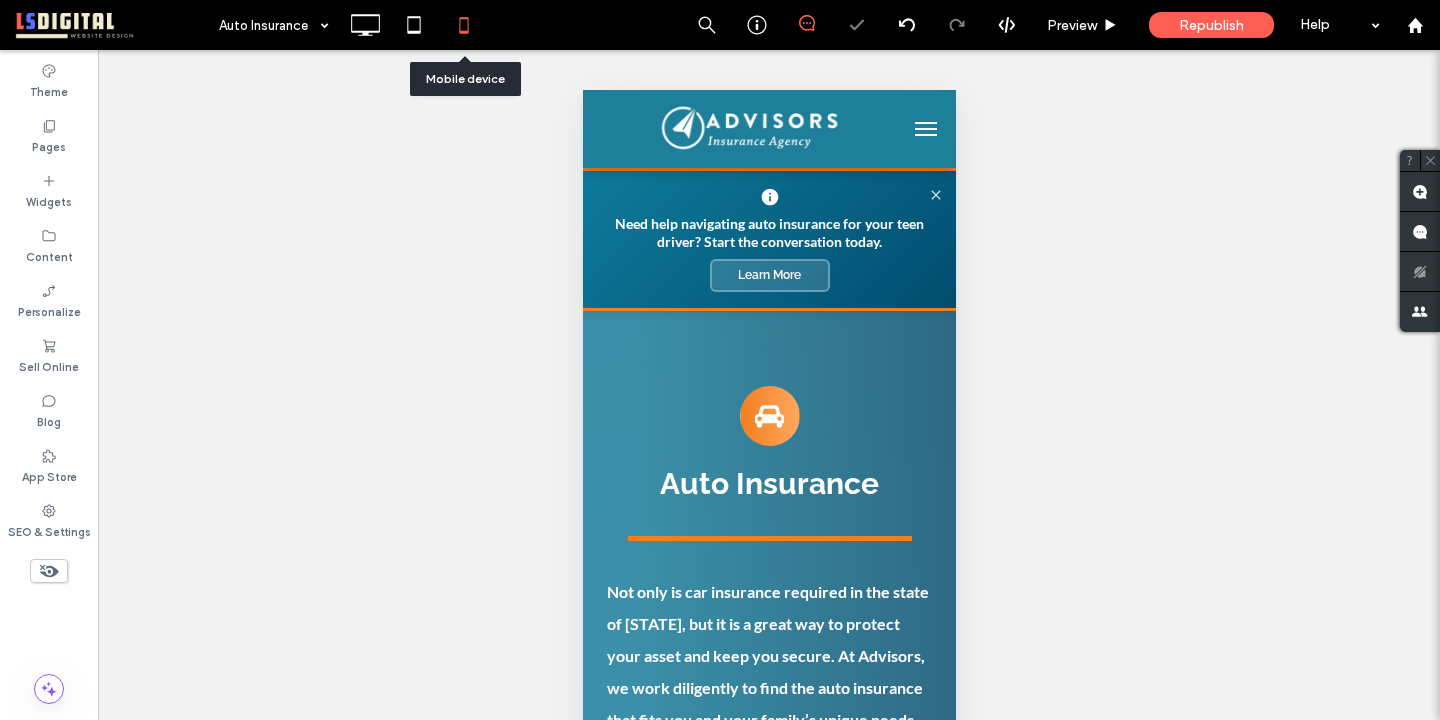 scroll, scrollTop: 0, scrollLeft: 0, axis: both 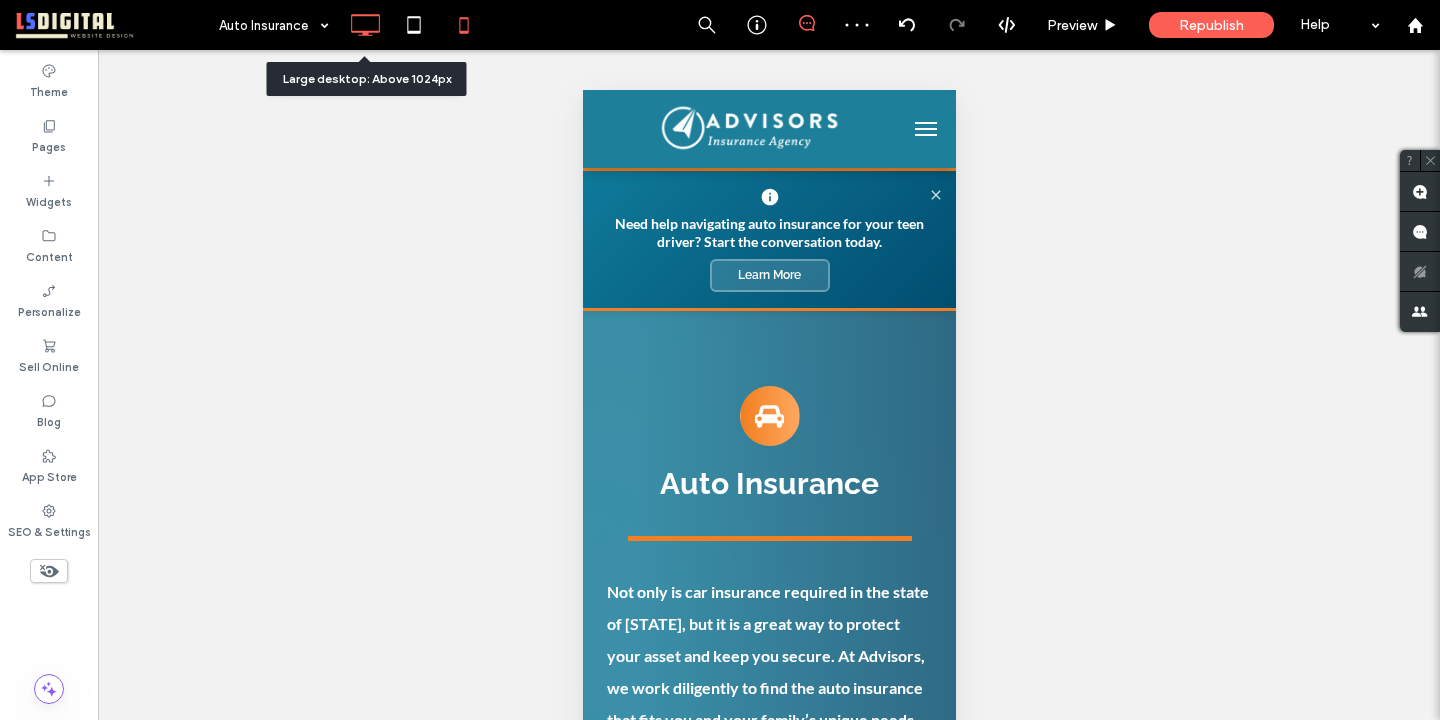click 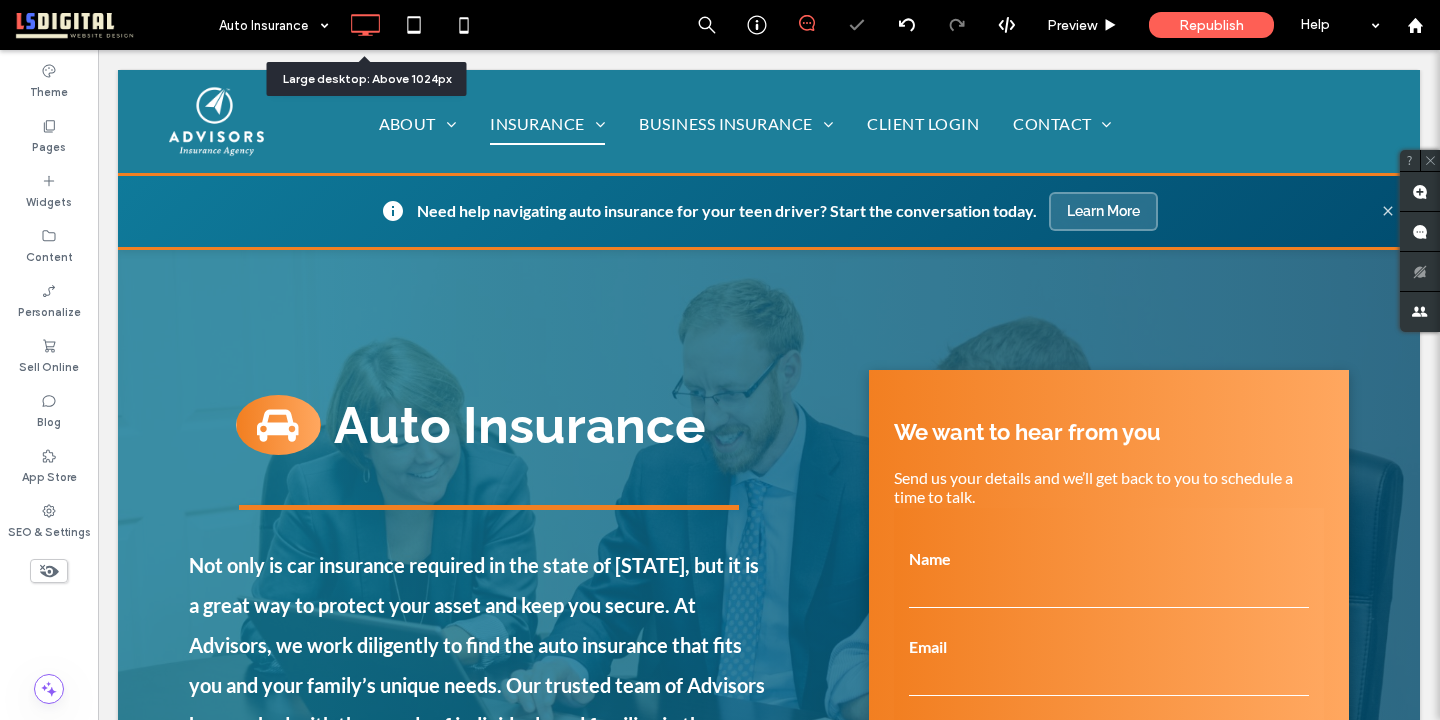 scroll, scrollTop: 0, scrollLeft: 0, axis: both 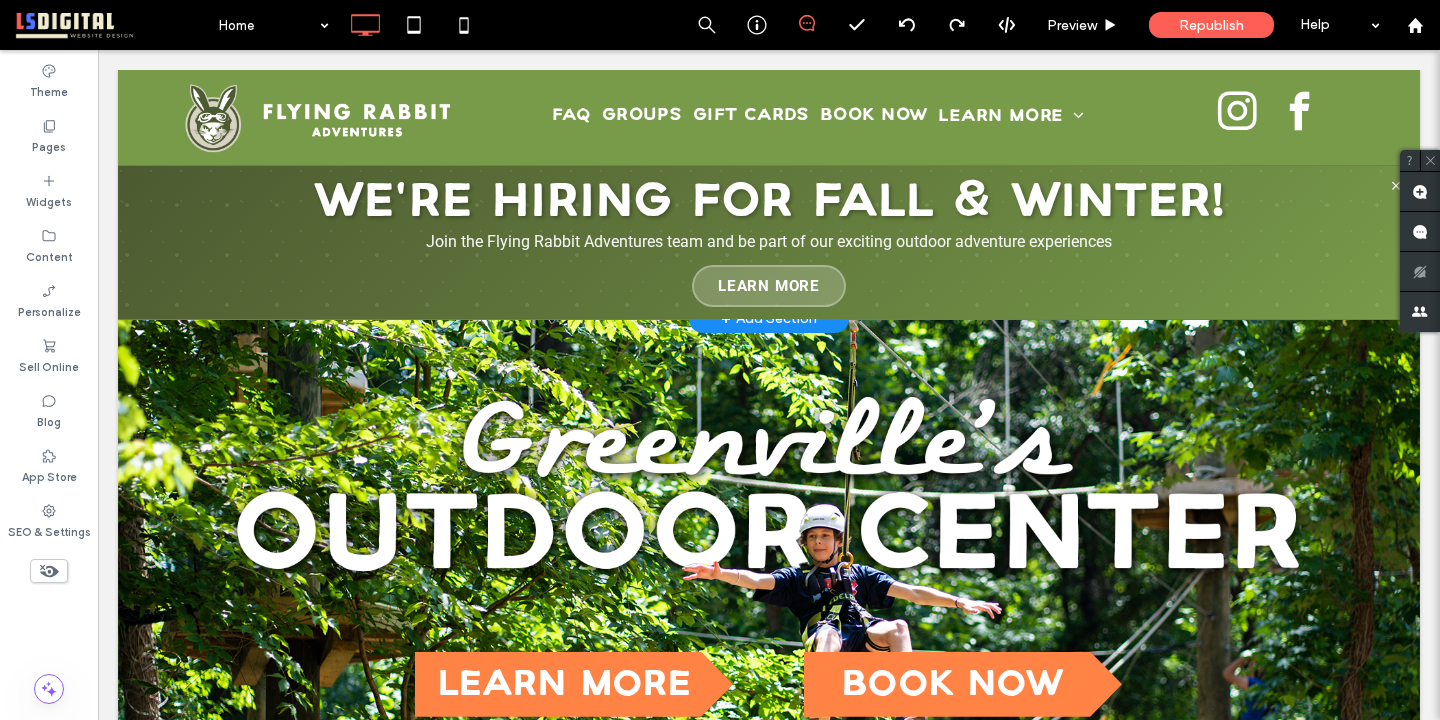 click on "We're Hiring for Fall & Winter!
Join the Flying Rabbit Adventures team and be part of our exciting outdoor adventure experiences
Learn More" at bounding box center (769, 242) 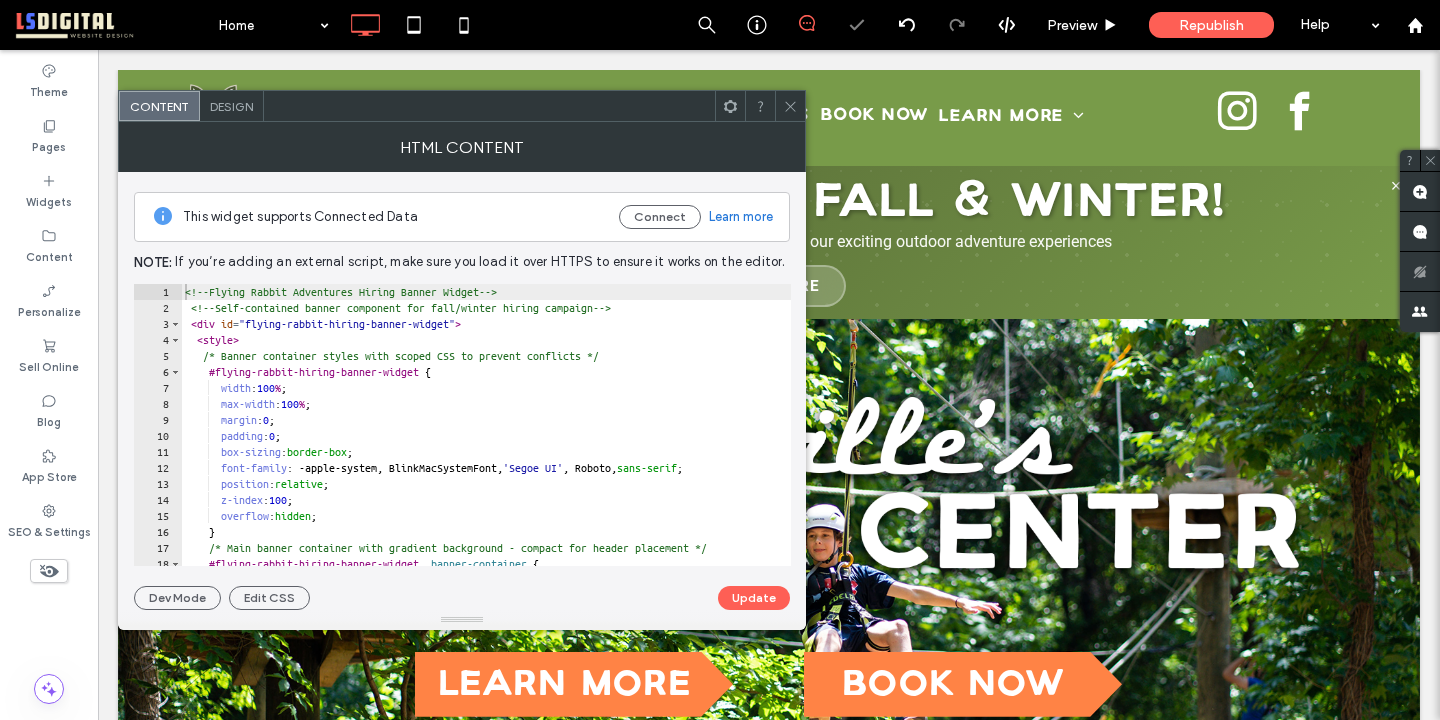 click on "<!--  Flying Rabbit Adventures Hiring Banner Widget  -->   <!--  Self-contained banner component for fall/winter hiring campaign  -->   < div   id = "flying-rabbit-hiring-banner-widget" >    < style >     /* Banner container styles with scoped CSS to prevent conflicts */      #flying-rabbit-hiring-banner-widget   {         width :  100 % ;         max-width :  100 % ;         margin :  0 ;         padding :  0 ;         box-sizing :  border-box ;         font-family : -apple-system, BlinkMacSystemFont,  ' Segoe UI ' , Roboto,  sans-serif ;         position :  relative ;         z-index :  100 ;         overflow :  hidden ;      }      /* Main banner container with gradient background - compact for header placement */      #flying-rabbit-hiring-banner-widget   .banner-container   {         background : linear-gradient( 135 deg ,  #4d5a31   0 % ,  #789b49   100 % );" at bounding box center (548, 441) 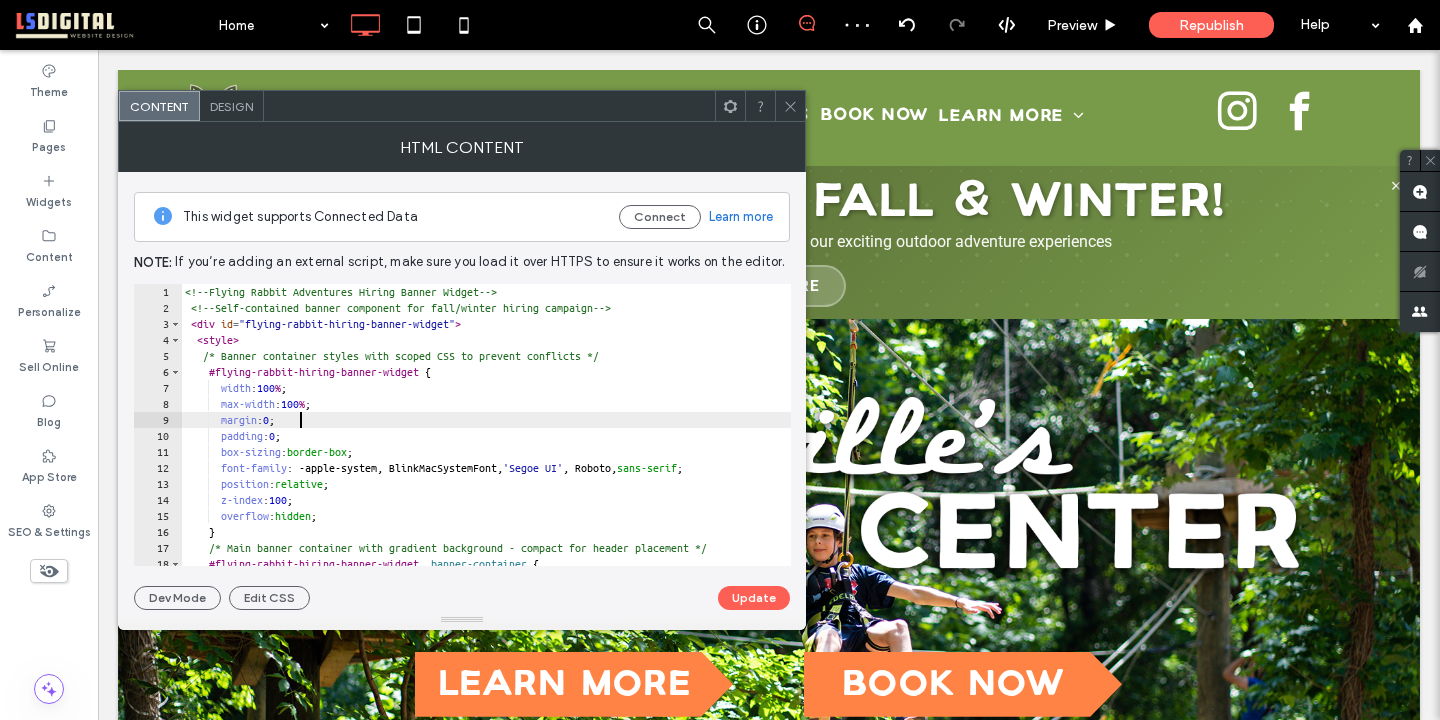 type on "**********" 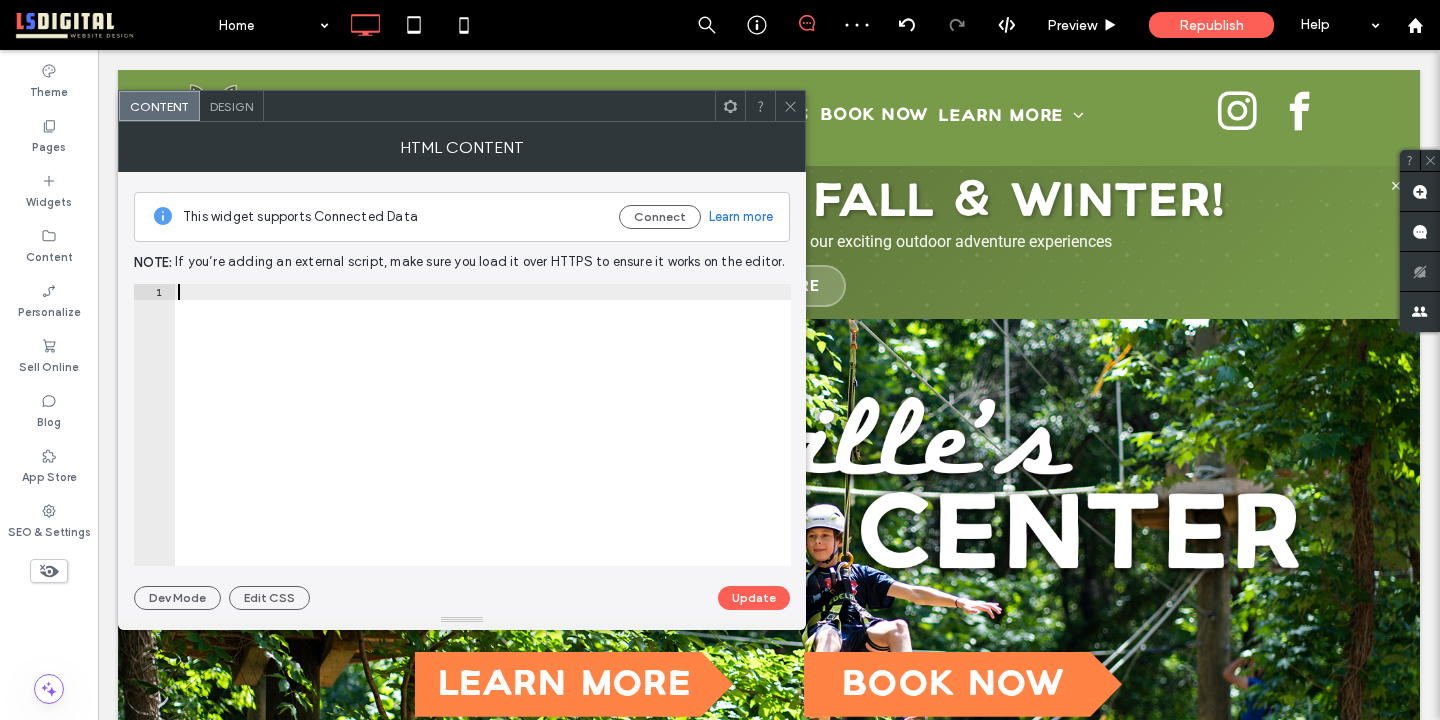 paste on "**********" 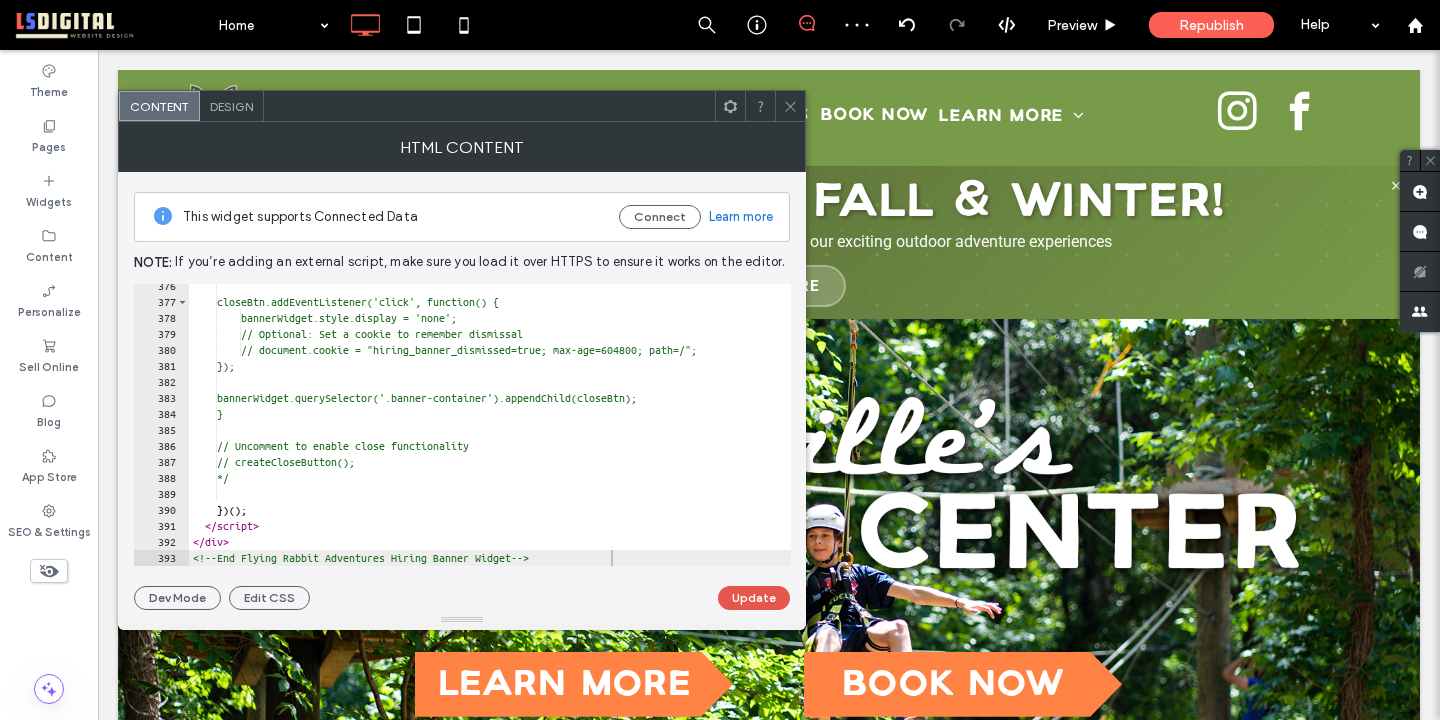 click on "Update" at bounding box center [754, 598] 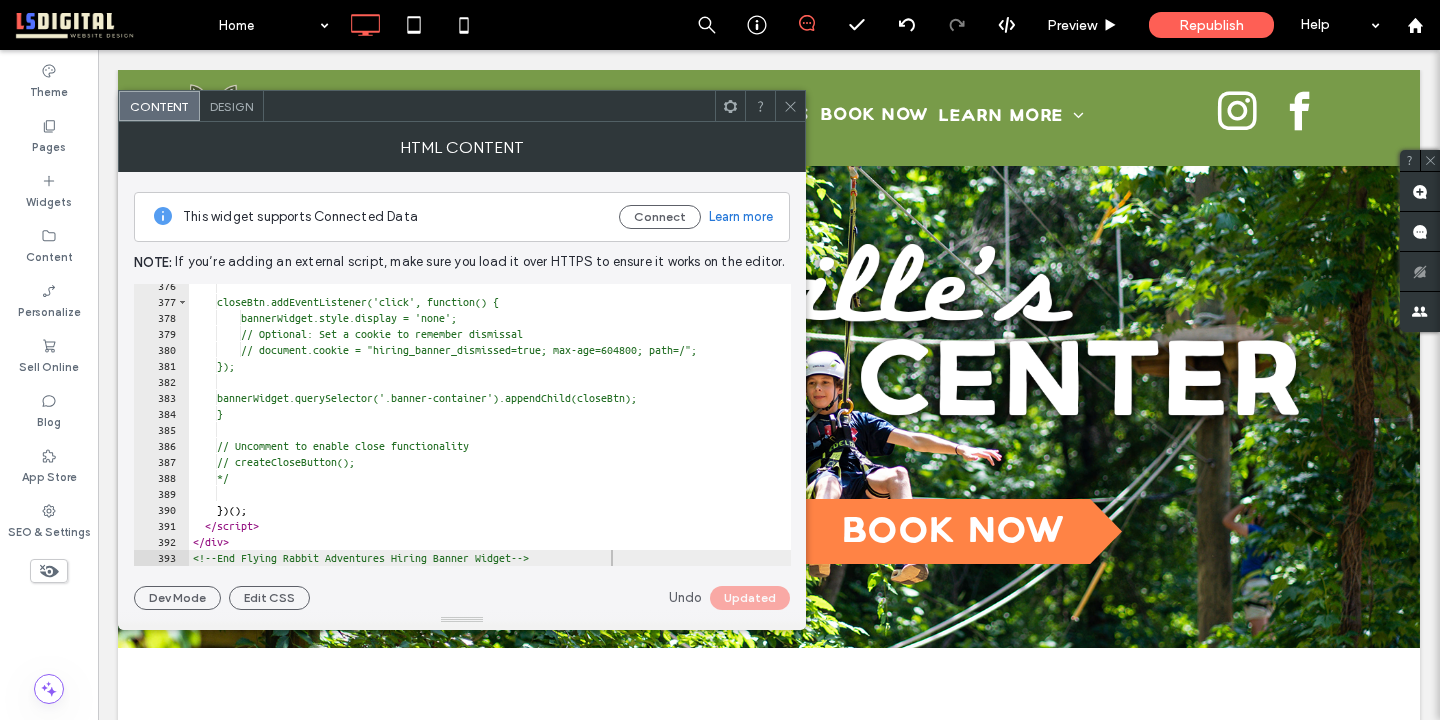click 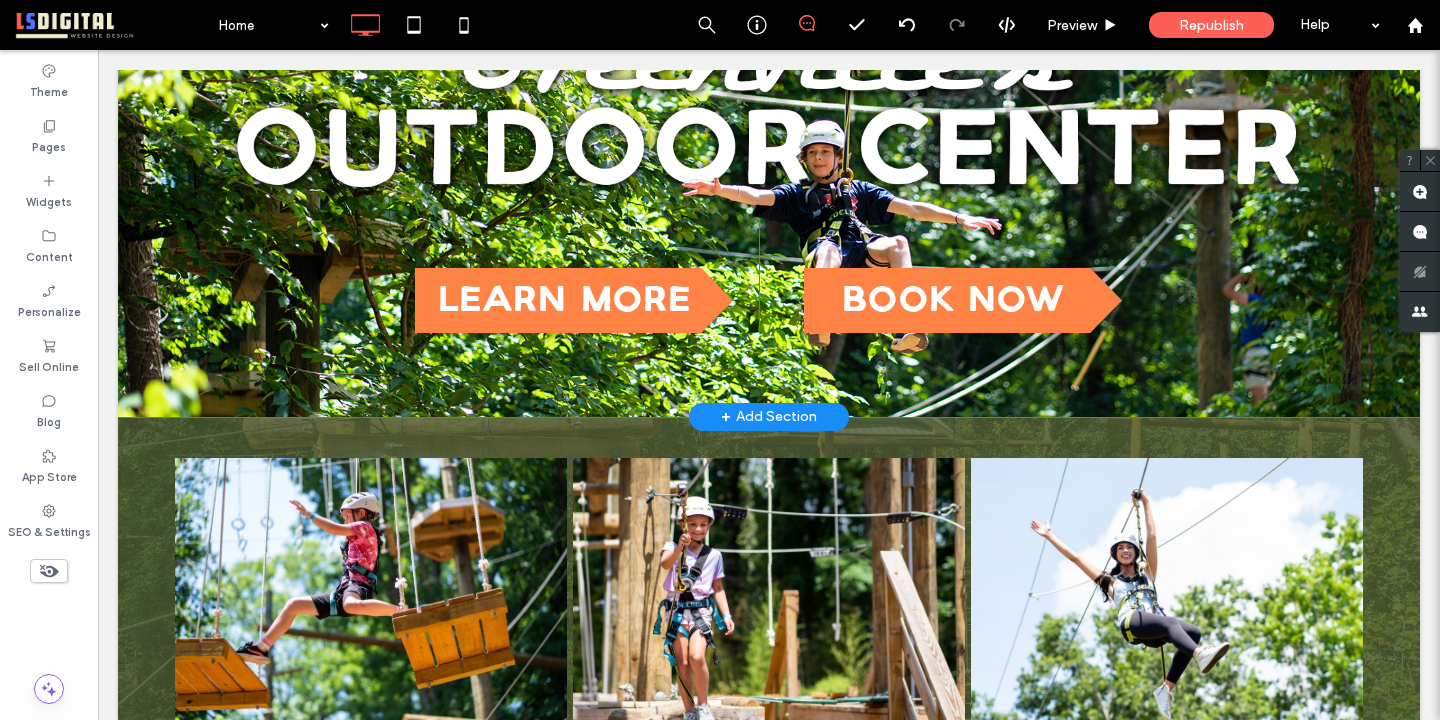 scroll, scrollTop: 0, scrollLeft: 0, axis: both 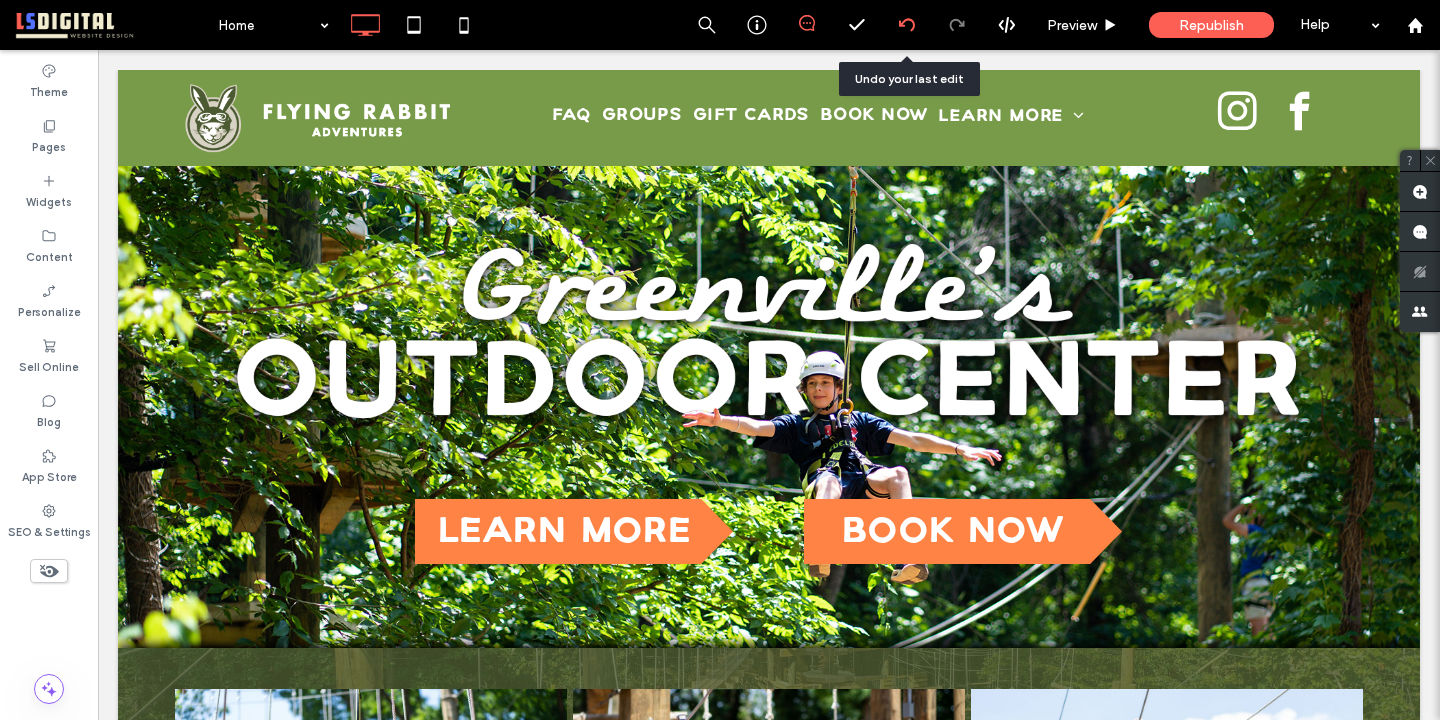 click at bounding box center [907, 25] 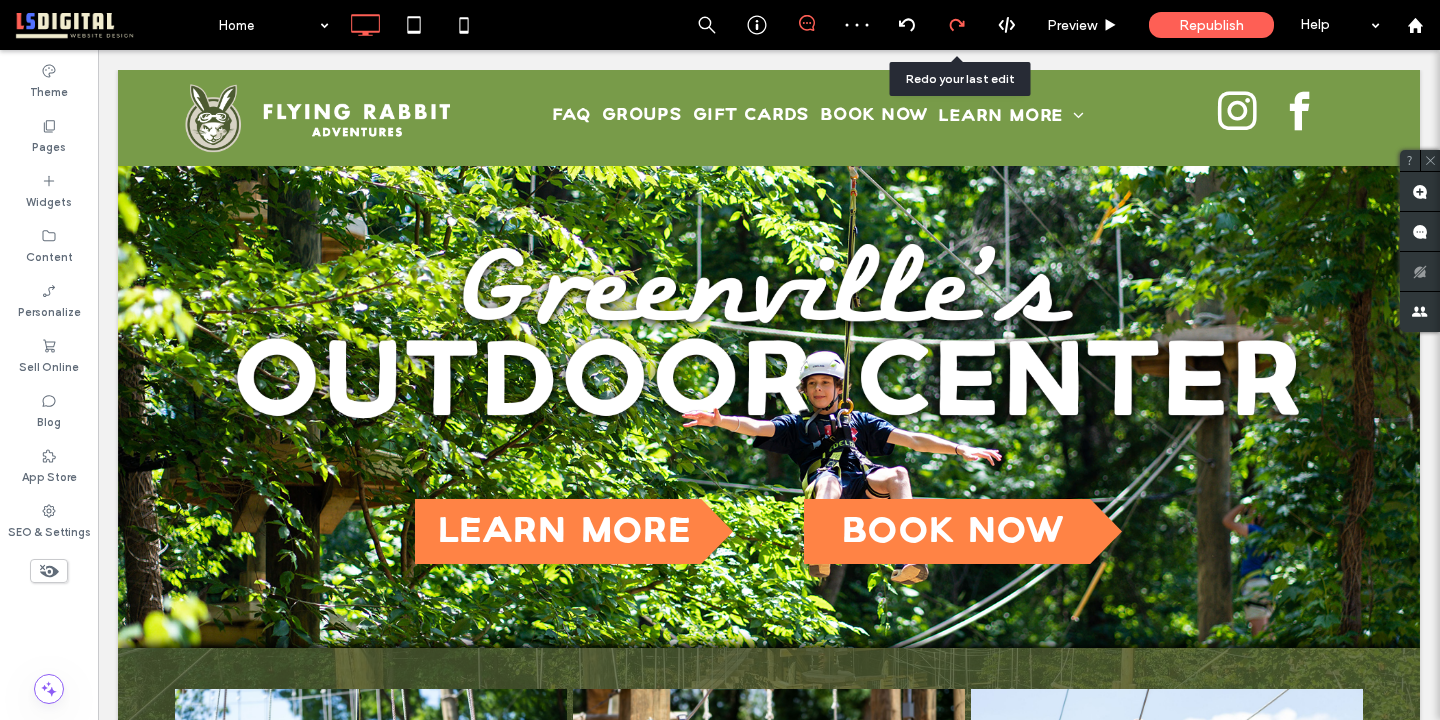 click 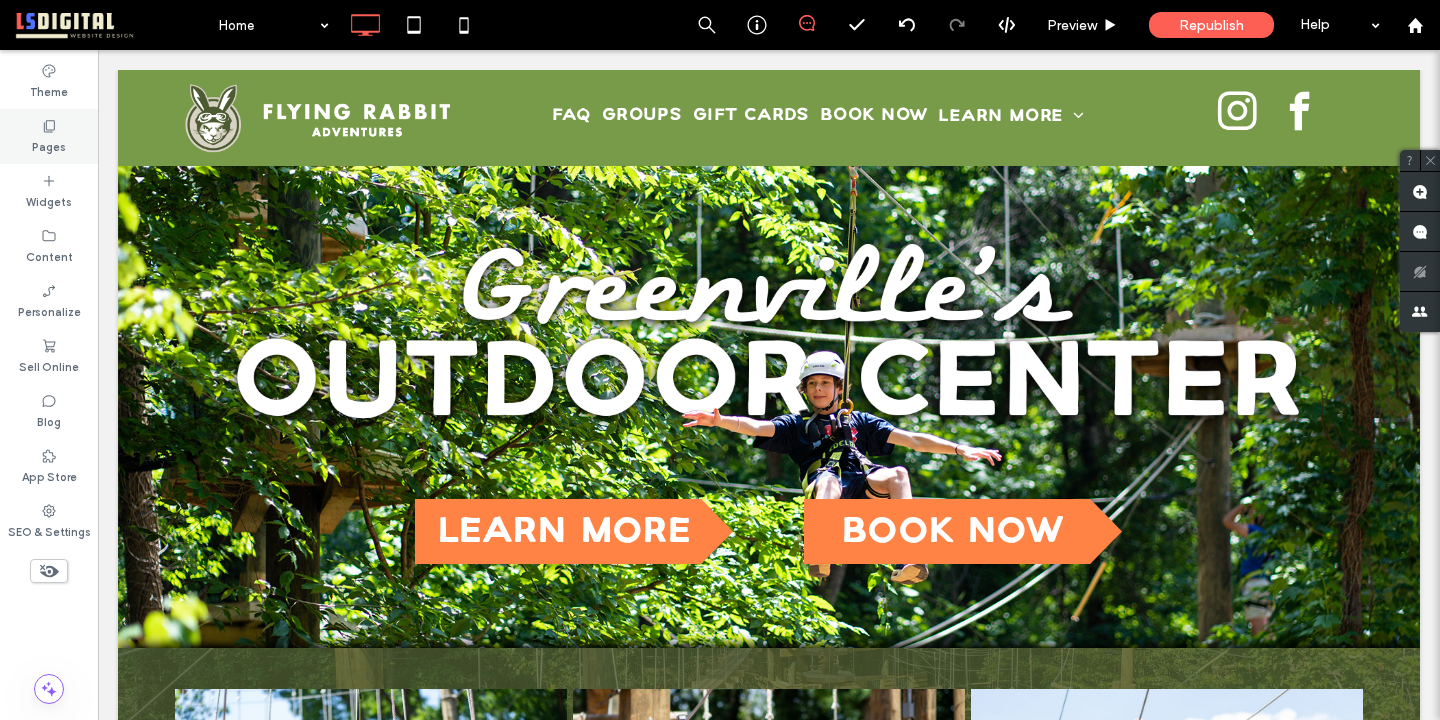 click on "Pages" at bounding box center [49, 145] 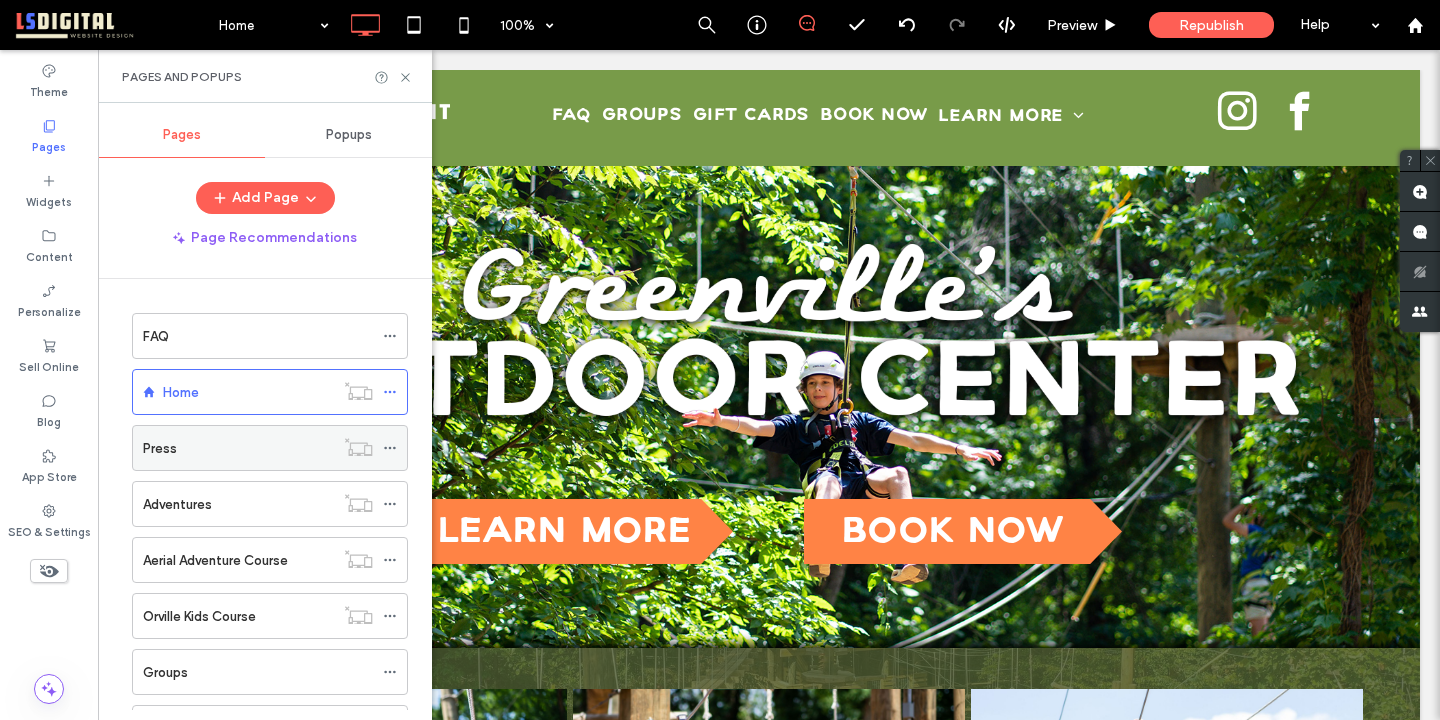 click on "Press" at bounding box center (238, 448) 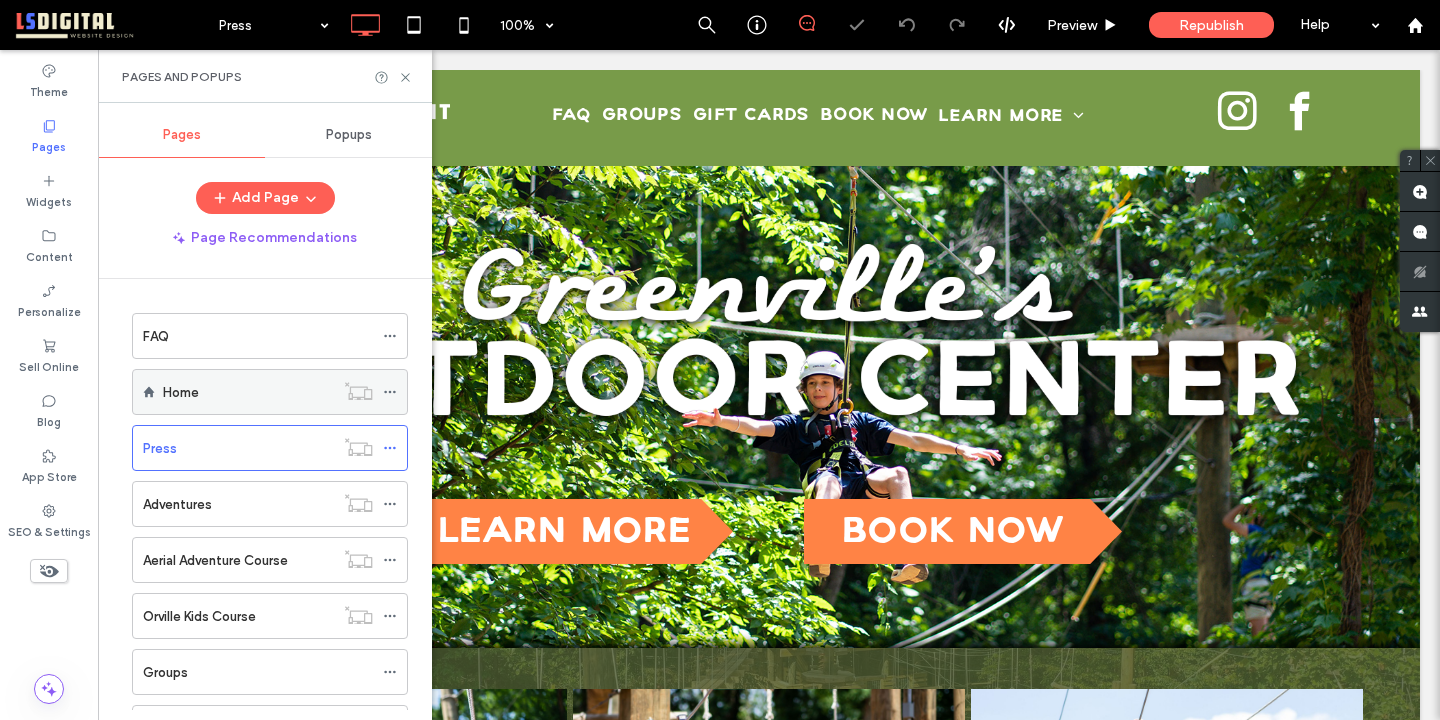 click on "Home" at bounding box center (248, 392) 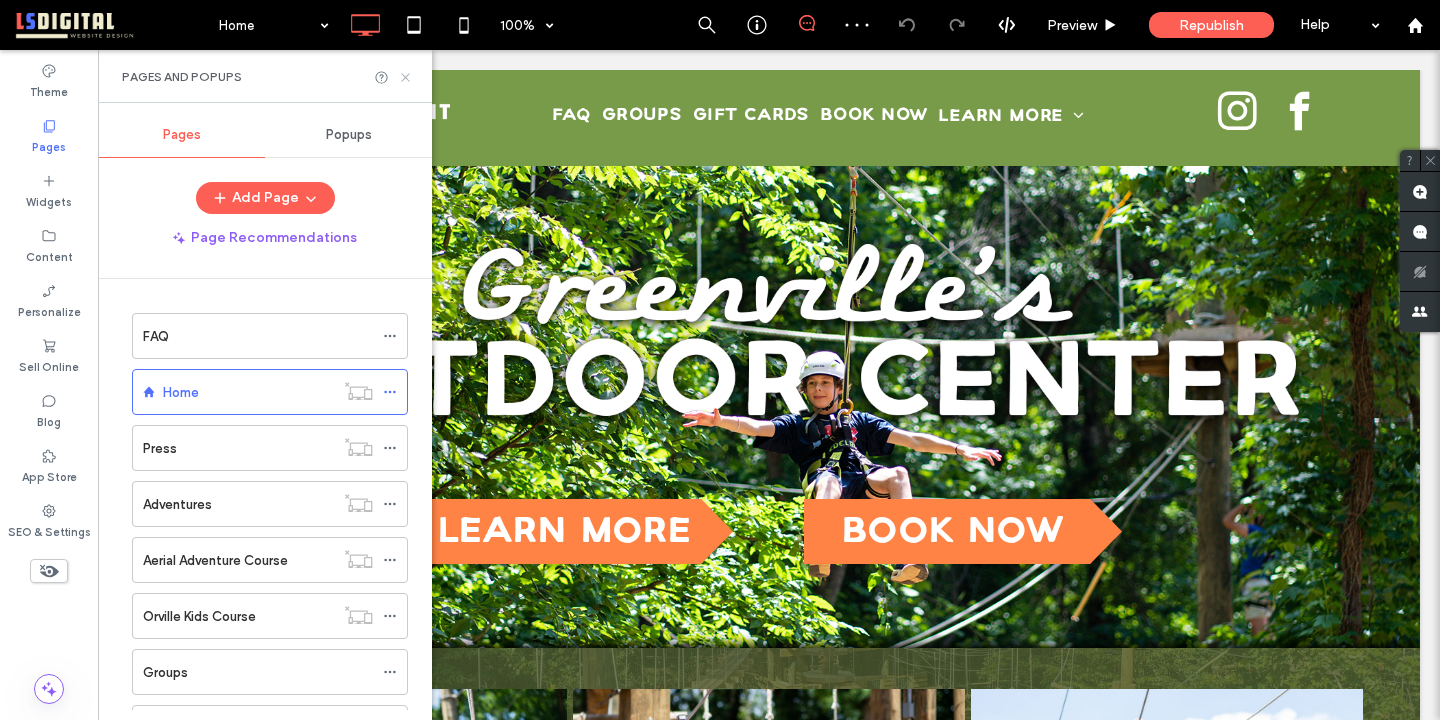 click 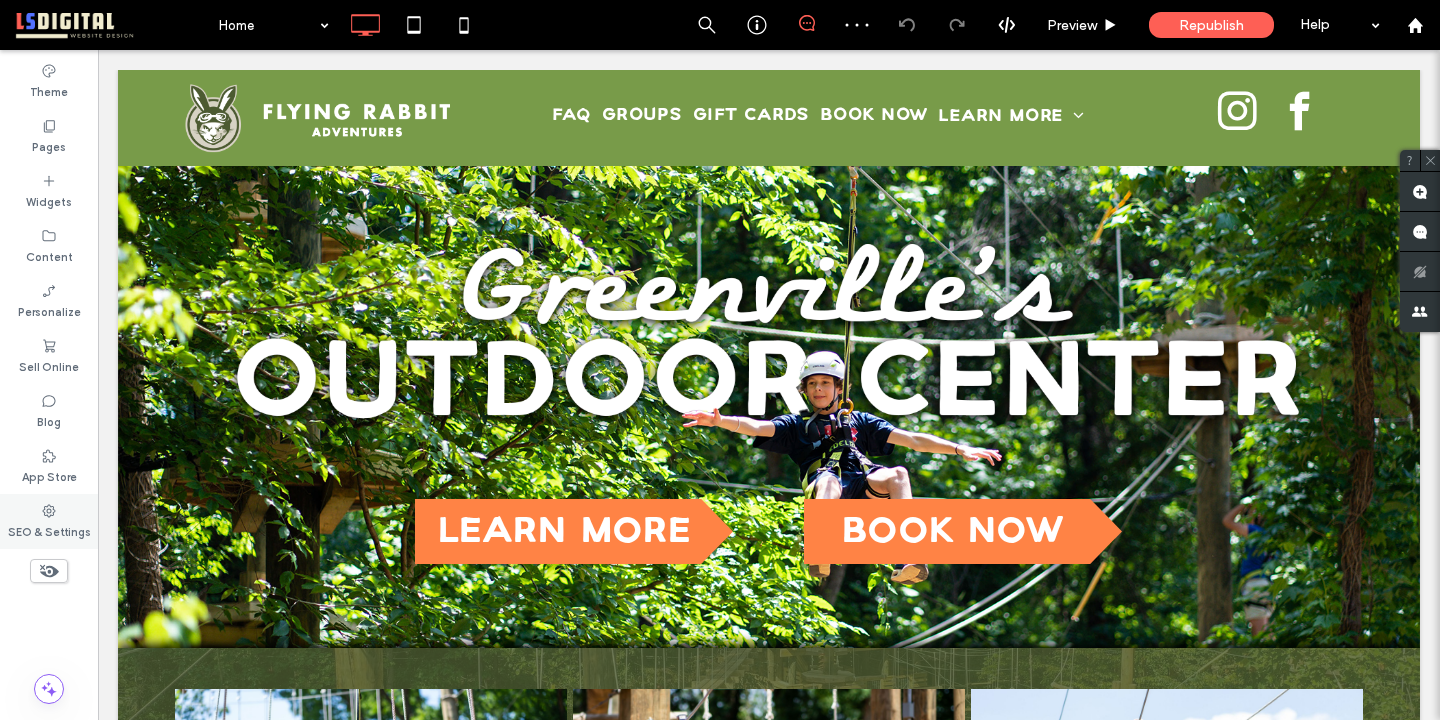 click 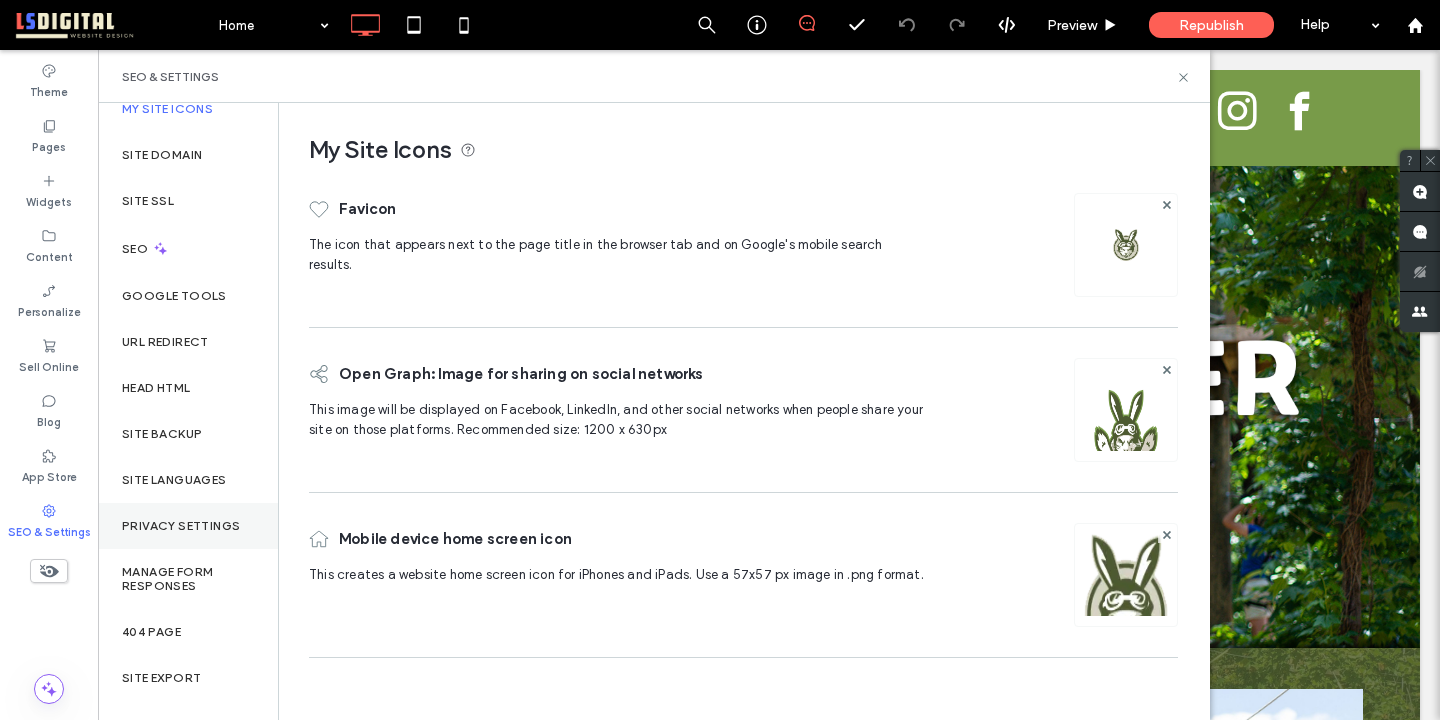 scroll, scrollTop: 0, scrollLeft: 0, axis: both 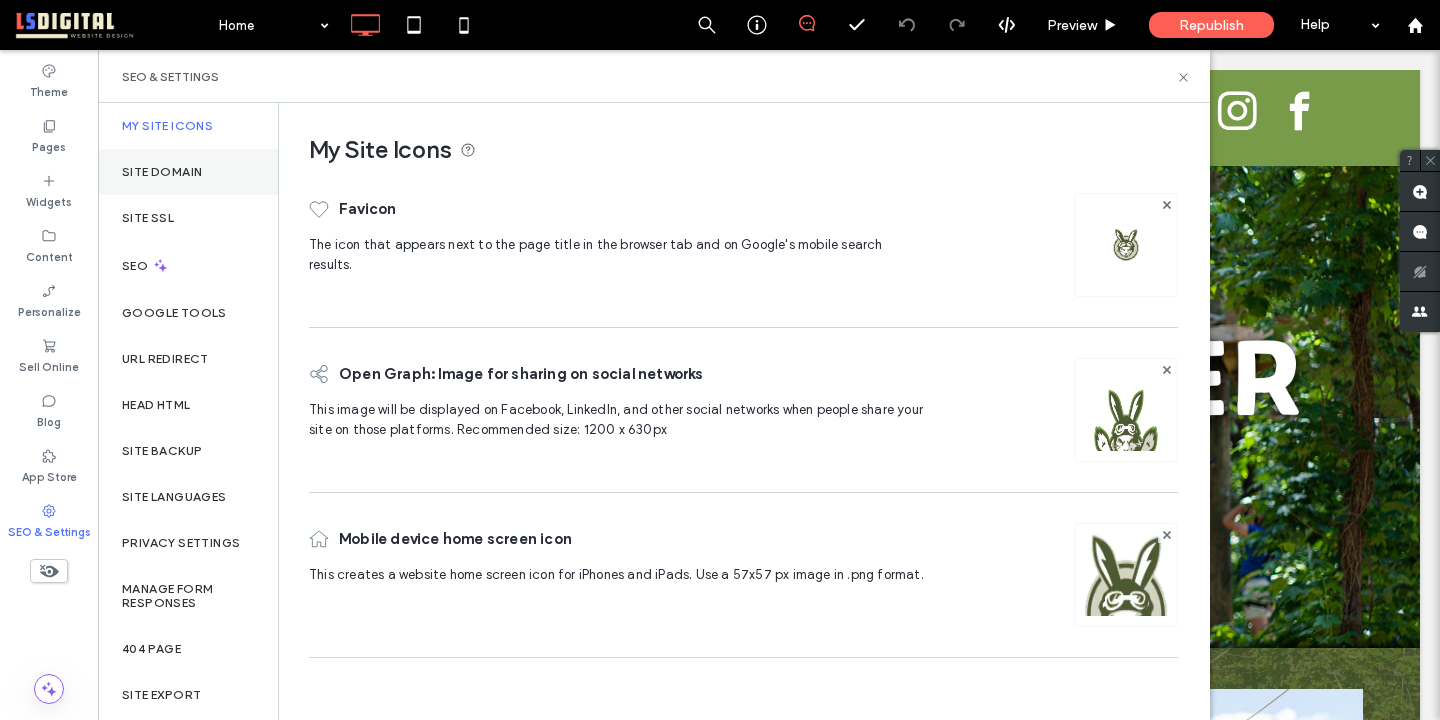 click on "Site Domain" at bounding box center (188, 172) 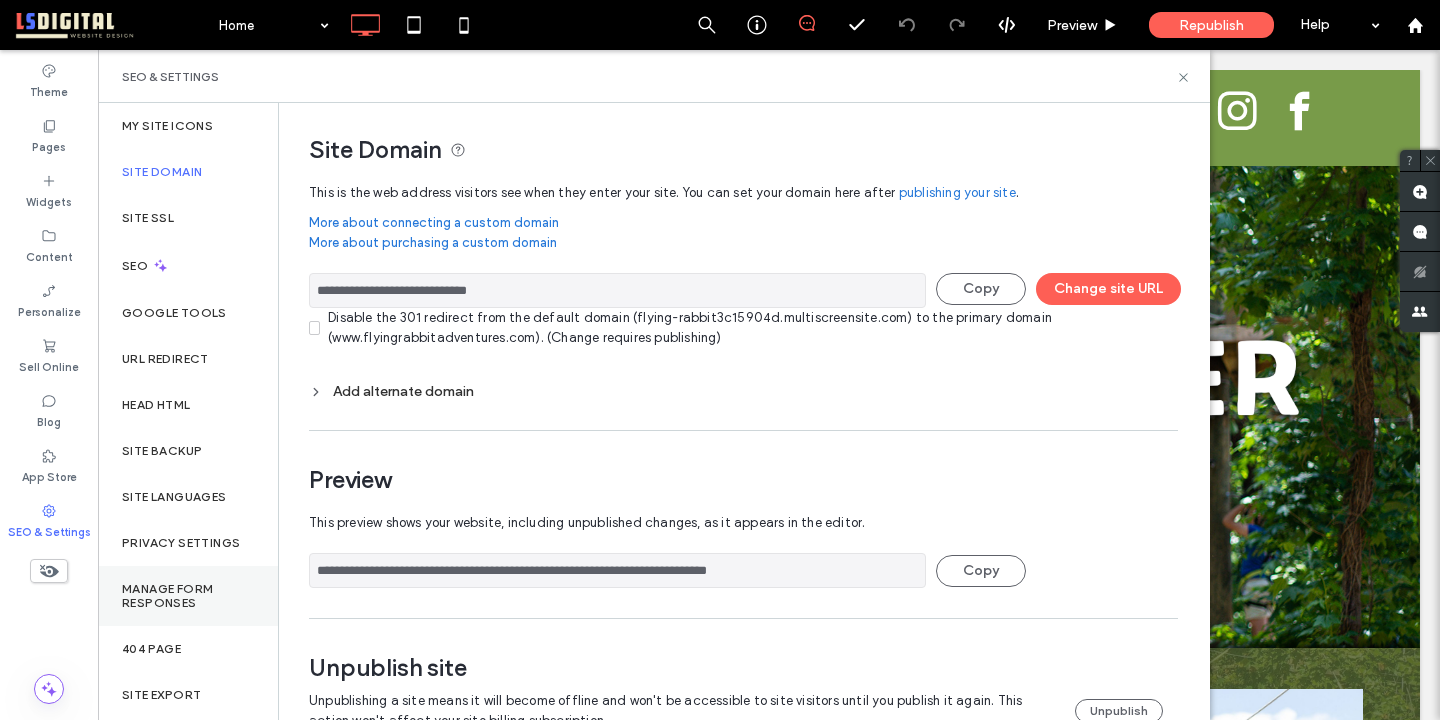 scroll, scrollTop: 58, scrollLeft: 0, axis: vertical 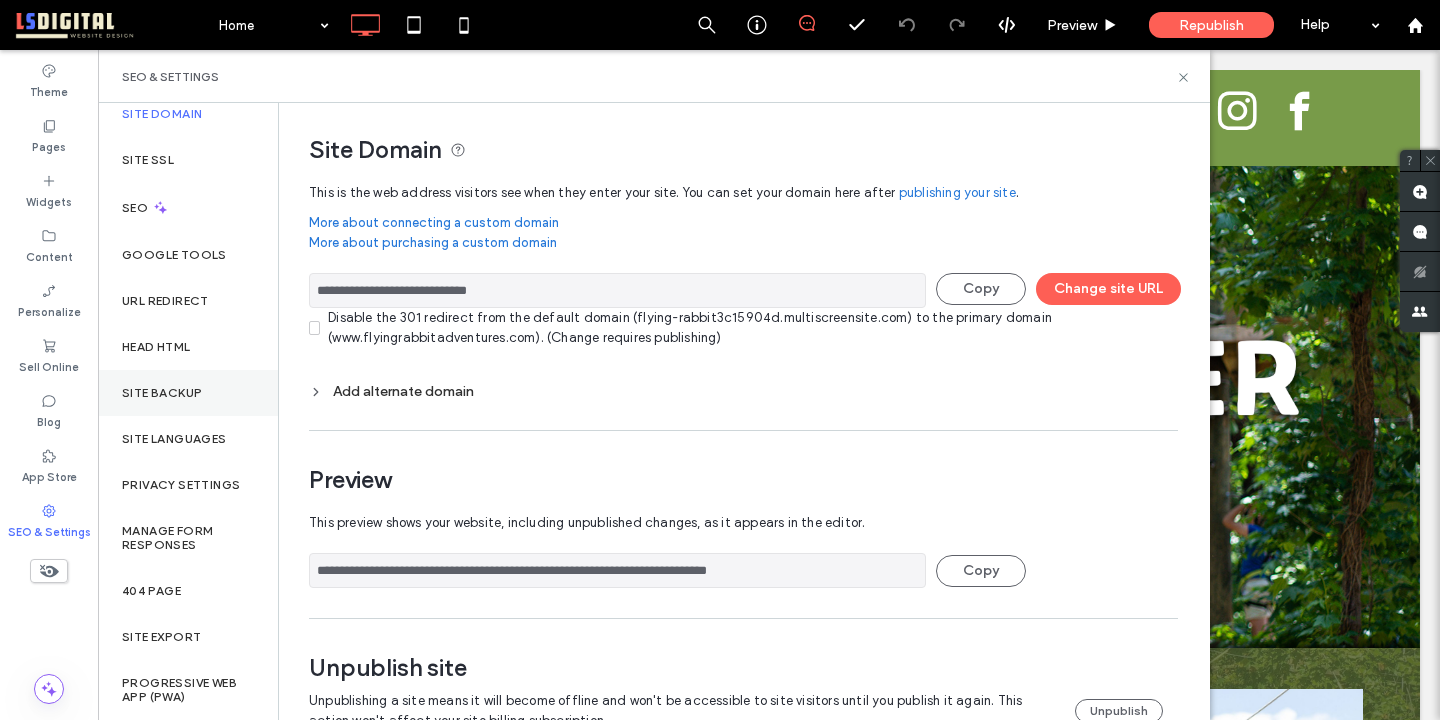 click on "Site Backup" at bounding box center [188, 393] 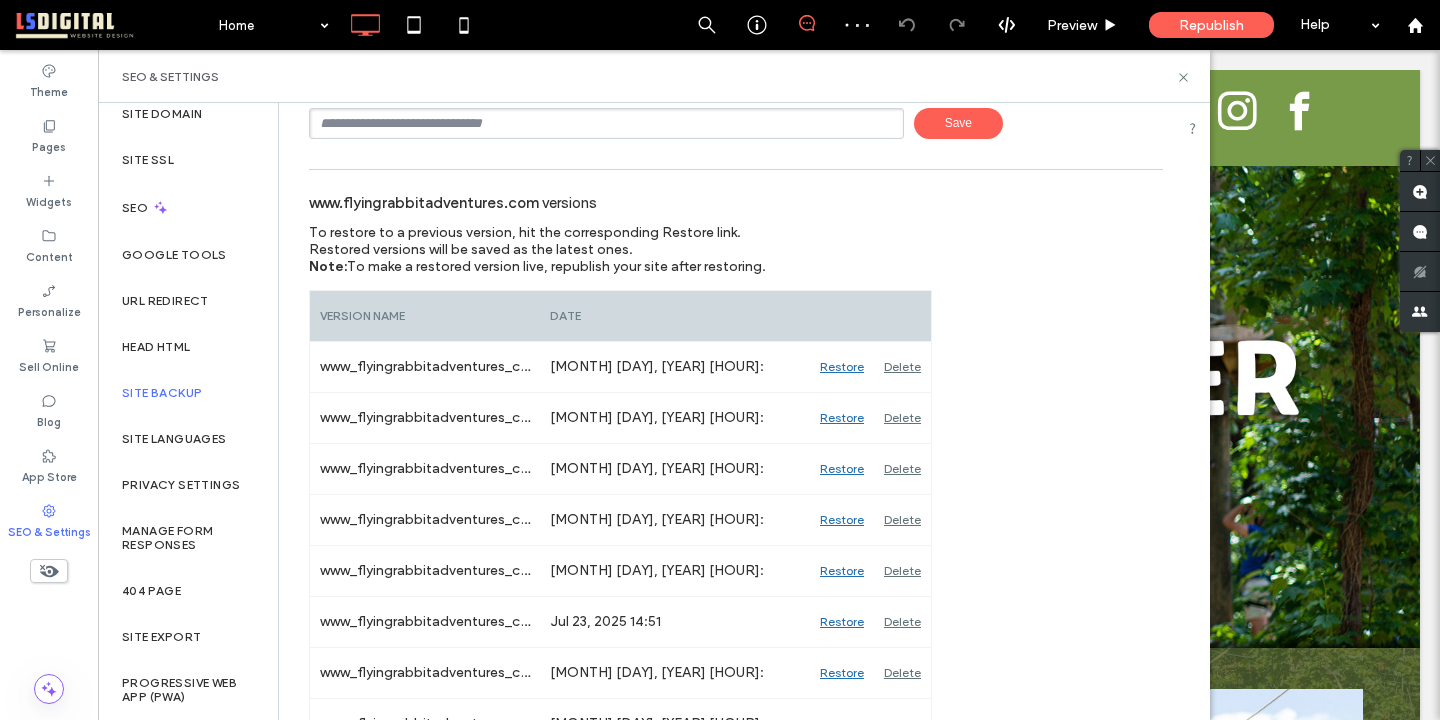scroll, scrollTop: 149, scrollLeft: 0, axis: vertical 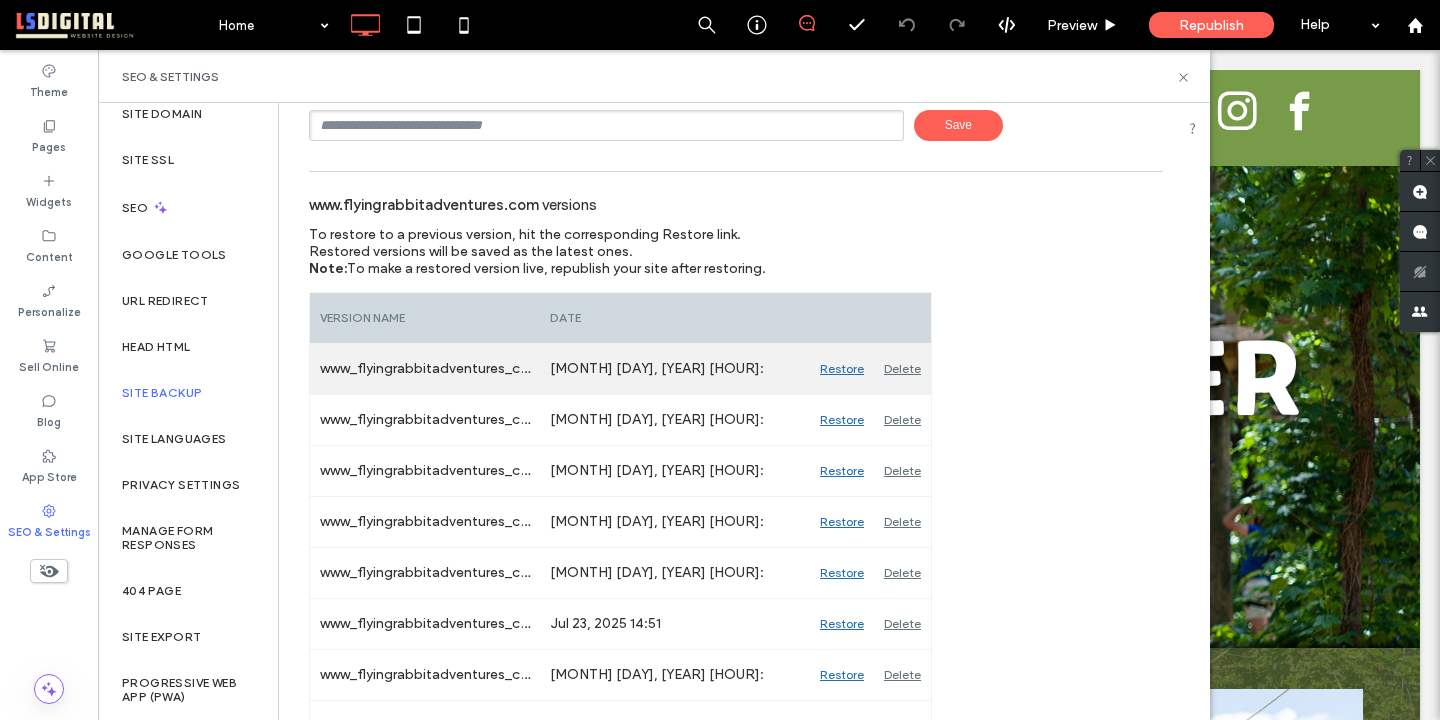 click on "Restore" at bounding box center (842, 369) 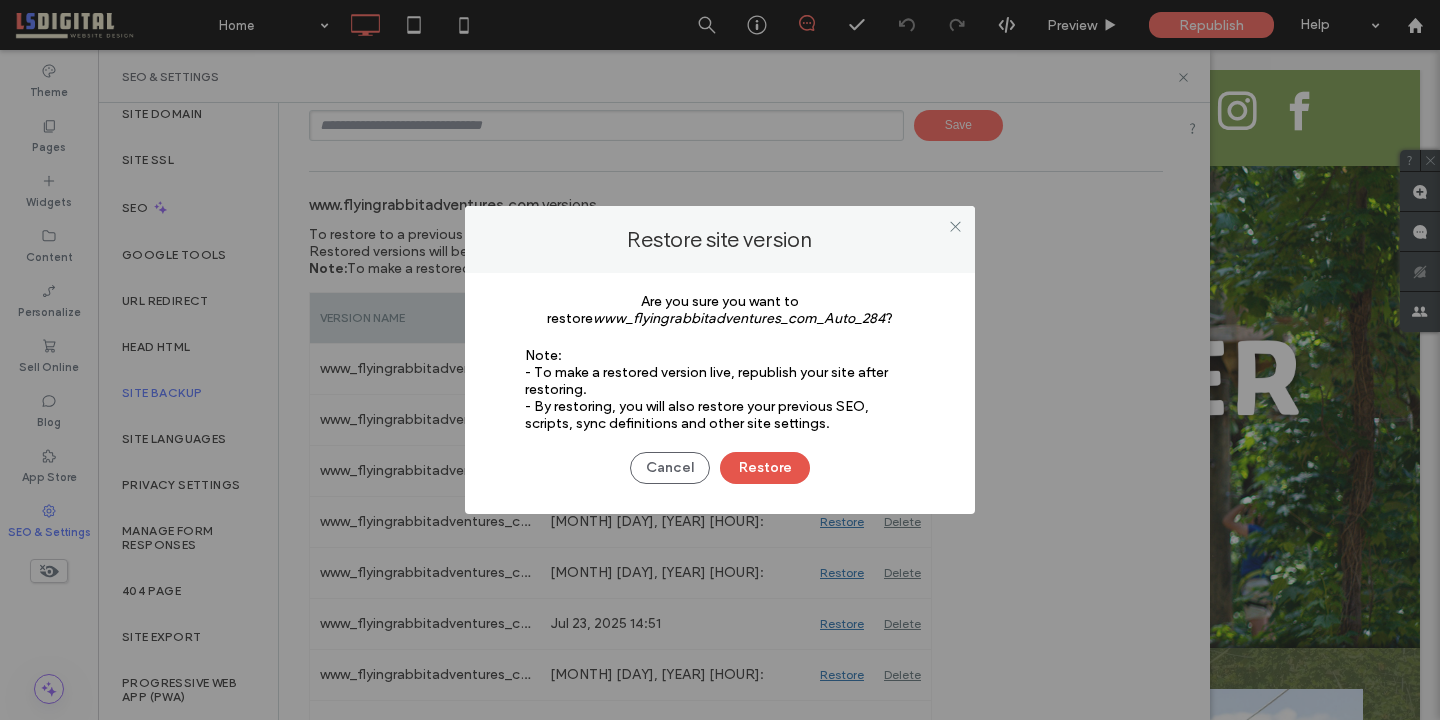 click on "Restore" at bounding box center [765, 468] 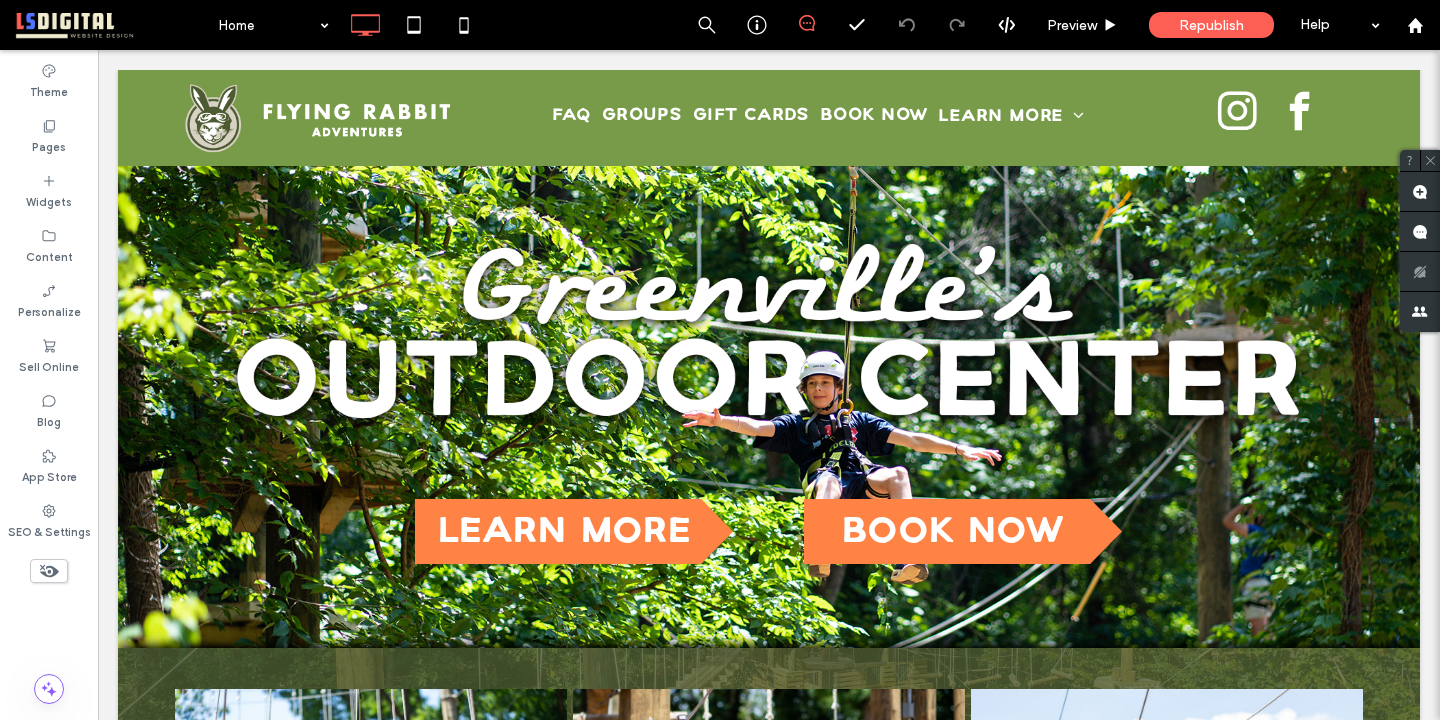 scroll, scrollTop: 0, scrollLeft: 0, axis: both 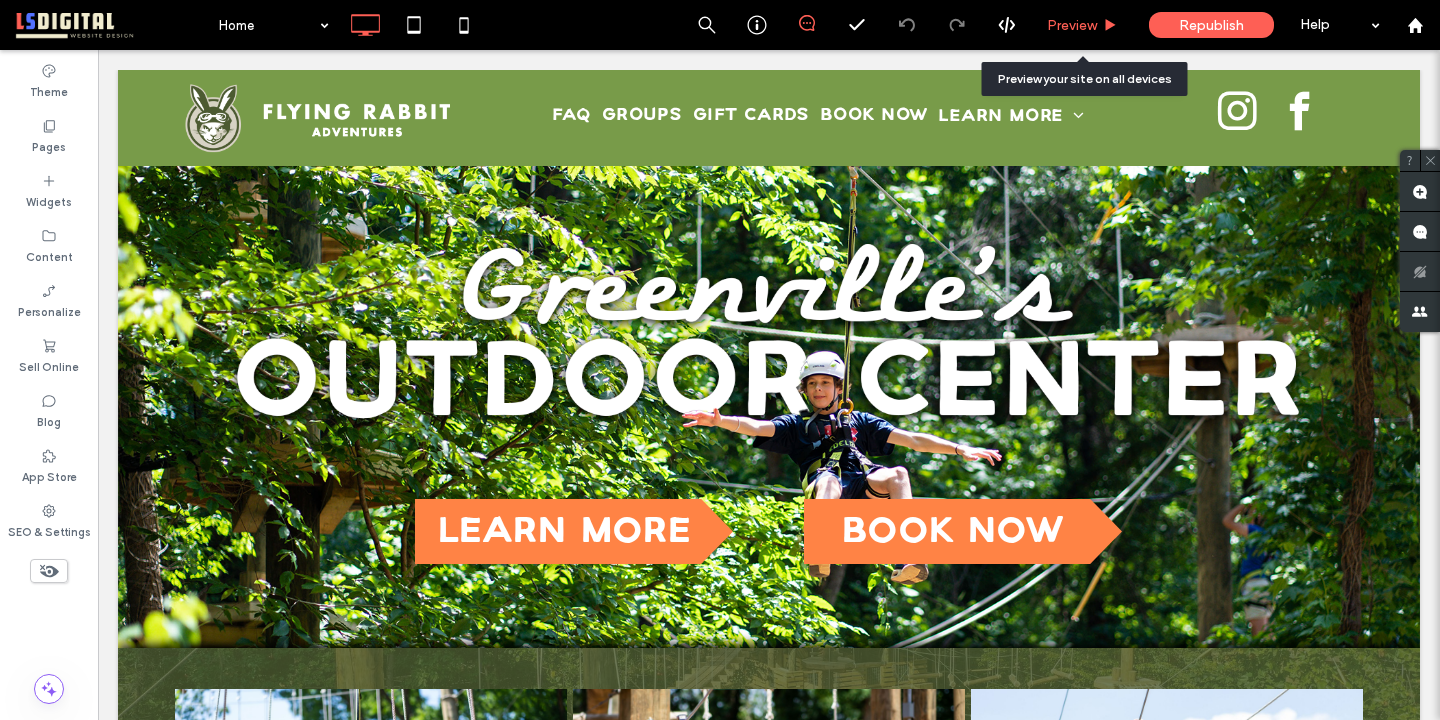 click on "Preview" at bounding box center (1072, 25) 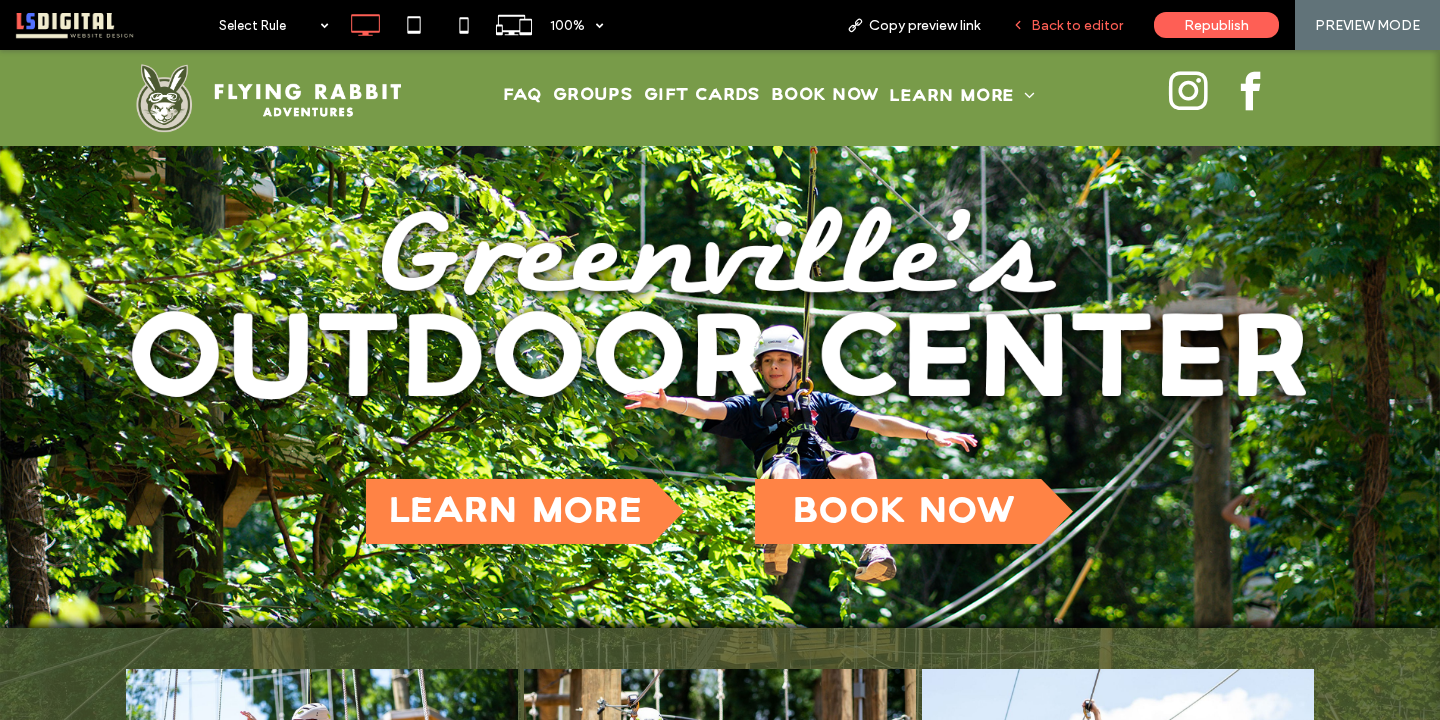 click on "Back to editor" at bounding box center [1077, 25] 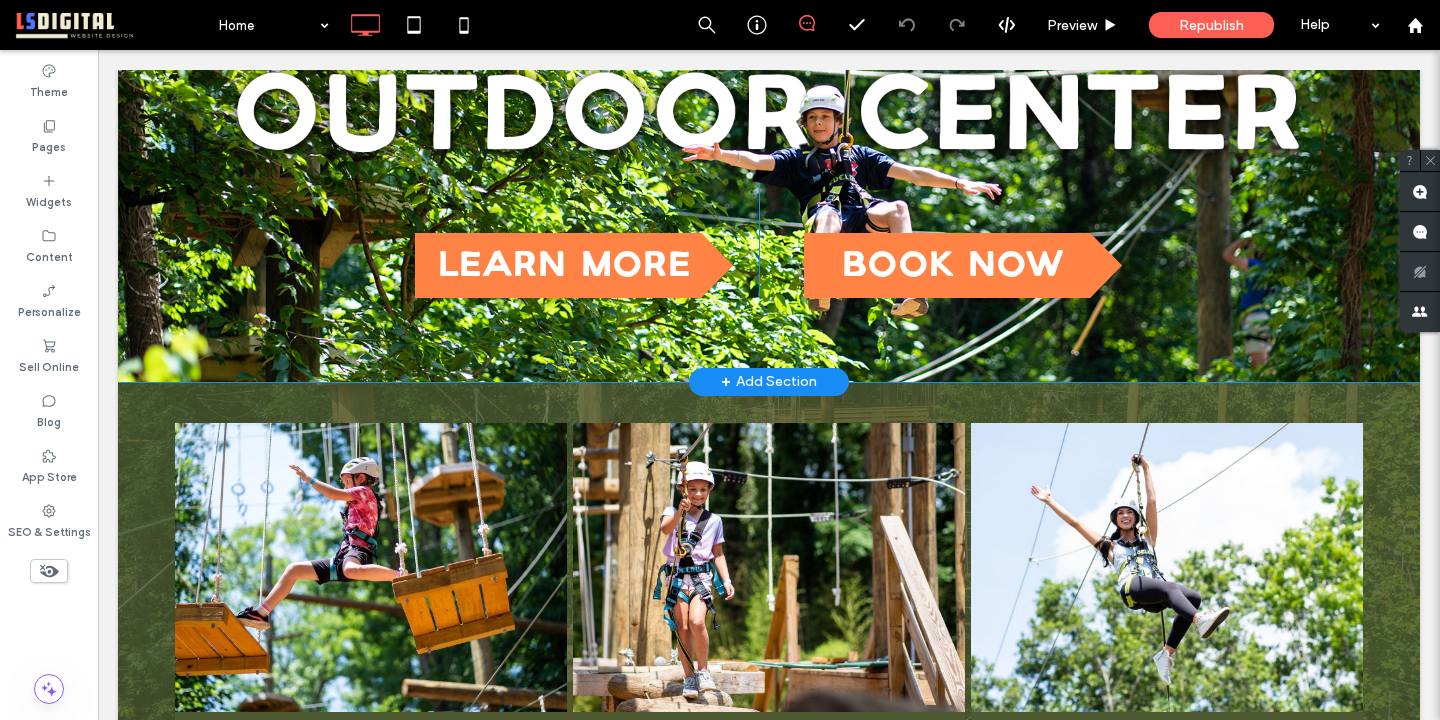 scroll, scrollTop: 0, scrollLeft: 0, axis: both 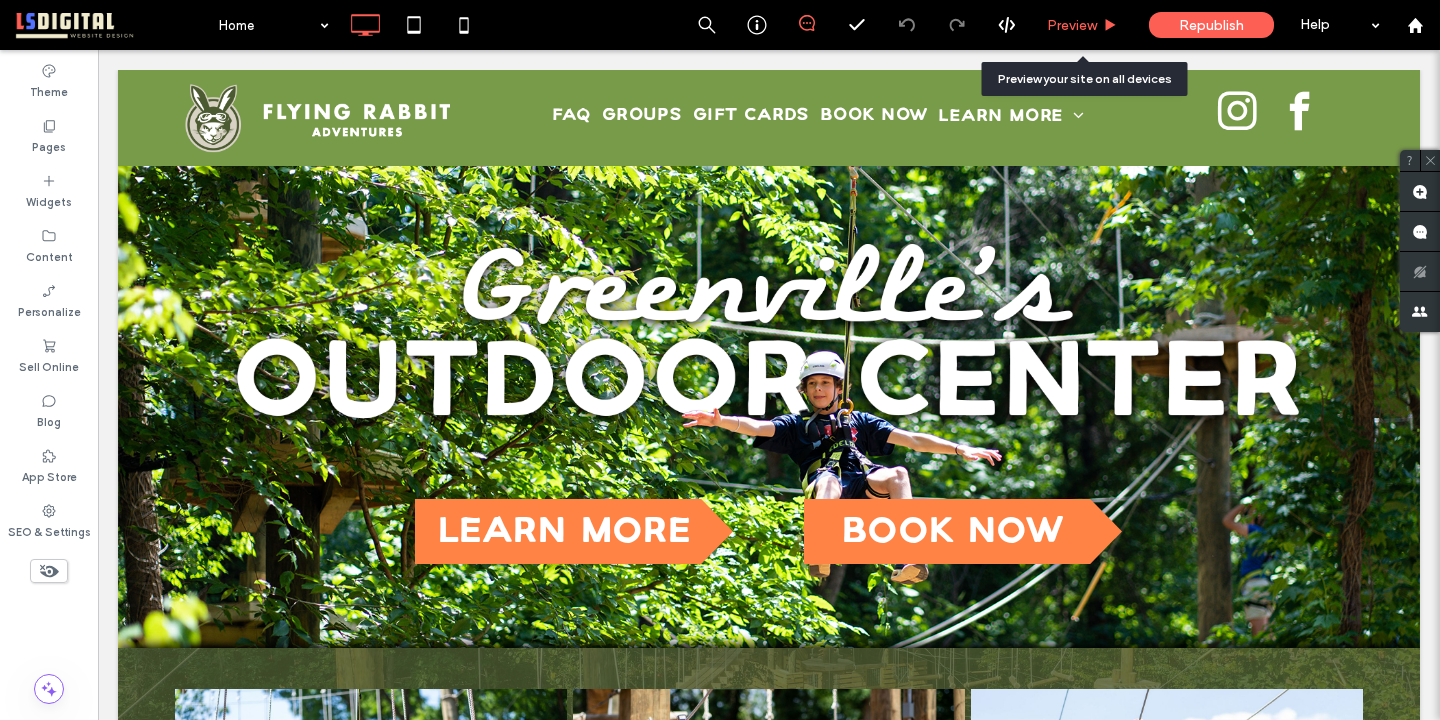 click on "Preview" at bounding box center (1072, 25) 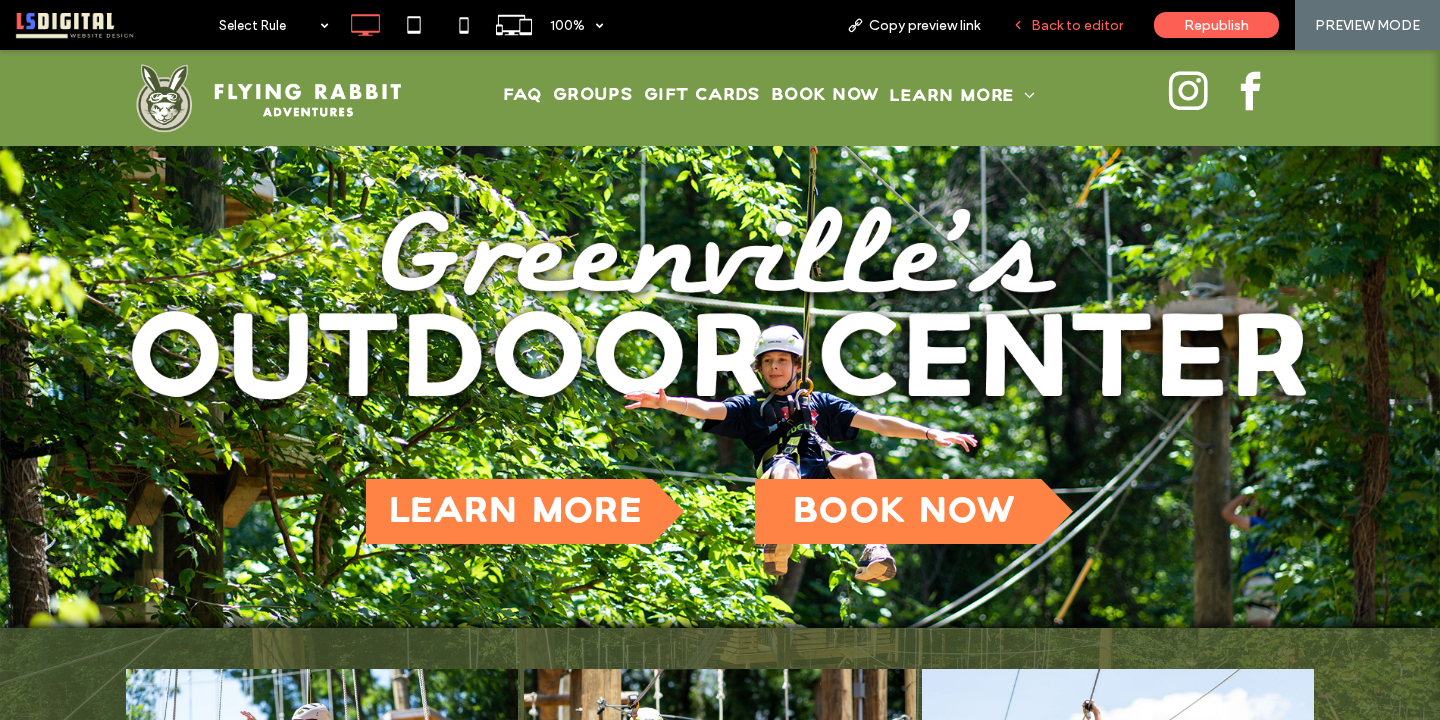 click on "Back to editor" at bounding box center [1077, 25] 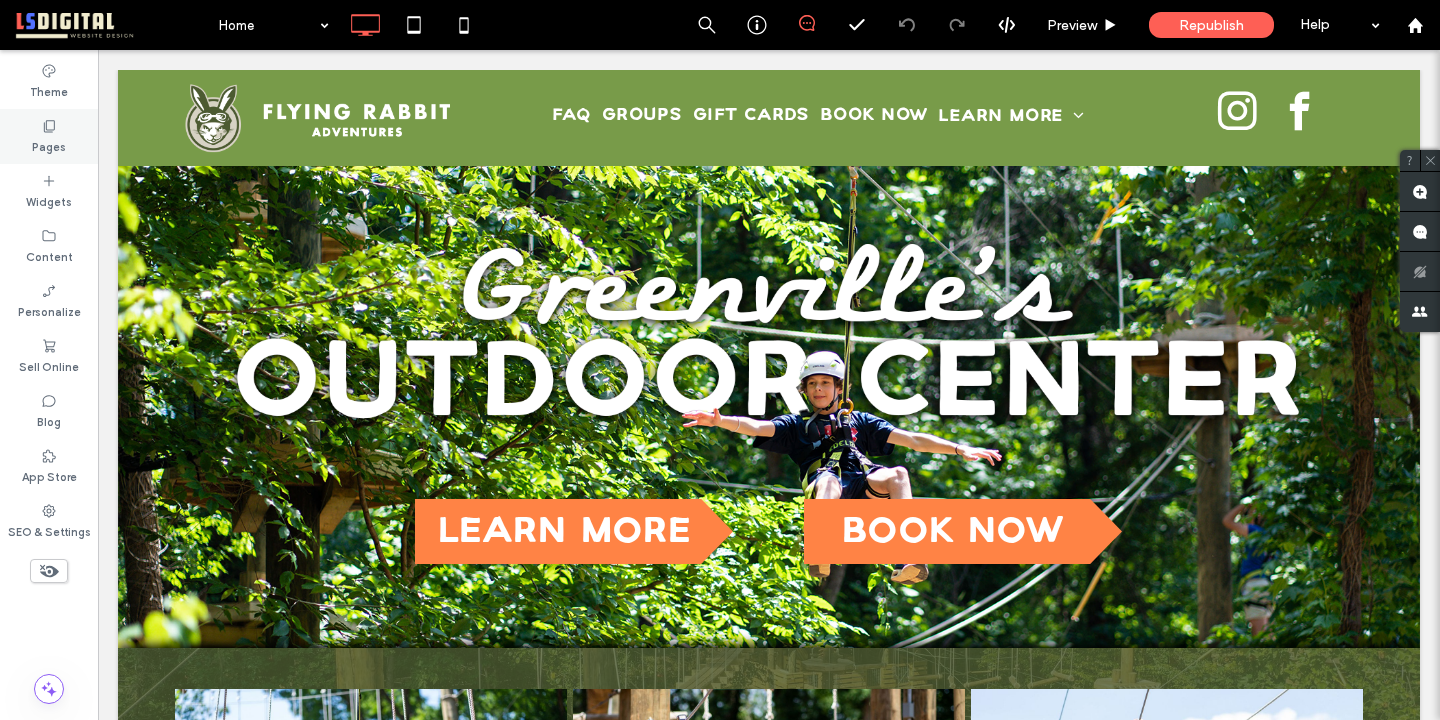click 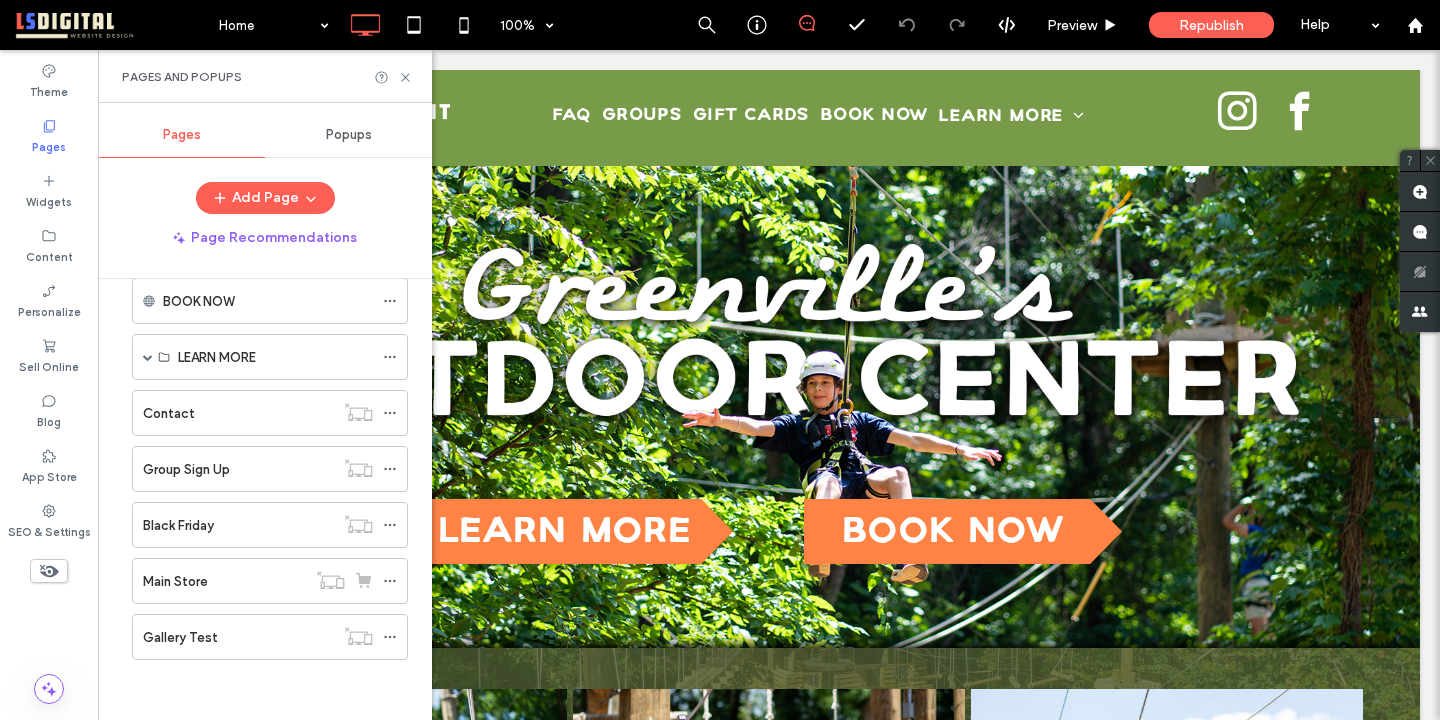 scroll, scrollTop: 0, scrollLeft: 0, axis: both 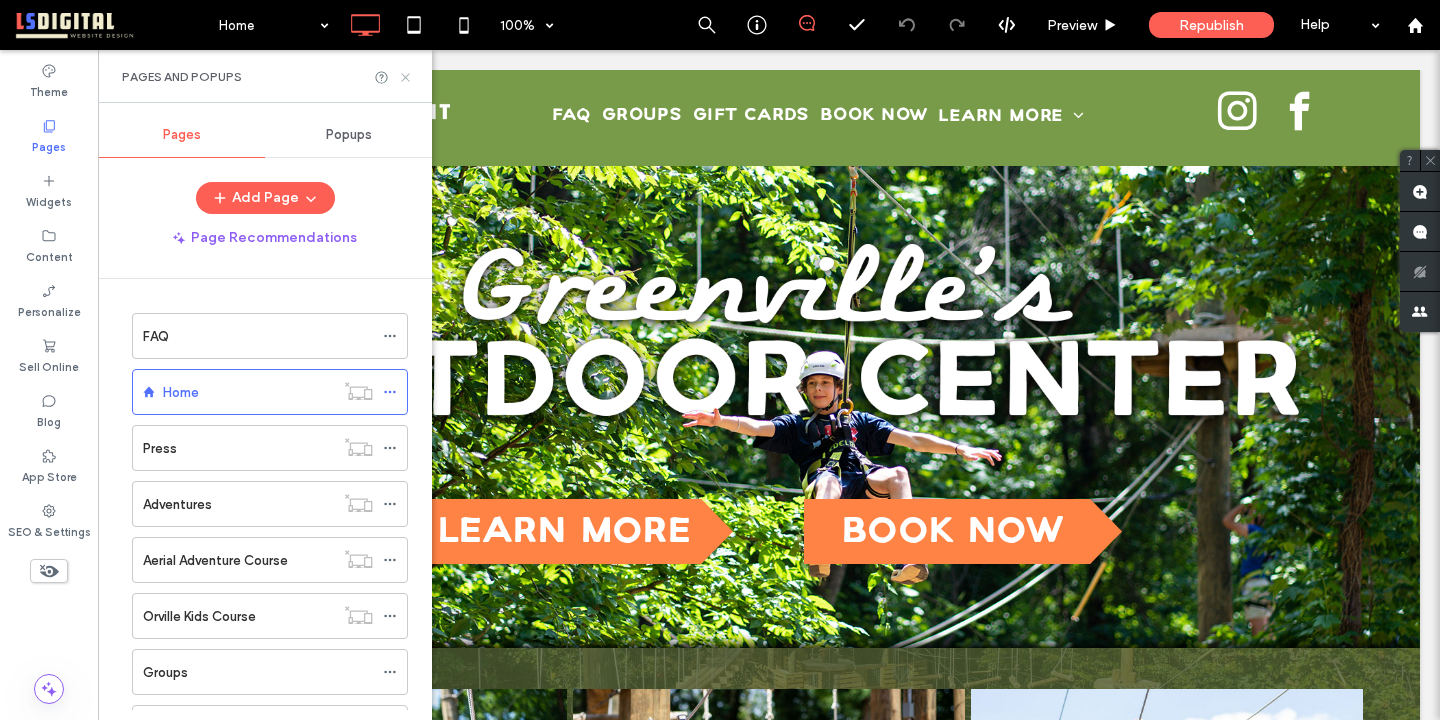 click 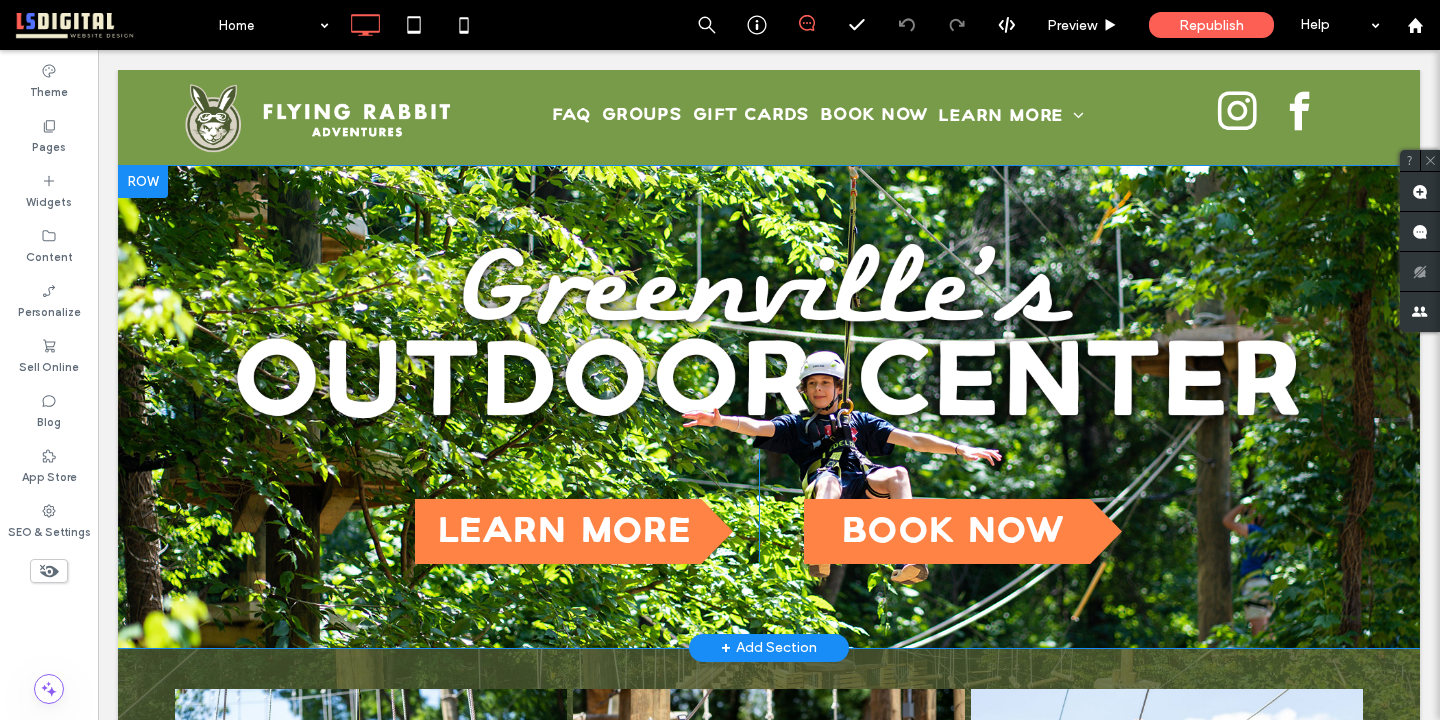 click at bounding box center [143, 182] 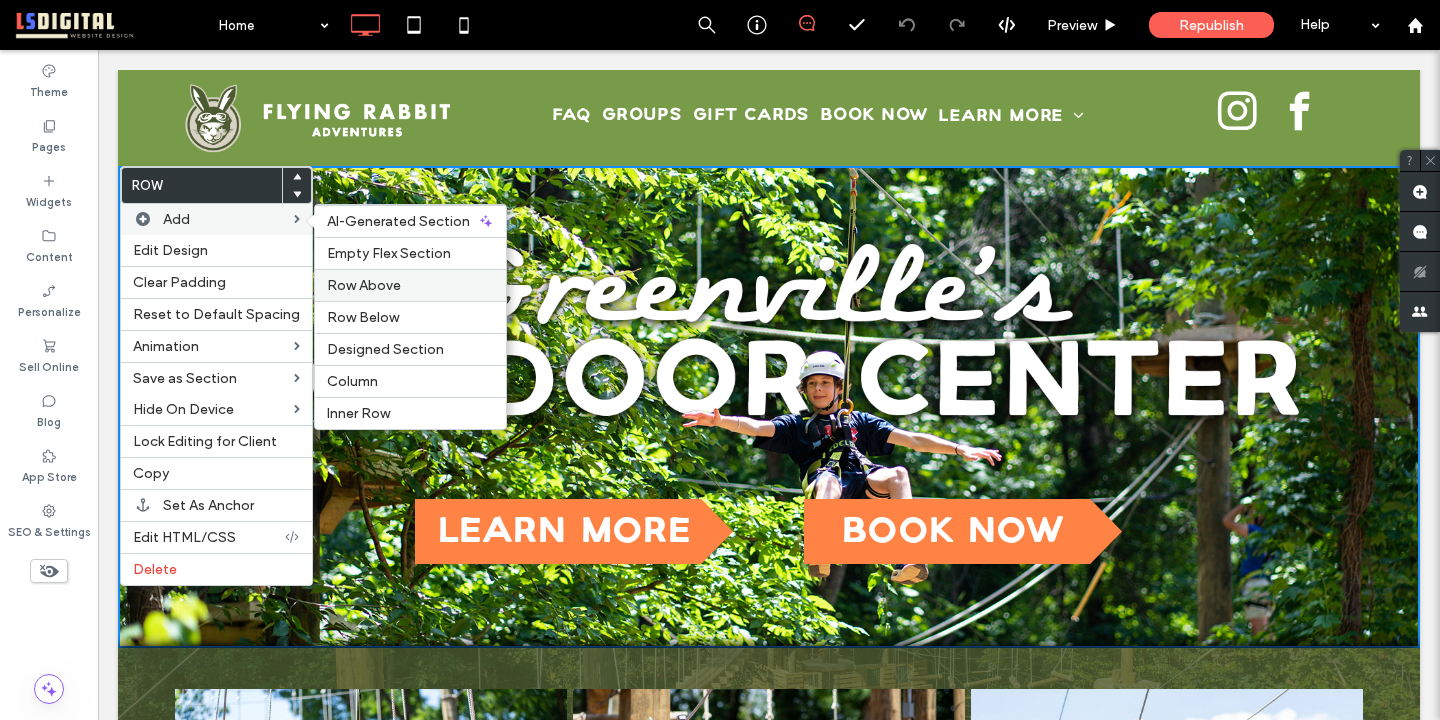 drag, startPoint x: 359, startPoint y: 281, endPoint x: 261, endPoint y: 231, distance: 110.01818 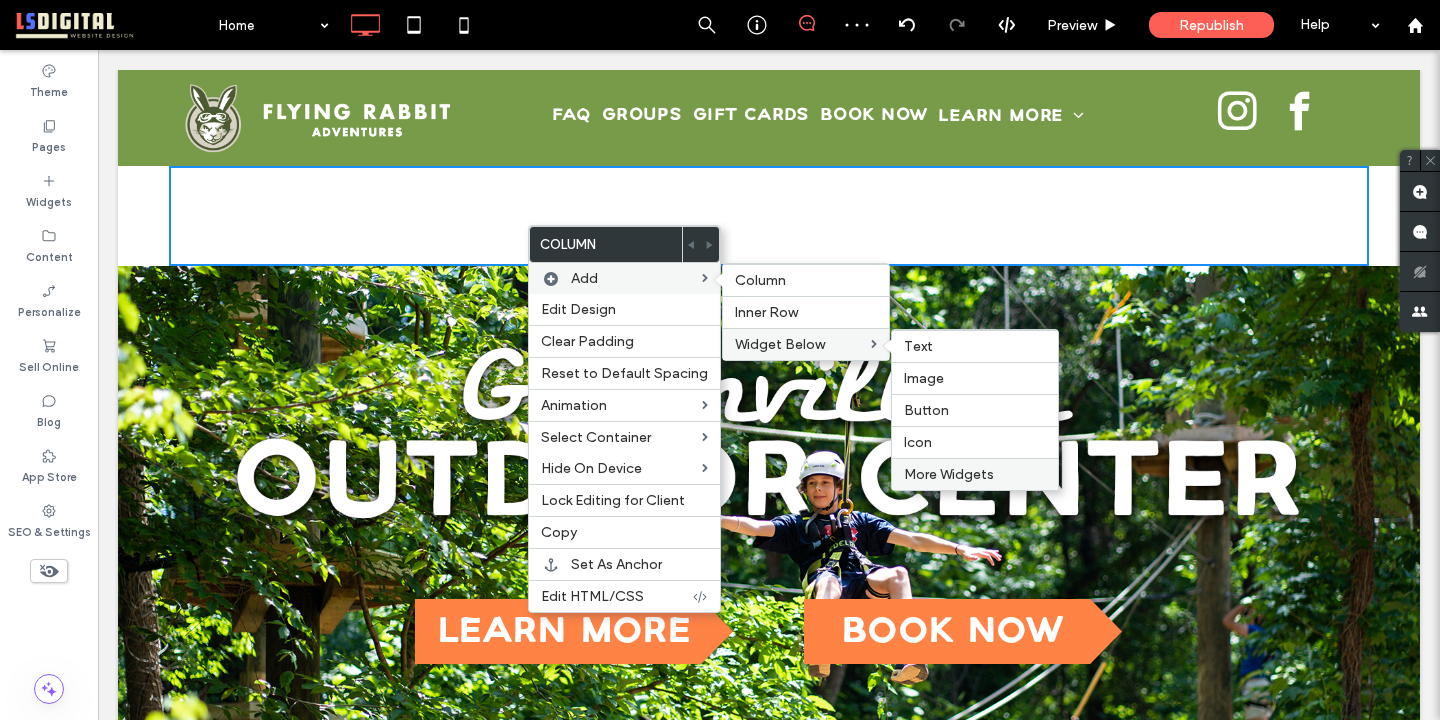 click on "More Widgets" at bounding box center [949, 474] 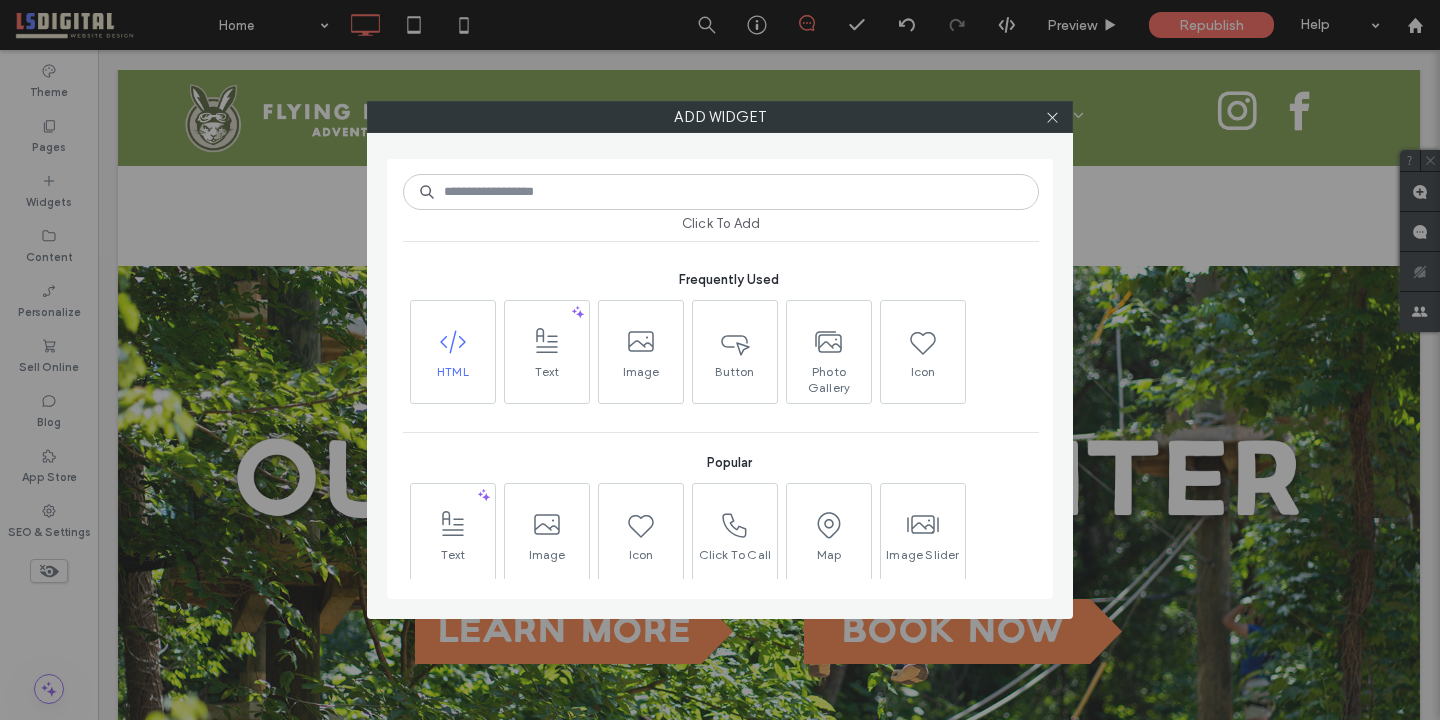 click 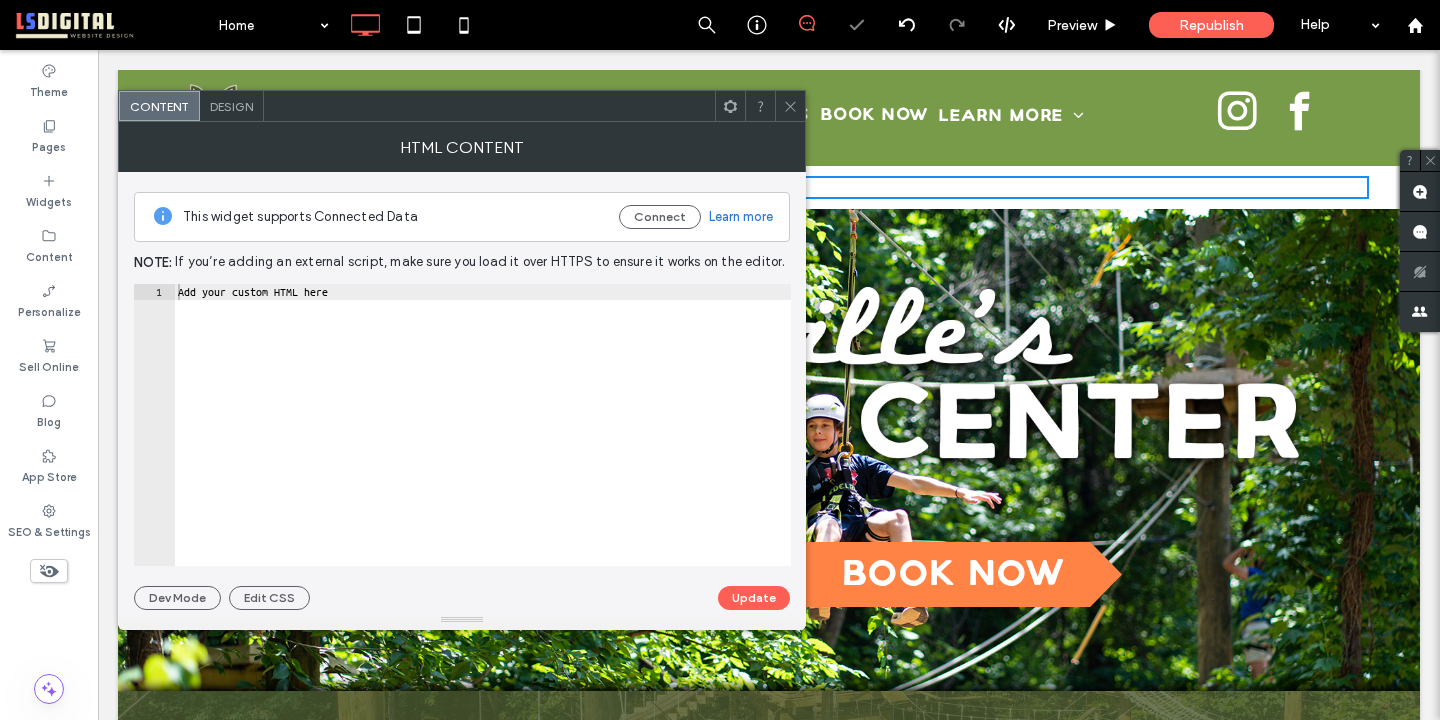 type on "**********" 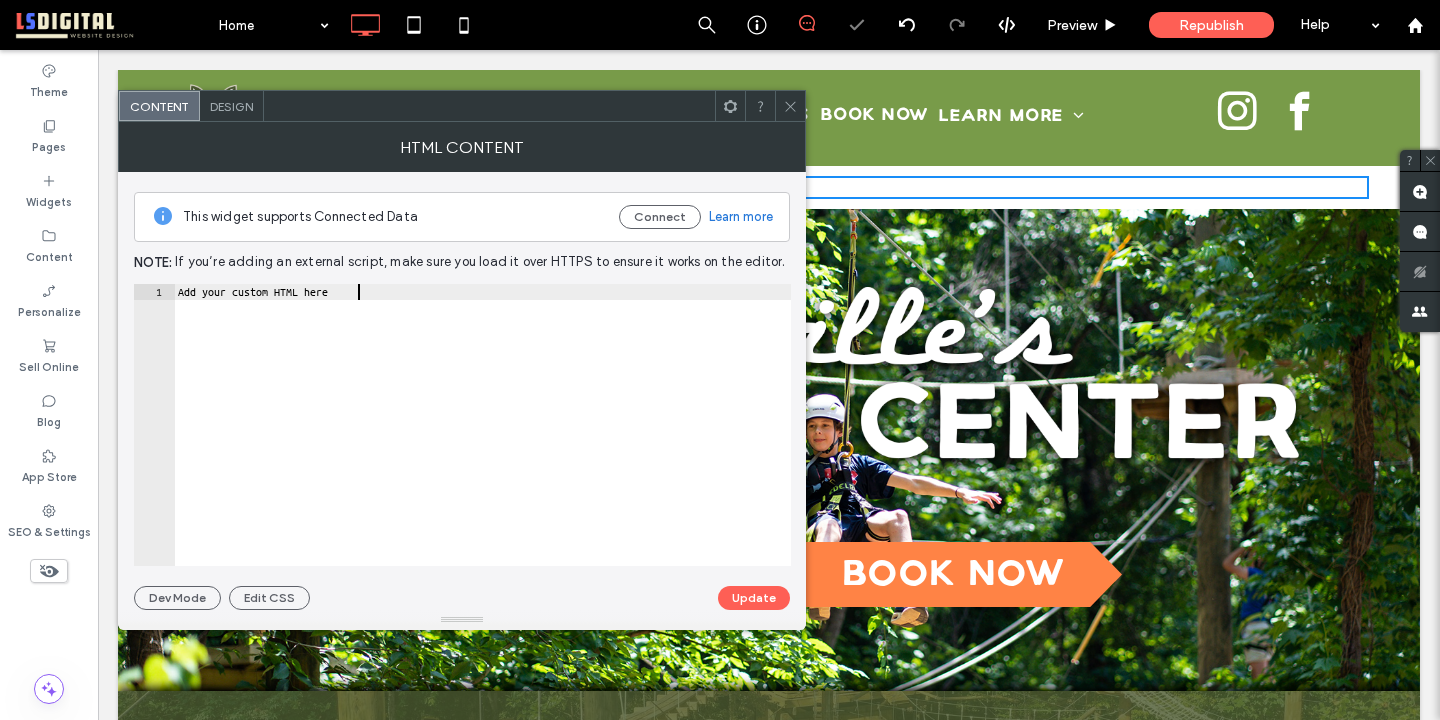 drag, startPoint x: 555, startPoint y: 297, endPoint x: 408, endPoint y: 208, distance: 171.84296 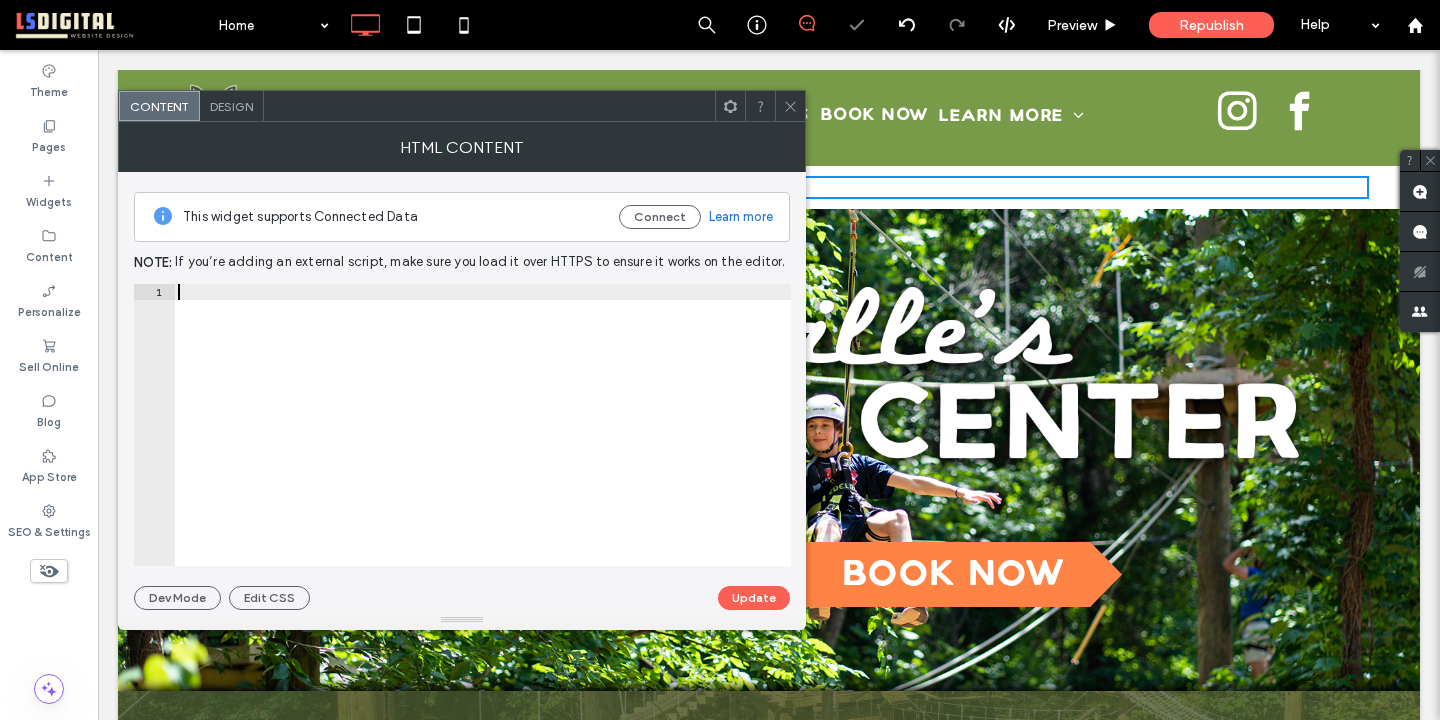 paste on "**********" 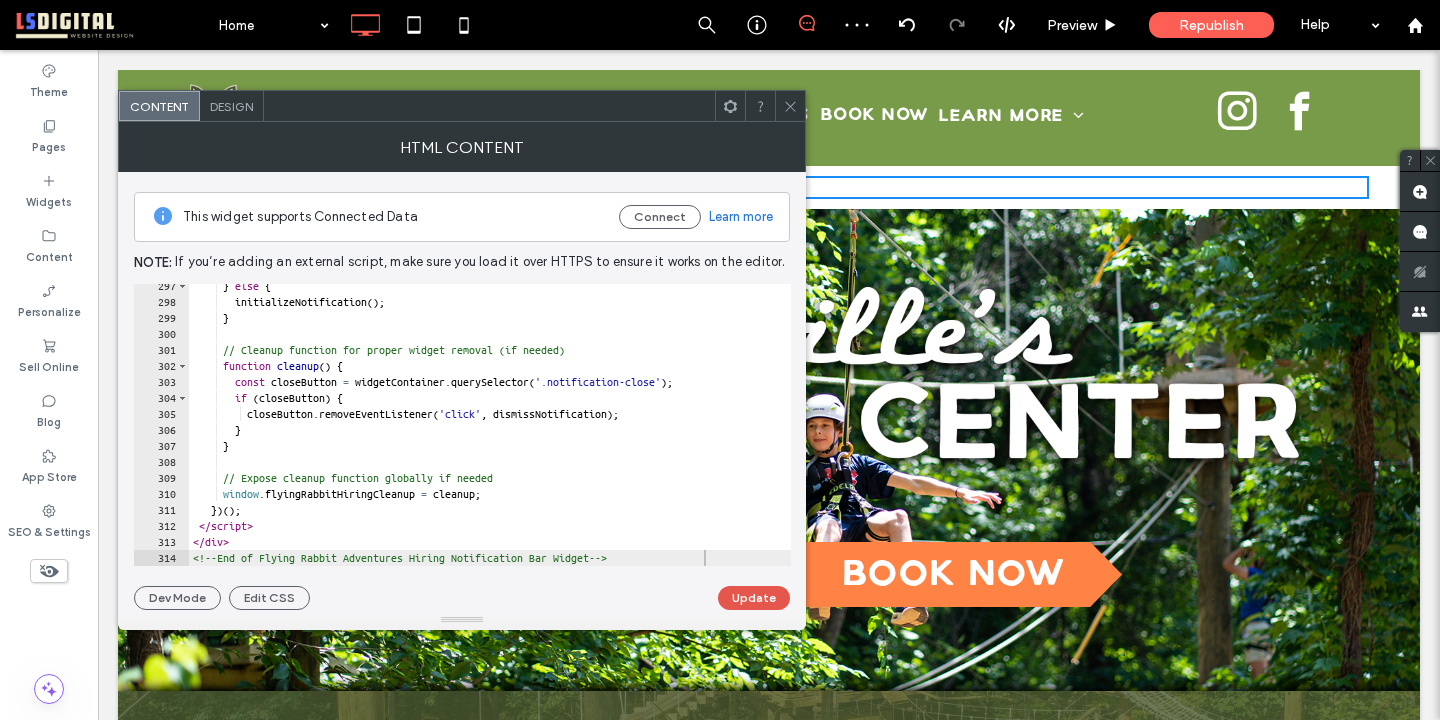 click on "Update" at bounding box center [754, 598] 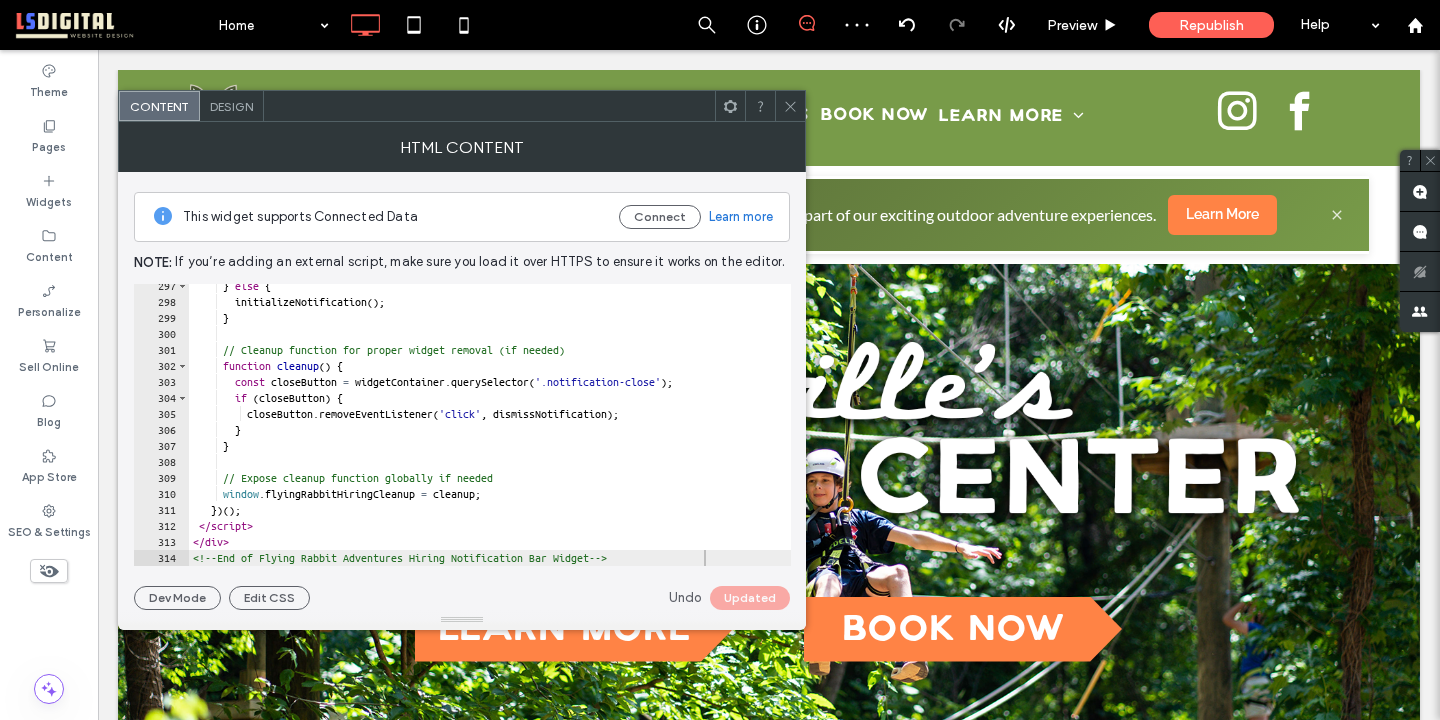 click 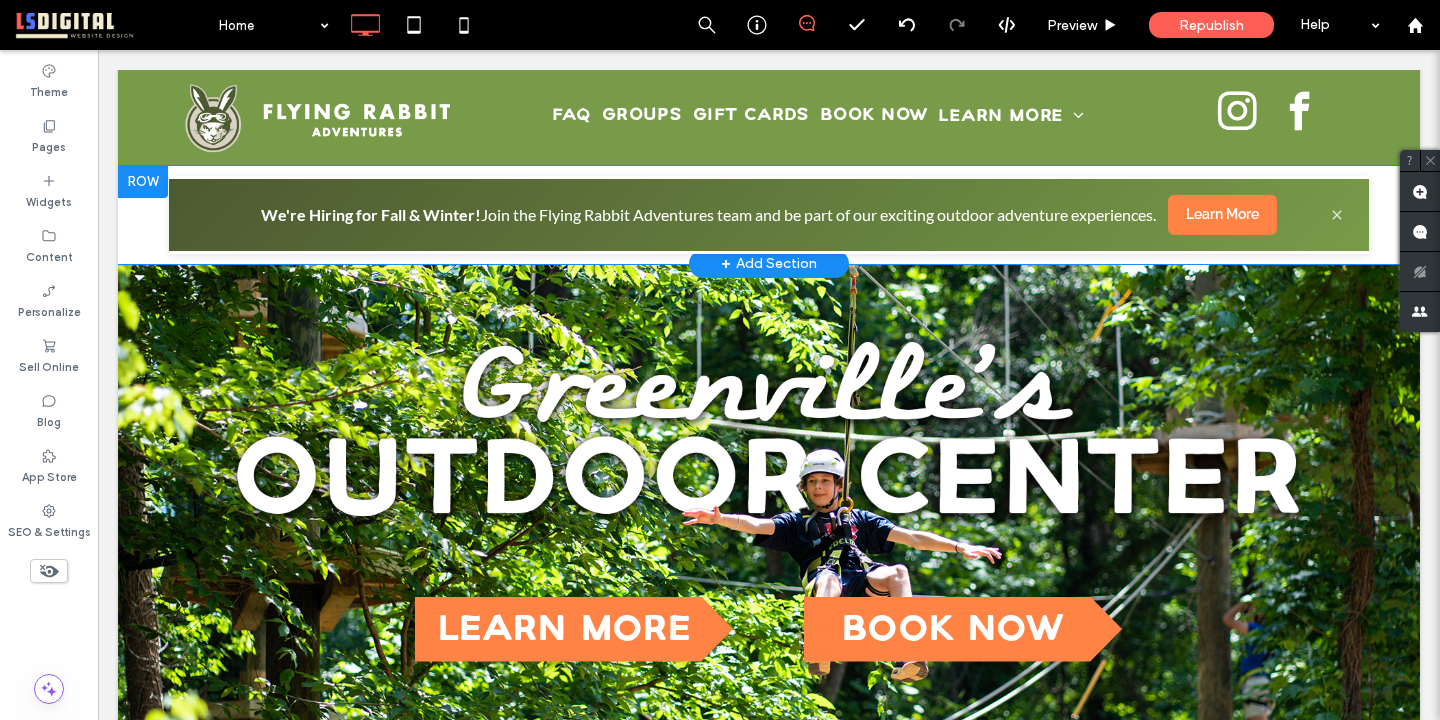 click on "Click To Paste     Click To Paste
We're Hiring for Fall & Winter!
Join the Flying Rabbit Adventures team and be part of our exciting outdoor adventure experiences.
Learn More
Row + Add Section" at bounding box center (769, 215) 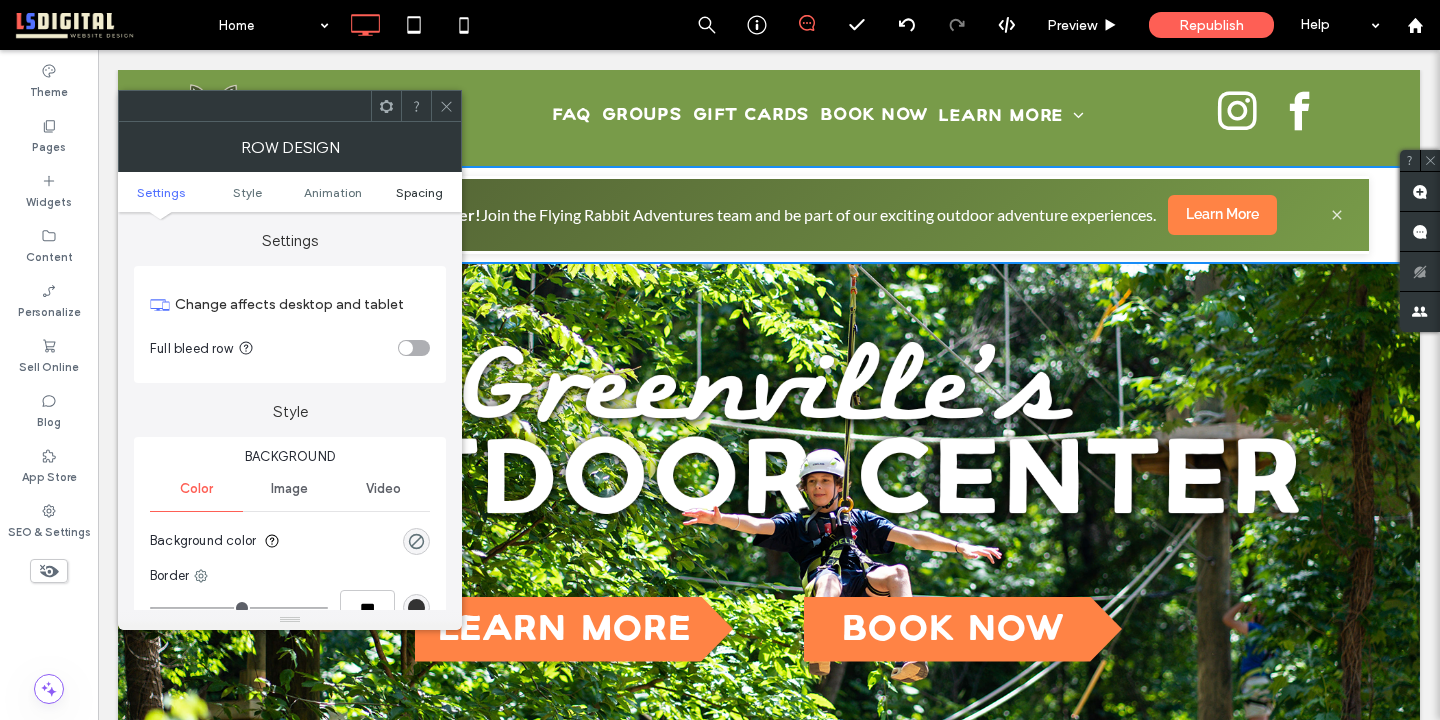 click on "Spacing" at bounding box center [419, 192] 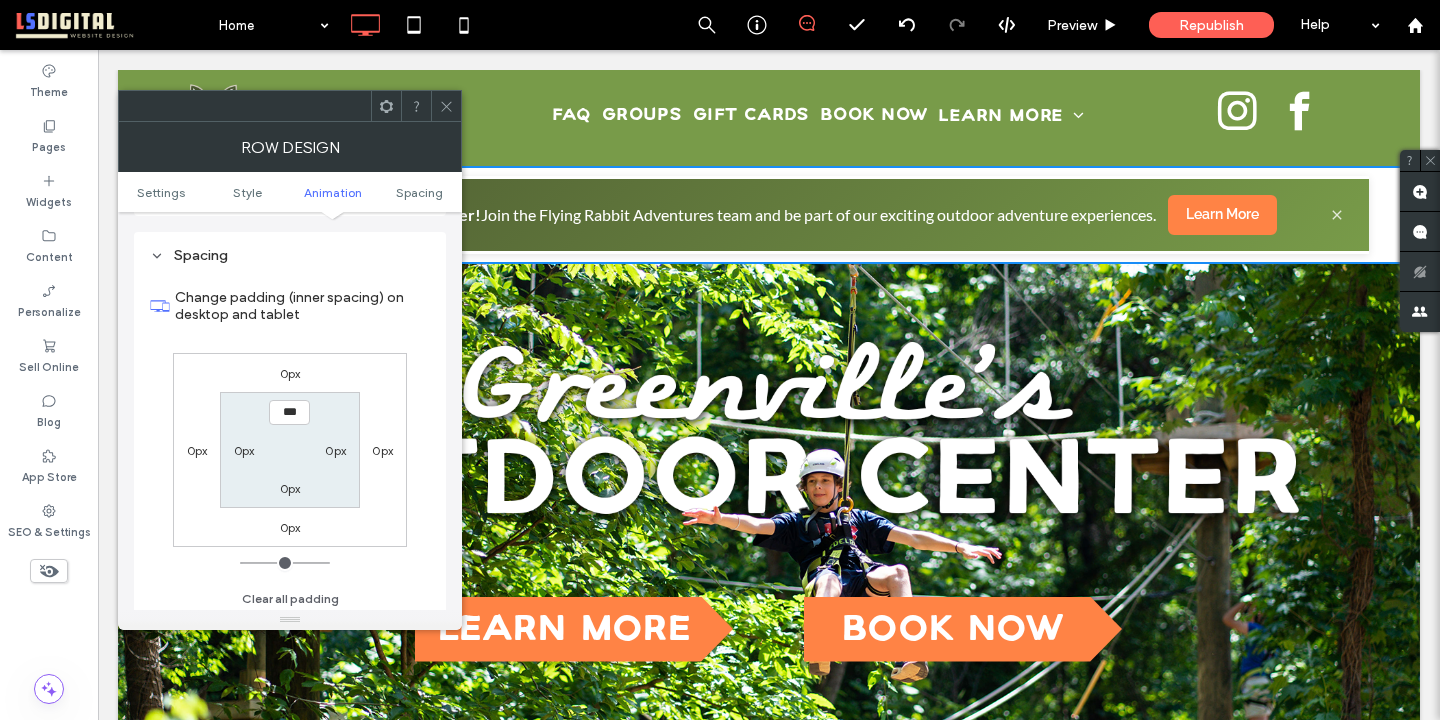 scroll, scrollTop: 566, scrollLeft: 0, axis: vertical 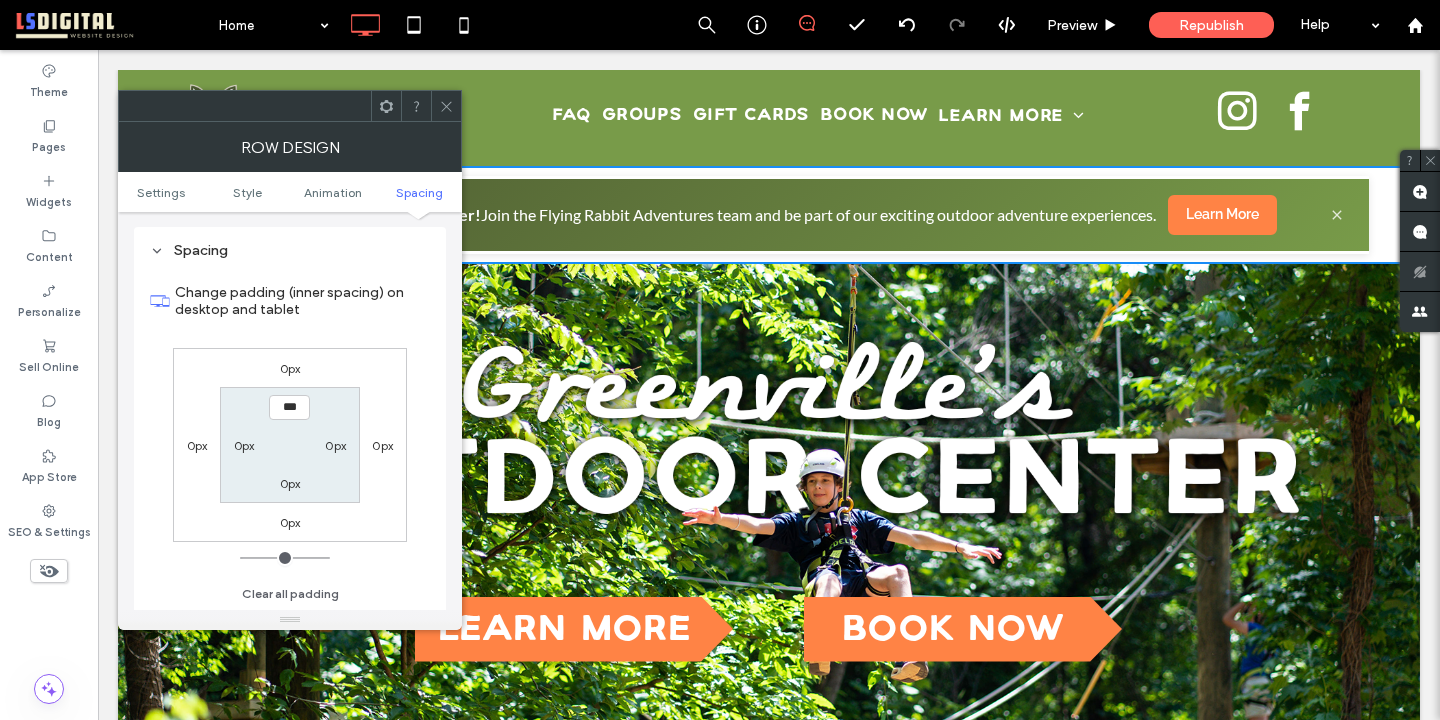 click 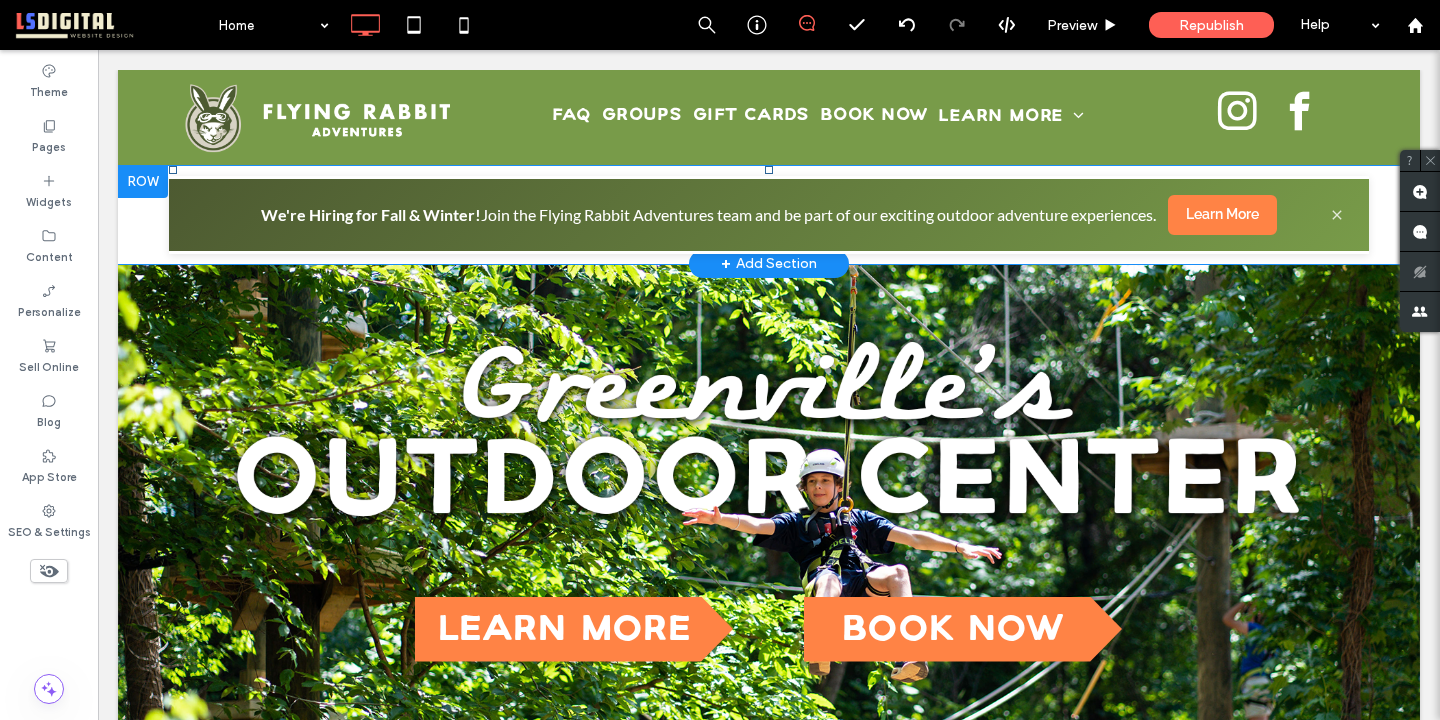 click on "Click To Paste     Click To Paste
We're Hiring for Fall & Winter!
Join the Flying Rabbit Adventures team and be part of our exciting outdoor adventure experiences.
Learn More
Row + Add Section" at bounding box center (769, 215) 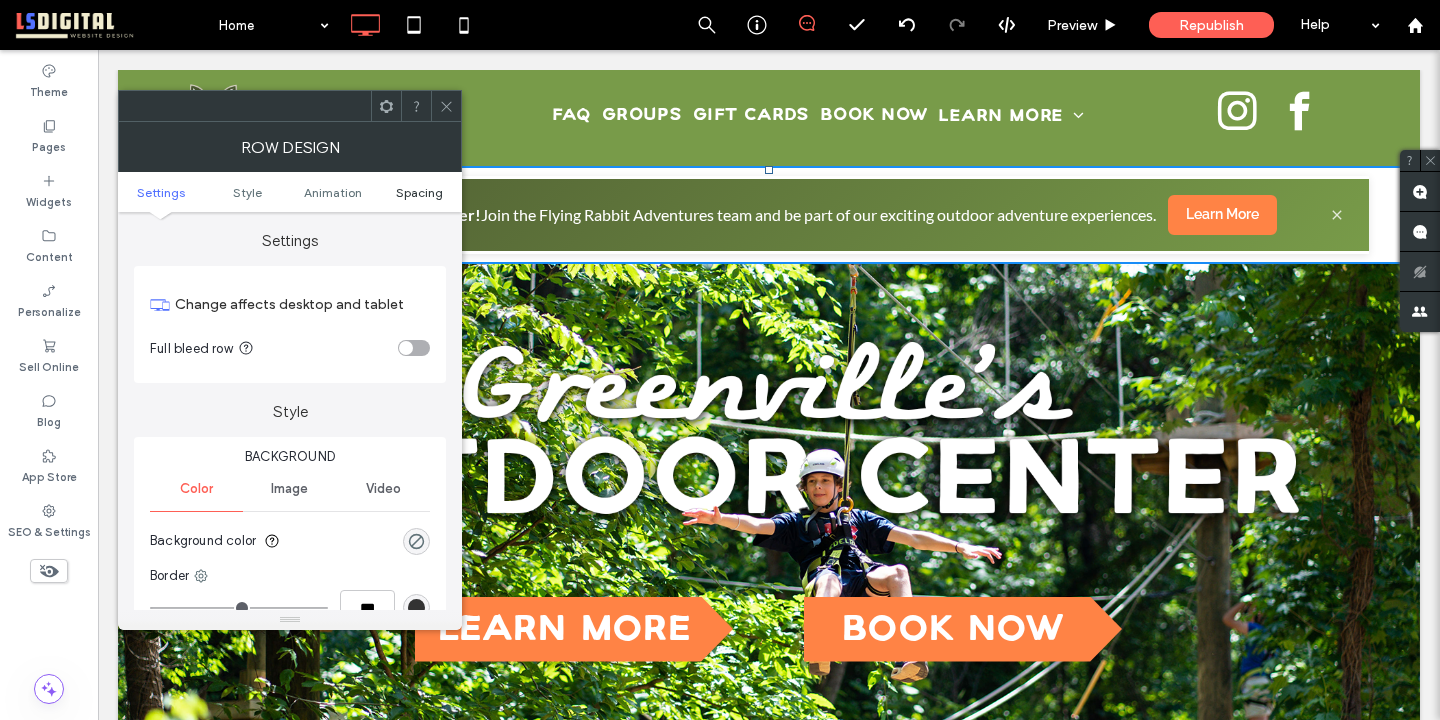 click on "Spacing" at bounding box center (419, 192) 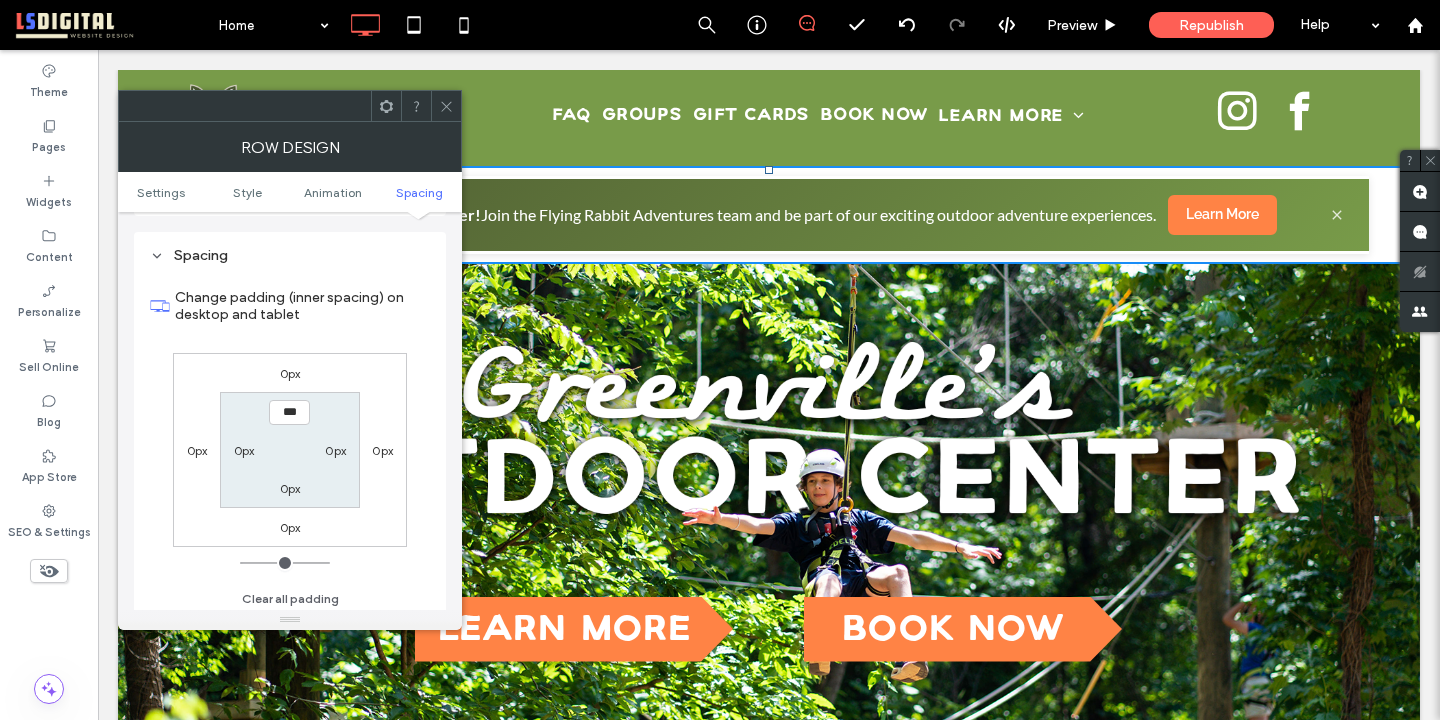 scroll, scrollTop: 566, scrollLeft: 0, axis: vertical 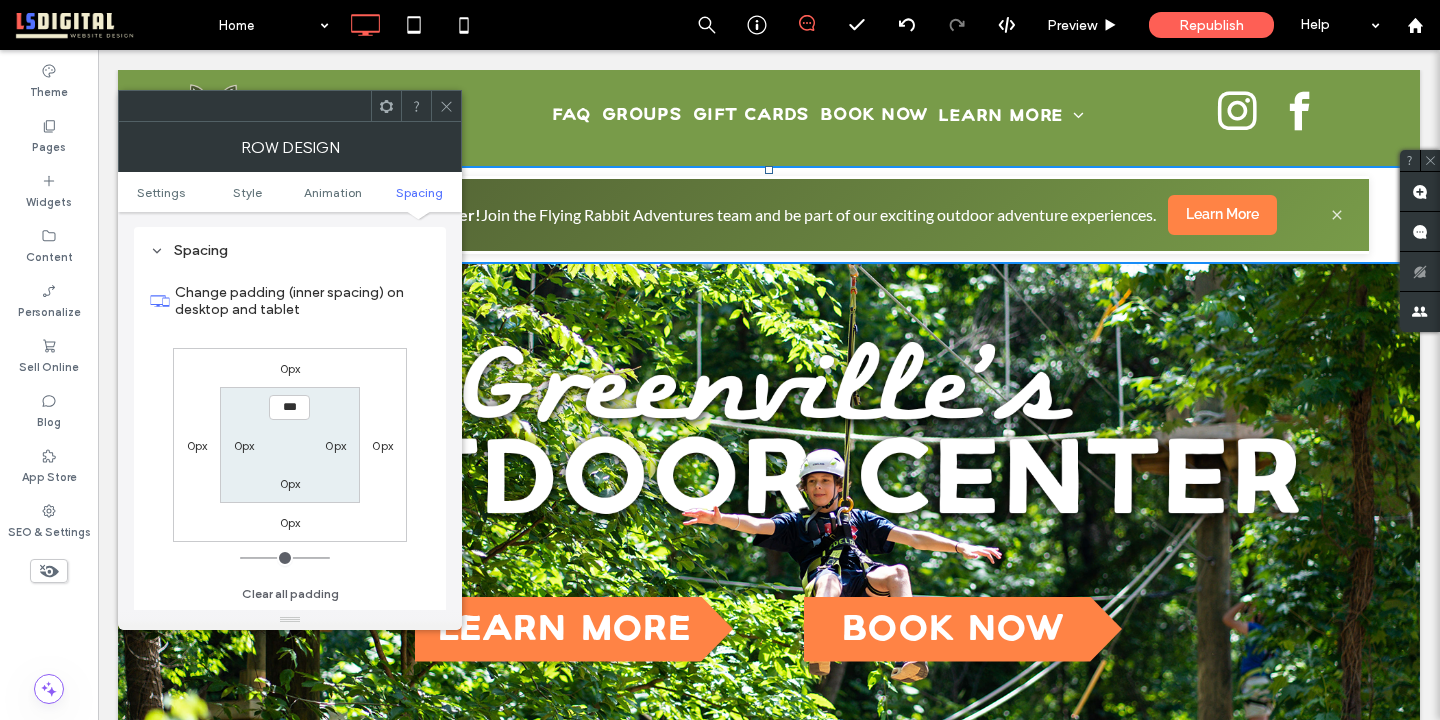 click at bounding box center [446, 106] 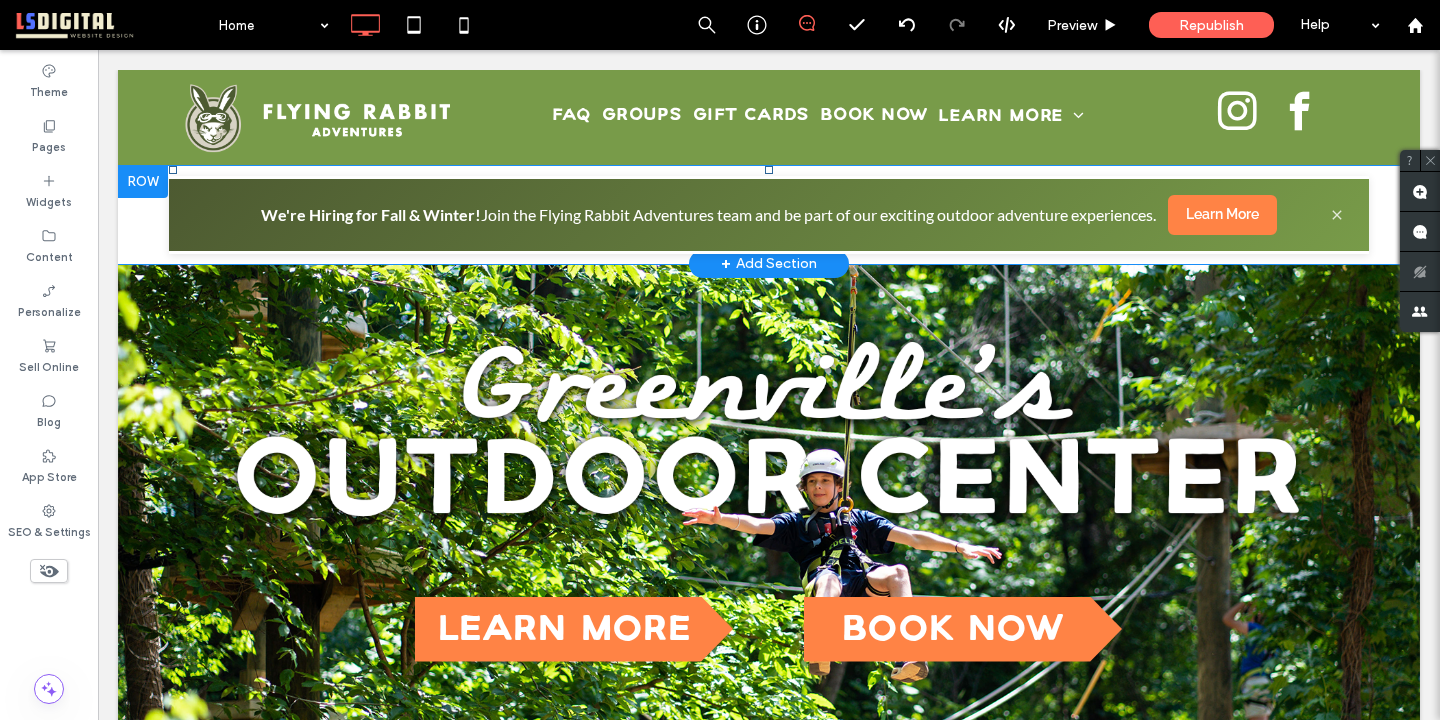 click on "We're Hiring for Fall & Winter!
Join the Flying Rabbit Adventures team and be part of our exciting outdoor adventure experiences.
Learn More" at bounding box center (769, 215) 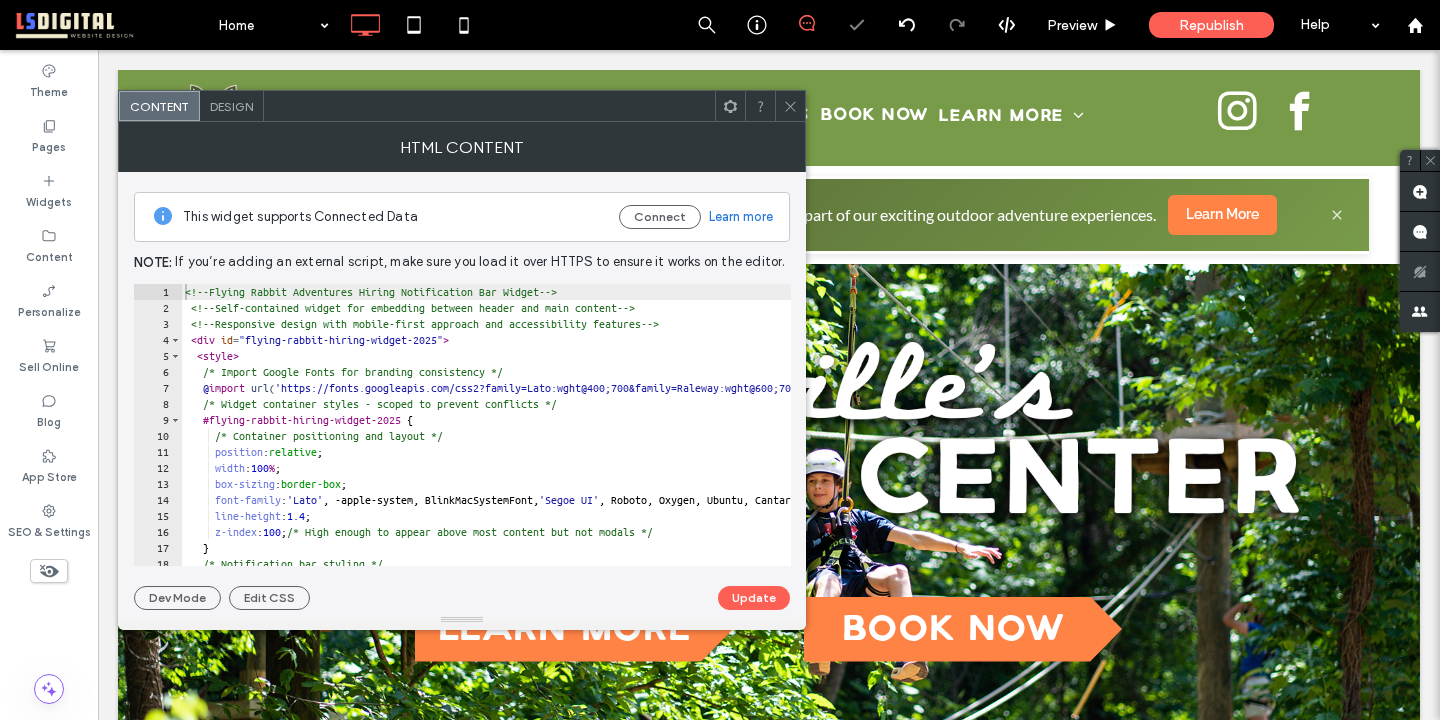click 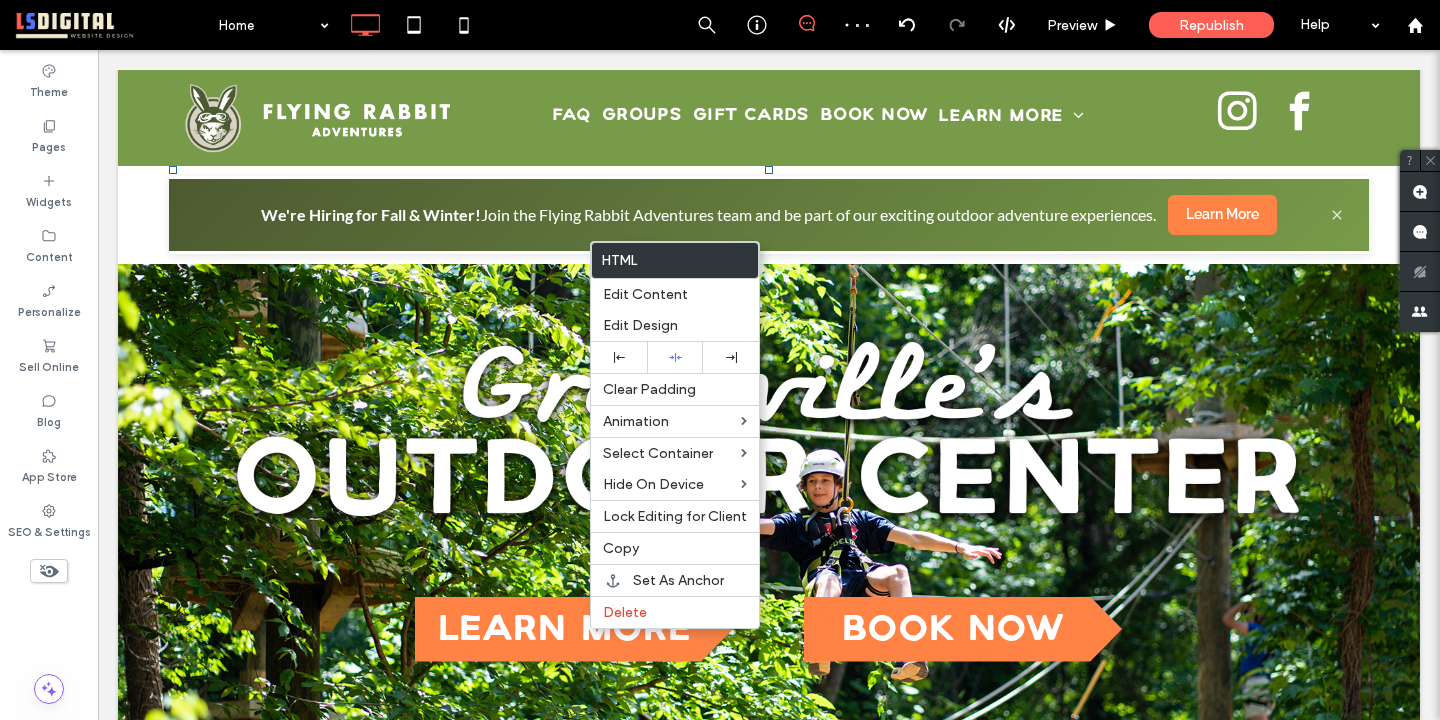 click on "Click To Paste     Click To Paste
We're Hiring for Fall & Winter!
Join the Flying Rabbit Adventures team and be part of our exciting outdoor adventure experiences.
Learn More
Row + Add Section" at bounding box center [769, 215] 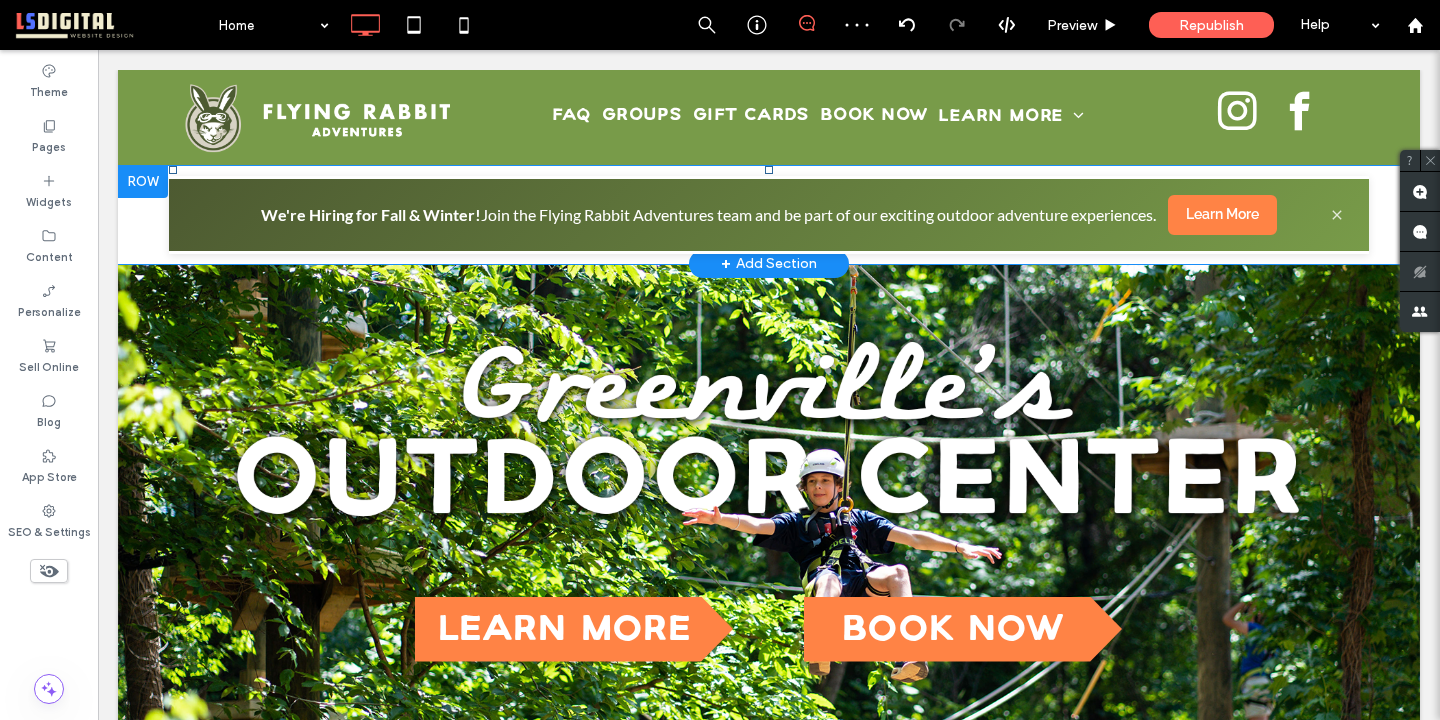 click at bounding box center (143, 182) 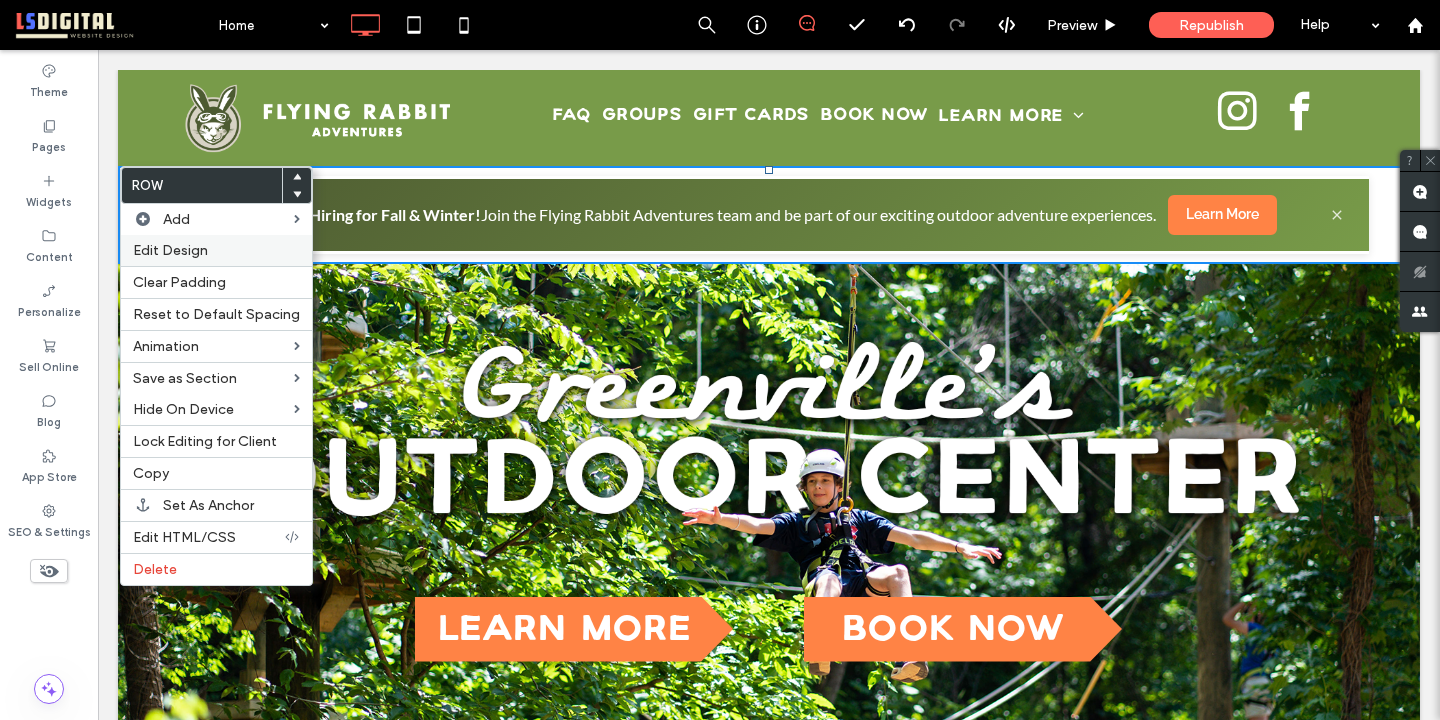click on "Edit Design" at bounding box center [170, 250] 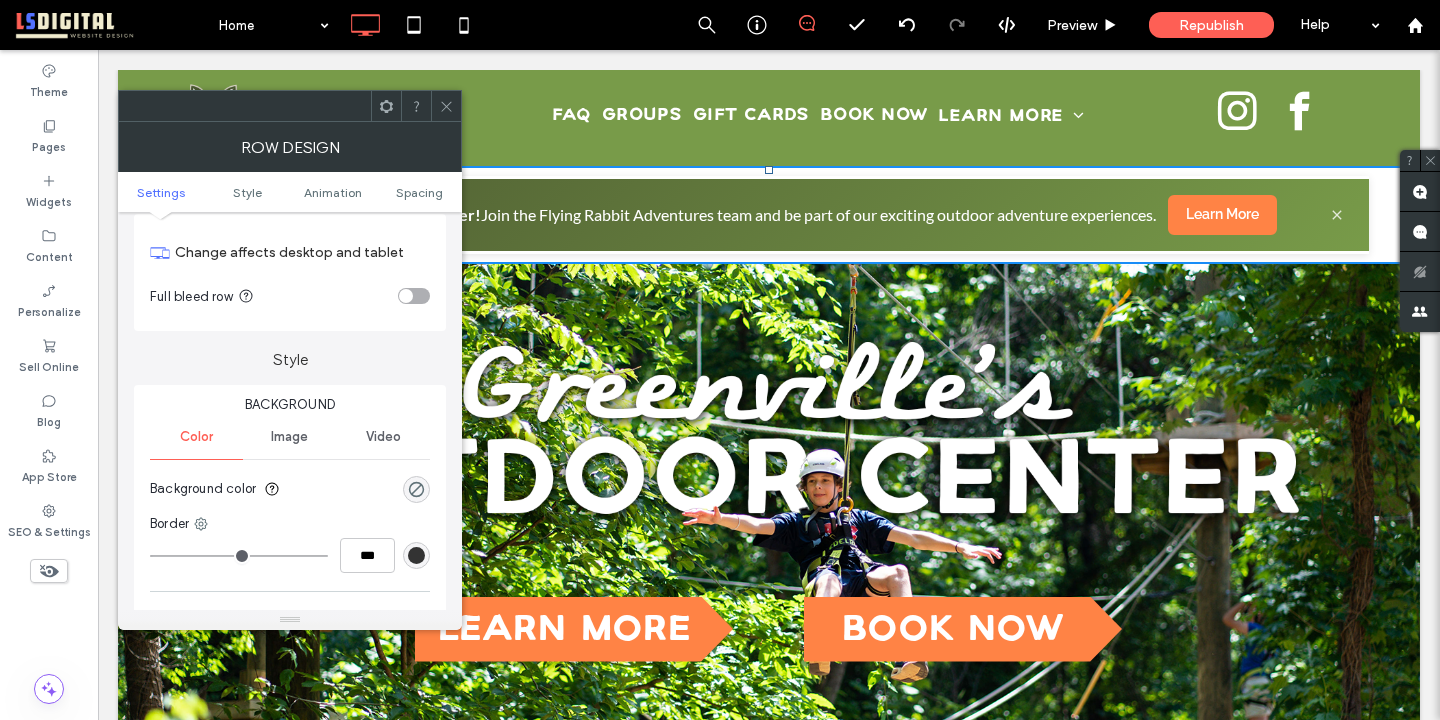 scroll, scrollTop: 54, scrollLeft: 0, axis: vertical 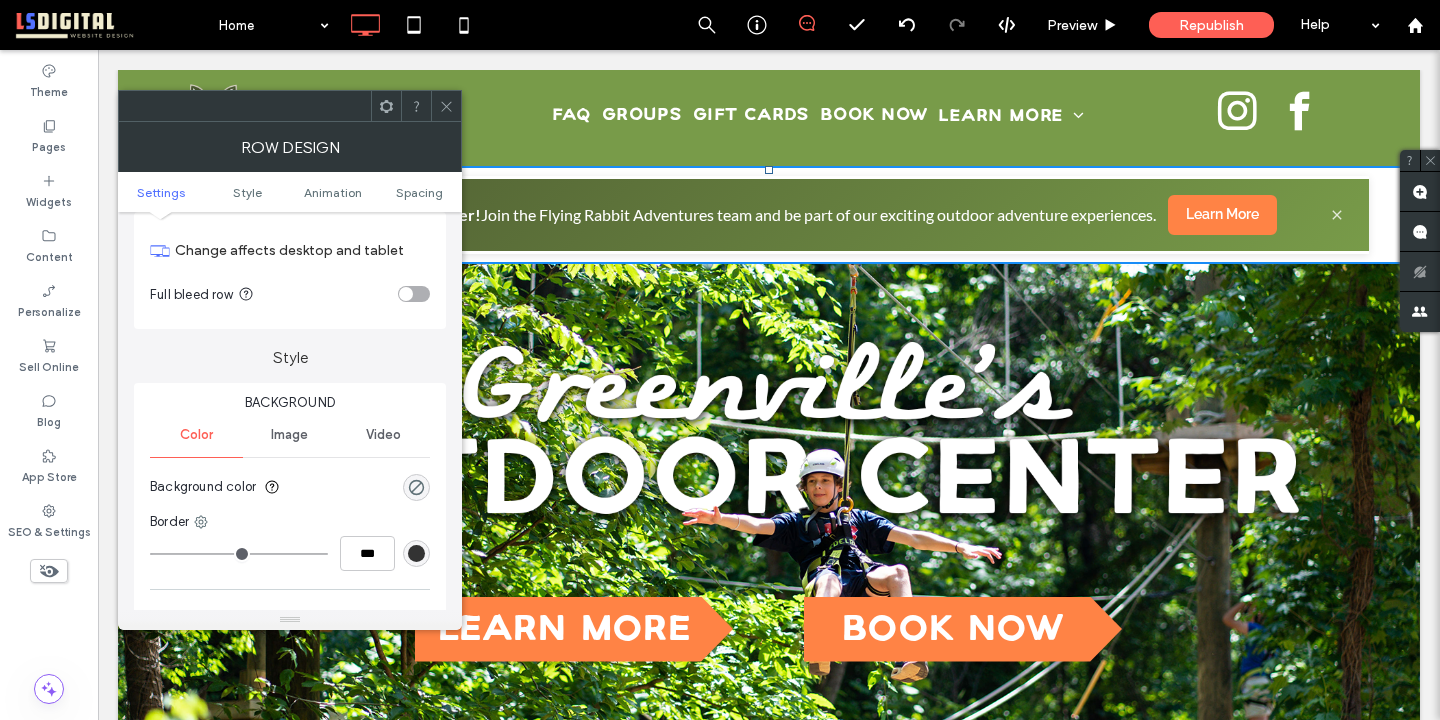 click at bounding box center [406, 294] 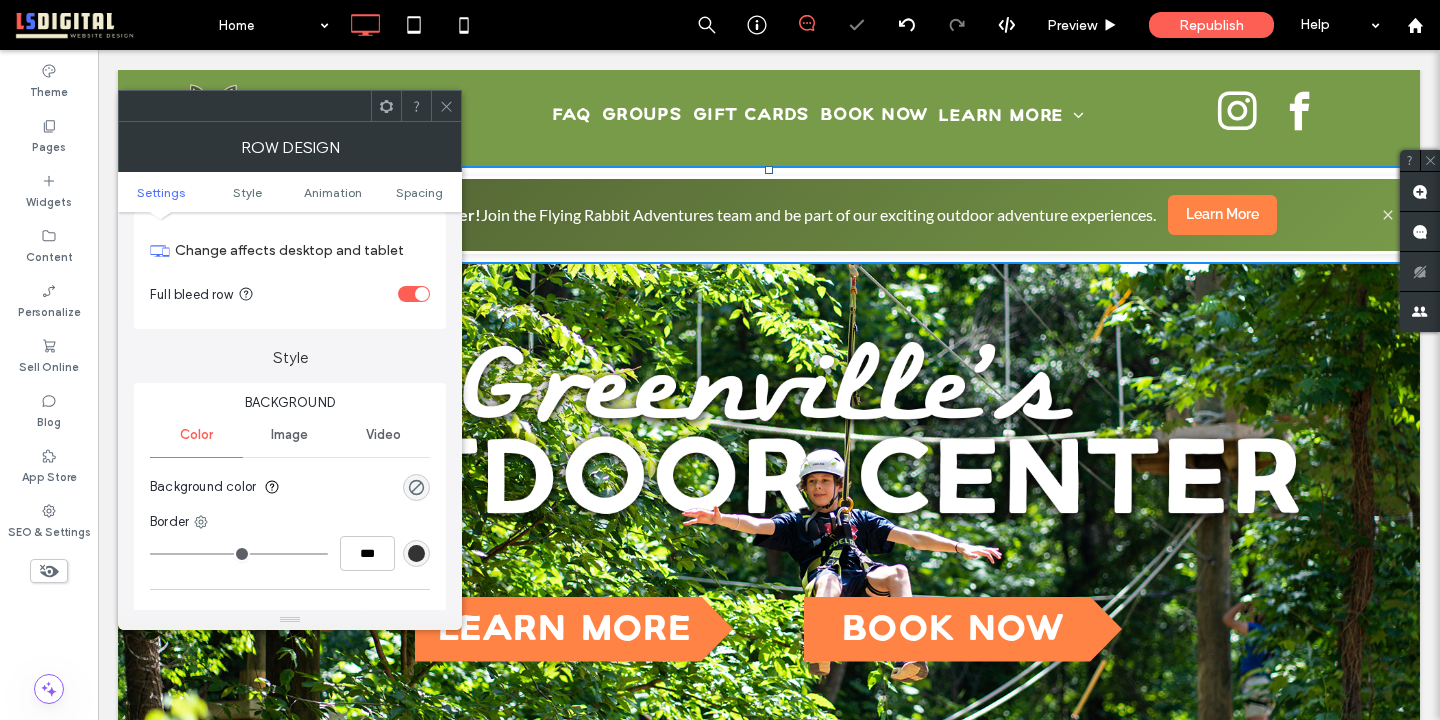 click 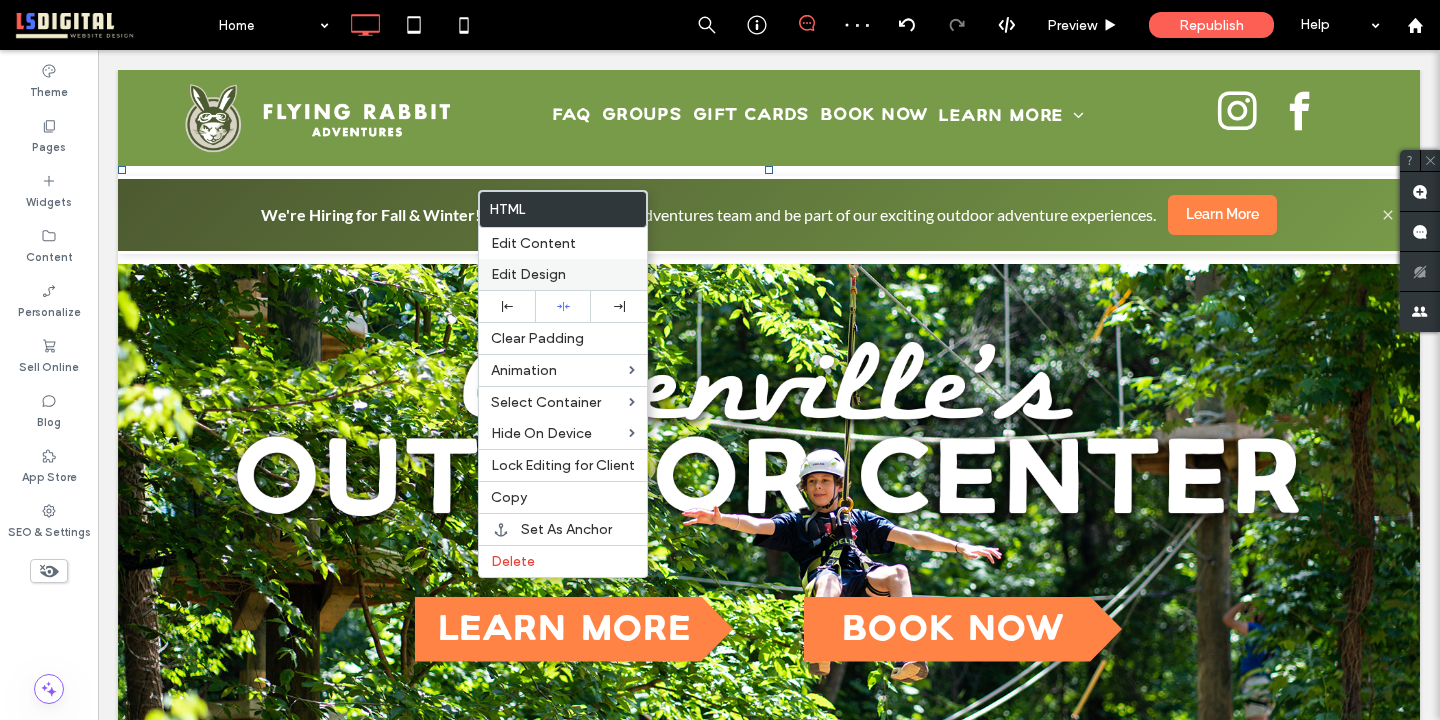 click on "Edit Design" at bounding box center [528, 274] 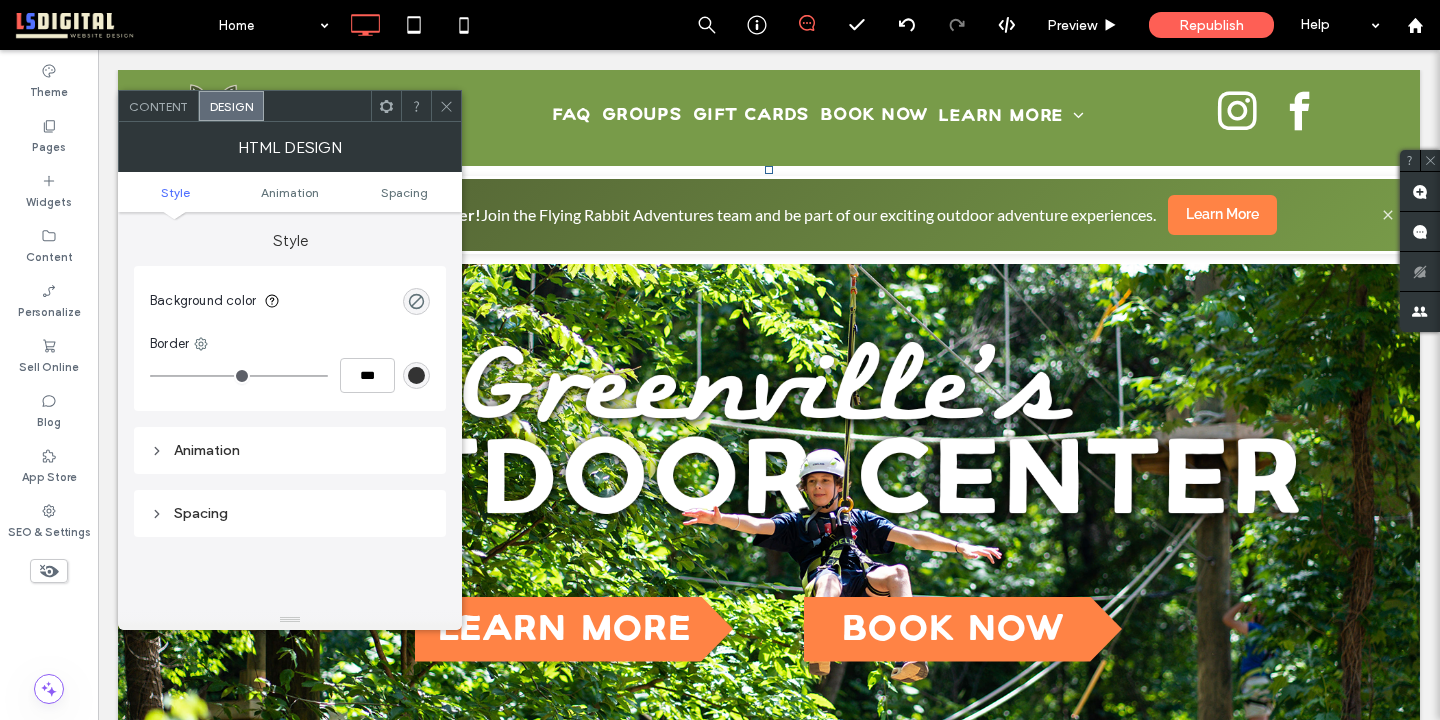 click on "HTML Design" at bounding box center [290, 147] 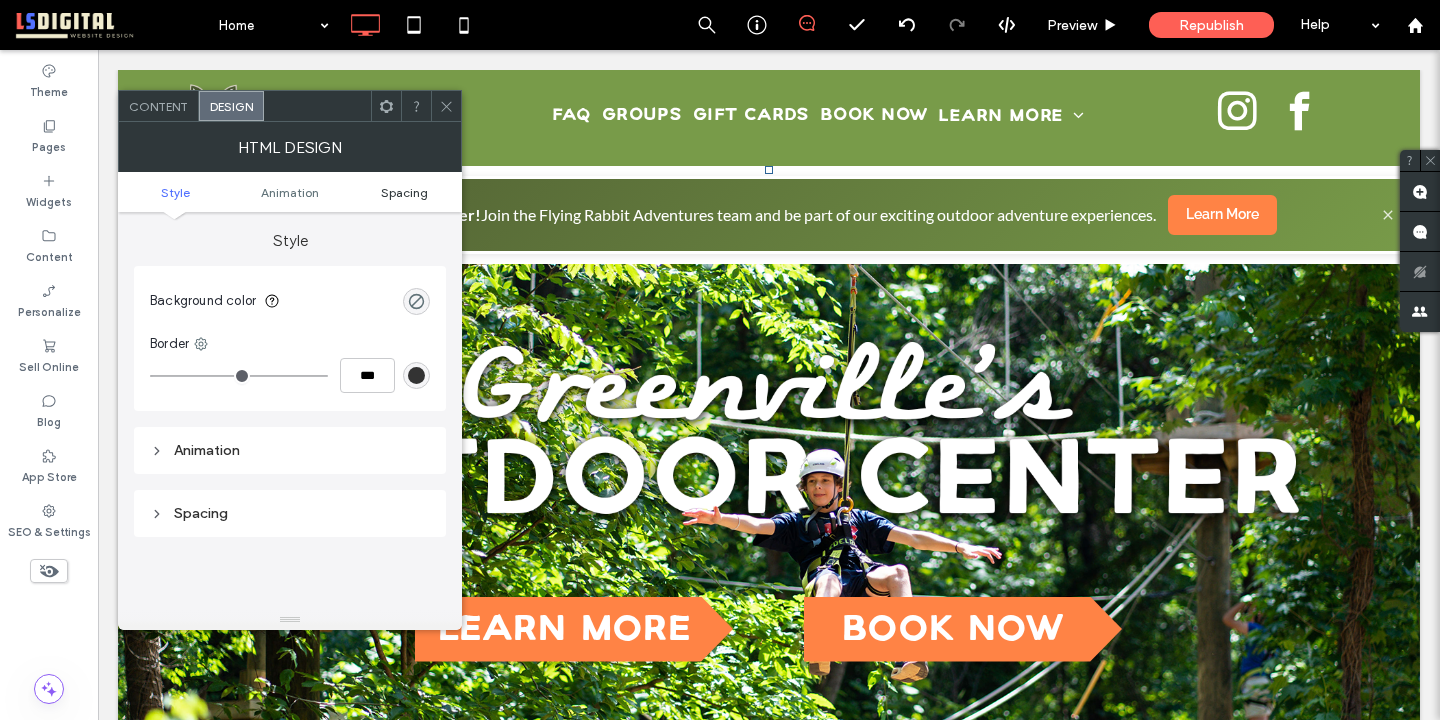 click on "Spacing" at bounding box center [404, 192] 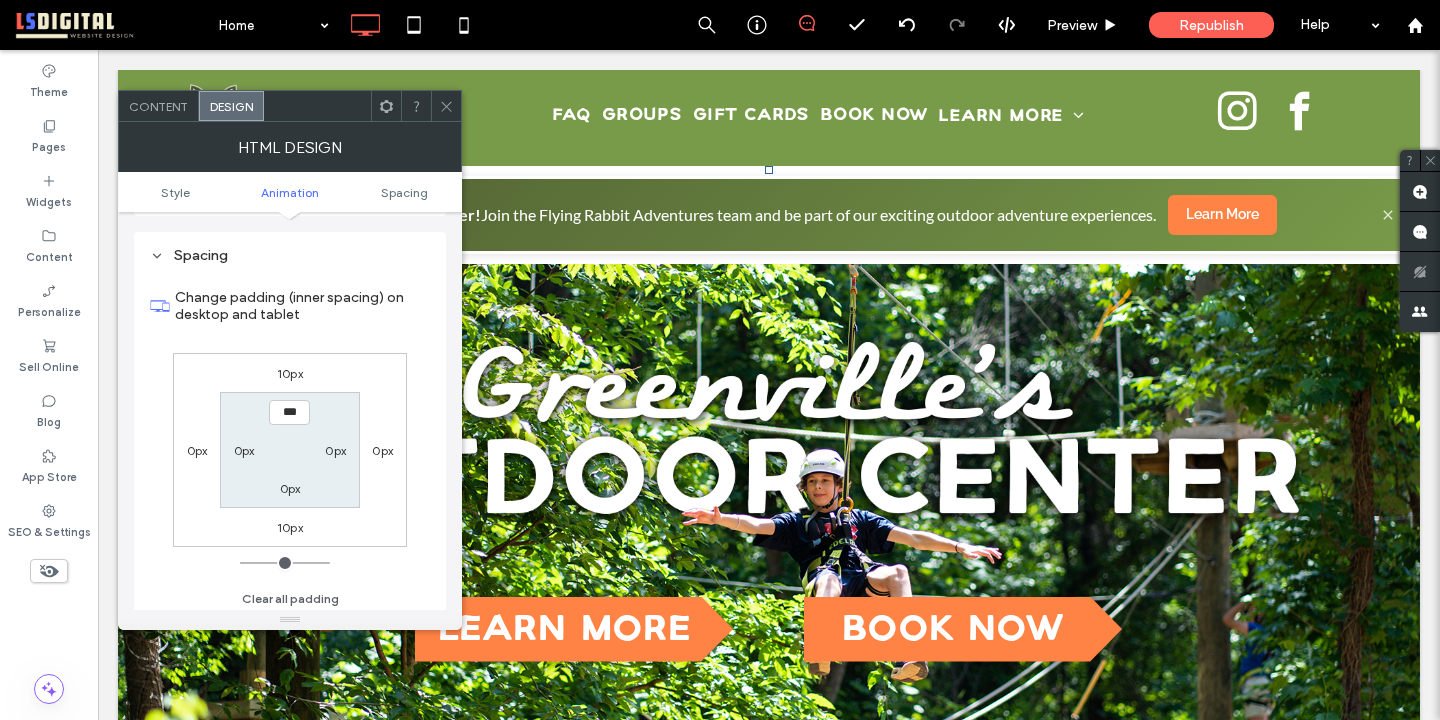scroll, scrollTop: 263, scrollLeft: 0, axis: vertical 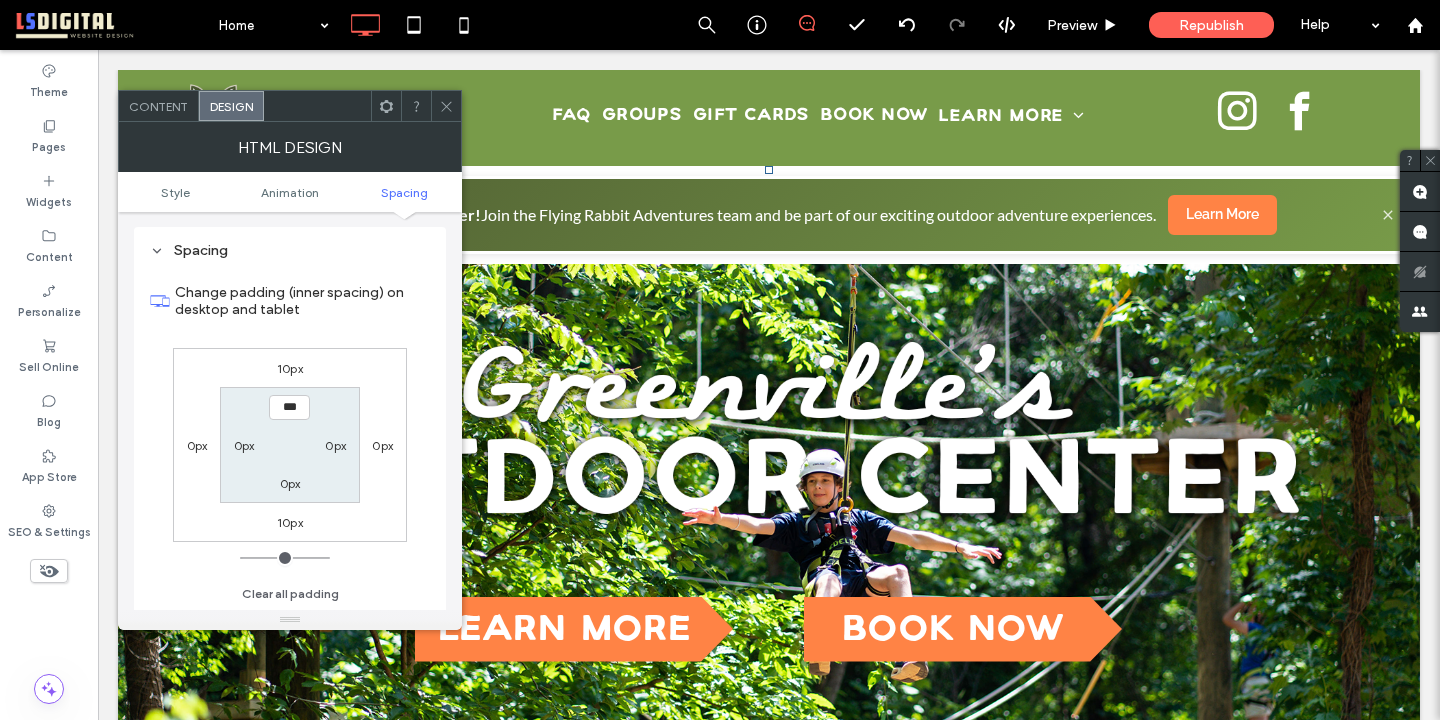 click on "10px" at bounding box center [290, 368] 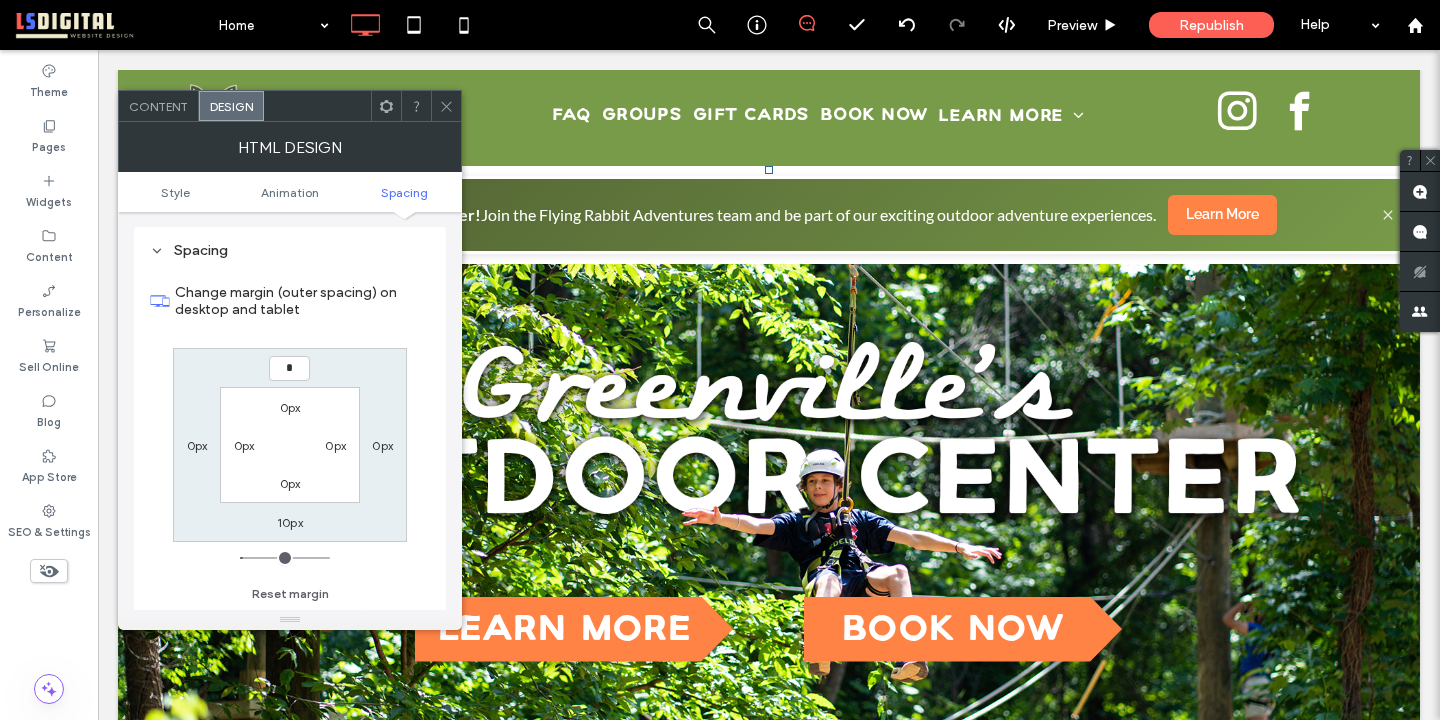 type on "*" 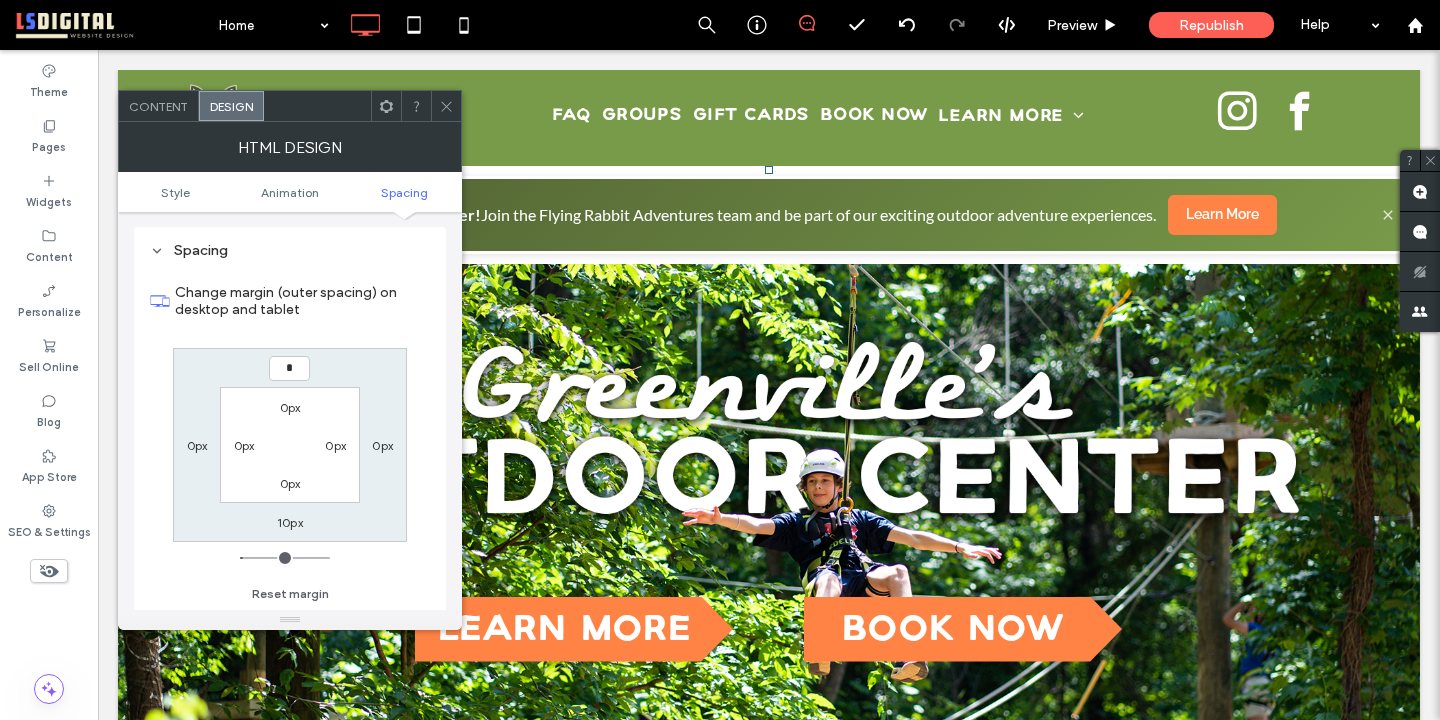 type on "*" 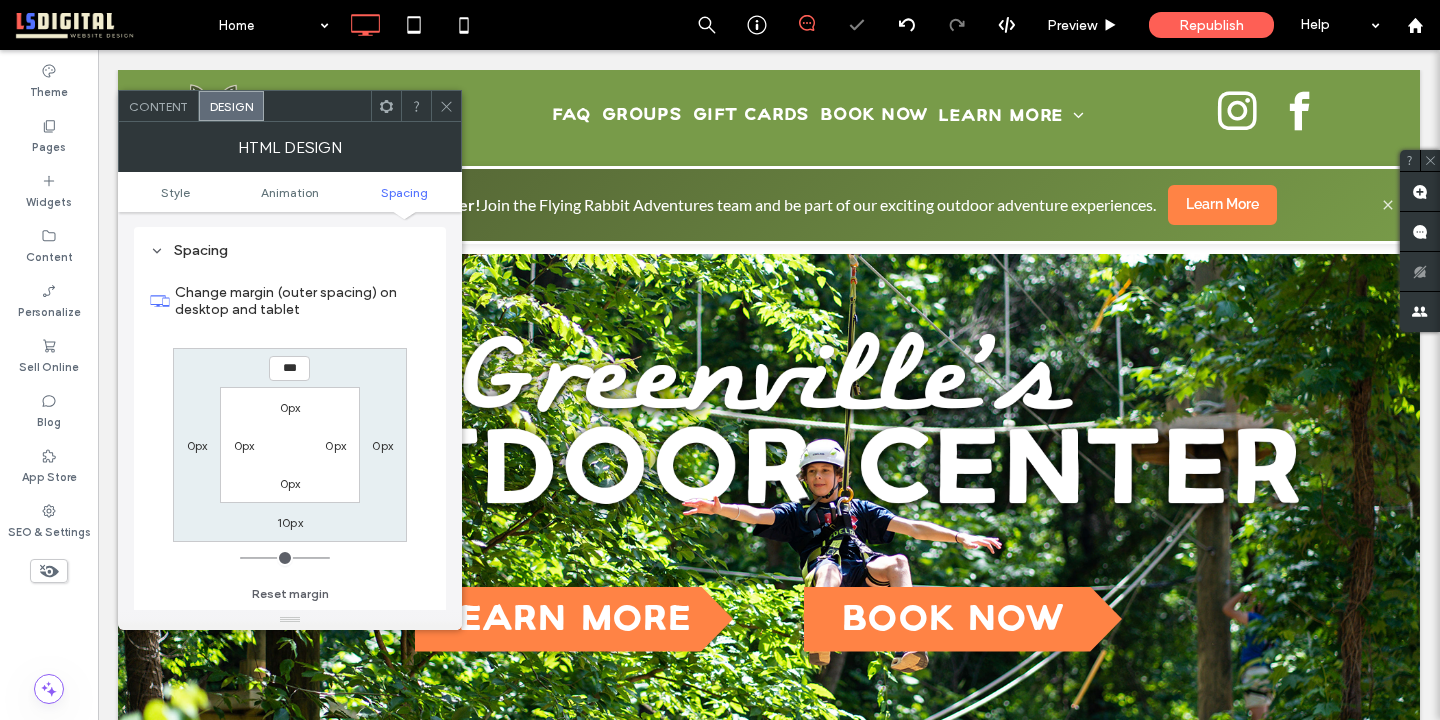 click on "10px" at bounding box center [290, 522] 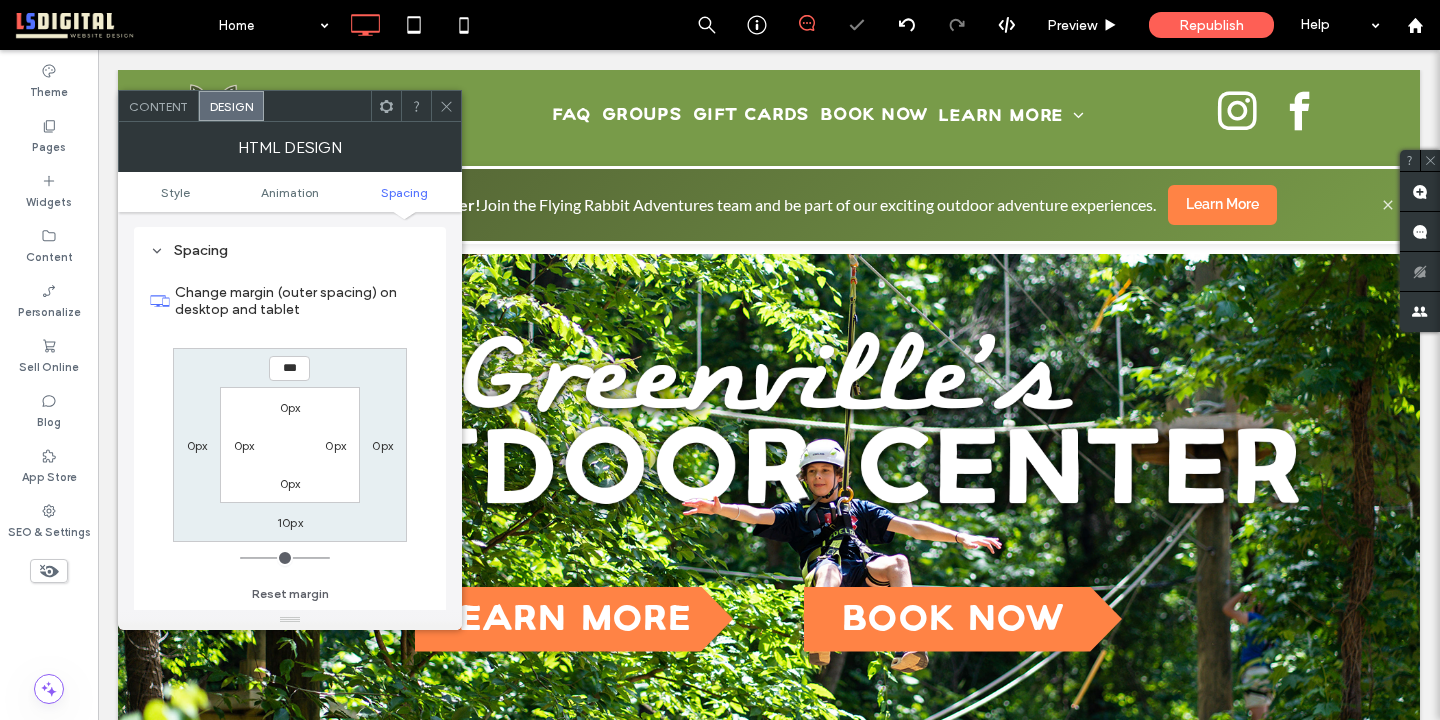 type on "**" 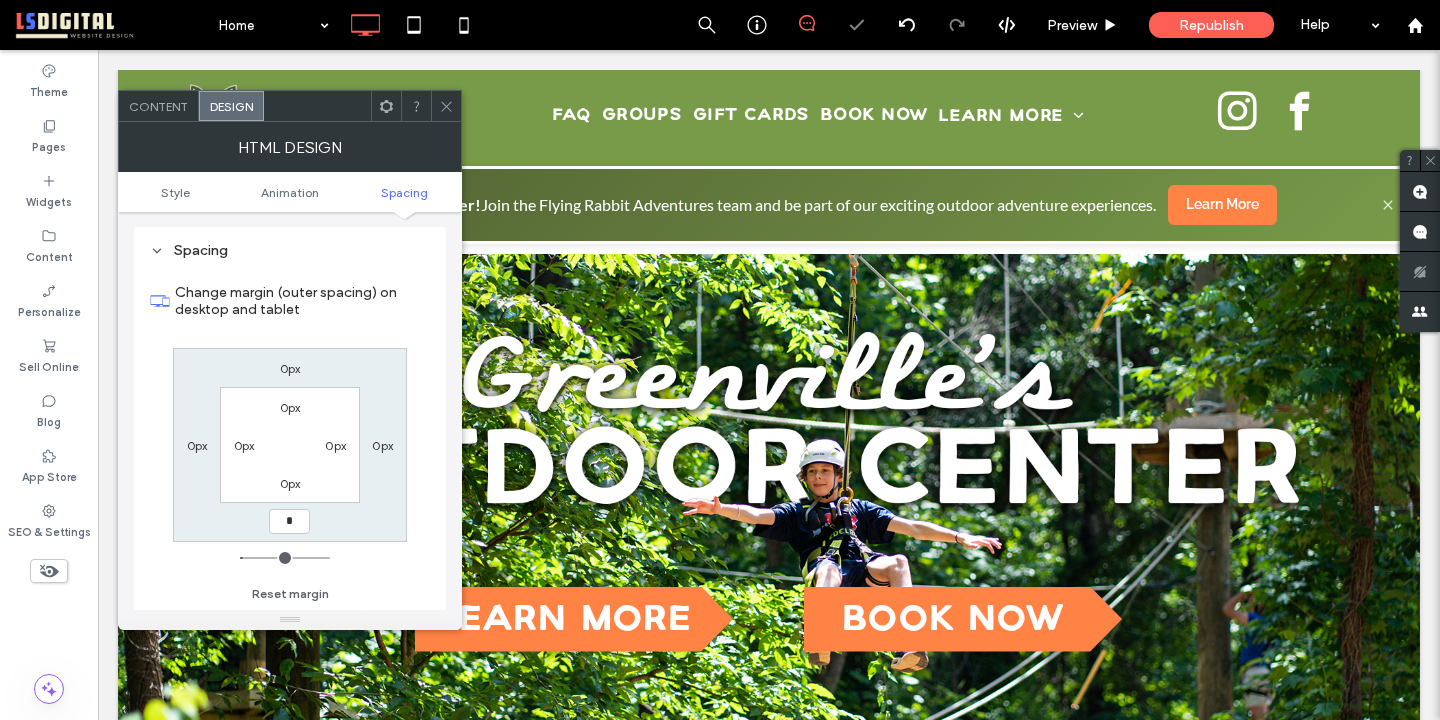 type on "*" 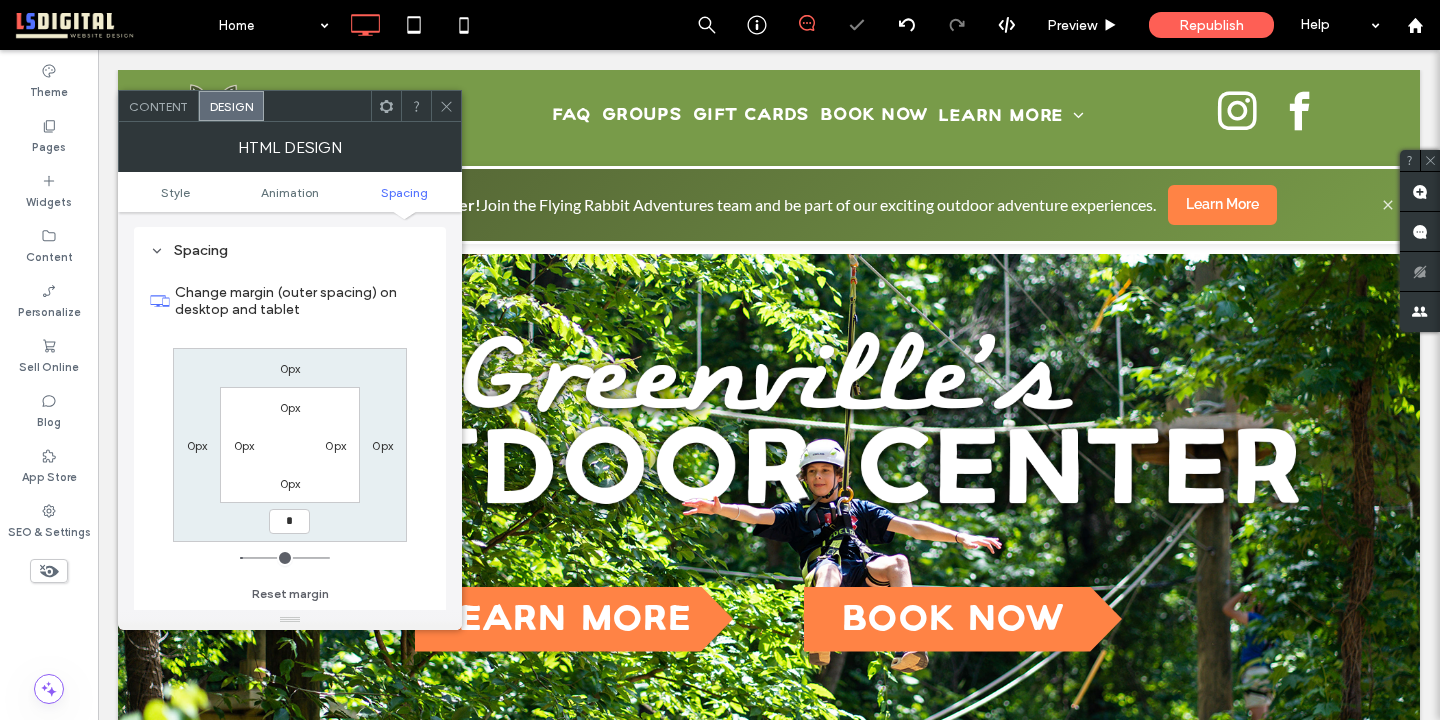 type on "*" 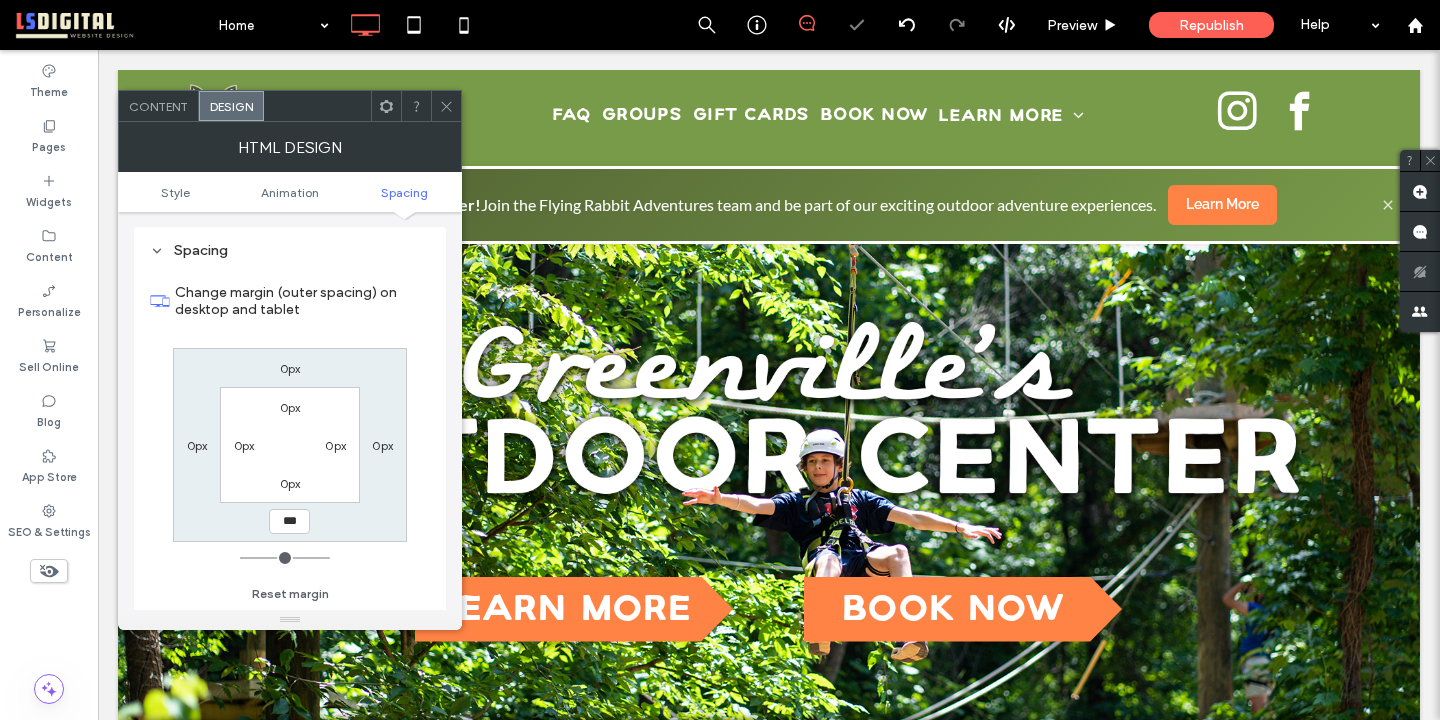 click 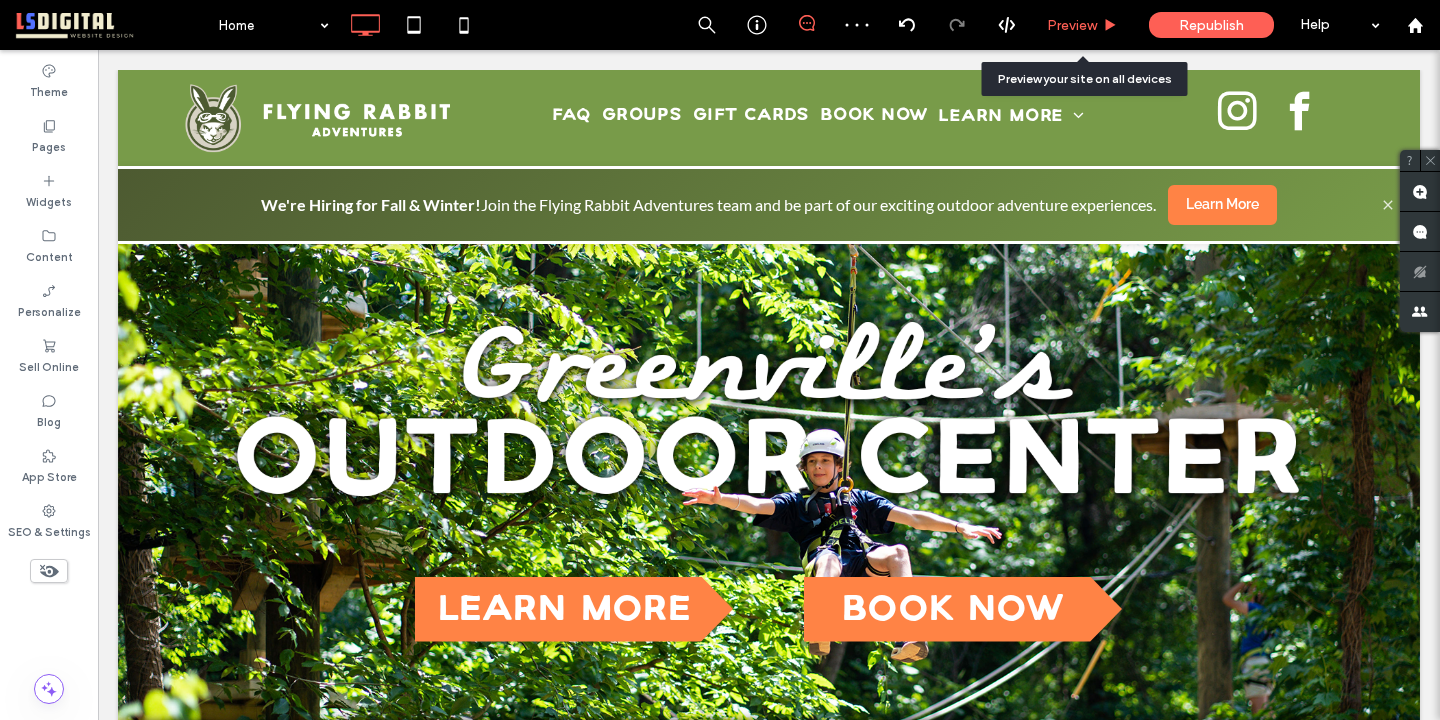 click on "Preview" at bounding box center [1072, 25] 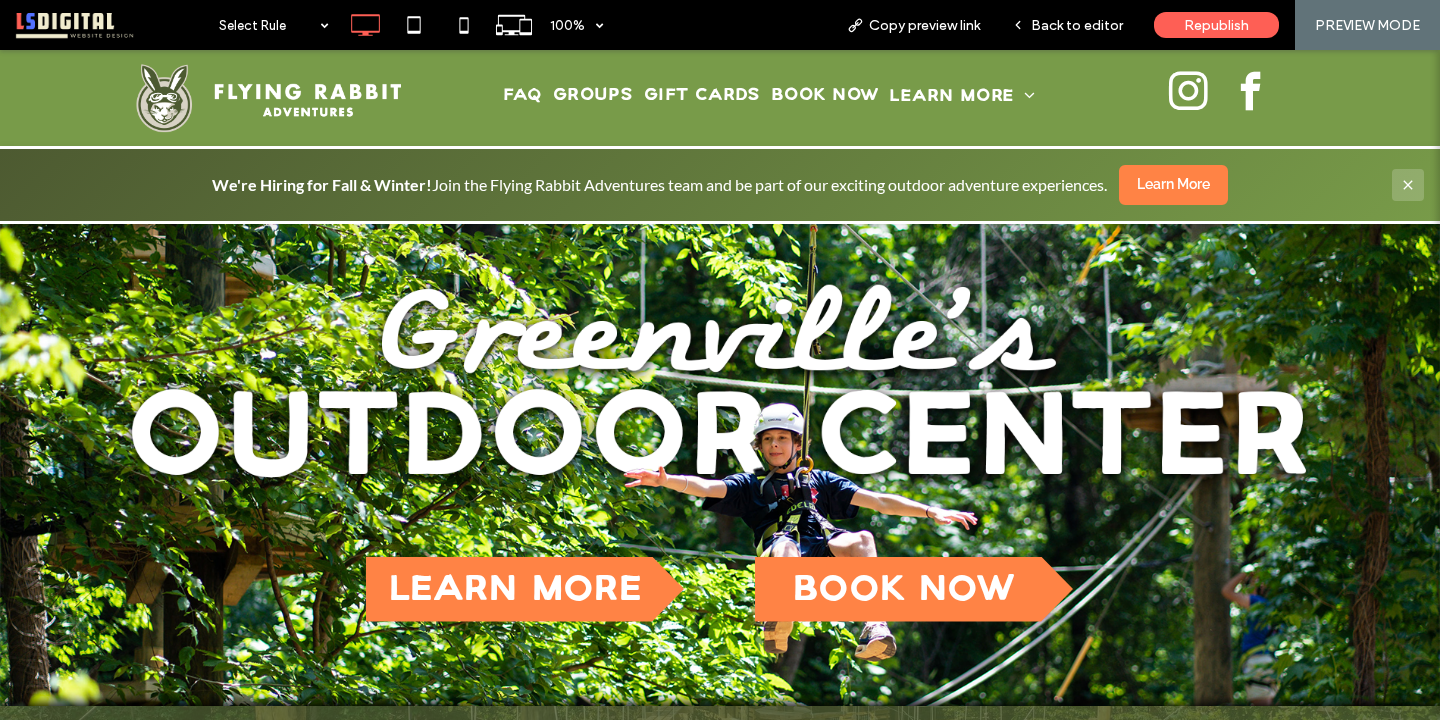 click 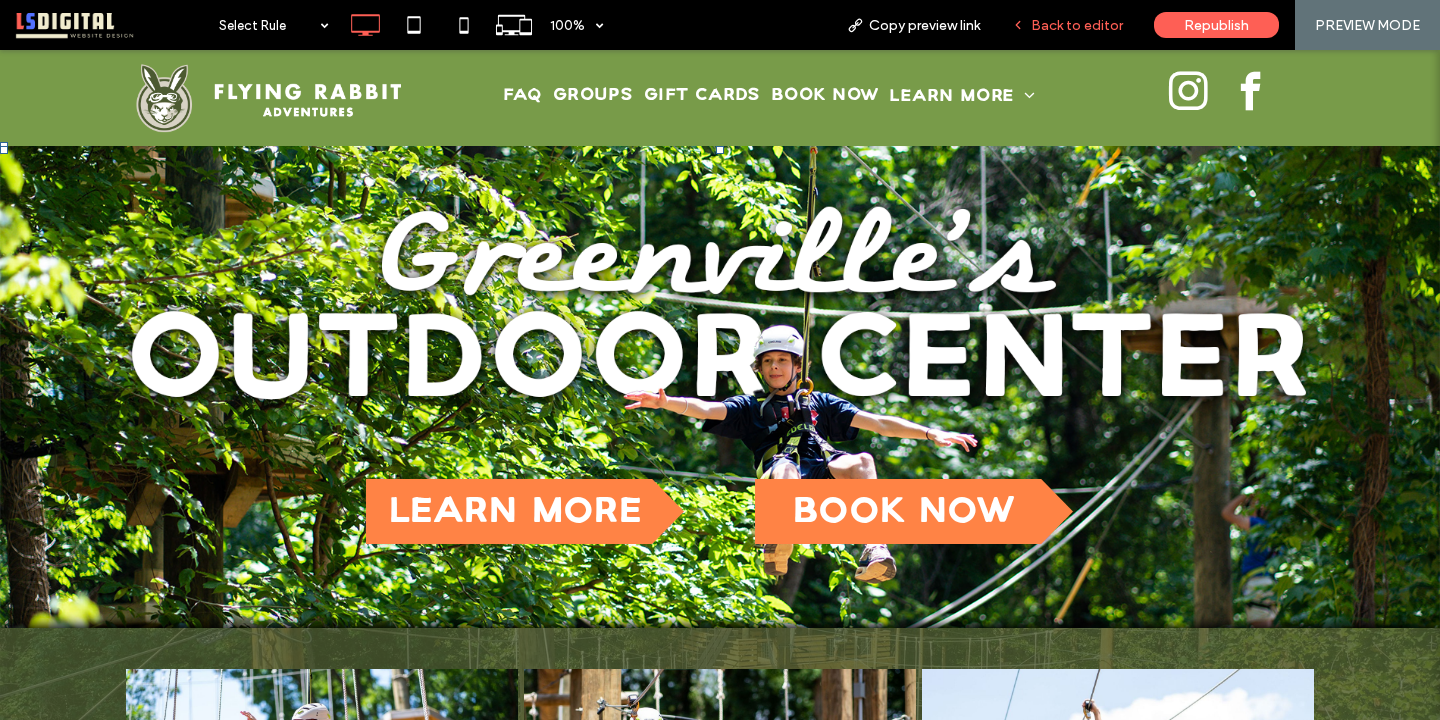 click on "Back to editor" at bounding box center (1077, 25) 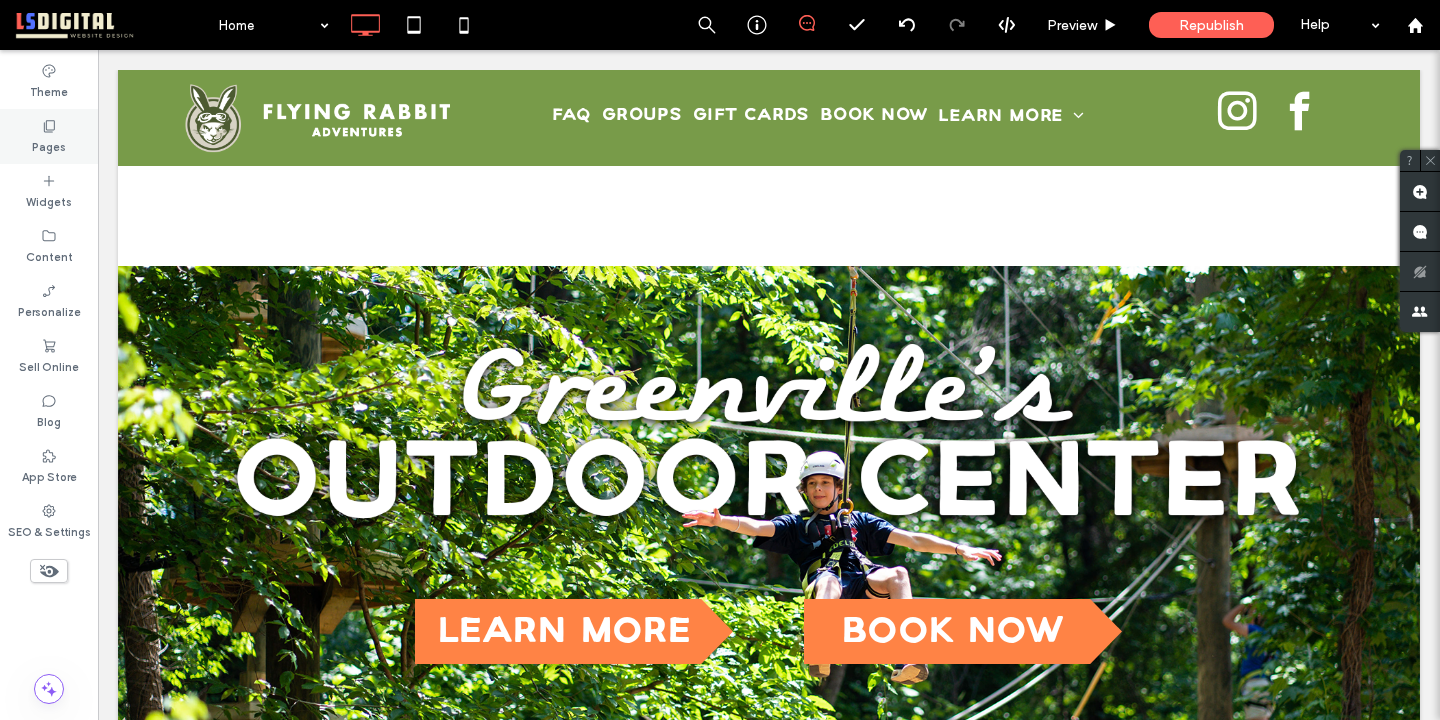 click on "Pages" at bounding box center [49, 145] 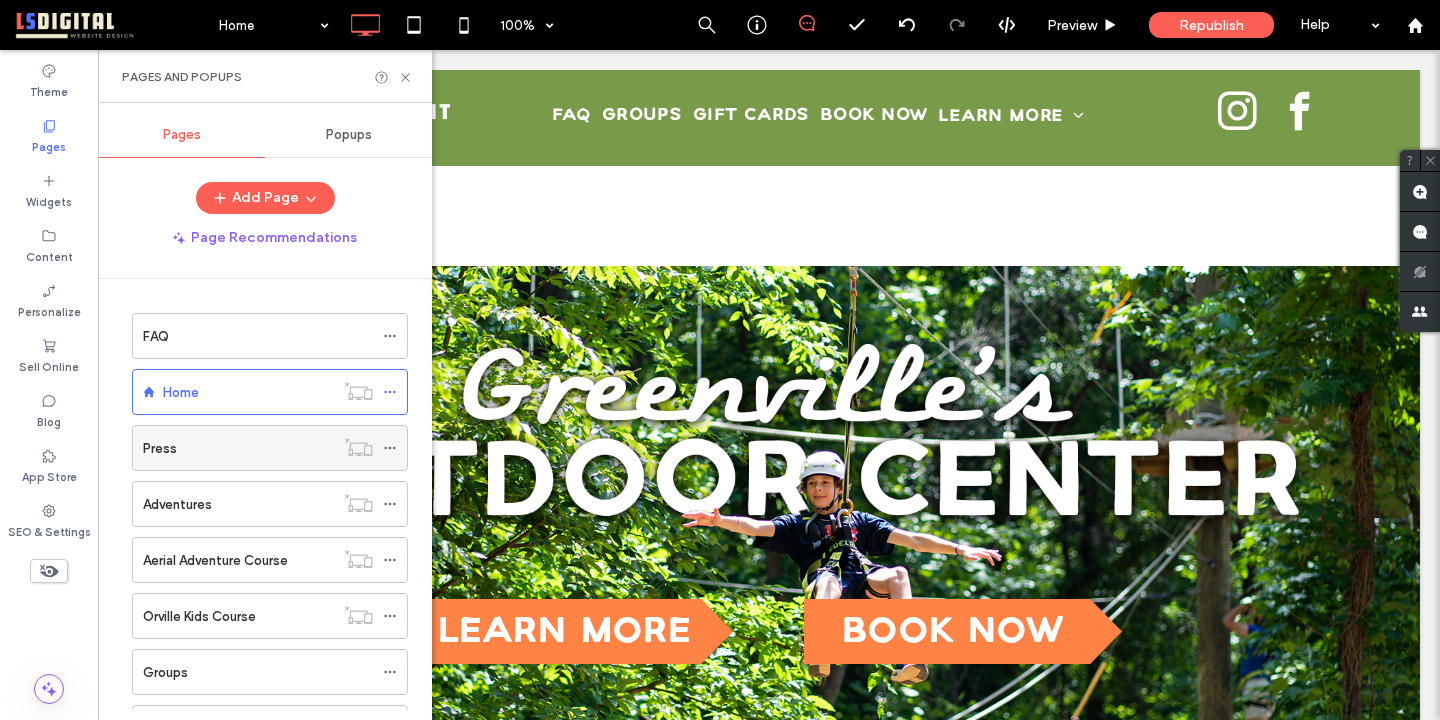 click on "Press" at bounding box center (238, 448) 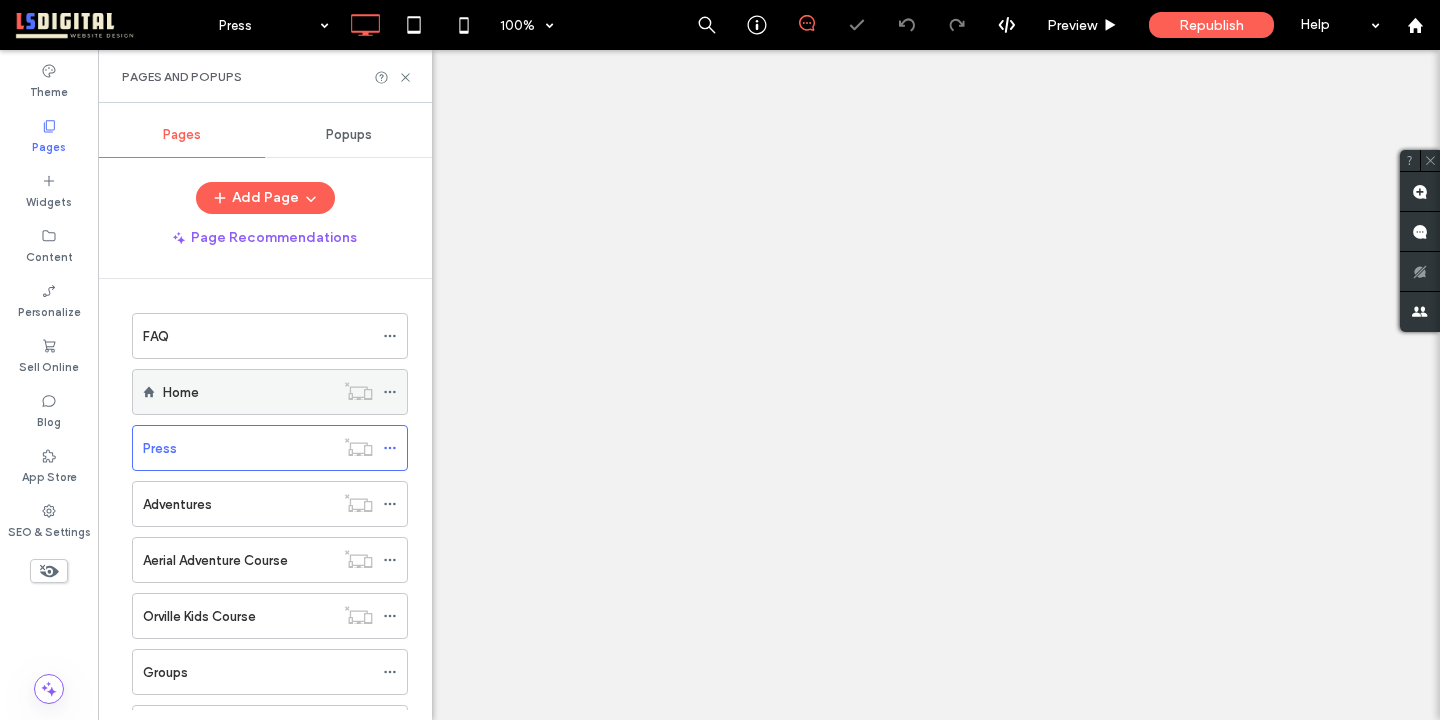 click on "Home" at bounding box center [248, 392] 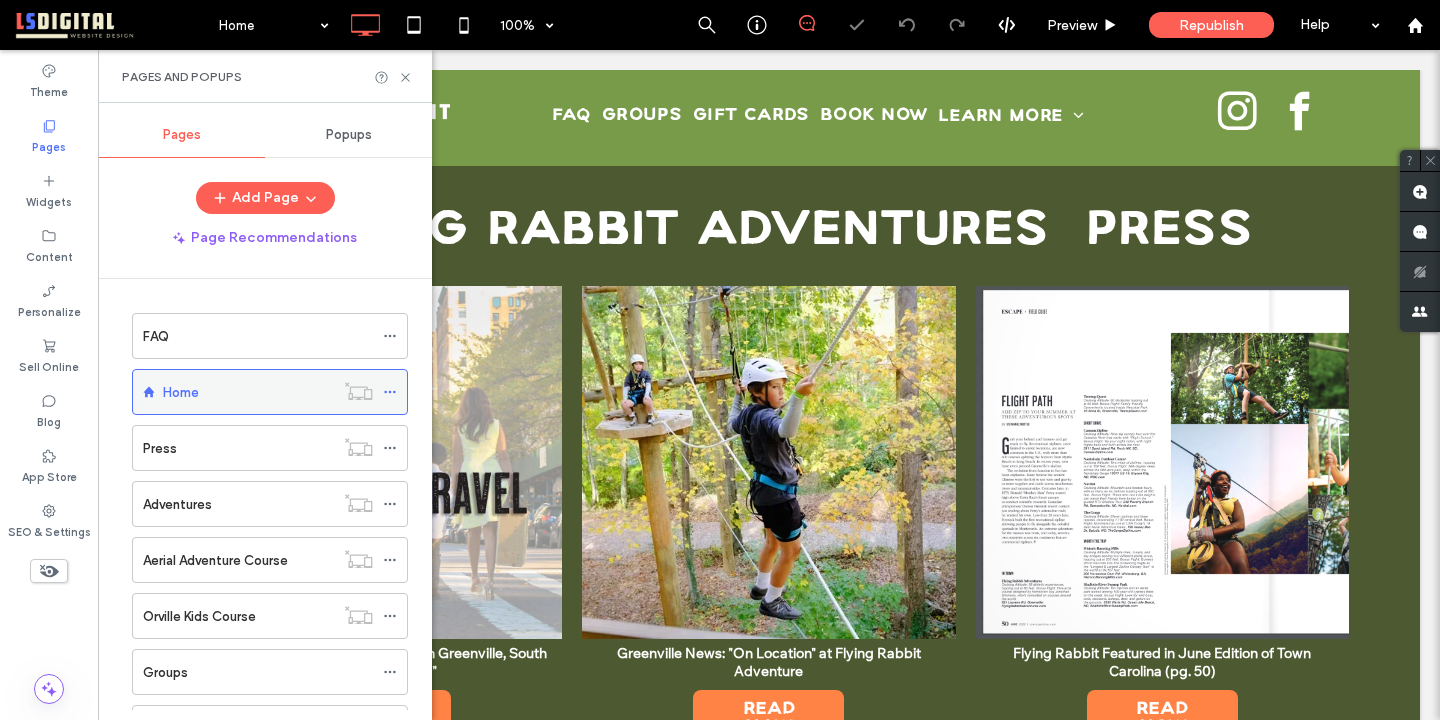 scroll, scrollTop: 0, scrollLeft: 0, axis: both 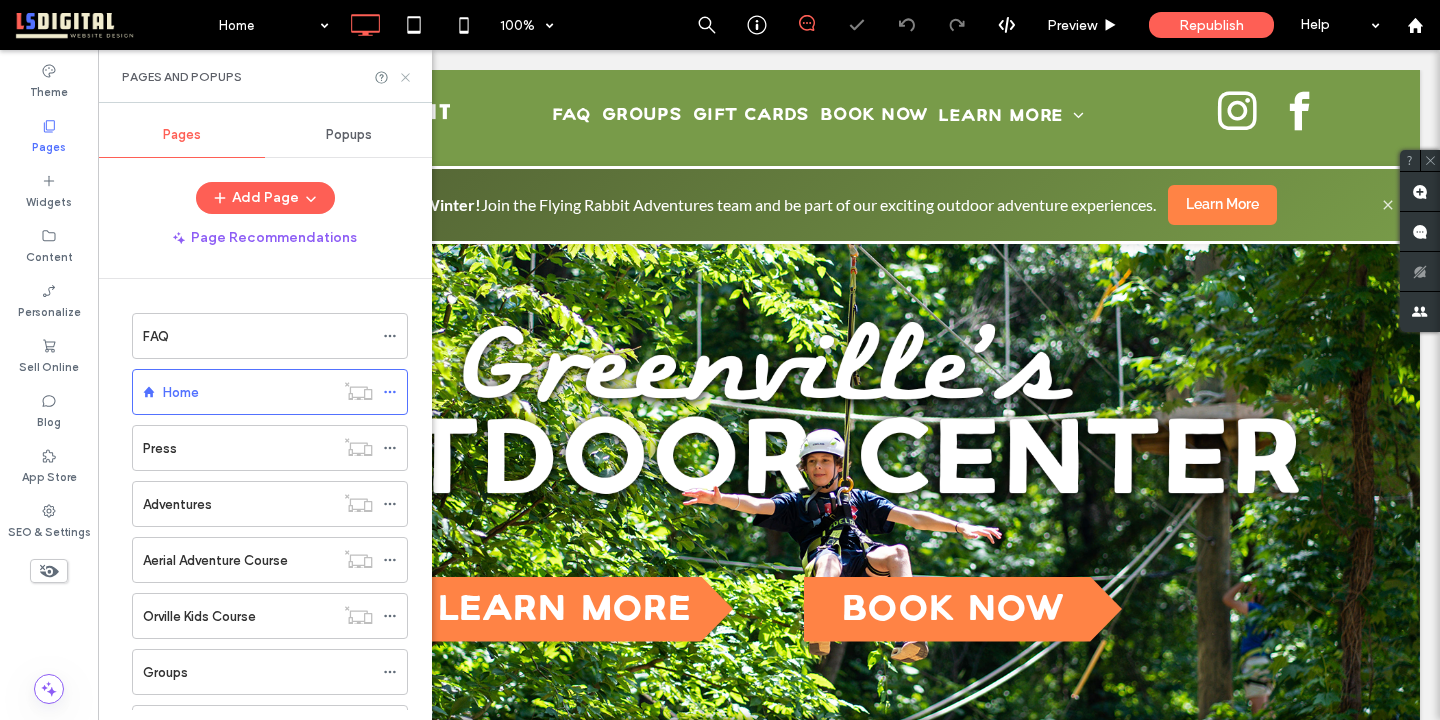 click 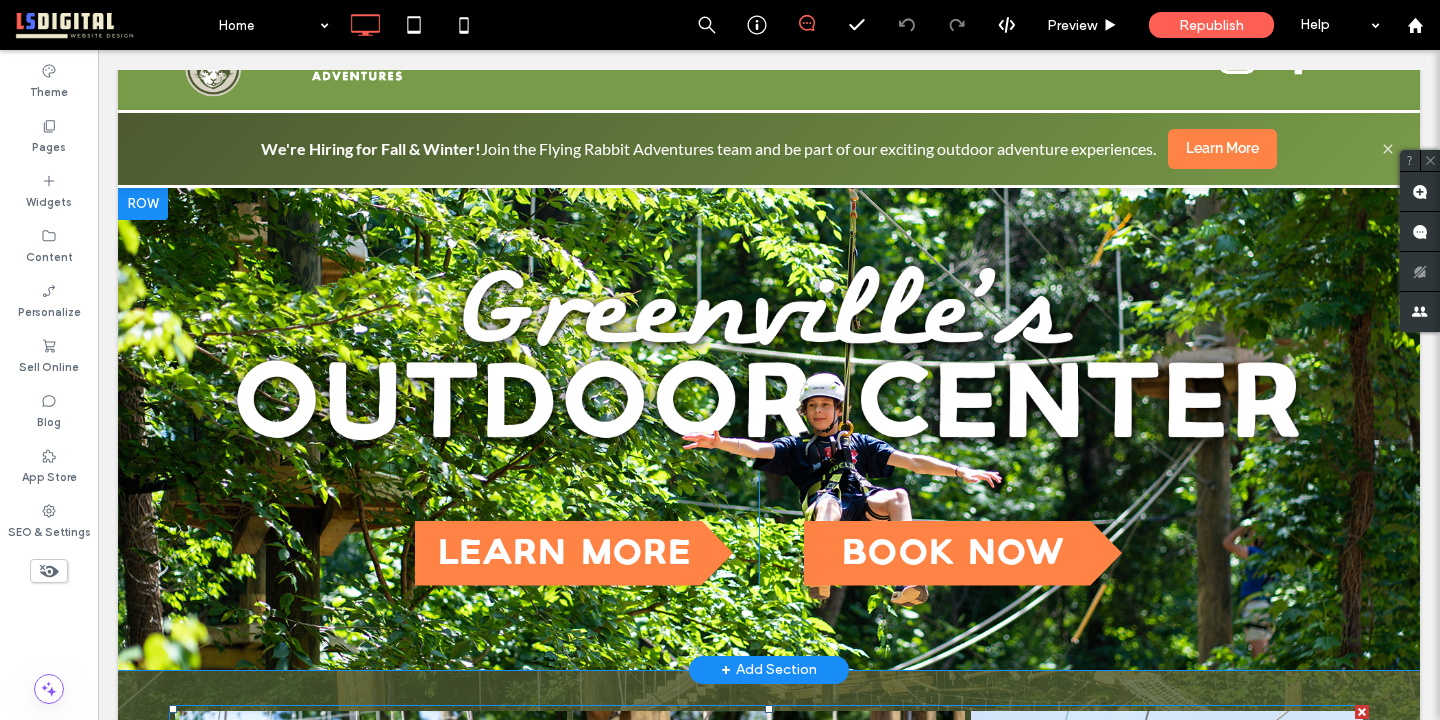 scroll, scrollTop: 0, scrollLeft: 0, axis: both 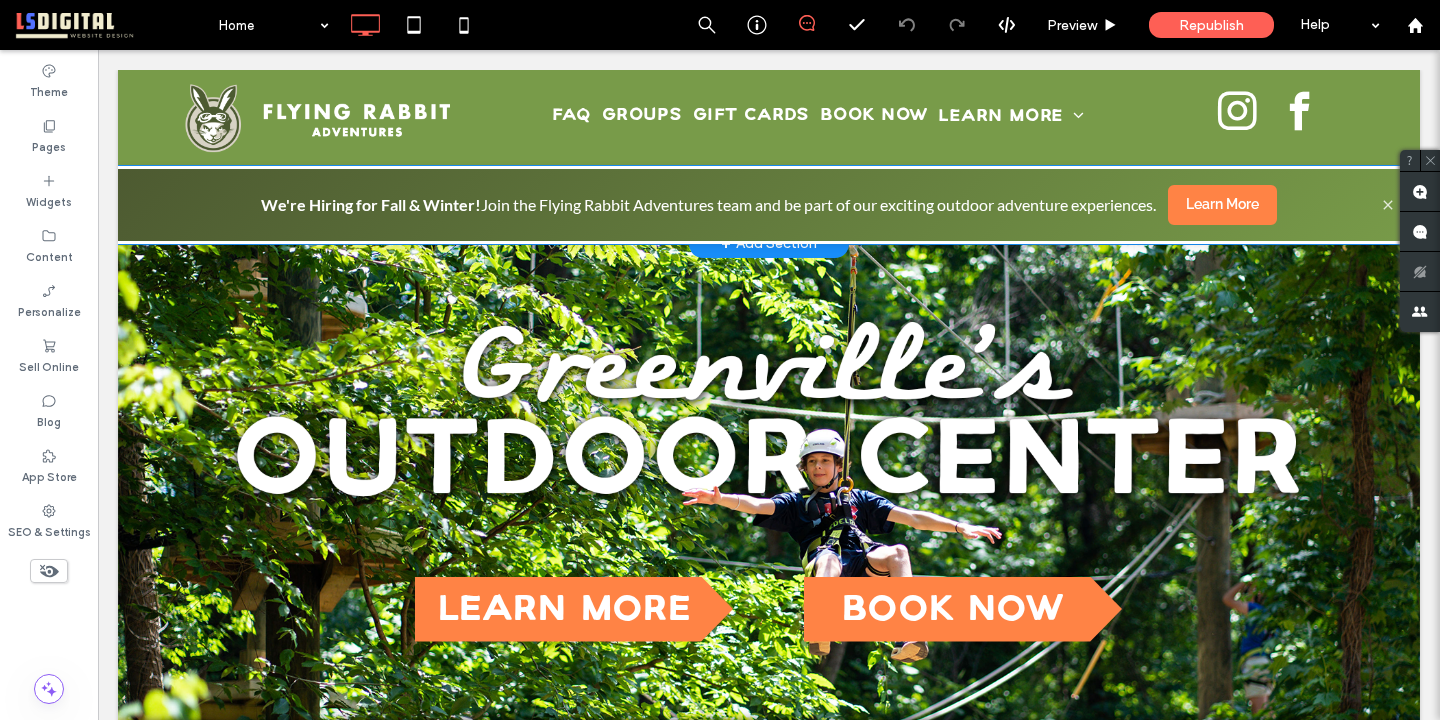 click on "We're Hiring for Fall & Winter!
Join the Flying Rabbit Adventures team and be part of our exciting outdoor adventure experiences.
Learn More" at bounding box center (769, 205) 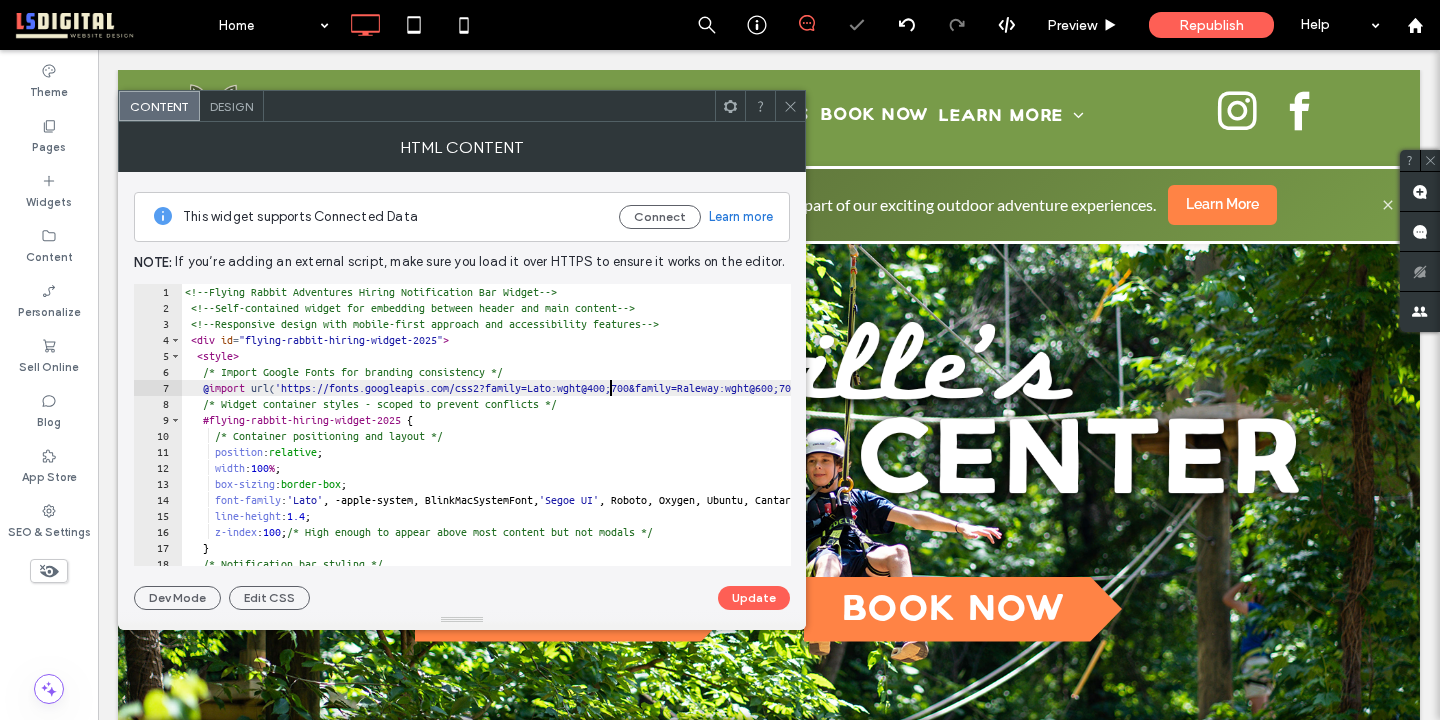 click on "<!--  Flying Rabbit Adventures Hiring Notification Bar Widget  -->   <!--  Self-contained widget for embedding between header and main content  -->   <!--  Responsive design with mobile-first approach and accessibility features  -->   < div   id = "flying-rabbit-hiring-widget-2025" >    < style >     /* Import Google Fonts for branding consistency */     @ import   url( 'https://fonts.googleapis.com/css2?family=Lato:wght@400;700&family=Raleway:wght@600;700&display=swap' ) ;     /* Widget container styles - scoped to prevent conflicts */     #flying-rabbit-hiring-widget-2025   {        /* Container positioning and layout */        position :  relative ;        width :  100 % ;        box-sizing :  border-box ;        font-family :  ' Lato ' , -apple-system, BlinkMacSystemFont,  ' Segoe UI ' , Roboto, Oxygen, Ubuntu, Cantarell,  sans-serif ;        line-height :  1.4 ;        z-index :  100 ;  /* High enough to appear above most content but not modals */     }     /* Notification bar styling */         {" at bounding box center (656, 441) 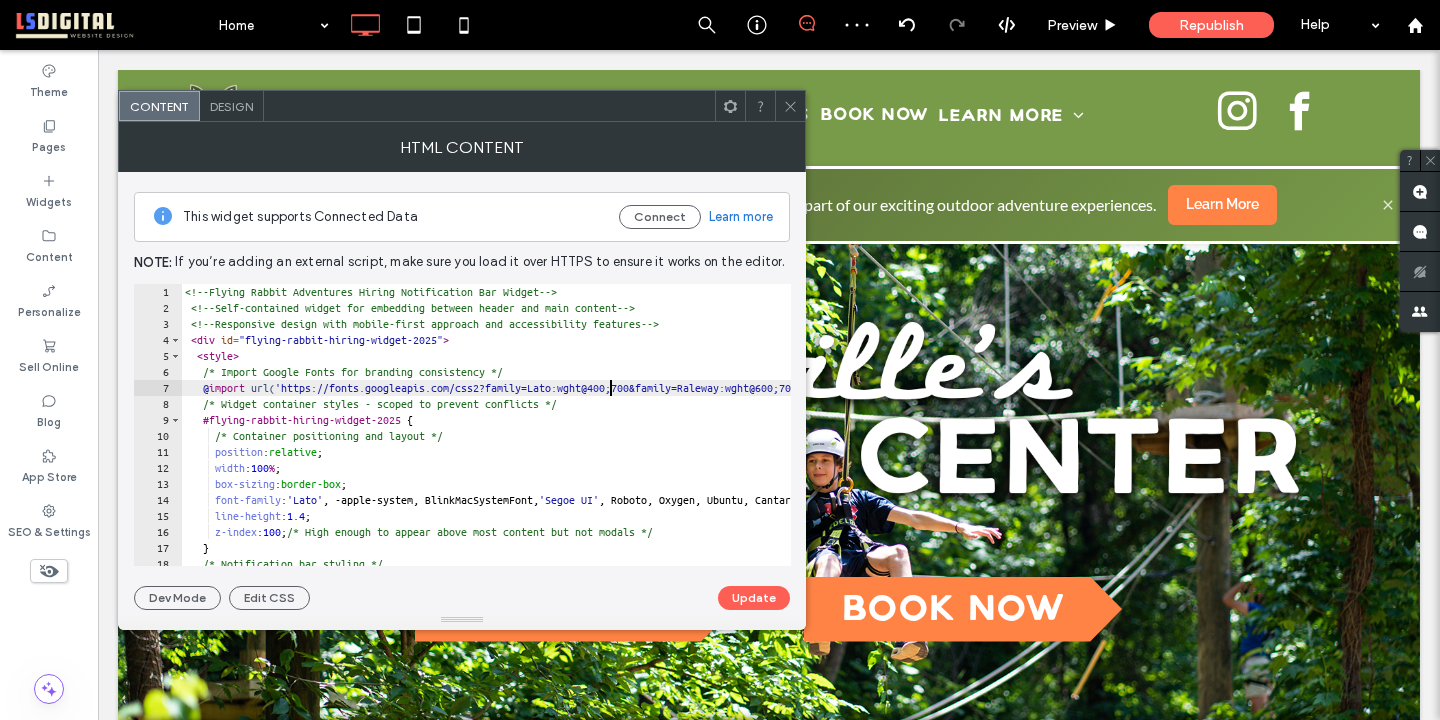 type on "**********" 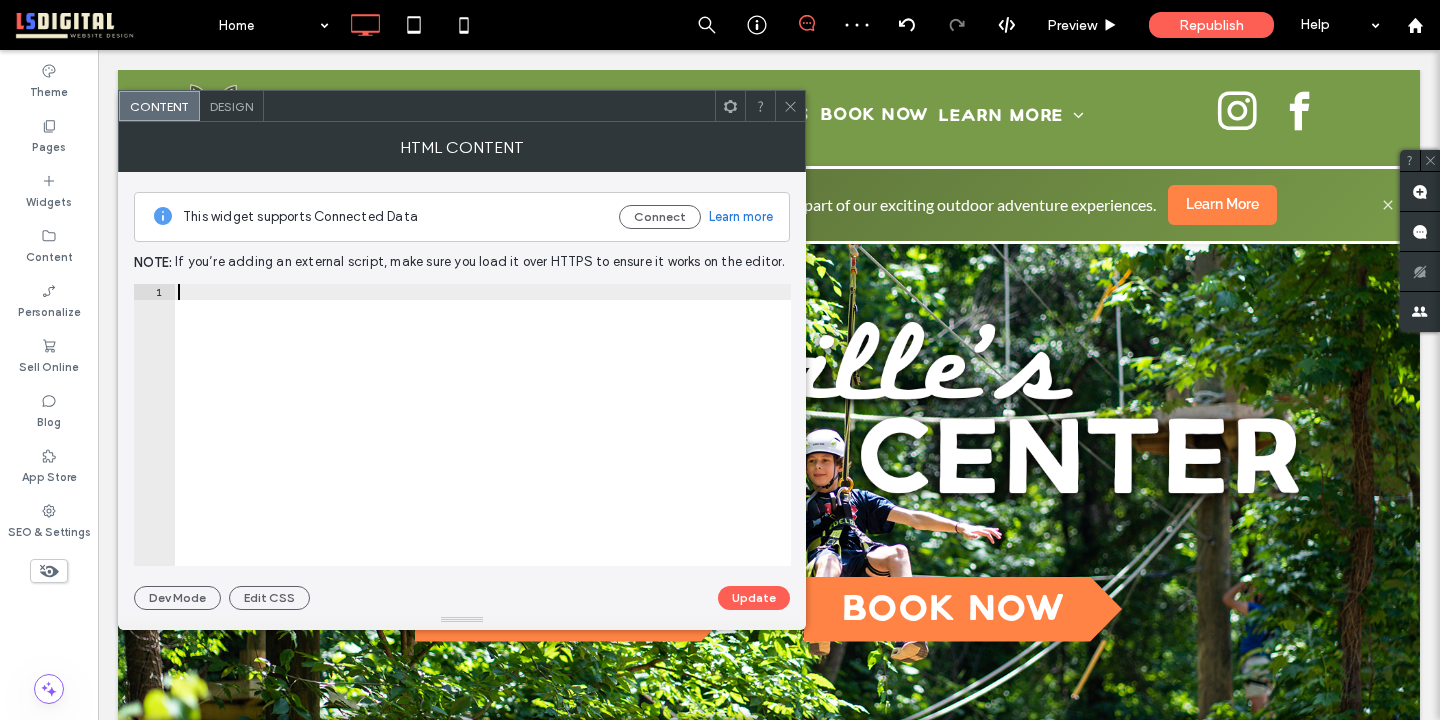 paste on "**********" 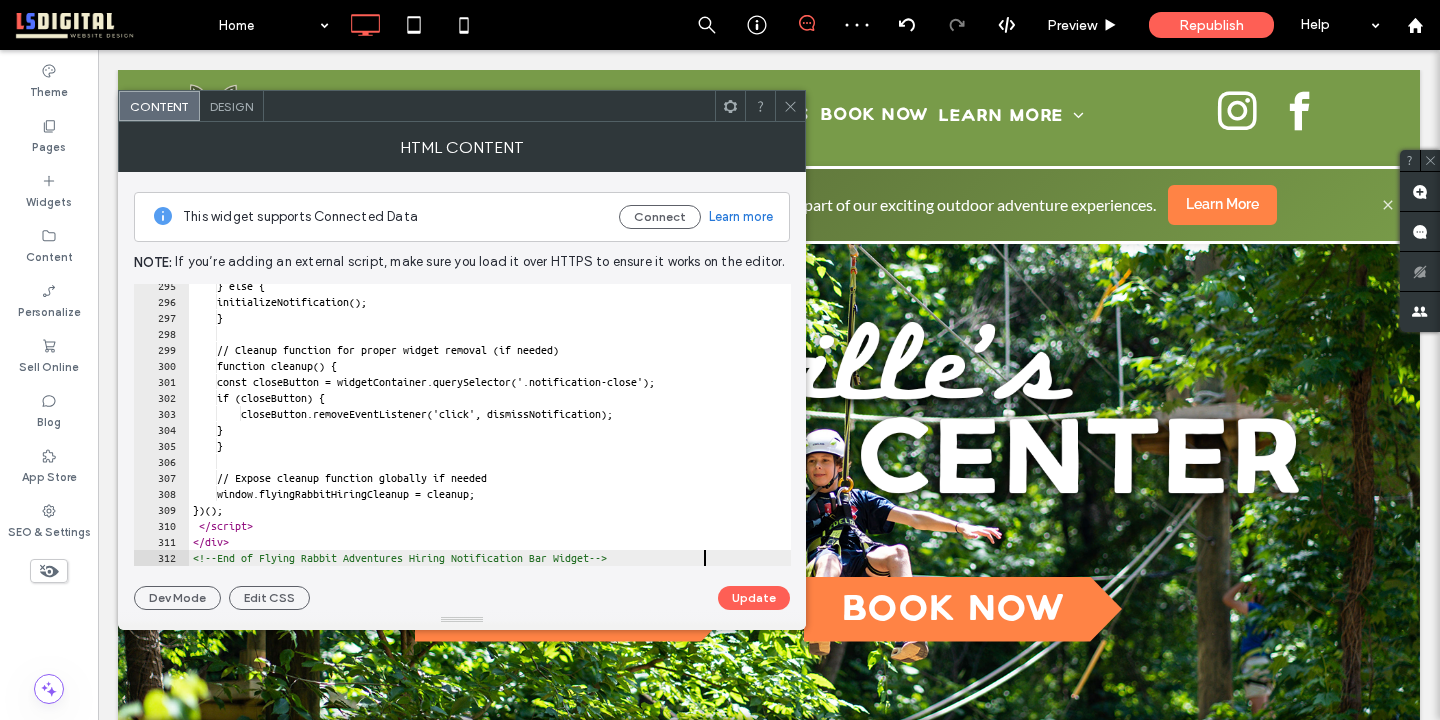 scroll, scrollTop: 4710, scrollLeft: 0, axis: vertical 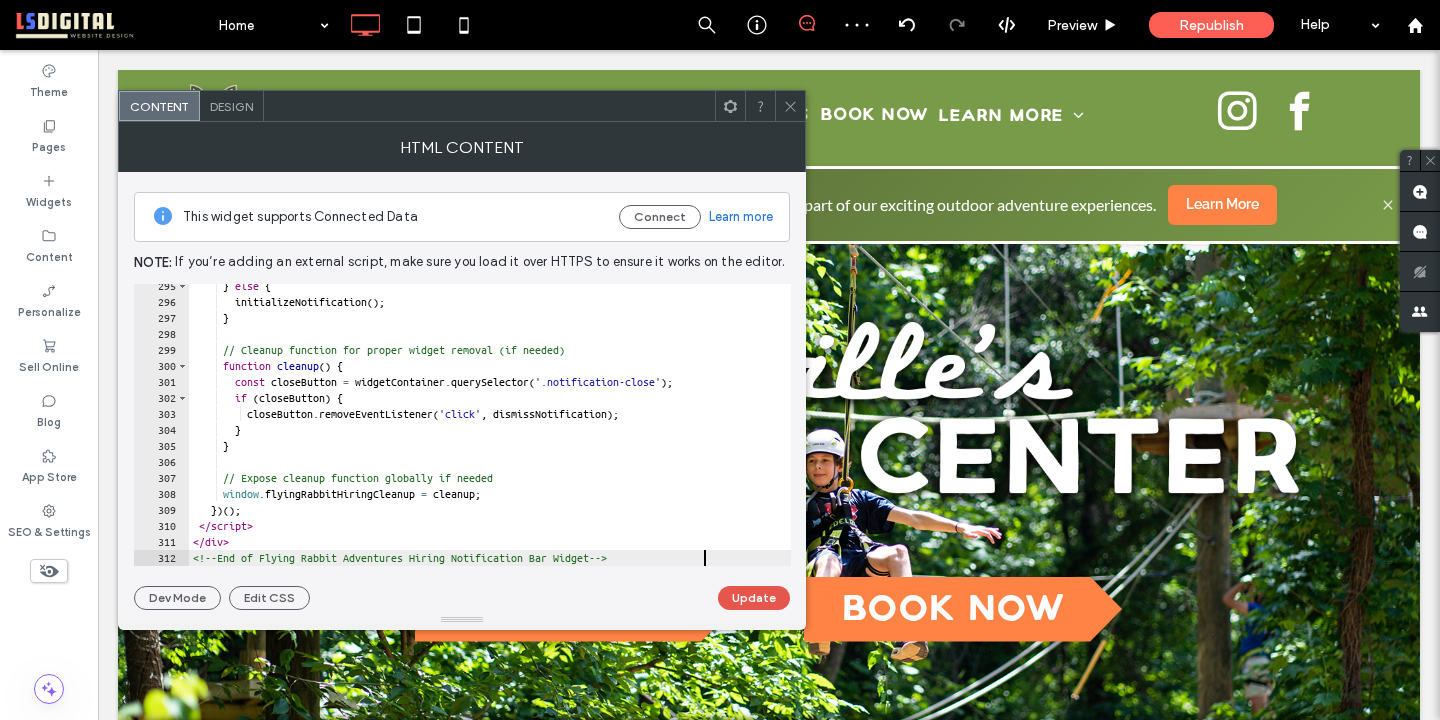 click on "Update" at bounding box center (754, 598) 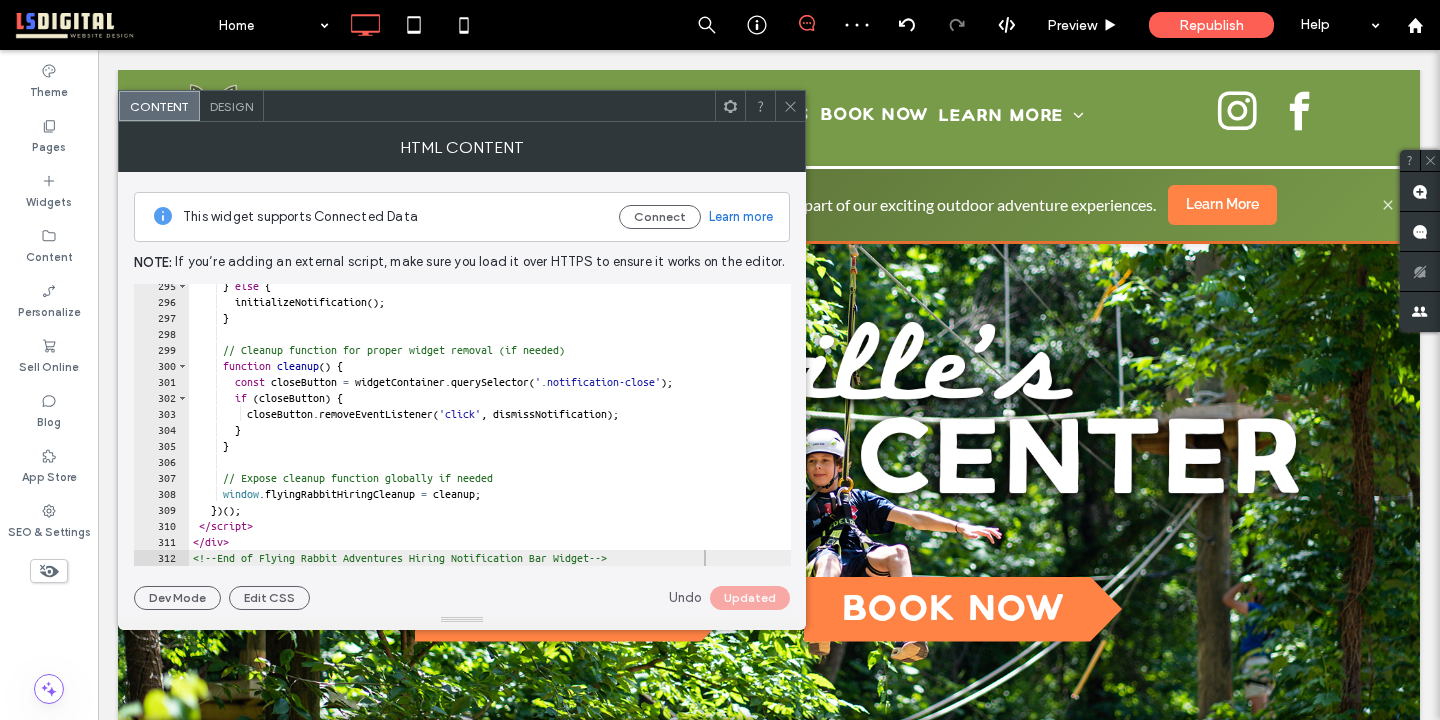 click 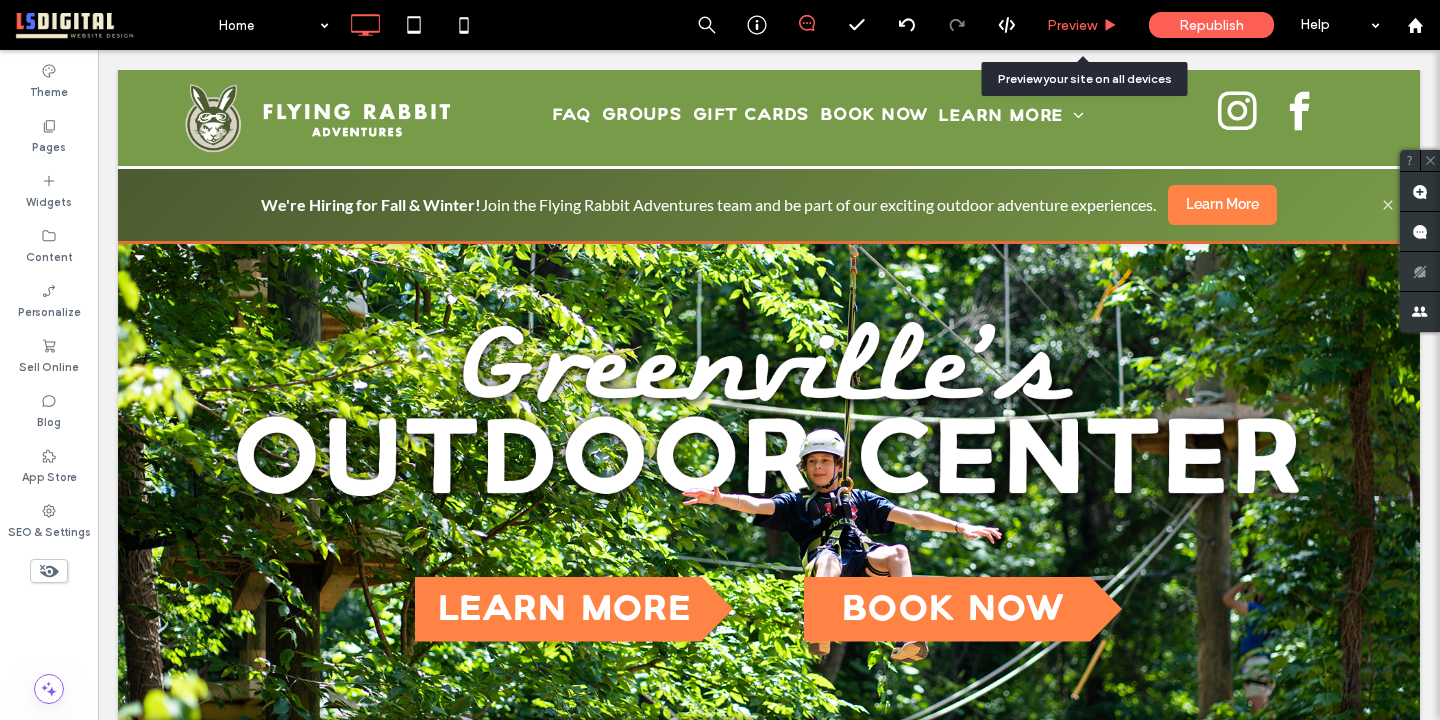 click on "Preview" at bounding box center (1072, 25) 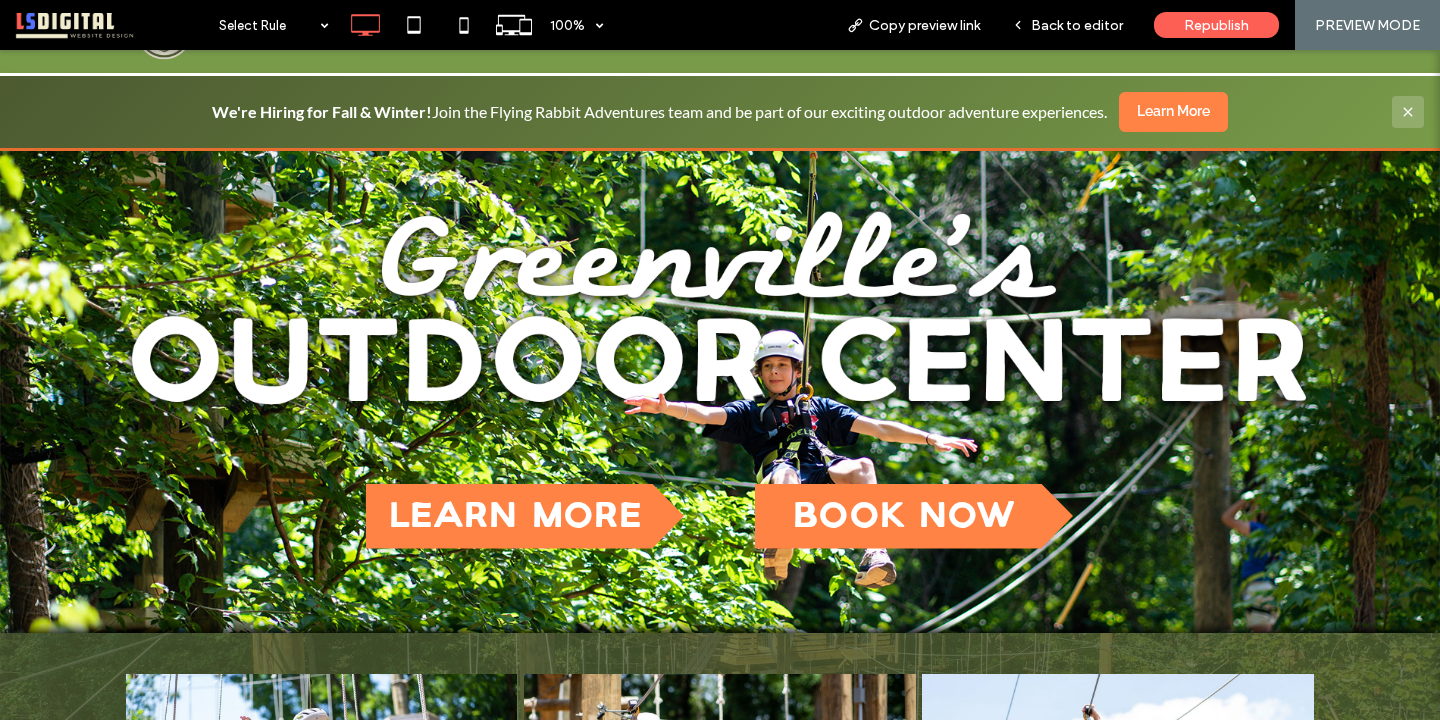 scroll, scrollTop: 72, scrollLeft: 0, axis: vertical 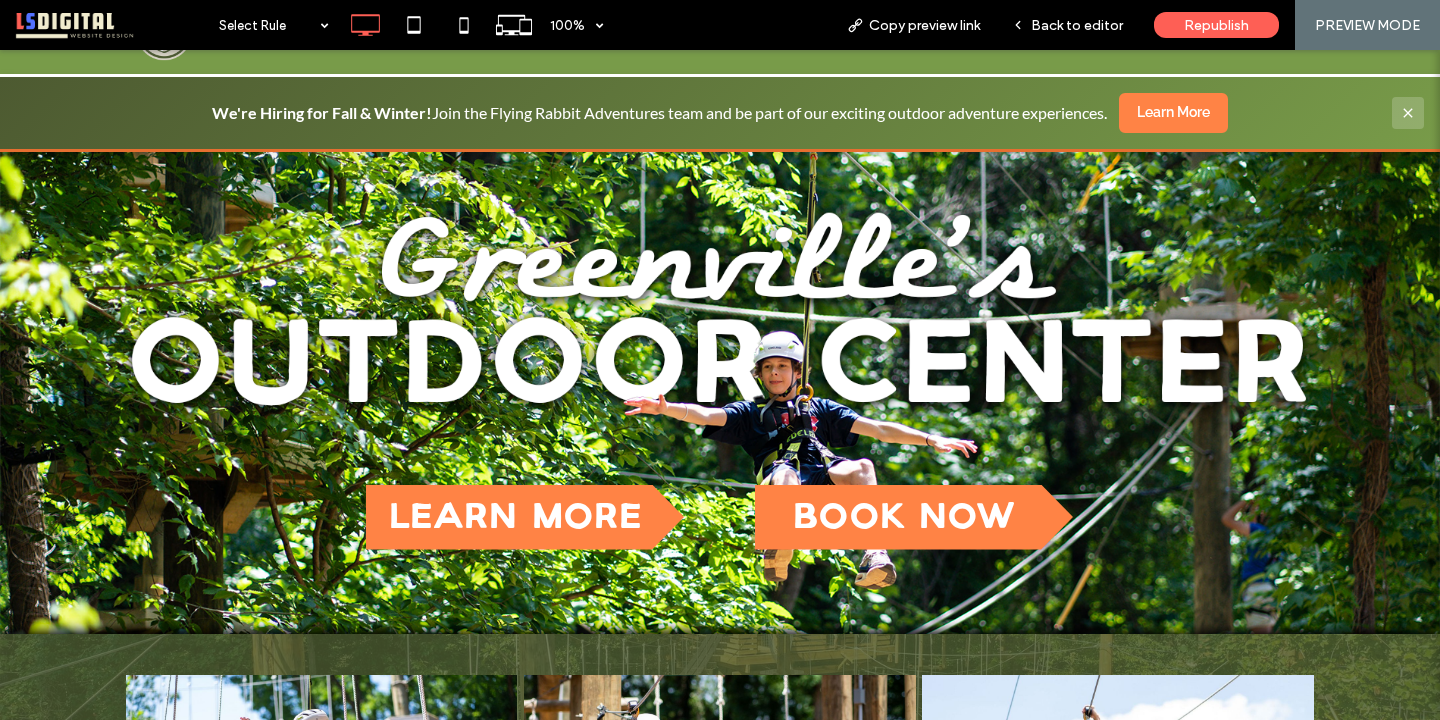 click 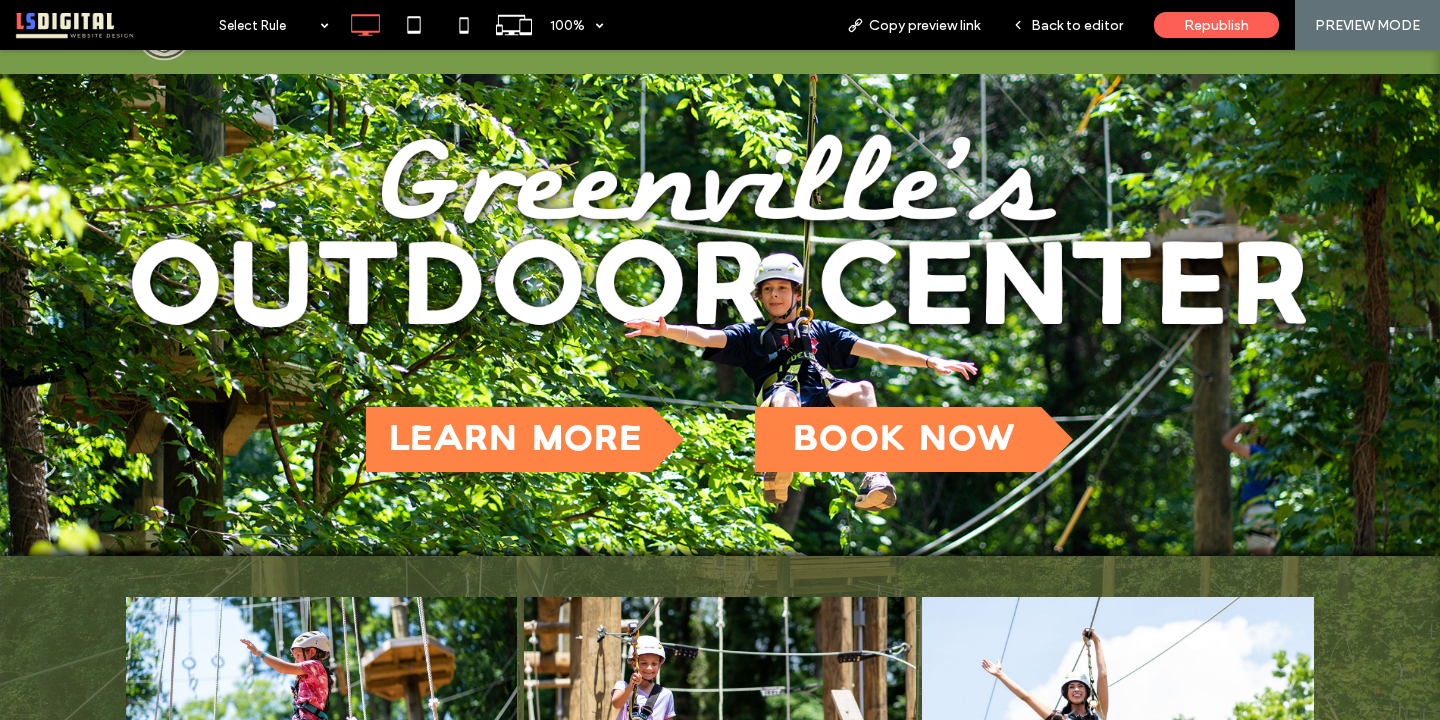 scroll, scrollTop: 0, scrollLeft: 0, axis: both 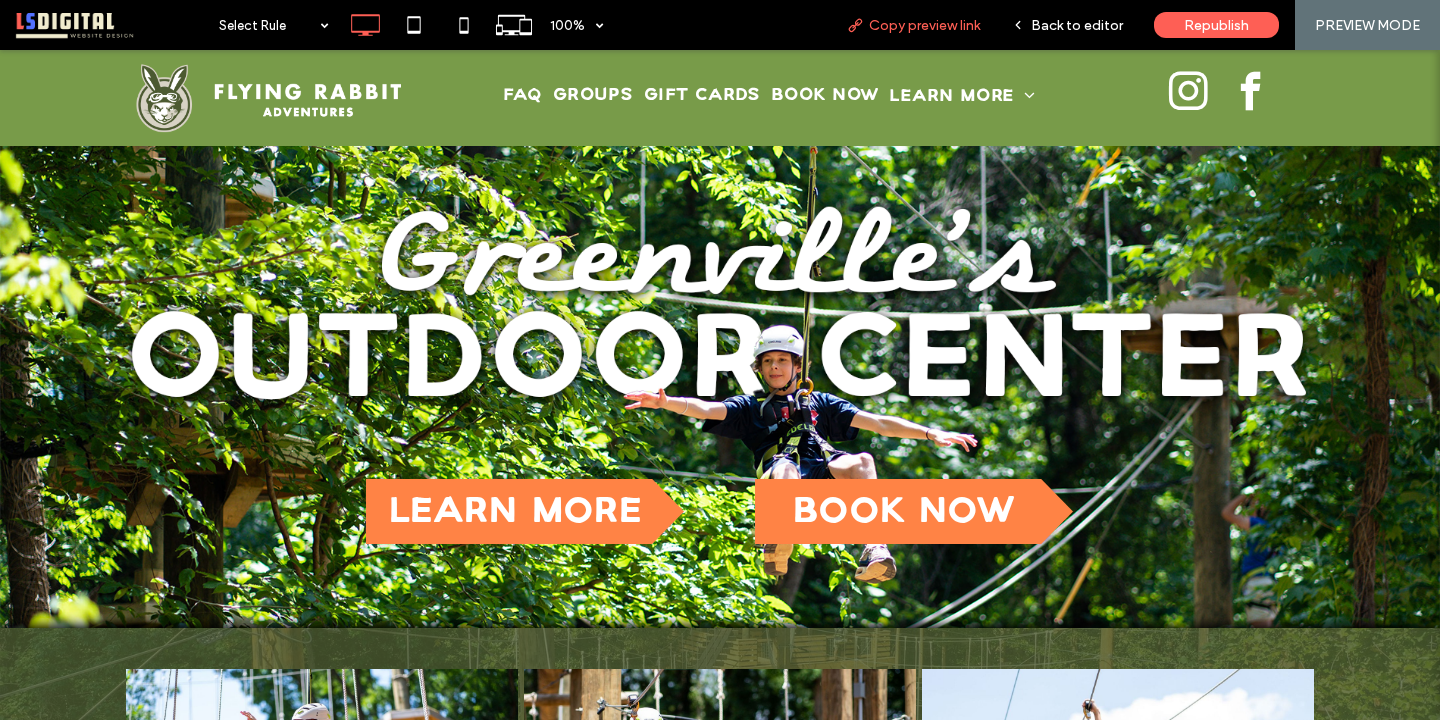 click on "Copy preview link" at bounding box center [924, 25] 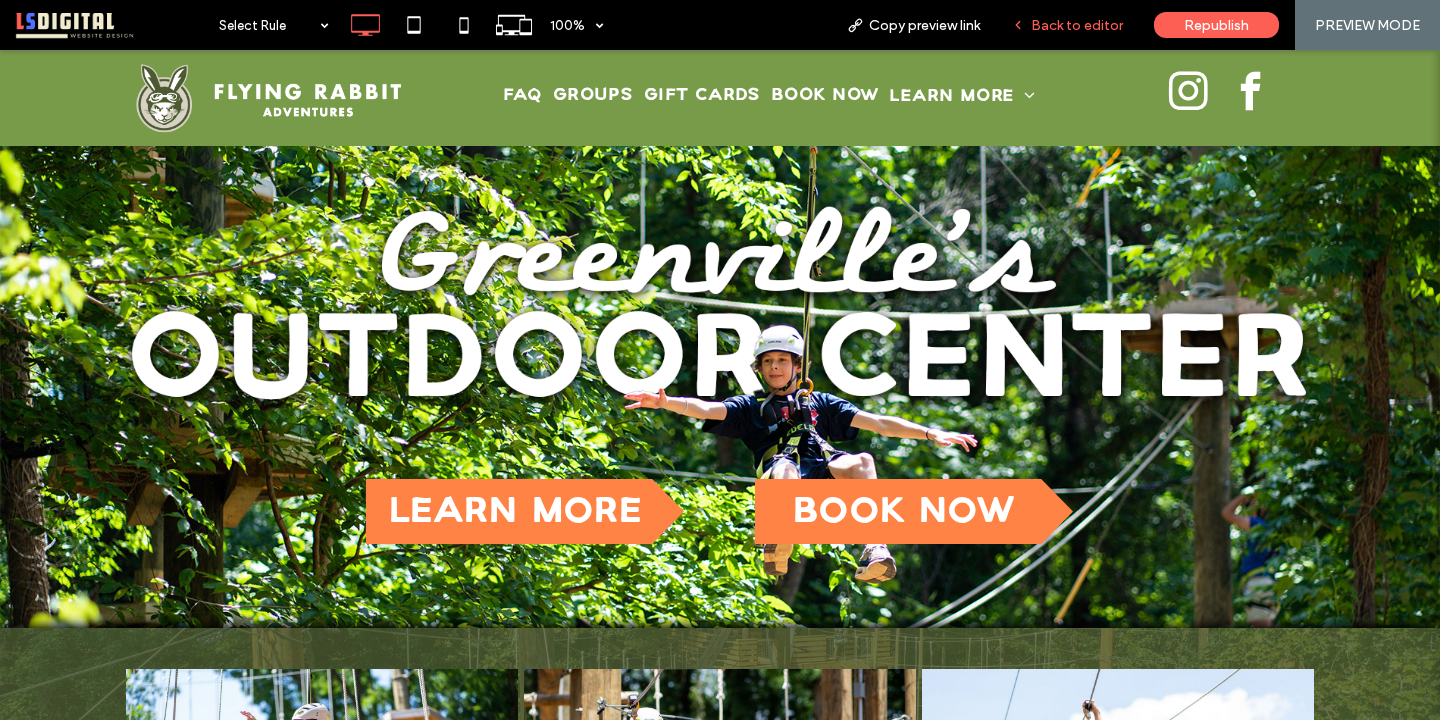 click on "Back to editor" at bounding box center (1077, 25) 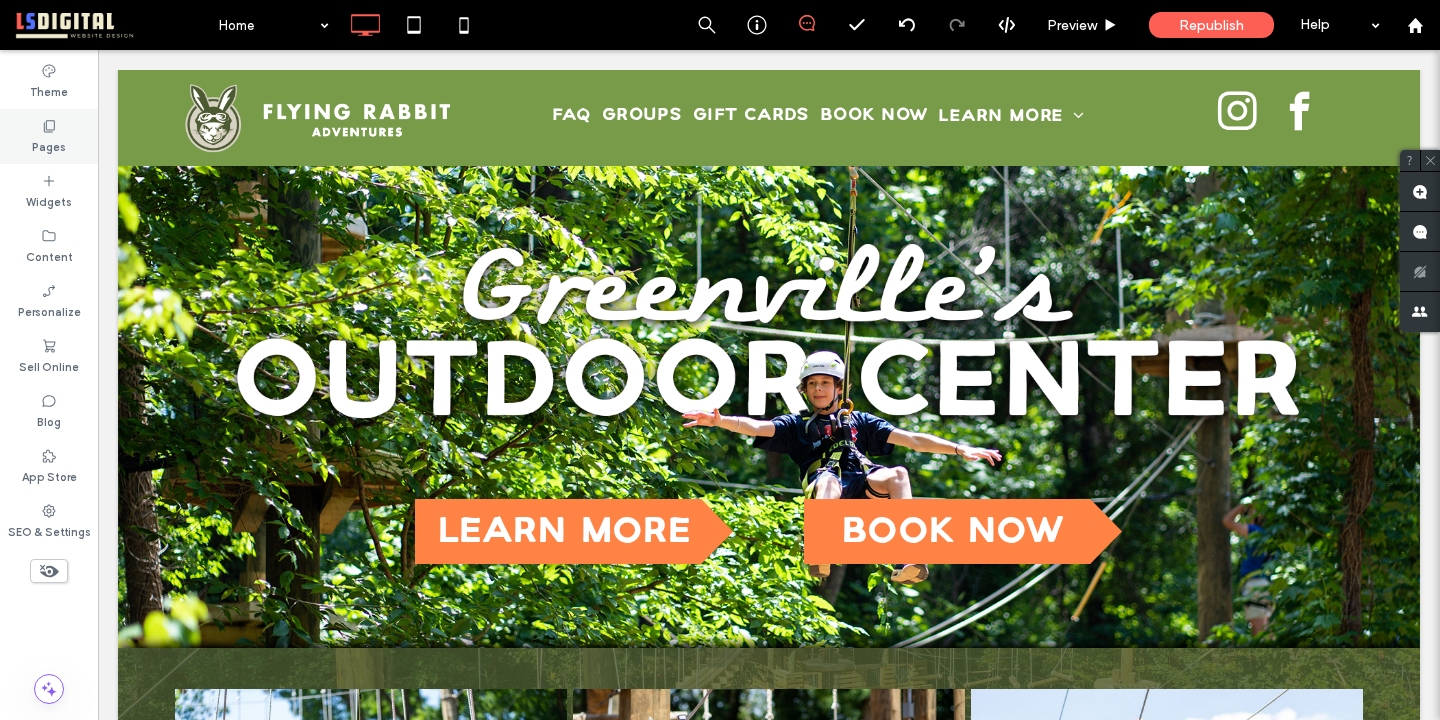 click on "Pages" at bounding box center (49, 145) 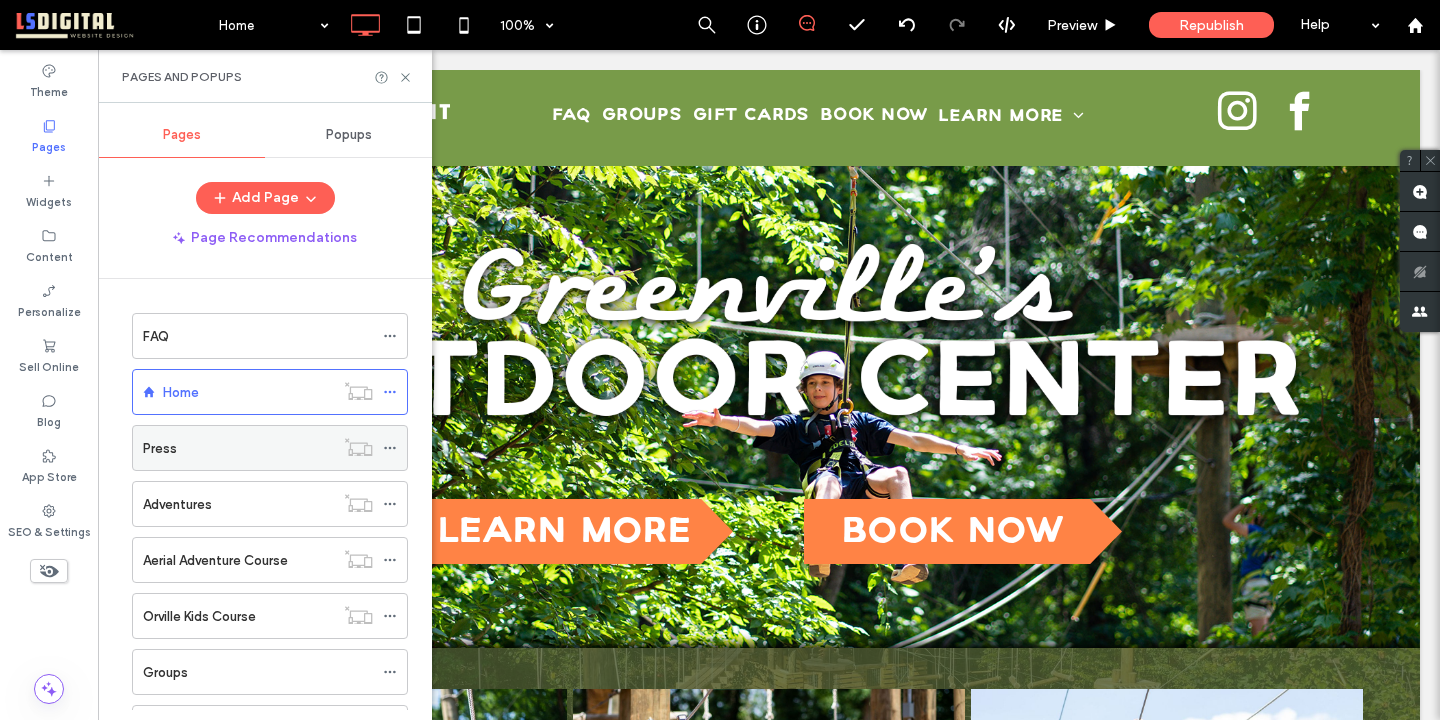 click on "Press" at bounding box center [238, 448] 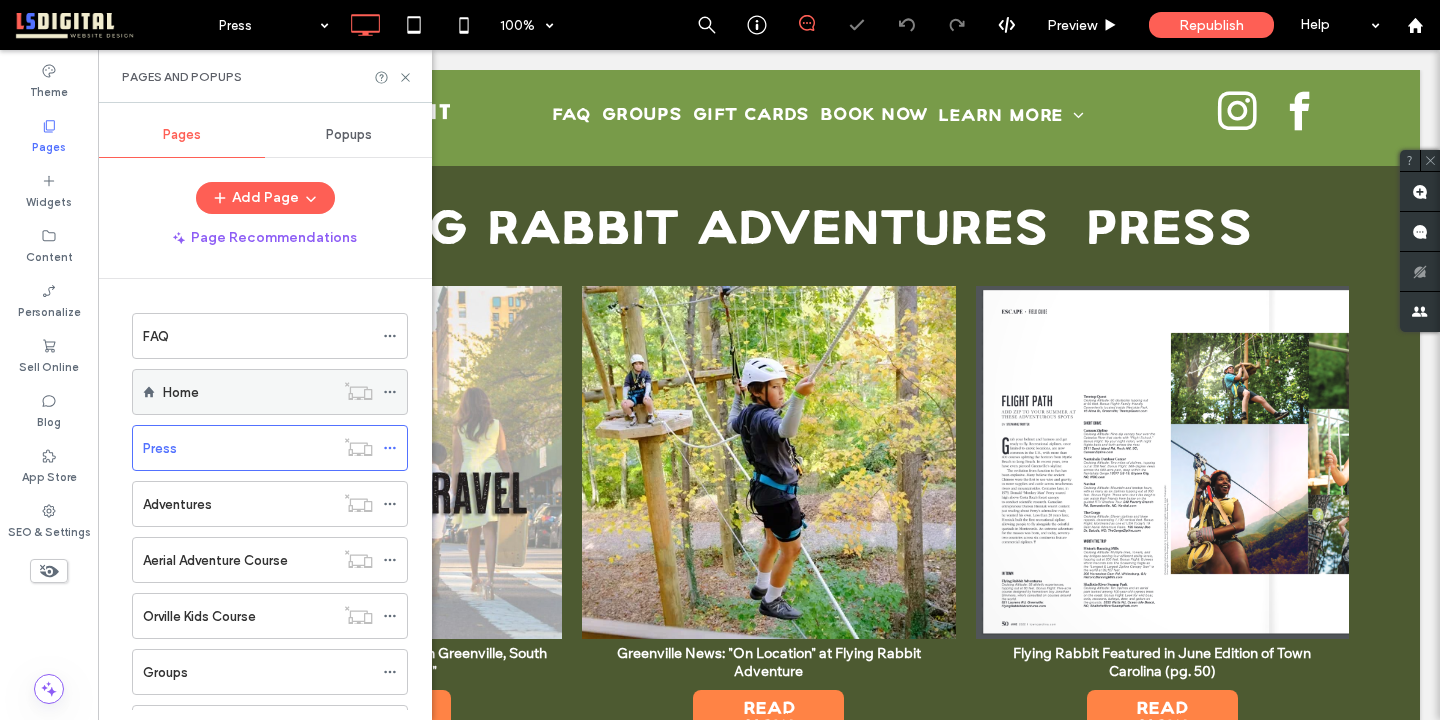 scroll, scrollTop: 0, scrollLeft: 0, axis: both 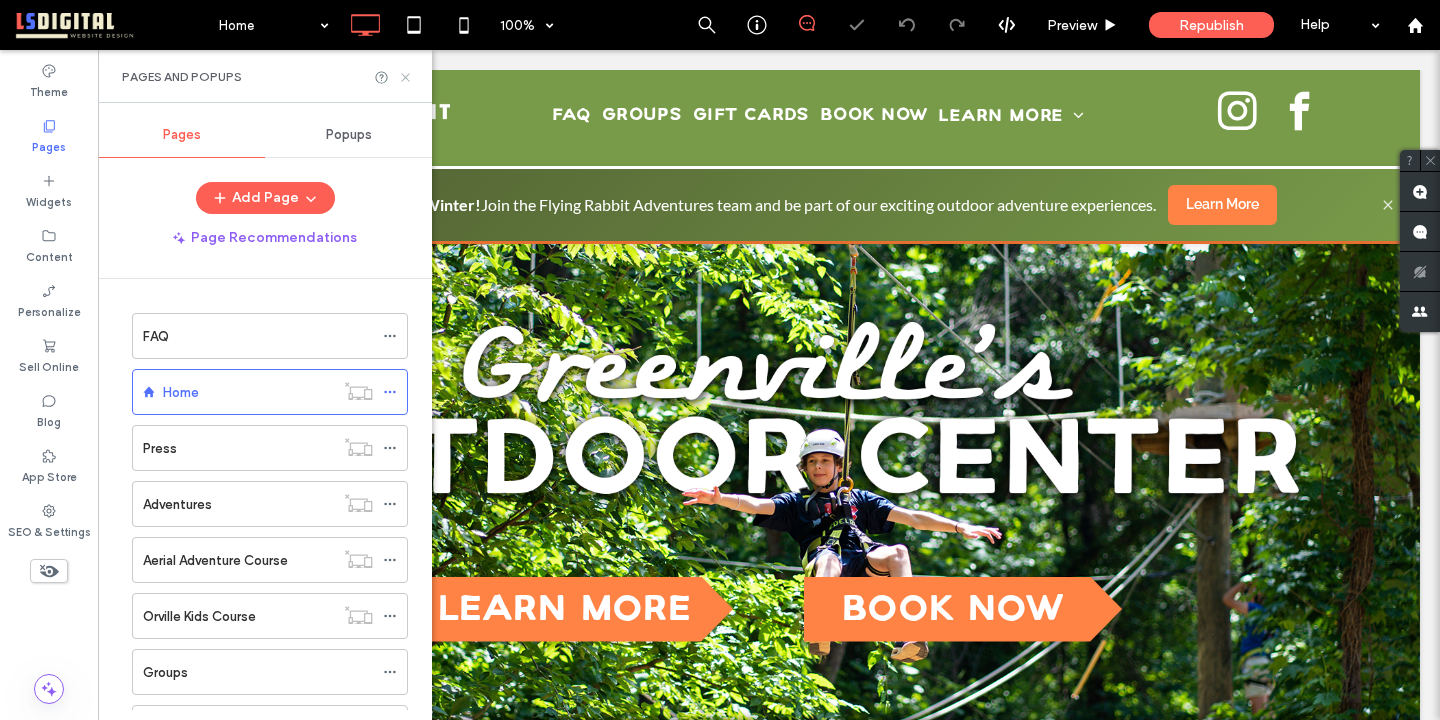 click 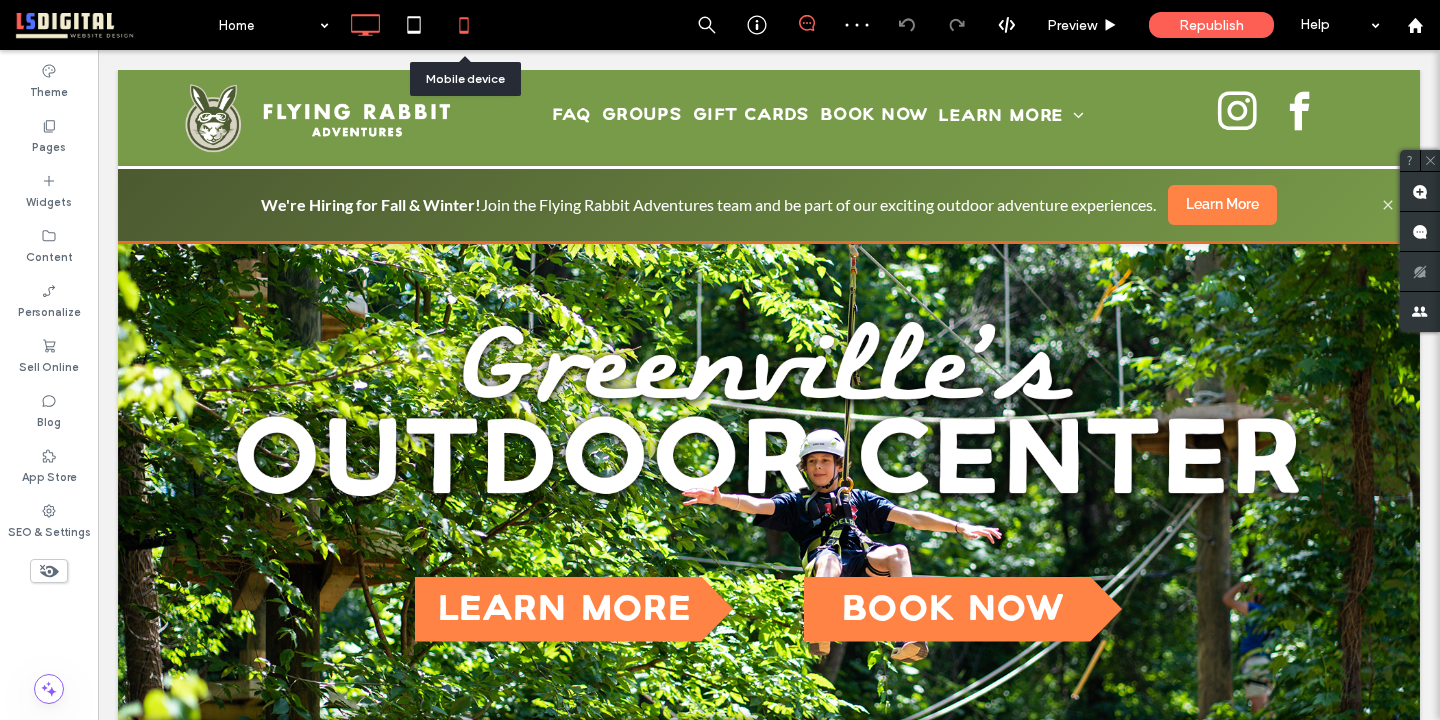 click 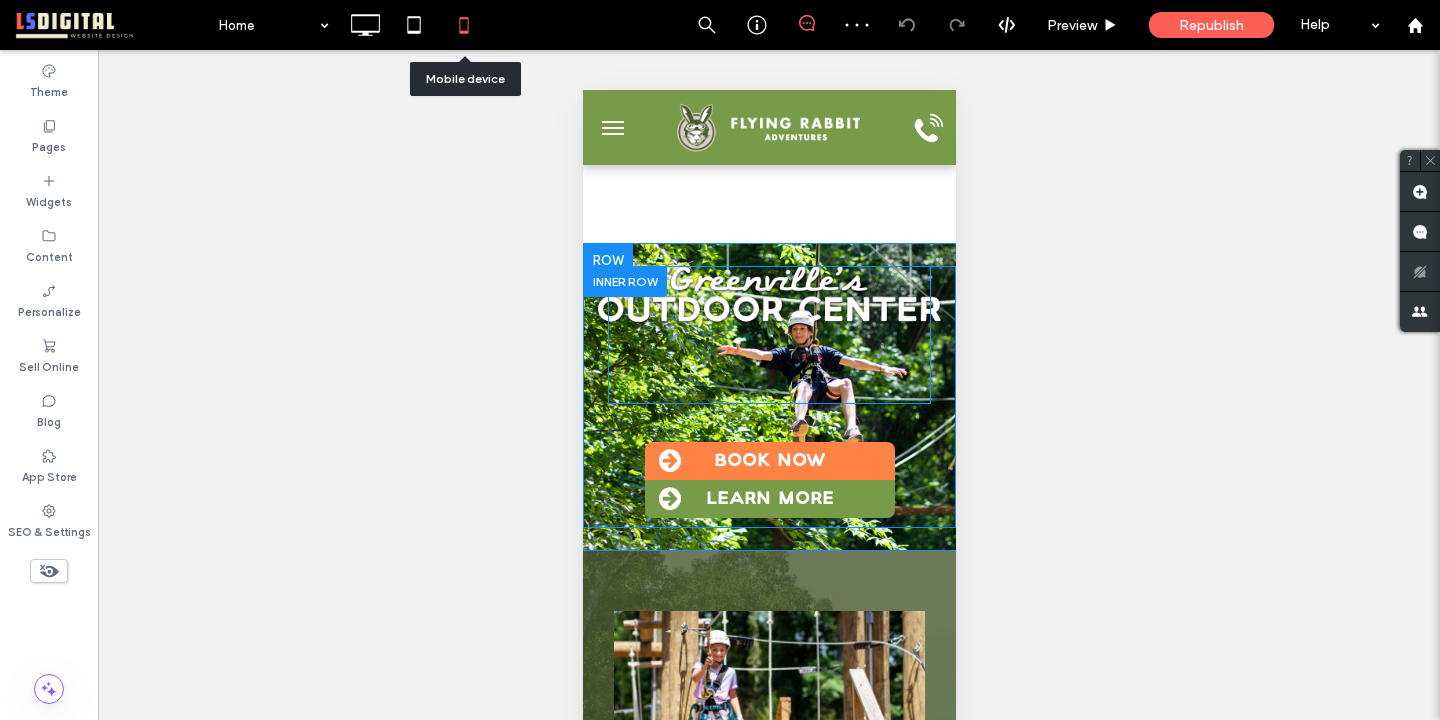 scroll, scrollTop: 0, scrollLeft: 0, axis: both 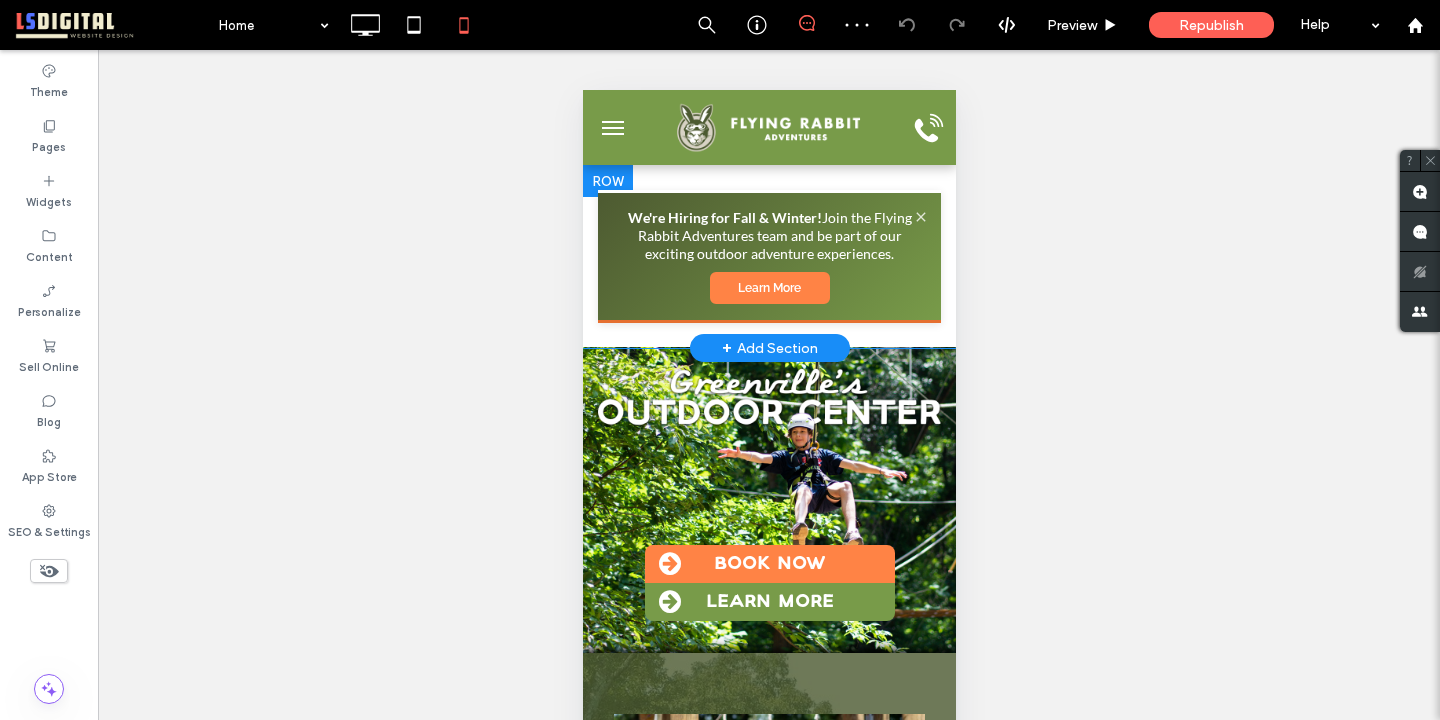 click on "We're Hiring for Fall & Winter!
Join the Flying Rabbit Adventures team and be part of our exciting outdoor adventure experiences.
Learn More
Click To Paste" at bounding box center [768, 256] 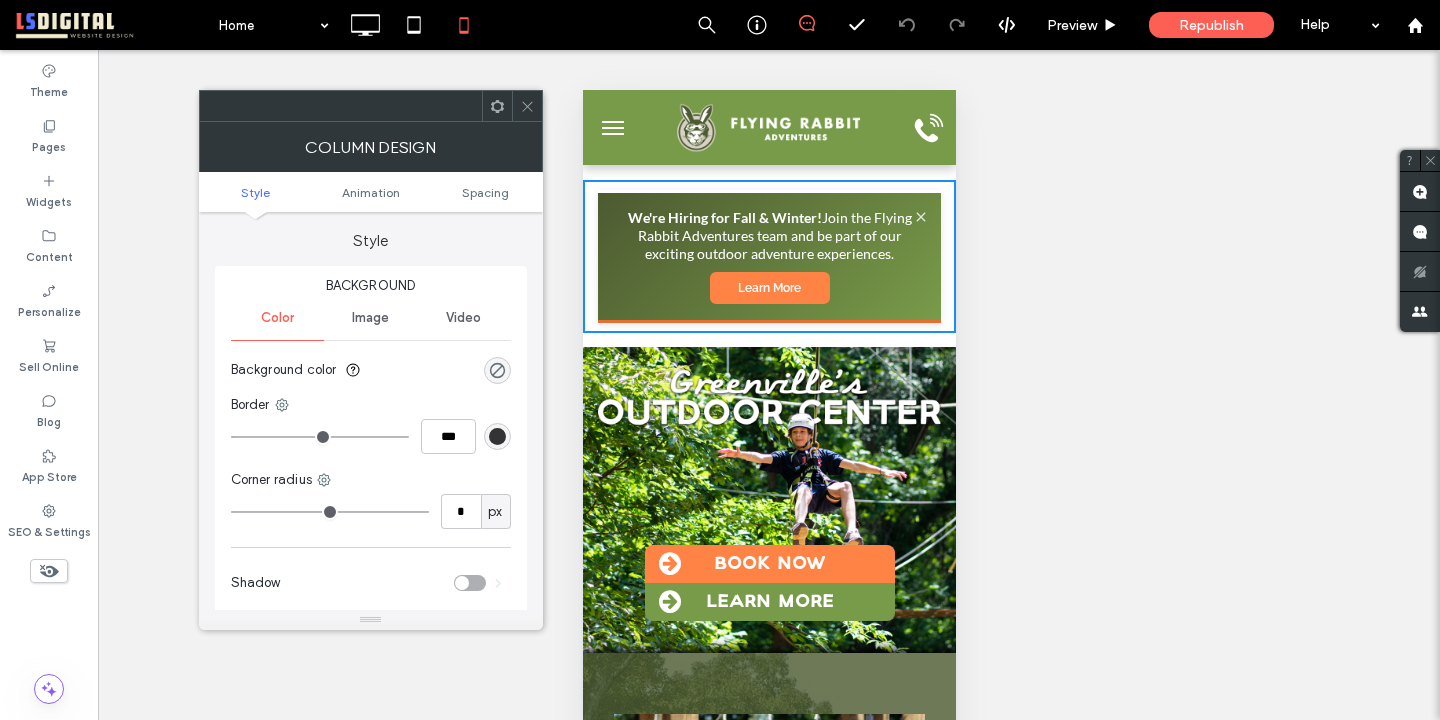 click on "Style Animation Spacing" at bounding box center [371, 192] 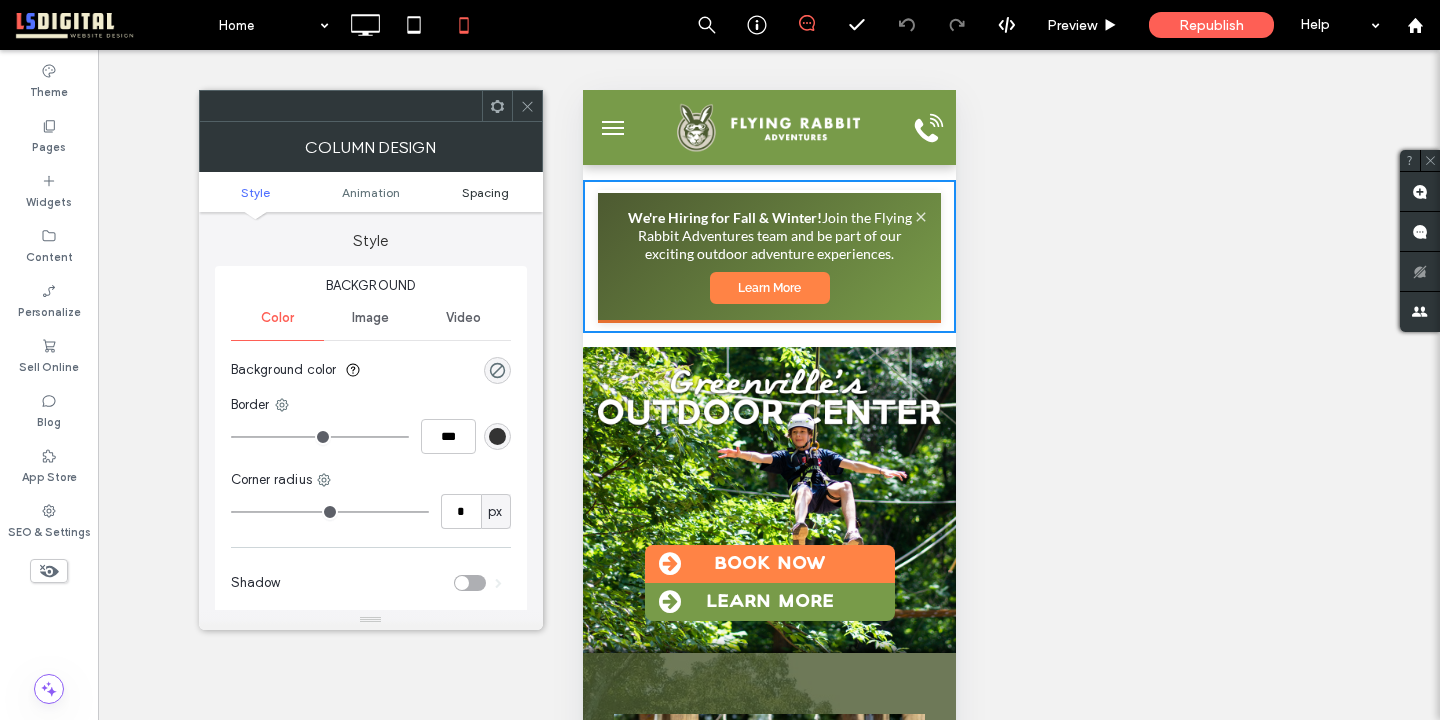 click on "Spacing" at bounding box center (485, 192) 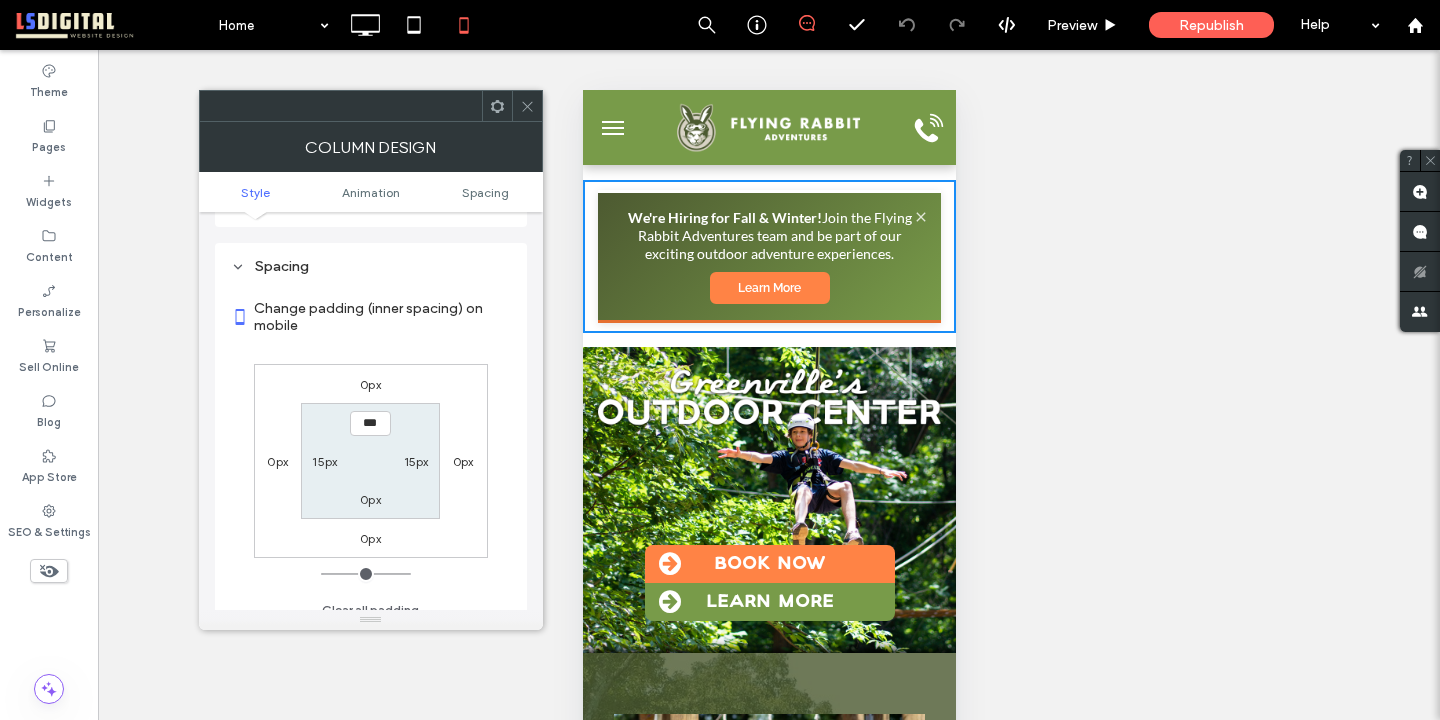 scroll, scrollTop: 470, scrollLeft: 0, axis: vertical 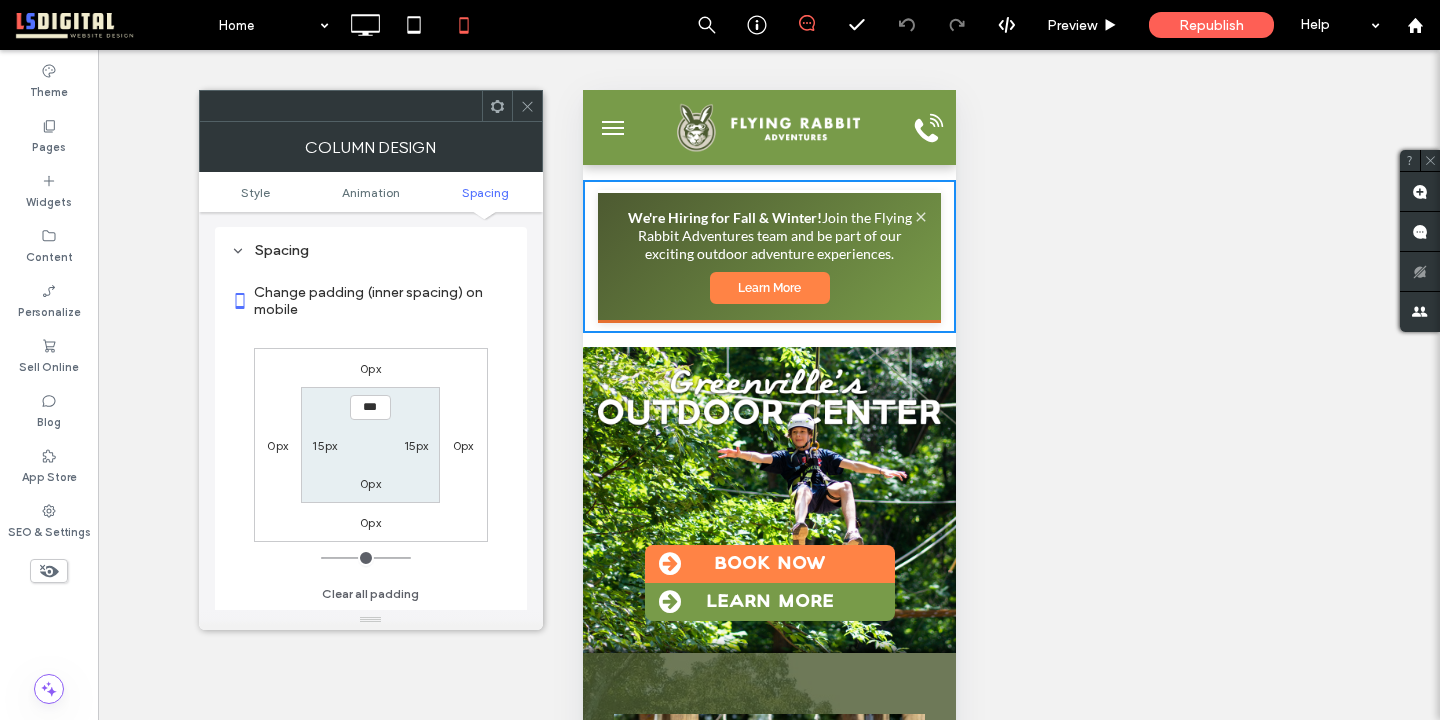 click on "15px" at bounding box center (324, 445) 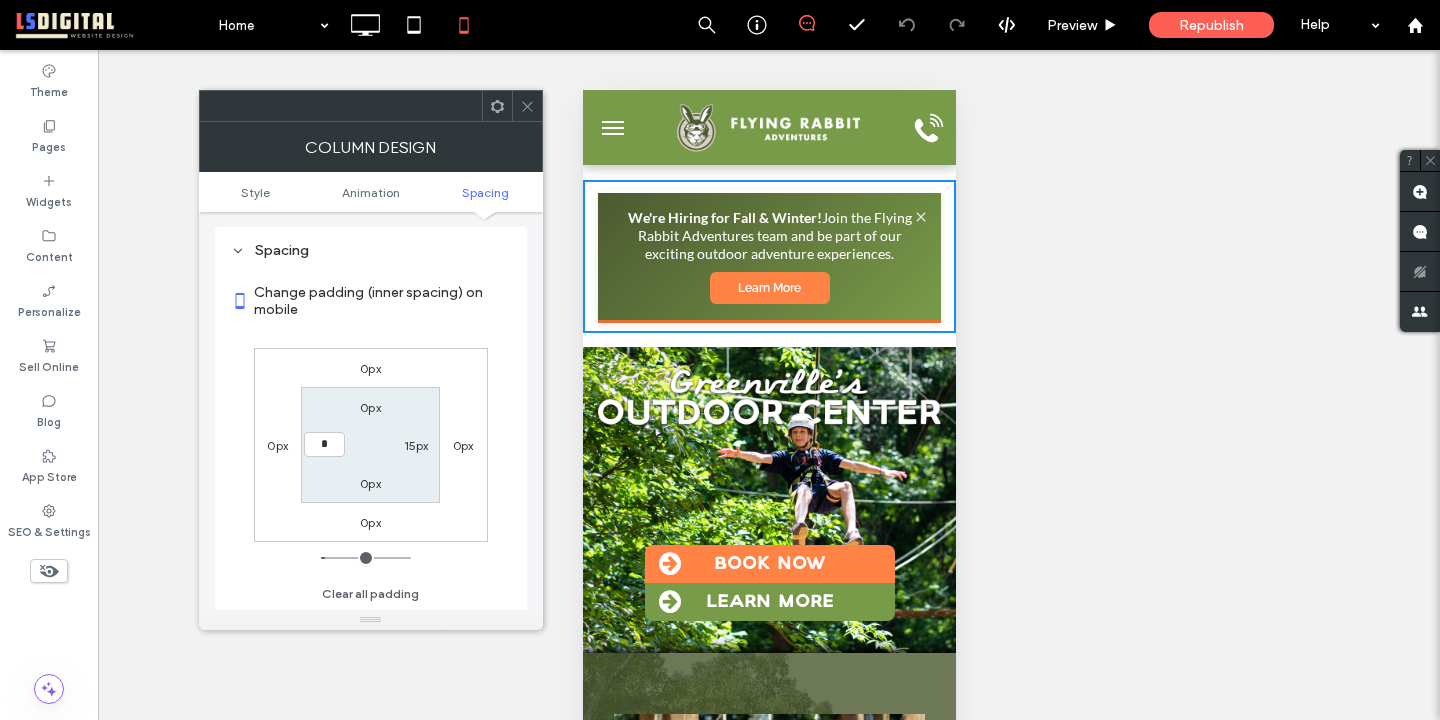 type on "*" 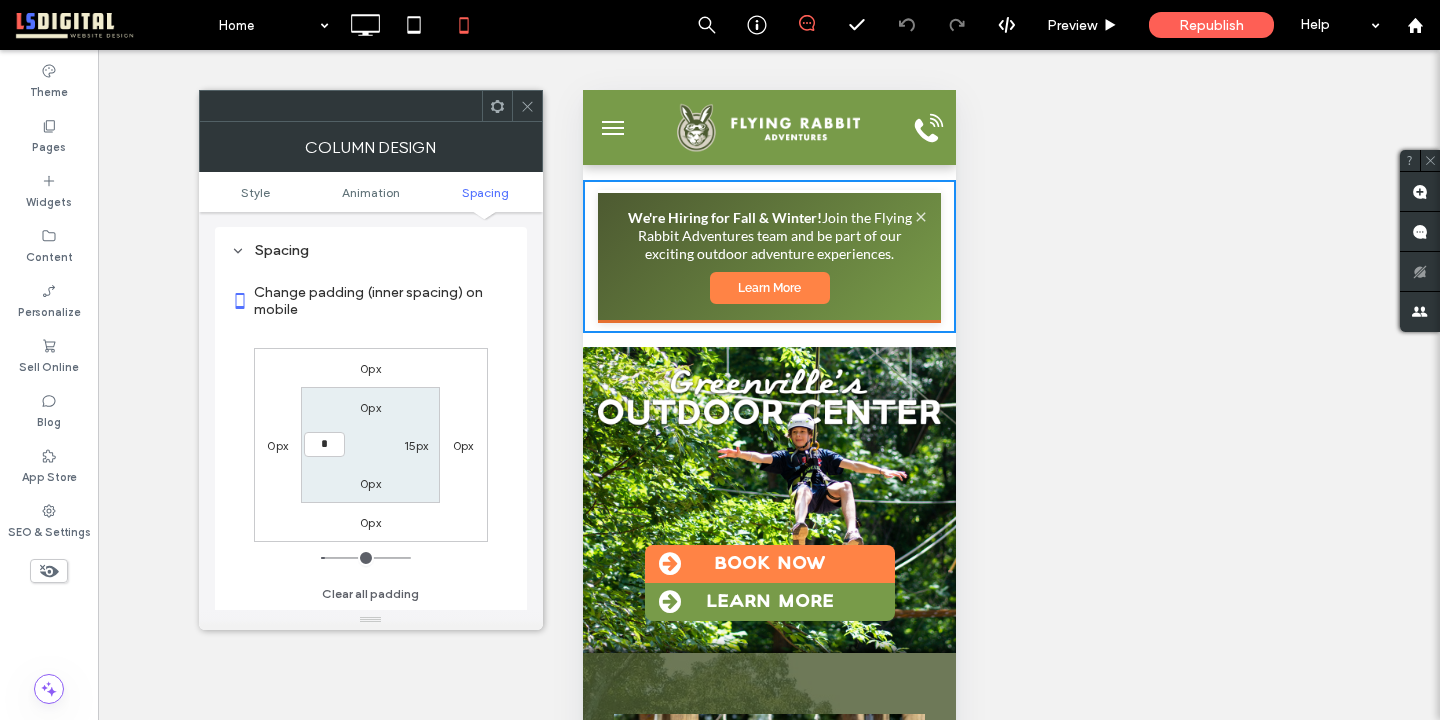 type on "*" 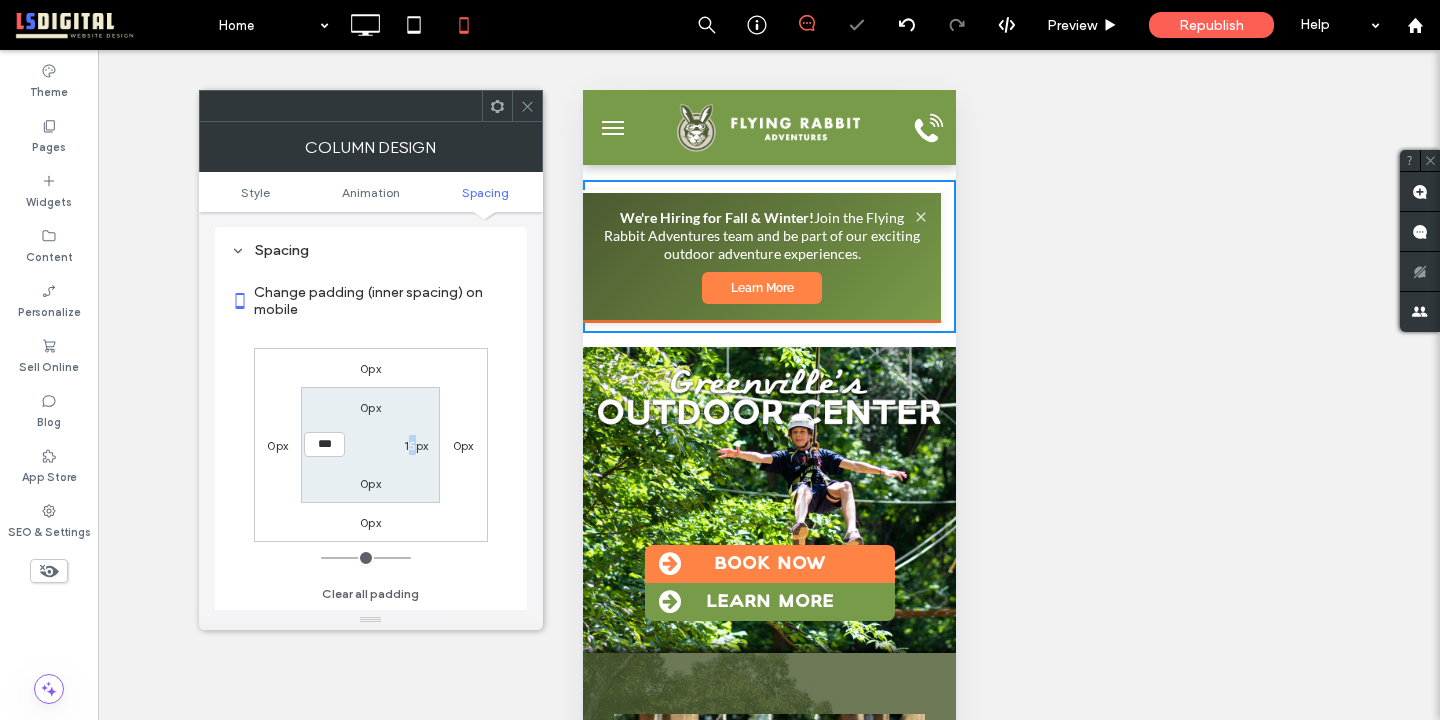 click on "15px" at bounding box center [416, 445] 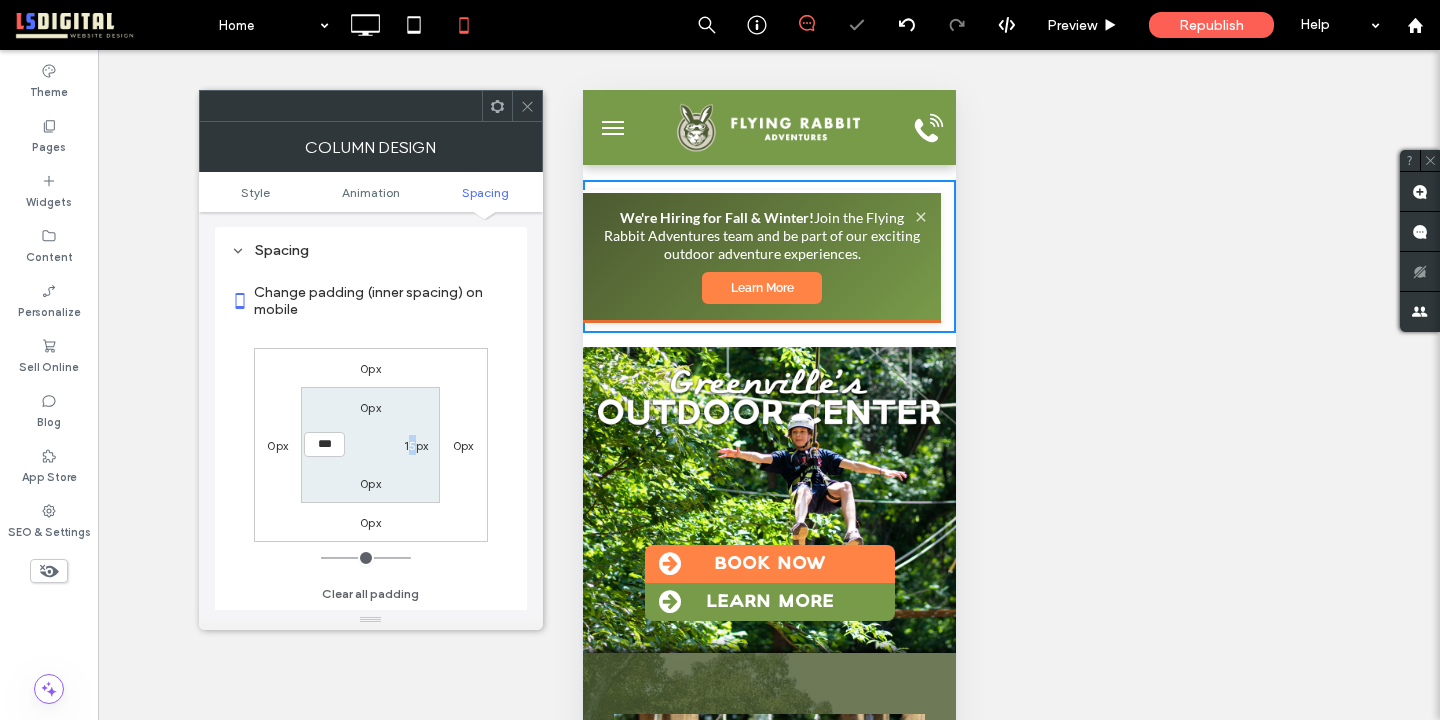 type on "**" 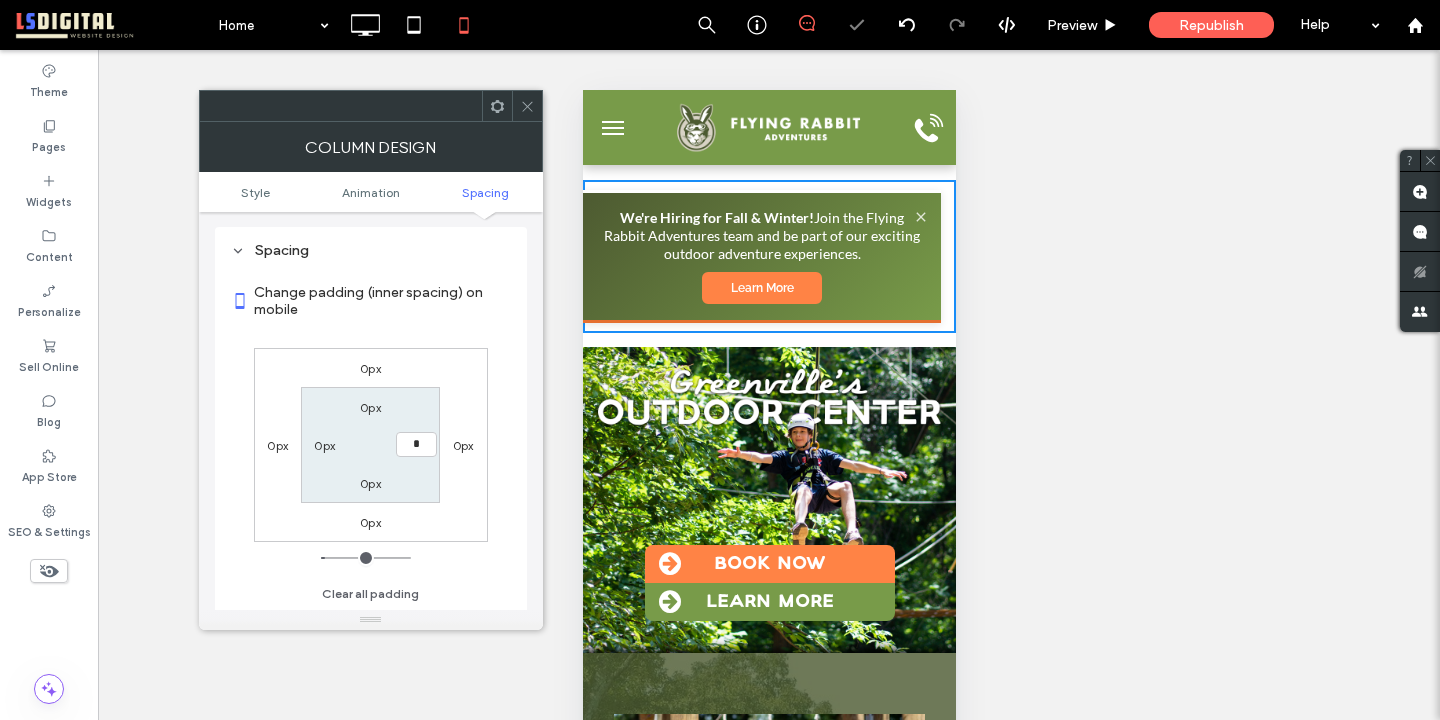 type on "*" 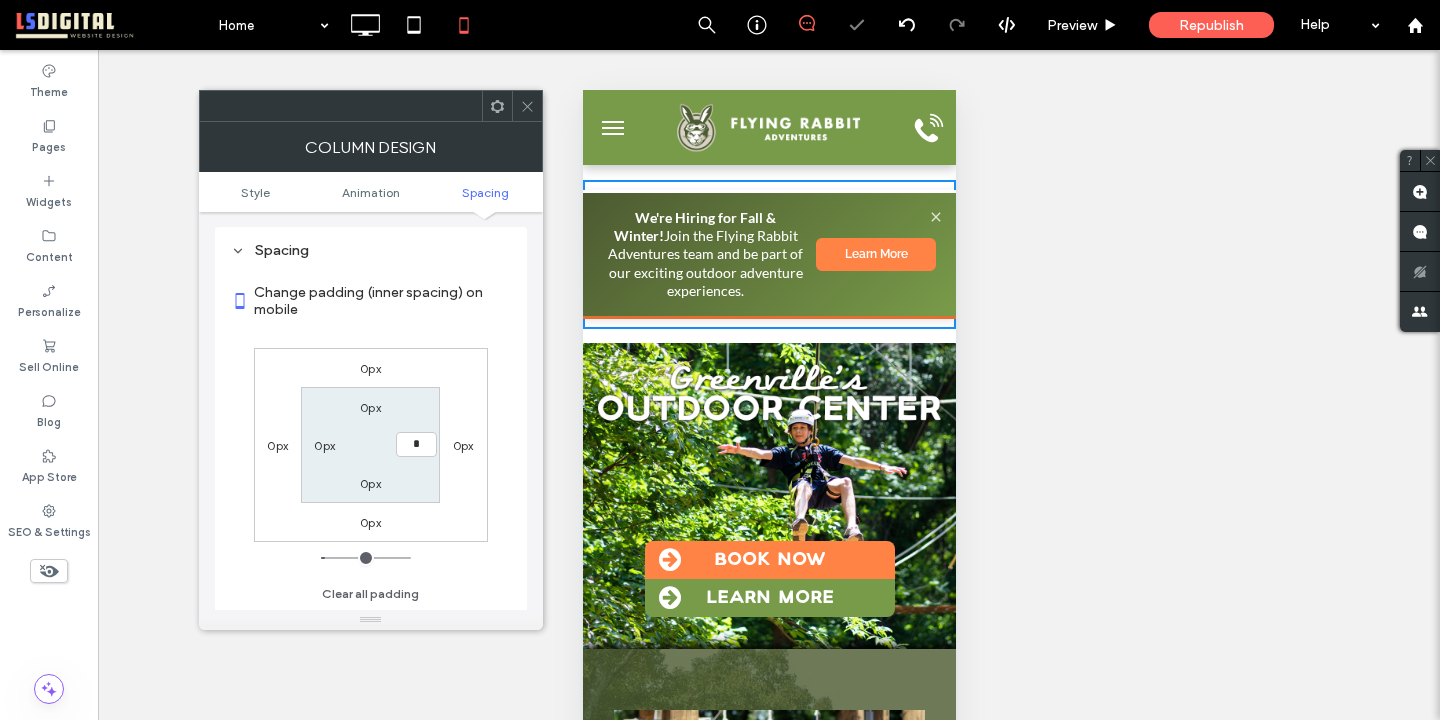 type on "*" 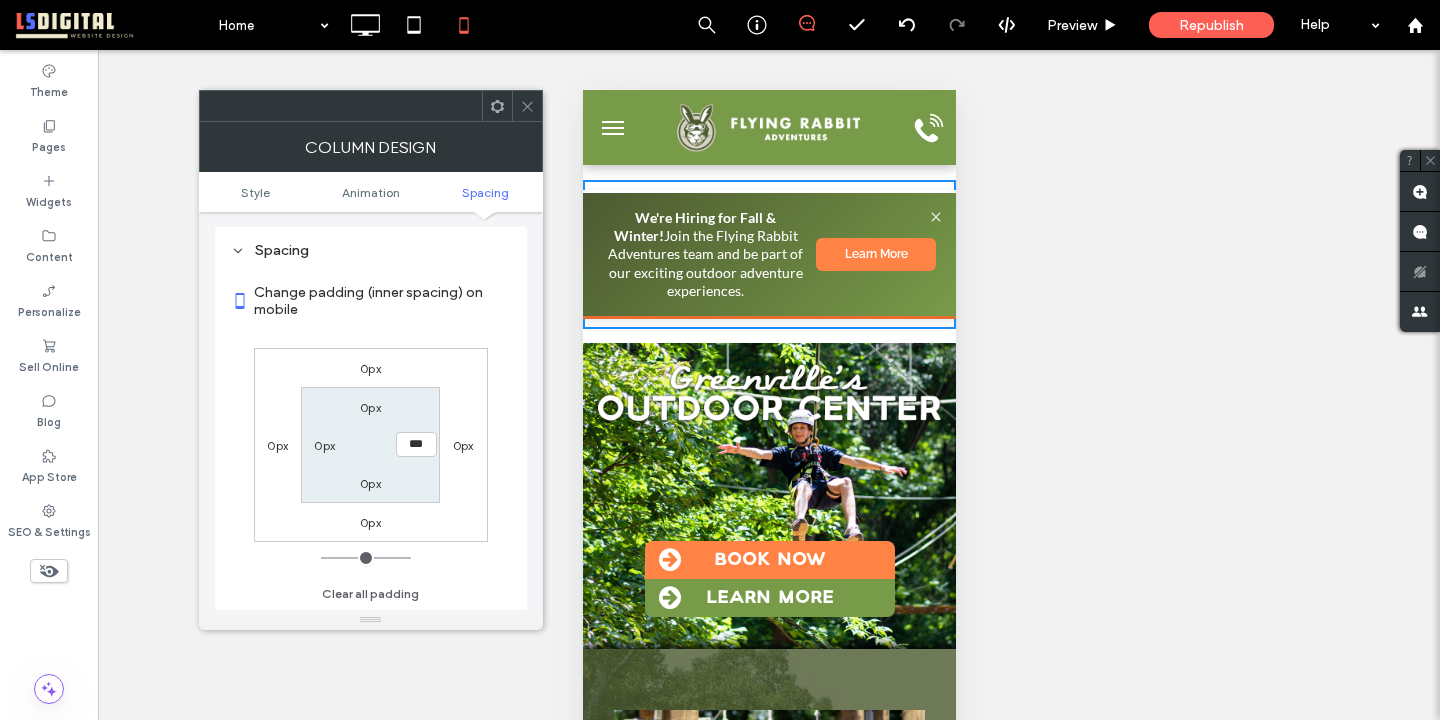 click on "We're Hiring for Fall & Winter!
Join the Flying Rabbit Adventures team and be part of our exciting outdoor adventure experiences.
Learn More
Click To Paste
Row + Add Section" at bounding box center [768, 254] 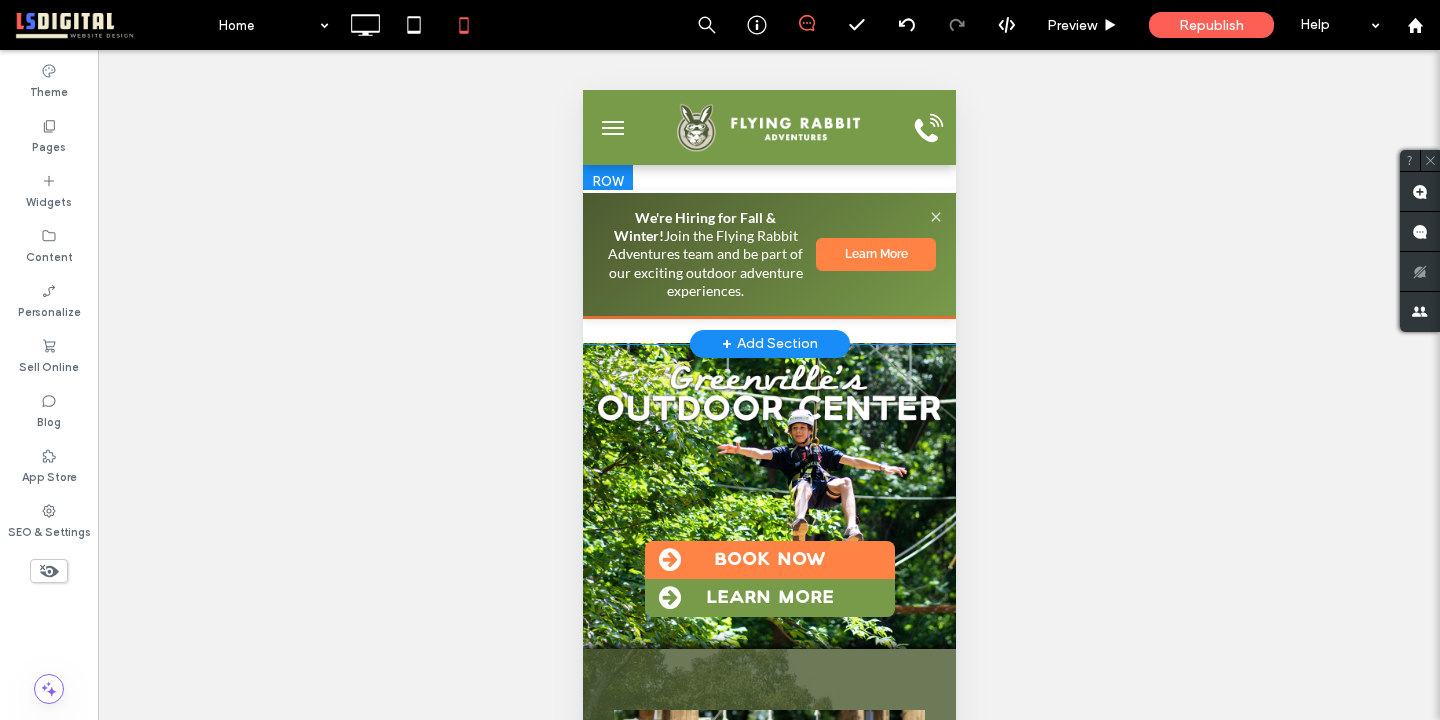 click on "We're Hiring for Fall & Winter!
Join the Flying Rabbit Adventures team and be part of our exciting outdoor adventure experiences.
Learn More
Click To Paste" at bounding box center [768, 254] 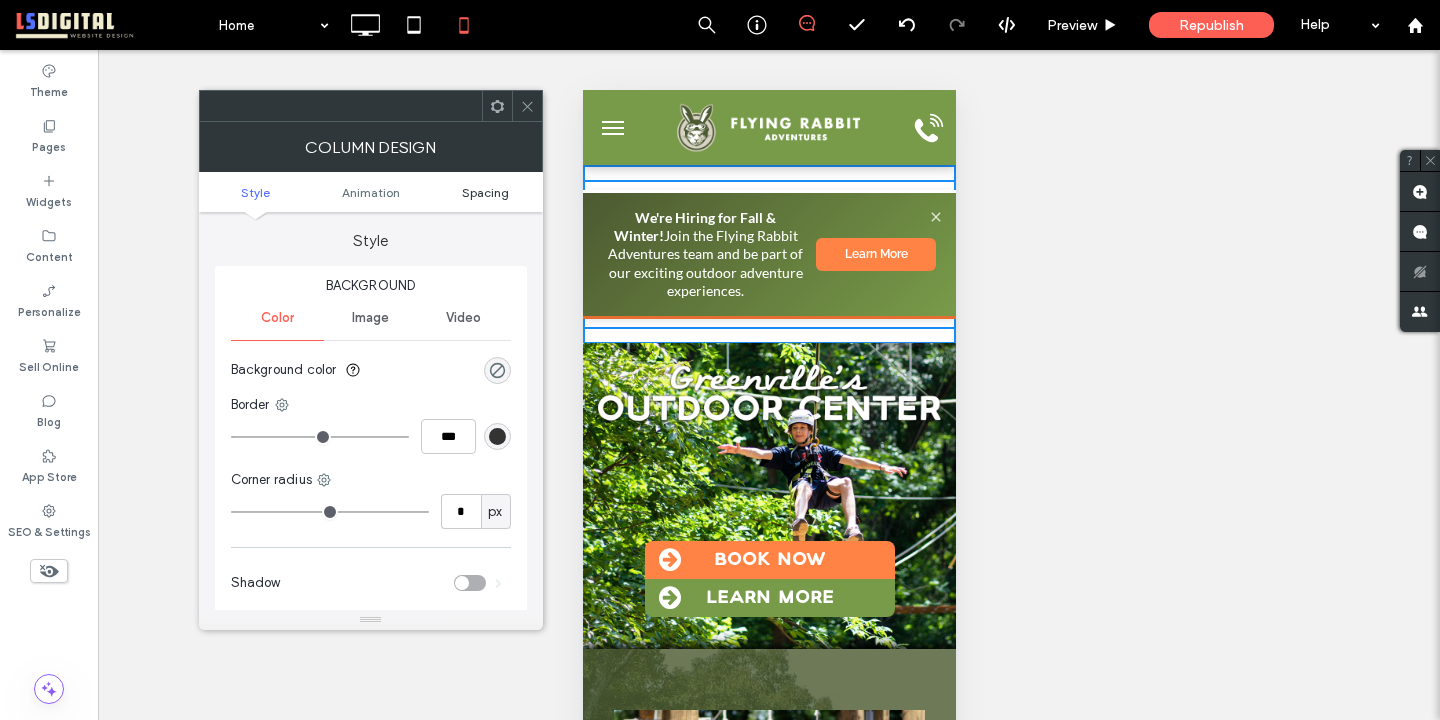 click on "Spacing" at bounding box center [485, 192] 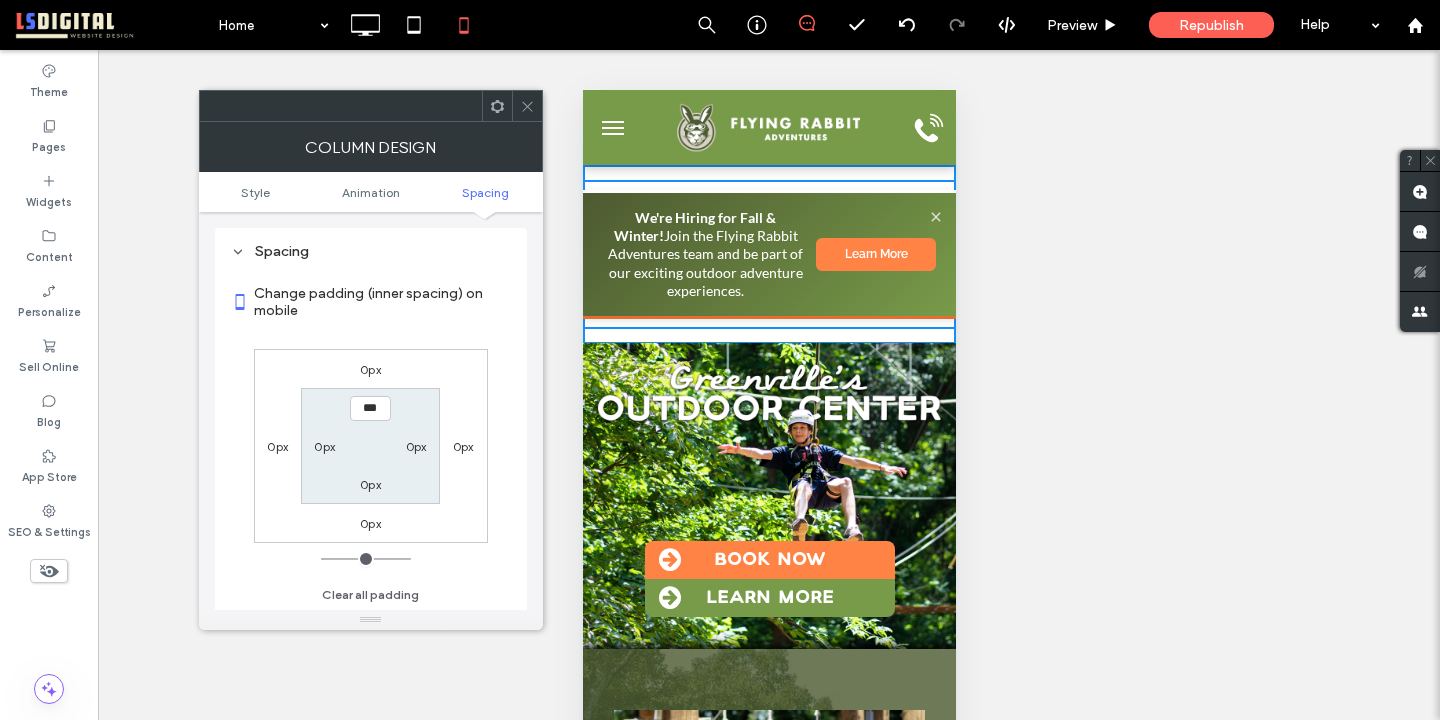 scroll, scrollTop: 470, scrollLeft: 0, axis: vertical 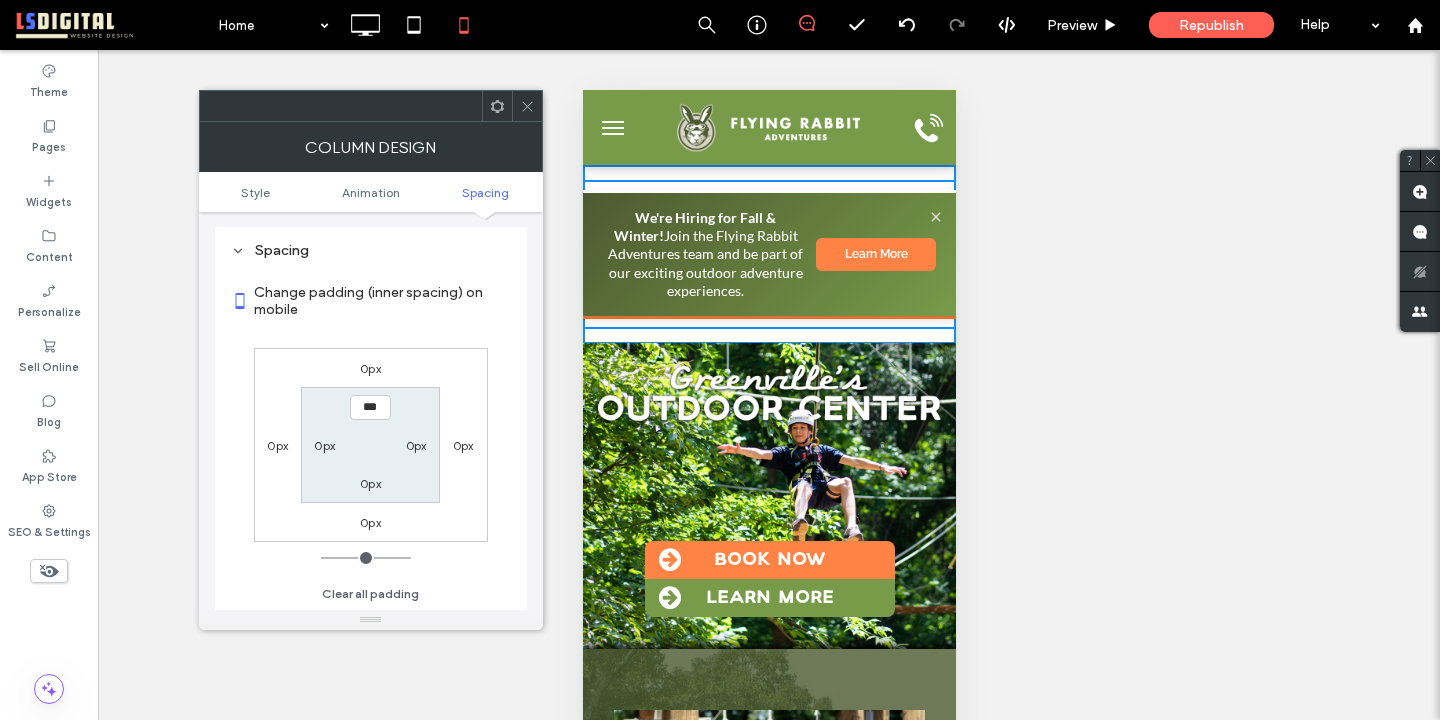 click 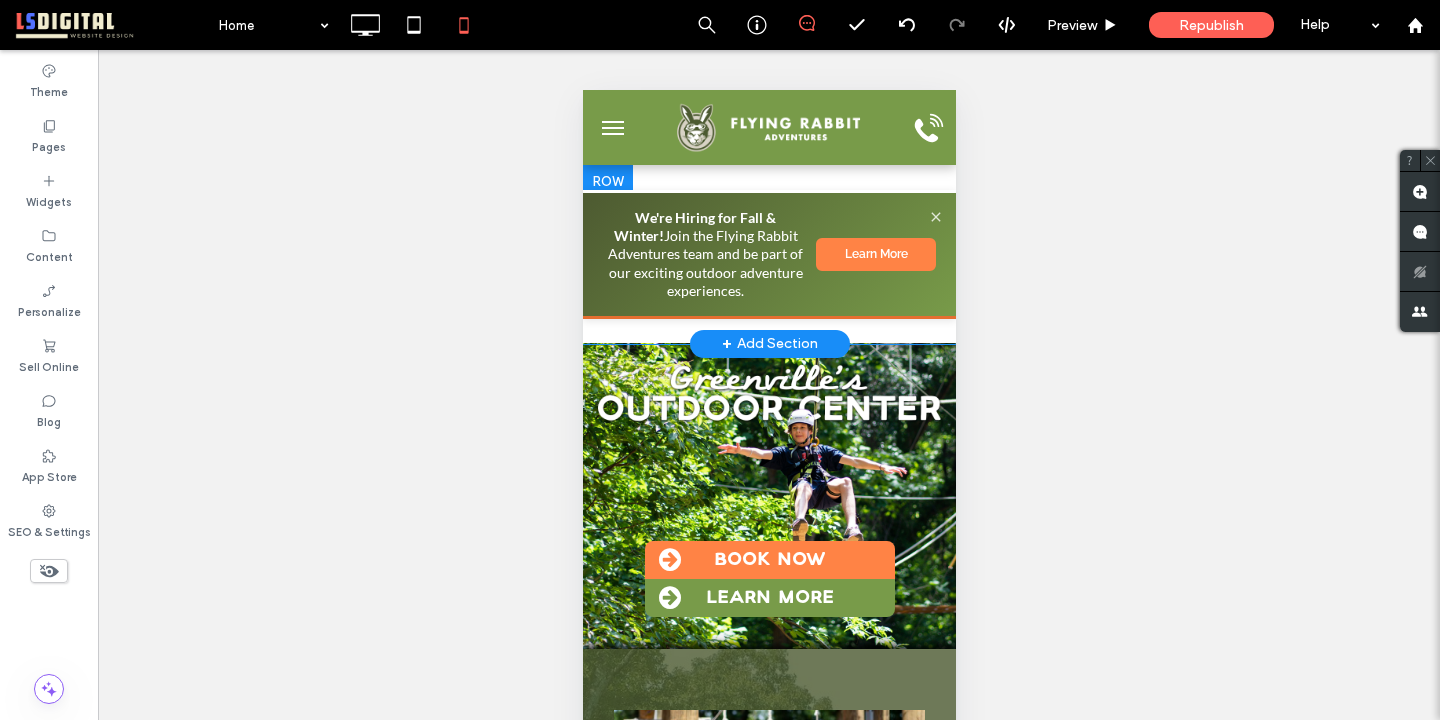 click on "We're Hiring for Fall & Winter!
Join the Flying Rabbit Adventures team and be part of our exciting outdoor adventure experiences.
Learn More" at bounding box center (768, 254) 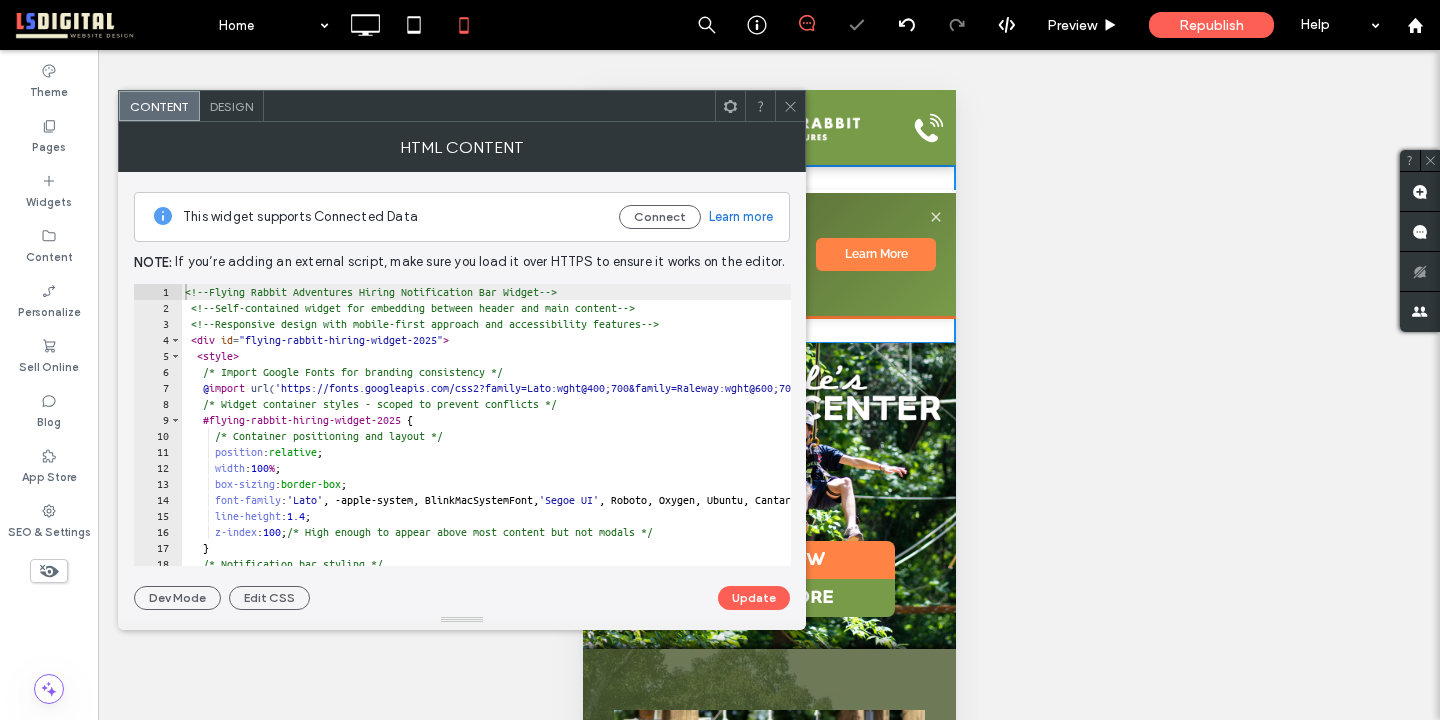 click at bounding box center [790, 106] 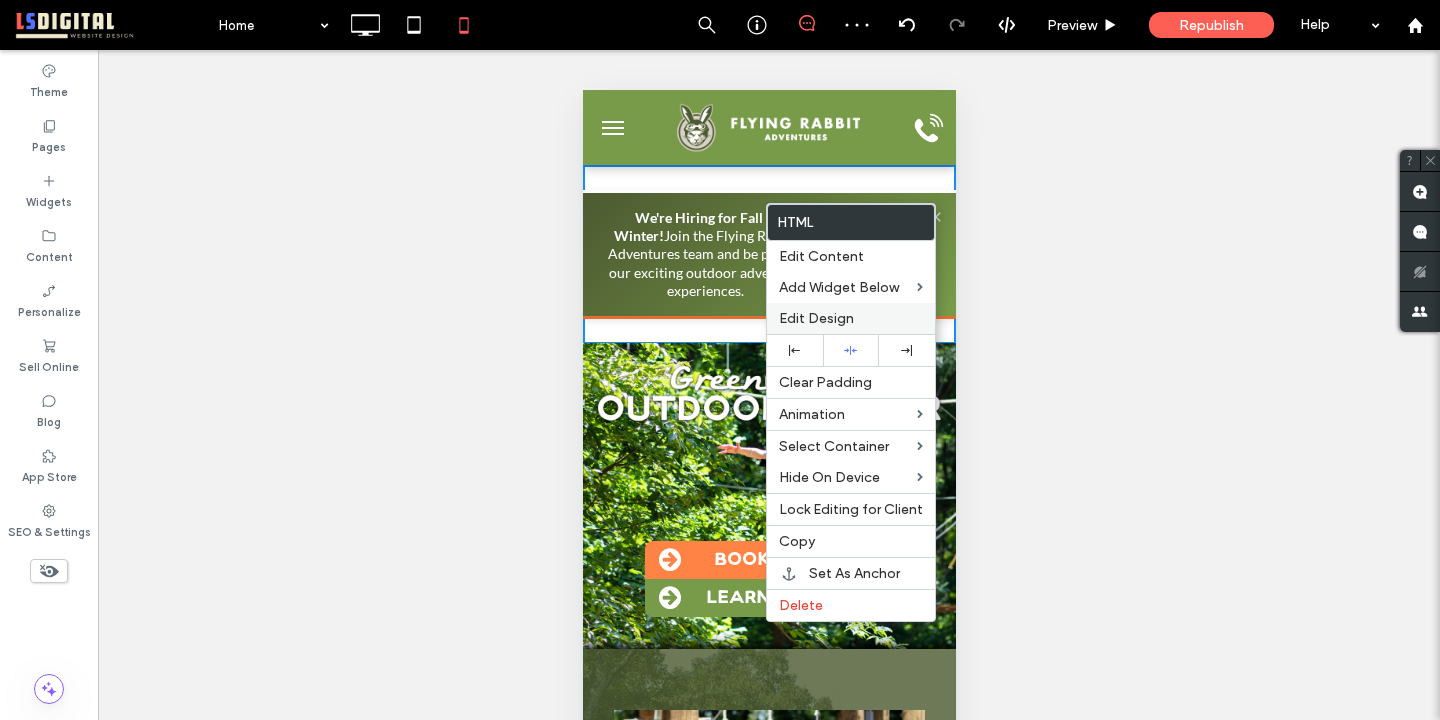 click on "Edit Design" at bounding box center [816, 318] 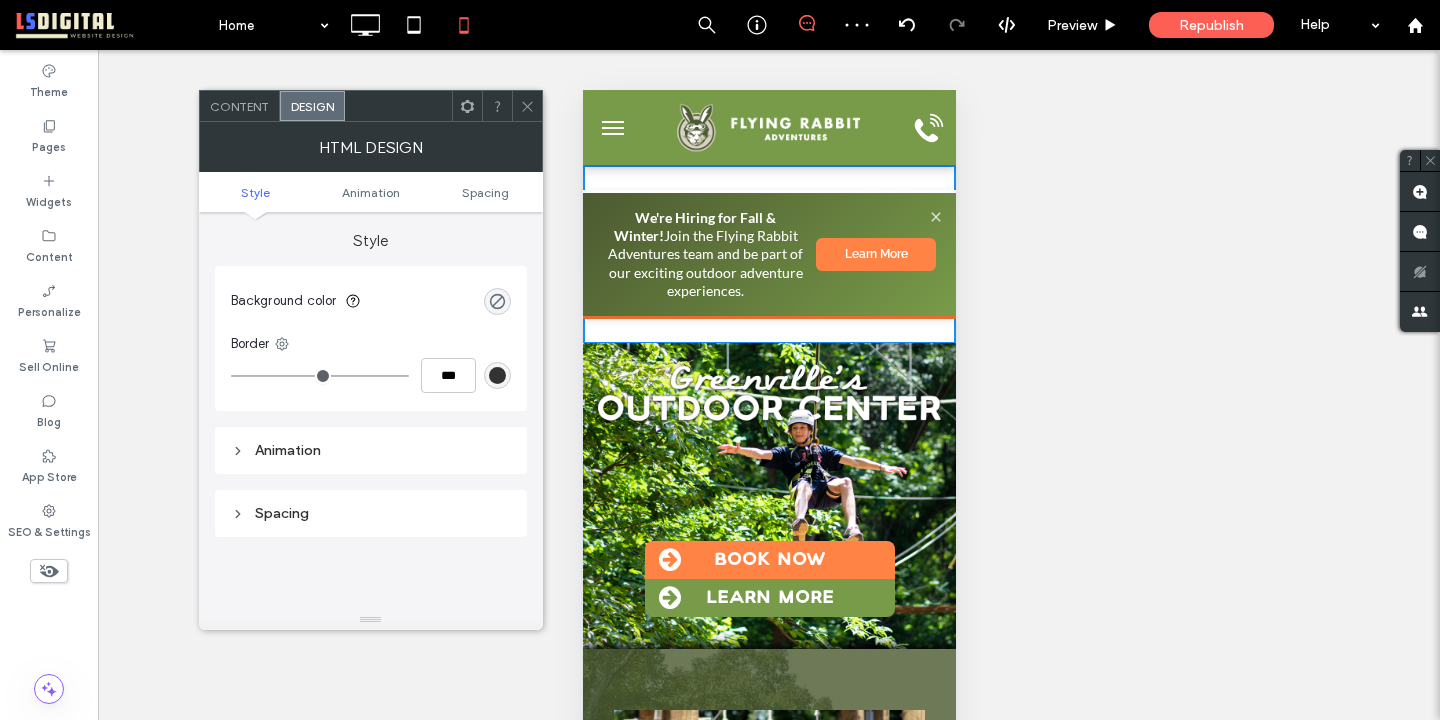 click on "Style Animation Spacing" at bounding box center [371, 192] 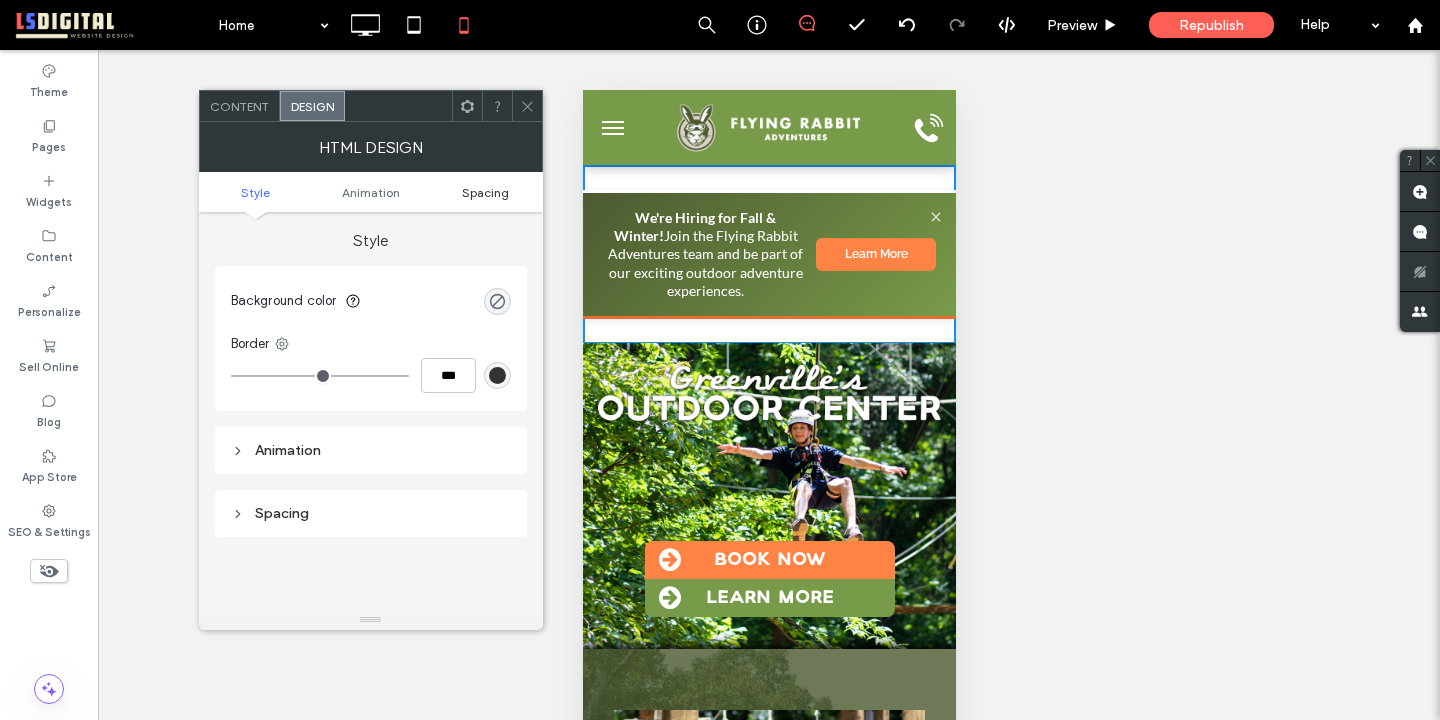 click on "Spacing" at bounding box center (485, 192) 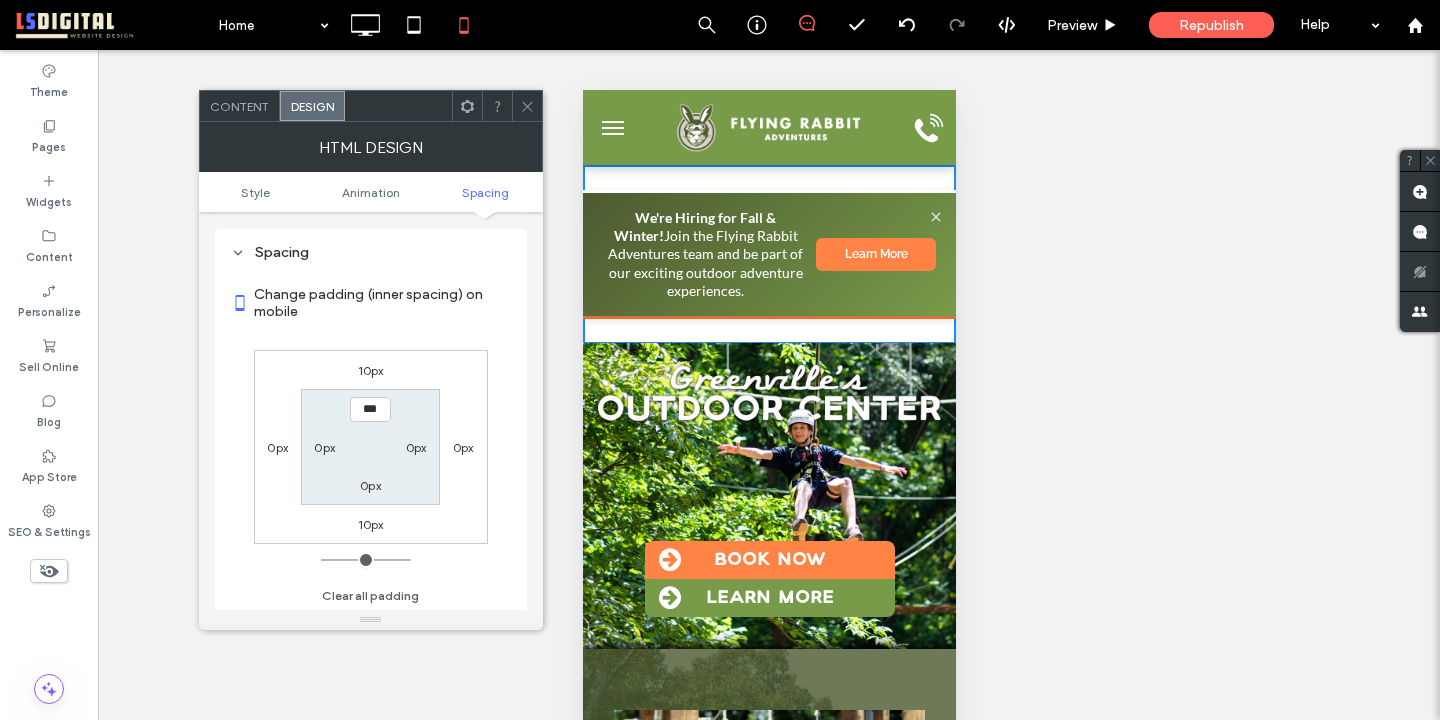 scroll, scrollTop: 263, scrollLeft: 0, axis: vertical 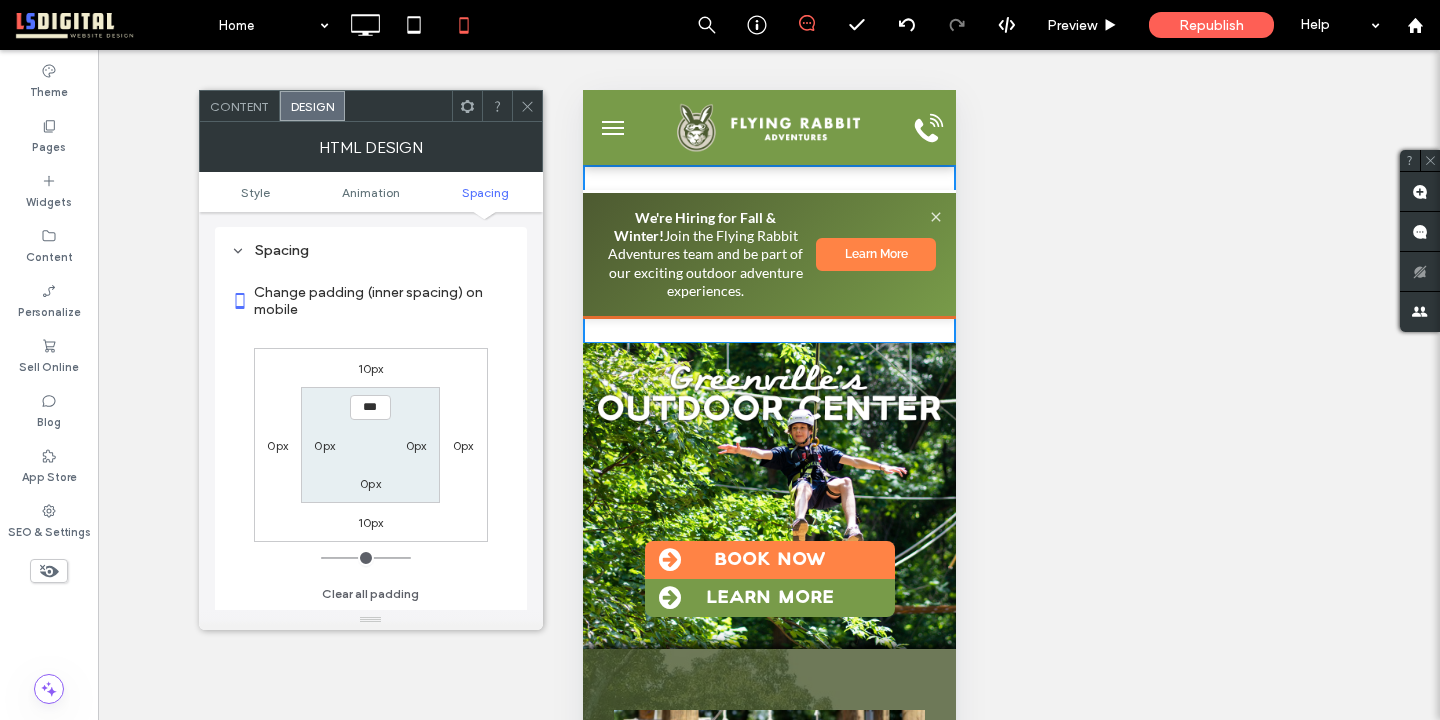 click on "10px" at bounding box center (371, 368) 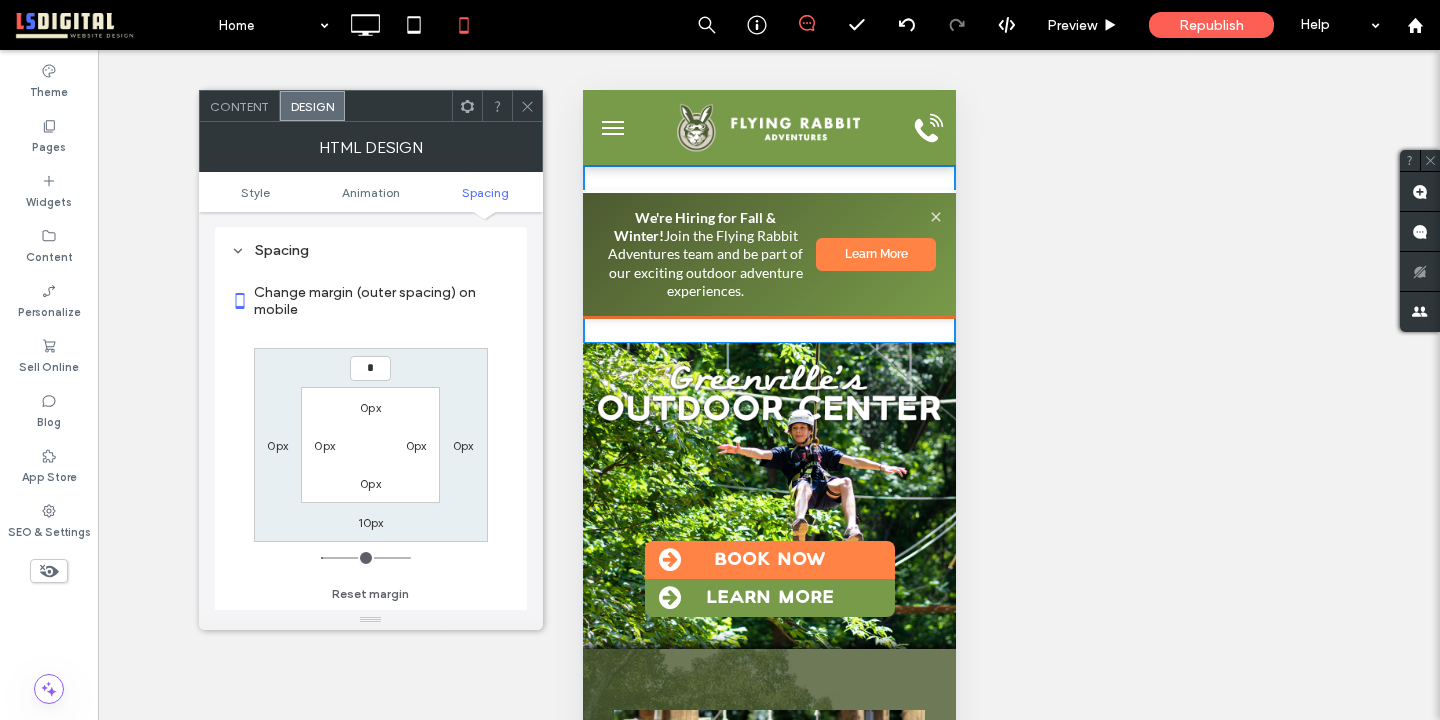 type on "*" 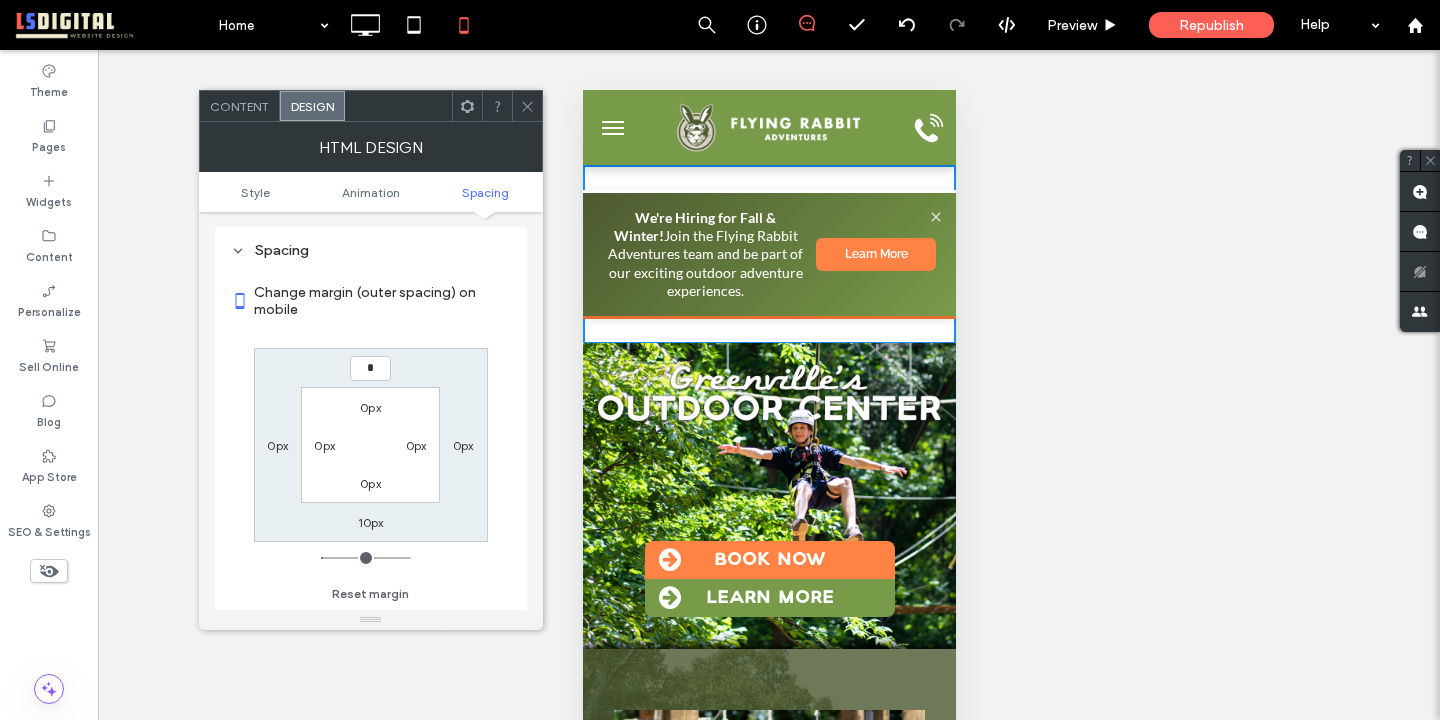 type on "*" 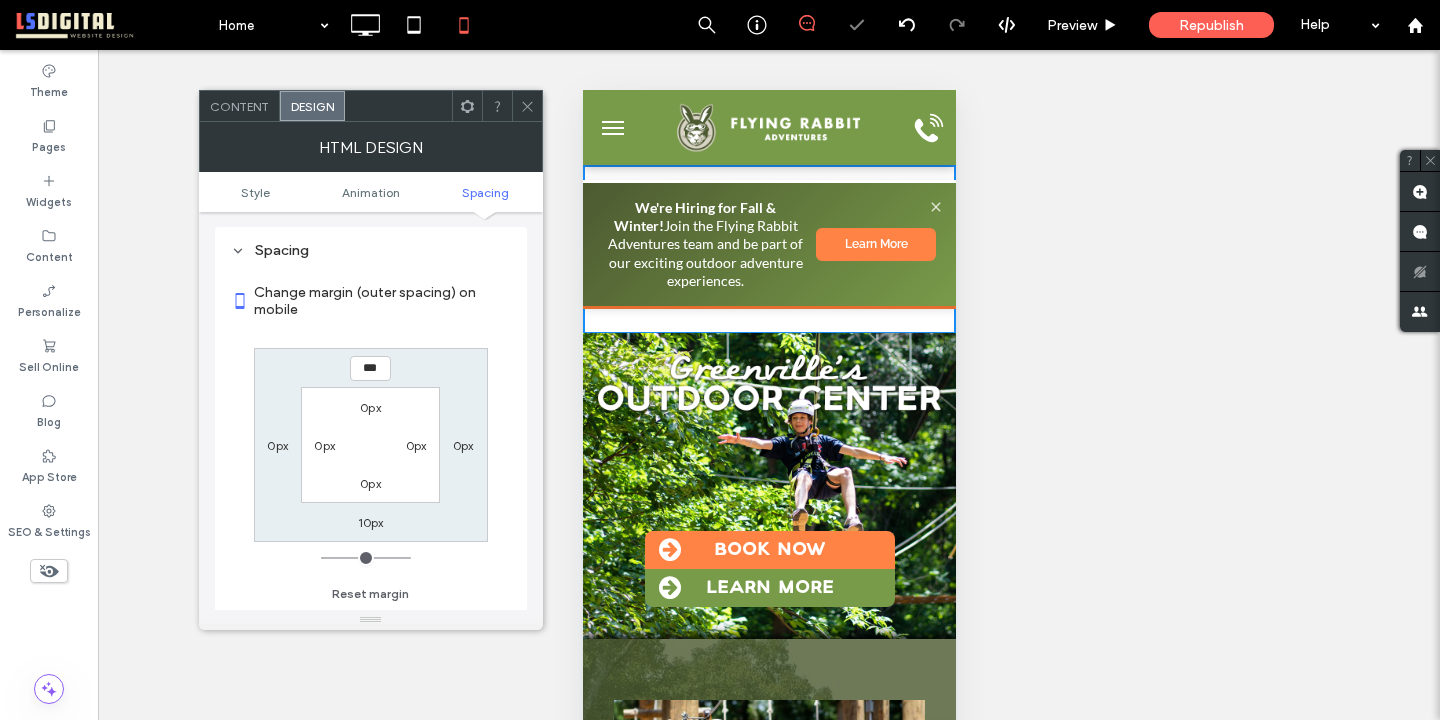 click on "*** 0px 10px 0px 0px 0px 0px 0px" at bounding box center (371, 445) 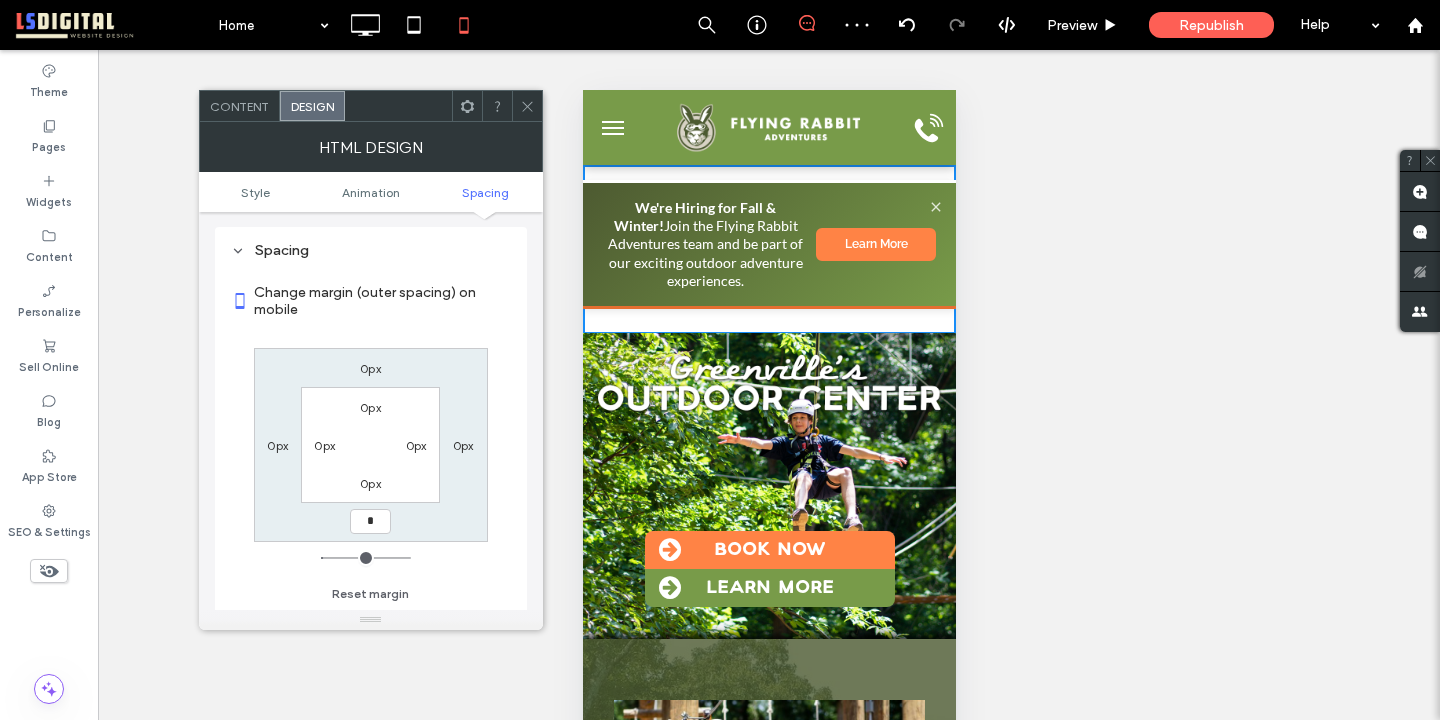type on "*" 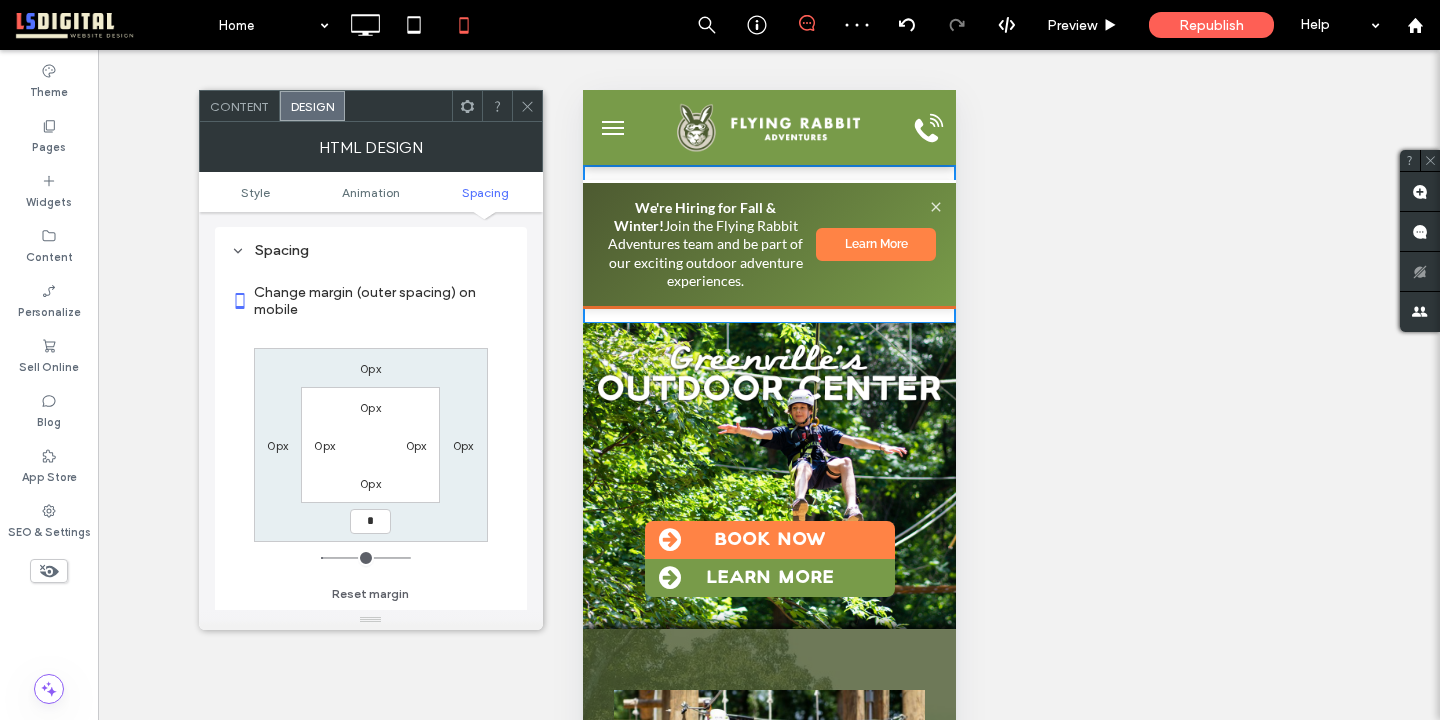 type on "*" 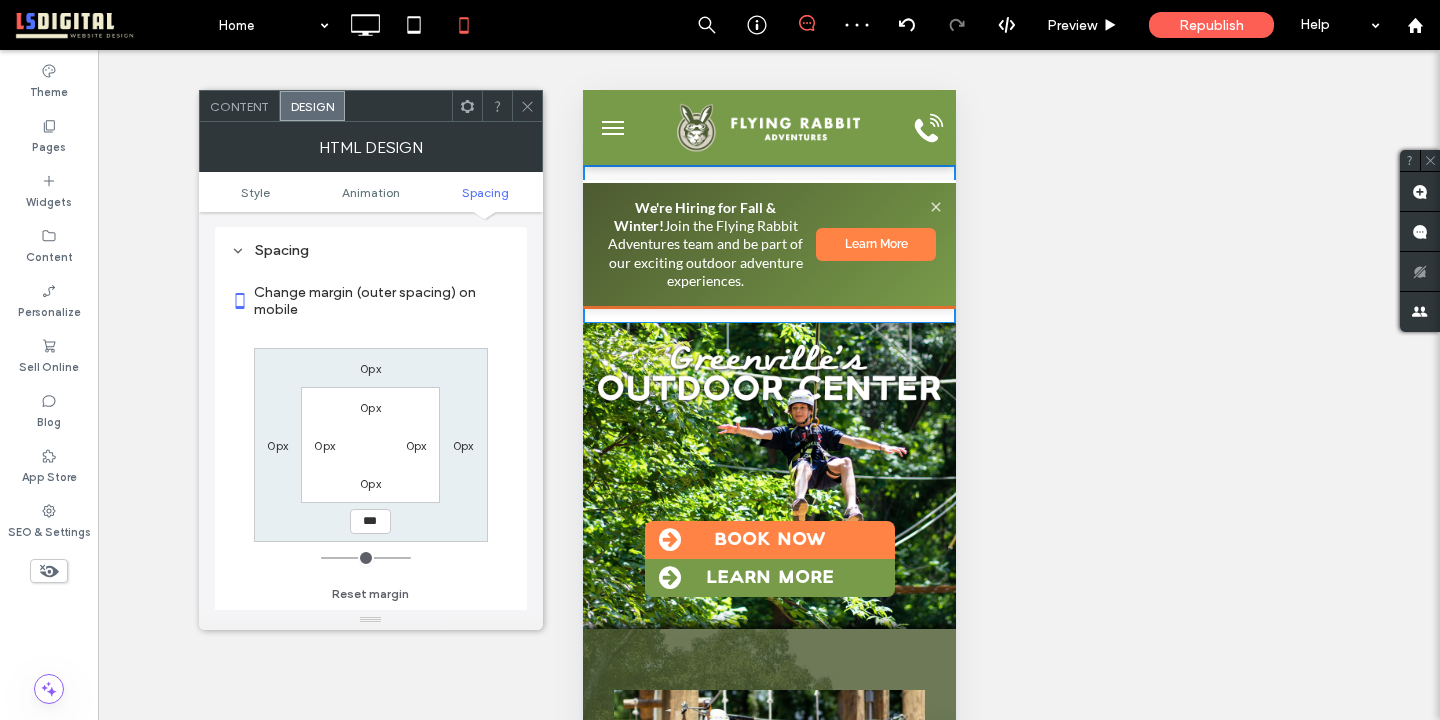 click at bounding box center [527, 106] 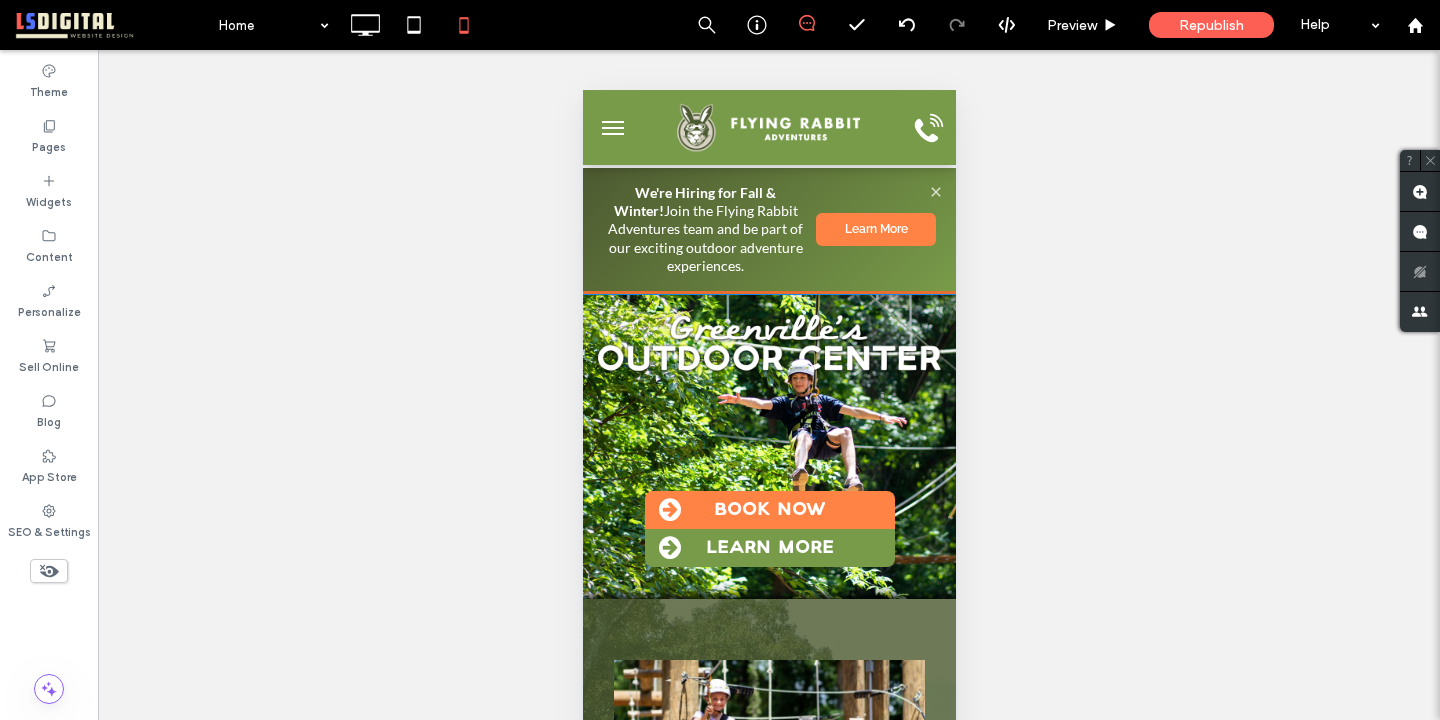drag, startPoint x: 889, startPoint y: 322, endPoint x: 888, endPoint y: 259, distance: 63.007935 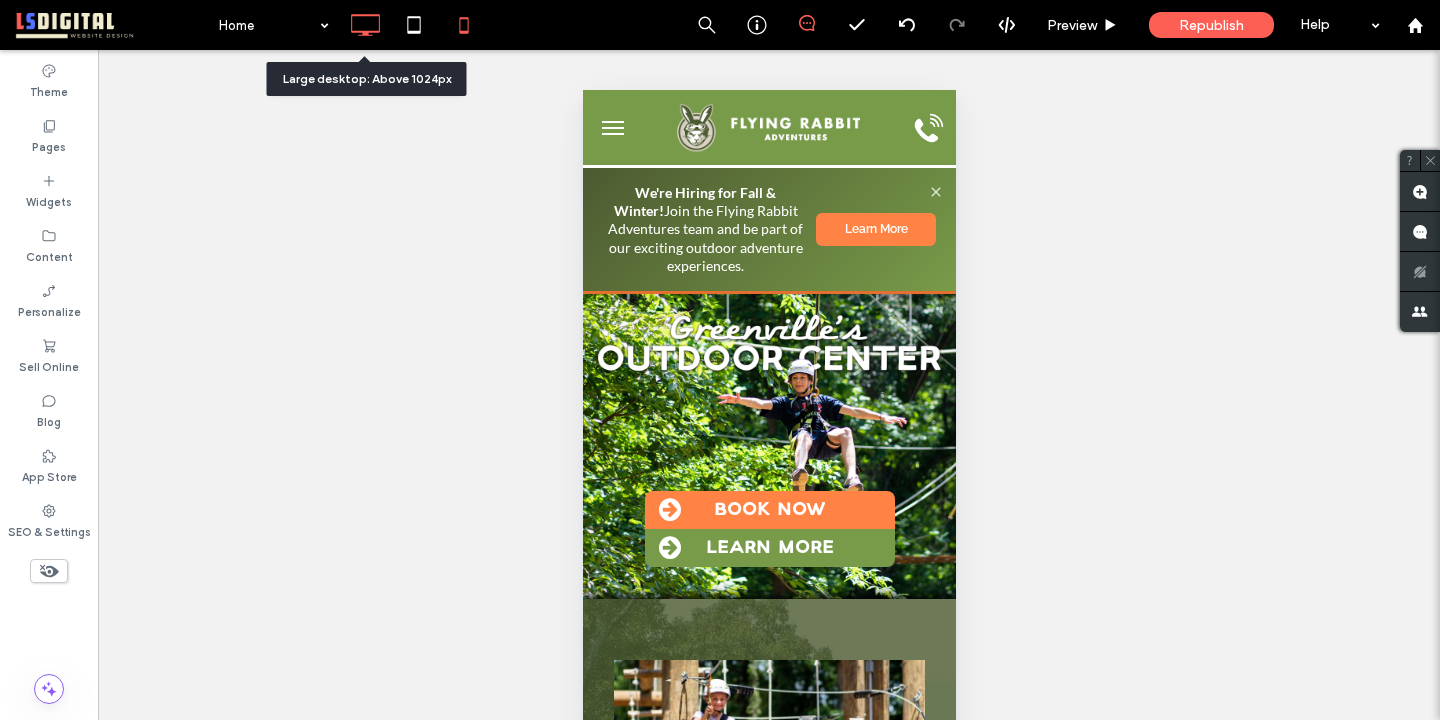 click 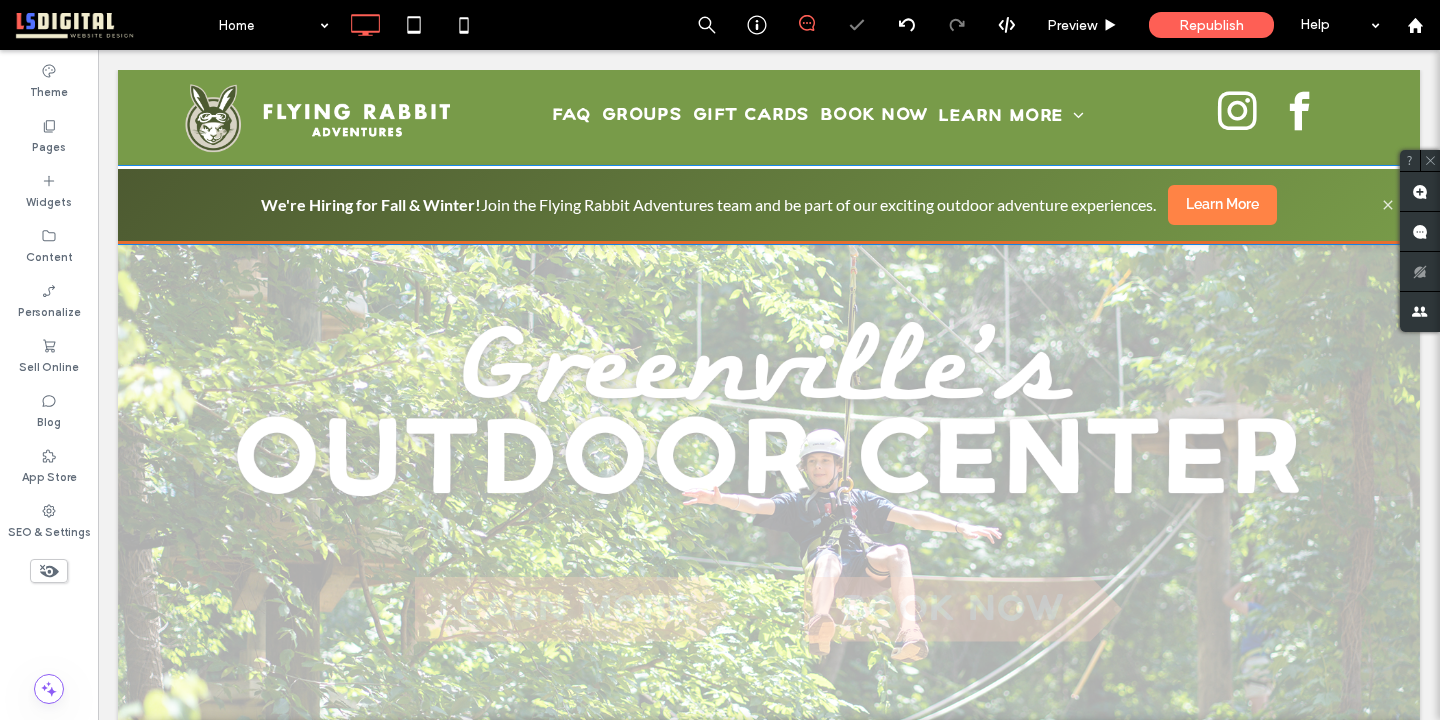 scroll, scrollTop: 0, scrollLeft: 0, axis: both 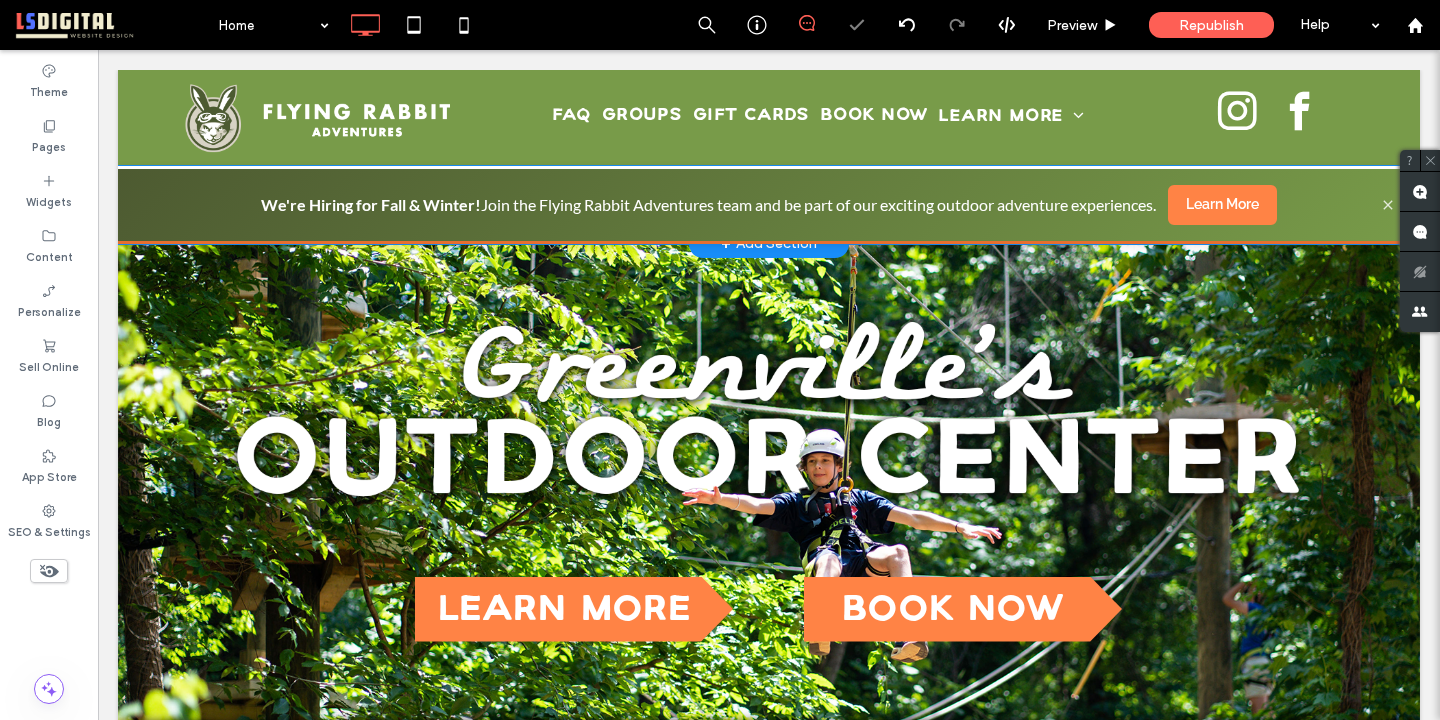 click on "We're Hiring for Fall & Winter!
Join the Flying Rabbit Adventures team and be part of our exciting outdoor adventure experiences.
Learn More" at bounding box center (769, 205) 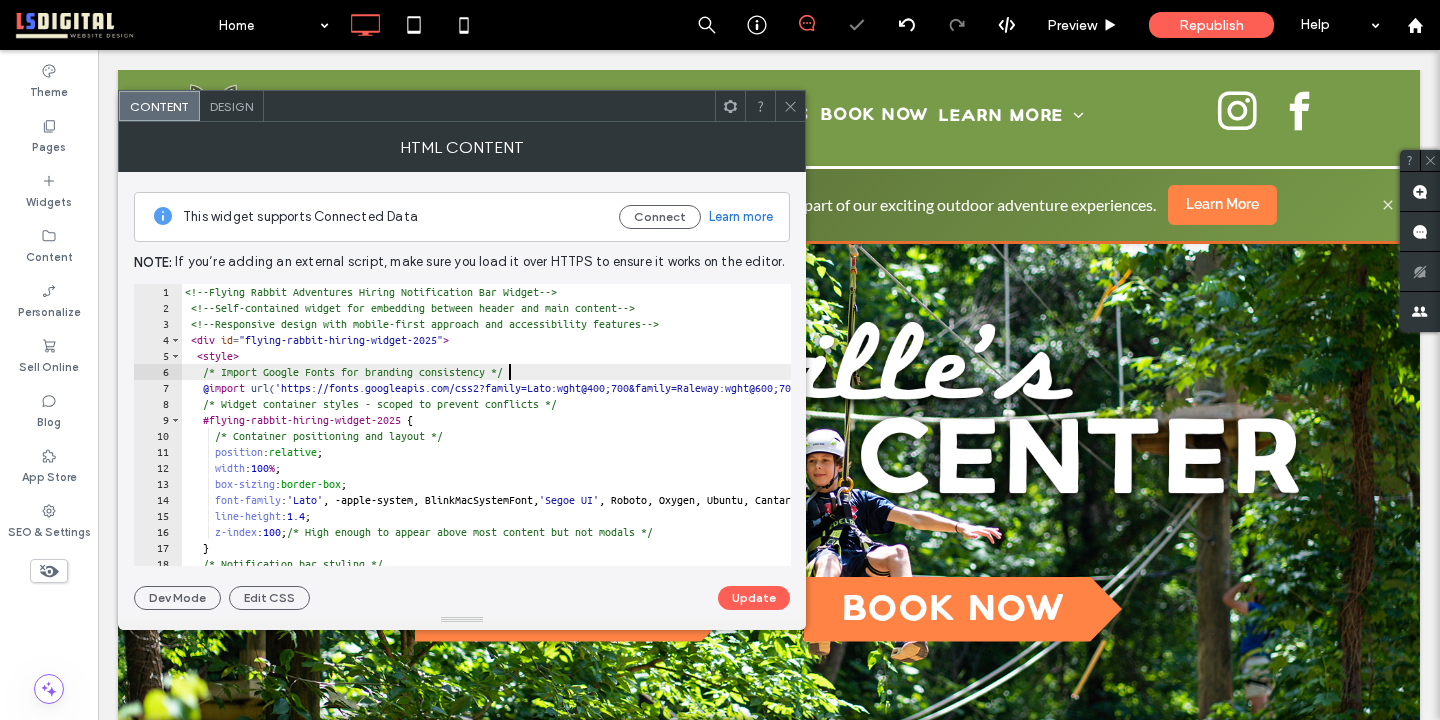click on "<!--  Flying Rabbit Adventures Hiring Notification Bar Widget  -->   <!--  Self-contained widget for embedding between header and main content  -->   <!--  Responsive design with mobile-first approach and accessibility features  -->   < div   id = "flying-rabbit-hiring-widget-2025" >    < style >     /* Import Google Fonts for branding consistency */     @ import   url( 'https://fonts.googleapis.com/css2?family=Lato:wght@400;700&family=Raleway:wght@600;700&display=swap' ) ;     /* Widget container styles - scoped to prevent conflicts */     #flying-rabbit-hiring-widget-2025   {        /* Container positioning and layout */        position :  relative ;        width :  100 % ;        box-sizing :  border-box ;        font-family :  ' Lato ' , -apple-system, BlinkMacSystemFont,  ' Segoe UI ' , Roboto, Oxygen, Ubuntu, Cantarell,  sans-serif ;        line-height :  1.4 ;        z-index :  100 ;  /* High enough to appear above most content but not modals */     }     /* Notification bar styling */         {" at bounding box center (811, 441) 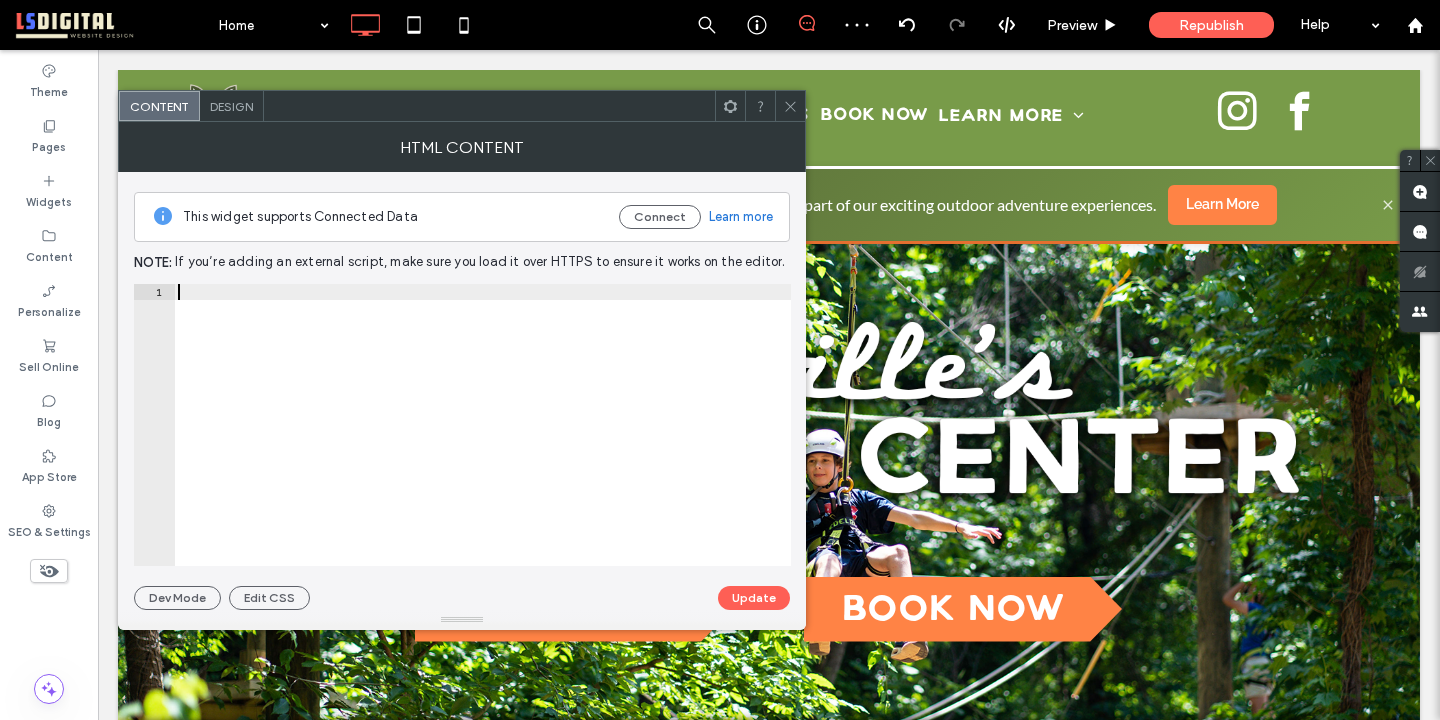 paste on "**********" 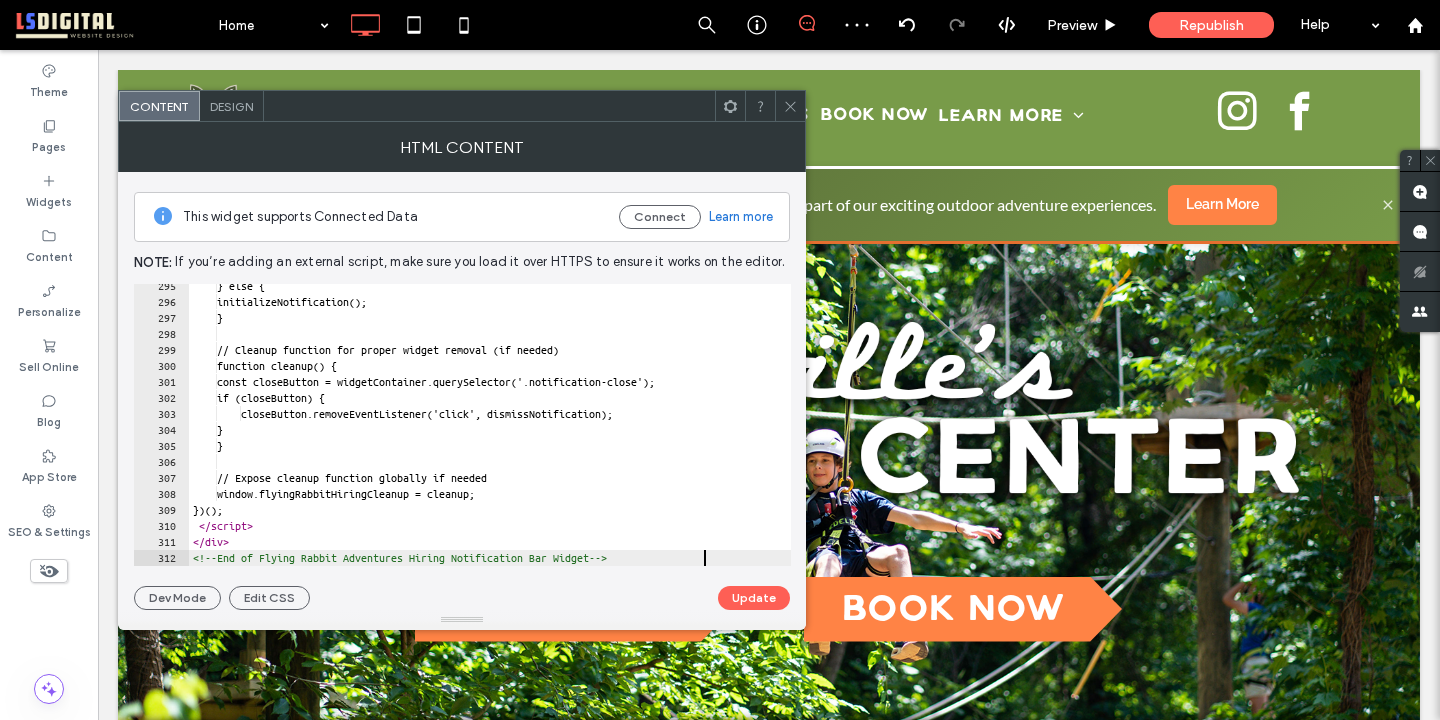 scroll, scrollTop: 4710, scrollLeft: 0, axis: vertical 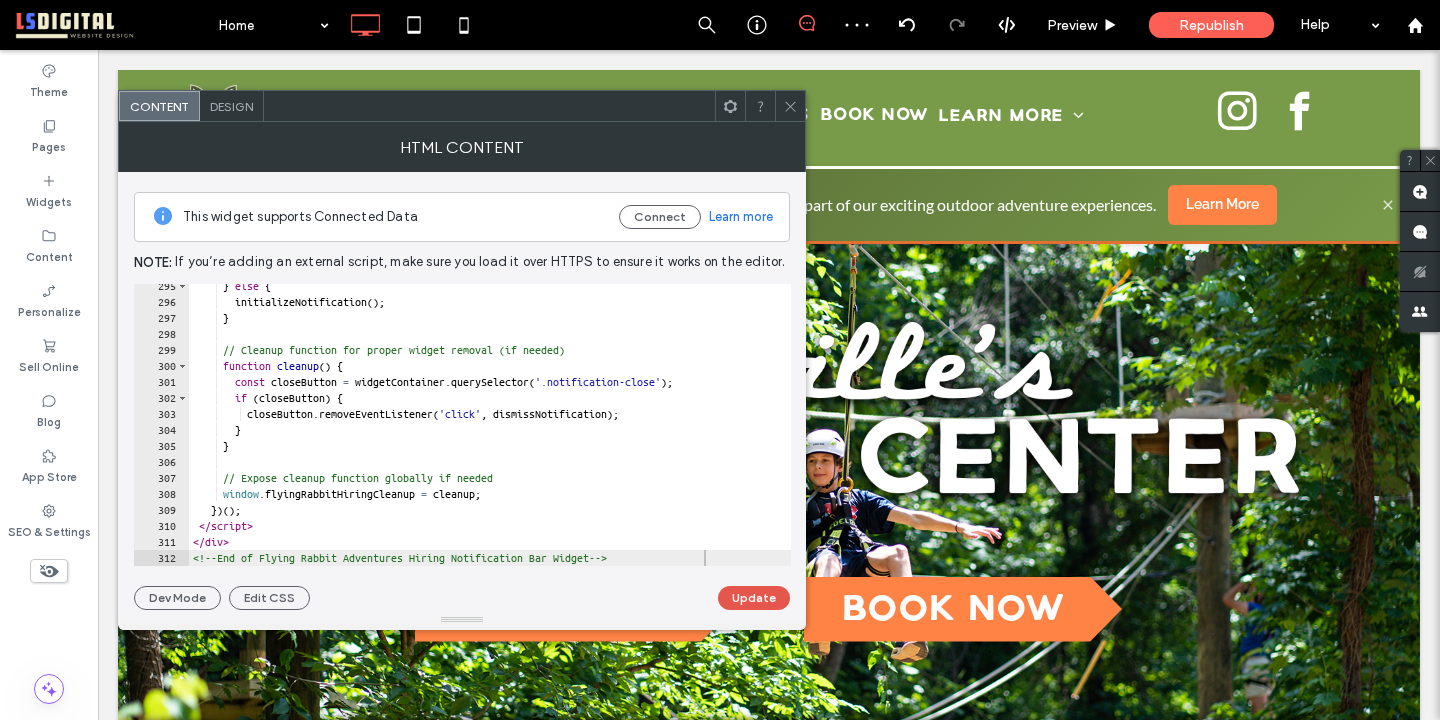 click on "Update" at bounding box center [754, 598] 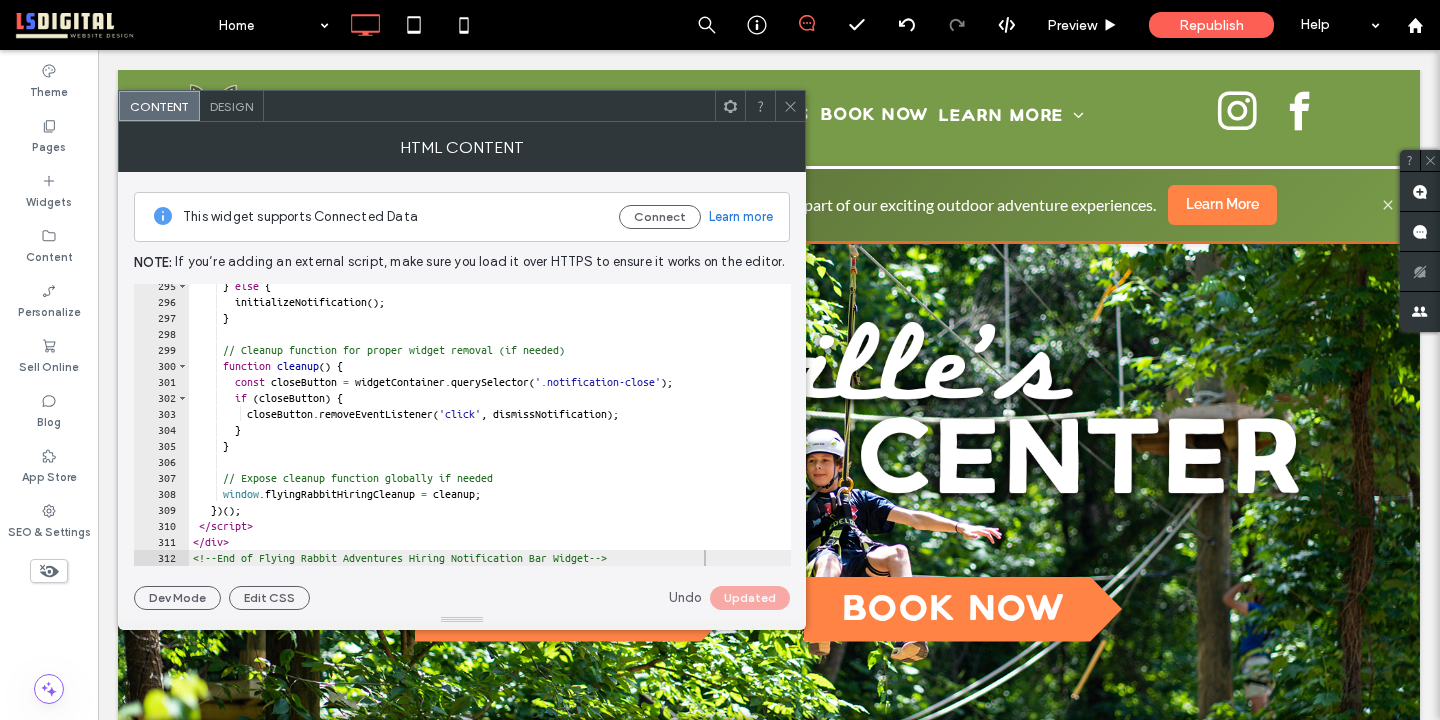 click 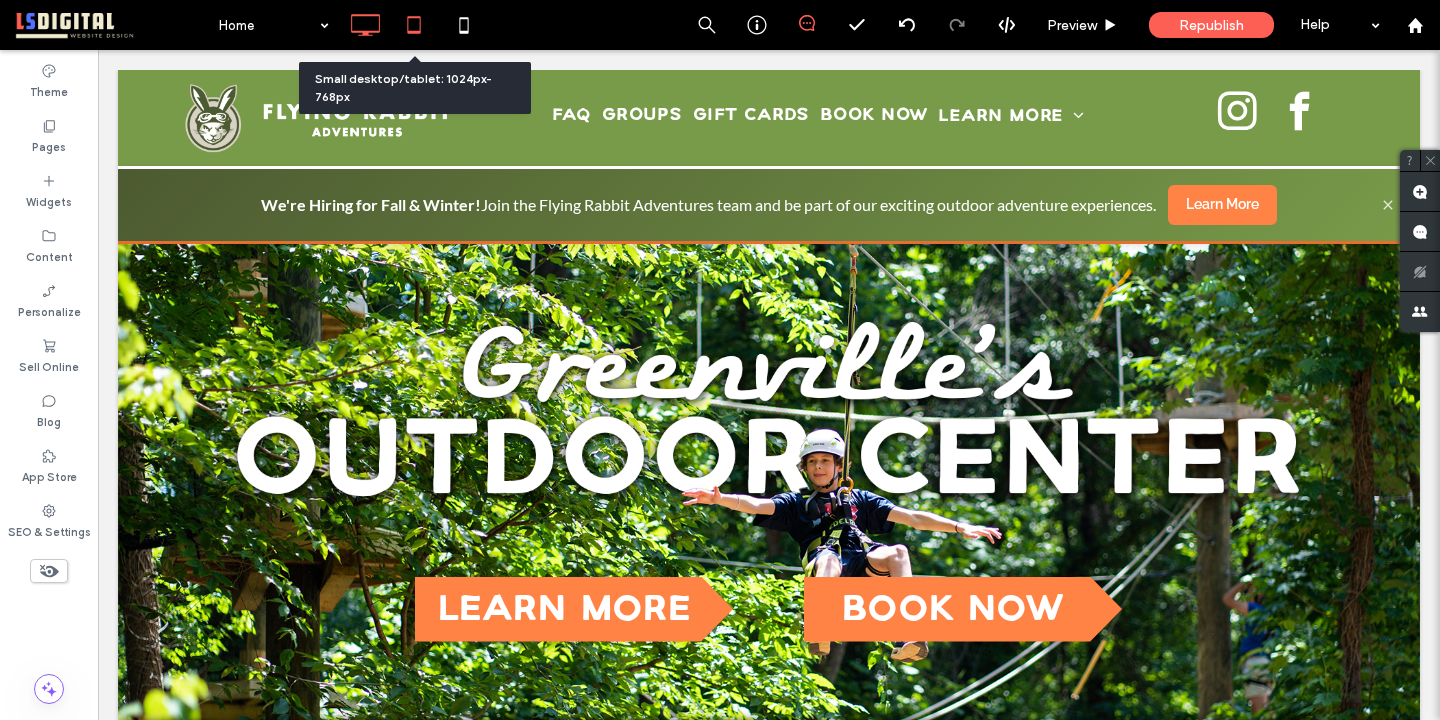 click 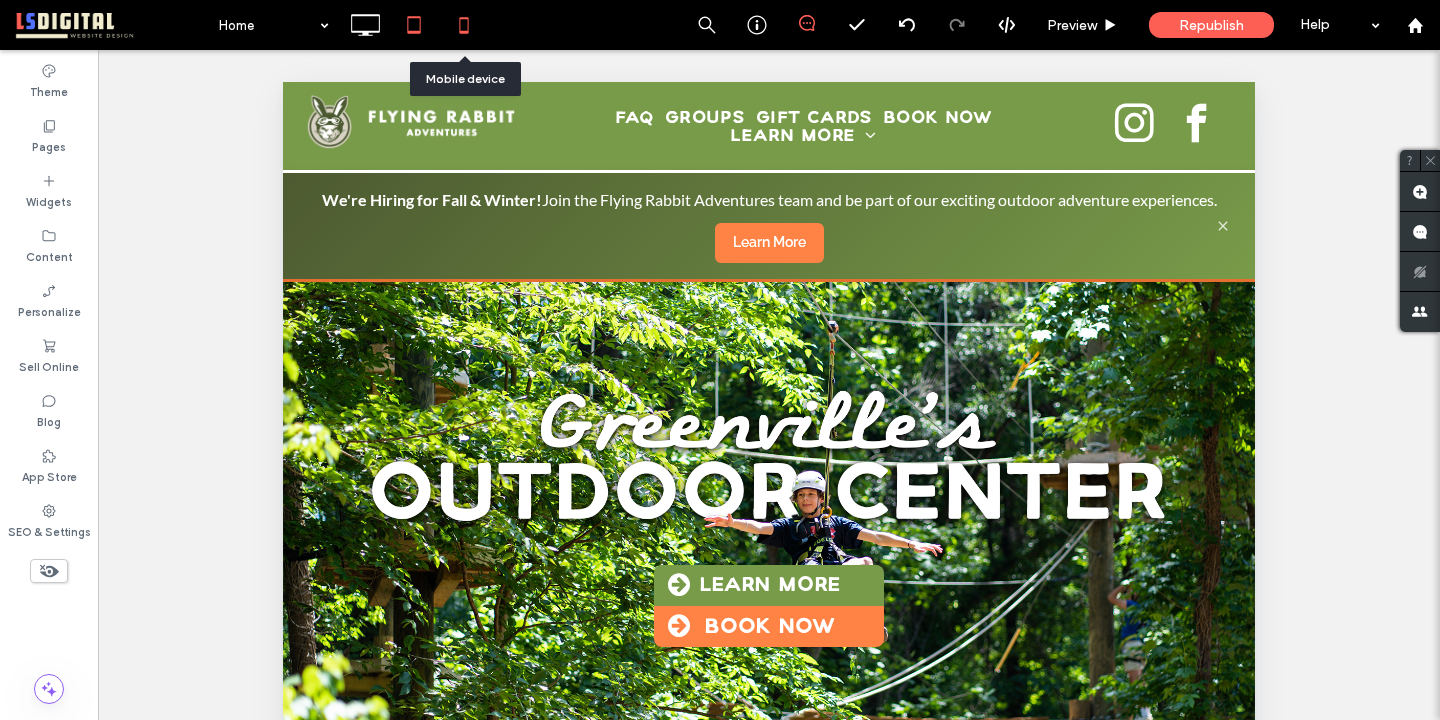 click 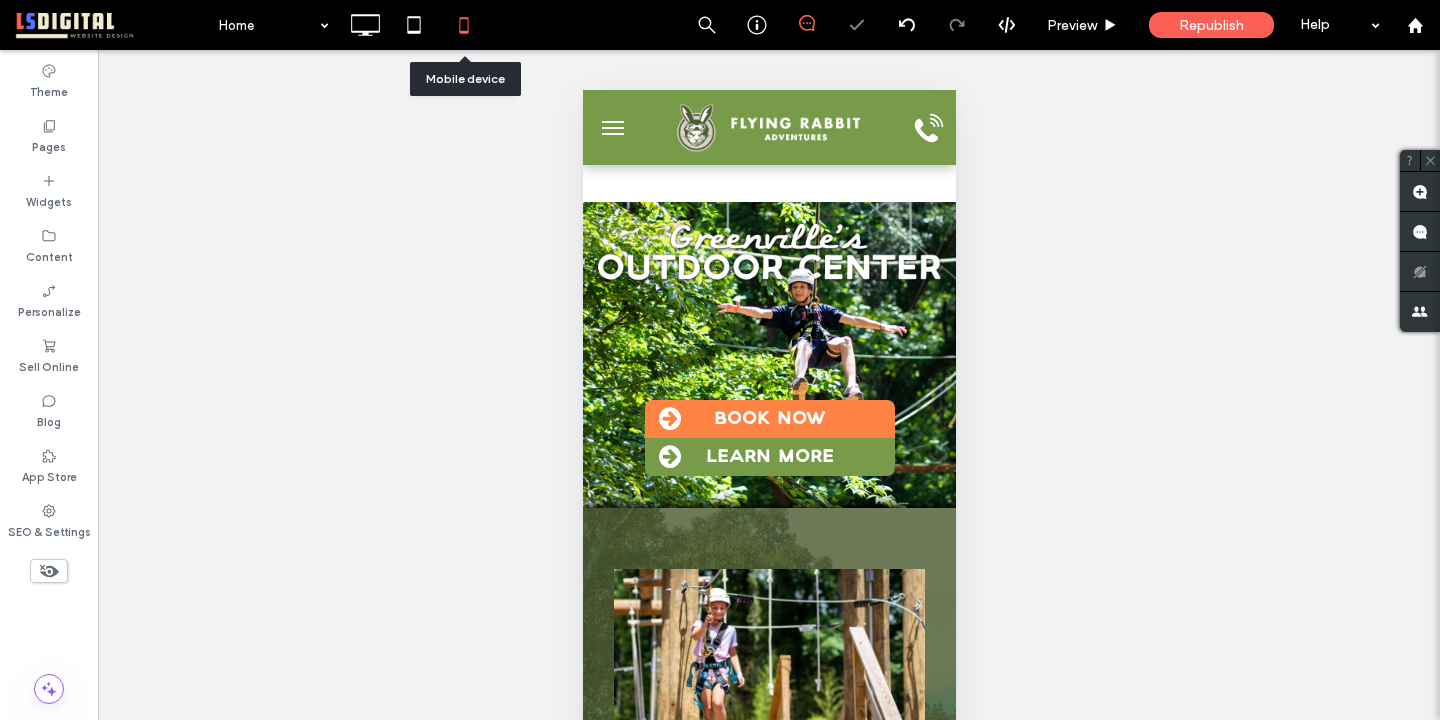 scroll, scrollTop: 0, scrollLeft: 0, axis: both 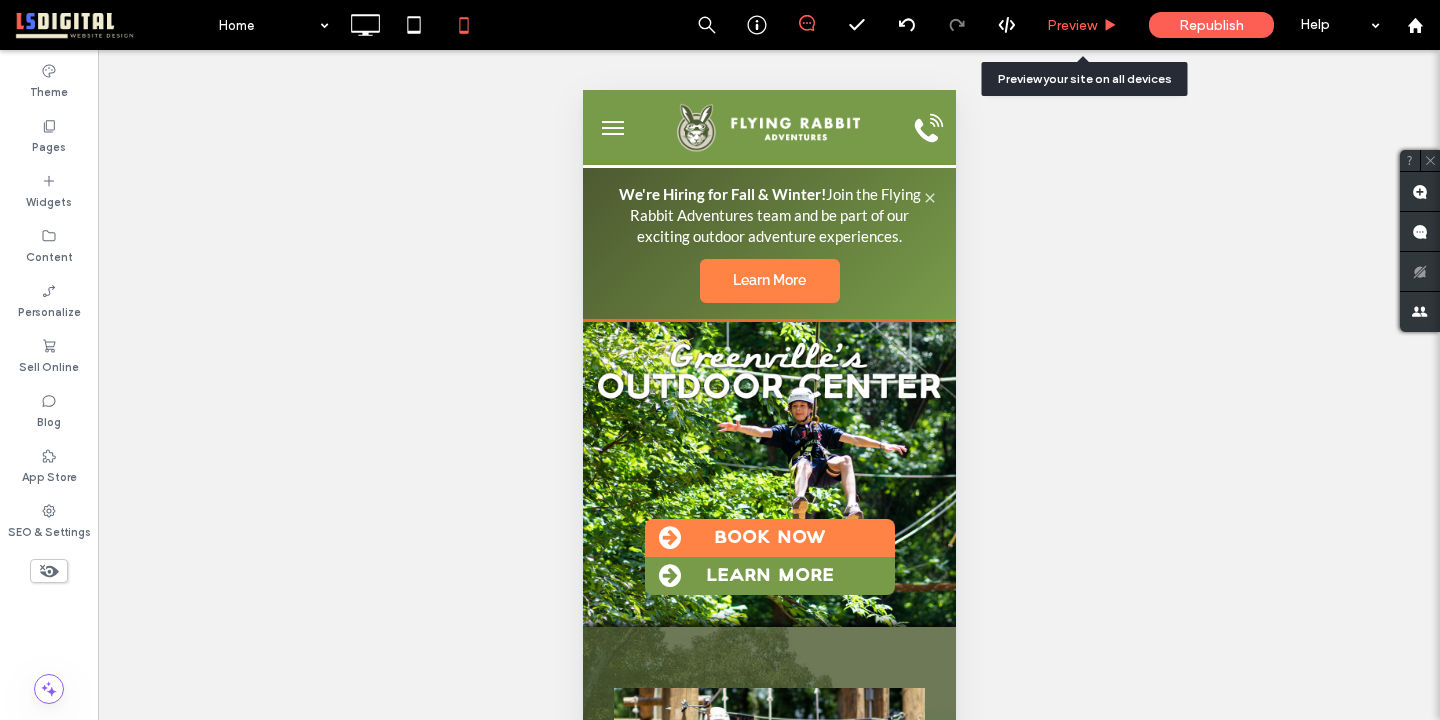 click on "Preview" at bounding box center [1072, 25] 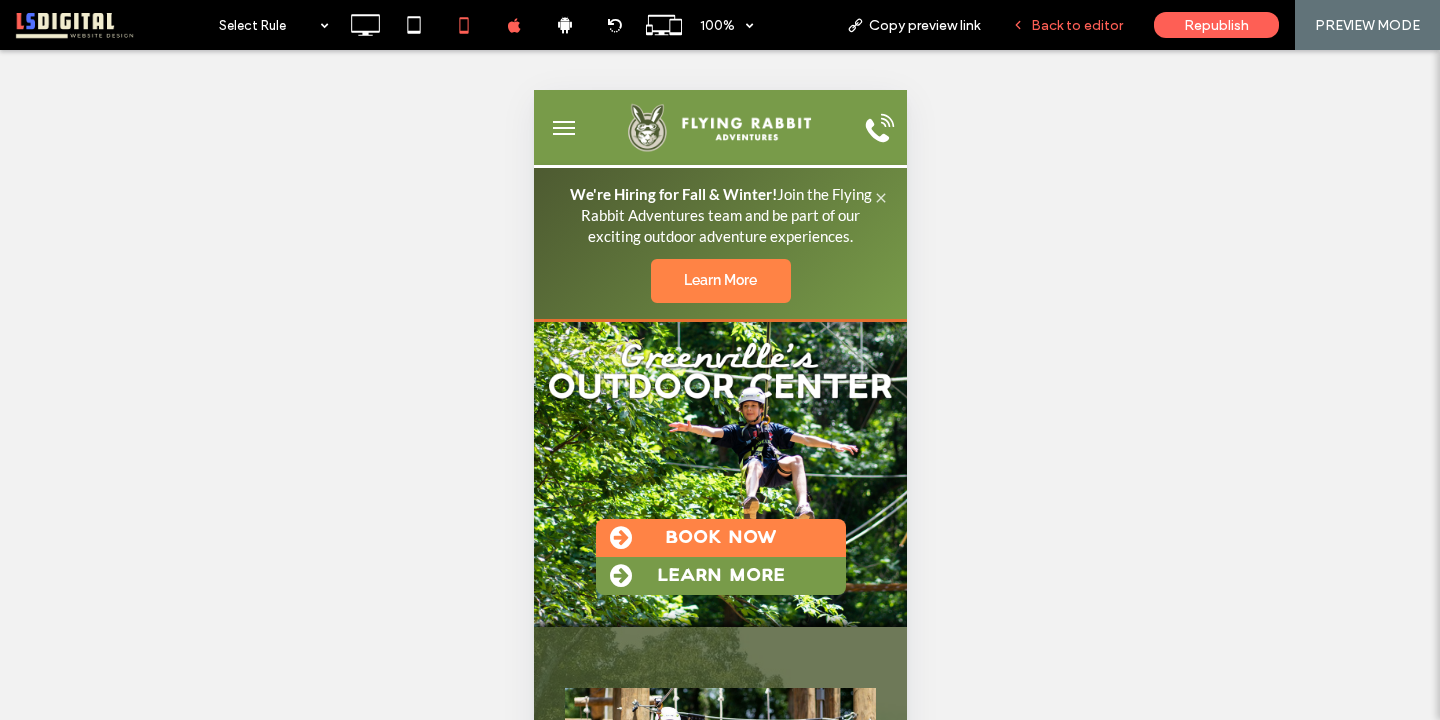 click on "Back to editor" at bounding box center [1077, 25] 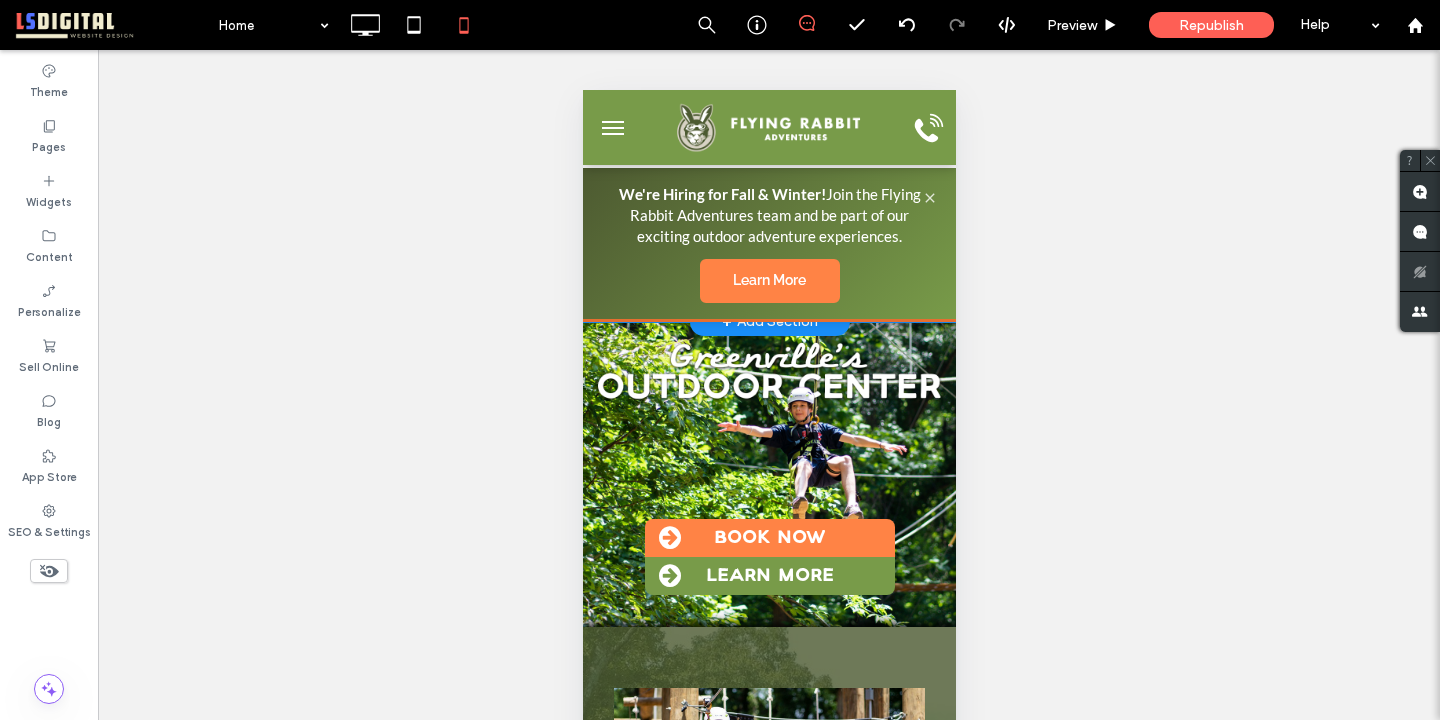 click on "We're Hiring for Fall & Winter!
Join the Flying Rabbit Adventures team and be part of our exciting outdoor adventure experiences.
Learn More" at bounding box center [768, 243] 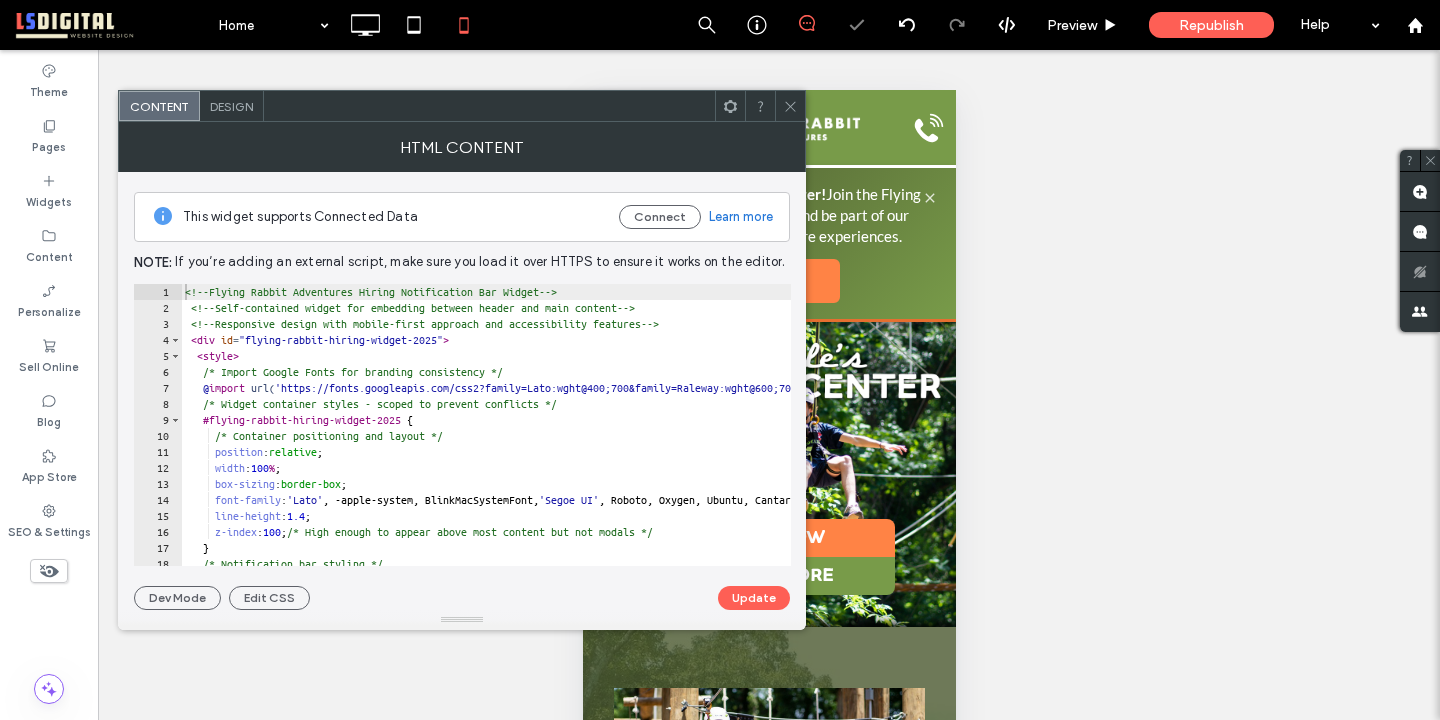 click on "<!--  Flying Rabbit Adventures Hiring Notification Bar Widget  -->   <!--  Self-contained widget for embedding between header and main content  -->   <!--  Responsive design with mobile-first approach and accessibility features  -->   < div   id = "flying-rabbit-hiring-widget-2025" >    < style >     /* Import Google Fonts for branding consistency */     @ import   url( 'https://fonts.googleapis.com/css2?family=Lato:wght@400;700&family=Raleway:wght@600;700&display=swap' ) ;     /* Widget container styles - scoped to prevent conflicts */     #flying-rabbit-hiring-widget-2025   {        /* Container positioning and layout */        position :  relative ;        width :  100 % ;        box-sizing :  border-box ;        font-family :  ' Lato ' , -apple-system, BlinkMacSystemFont,  ' Segoe UI ' , Roboto, Oxygen, Ubuntu, Cantarell,  sans-serif ;        line-height :  1.4 ;        z-index :  100 ;  /* High enough to appear above most content but not modals */     }     /* Notification bar styling */         {" at bounding box center (811, 441) 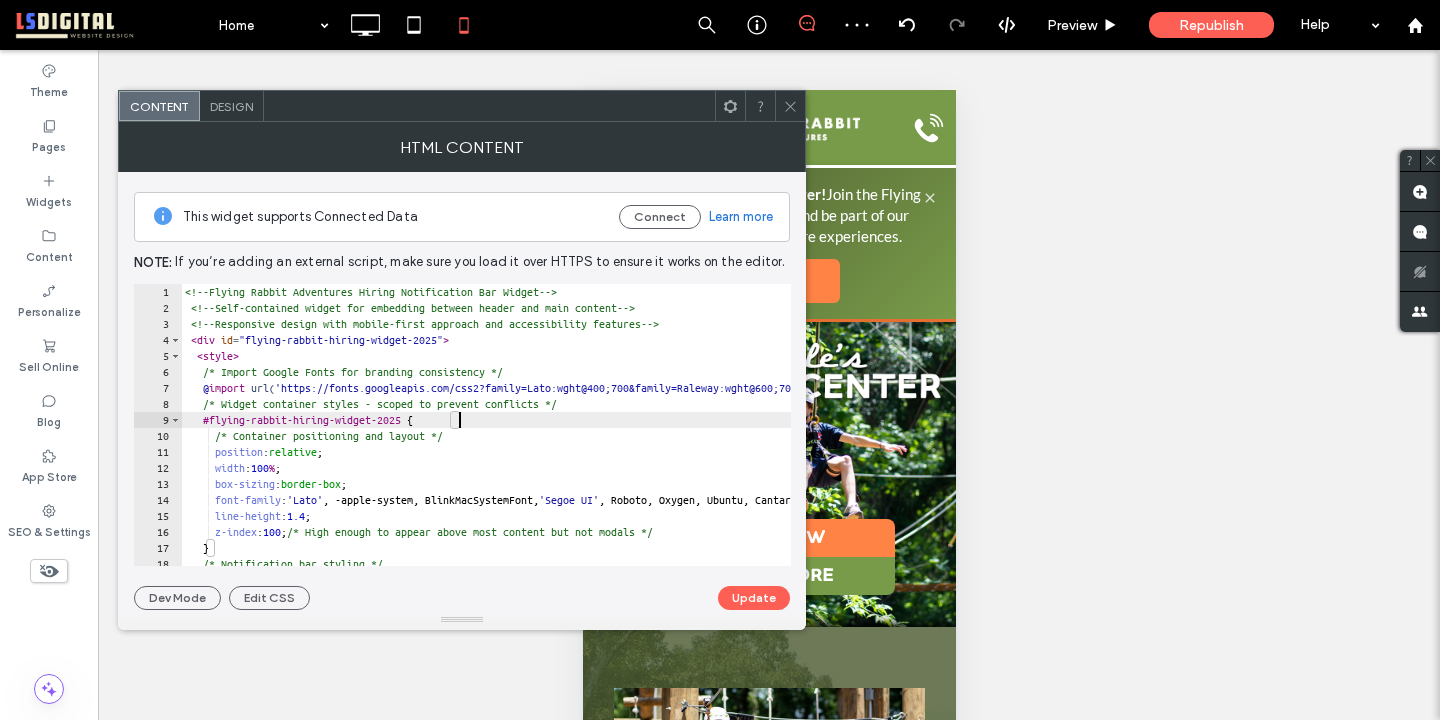 type on "**********" 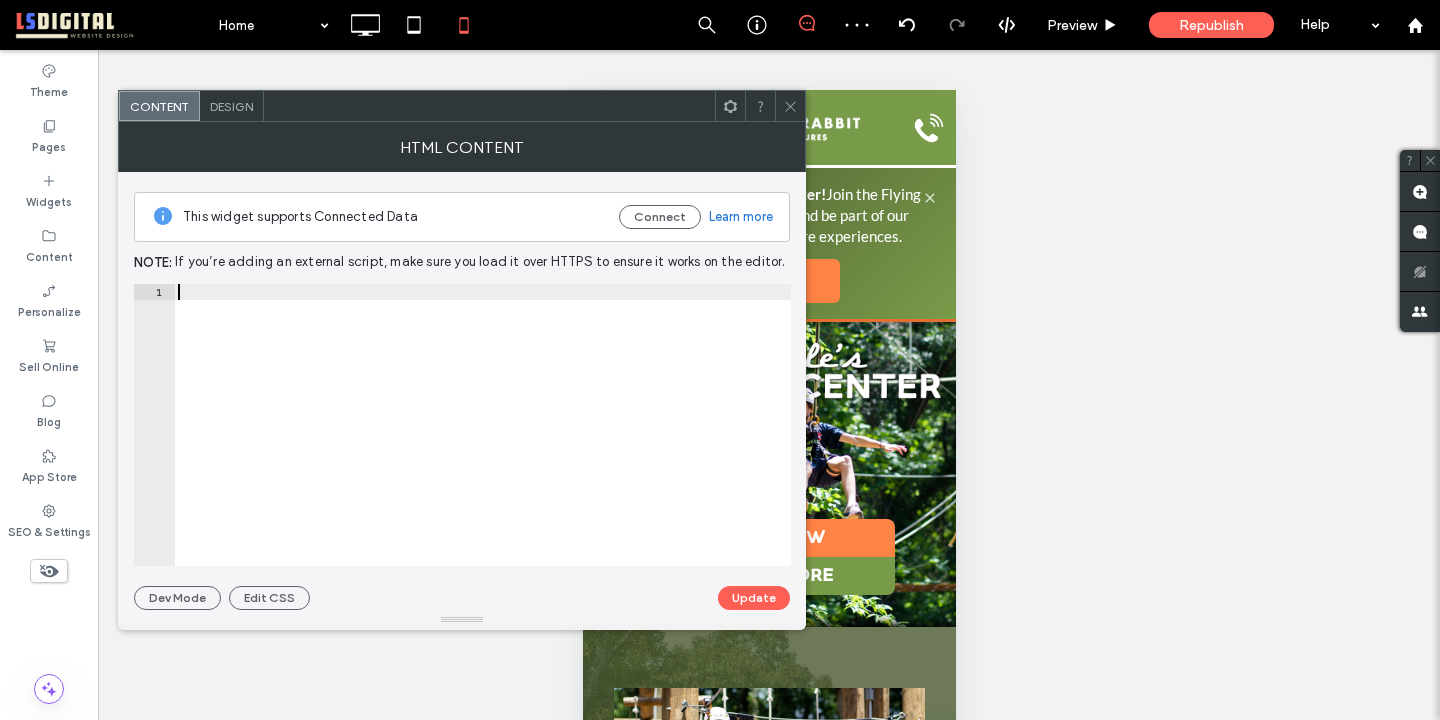 paste on "**********" 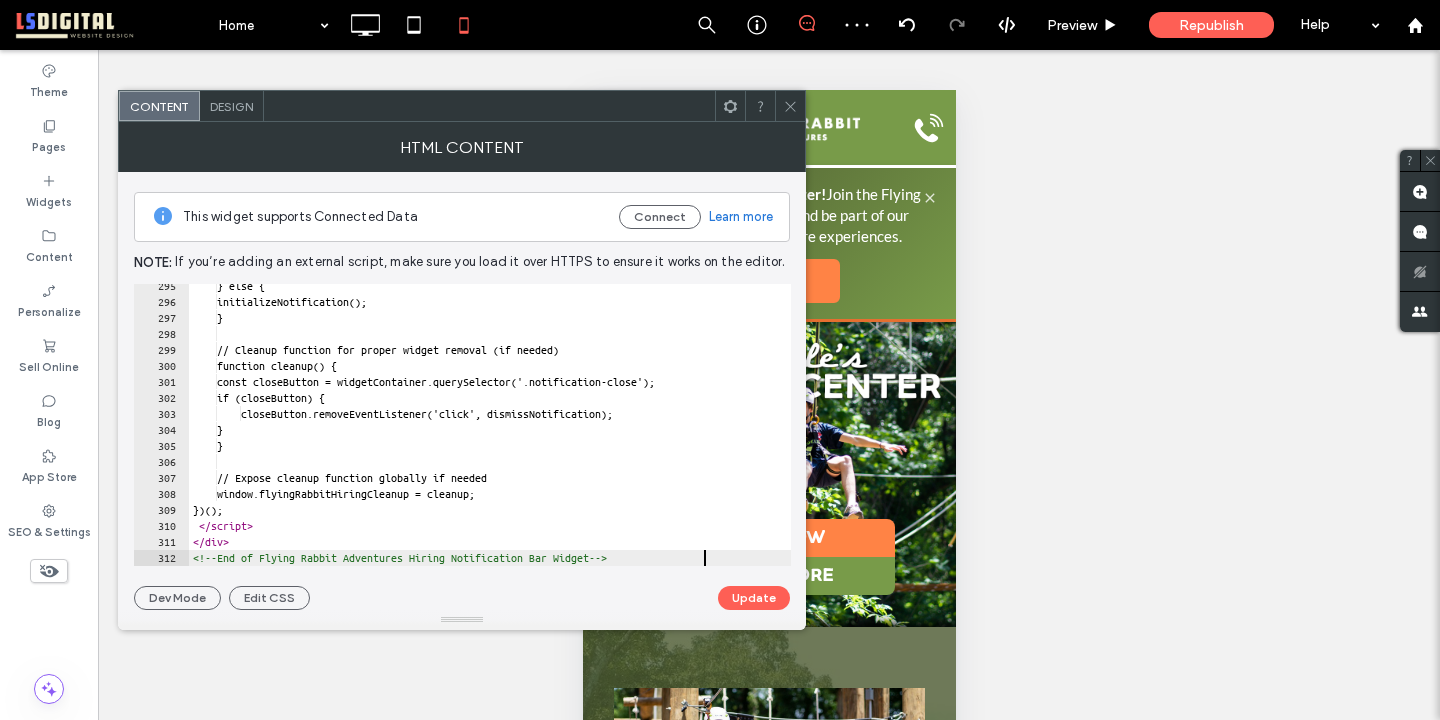 scroll, scrollTop: 4710, scrollLeft: 0, axis: vertical 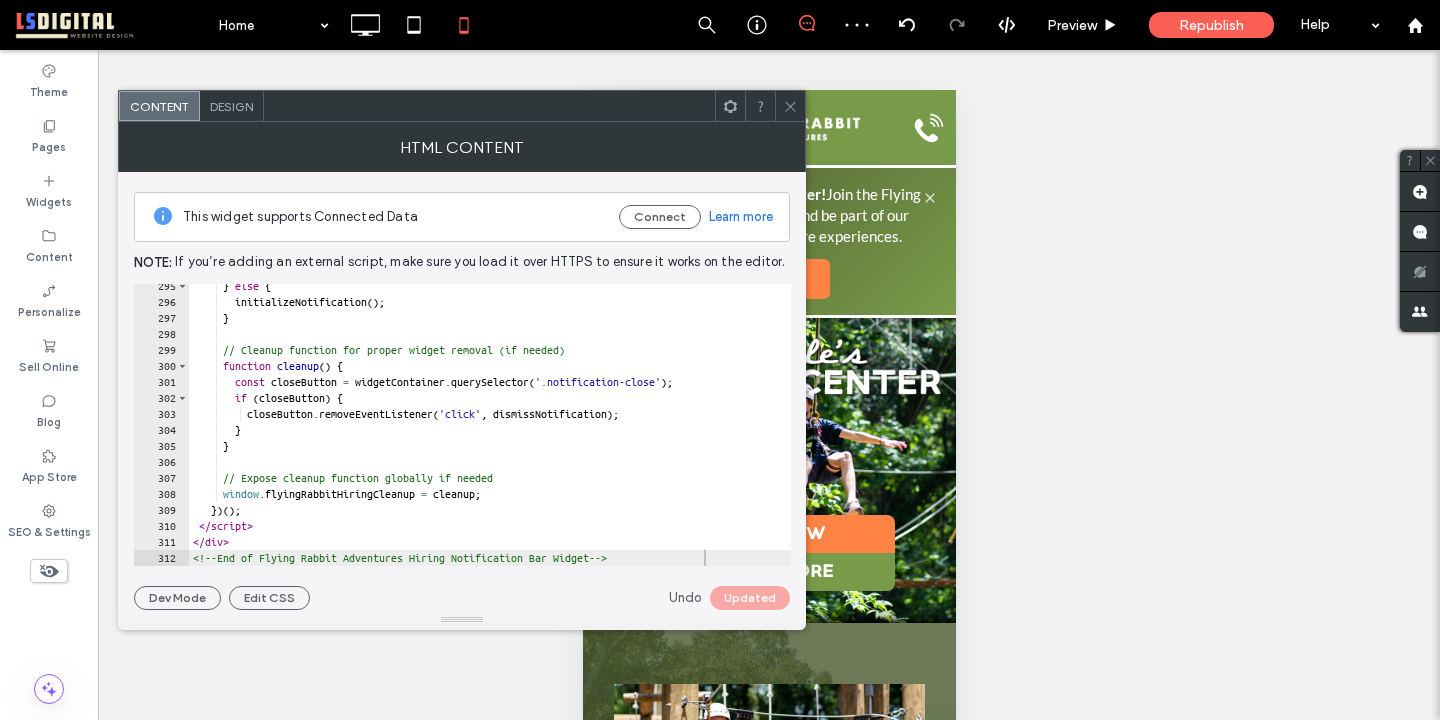 click 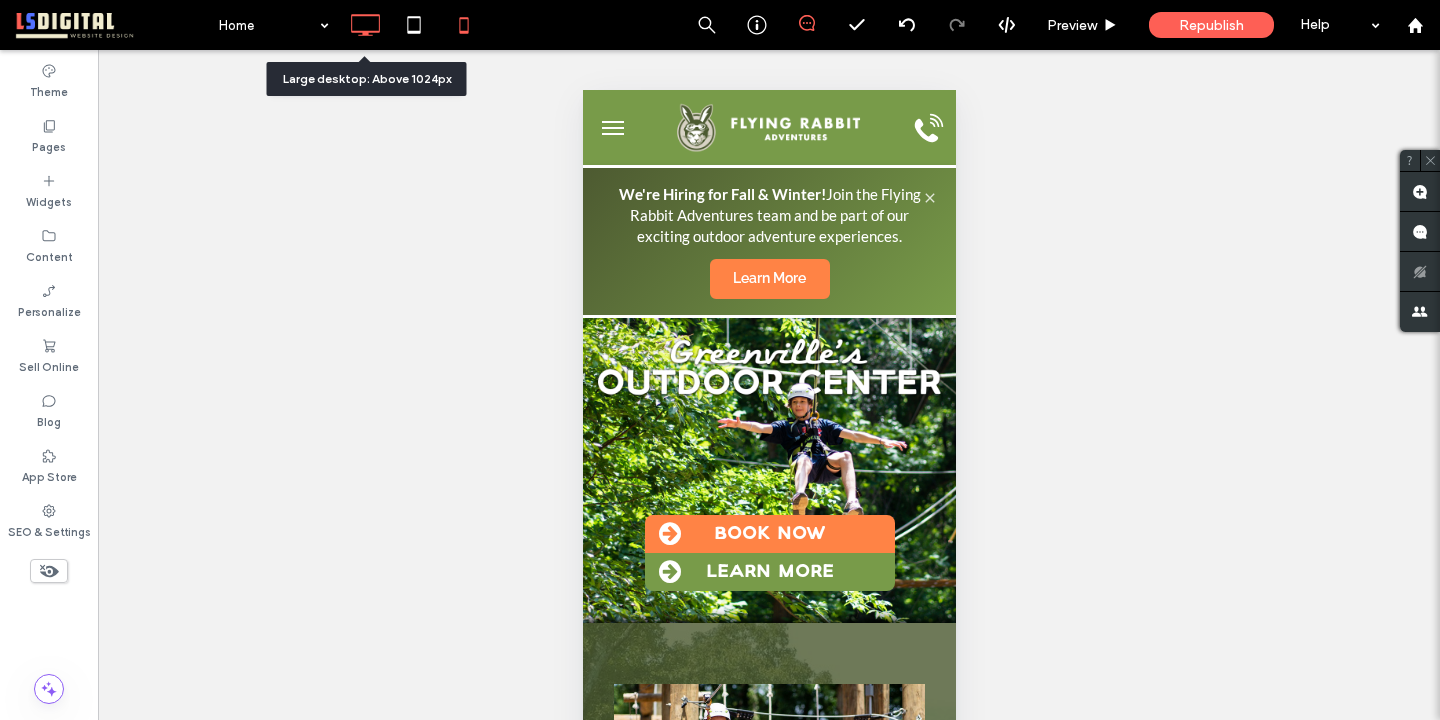 click 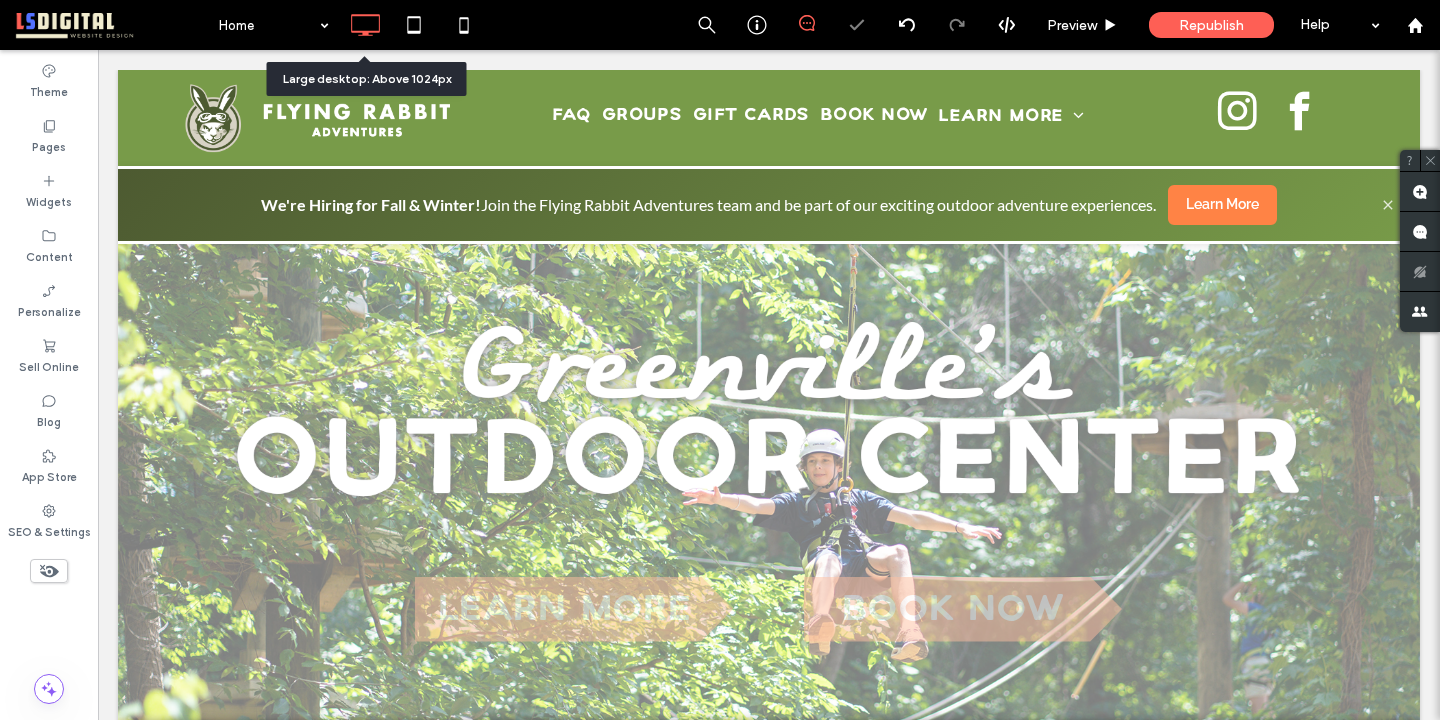 scroll, scrollTop: 0, scrollLeft: 0, axis: both 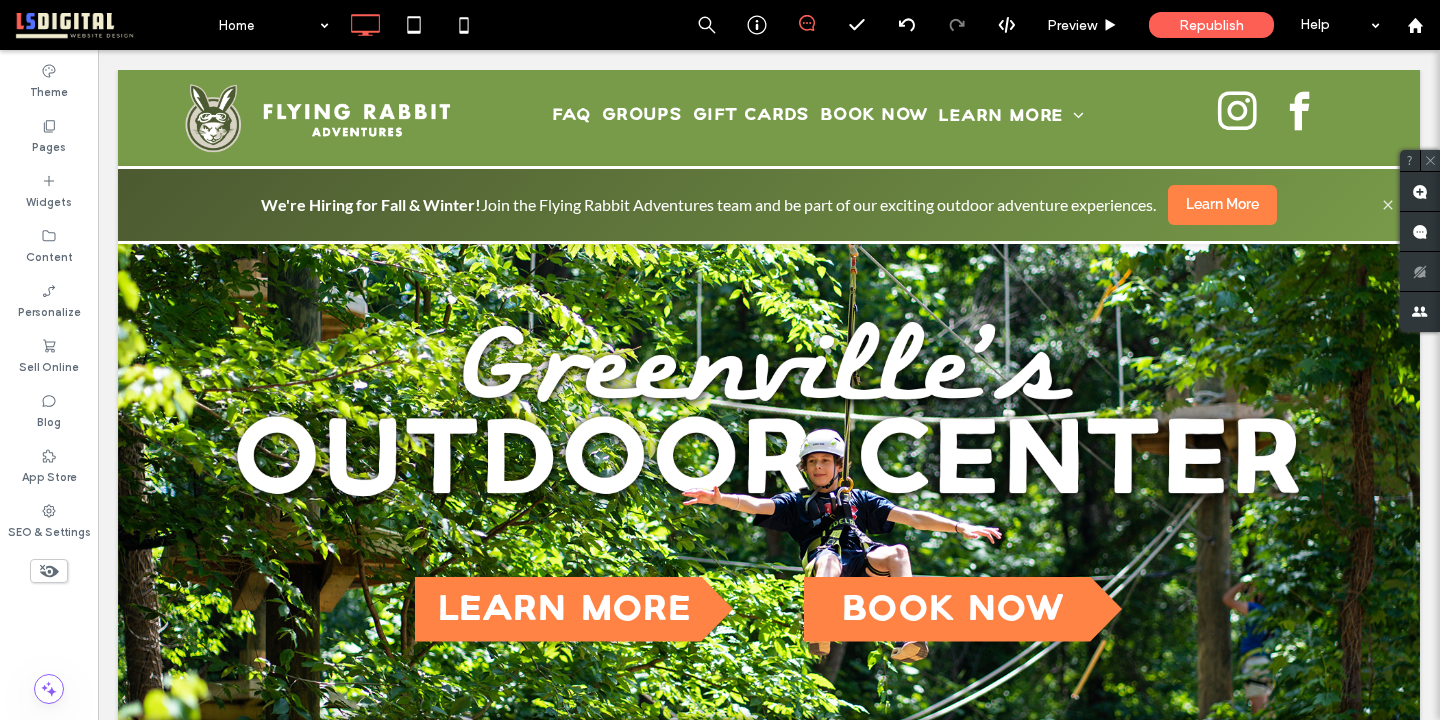 click 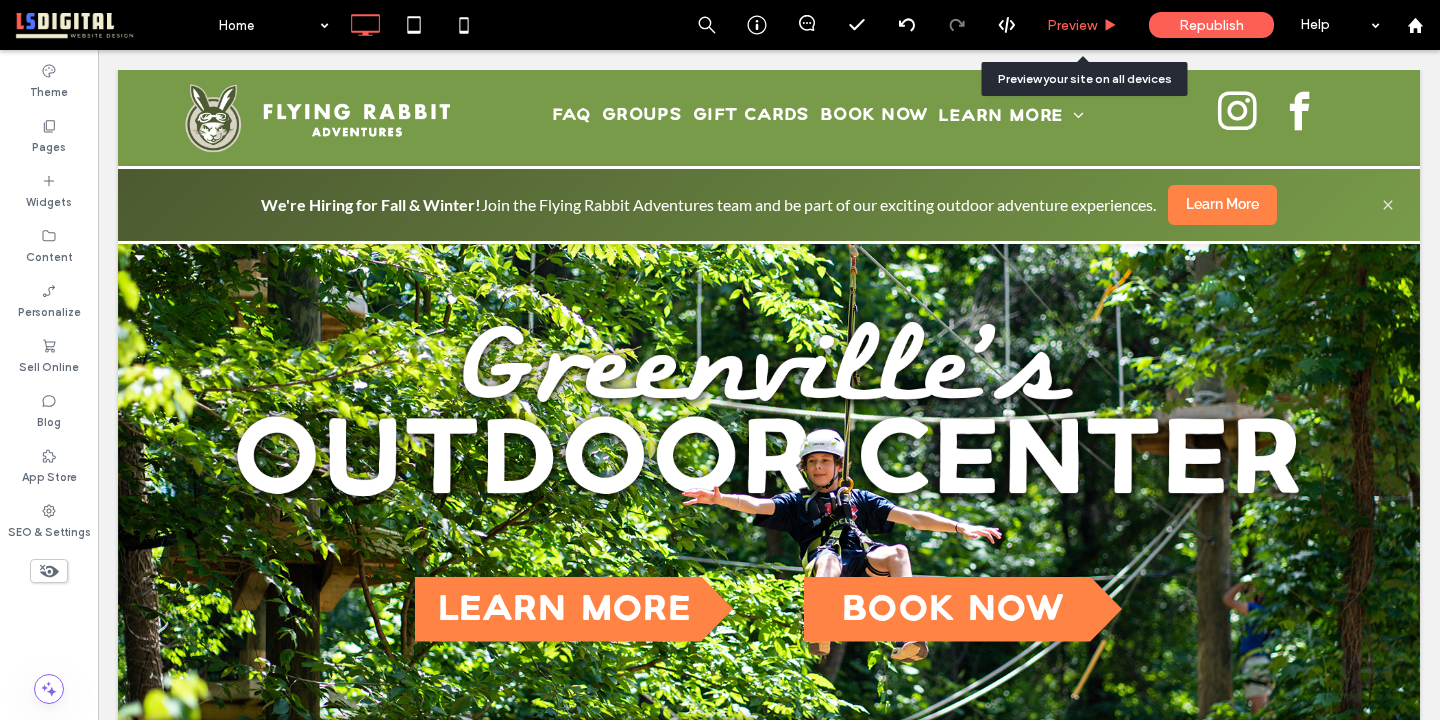 click on "Preview" at bounding box center [1072, 25] 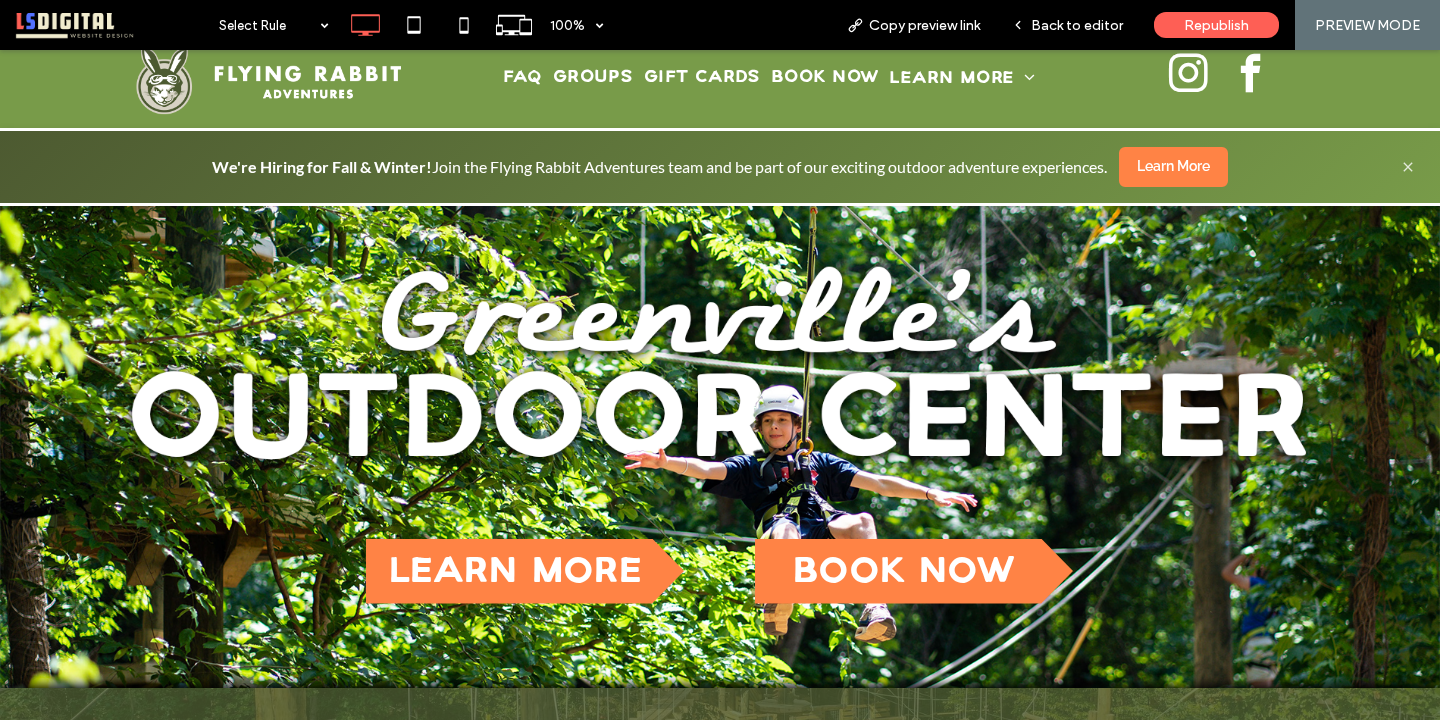 scroll, scrollTop: 0, scrollLeft: 0, axis: both 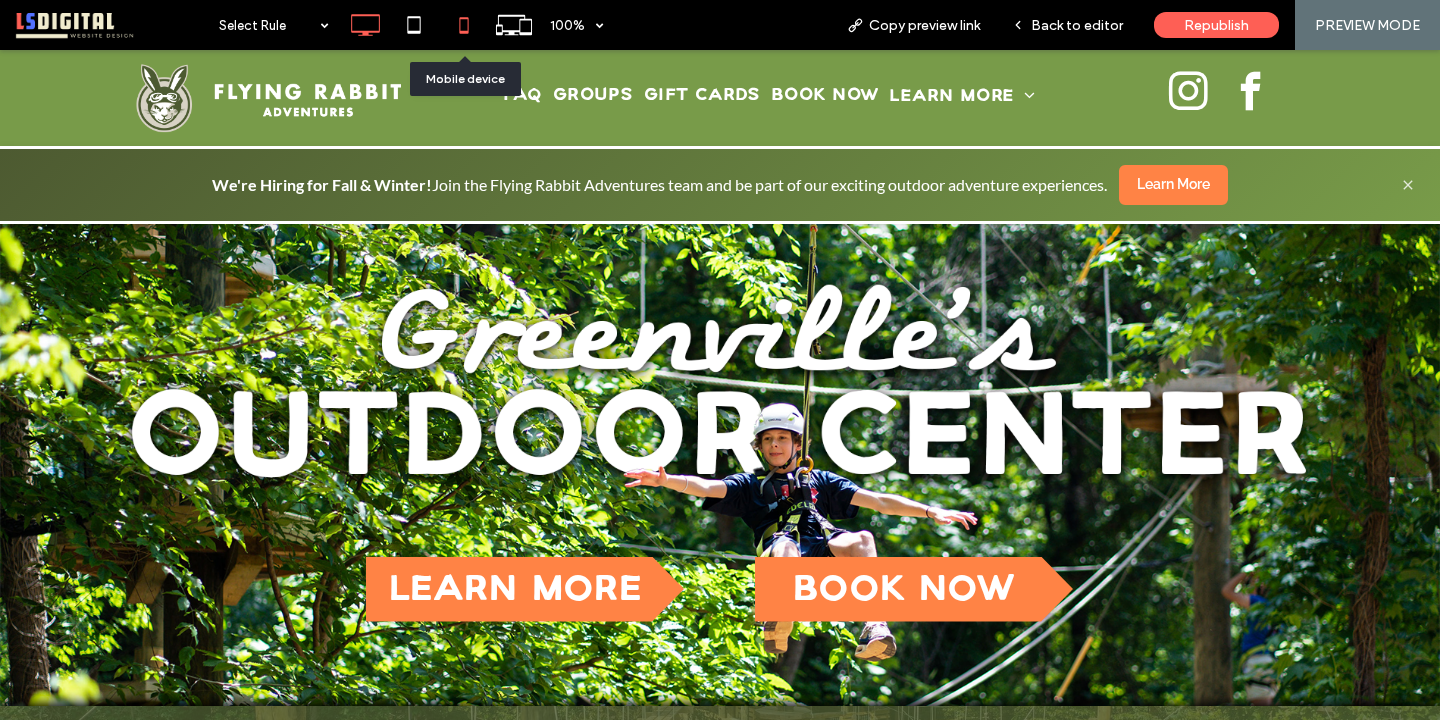 click 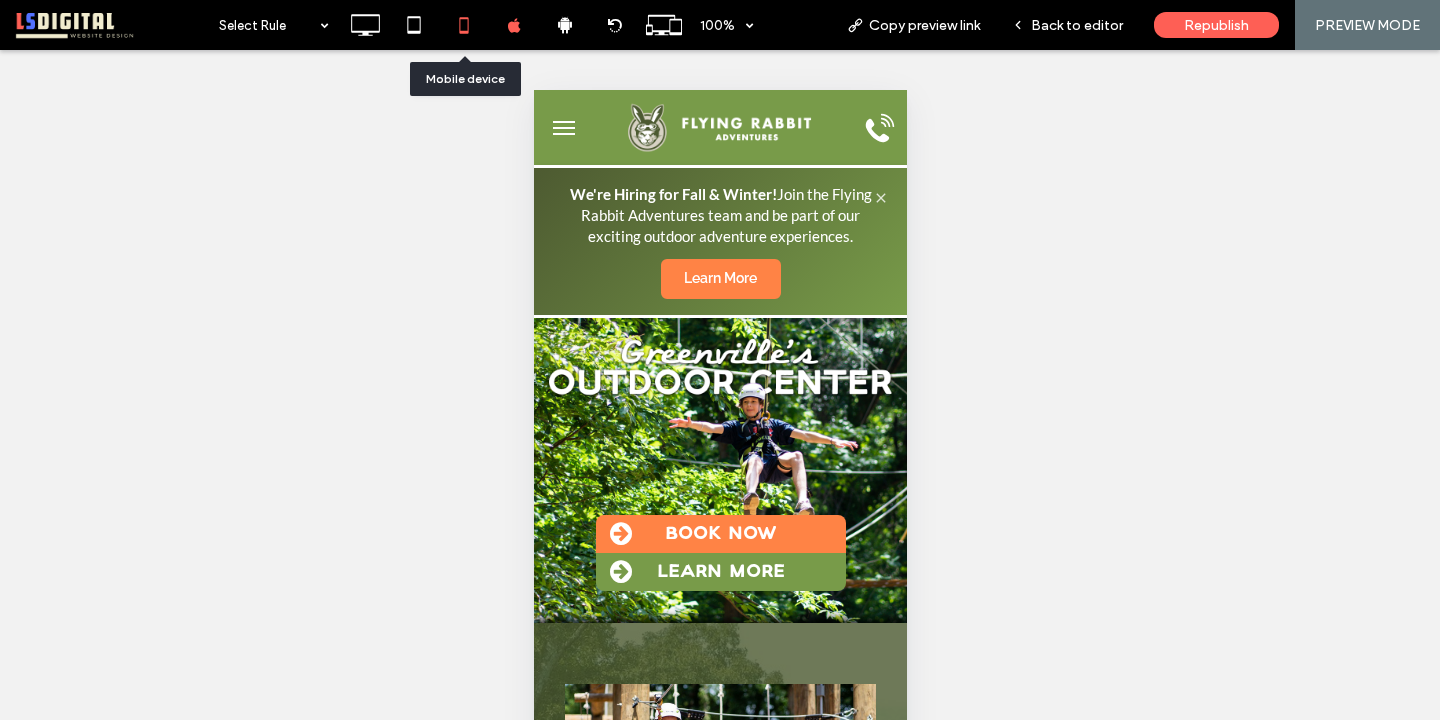 scroll, scrollTop: 0, scrollLeft: 0, axis: both 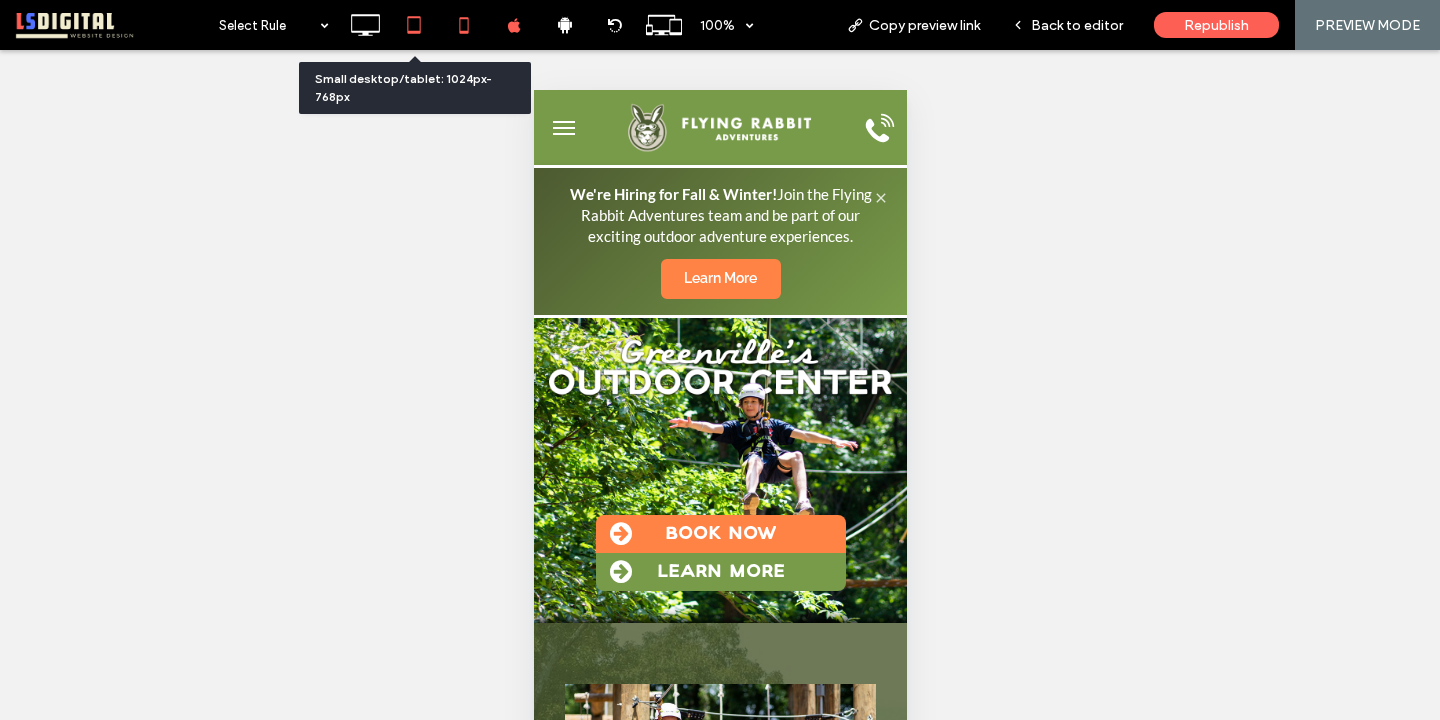 click 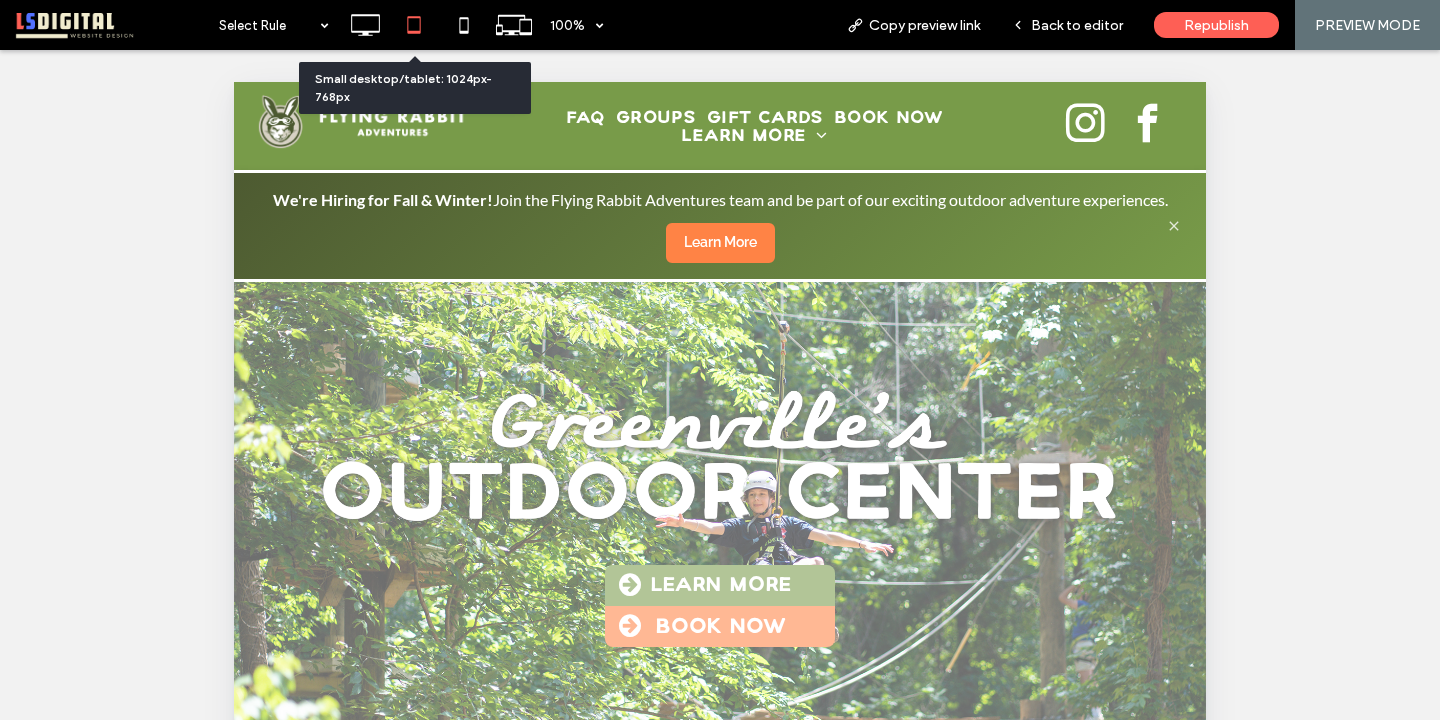 scroll, scrollTop: 0, scrollLeft: 0, axis: both 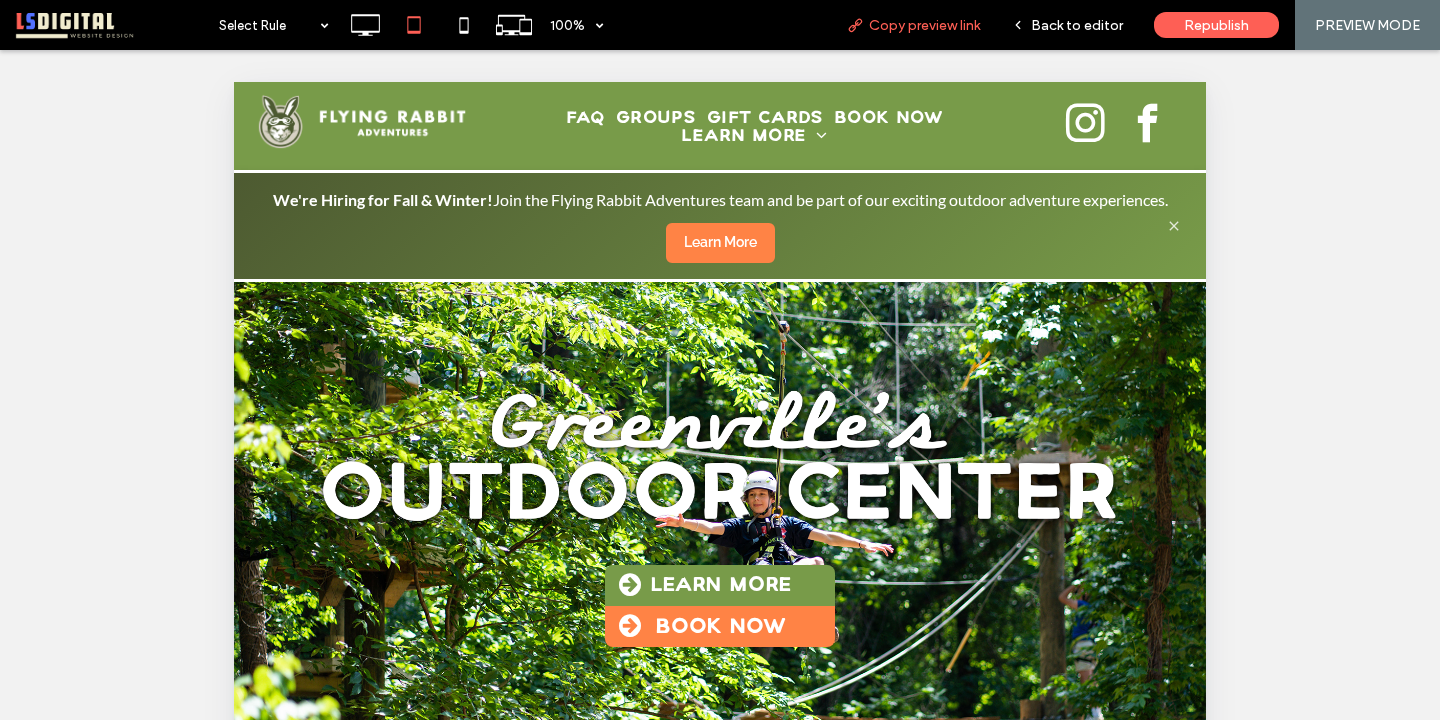 click on "Copy preview link" at bounding box center [924, 25] 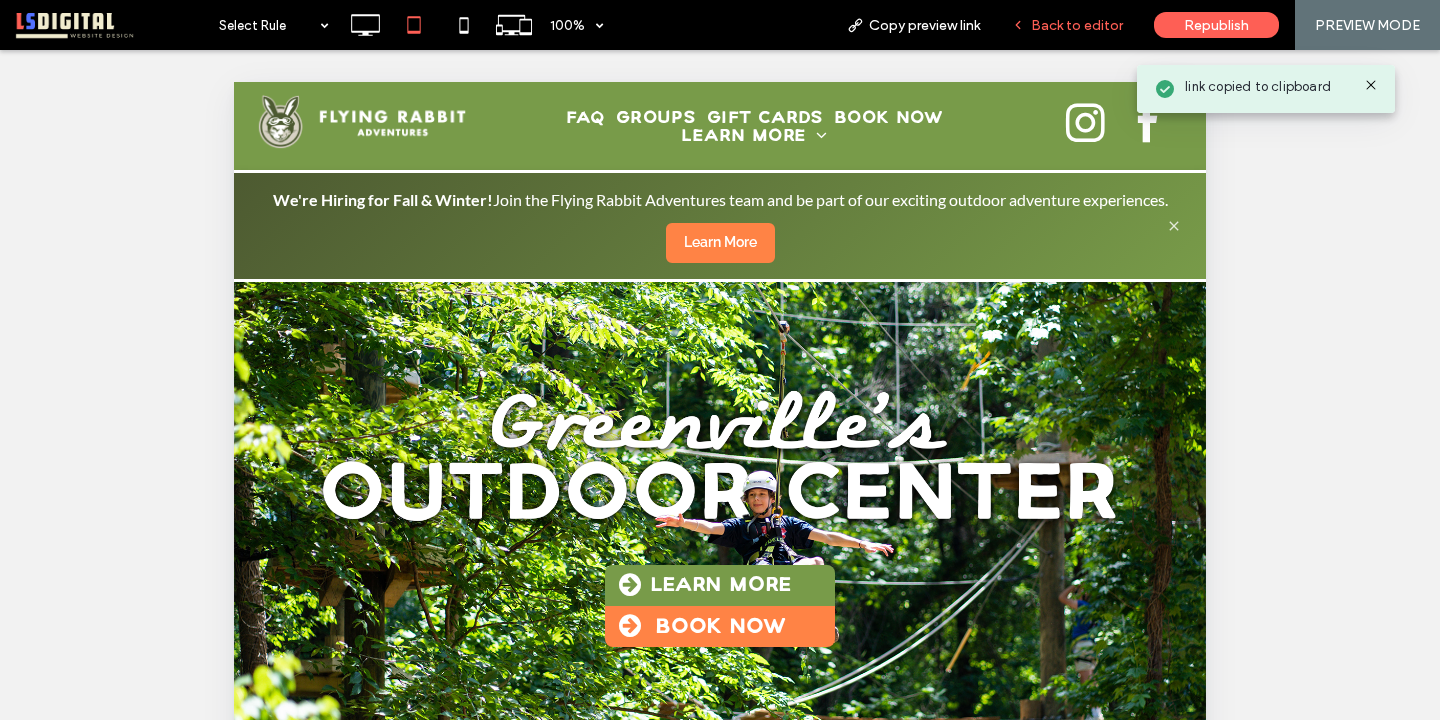 click on "Back to editor" at bounding box center [1077, 25] 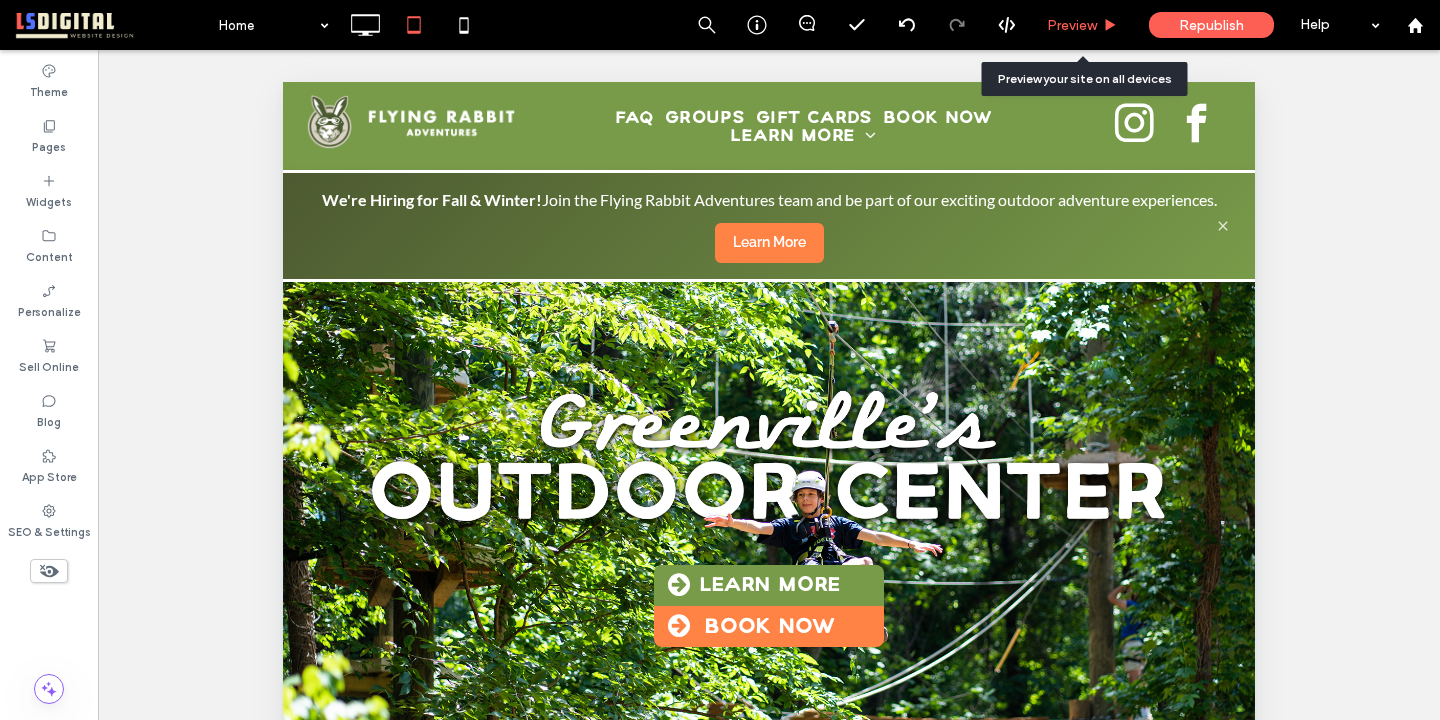 click on "Preview" at bounding box center [1072, 25] 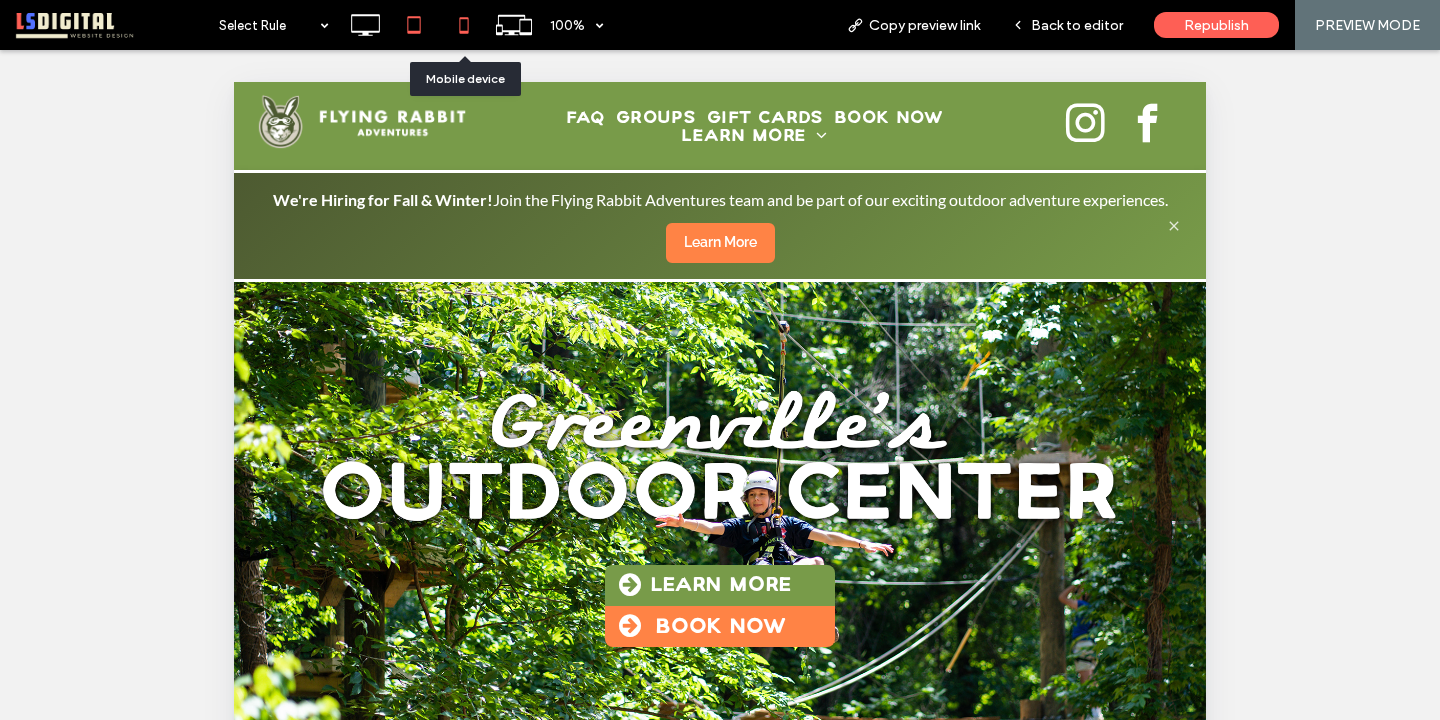 click 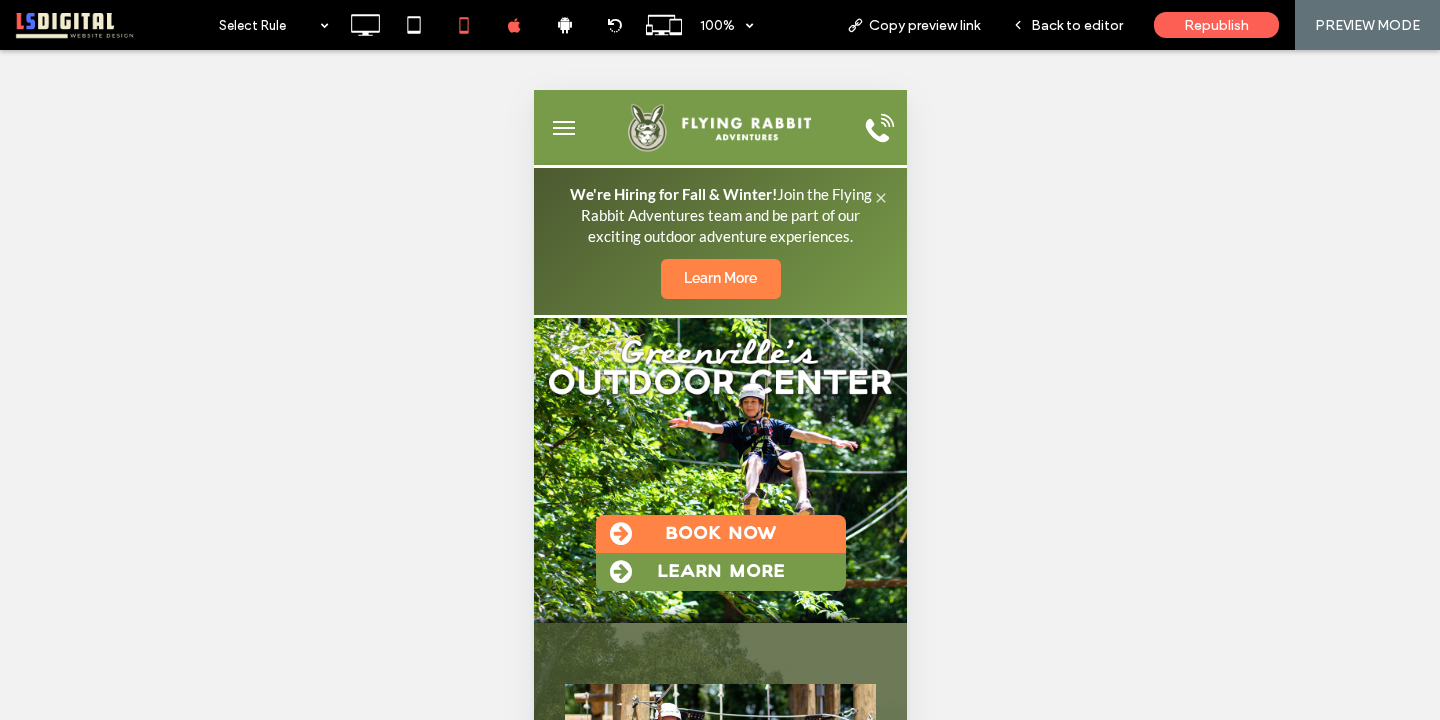 scroll, scrollTop: 0, scrollLeft: 0, axis: both 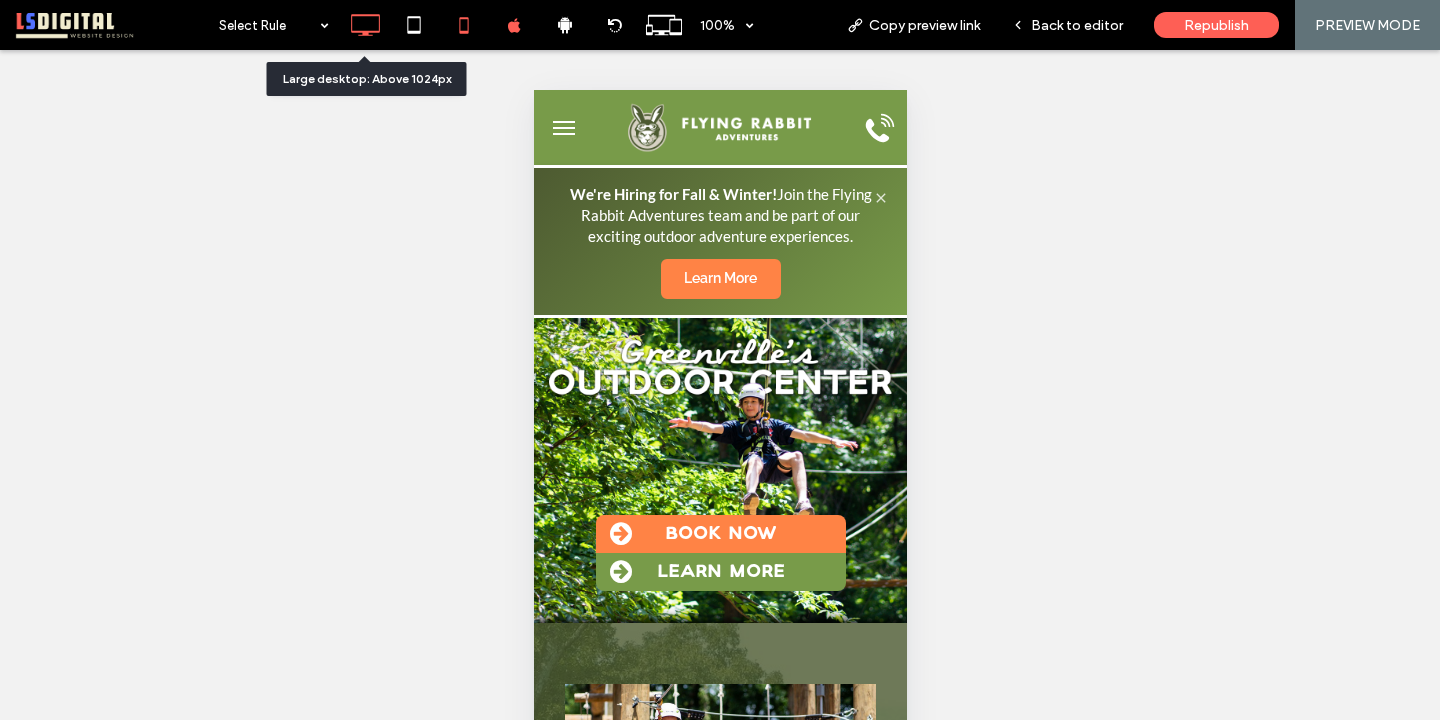 click 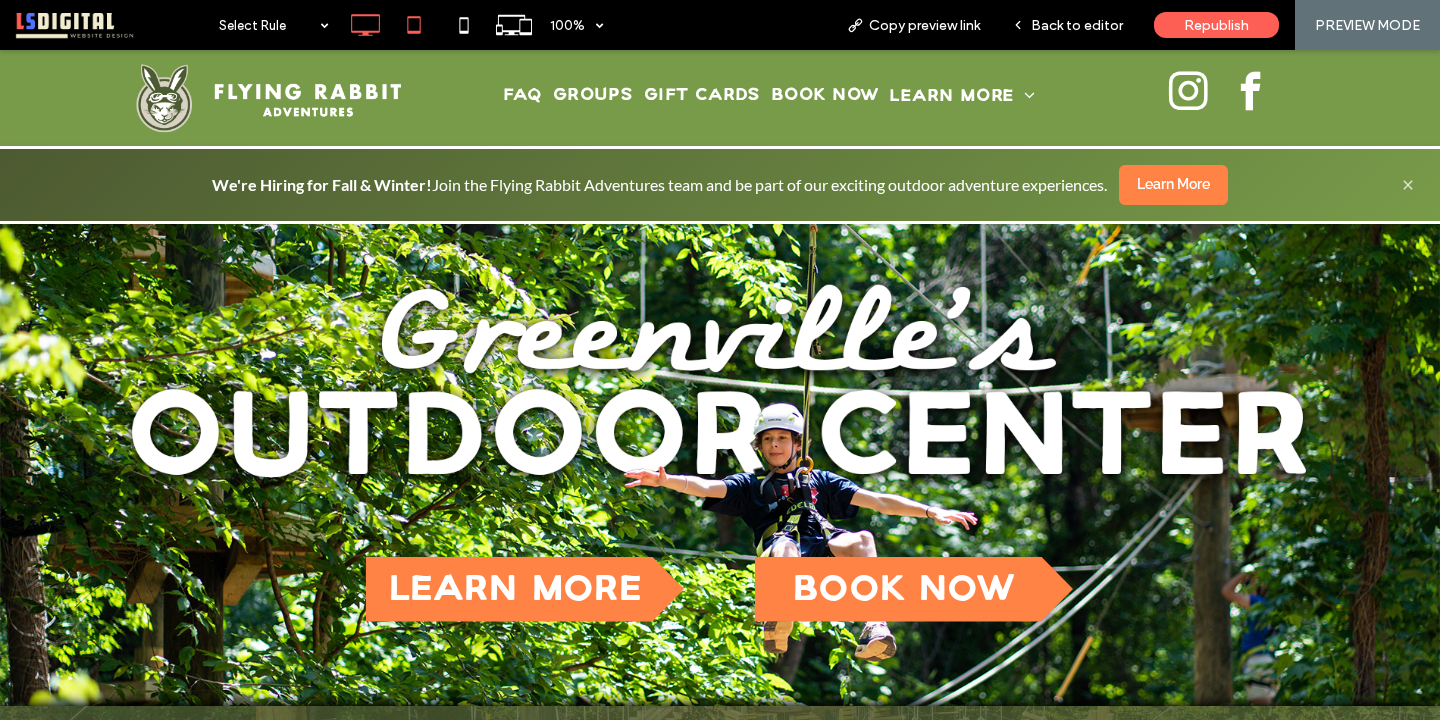 scroll, scrollTop: 0, scrollLeft: 0, axis: both 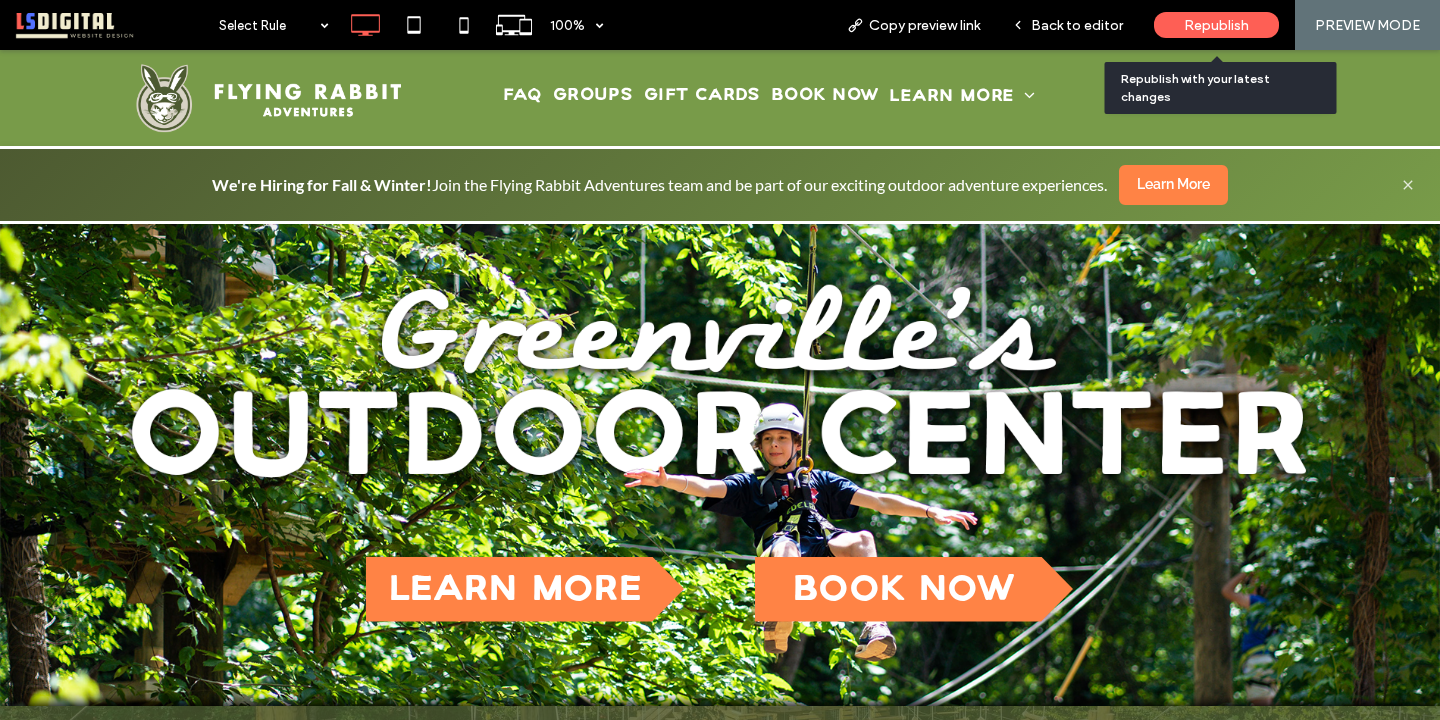 click on "Republish" at bounding box center (1216, 25) 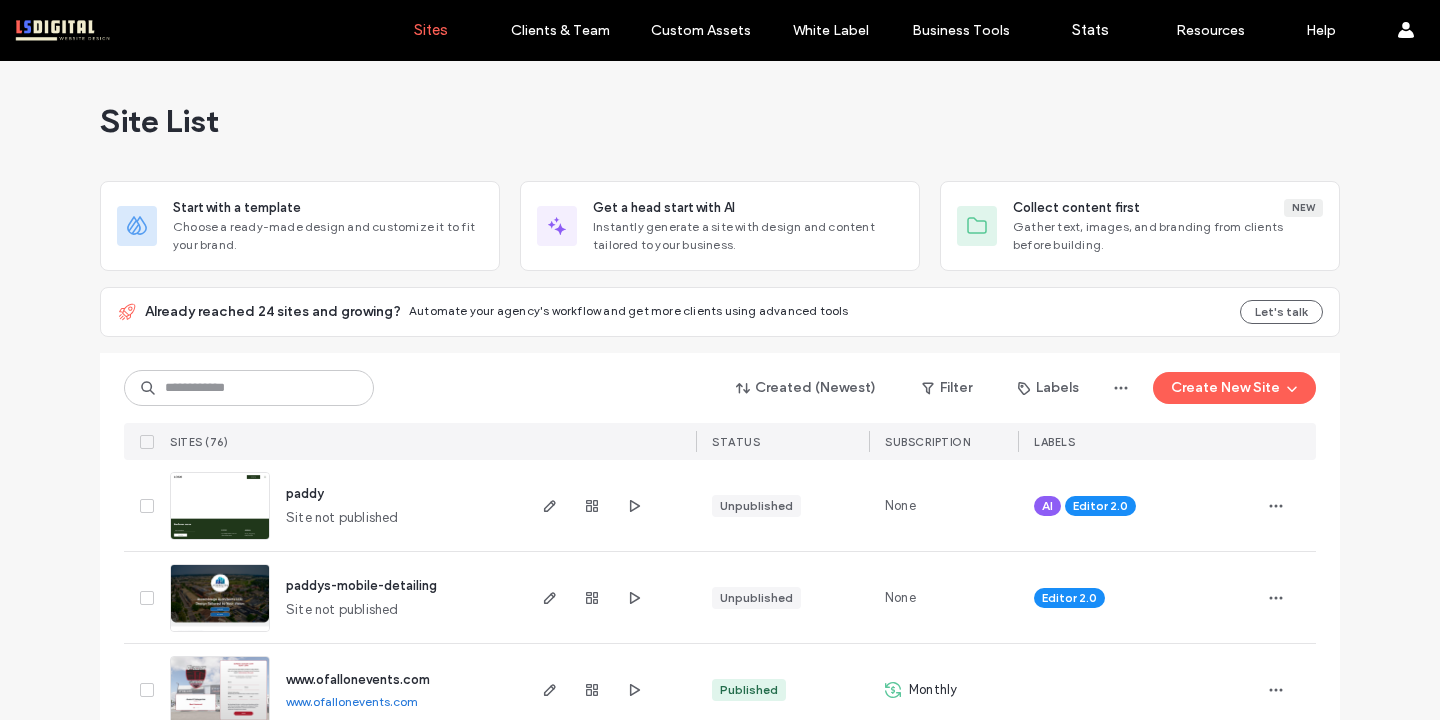 scroll, scrollTop: 0, scrollLeft: 0, axis: both 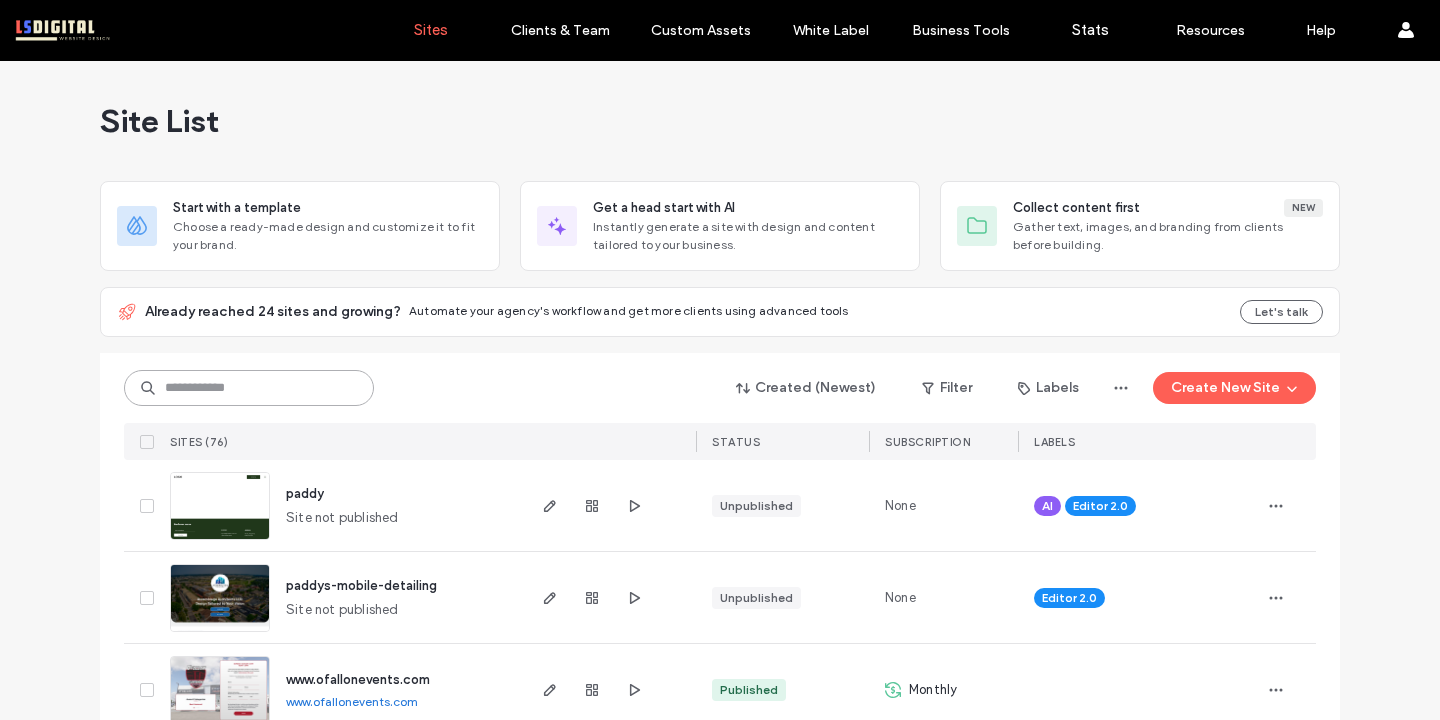 click at bounding box center (249, 388) 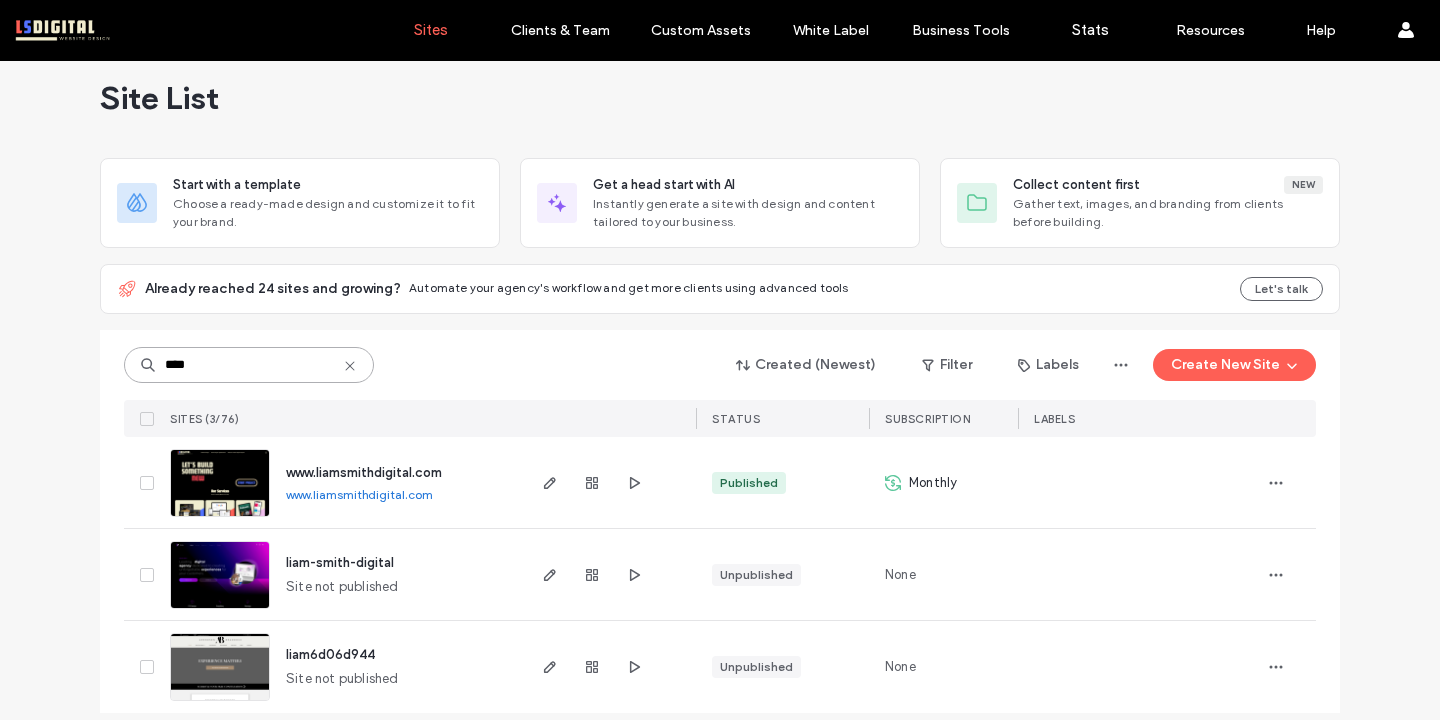 scroll, scrollTop: 24, scrollLeft: 0, axis: vertical 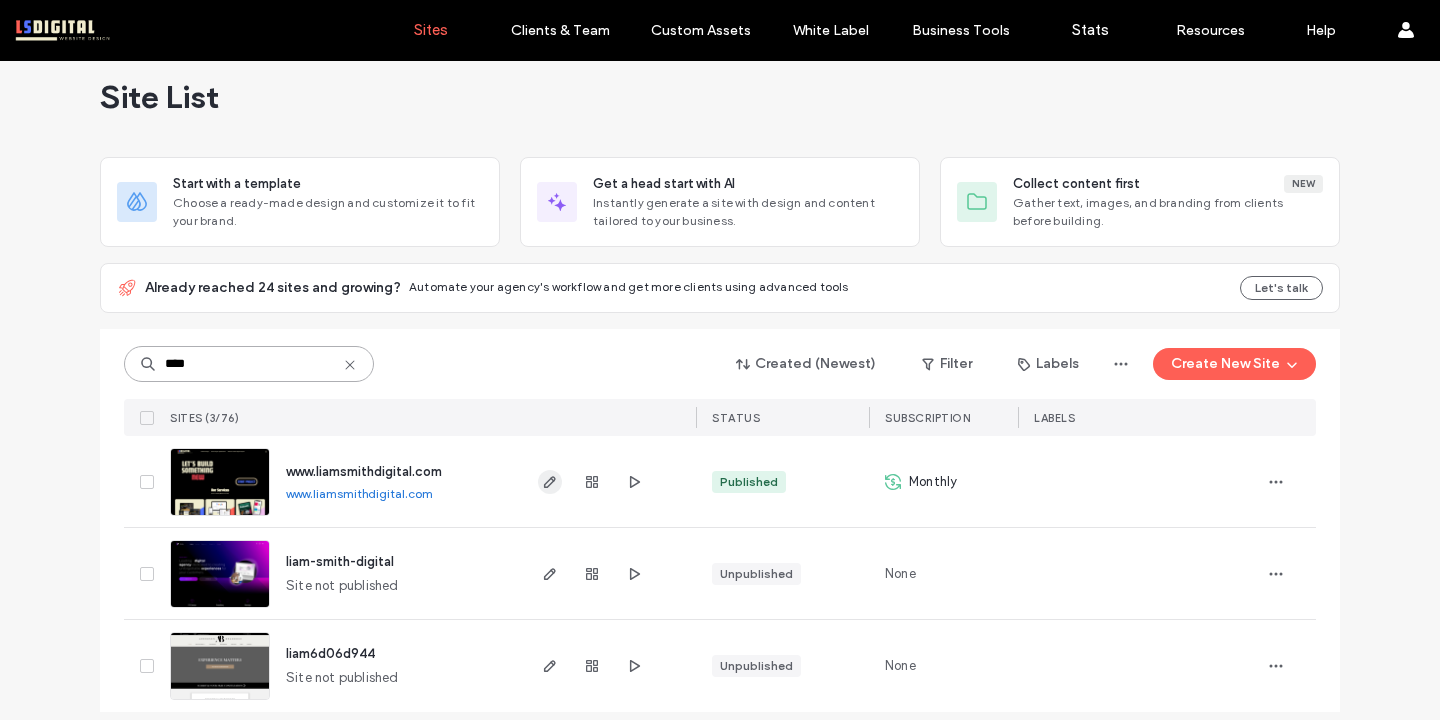 type on "****" 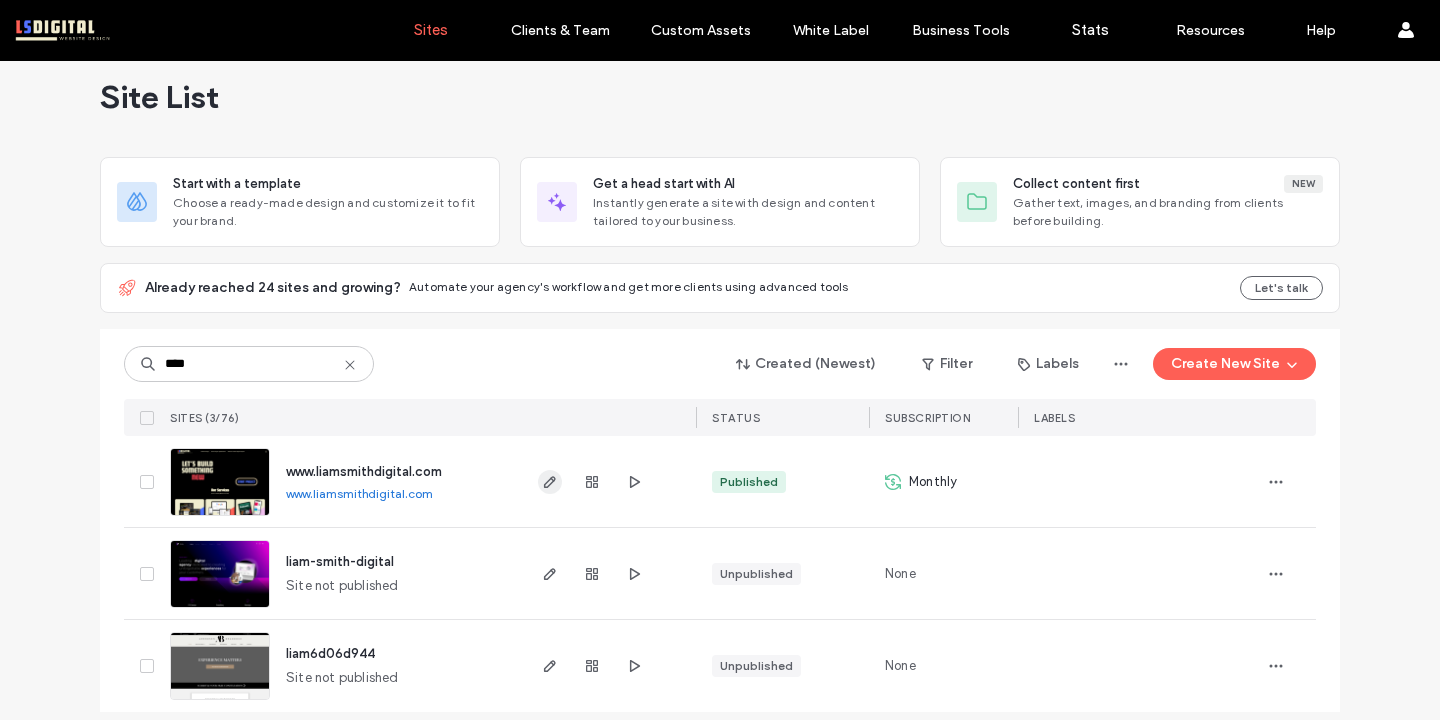 click 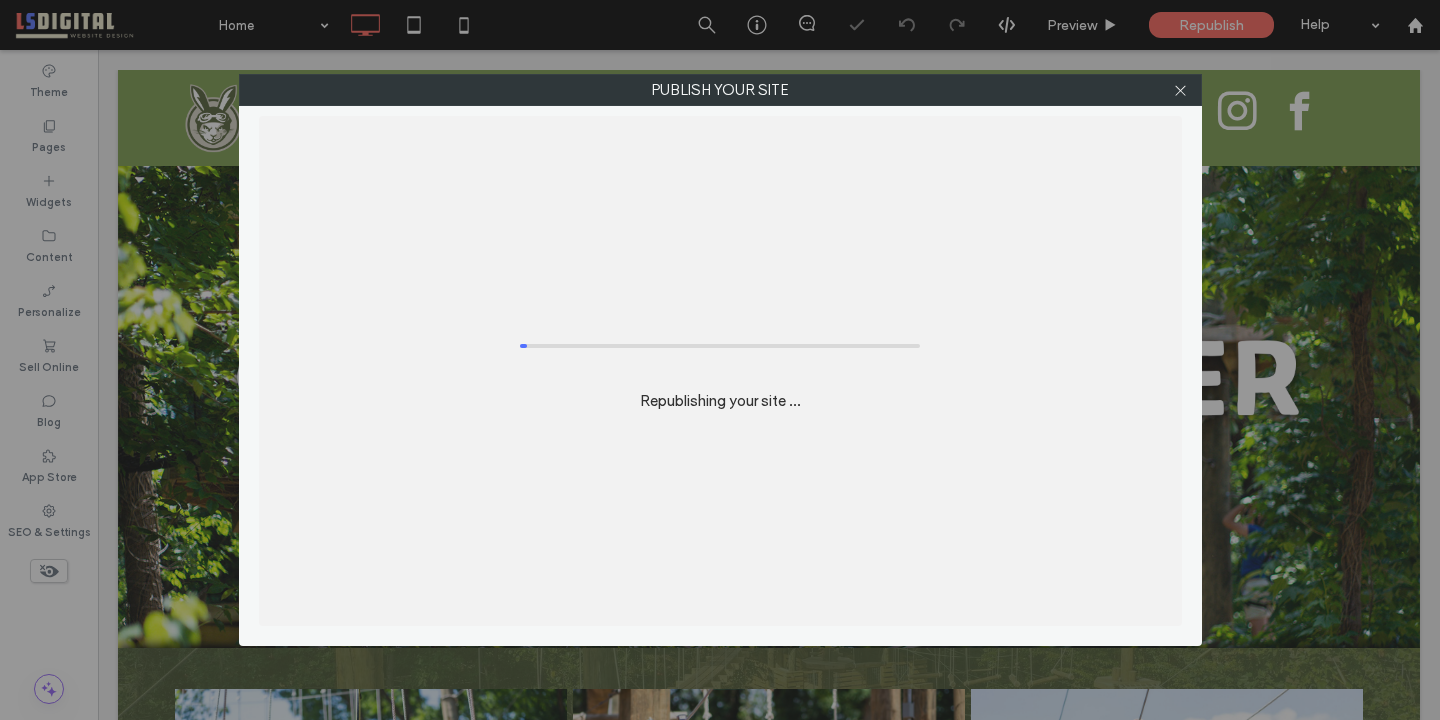 scroll, scrollTop: 0, scrollLeft: 0, axis: both 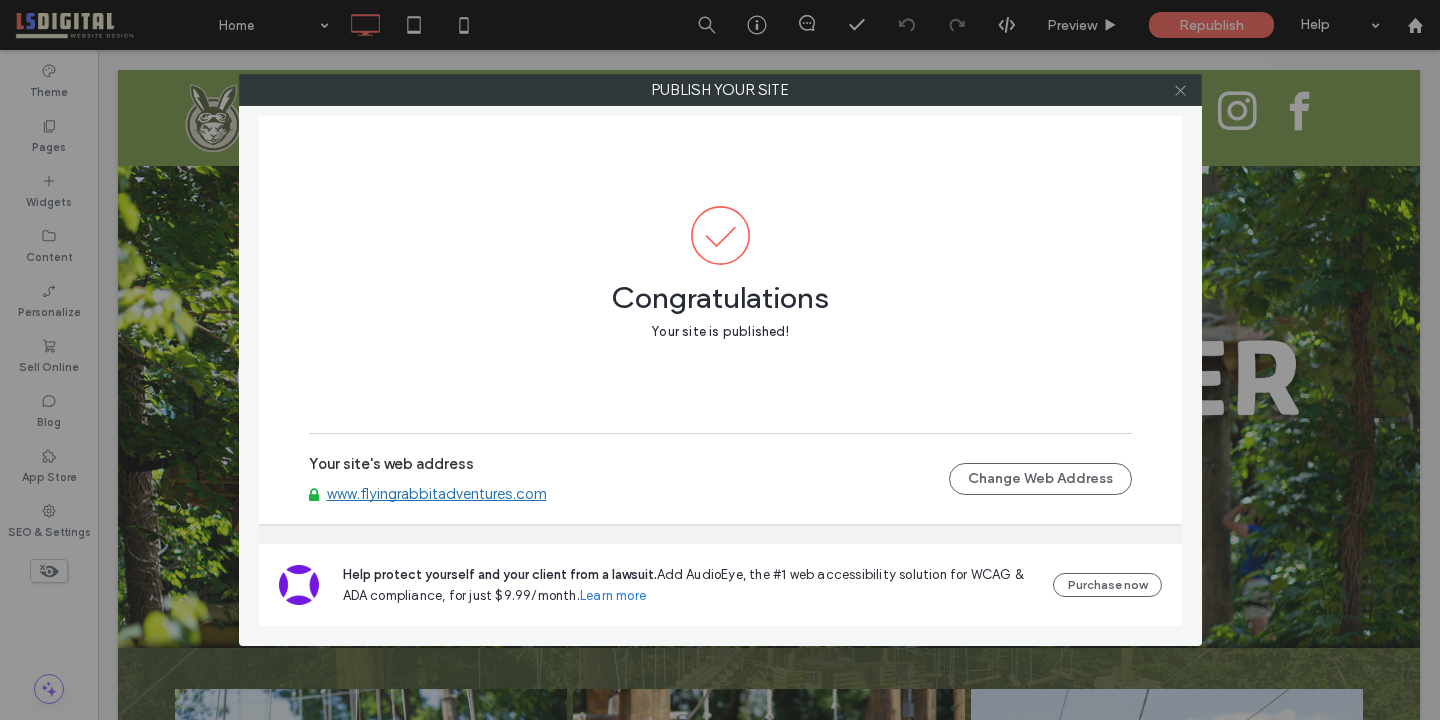 click 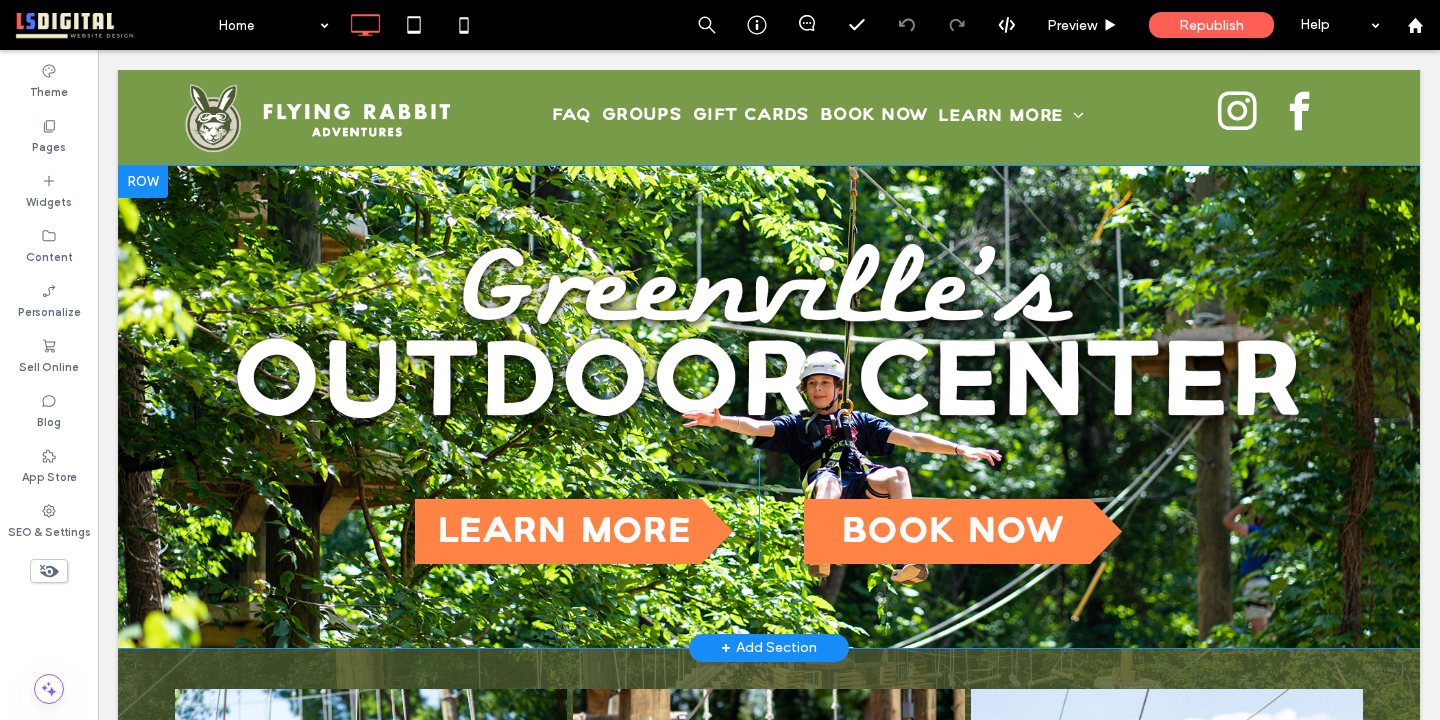 click at bounding box center [143, 182] 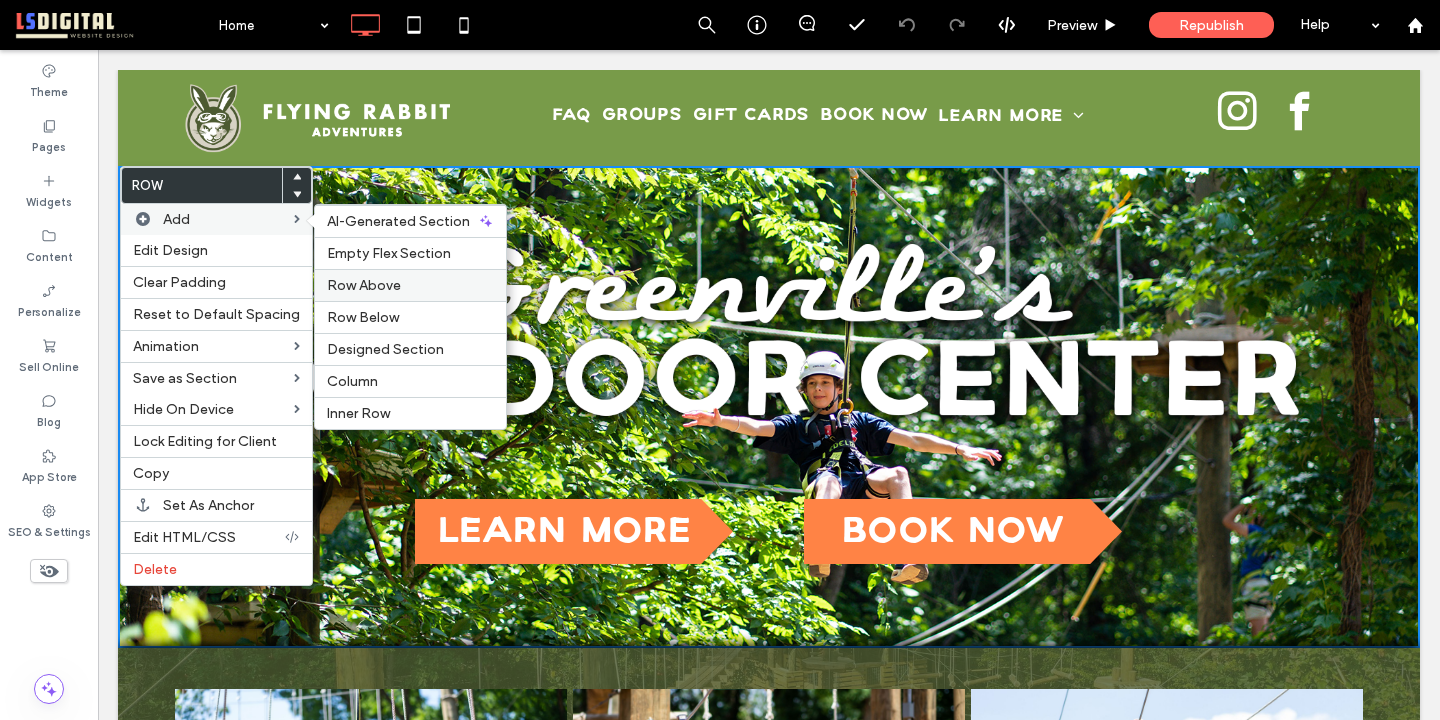 click on "Row Above" at bounding box center [410, 285] 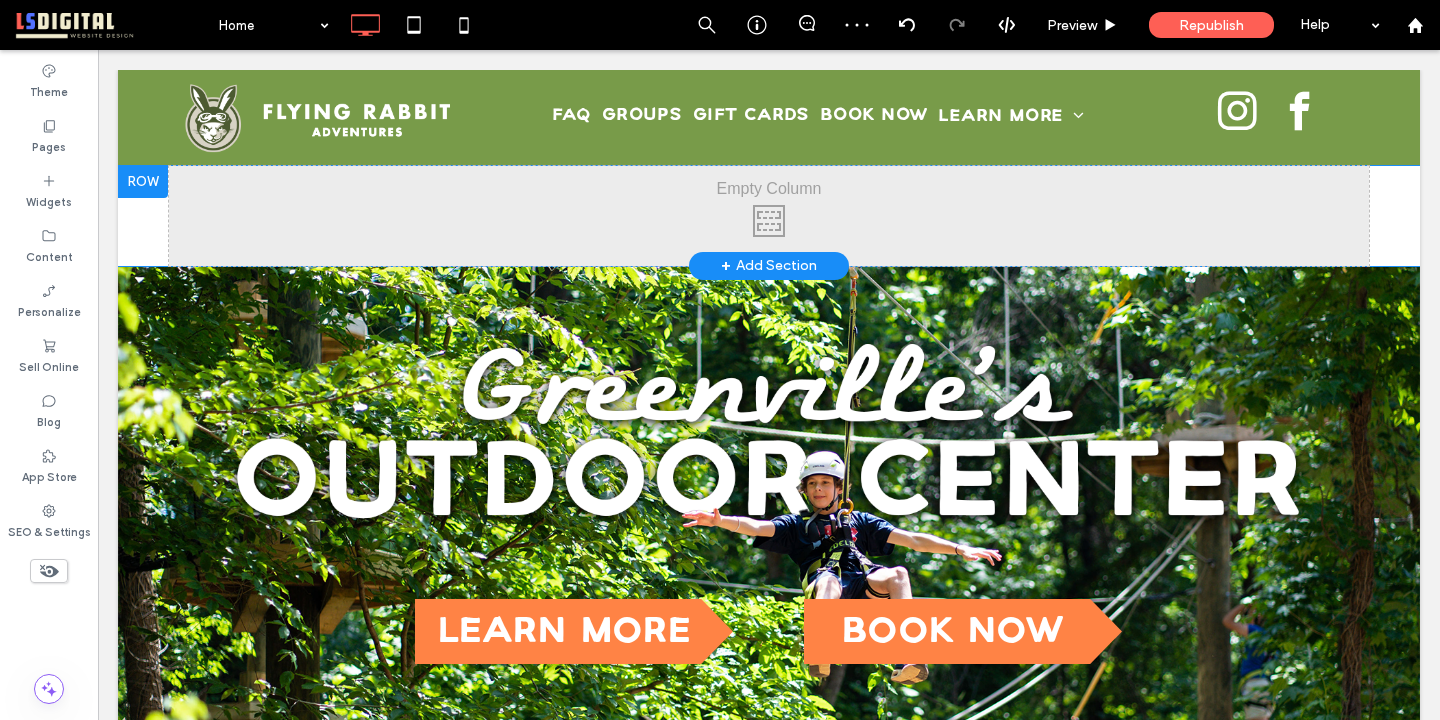 click at bounding box center [143, 182] 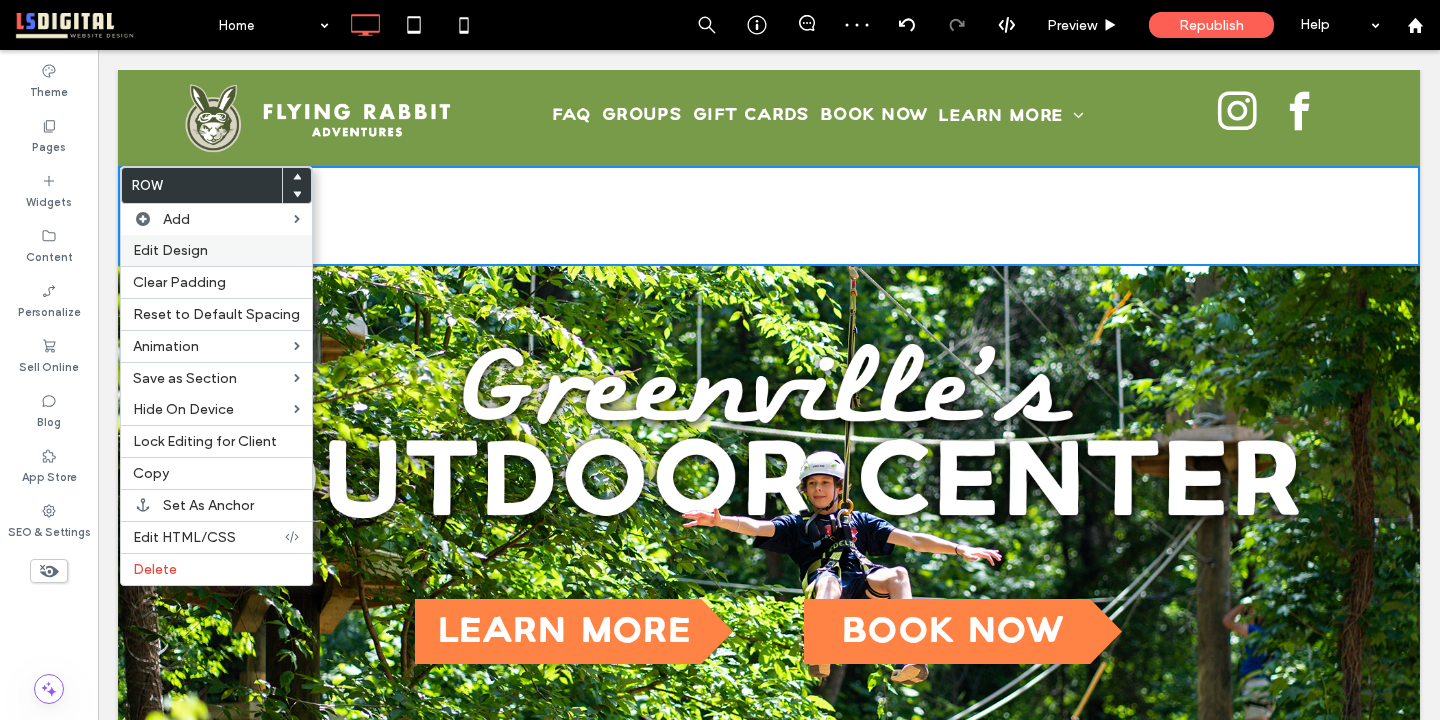 click on "Edit Design" at bounding box center [216, 250] 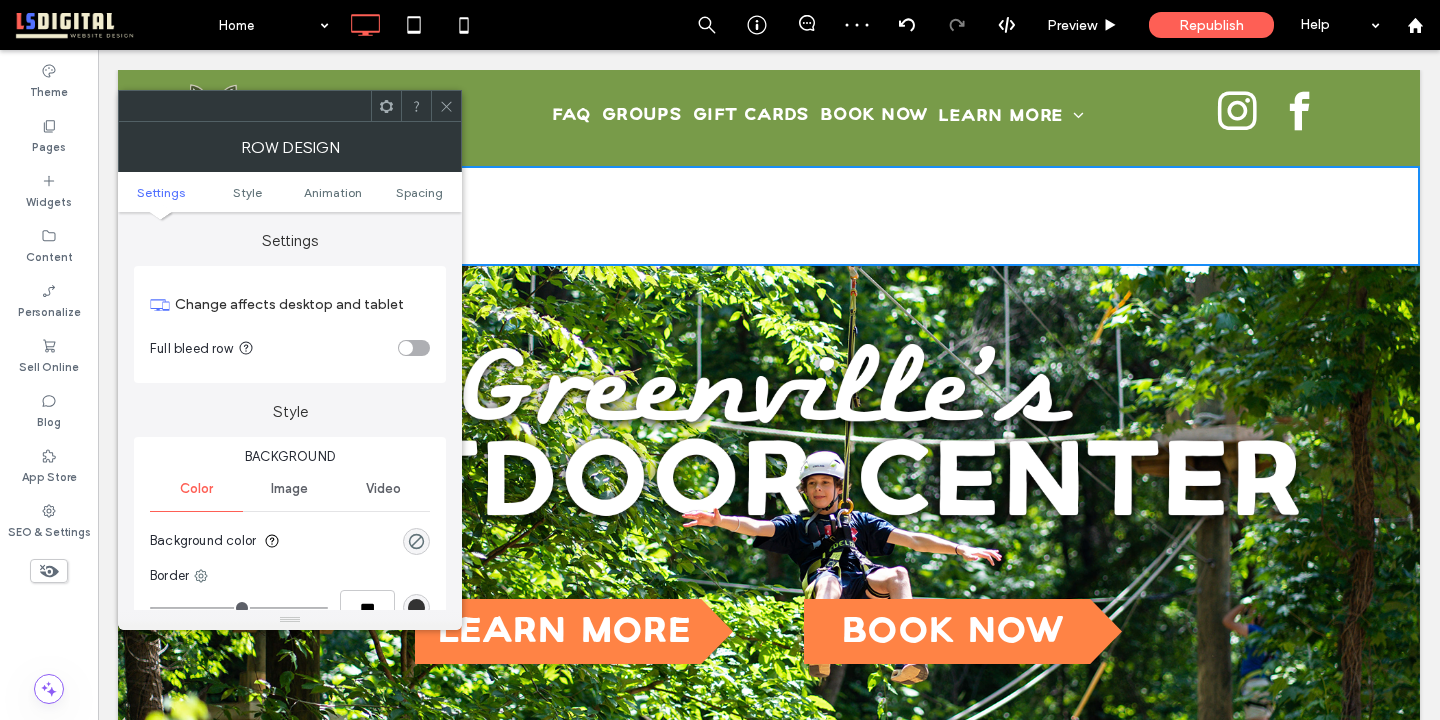 click at bounding box center (414, 348) 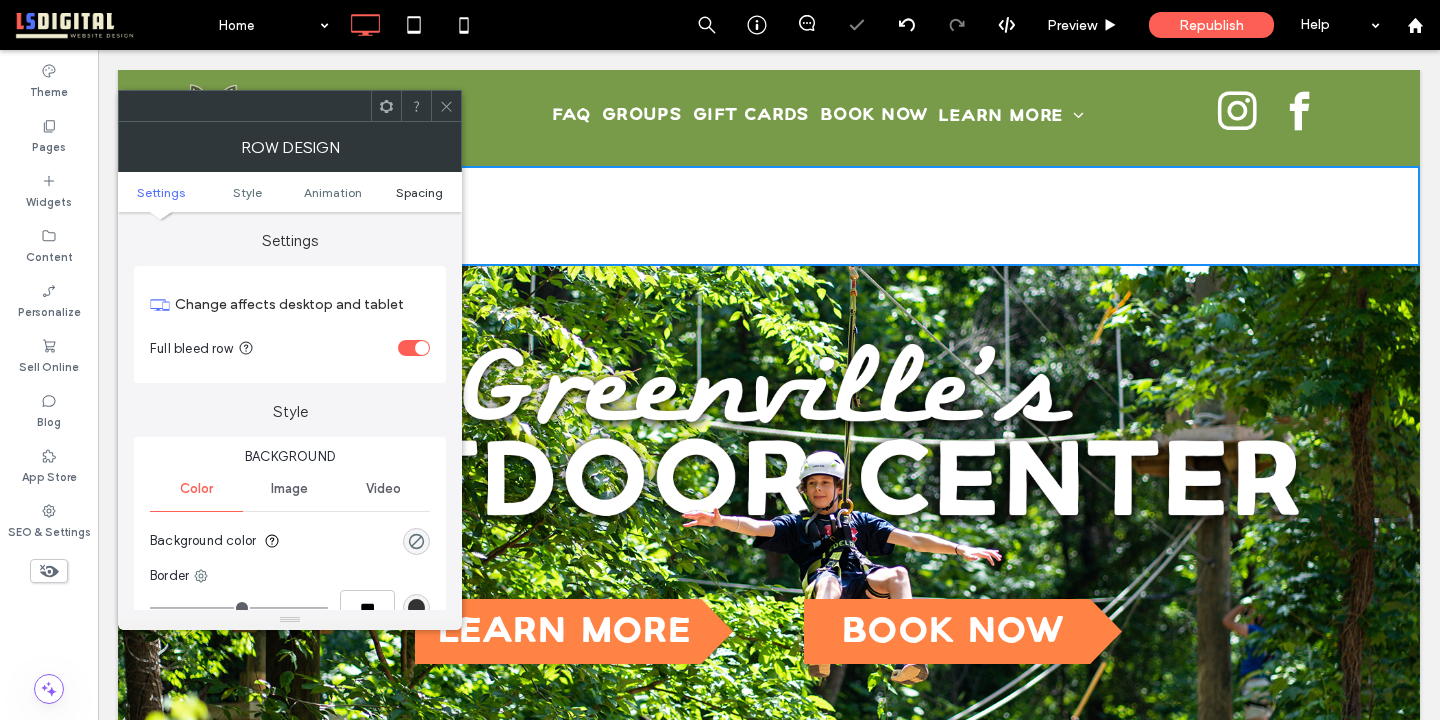 click on "Spacing" at bounding box center (419, 192) 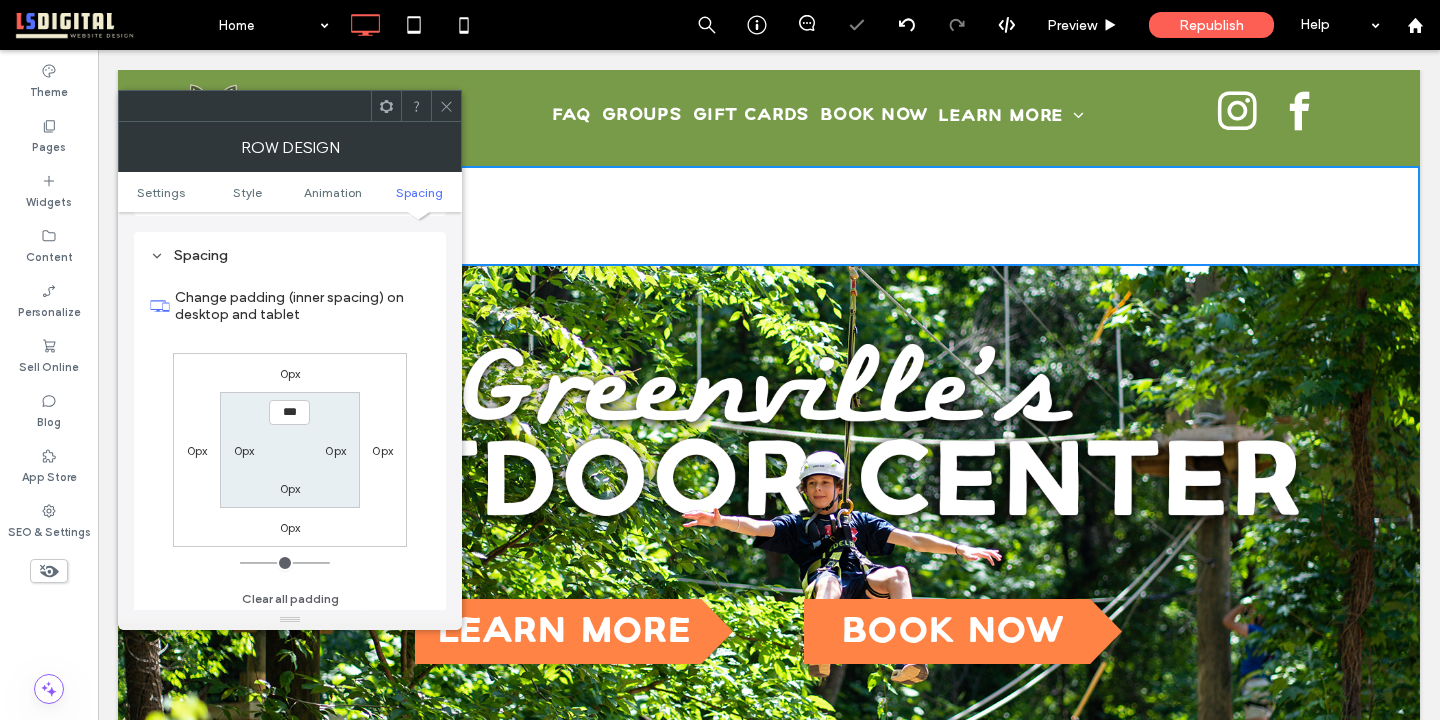 scroll, scrollTop: 566, scrollLeft: 0, axis: vertical 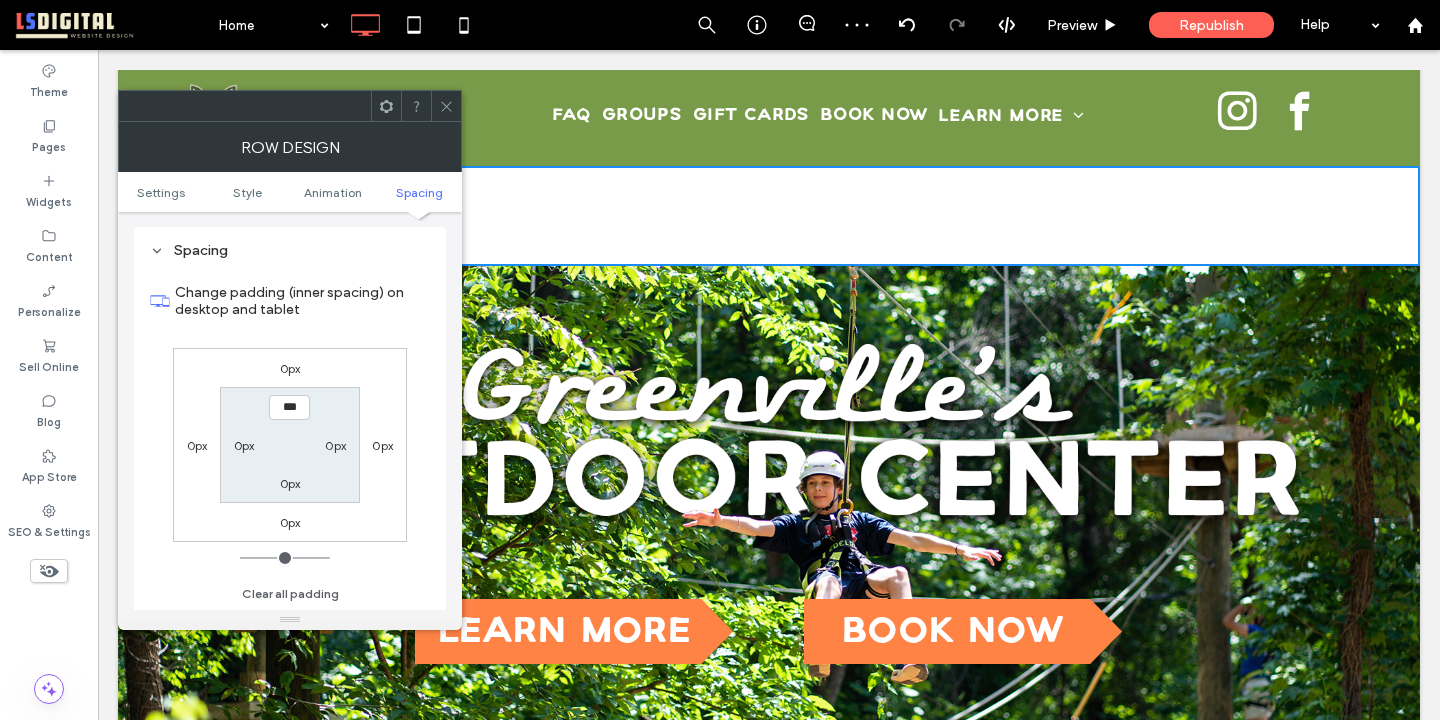 click 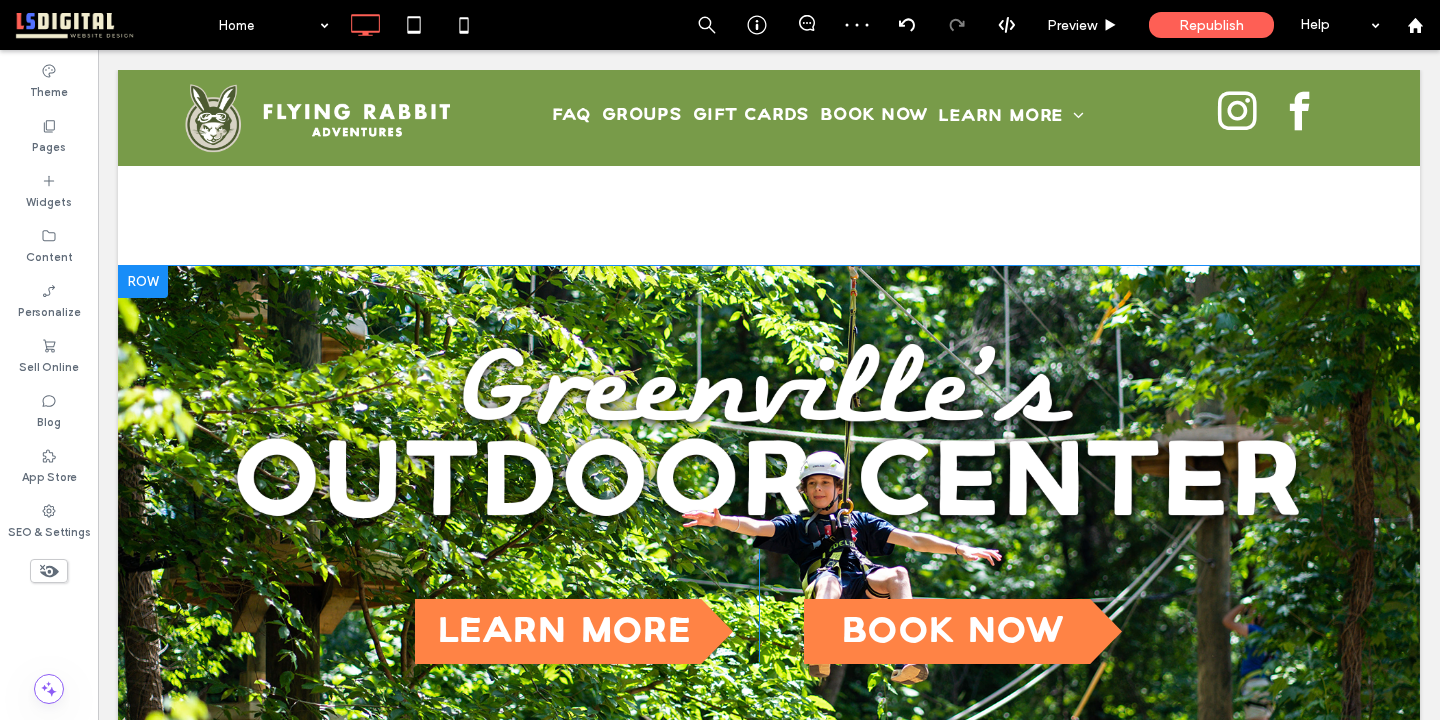 click at bounding box center (143, 282) 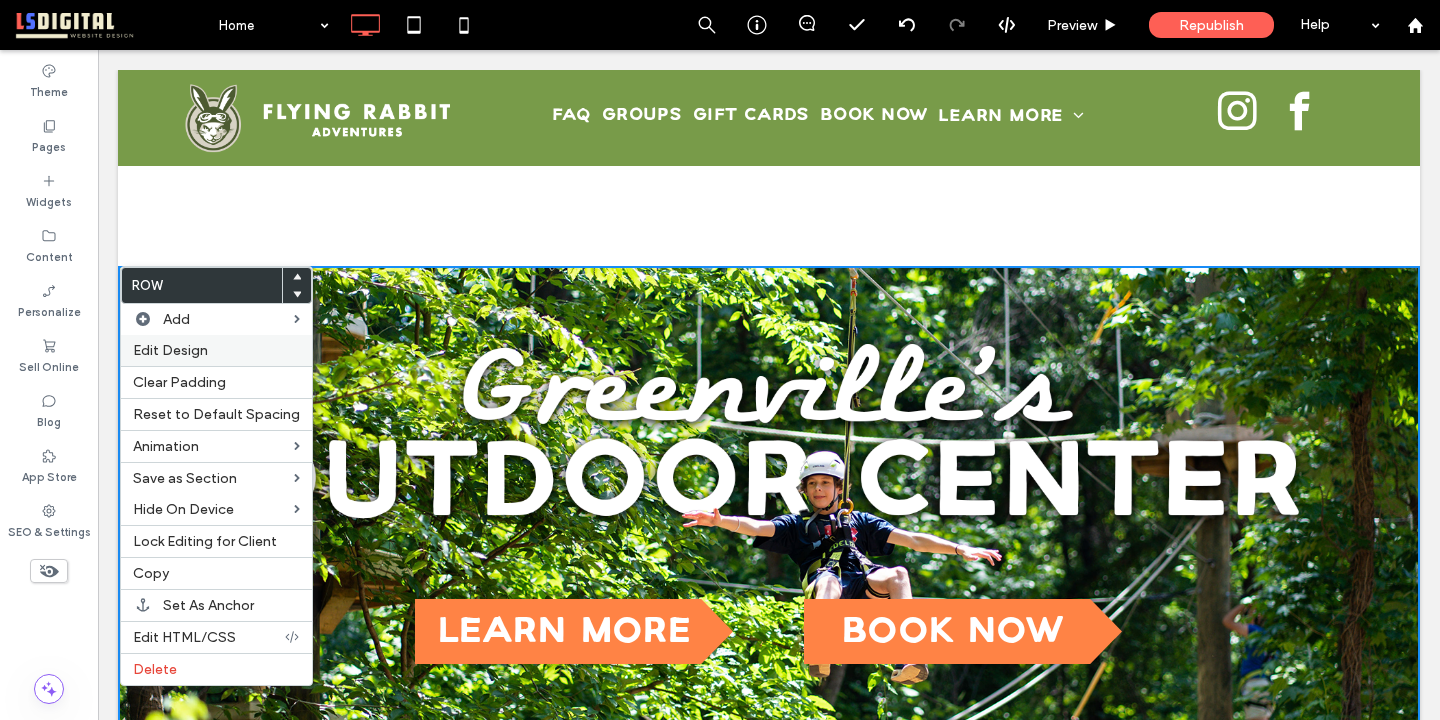 click on "Edit Design" at bounding box center (170, 350) 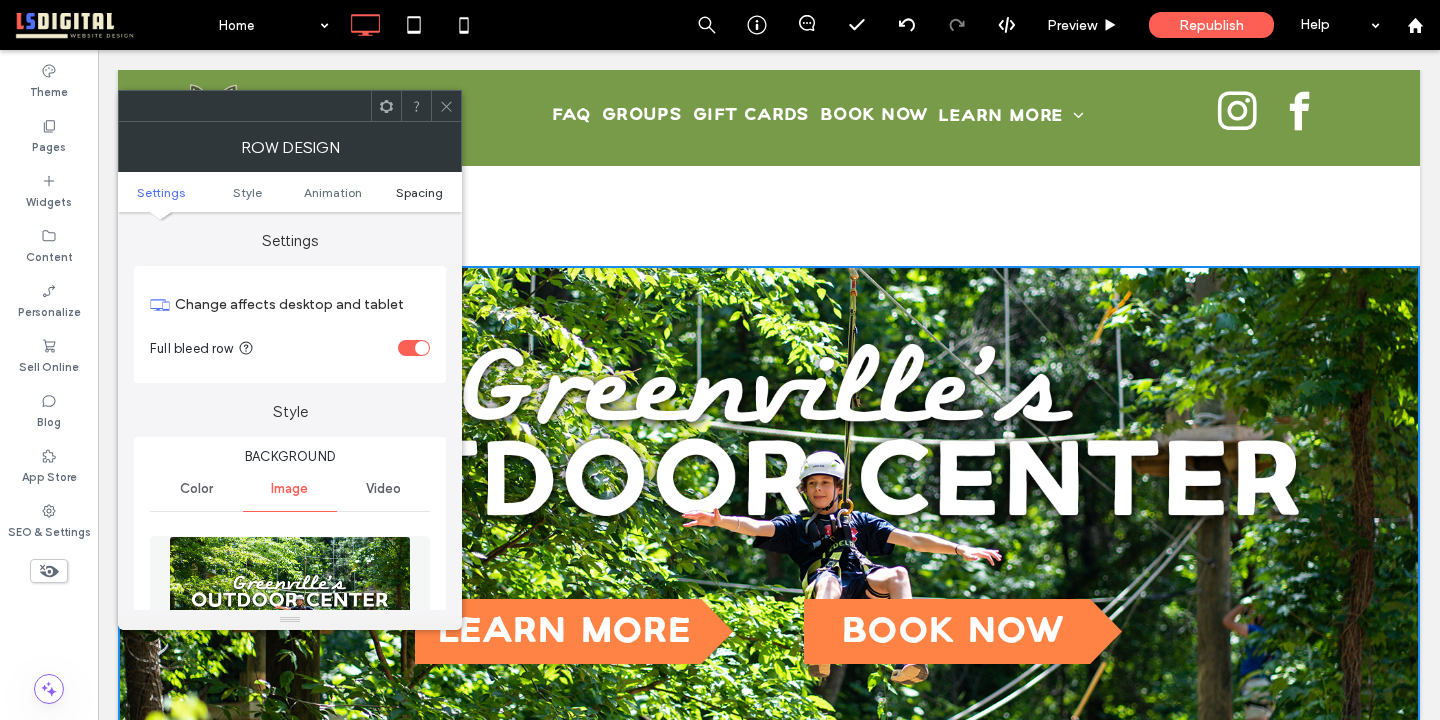 click on "Spacing" at bounding box center (419, 192) 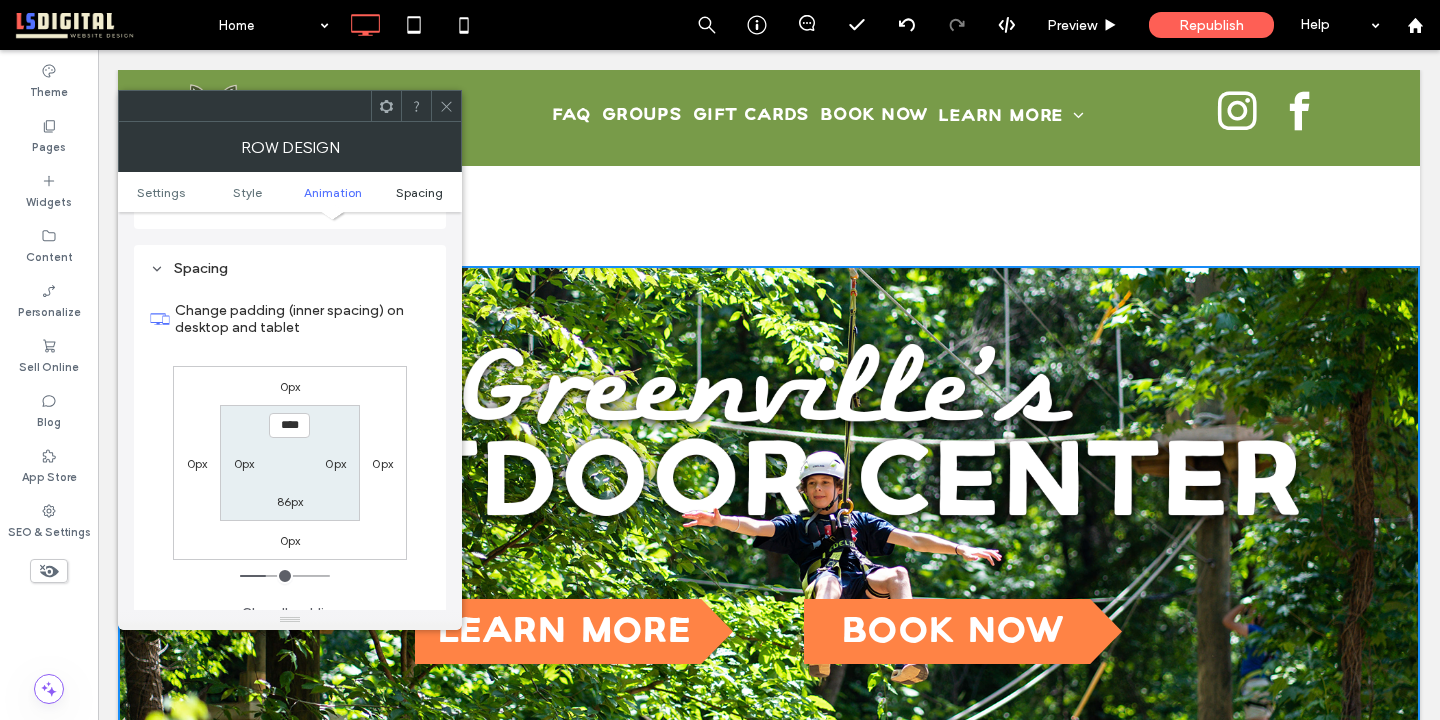 scroll, scrollTop: 1204, scrollLeft: 0, axis: vertical 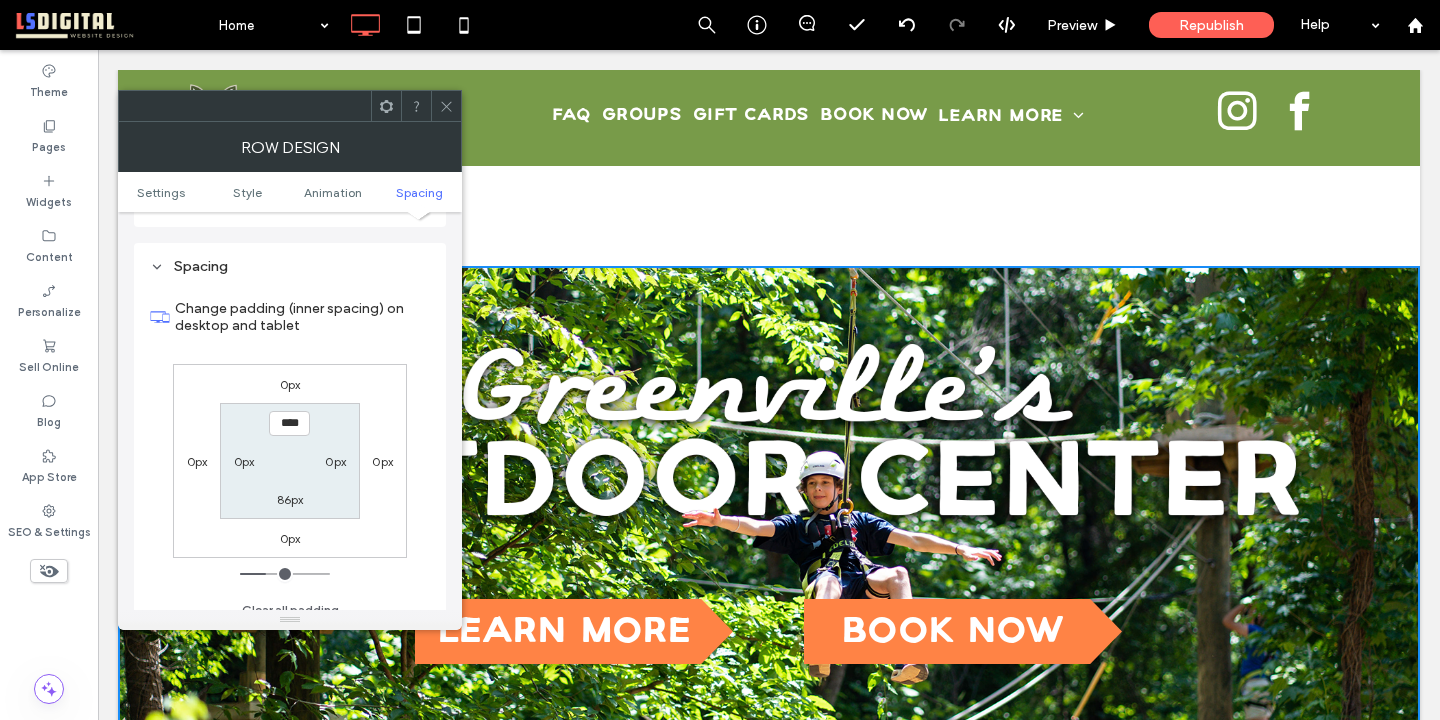 click 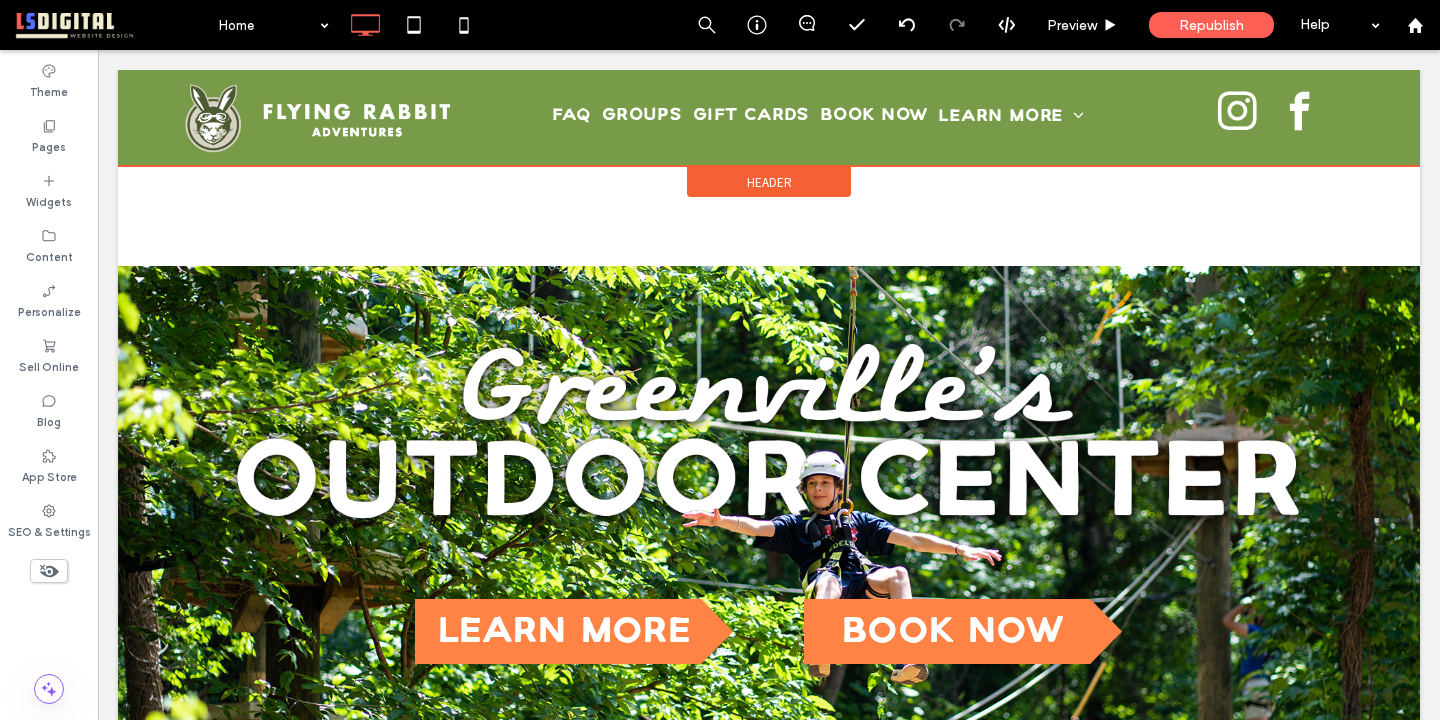 click on "Header" at bounding box center (769, 182) 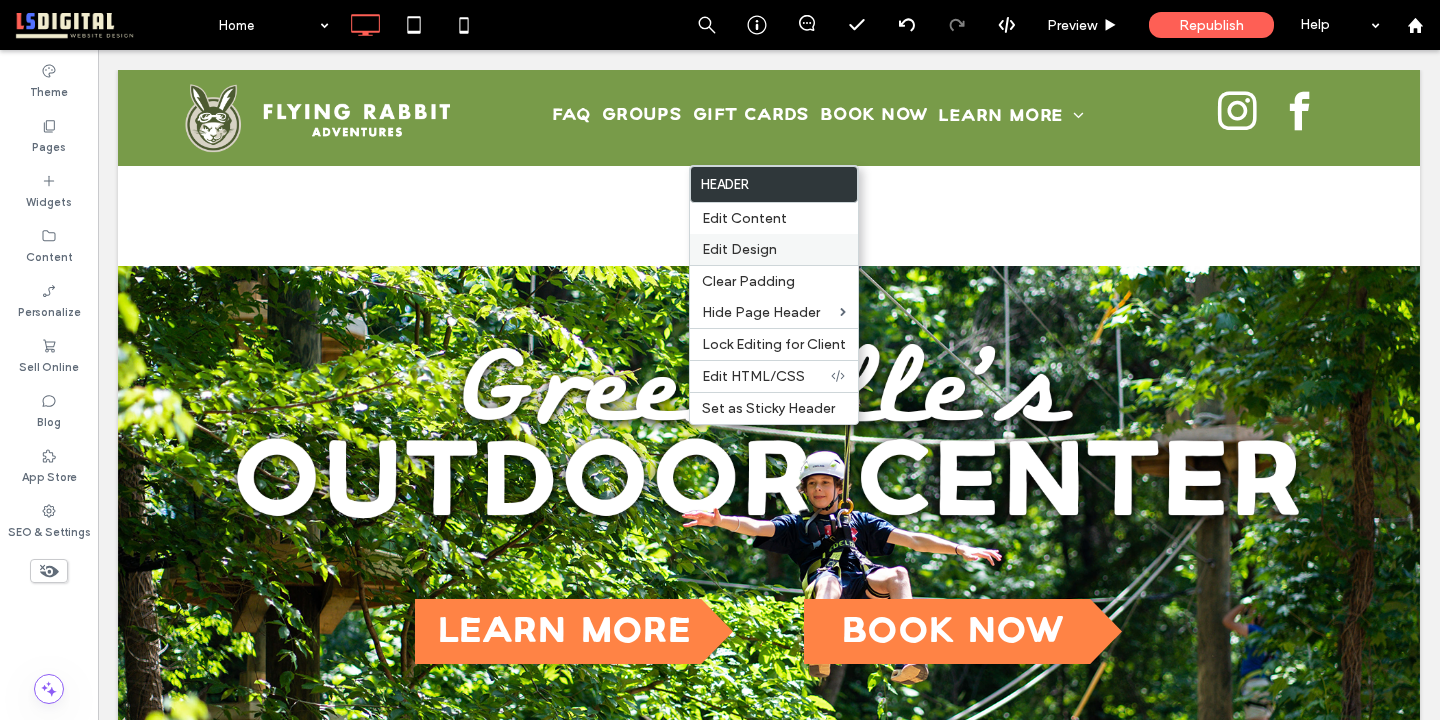 click on "Edit Design" at bounding box center (739, 249) 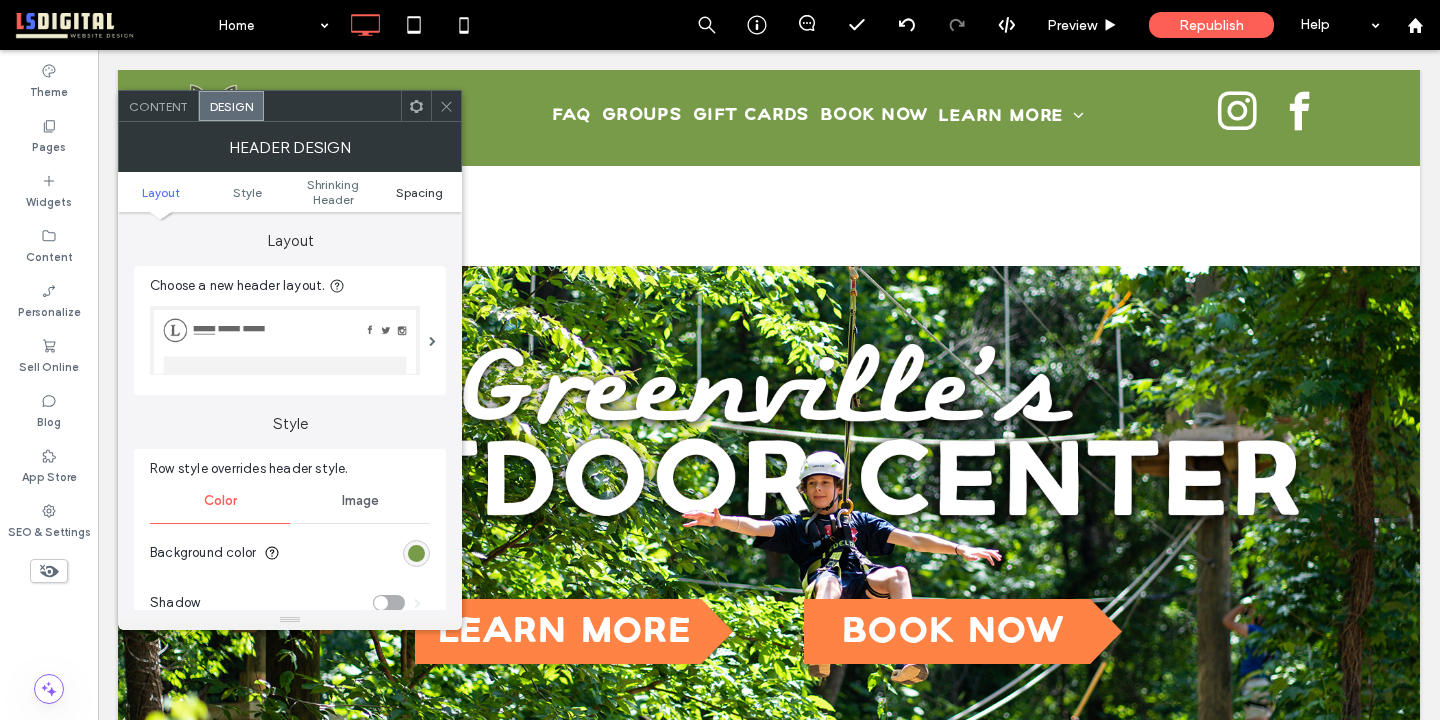 click on "Spacing" at bounding box center (419, 192) 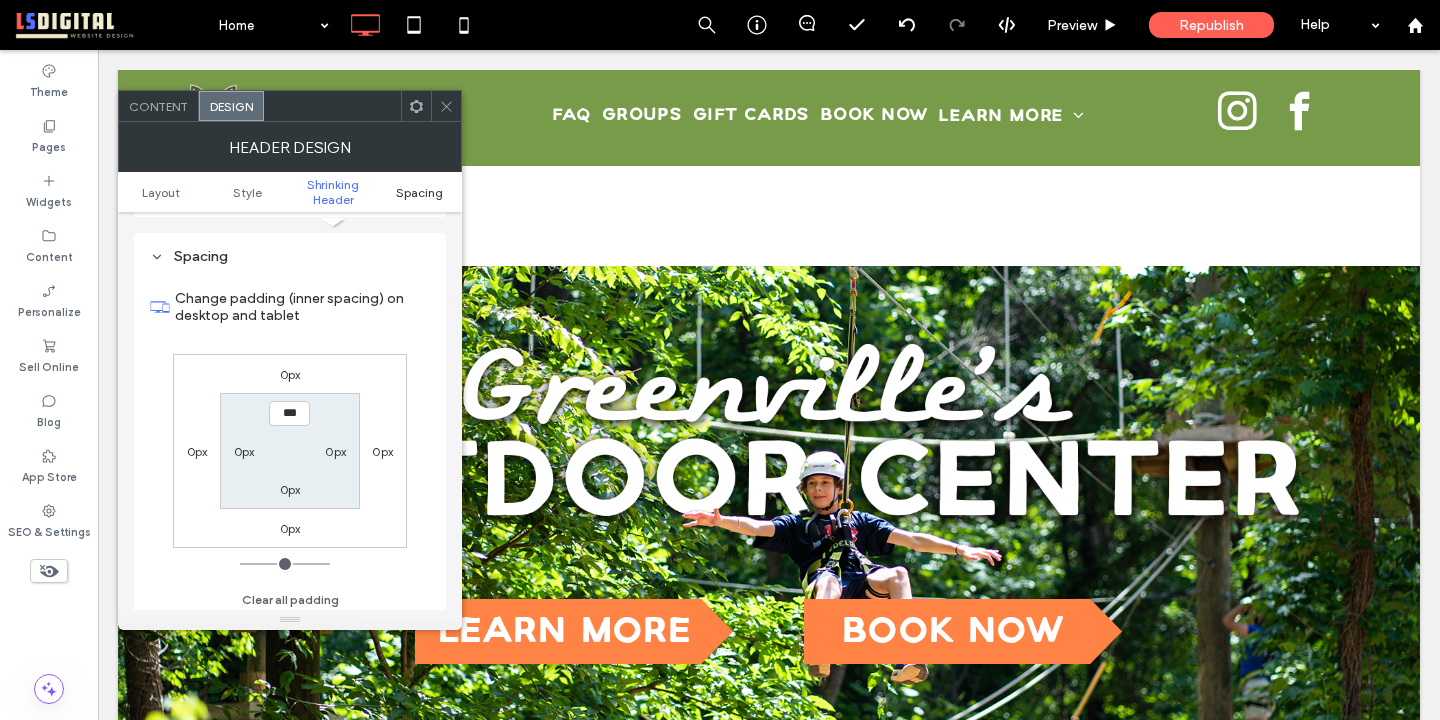 scroll, scrollTop: 685, scrollLeft: 0, axis: vertical 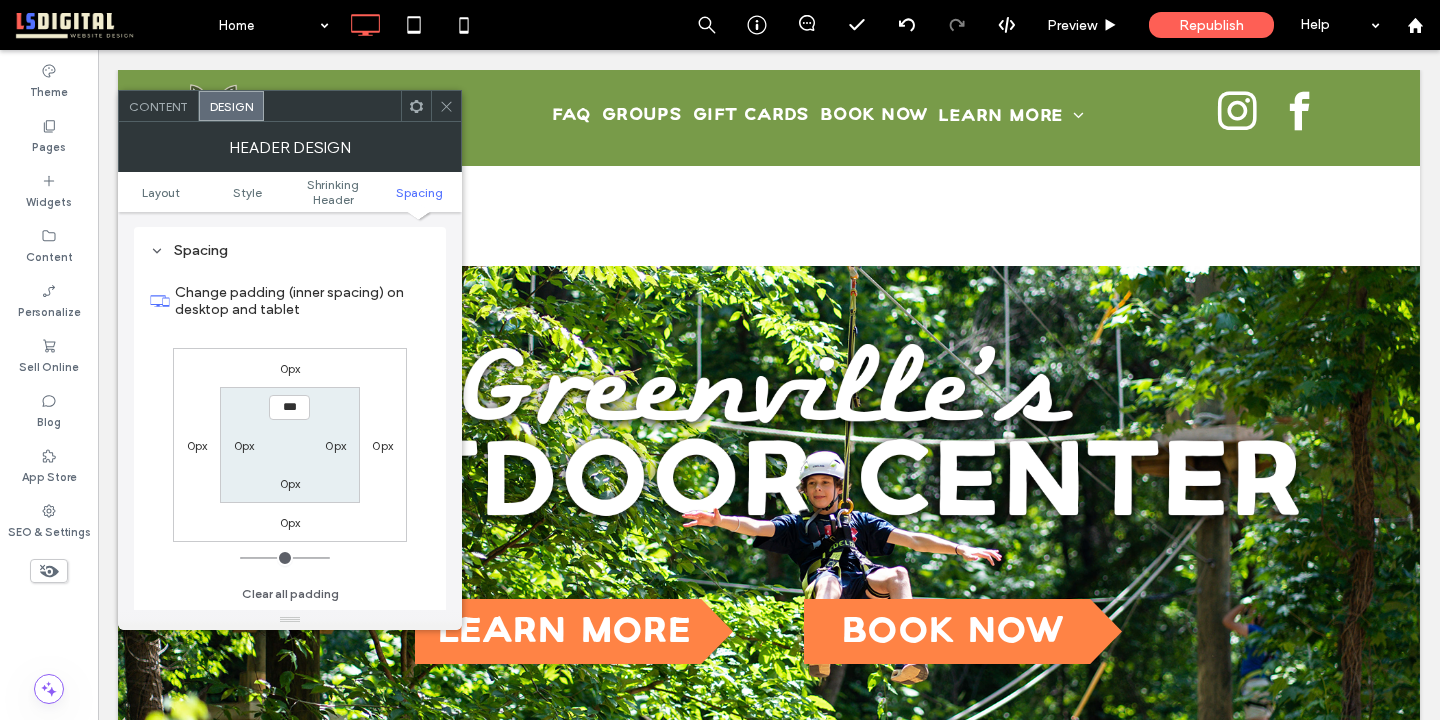 click 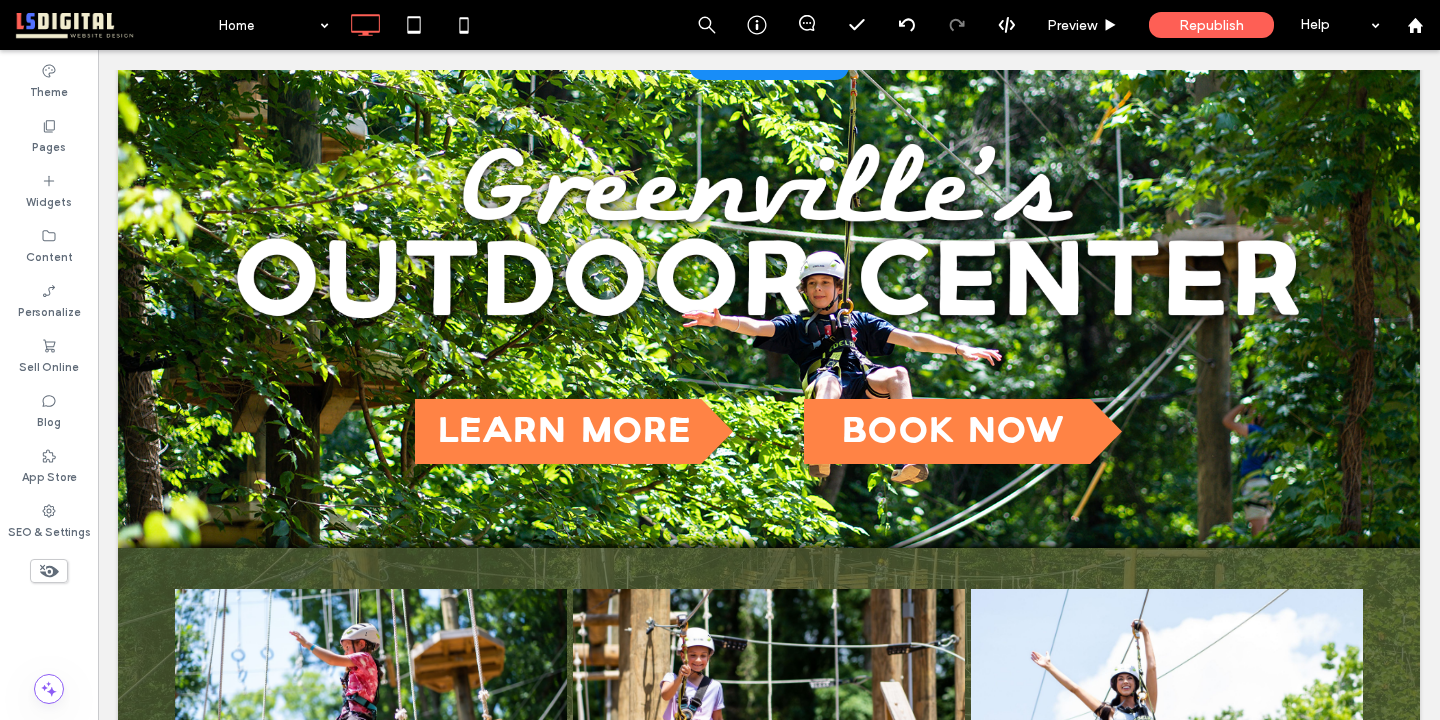 scroll, scrollTop: 0, scrollLeft: 0, axis: both 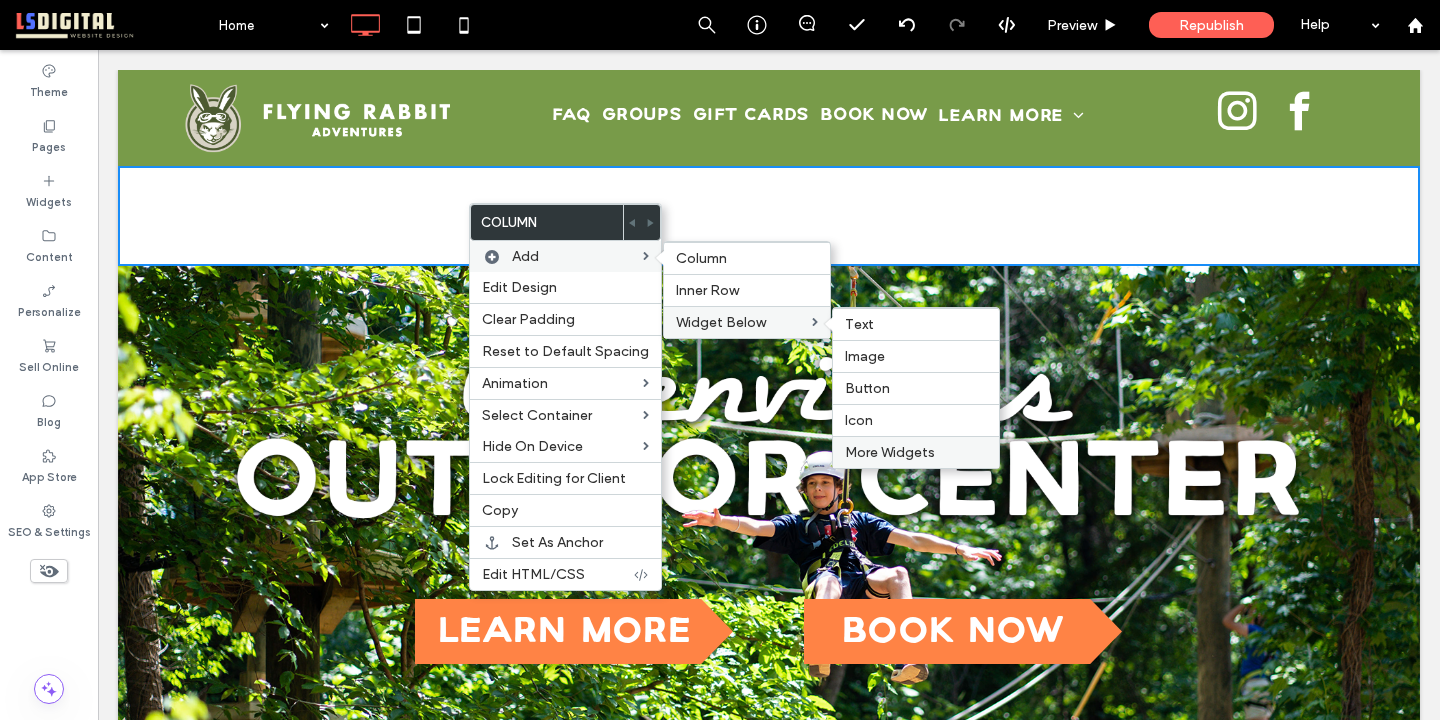 click on "More Widgets" at bounding box center [890, 452] 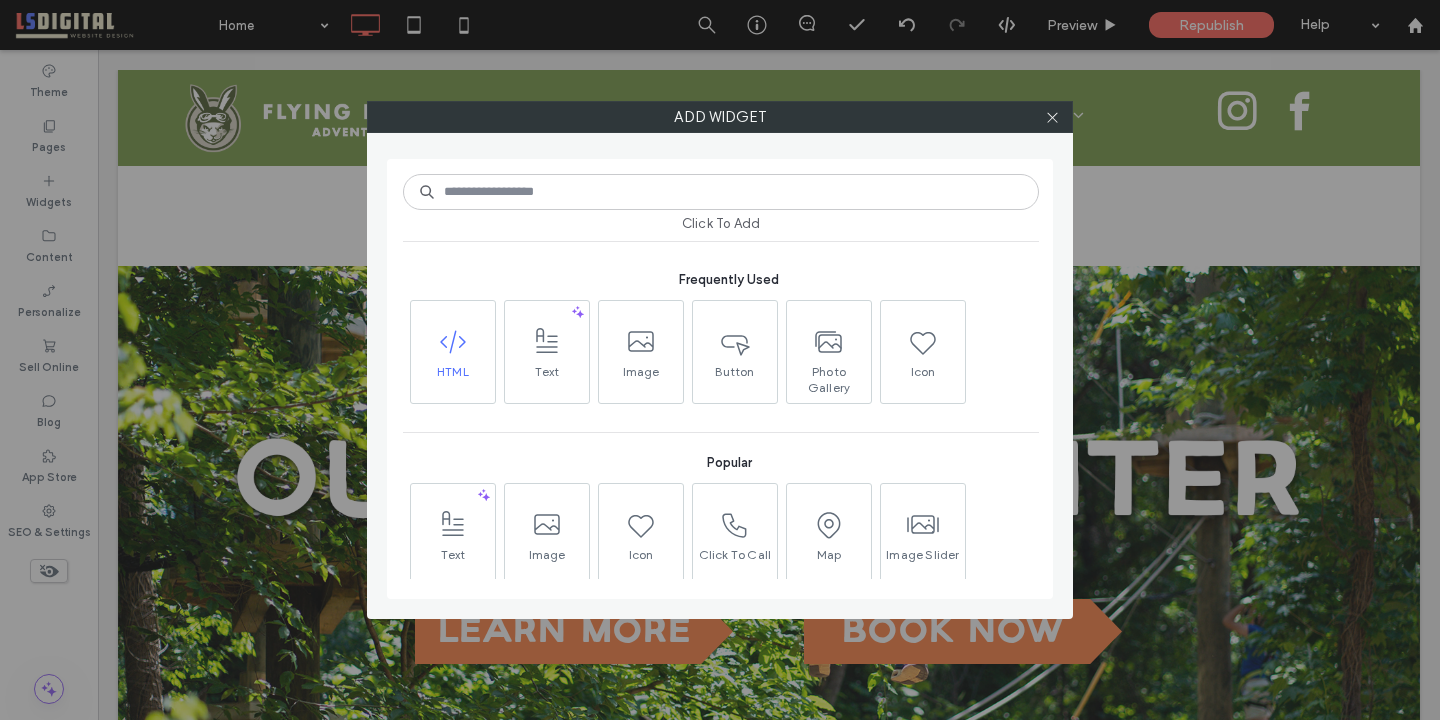 click on "HTML" at bounding box center (453, 378) 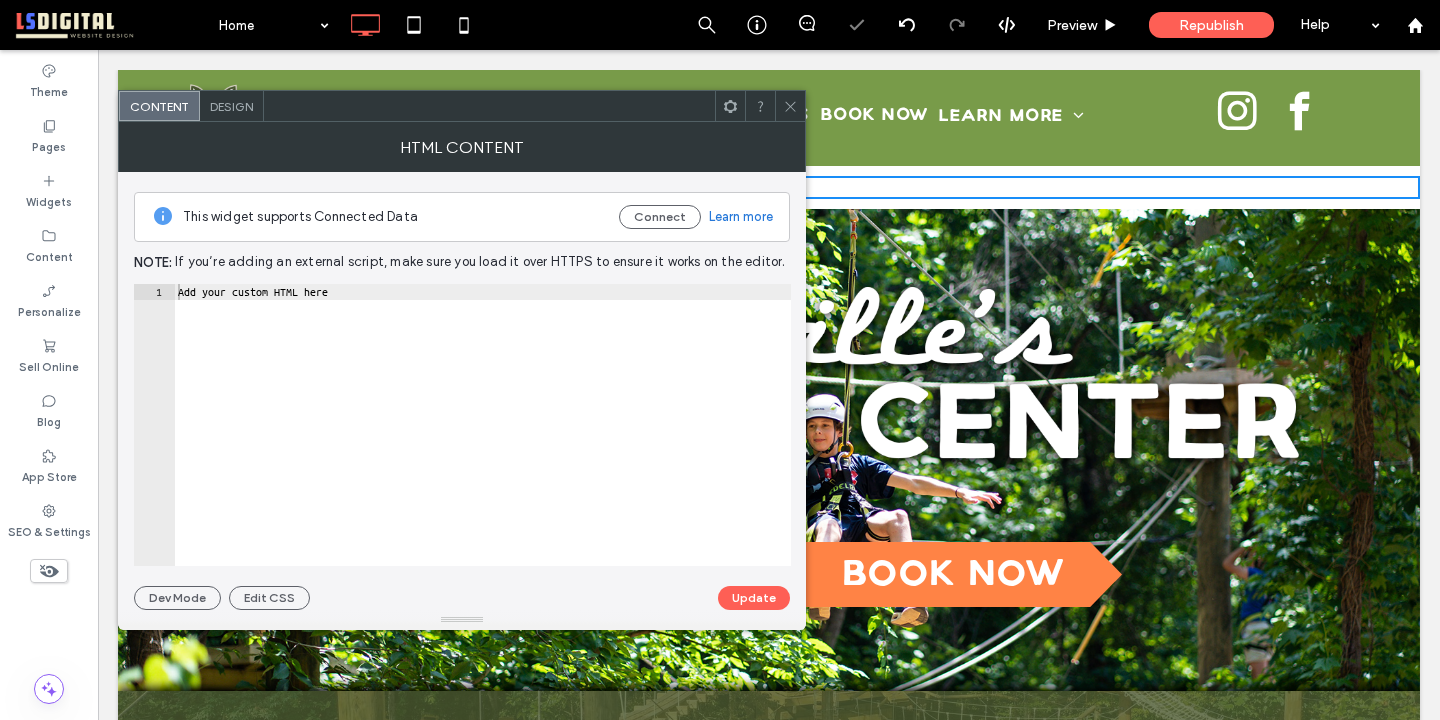 type on "**********" 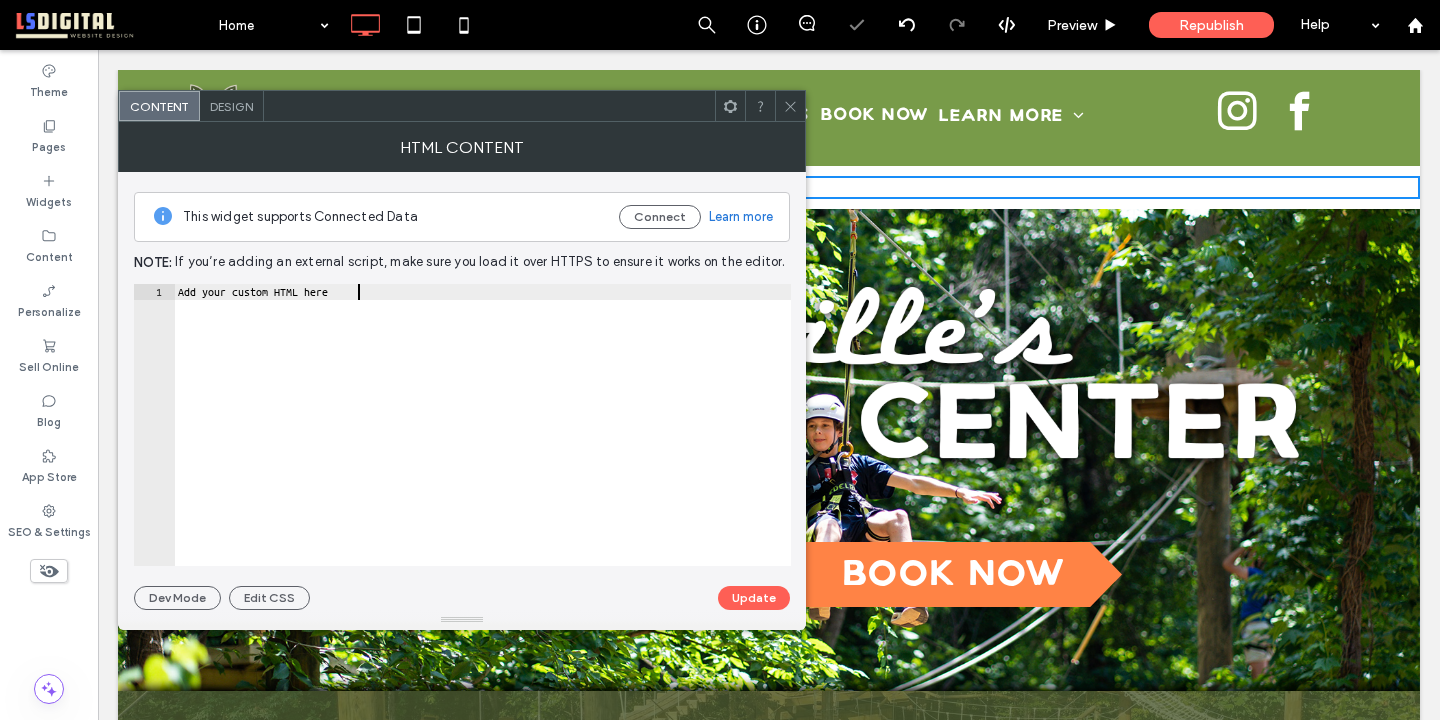 drag, startPoint x: 492, startPoint y: 388, endPoint x: 264, endPoint y: 239, distance: 272.36923 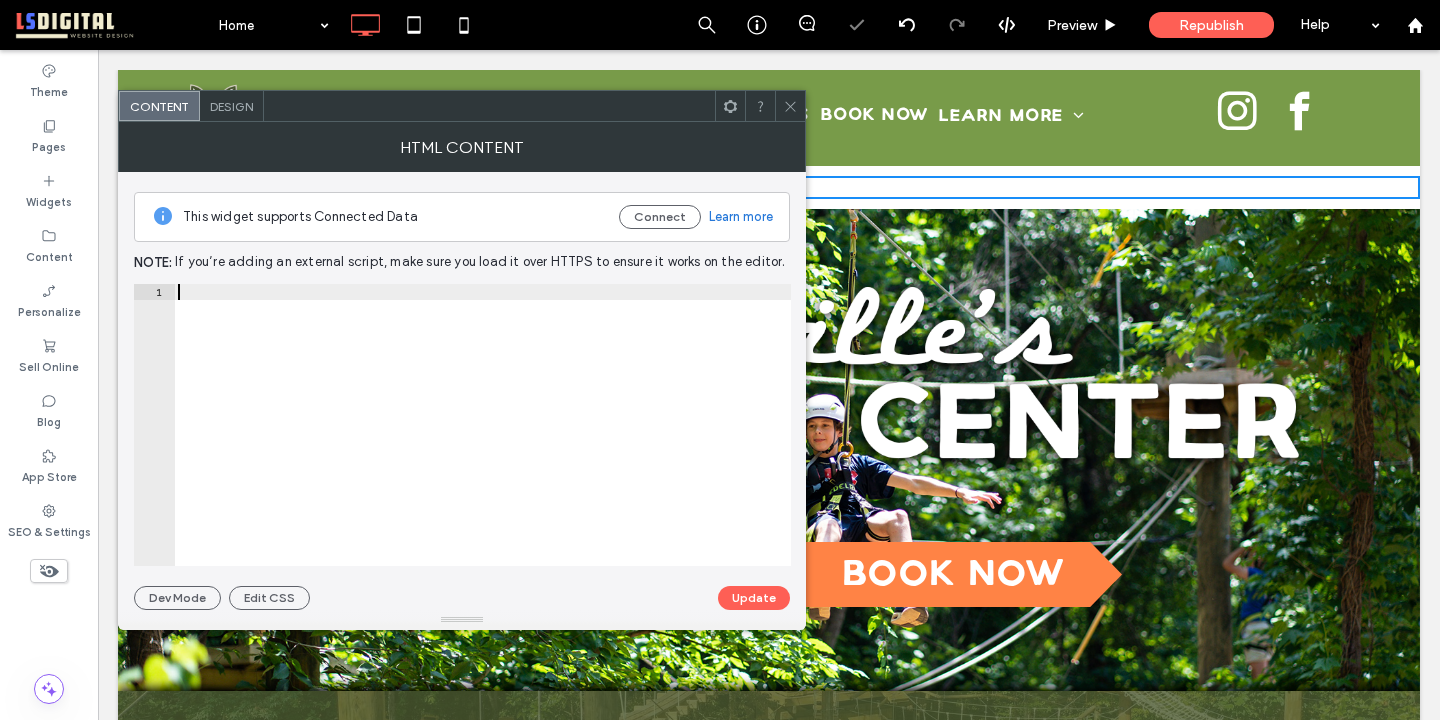 paste on "**********" 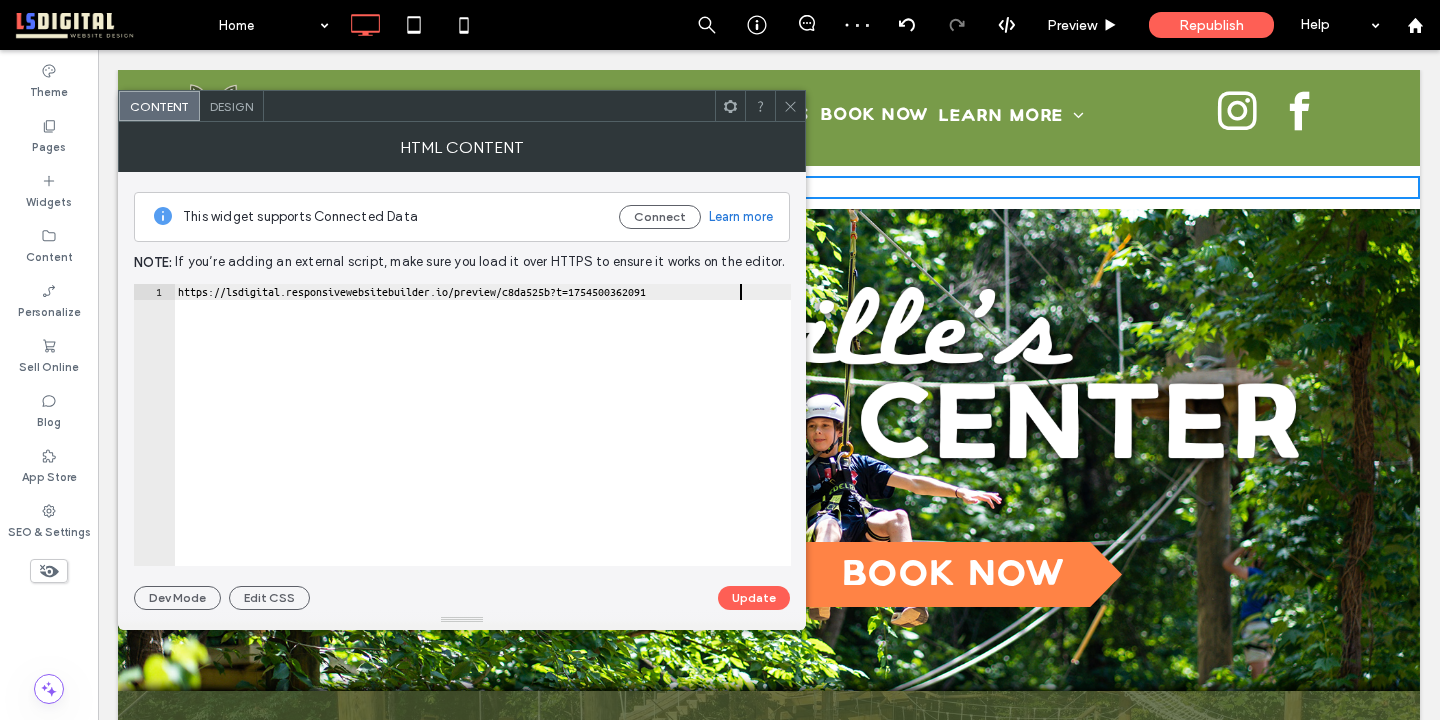 drag, startPoint x: 761, startPoint y: 292, endPoint x: 441, endPoint y: 115, distance: 365.68976 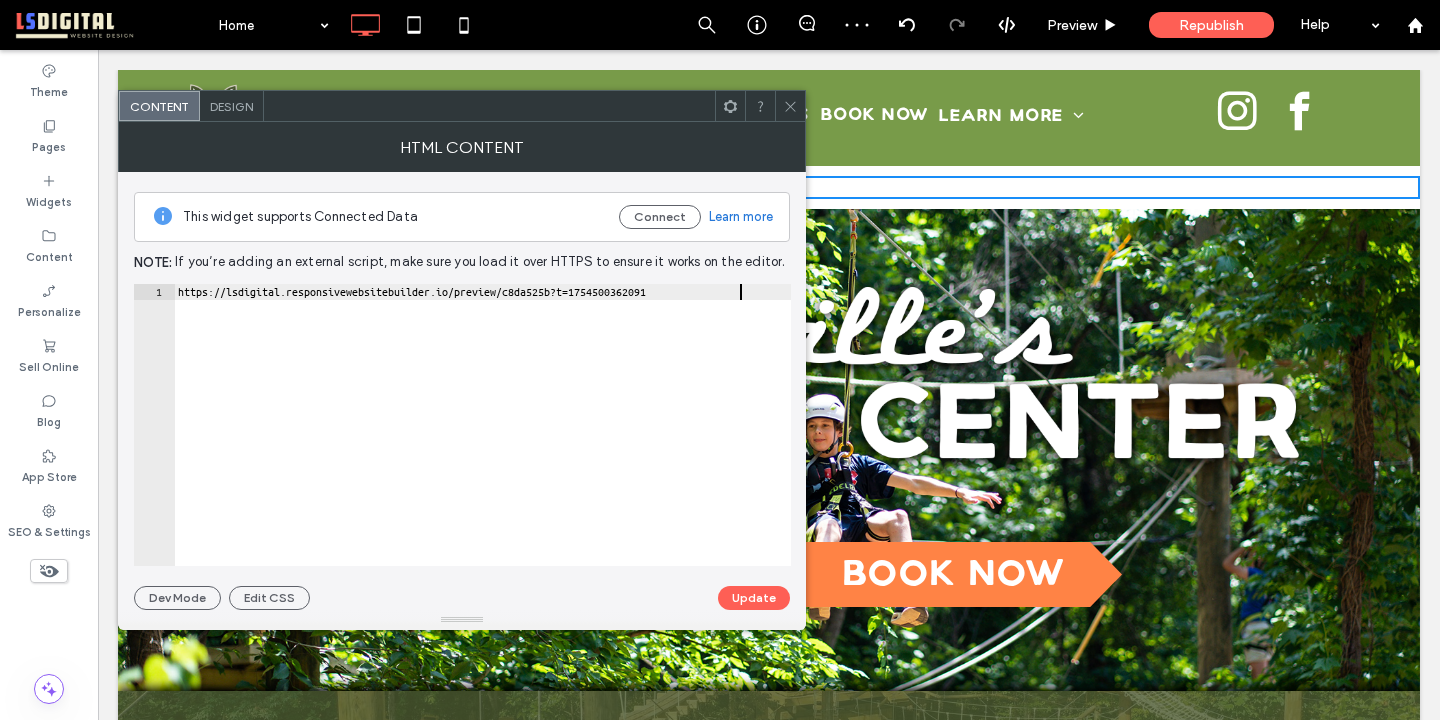click on "**********" at bounding box center [462, 376] 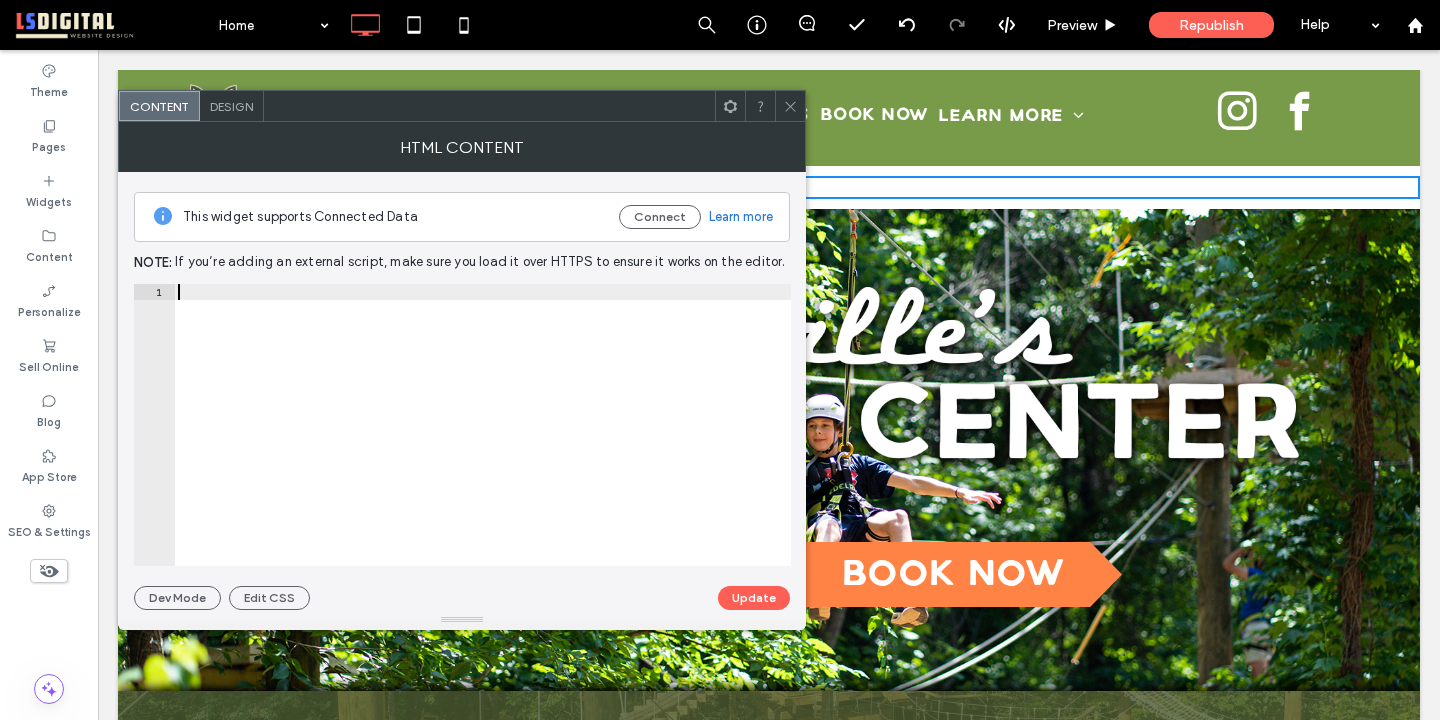 paste on "**********" 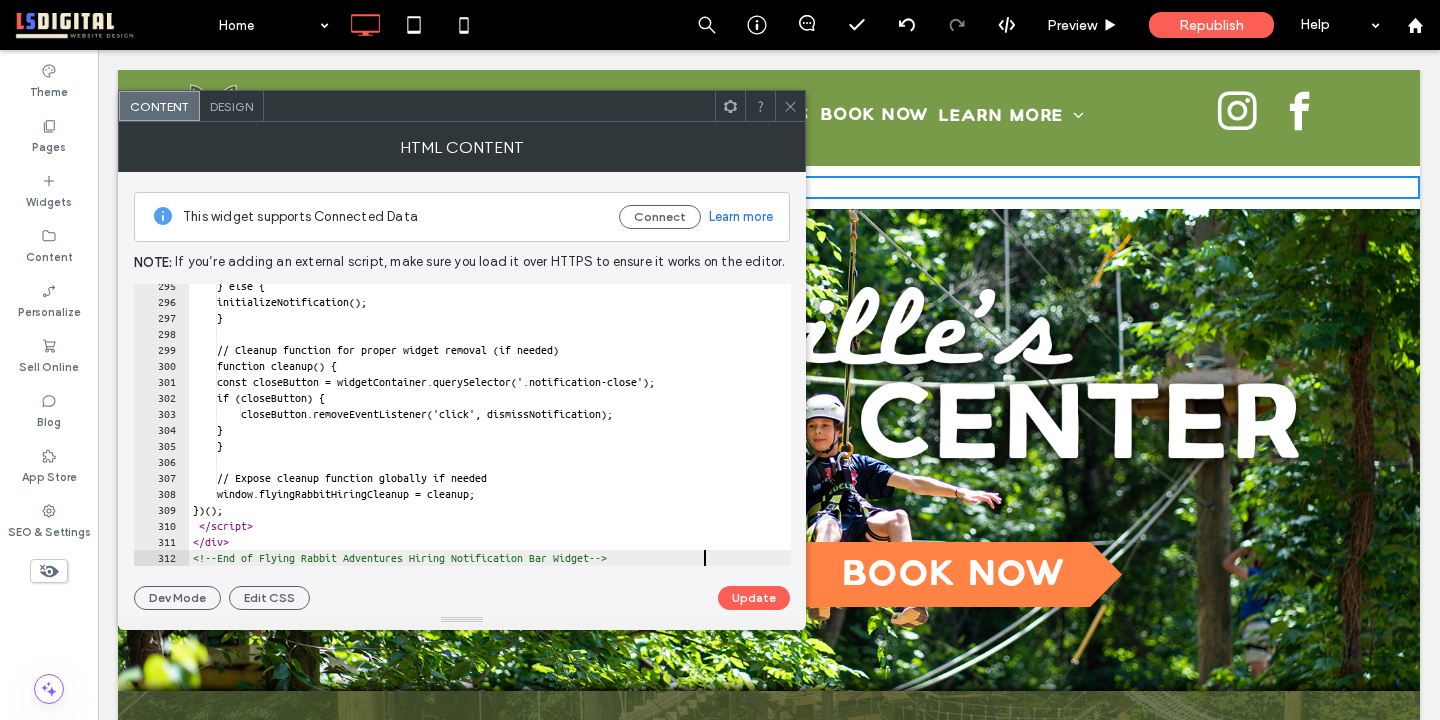 scroll, scrollTop: 4710, scrollLeft: 0, axis: vertical 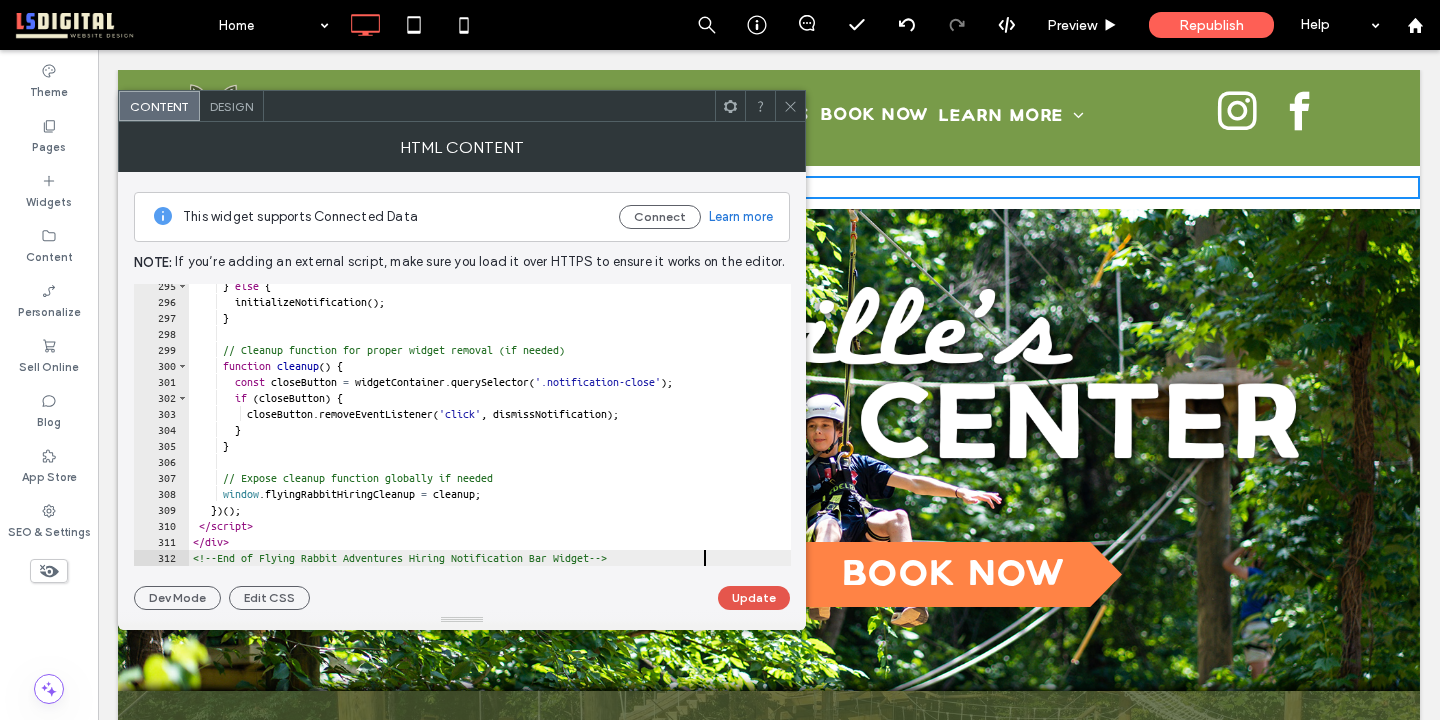 click on "Update" at bounding box center [754, 598] 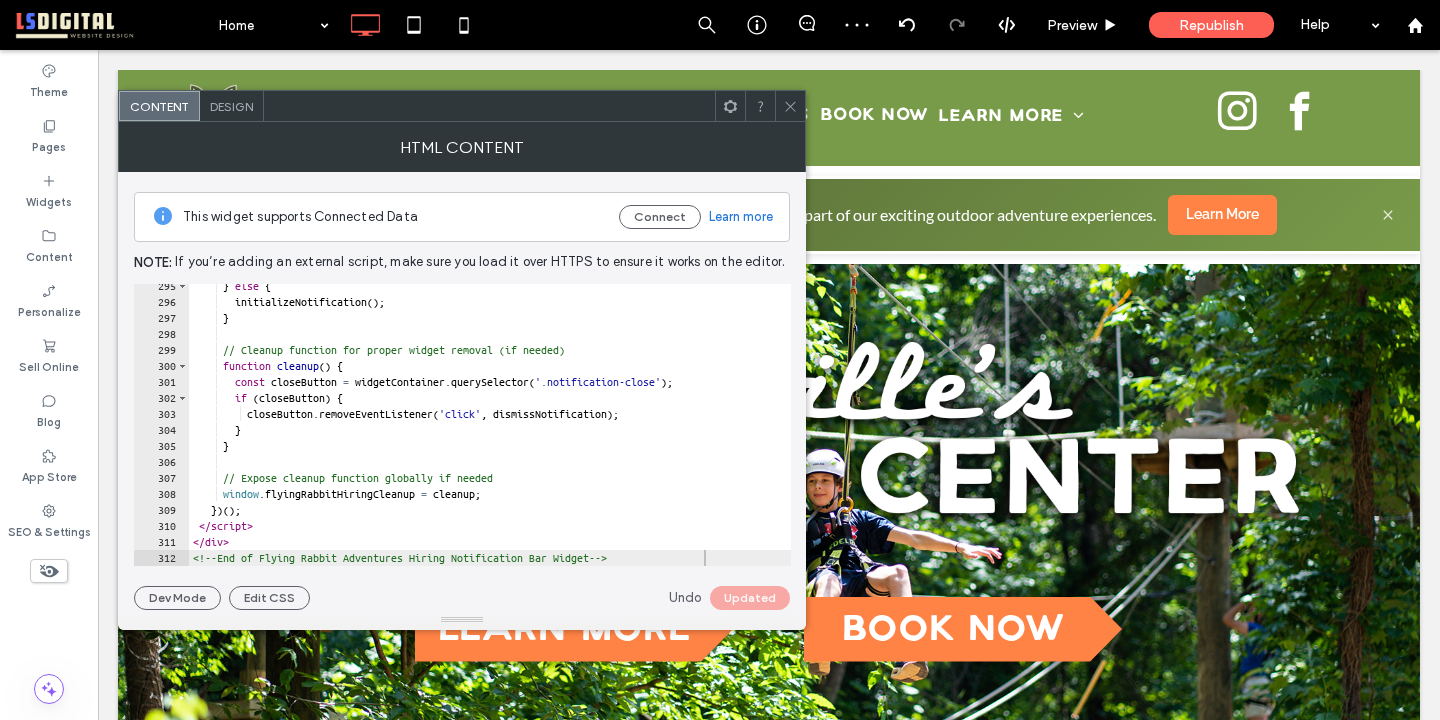 click 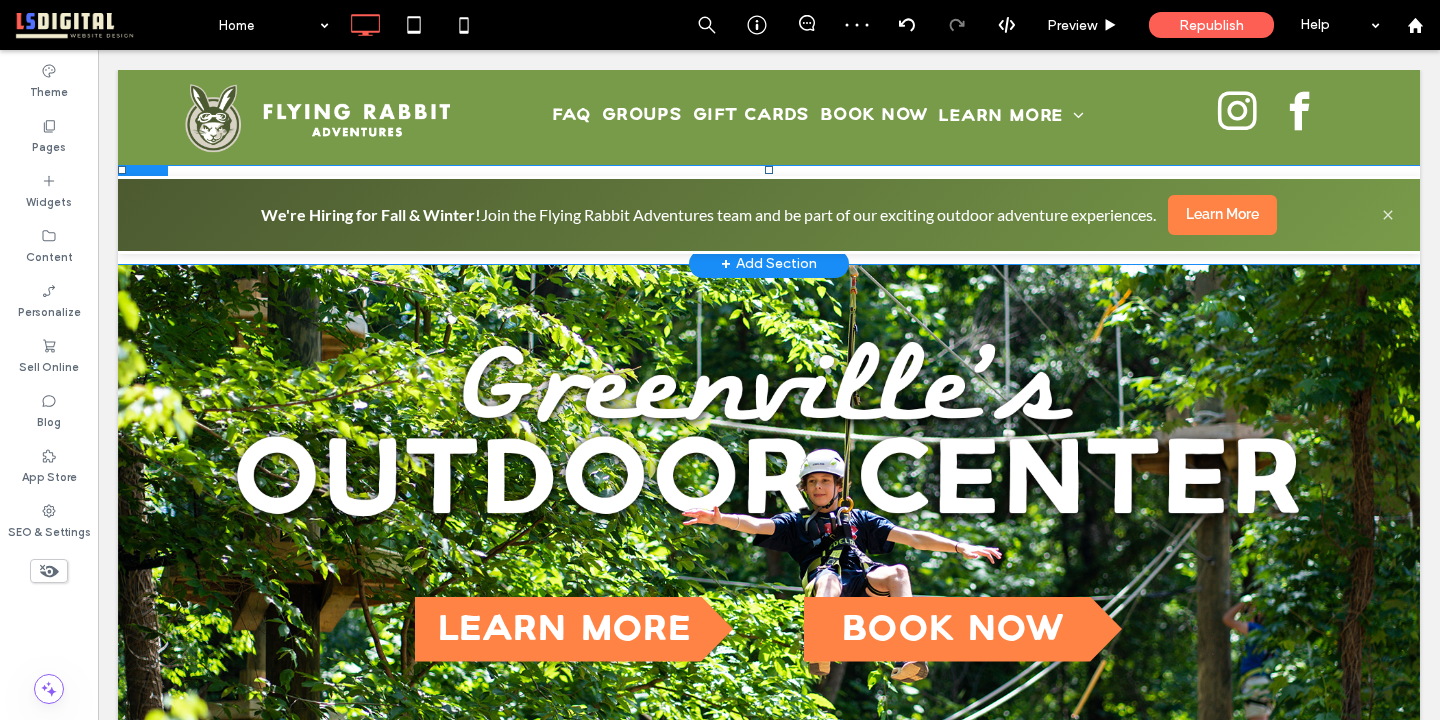 click on "Click To Paste     Click To Paste
We're Hiring for Fall & Winter!
Join the Flying Rabbit Adventures team and be part of our exciting outdoor adventure experiences.
Learn More" at bounding box center [769, 215] 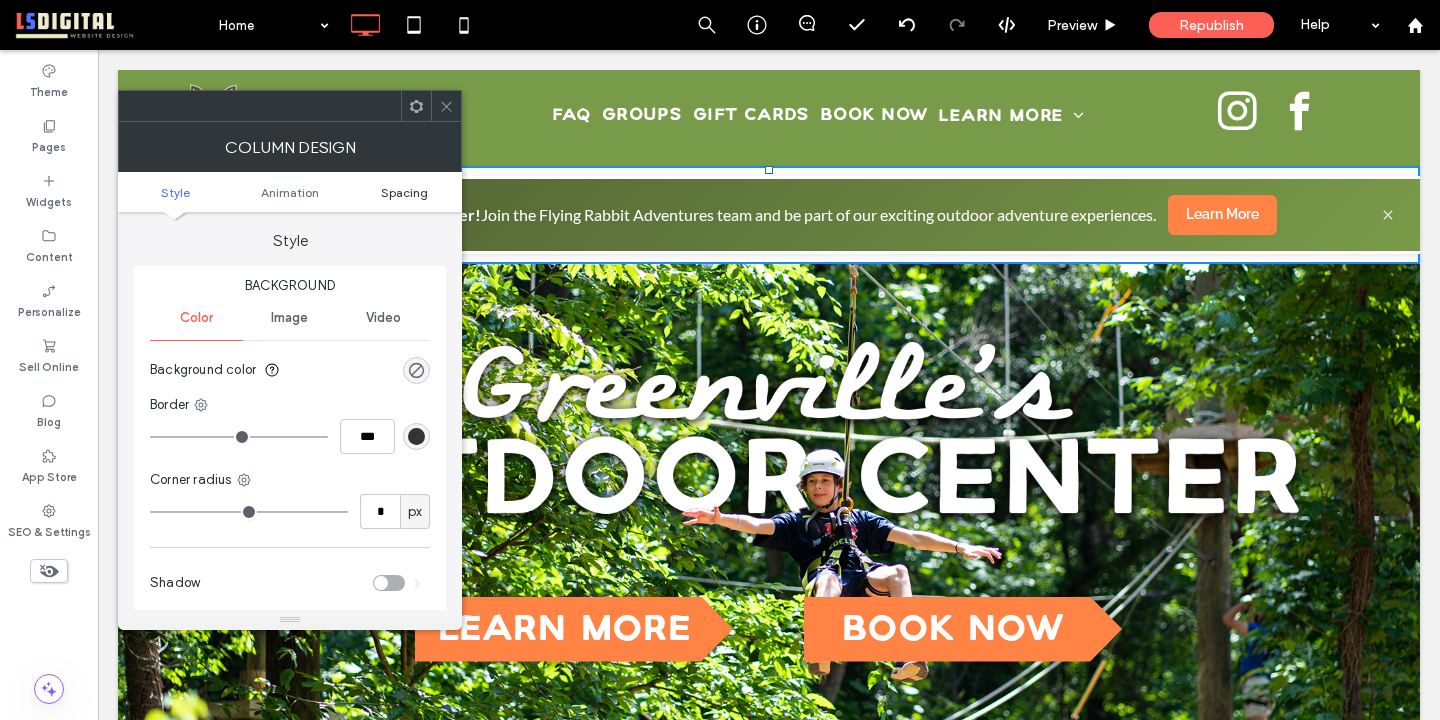click on "Spacing" at bounding box center [404, 192] 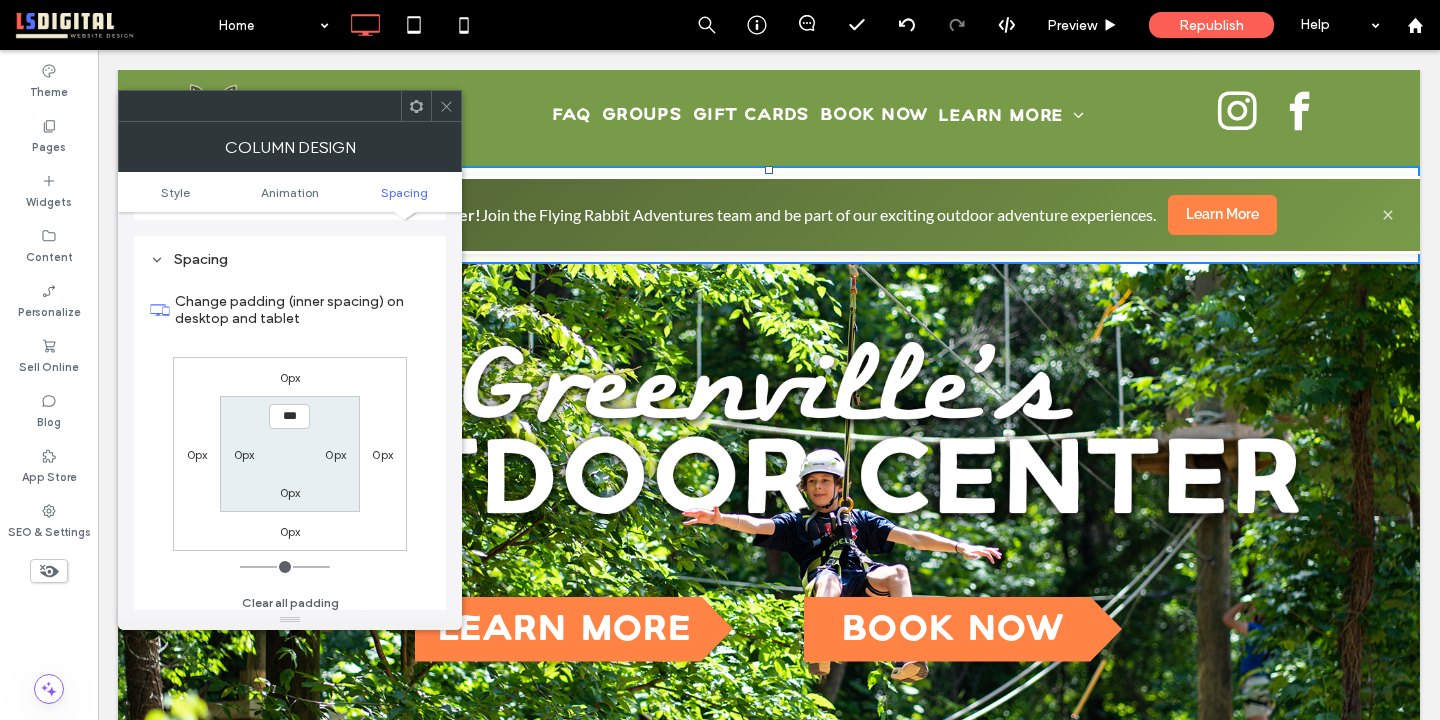 scroll, scrollTop: 470, scrollLeft: 0, axis: vertical 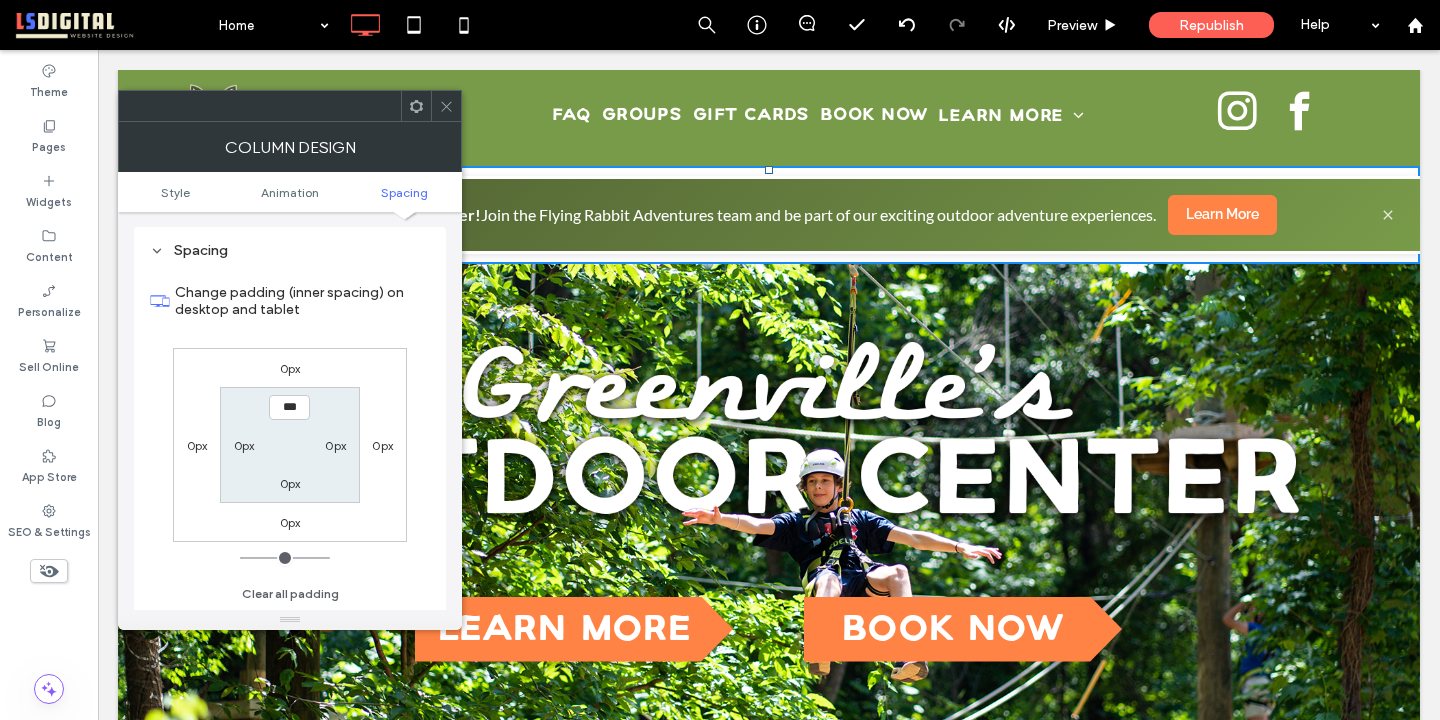 click 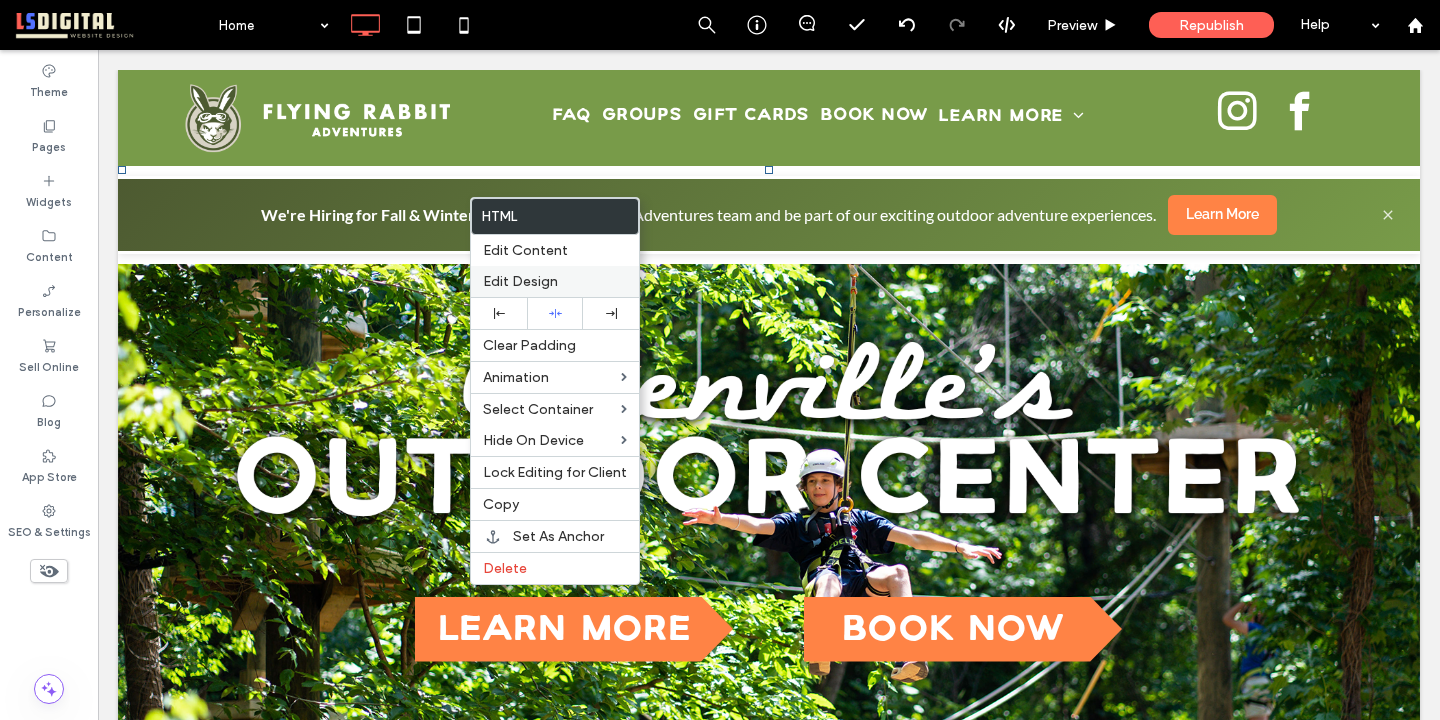 click on "Edit Design" at bounding box center (520, 281) 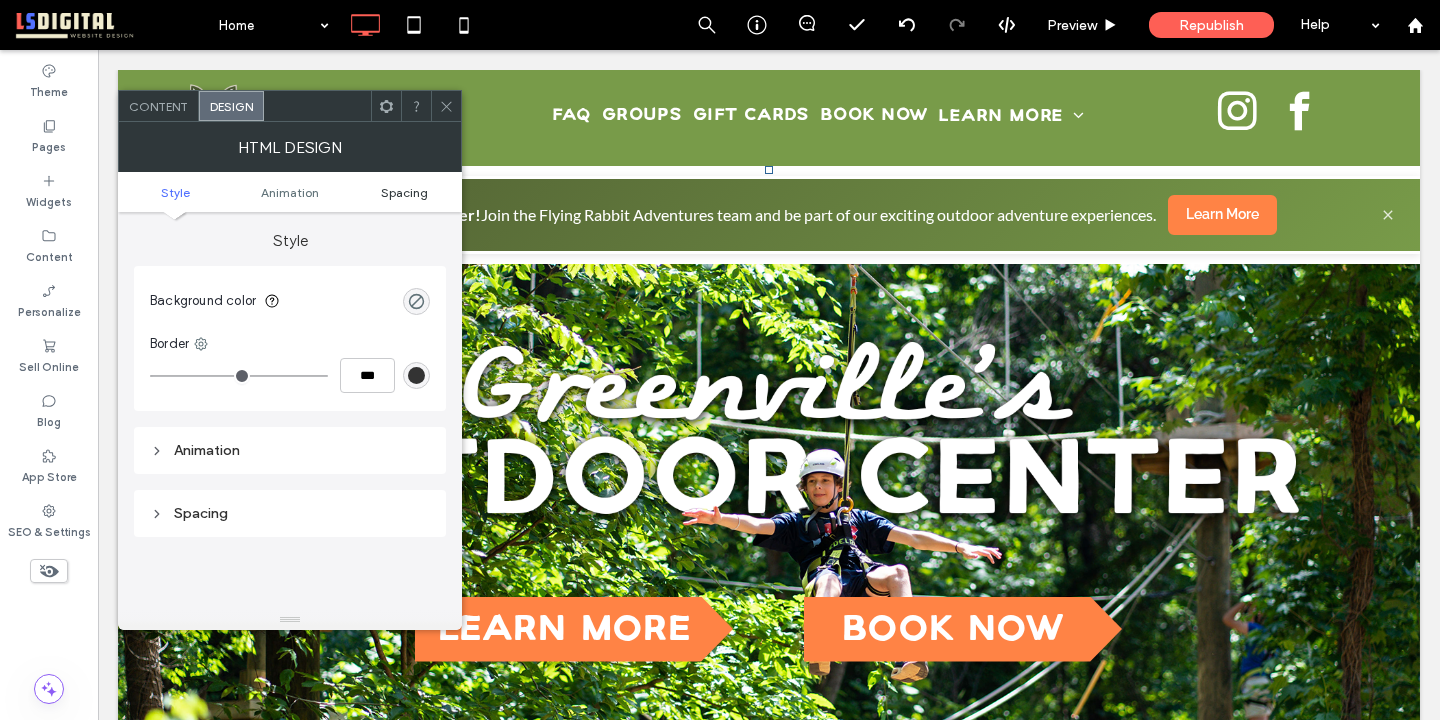 click on "Spacing" at bounding box center [404, 192] 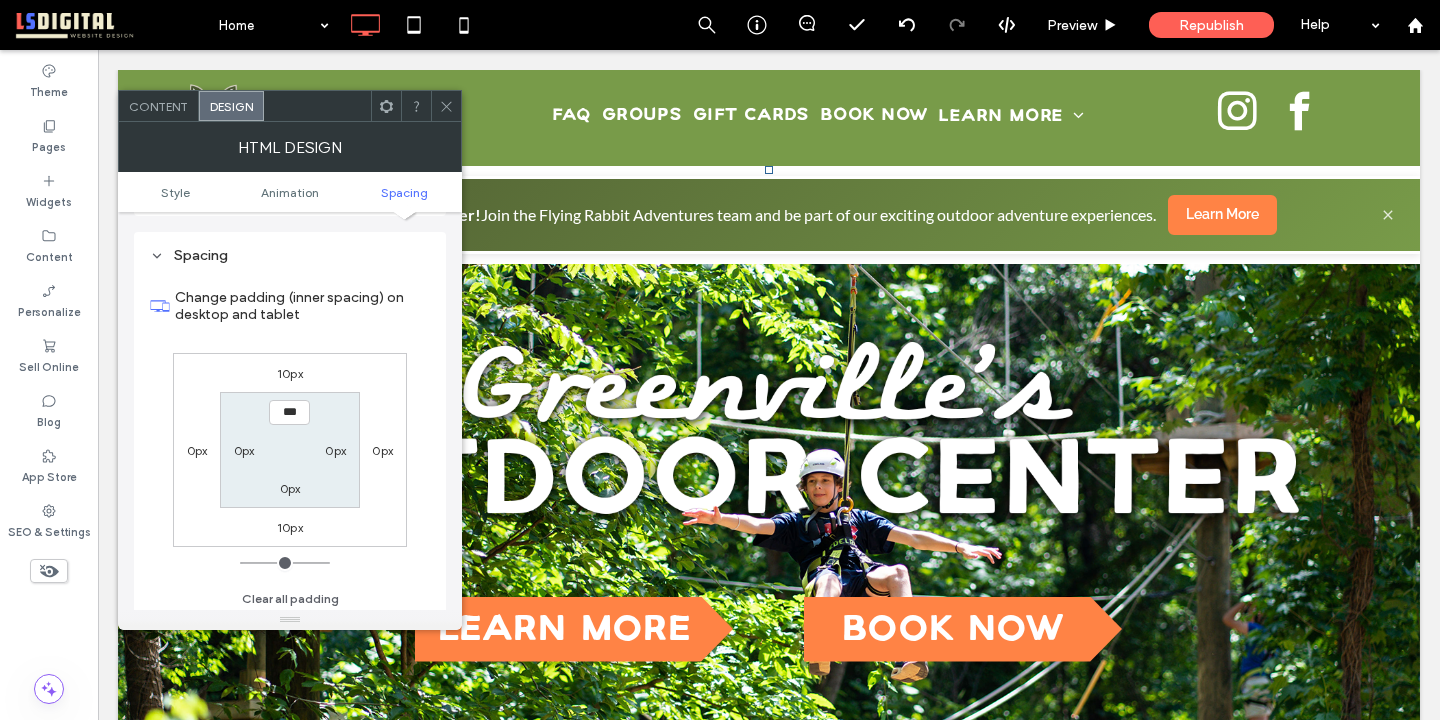 scroll, scrollTop: 263, scrollLeft: 0, axis: vertical 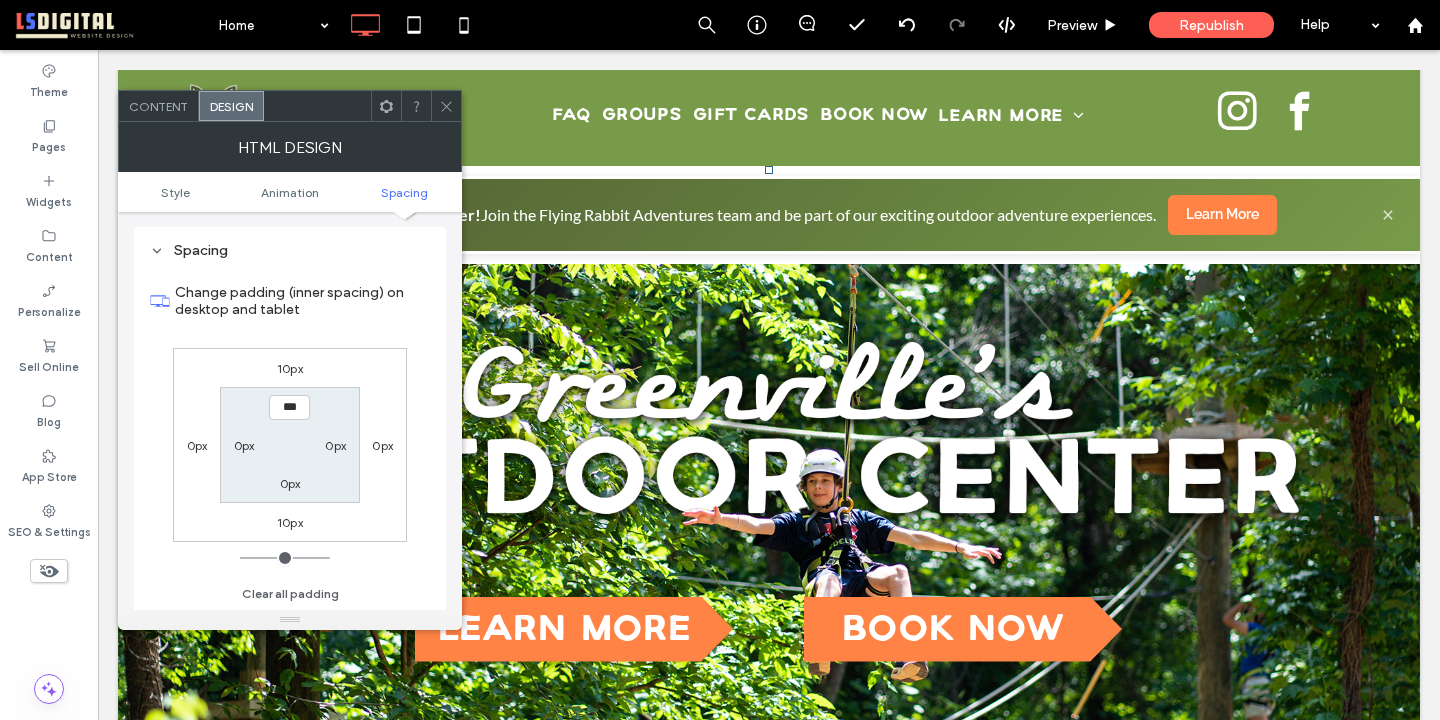 click on "10px" at bounding box center [290, 368] 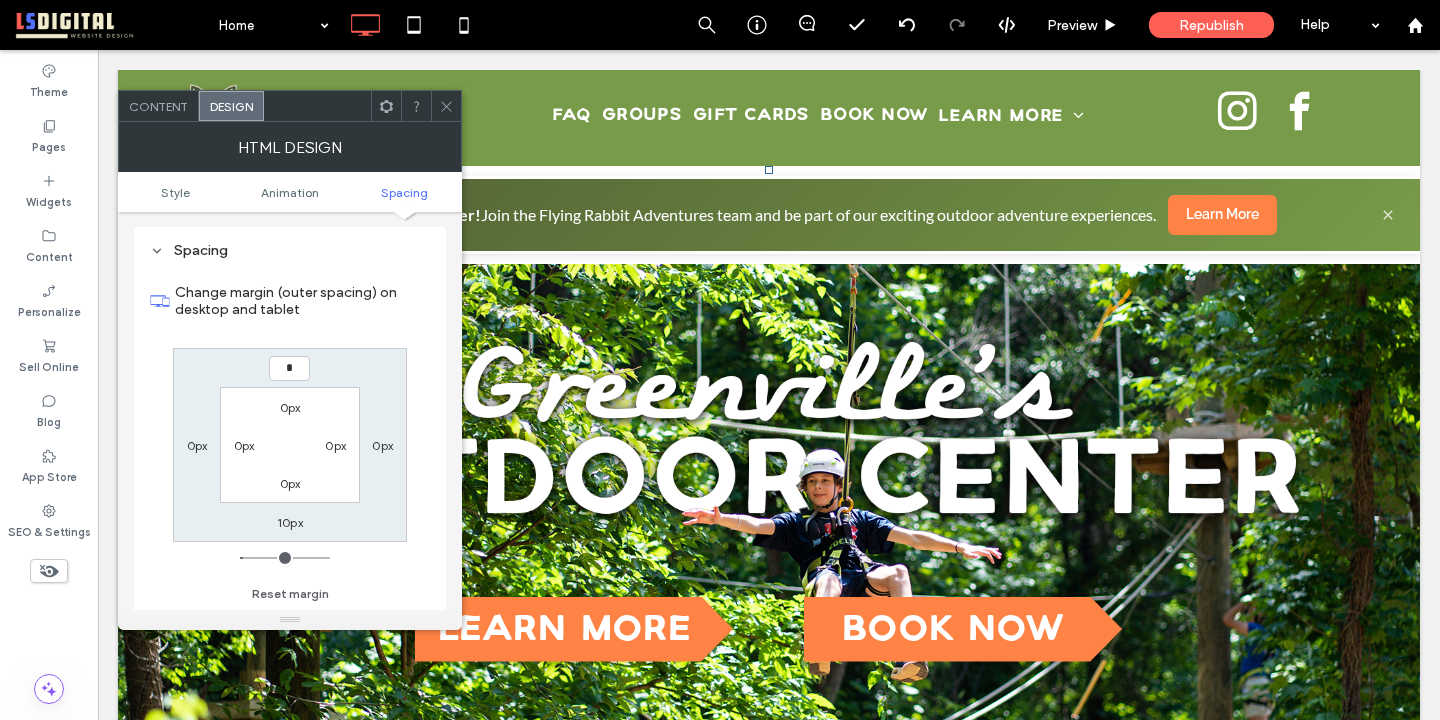 type on "*" 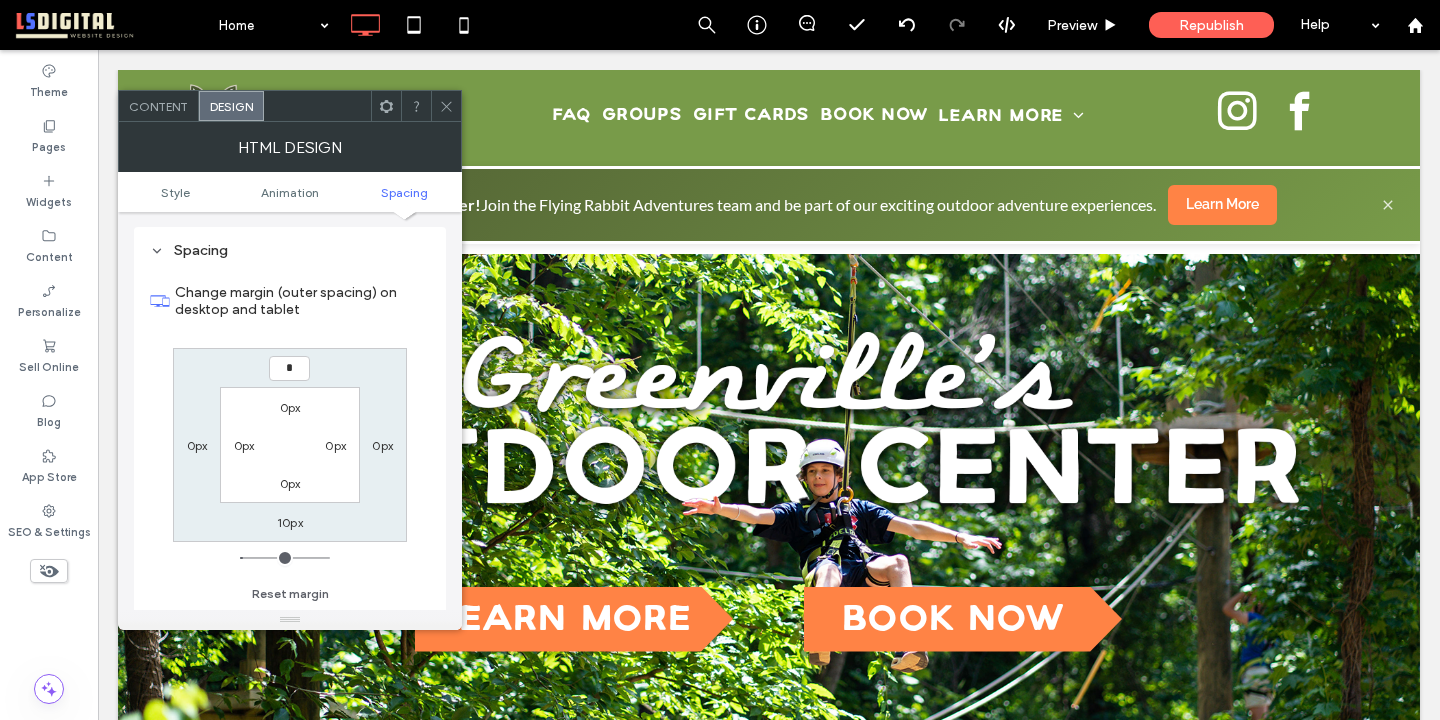 type on "*" 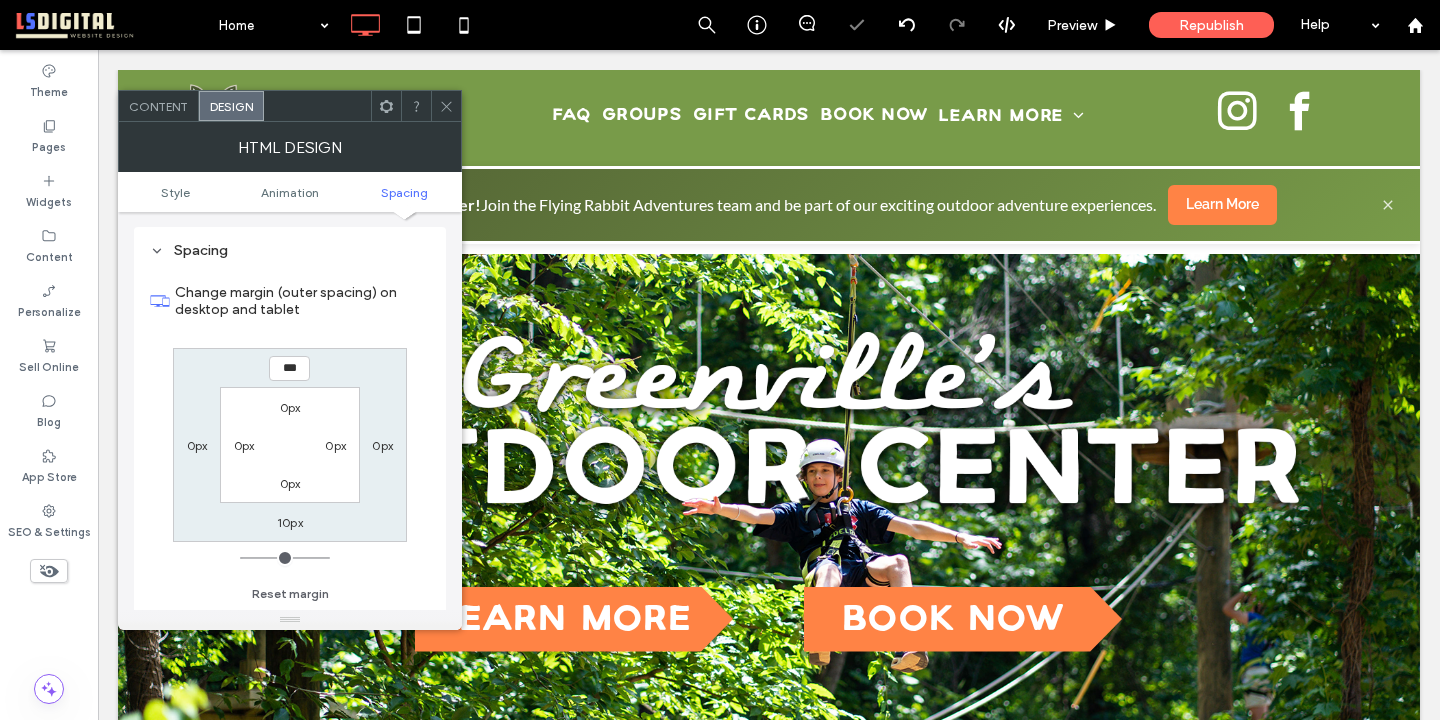 click on "10px" at bounding box center [290, 522] 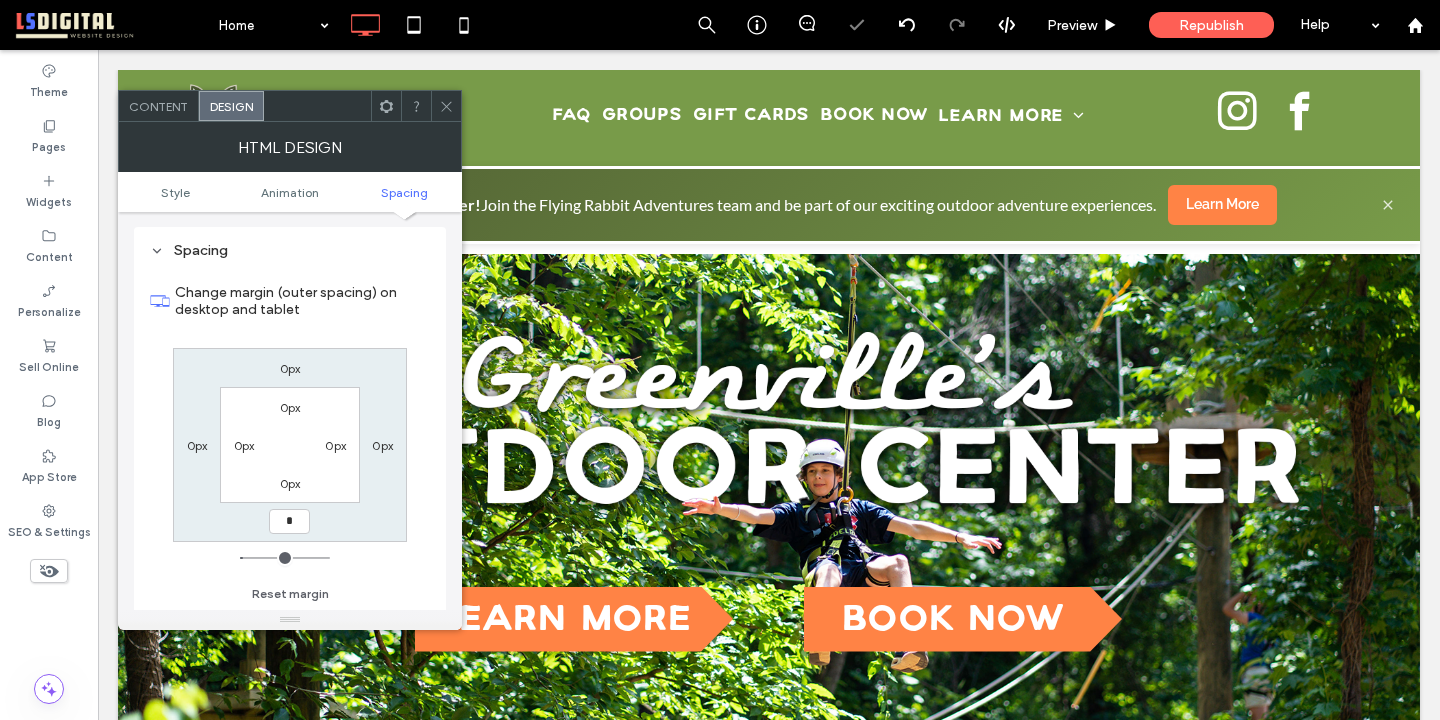 type on "*" 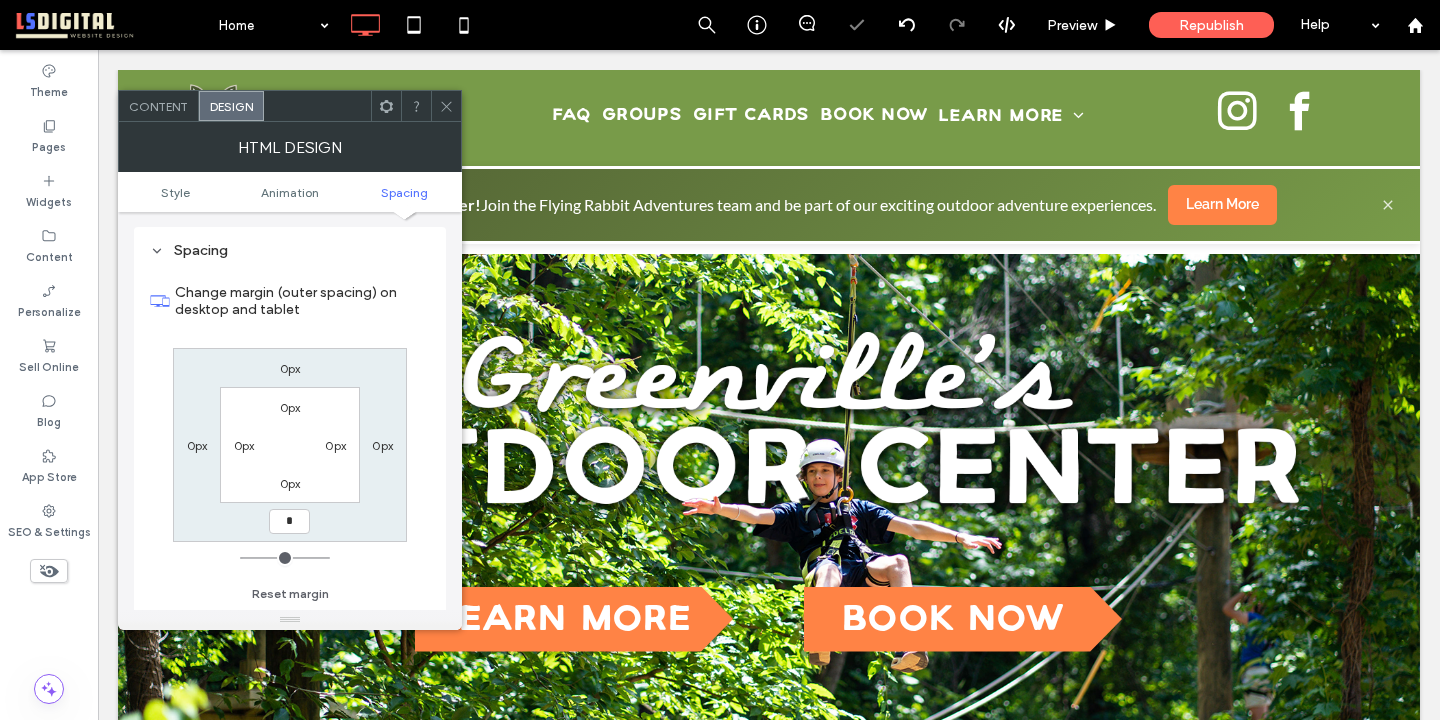type on "*" 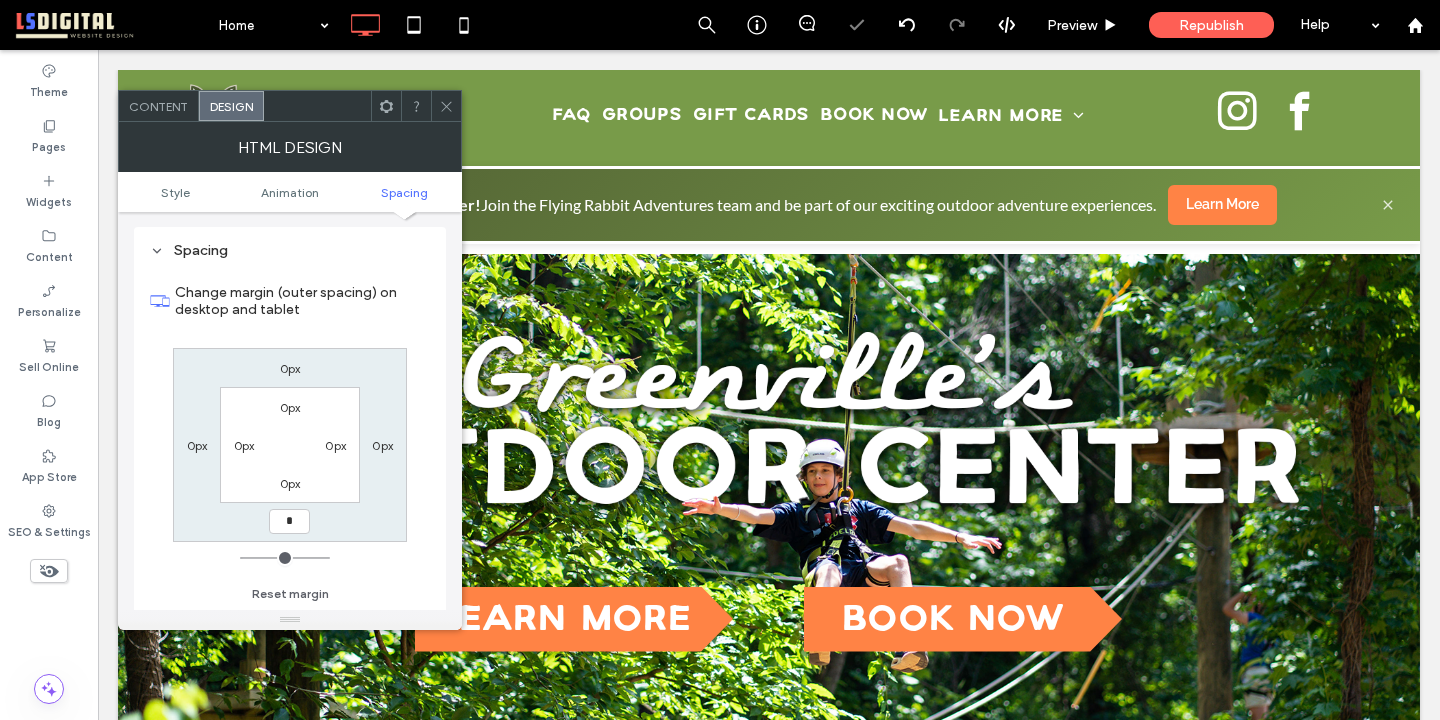type on "***" 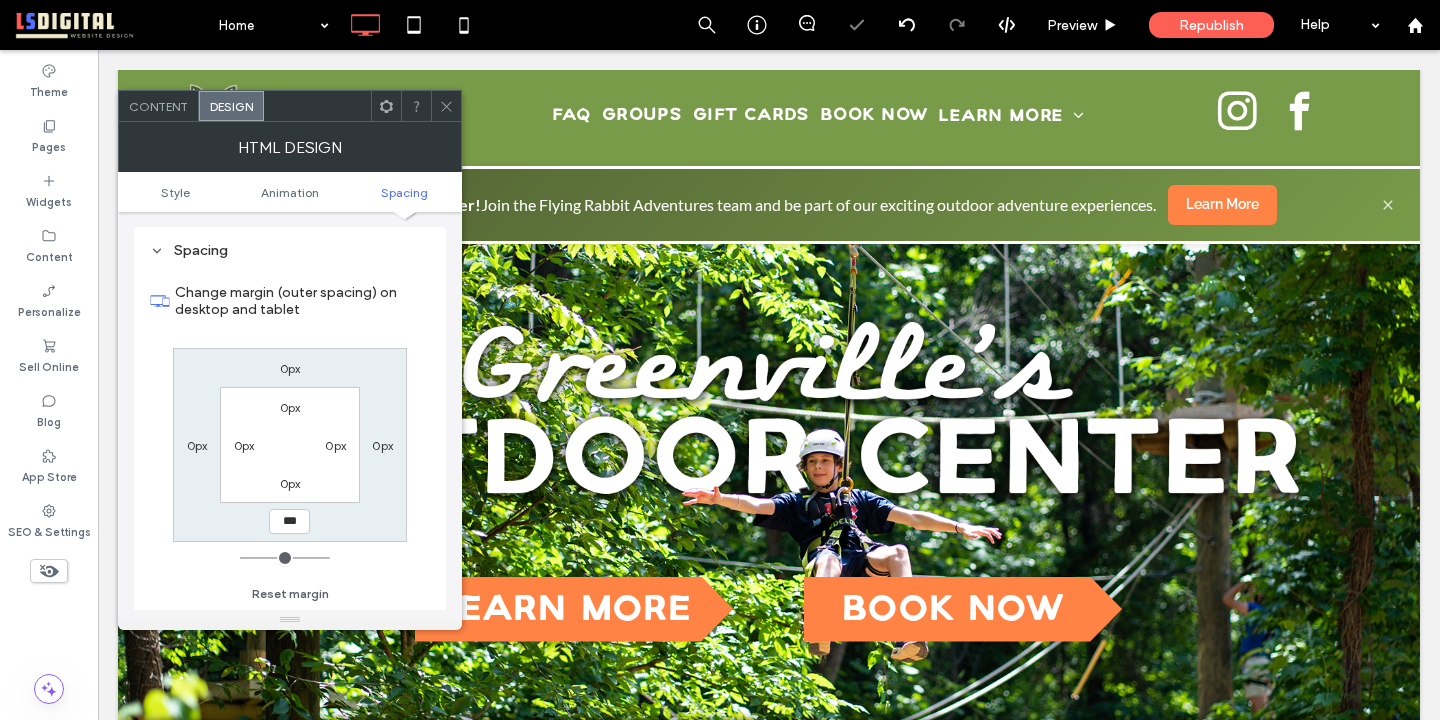click 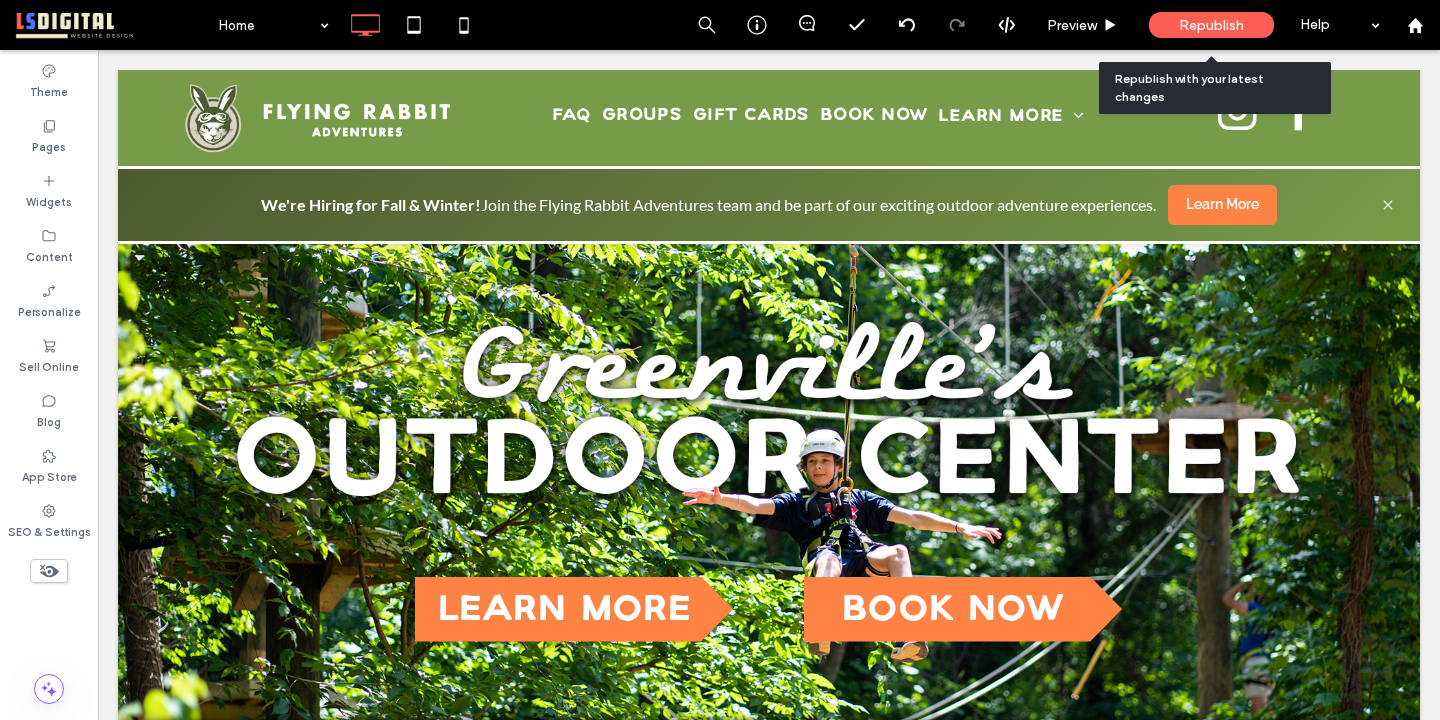 click on "Republish" at bounding box center (1211, 25) 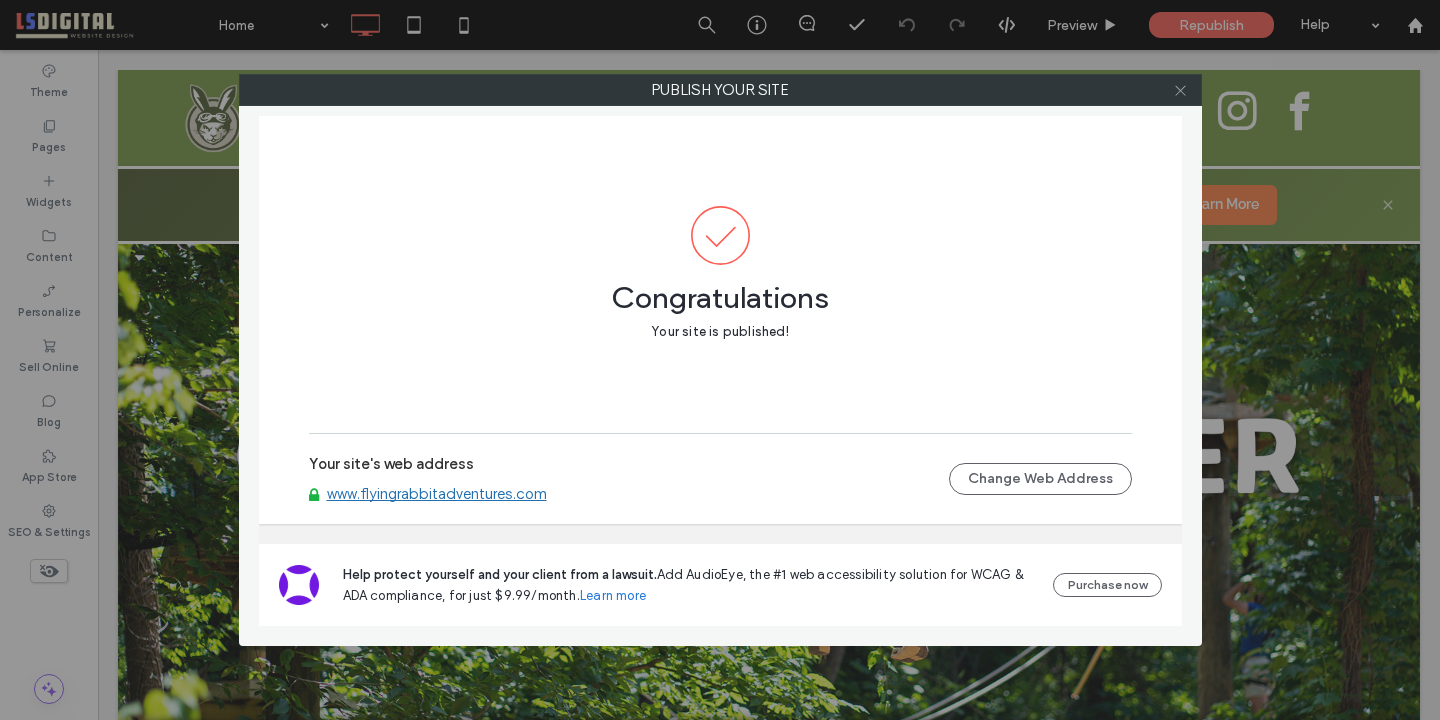 click 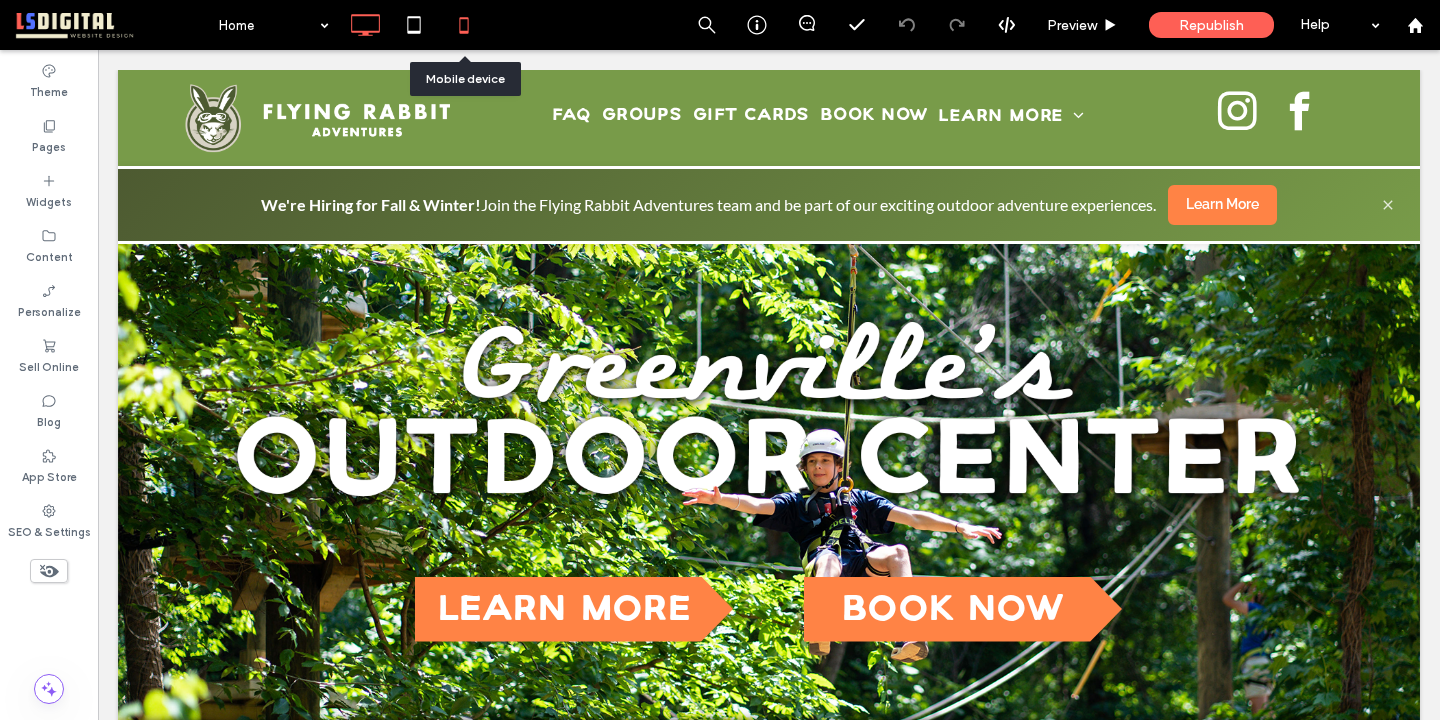 click 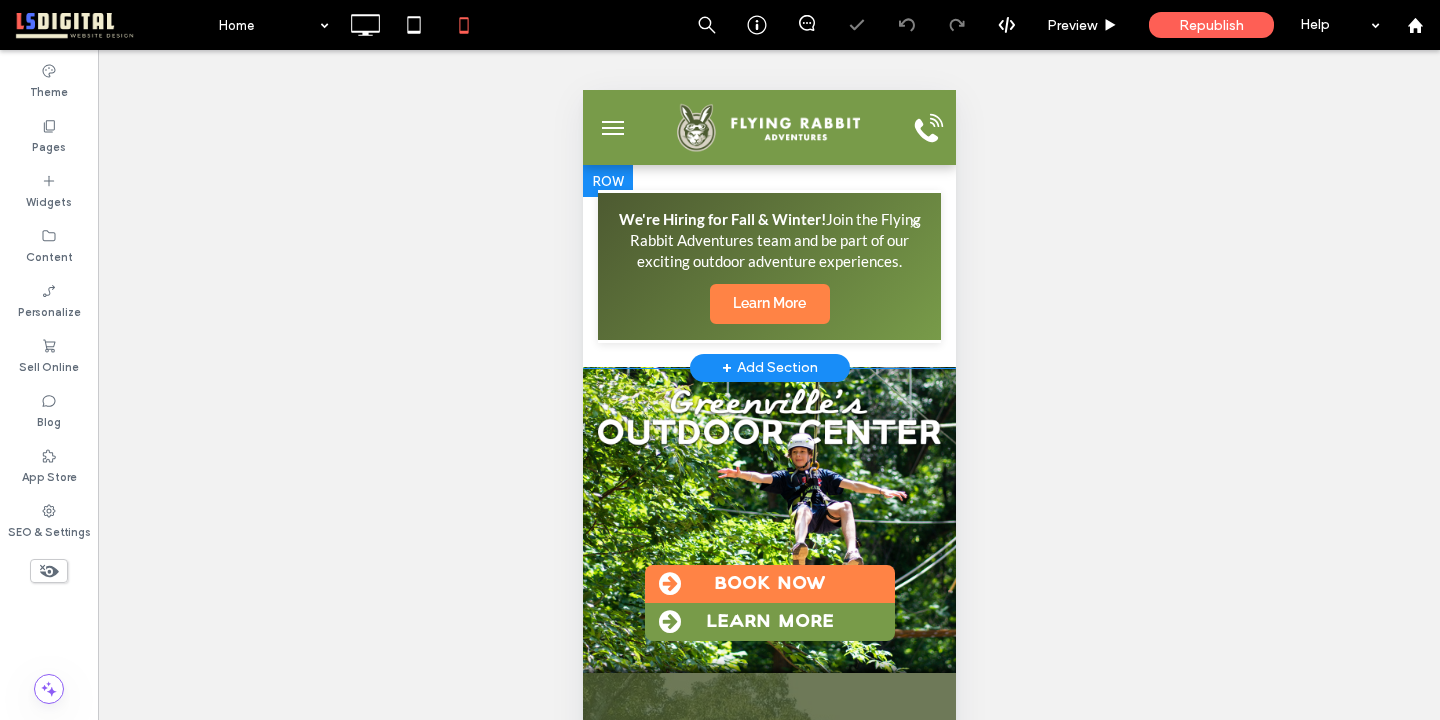 scroll, scrollTop: 0, scrollLeft: 0, axis: both 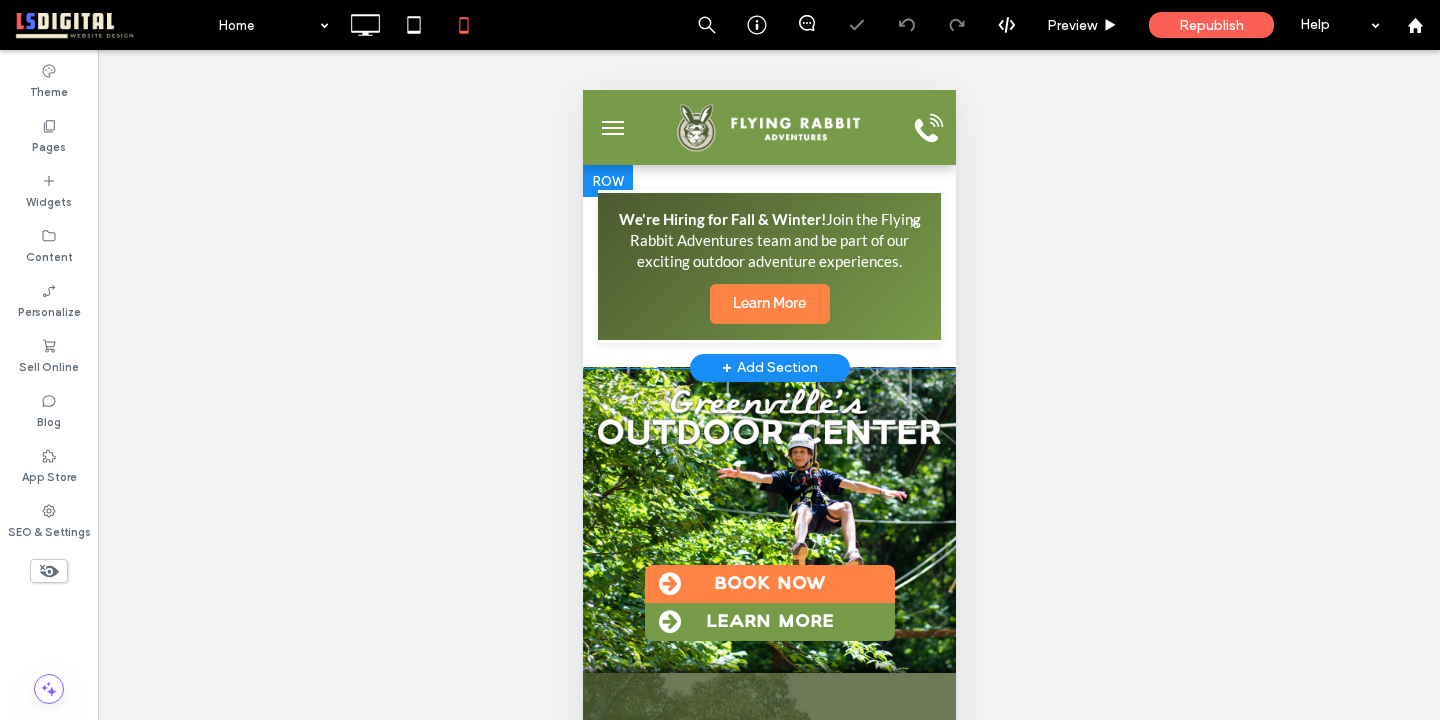 click on "We're Hiring for Fall & Winter!
Join the Flying Rabbit Adventures team and be part of our exciting outdoor adventure experiences.
Learn More
Click To Paste
Row + Add Section" at bounding box center [768, 266] 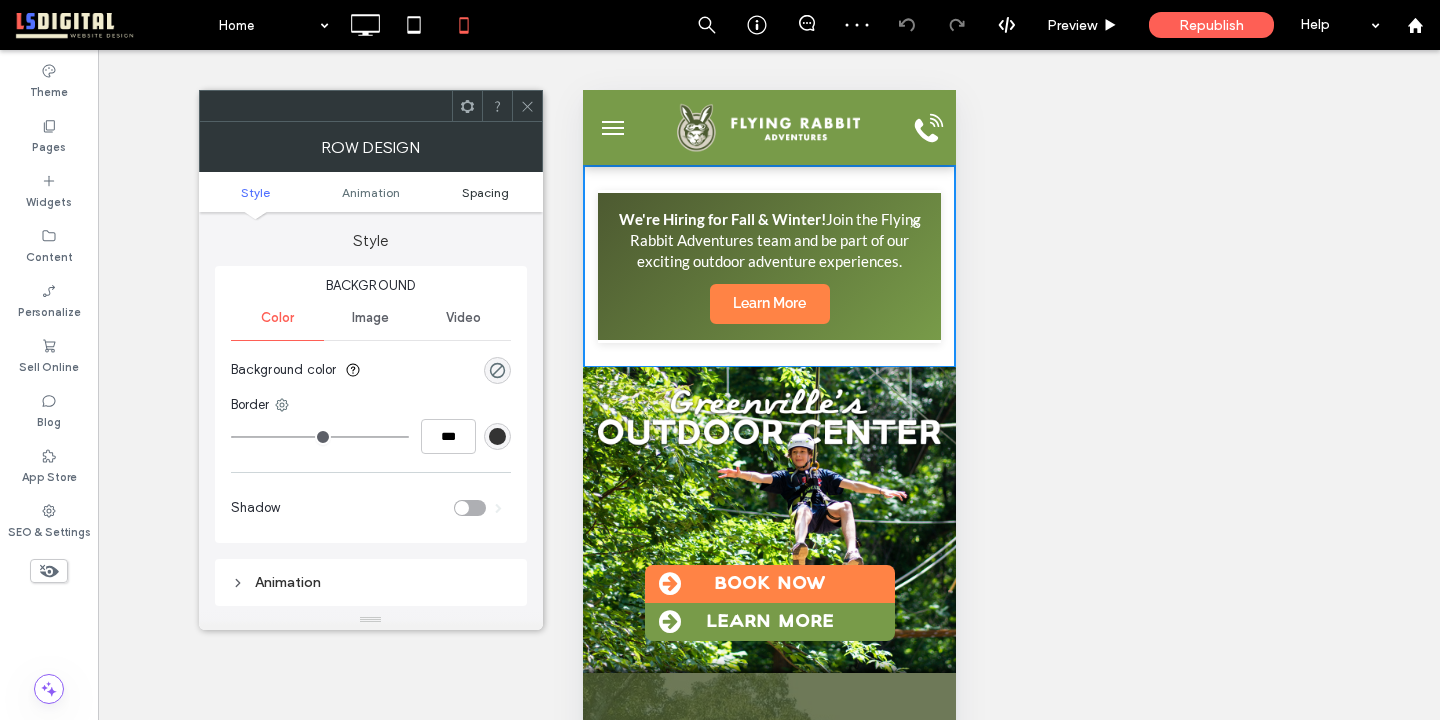 click on "Spacing" at bounding box center [485, 192] 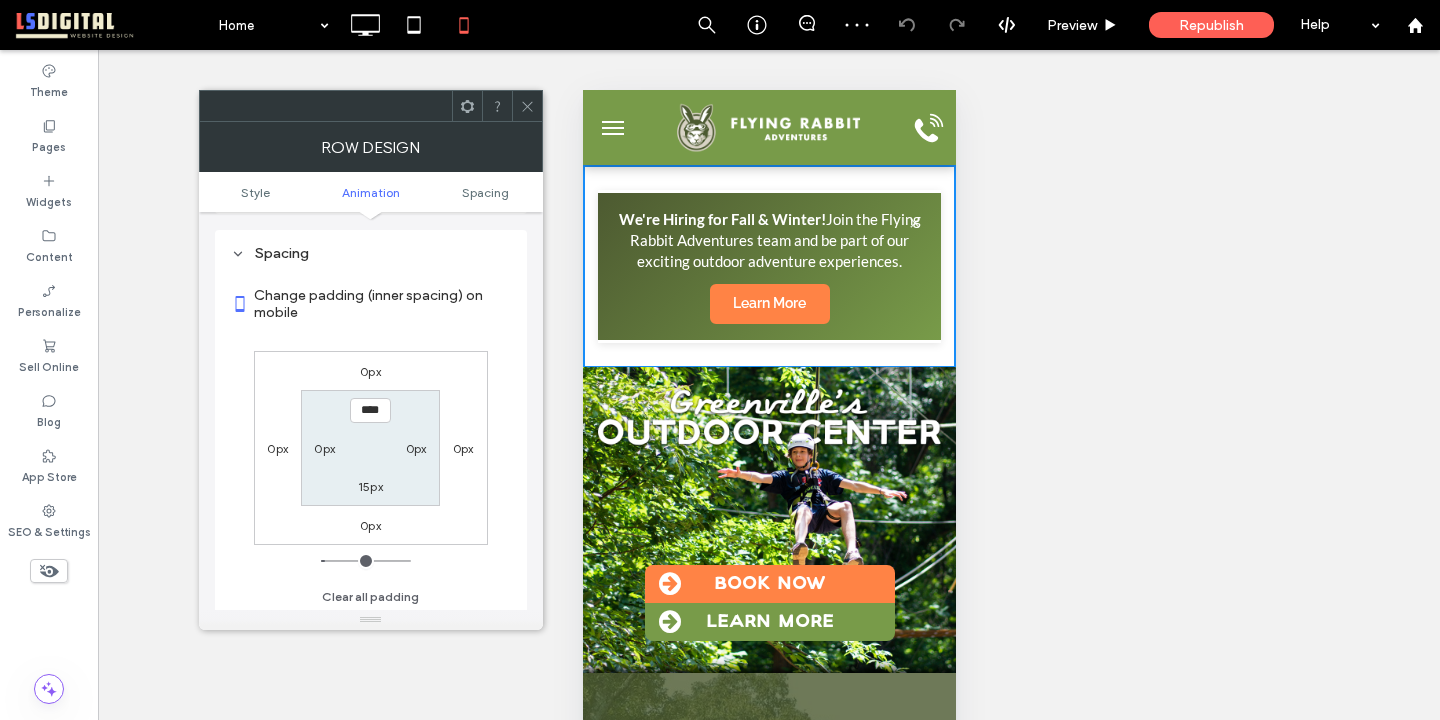scroll, scrollTop: 395, scrollLeft: 0, axis: vertical 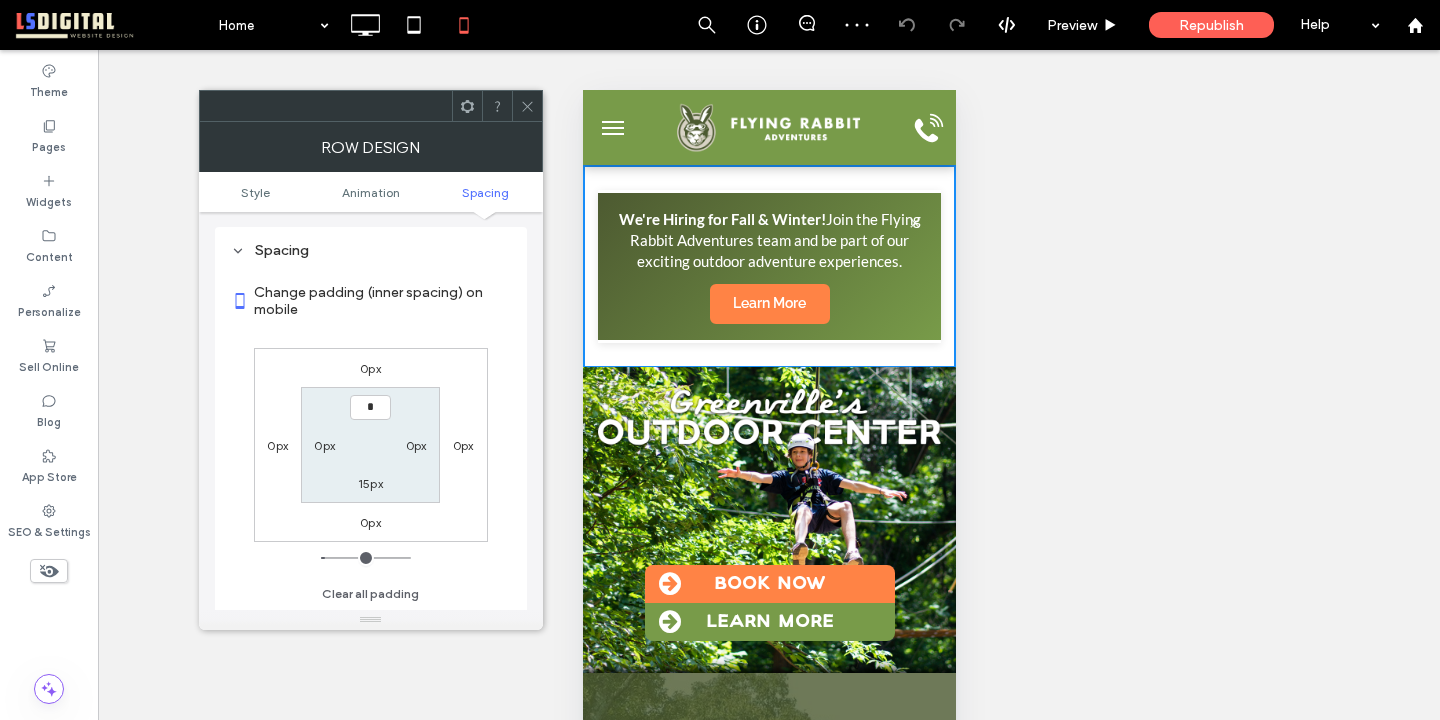 type on "***" 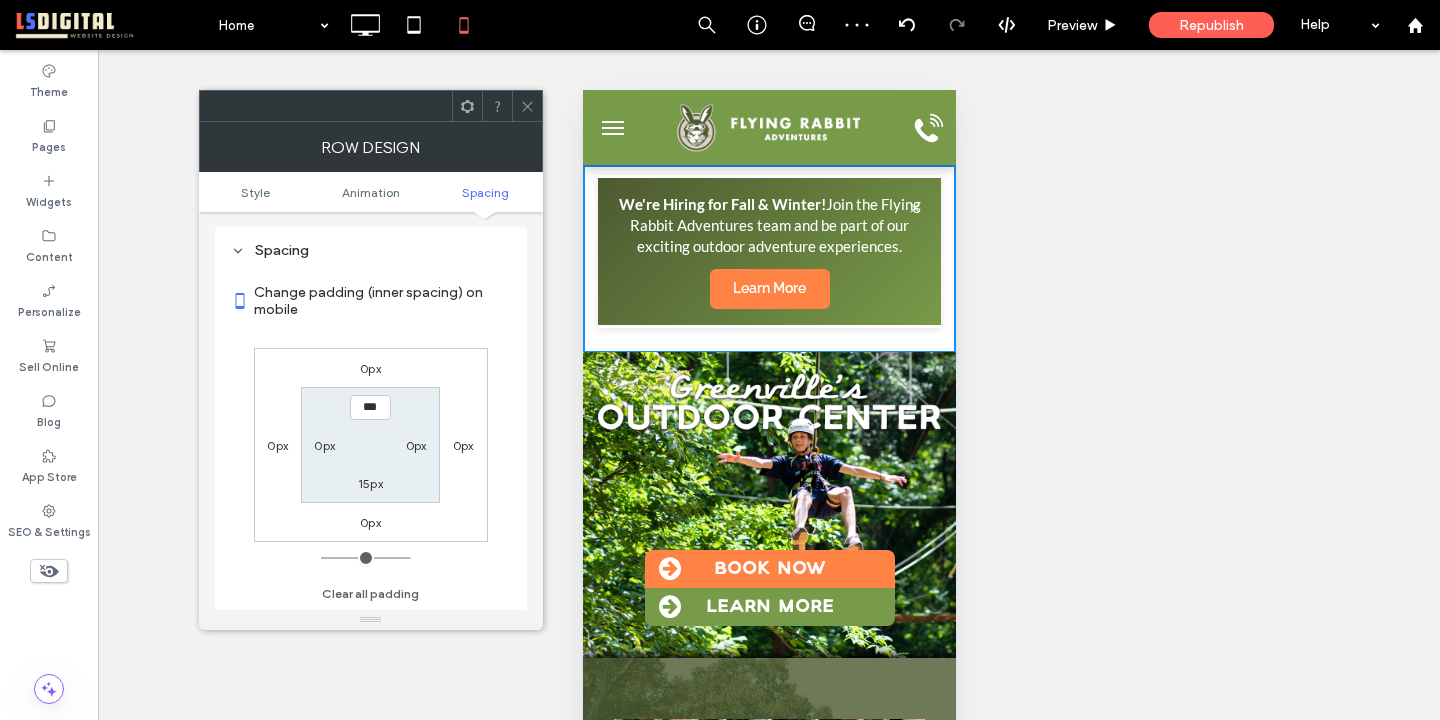 click on "15px" at bounding box center (370, 483) 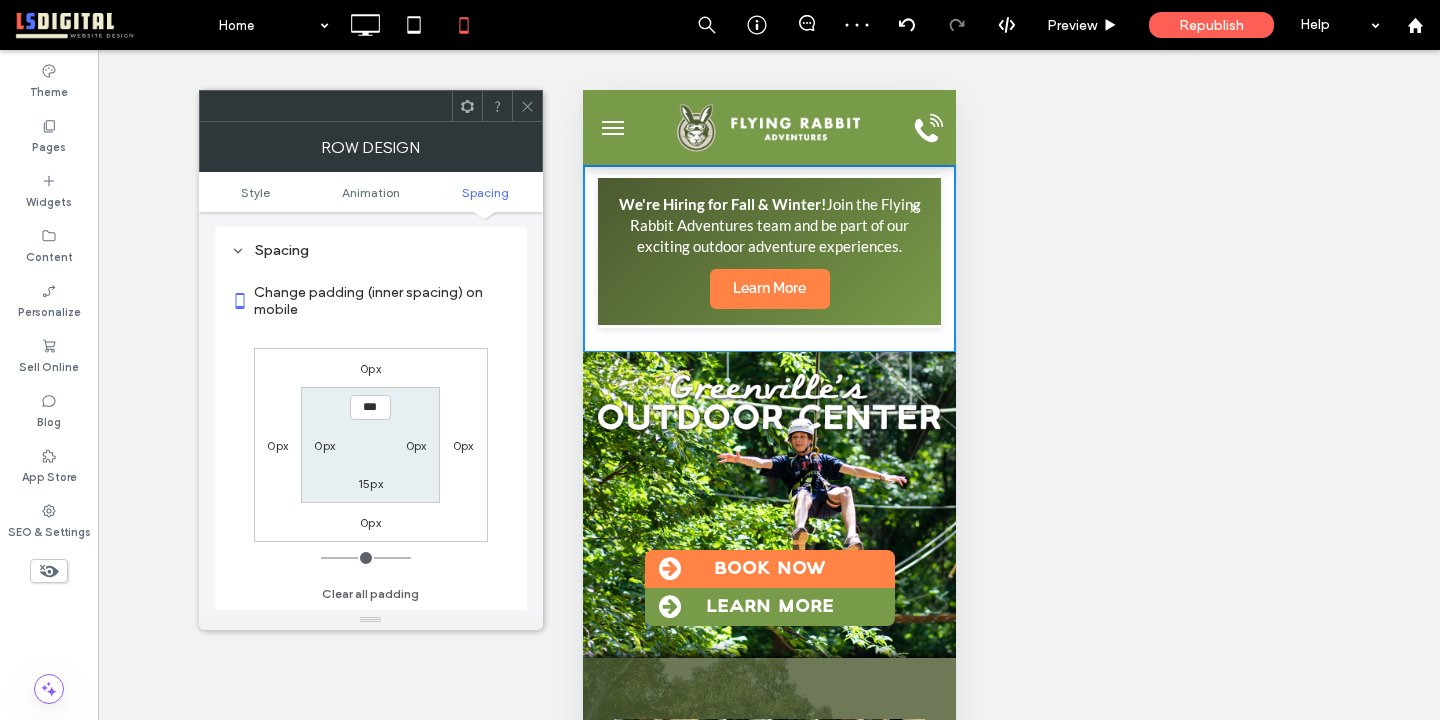 type on "**" 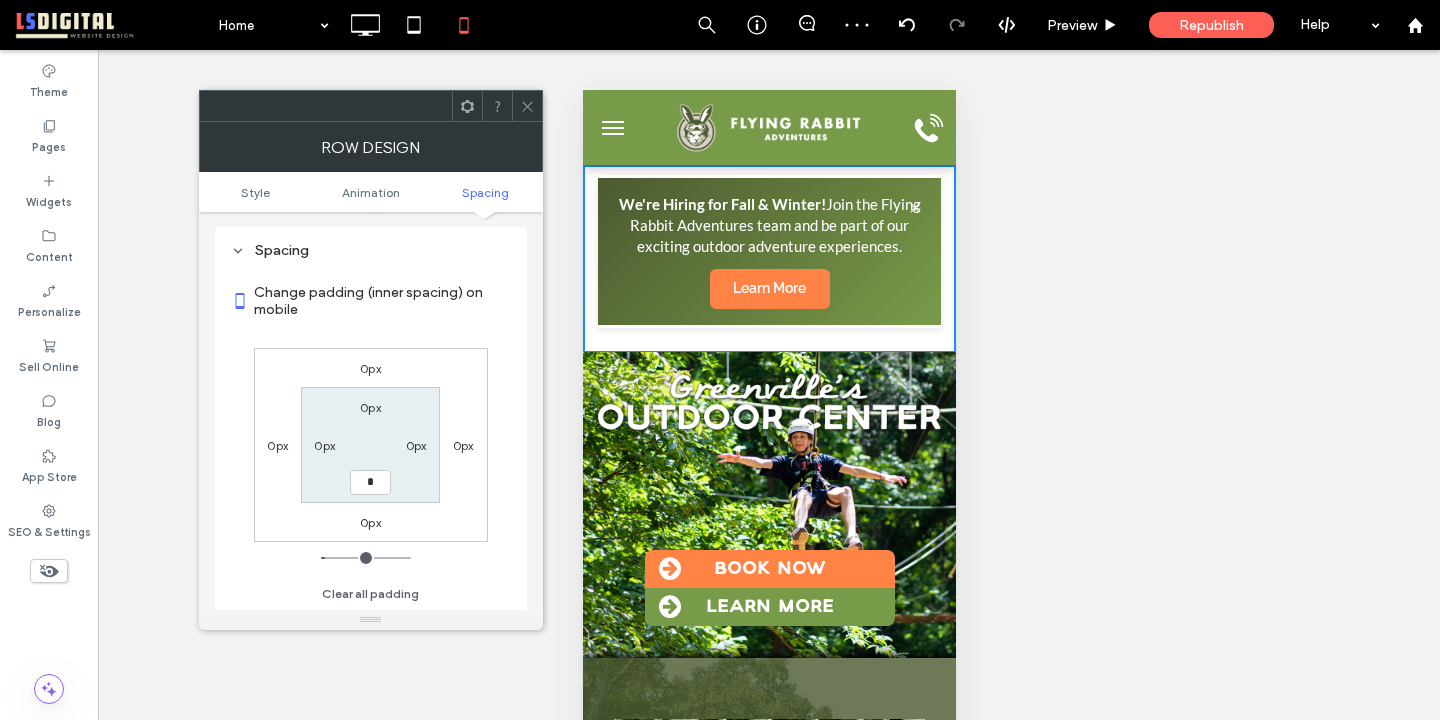 type on "*" 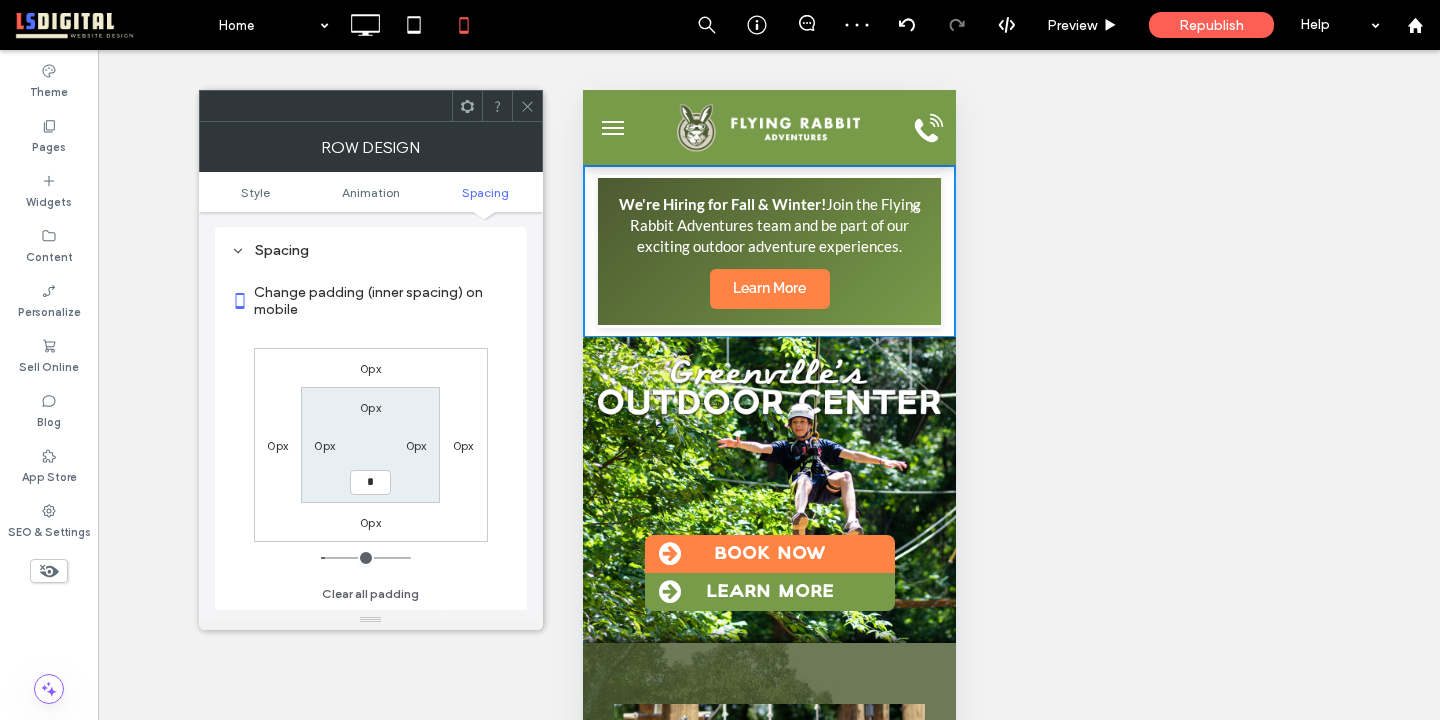 type on "*" 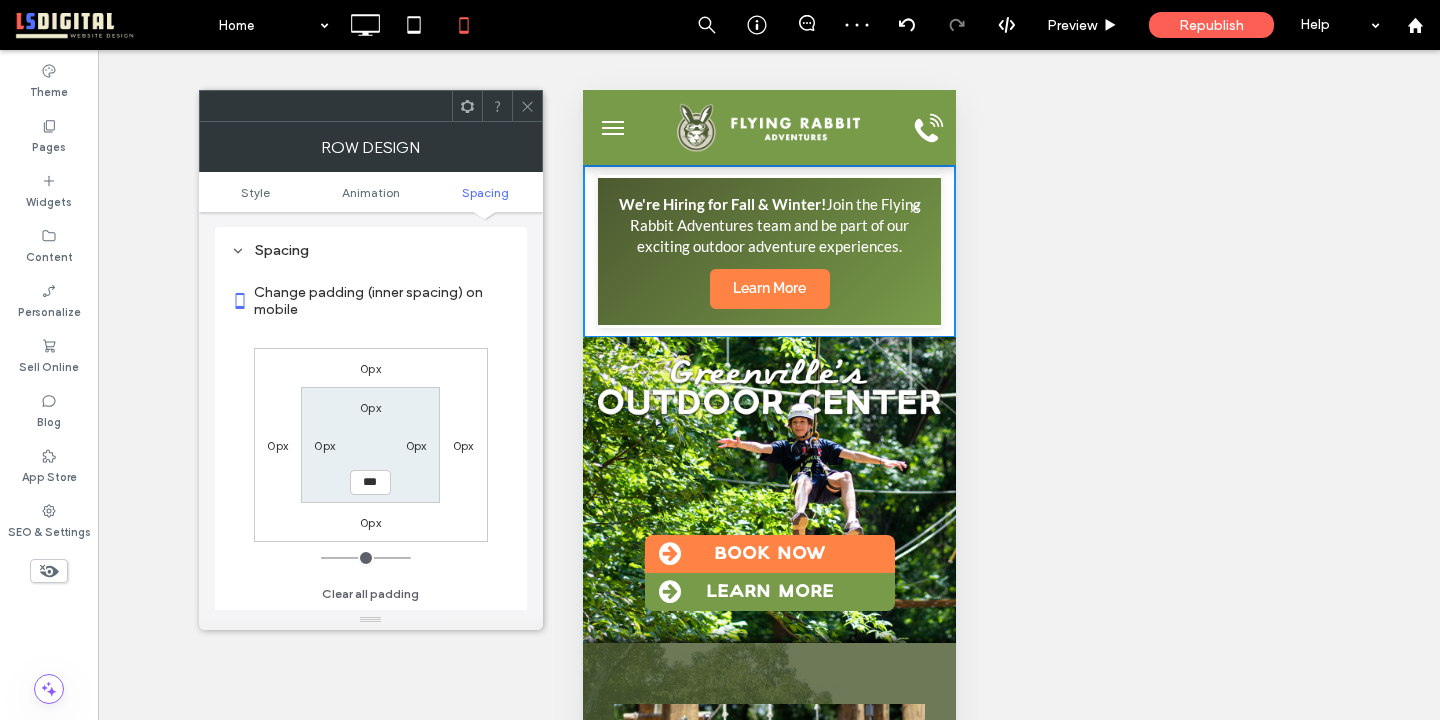 click 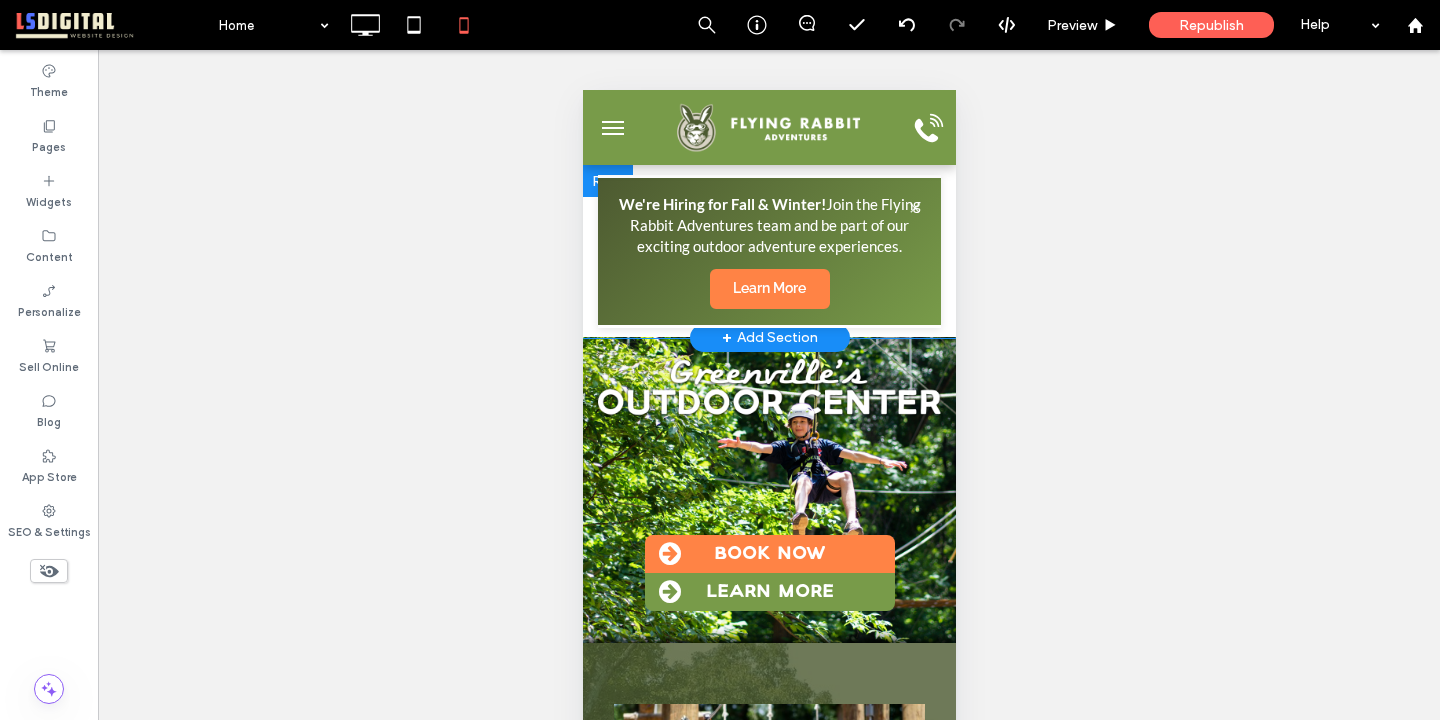 click on "We're Hiring for Fall & Winter!
Join the Flying Rabbit Adventures team and be part of our exciting outdoor adventure experiences.
Learn More" at bounding box center [768, 251] 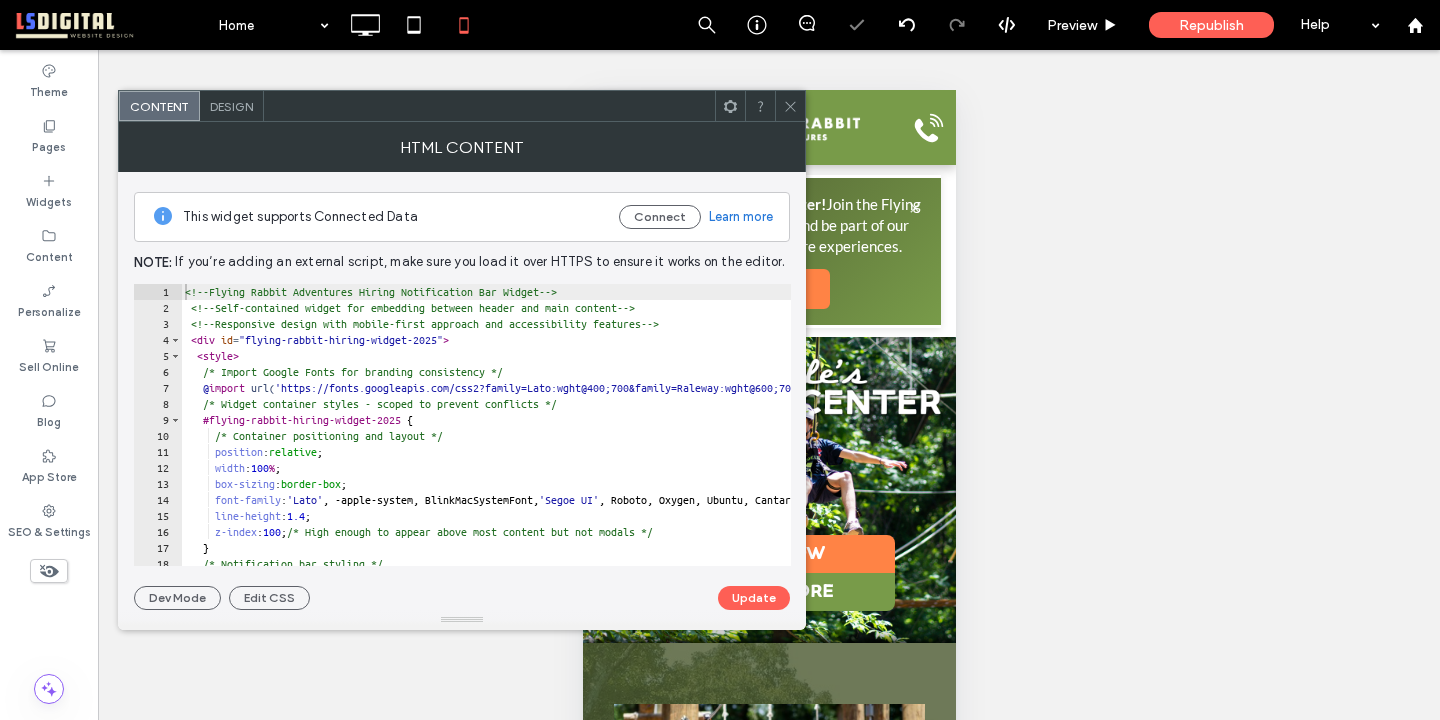 click 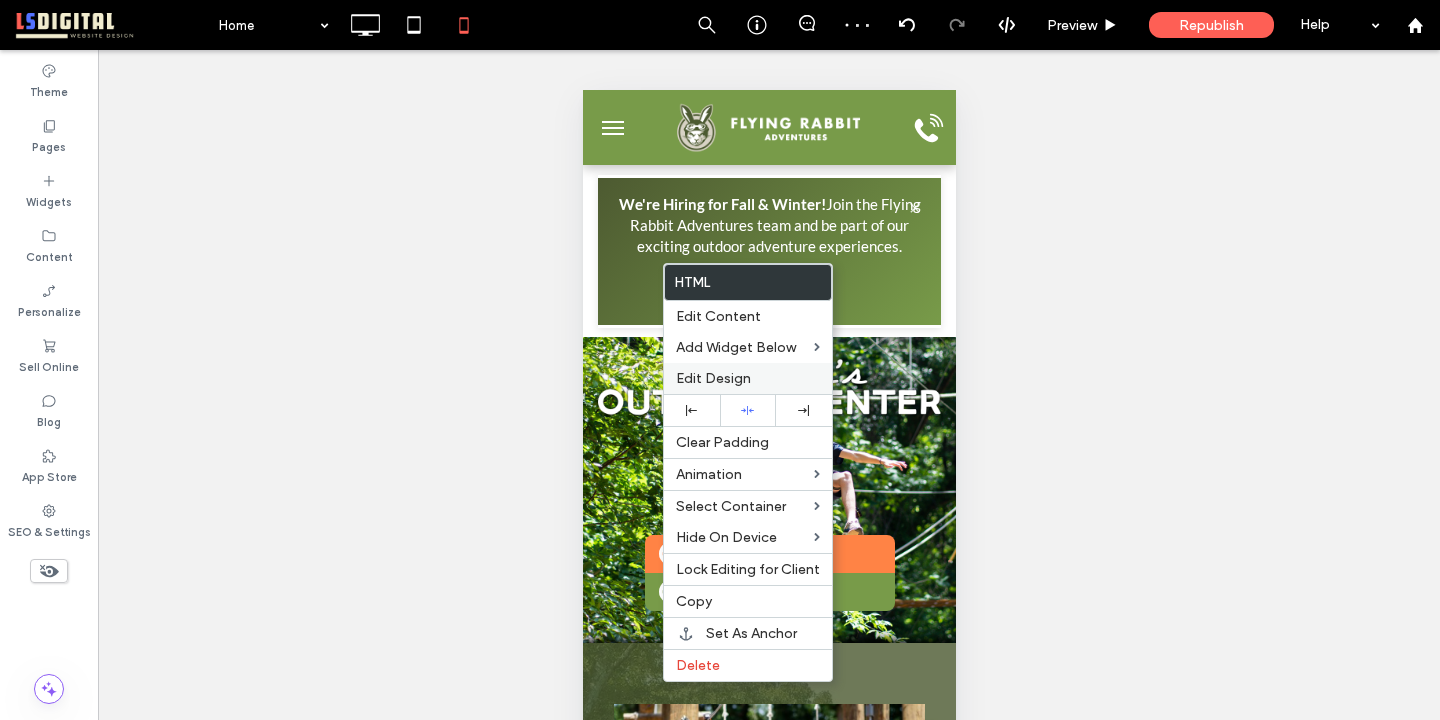 click on "Edit Design" at bounding box center (713, 378) 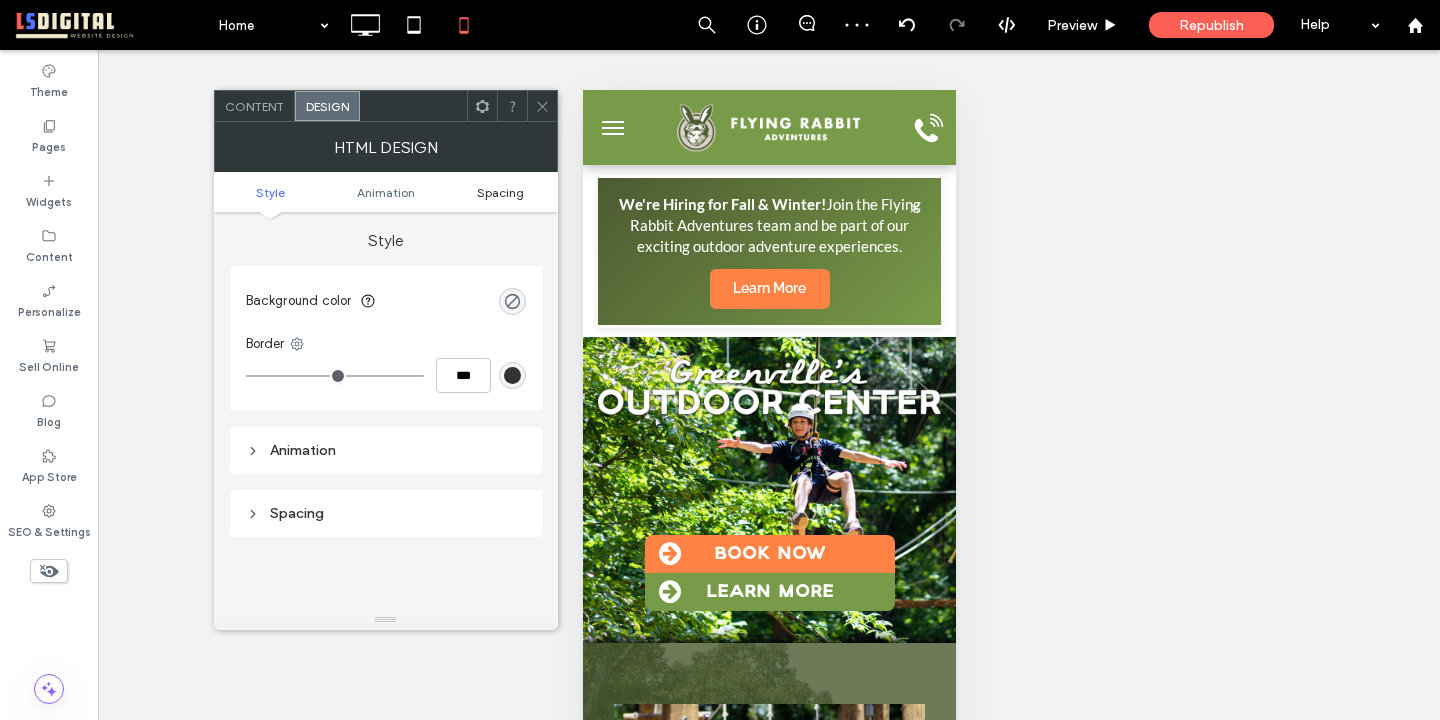 click on "Spacing" at bounding box center (500, 192) 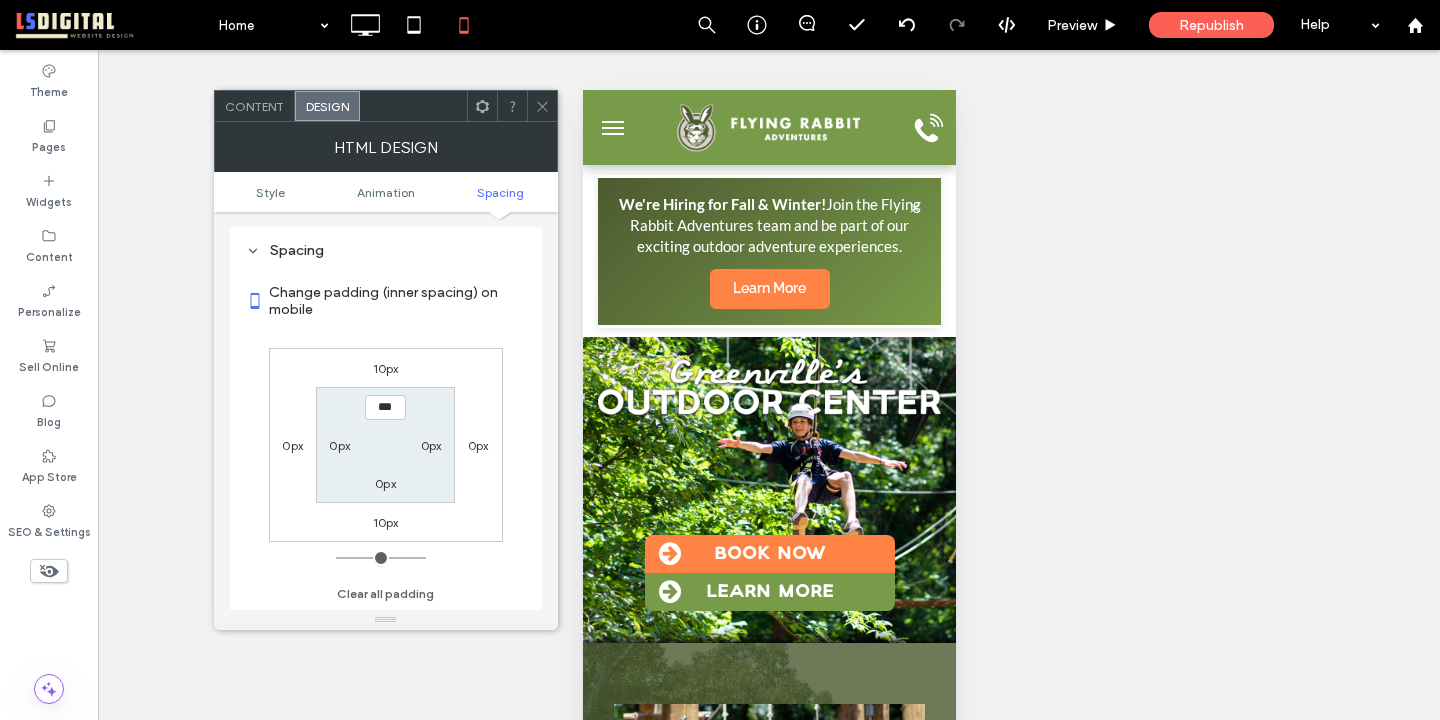 scroll, scrollTop: 263, scrollLeft: 0, axis: vertical 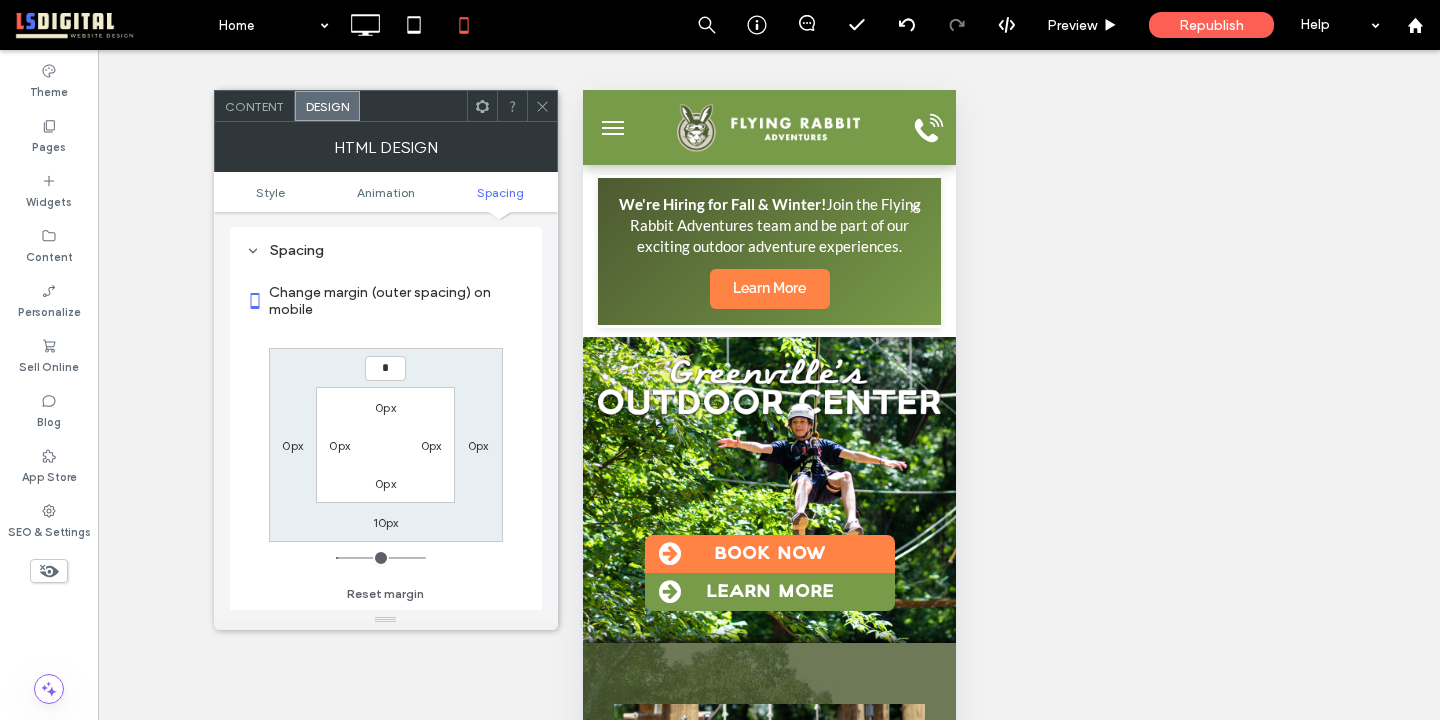 type on "*" 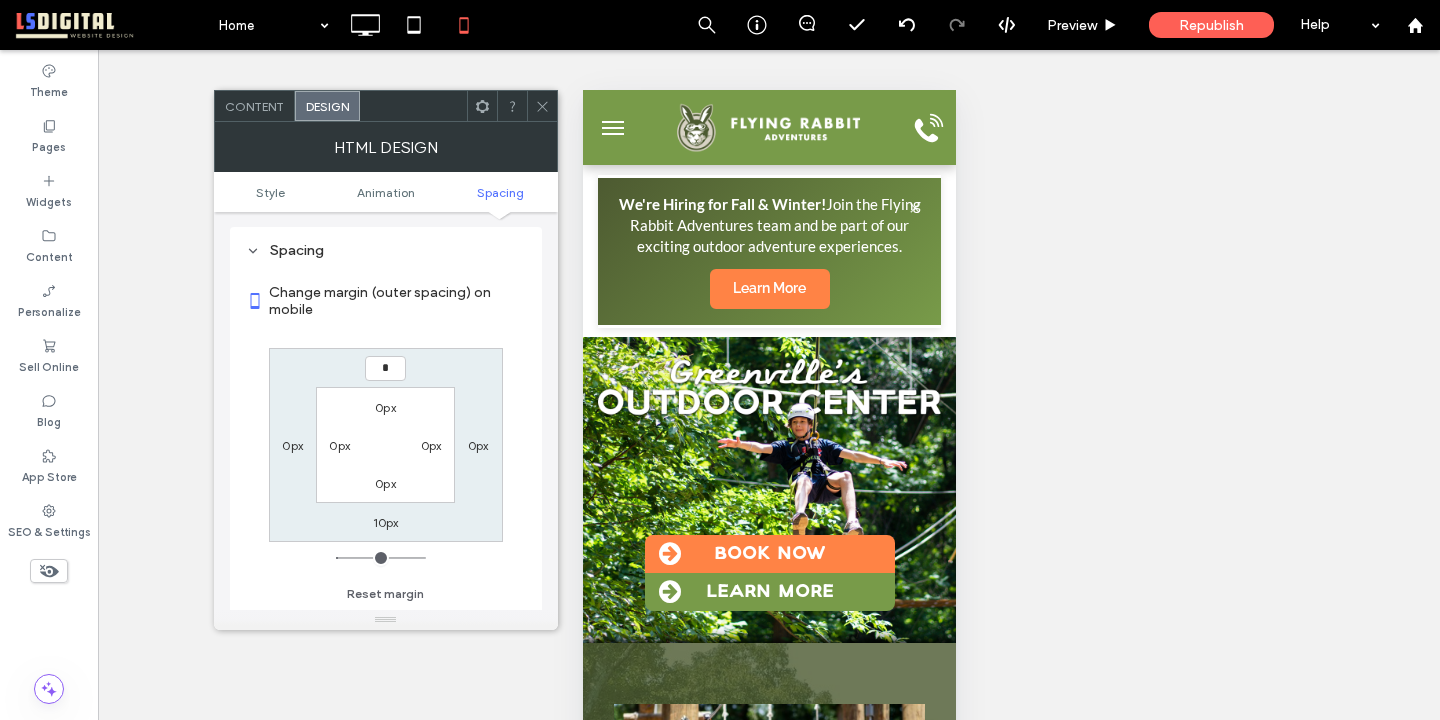 type on "*" 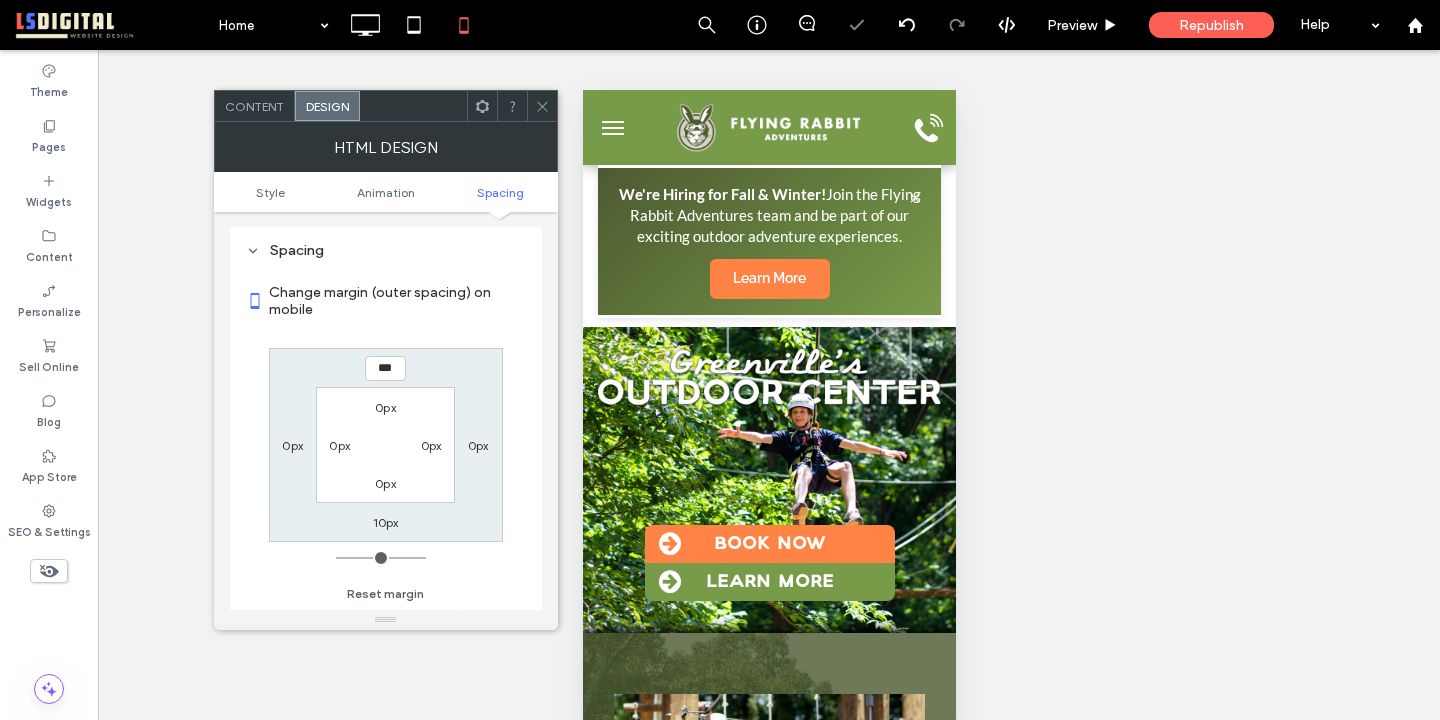 click on "10px" at bounding box center (386, 522) 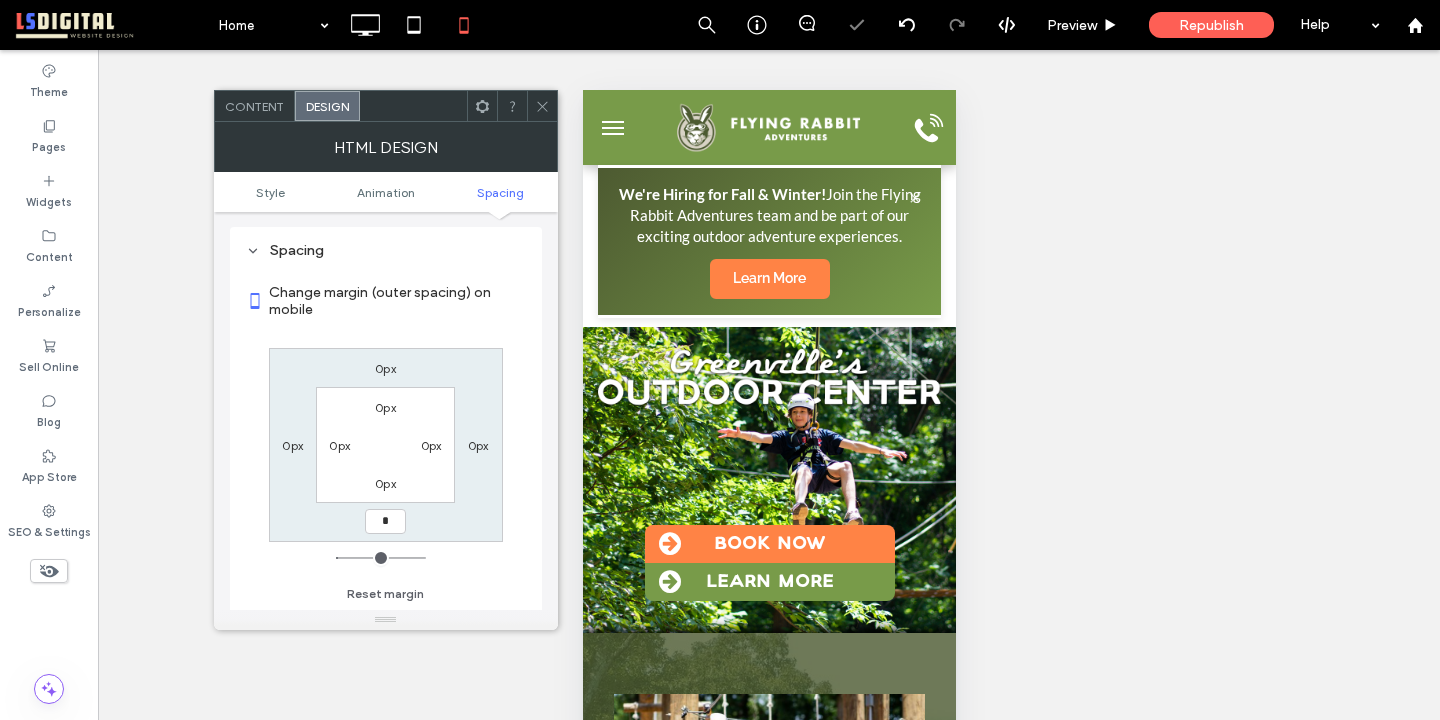 type on "*" 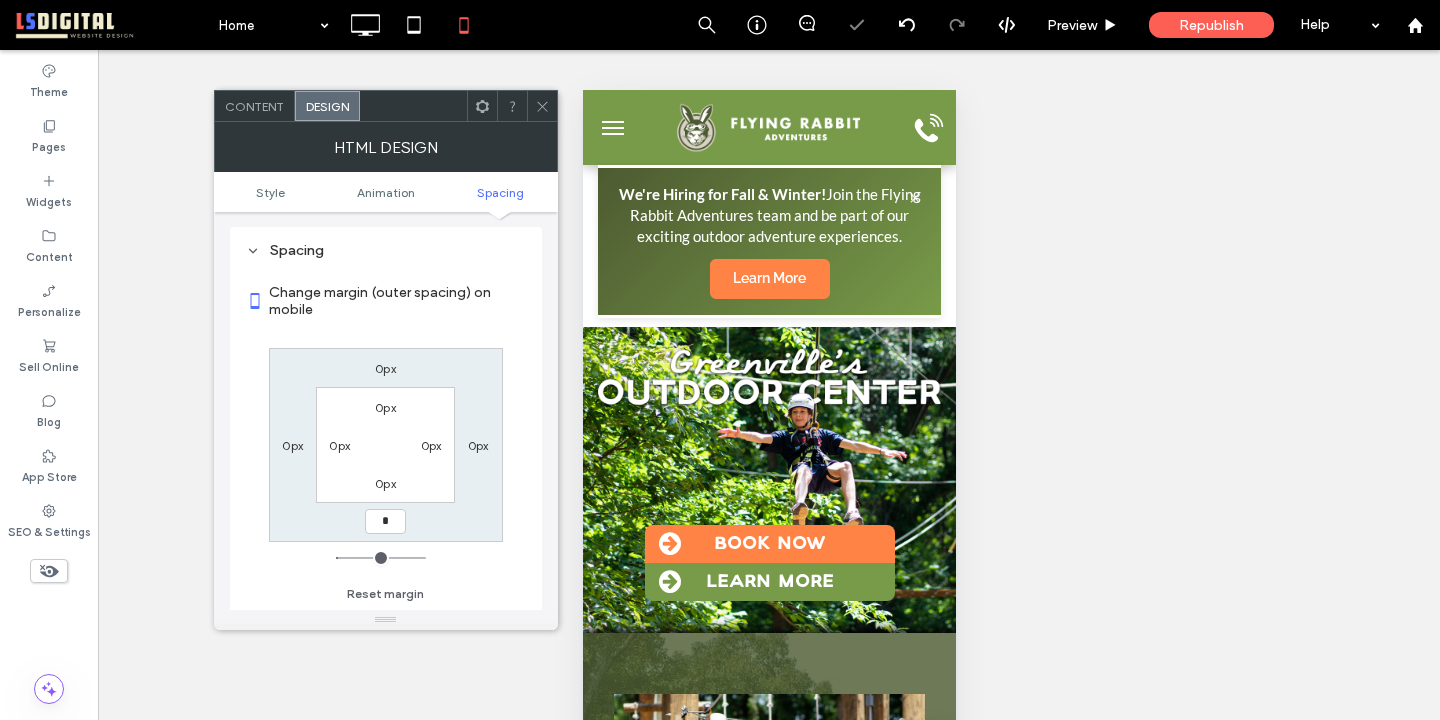 type on "*" 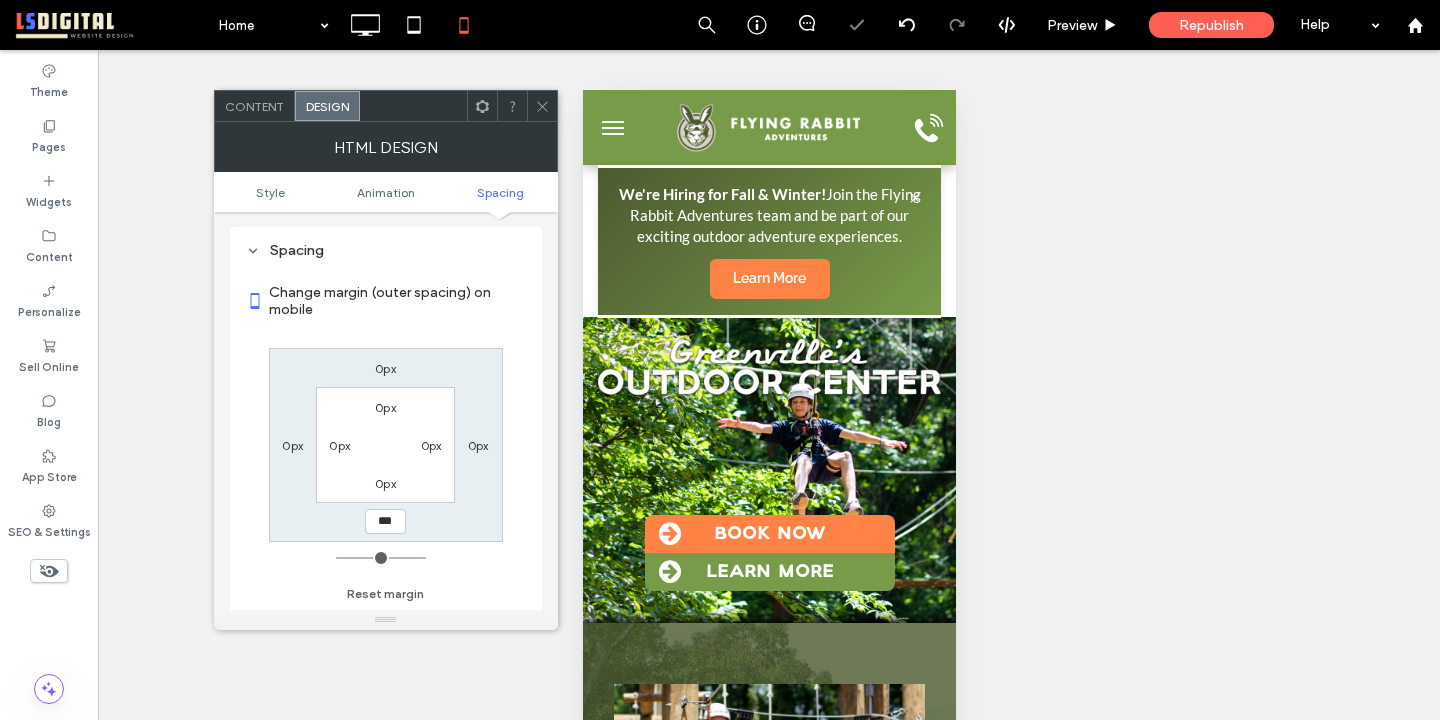click 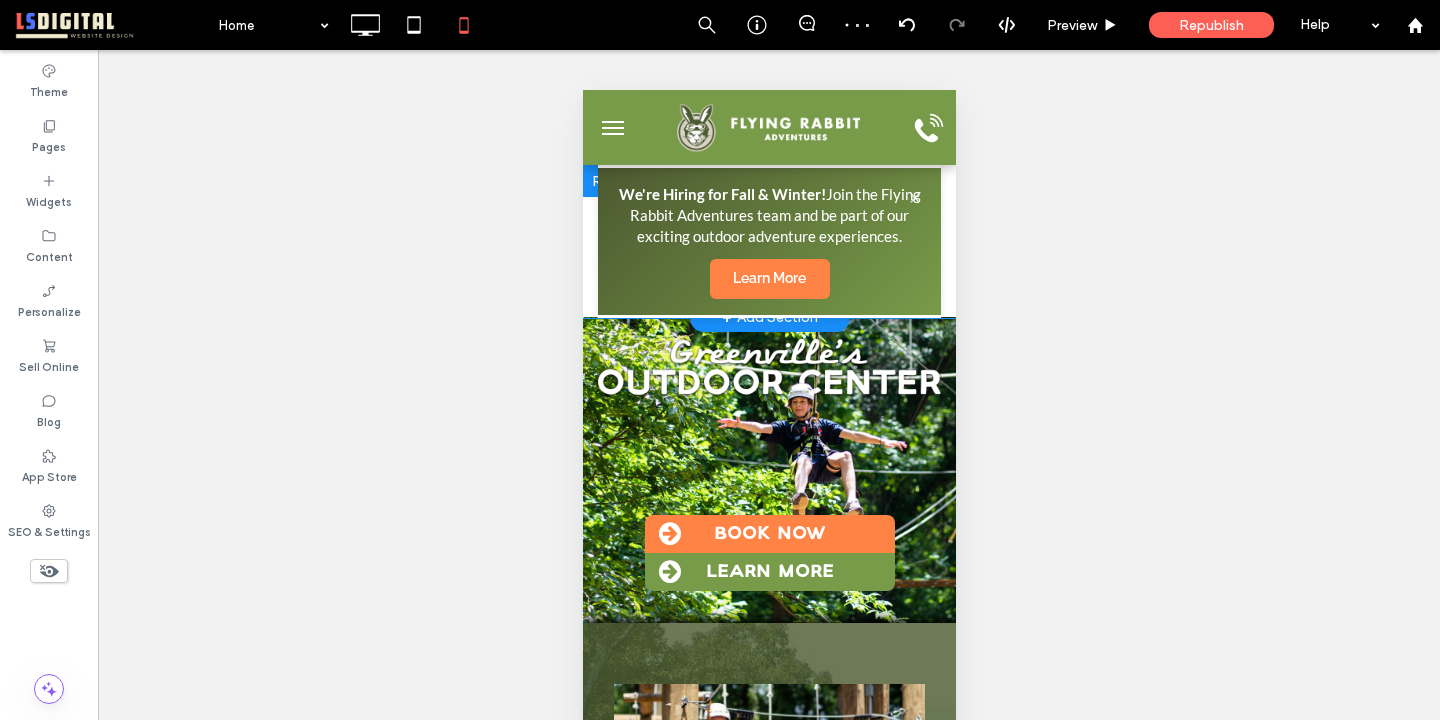 click on "We're Hiring for Fall & Winter!
Join the Flying Rabbit Adventures team and be part of our exciting outdoor adventure experiences.
Learn More
Click To Paste" at bounding box center [768, 241] 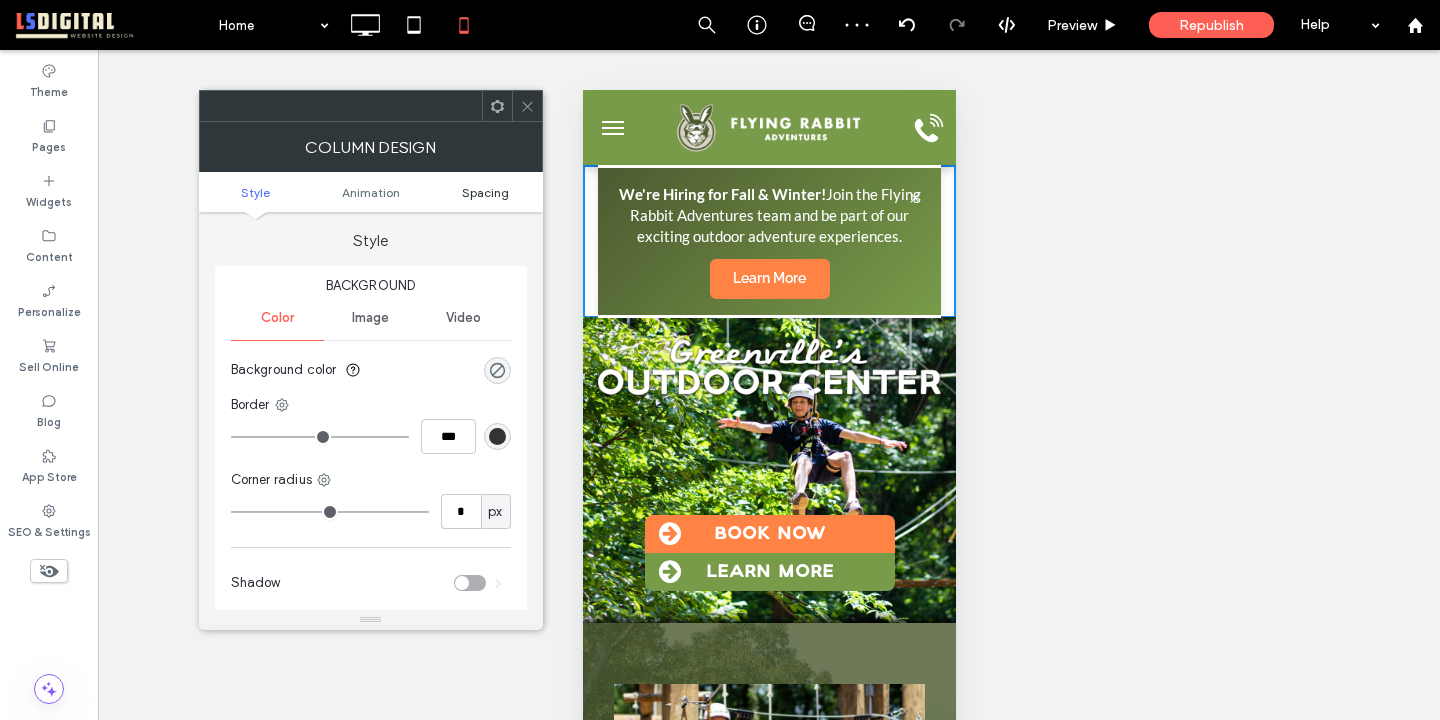 click on "Spacing" at bounding box center (485, 192) 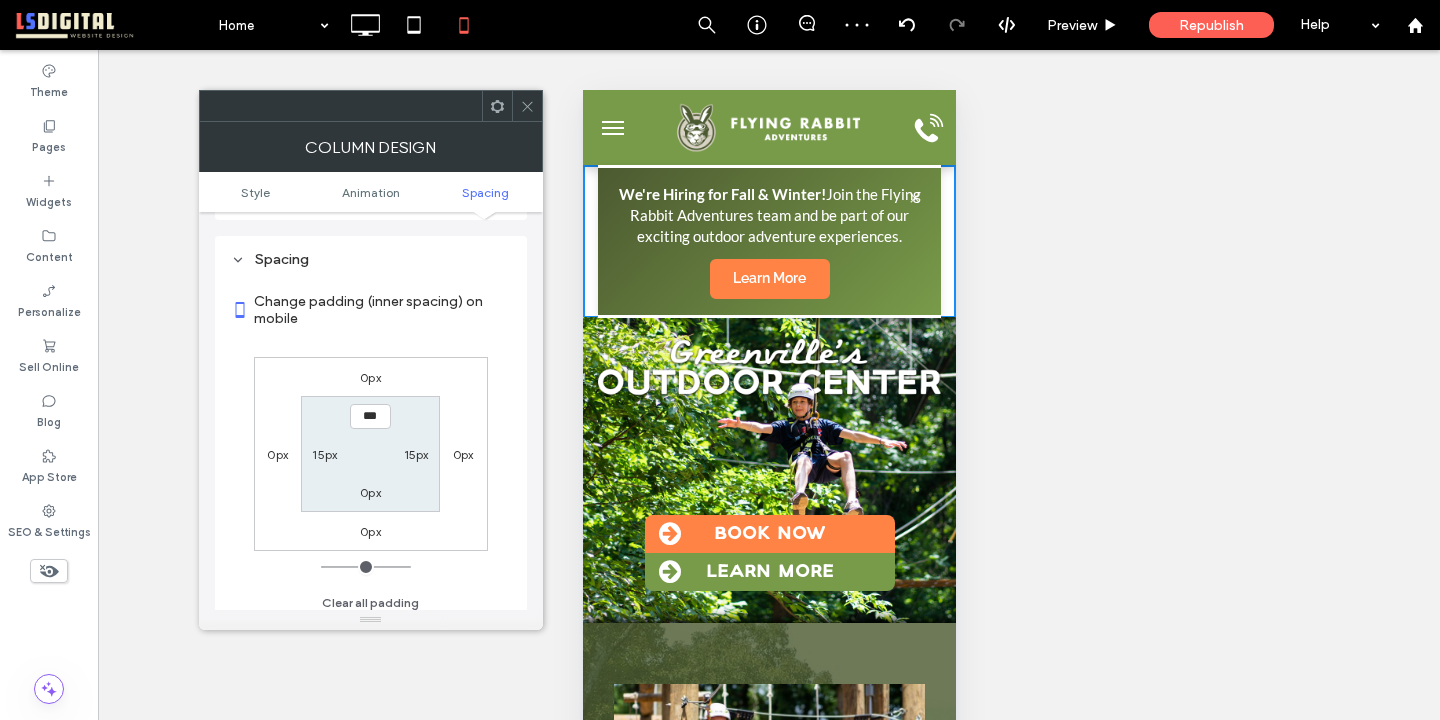 scroll, scrollTop: 470, scrollLeft: 0, axis: vertical 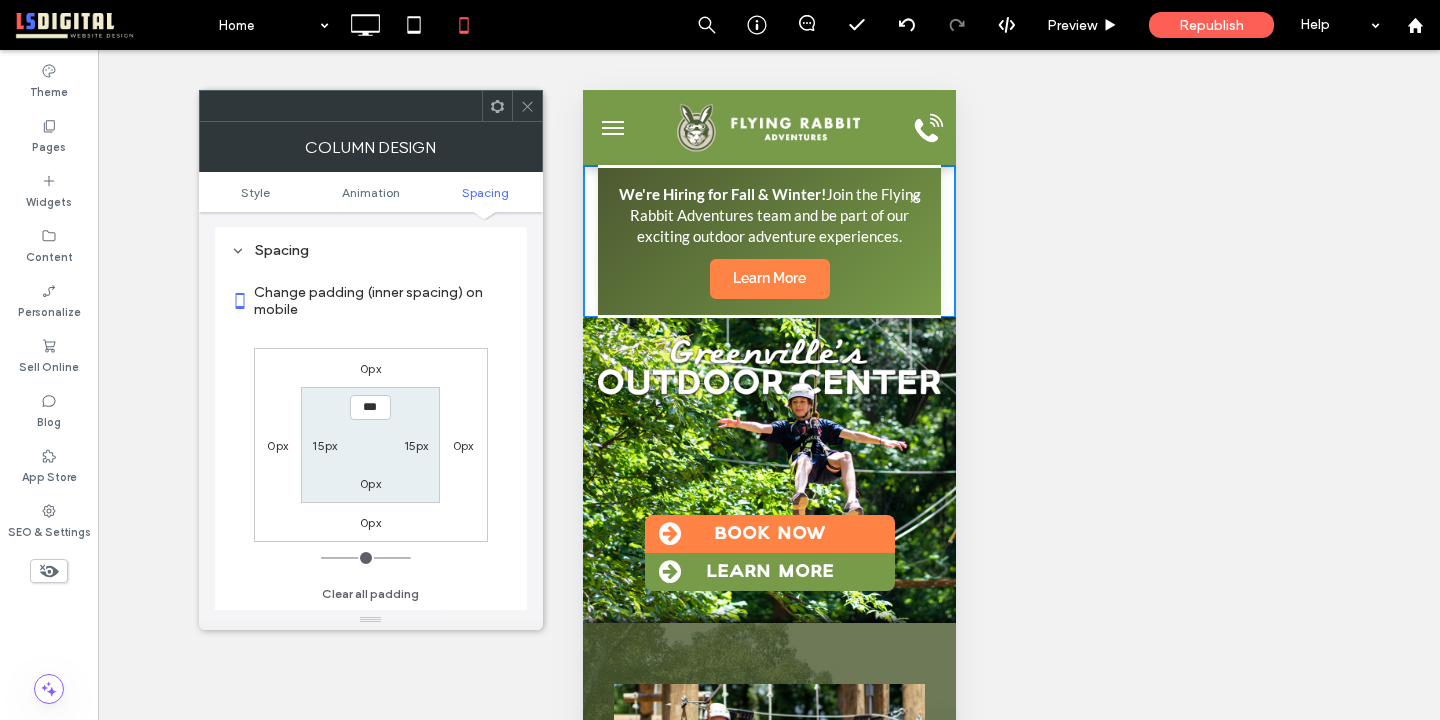 click 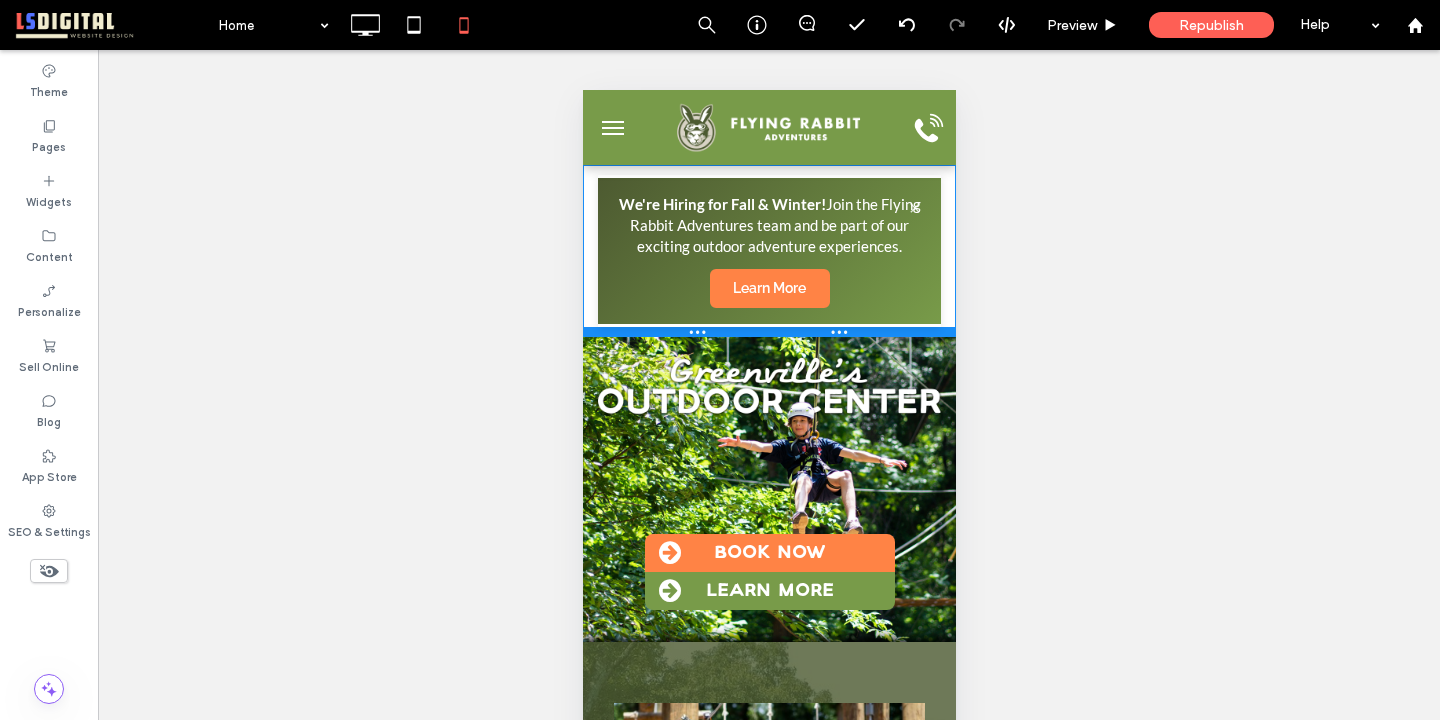 drag, startPoint x: 947, startPoint y: 314, endPoint x: 948, endPoint y: 333, distance: 19.026299 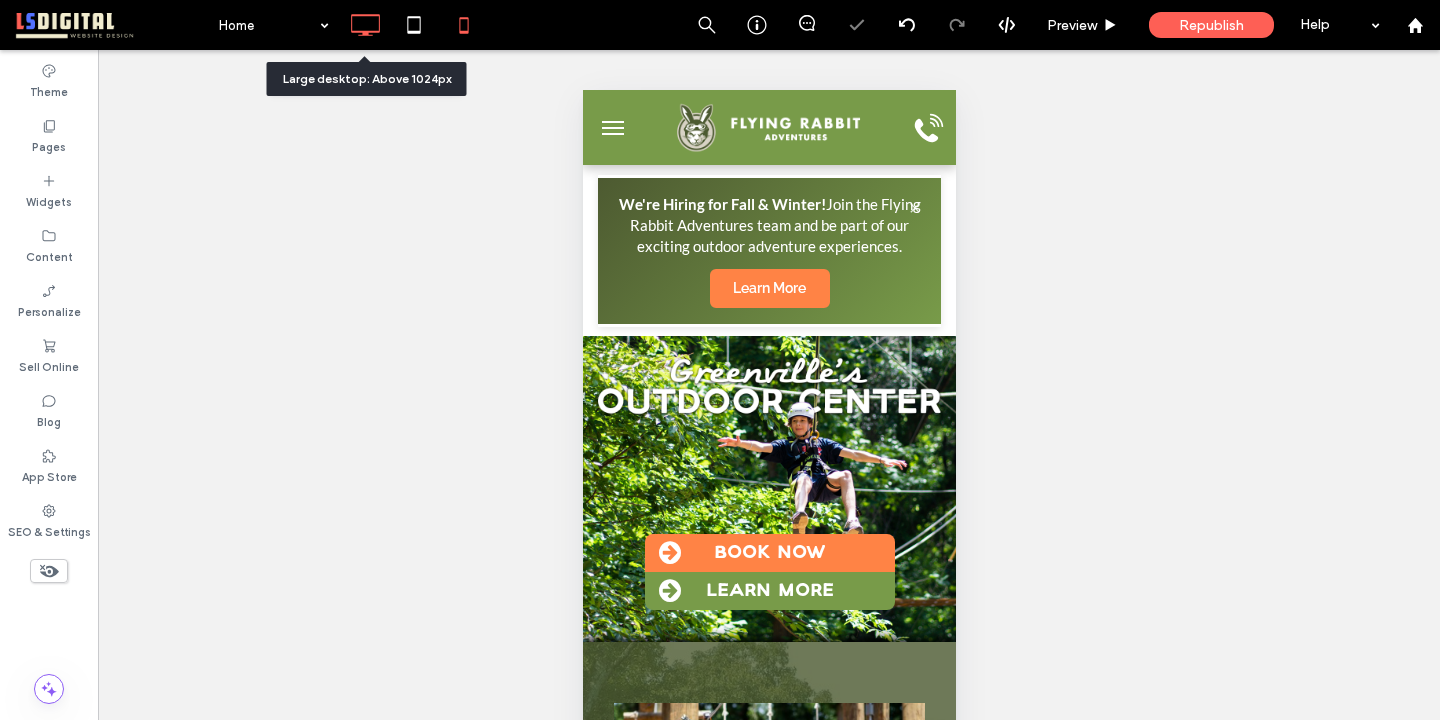 click 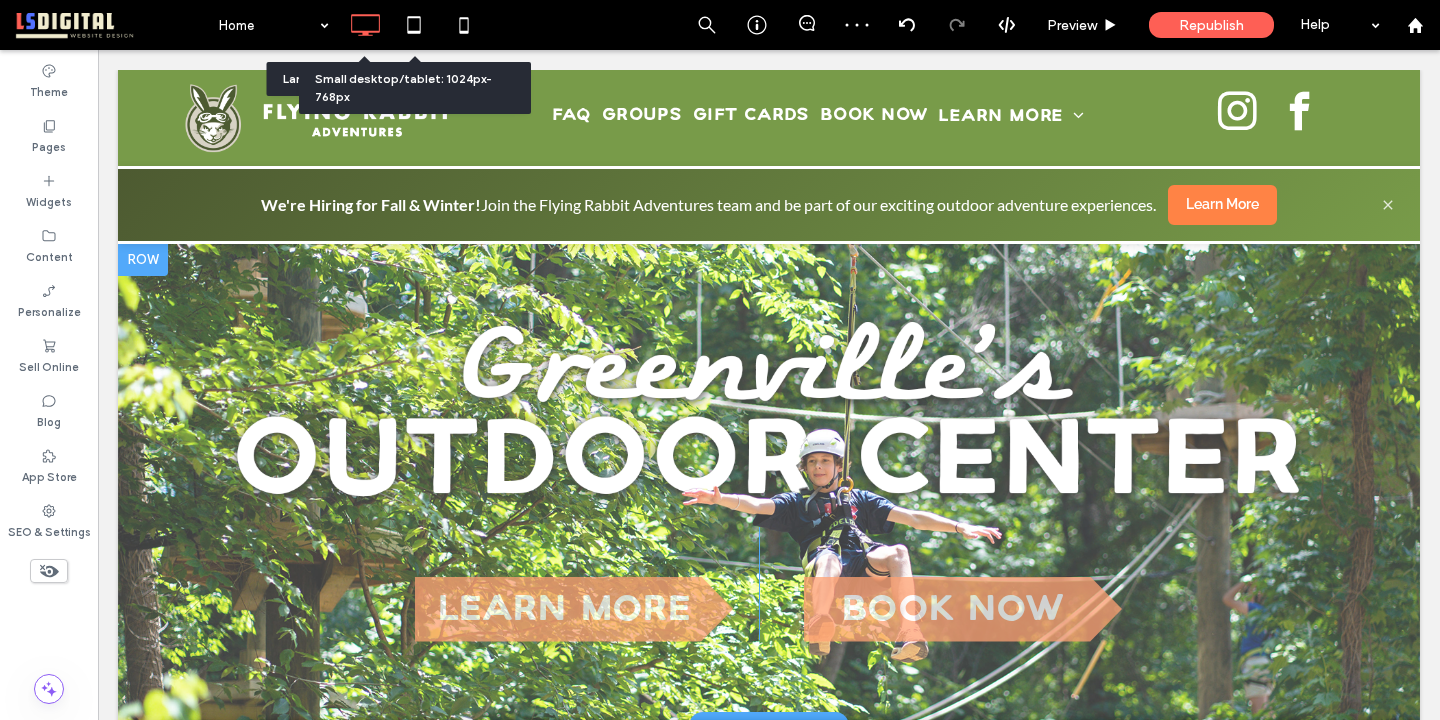 scroll, scrollTop: 0, scrollLeft: 0, axis: both 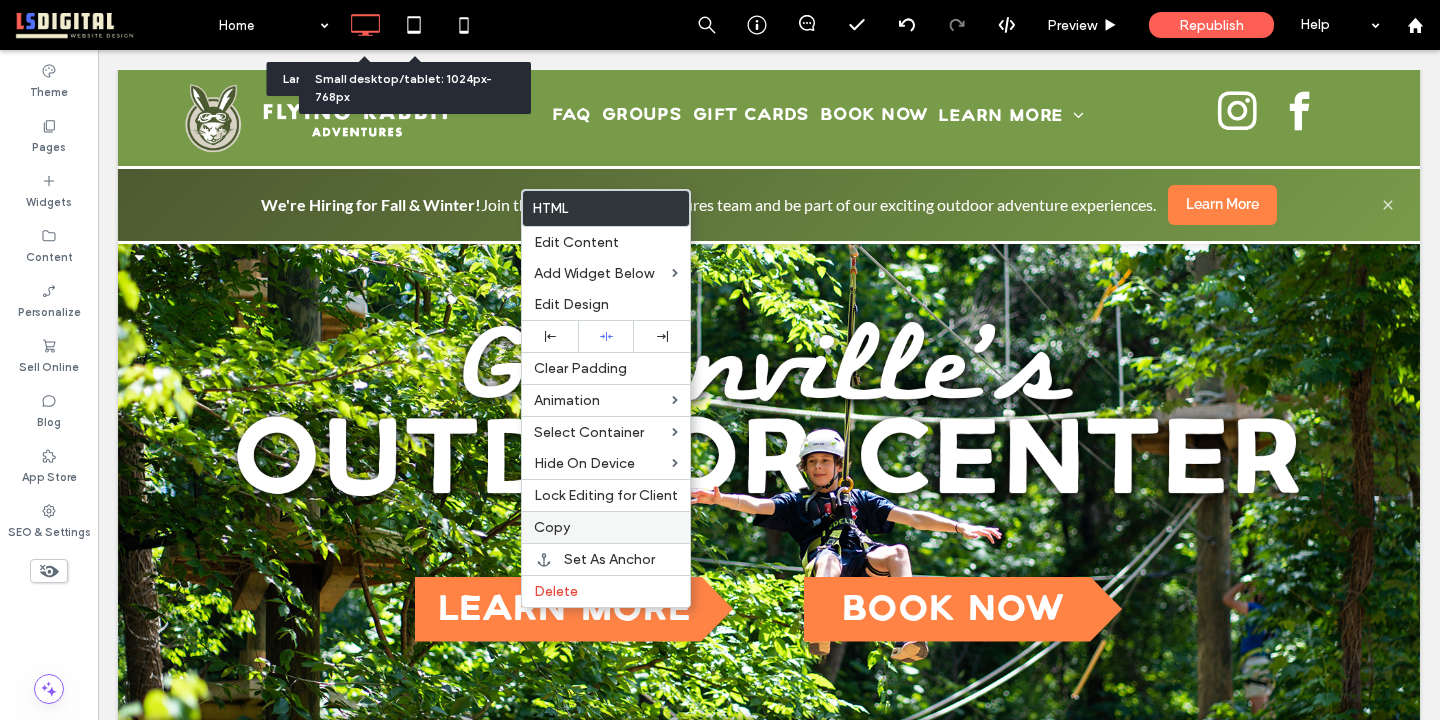click on "Copy" at bounding box center (606, 527) 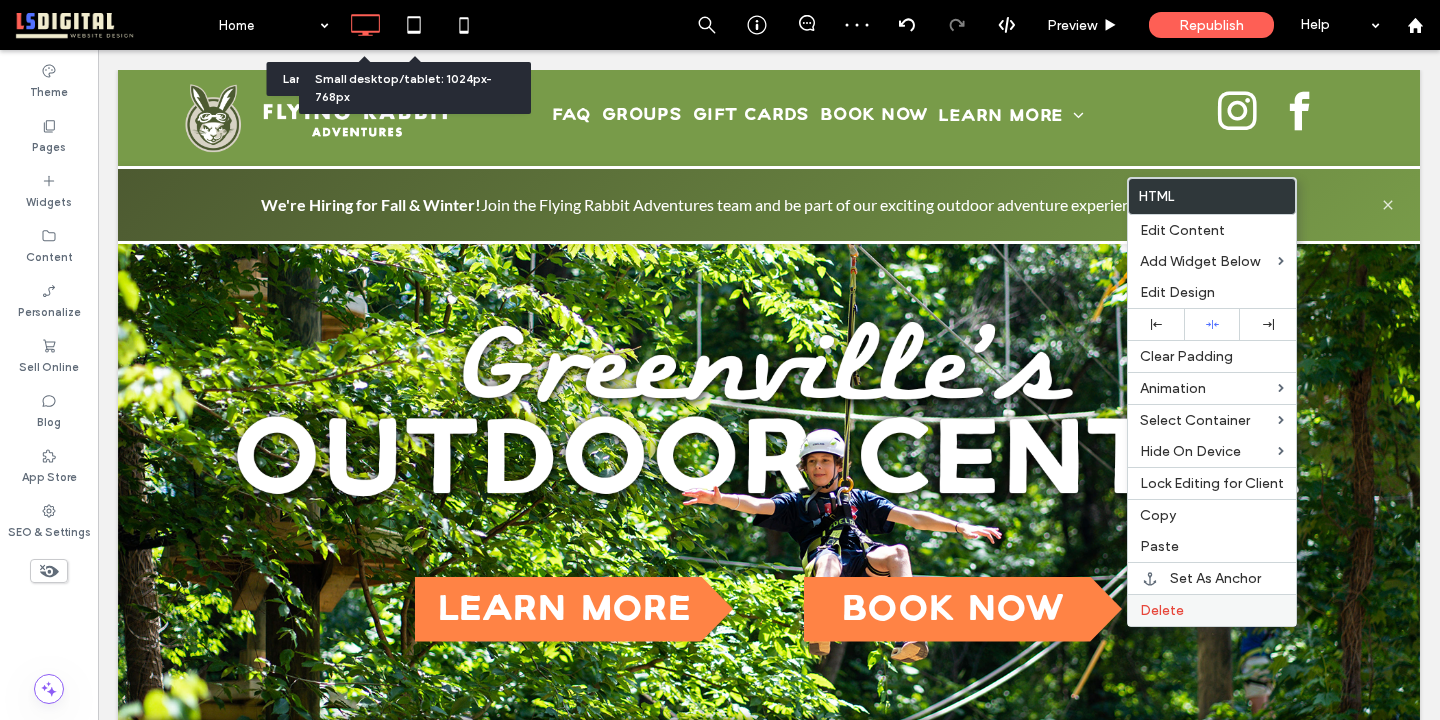 click on "Delete" at bounding box center (1212, 610) 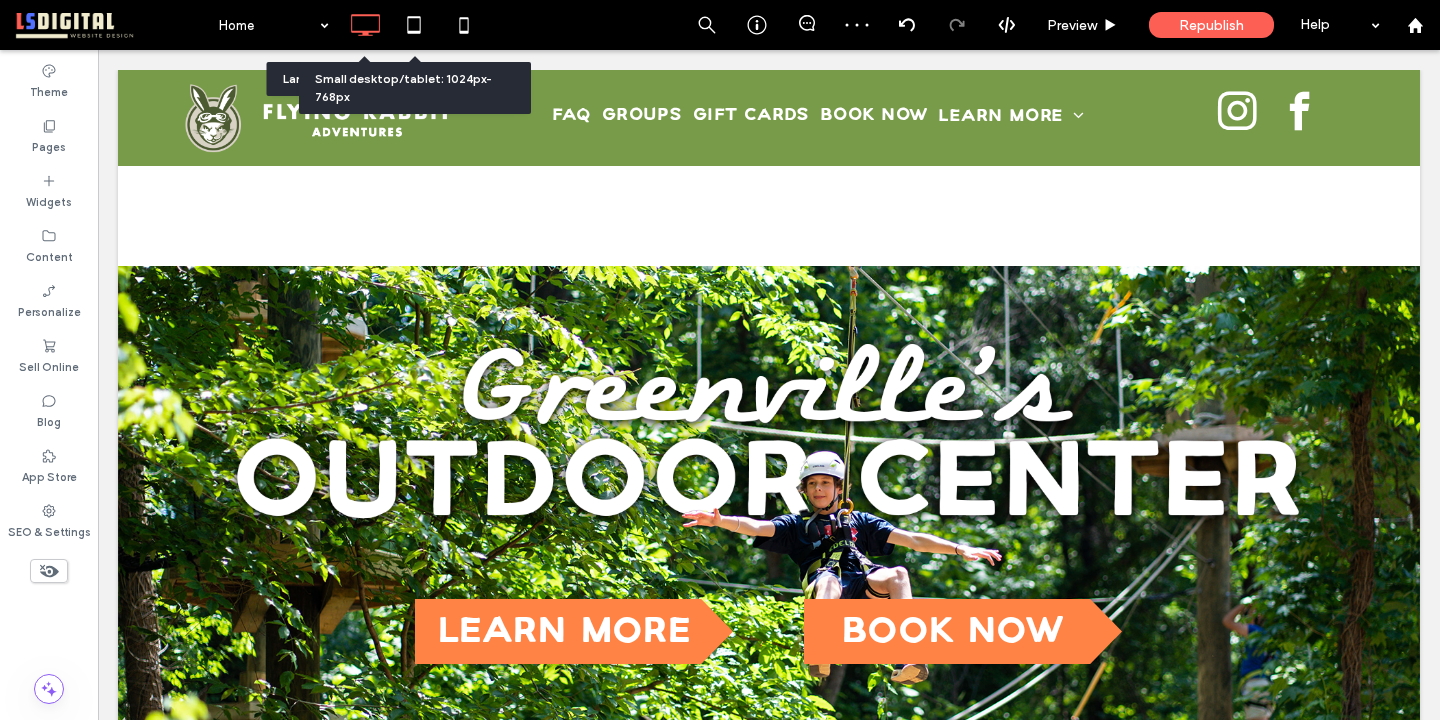 click on "Click To Paste
FAQ
Groups
Gift Cards
Book now
Learn More
About
Gallery
Jobs
FAQ
Groups
Gift Cards
BOOK NOW
LEARN MORE
About
Gallery
Jobs
Click To Paste
Click To Paste
Header
Click To Paste
Row
NOW OPEN
MAKE YOUR RESERVATION!
BOOK NOW
Slide title
Write your caption here
BOOK NOW" at bounding box center (769, 1460) 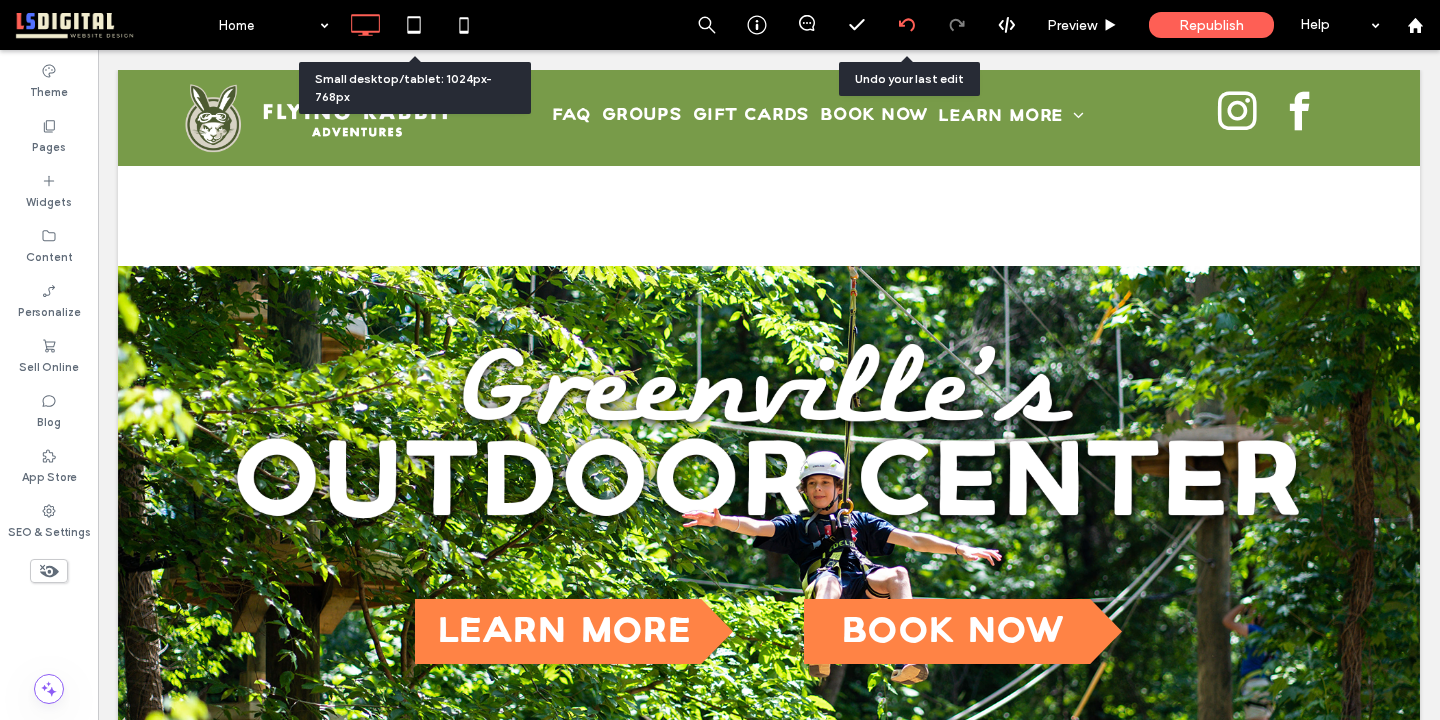 click 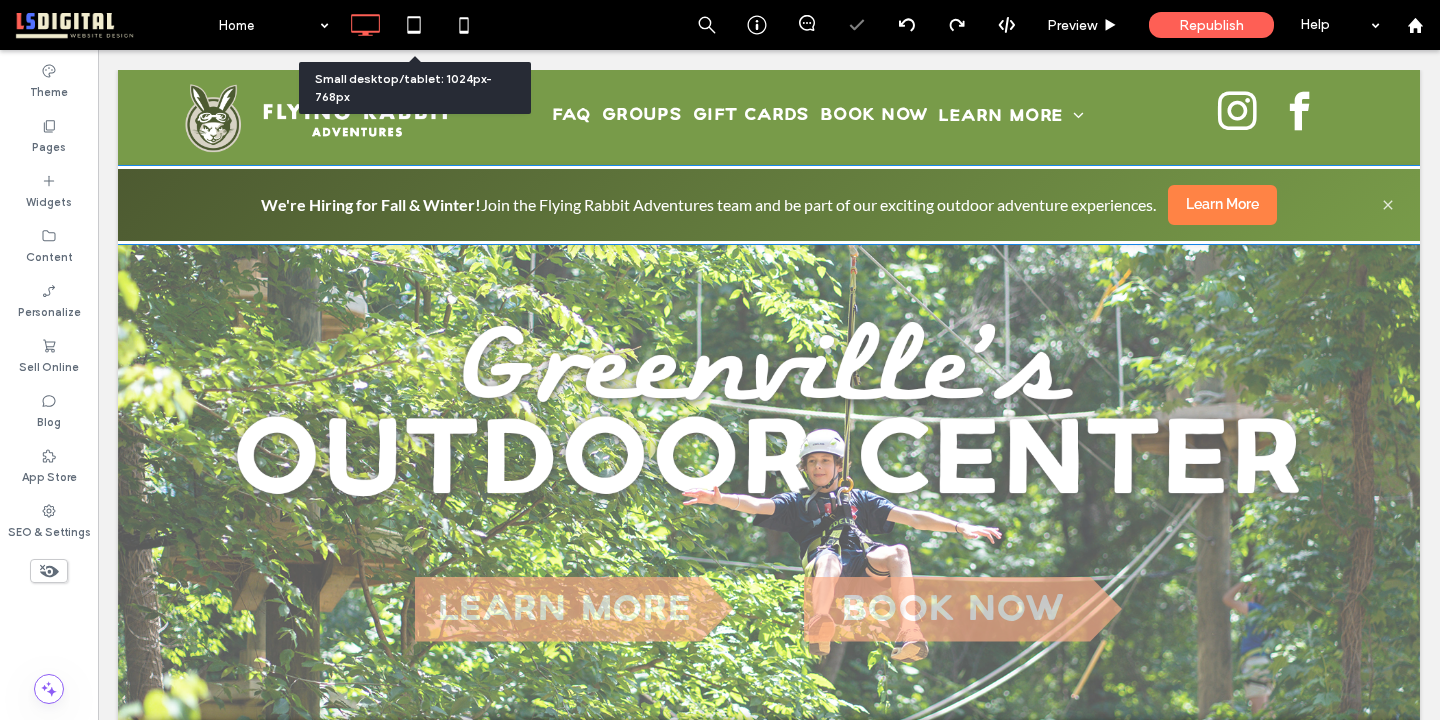 scroll, scrollTop: 0, scrollLeft: 0, axis: both 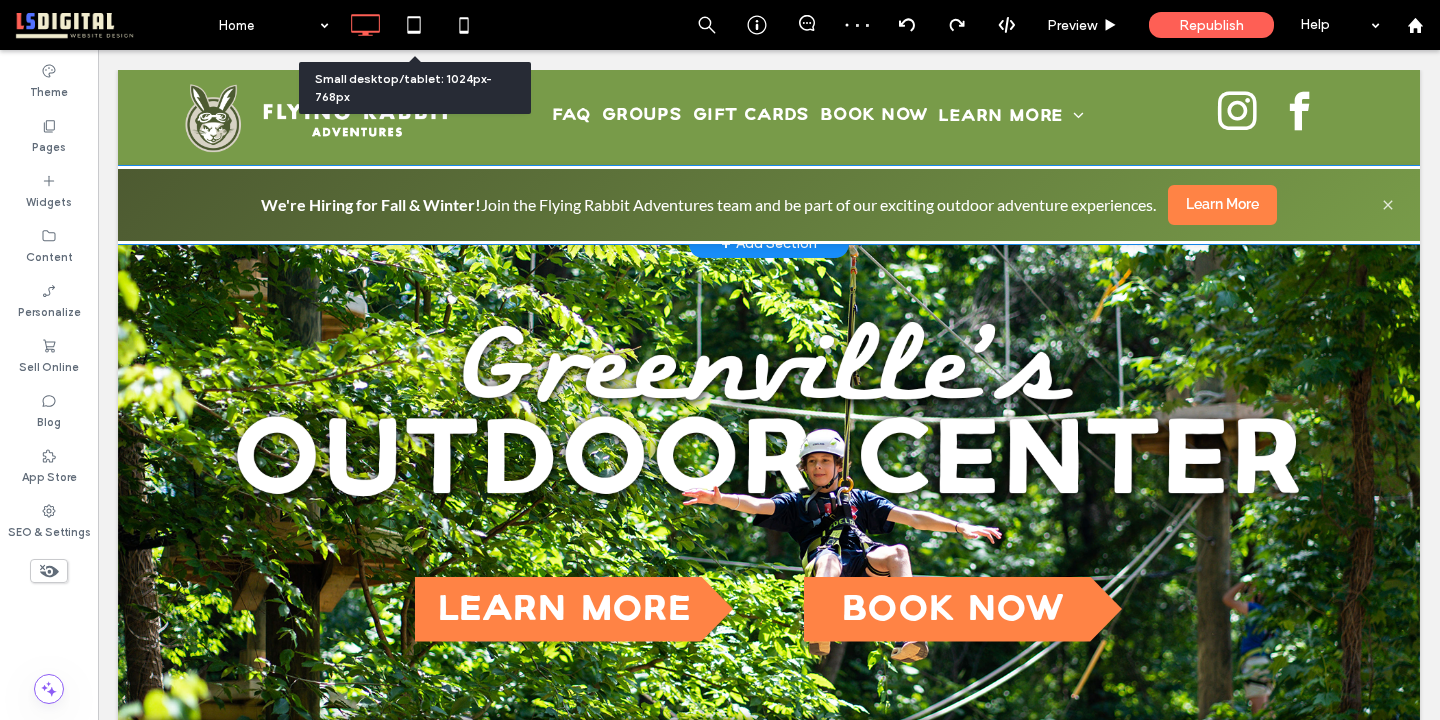 click on "We're Hiring for Fall & Winter!
Join the Flying Rabbit Adventures team and be part of our exciting outdoor adventure experiences.
Learn More" at bounding box center (769, 205) 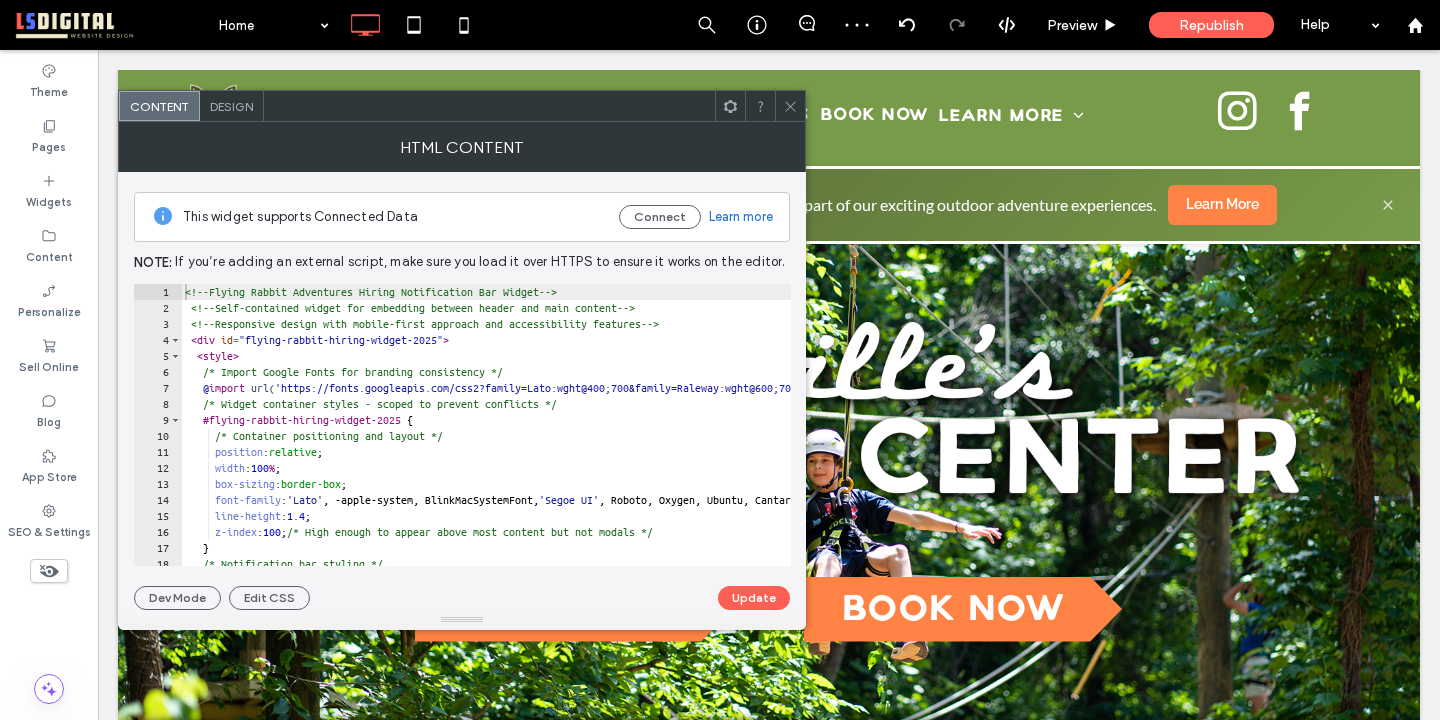 click at bounding box center (790, 106) 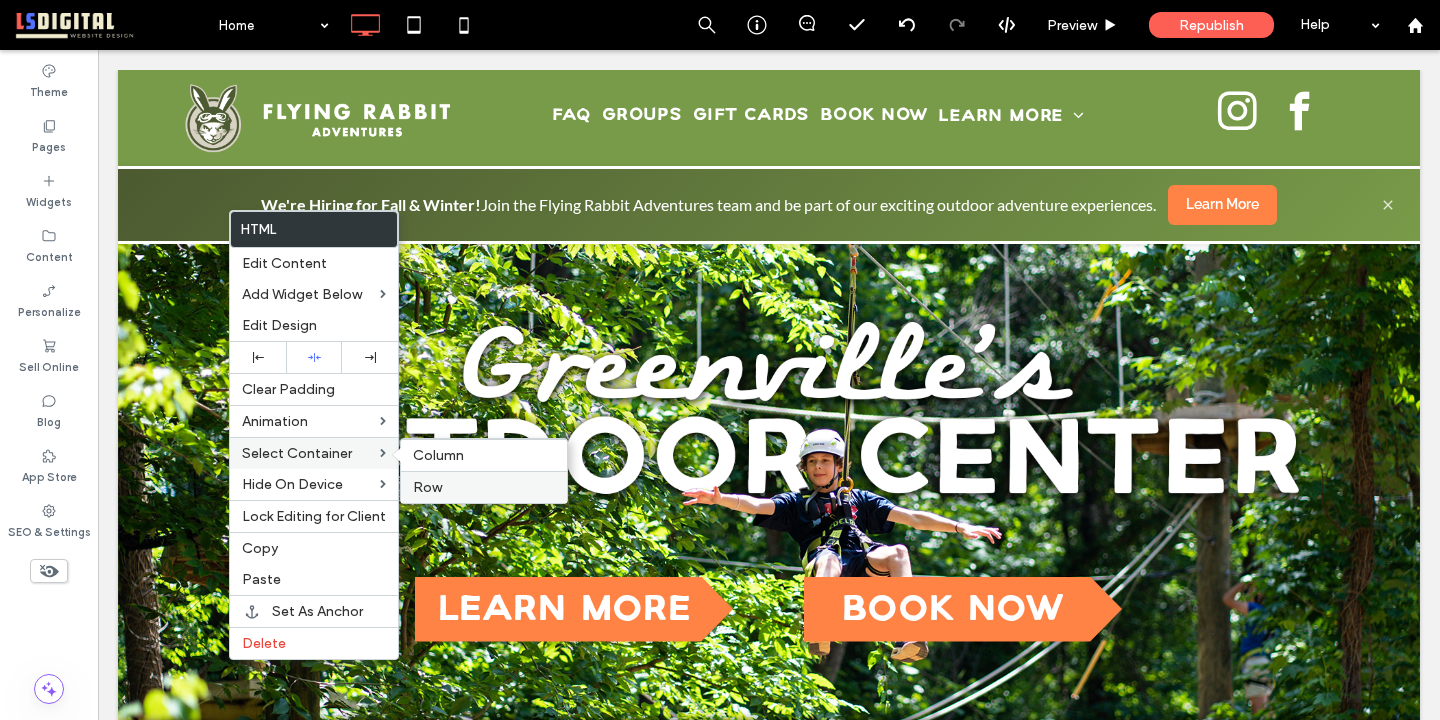 click on "Row" at bounding box center [484, 487] 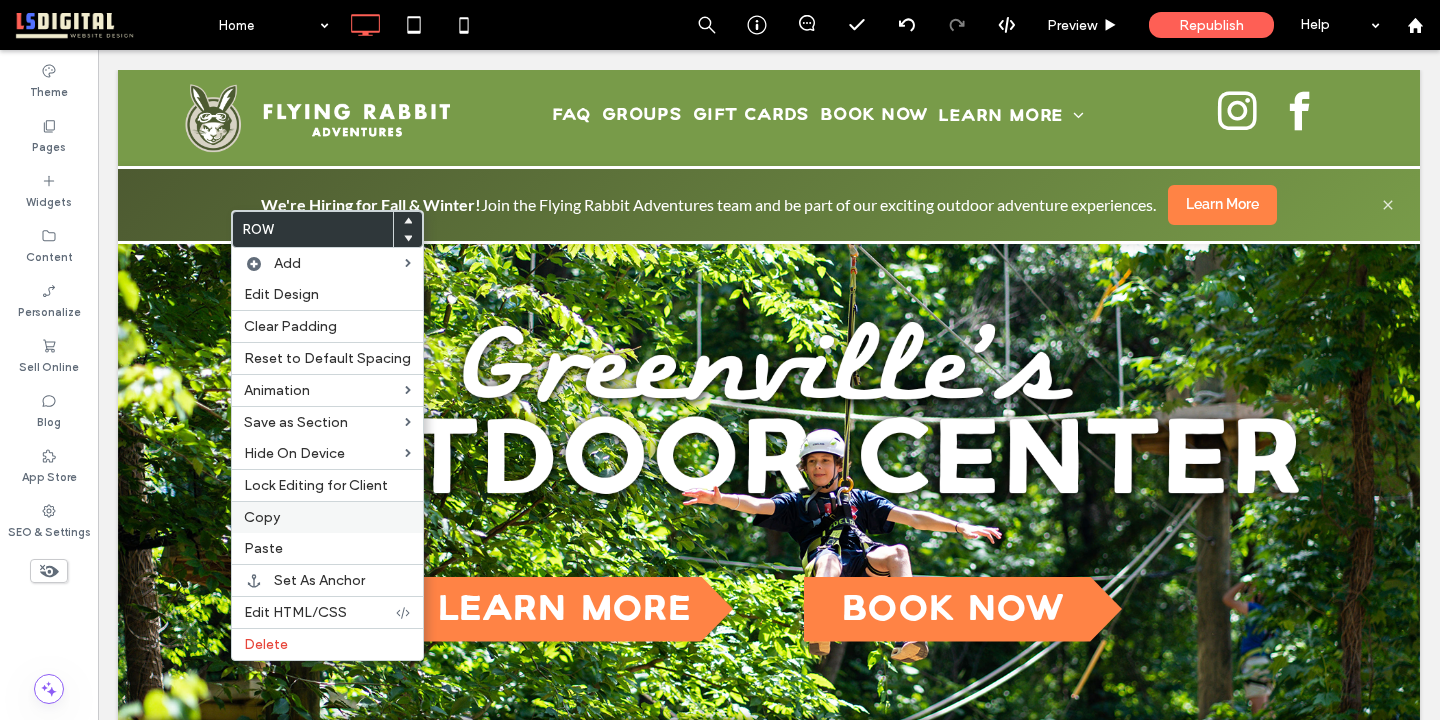 click on "Copy" at bounding box center (327, 517) 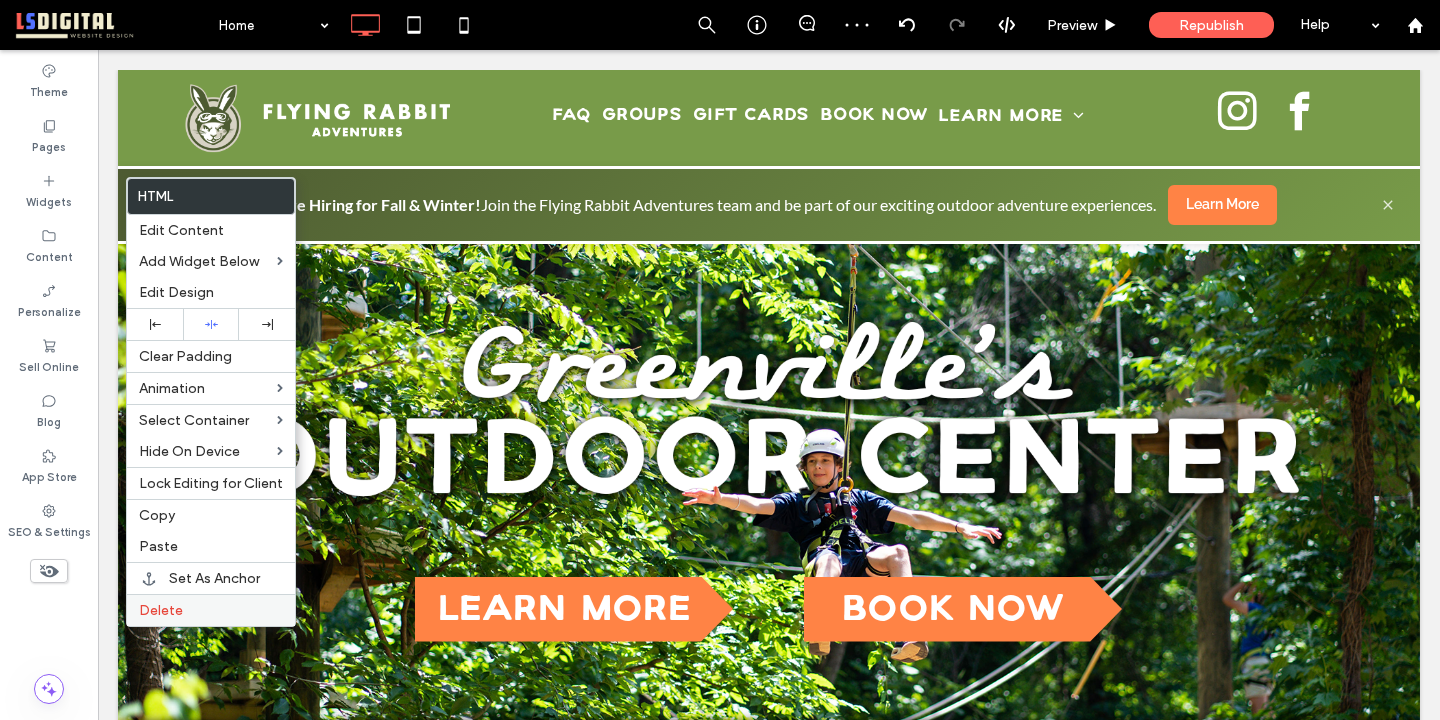 click on "Delete" at bounding box center (211, 610) 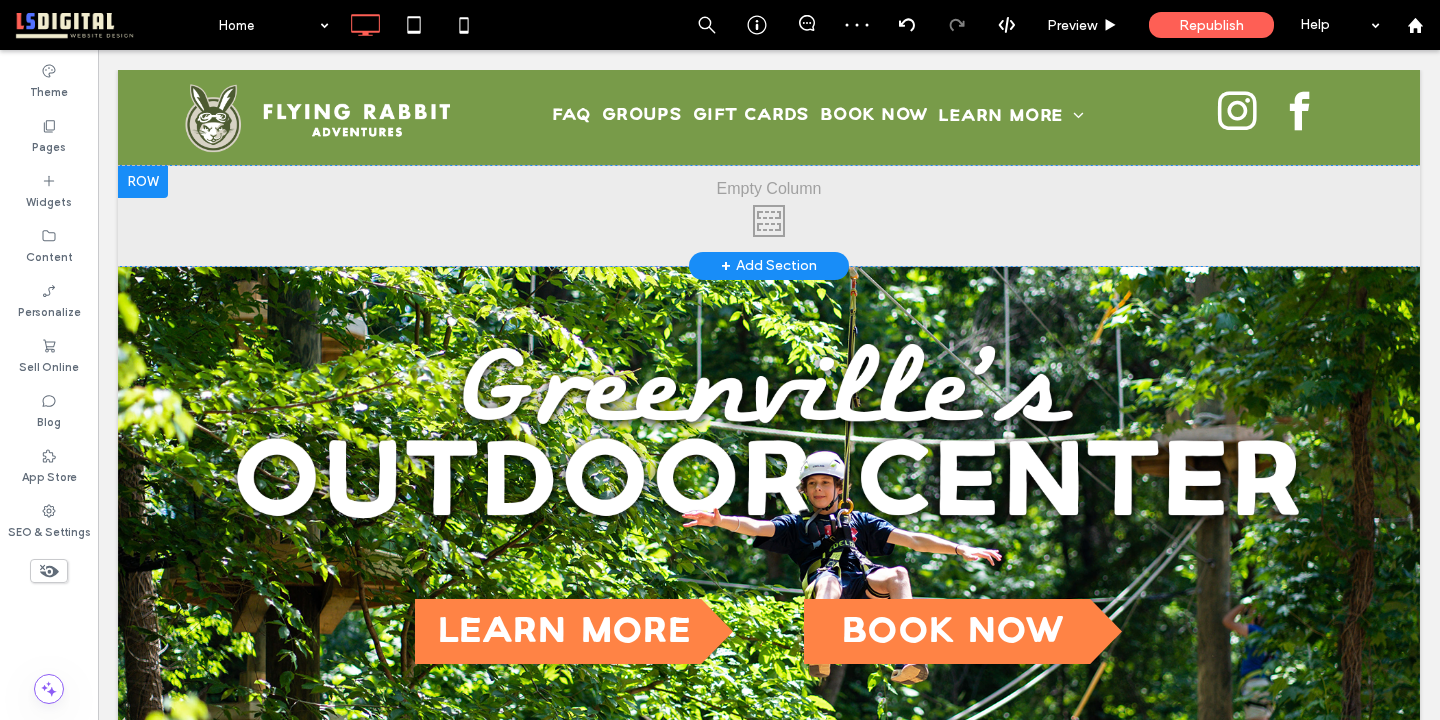 click at bounding box center [143, 182] 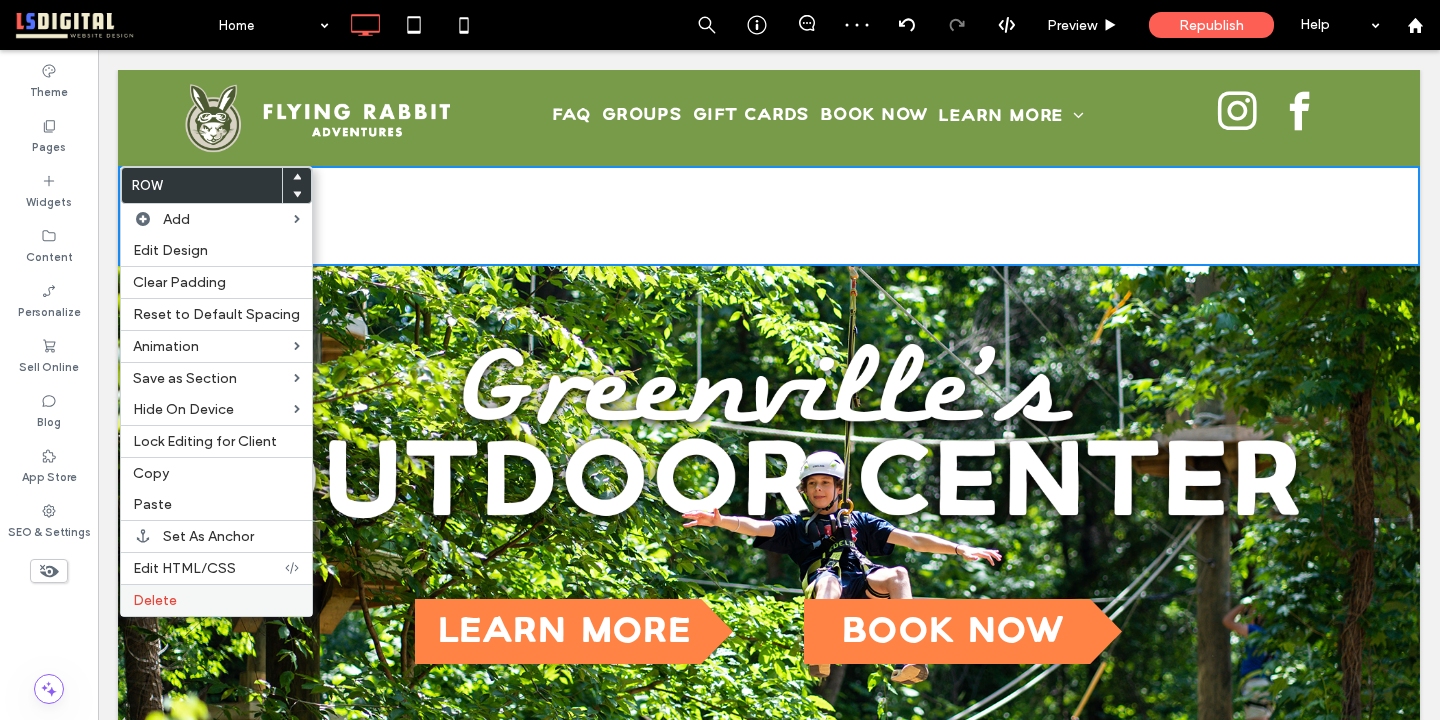 click on "Delete" at bounding box center [216, 600] 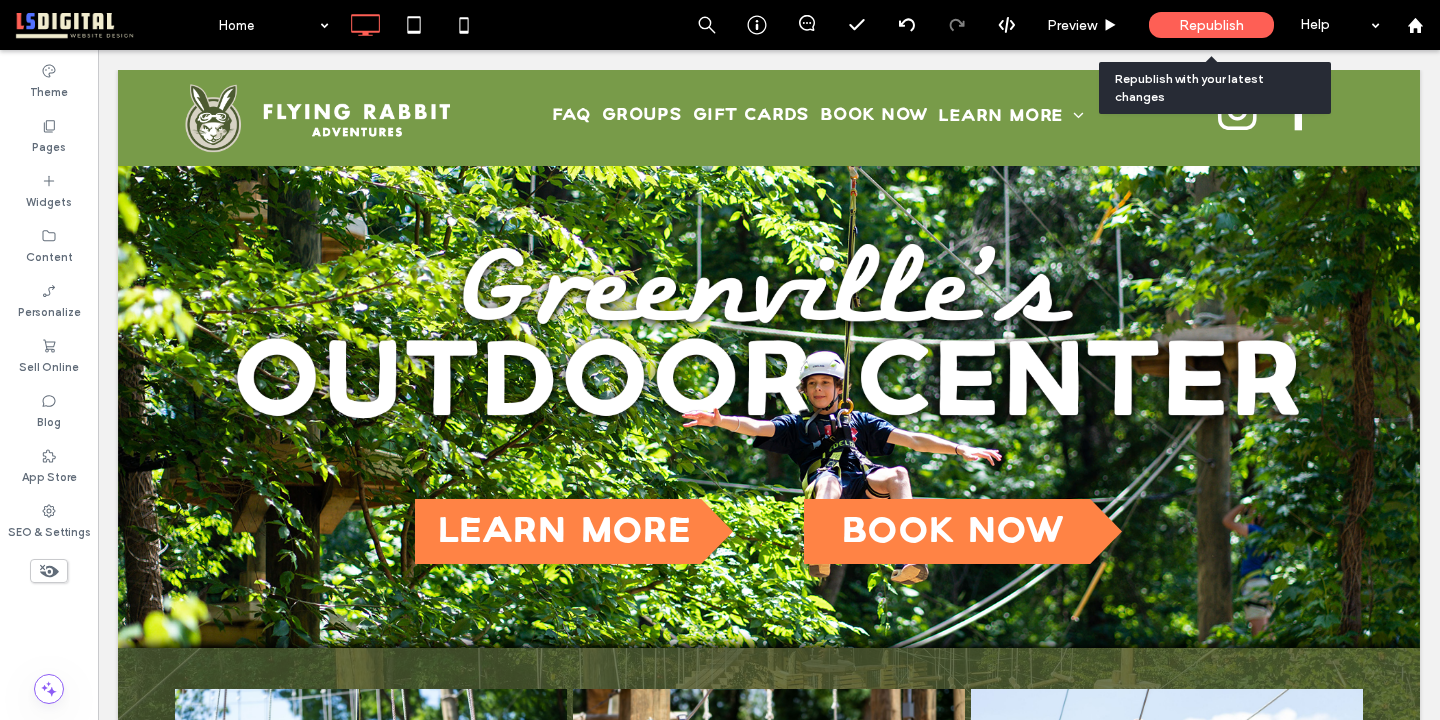 click on "Republish" at bounding box center (1211, 25) 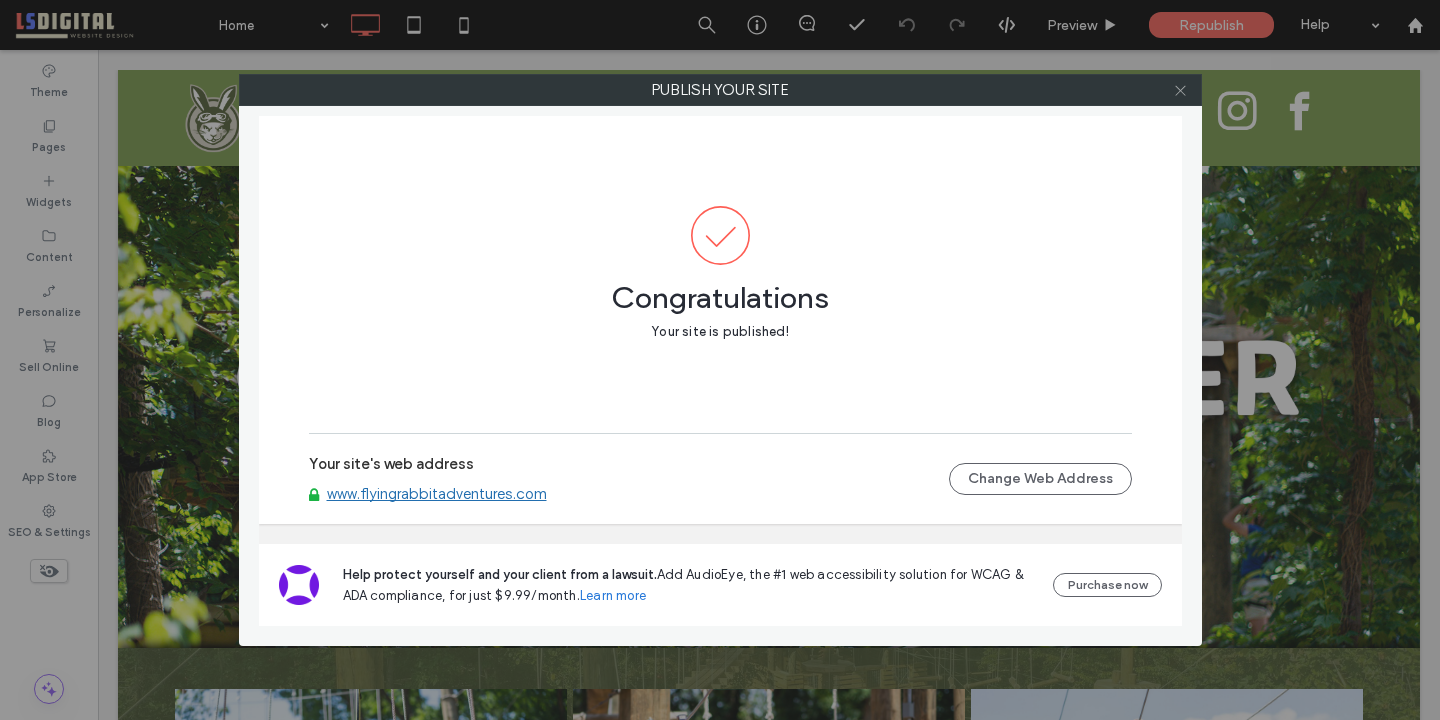 click 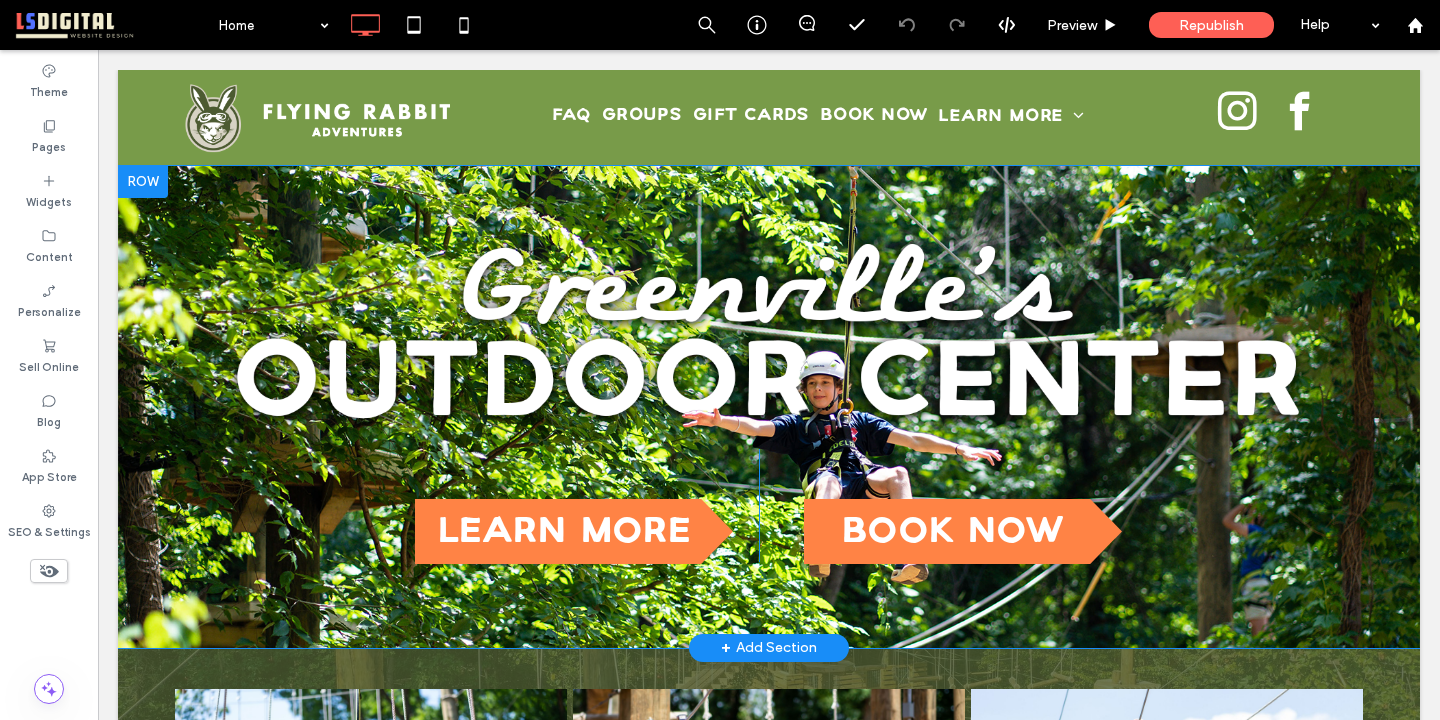 click at bounding box center (143, 182) 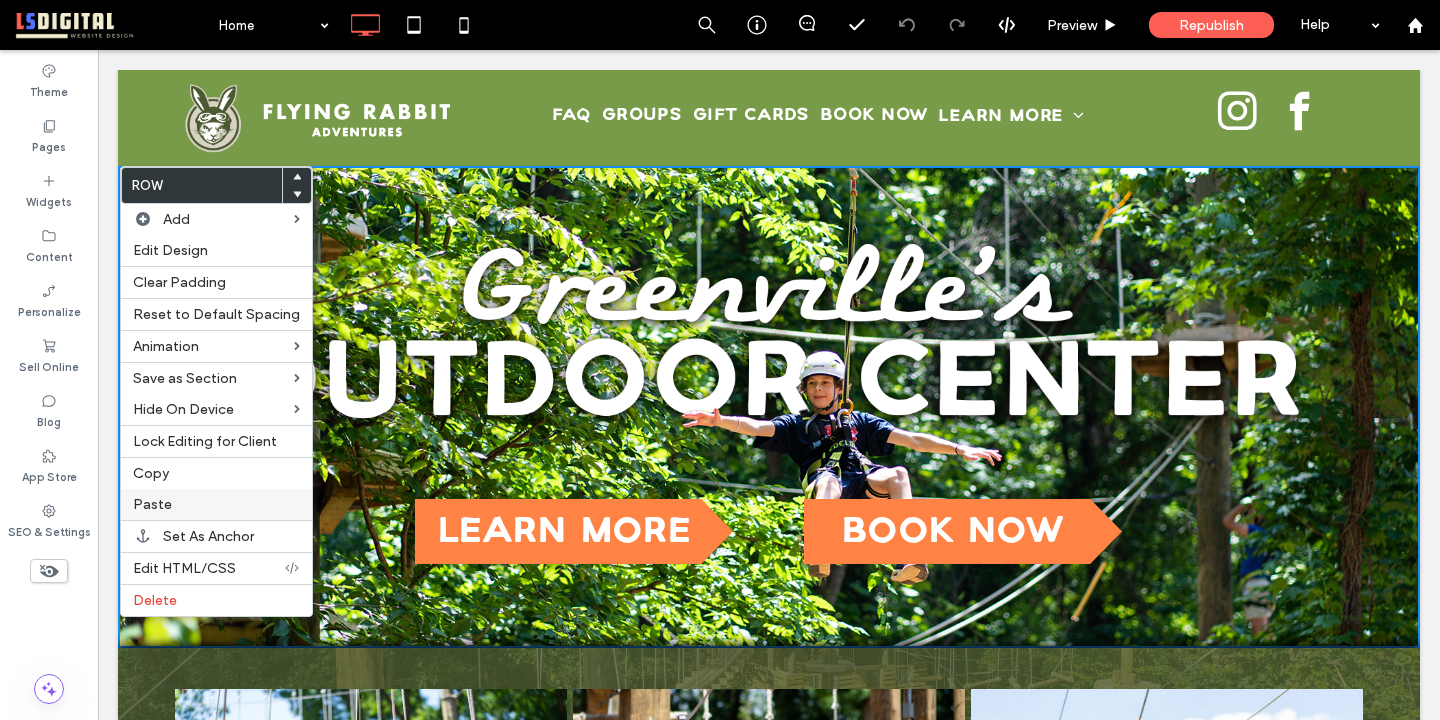 click on "Paste" at bounding box center (216, 504) 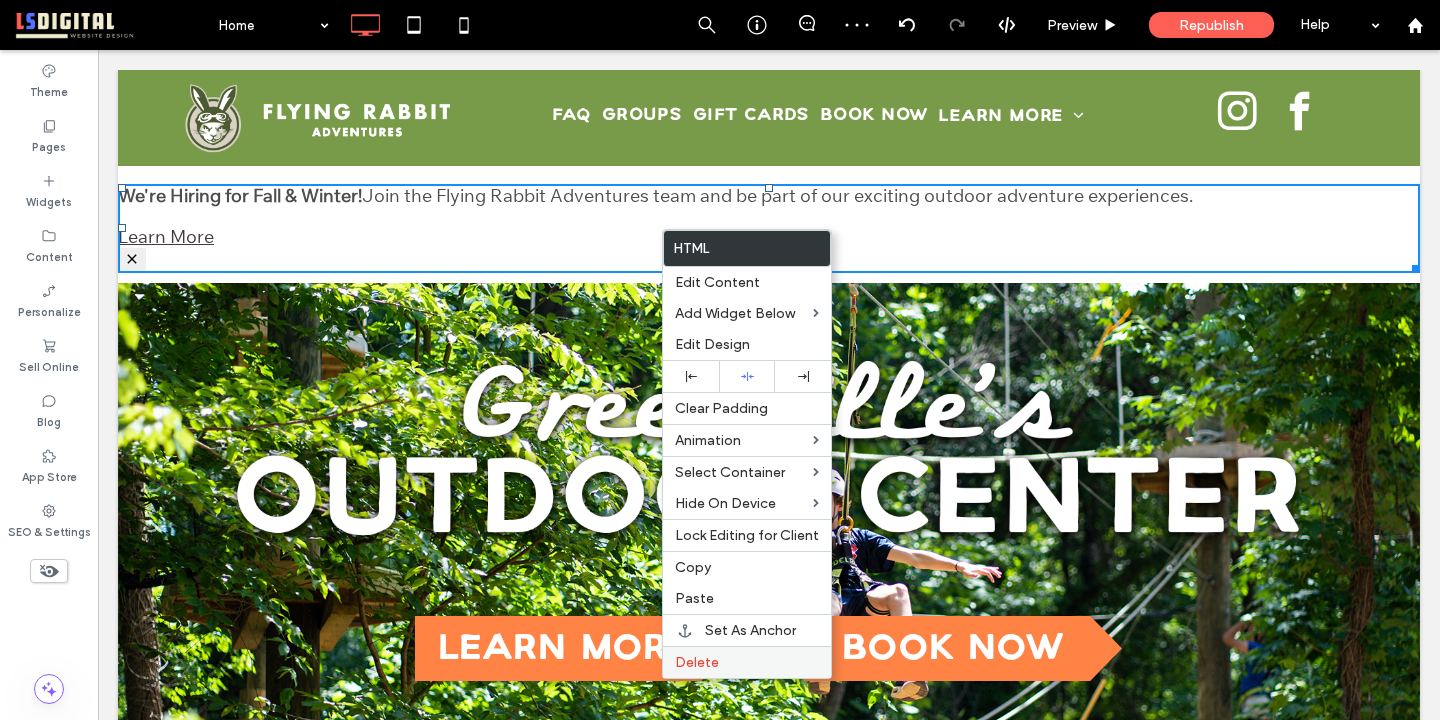 click on "Delete" at bounding box center [747, 662] 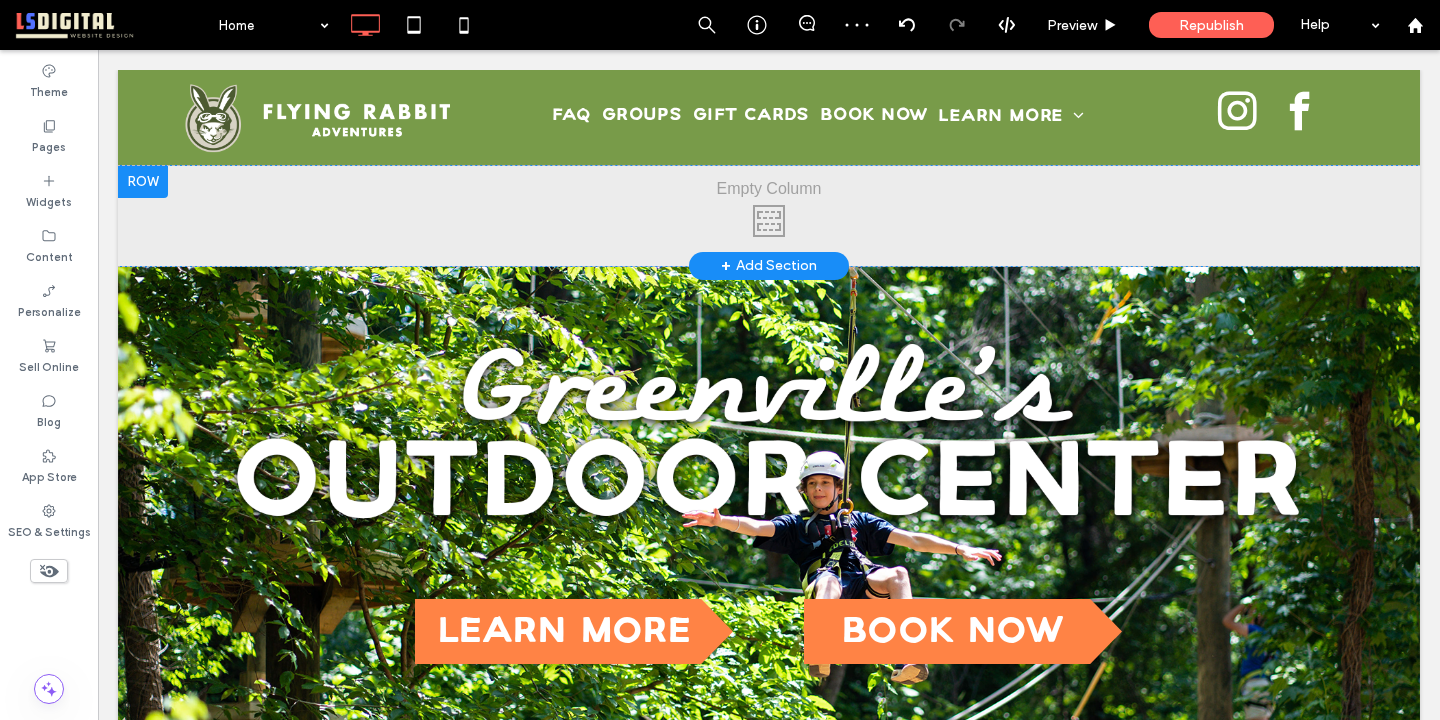 click on "Click To Paste     Click To Paste" at bounding box center (769, 216) 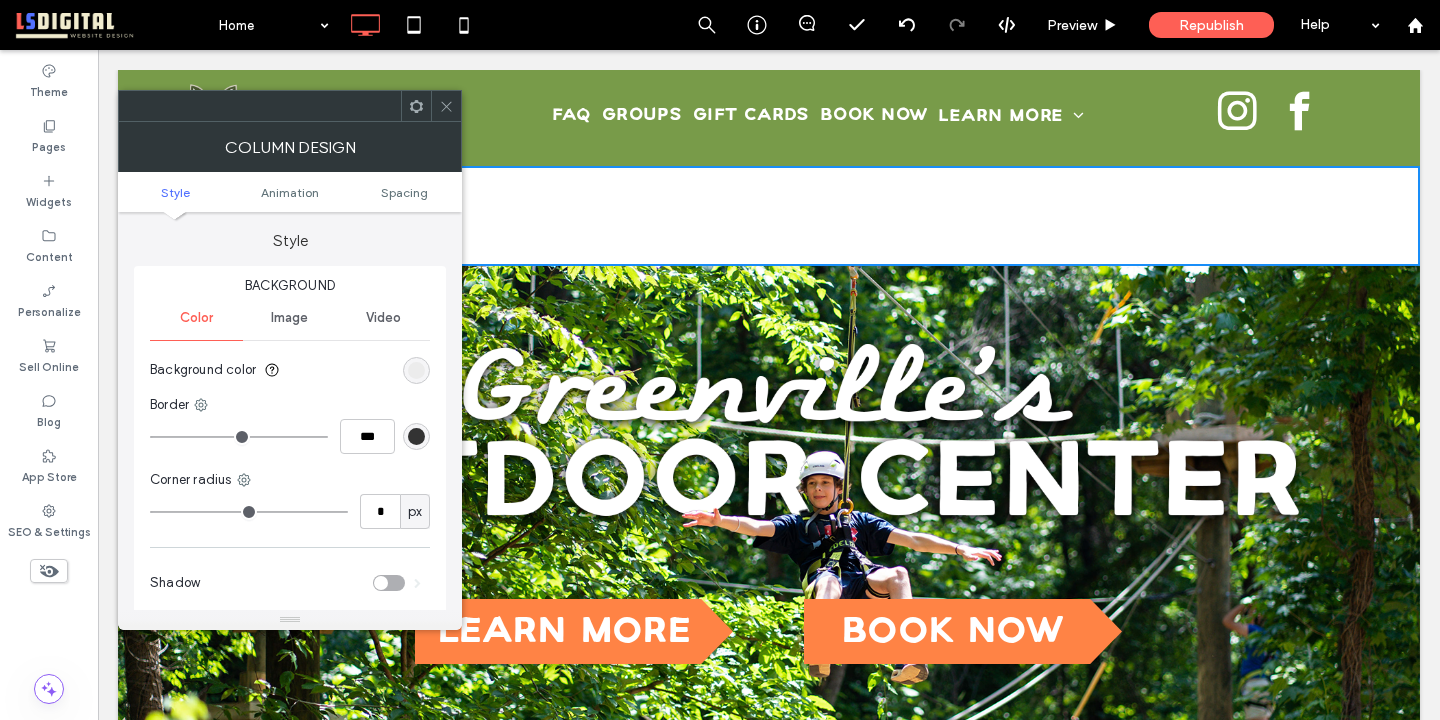 click 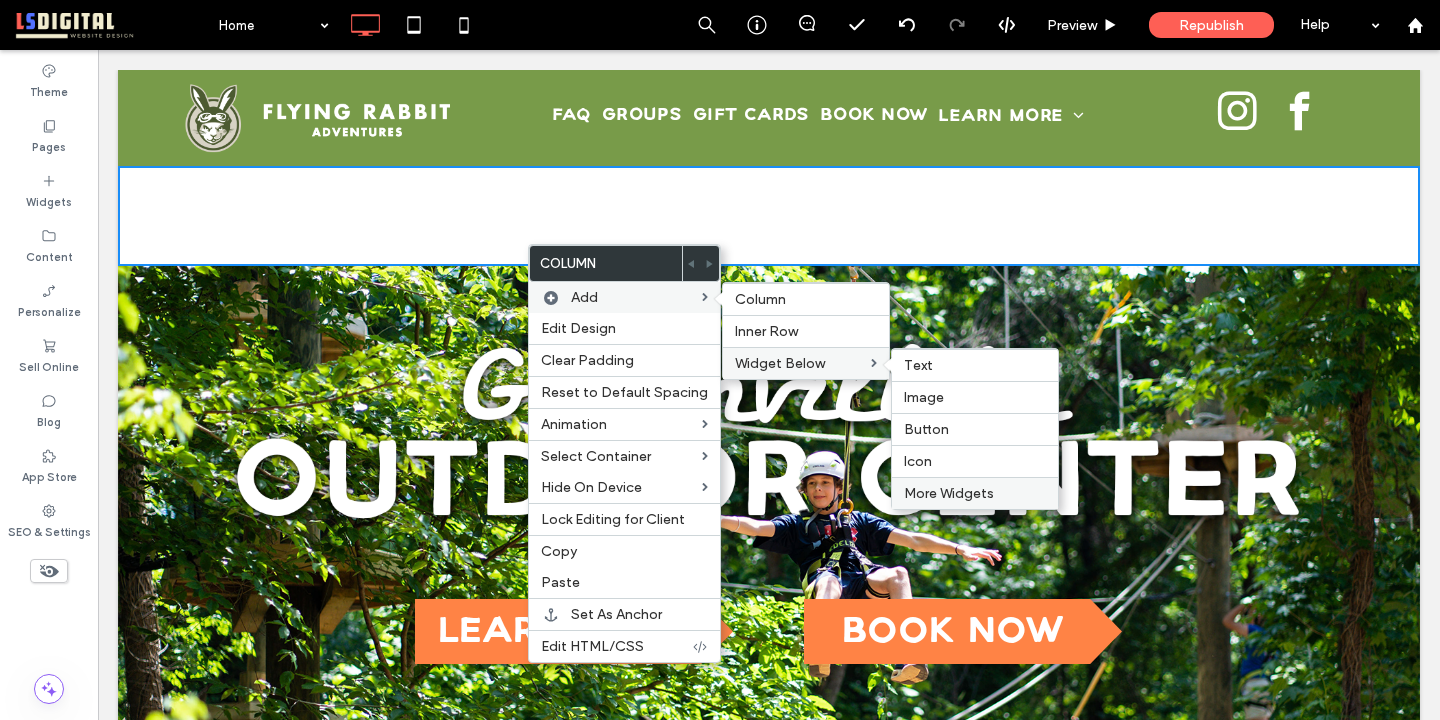 click on "More Widgets" at bounding box center (949, 493) 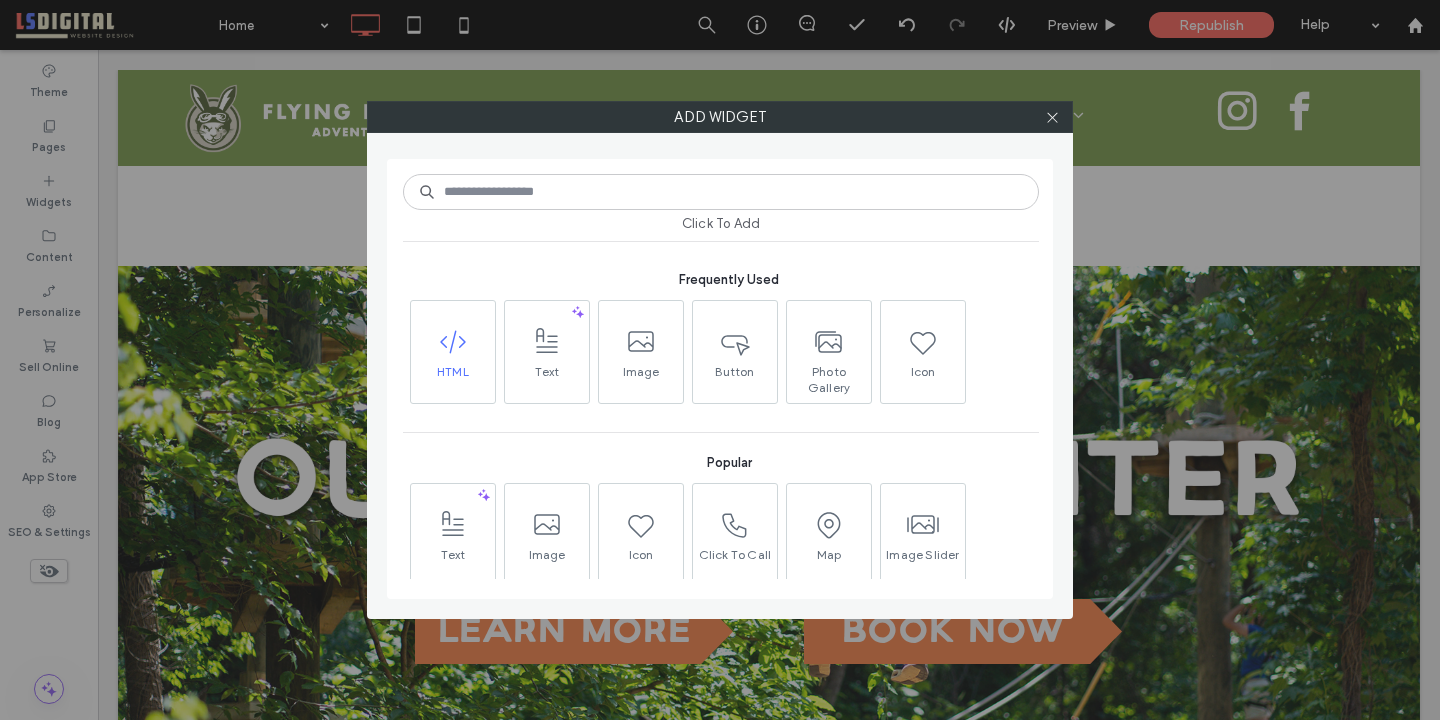 click 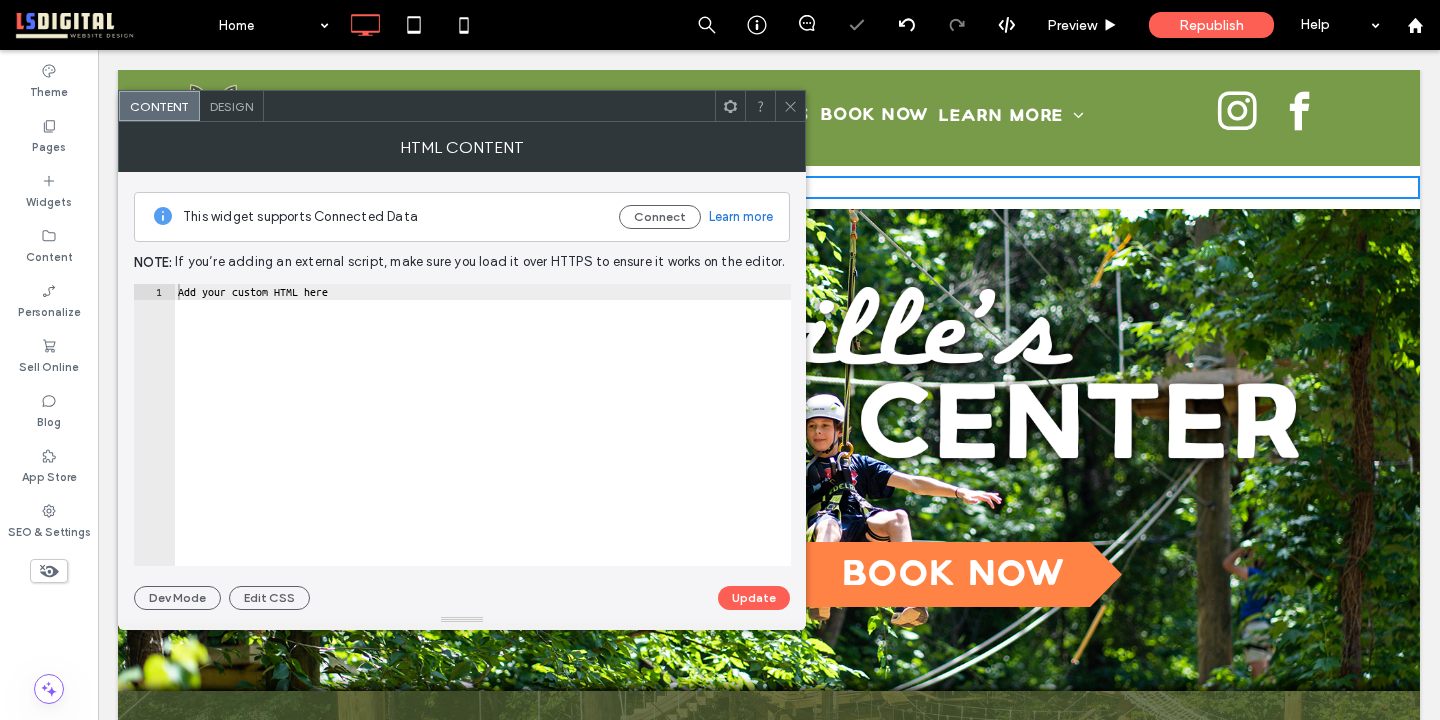 click 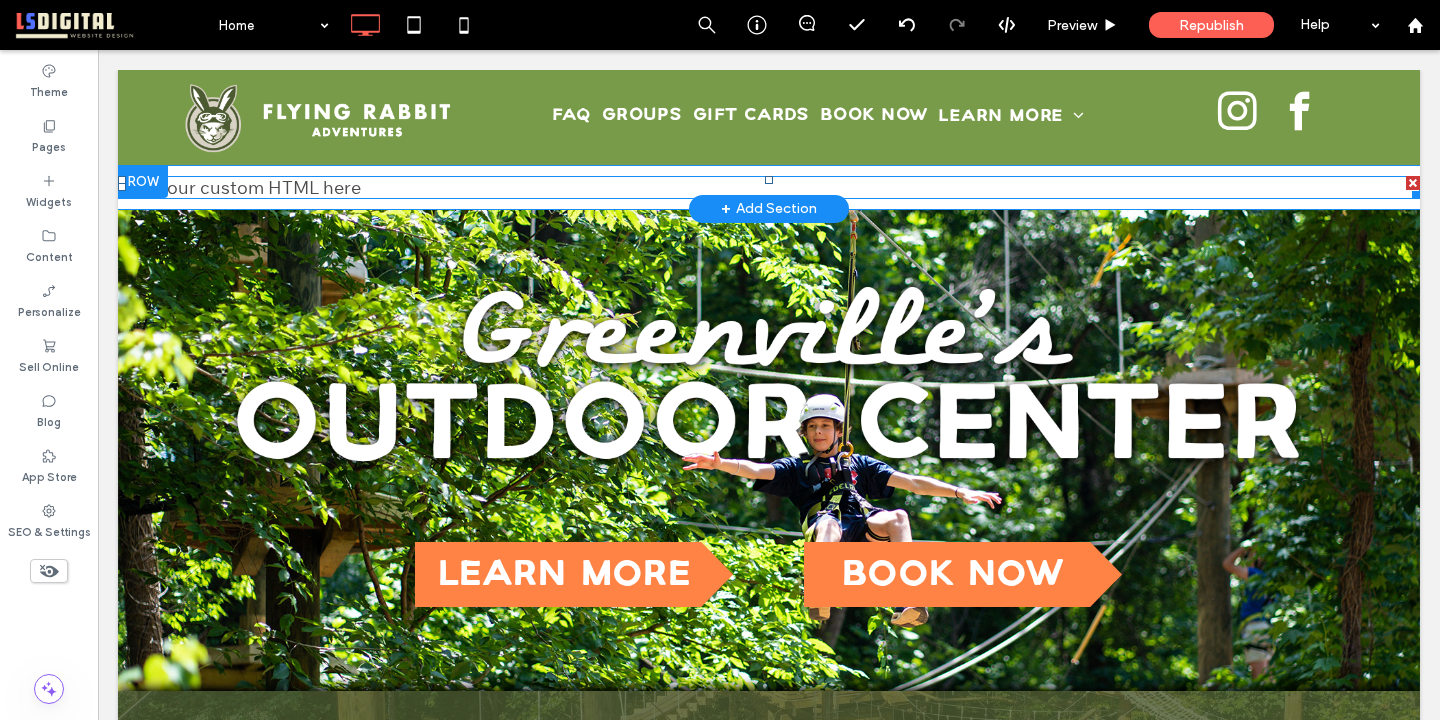 click at bounding box center (769, 187) 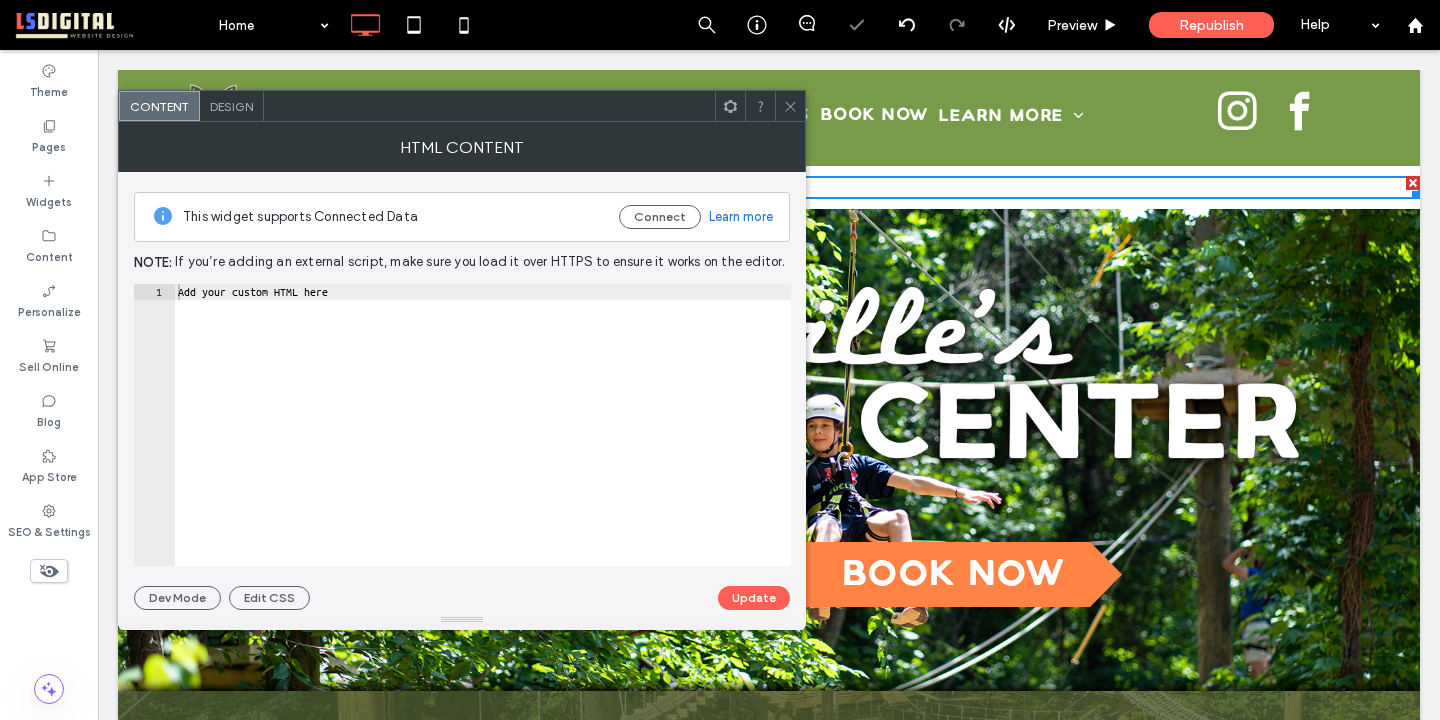 type on "**********" 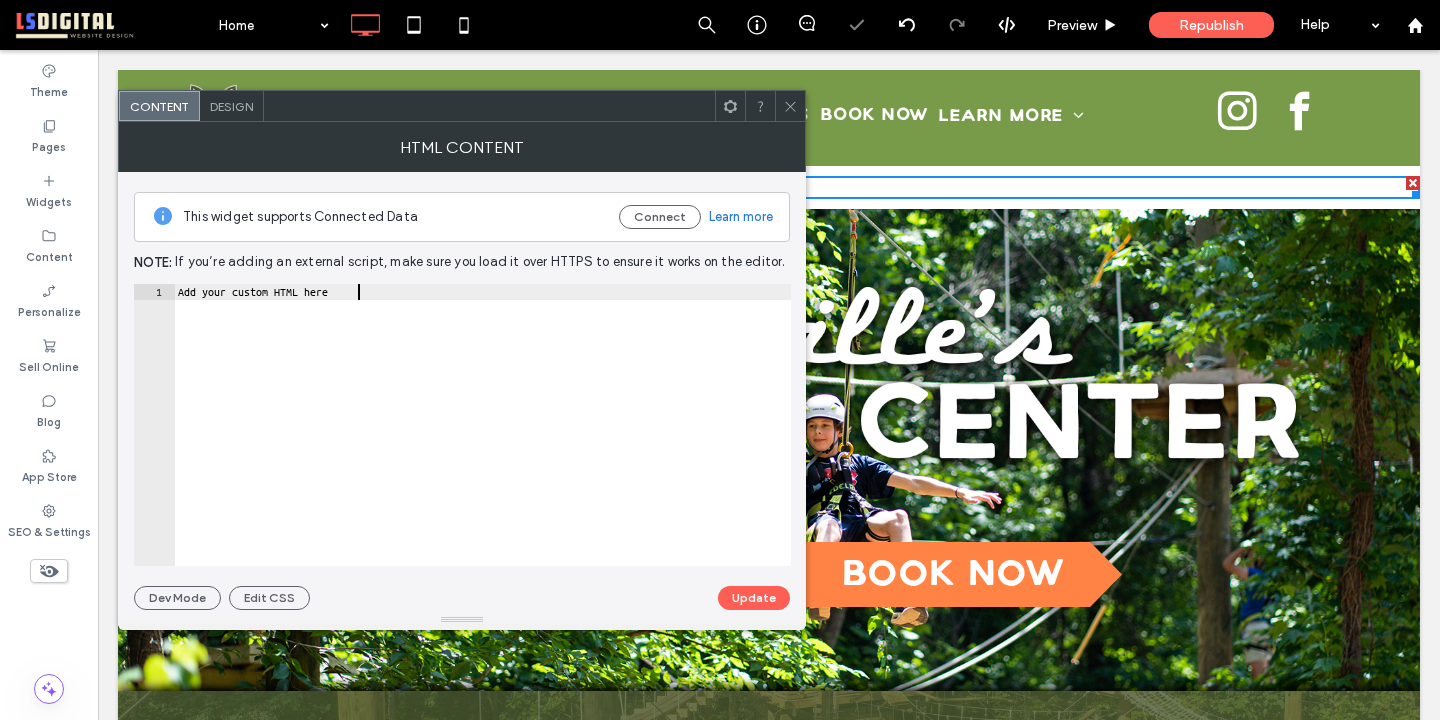 drag, startPoint x: 518, startPoint y: 304, endPoint x: 376, endPoint y: 213, distance: 168.65645 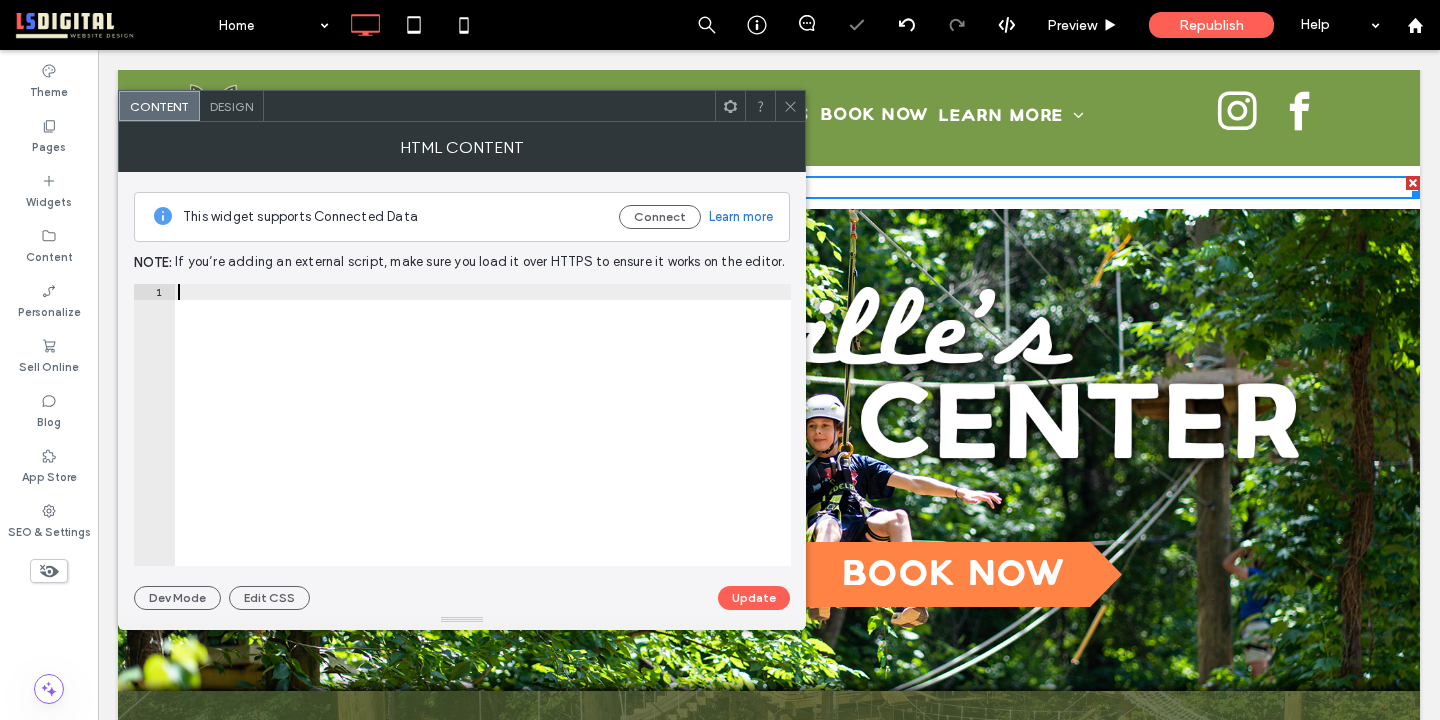paste on "**********" 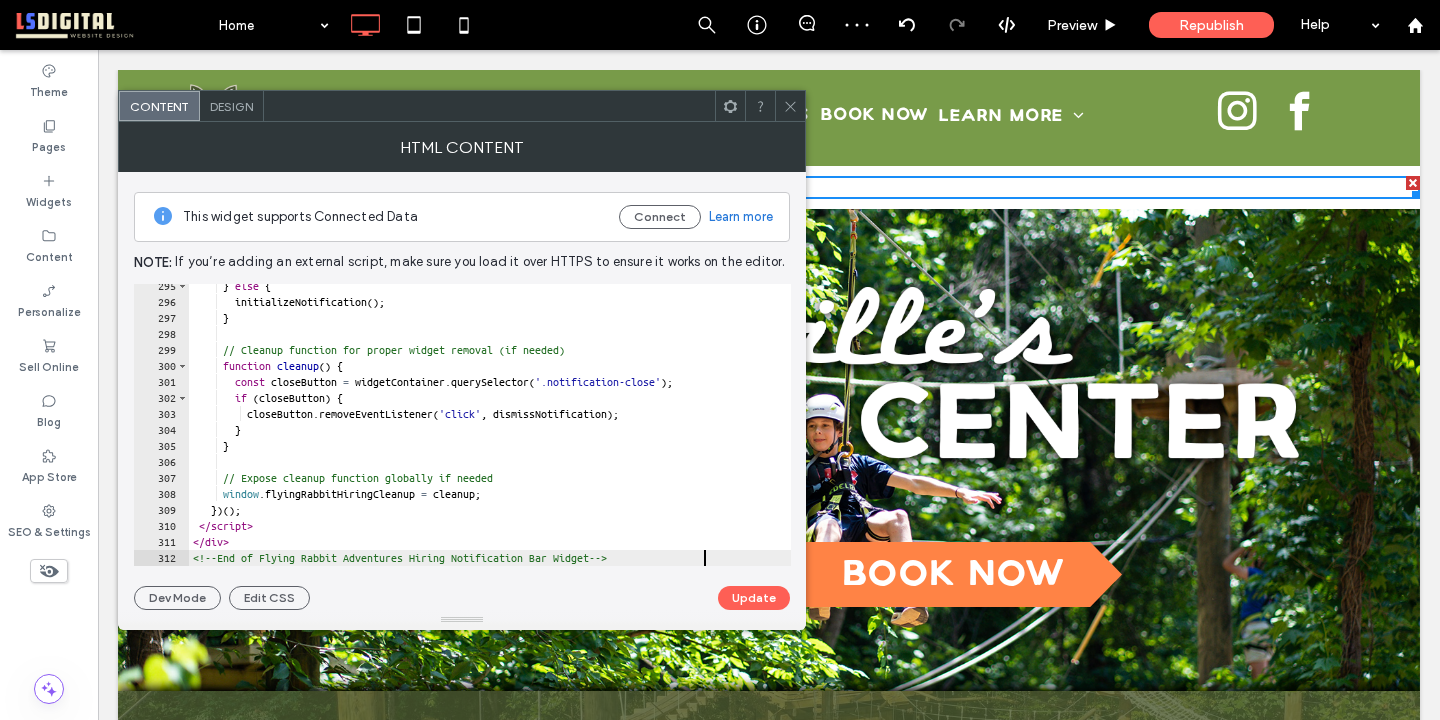 click on "Update" at bounding box center (754, 598) 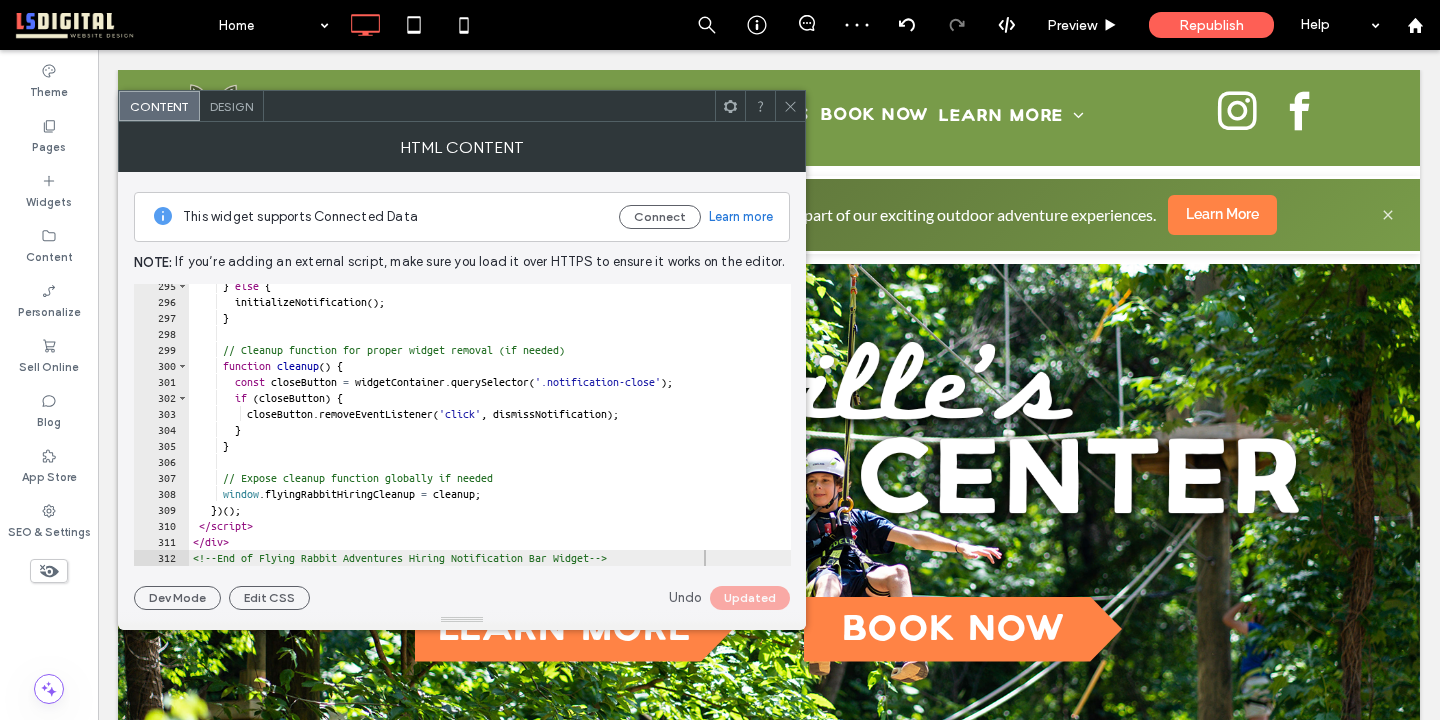 click at bounding box center (790, 106) 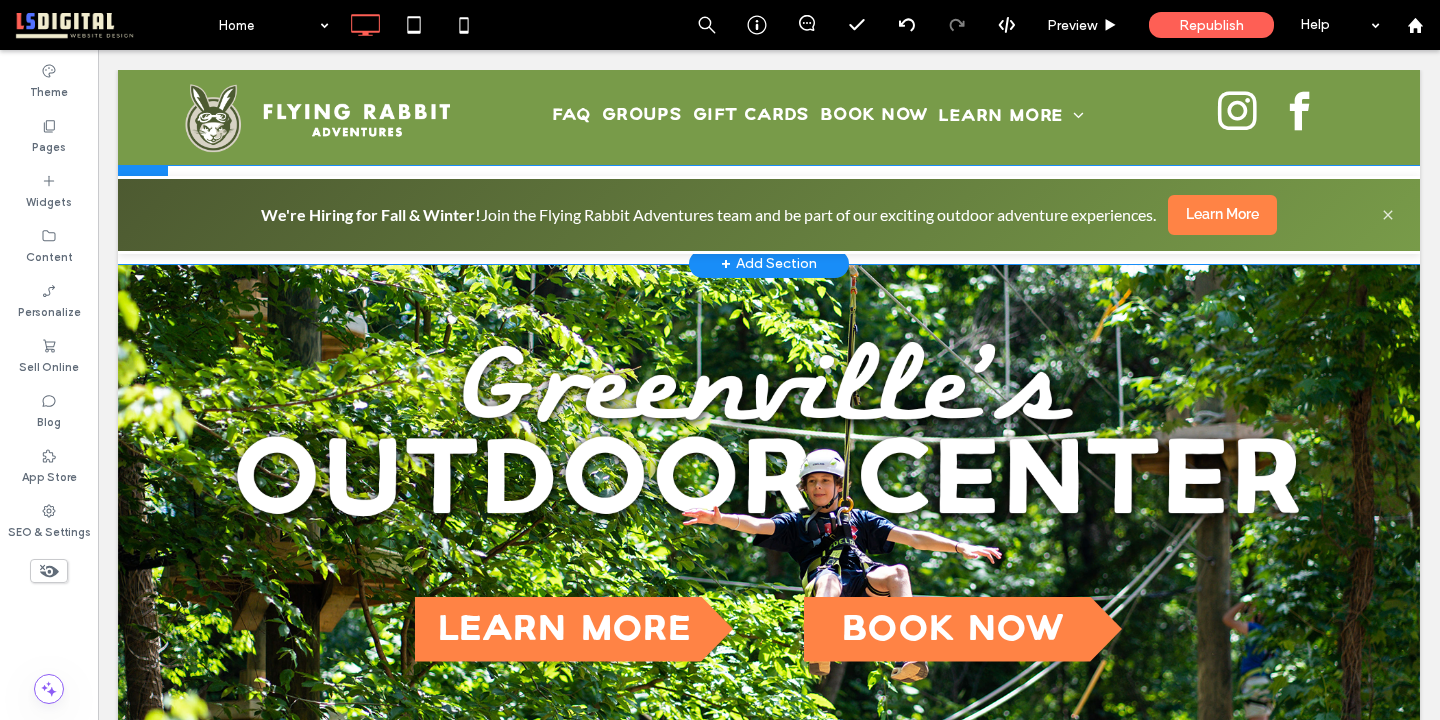 click on "Click To Paste     Click To Paste
We're Hiring for Fall & Winter!
Join the Flying Rabbit Adventures team and be part of our exciting outdoor adventure experiences.
Learn More" at bounding box center [769, 215] 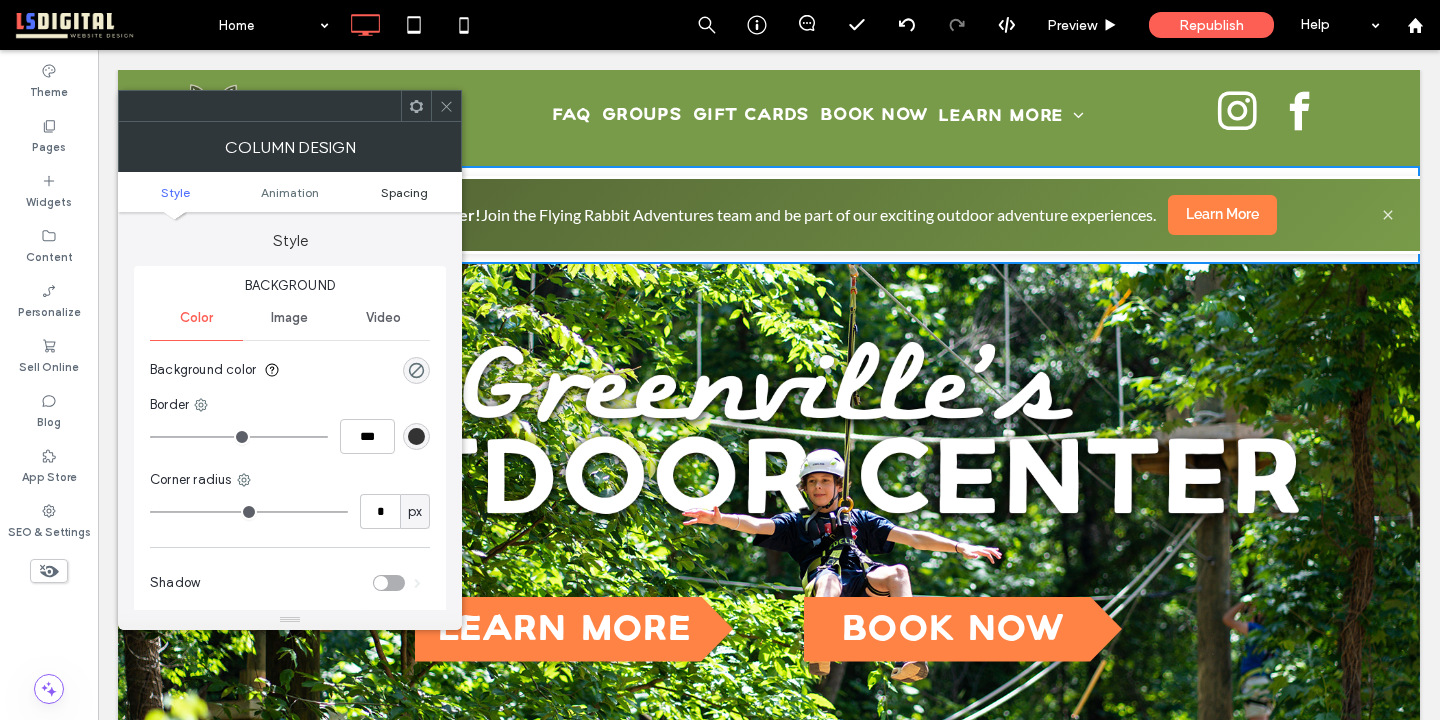 click on "Spacing" at bounding box center [404, 192] 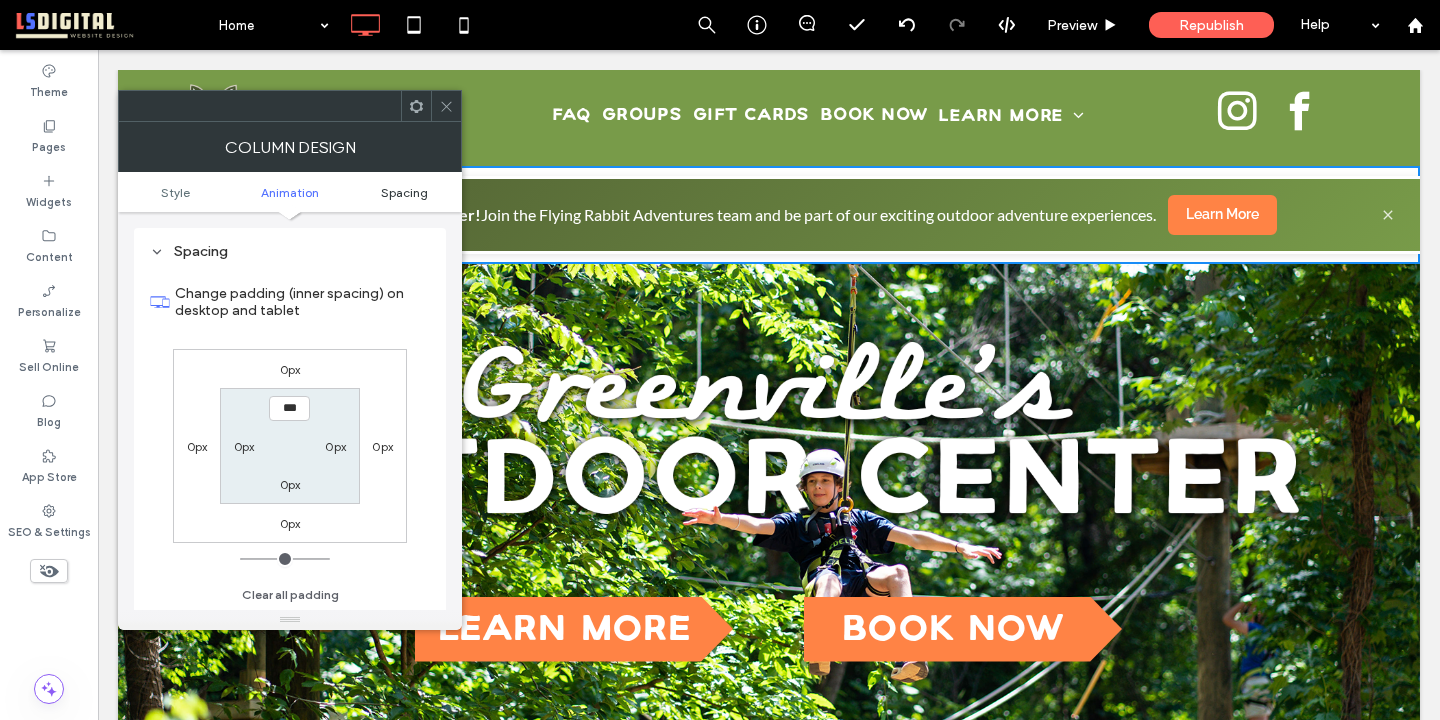 scroll, scrollTop: 470, scrollLeft: 0, axis: vertical 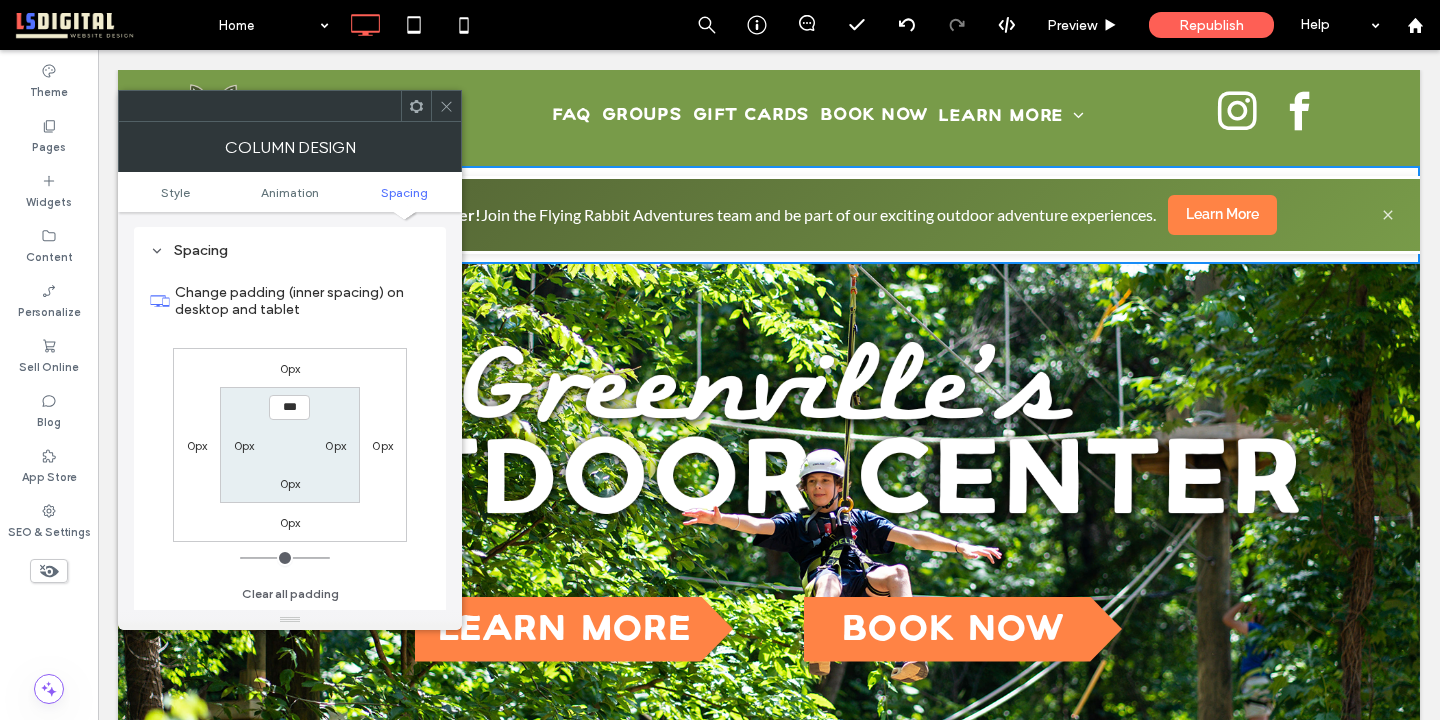 click 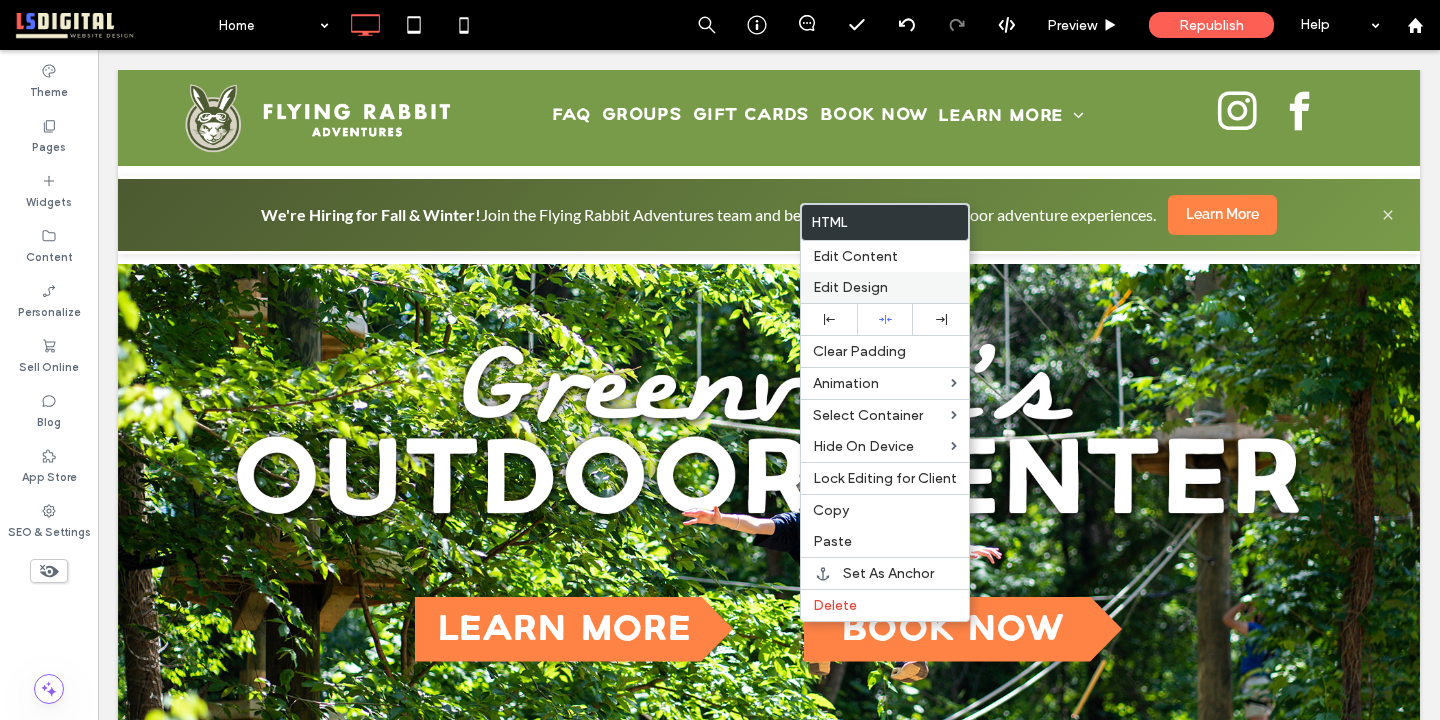 click on "Edit Design" at bounding box center (885, 287) 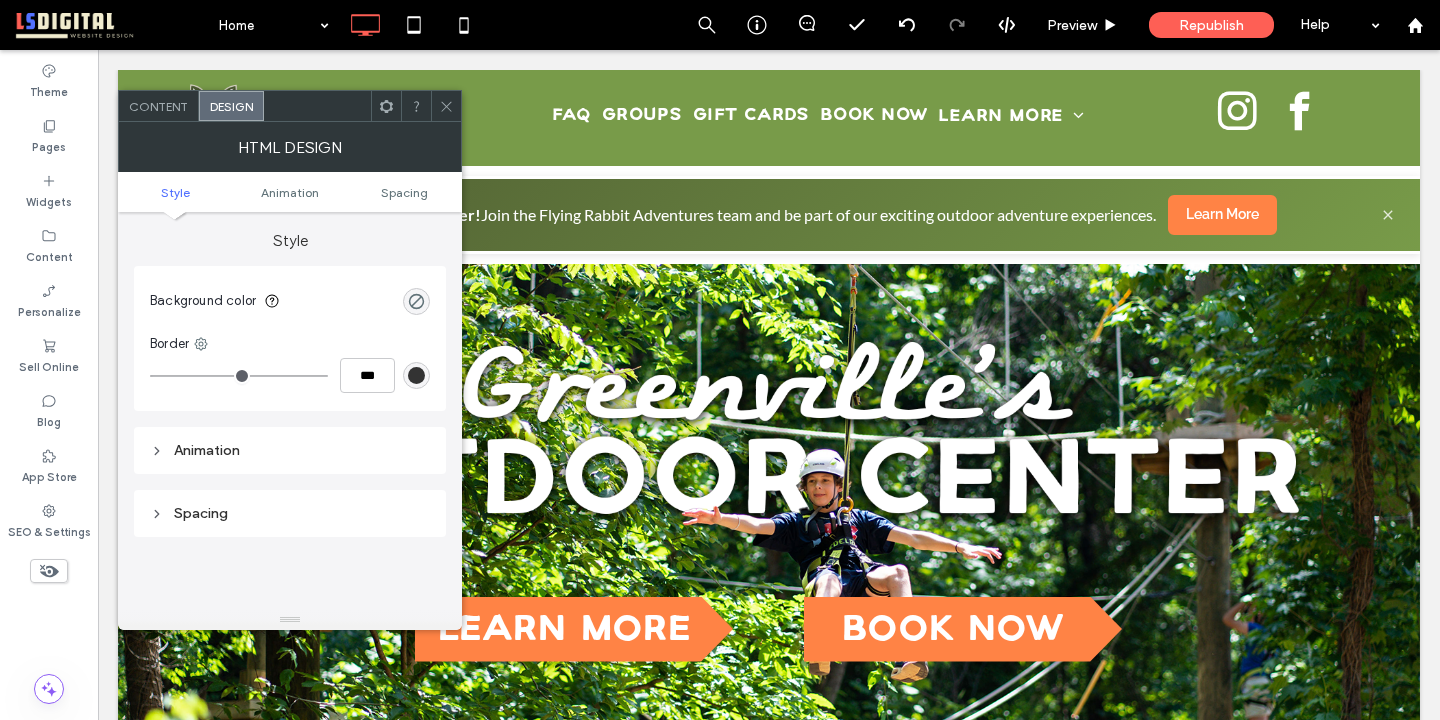 click 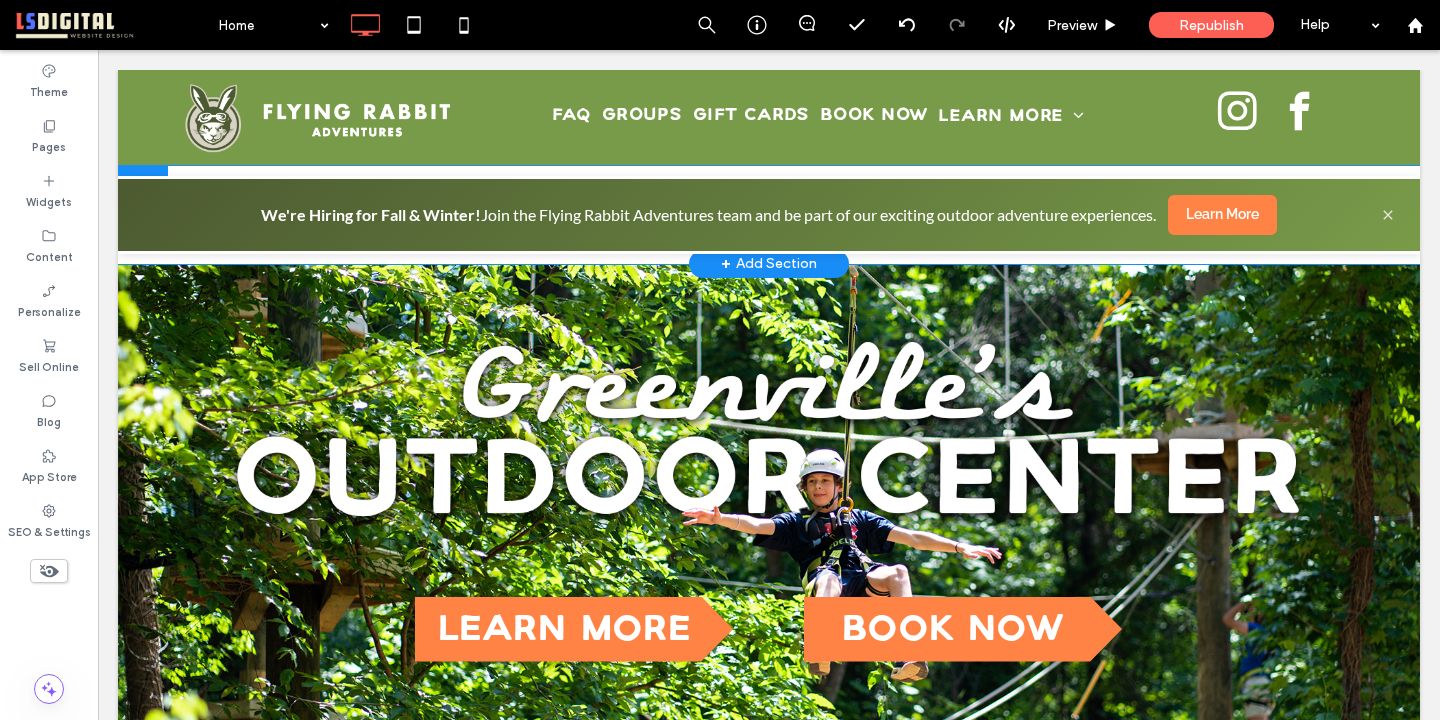 click at bounding box center [143, 182] 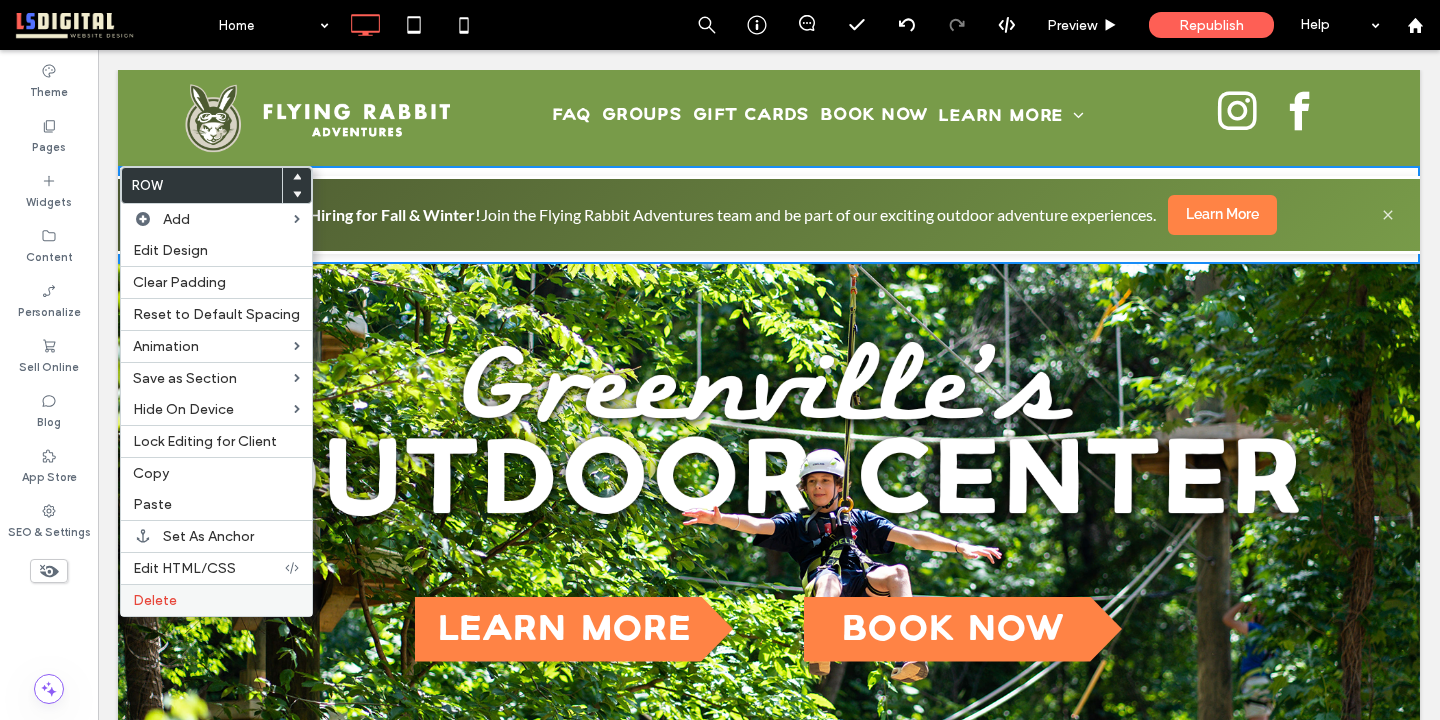 click on "Delete" at bounding box center (216, 600) 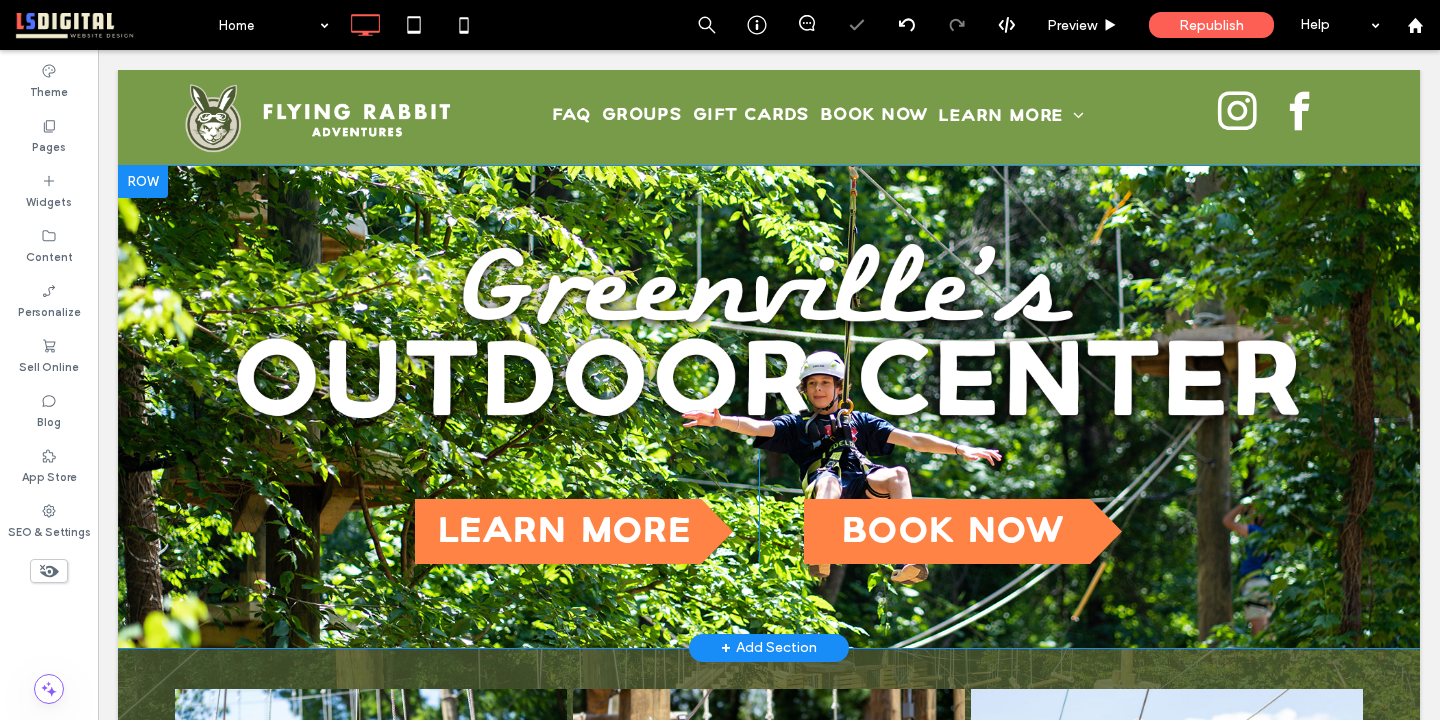 click at bounding box center (143, 182) 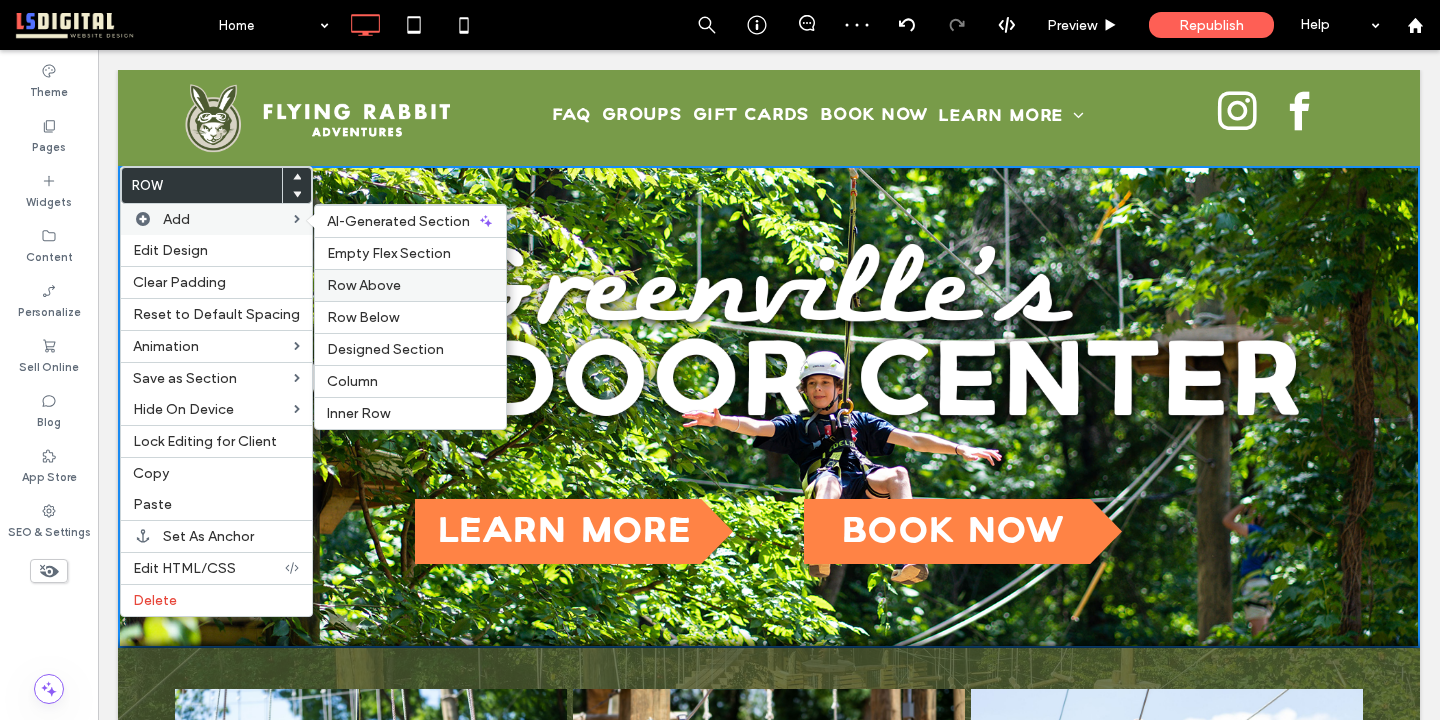 click on "Row Above" at bounding box center (410, 285) 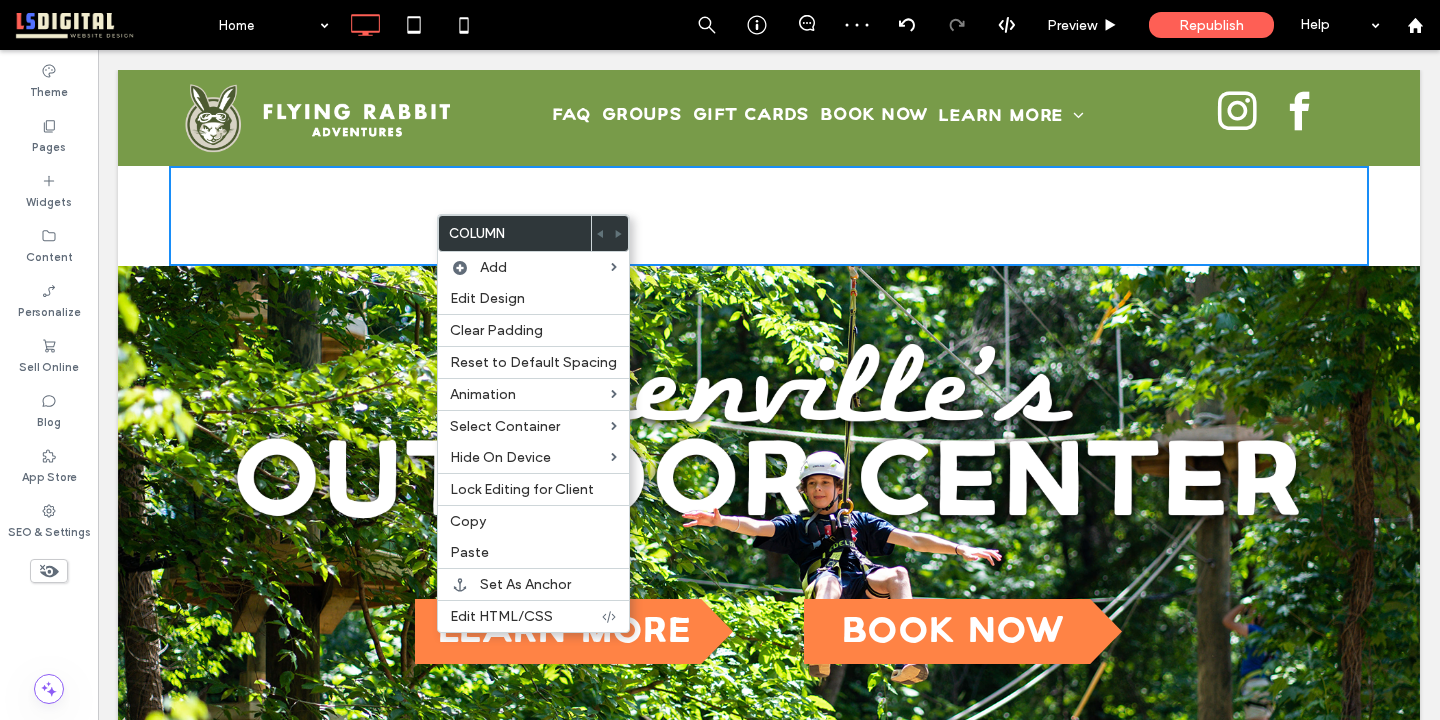 click on "Click To Paste     Click To Paste
Row + Add Section" at bounding box center [769, 216] 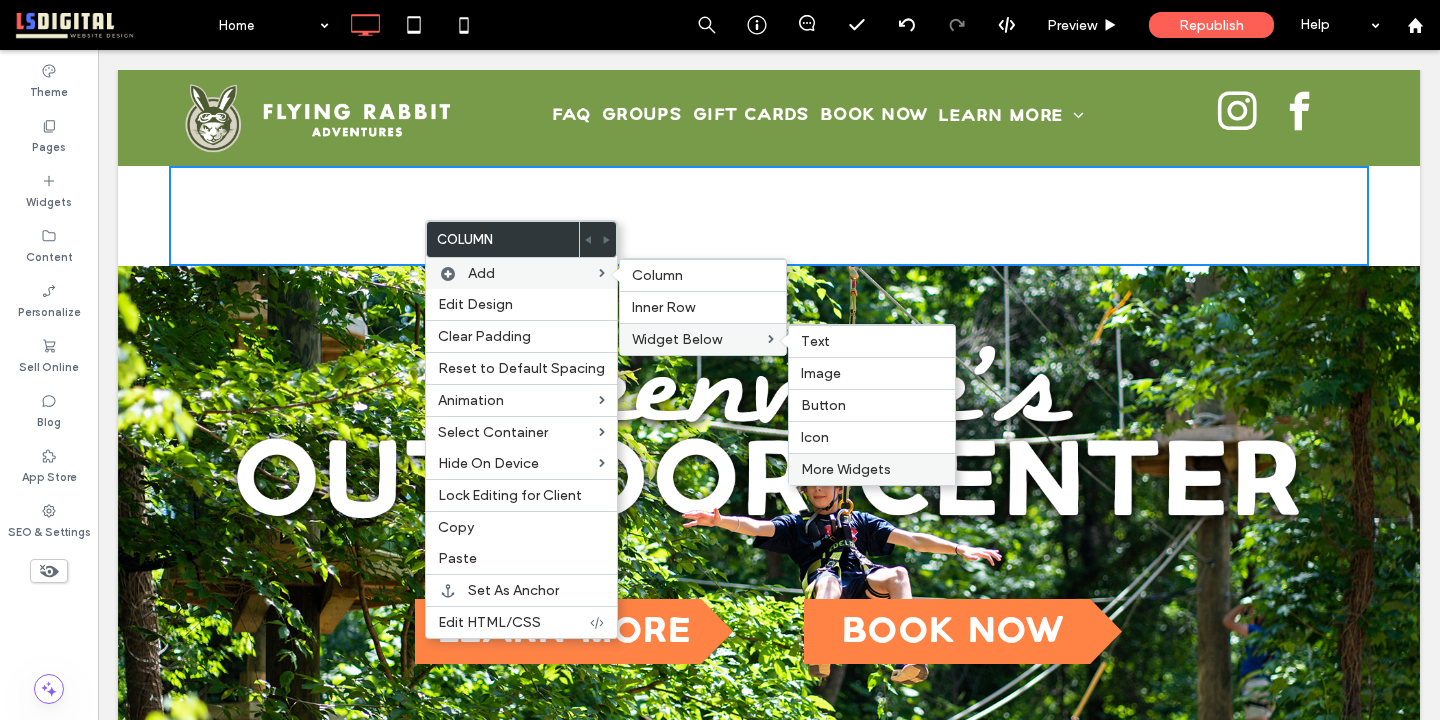 click on "More Widgets" at bounding box center (872, 469) 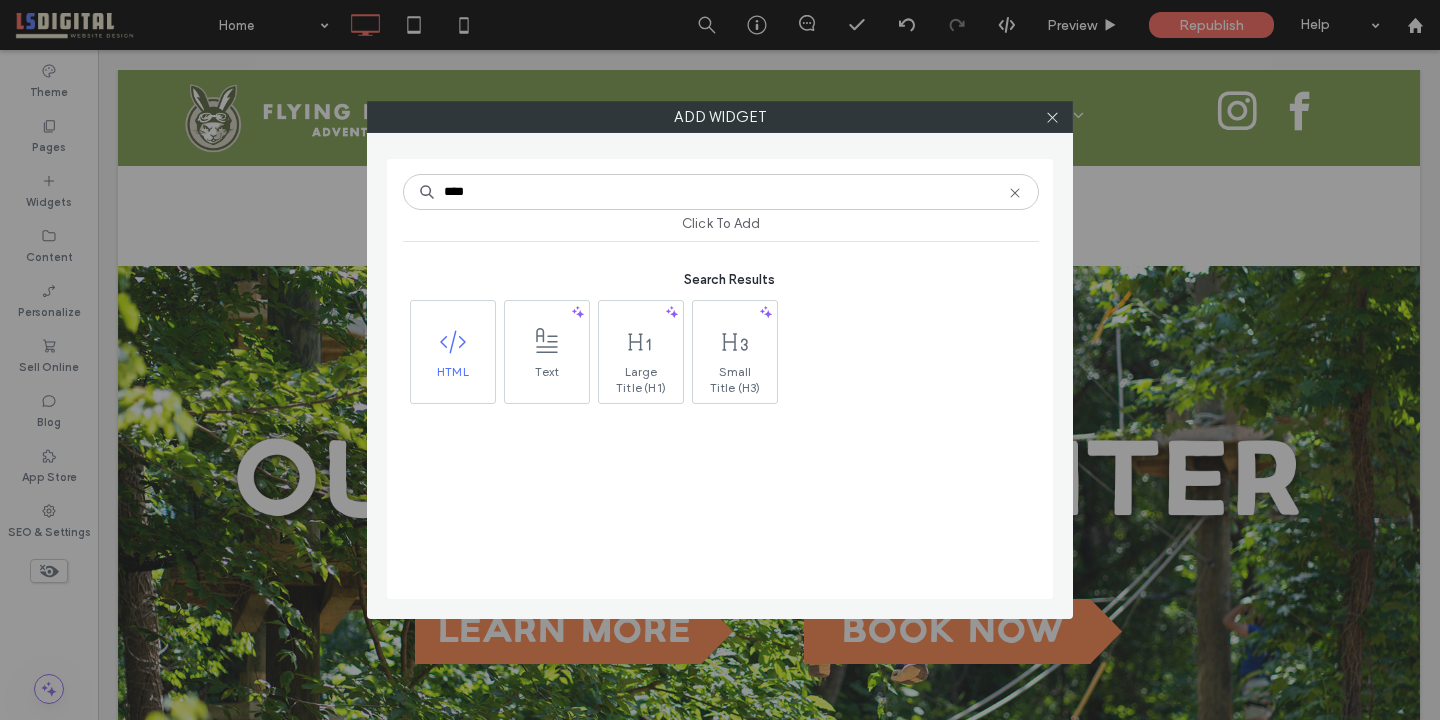 type on "****" 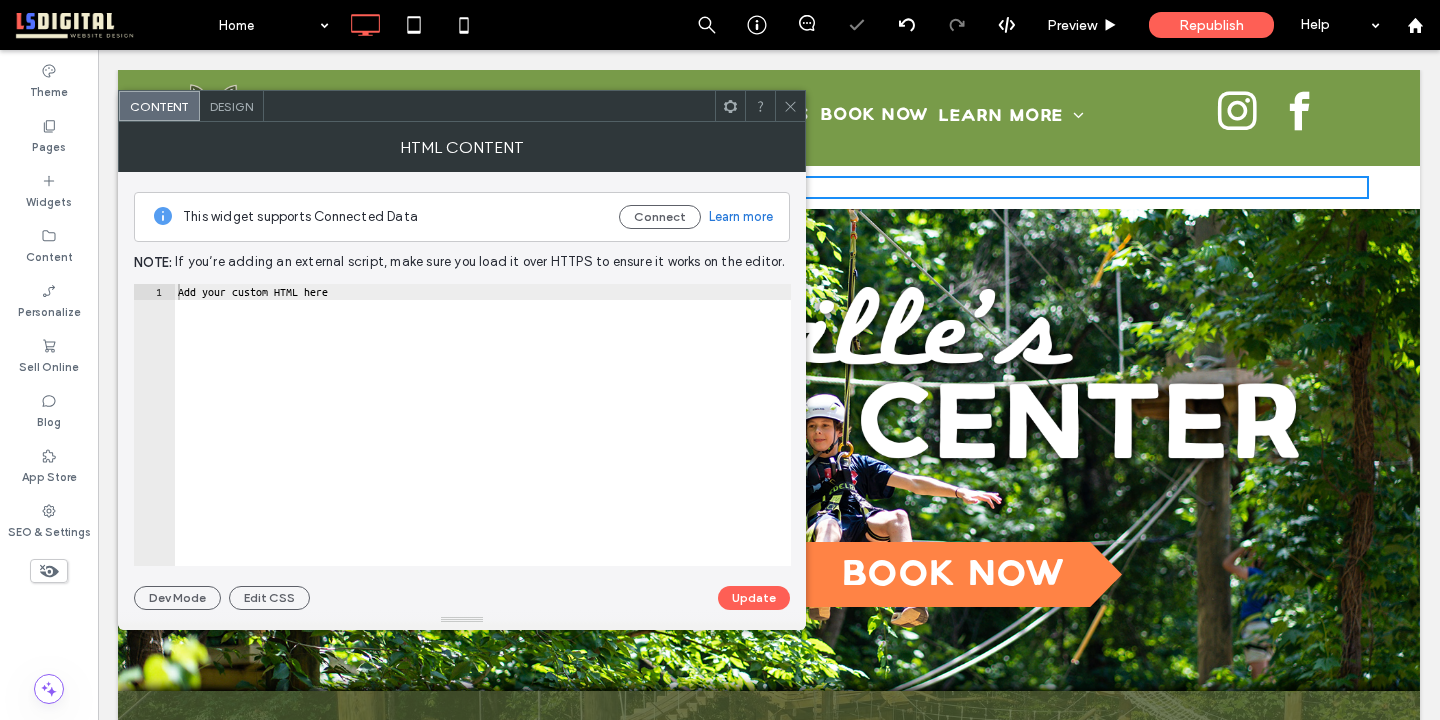 type on "**********" 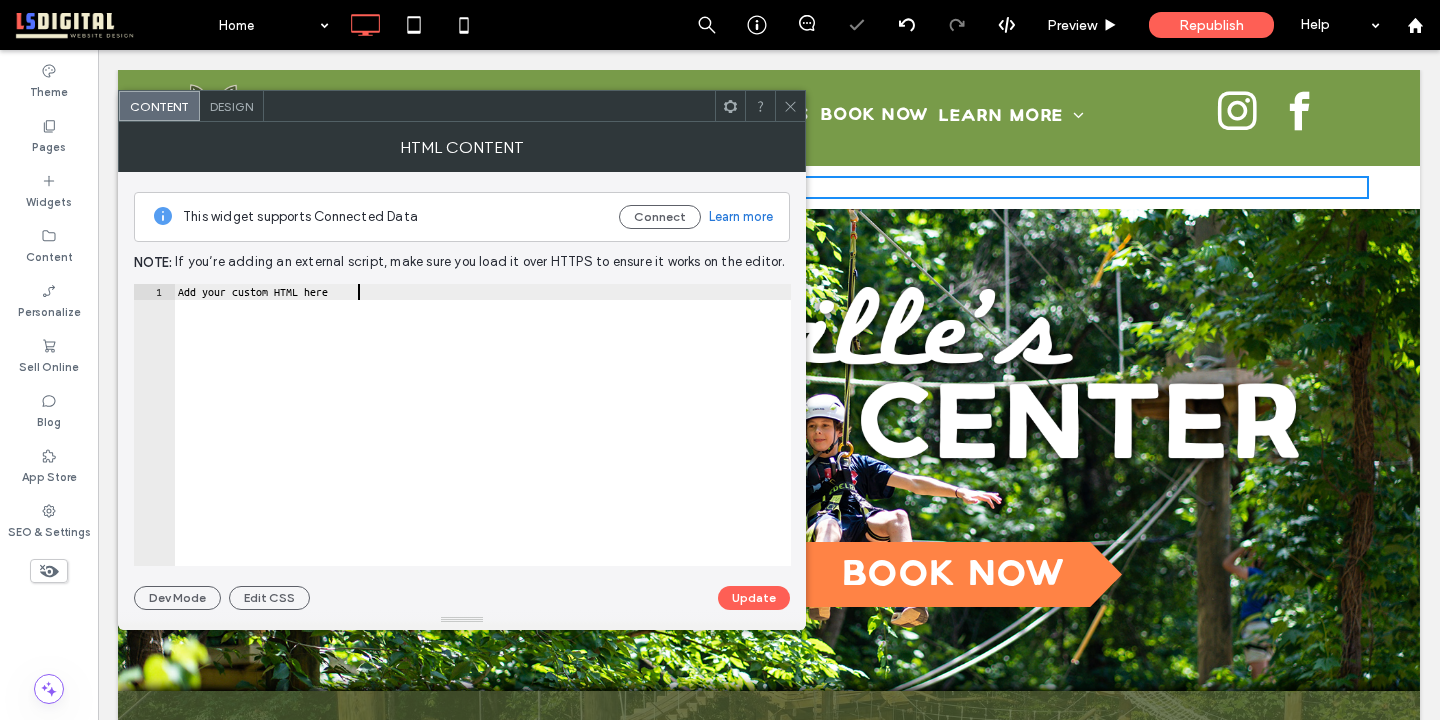 drag, startPoint x: 649, startPoint y: 412, endPoint x: 428, endPoint y: 209, distance: 300.0833 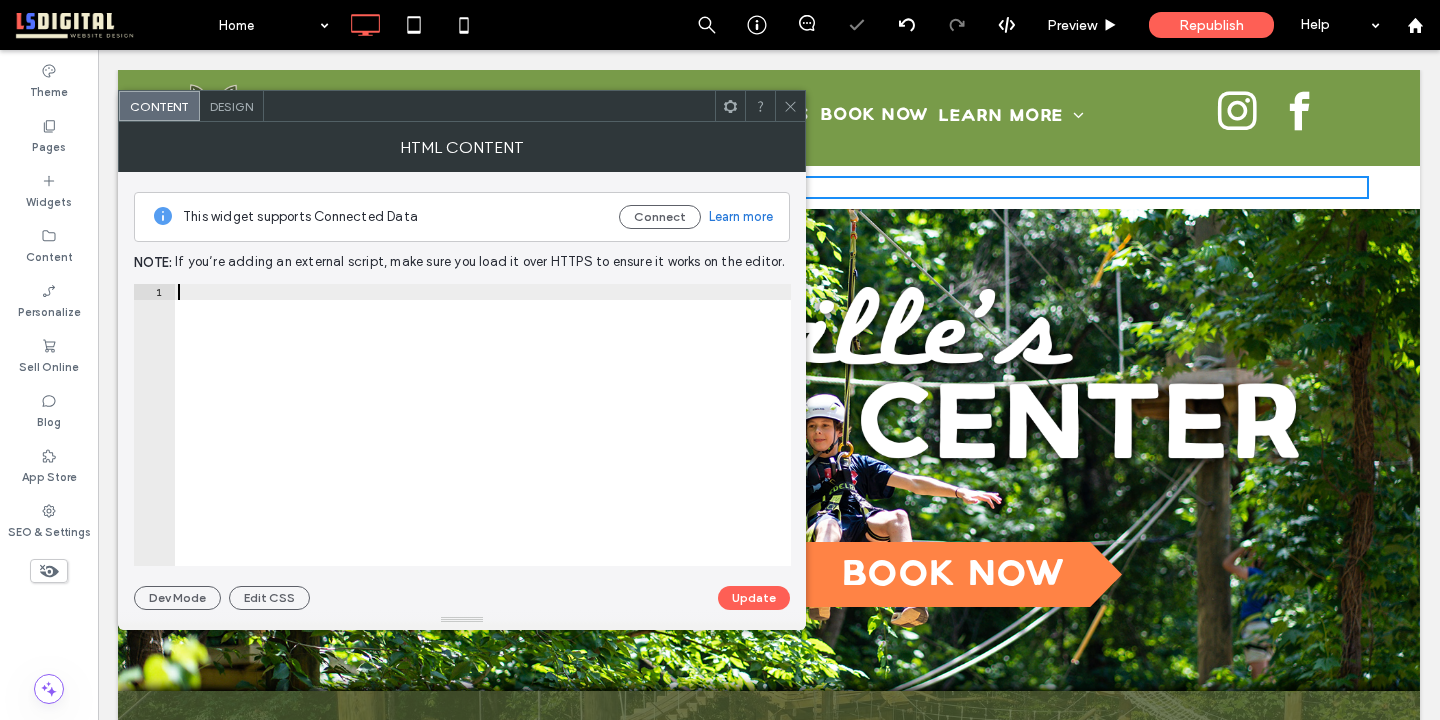 paste on "**********" 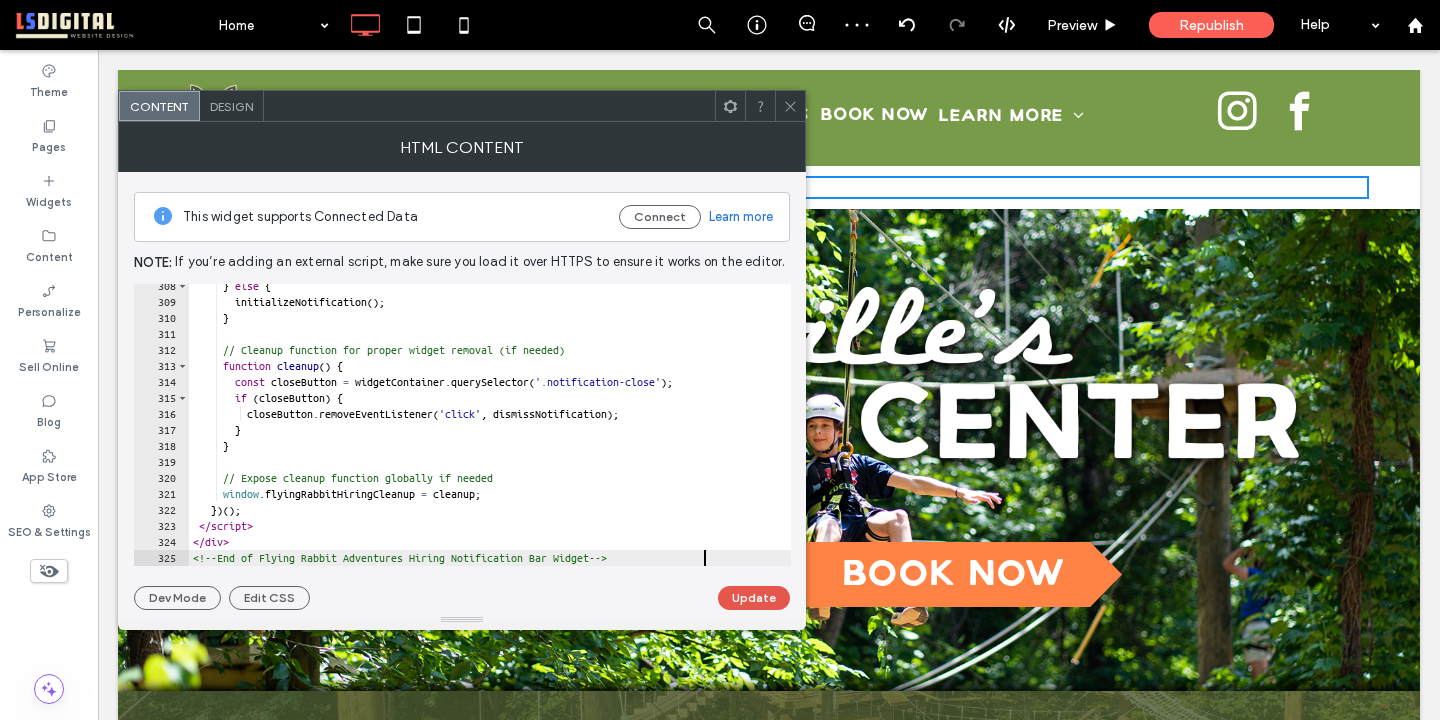 click on "Update" at bounding box center (754, 598) 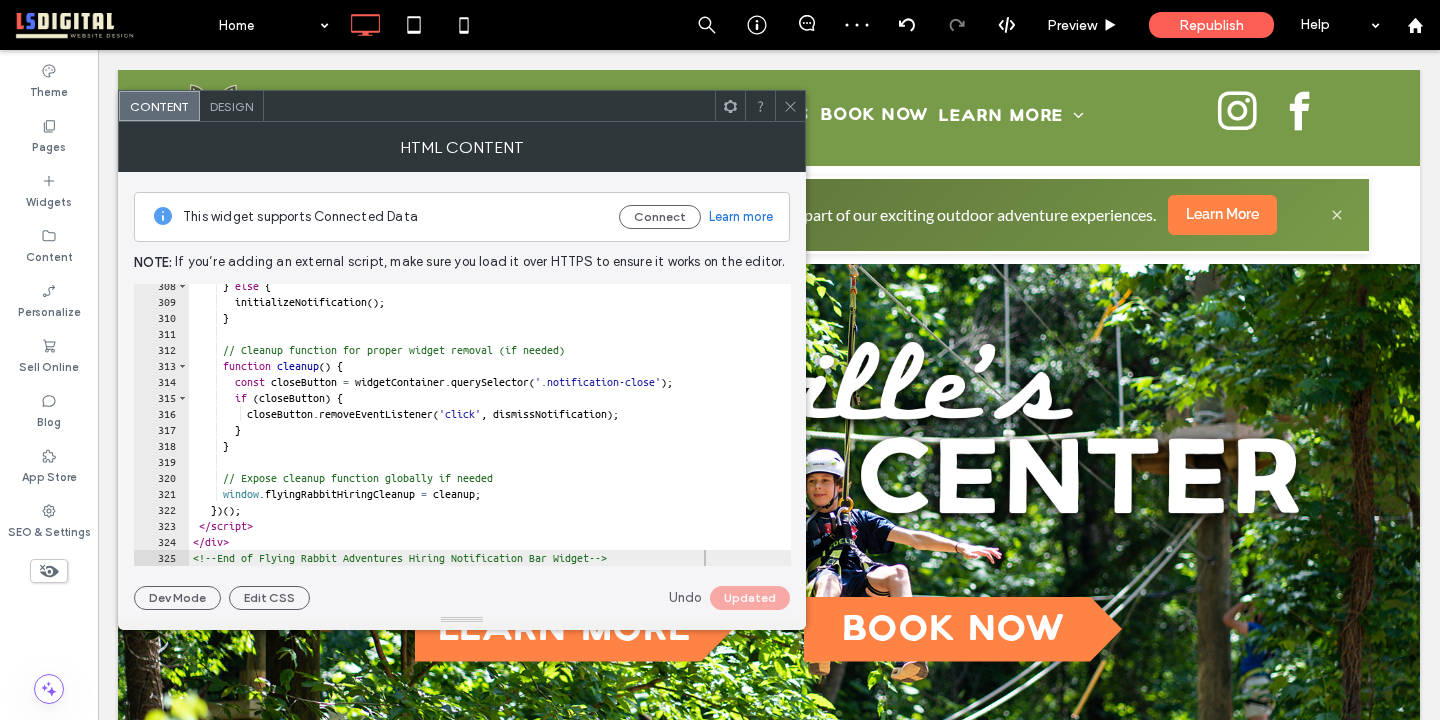 click 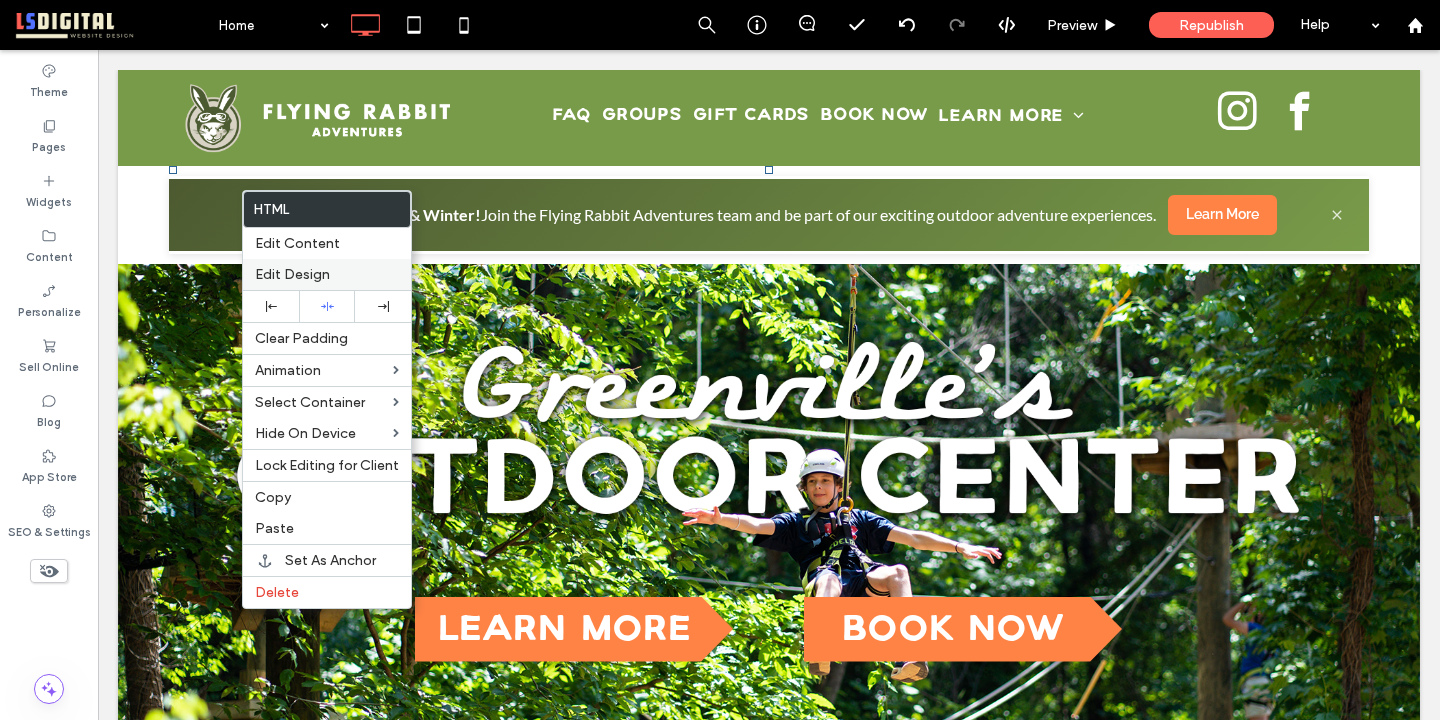 click on "Edit Design" at bounding box center (292, 274) 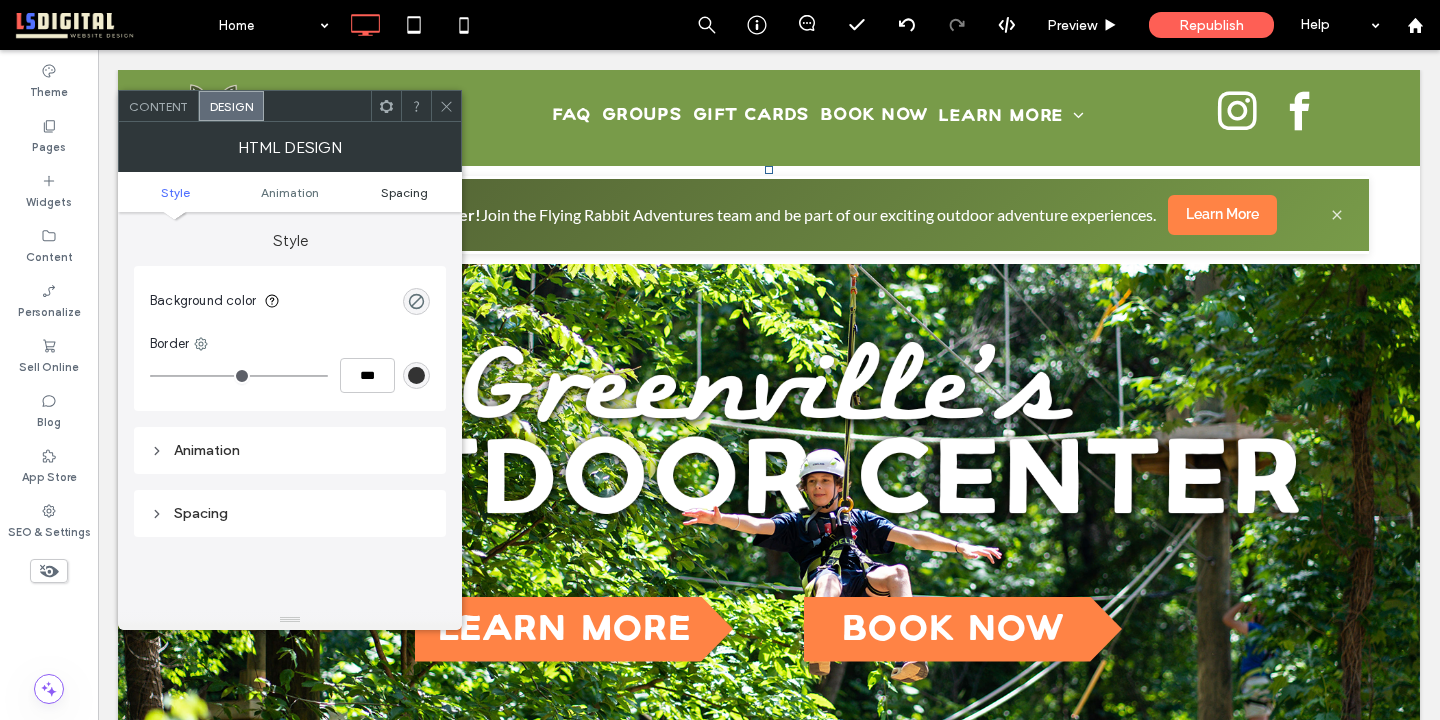 click on "Spacing" at bounding box center (404, 192) 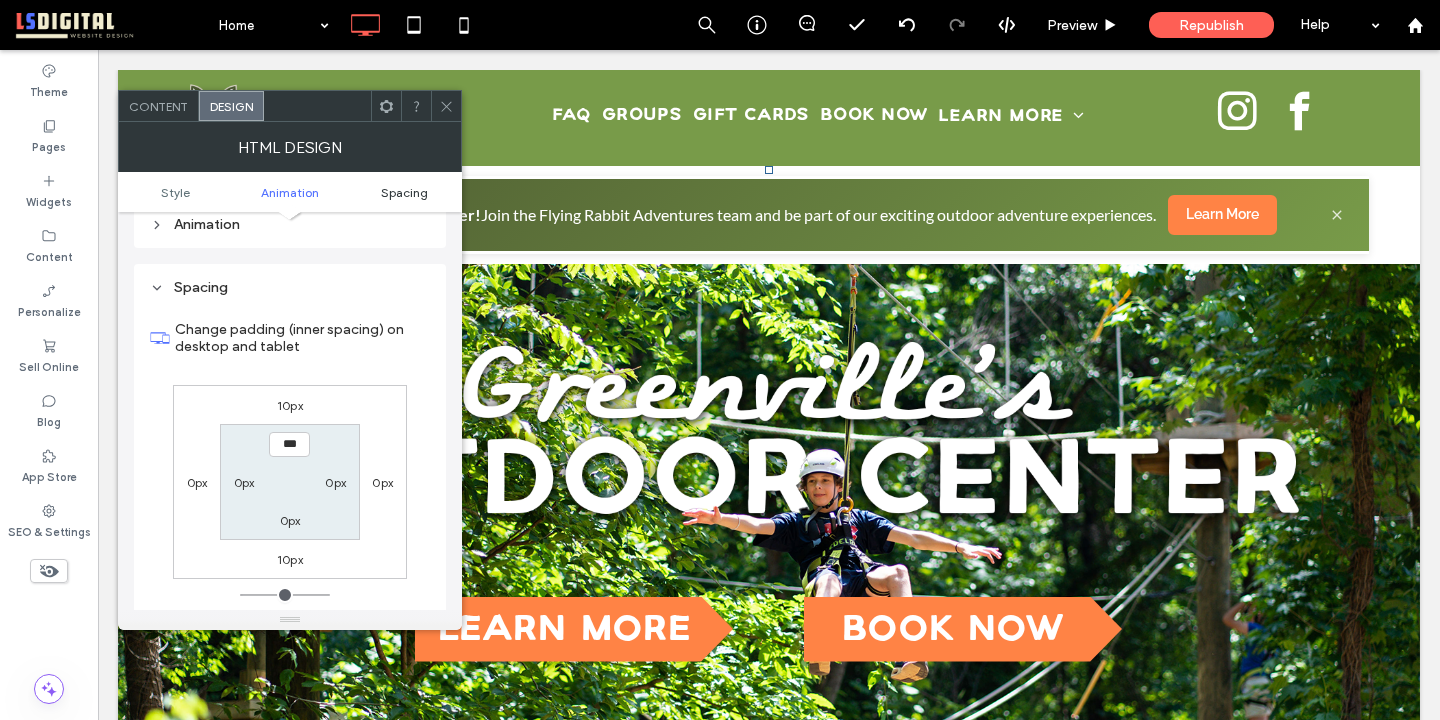 scroll, scrollTop: 263, scrollLeft: 0, axis: vertical 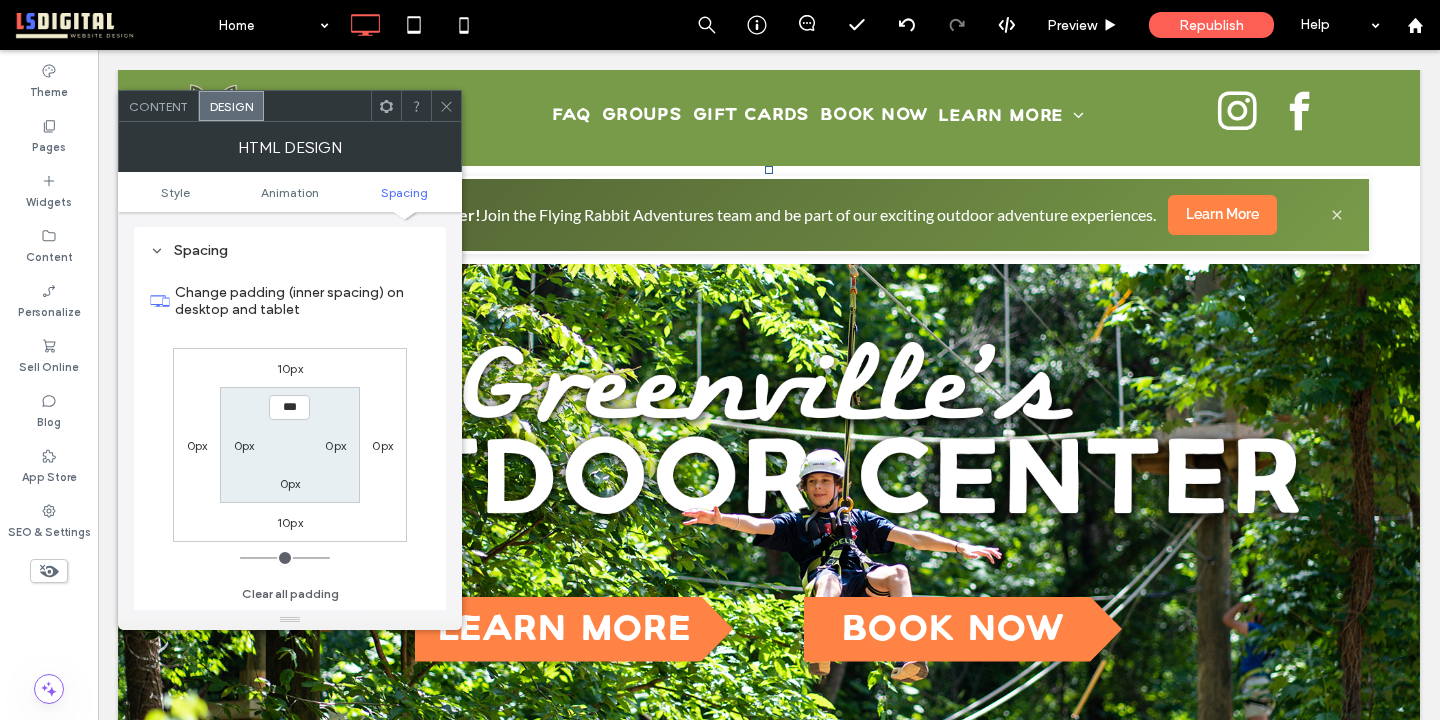 click on "10px" at bounding box center [290, 368] 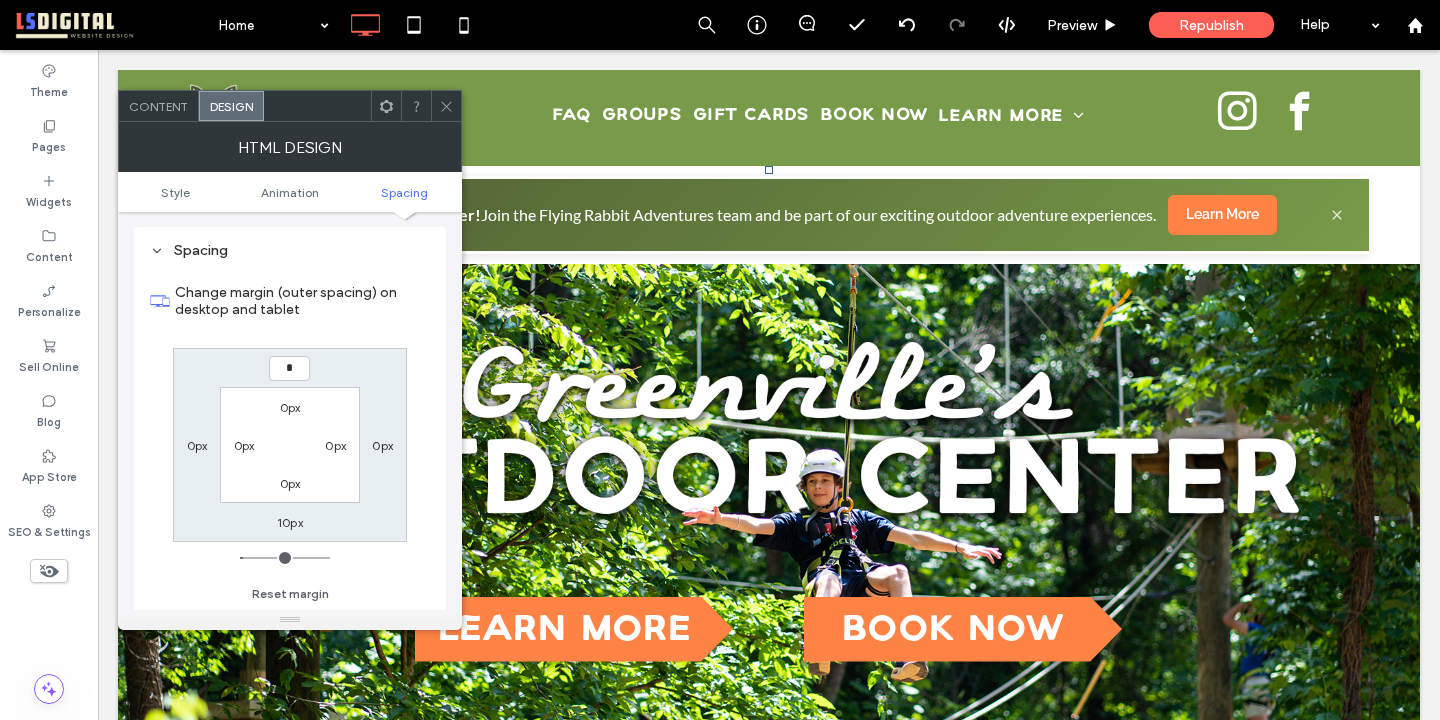 type on "*" 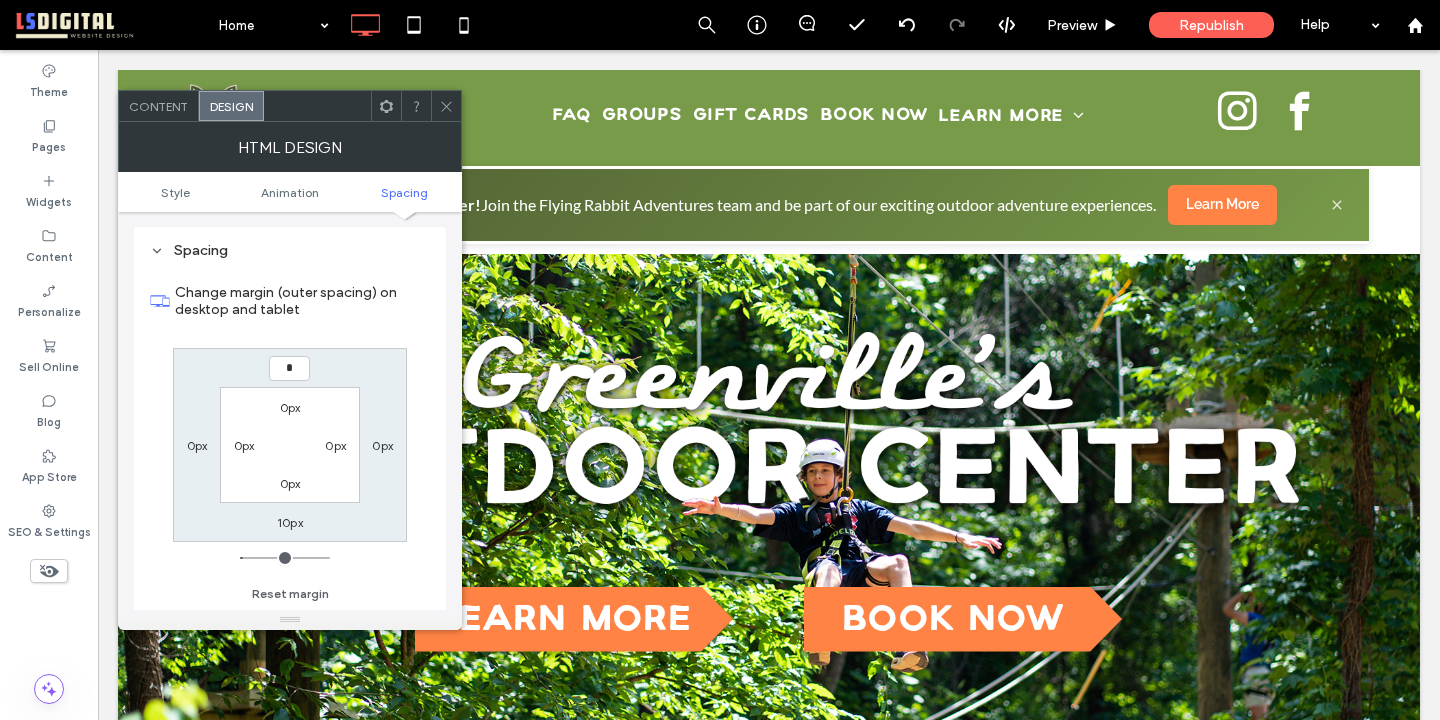 type on "*" 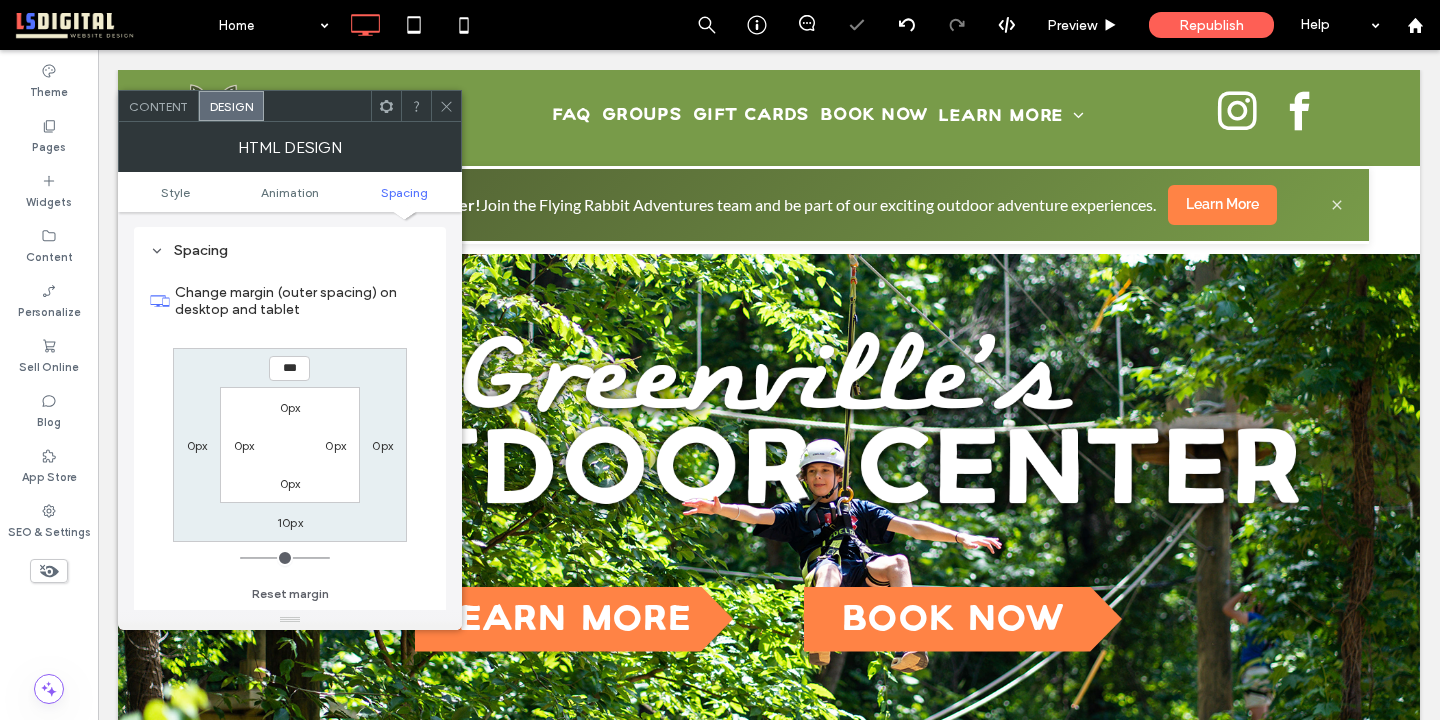 click on "10px" at bounding box center (290, 522) 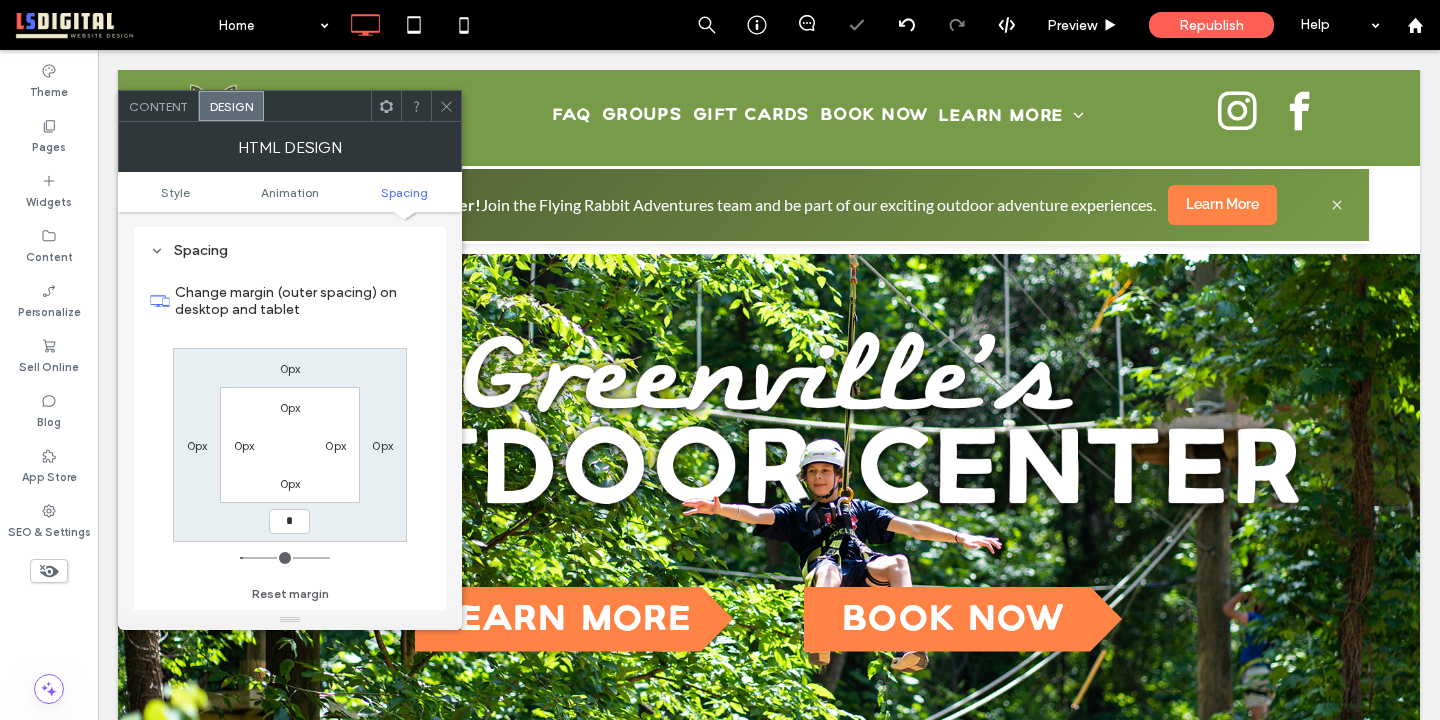 type on "*" 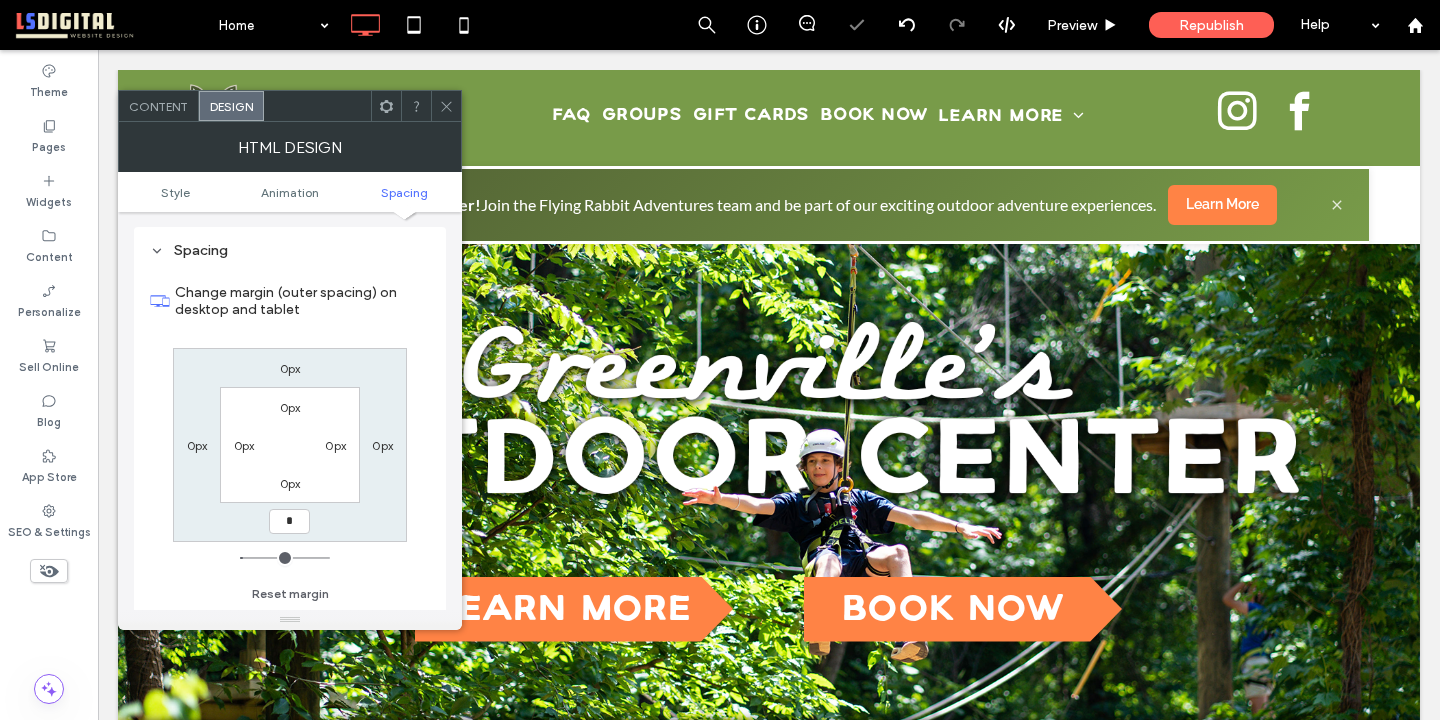 type on "*" 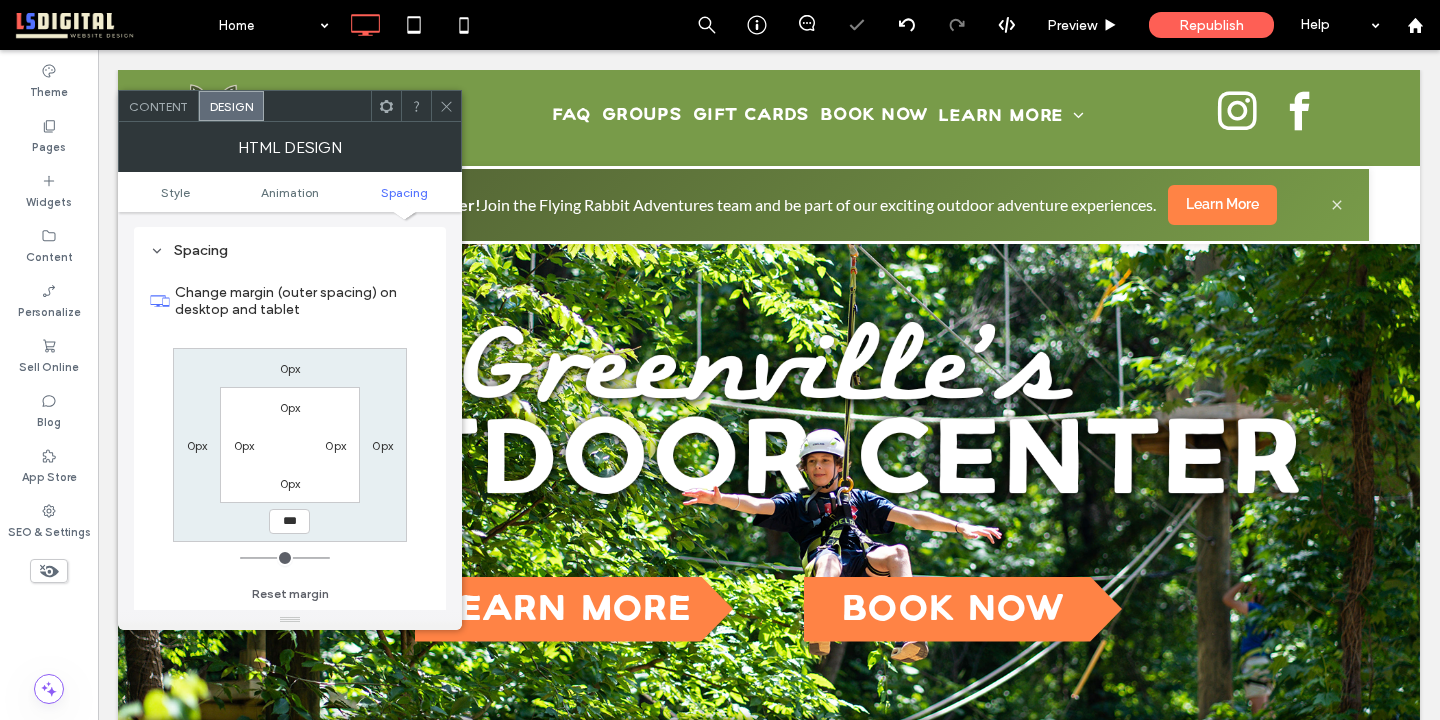 click 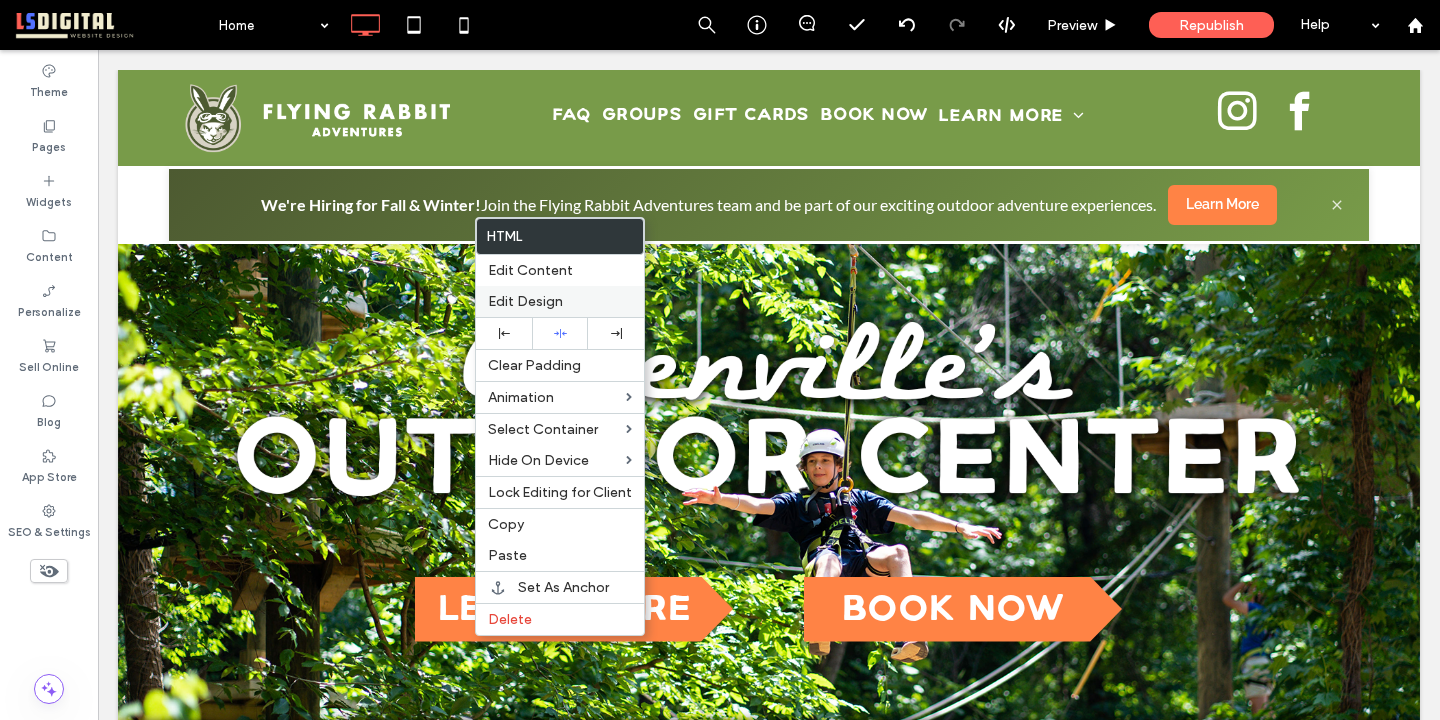 click on "Edit Design" at bounding box center [525, 301] 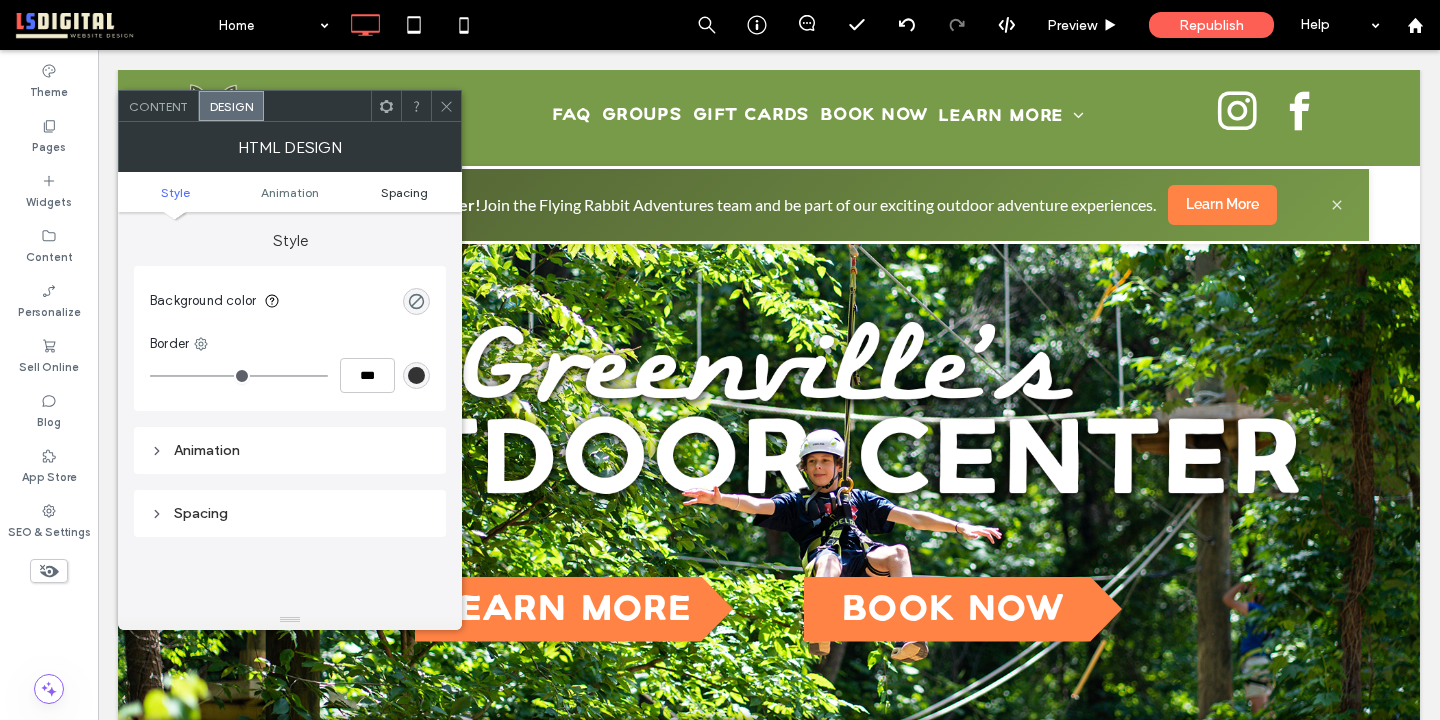 click on "Spacing" at bounding box center [404, 192] 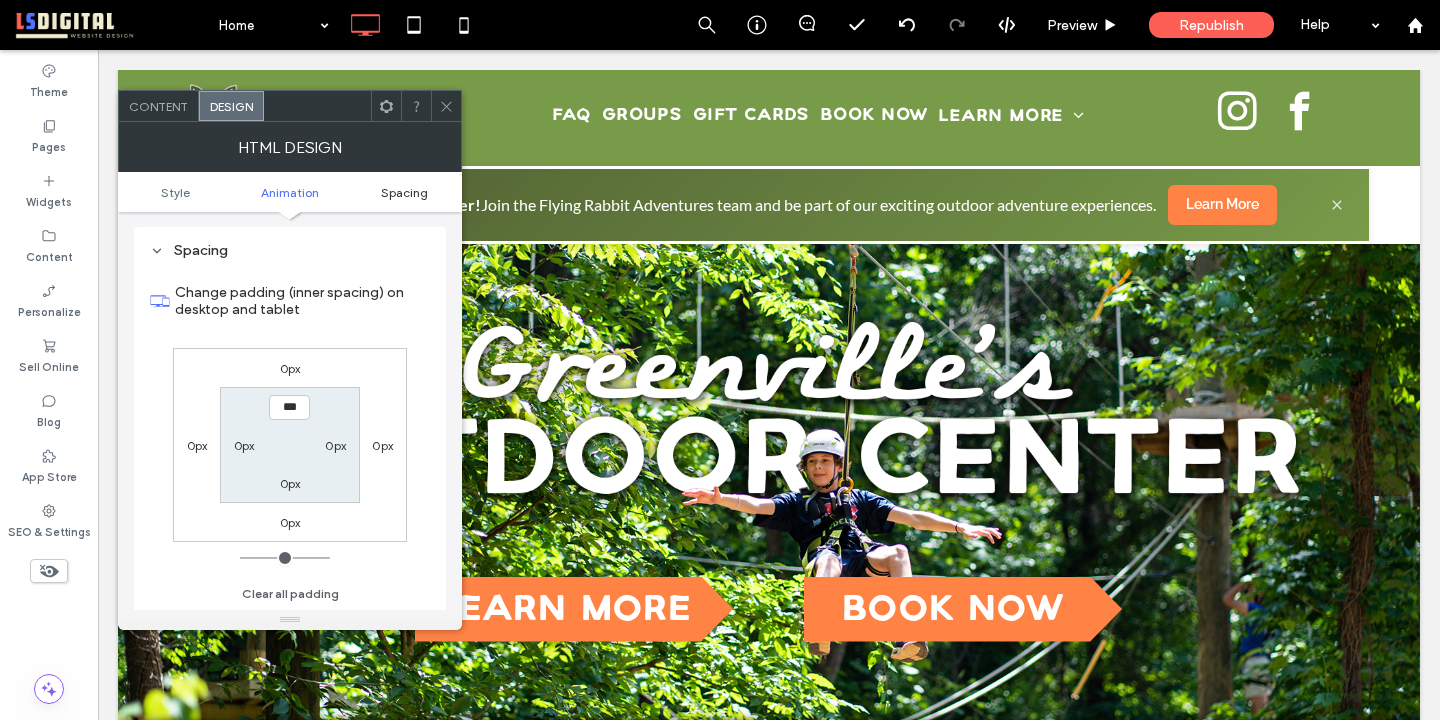 scroll, scrollTop: 263, scrollLeft: 0, axis: vertical 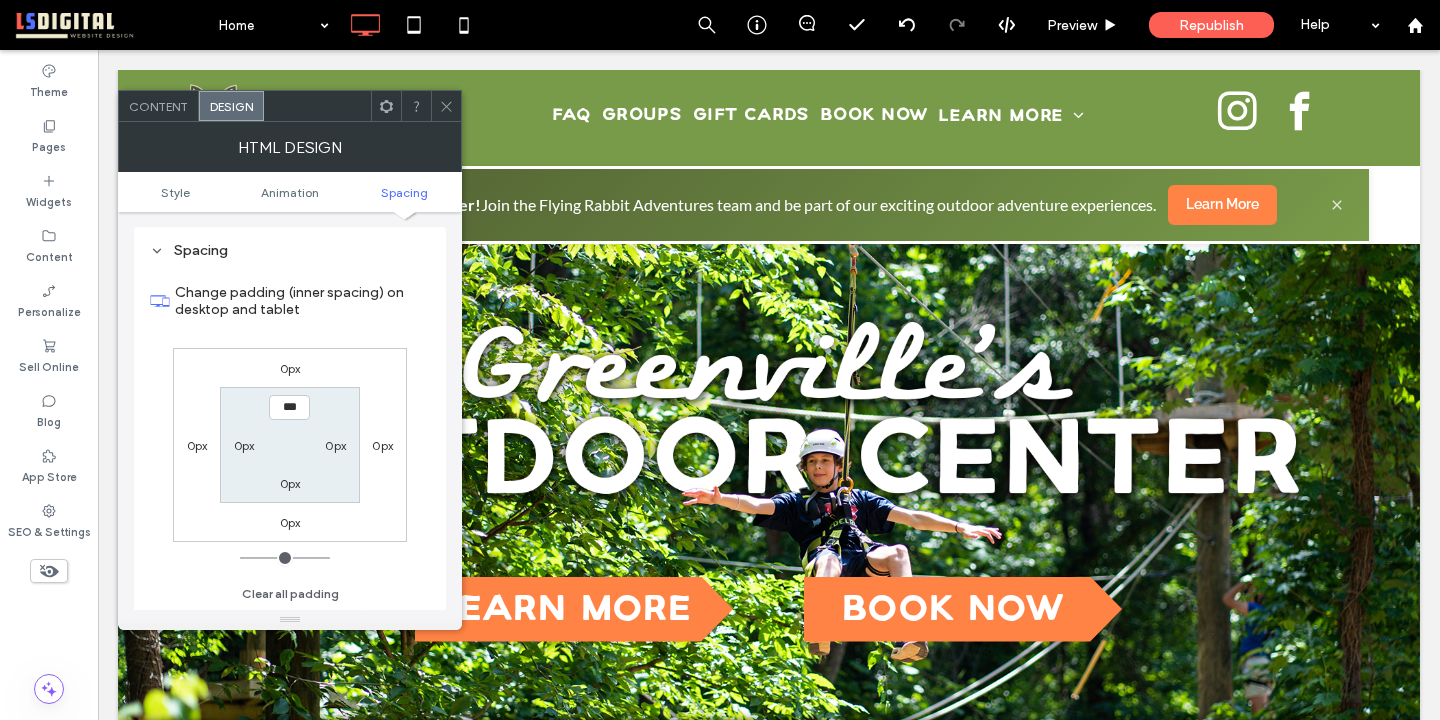 click 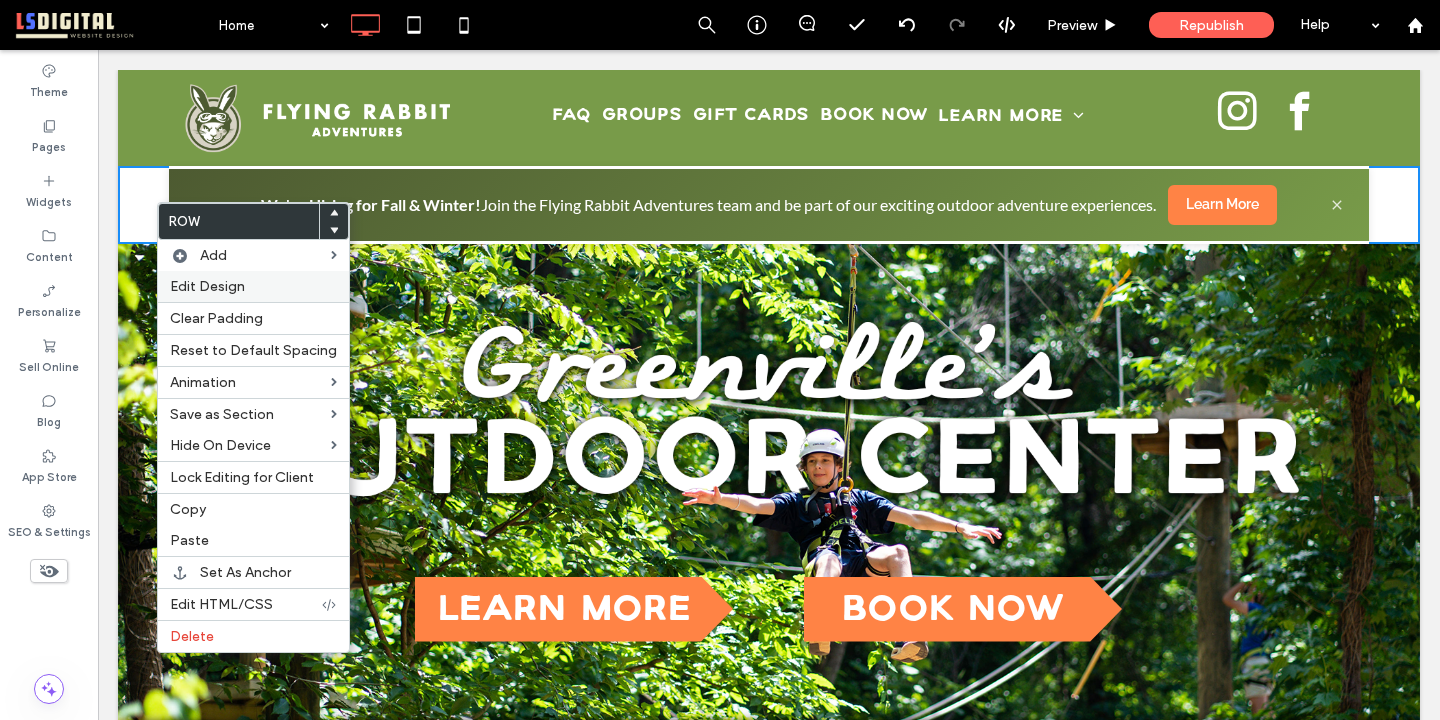 click on "Edit Design" at bounding box center (207, 286) 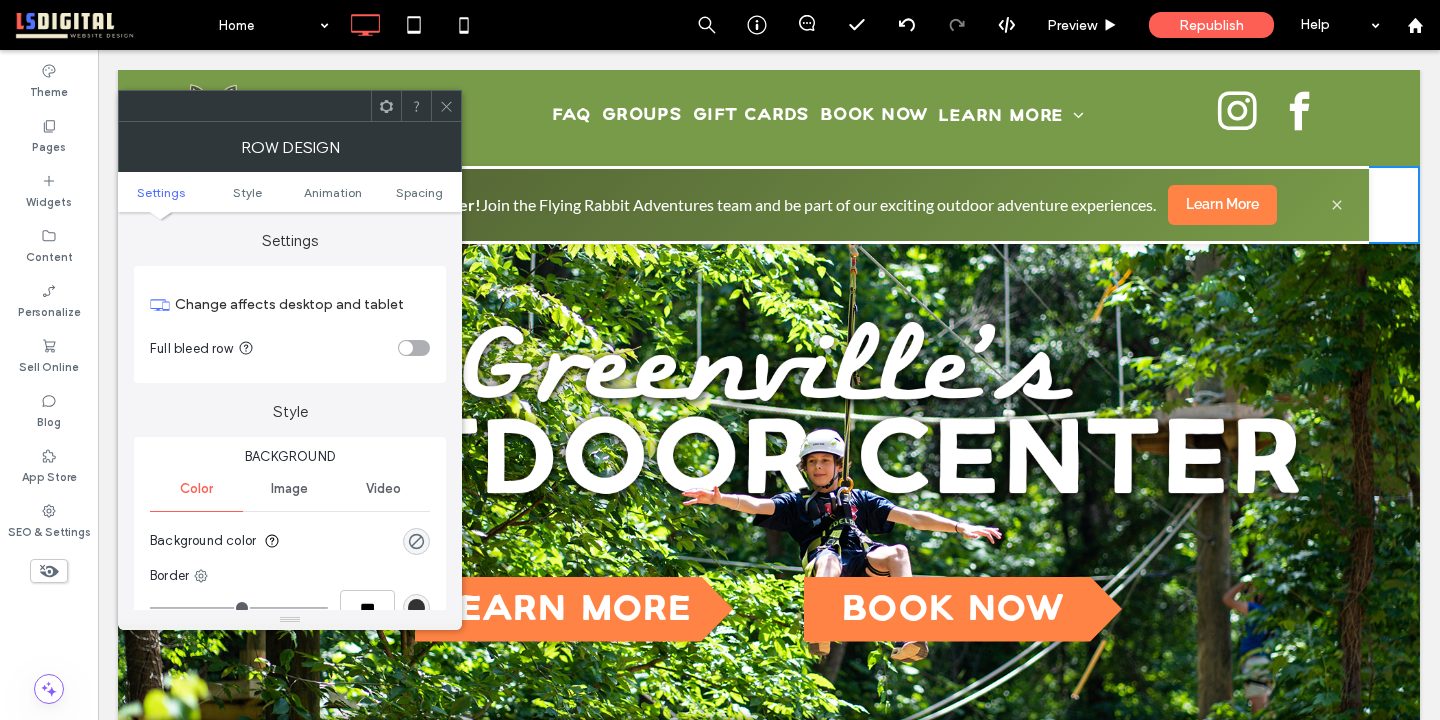 click 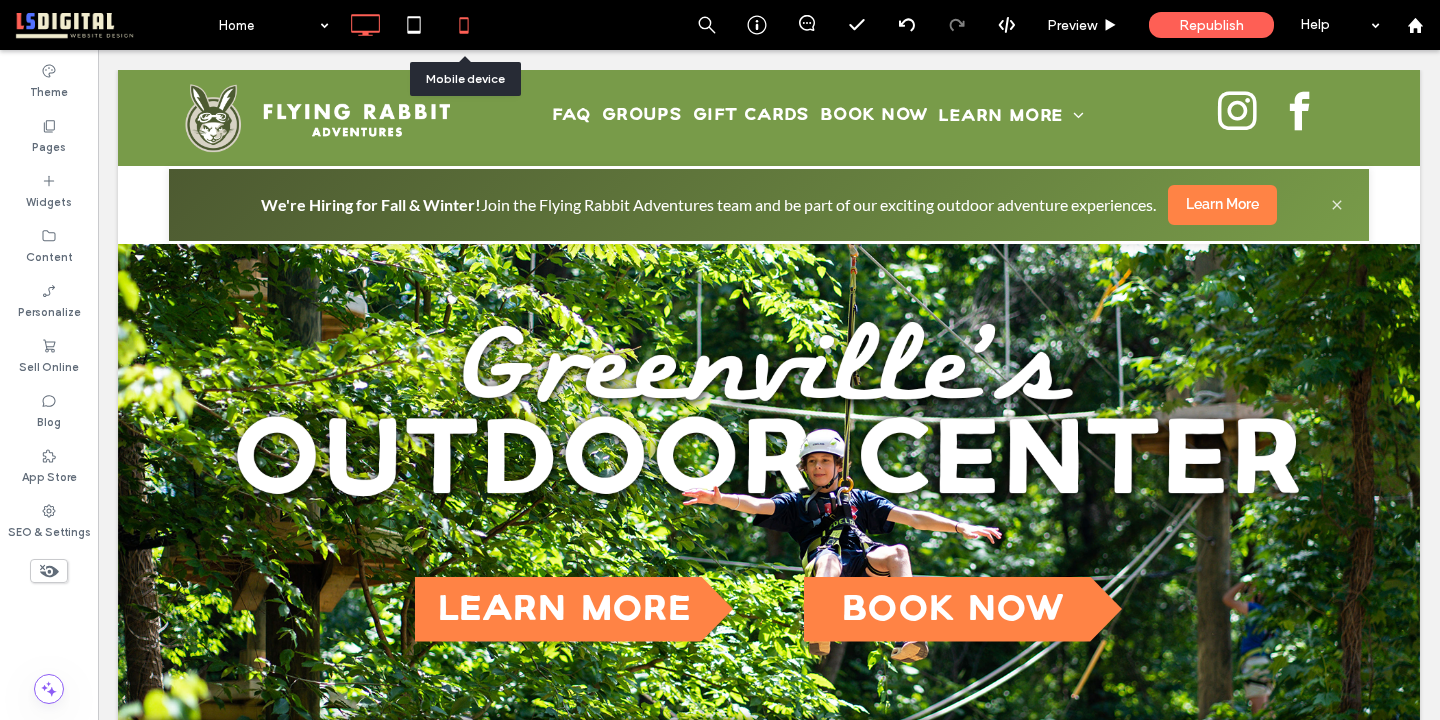 click 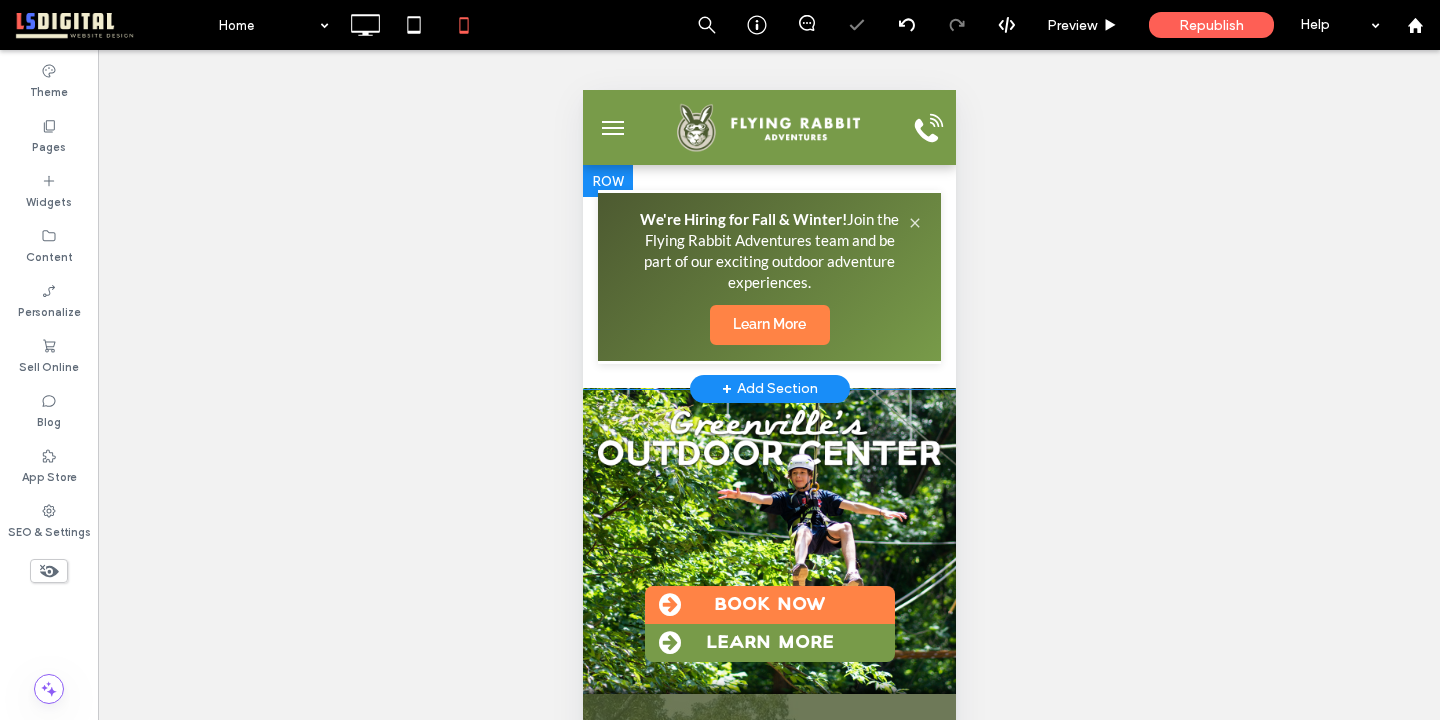 scroll, scrollTop: 0, scrollLeft: 0, axis: both 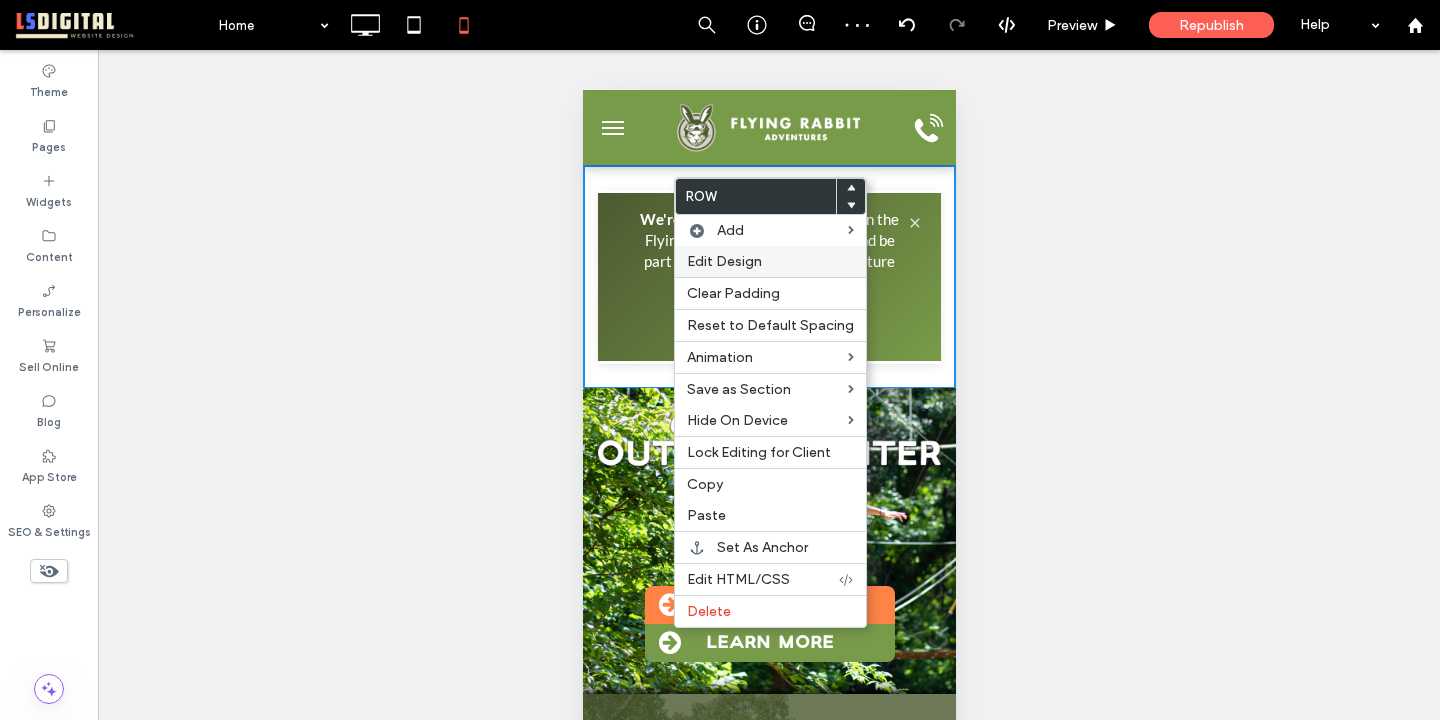 click on "Edit Design" at bounding box center [724, 261] 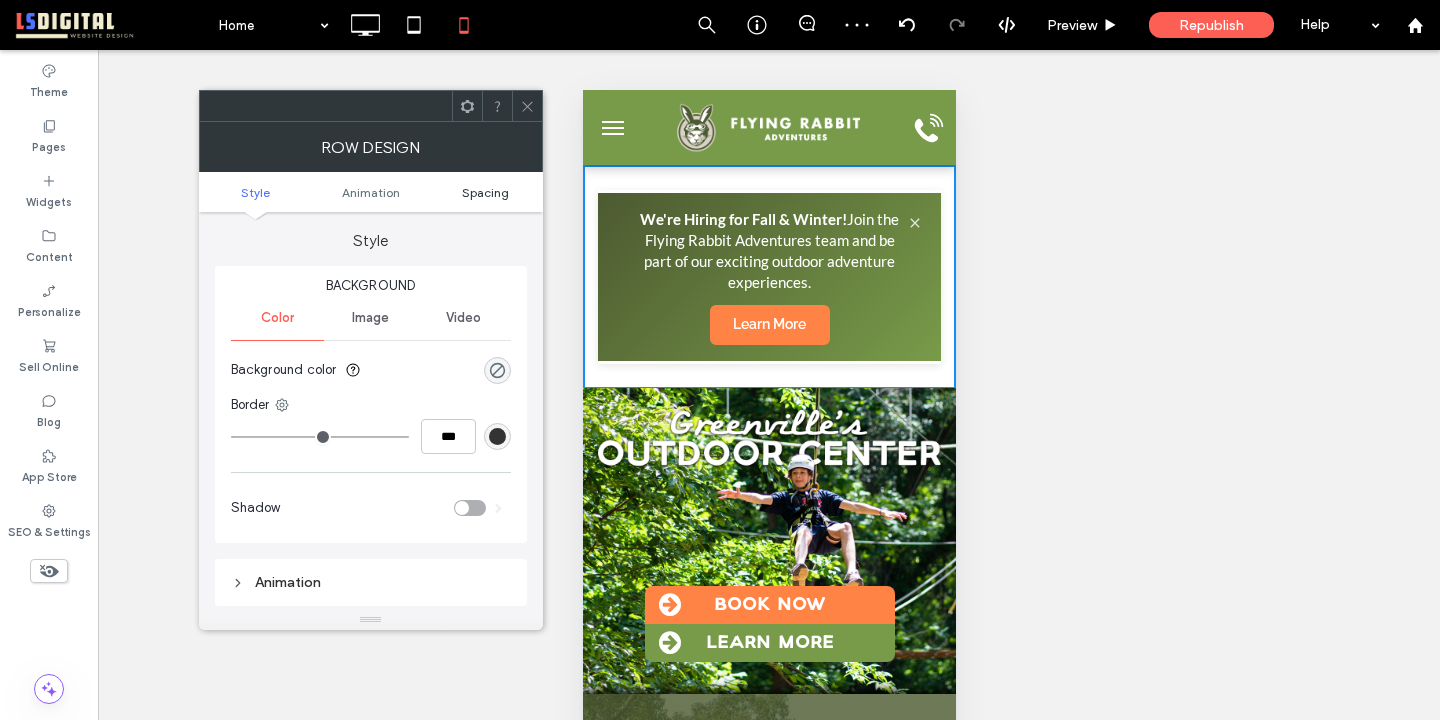 click on "Spacing" at bounding box center [485, 192] 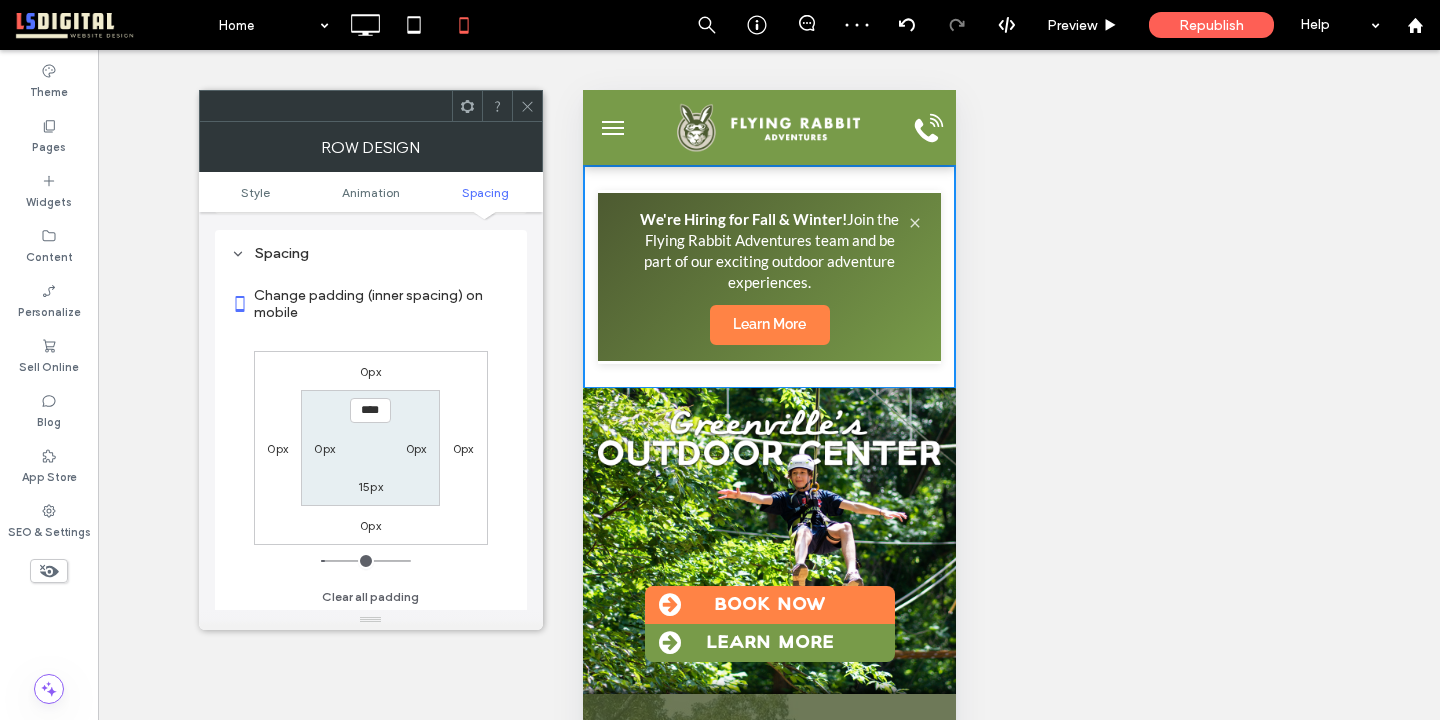 scroll, scrollTop: 395, scrollLeft: 0, axis: vertical 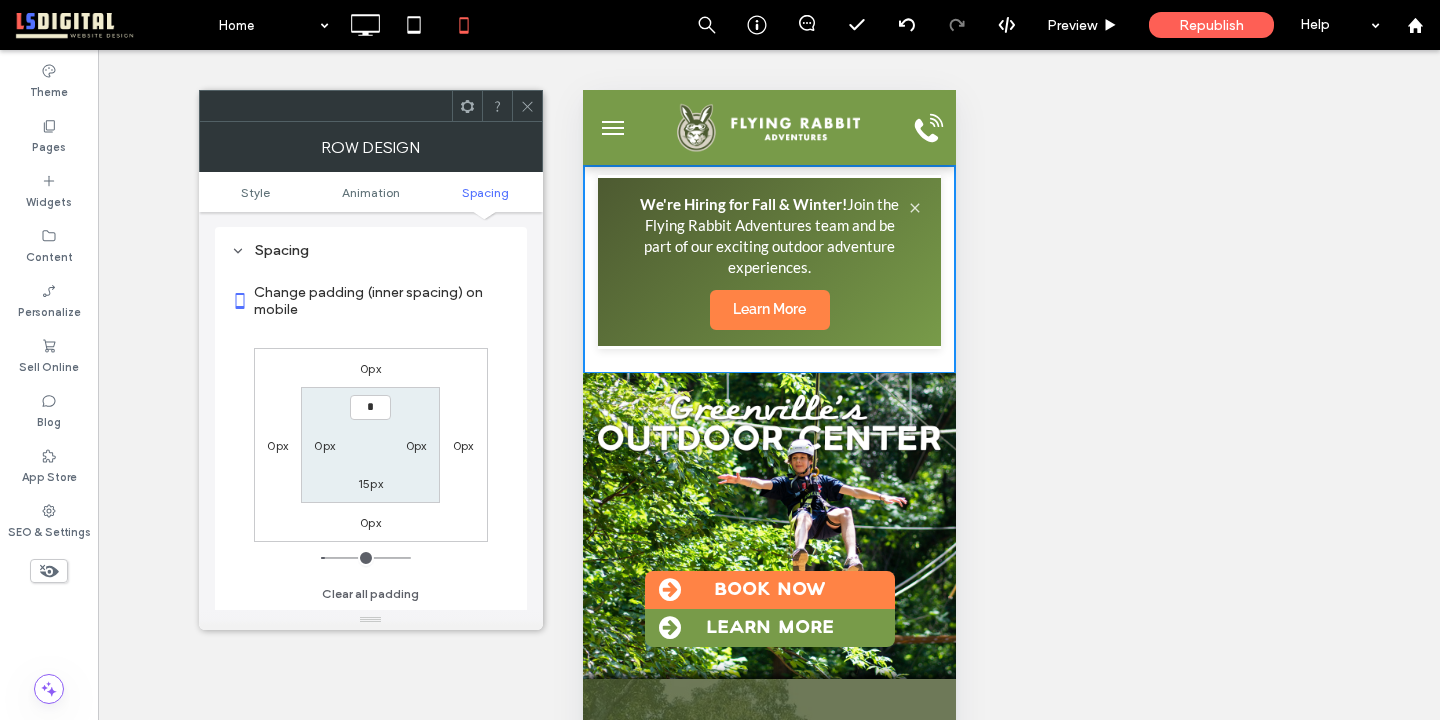type on "***" 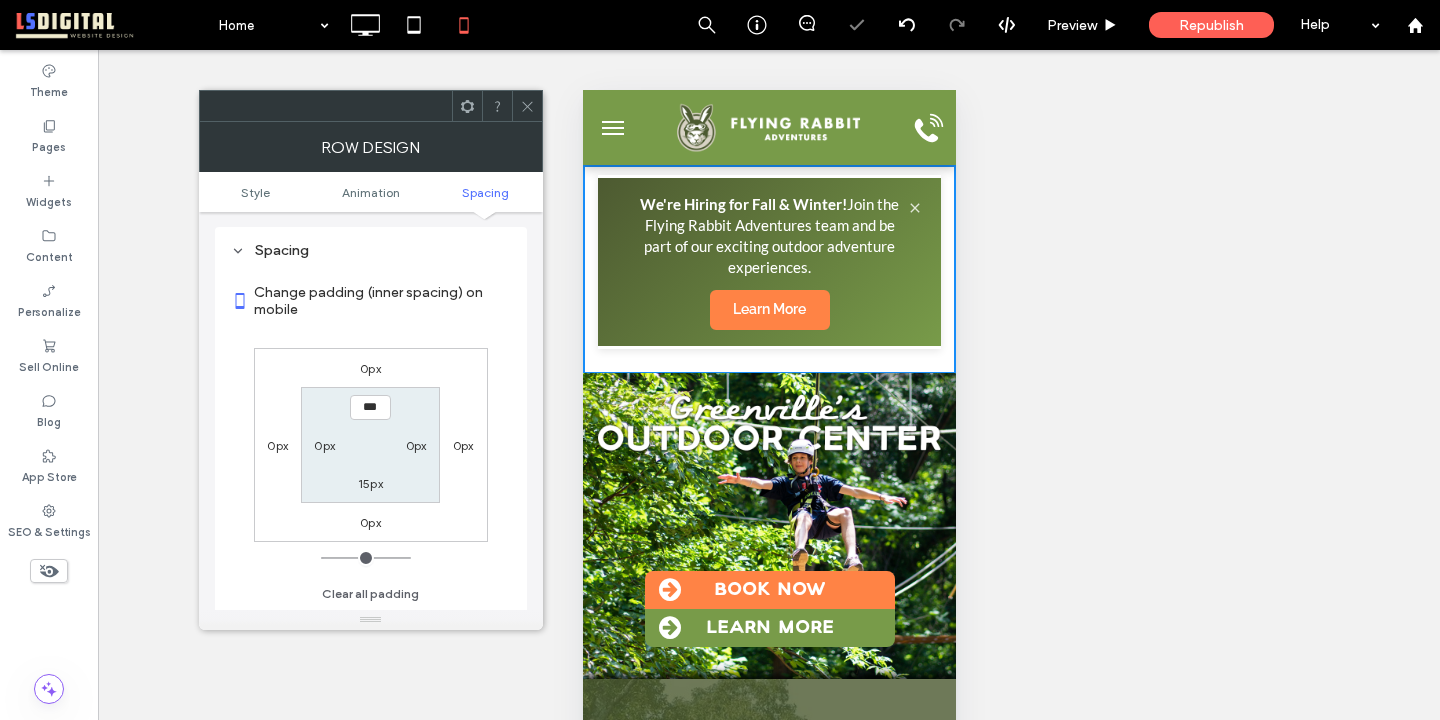 click on "15px" at bounding box center [370, 483] 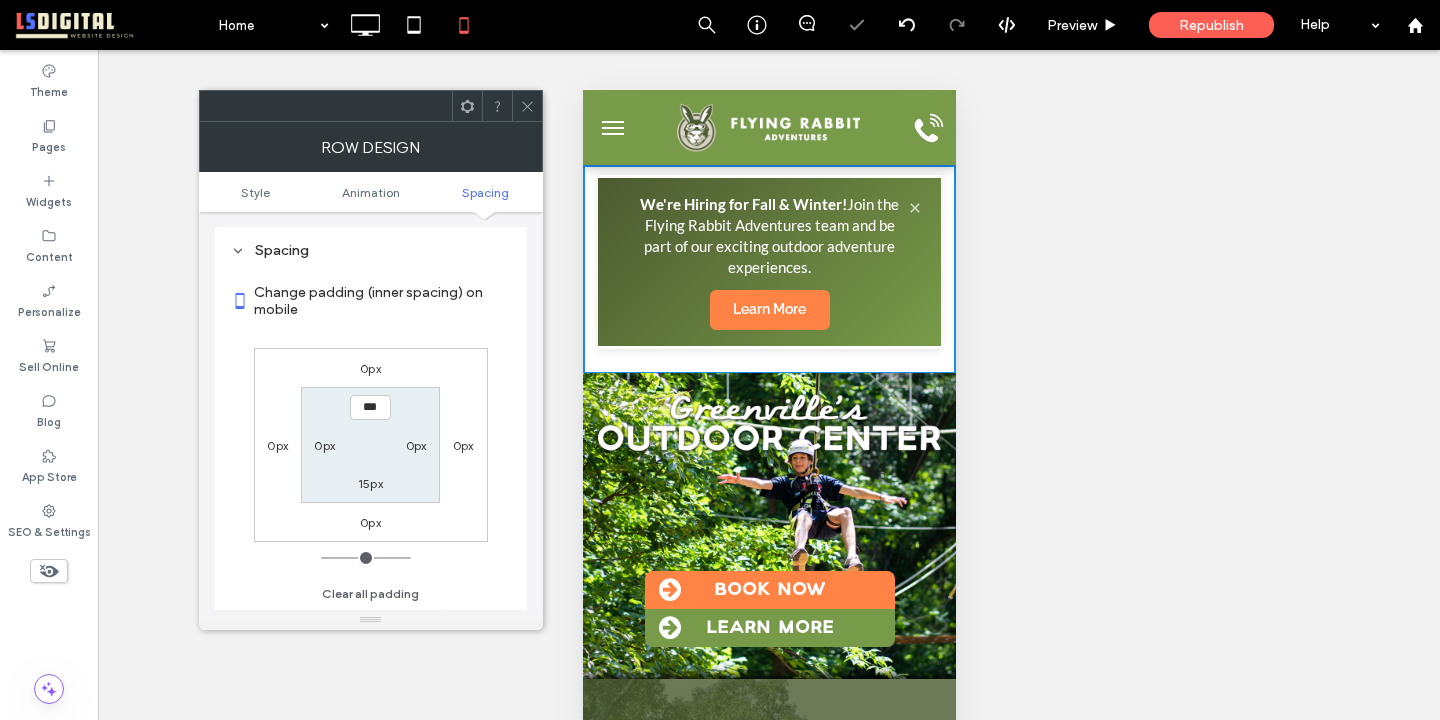 type on "**" 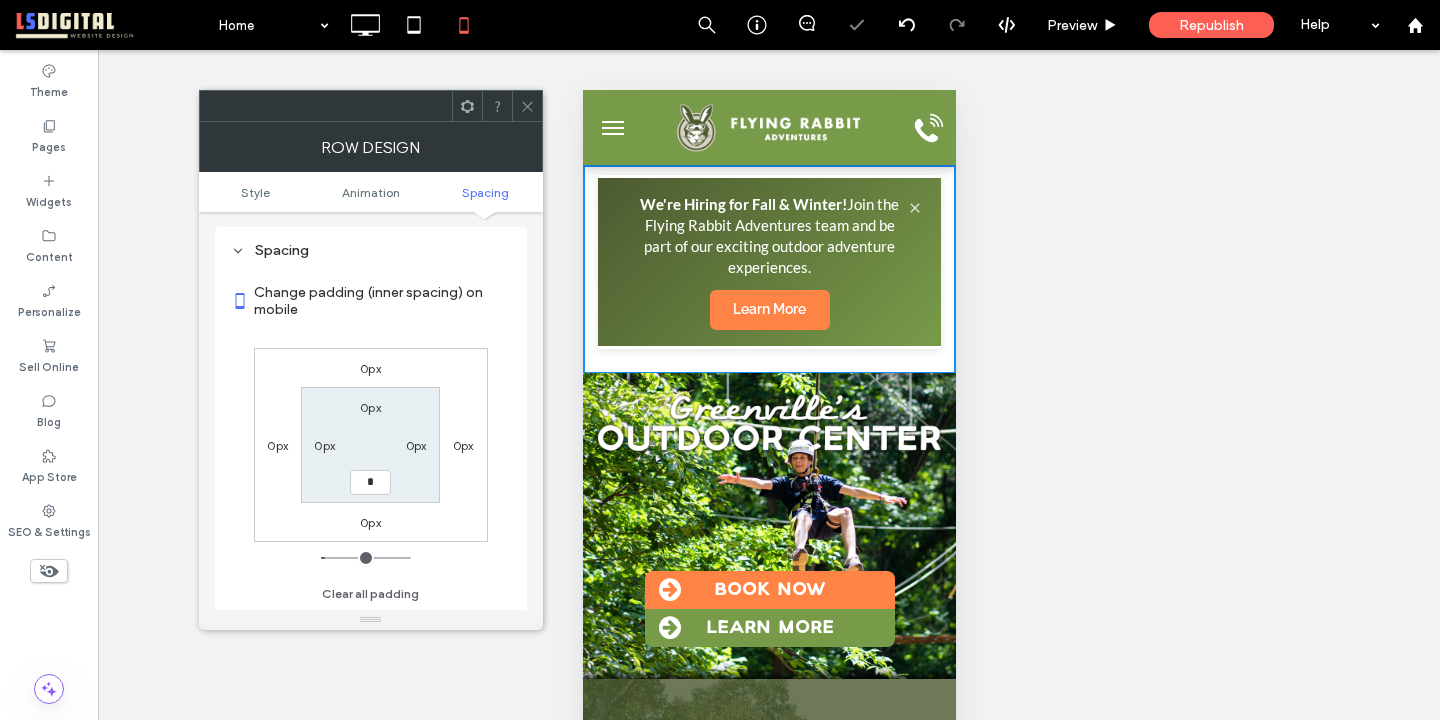type on "*" 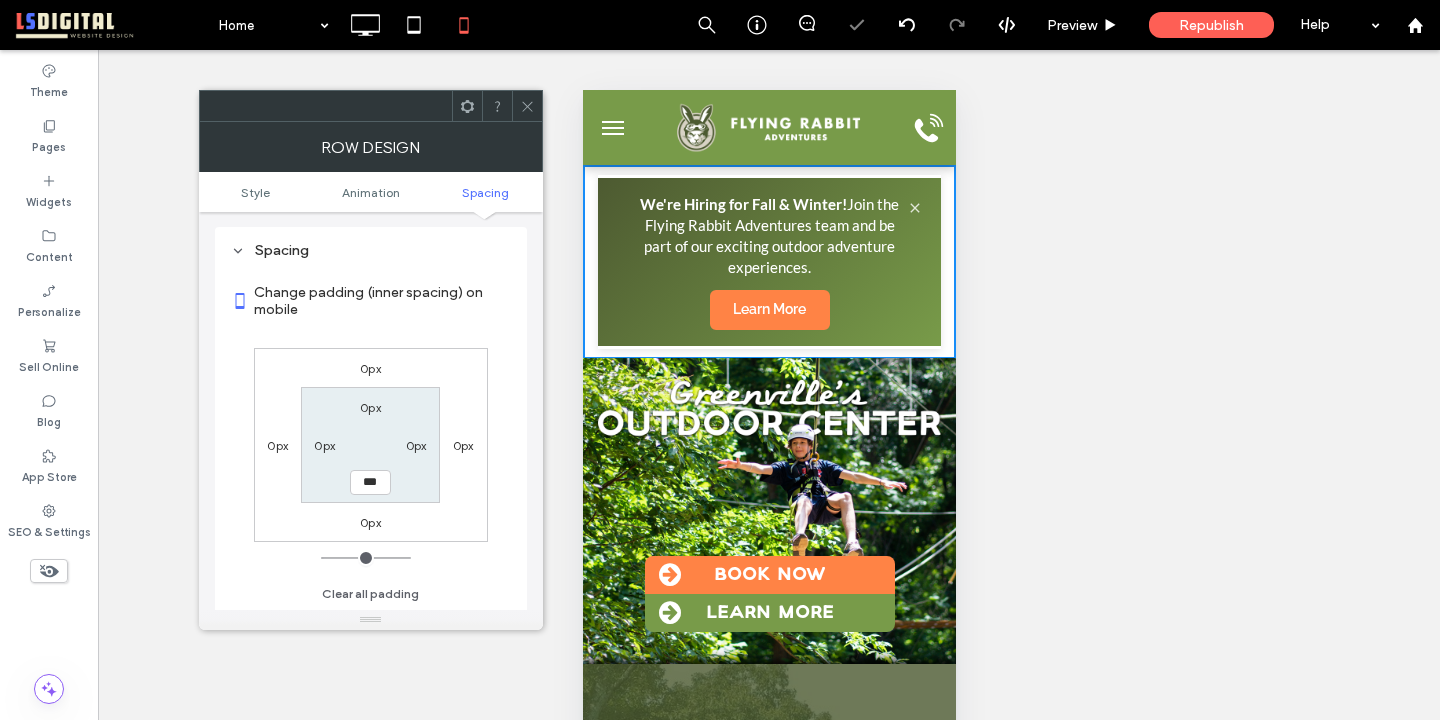 click 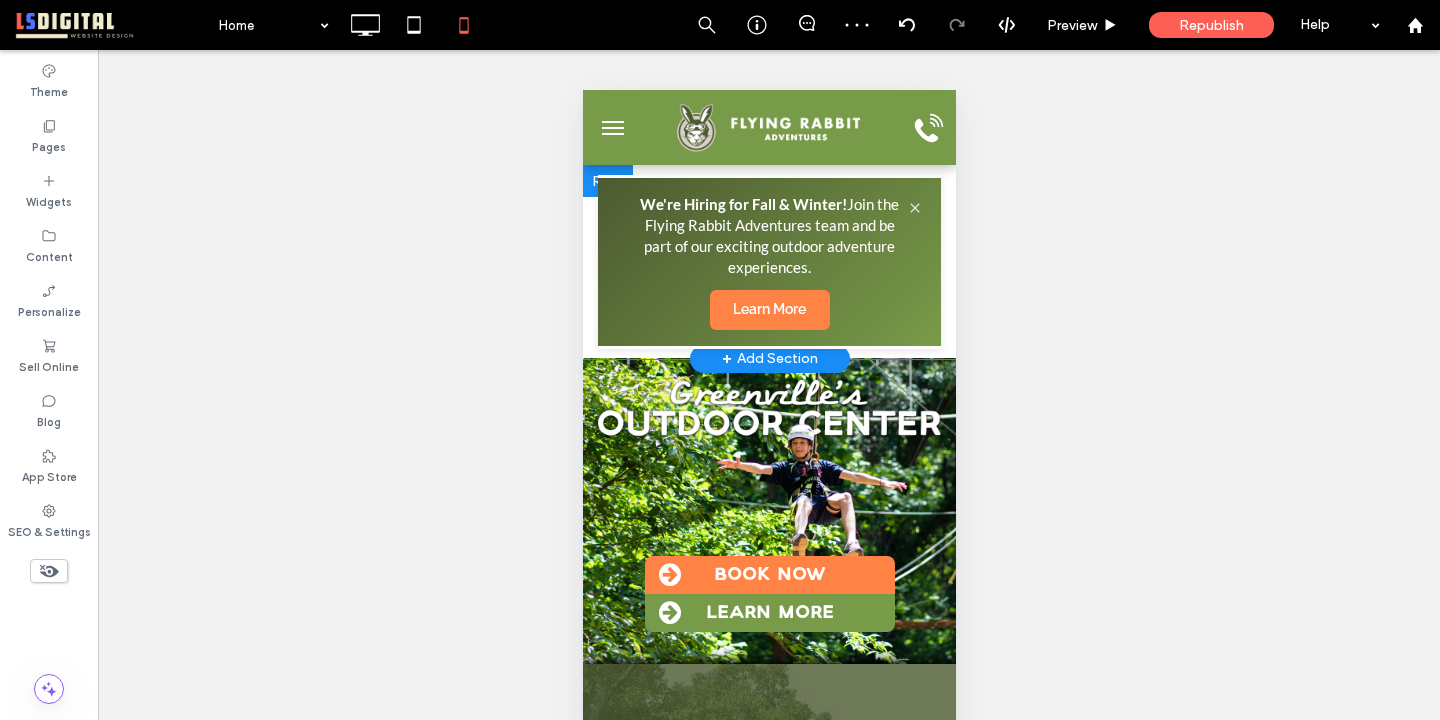 click on "We're Hiring for Fall & Winter!
Join the Flying Rabbit Adventures team and be part of our exciting outdoor adventure experiences.
Learn More
Click To Paste" at bounding box center [768, 262] 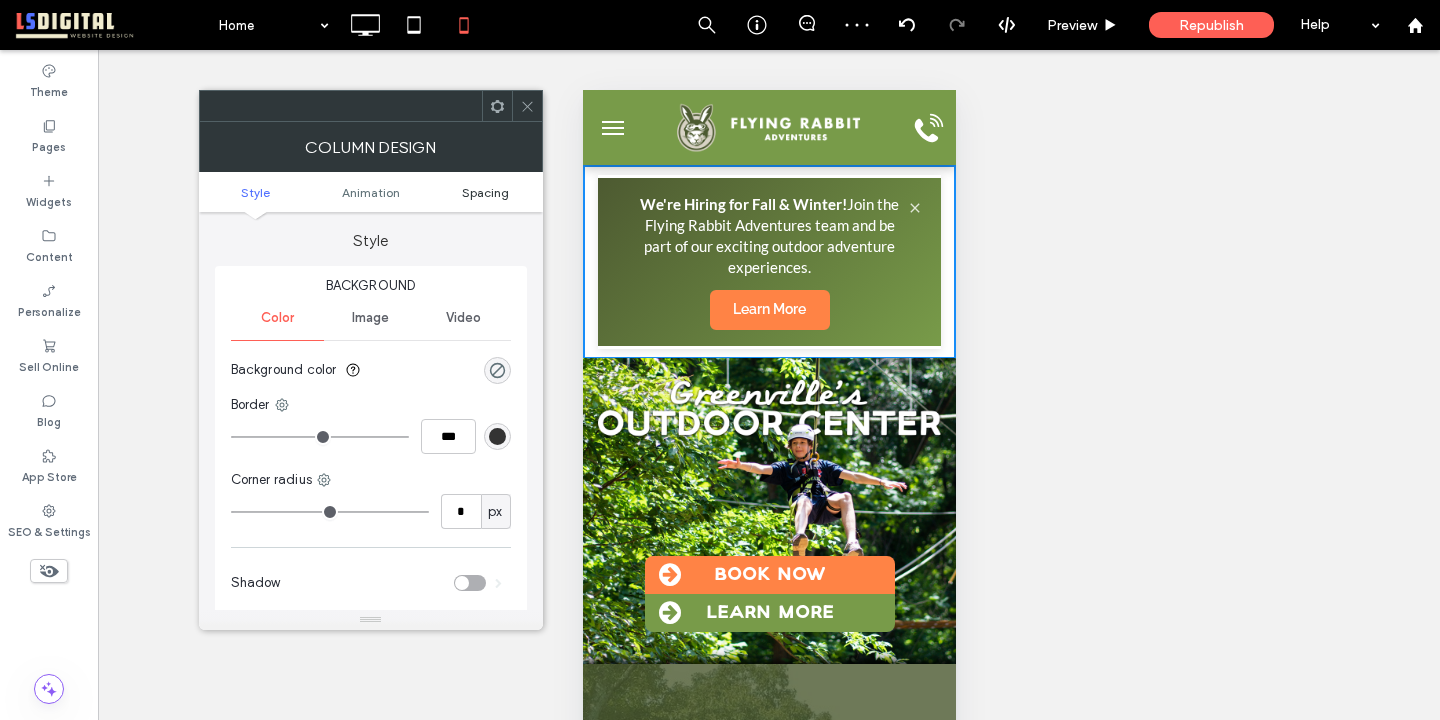 click on "Spacing" at bounding box center (485, 192) 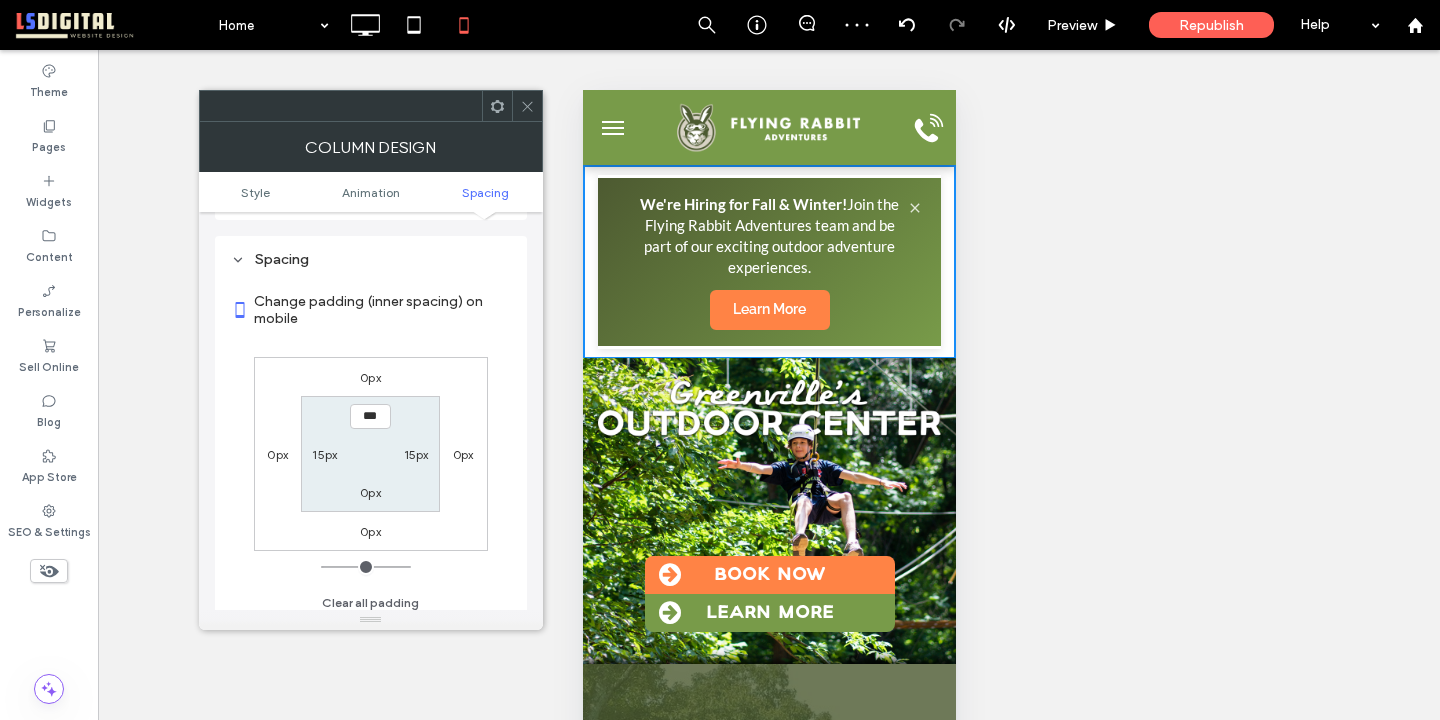 scroll, scrollTop: 470, scrollLeft: 0, axis: vertical 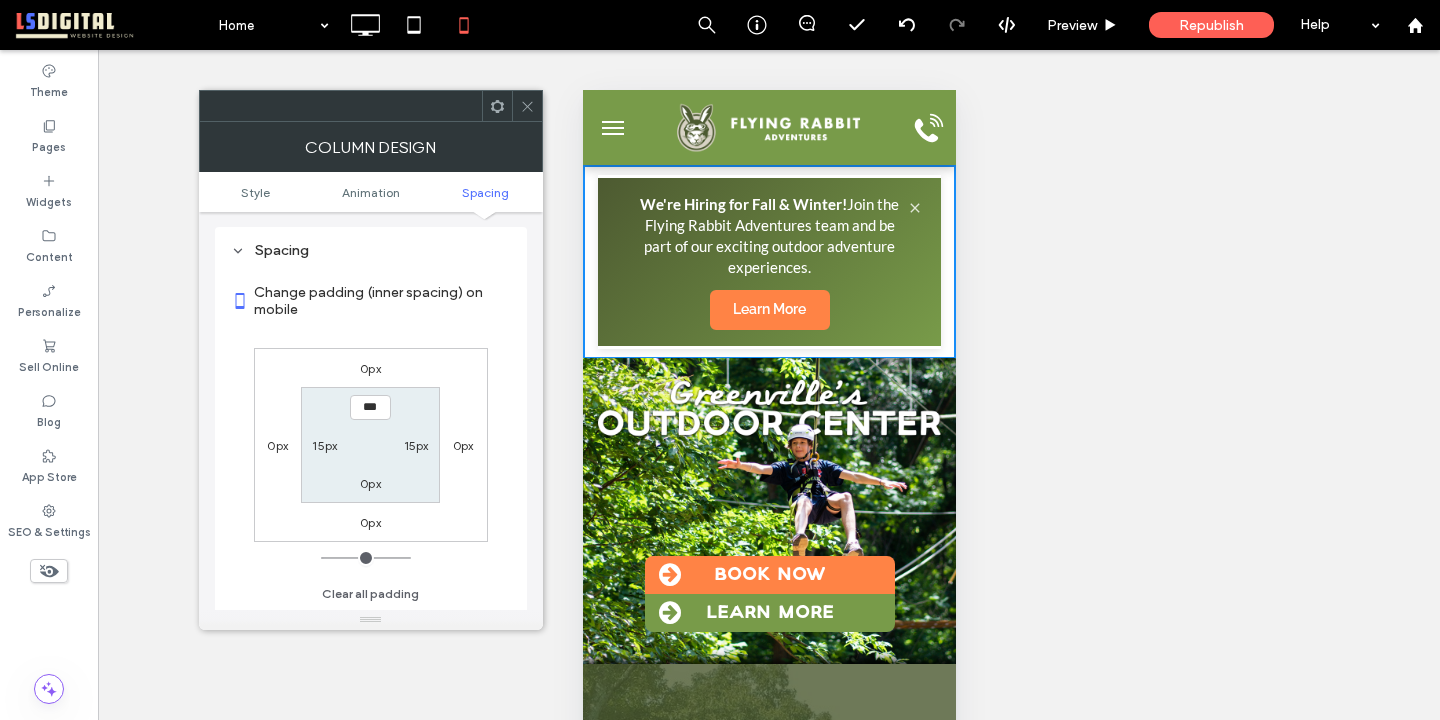 click on "15px" at bounding box center [324, 445] 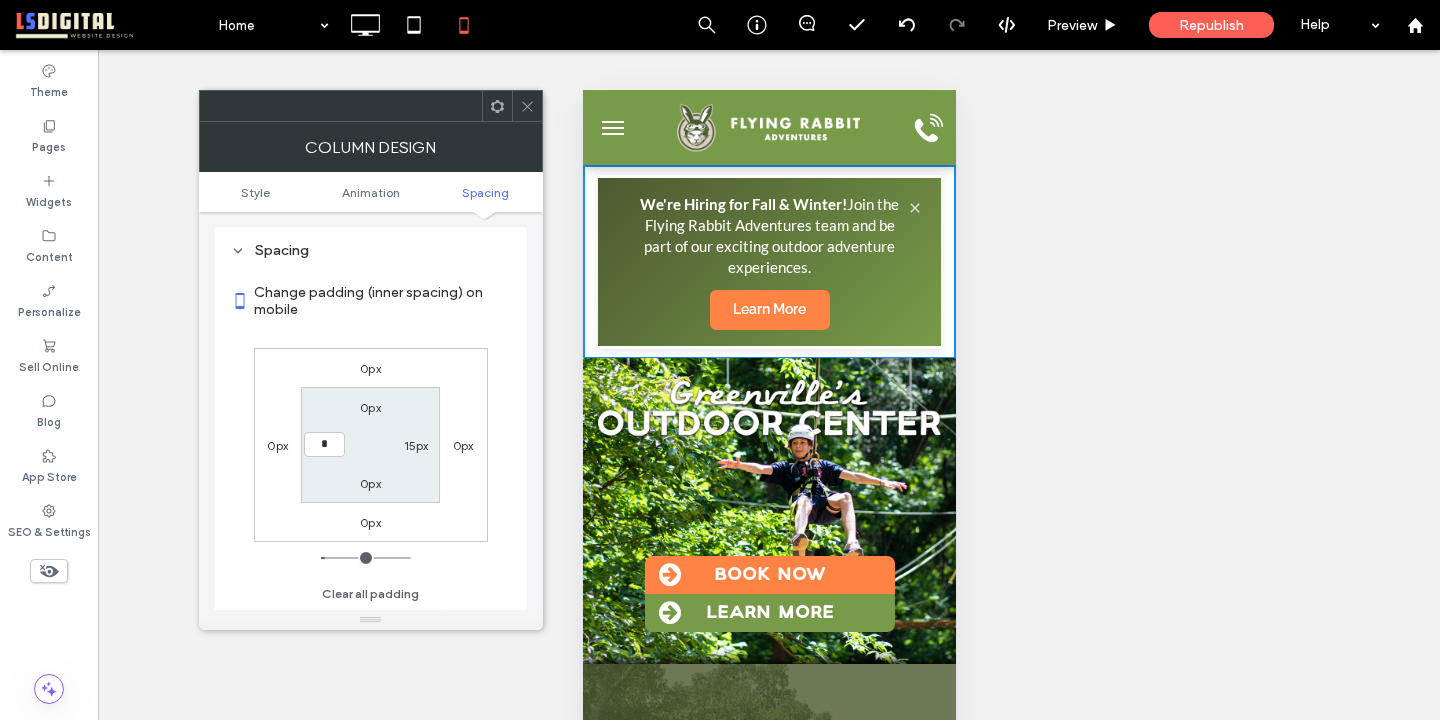 type on "*" 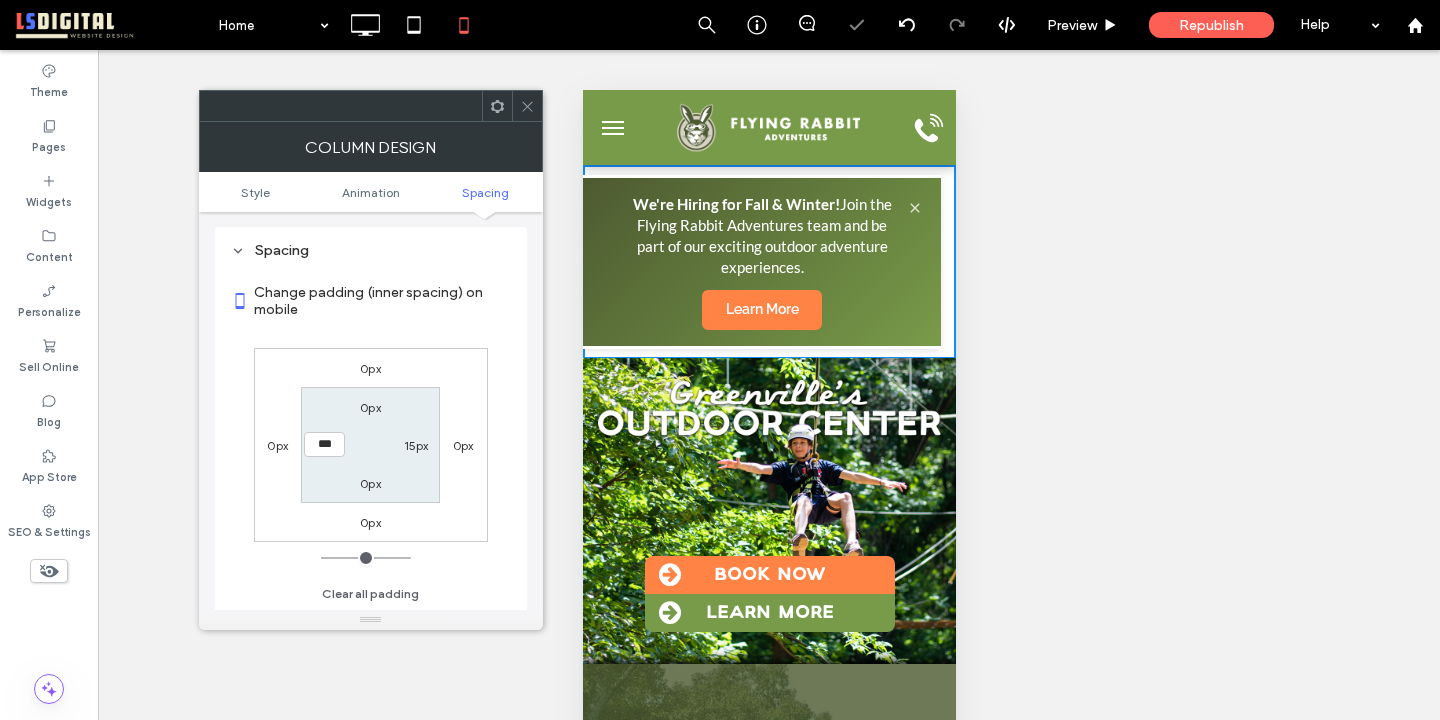 click on "15px" at bounding box center (416, 445) 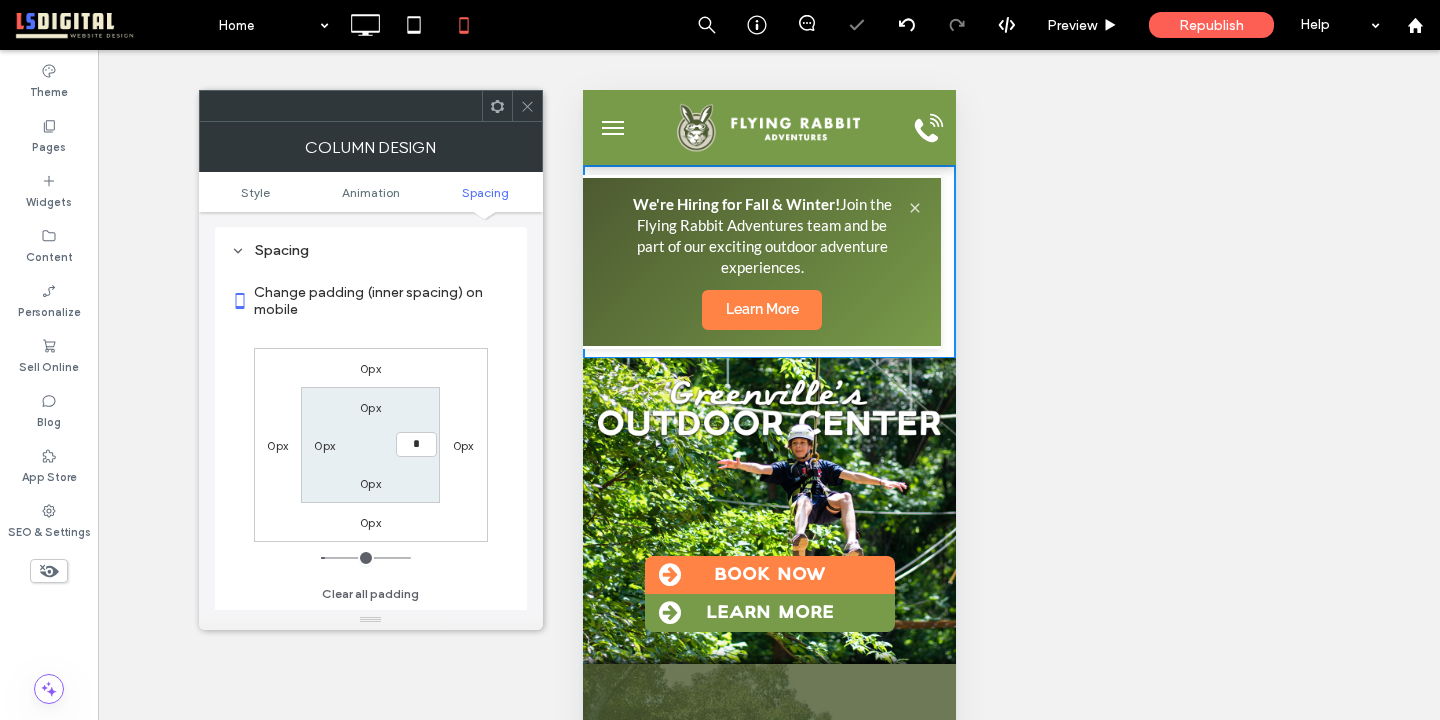 type on "*" 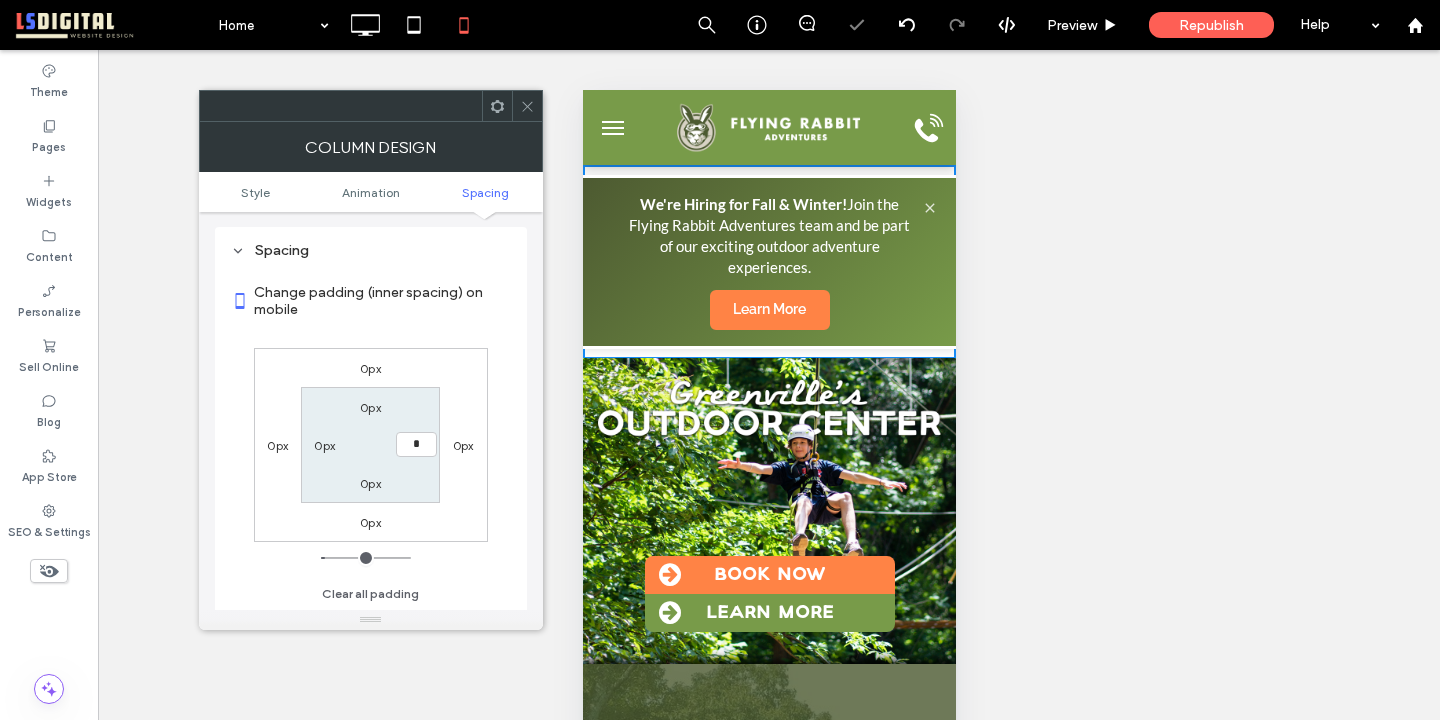 type on "*" 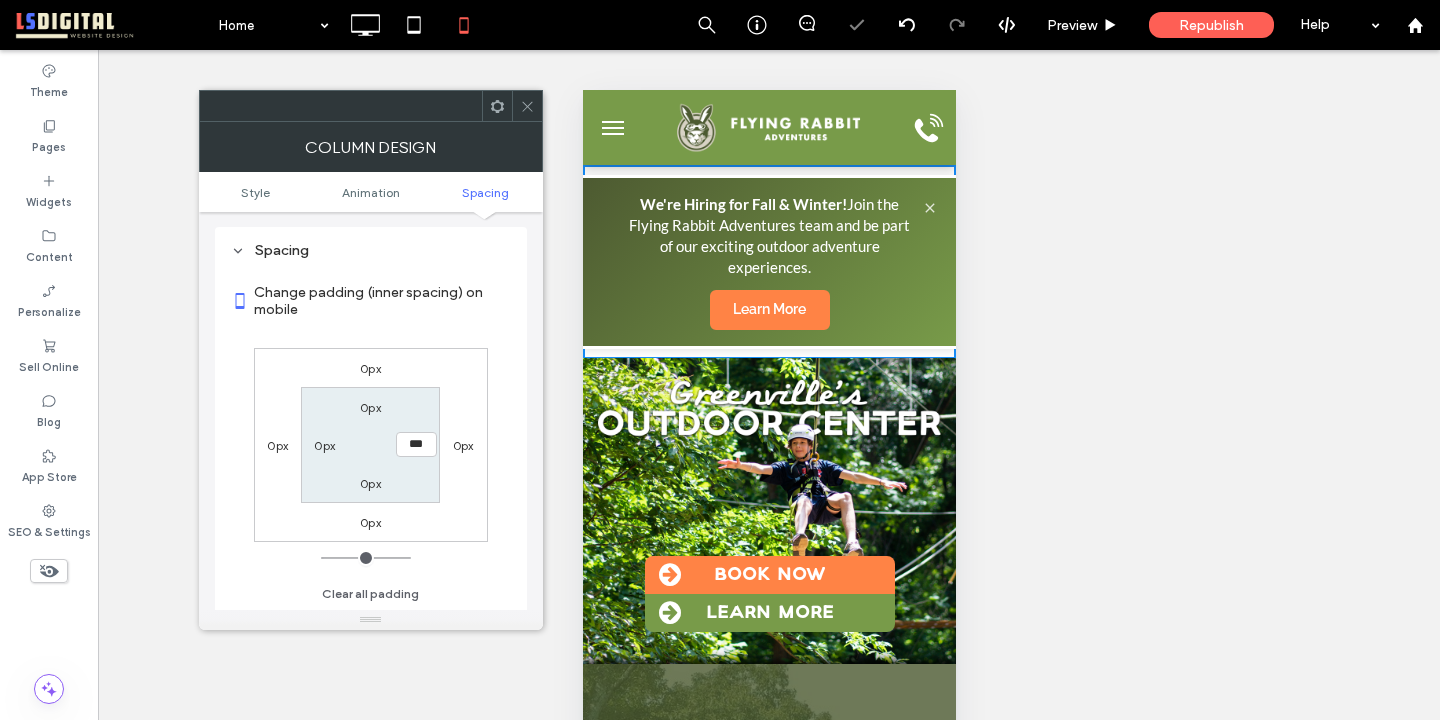 click 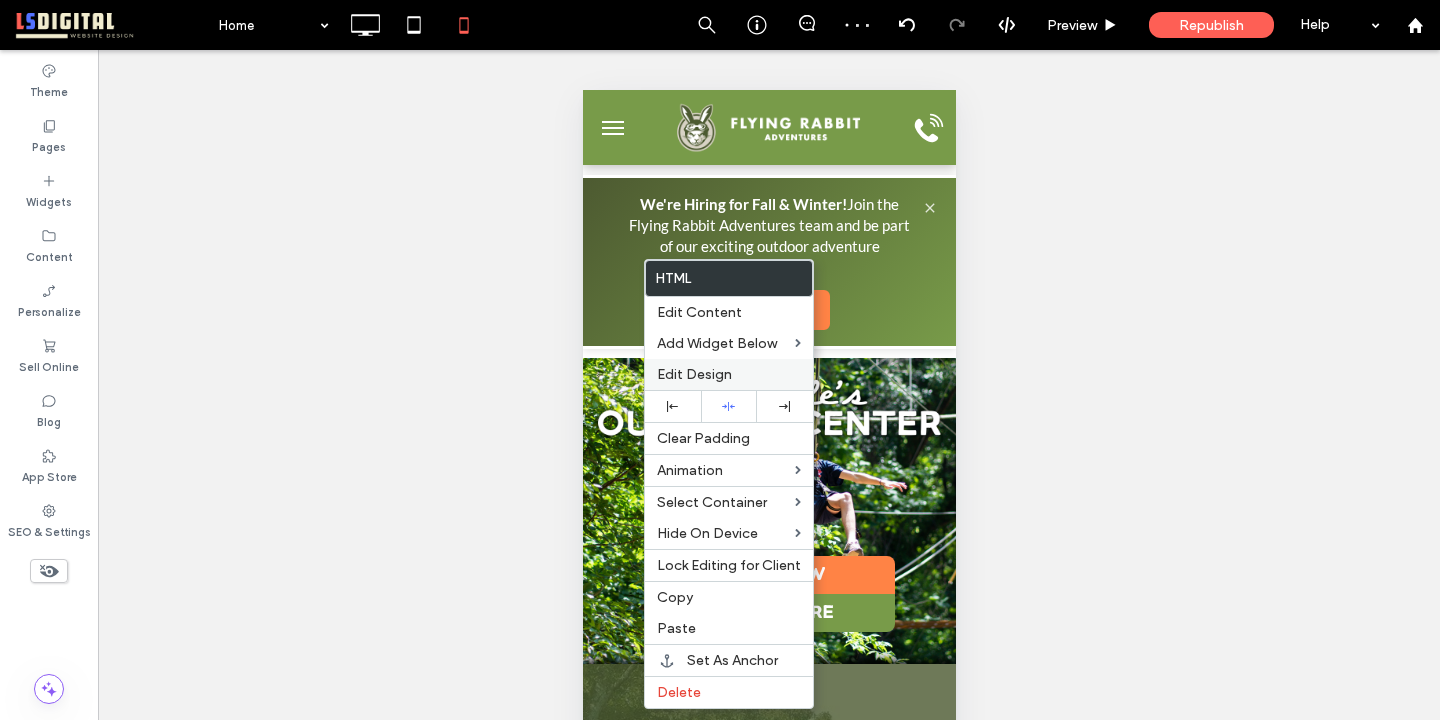 click on "Edit Design" at bounding box center [729, 374] 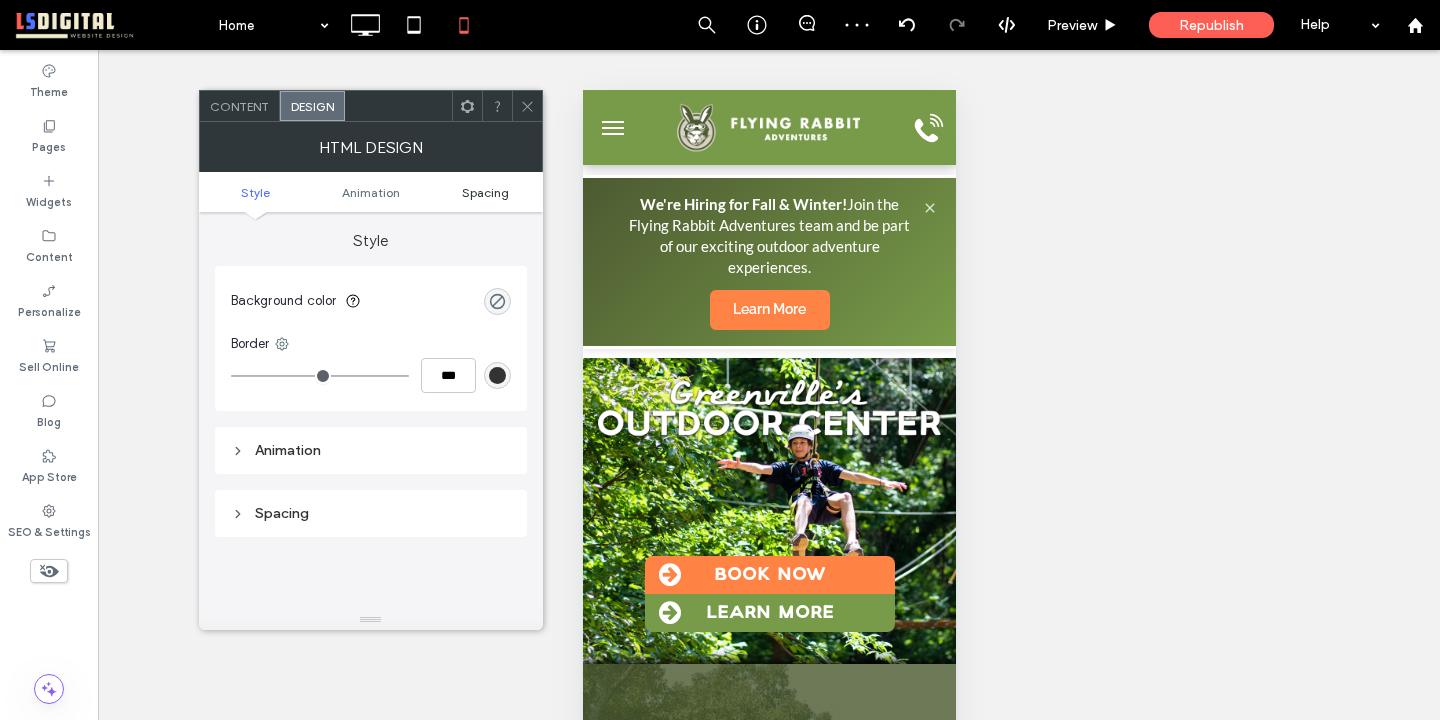 click on "Spacing" at bounding box center (485, 192) 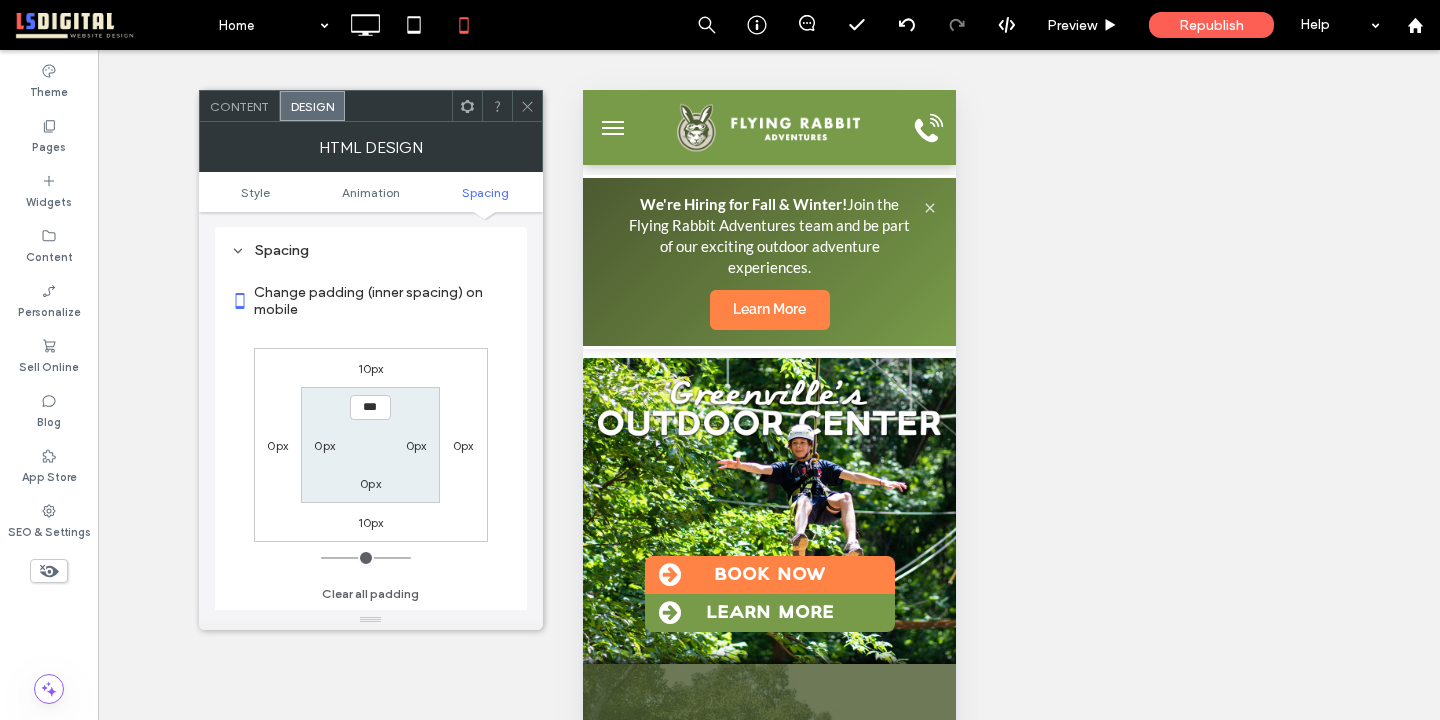 scroll, scrollTop: 263, scrollLeft: 0, axis: vertical 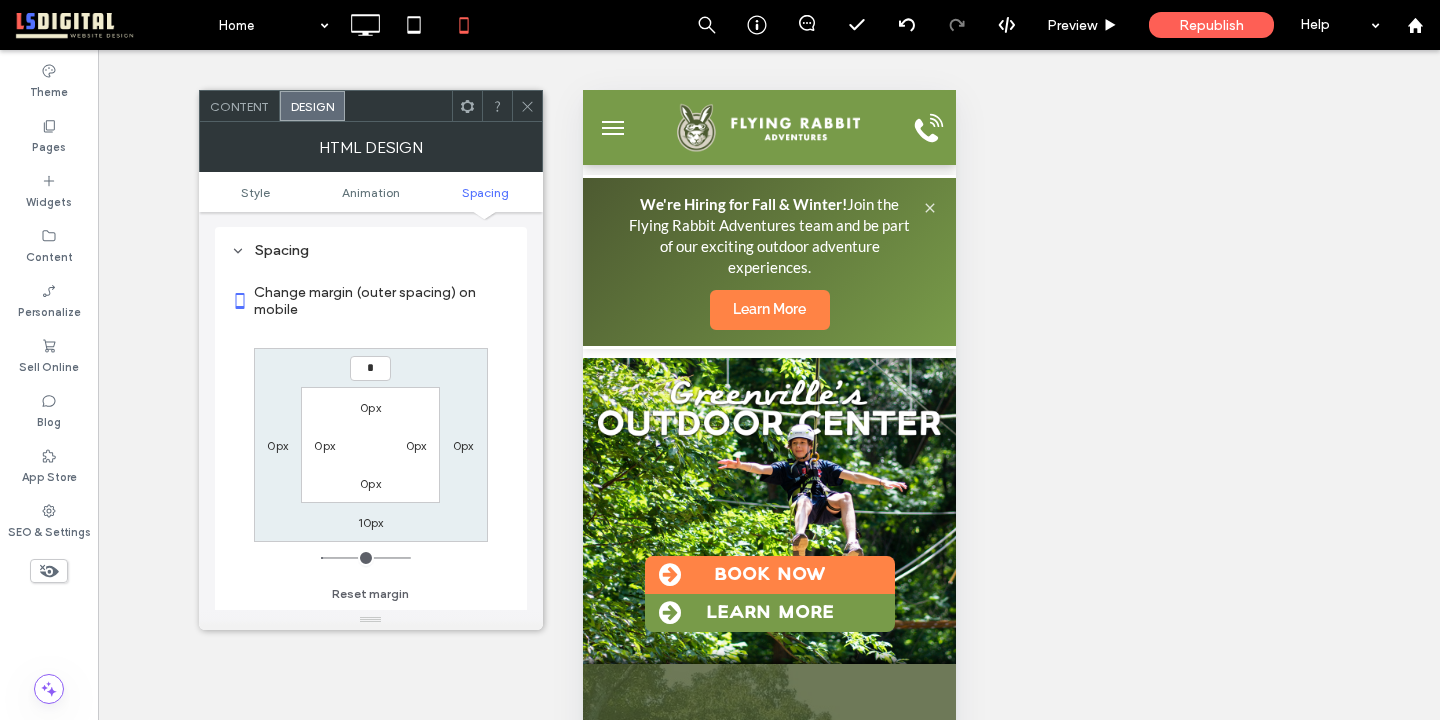 type on "*" 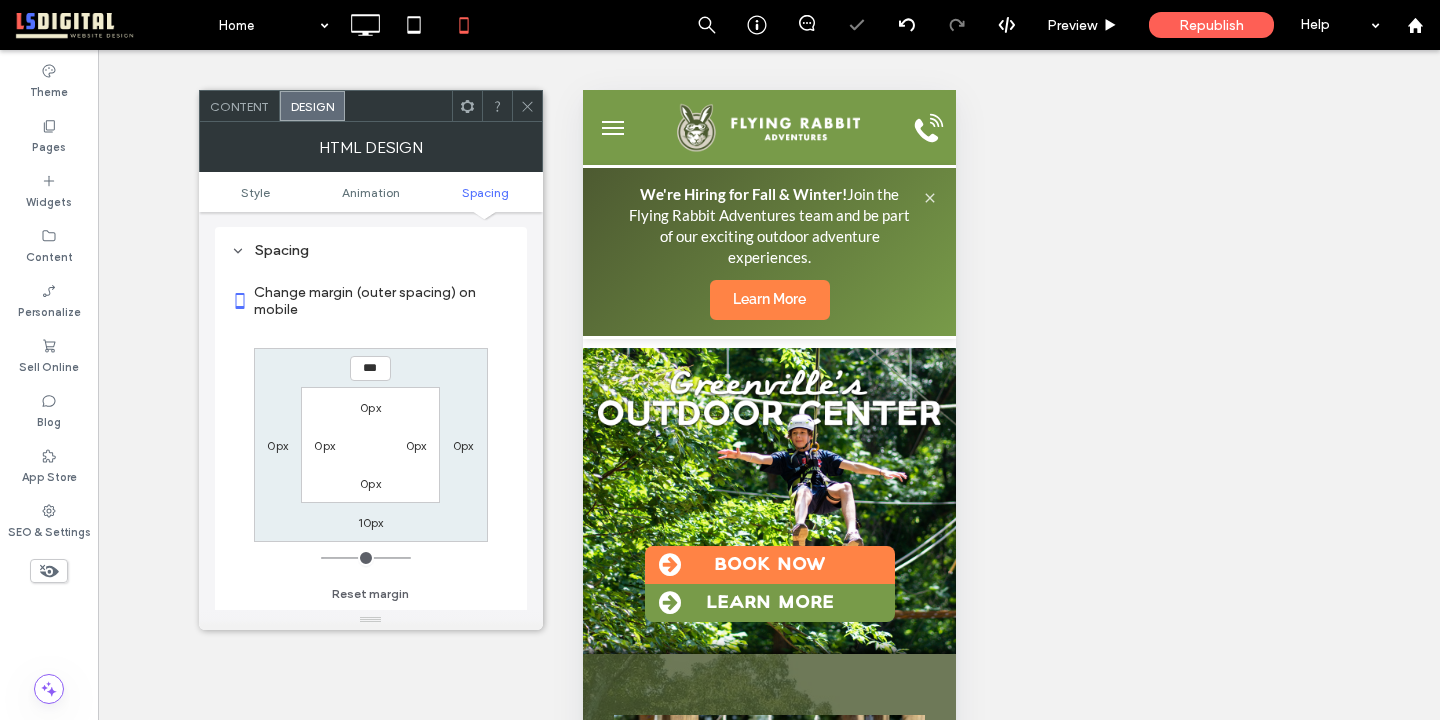 click on "10px" at bounding box center [371, 522] 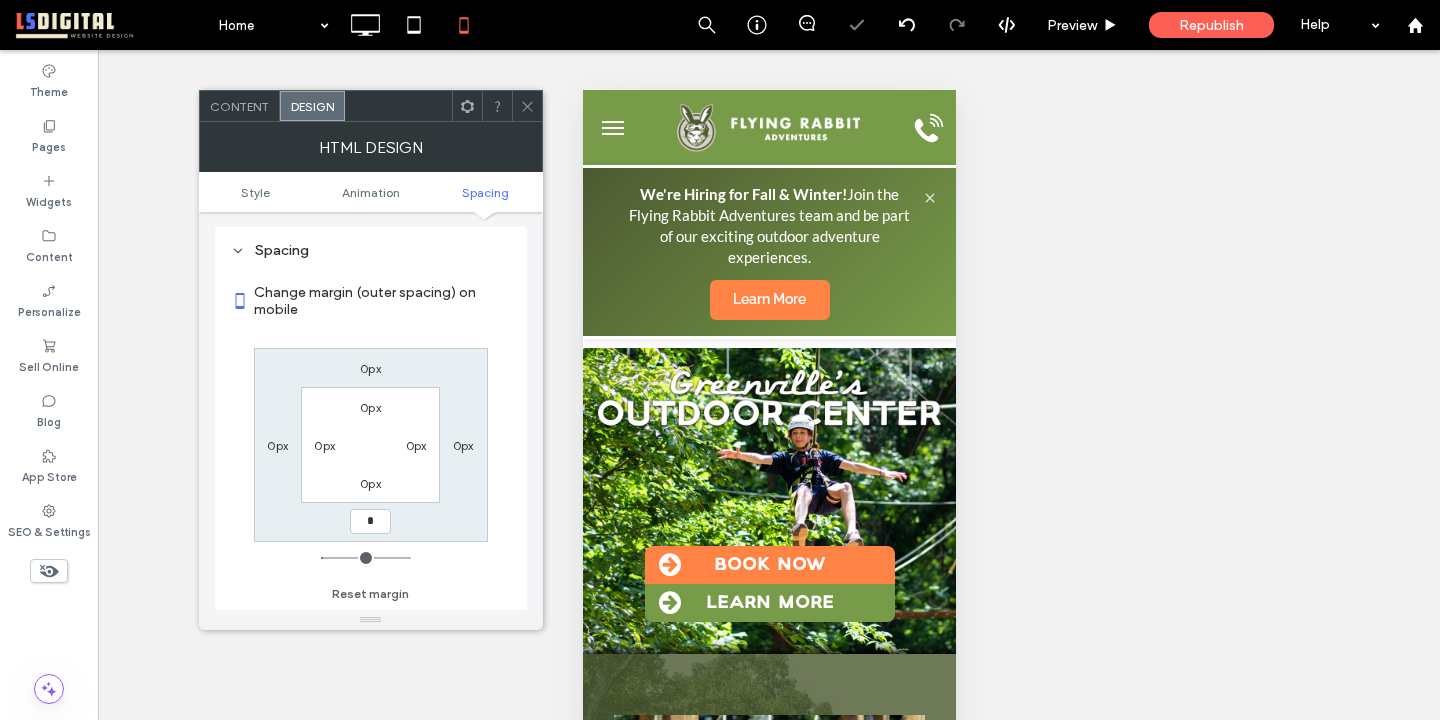 type on "*" 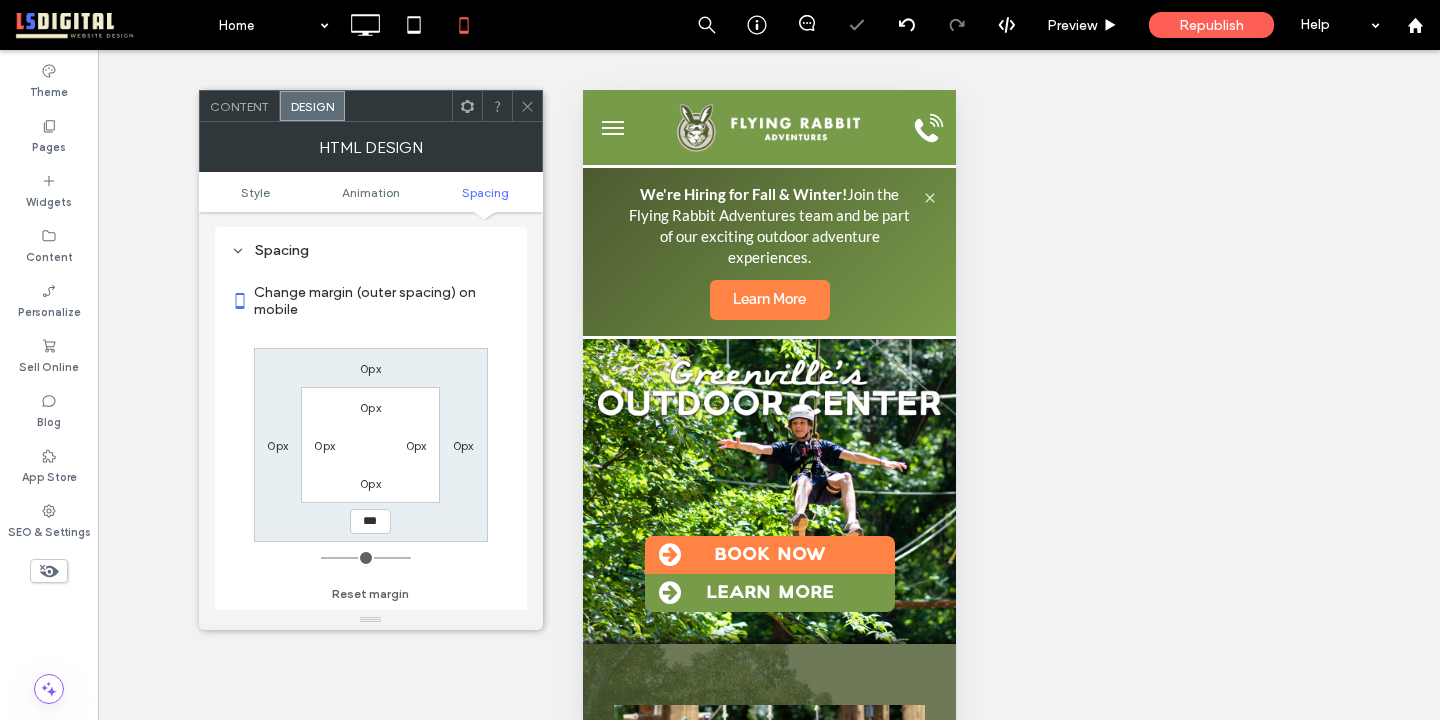 click 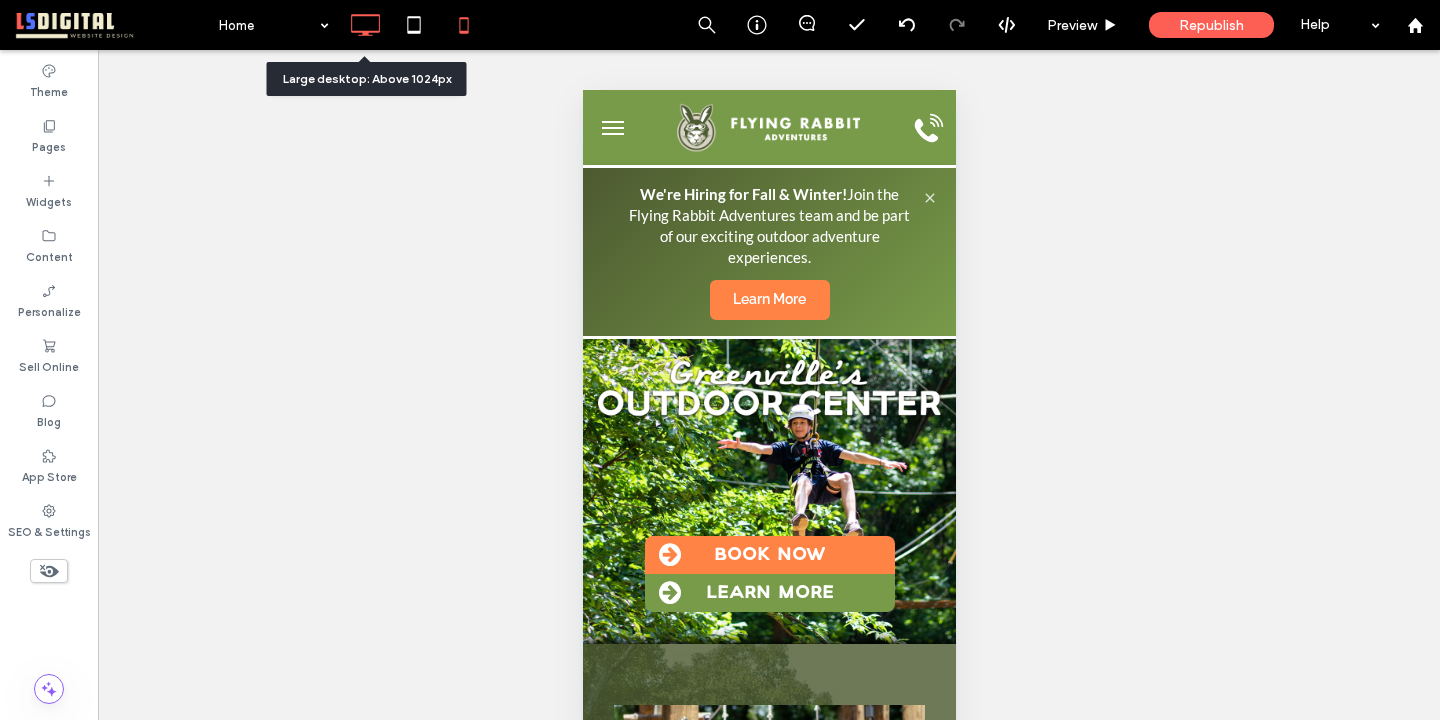 click 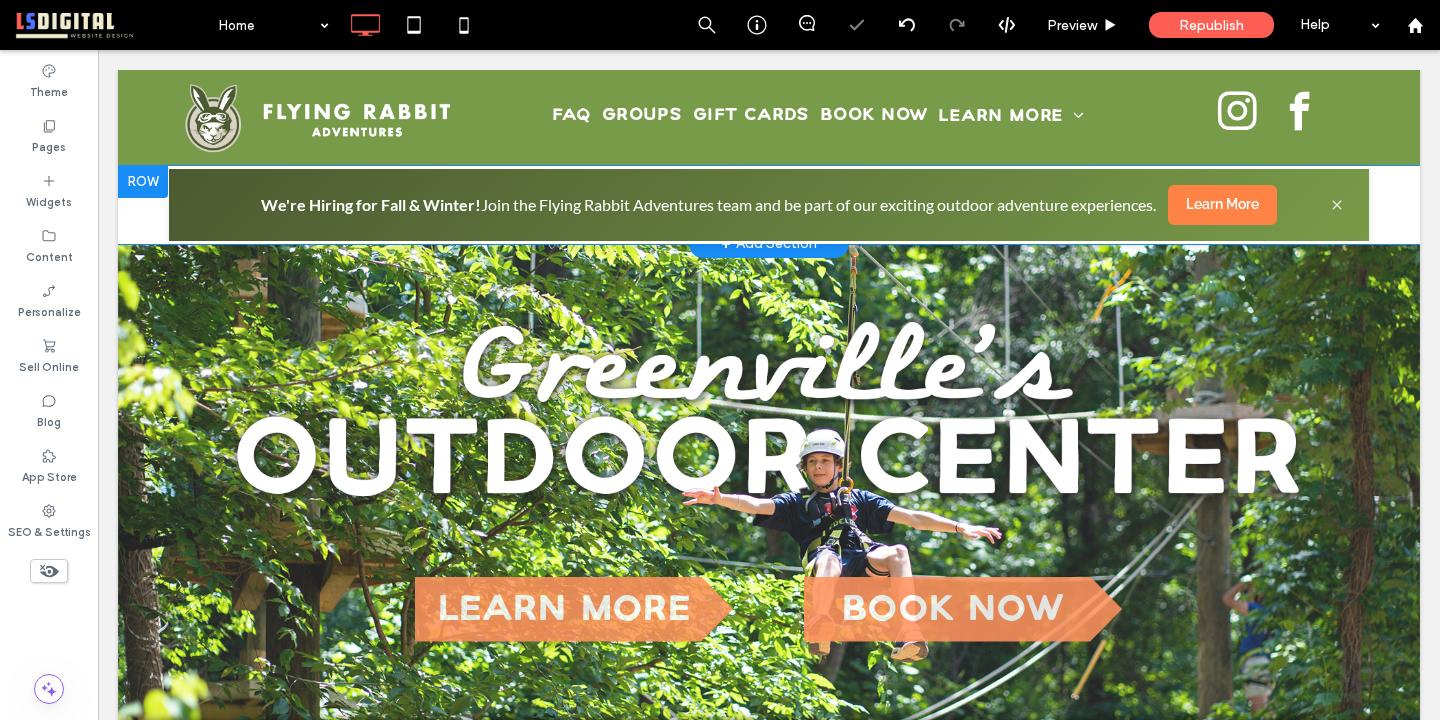scroll, scrollTop: 0, scrollLeft: 0, axis: both 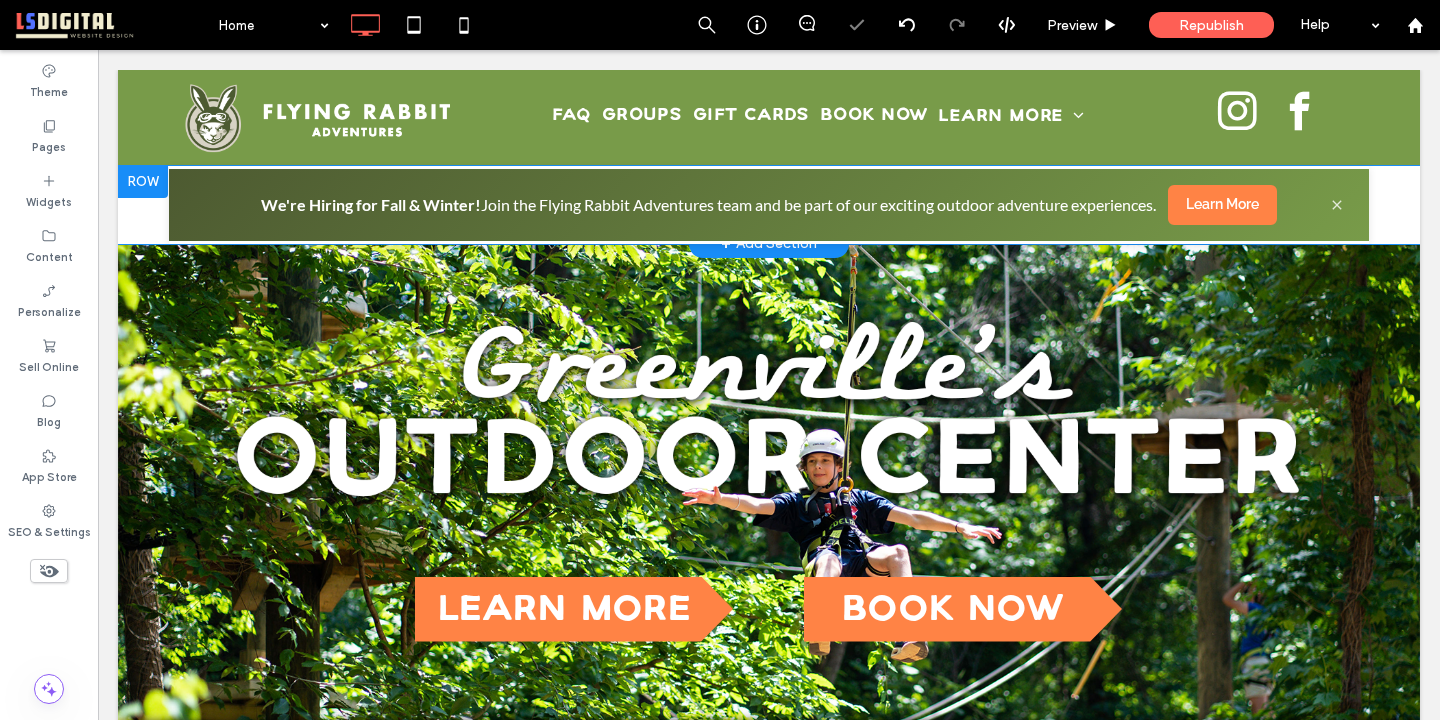click at bounding box center [143, 182] 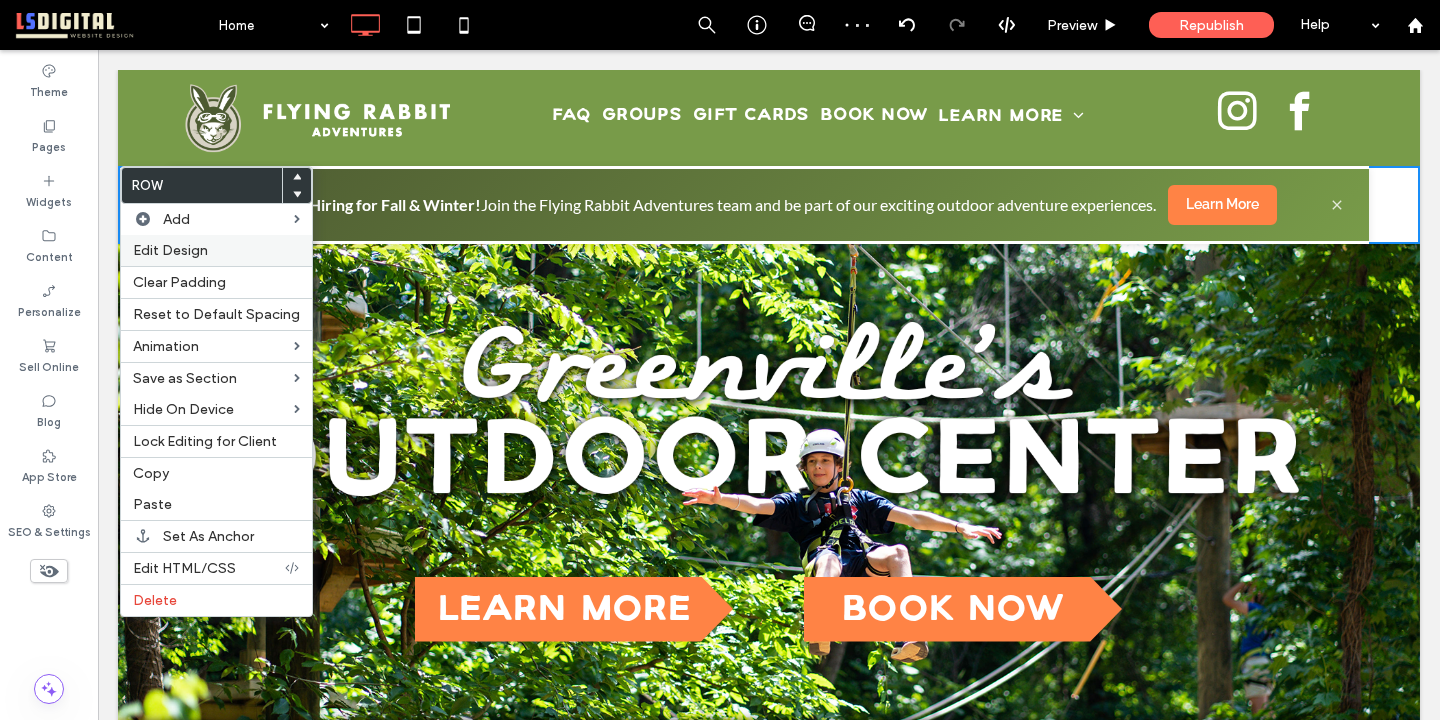 click on "Edit Design" at bounding box center (170, 250) 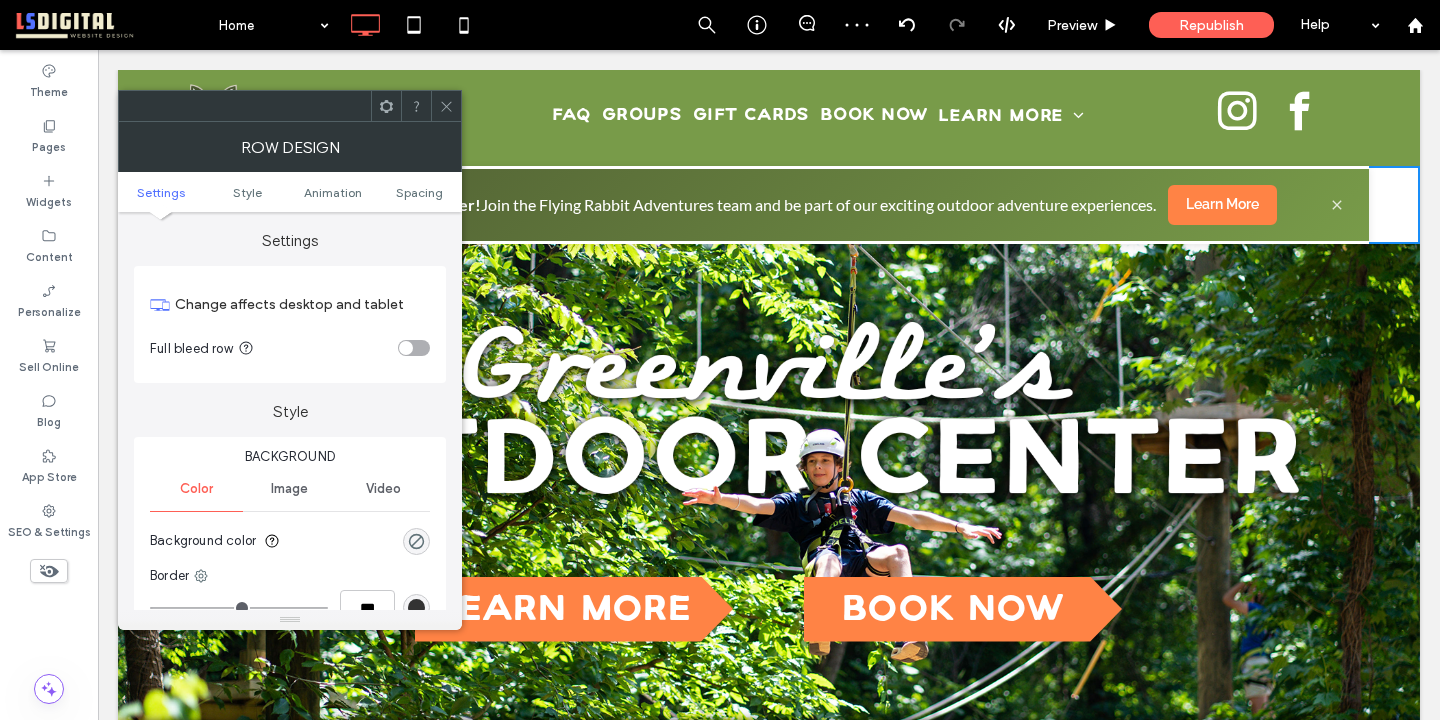 click at bounding box center [406, 348] 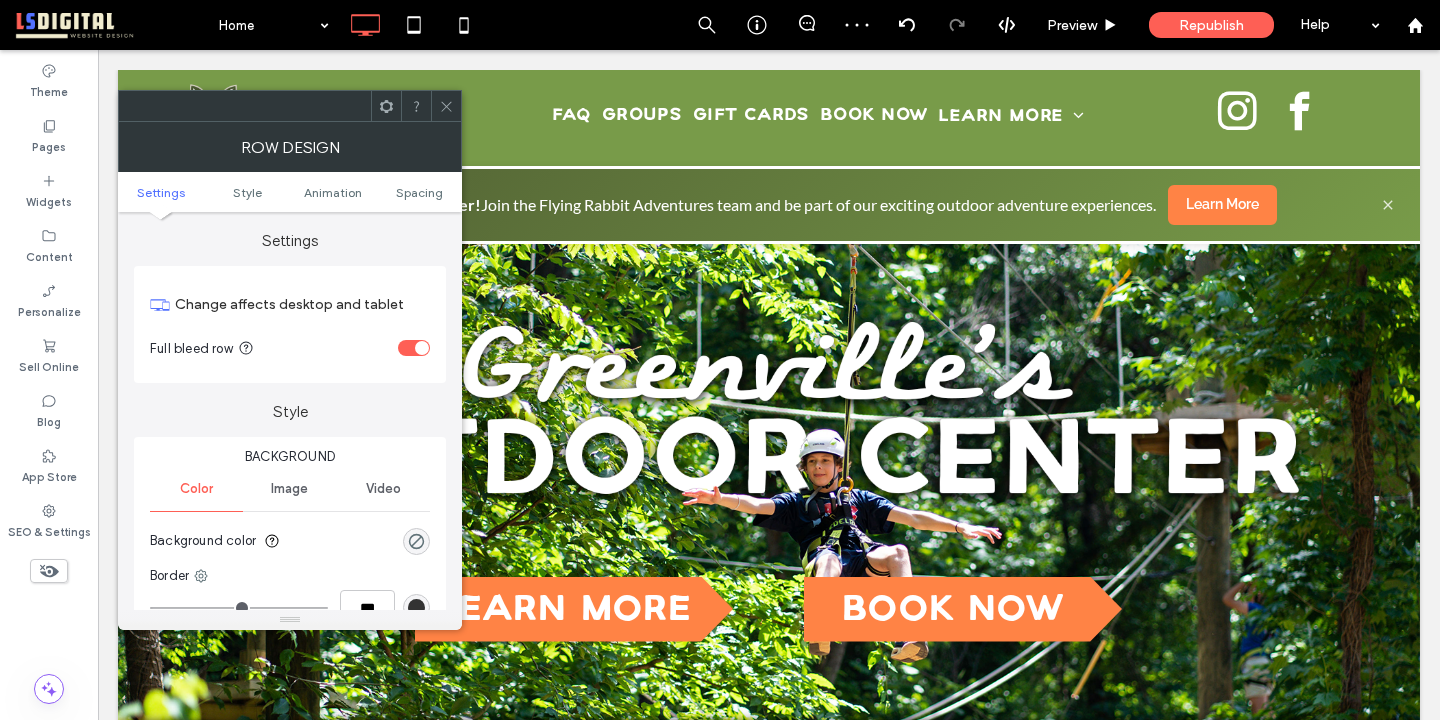click 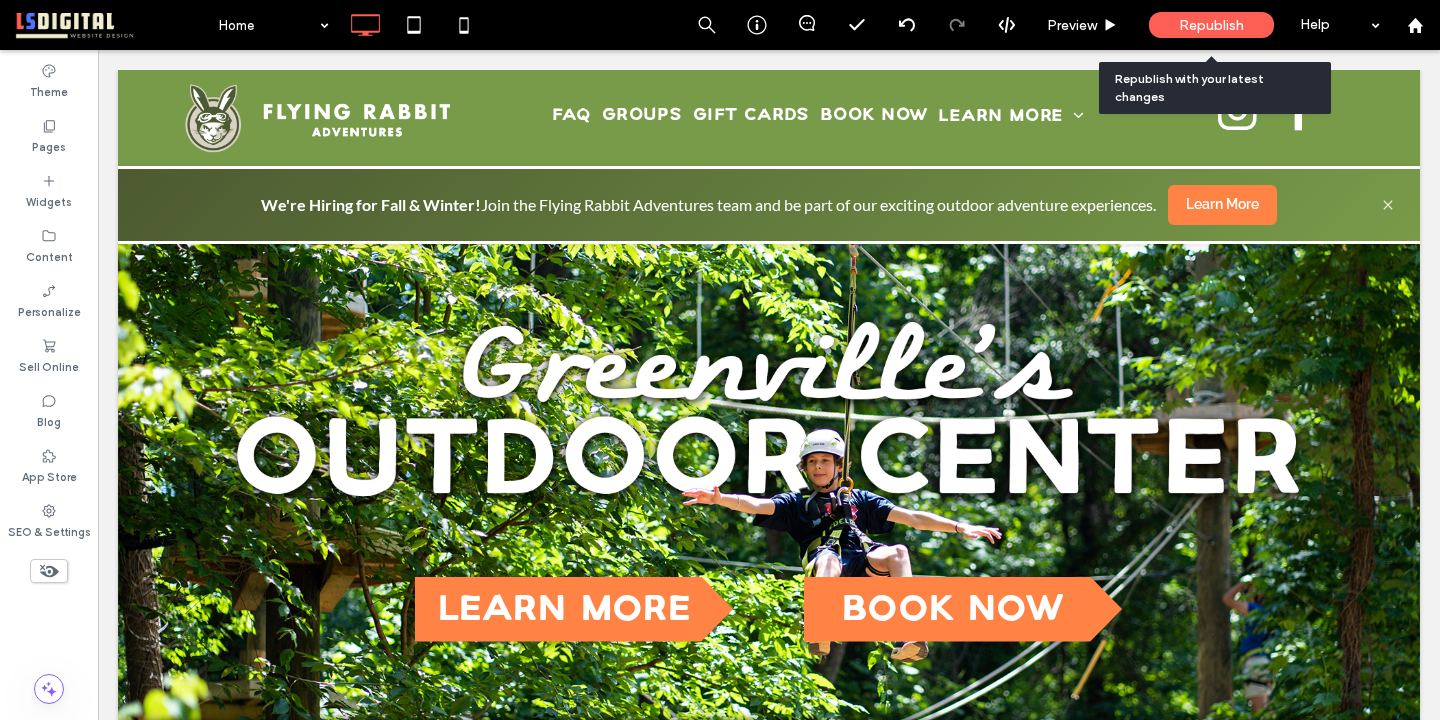 click on "Republish" at bounding box center [1211, 25] 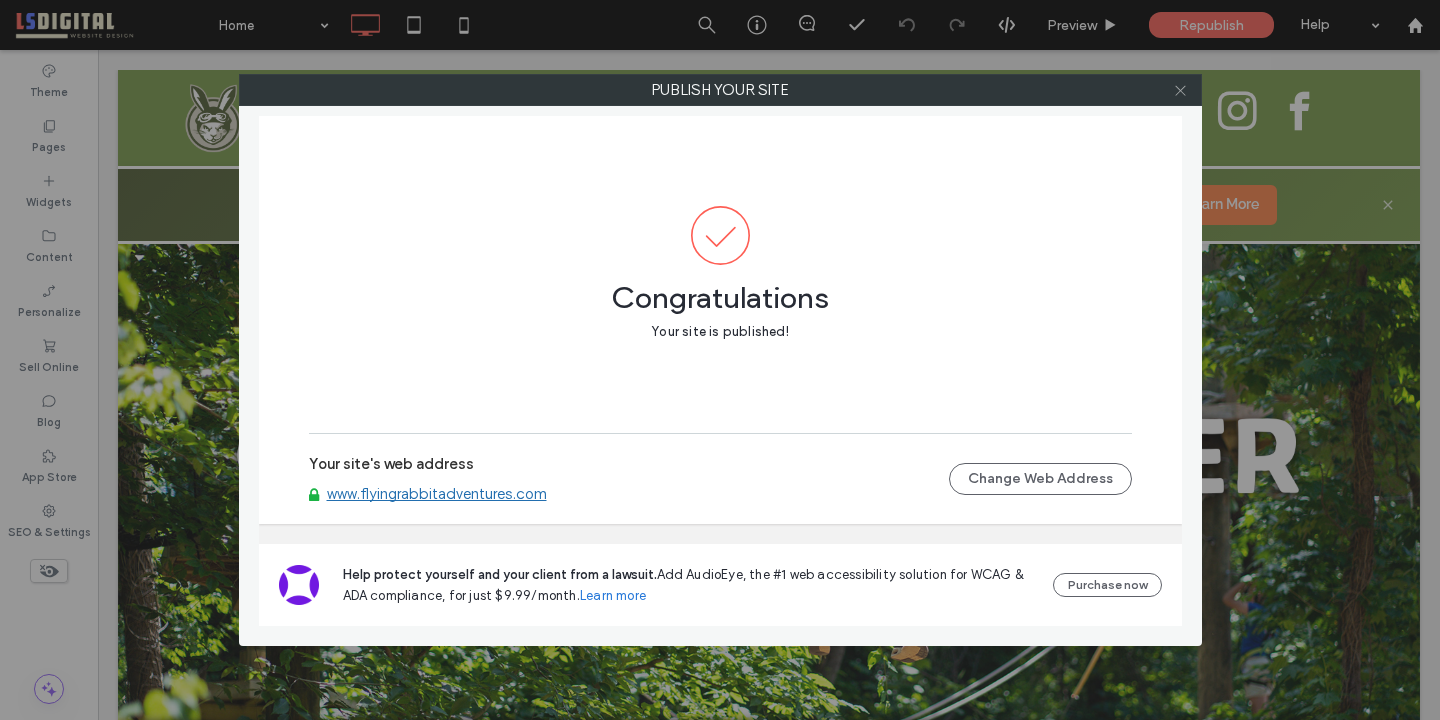 click 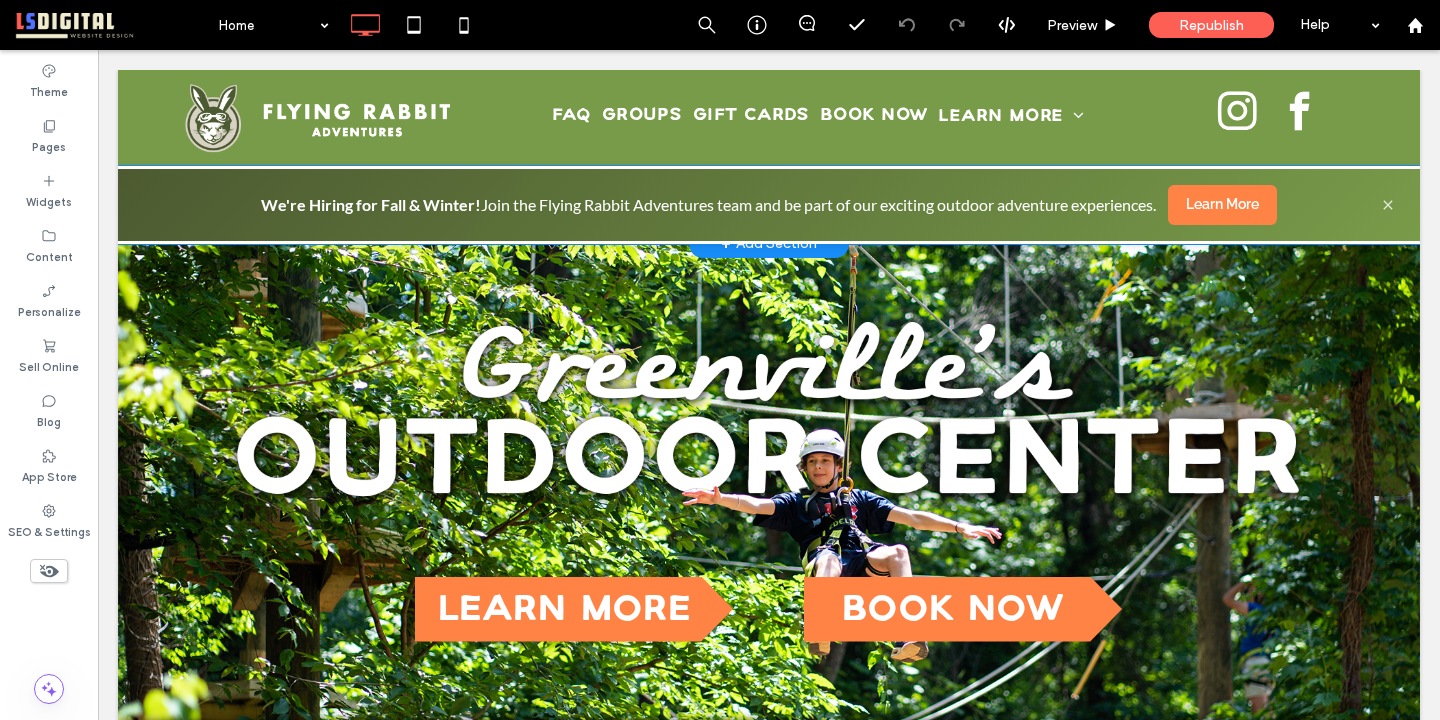 click on "We're Hiring for Fall & Winter!
Join the Flying Rabbit Adventures team and be part of our exciting outdoor adventure experiences." at bounding box center (708, 205) 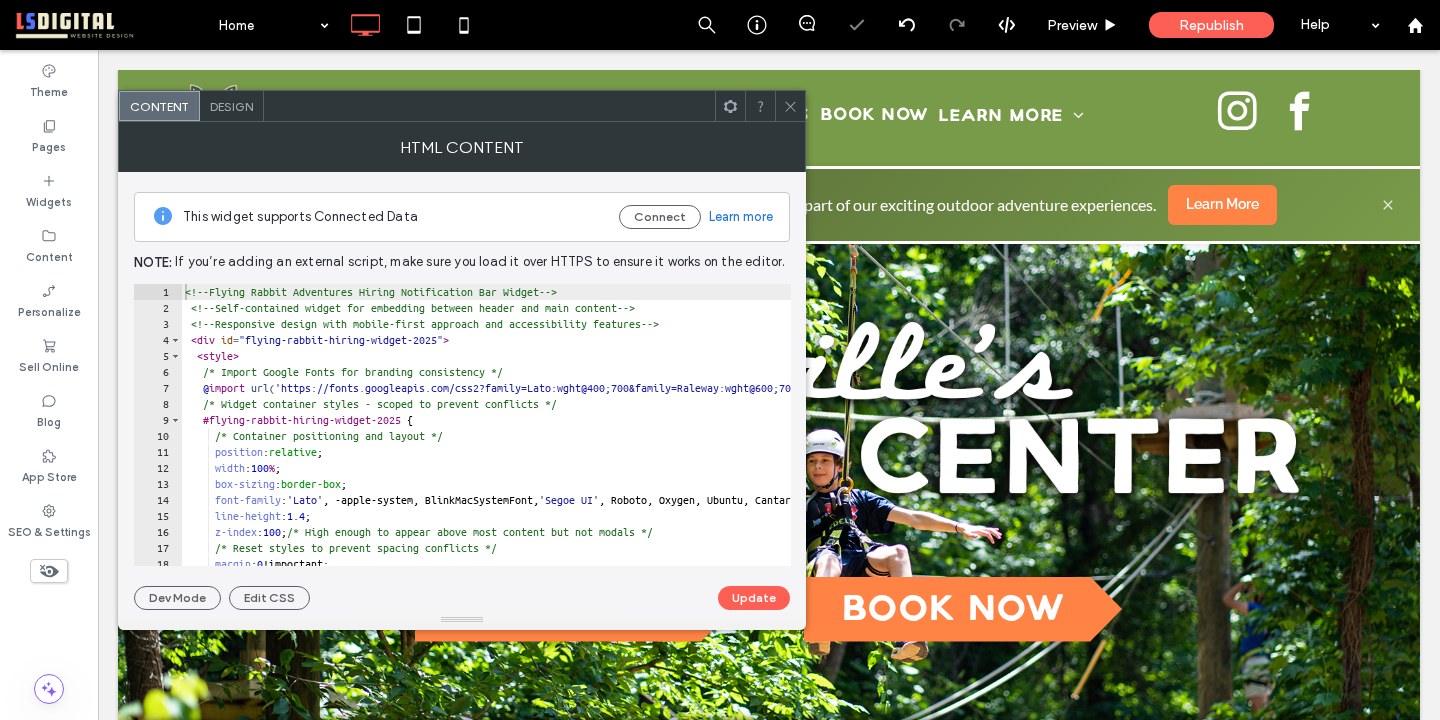 type on "*******" 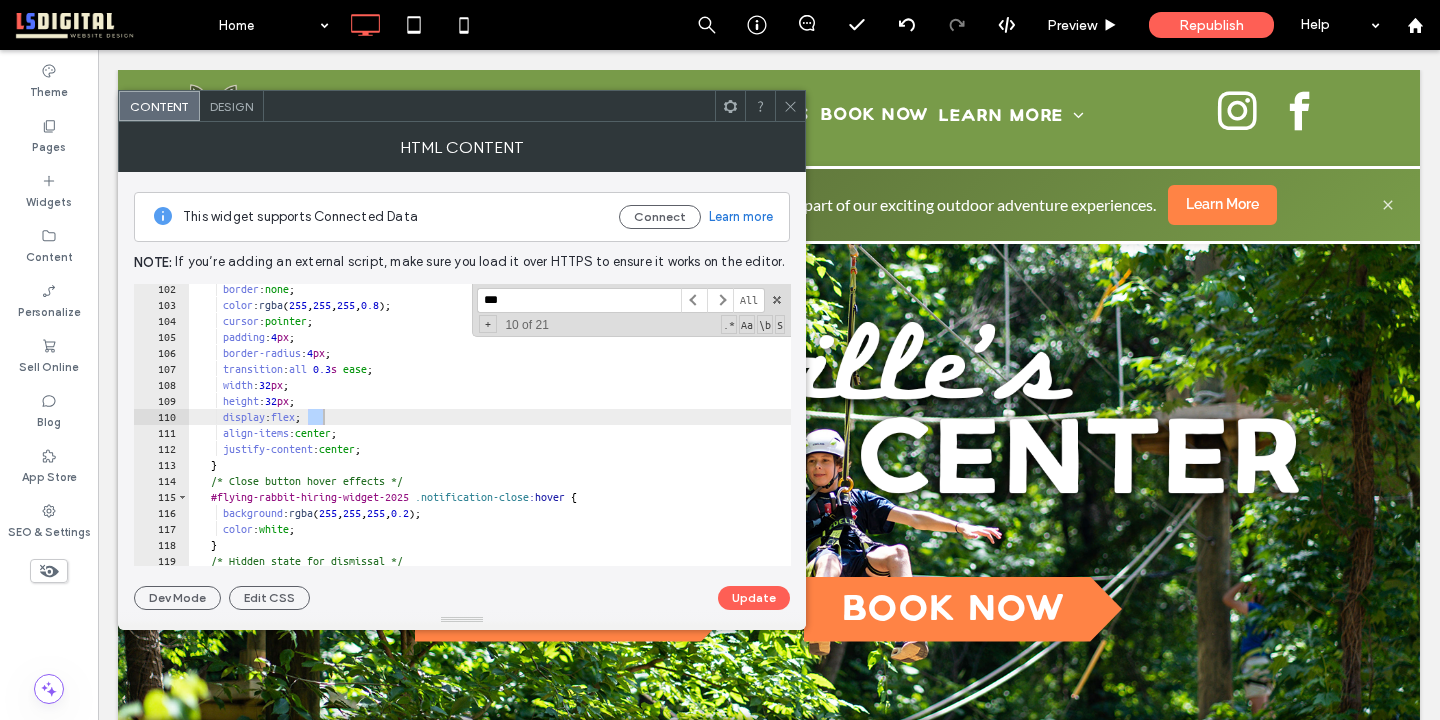 scroll, scrollTop: 3107, scrollLeft: 0, axis: vertical 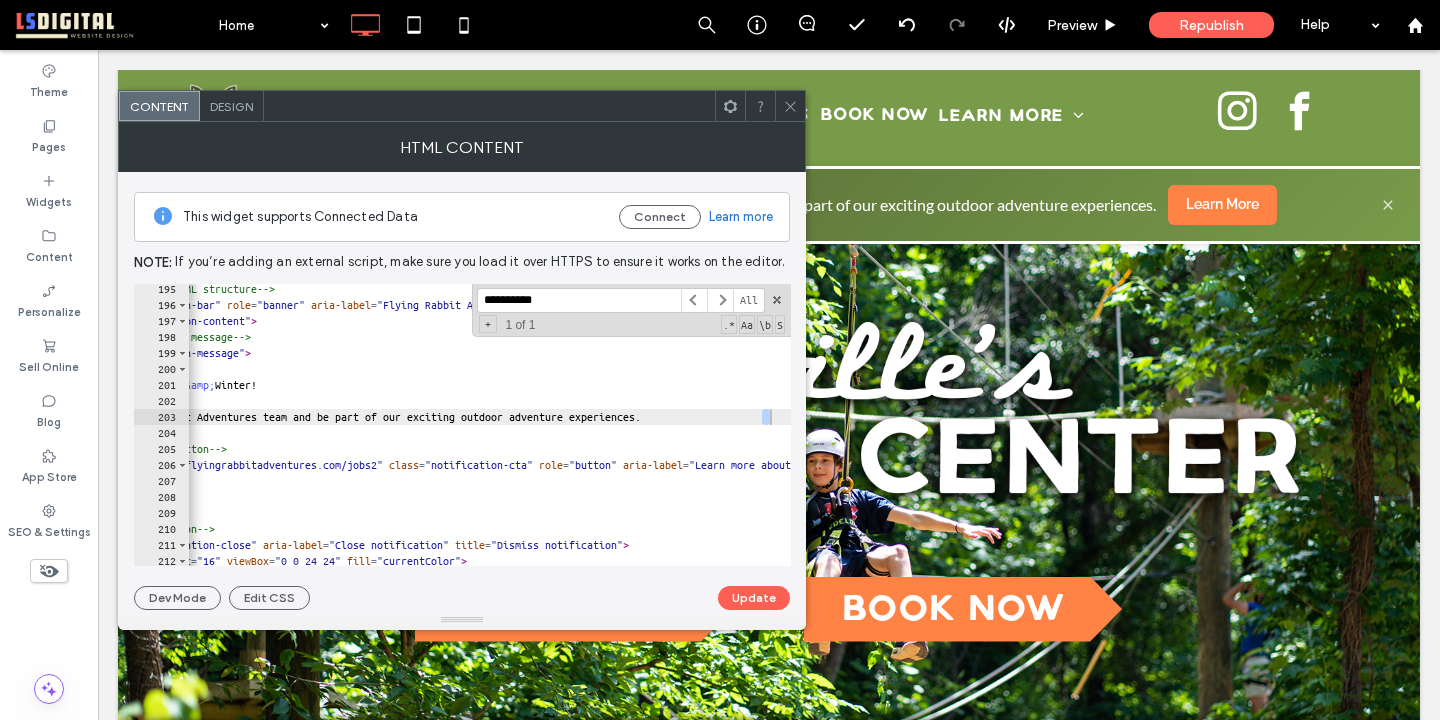 click at bounding box center [781, -471] 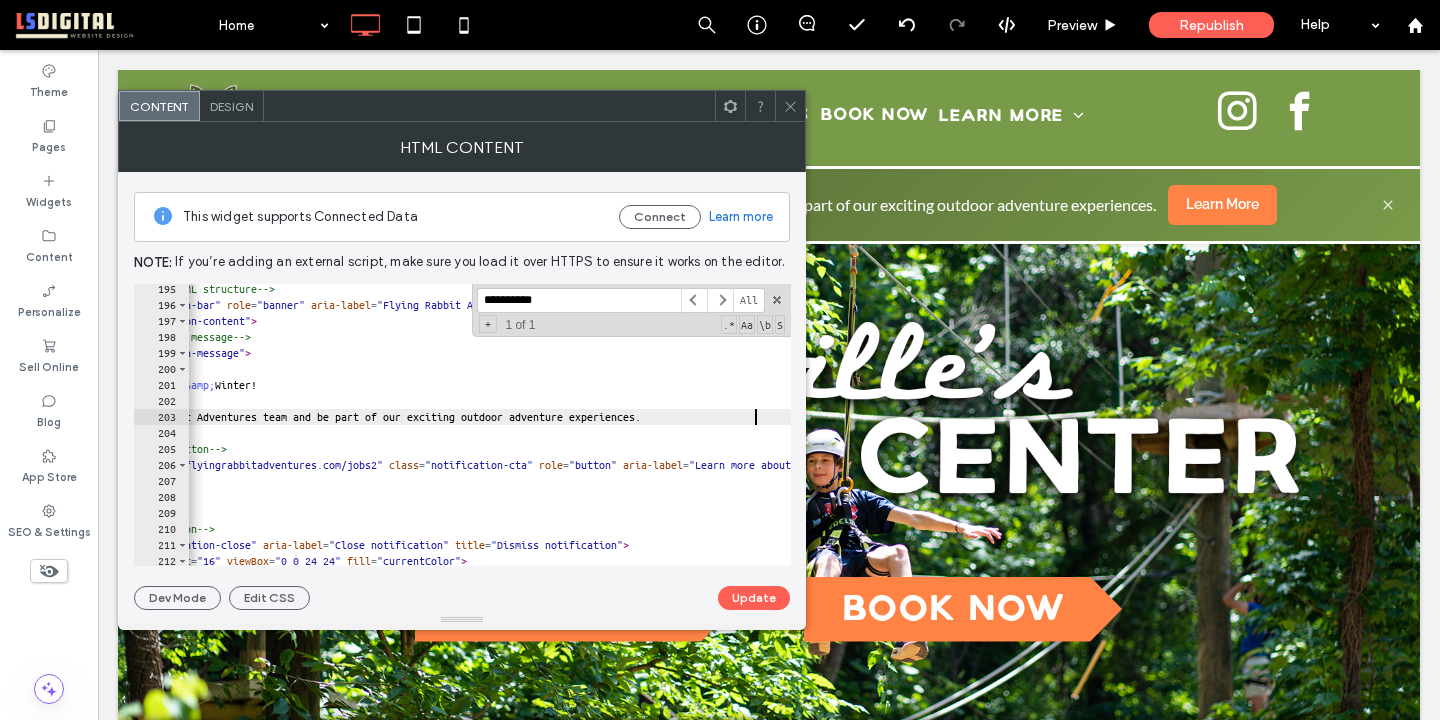 click on "<!--  Notification bar HTML structure  -->    < div   class = "notification-bar"   role = "banner"   aria-label = "Flying Rabbit Adventures hiring notification" >     < div   class = "notification-content" >      <!--  Main notification message  -->      < p   class = "notification-message" >        < strong >        We're Hiring for Fall  &amp;  Winter!        </ strong >       Join the Flying Rabbit Adventures team and be part of our exciting outdoor adventure experiences.      </ p >      <!--  Call-to-action button  -->      < a   href = "https://www.flyingrabbitadventures.com/jobs2"   class = "notification-cta"   role = "button"   aria-label = "Learn more about job opportunities at Flying Rabbit Adventures" >       Learn More      </ a >     </ div >     <!--  Close/dismiss button  -->     < button   class = "notification-close"   aria-label = "Close notification"   title = "Dismiss notification" >      < svg   width = "16"   height = "16"   viewBox = "0 0 24 24"   fill = "currentColor" >        <   d" at bounding box center [661, 438] 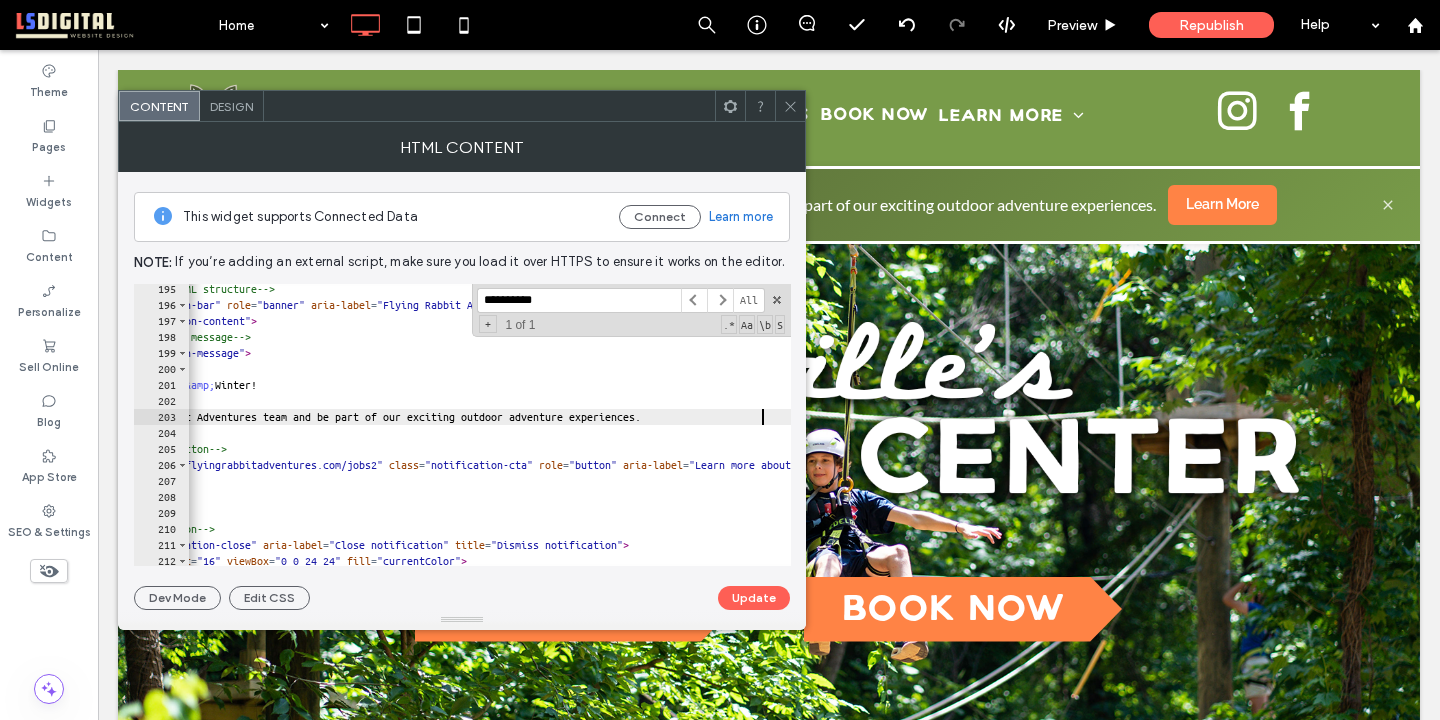 type on "**********" 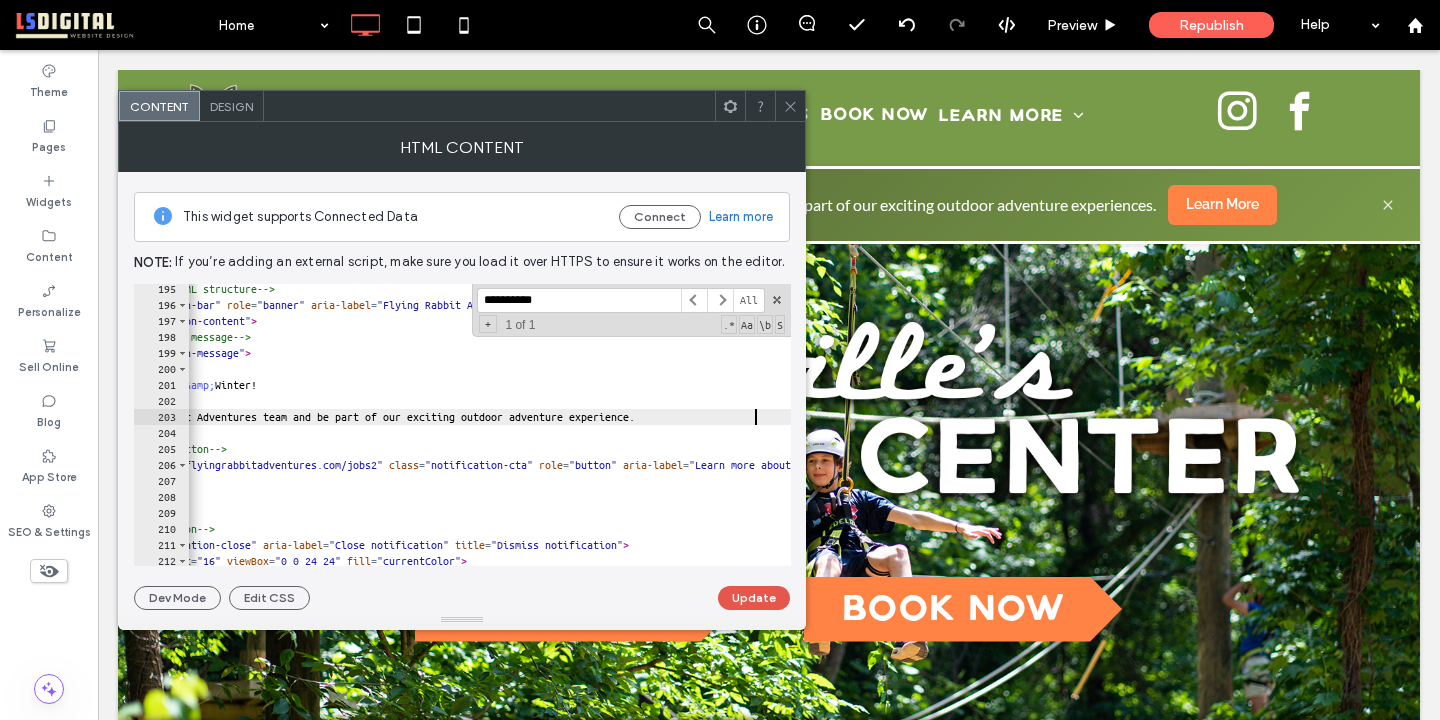 click on "Update" at bounding box center (754, 598) 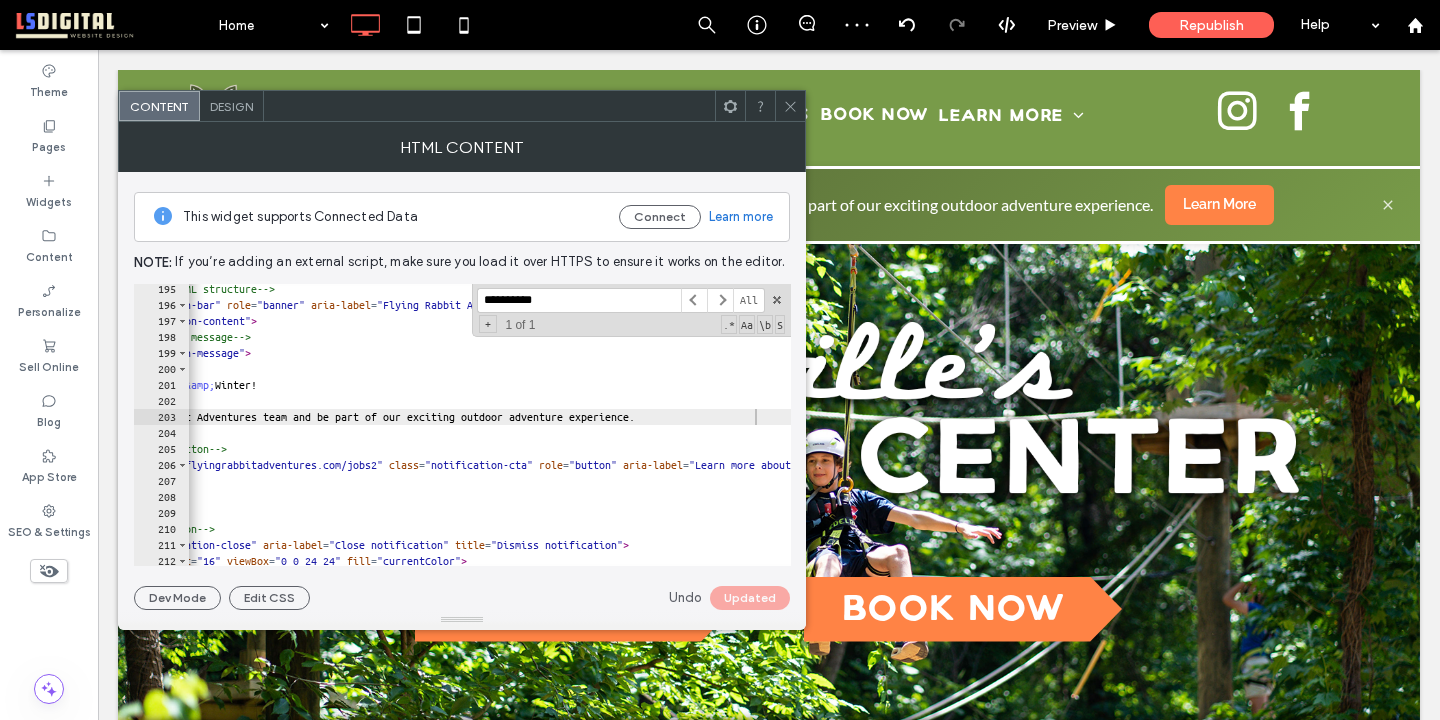 click at bounding box center (790, 106) 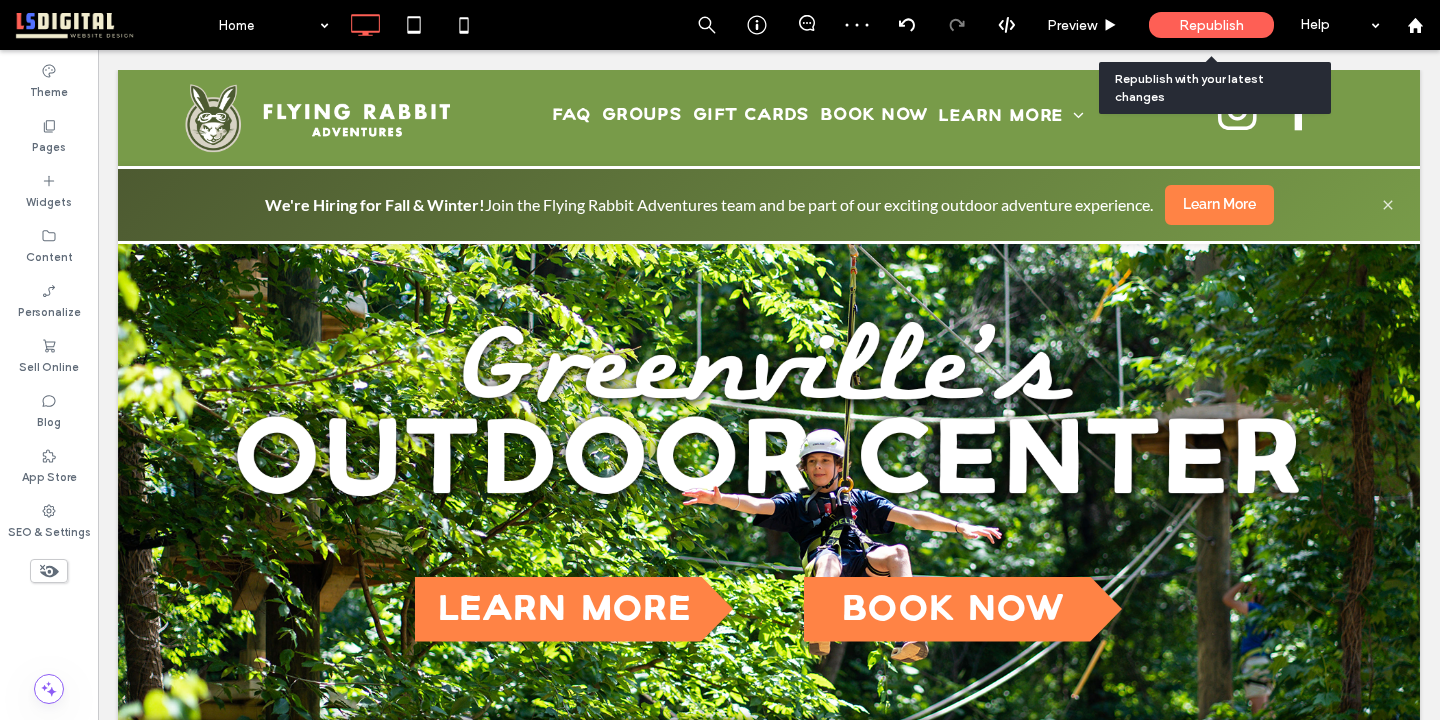 click on "Republish" at bounding box center (1211, 25) 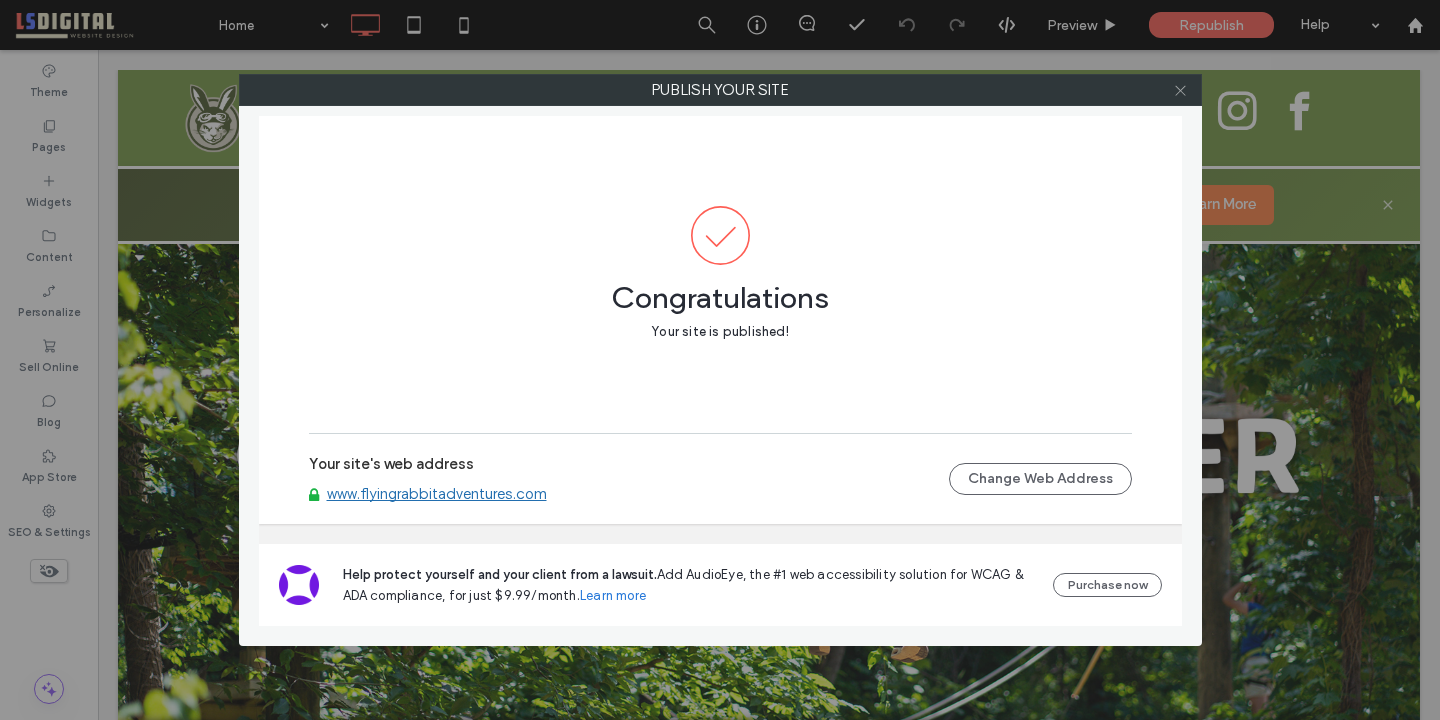 click 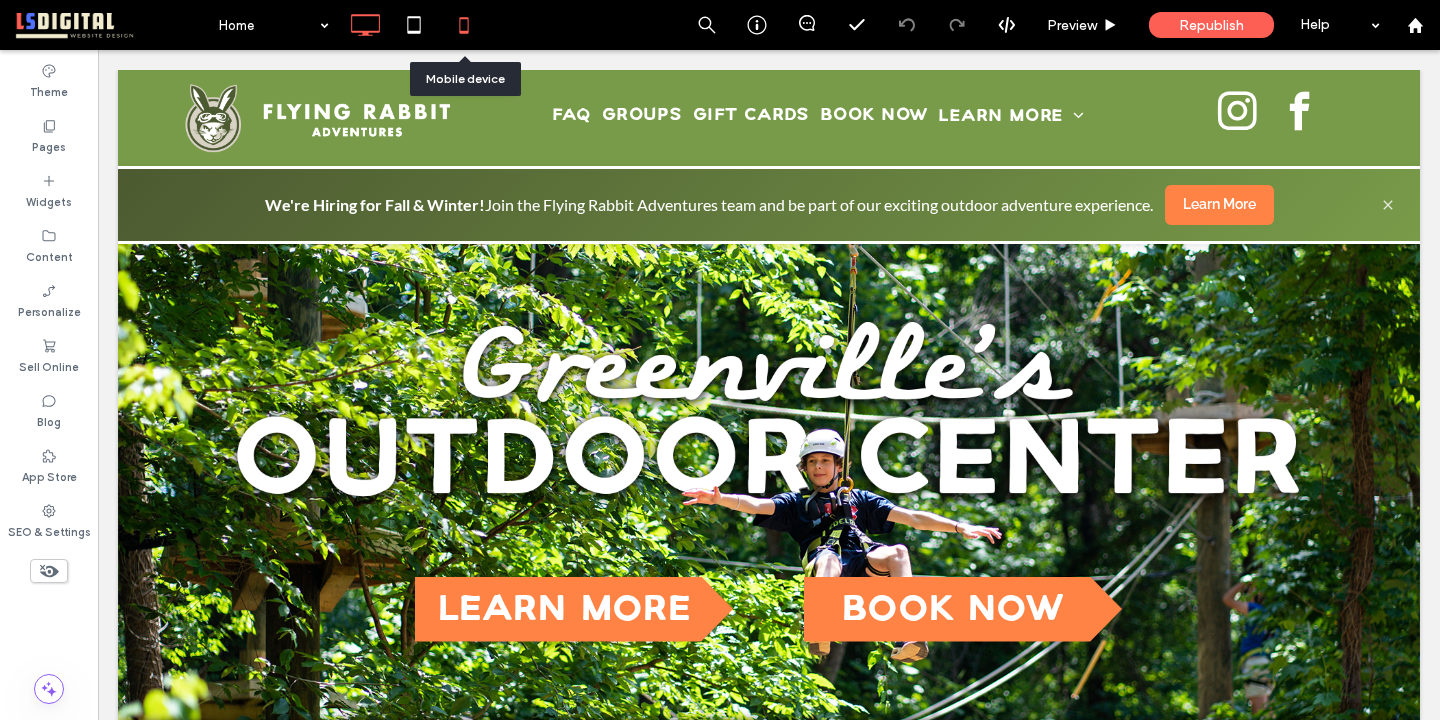 click 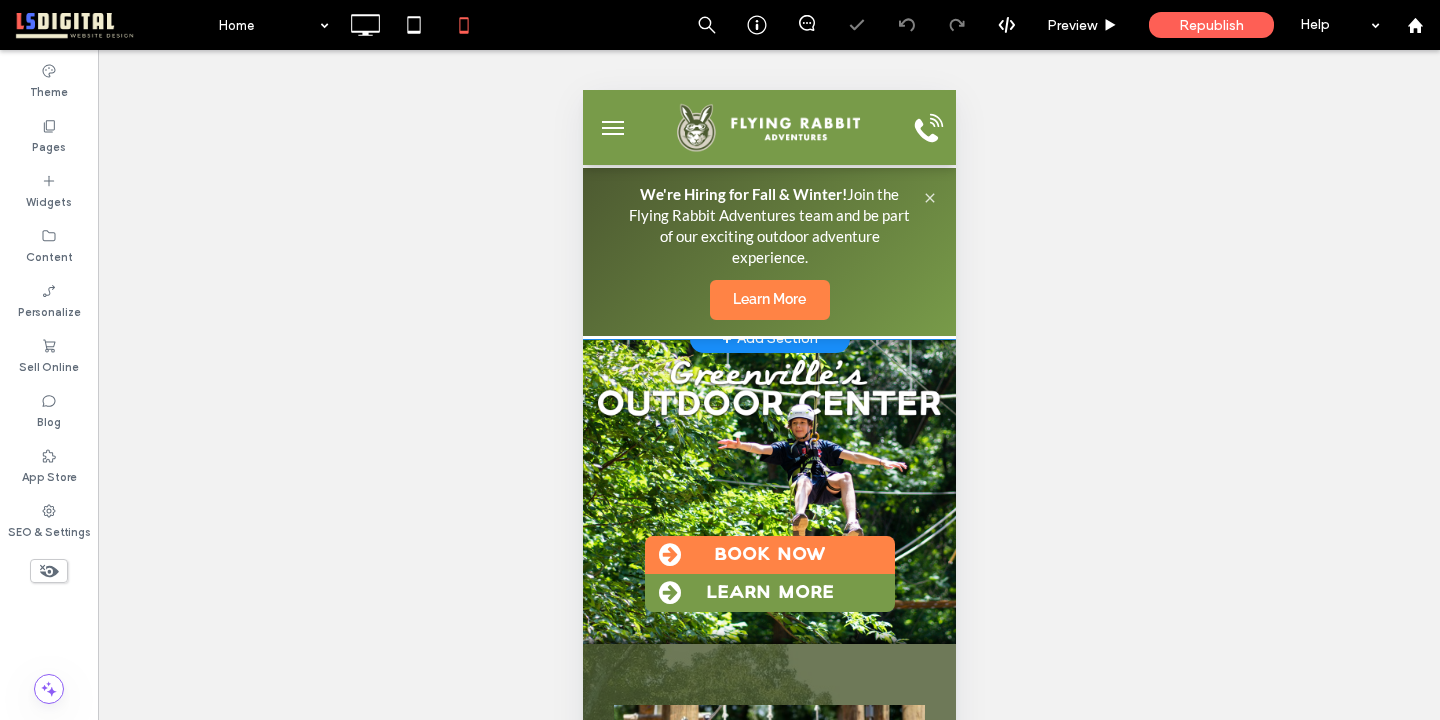 scroll, scrollTop: 0, scrollLeft: 0, axis: both 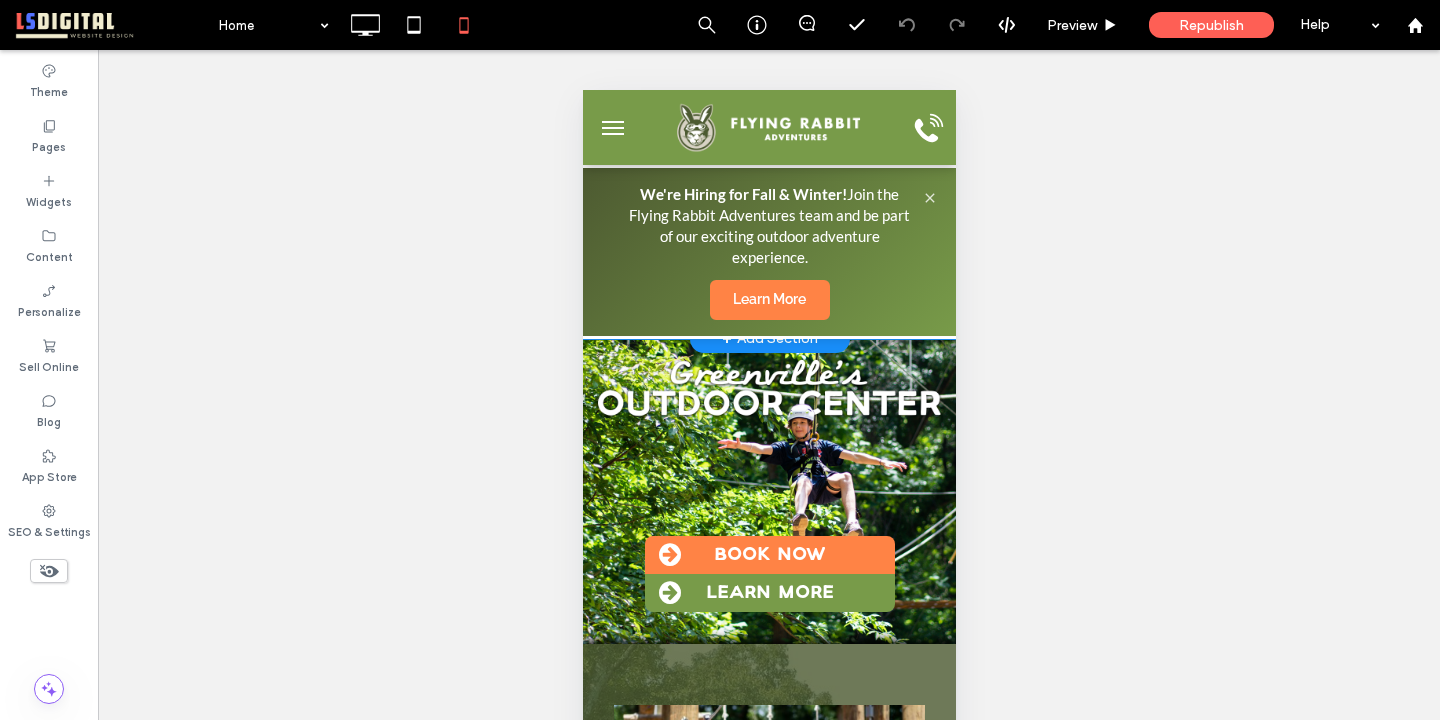 click on "We're Hiring for Fall & Winter!
Join the Flying Rabbit Adventures team and be part of our exciting outdoor adventure experience." at bounding box center [768, 226] 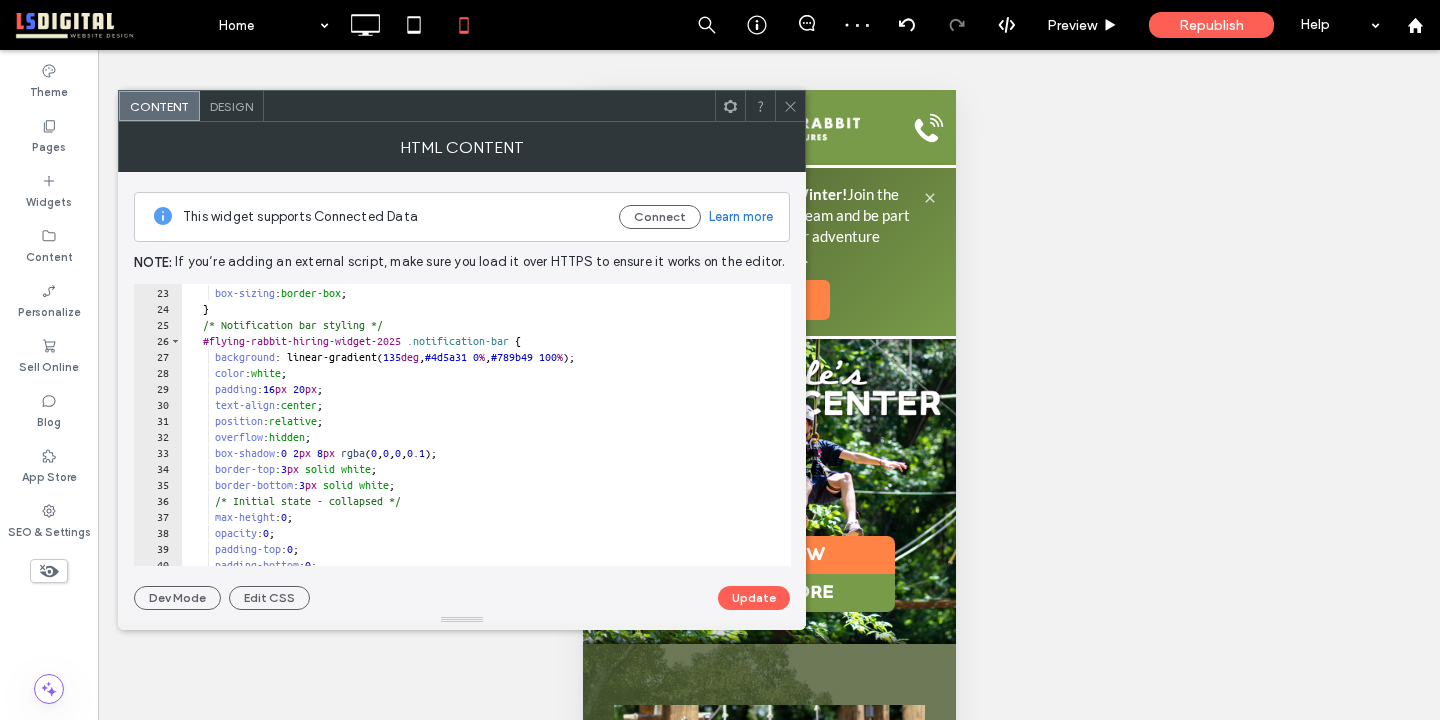 scroll, scrollTop: 357, scrollLeft: 0, axis: vertical 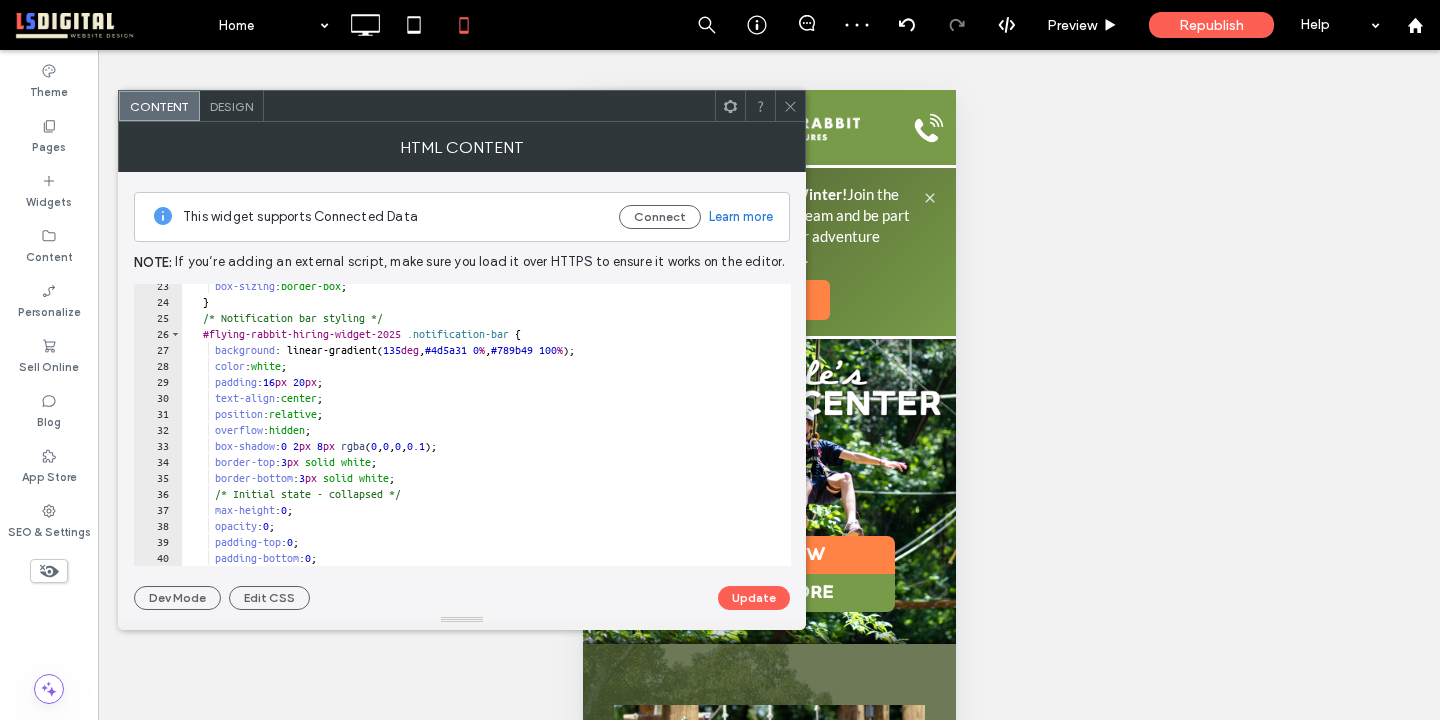 type on "**********" 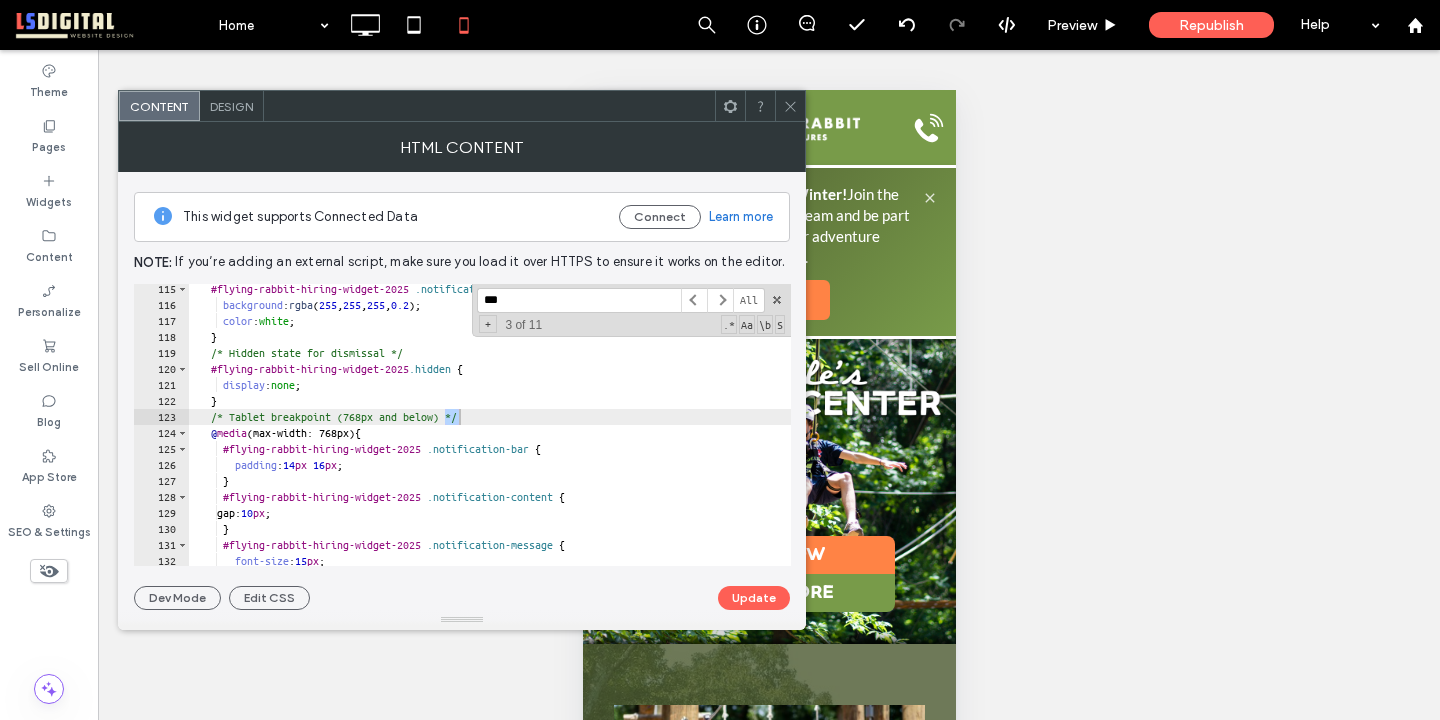 scroll, scrollTop: 3107, scrollLeft: 0, axis: vertical 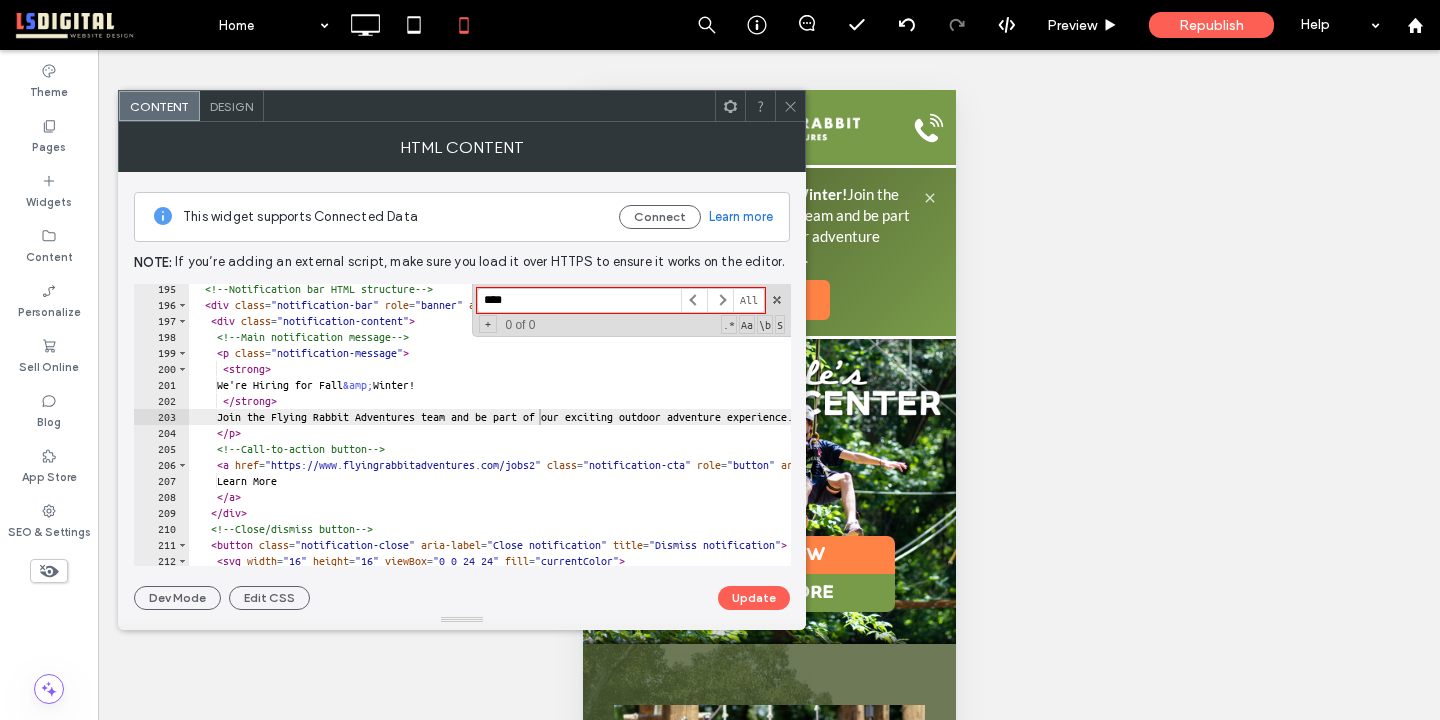 type on "****" 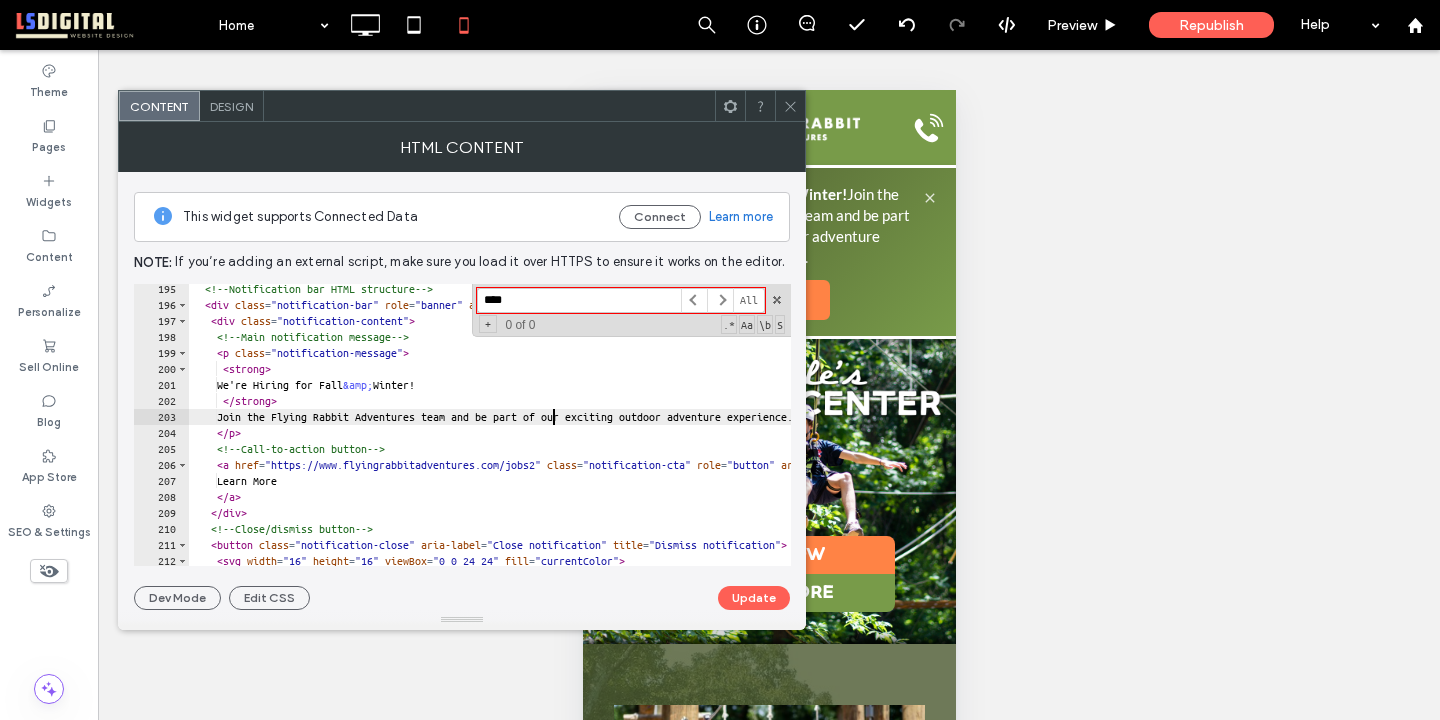 click on "<!--  Notification bar HTML structure  -->    < div   class = "notification-bar"   role = "banner"   aria-label = "Flying Rabbit Adventures hiring notification" >     < div   class = "notification-content" >      <!--  Main notification message  -->      < p   class = "notification-message" >        < strong >        We're Hiring for Fall  &amp;  Winter!        </ strong >       Join the Flying Rabbit Adventures team and be part of our exciting outdoor adventure experience.      </ p >      <!--  Call-to-action button  -->      < a   href = "https://www.flyingrabbitadventures.com/jobs2"   class = "notification-cta"   role = "button"   aria-label = "Learn more about job opportunities at Flying Rabbit Adventures" >       Learn More      </ a >     </ div >     <!--  Close/dismiss button  -->     < button   class = "notification-close"   aria-label = "Close notification"   title = "Dismiss notification" >      < svg   width = "16"   height = "16"   viewBox = "0 0 24 24"   fill = "currentColor" >        < path" at bounding box center [819, 438] 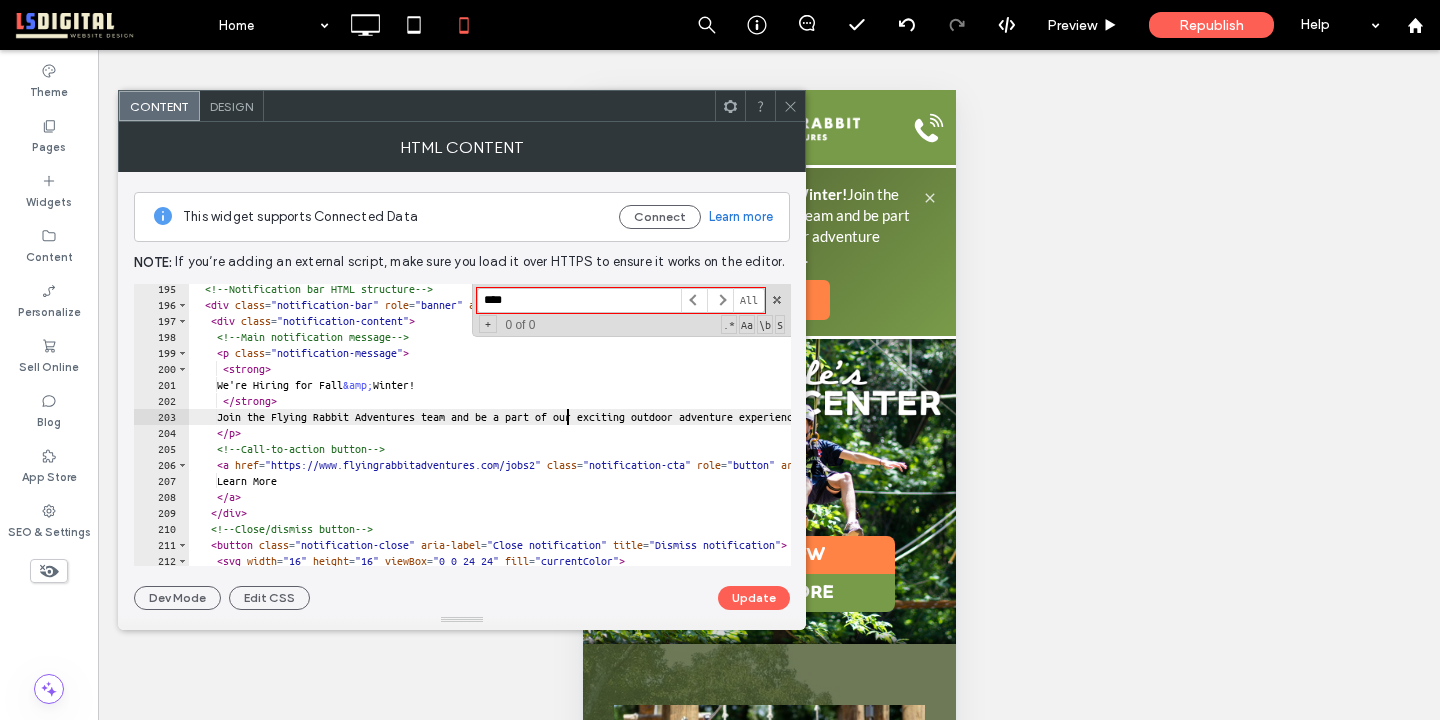 scroll, scrollTop: 0, scrollLeft: 30, axis: horizontal 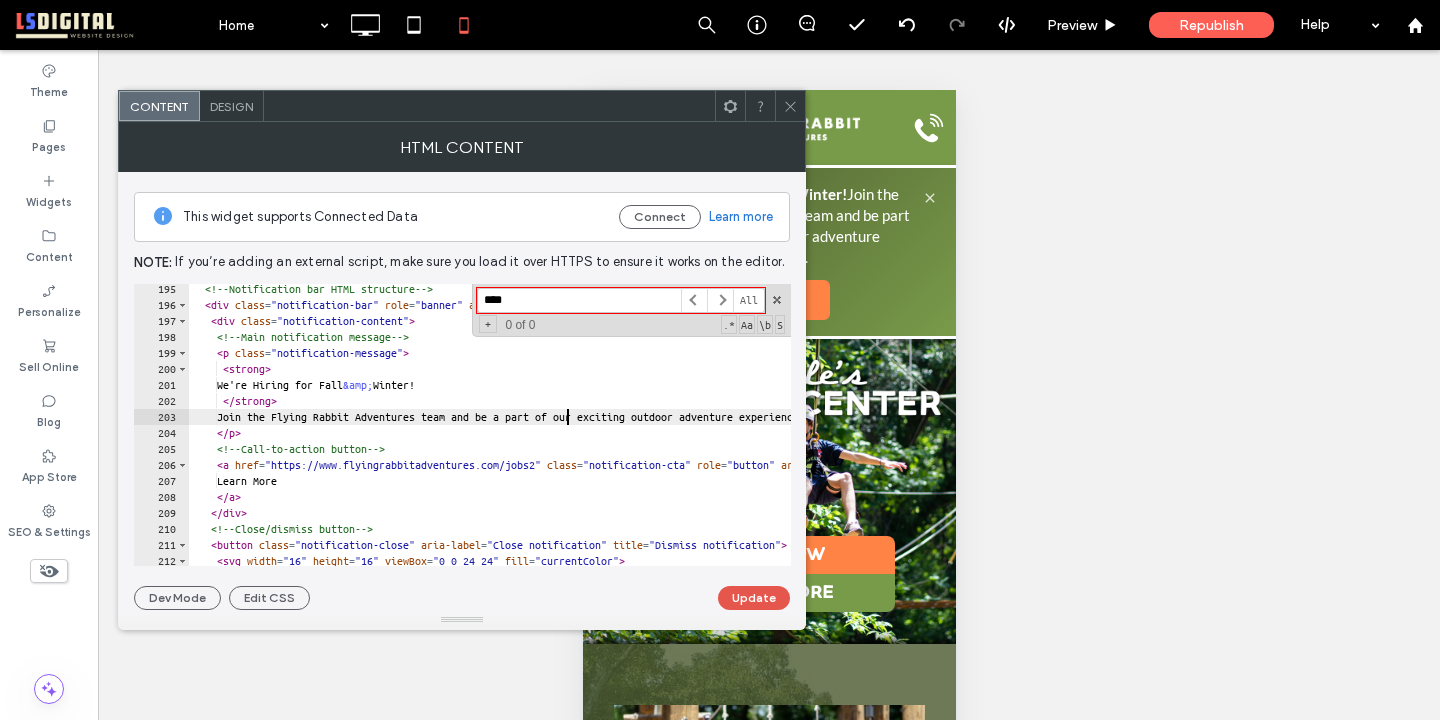 type on "**********" 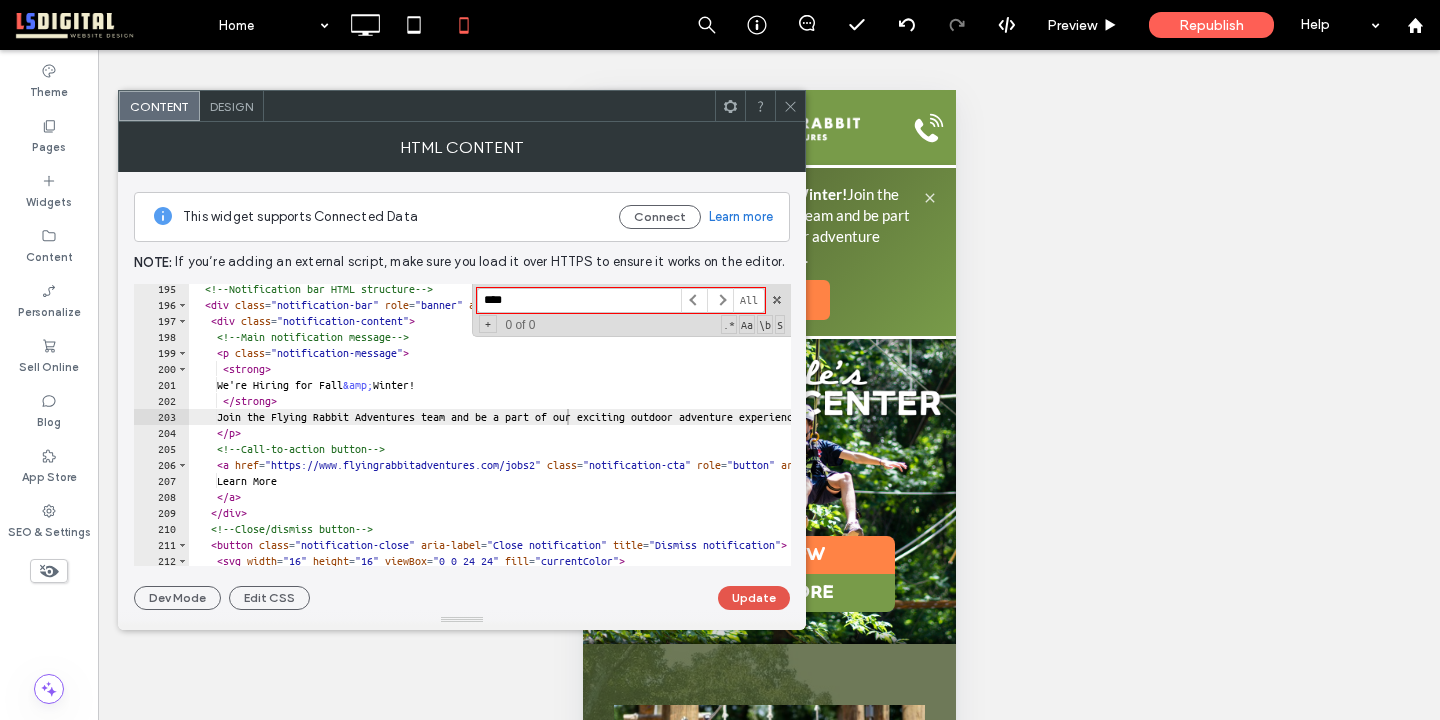 click on "Update" at bounding box center [754, 598] 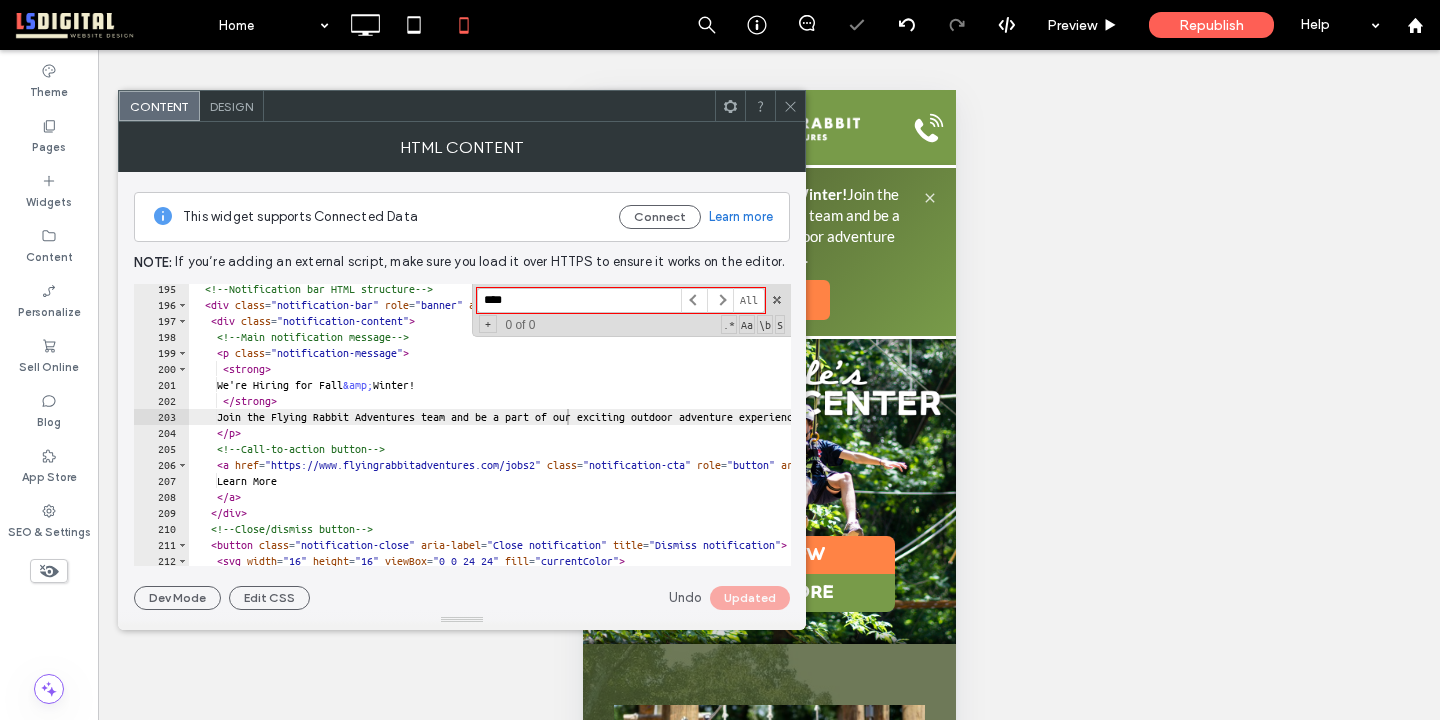 click 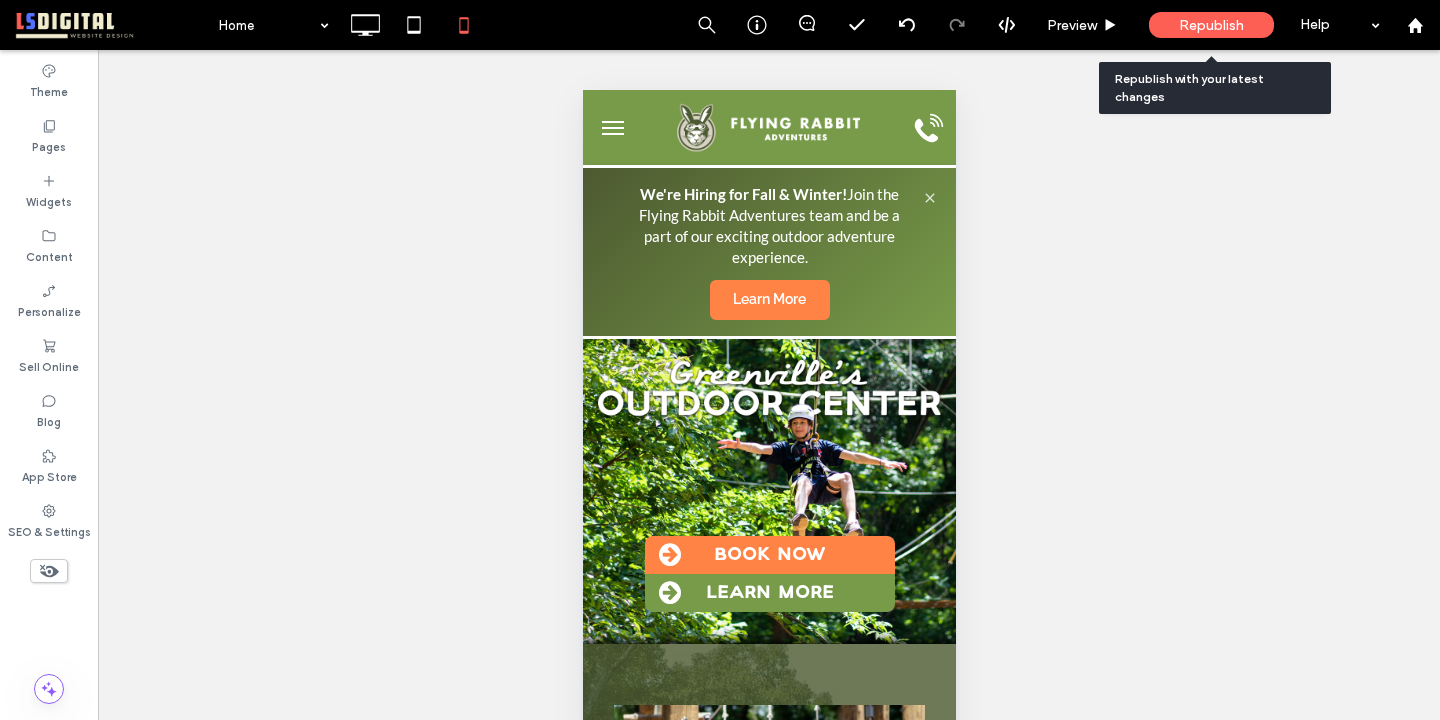 click on "Republish" at bounding box center (1211, 25) 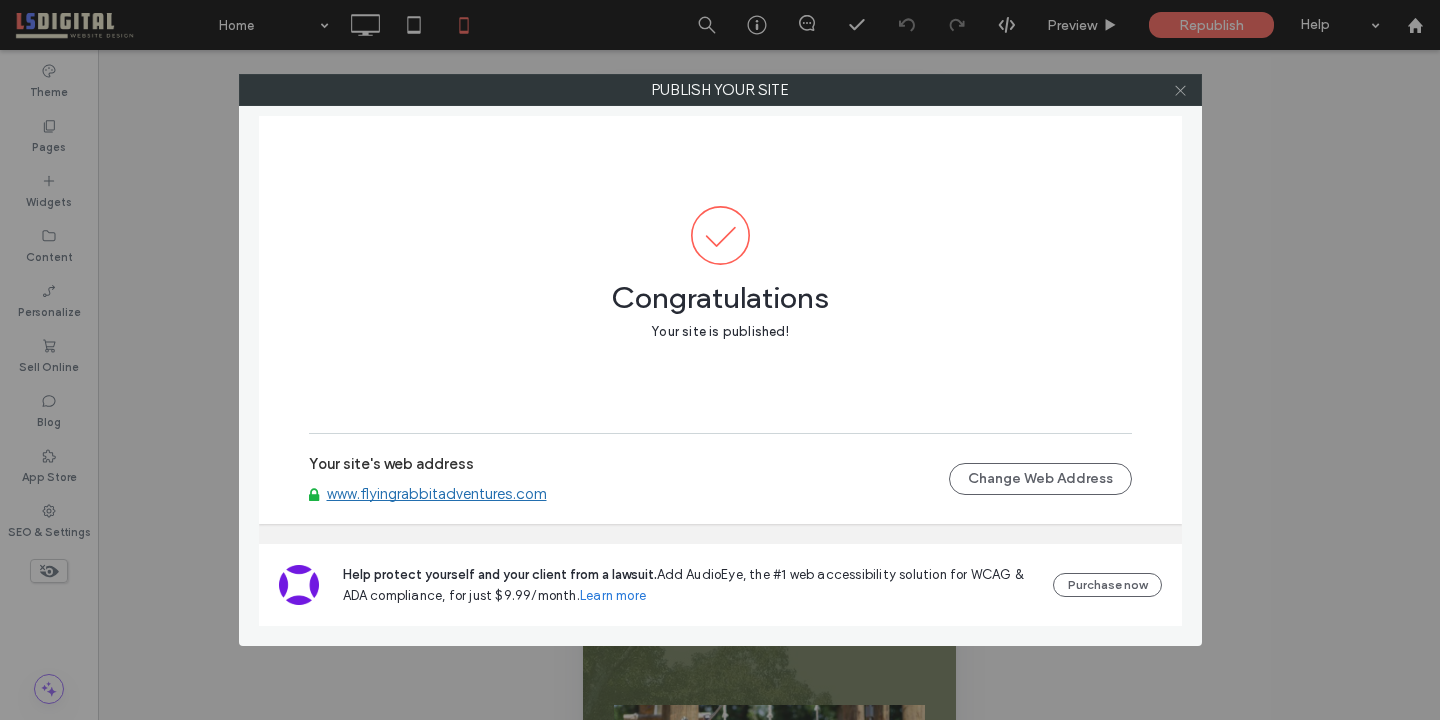 click 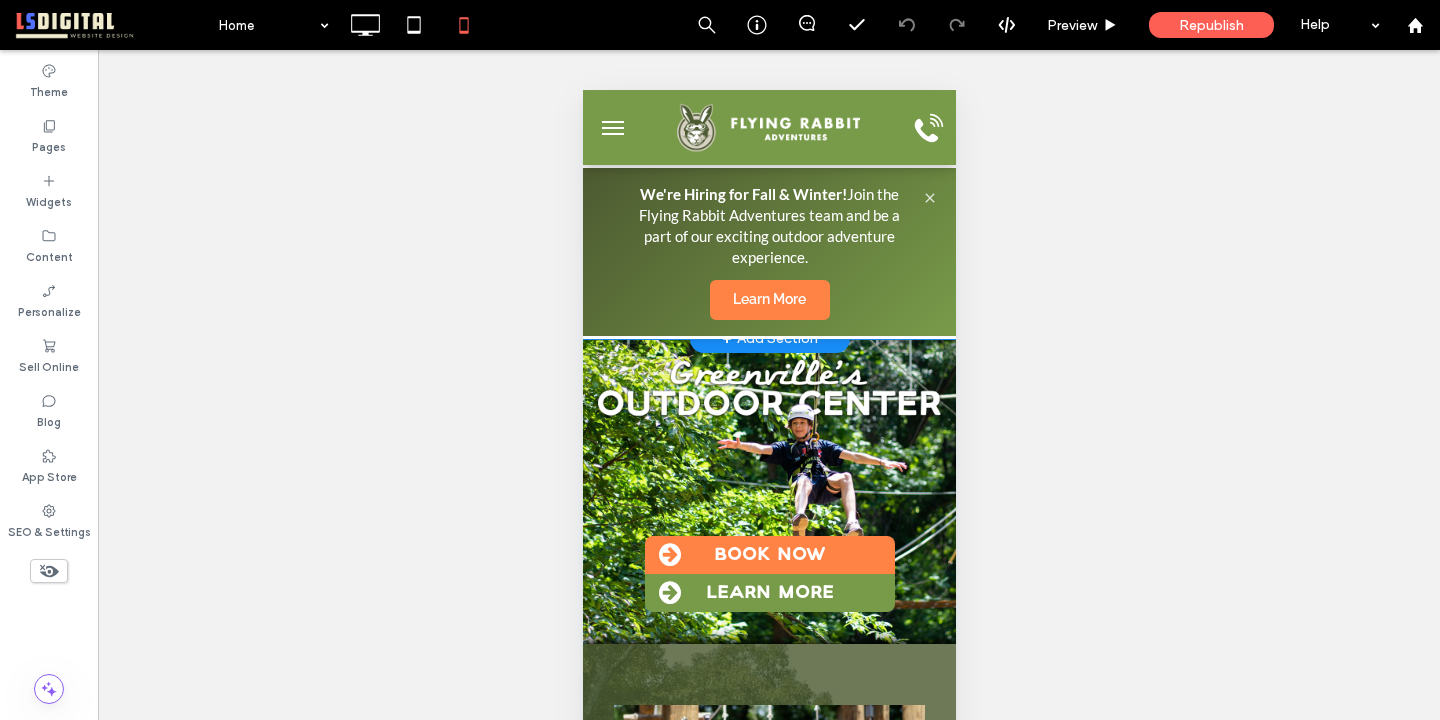 click on "We're Hiring for Fall & Winter!
Join the Flying Rabbit Adventures team and be a part of our exciting outdoor adventure experience." at bounding box center (768, 226) 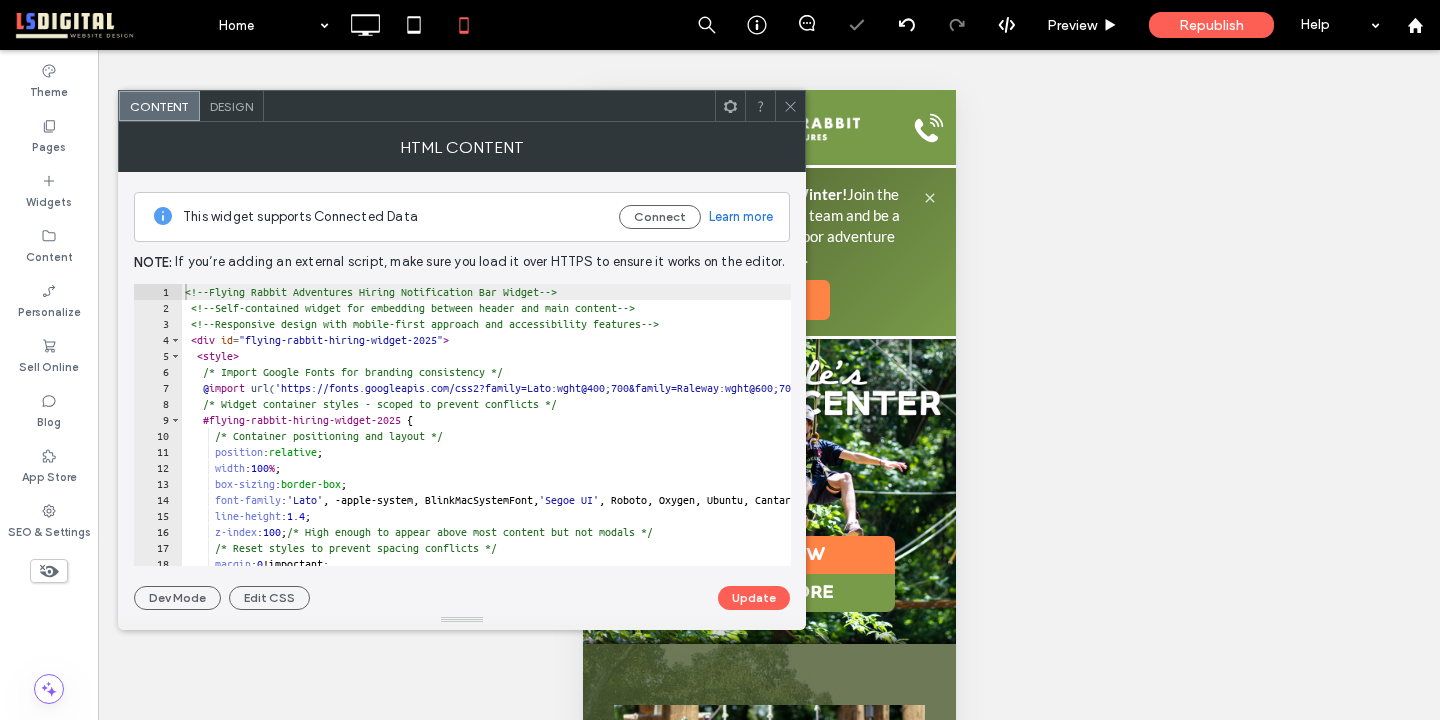 type on "**********" 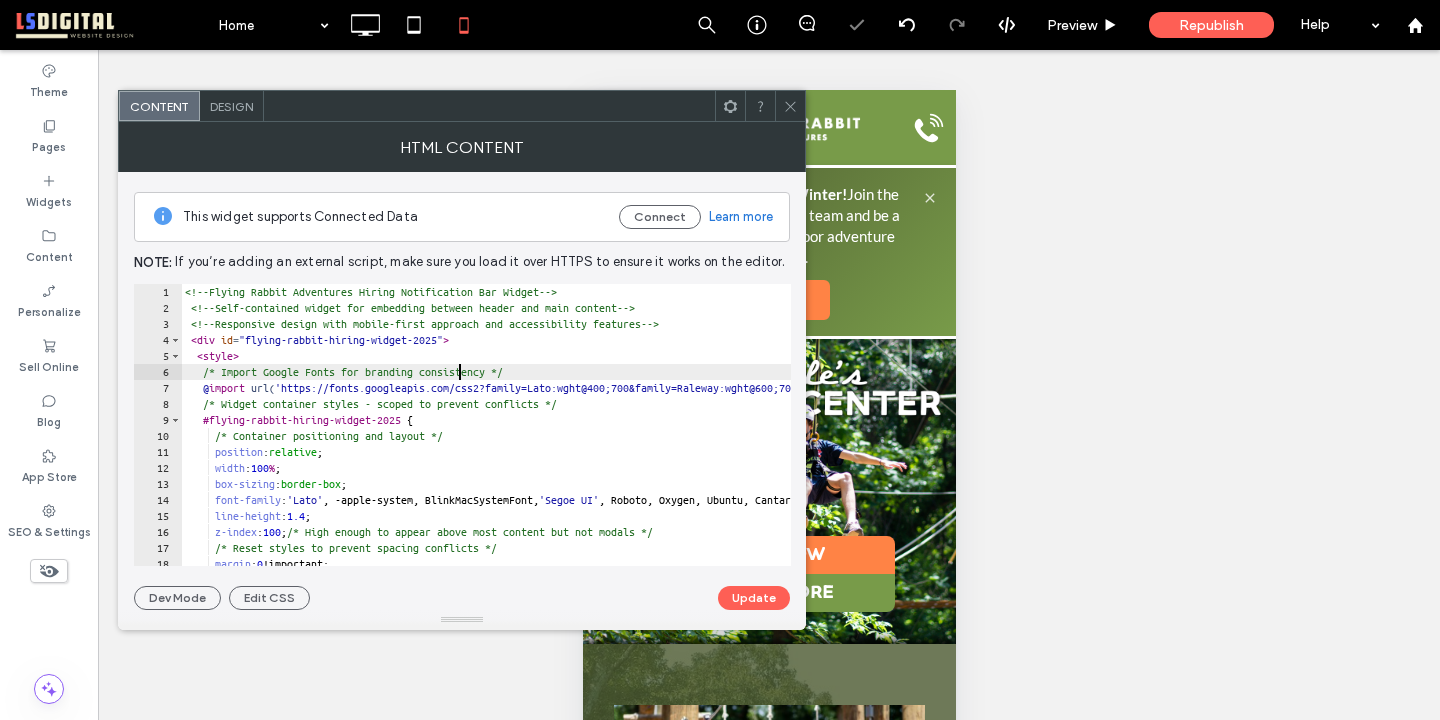 click on "<!--  Flying Rabbit Adventures Hiring Notification Bar Widget  -->   <!--  Self-contained widget for embedding between header and main content  -->   <!--  Responsive design with mobile-first approach and accessibility features  -->   < div   id = "flying-rabbit-hiring-widget-2025" >    < style >     /* Import Google Fonts for branding consistency */     @ import   url( 'https://fonts.googleapis.com/css2?family=Lato:wght@400;700&family=Raleway:wght@600;700&display=swap' ) ;     /* Widget container styles - scoped to prevent conflicts */     #flying-rabbit-hiring-widget-2025   {        /* Container positioning and layout */        position :  relative ;        width :  100 % ;        box-sizing :  border-box ;        font-family :  ' Lato ' , -apple-system, BlinkMacSystemFont,  ' Segoe UI ' , Roboto, Oxygen, Ubuntu, Cantarell,  sans-serif ;        line-height :  1.4 ;        z-index :  100 ;  /* High enough to appear above most content but not modals */        /* Reset styles to prevent spacing conflicts */" at bounding box center (811, 441) 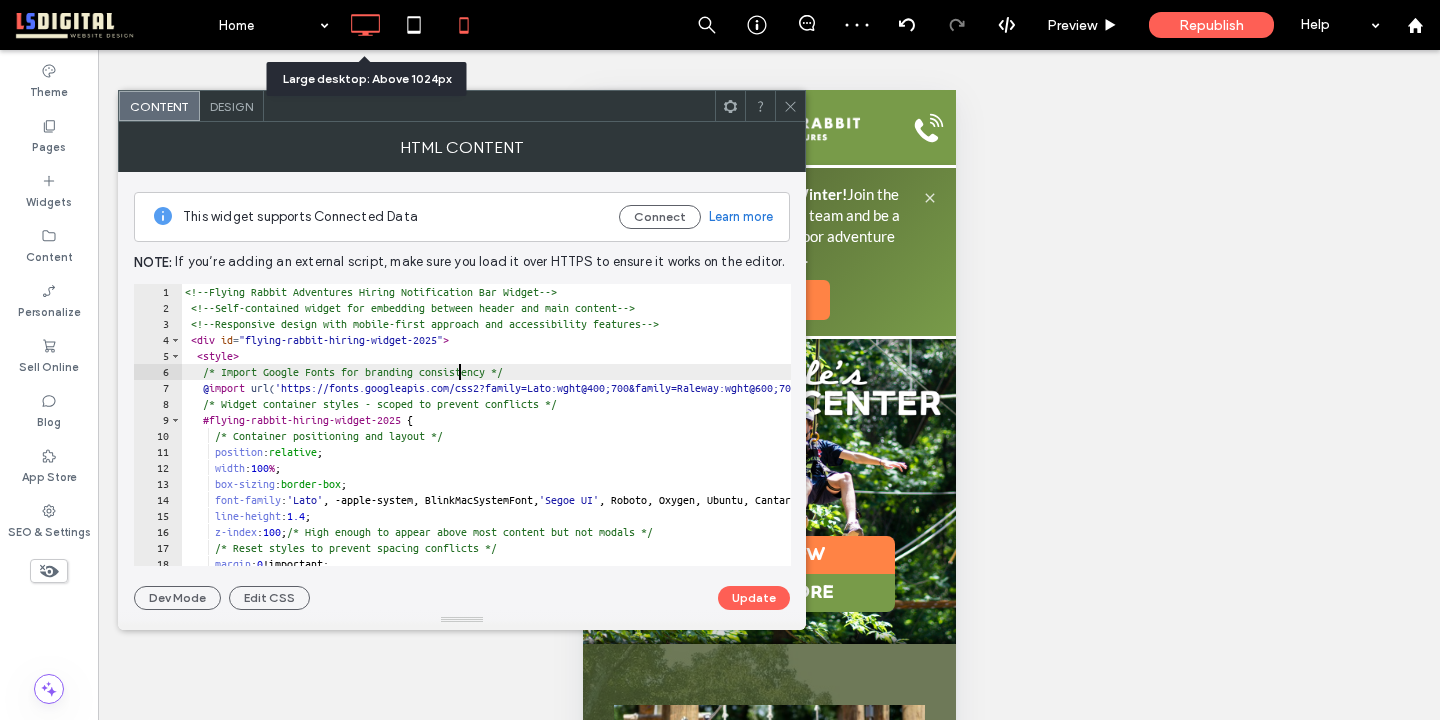click 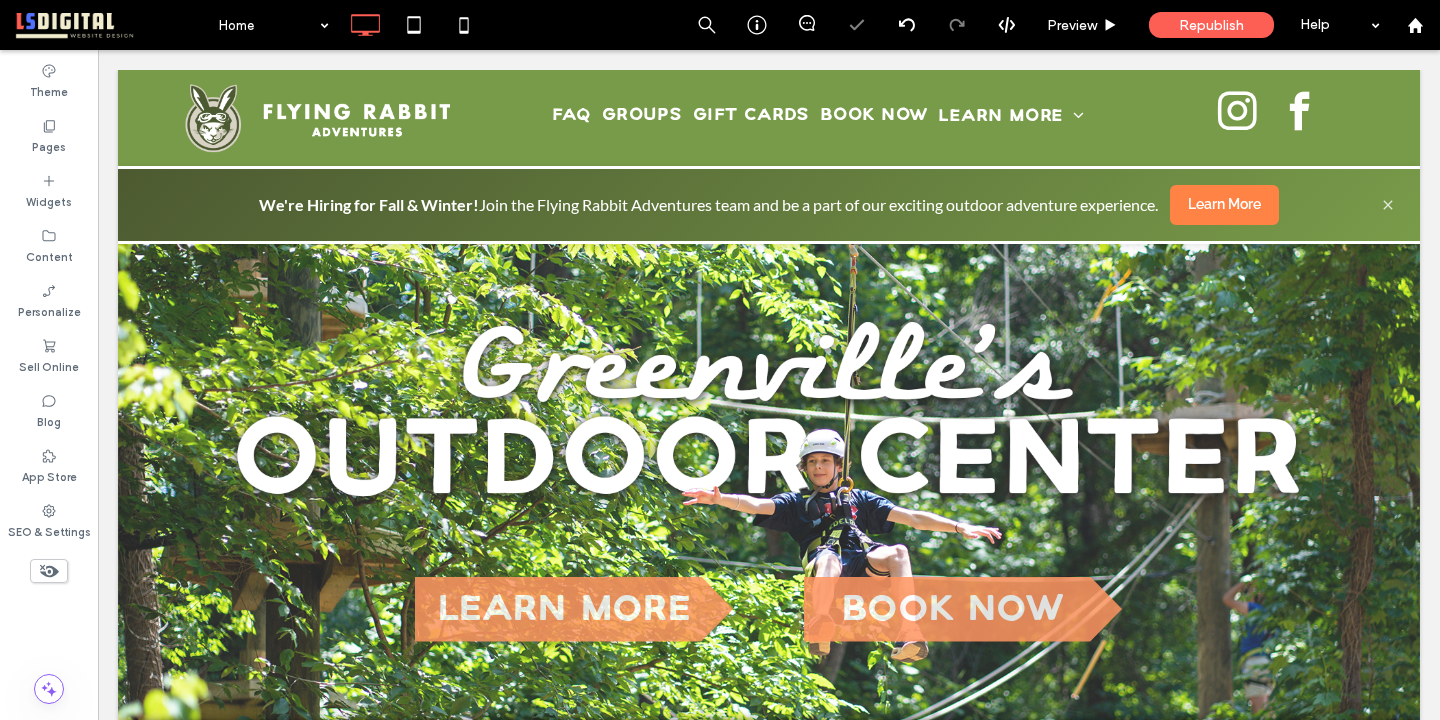 click on "We're Hiring for Fall & Winter!
Join the Flying Rabbit Adventures team and be a part of our exciting outdoor adventure experience." at bounding box center [708, 205] 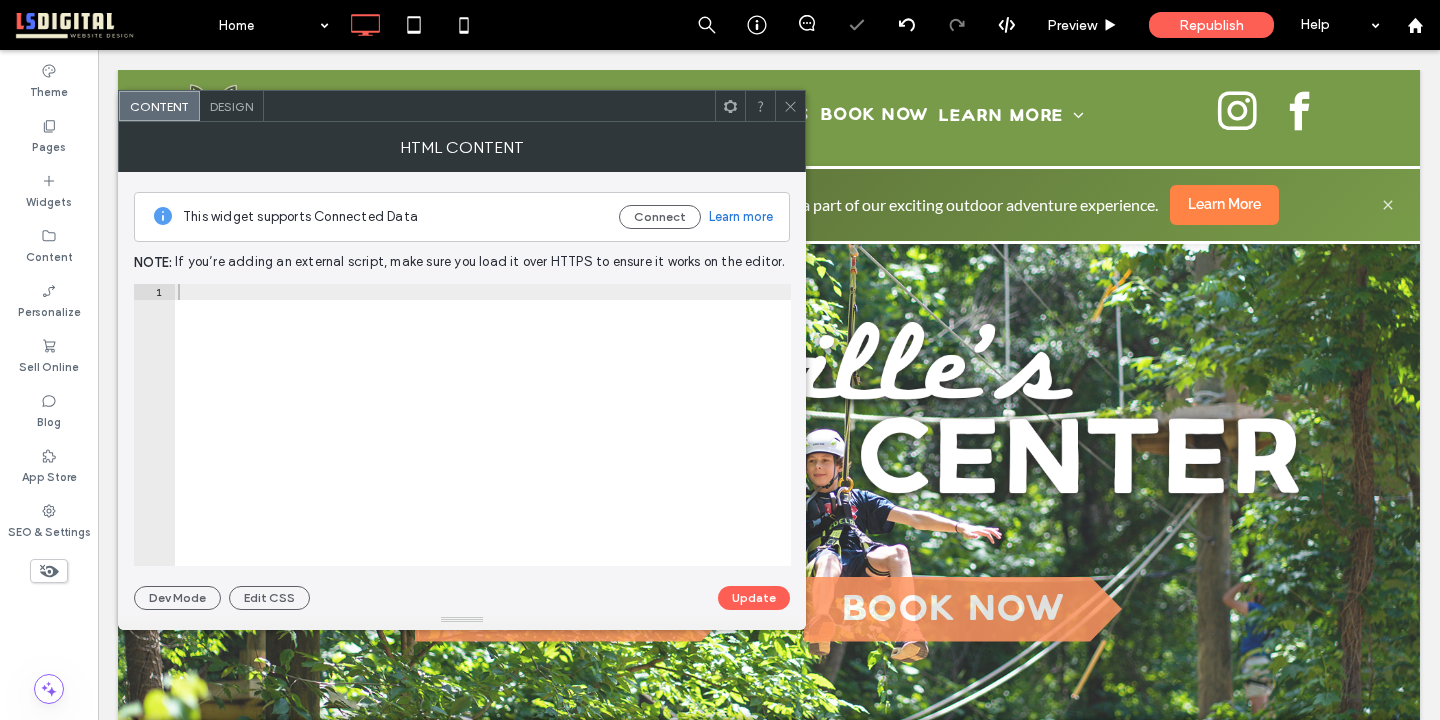 scroll, scrollTop: 0, scrollLeft: 0, axis: both 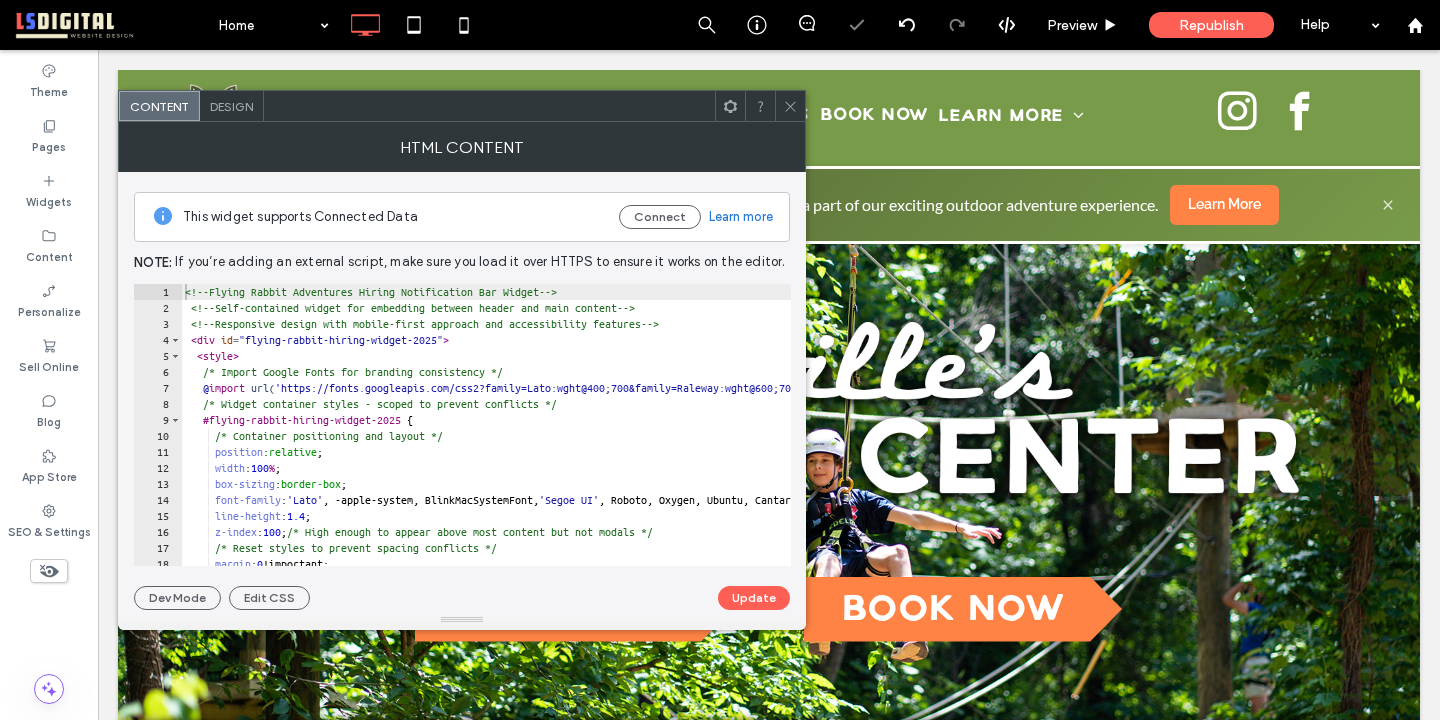 click on "<!--  Flying Rabbit Adventures Hiring Notification Bar Widget  -->   <!--  Self-contained widget for embedding between header and main content  -->   <!--  Responsive design with mobile-first approach and accessibility features  -->   < div   id = "flying-rabbit-hiring-widget-2025" >    < style >     /* Import Google Fonts for branding consistency */     @ import   url( 'https://fonts.googleapis.com/css2?family=Lato:wght@400;700&family=Raleway:wght@600;700&display=swap' ) ;     /* Widget container styles - scoped to prevent conflicts */     #flying-rabbit-hiring-widget-2025   {        /* Container positioning and layout */        position :  relative ;        width :  100 % ;        box-sizing :  border-box ;        font-family :  ' Lato ' , -apple-system, BlinkMacSystemFont,  ' Segoe UI ' , Roboto, Oxygen, Ubuntu, Cantarell,  sans-serif ;        line-height :  1.4 ;        z-index :  100 ;  /* High enough to appear above most content but not modals */        /* Reset styles to prevent spacing conflicts */" at bounding box center (811, 441) 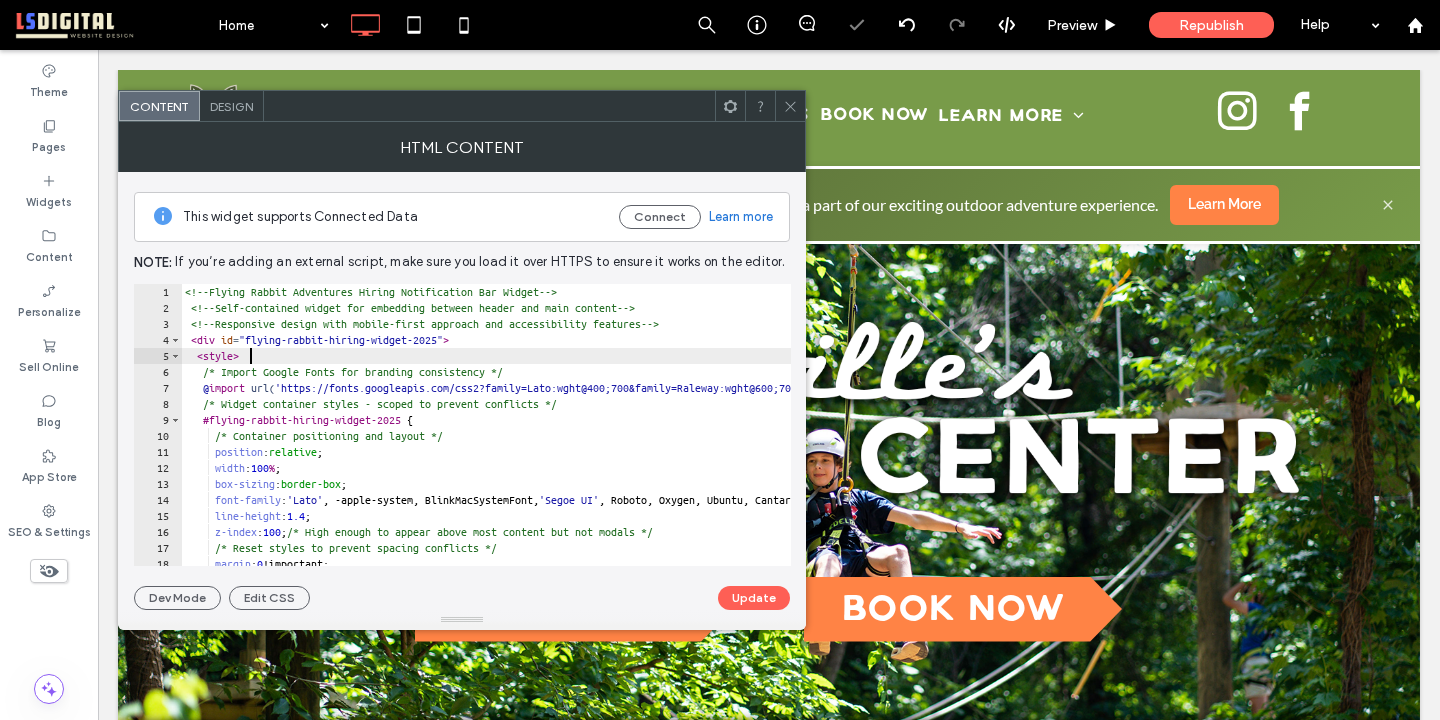 type on "**********" 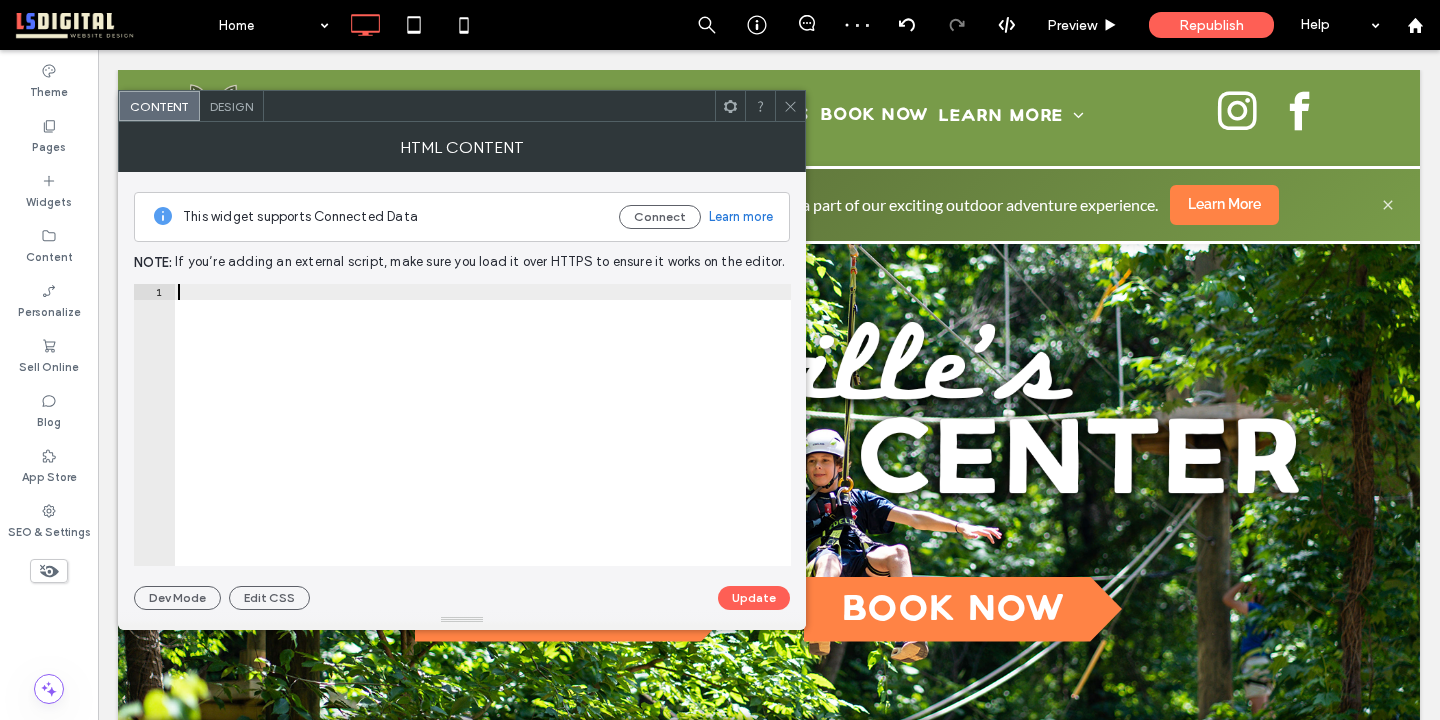 paste on "**********" 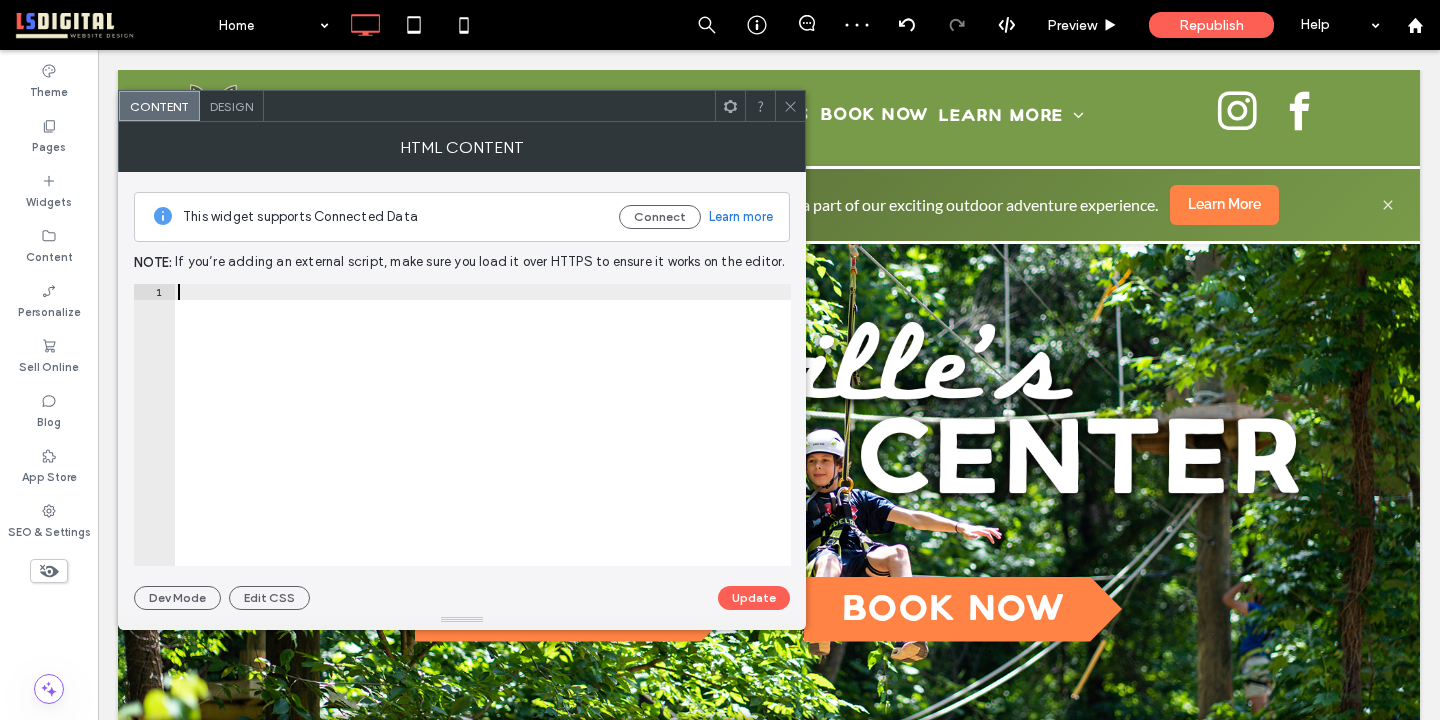 type on "**********" 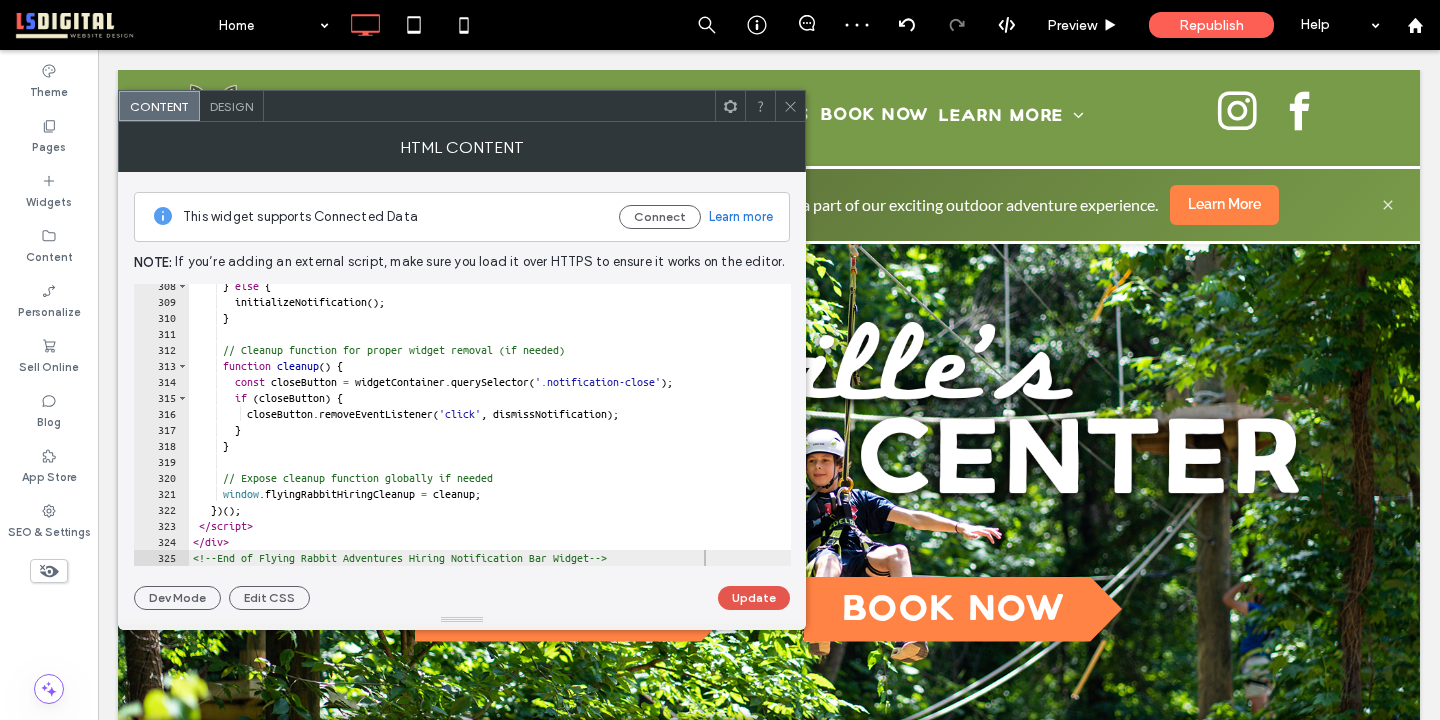 click on "Update" at bounding box center [754, 598] 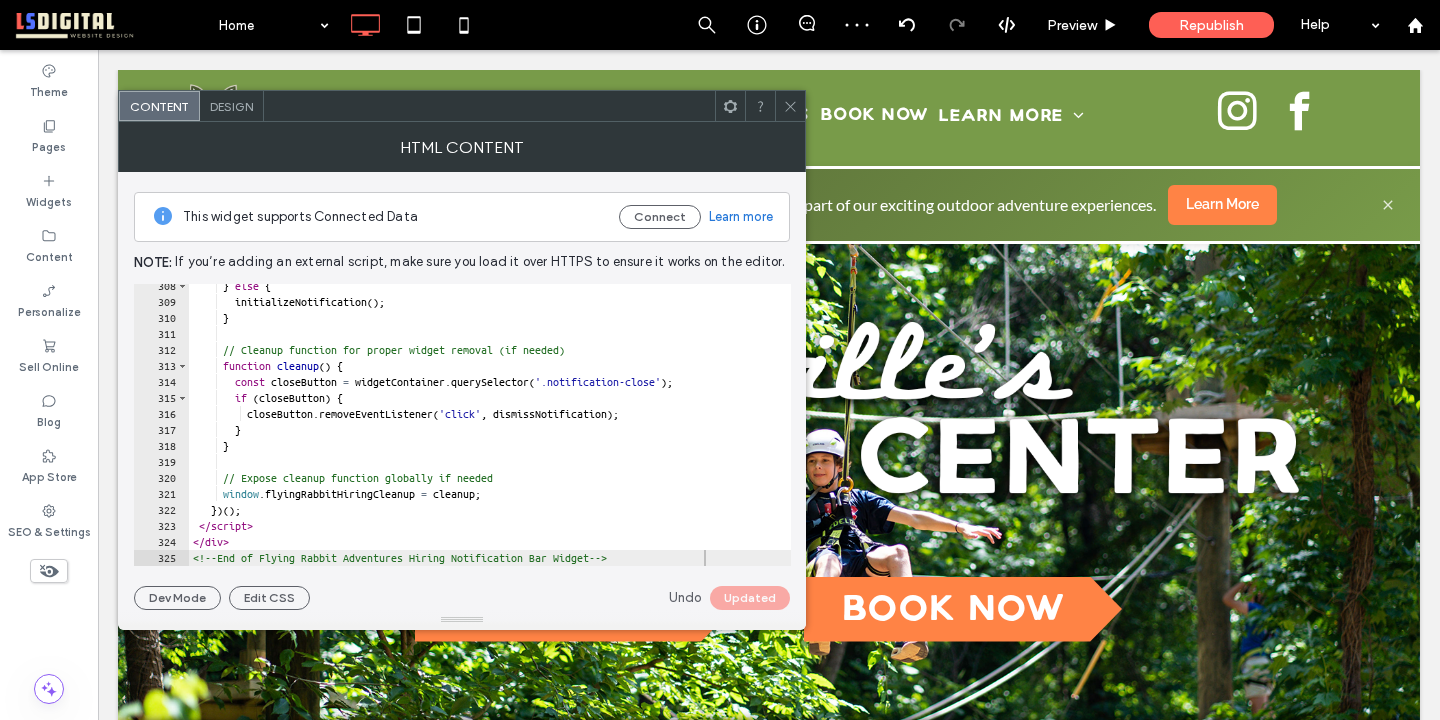 click 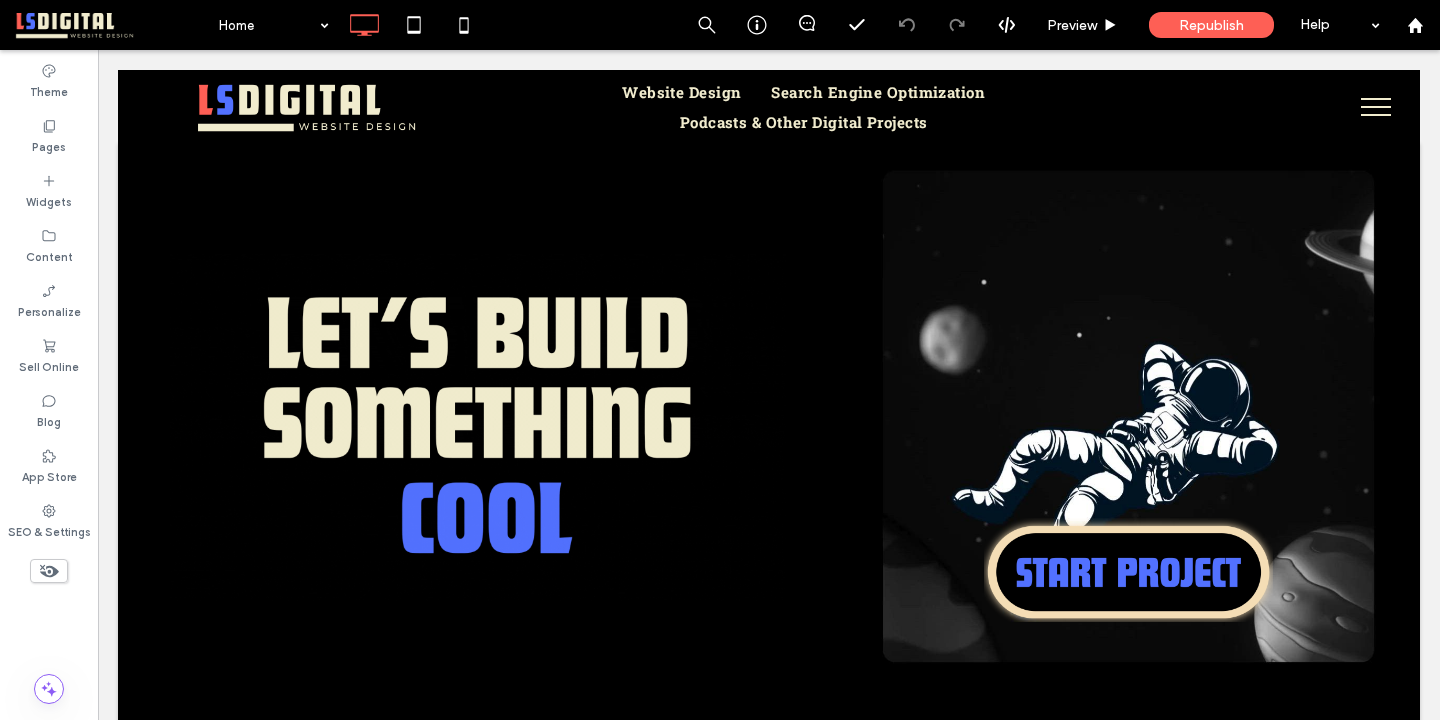 scroll, scrollTop: 0, scrollLeft: 0, axis: both 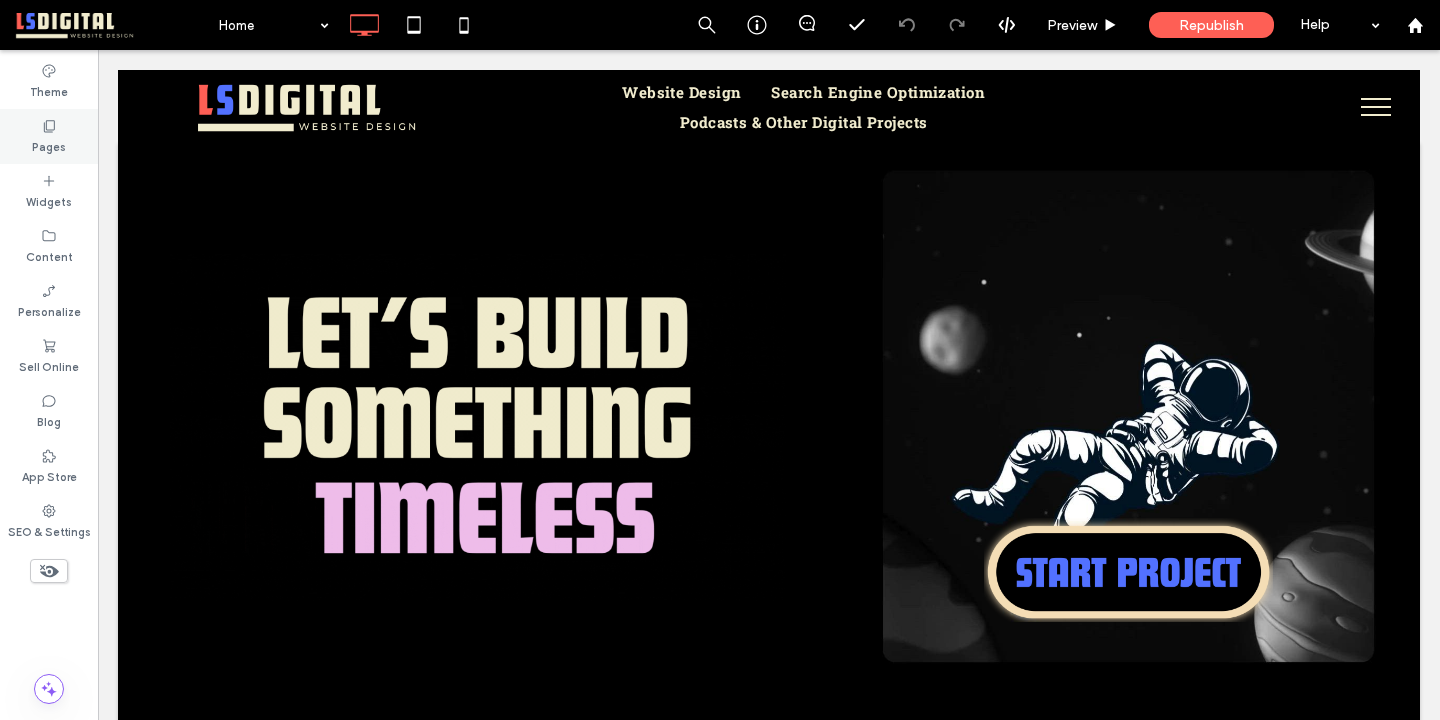 click on "Pages" at bounding box center [49, 136] 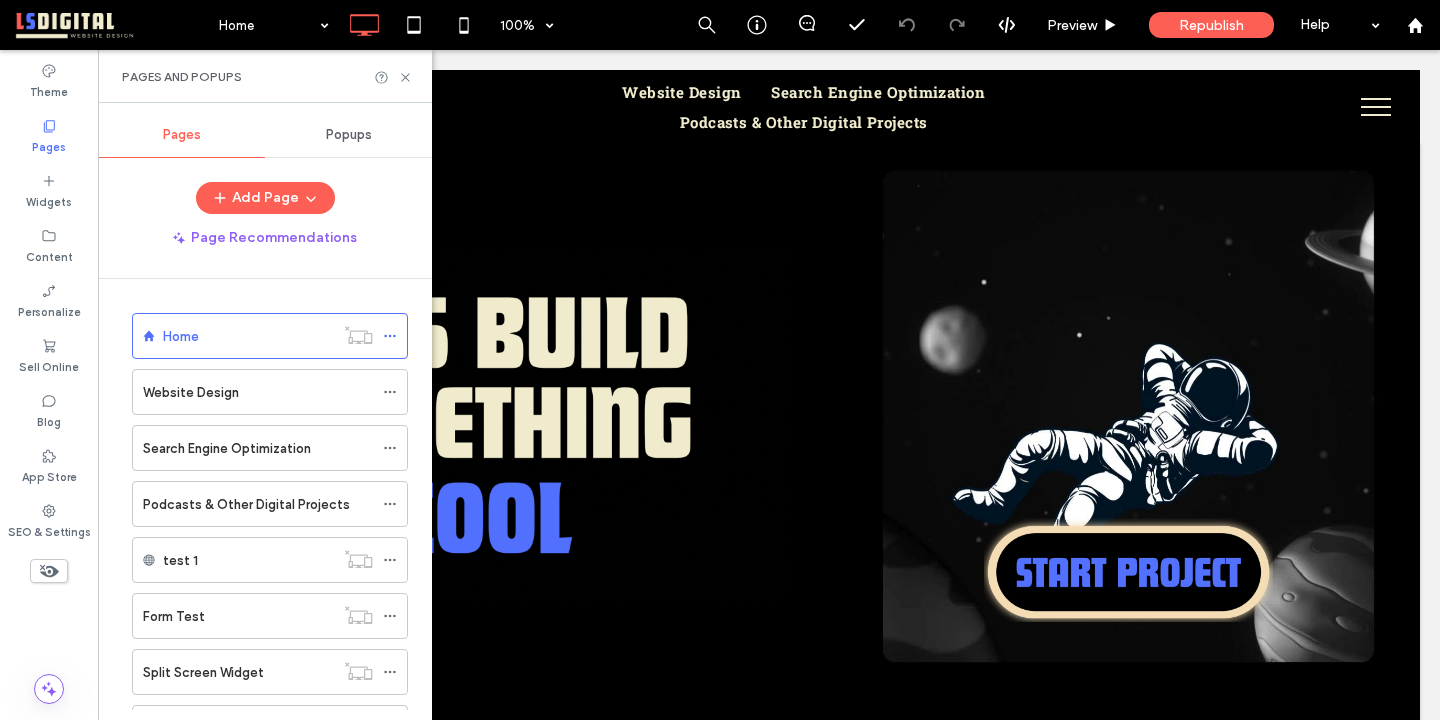 scroll, scrollTop: 203, scrollLeft: 0, axis: vertical 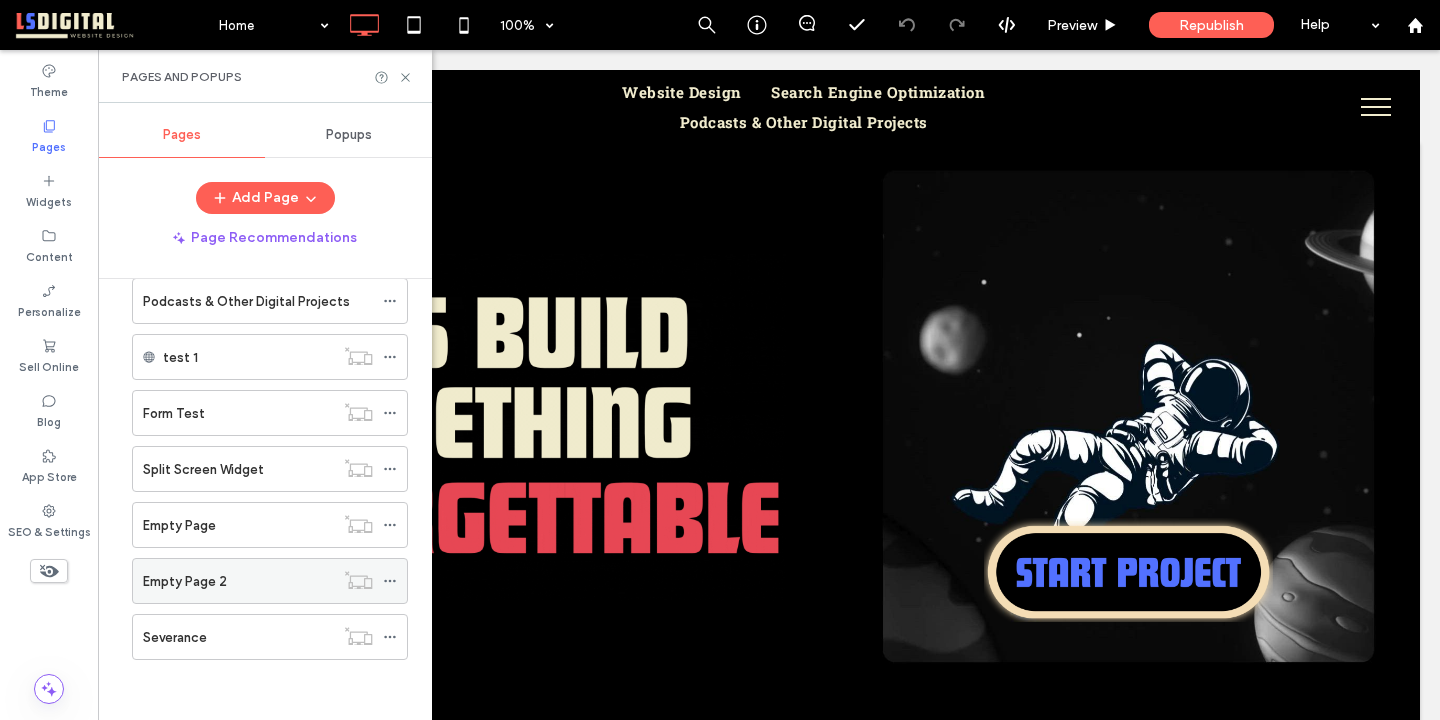 click on "Empty Page 2" at bounding box center [238, 581] 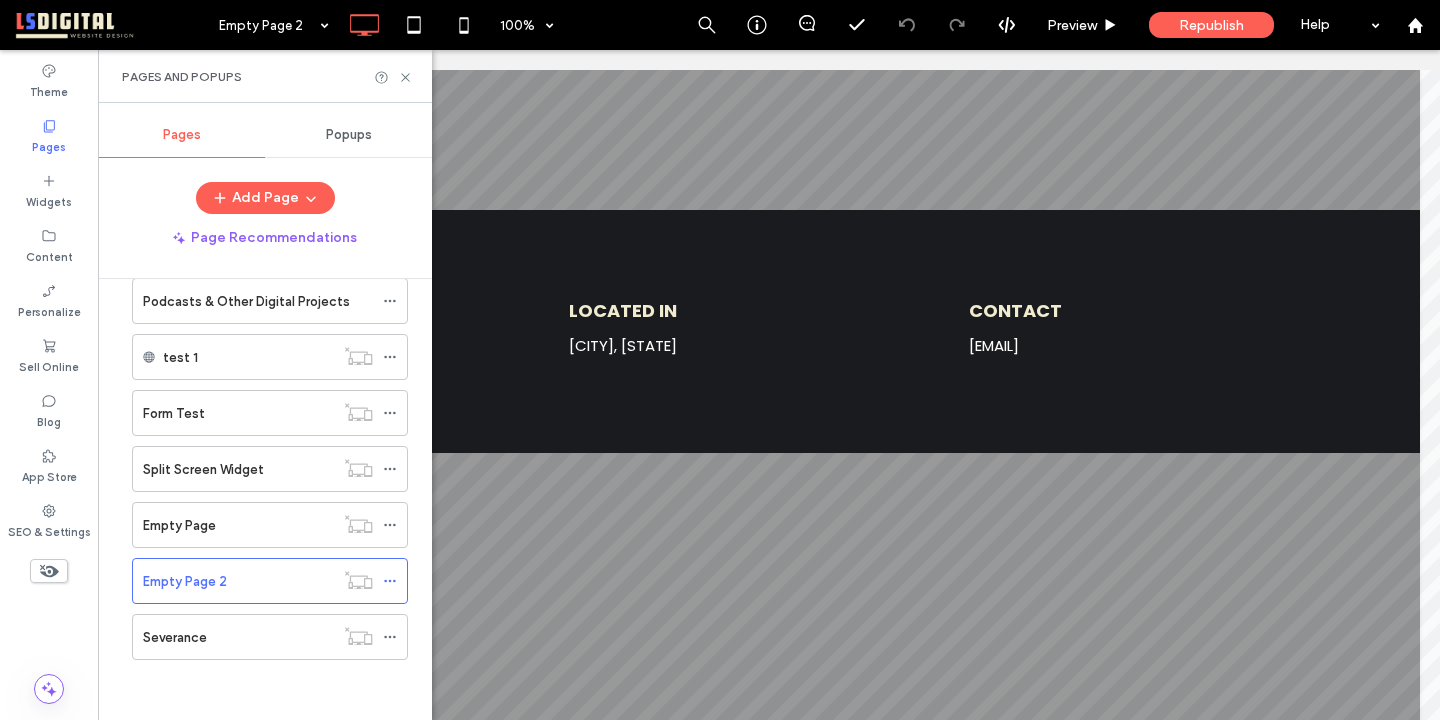 scroll, scrollTop: 0, scrollLeft: 0, axis: both 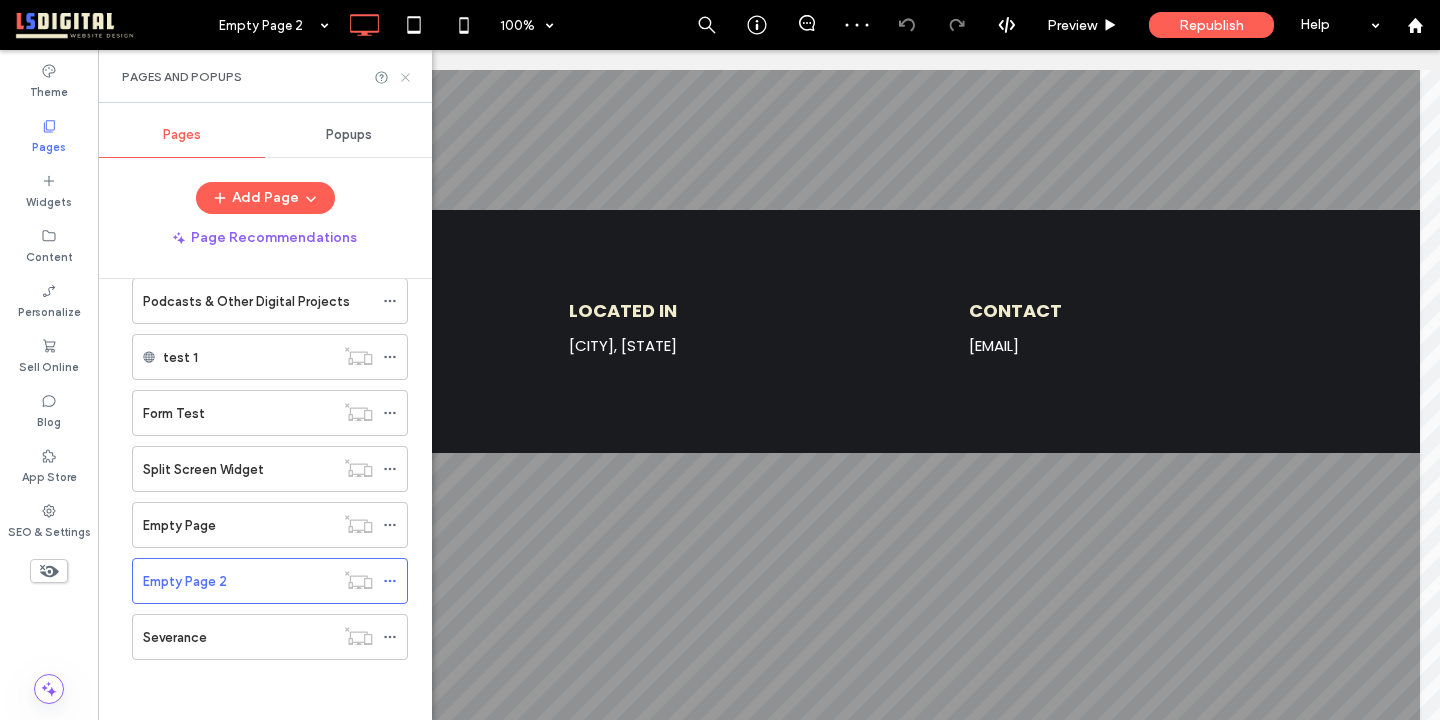 click 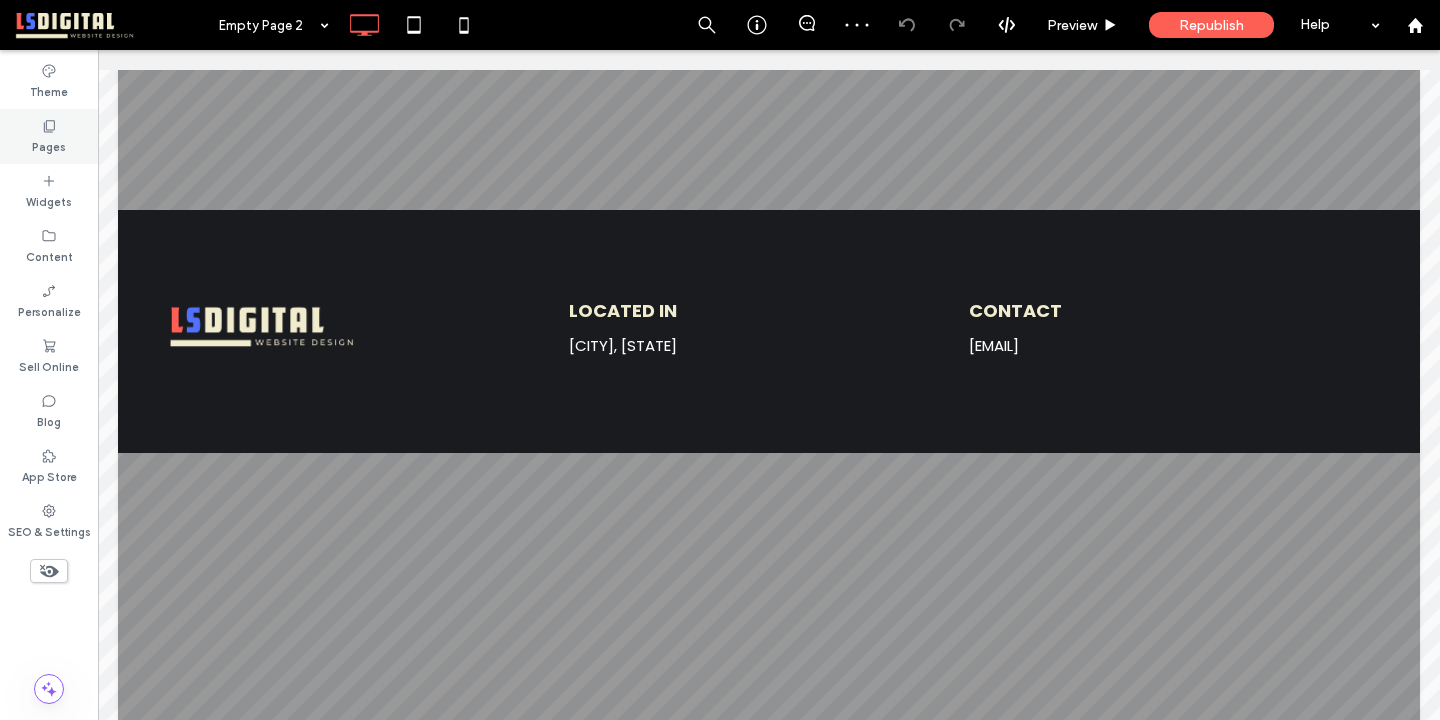 click on "Pages" at bounding box center [49, 145] 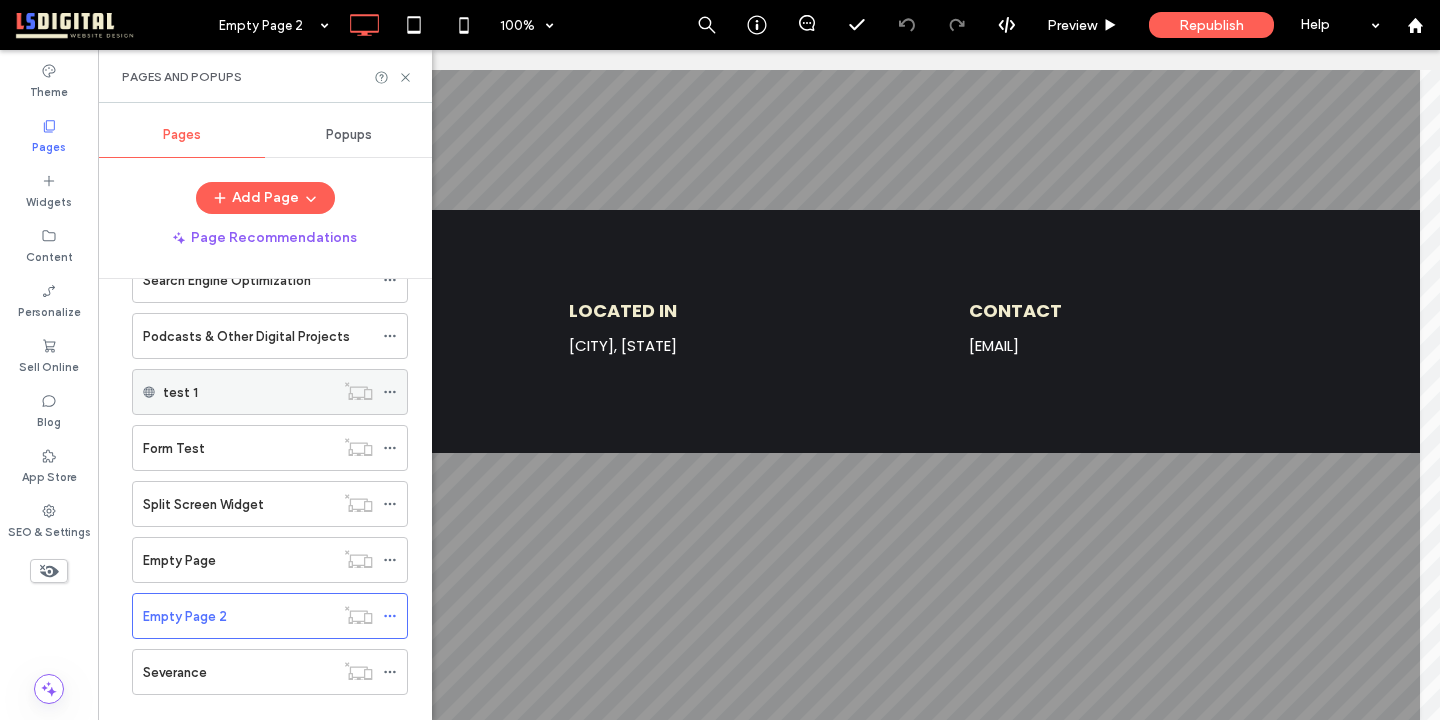 scroll, scrollTop: 203, scrollLeft: 0, axis: vertical 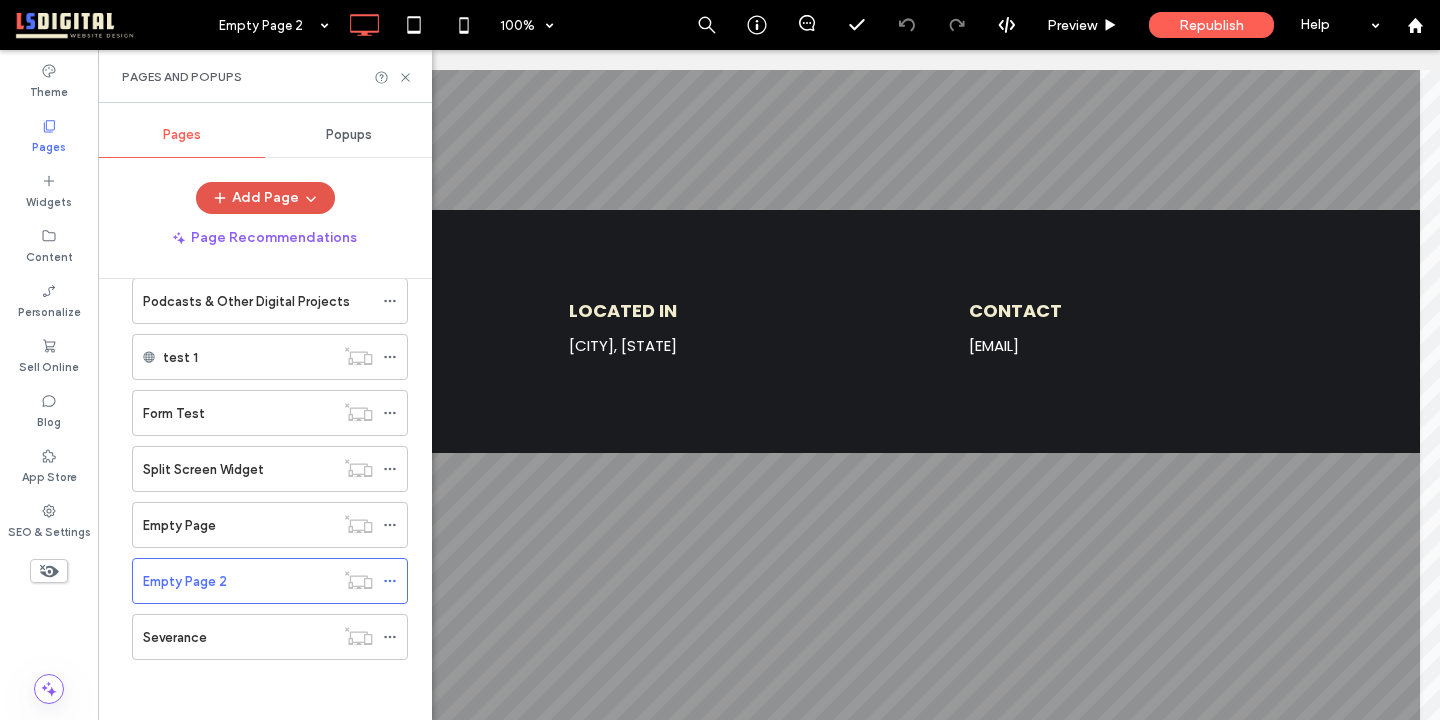 click on "Add Page" at bounding box center [265, 198] 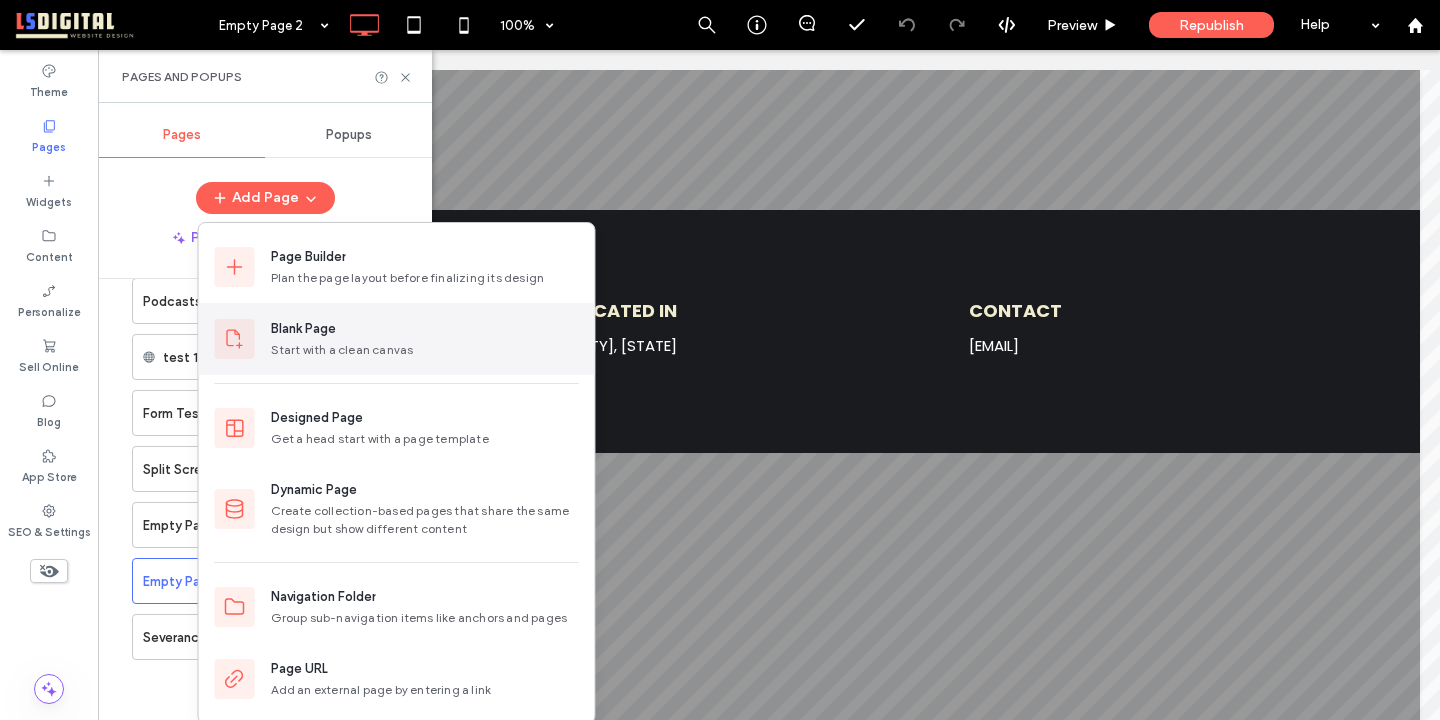 click on "Blank Page" at bounding box center (425, 329) 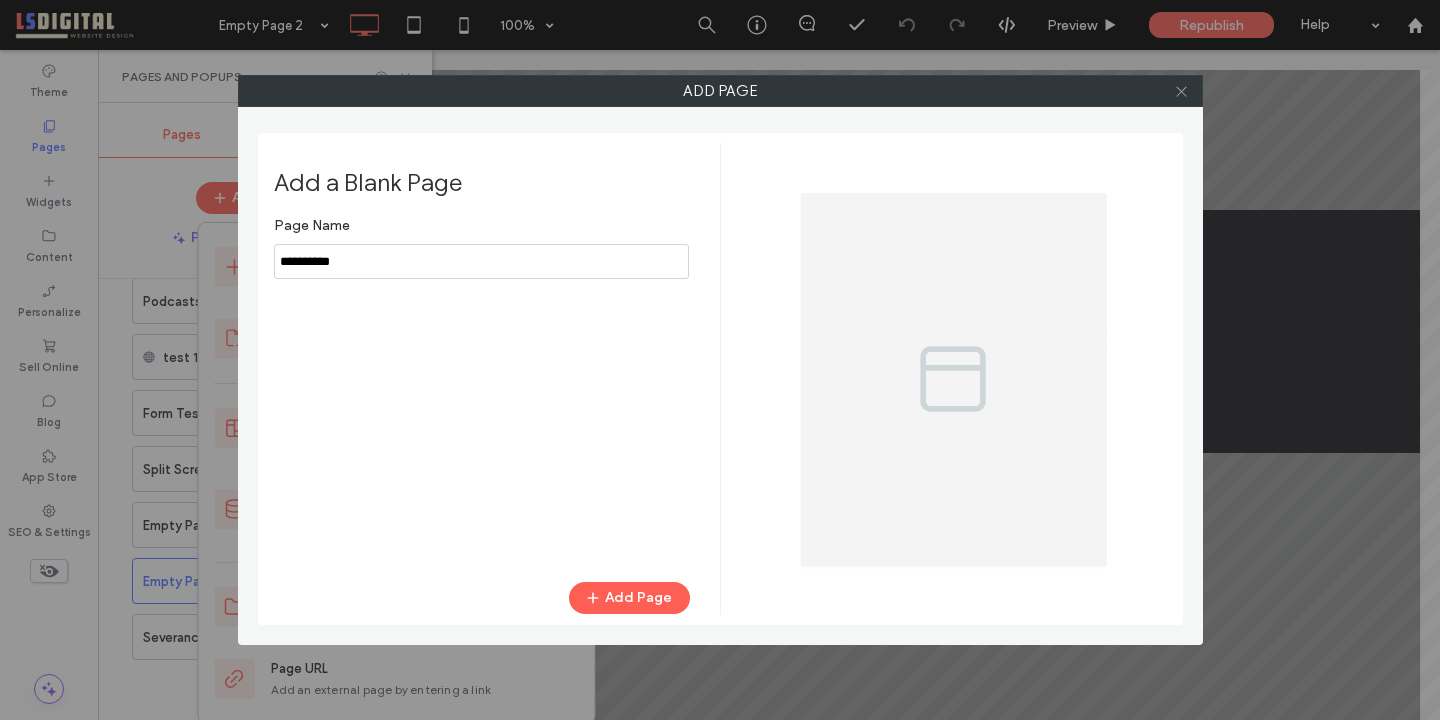 click 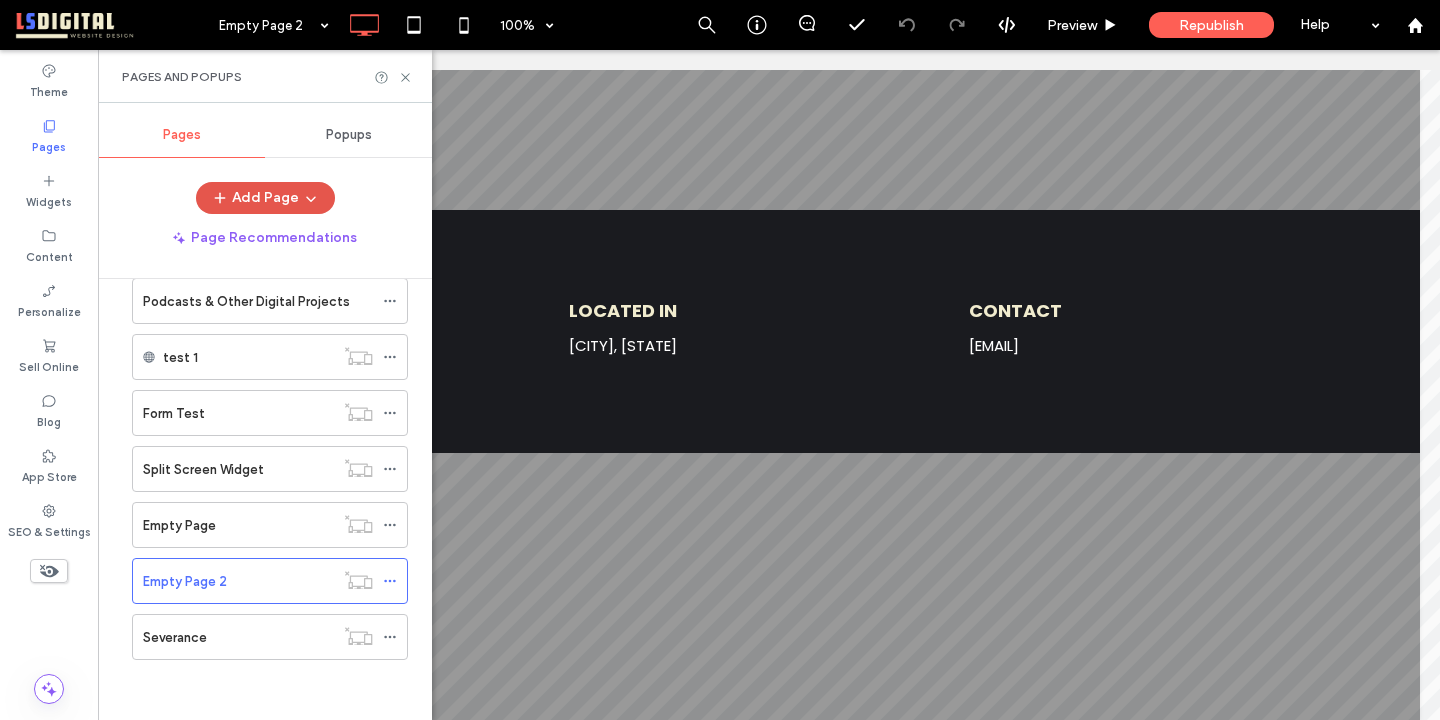 click 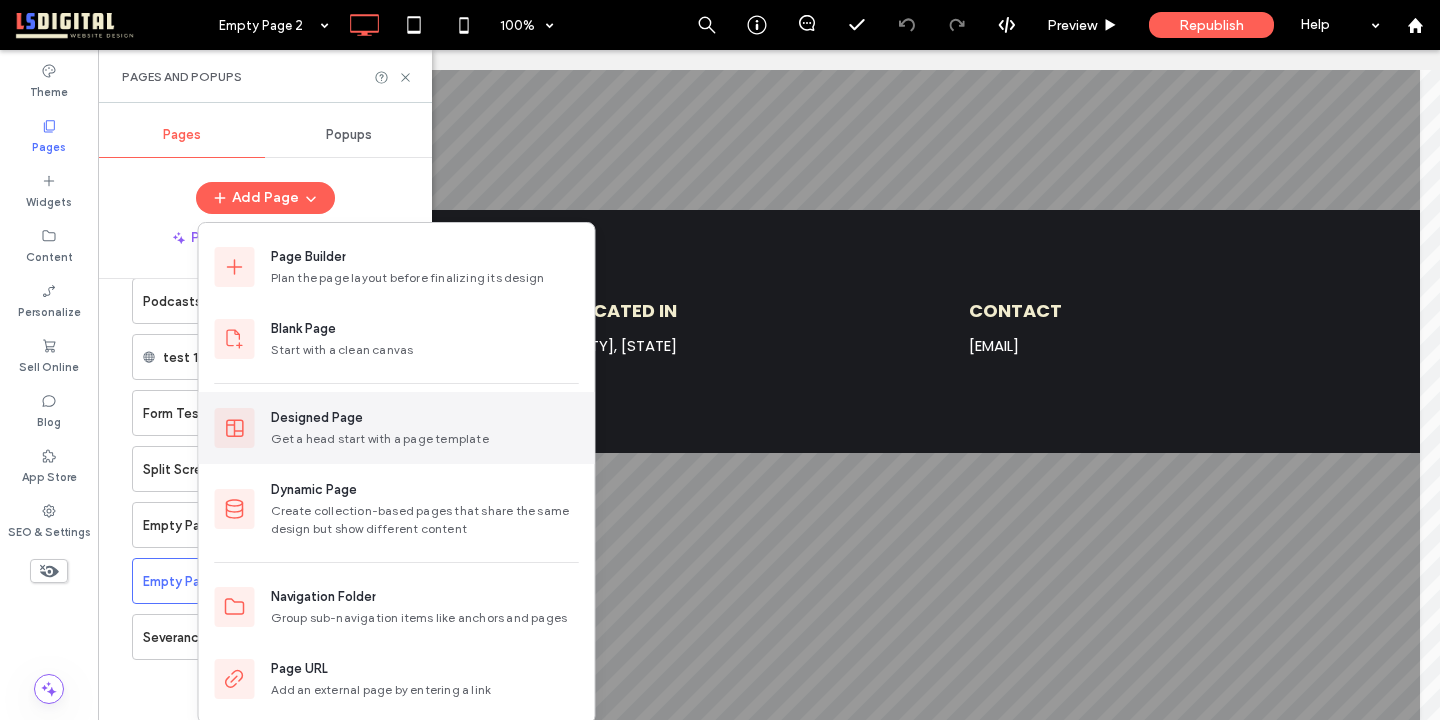 click on "Designed Page" at bounding box center (425, 418) 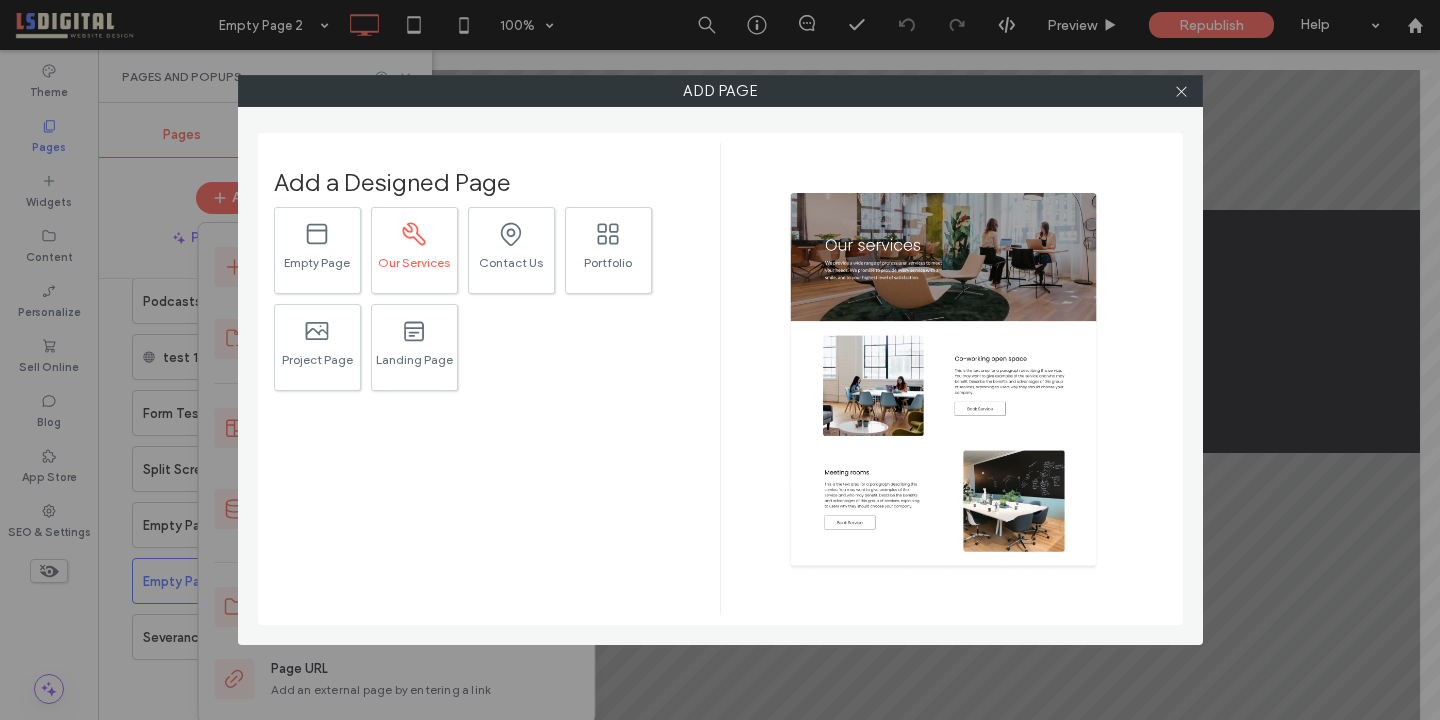 click on ".st0{fill:#616C79;}" 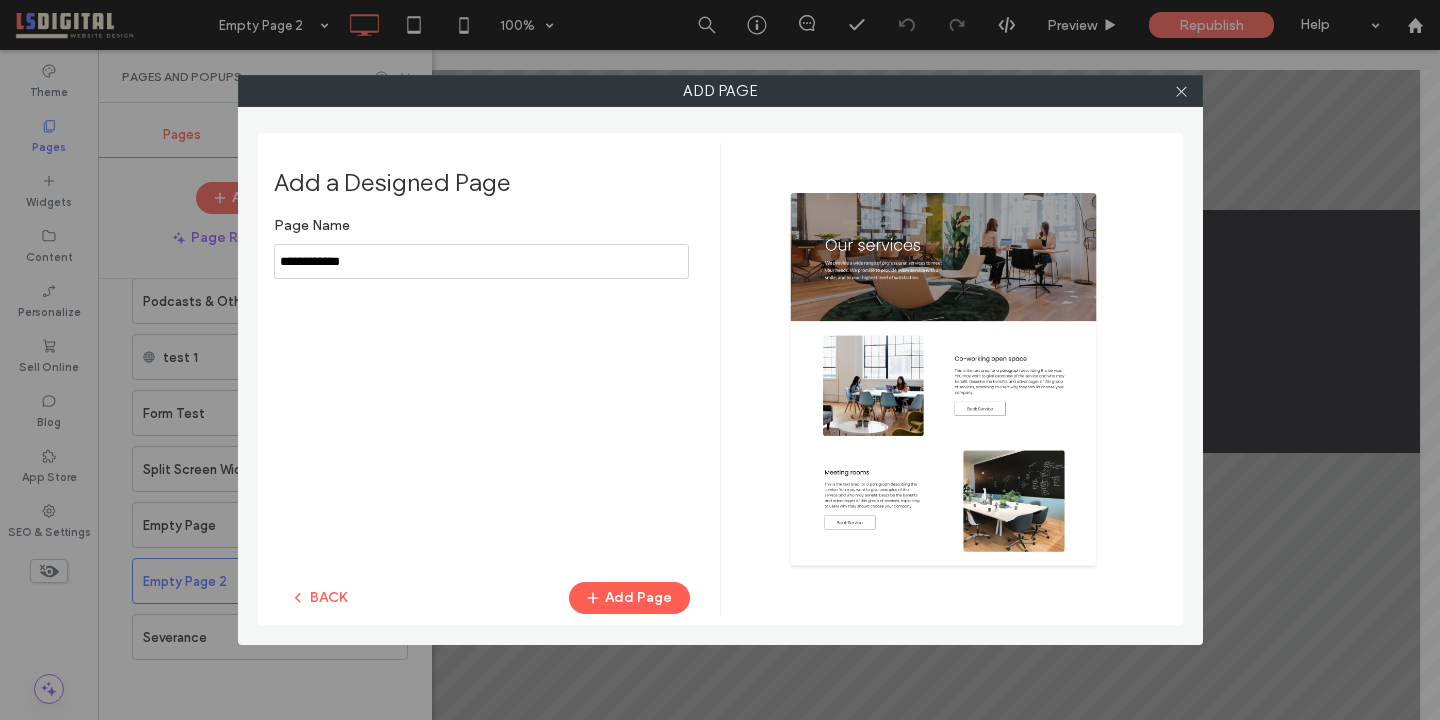 drag, startPoint x: 433, startPoint y: 263, endPoint x: 306, endPoint y: 192, distance: 145.49915 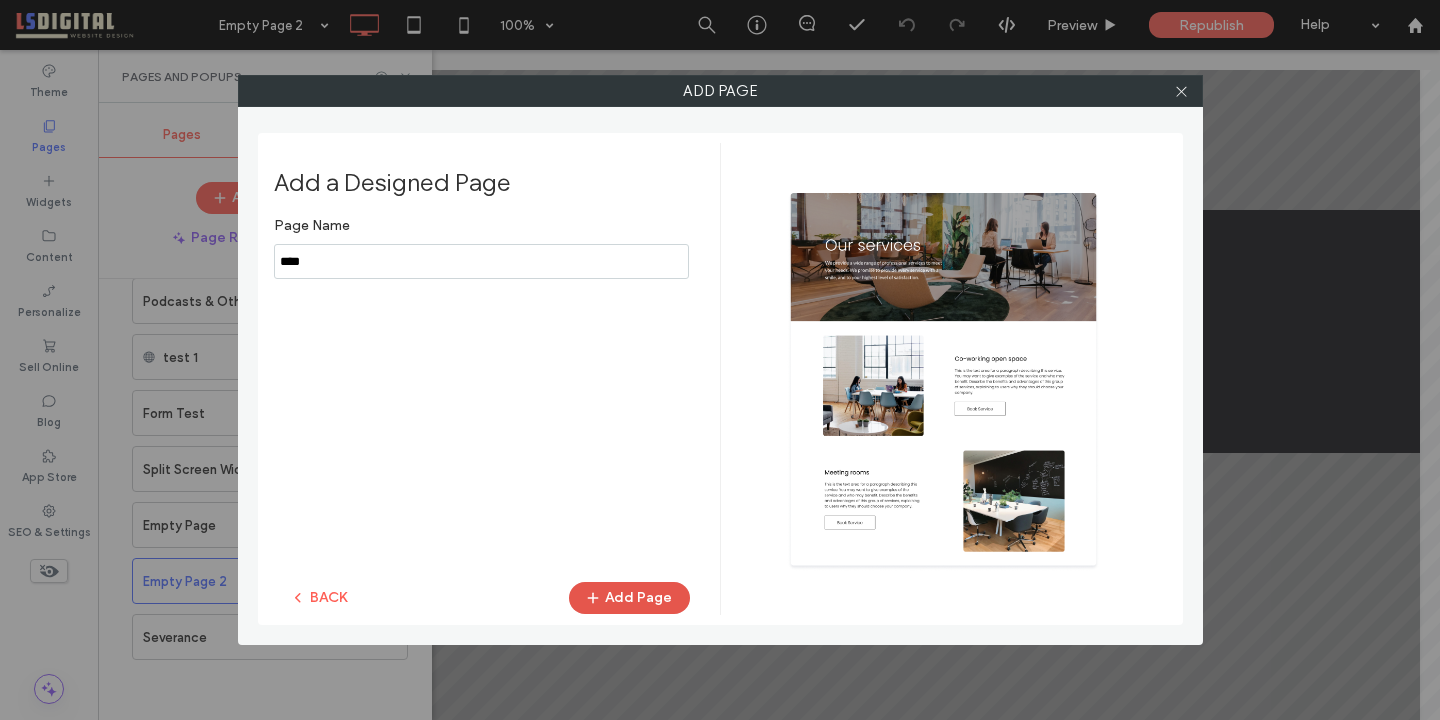type on "****" 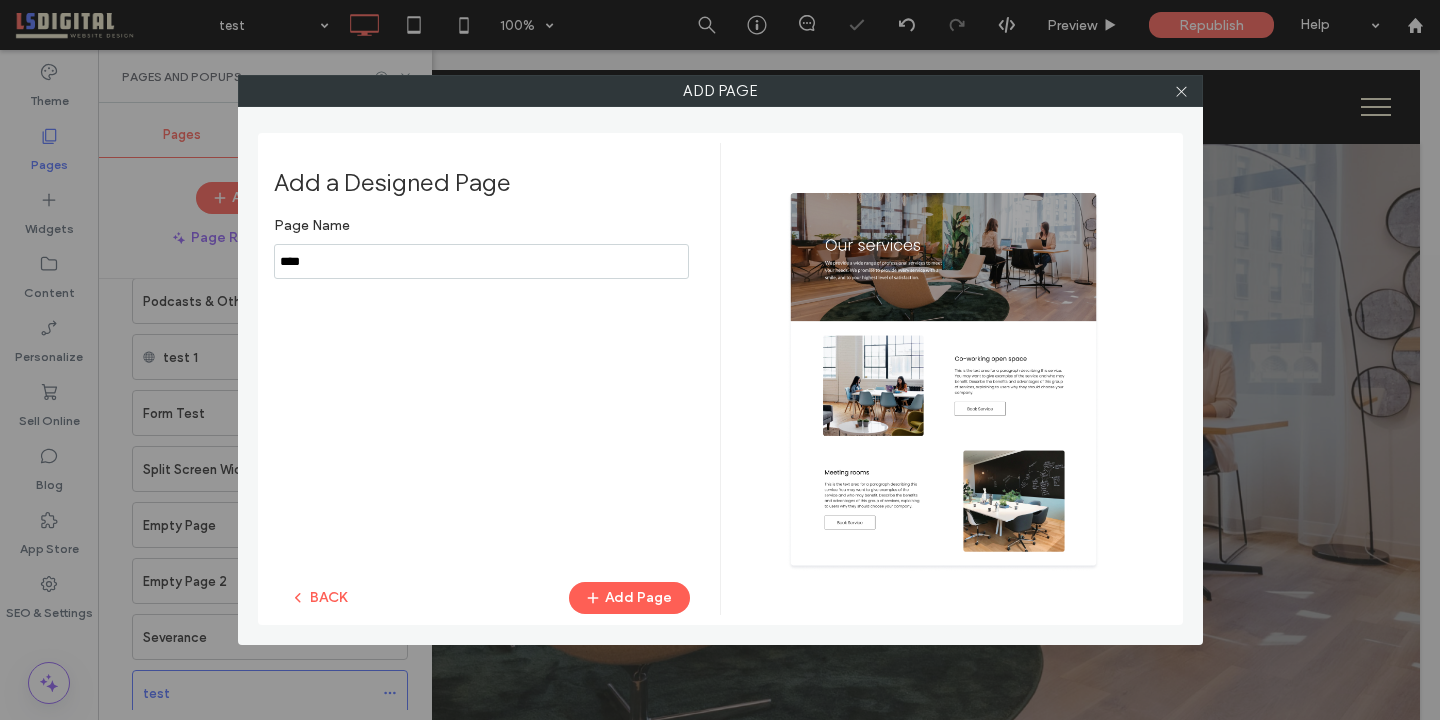 scroll, scrollTop: 0, scrollLeft: 0, axis: both 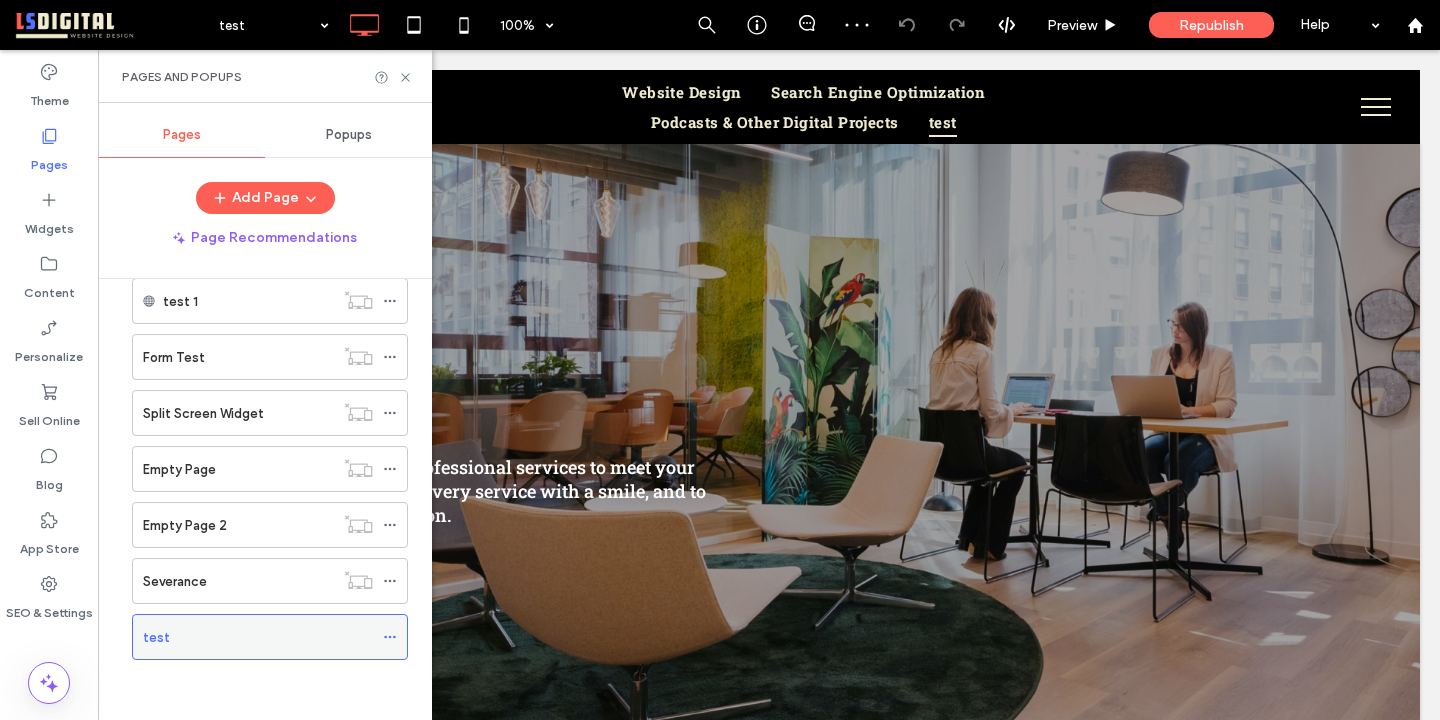 click 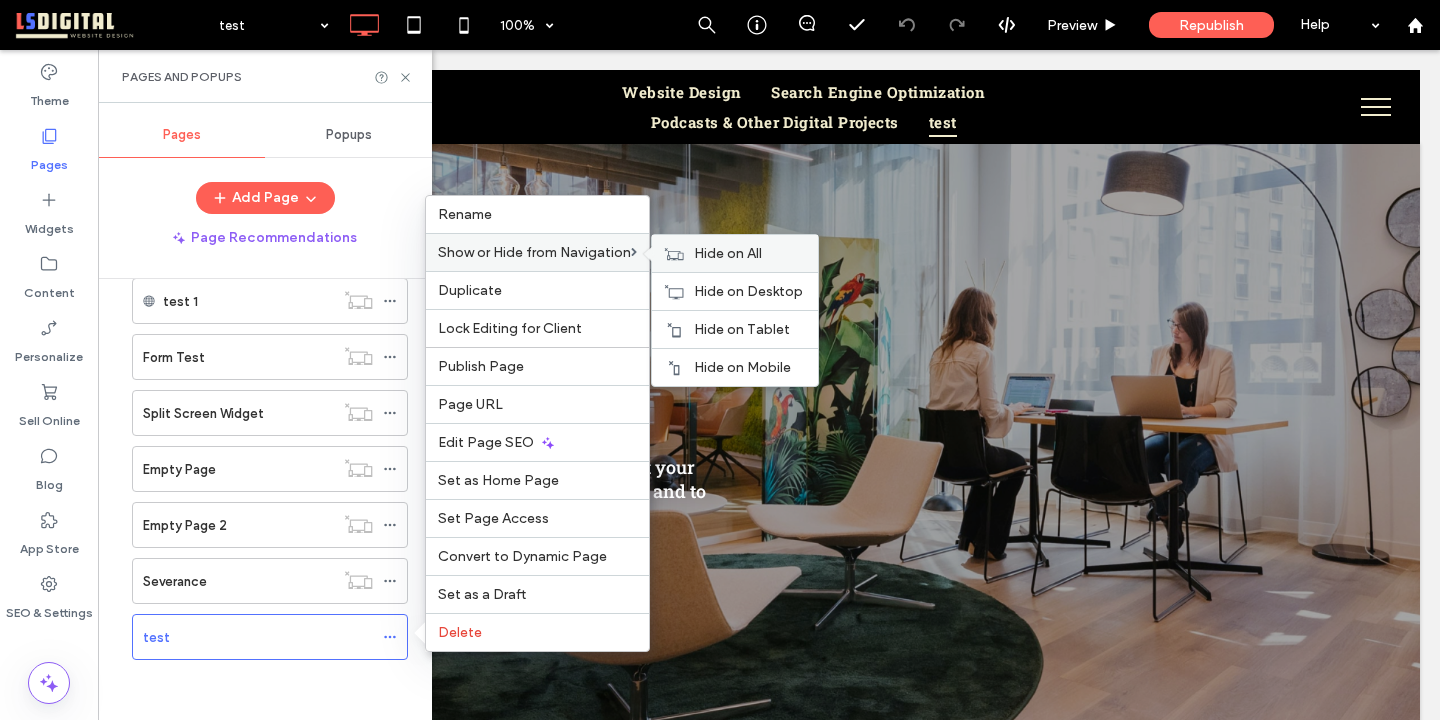 click on "Hide on All" at bounding box center (728, 253) 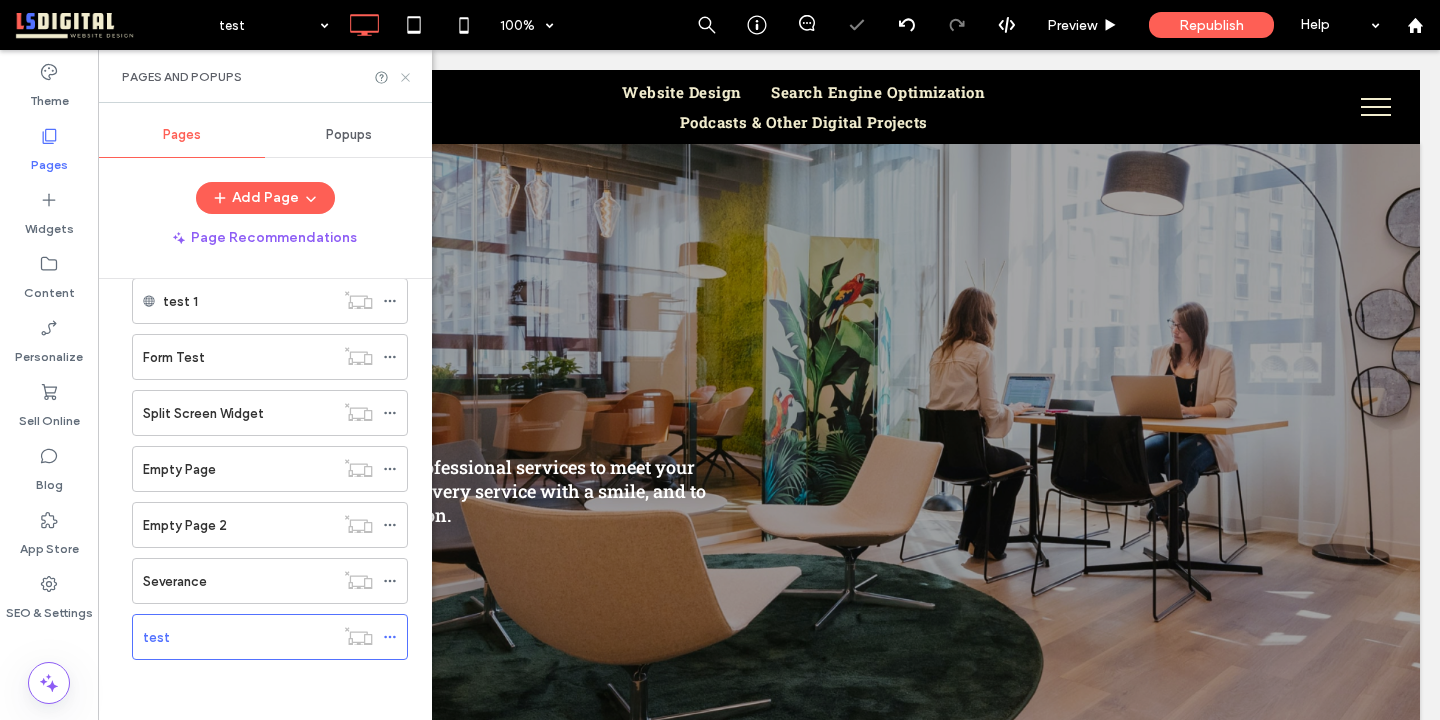 click 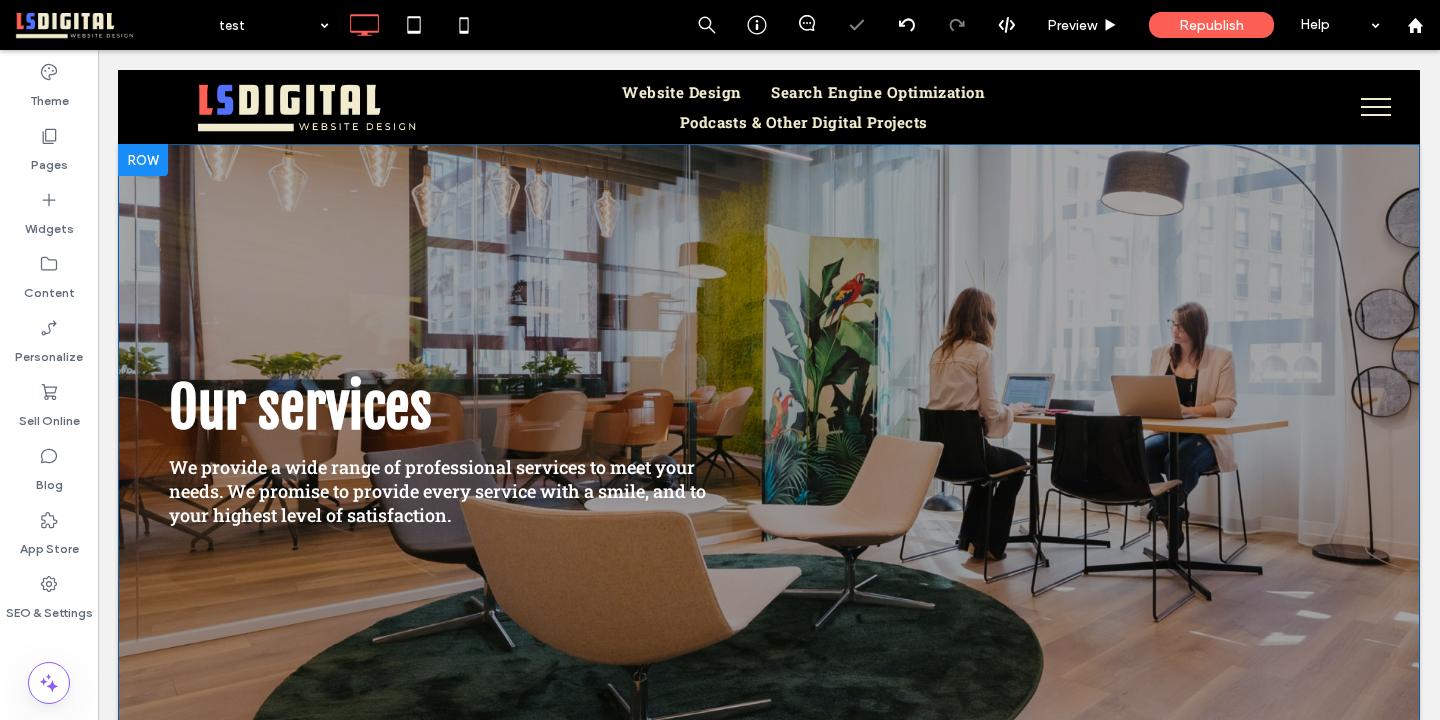 click at bounding box center (143, 160) 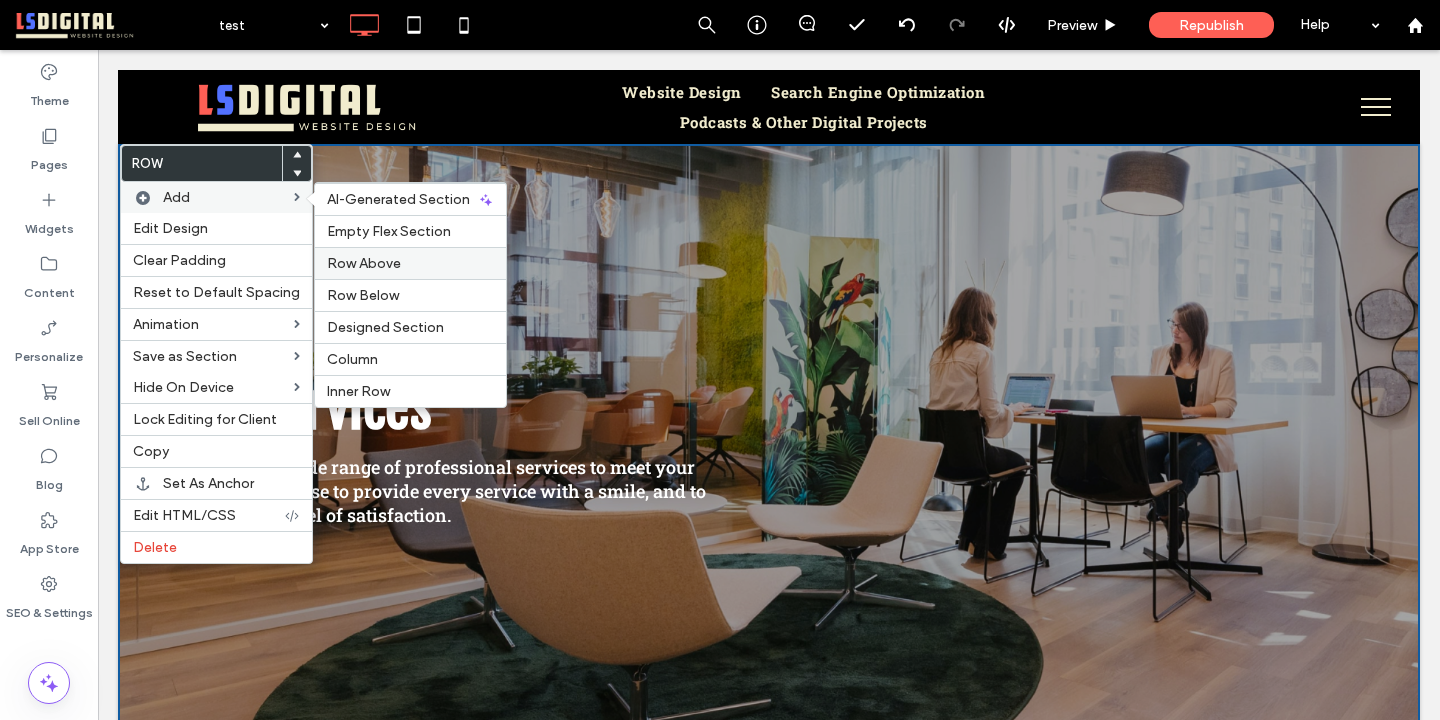 drag, startPoint x: 406, startPoint y: 269, endPoint x: 308, endPoint y: 218, distance: 110.47624 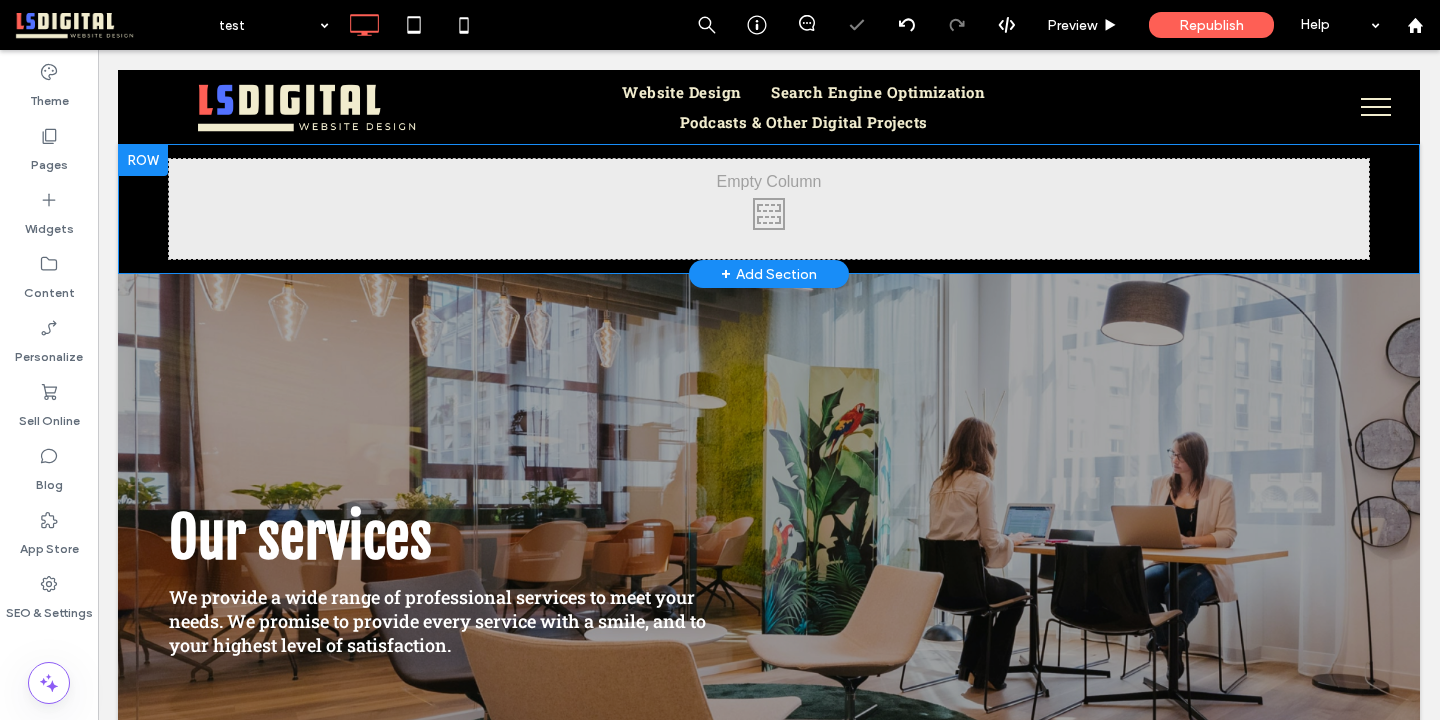 click at bounding box center (143, 160) 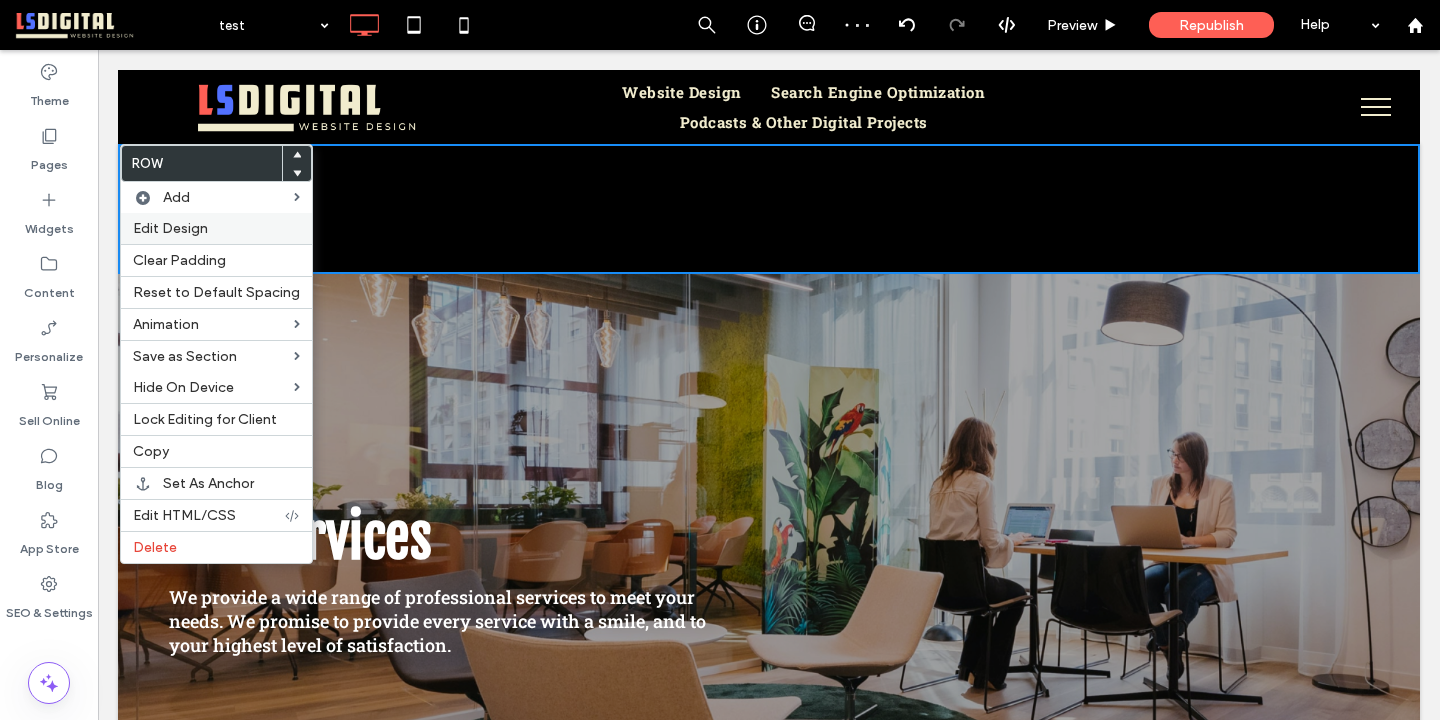 click on "Edit Design" at bounding box center (170, 228) 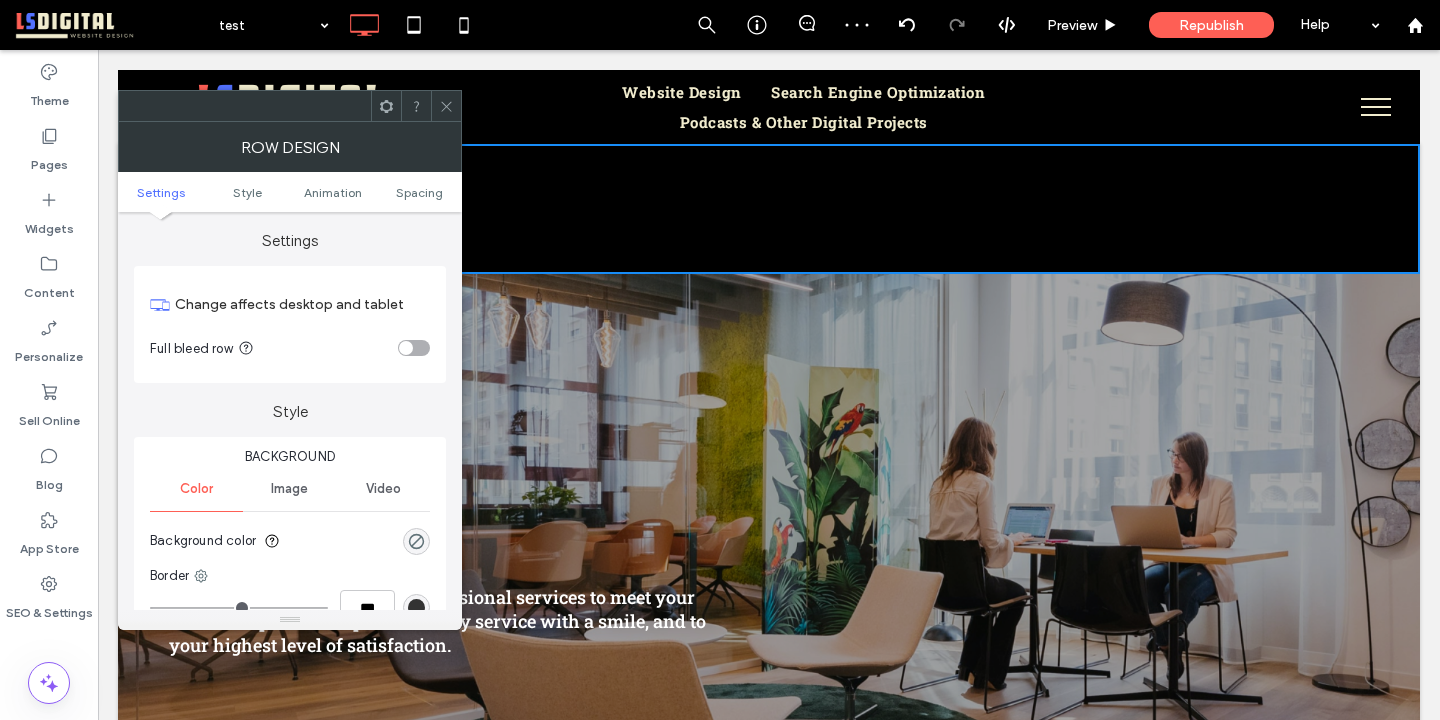 click on "Settings Style Animation Spacing" at bounding box center [290, 192] 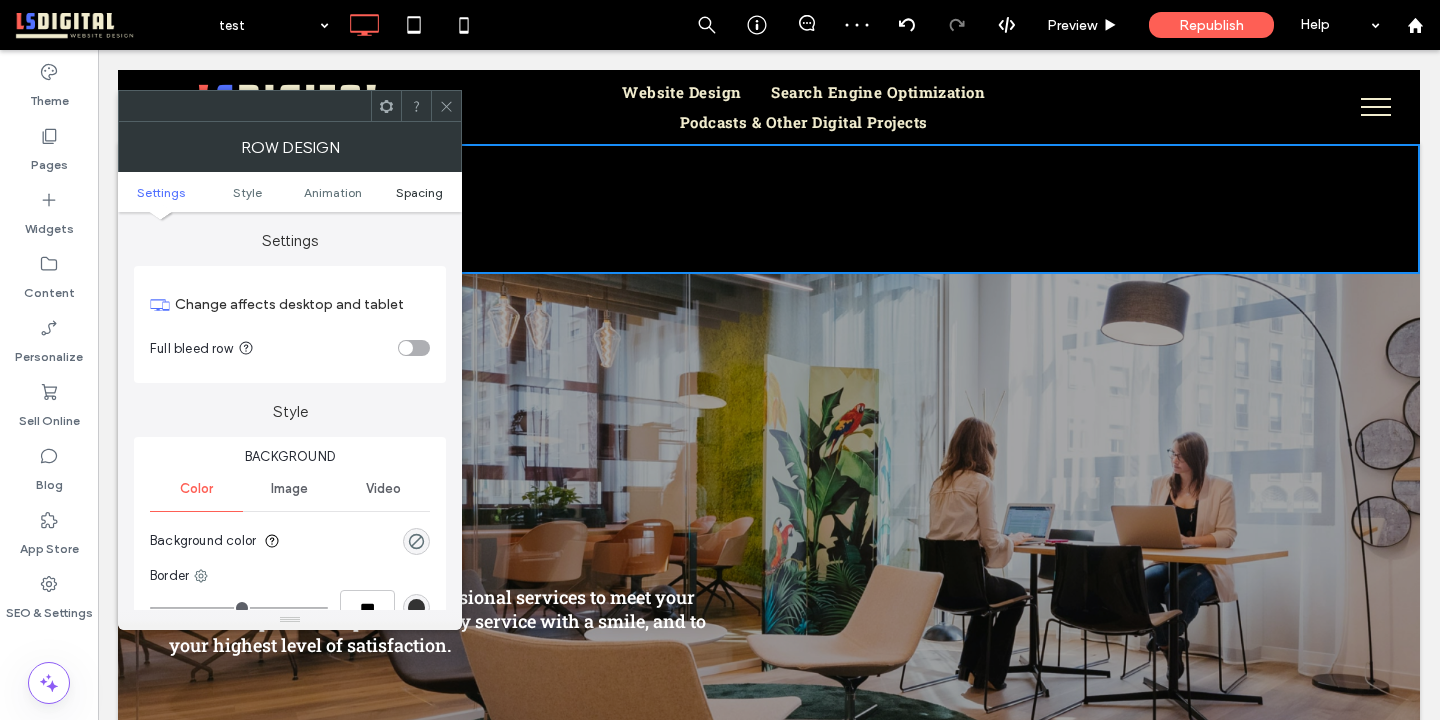 click on "Spacing" at bounding box center (419, 192) 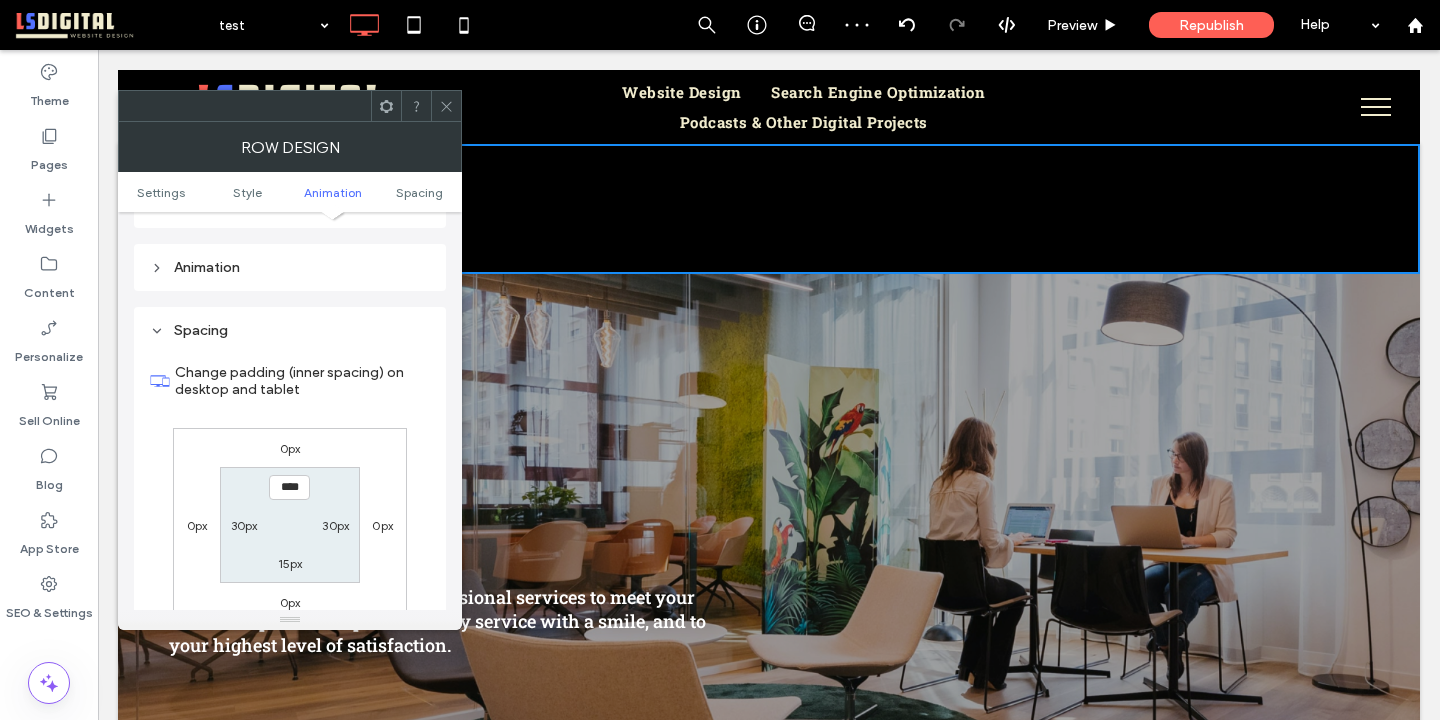 scroll, scrollTop: 566, scrollLeft: 0, axis: vertical 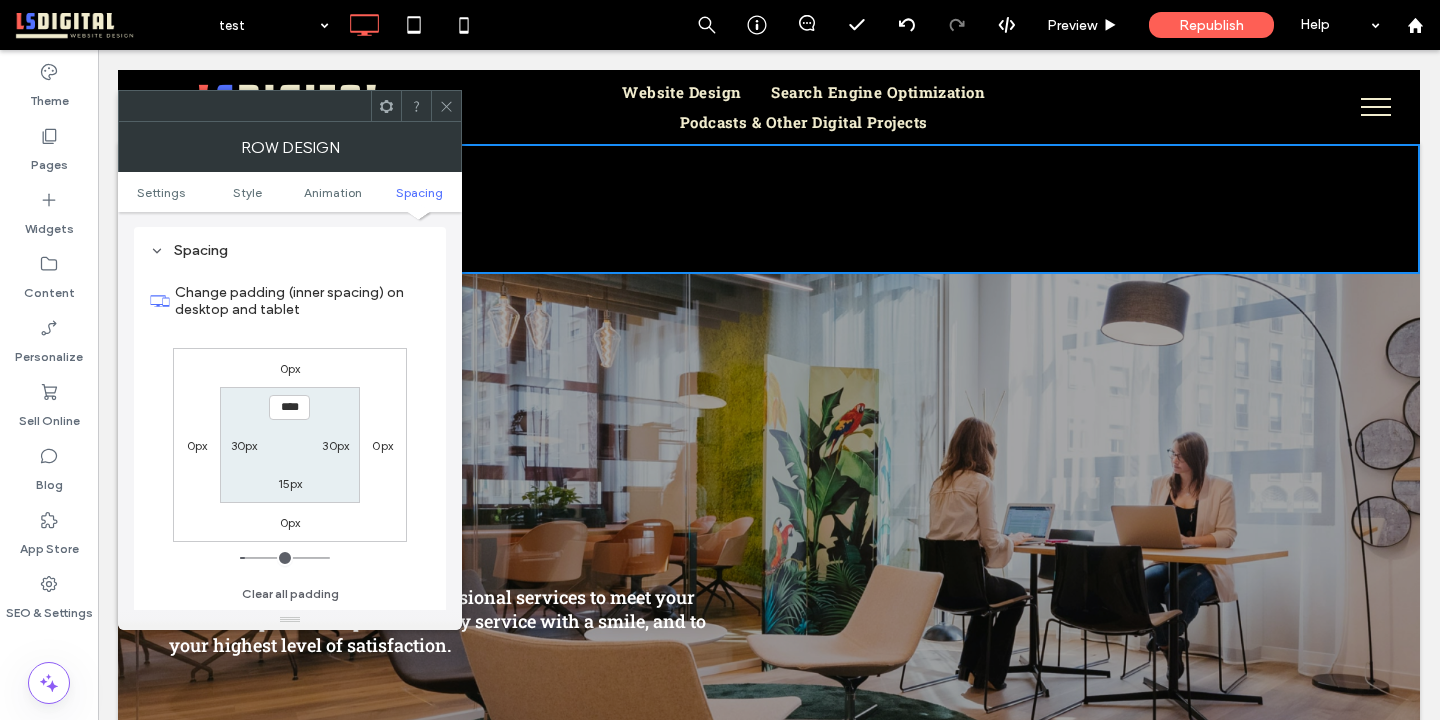 click on "30px" at bounding box center [244, 445] 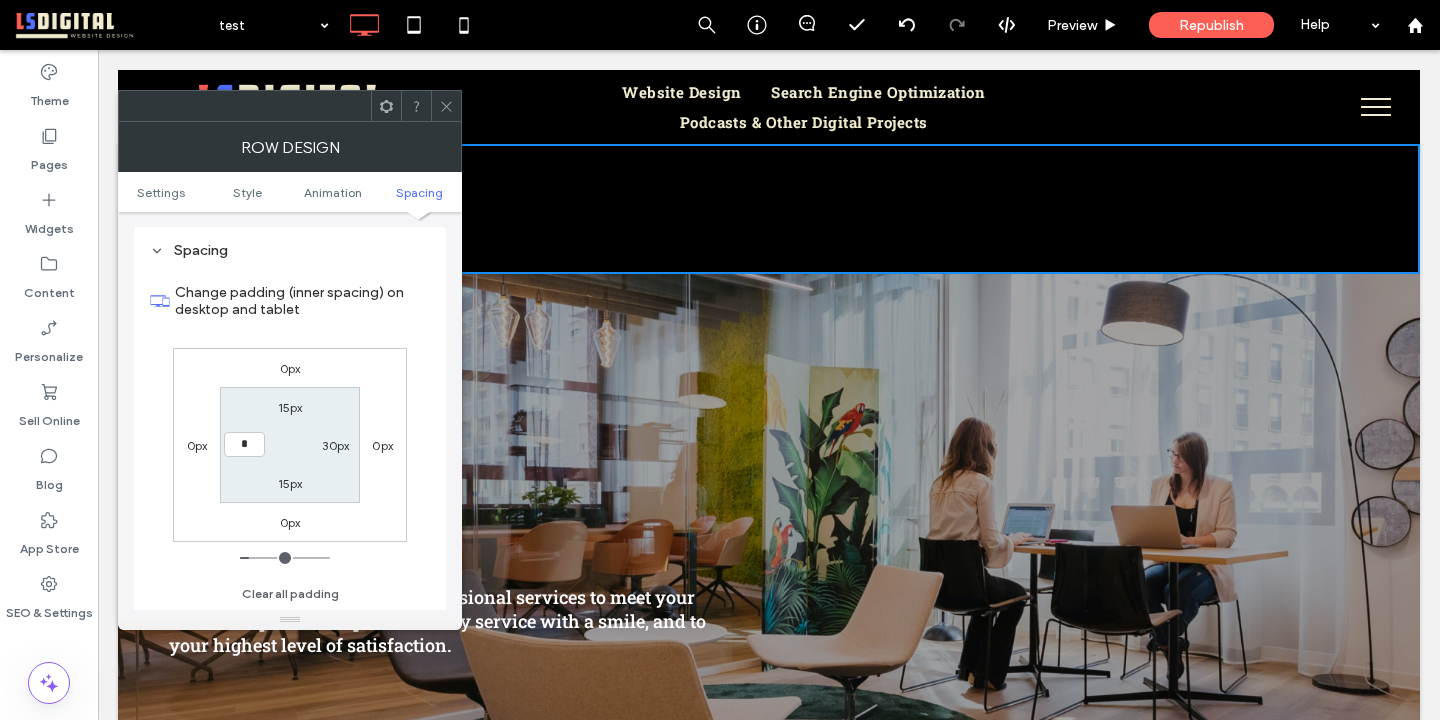 type on "*" 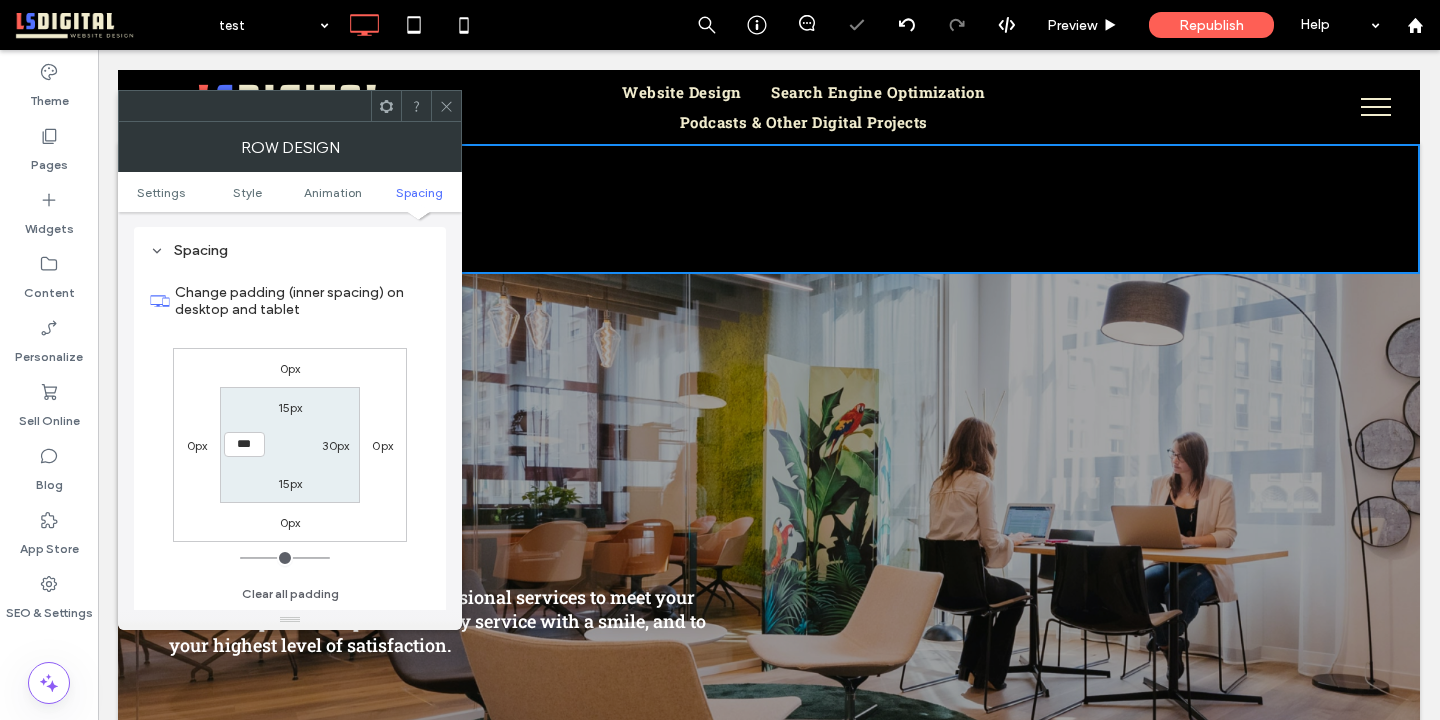 click on "30px" at bounding box center (335, 445) 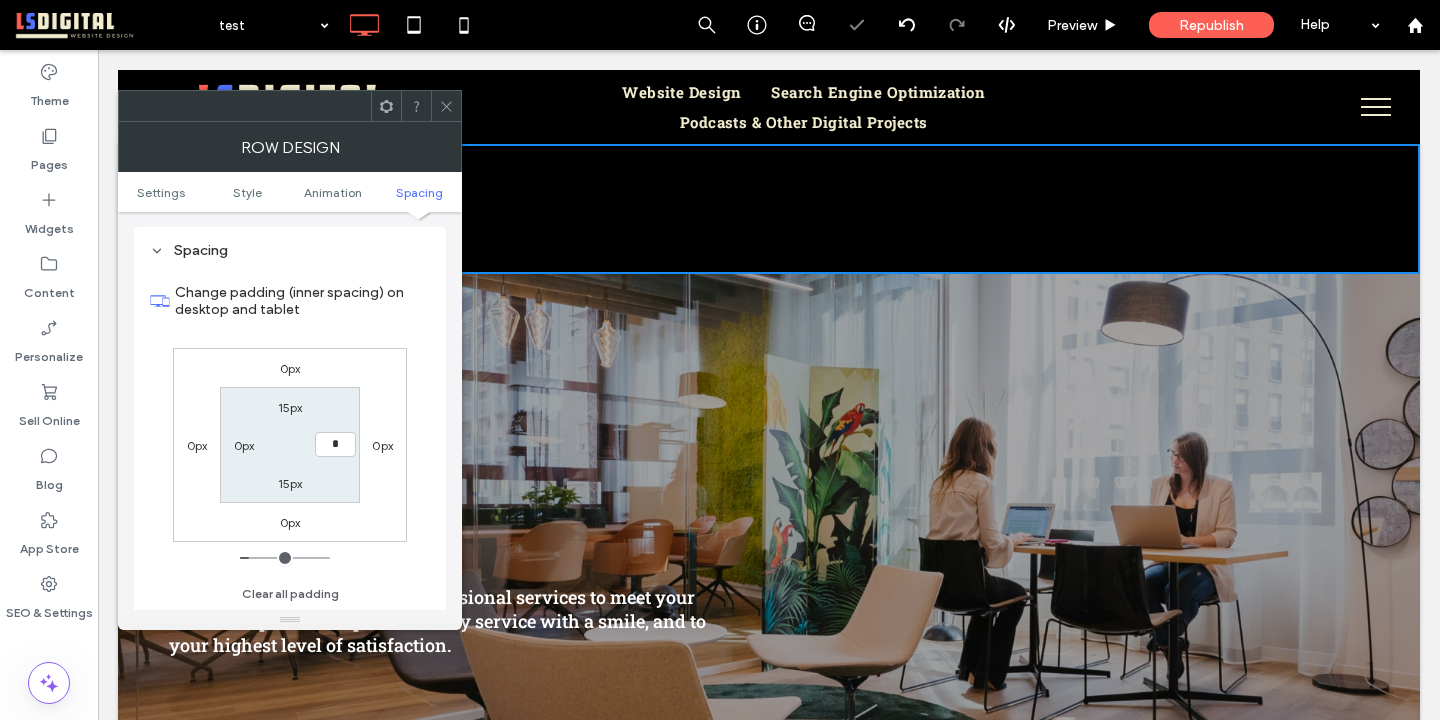 type on "*" 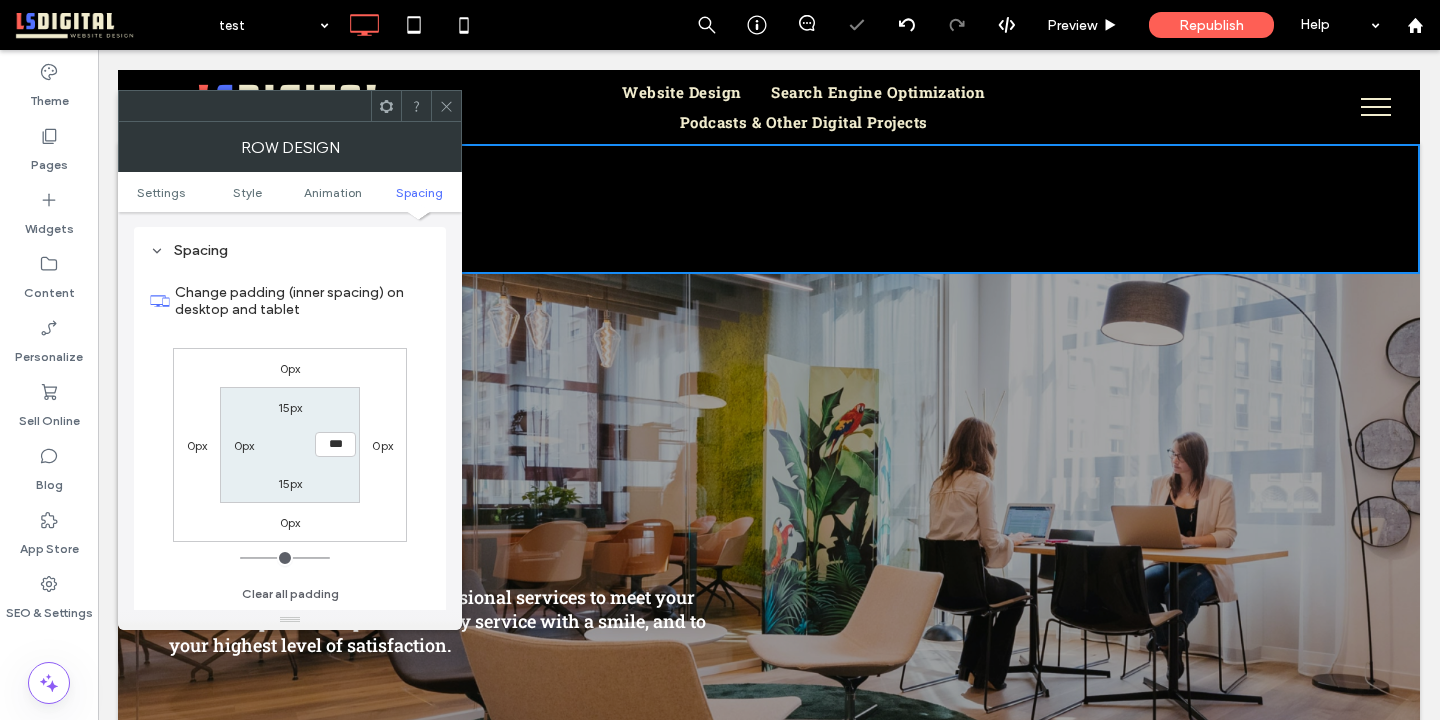 click on "15px" at bounding box center [290, 407] 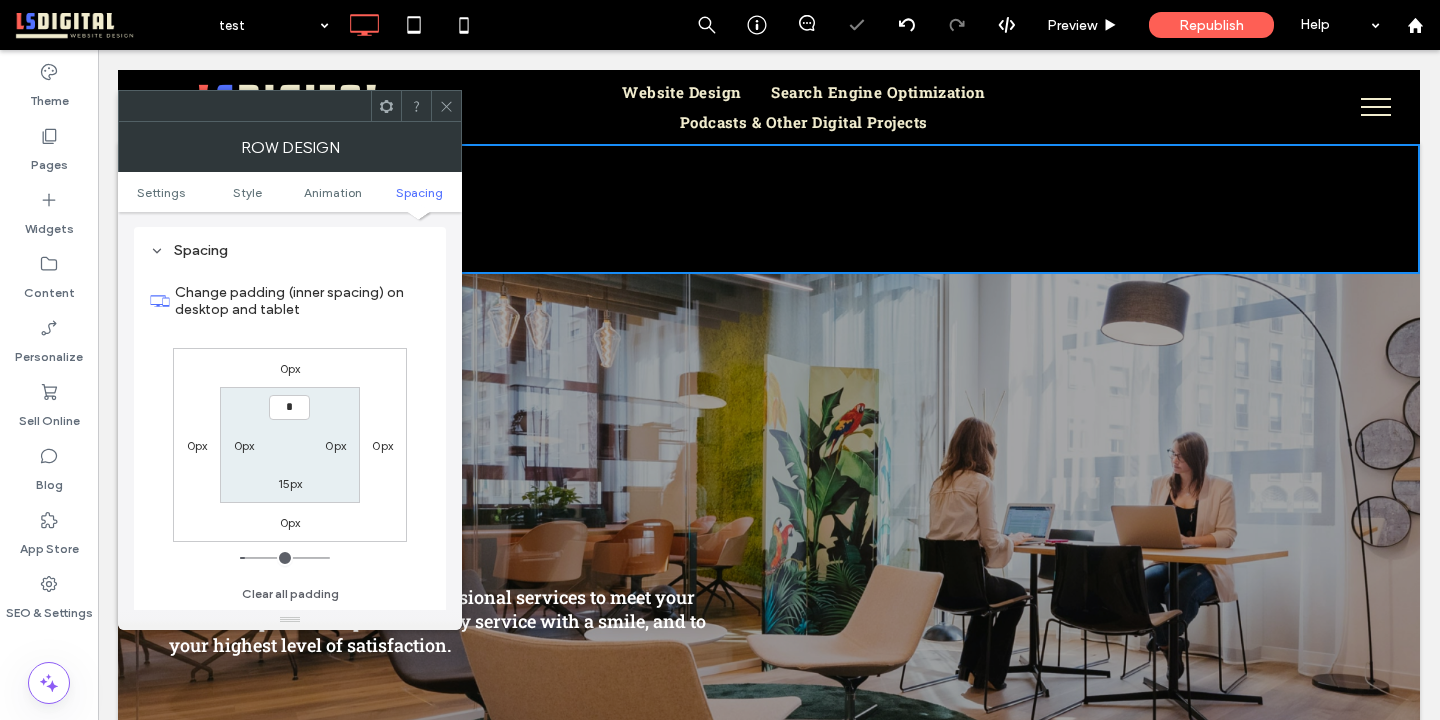 type on "*" 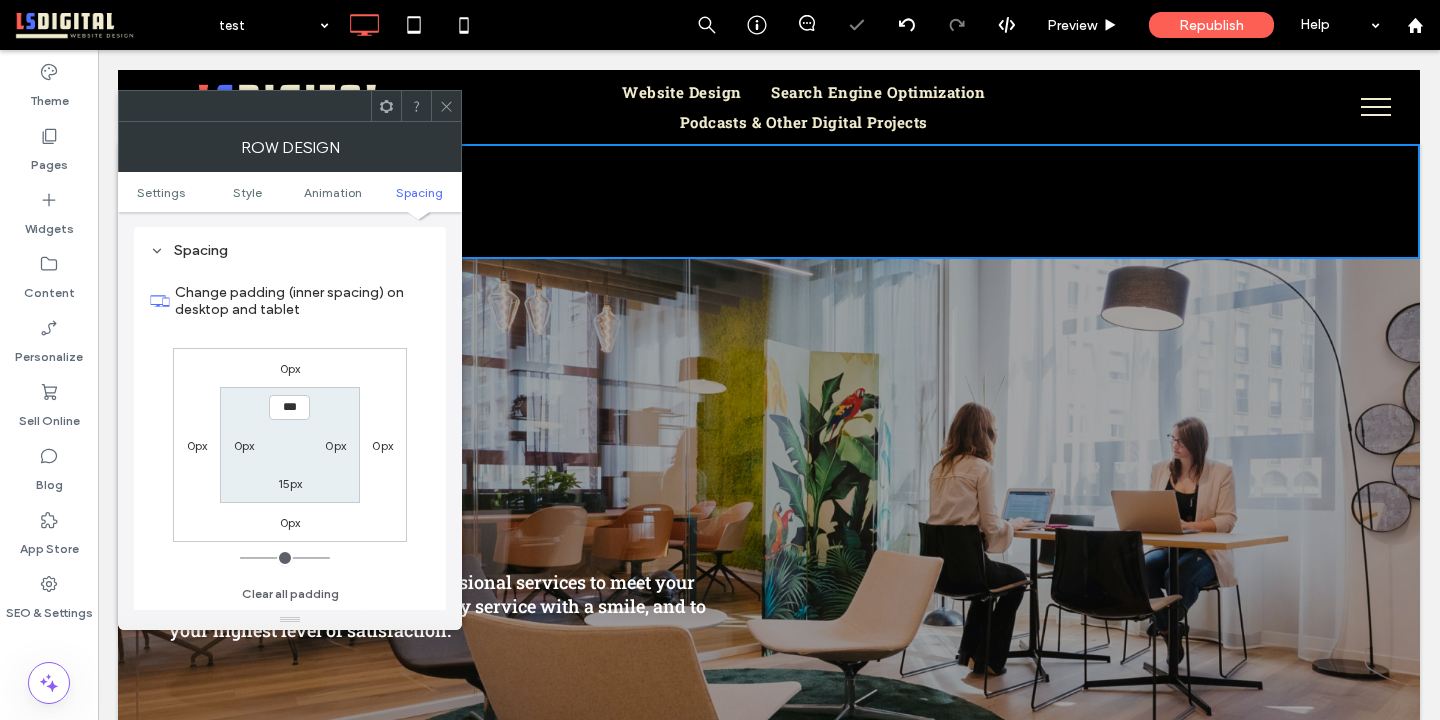 click on "15px" at bounding box center (290, 483) 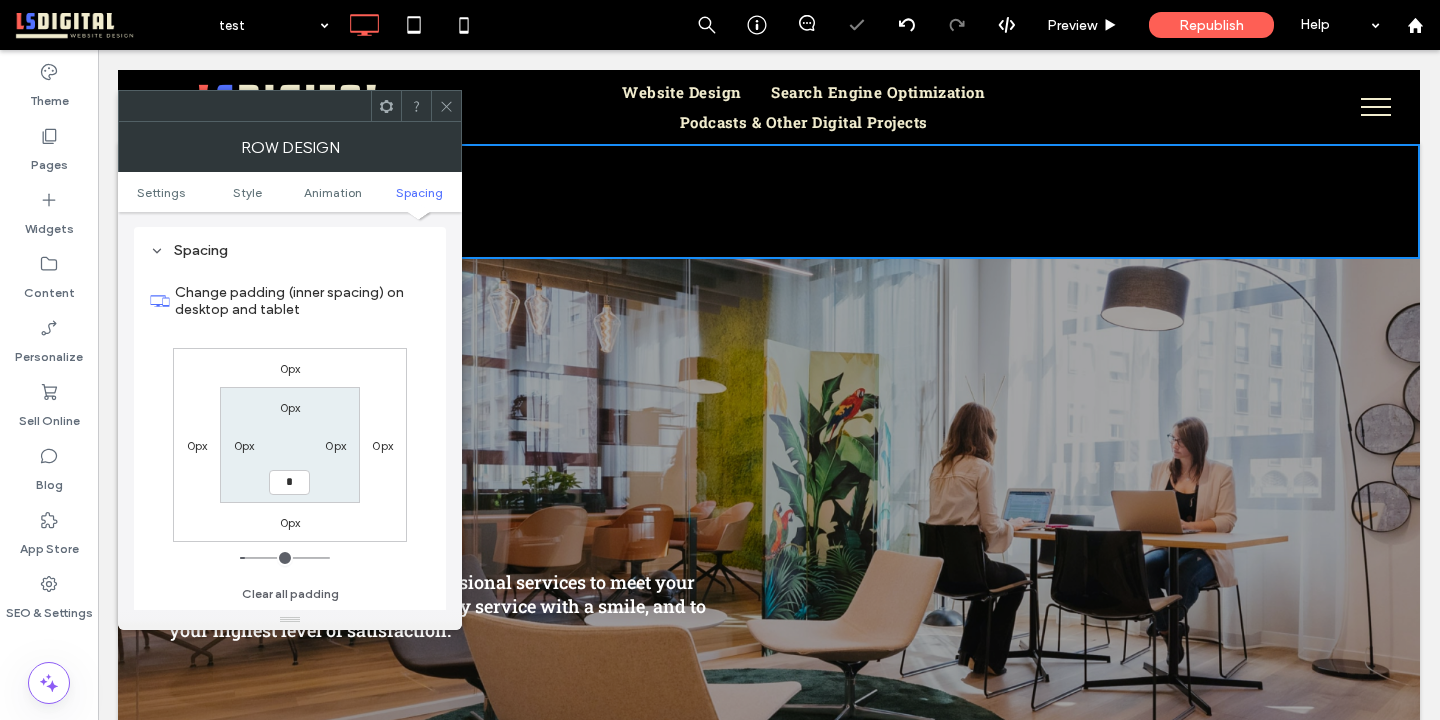 type on "*" 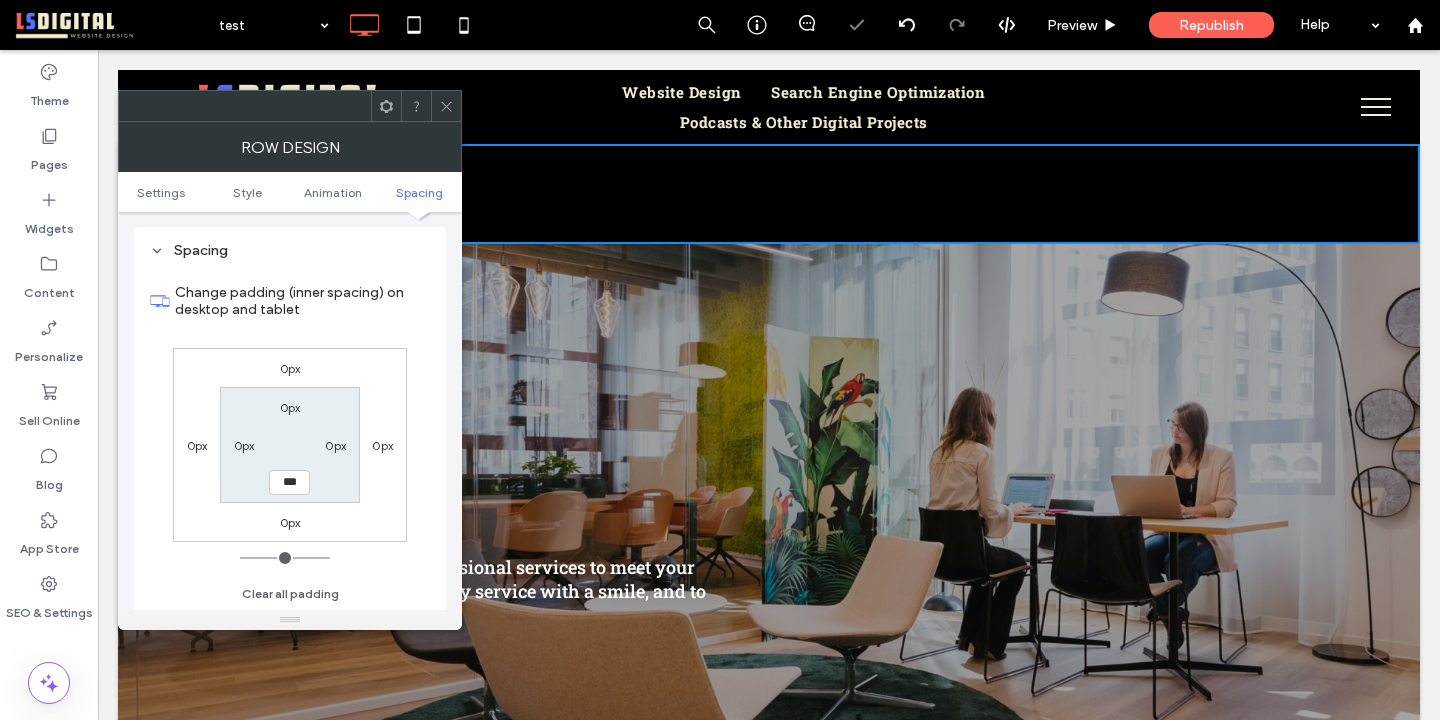 click 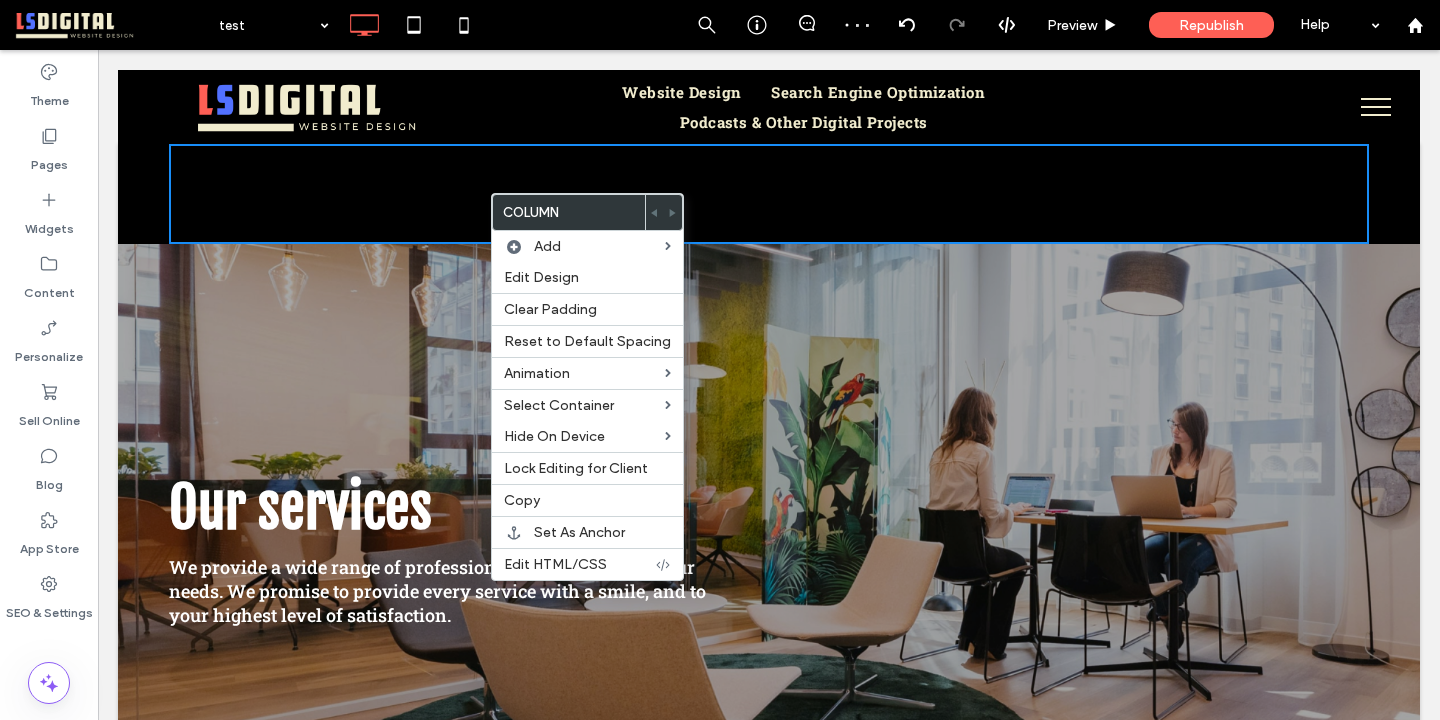 click on "Click To Paste     Click To Paste" at bounding box center (769, 194) 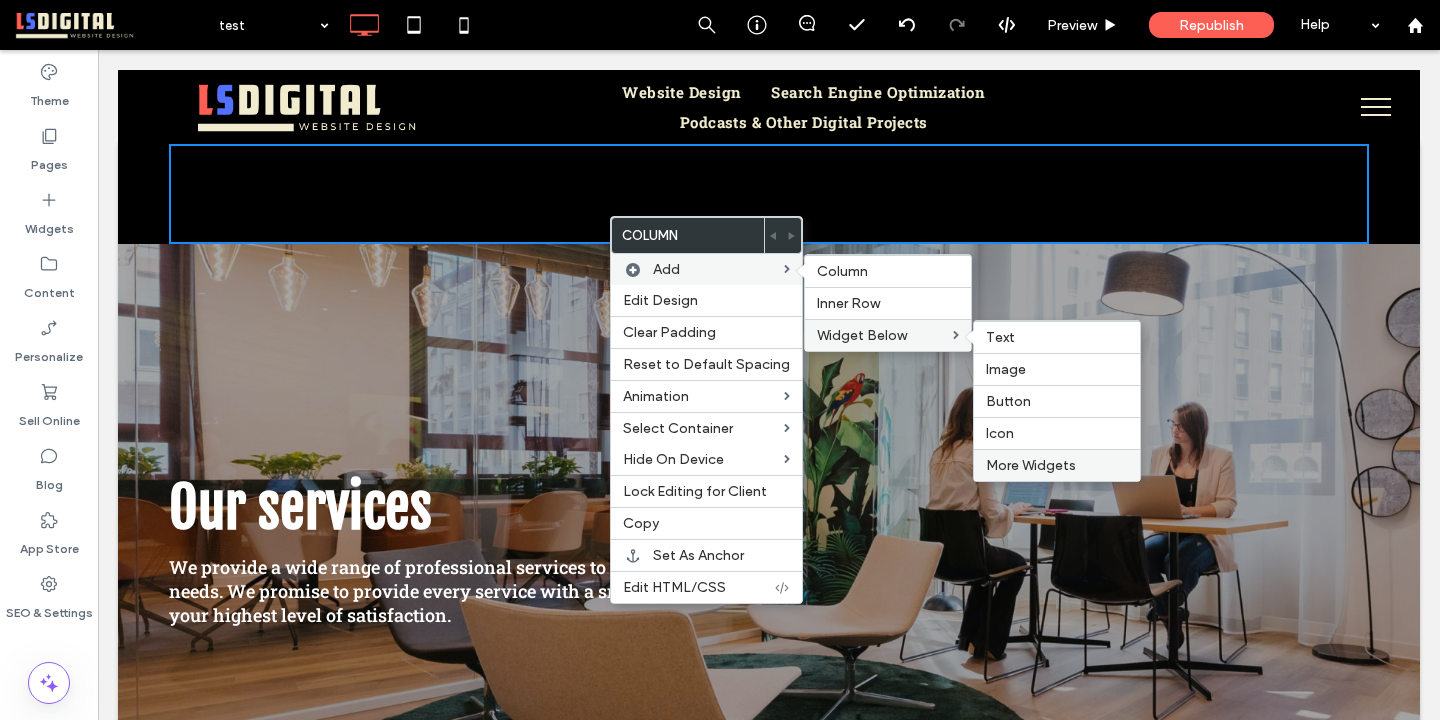 click on "More Widgets" at bounding box center [1031, 465] 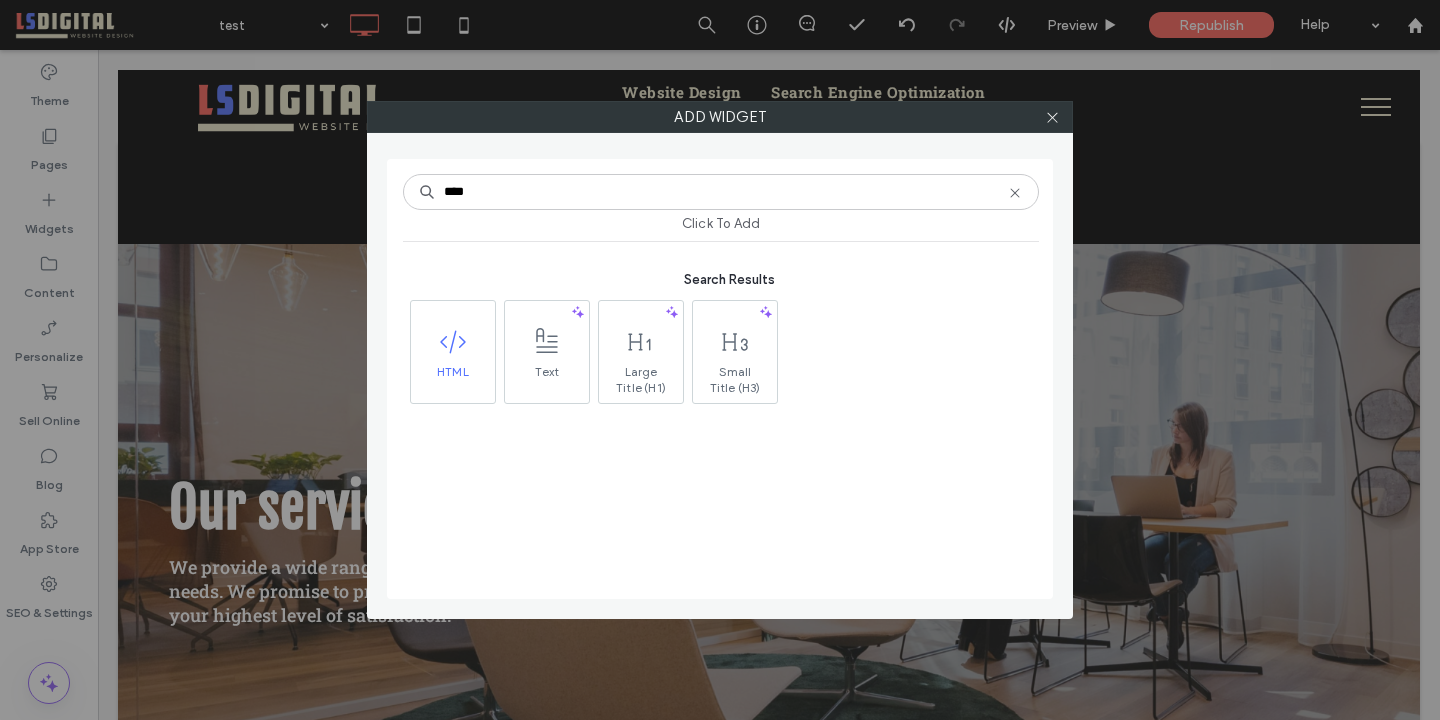 type on "****" 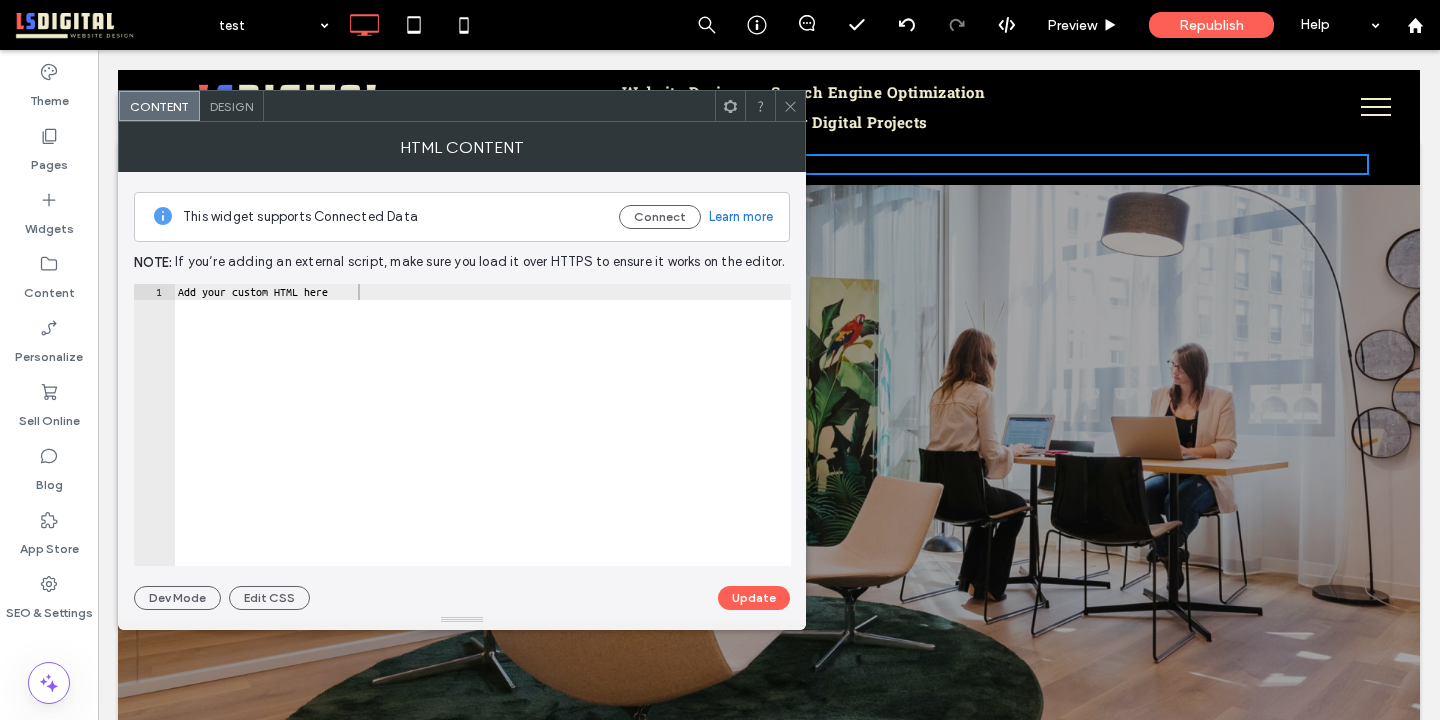 type on "**********" 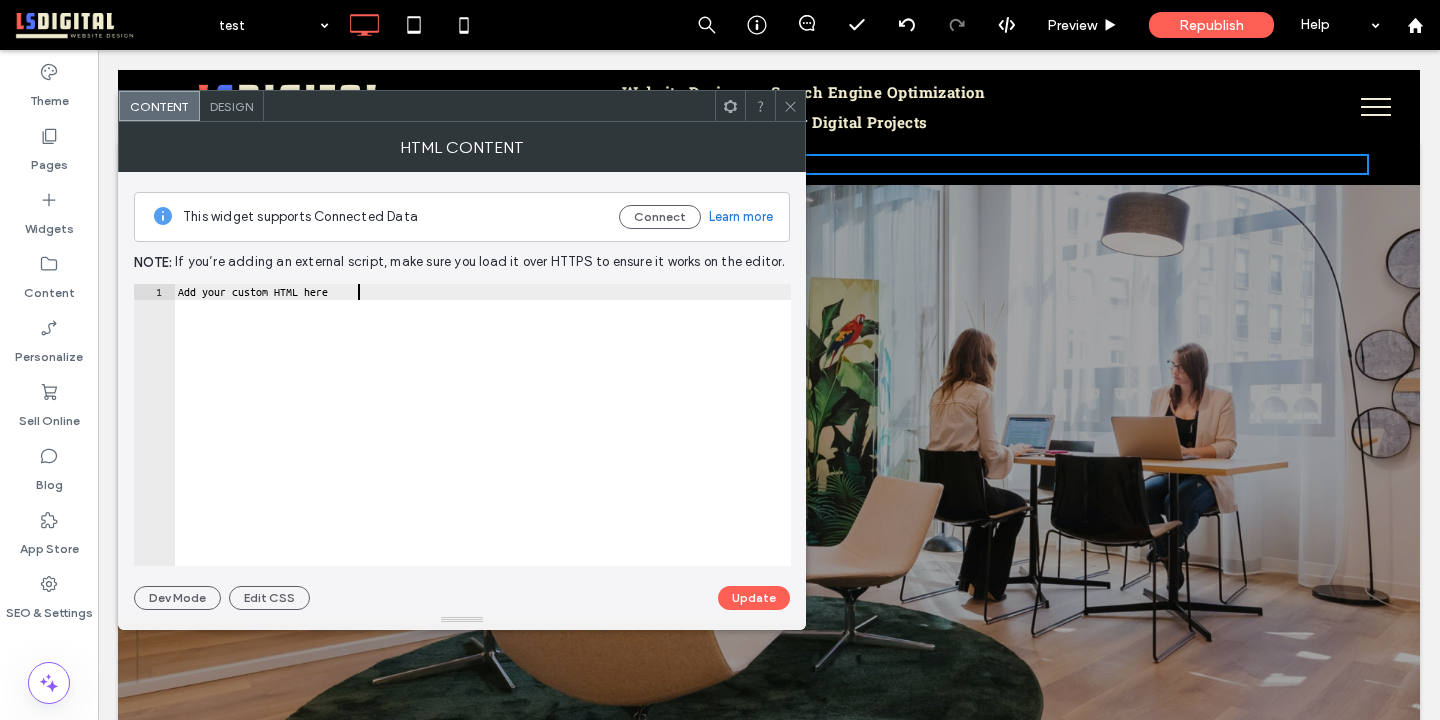 drag, startPoint x: 437, startPoint y: 299, endPoint x: 380, endPoint y: 271, distance: 63.505905 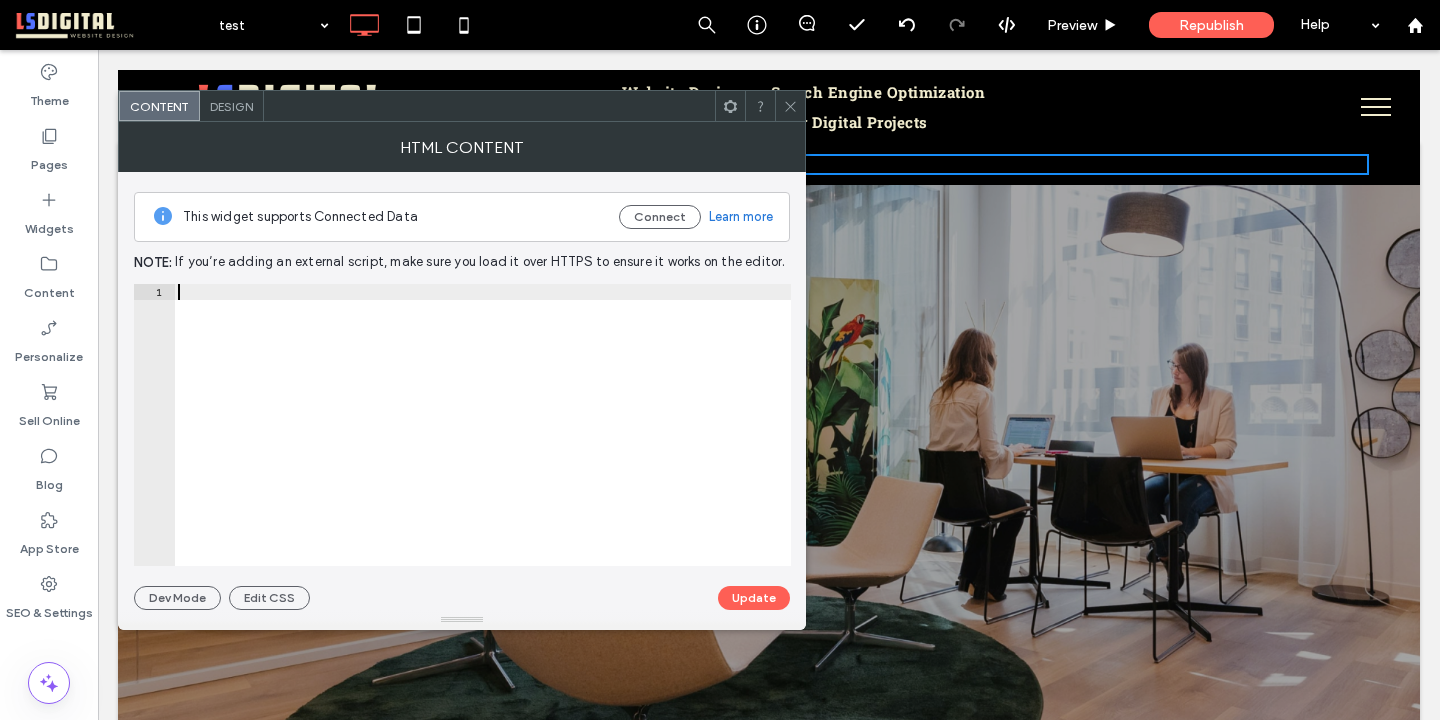 paste on "**********" 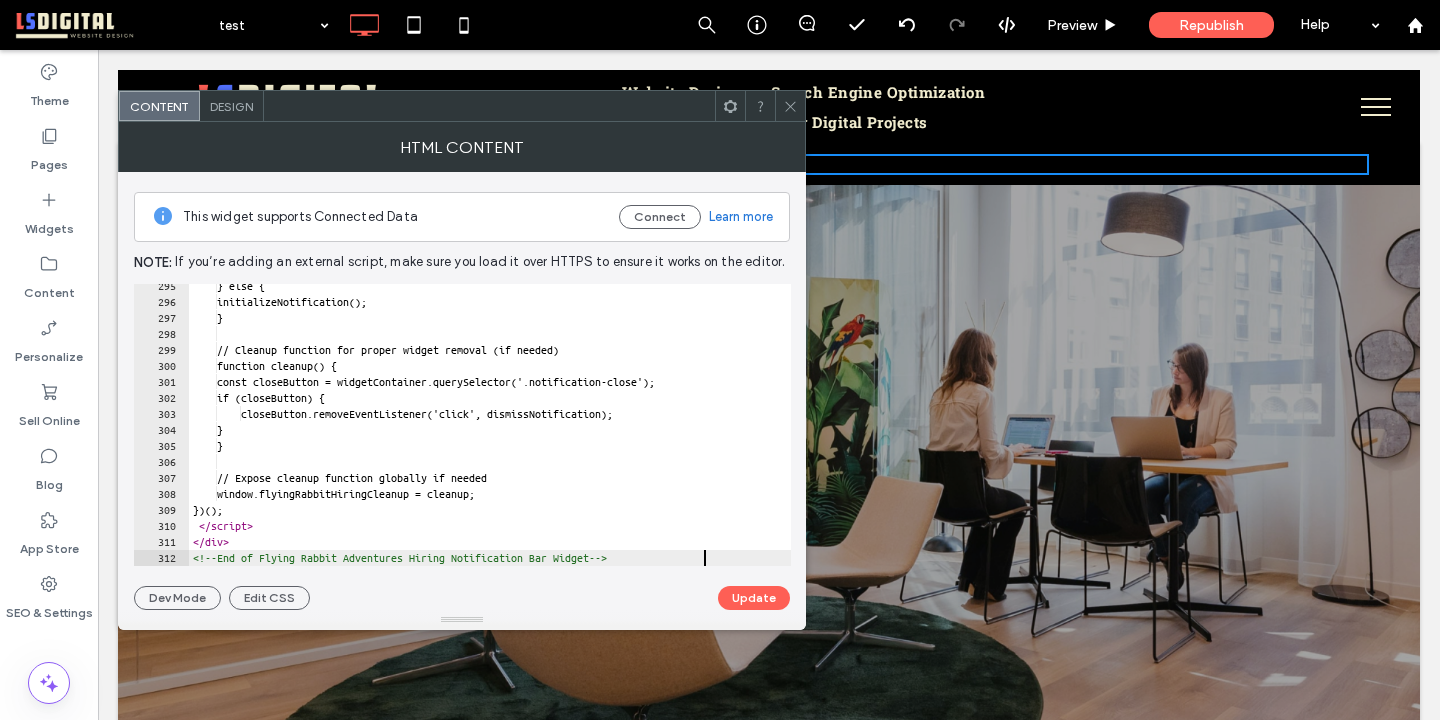 scroll, scrollTop: 4710, scrollLeft: 0, axis: vertical 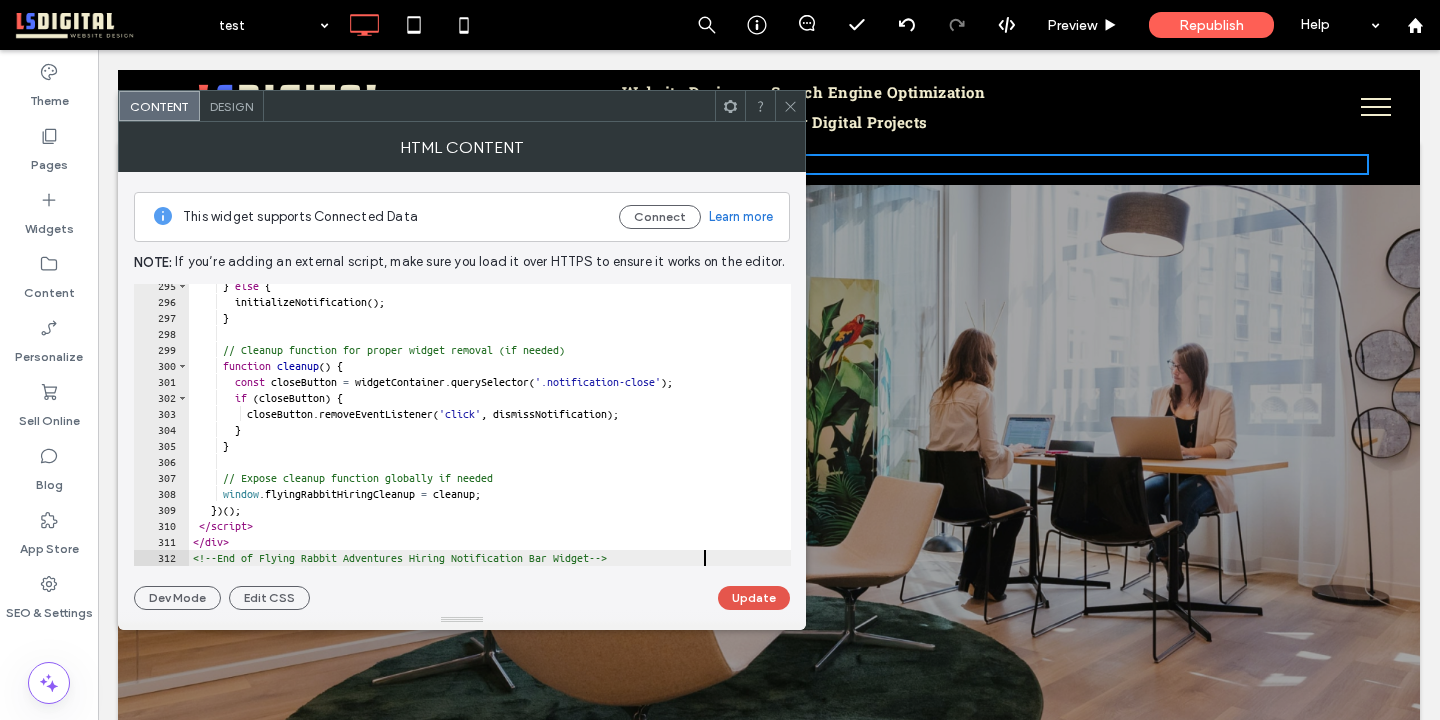 click on "Update" at bounding box center (754, 598) 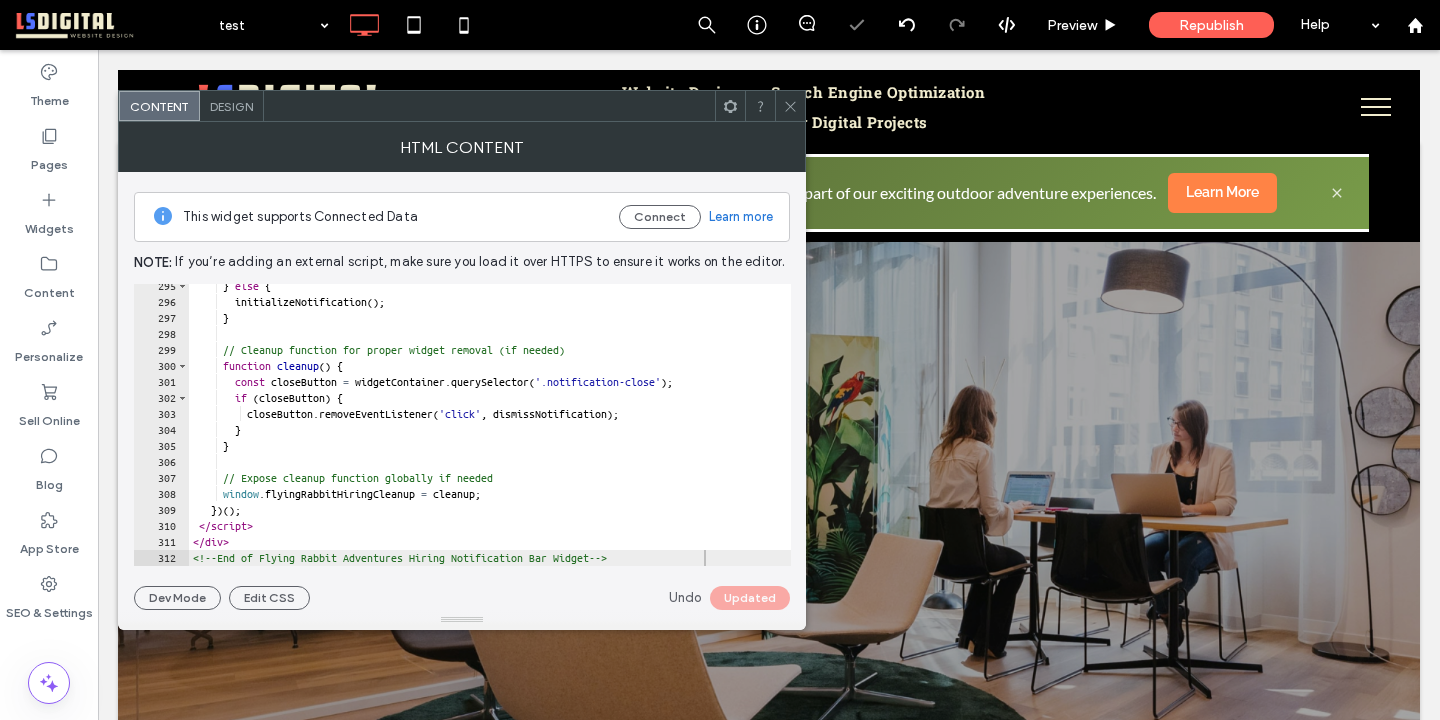 click 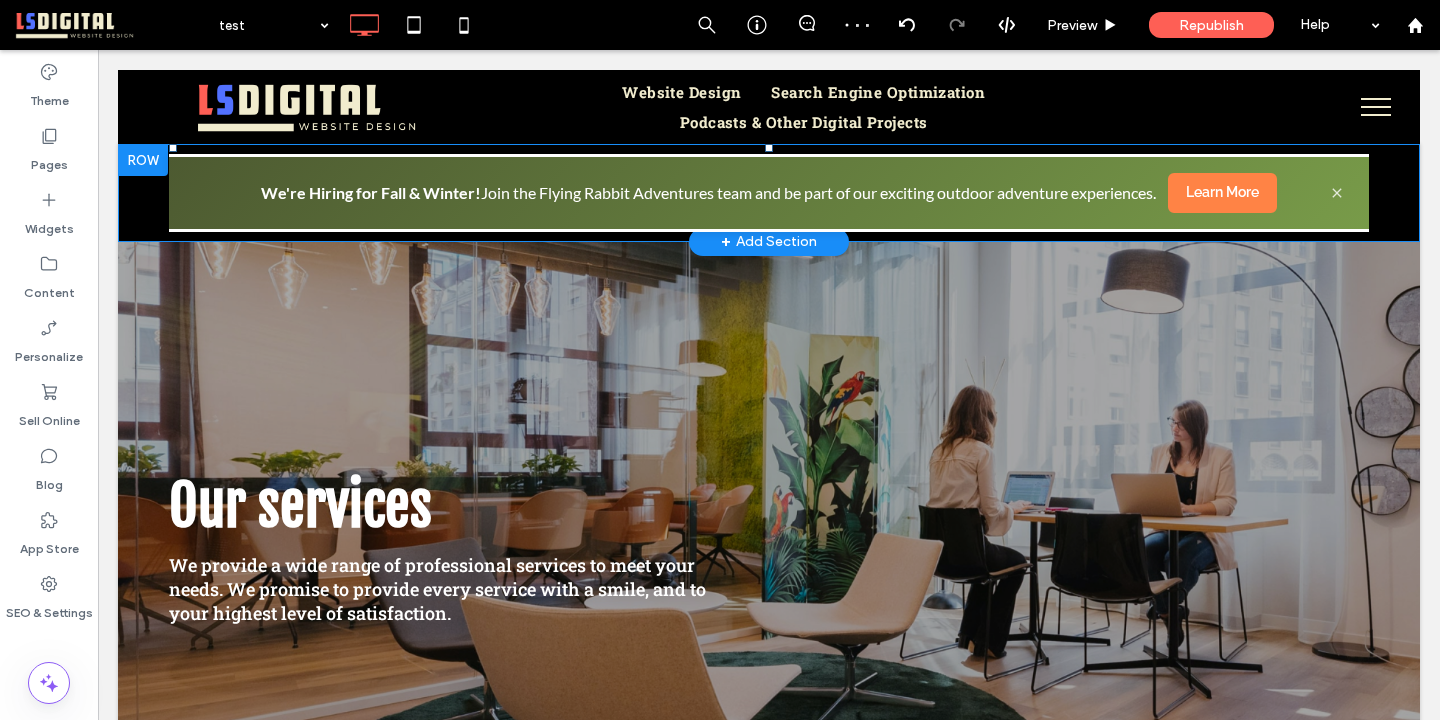 click on "Click To Paste     Click To Paste
We're Hiring for Fall & Winter!
Join the Flying Rabbit Adventures team and be part of our exciting outdoor adventure experiences.
Learn More
Row + Add Section" at bounding box center [769, 193] 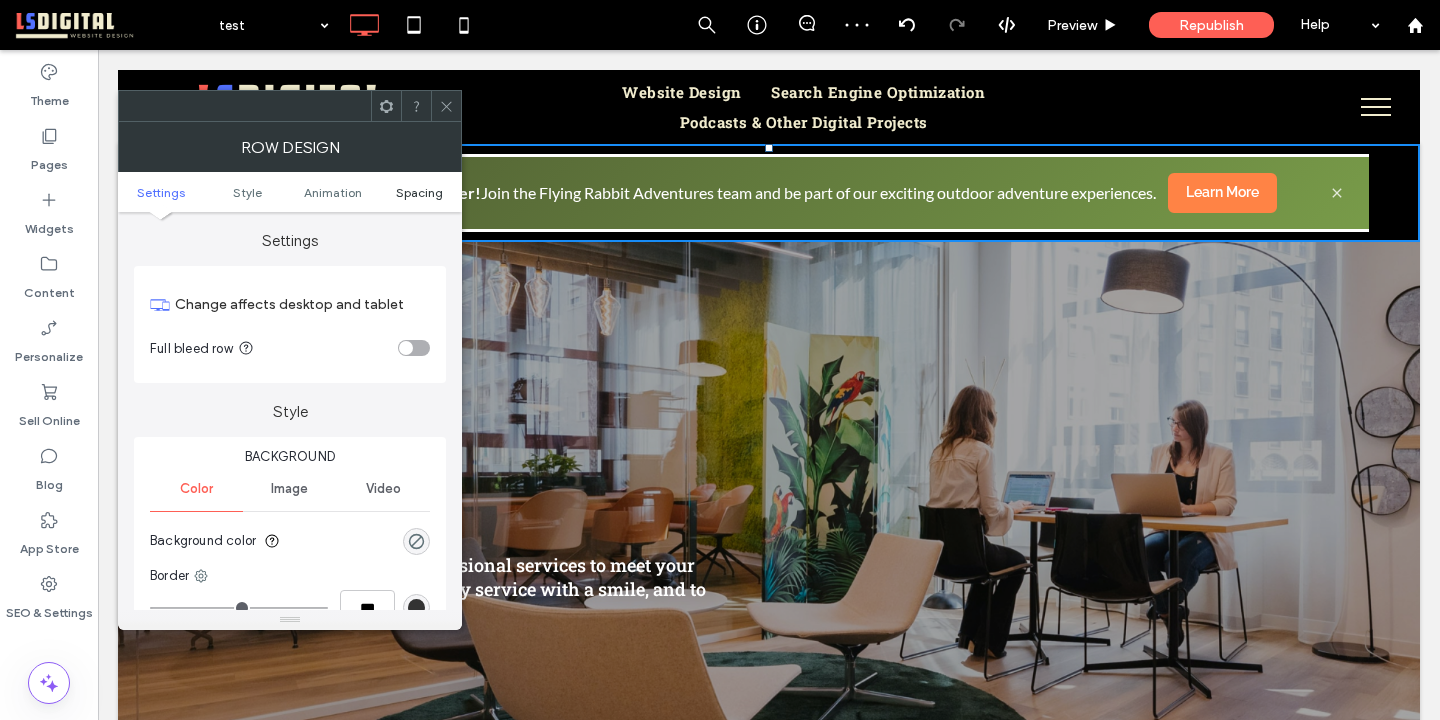 click on "Spacing" at bounding box center [419, 192] 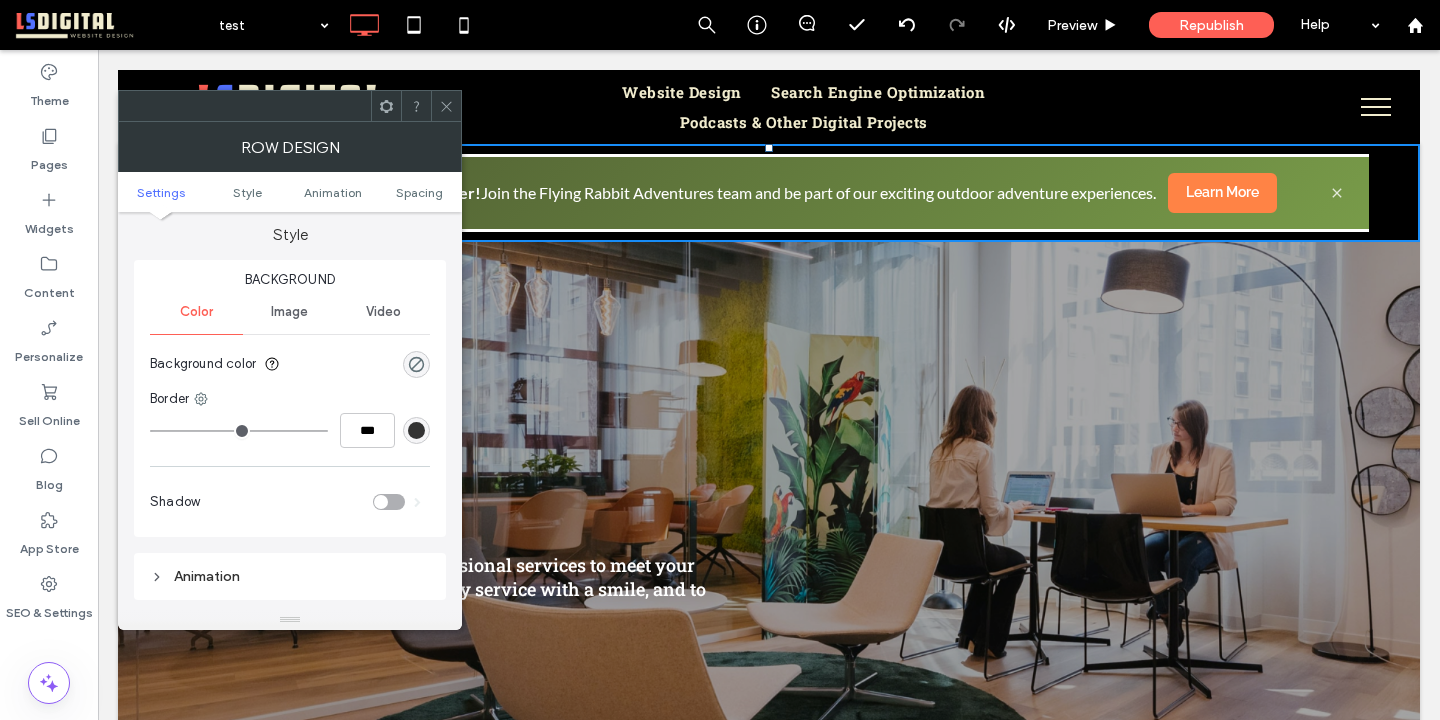 scroll, scrollTop: 0, scrollLeft: 0, axis: both 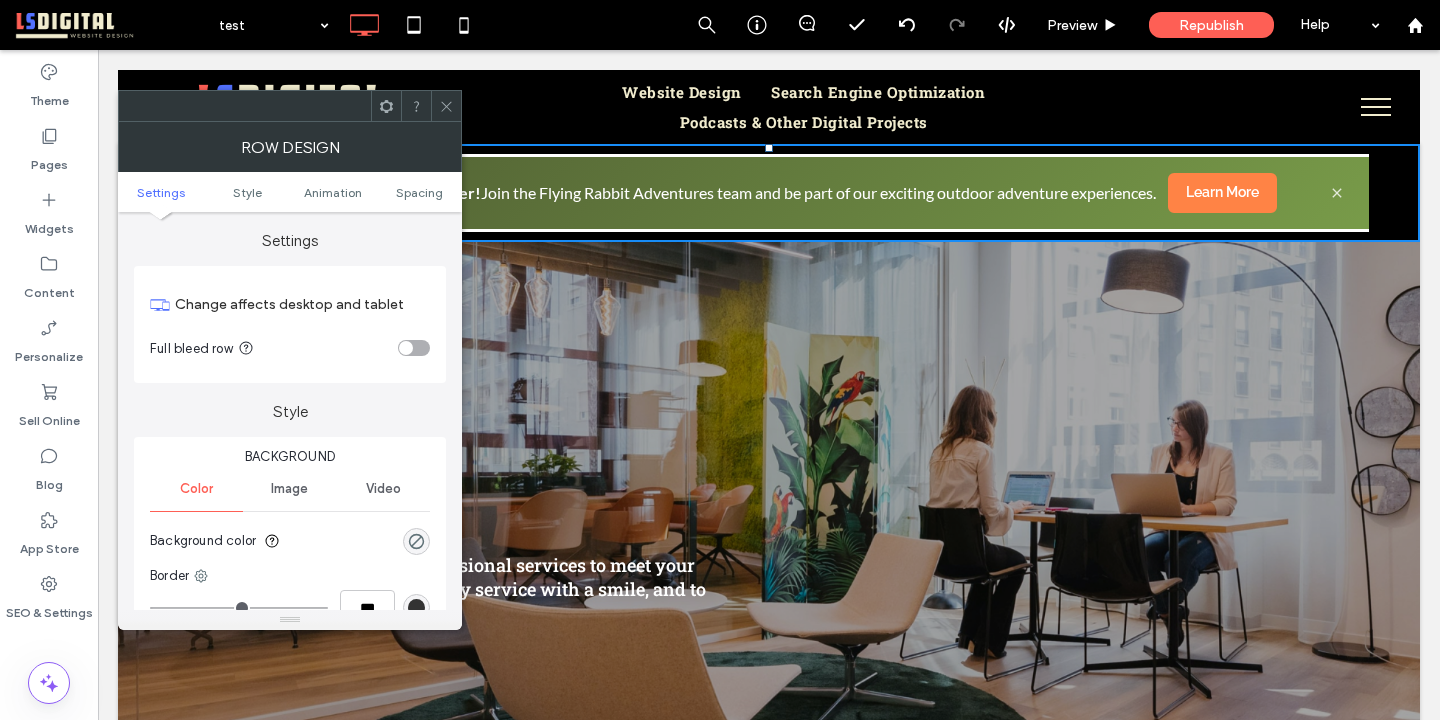 click at bounding box center [406, 348] 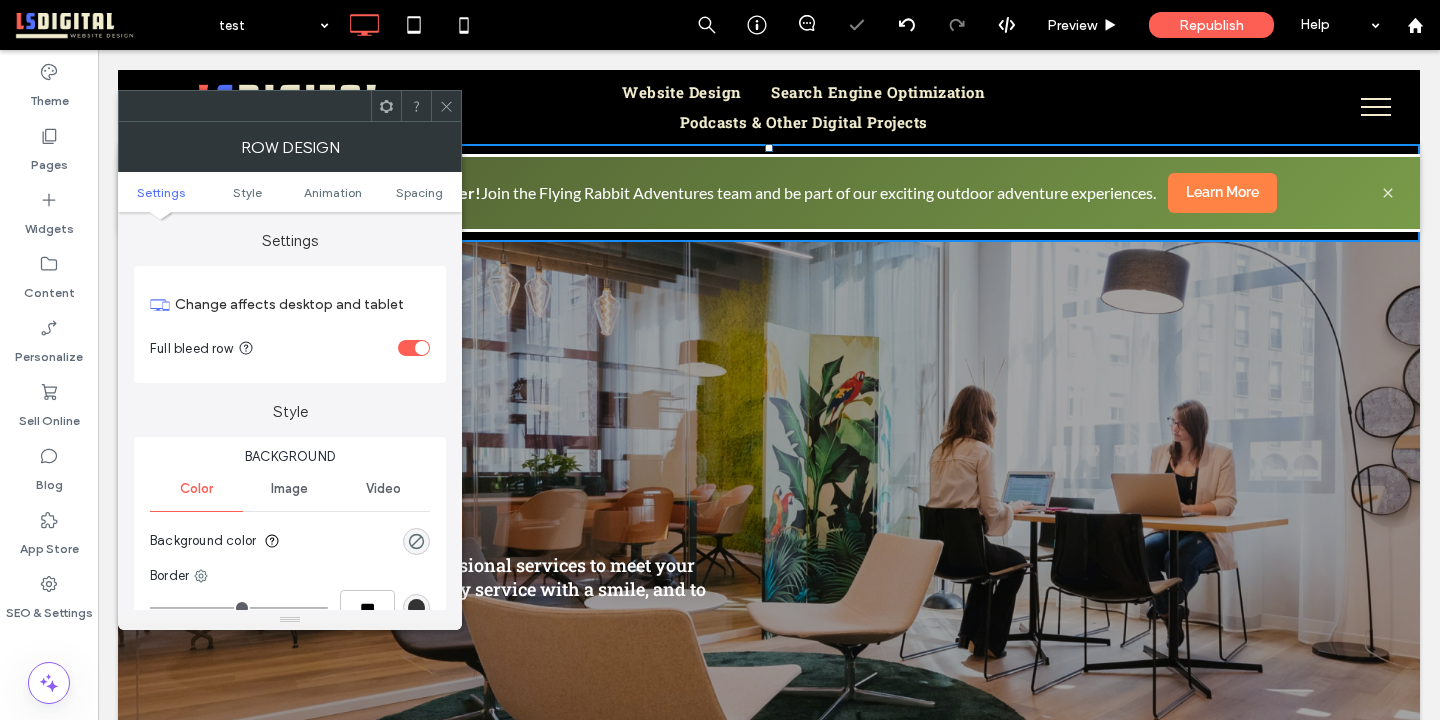 click 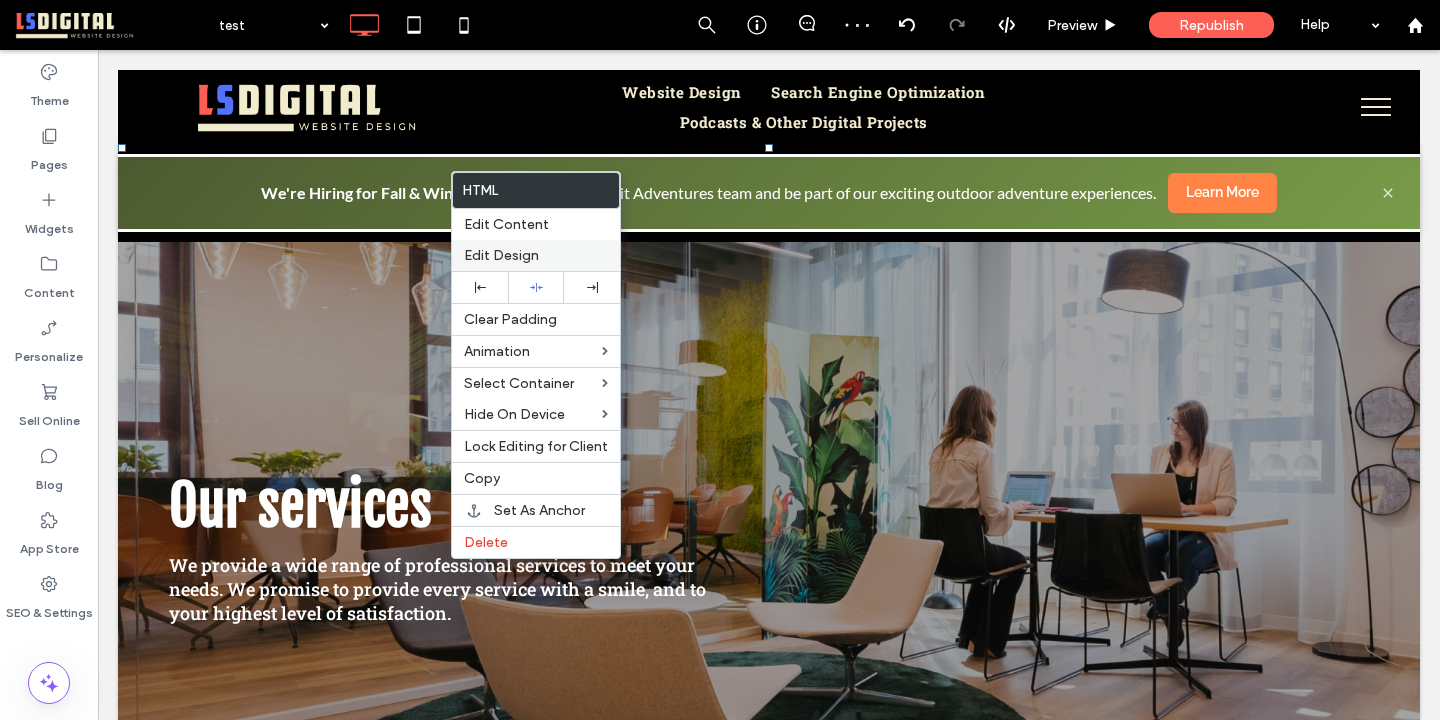click on "Edit Design" at bounding box center [501, 255] 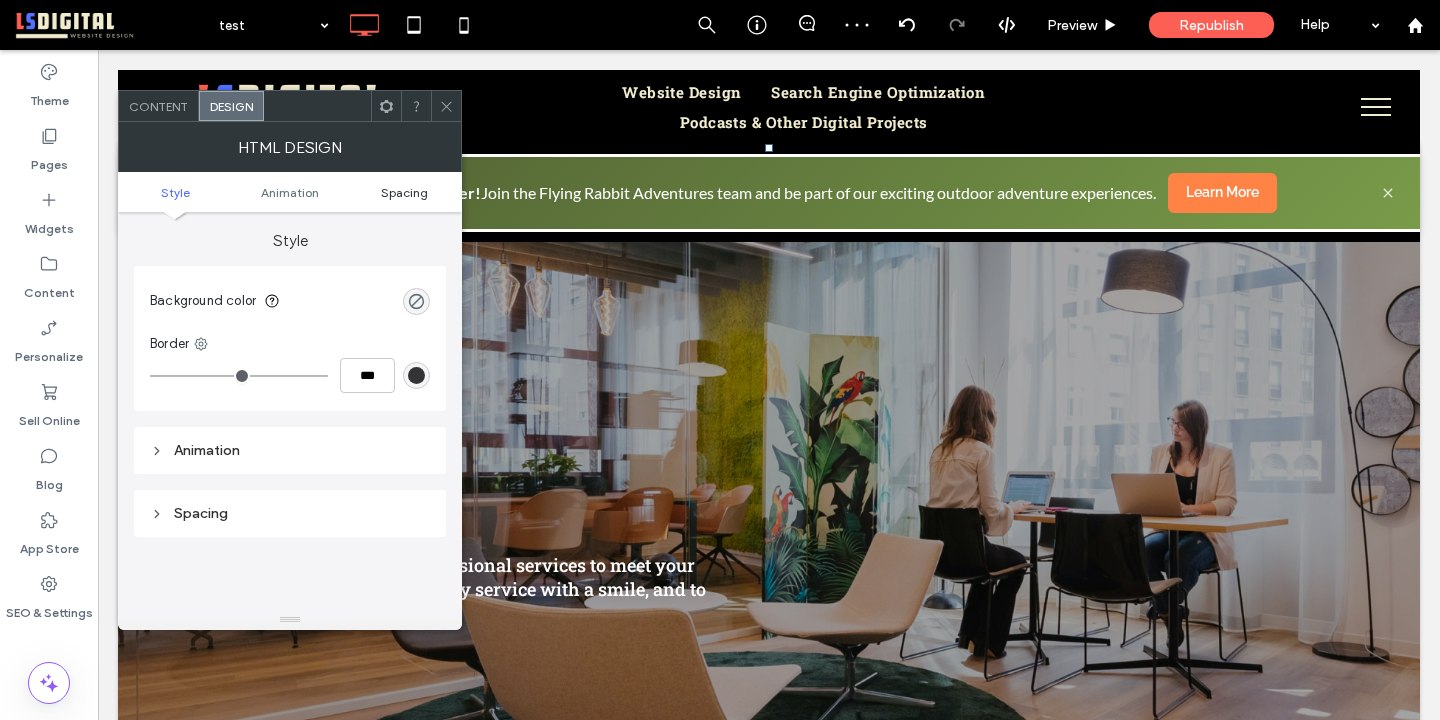 click on "Spacing" at bounding box center [404, 192] 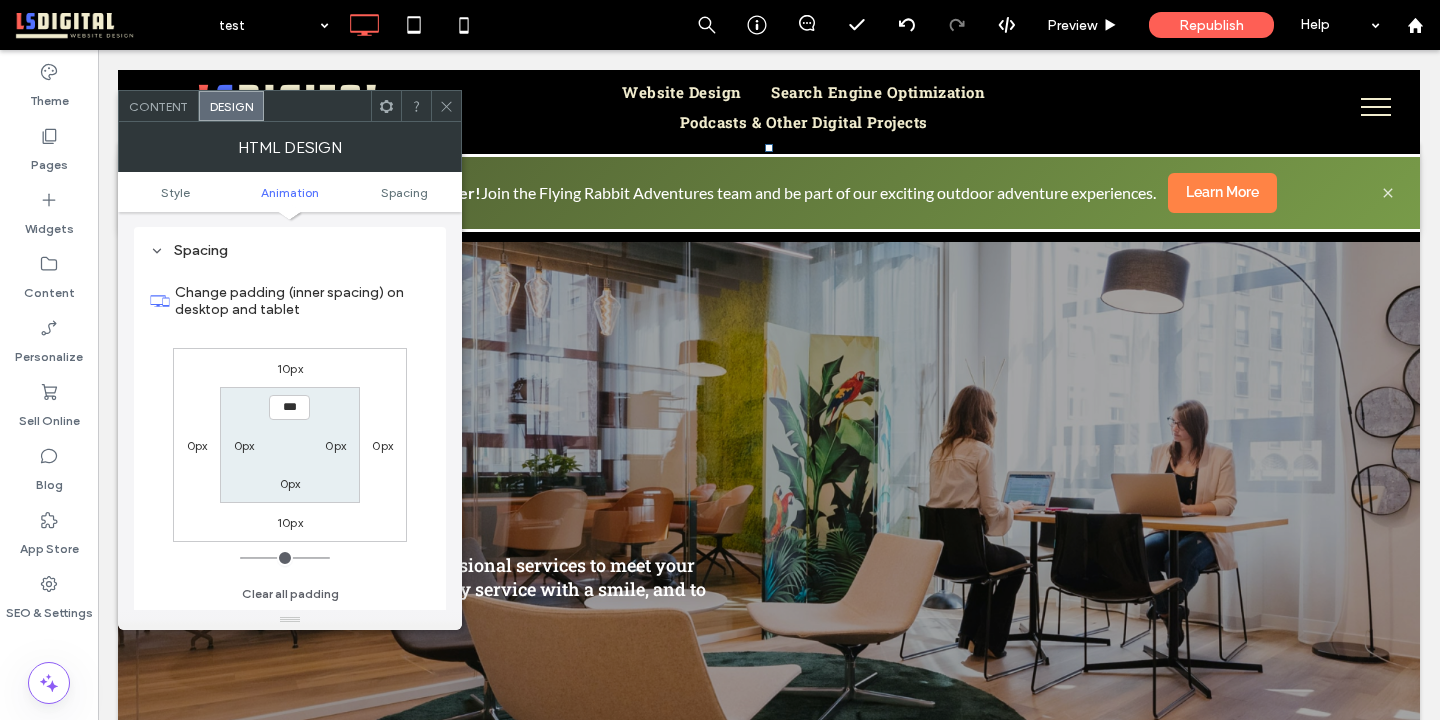 scroll, scrollTop: 263, scrollLeft: 0, axis: vertical 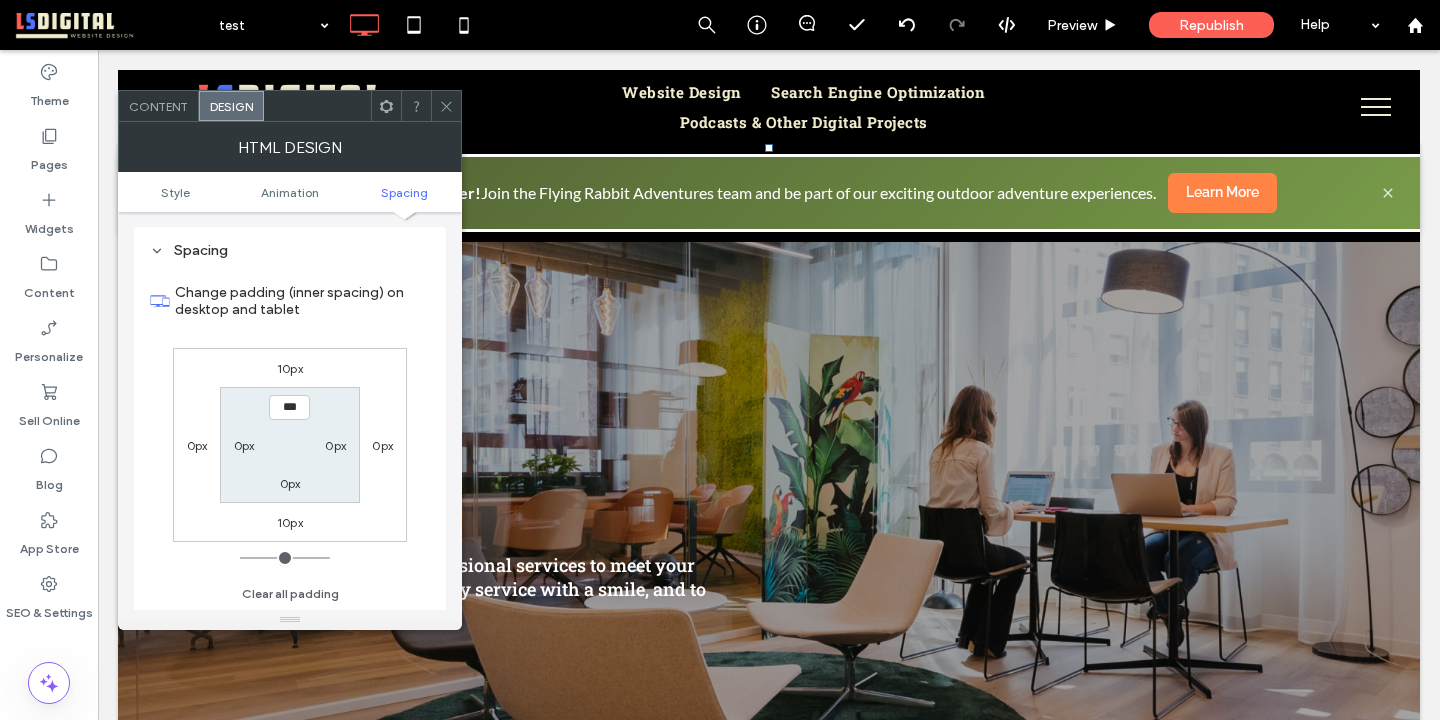 click on "10px" at bounding box center (290, 368) 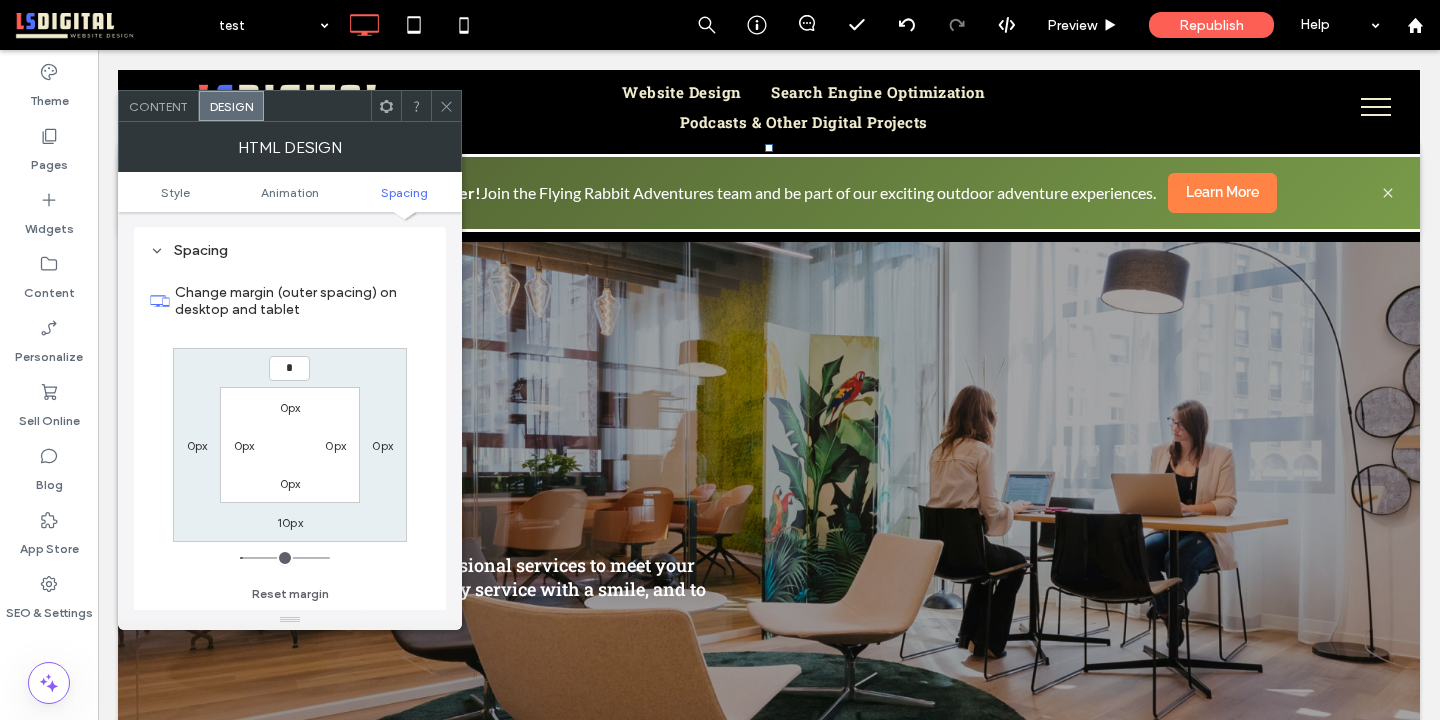 type on "*" 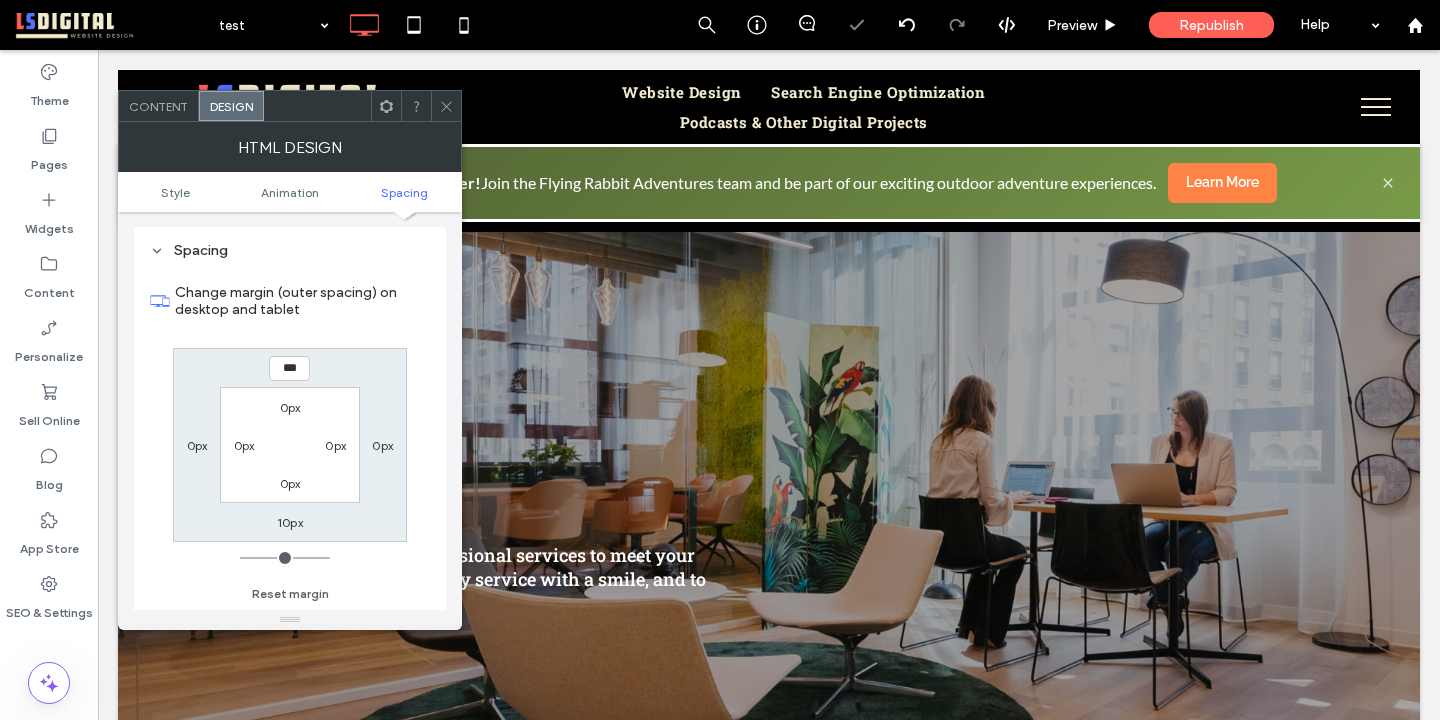 click on "10px" at bounding box center [290, 522] 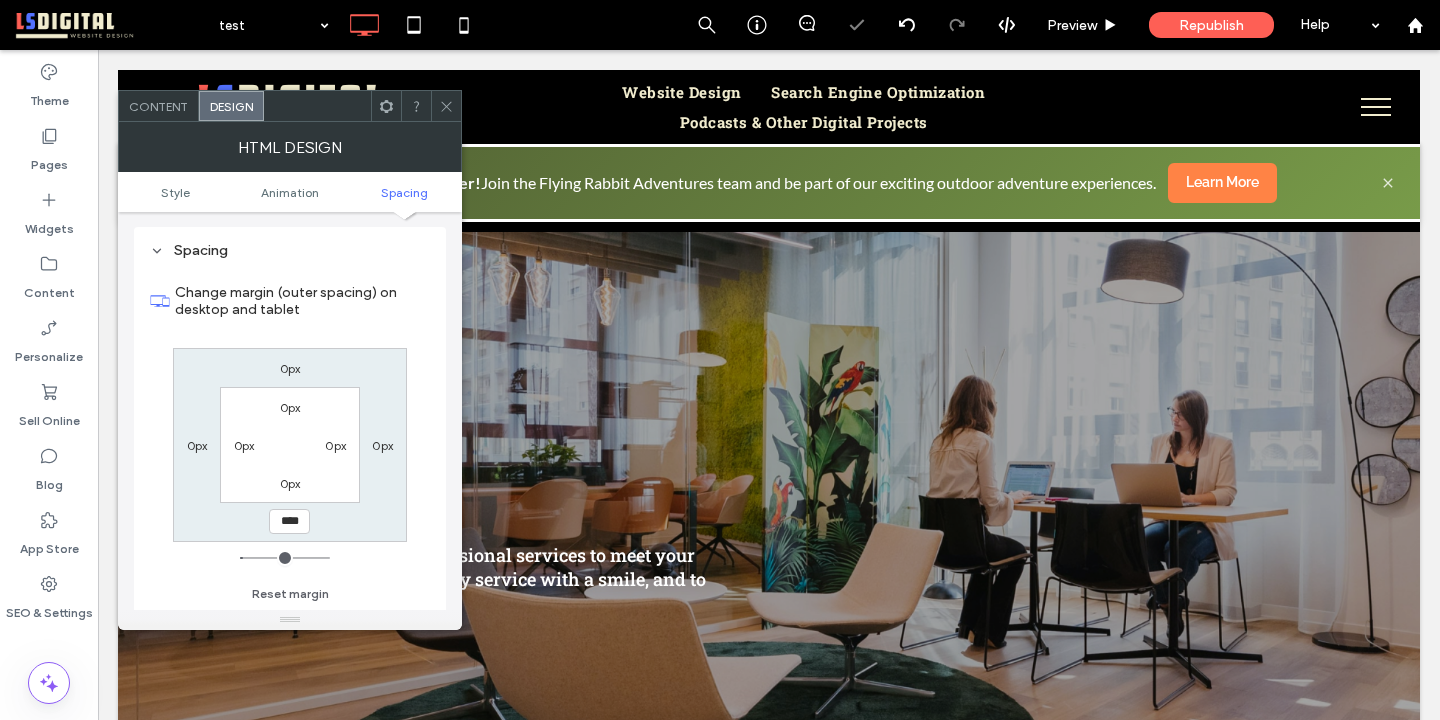 type on "**" 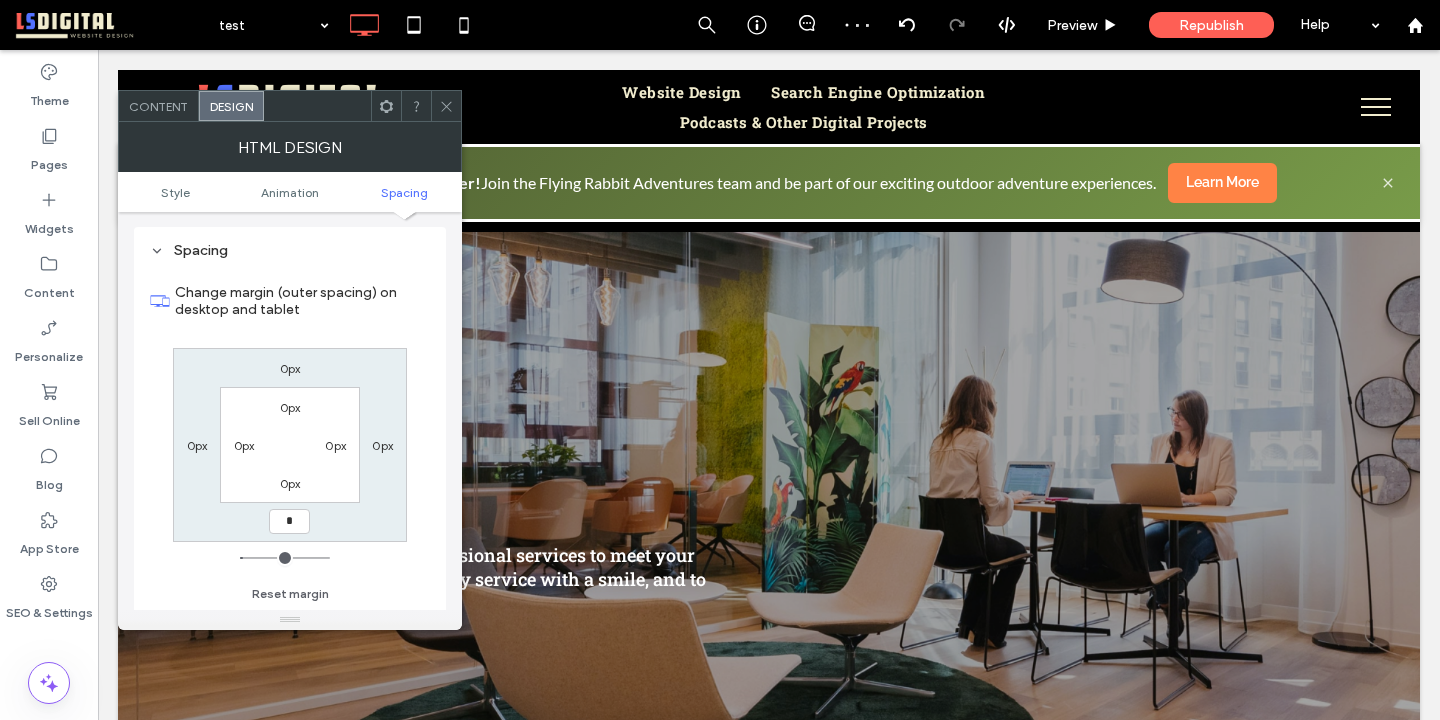 type on "*" 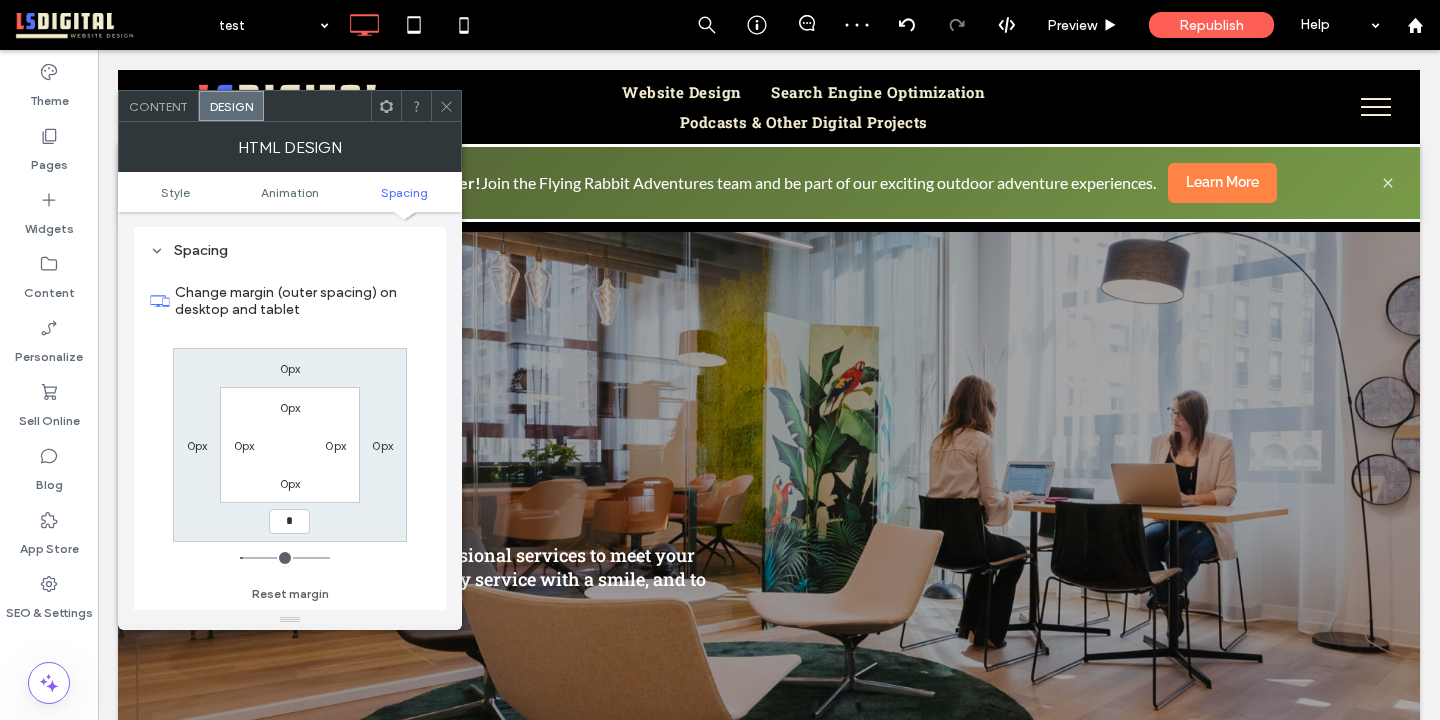type on "*" 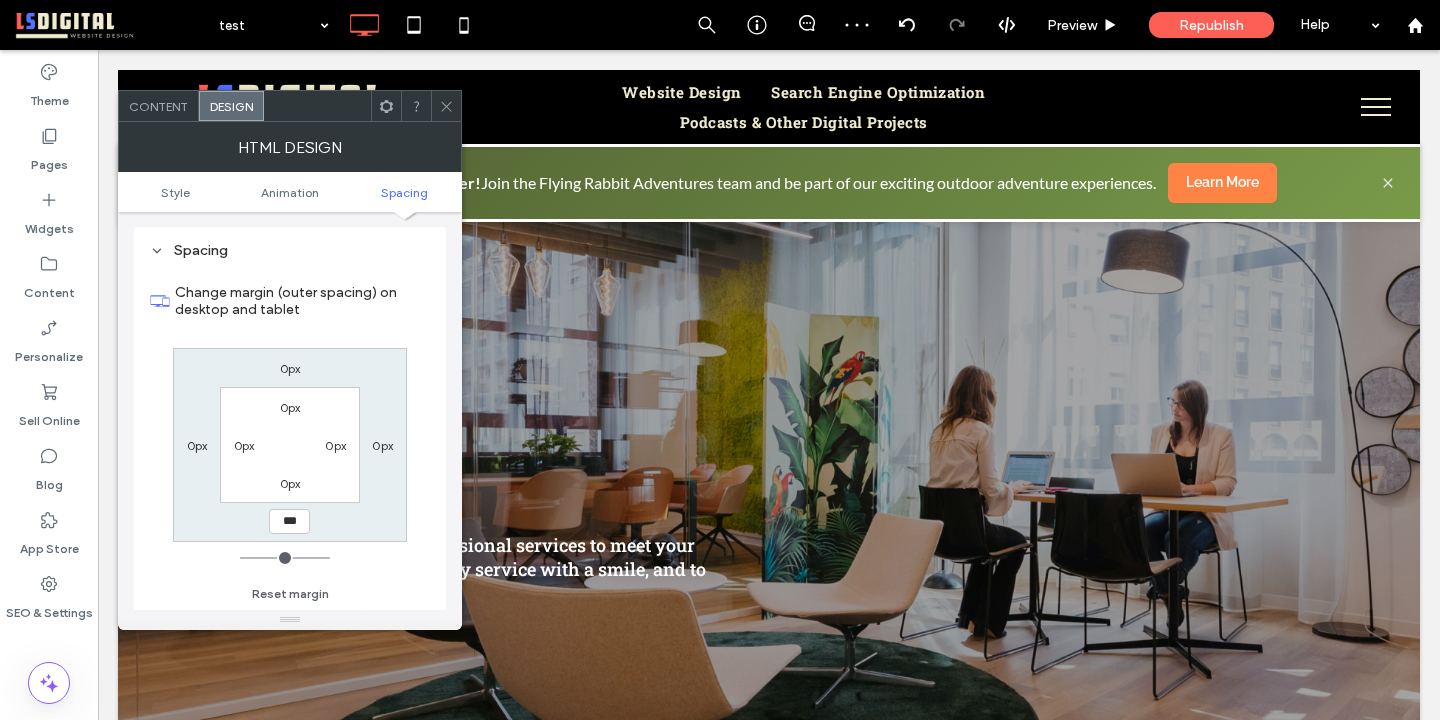 click at bounding box center [446, 106] 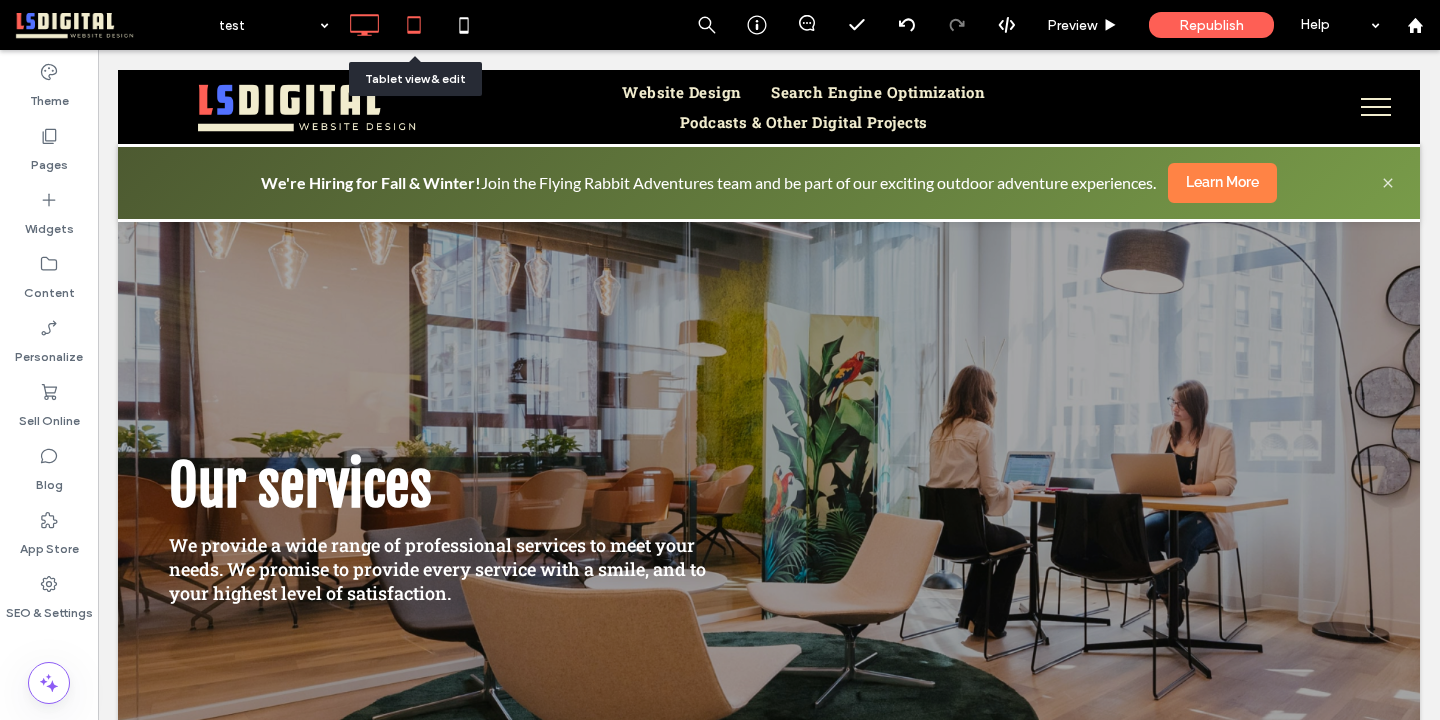 click 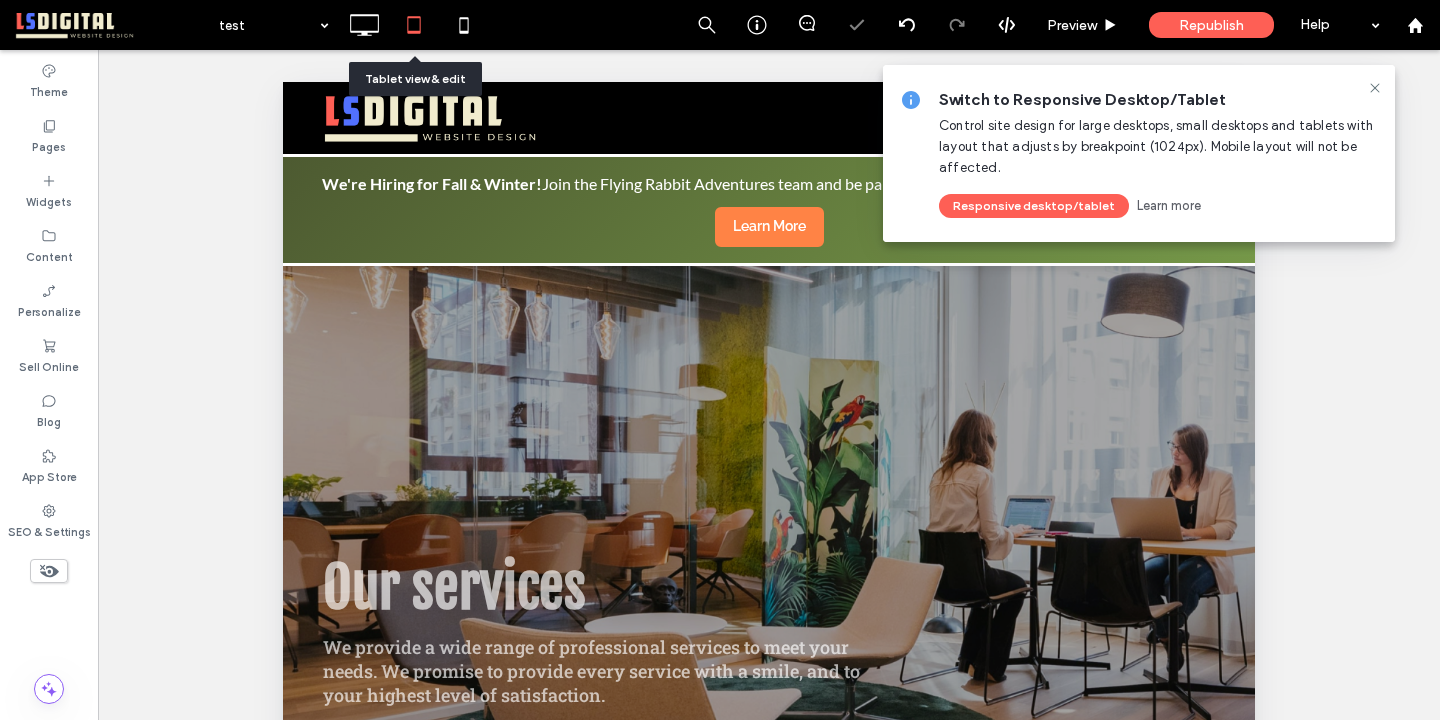 scroll, scrollTop: 0, scrollLeft: 0, axis: both 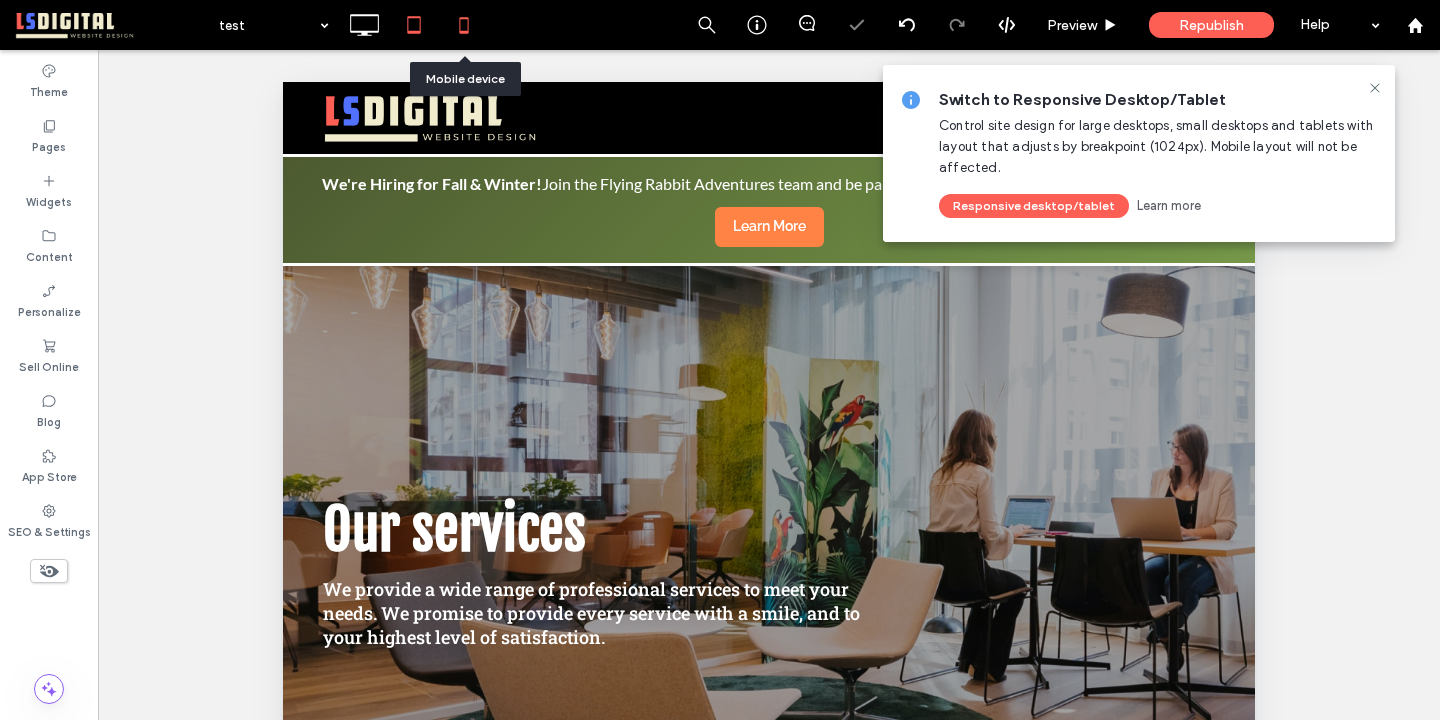 click 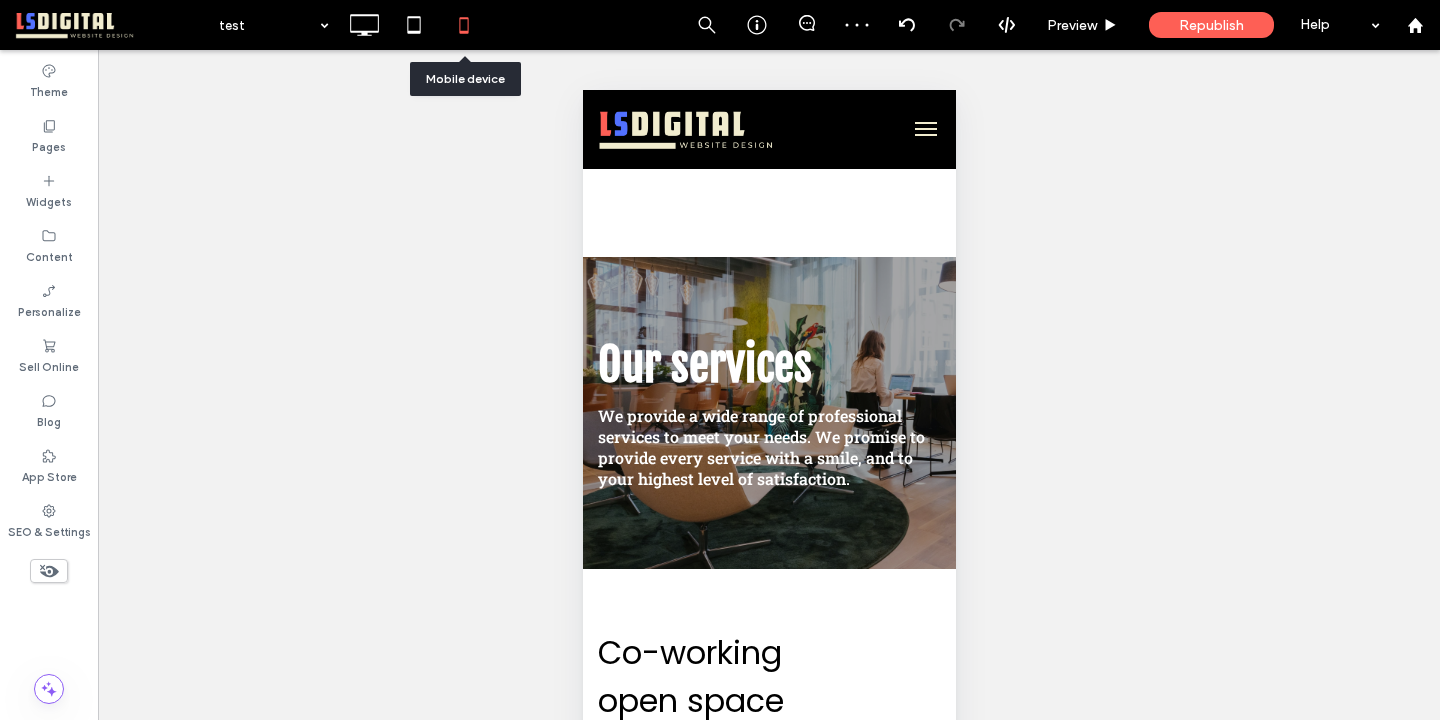 scroll, scrollTop: 0, scrollLeft: 0, axis: both 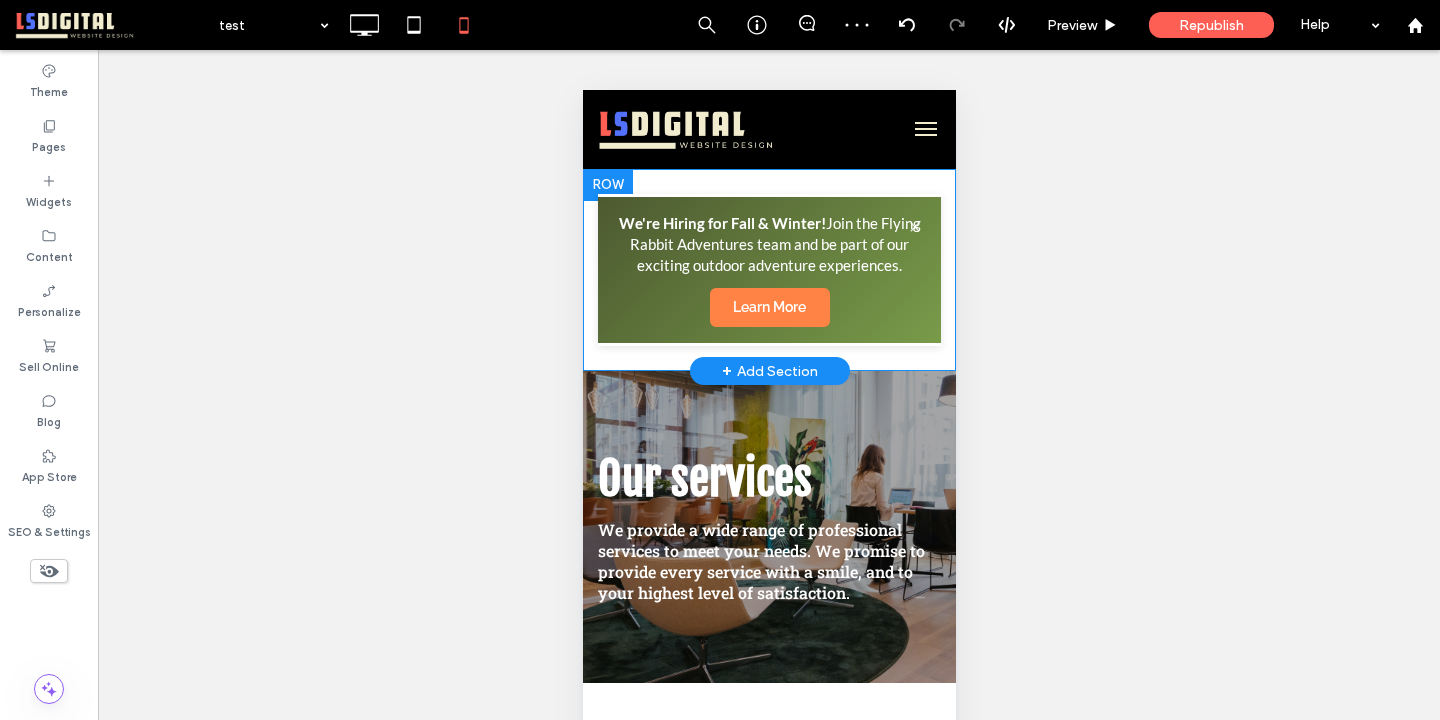 click on "We're Hiring for Fall & Winter!
Join the Flying Rabbit Adventures team and be part of our exciting outdoor adventure experiences.
Learn More
Click To Paste" at bounding box center [768, 270] 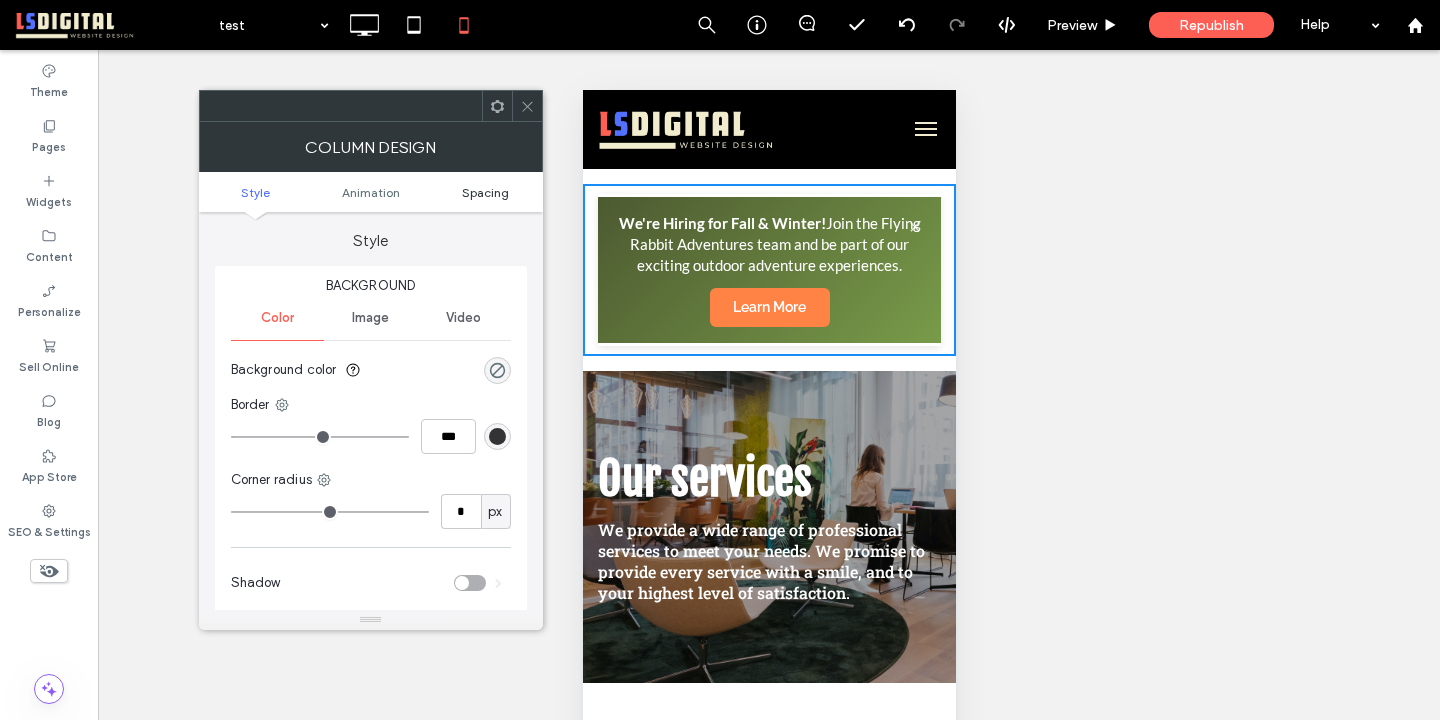 click on "Spacing" at bounding box center (485, 192) 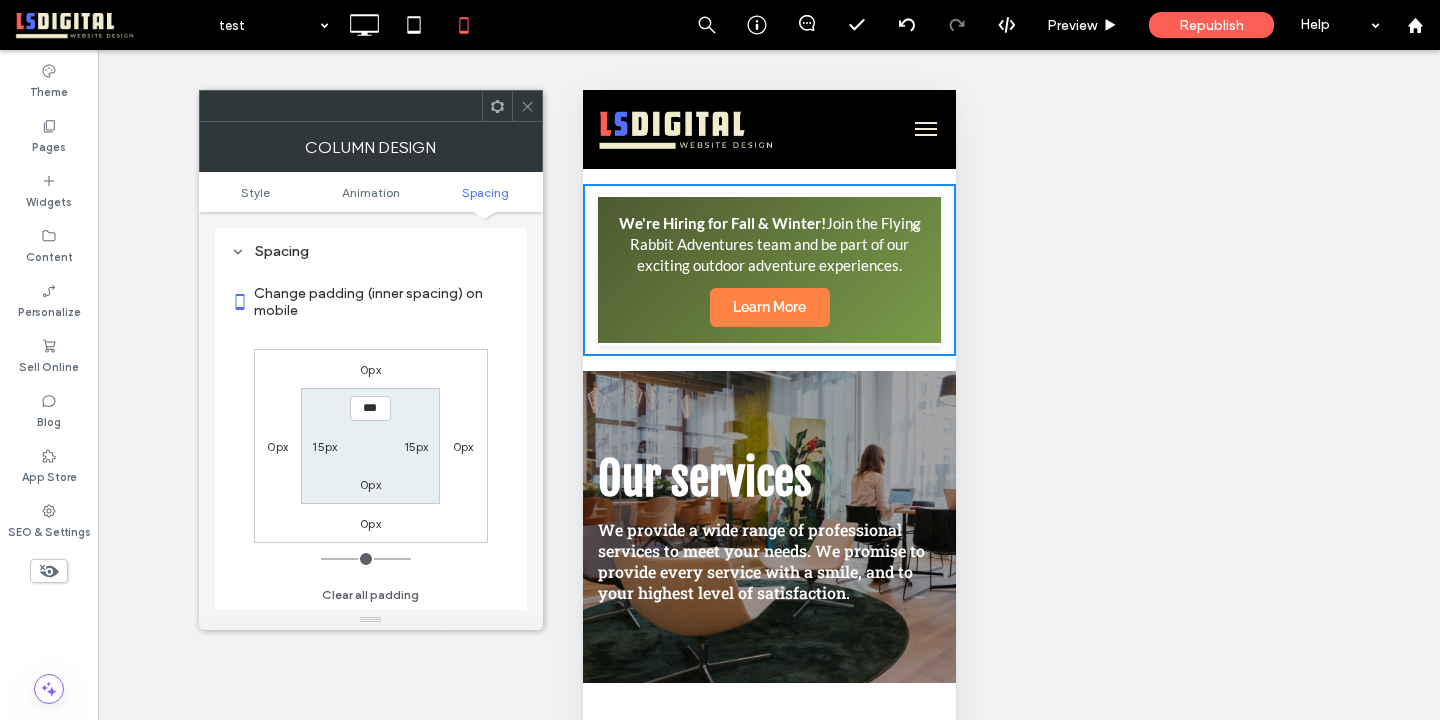 scroll, scrollTop: 470, scrollLeft: 0, axis: vertical 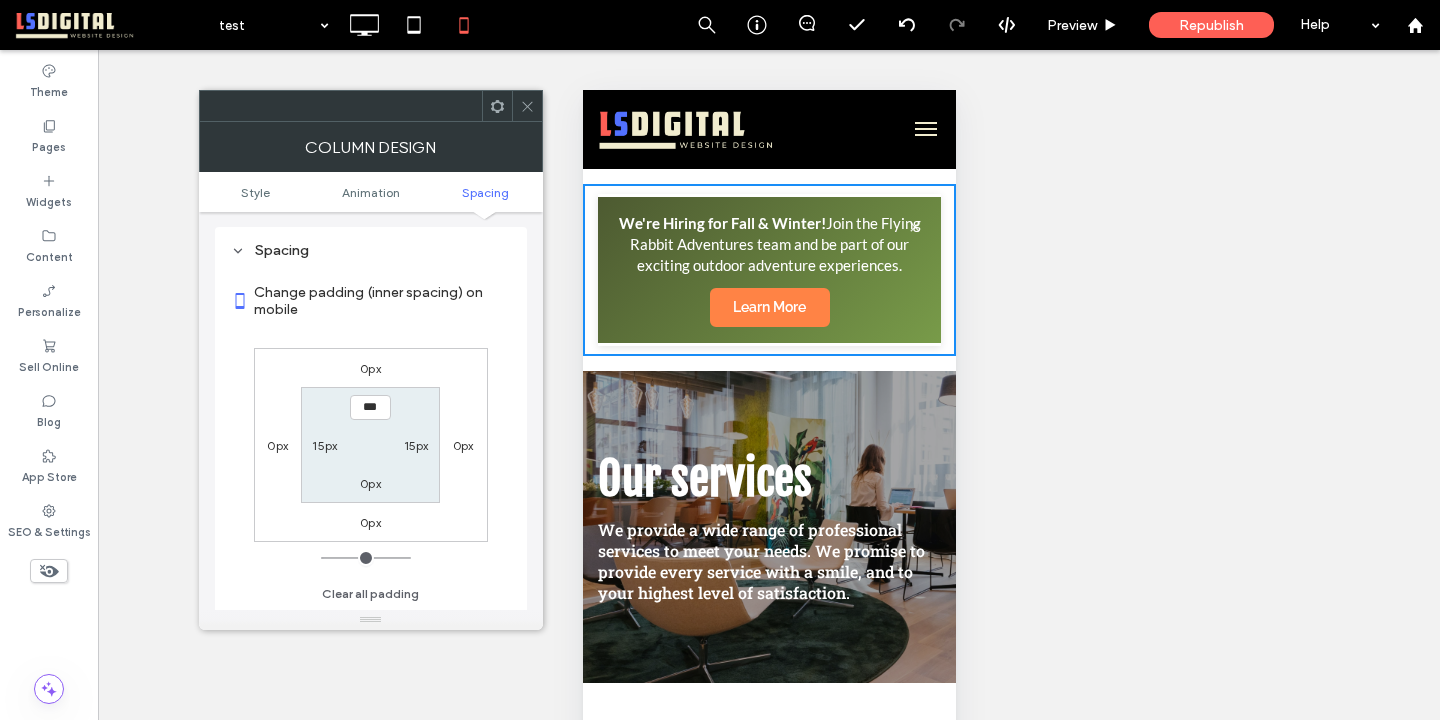 click on "15px" at bounding box center [324, 445] 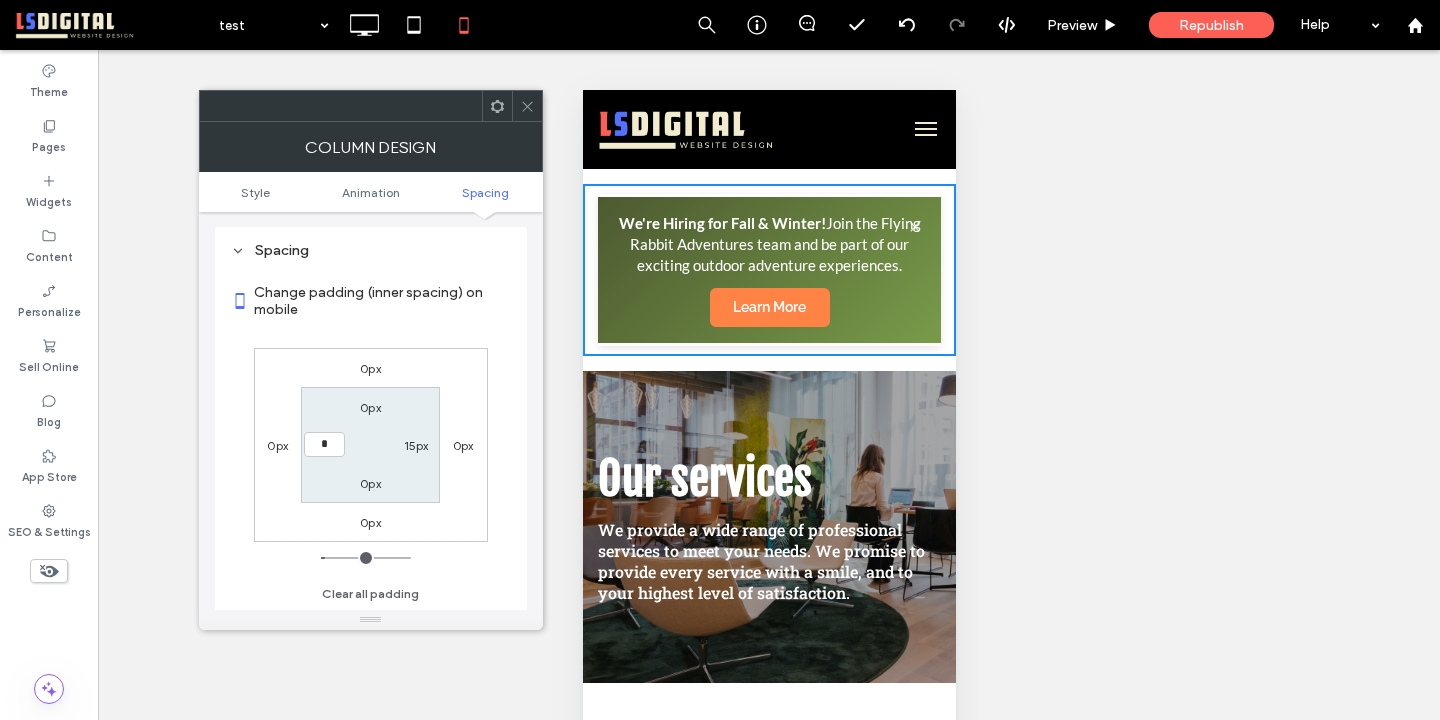type on "*" 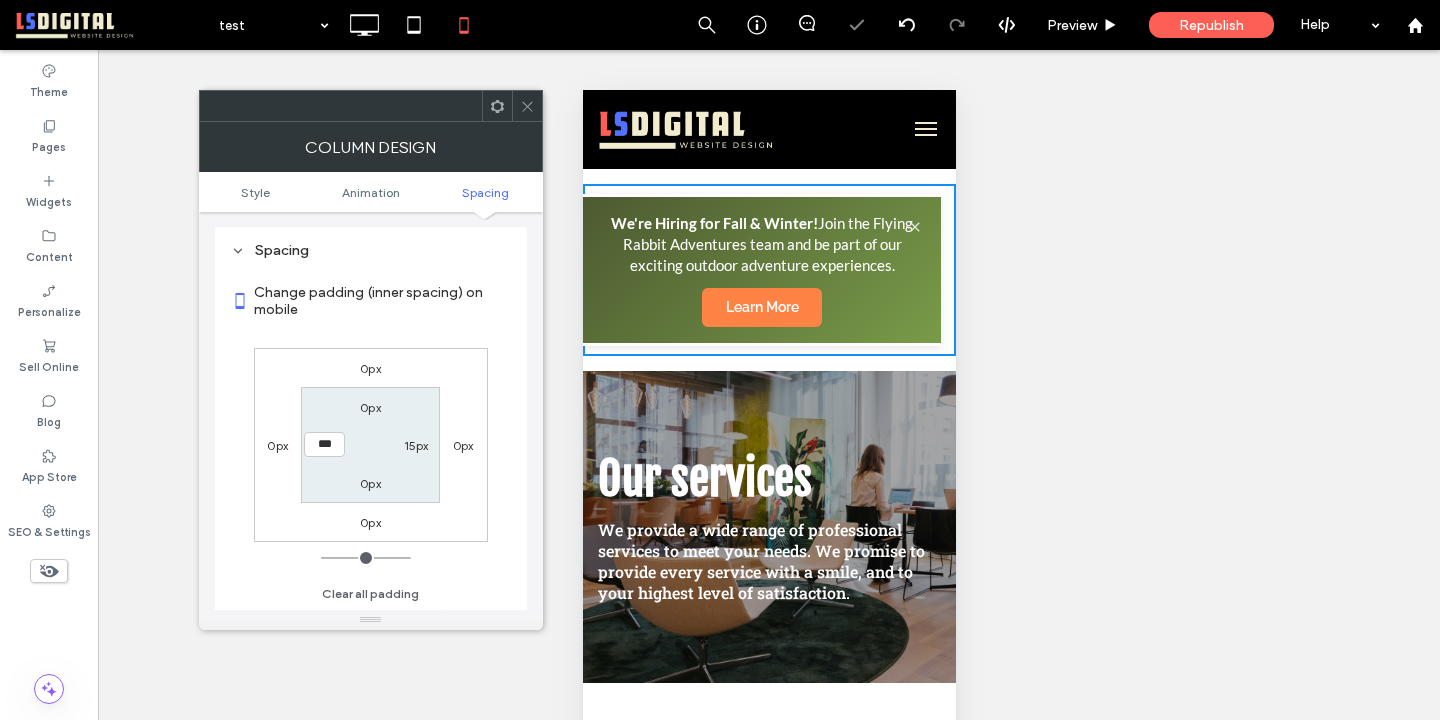 click on "15px" at bounding box center (416, 445) 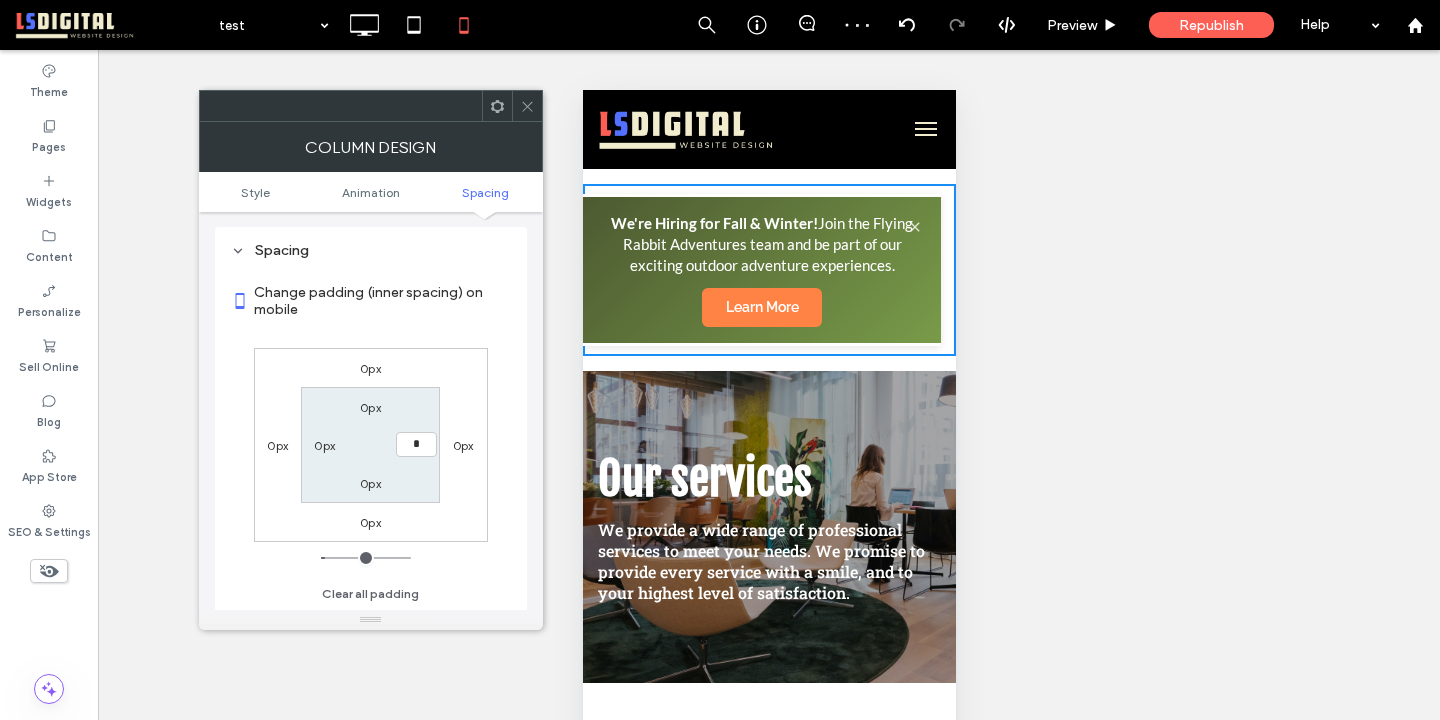 type on "*" 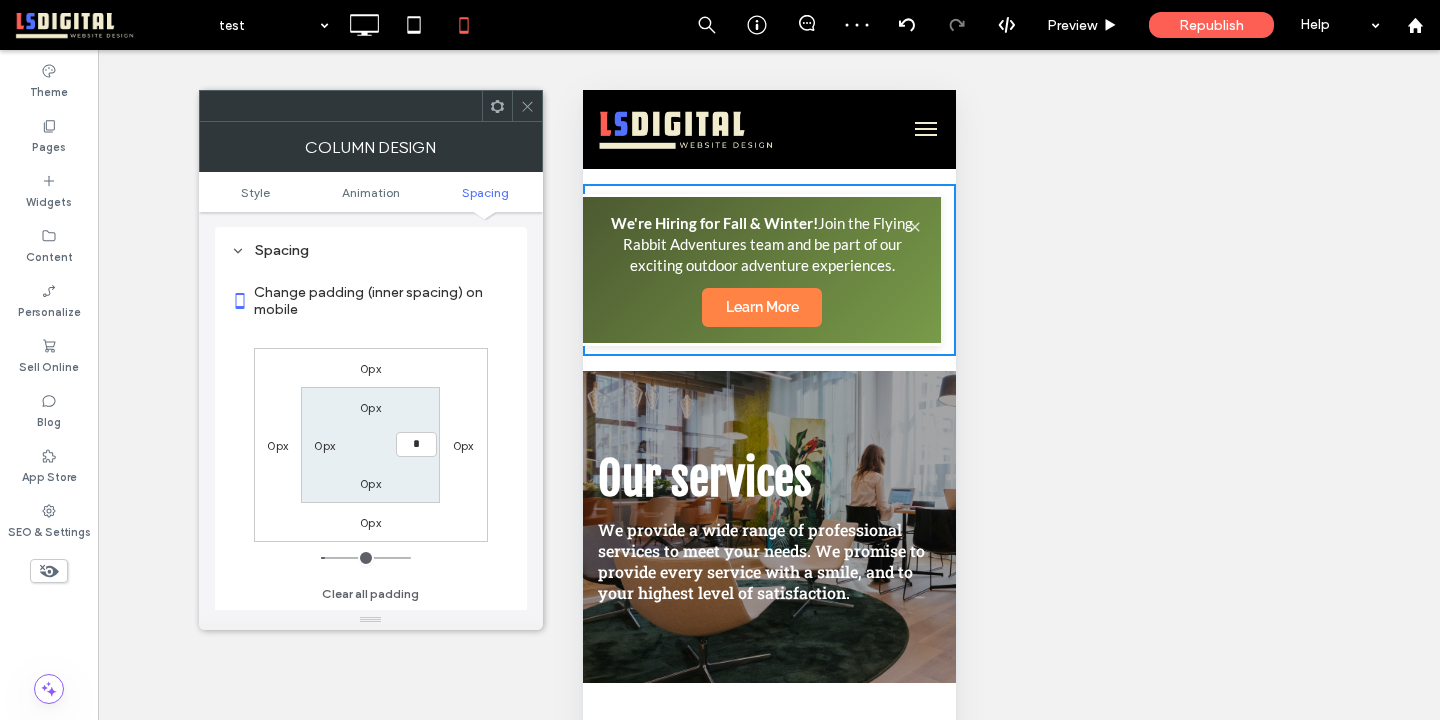 type on "*" 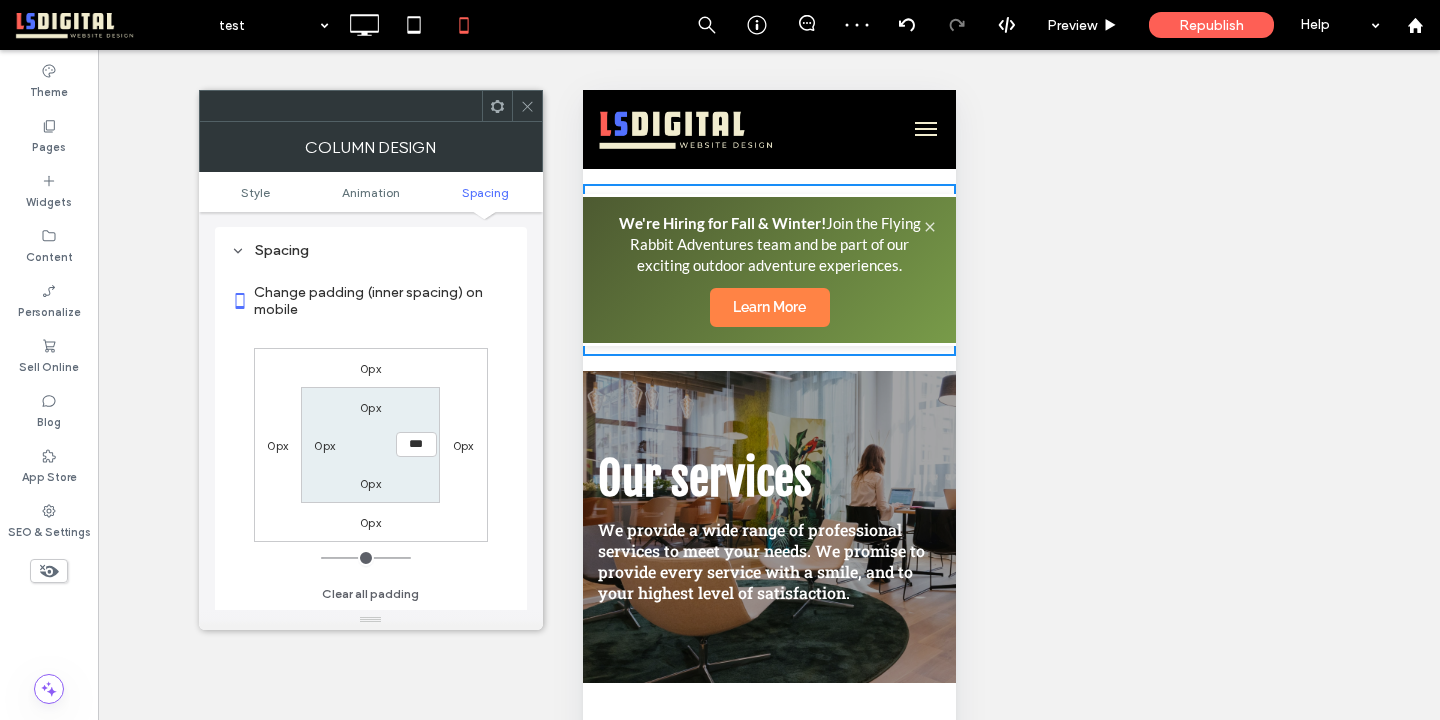 click 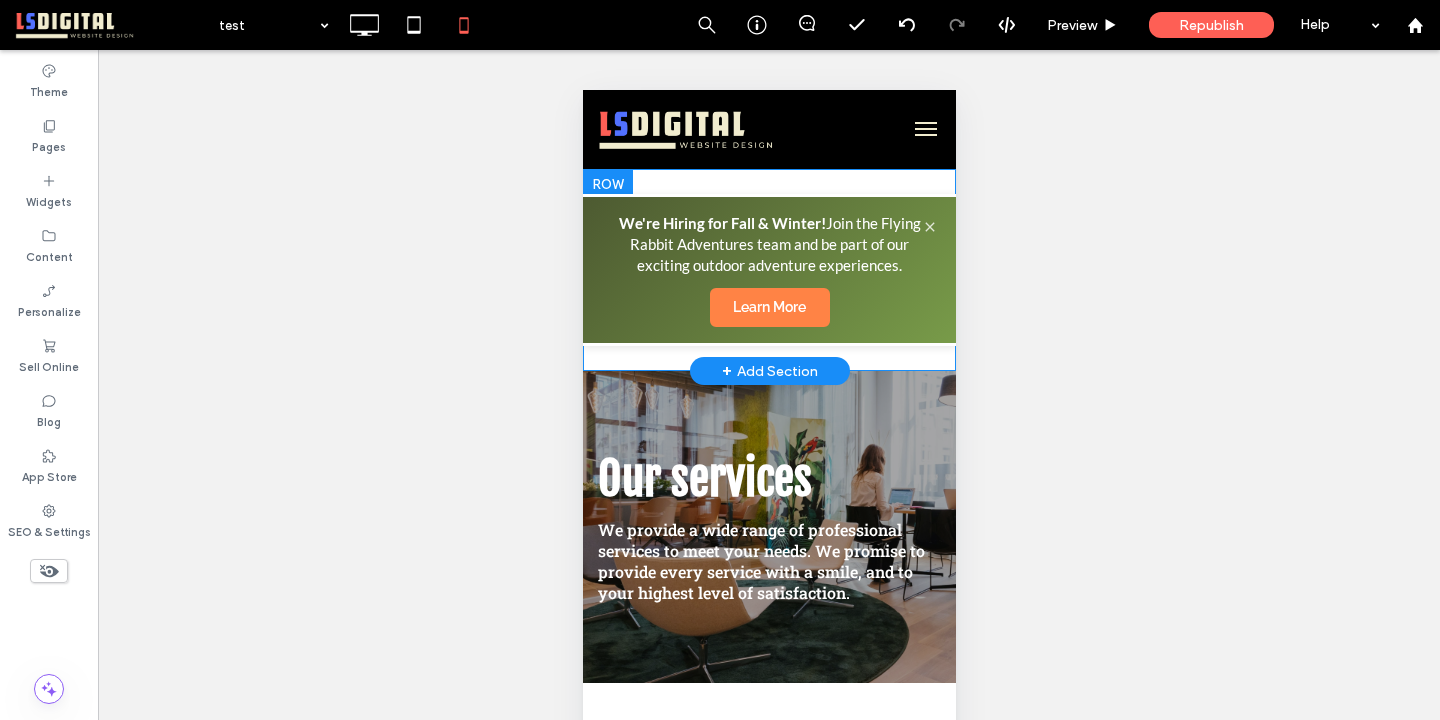 click on "We're Hiring for Fall & Winter!
Join the Flying Rabbit Adventures team and be part of our exciting outdoor adventure experiences.
Learn More
Click To Paste
Row + Add Section" at bounding box center (768, 270) 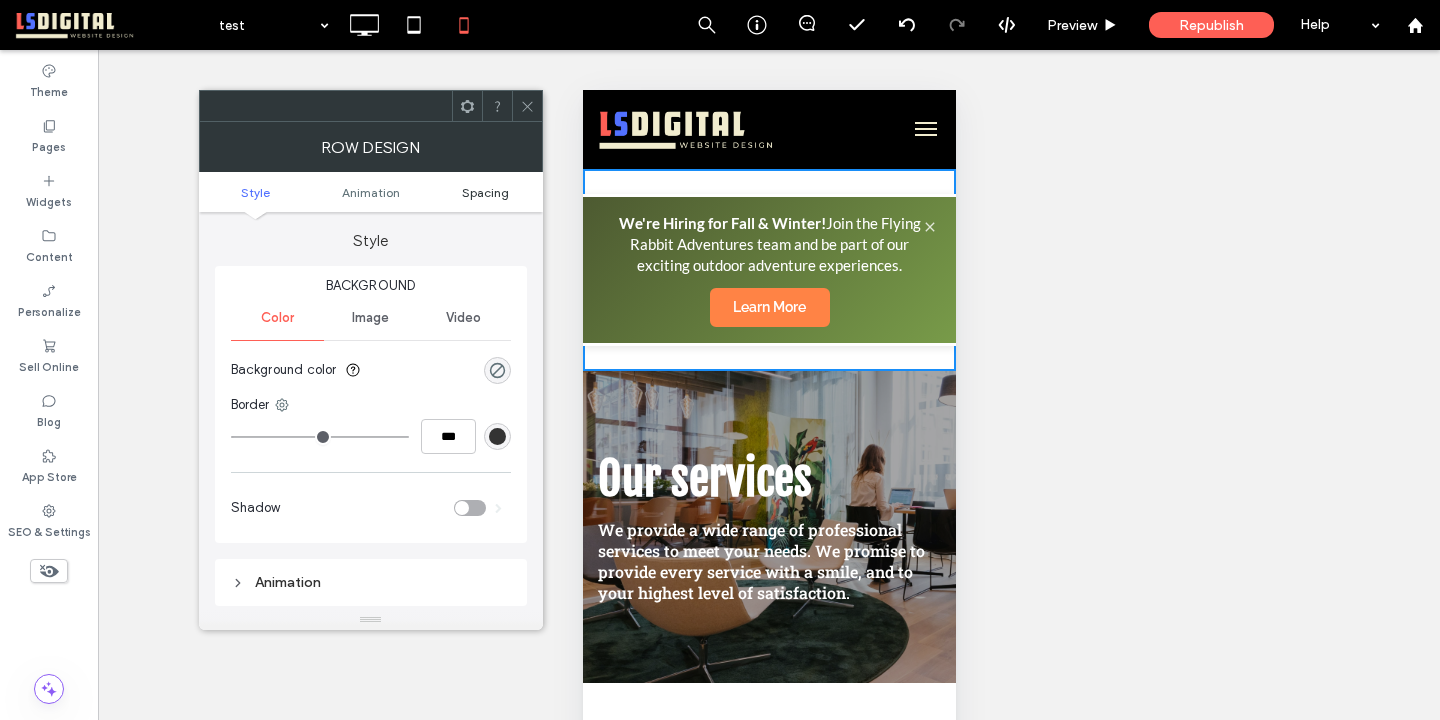 click on "Spacing" at bounding box center [485, 192] 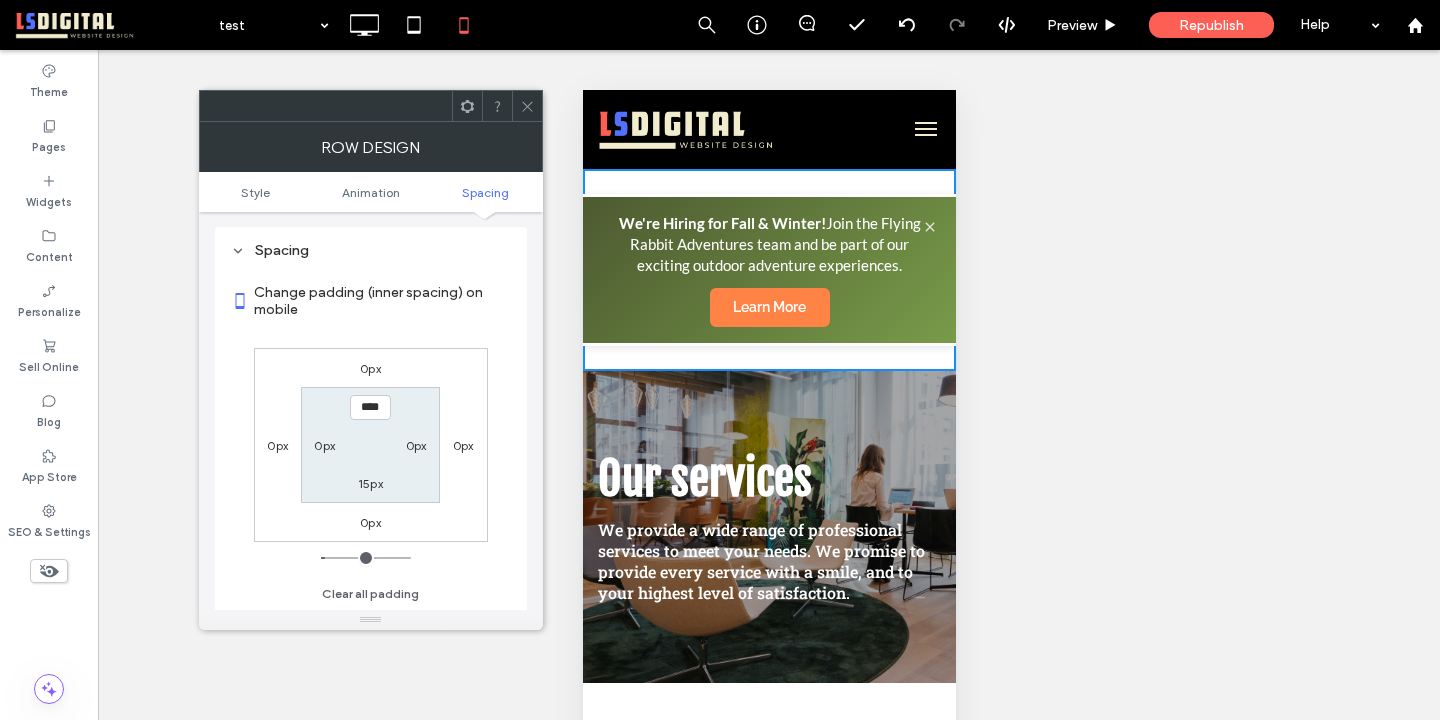 scroll, scrollTop: 395, scrollLeft: 0, axis: vertical 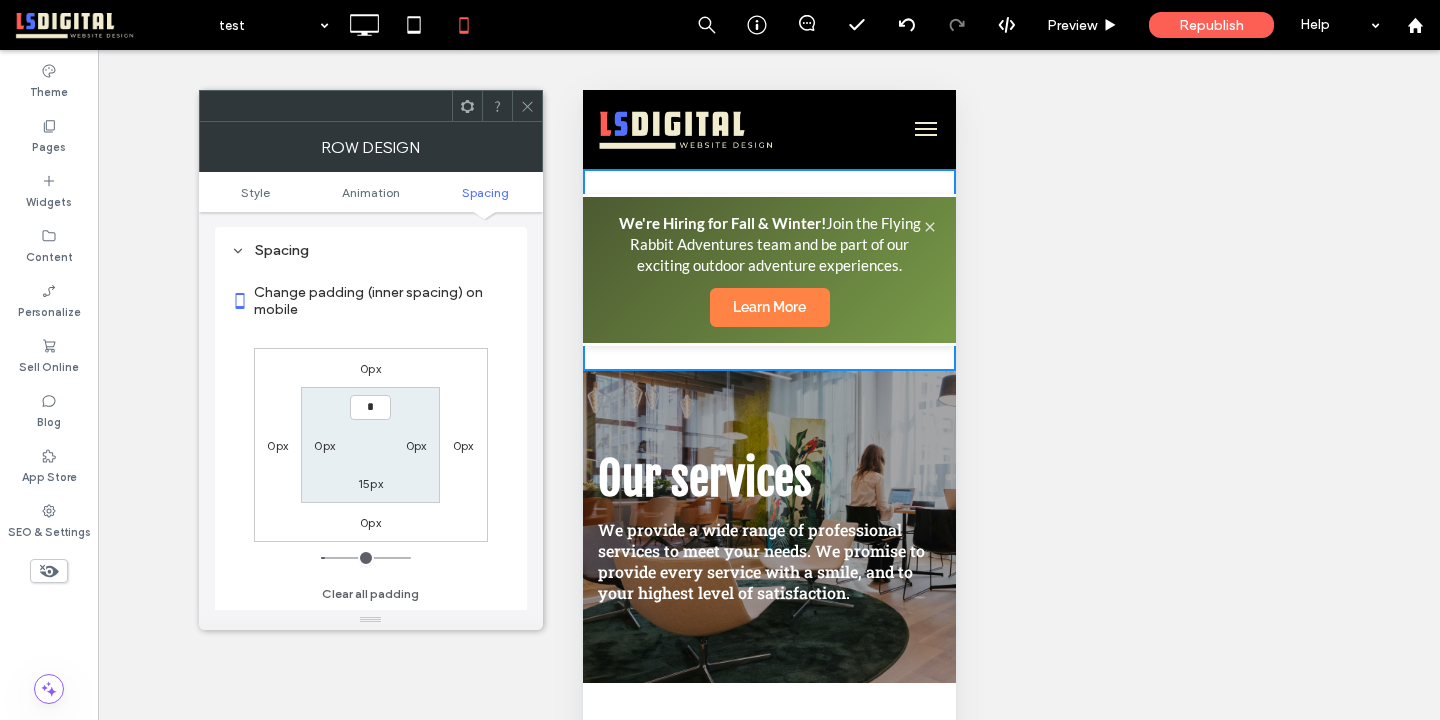 type on "***" 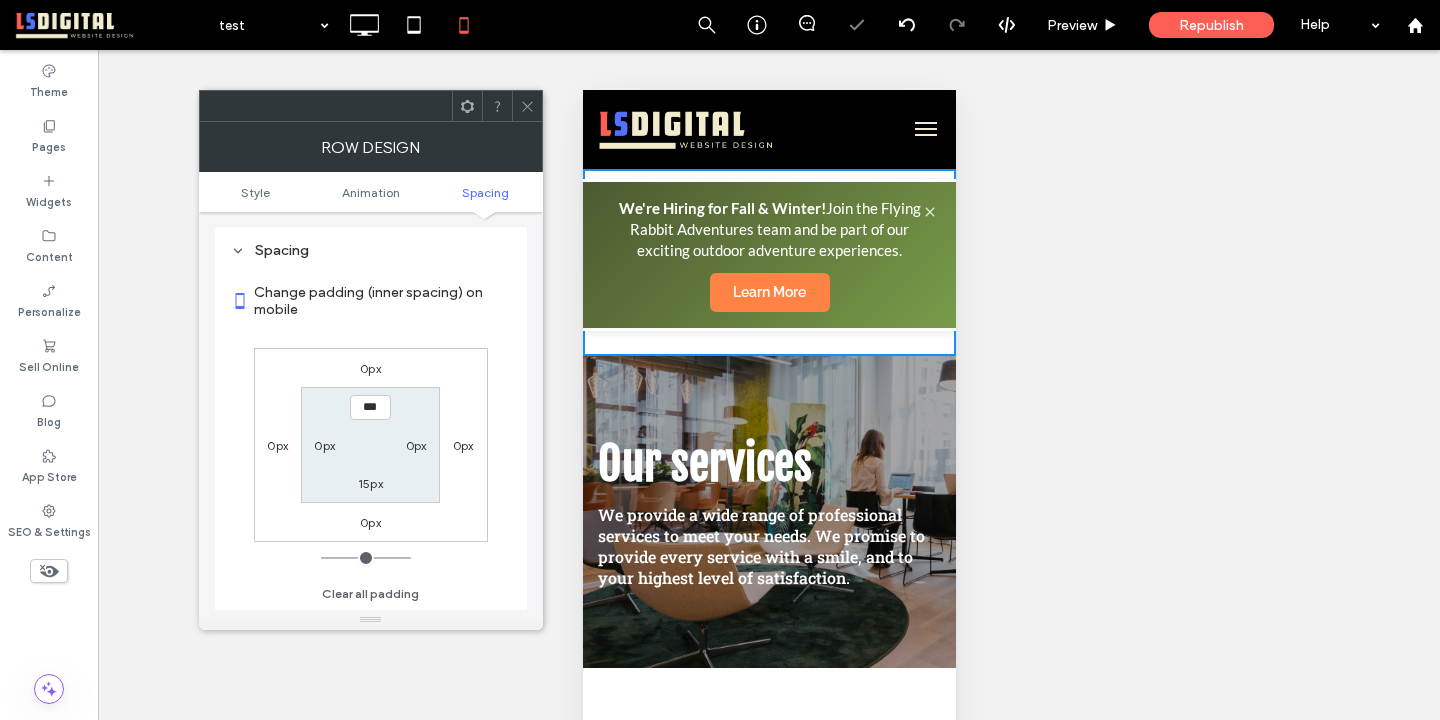 click on "15px" at bounding box center [370, 483] 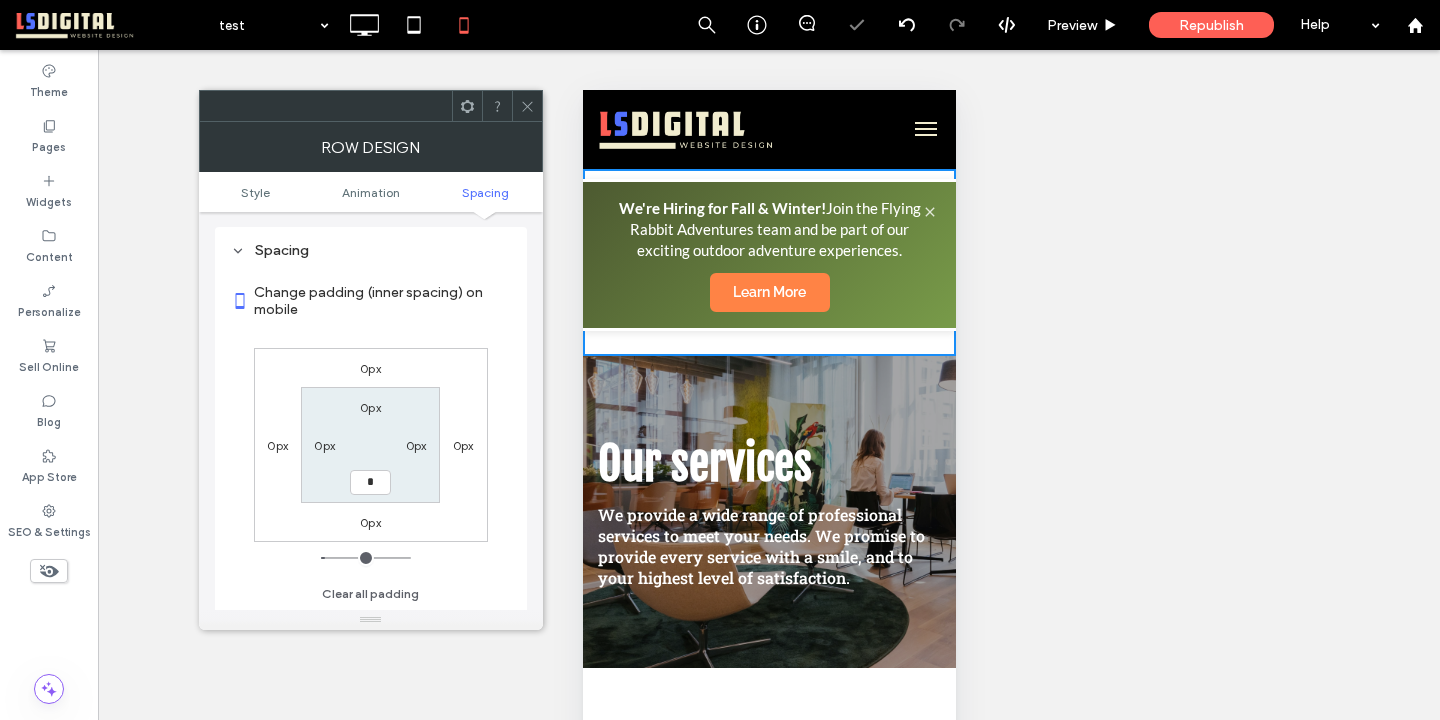 type on "*" 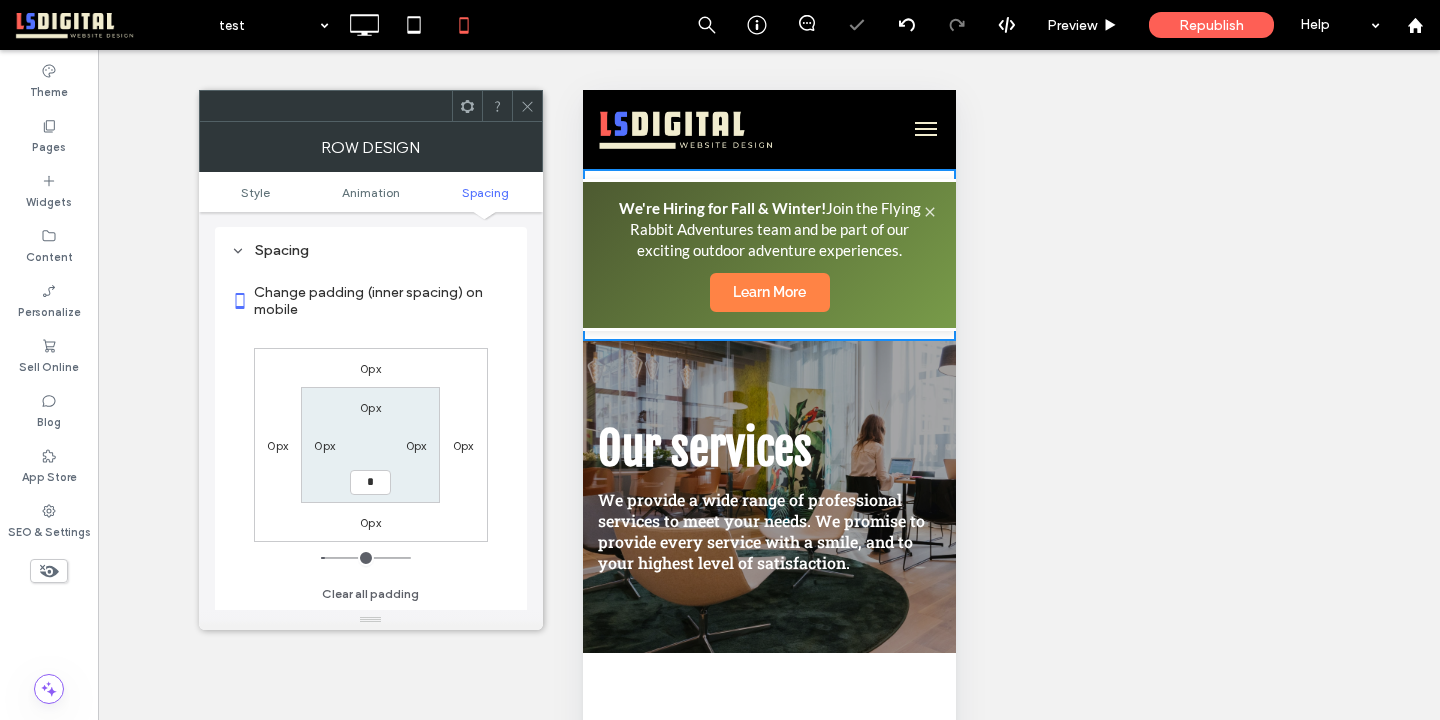 type on "*" 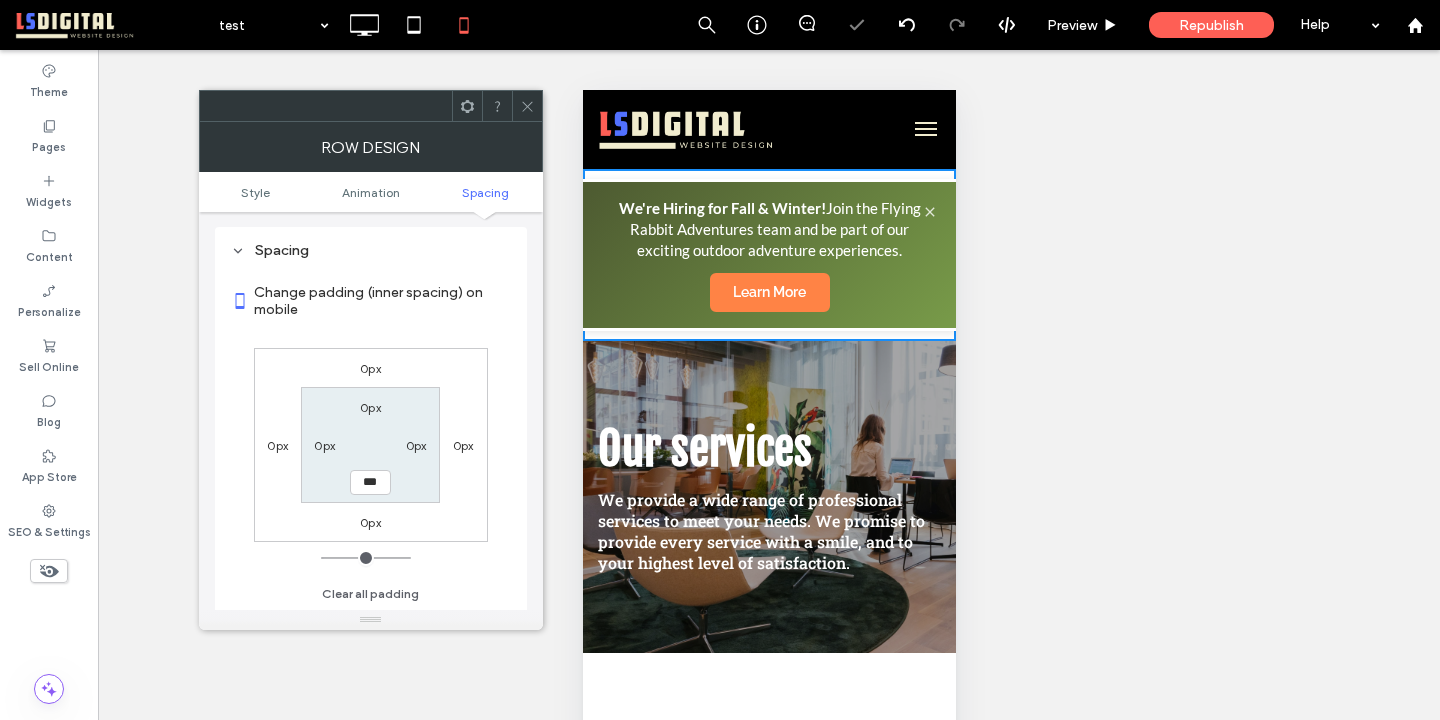 click 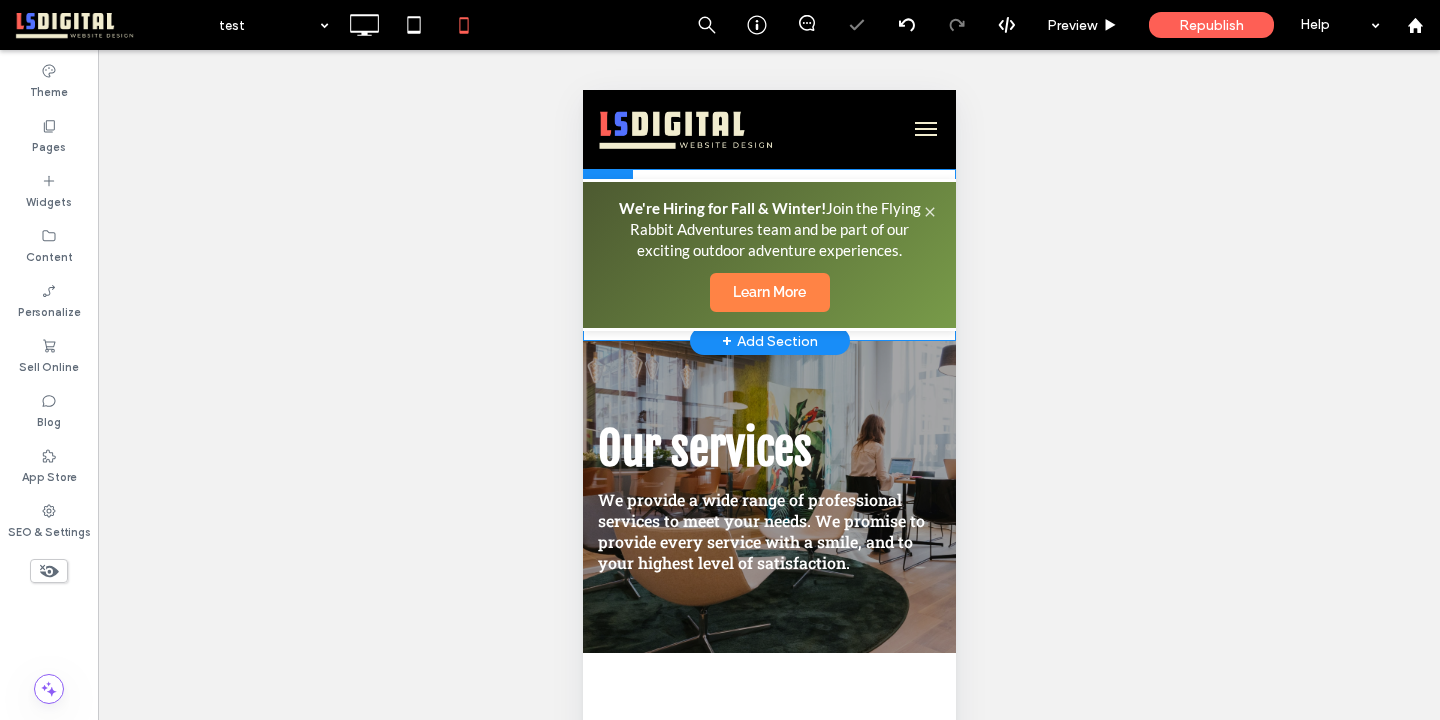 click on "We're Hiring for Fall & Winter!
Join the Flying Rabbit Adventures team and be part of our exciting outdoor adventure experiences.
Learn More" at bounding box center [768, 255] 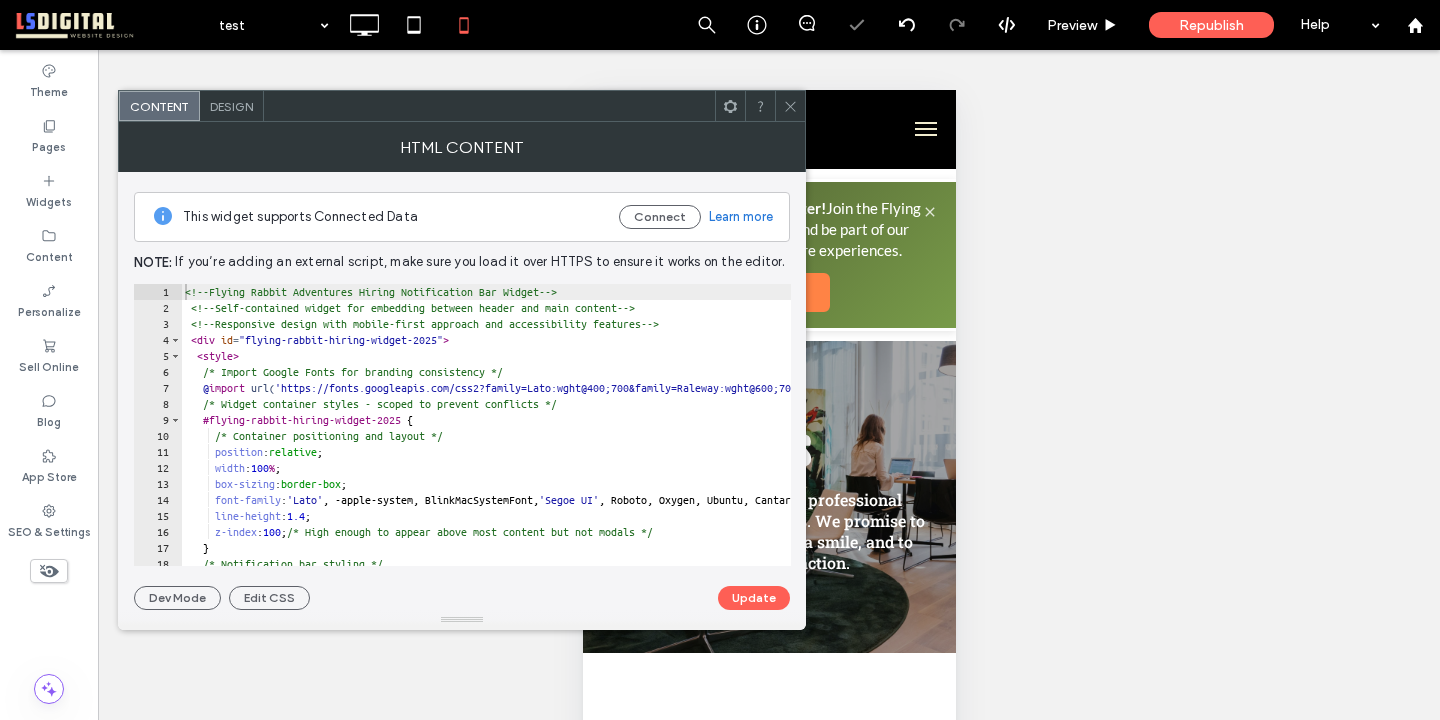 click at bounding box center (790, 106) 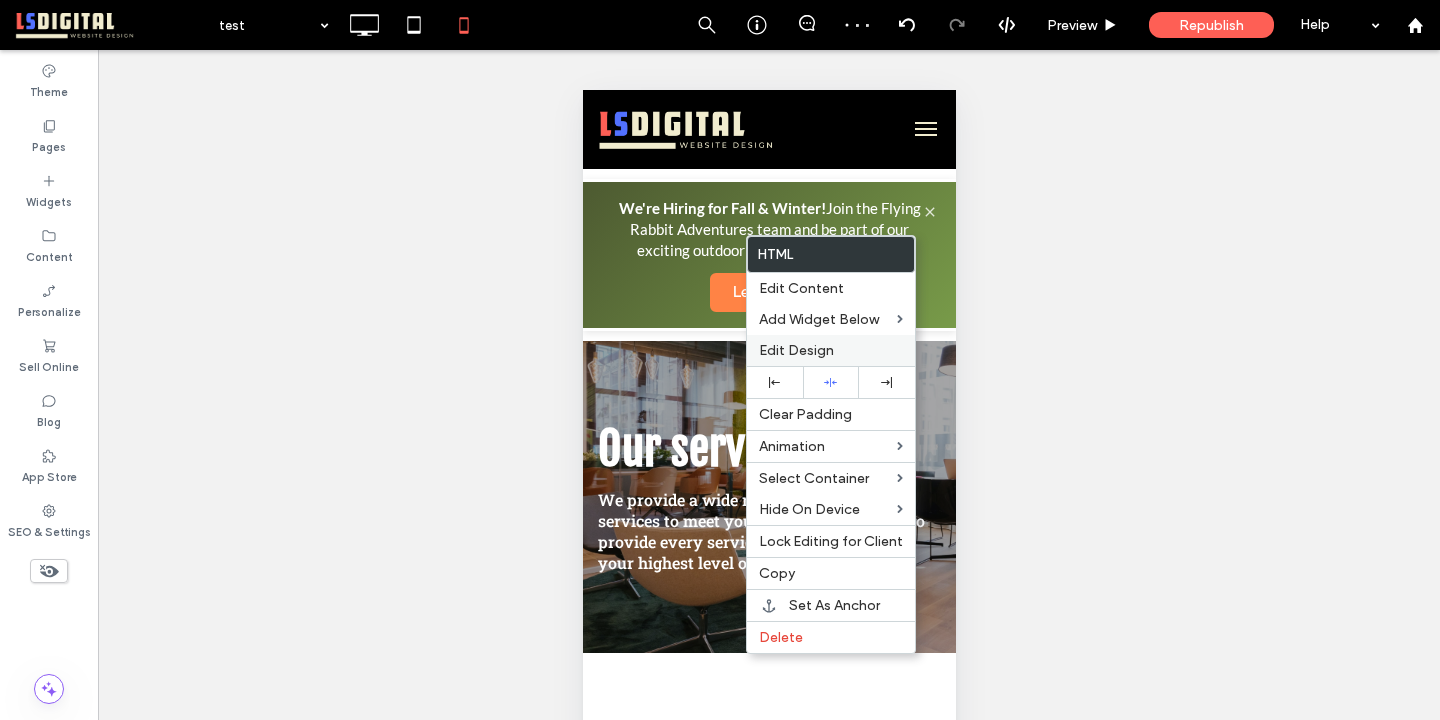 click on "Edit Design" at bounding box center [796, 350] 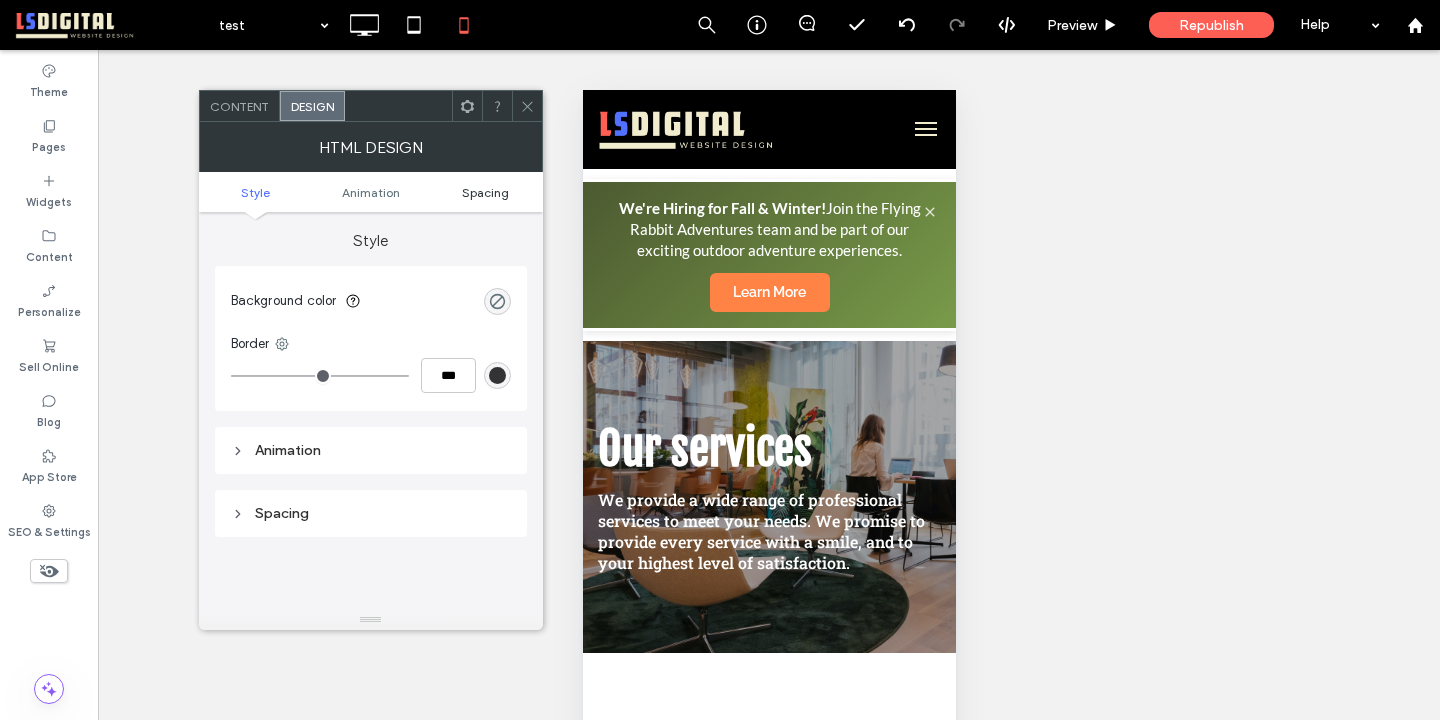 click on "Spacing" at bounding box center [485, 192] 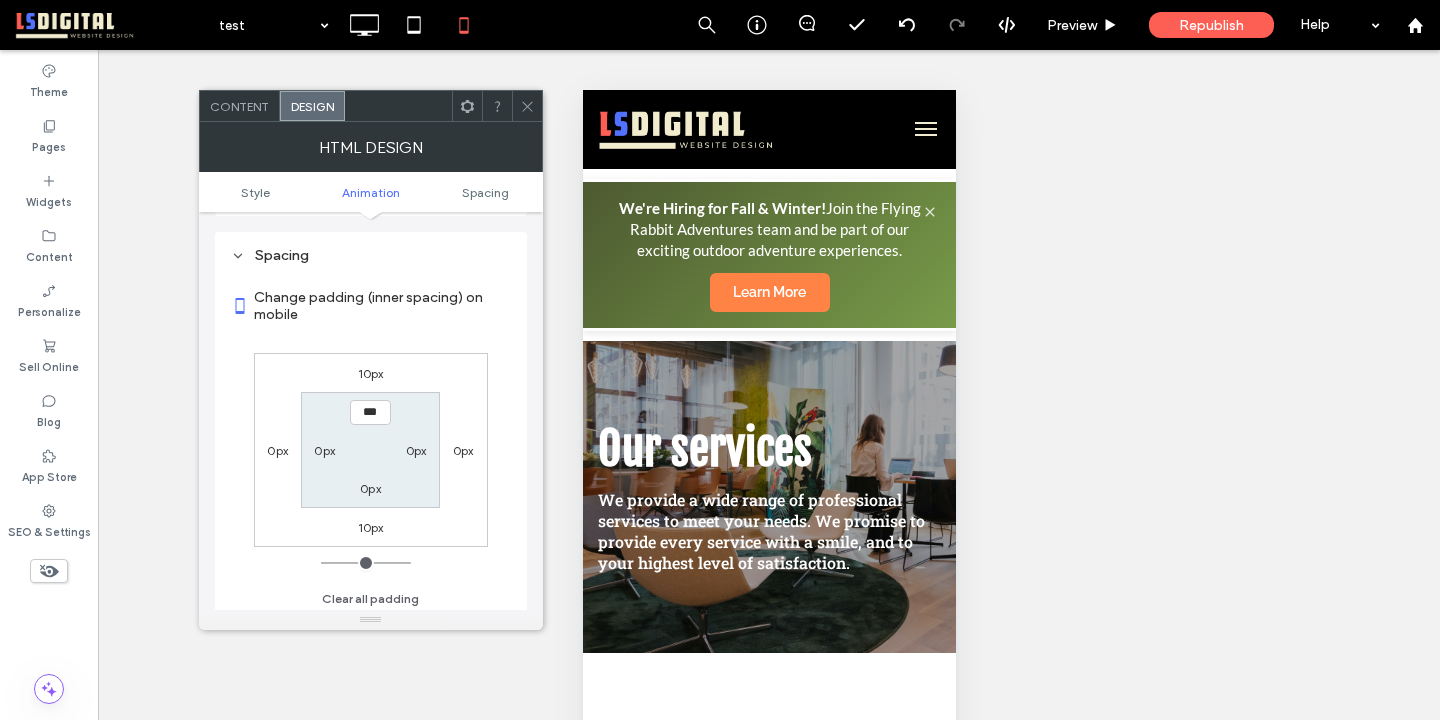 scroll, scrollTop: 263, scrollLeft: 0, axis: vertical 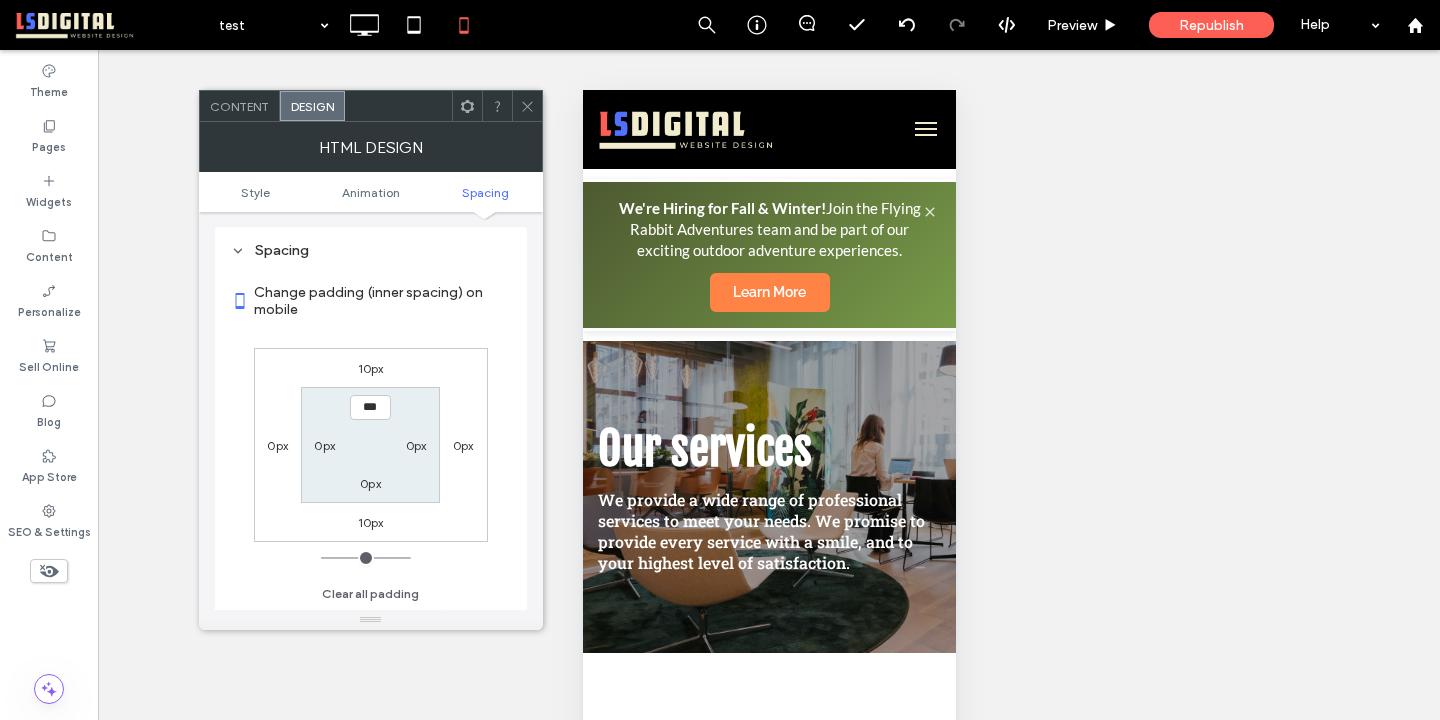 click on "10px" at bounding box center (371, 368) 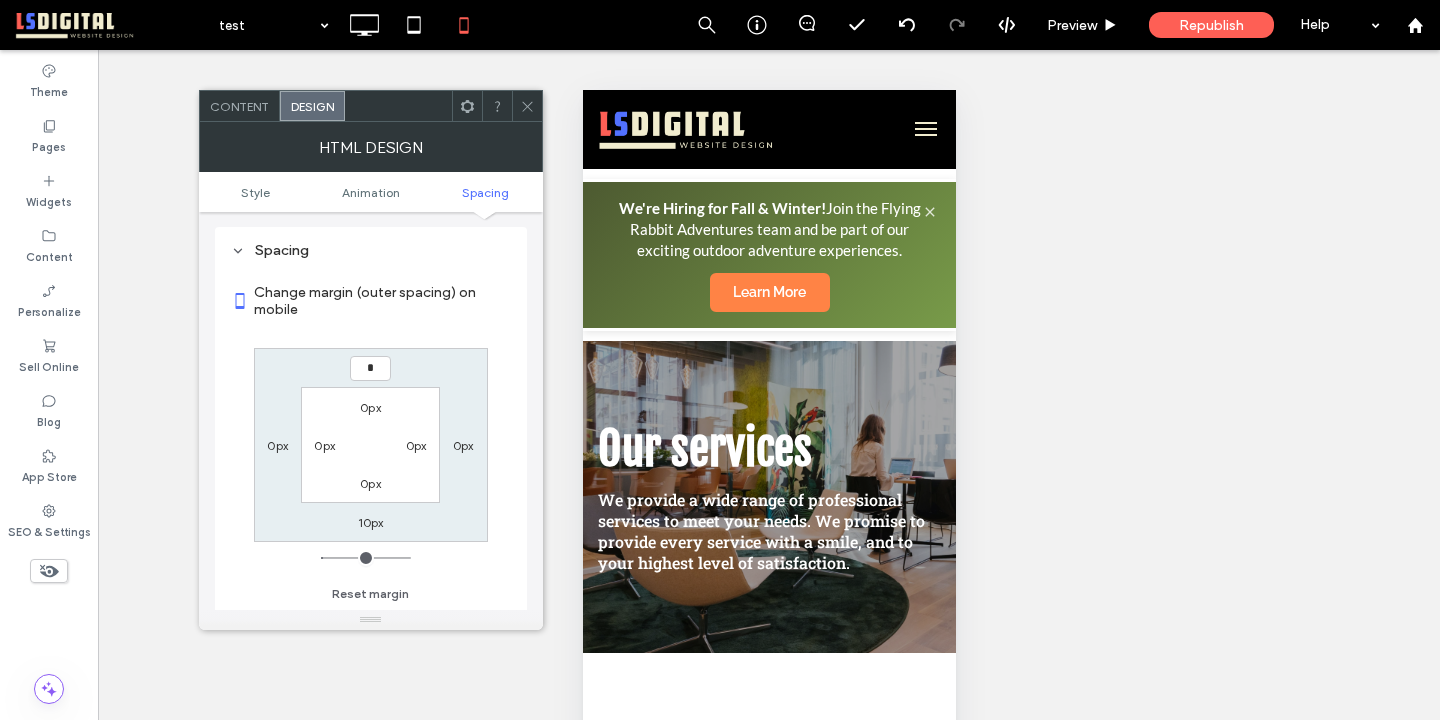 type on "*" 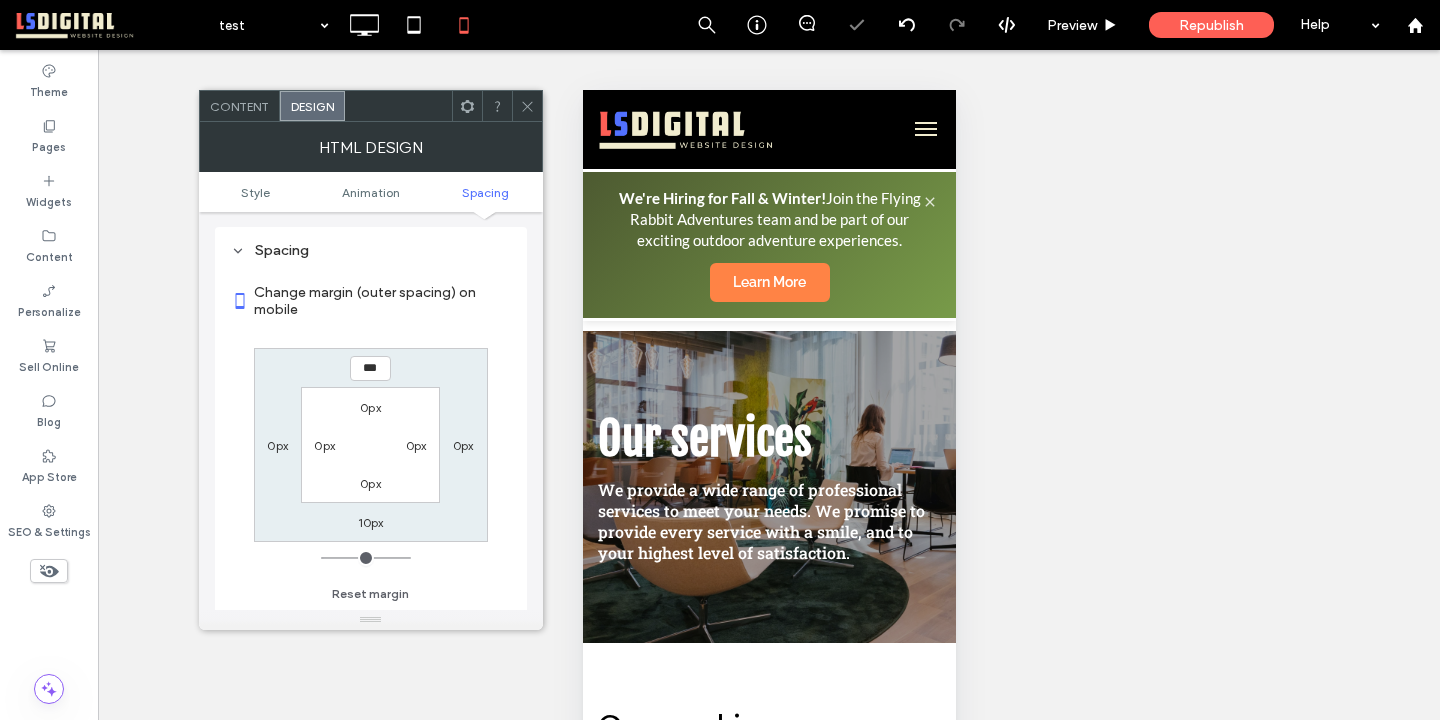click on "10px" at bounding box center (371, 522) 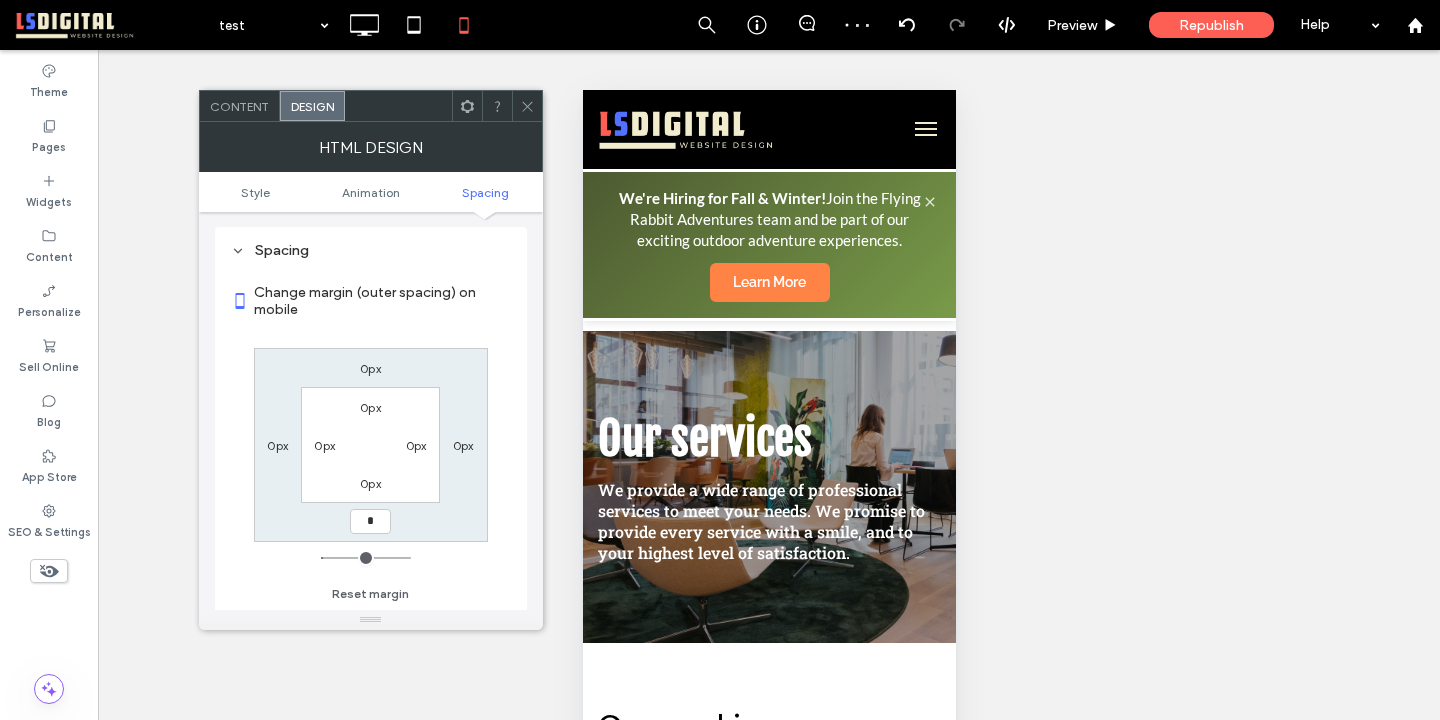 type on "*" 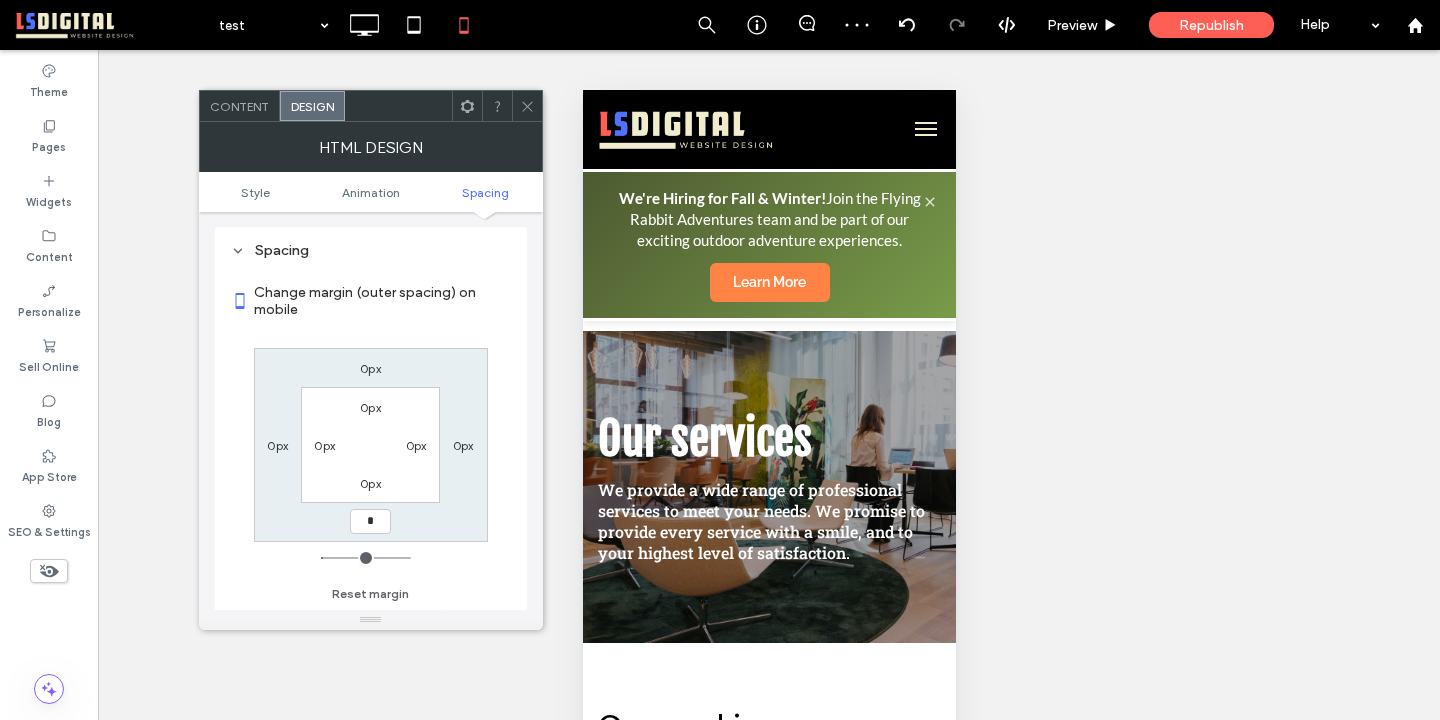 type on "*" 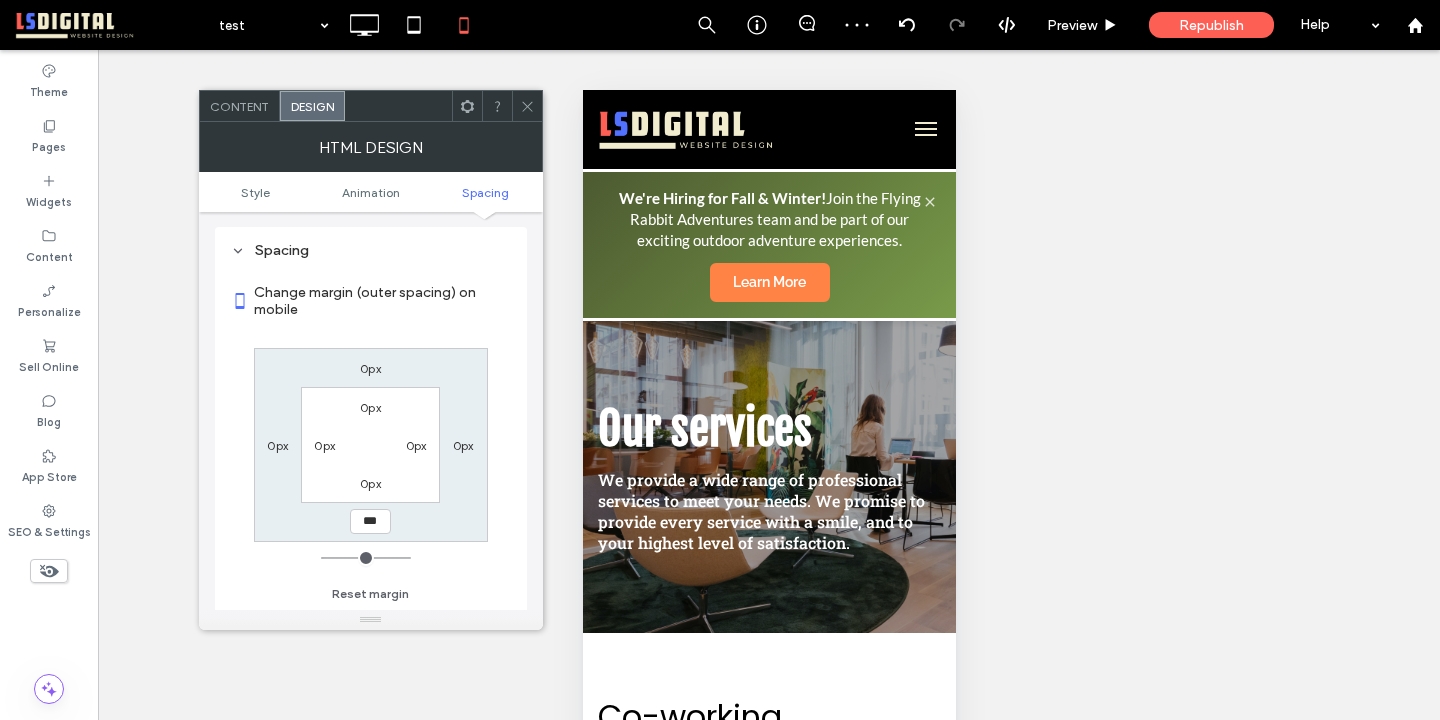 click 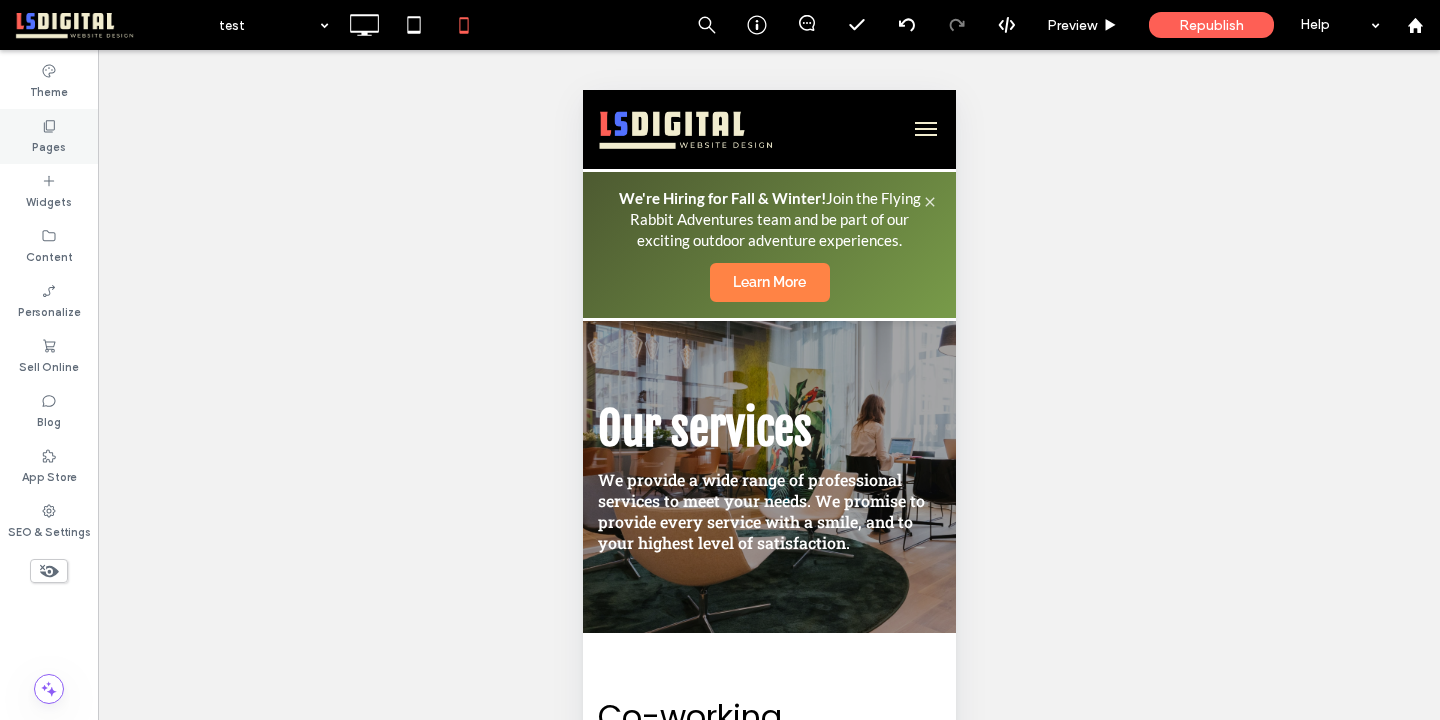 click on "Pages" at bounding box center (49, 145) 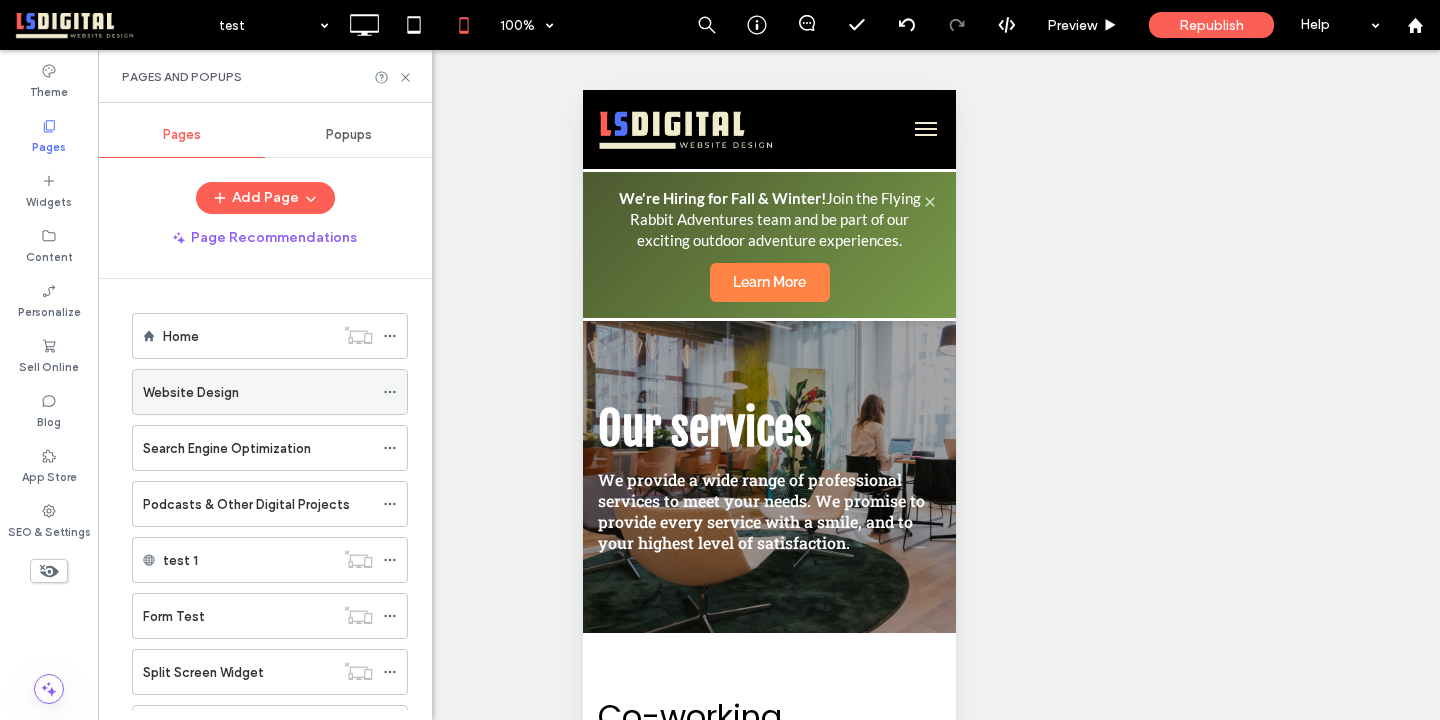 scroll, scrollTop: 259, scrollLeft: 0, axis: vertical 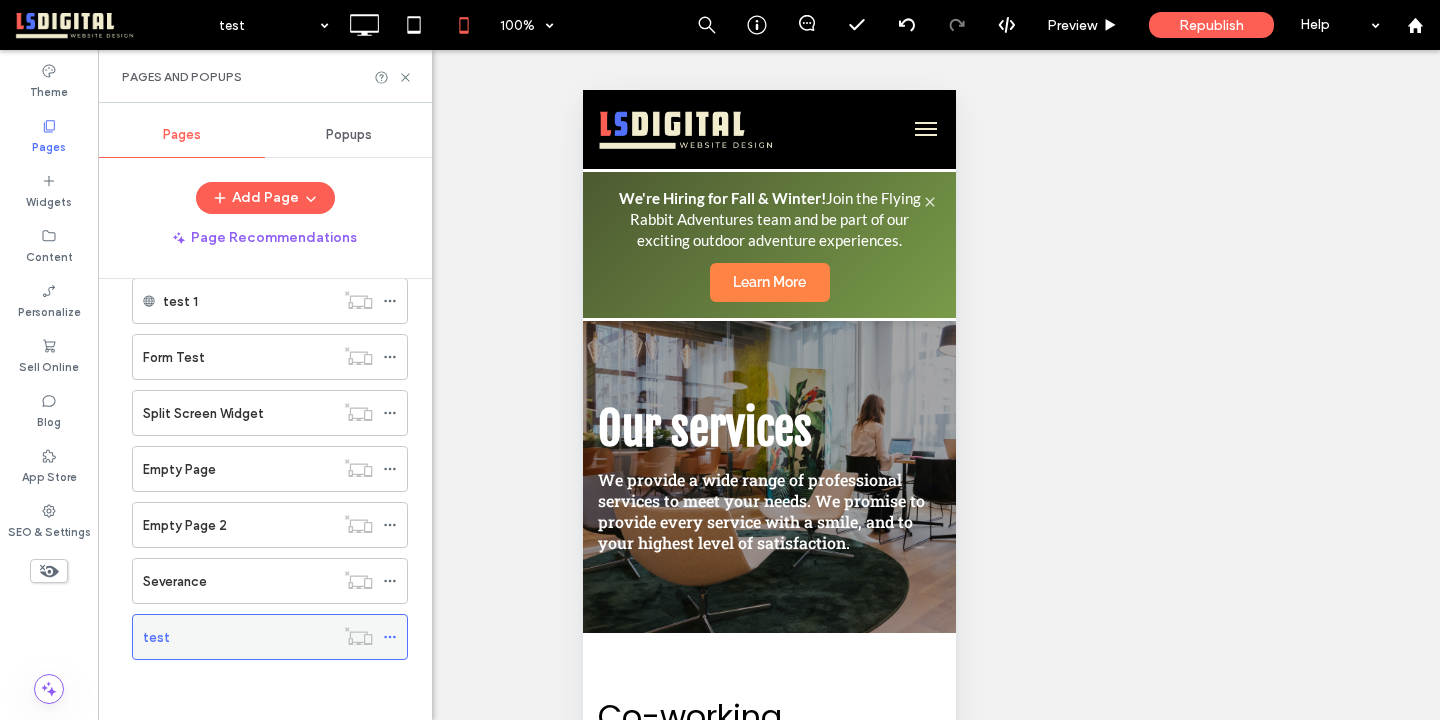 click 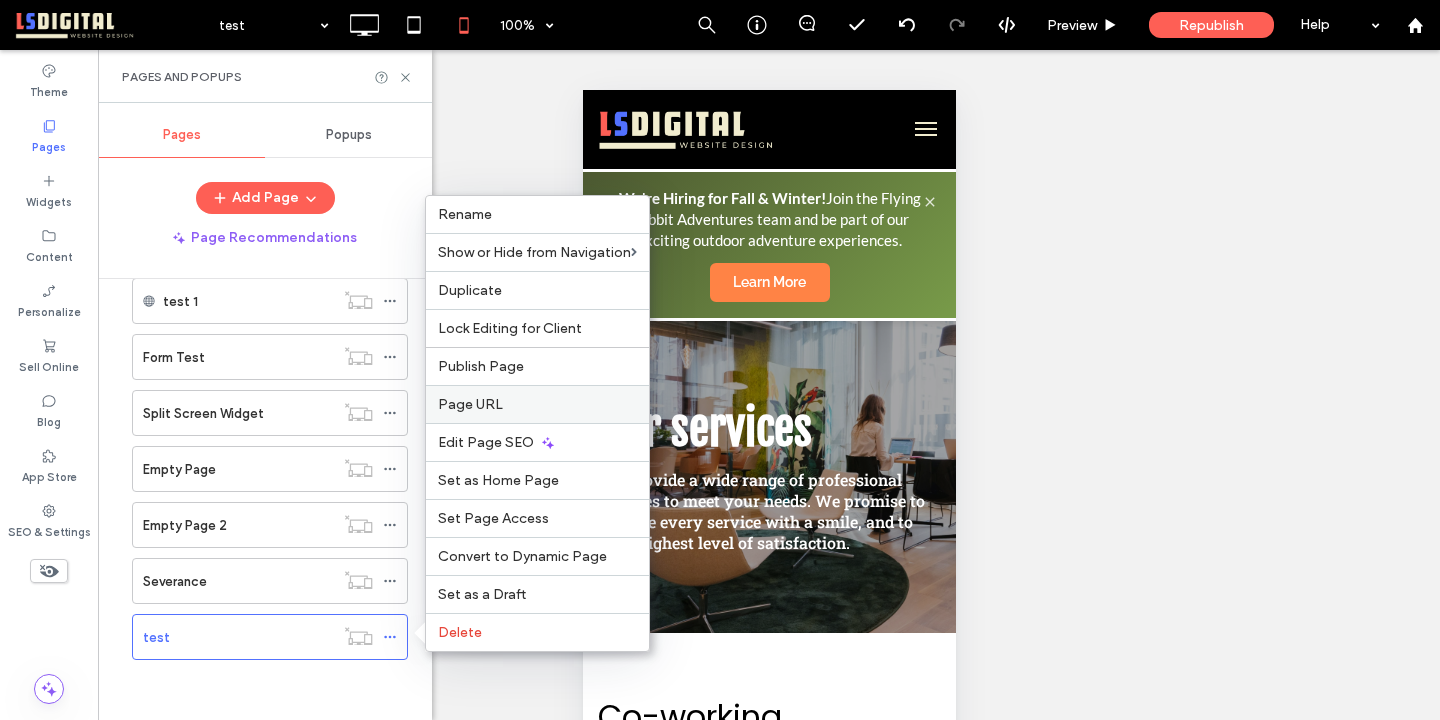 click on "Page URL" at bounding box center (537, 404) 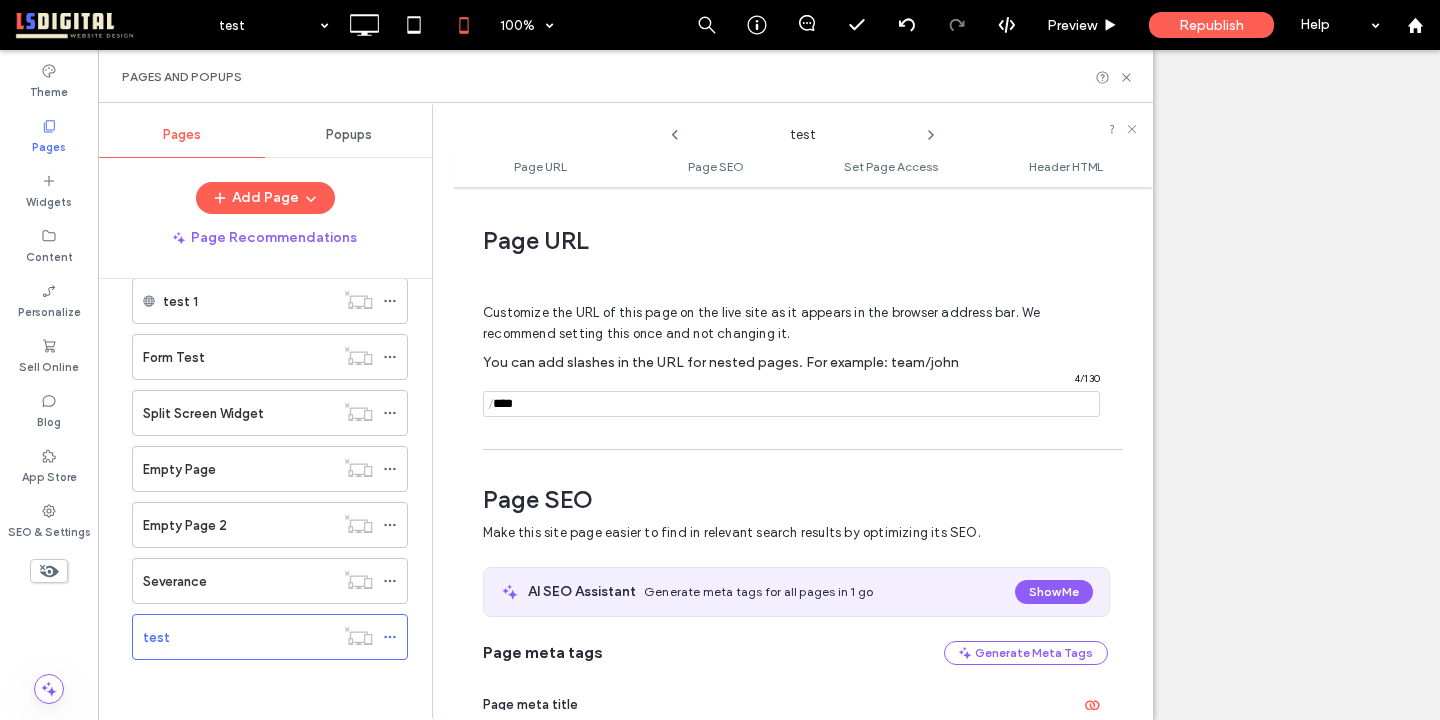 scroll, scrollTop: 10, scrollLeft: 0, axis: vertical 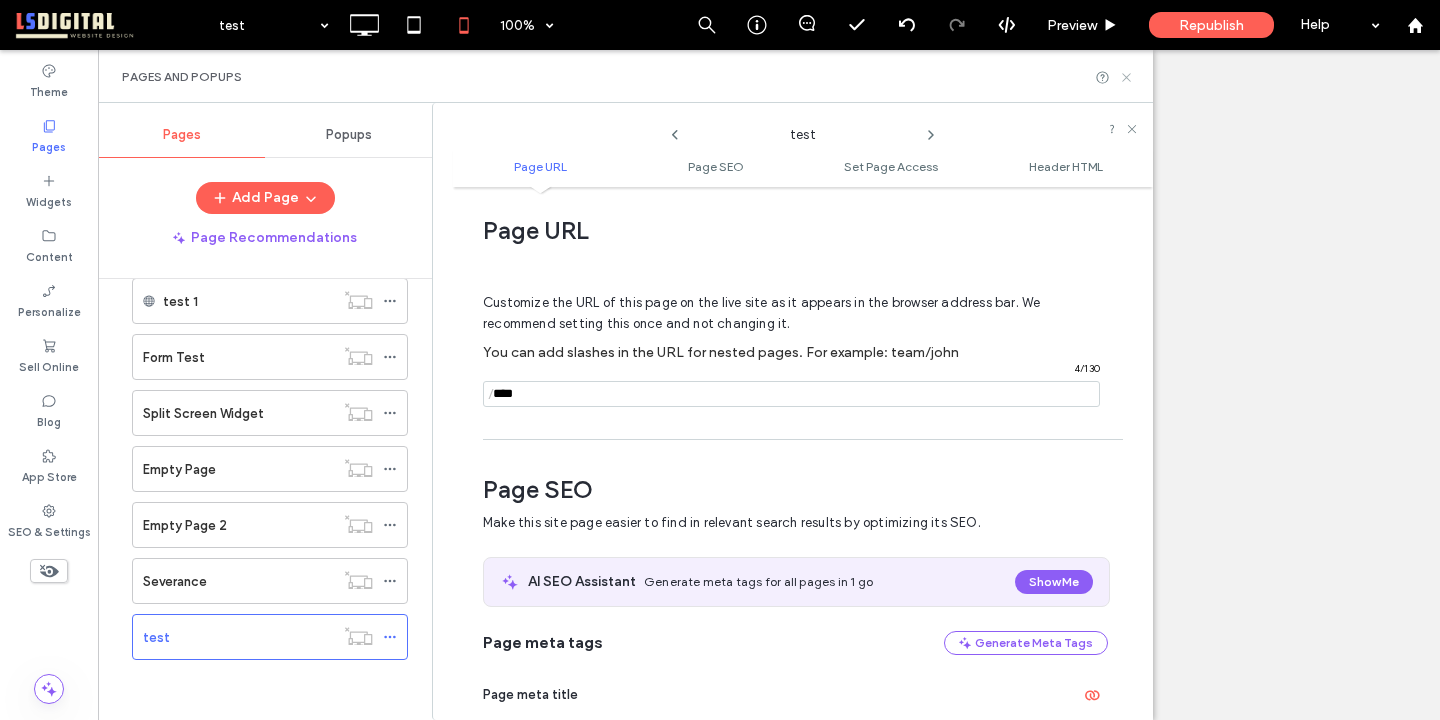 click 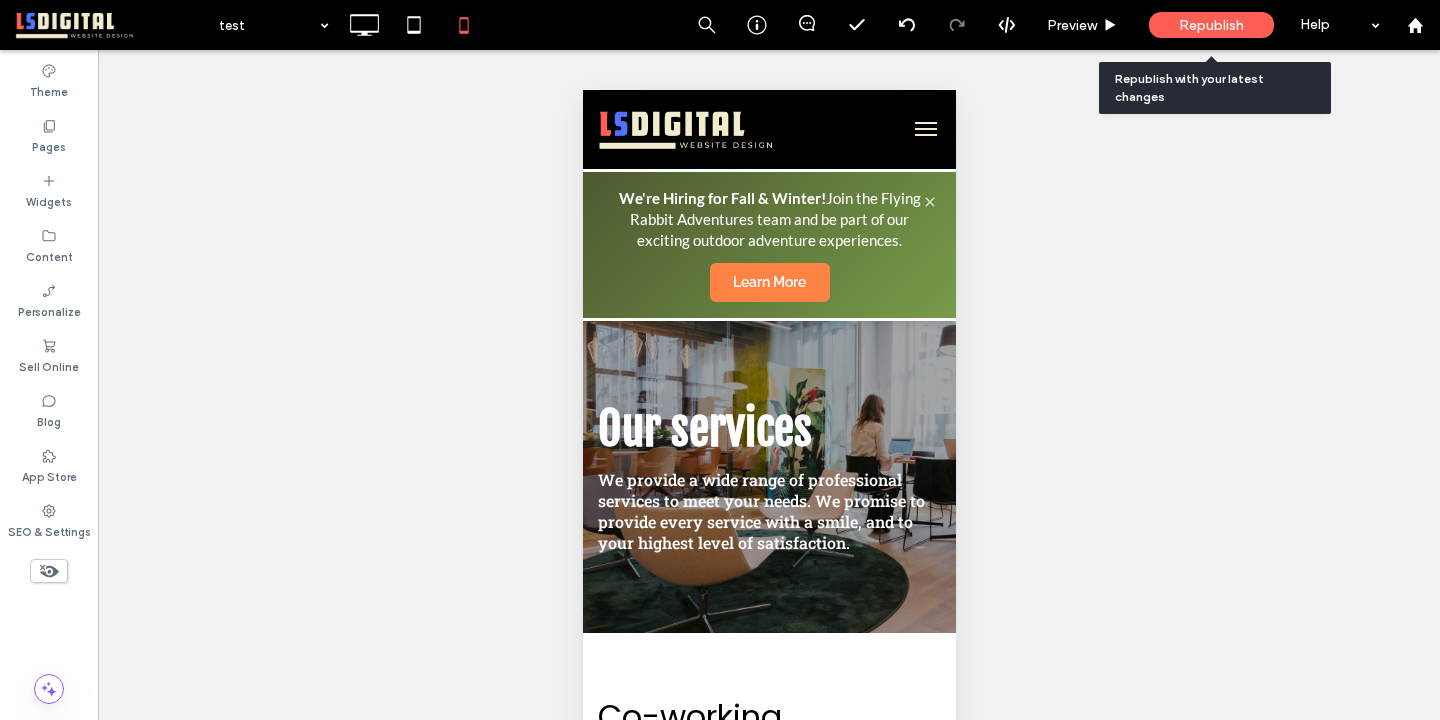 click on "Republish" at bounding box center [1211, 25] 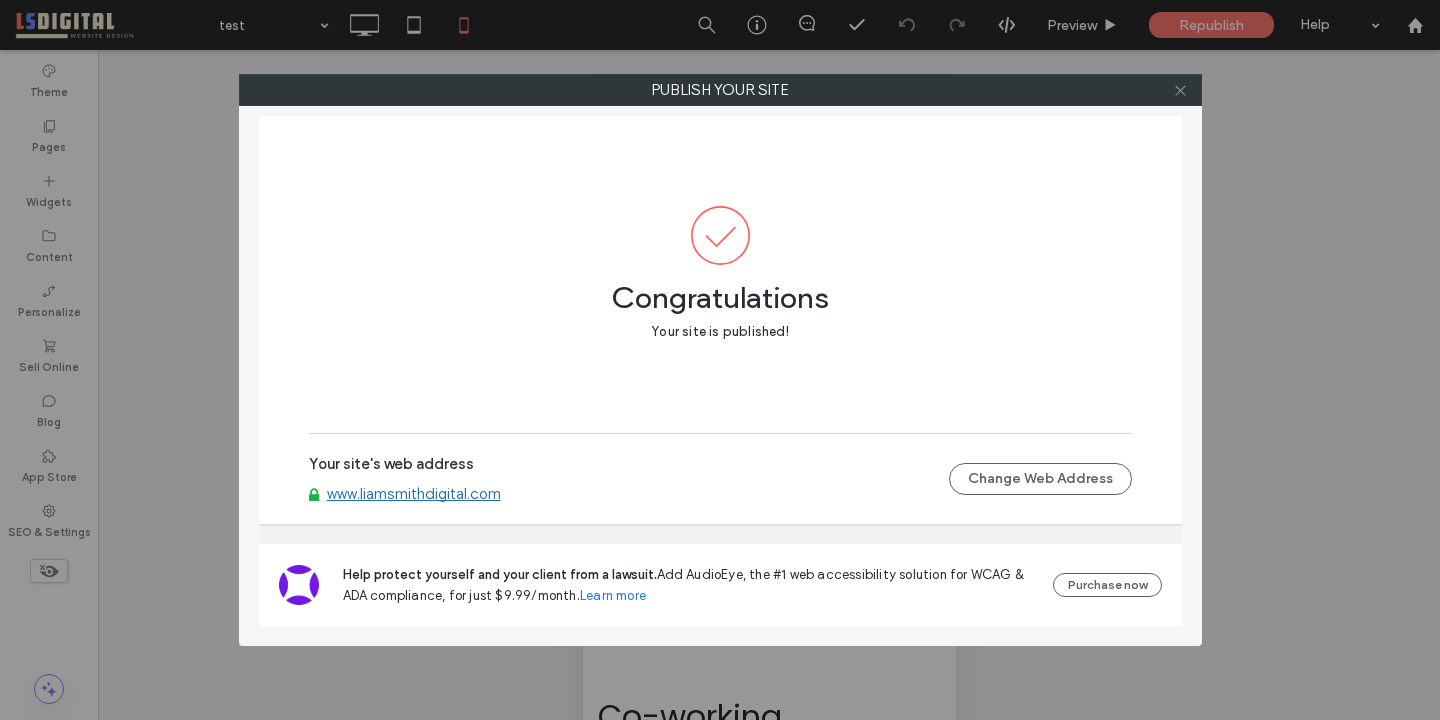 click 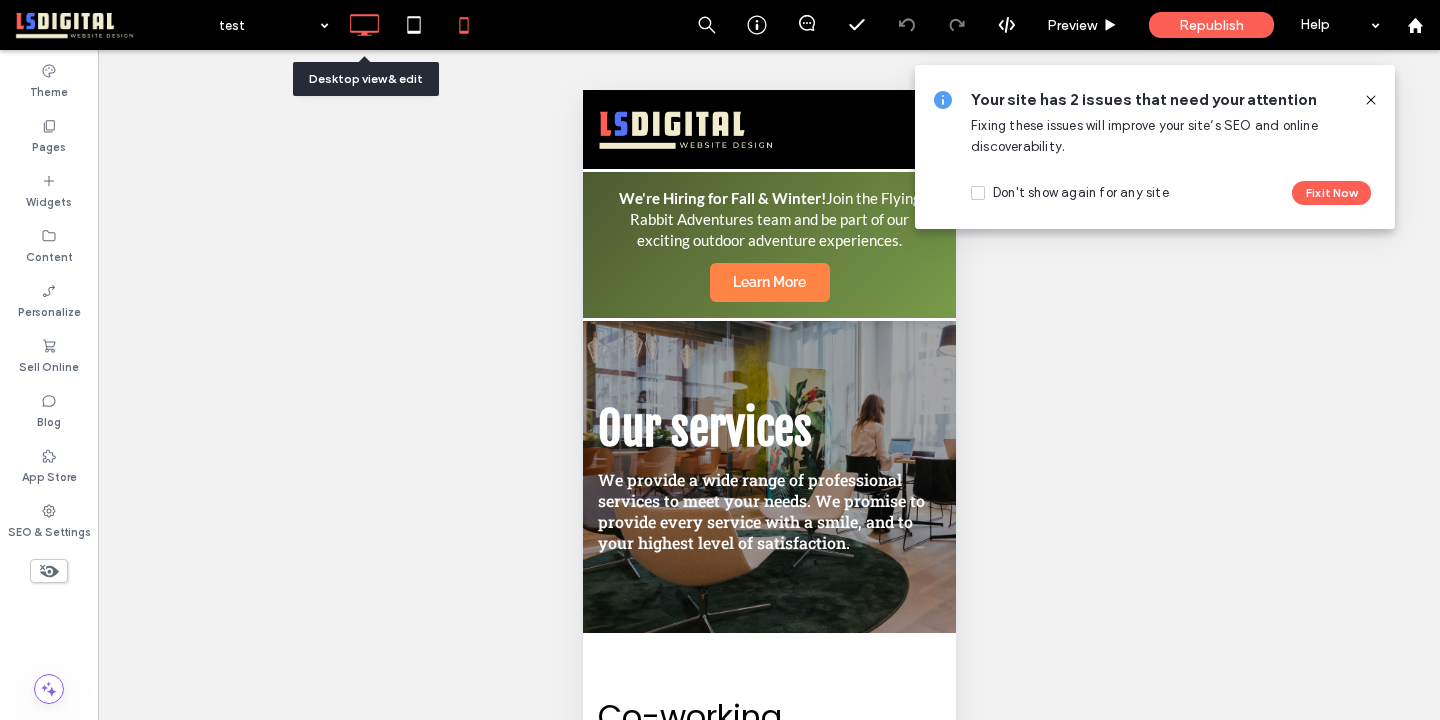 click 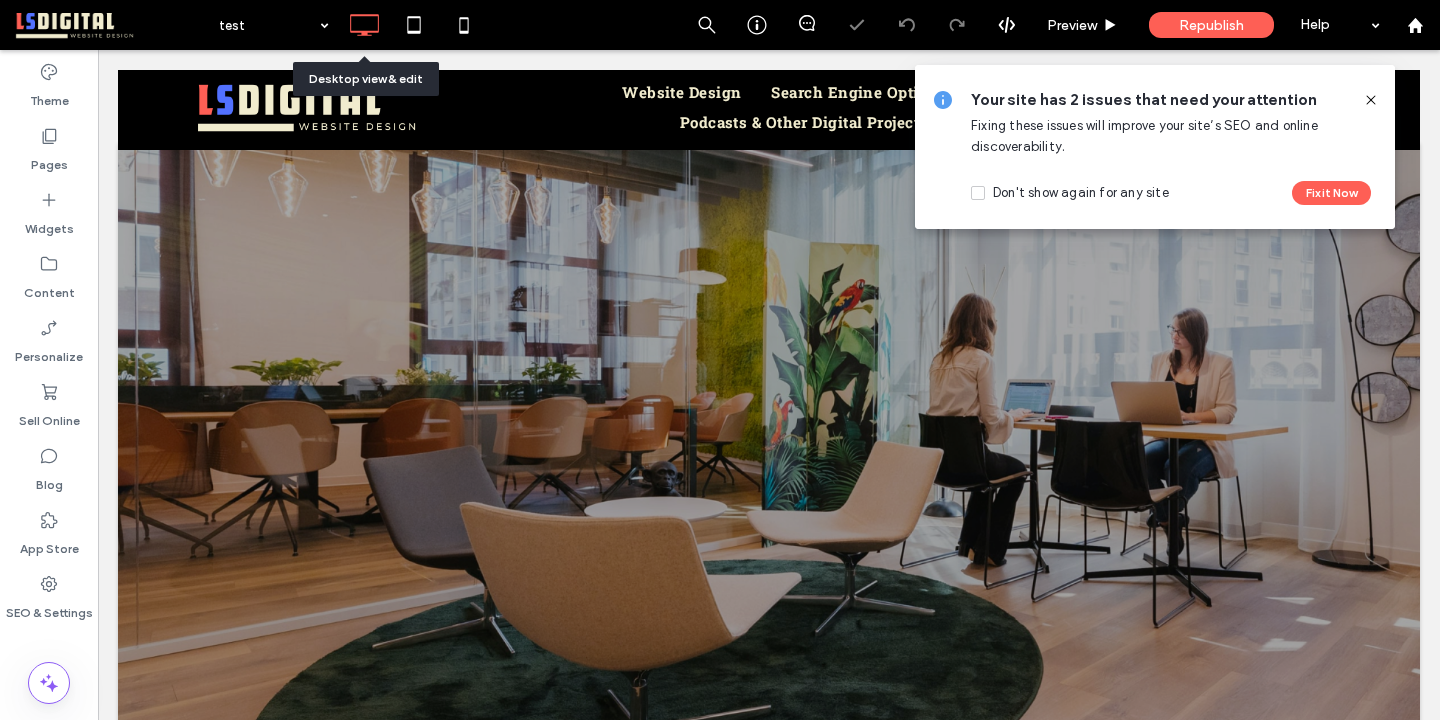 scroll, scrollTop: 0, scrollLeft: 0, axis: both 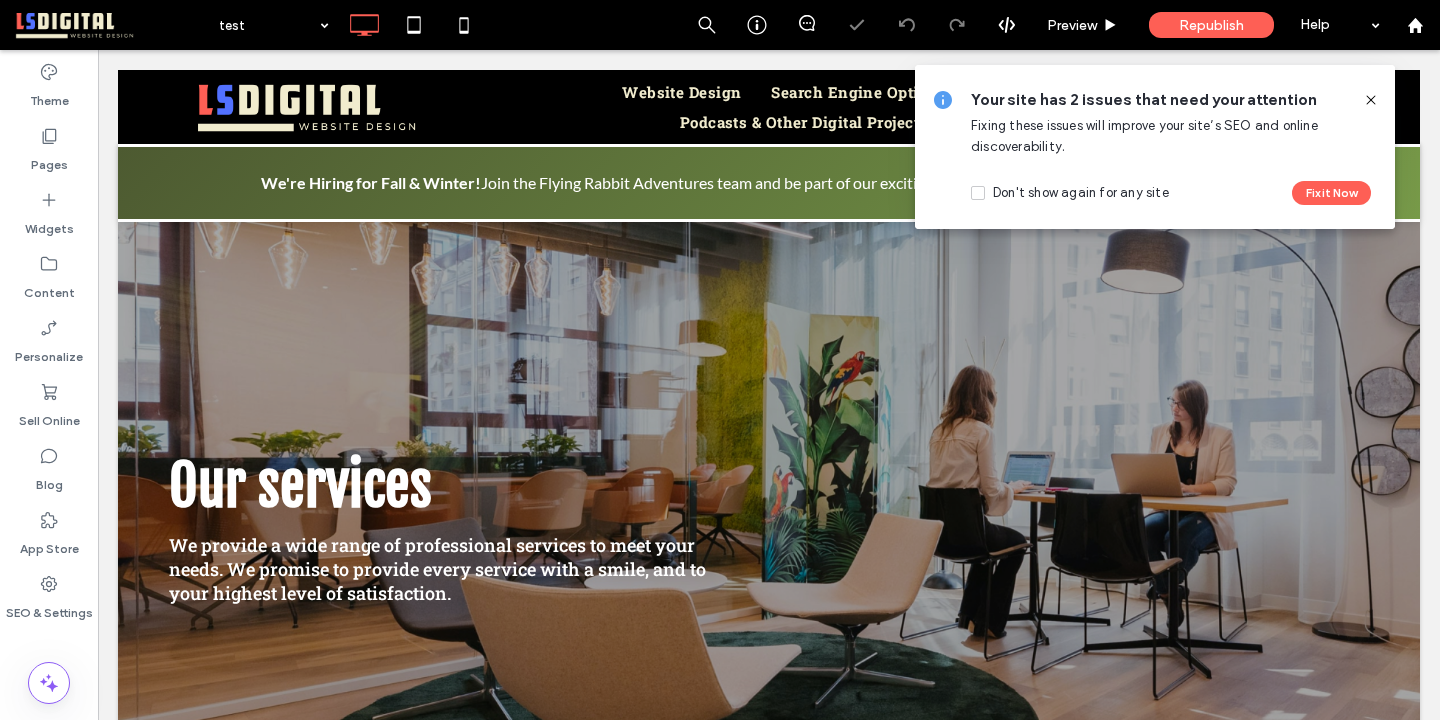 drag, startPoint x: 1373, startPoint y: 97, endPoint x: 1275, endPoint y: 47, distance: 110.01818 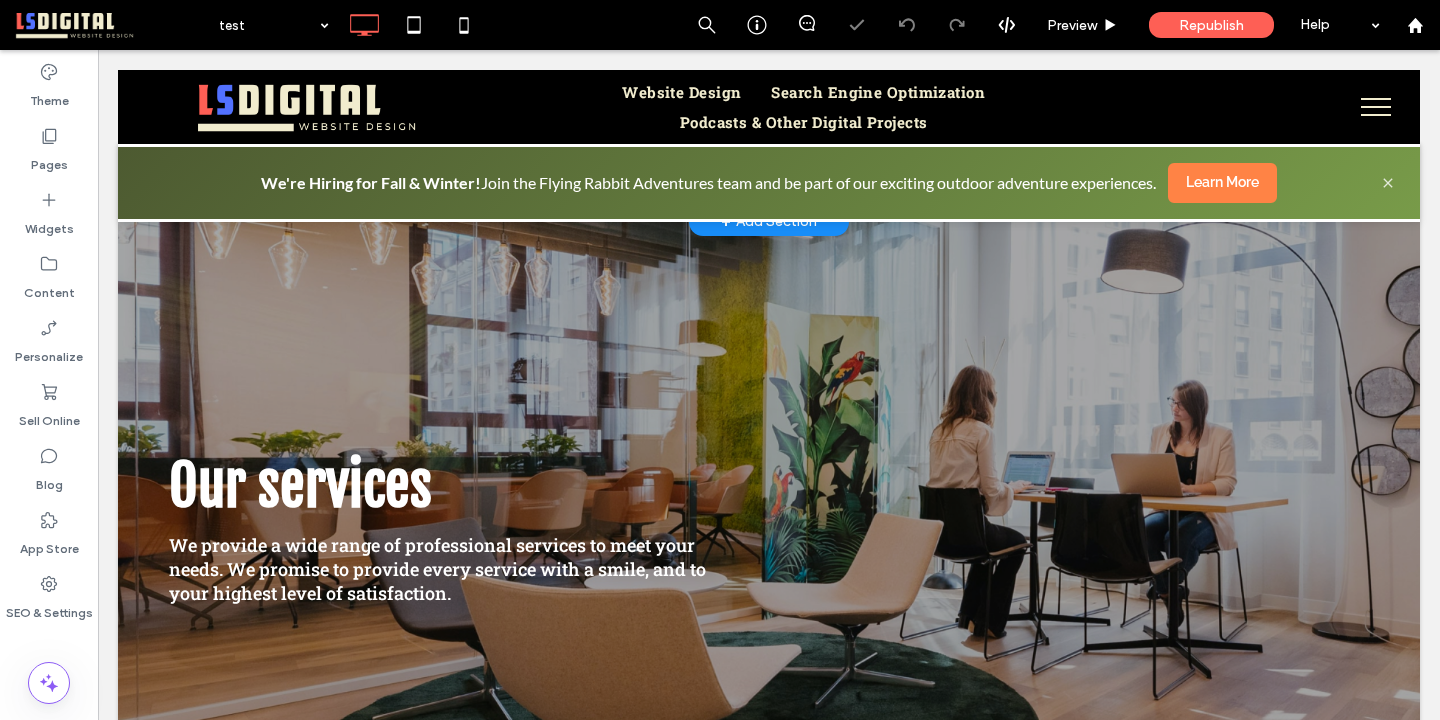 click on "We're Hiring for Fall & Winter!
Join the Flying Rabbit Adventures team and be part of our exciting outdoor adventure experiences.
Learn More" at bounding box center [769, 183] 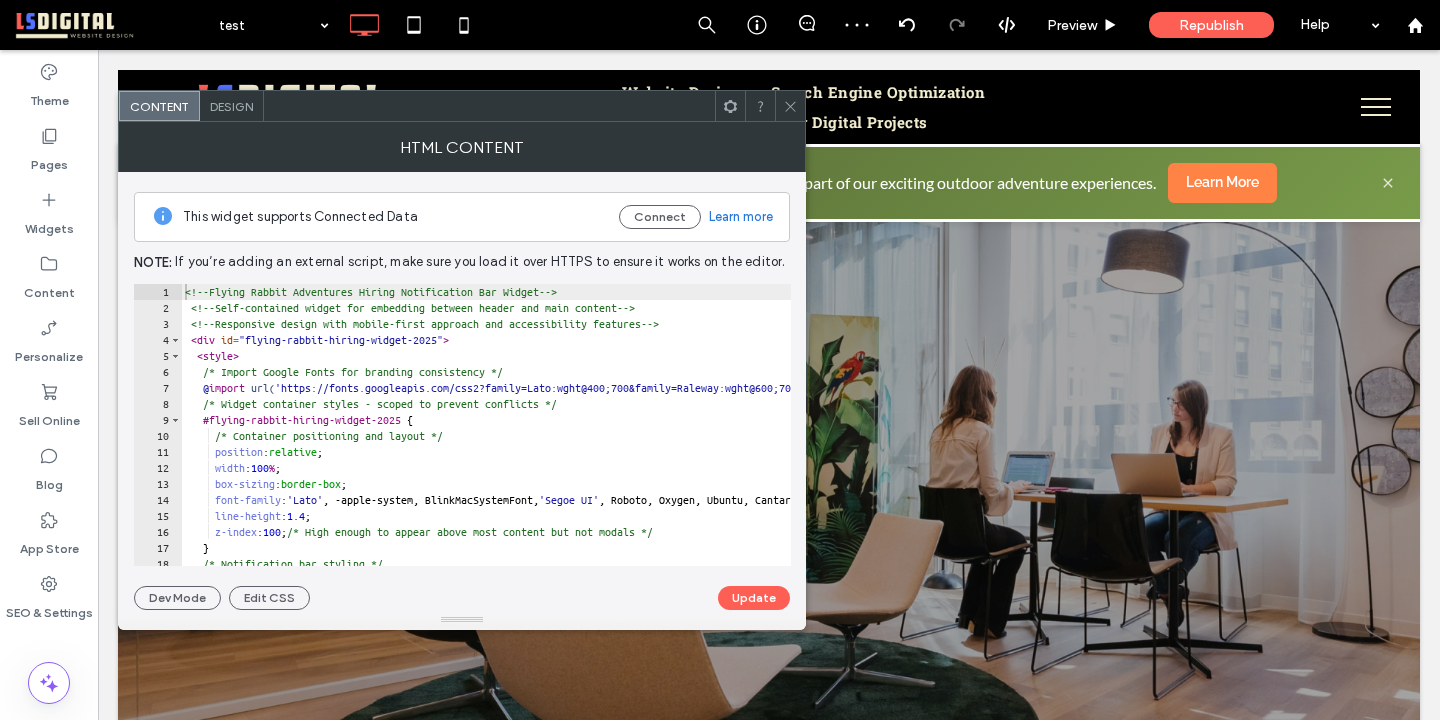 click on "<!--  Flying Rabbit Adventures Hiring Notification Bar Widget  -->   <!--  Self-contained widget for embedding between header and main content  -->   <!--  Responsive design with mobile-first approach and accessibility features  -->   < div   id = "flying-rabbit-hiring-widget-2025" >    < style >     /* Import Google Fonts for branding consistency */     @ import   url( 'https://fonts.googleapis.com/css2?family=Lato:wght@400;700&family=Raleway:wght@600;700&display=swap' ) ;     /* Widget container styles - scoped to prevent conflicts */     #flying-rabbit-hiring-widget-2025   {        /* Container positioning and layout */        position :  relative ;        width :  100 % ;        box-sizing :  border-box ;        font-family :  ' Lato ' , -apple-system, BlinkMacSystemFont,  ' Segoe UI ' , Roboto, Oxygen, Ubuntu, Cantarell,  sans-serif ;        line-height :  1.4 ;        z-index :  100 ;  /* High enough to appear above most content but not modals */     }     /* Notification bar styling */         {" at bounding box center (811, 441) 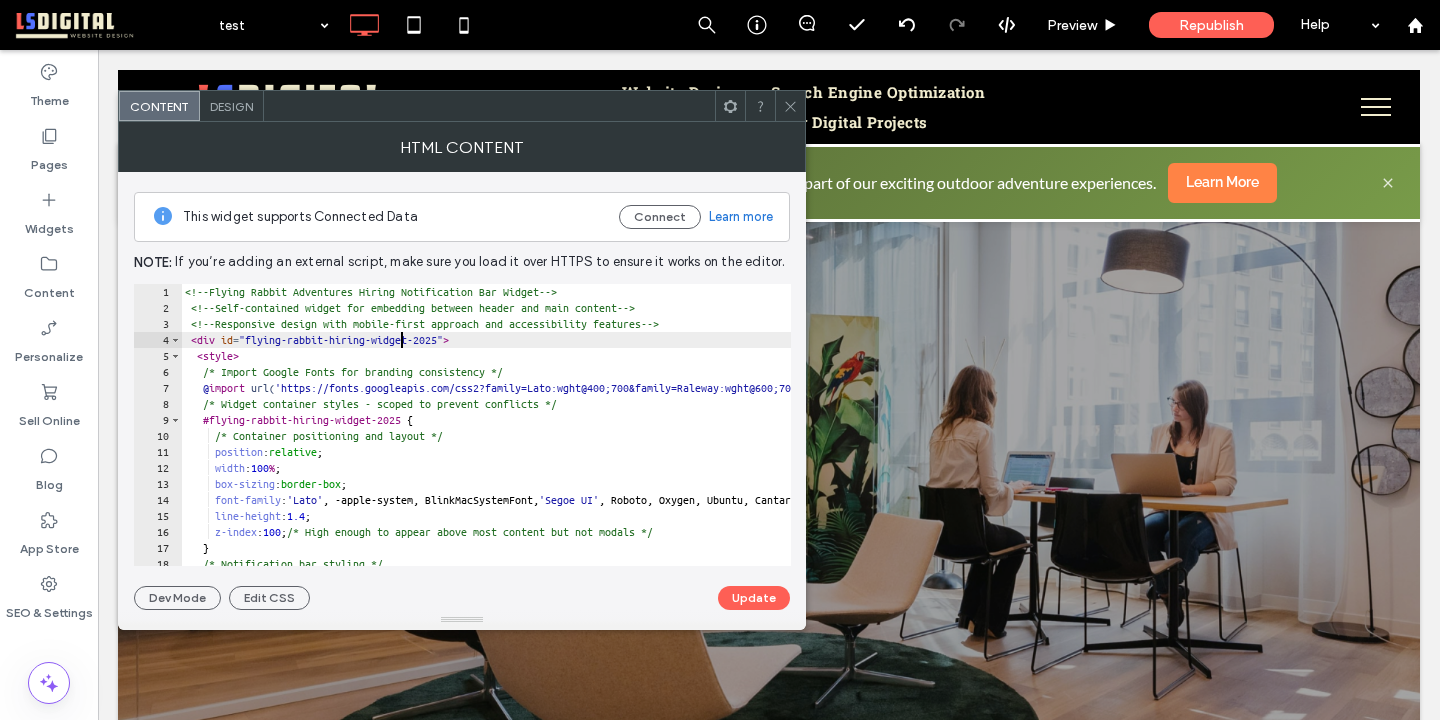 type on "**********" 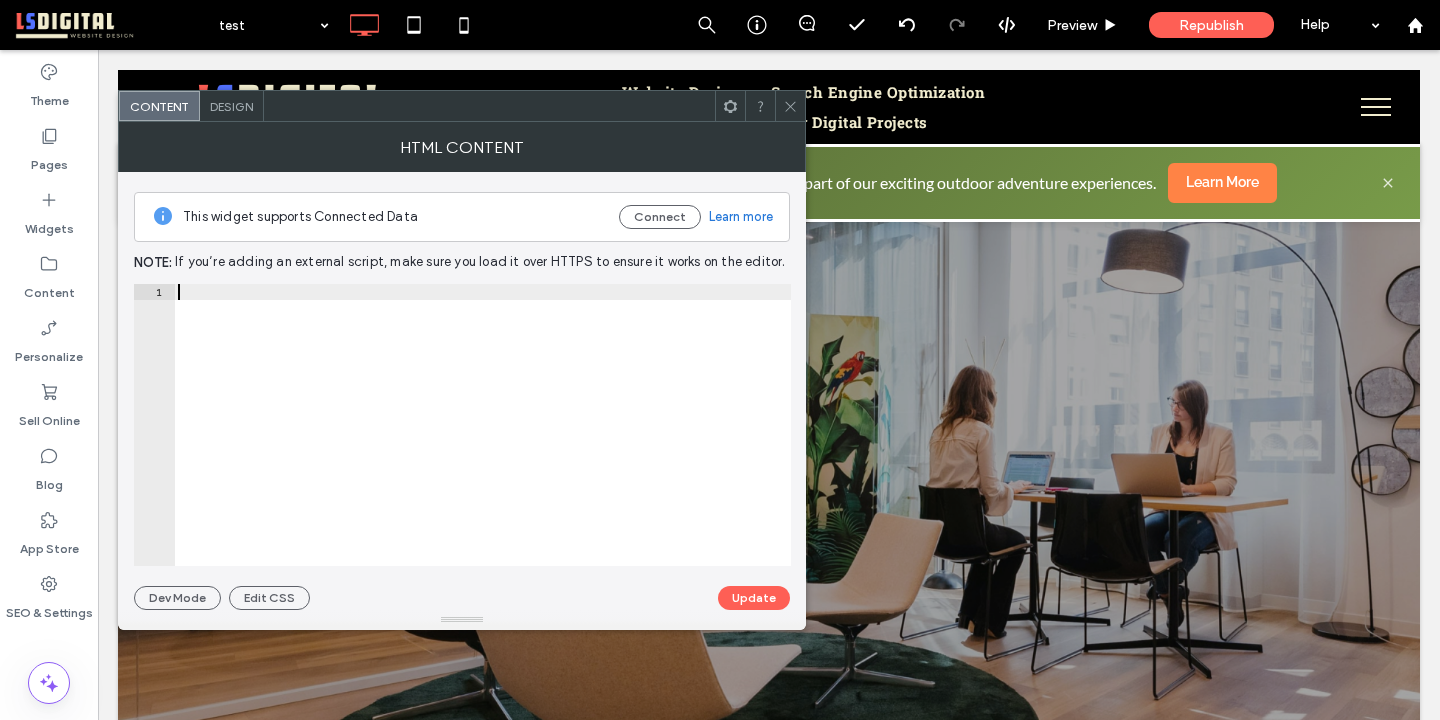 paste on "**********" 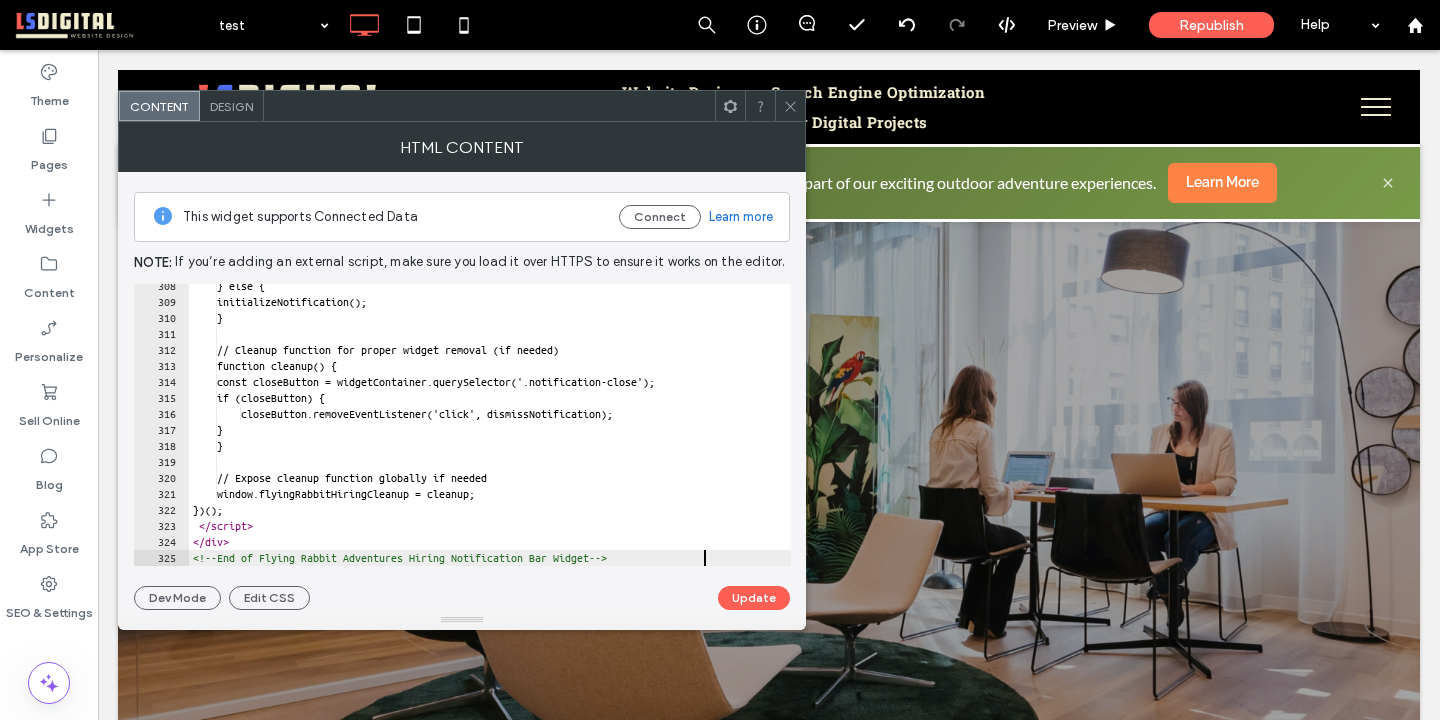 scroll, scrollTop: 4918, scrollLeft: 0, axis: vertical 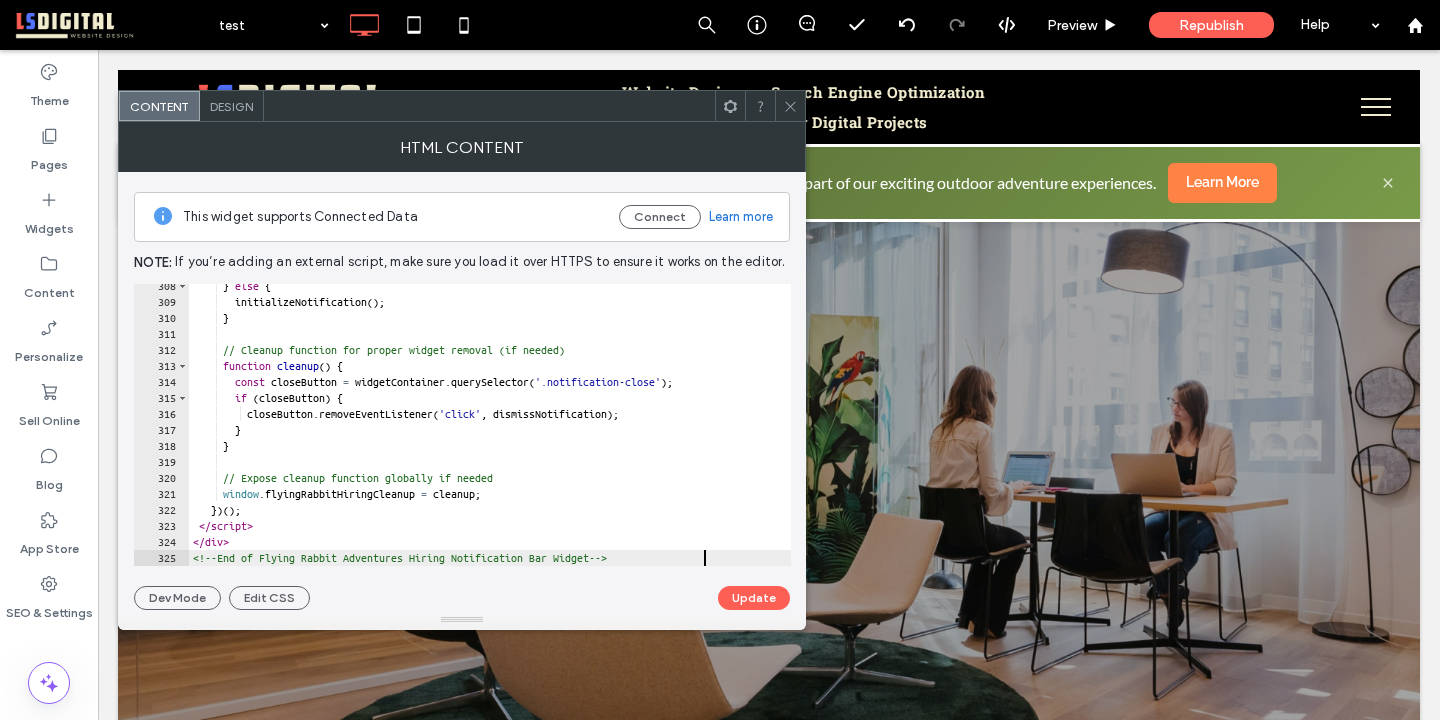 click on "Update" at bounding box center (754, 598) 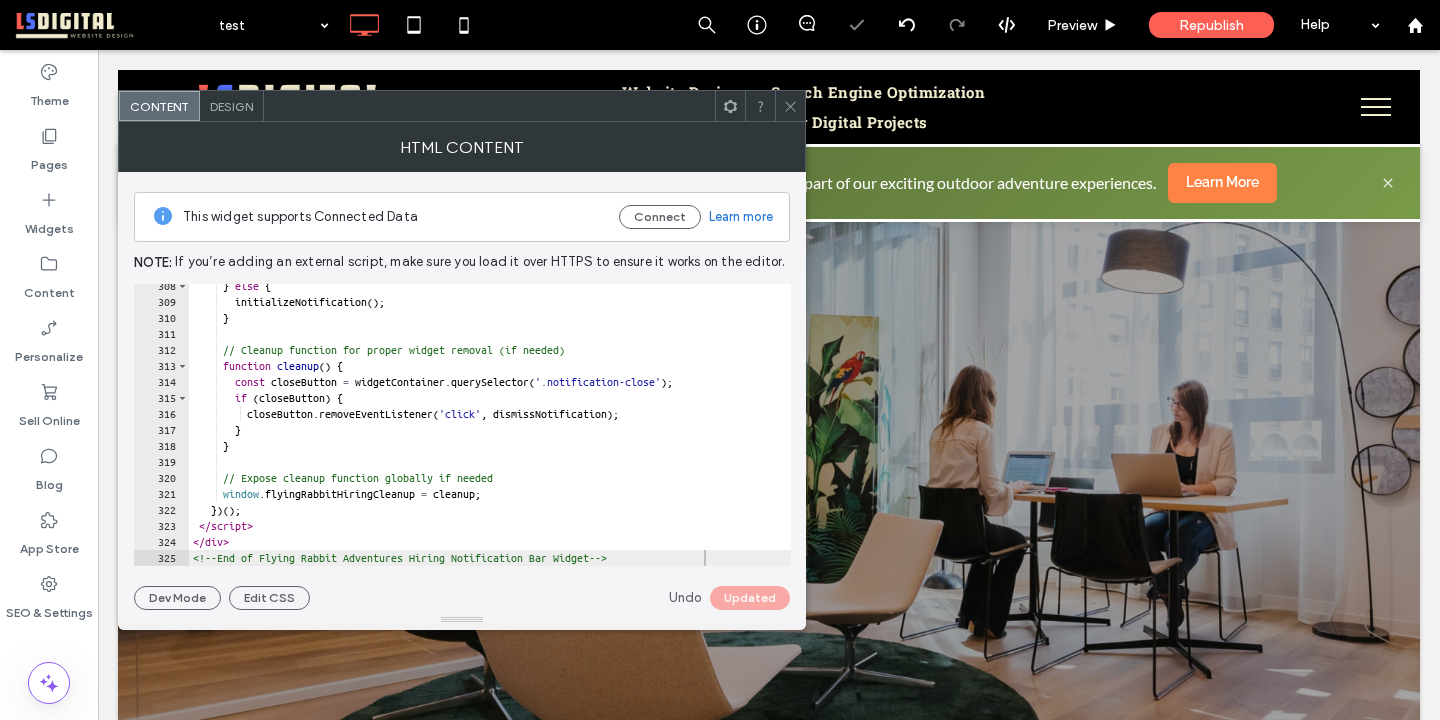 click 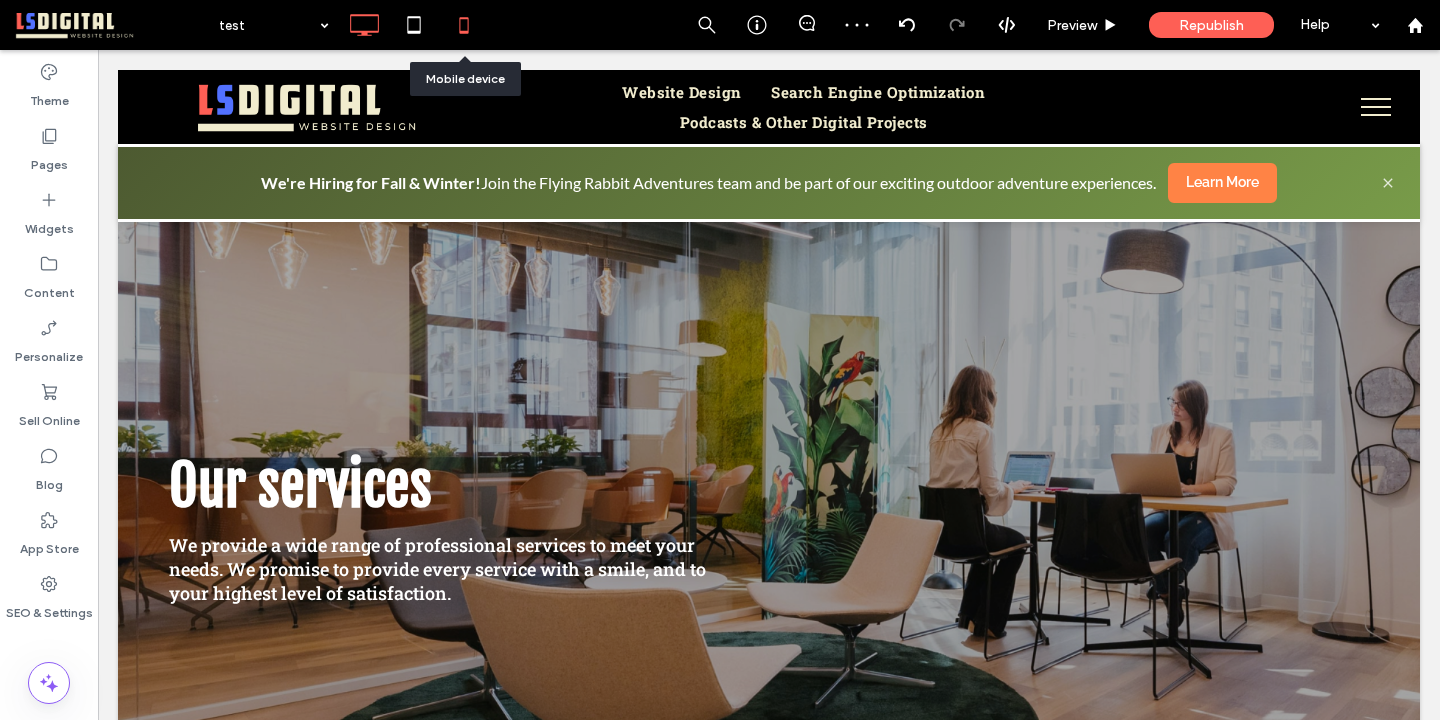 click 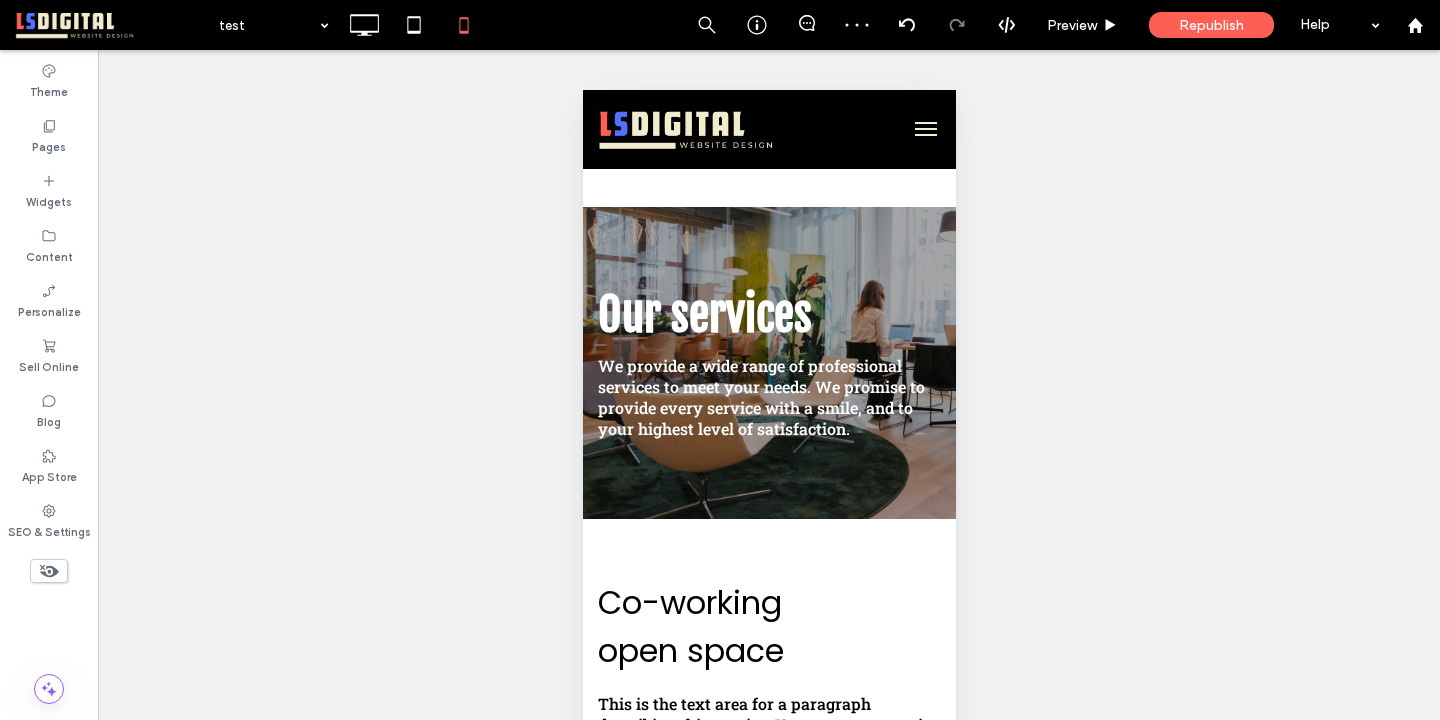 scroll, scrollTop: 0, scrollLeft: 0, axis: both 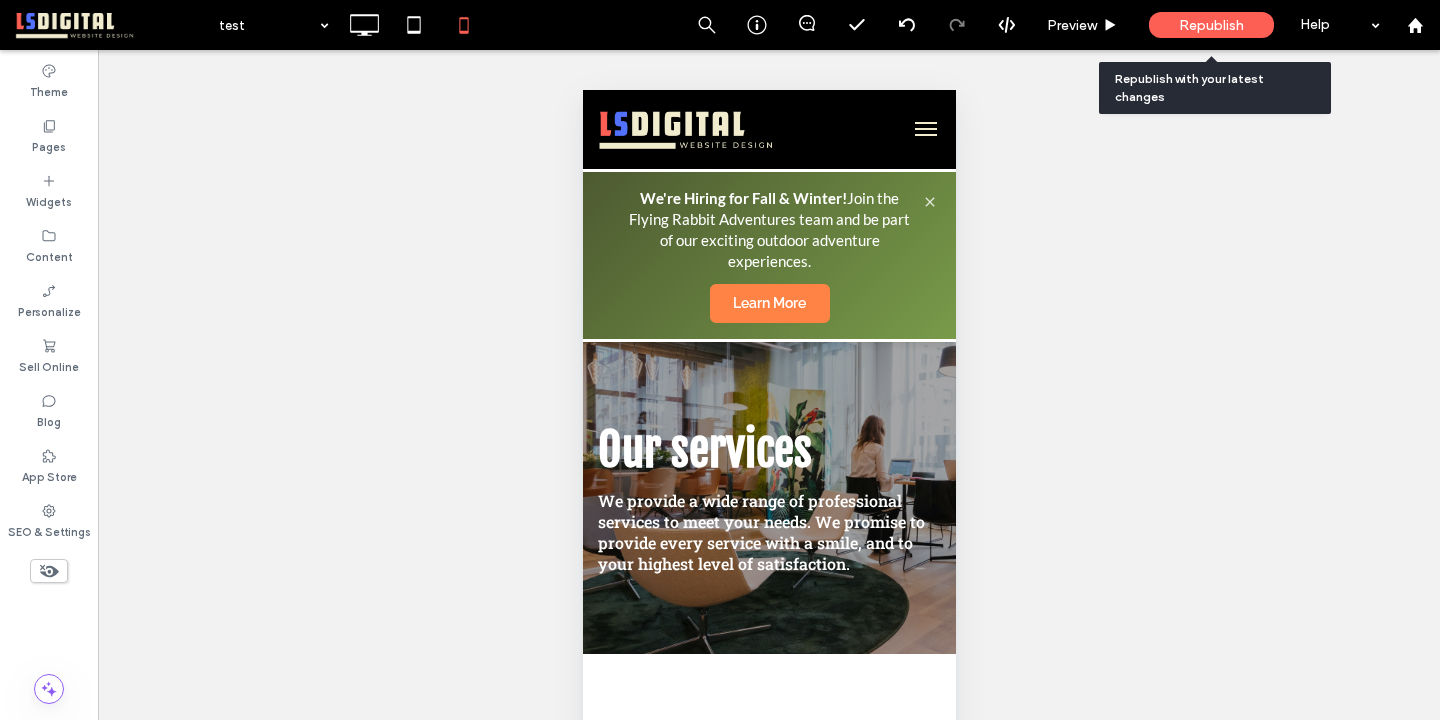 click on "Republish" at bounding box center [1211, 25] 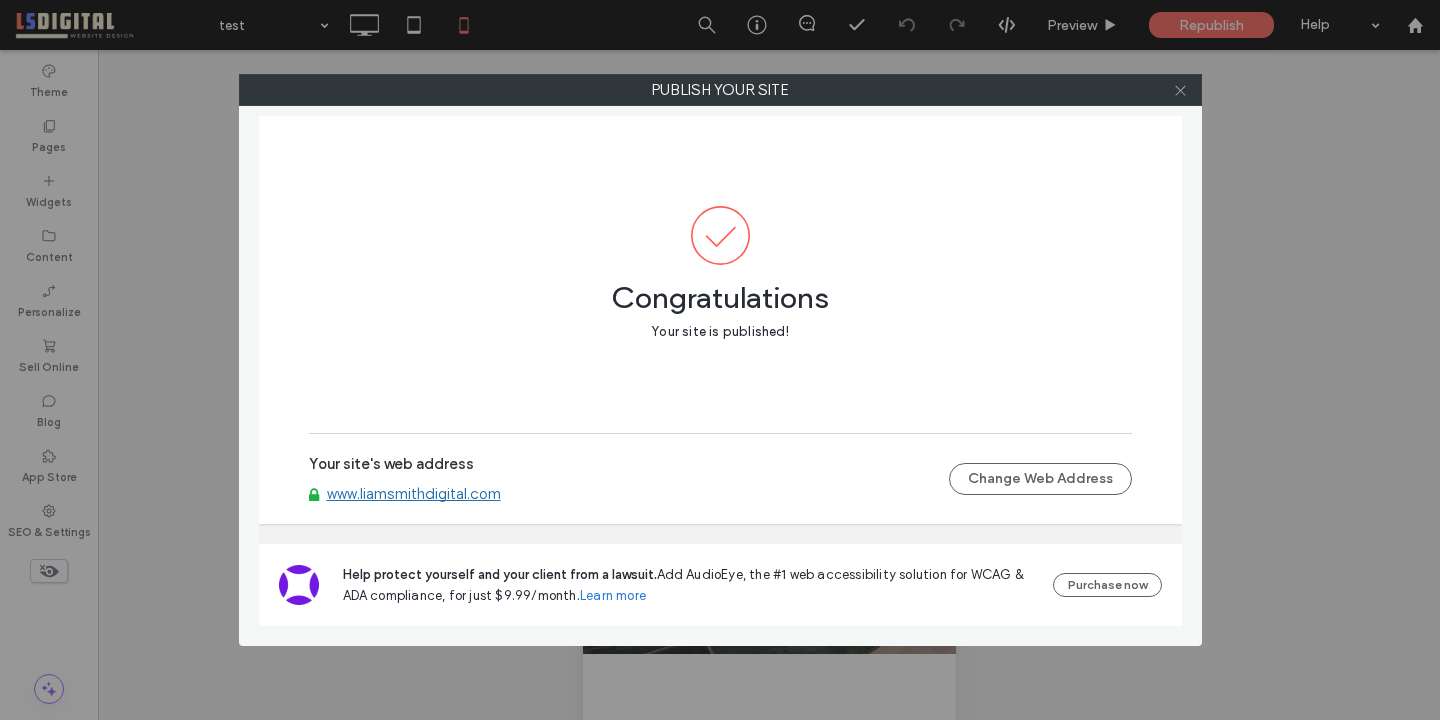 click 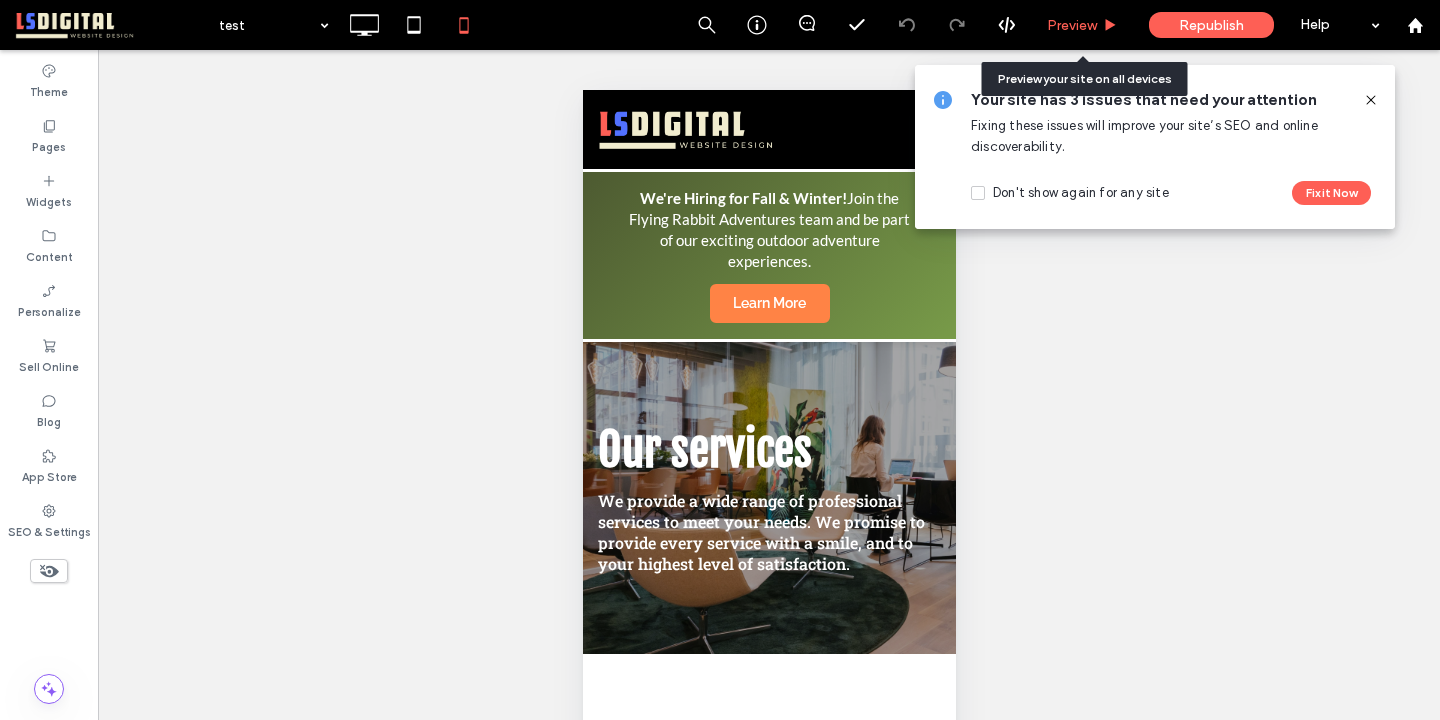 click on "Preview" at bounding box center (1083, 25) 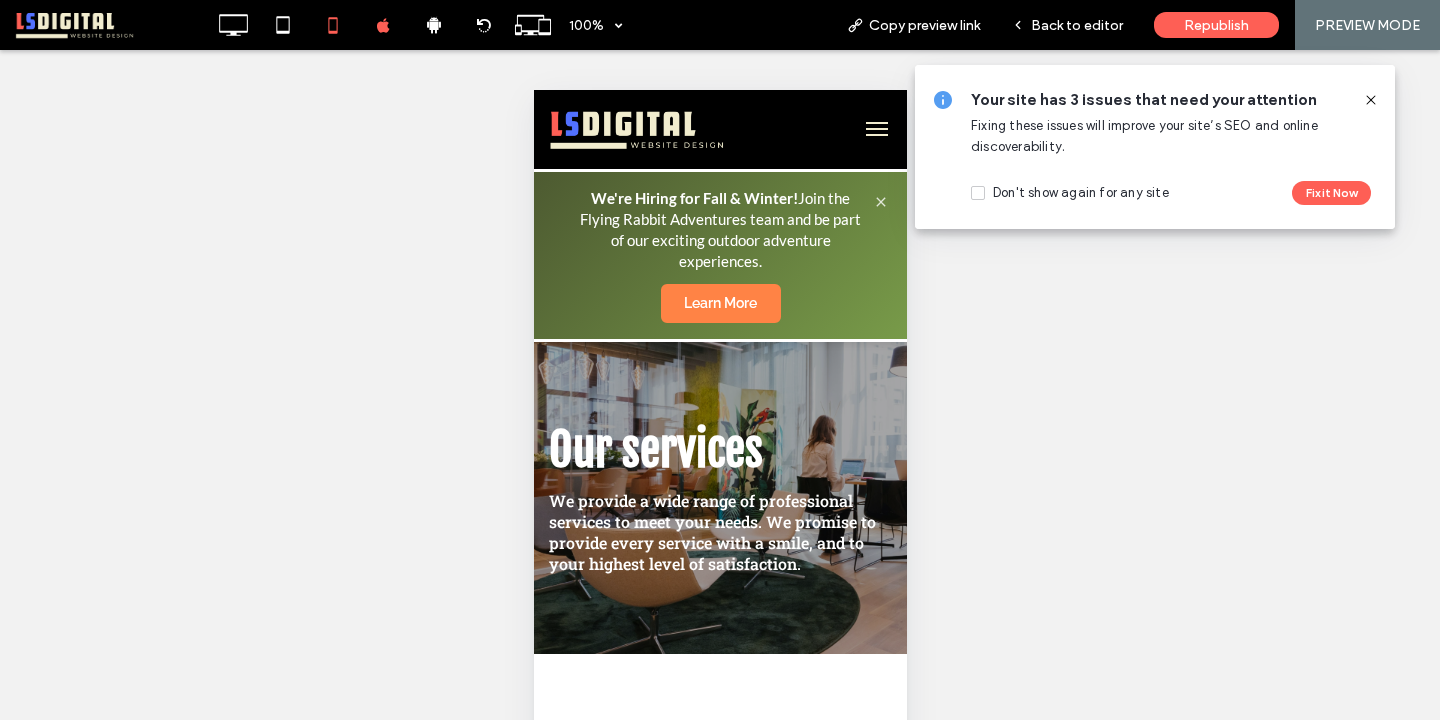 click 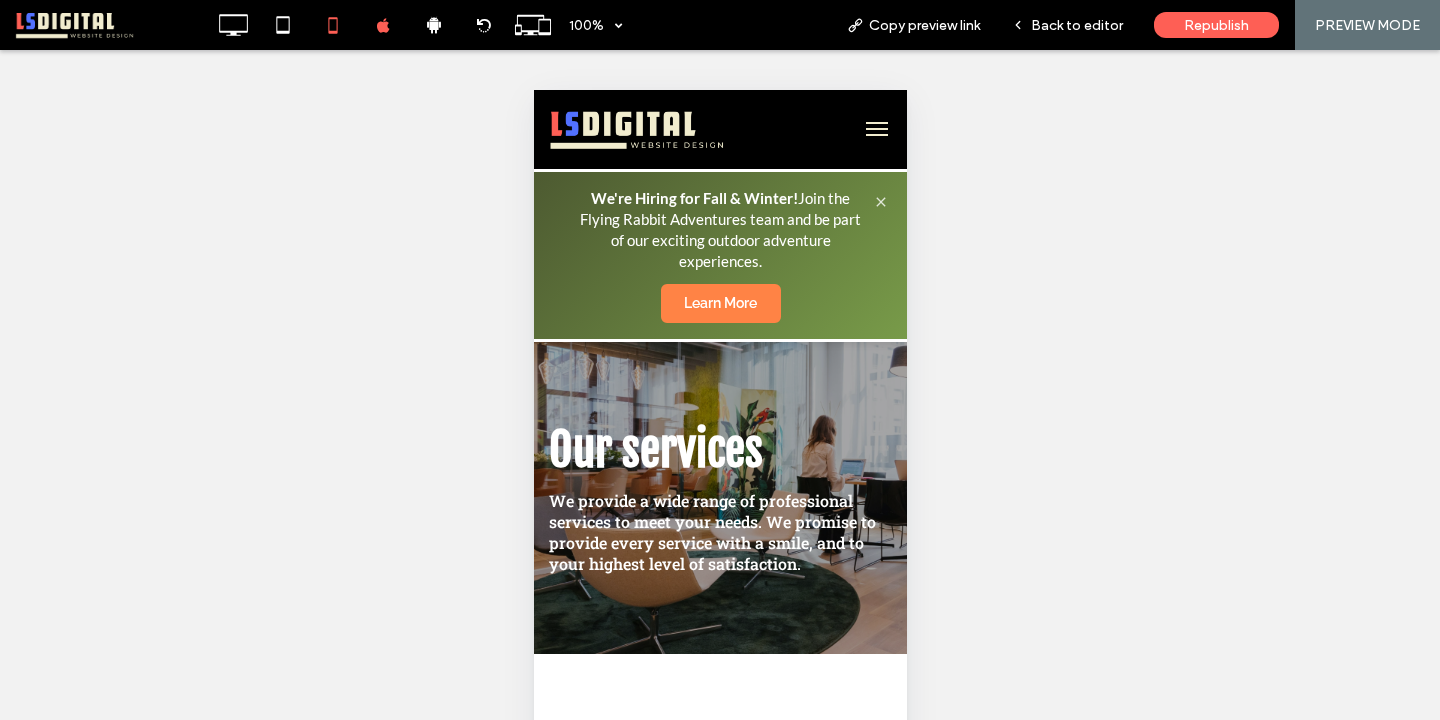 click at bounding box center (876, 129) 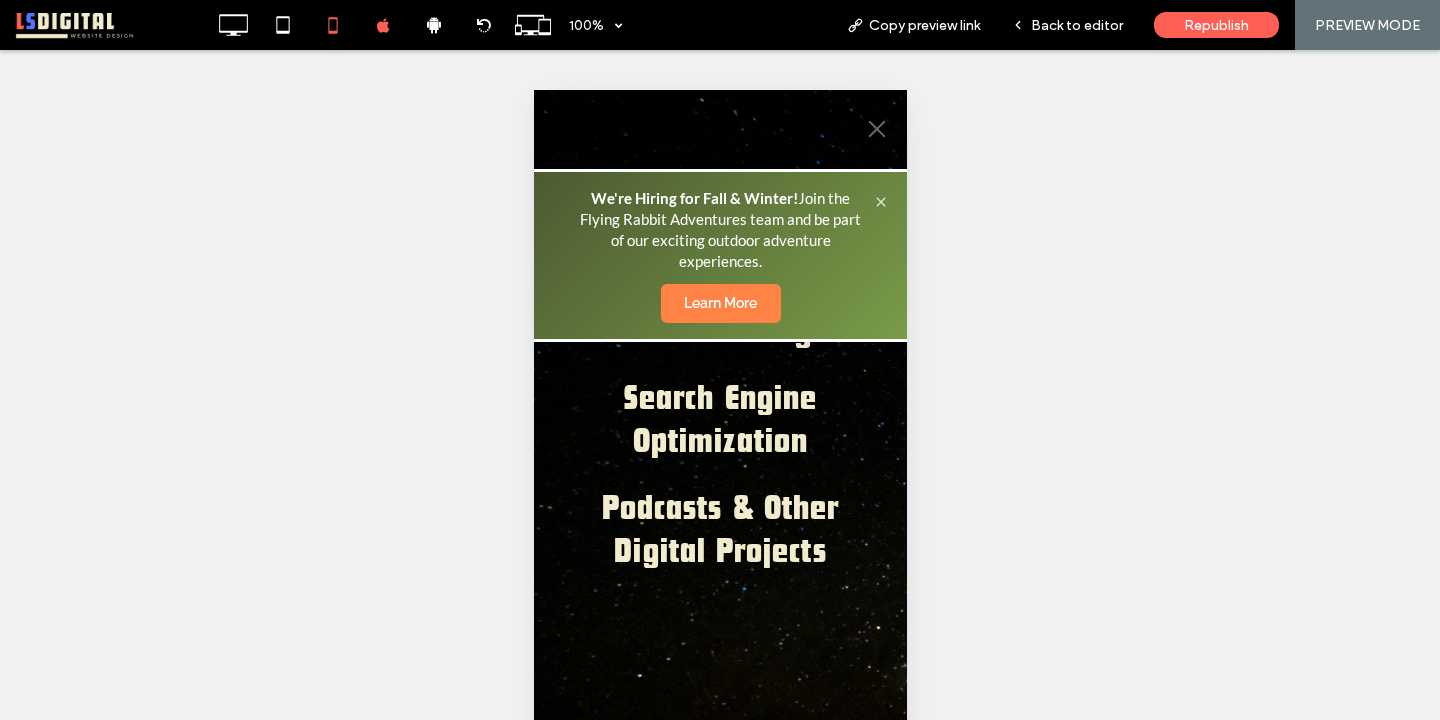 click at bounding box center [876, 129] 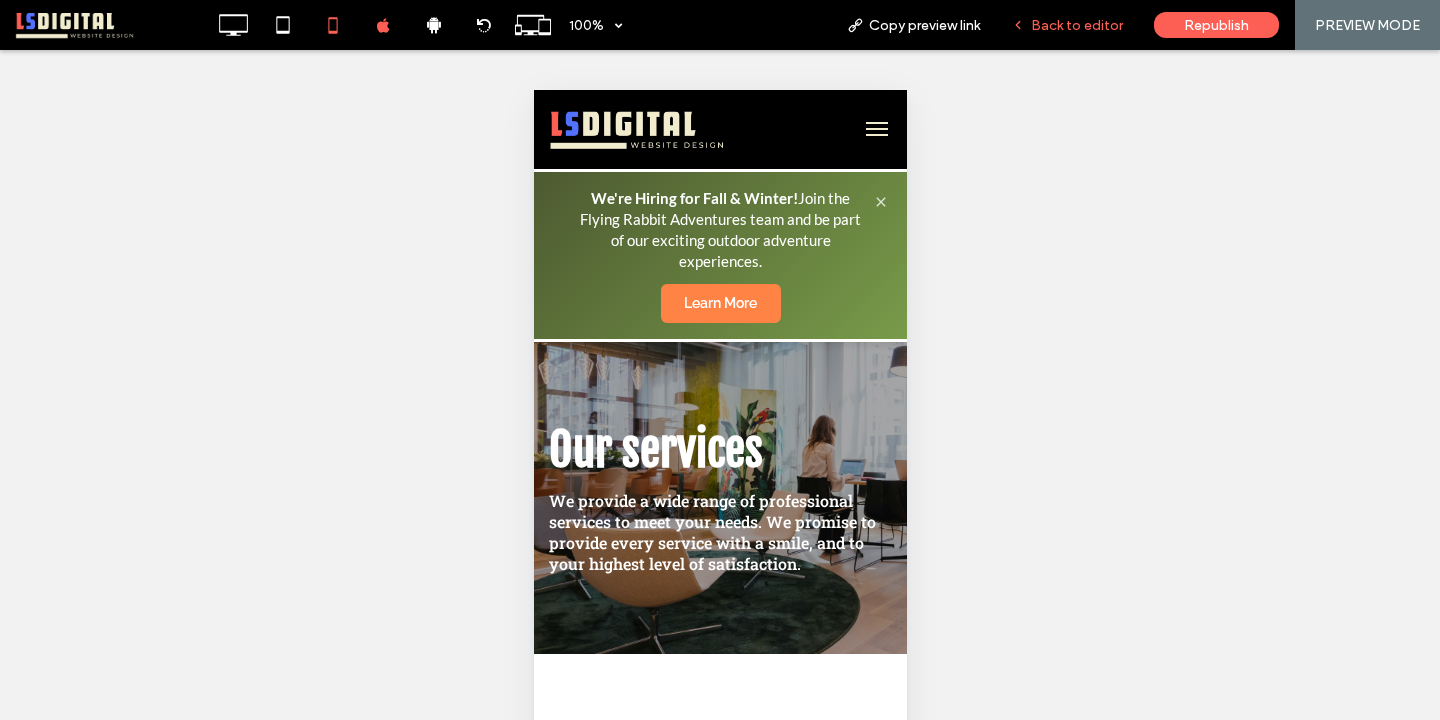 click on "Back to editor" at bounding box center (1077, 25) 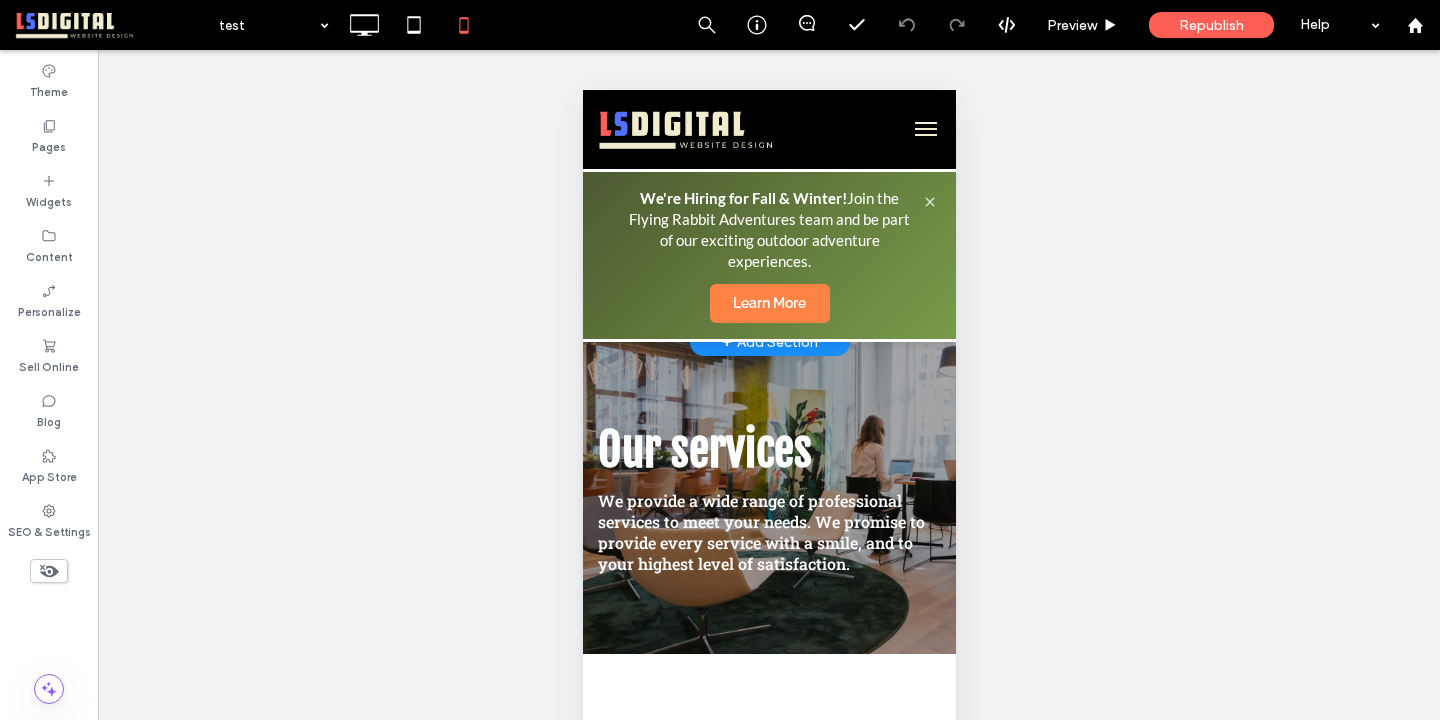 click on "We're Hiring for Fall & Winter!
Join the Flying Rabbit Adventures team and be part of our exciting outdoor adventure experiences." at bounding box center (768, 230) 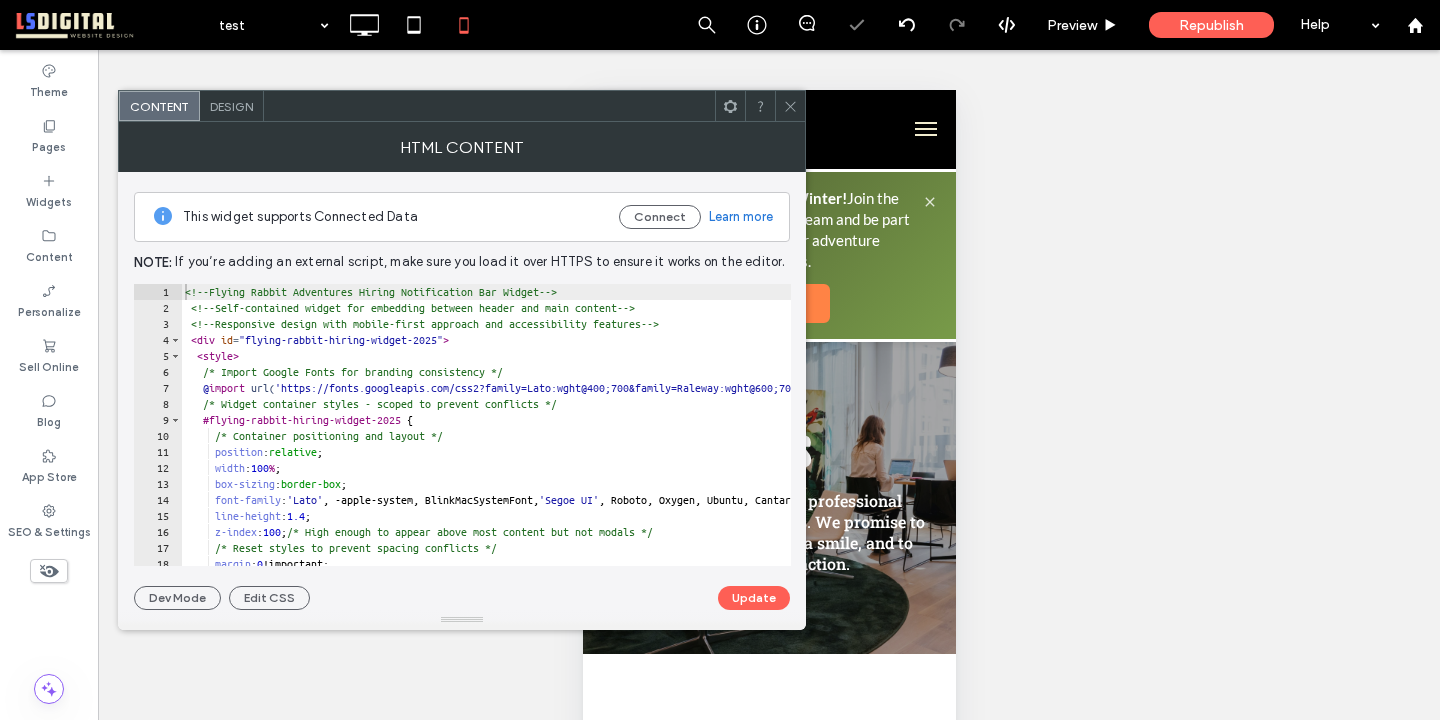 click on "<!--  Flying Rabbit Adventures Hiring Notification Bar Widget  -->   <!--  Self-contained widget for embedding between header and main content  -->   <!--  Responsive design with mobile-first approach and accessibility features  -->   < div   id = "flying-rabbit-hiring-widget-2025" >    < style >     /* Import Google Fonts for branding consistency */     @ import   url( 'https://fonts.googleapis.com/css2?family=Lato:wght@400;700&family=Raleway:wght@600;700&display=swap' ) ;     /* Widget container styles - scoped to prevent conflicts */     #flying-rabbit-hiring-widget-2025   {        /* Container positioning and layout */        position :  relative ;        width :  100 % ;        box-sizing :  border-box ;        font-family :  ' Lato ' , -apple-system, BlinkMacSystemFont,  ' Segoe UI ' , Roboto, Oxygen, Ubuntu, Cantarell,  sans-serif ;        line-height :  1.4 ;        z-index :  100 ;  /* High enough to appear above most content but not modals */        /* Reset styles to prevent spacing conflicts */" at bounding box center [811, 441] 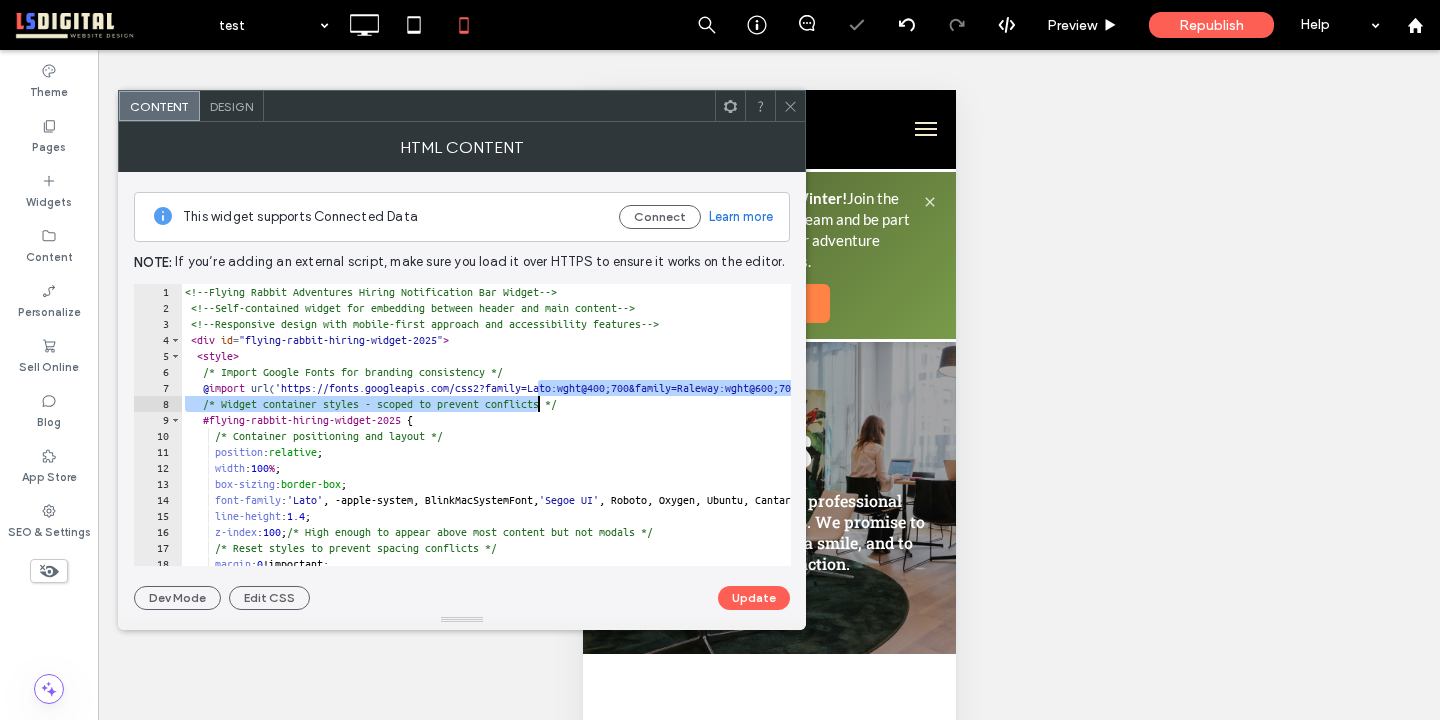 type on "**********" 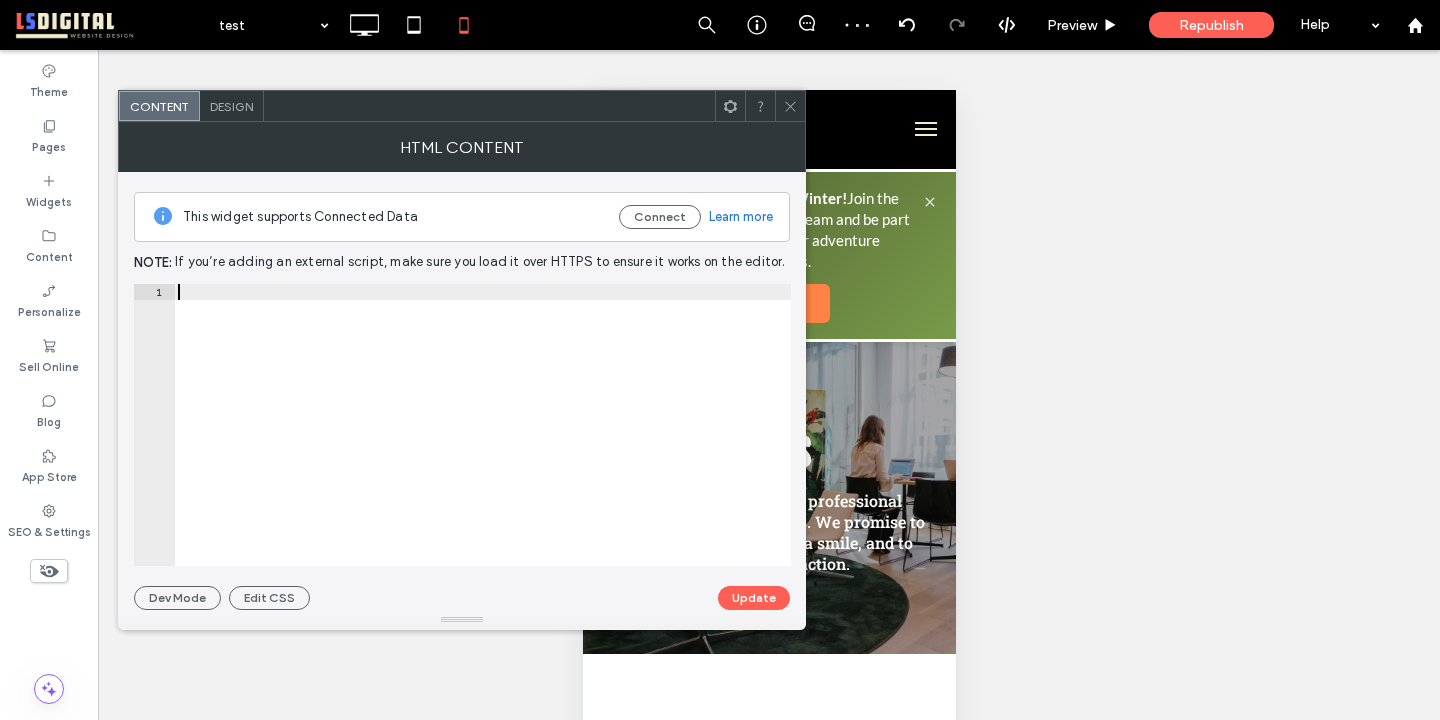 paste on "**********" 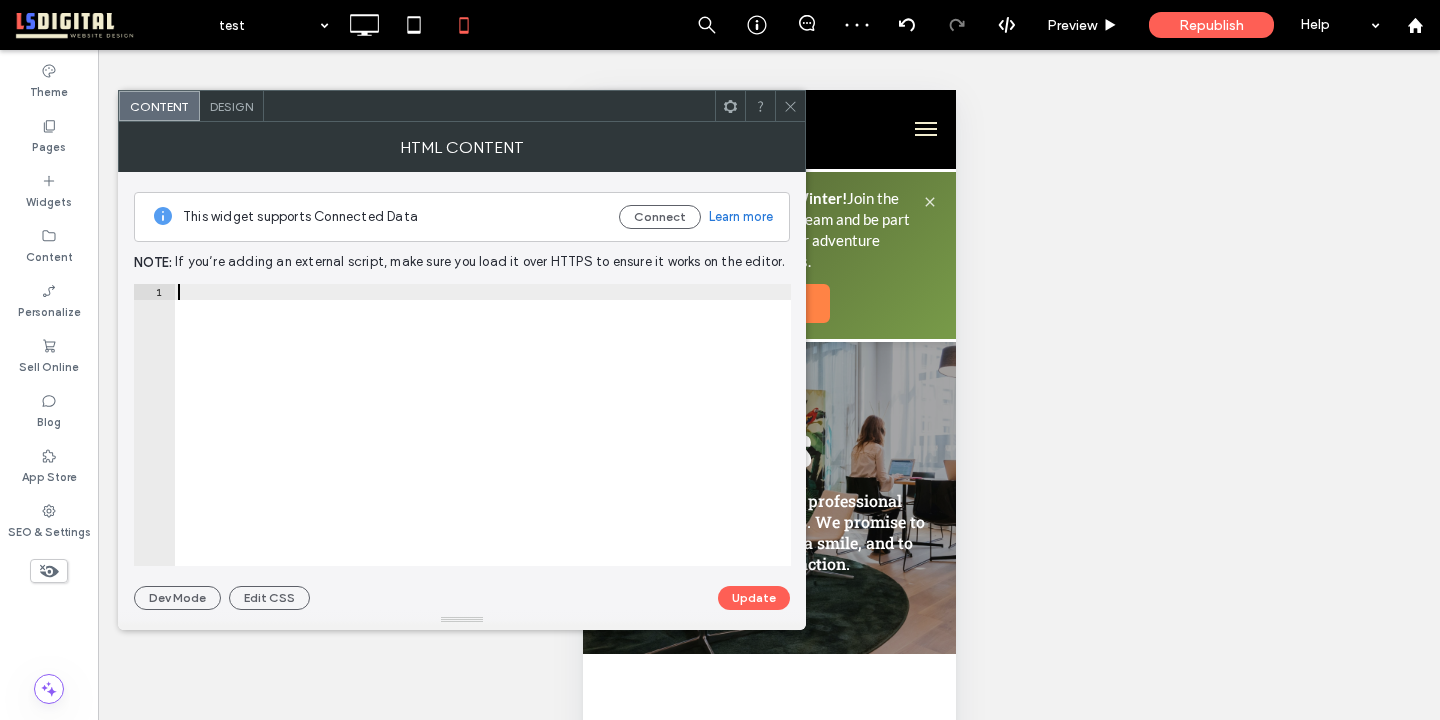 type on "**********" 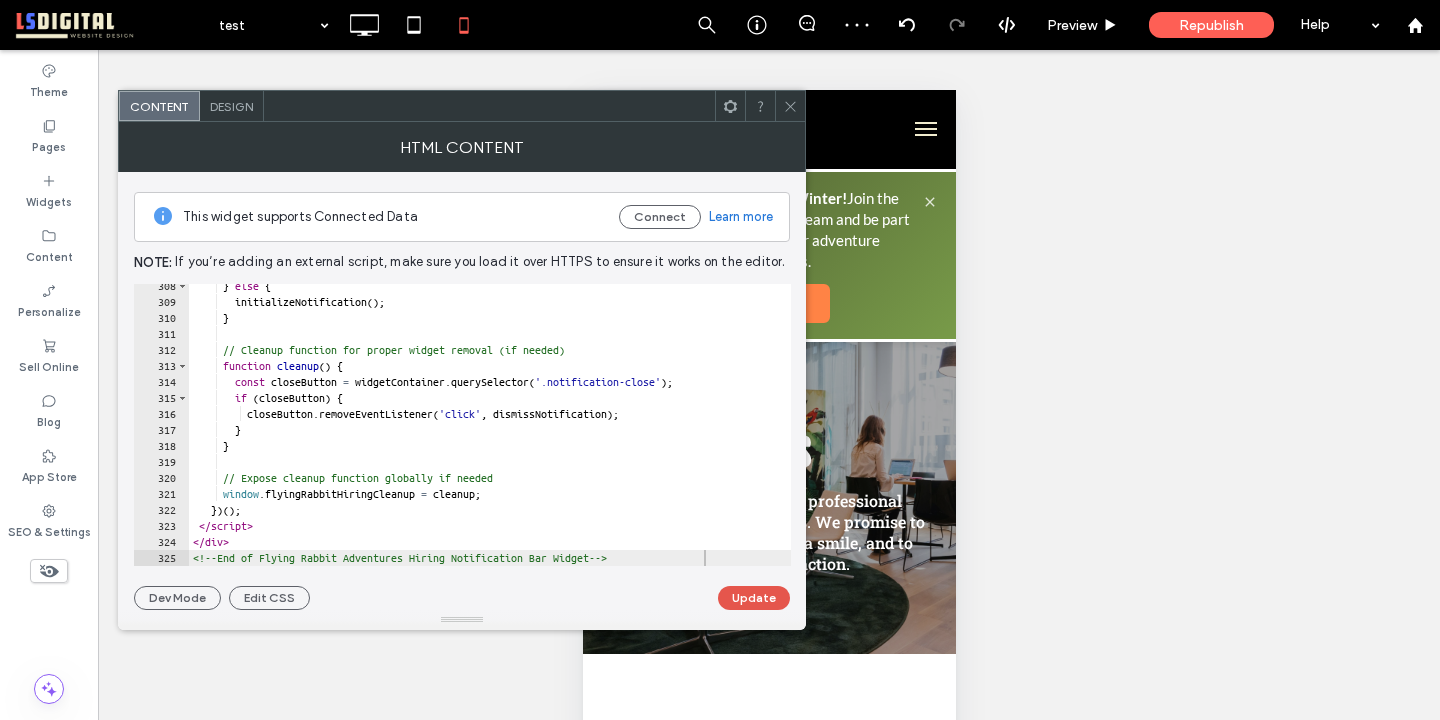 click on "Update" at bounding box center (754, 598) 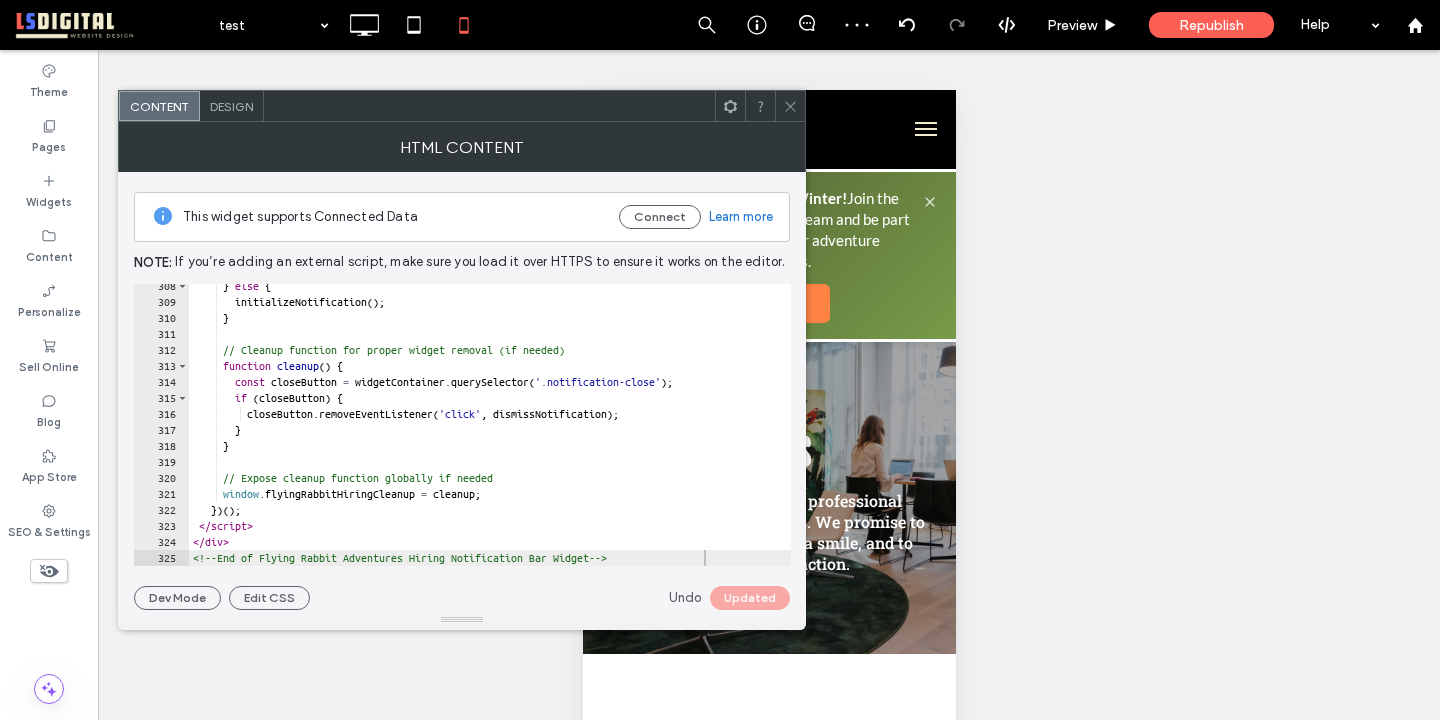 click 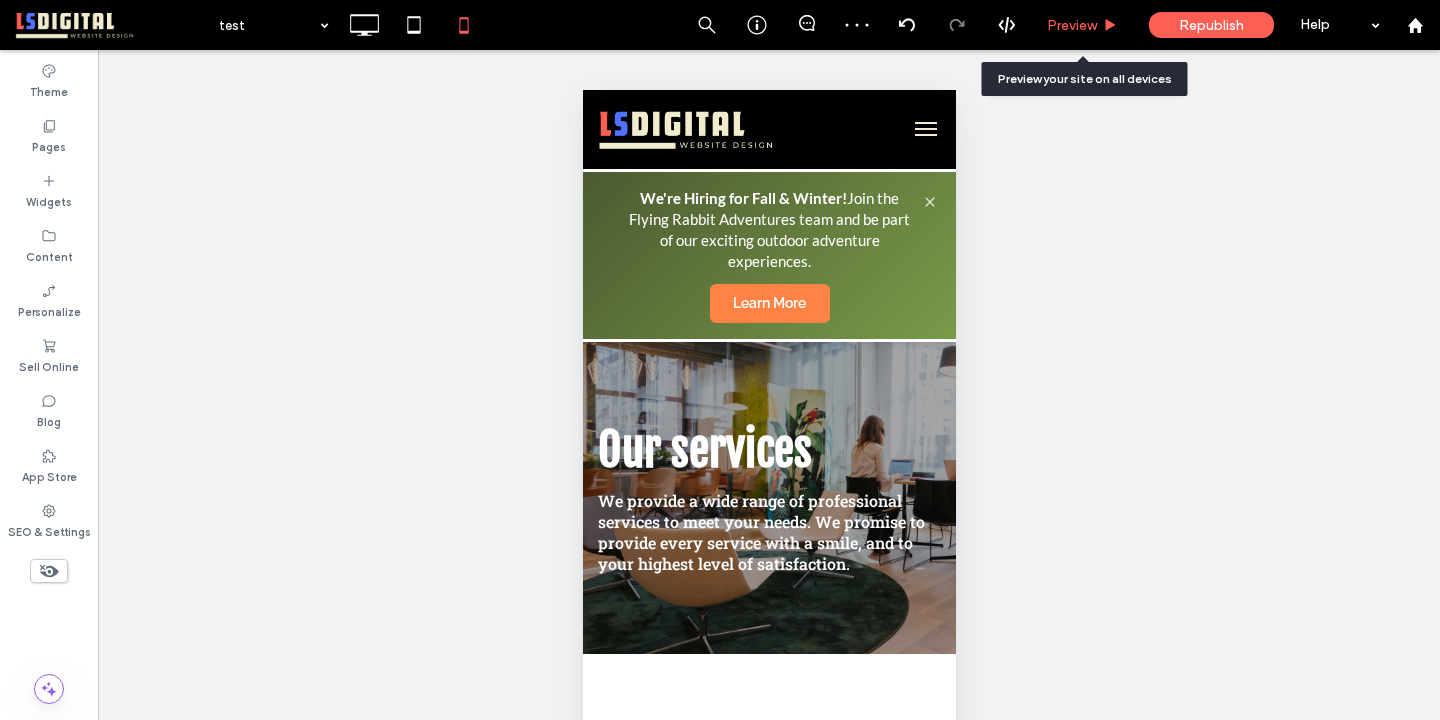 click on "Preview" at bounding box center [1072, 25] 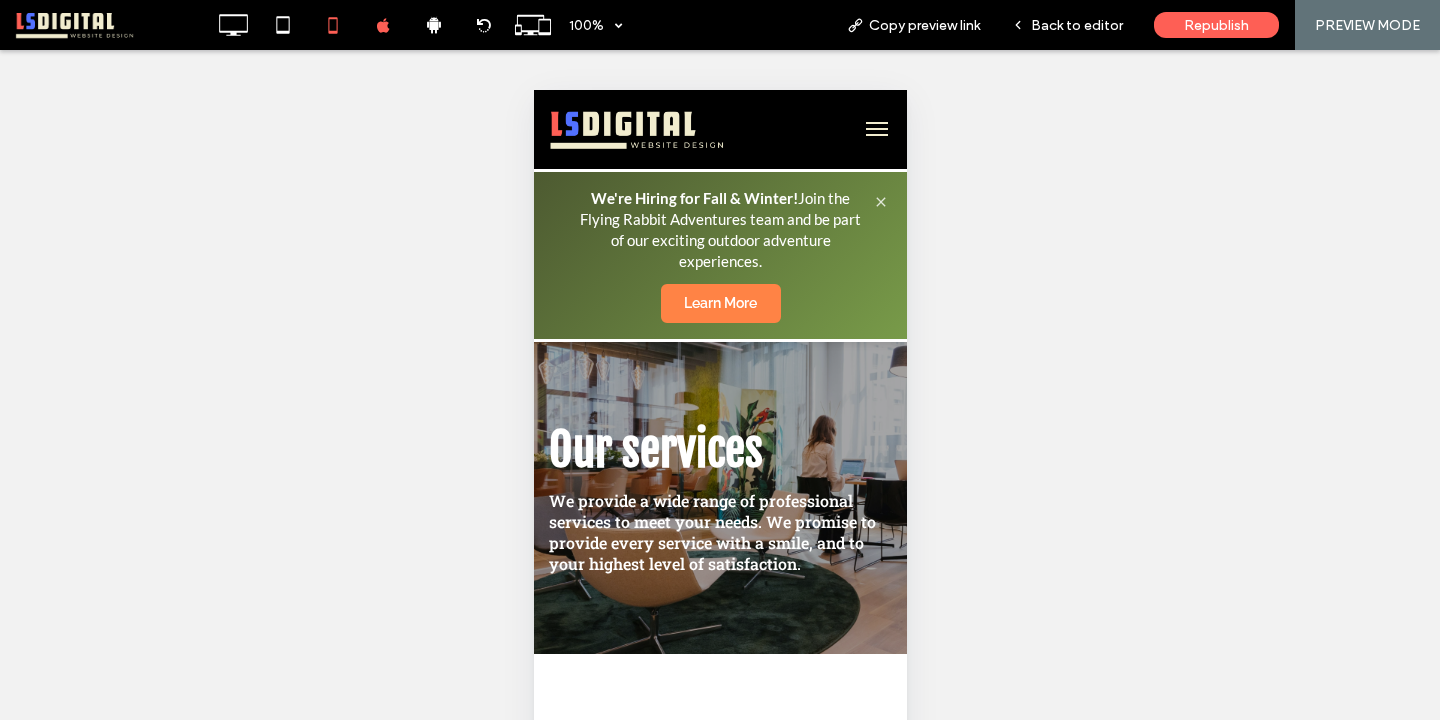 click at bounding box center [876, 129] 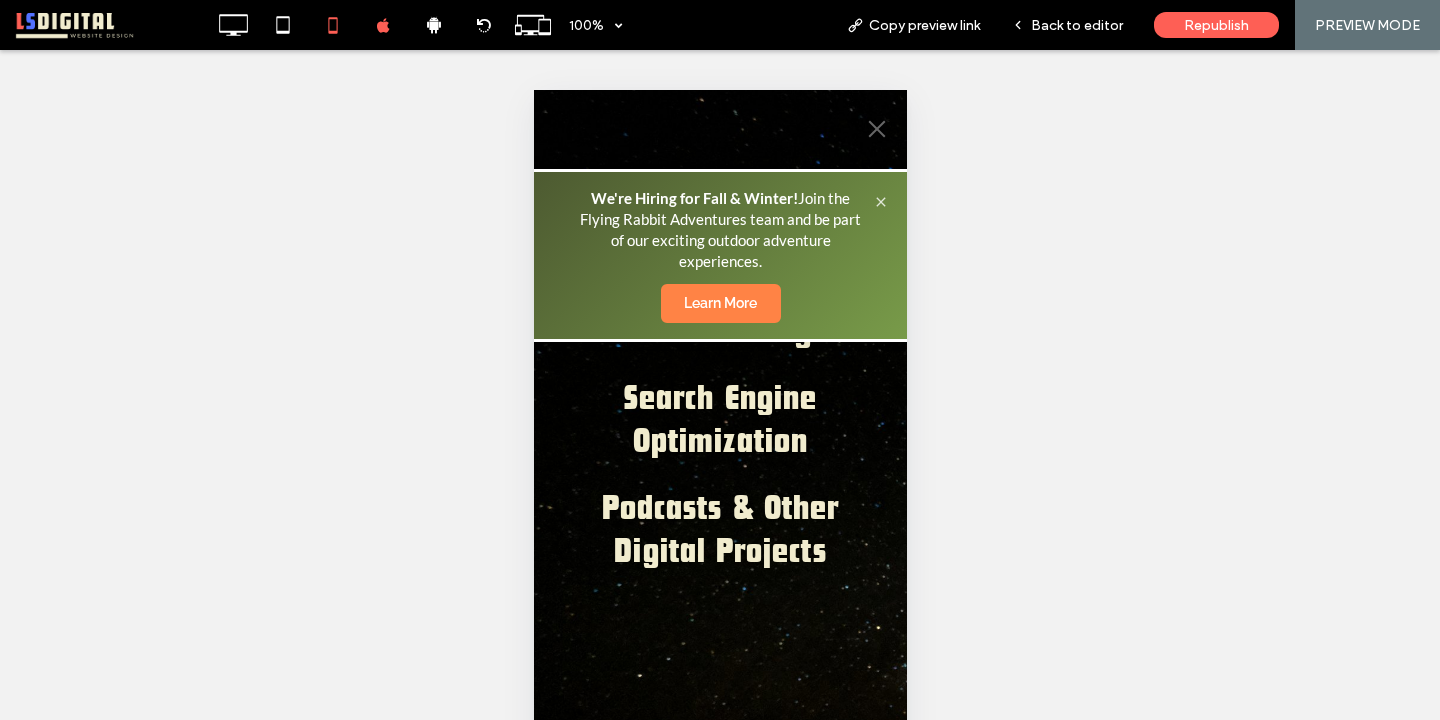 click at bounding box center [876, 129] 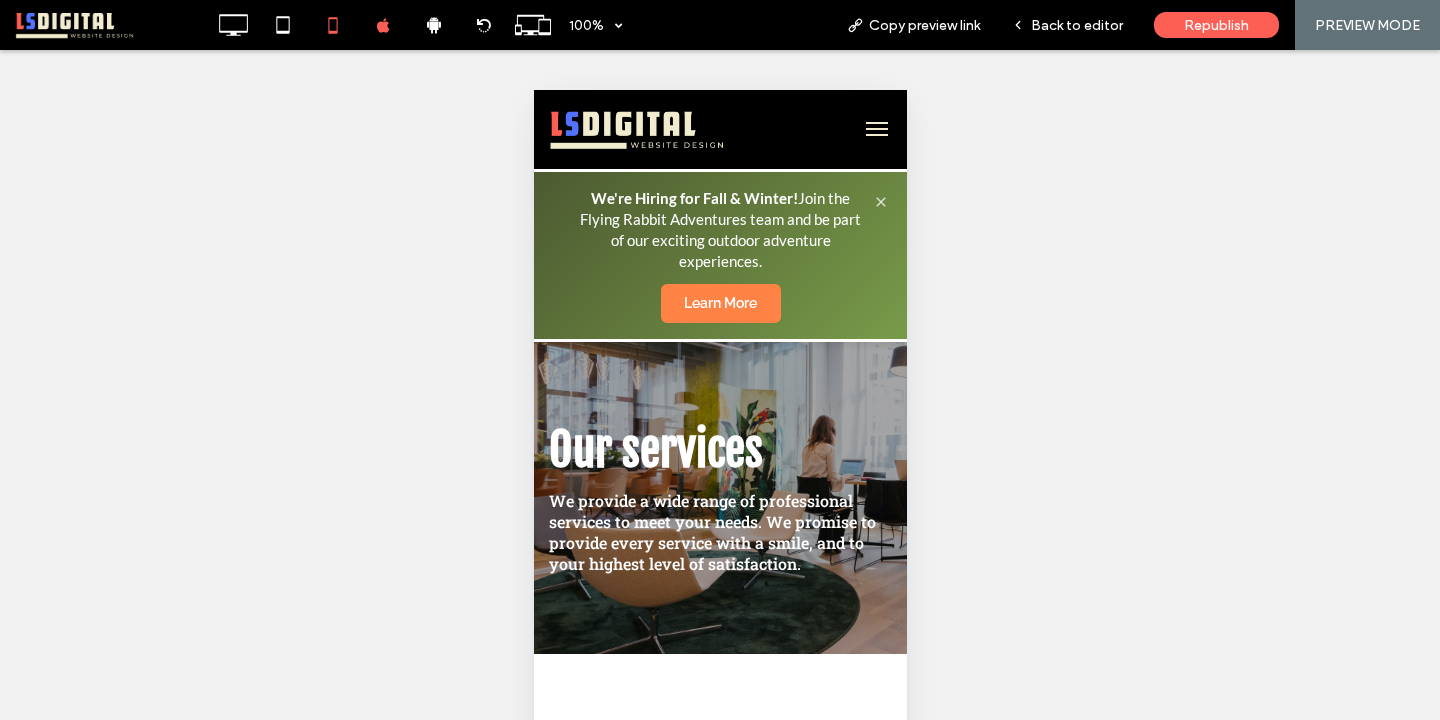 click at bounding box center (876, 135) 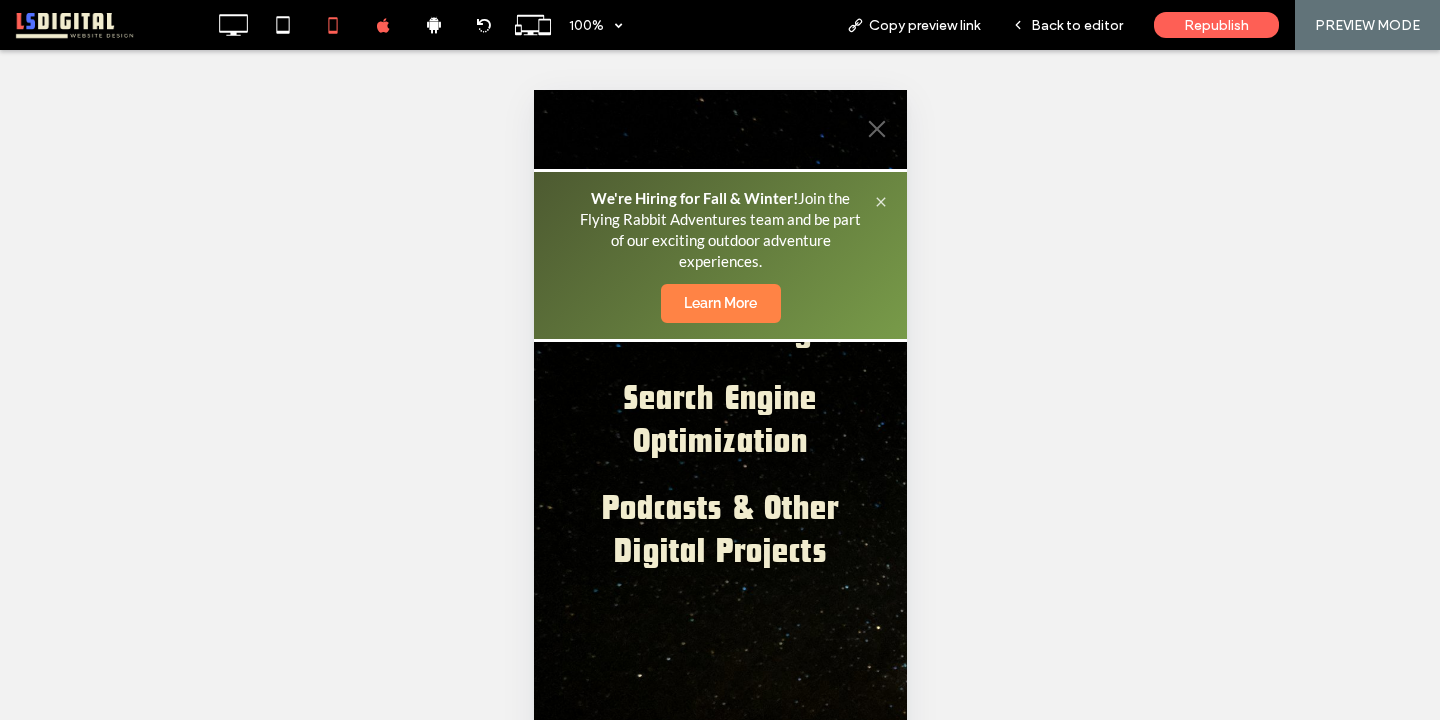 click at bounding box center [876, 129] 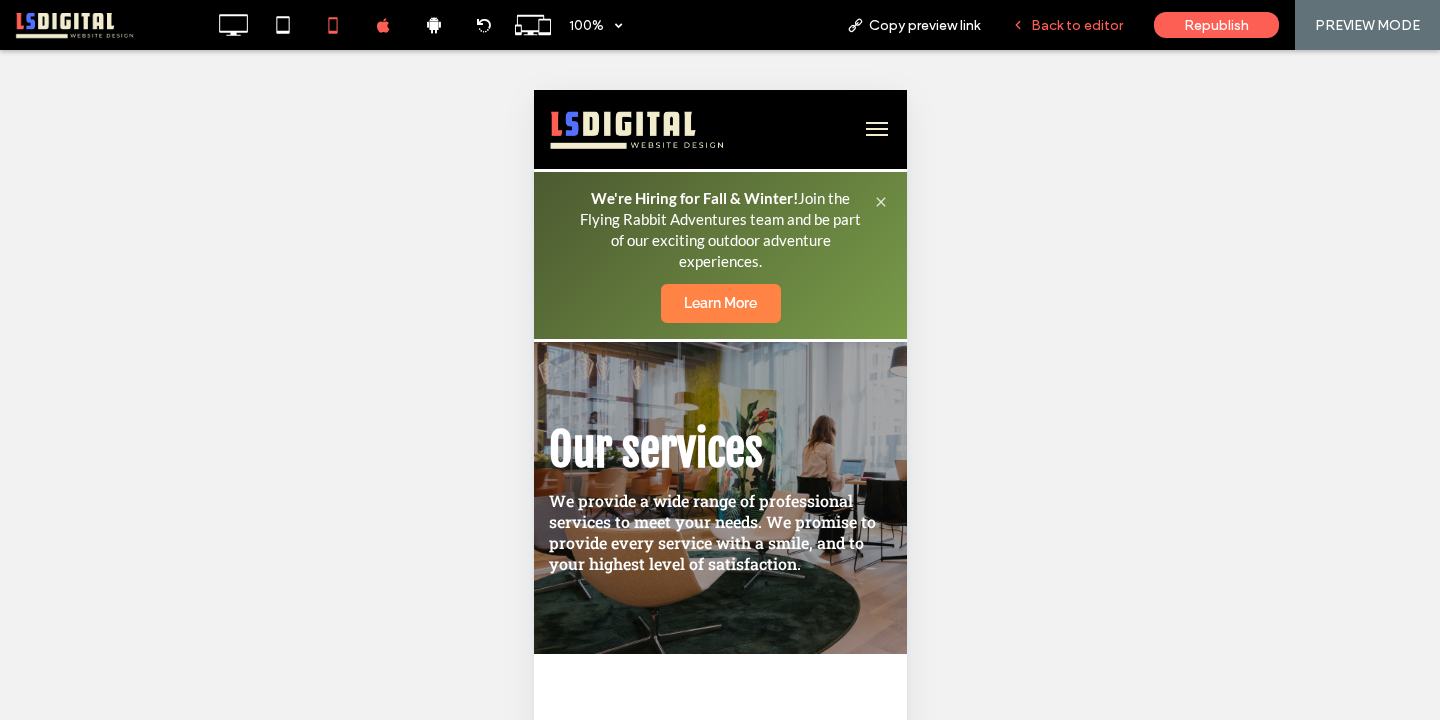 click on "Back to editor" at bounding box center [1077, 25] 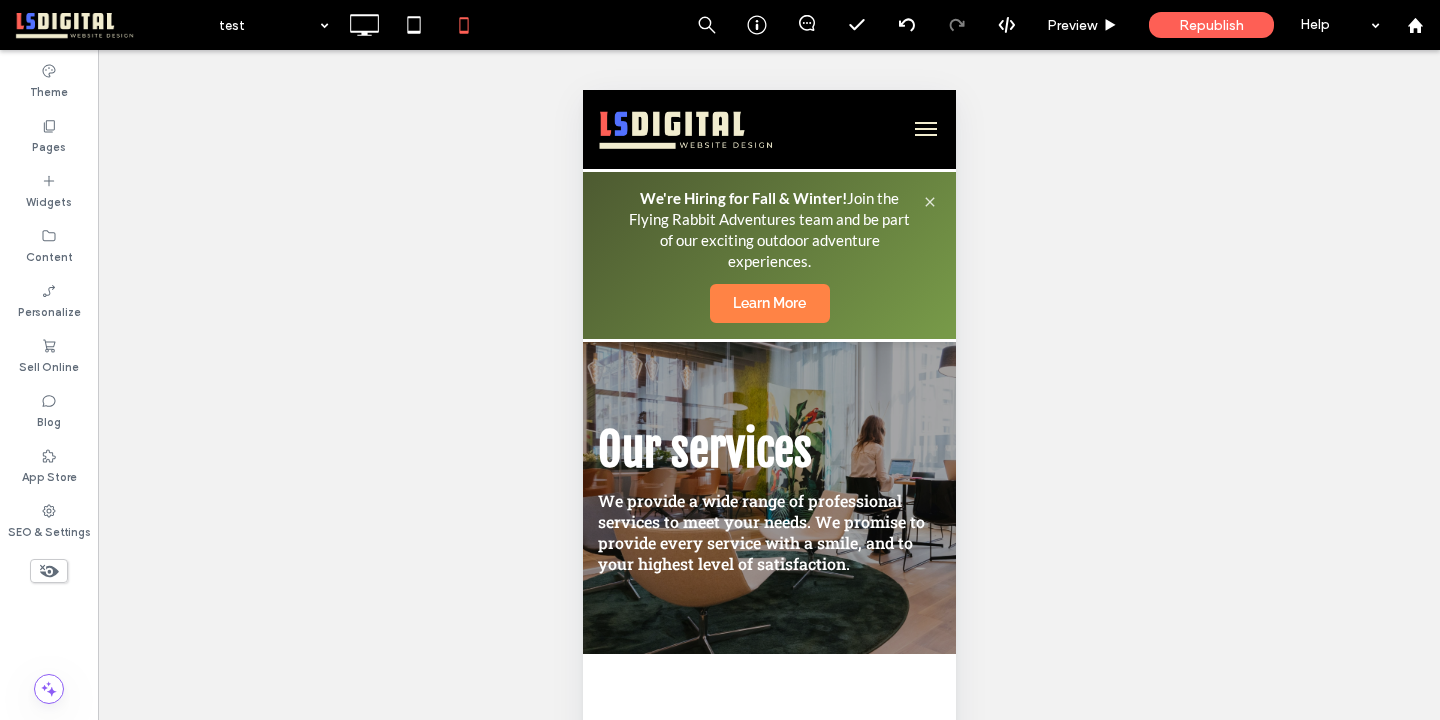 click at bounding box center [925, 129] 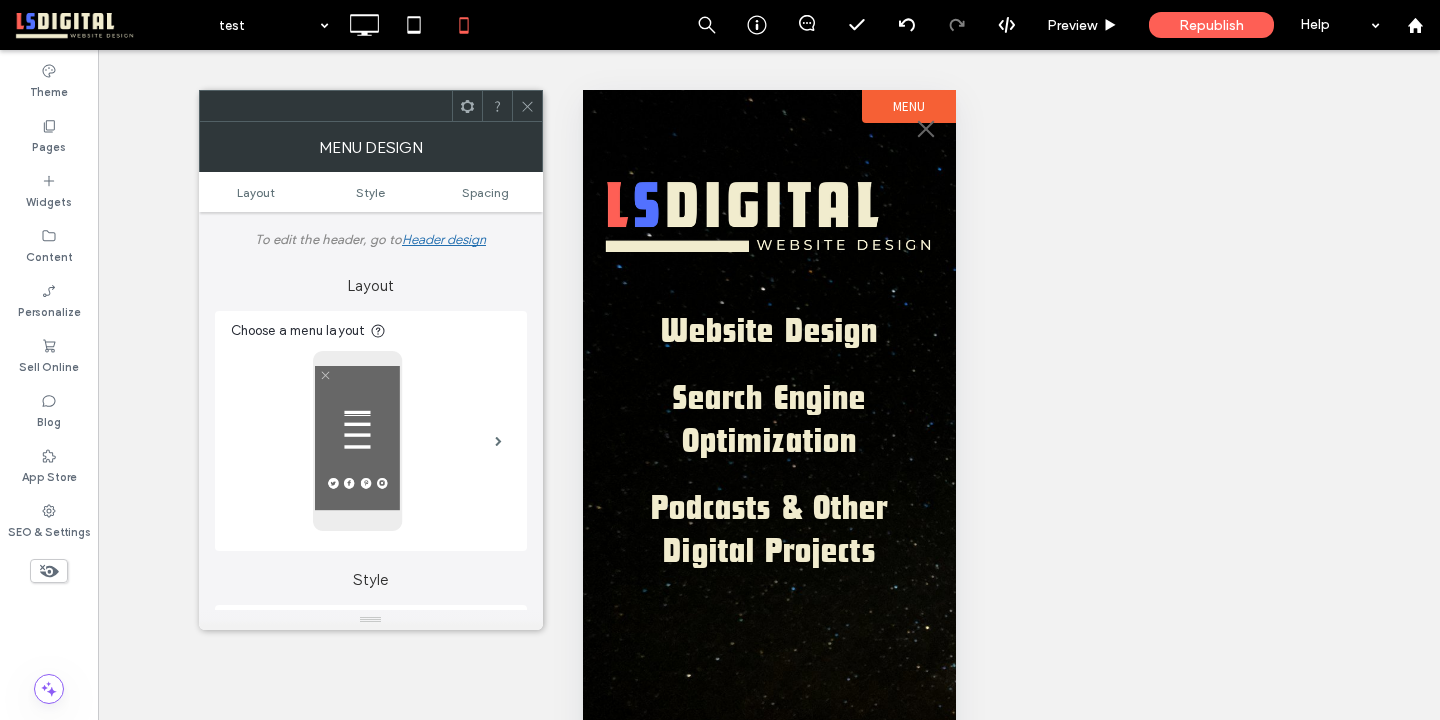 click at bounding box center [925, 129] 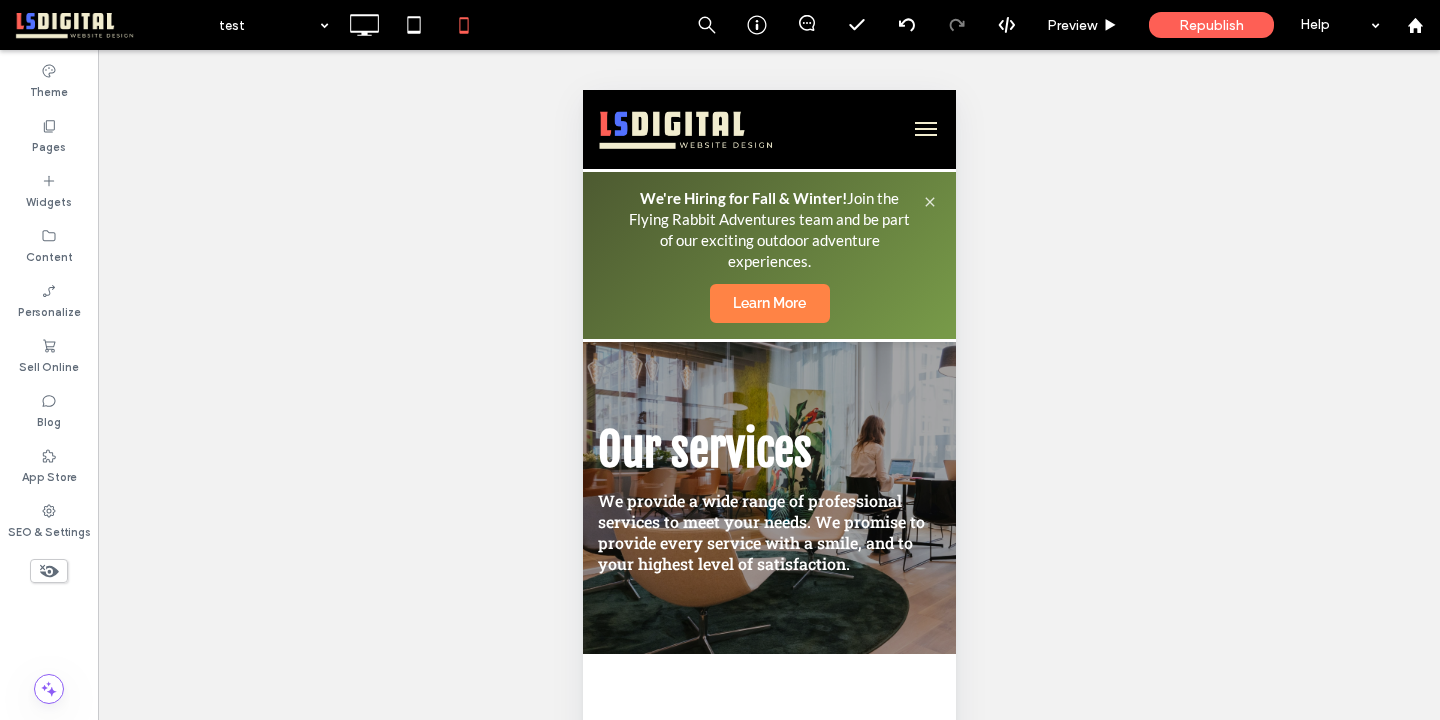 click at bounding box center [925, 123] 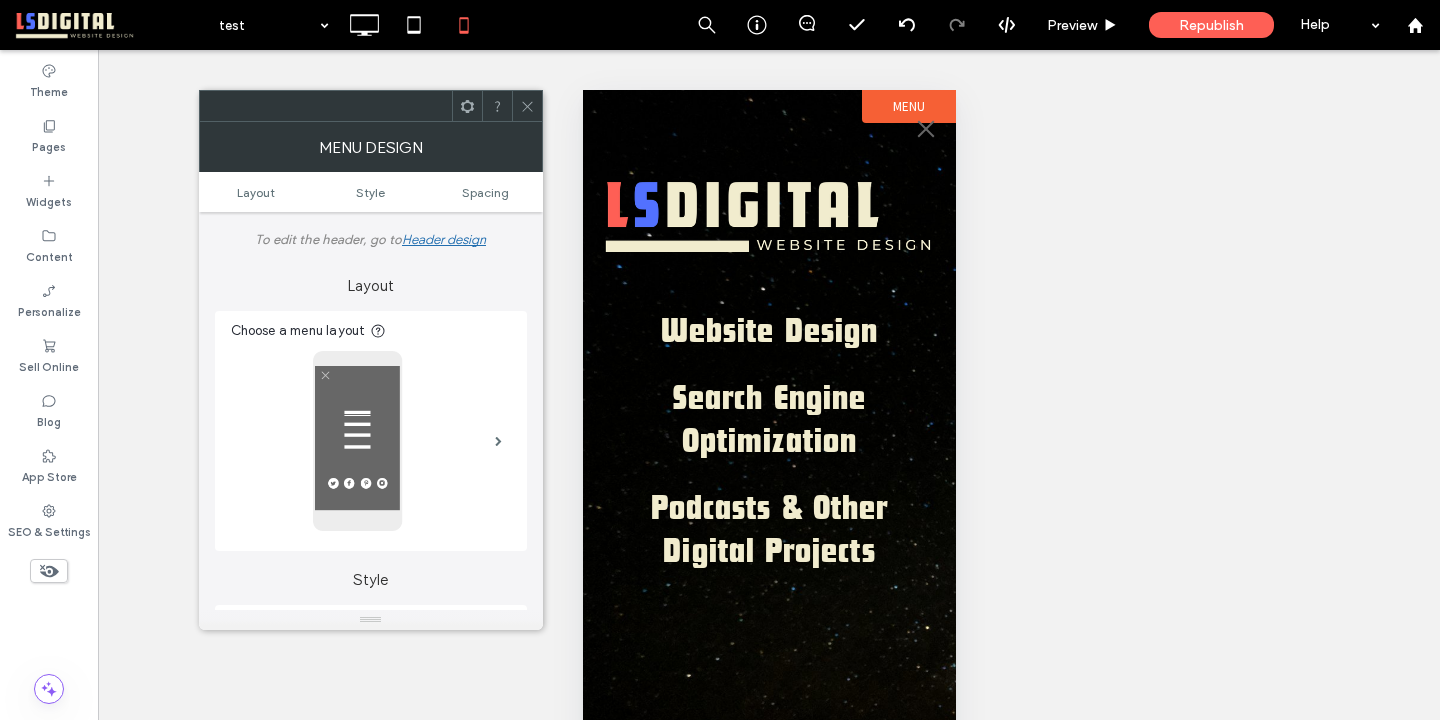 click at bounding box center [925, 129] 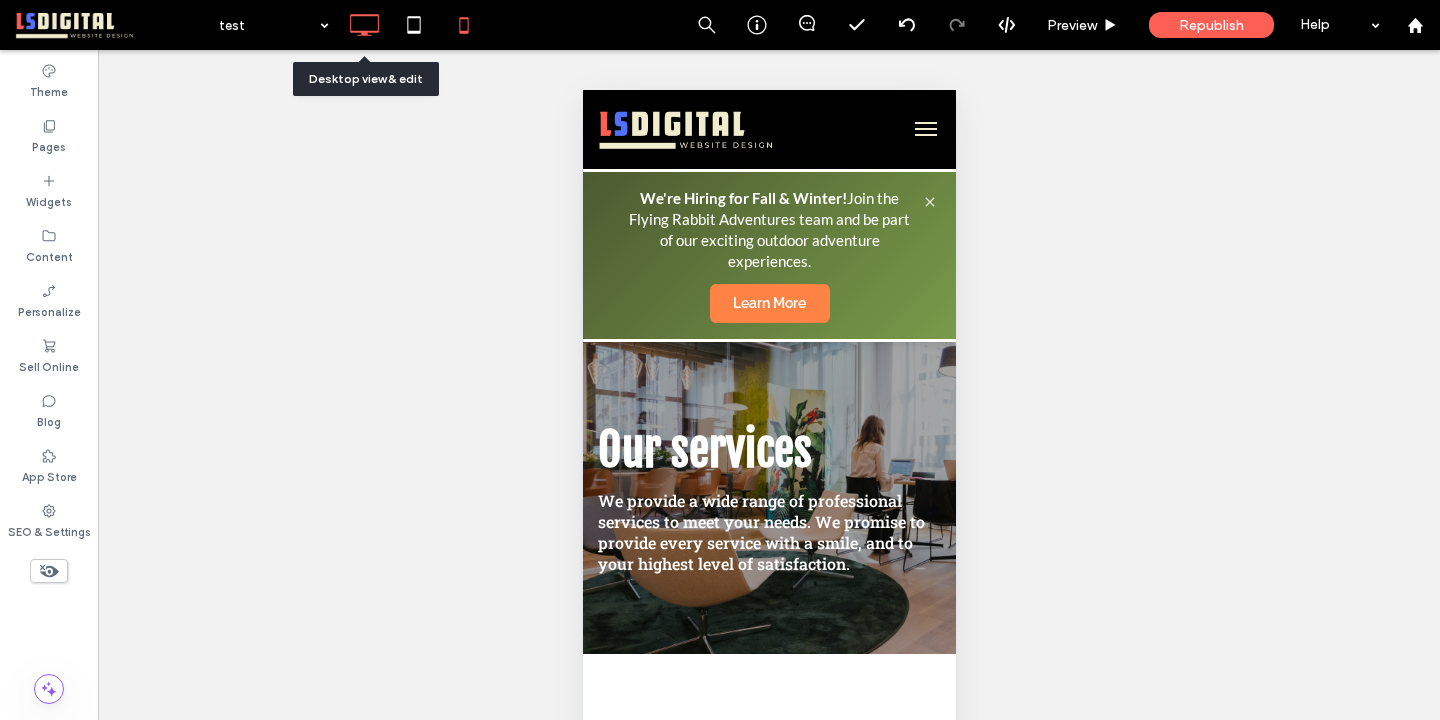 click 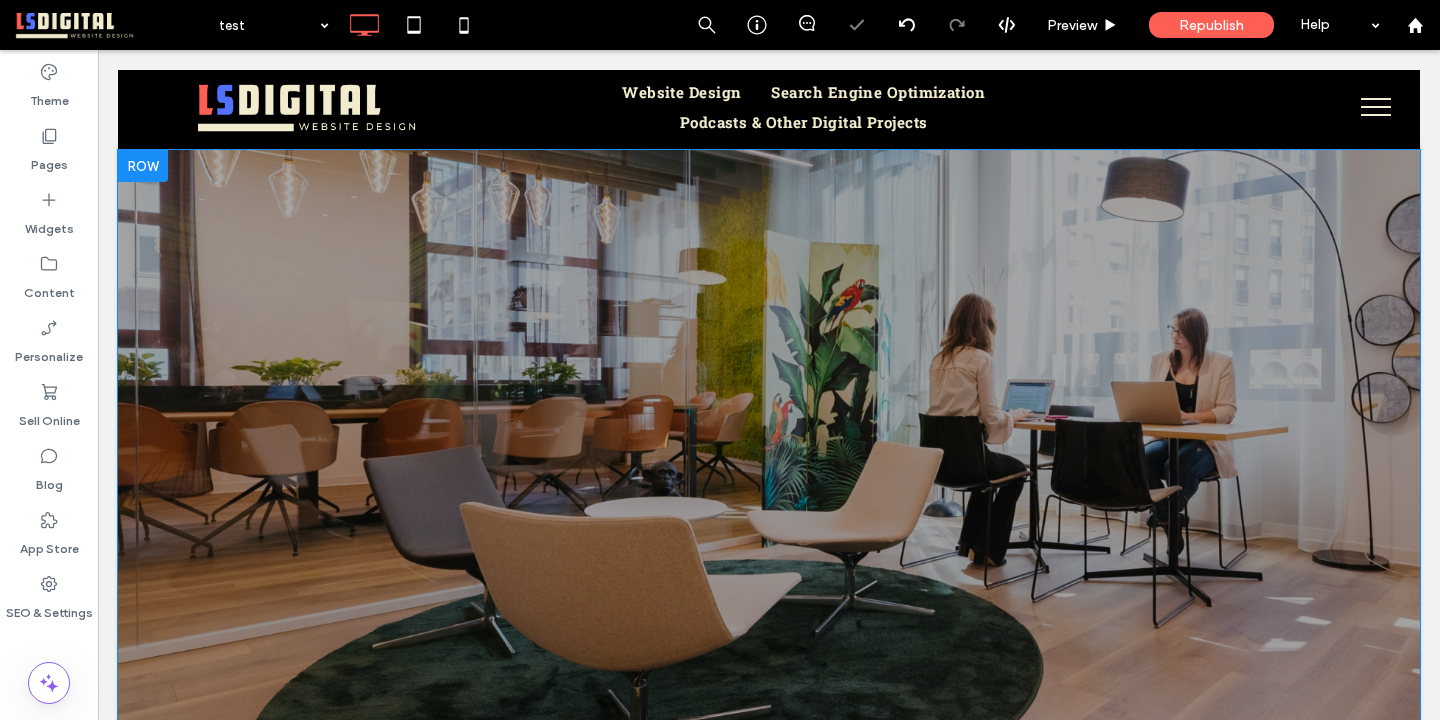 scroll, scrollTop: 0, scrollLeft: 0, axis: both 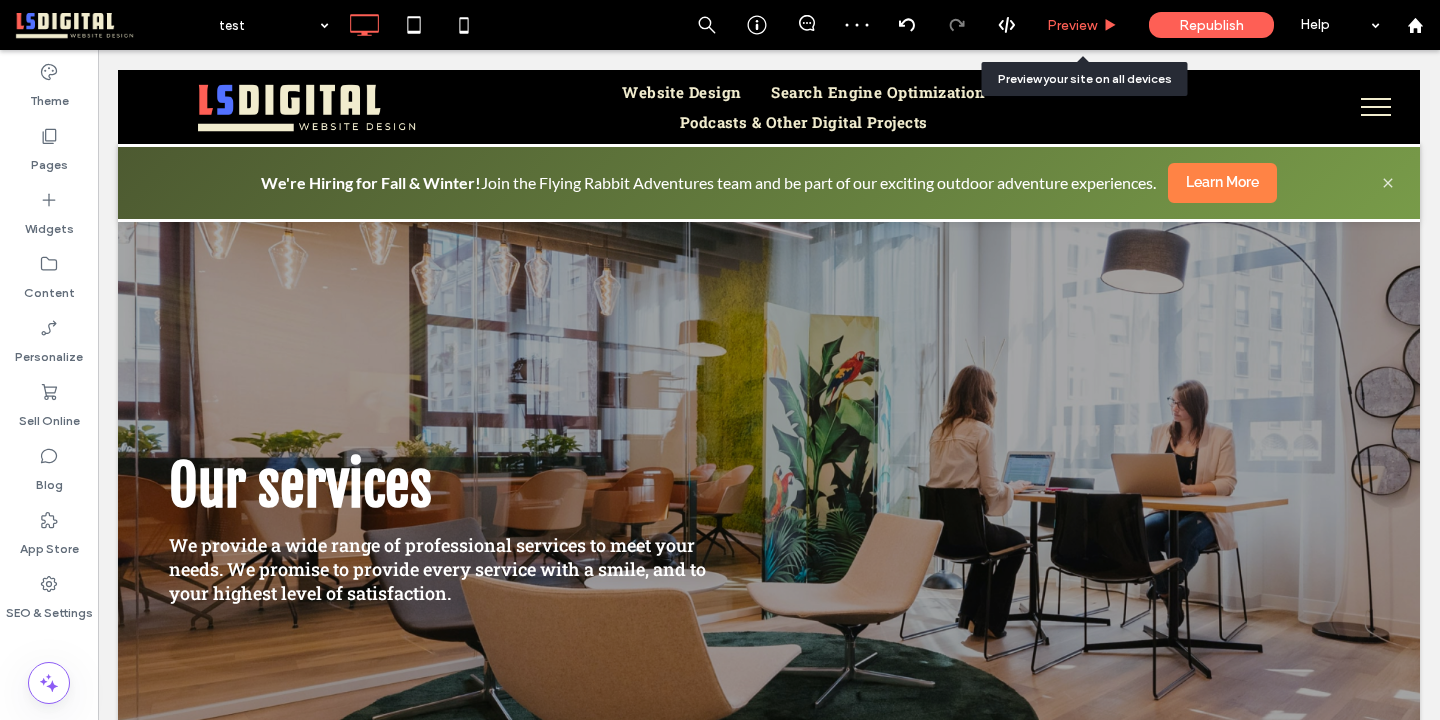 click on "Preview" at bounding box center [1083, 25] 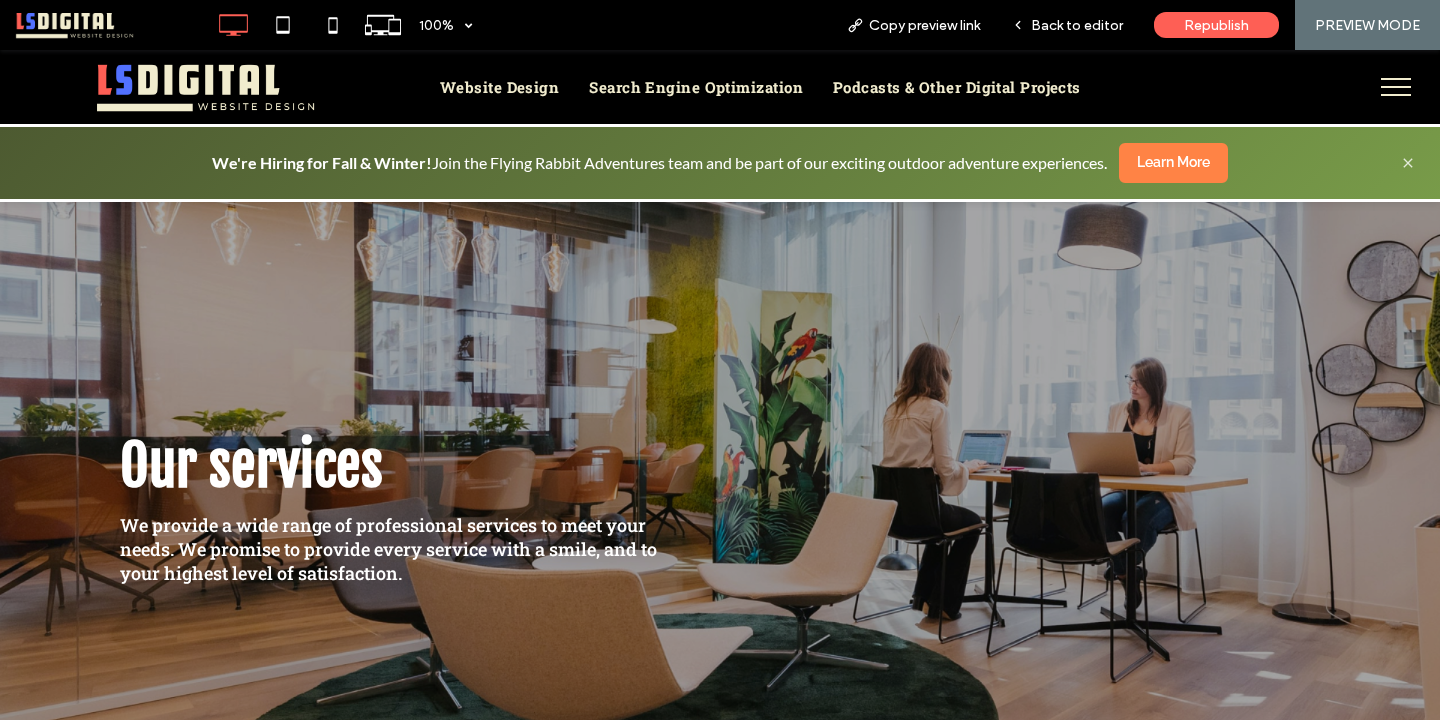 click at bounding box center (1396, 87) 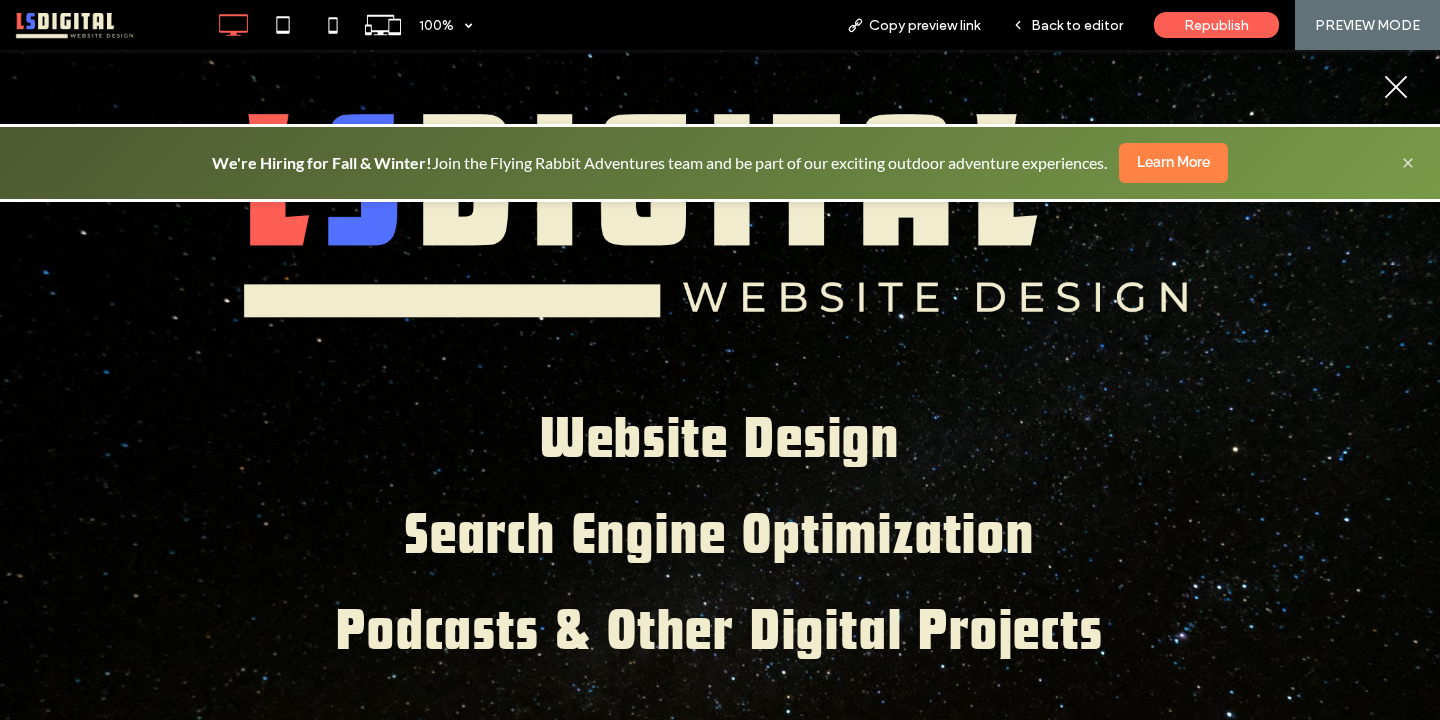 click at bounding box center (1396, 87) 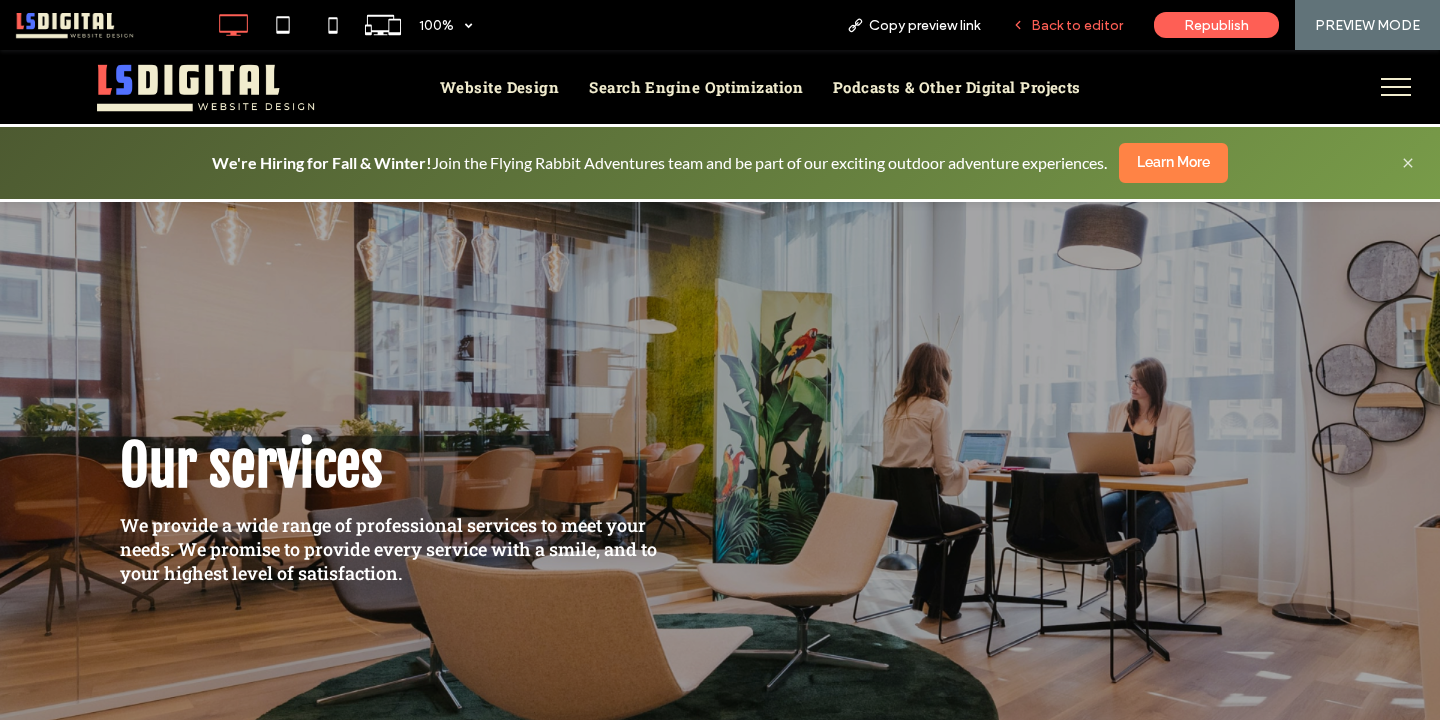click on "Back to editor" at bounding box center [1077, 25] 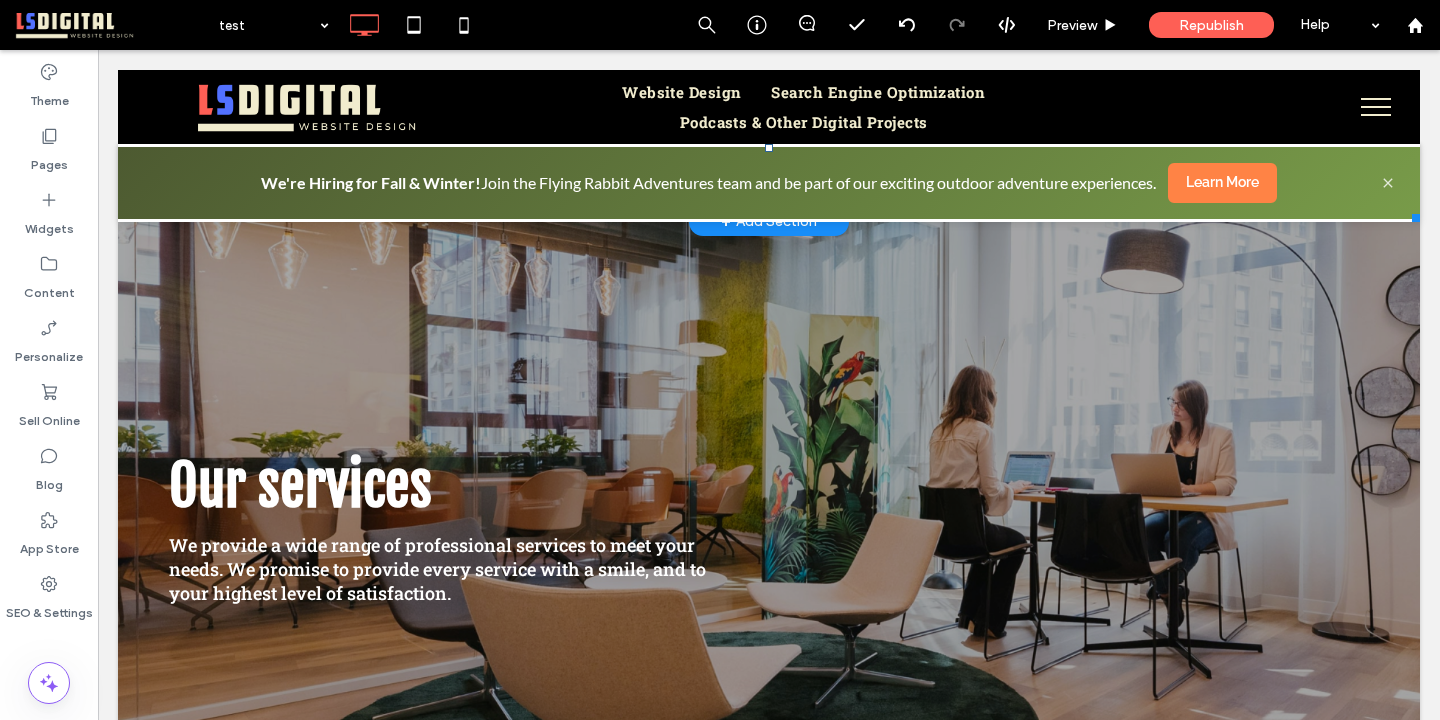 click on "We're Hiring for Fall & Winter!
Join the Flying Rabbit Adventures team and be part of our exciting outdoor adventure experiences." at bounding box center [708, 183] 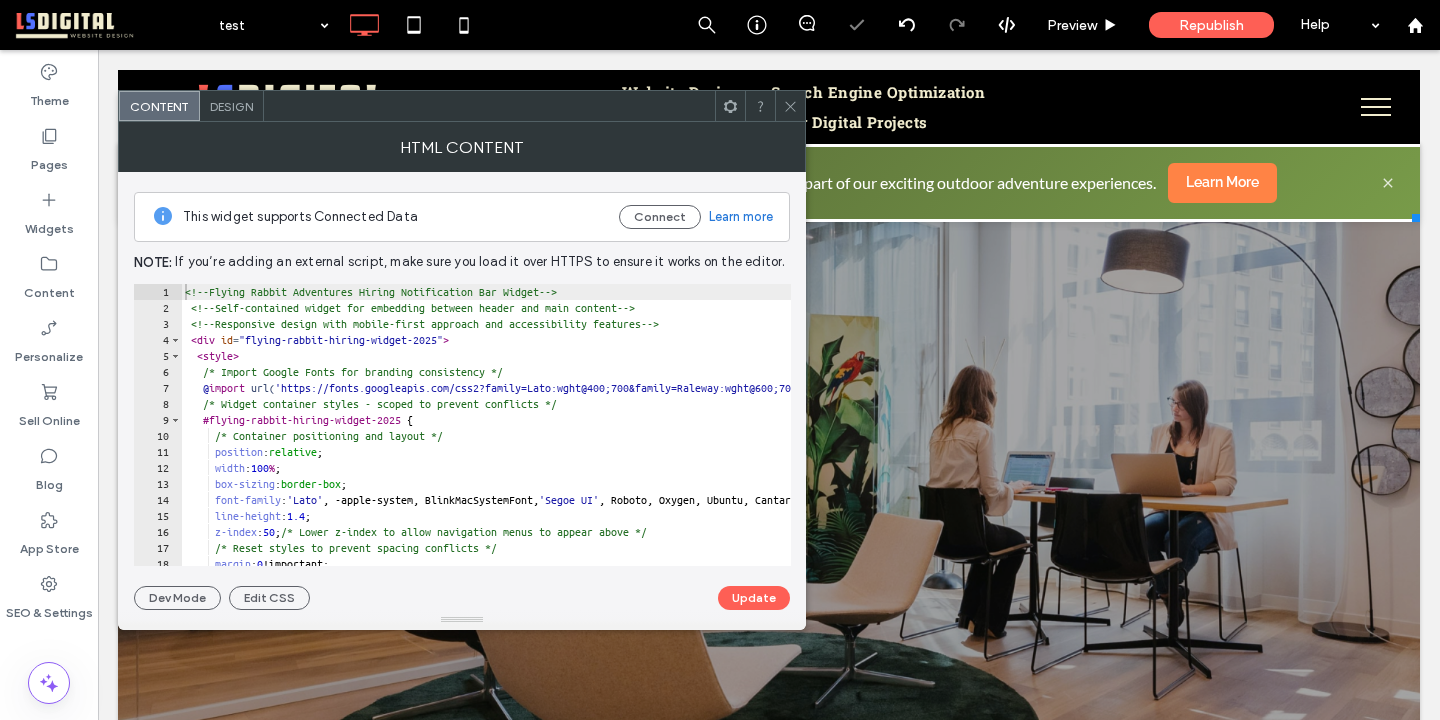 click on "<!--  Flying Rabbit Adventures Hiring Notification Bar Widget  -->   <!--  Self-contained widget for embedding between header and main content  -->   <!--  Responsive design with mobile-first approach and accessibility features  -->   < div   id = "flying-rabbit-hiring-widget-2025" >    < style >     /* Import Google Fonts for branding consistency */     @ import   url( 'https://fonts.googleapis.com/css2?family=Lato:wght@400;700&family=Raleway:wght@600;700&display=swap' ) ;     /* Widget container styles - scoped to prevent conflicts */     #flying-rabbit-hiring-widget-2025   {        /* Container positioning and layout */        position :  relative ;        width :  100 % ;        box-sizing :  border-box ;        font-family :  ' Lato ' , -apple-system, BlinkMacSystemFont,  ' Segoe UI ' , Roboto, Oxygen, Ubuntu, Cantarell,  sans-serif ;        line-height :  1.4 ;        z-index :  50 ;  /* Lower z-index to allow navigation menus to appear above */        /* Reset styles to prevent spacing conflicts */   0" at bounding box center (811, 441) 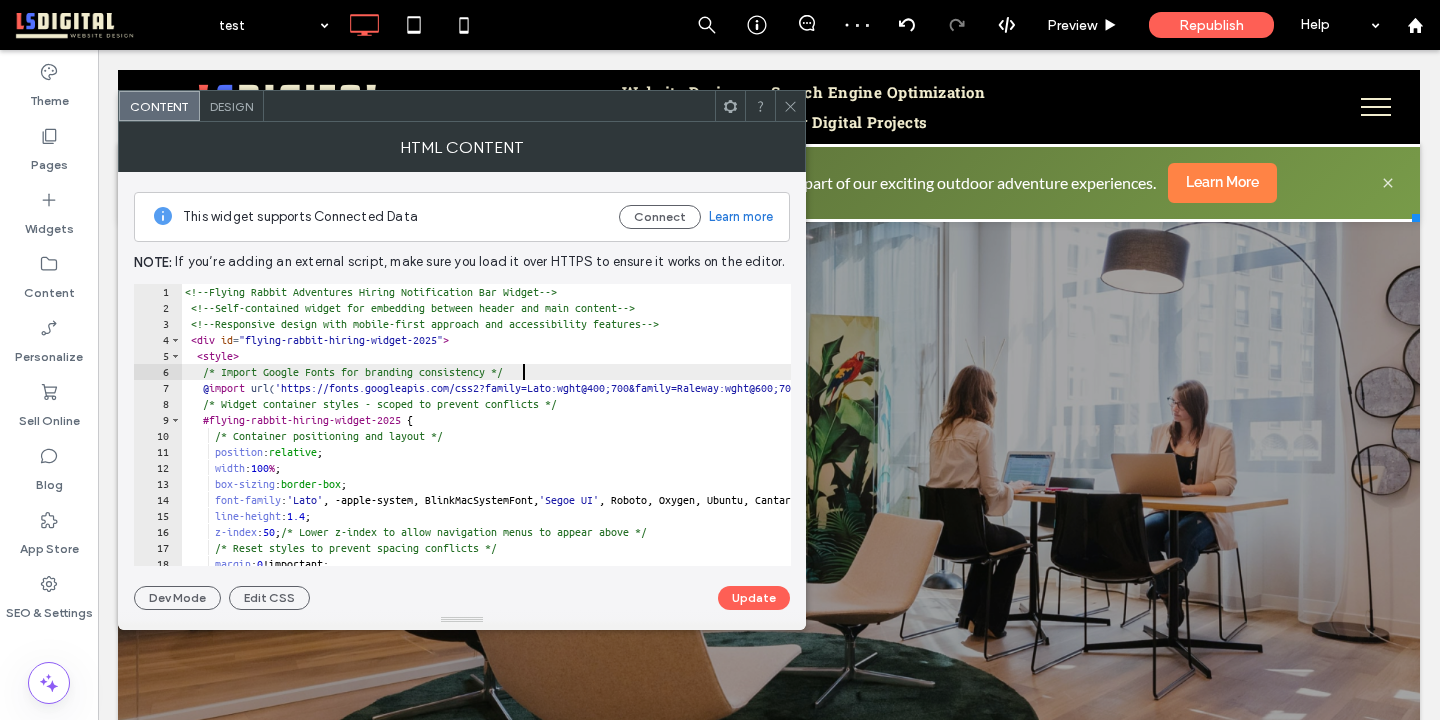 type on "**********" 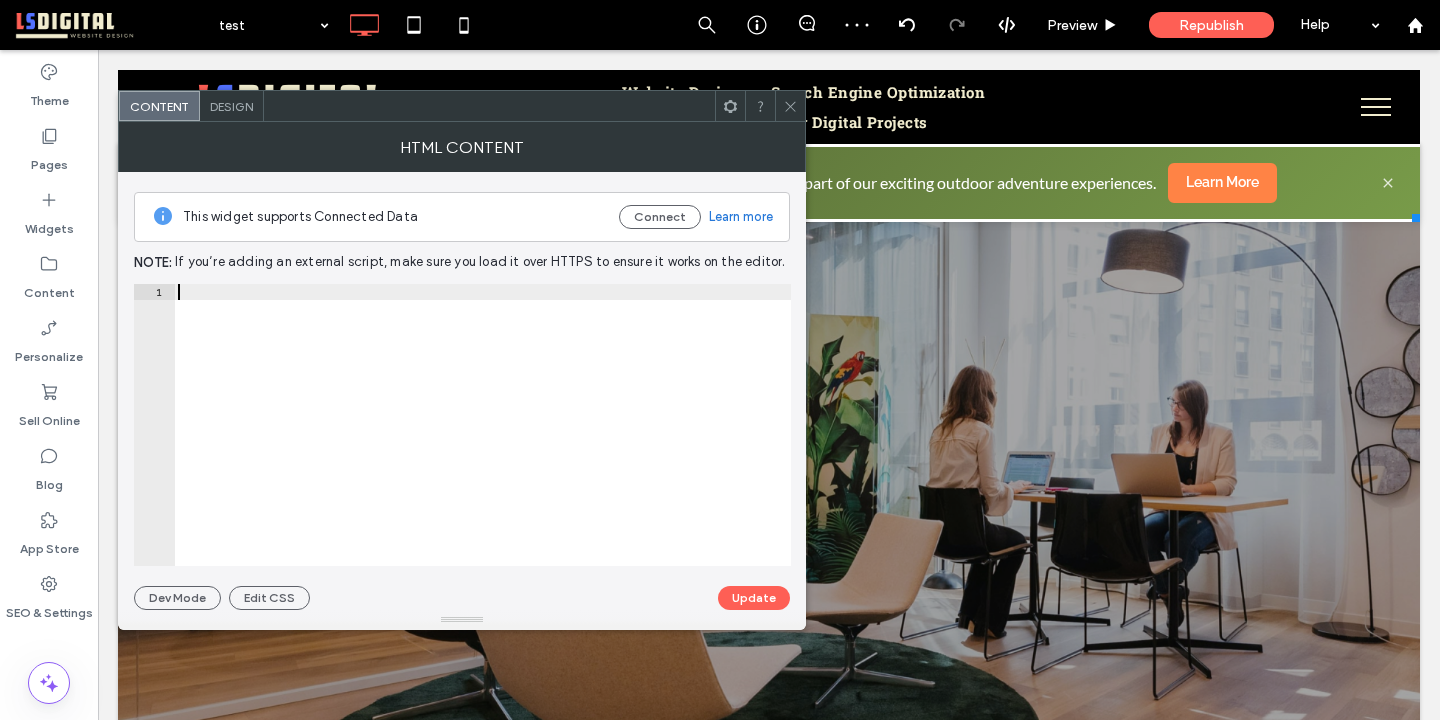 paste on "**********" 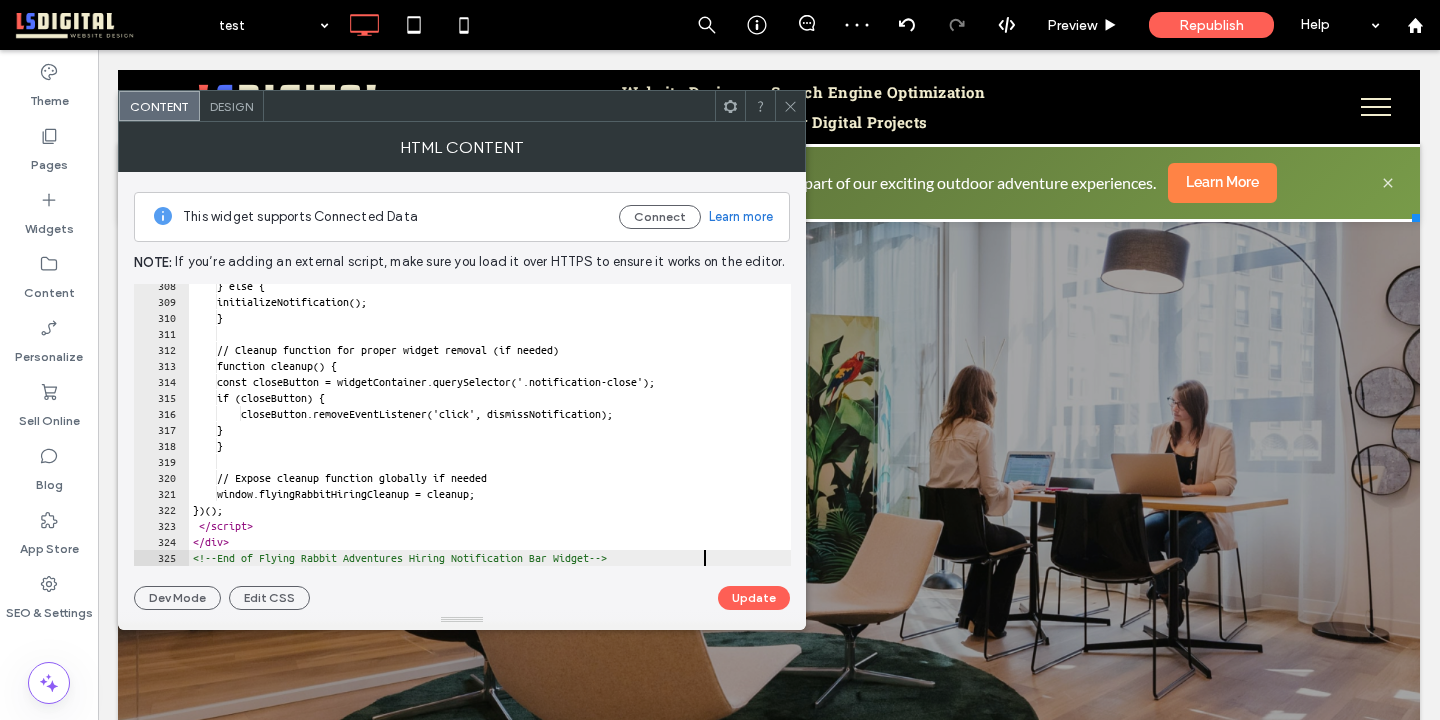 scroll, scrollTop: 4918, scrollLeft: 0, axis: vertical 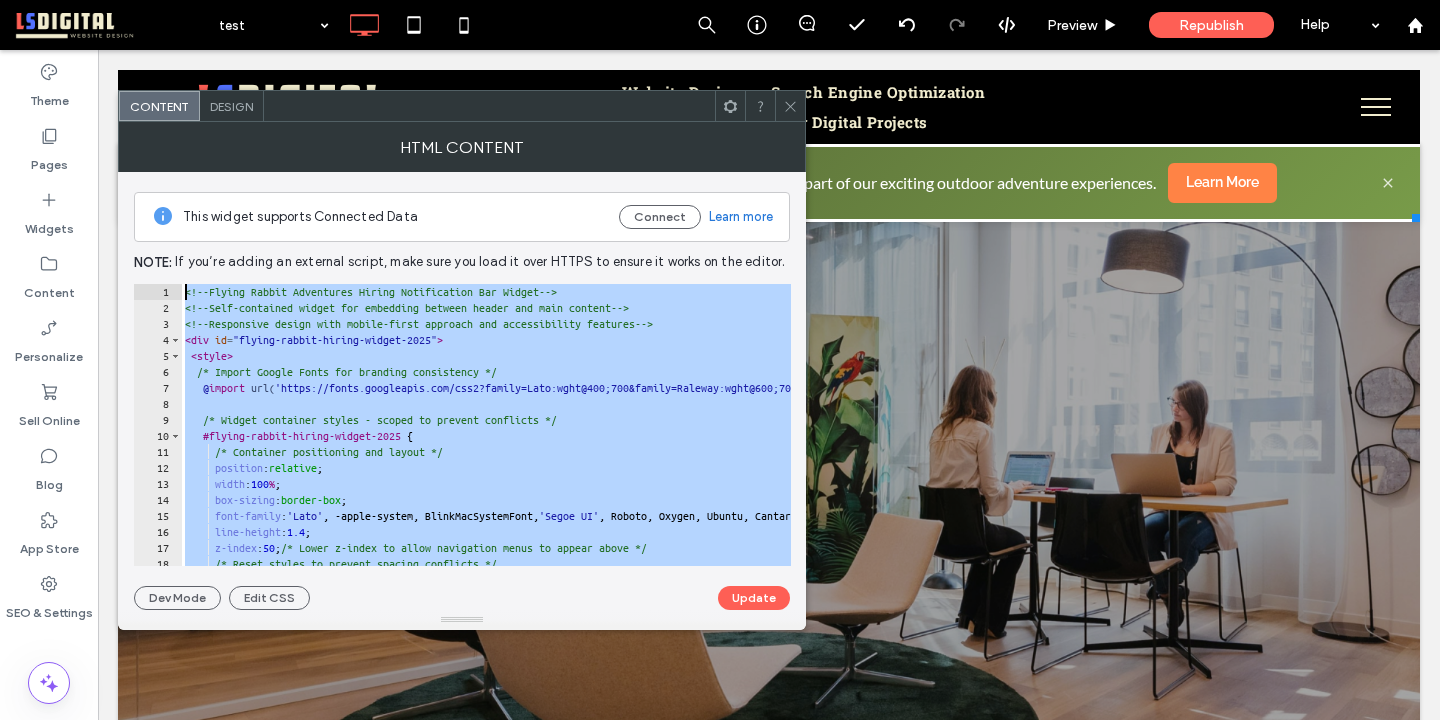 drag, startPoint x: 739, startPoint y: 556, endPoint x: 354, endPoint y: 102, distance: 595.2655 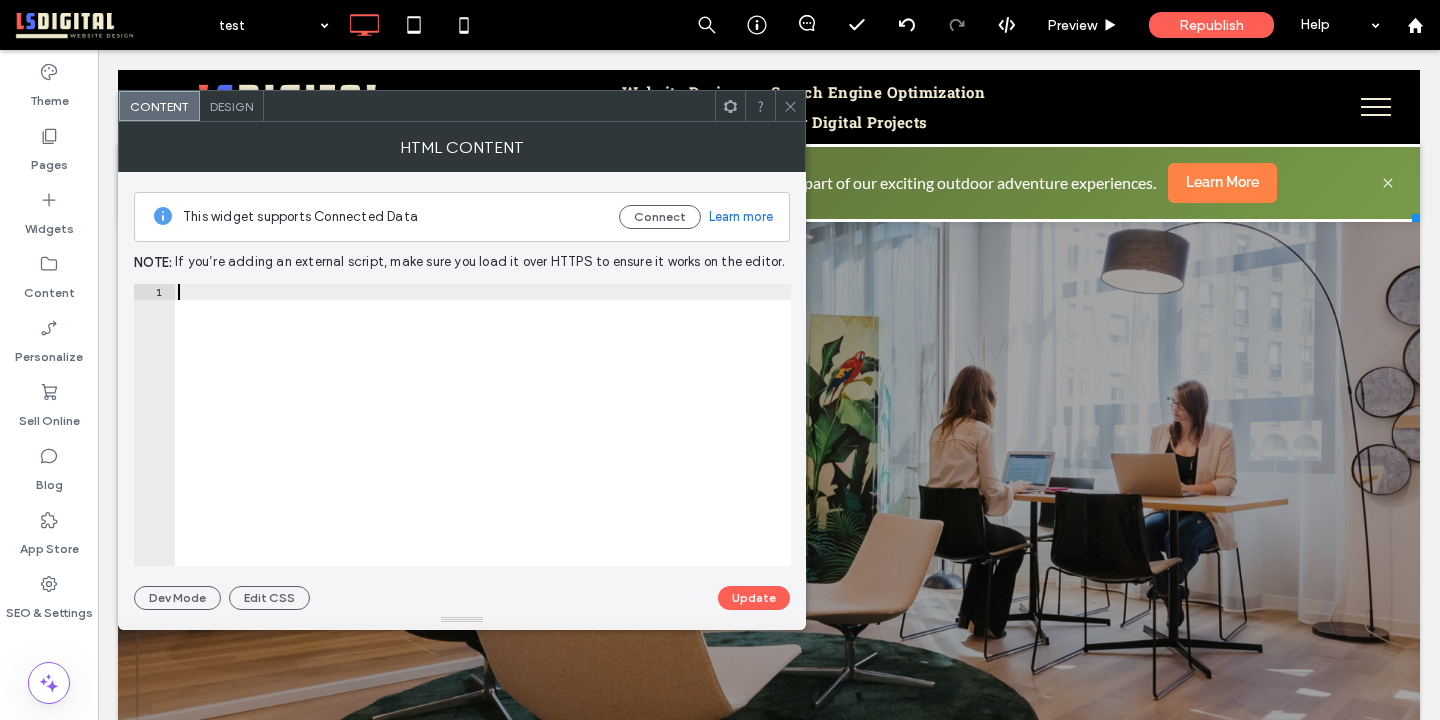 click at bounding box center [482, 441] 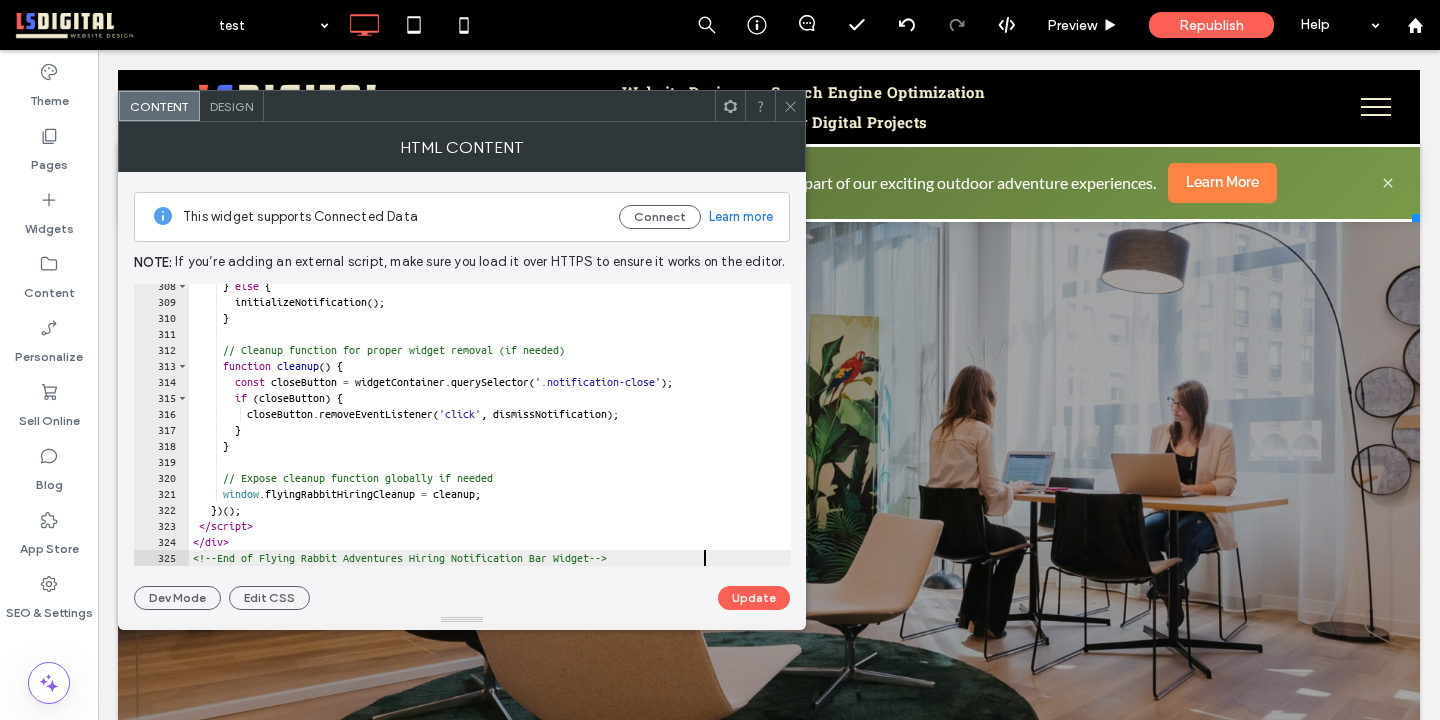click at bounding box center [462, 620] 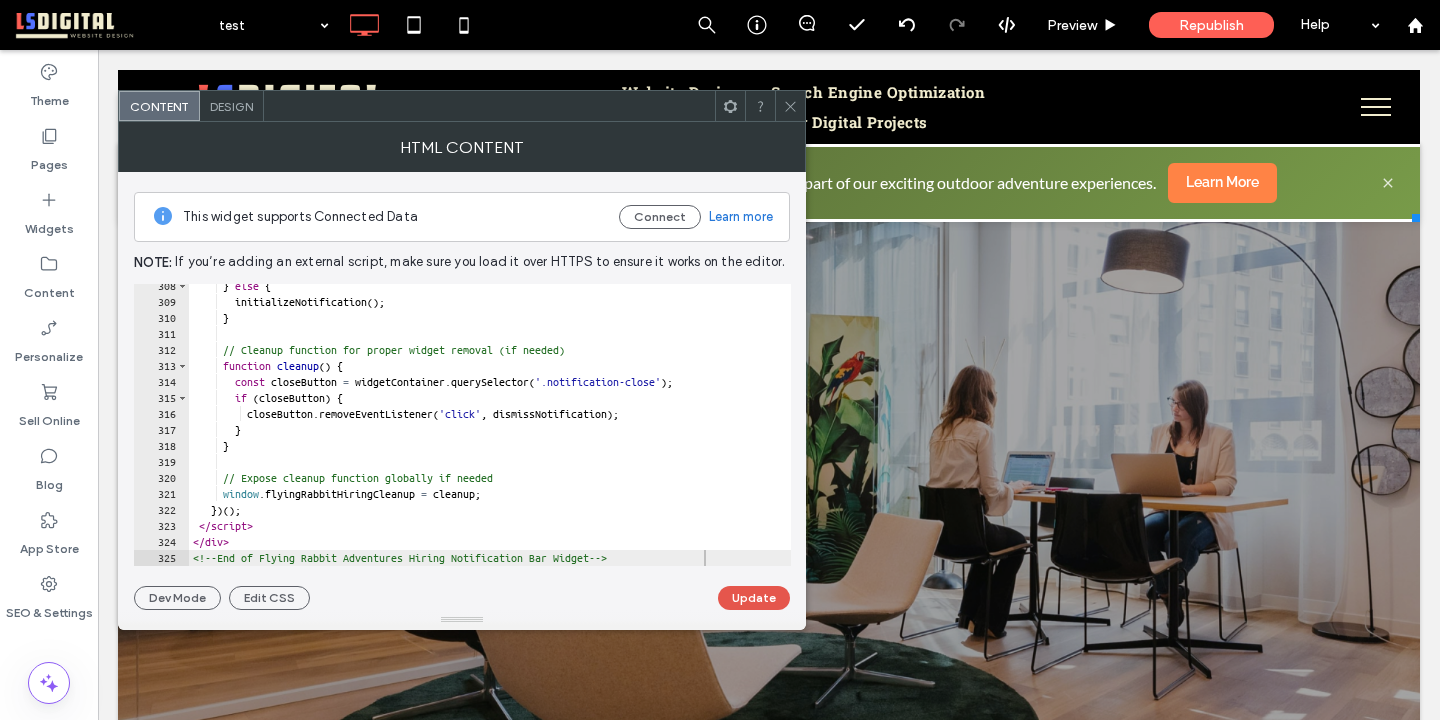 click on "Update" at bounding box center (754, 598) 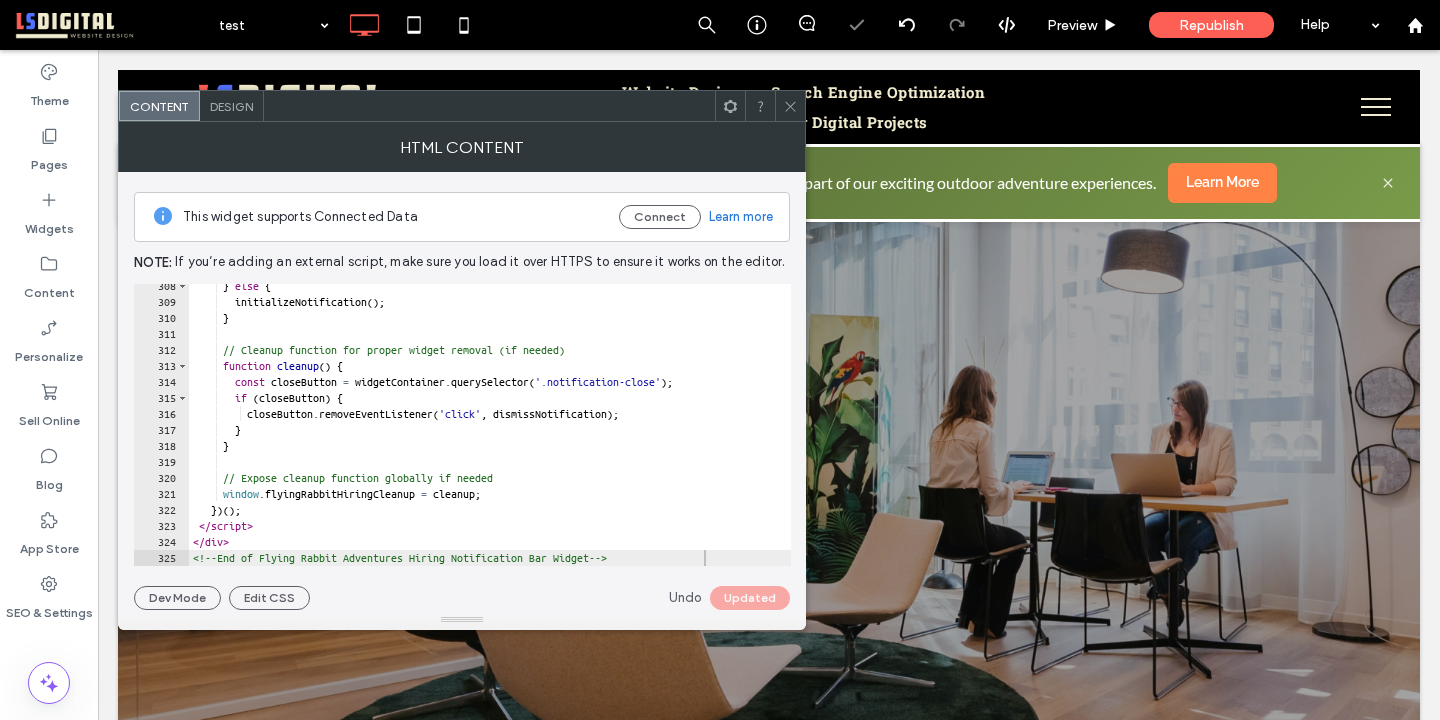 click 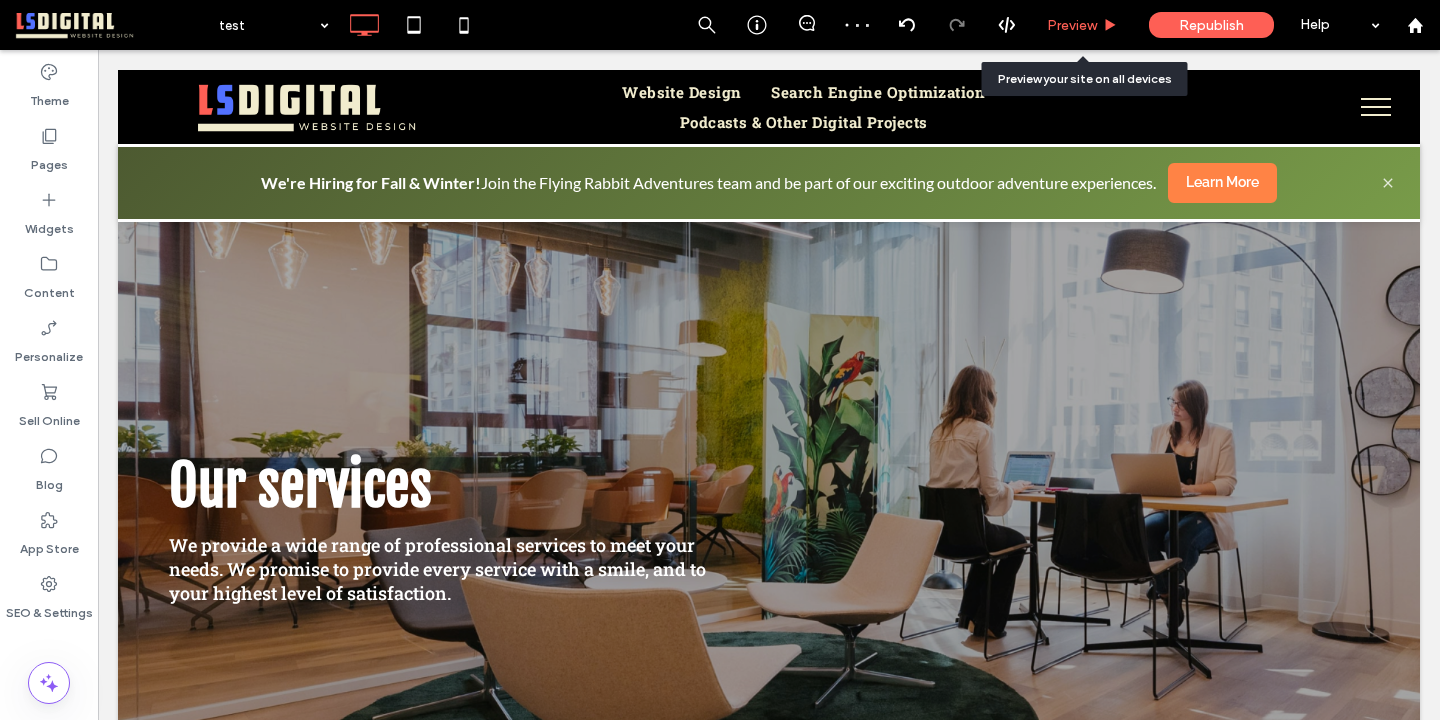 click on "Preview" at bounding box center [1072, 25] 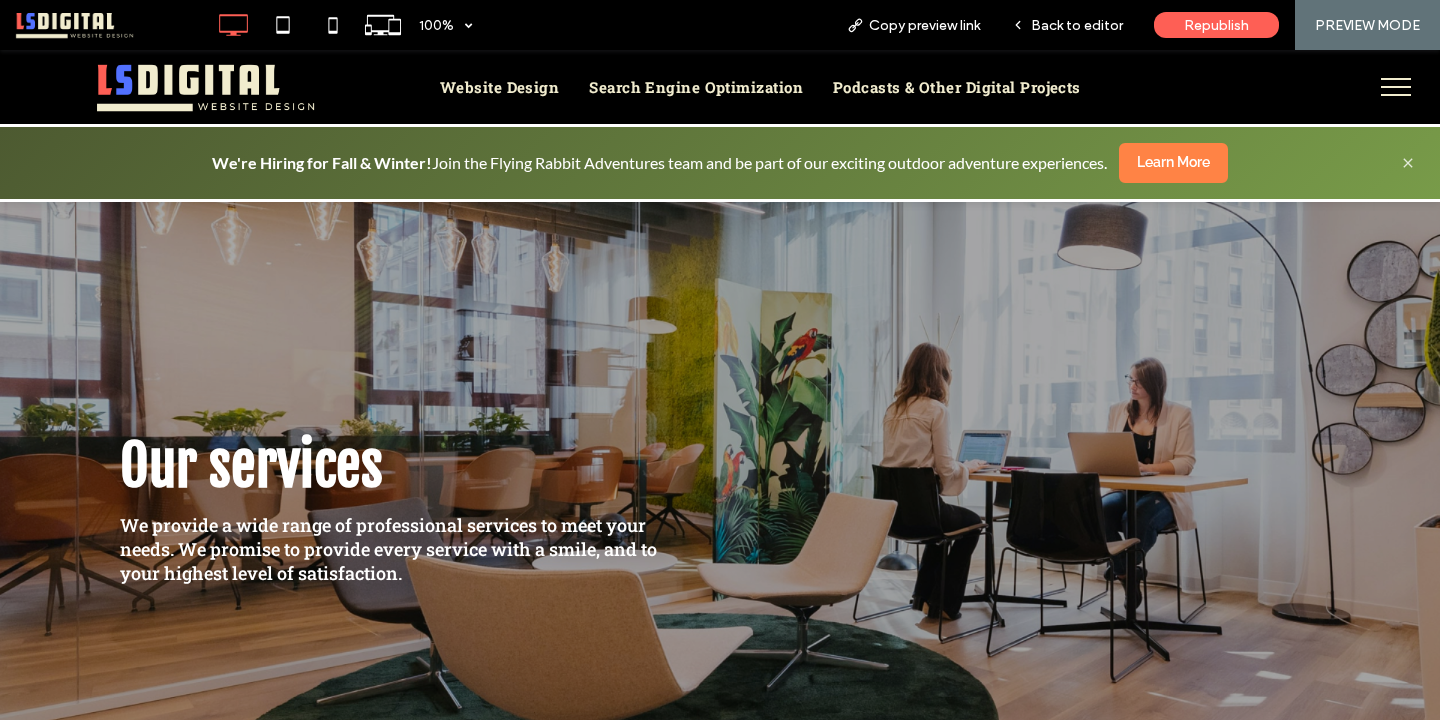 click at bounding box center (1396, 87) 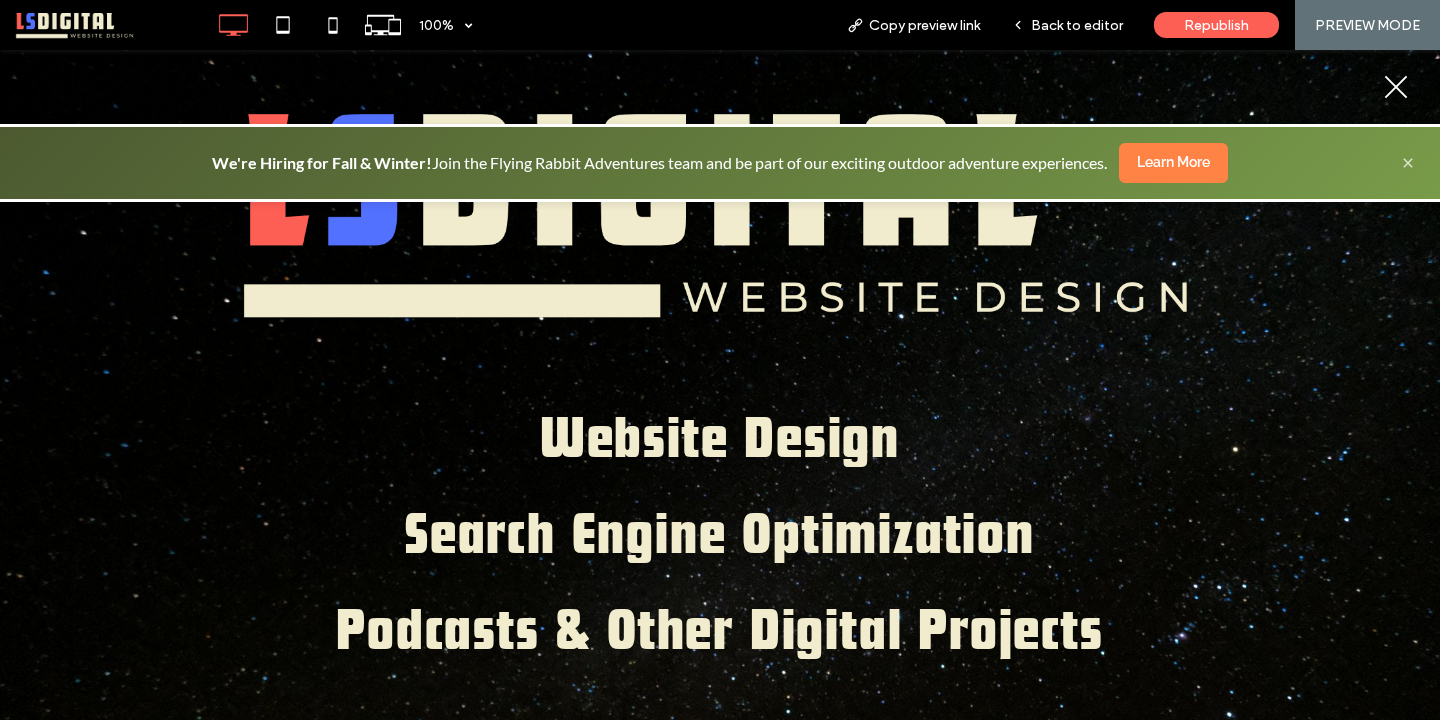 click at bounding box center (1396, 87) 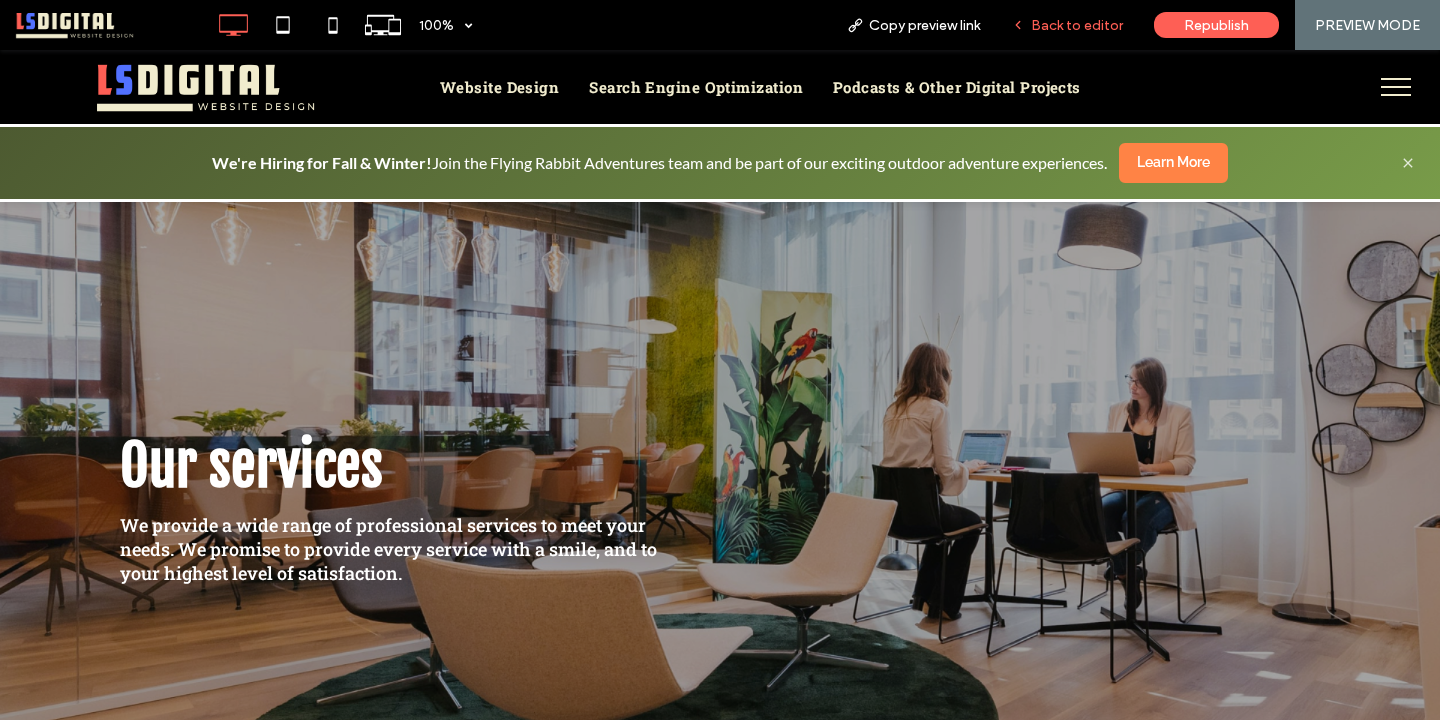 click on "Back to editor" at bounding box center (1077, 25) 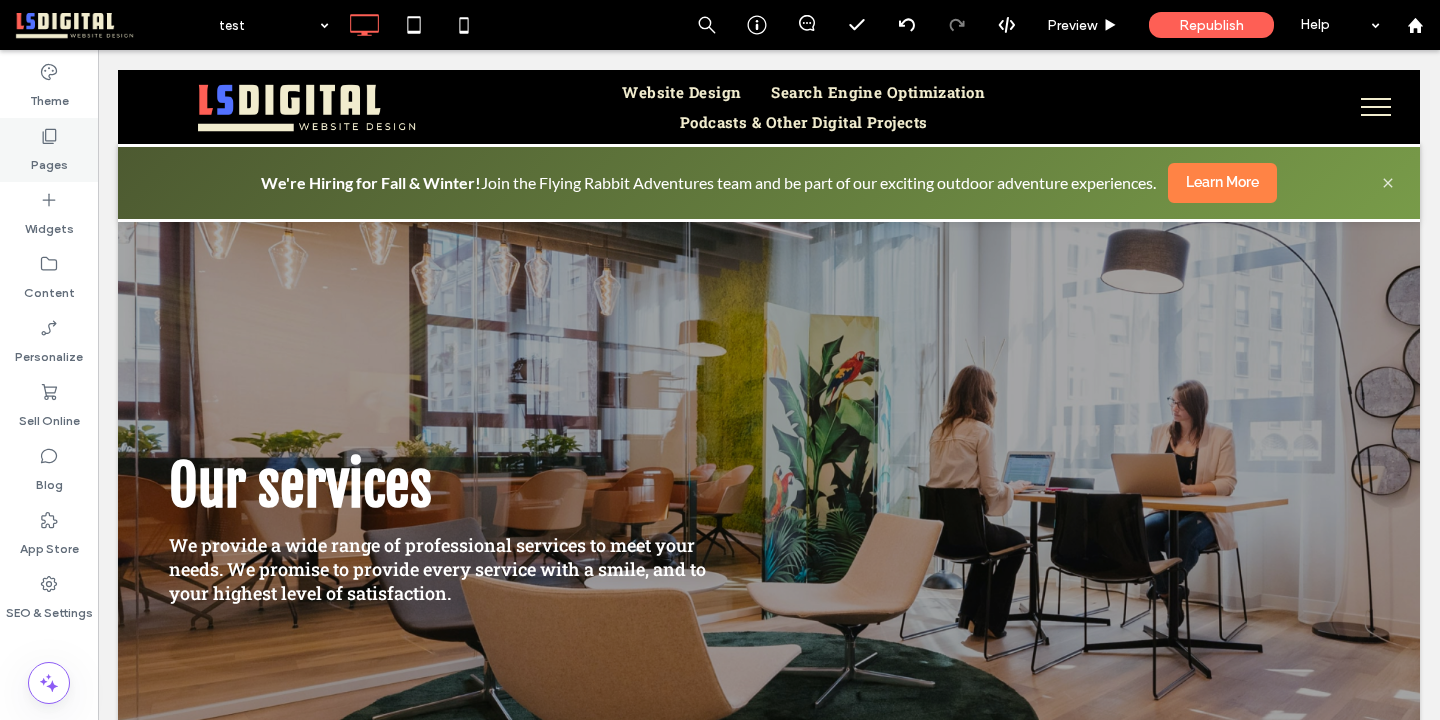 click on "Pages" at bounding box center (49, 160) 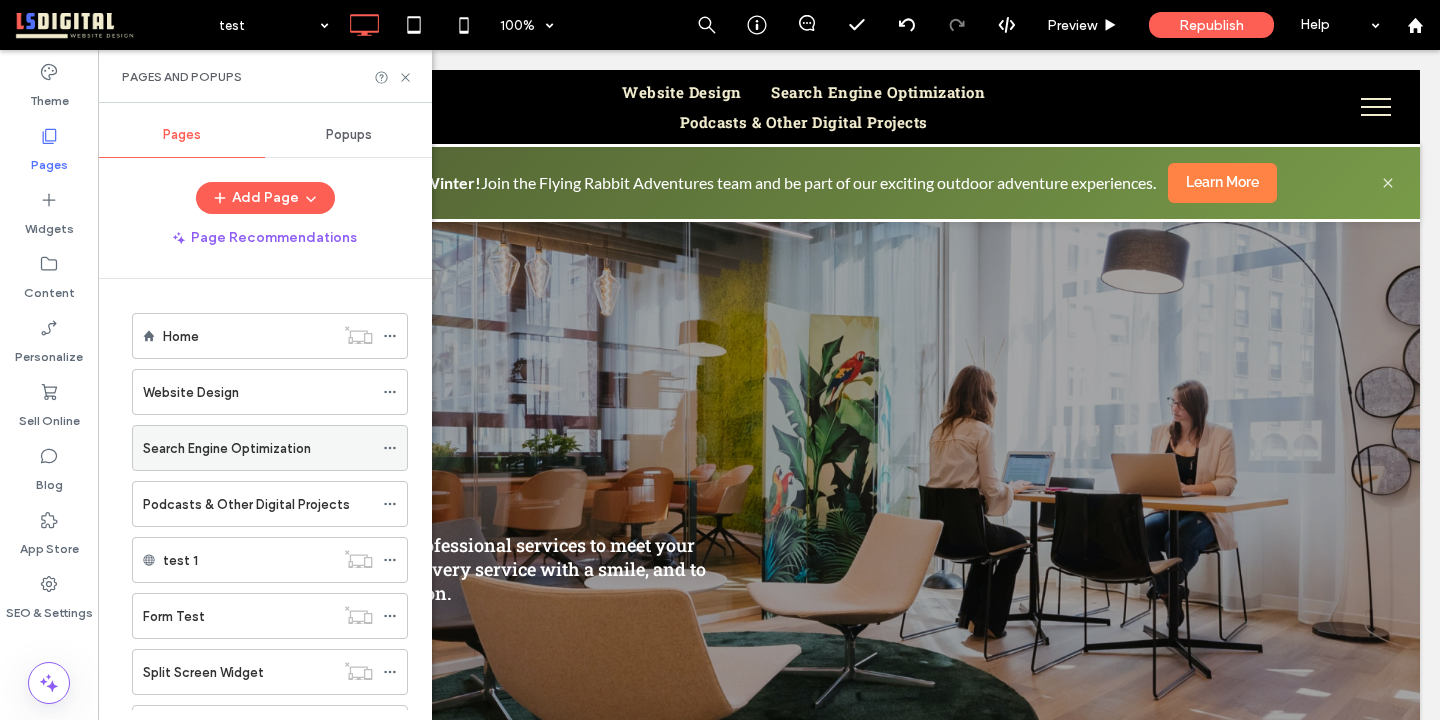 click on "Search Engine Optimization" at bounding box center (227, 448) 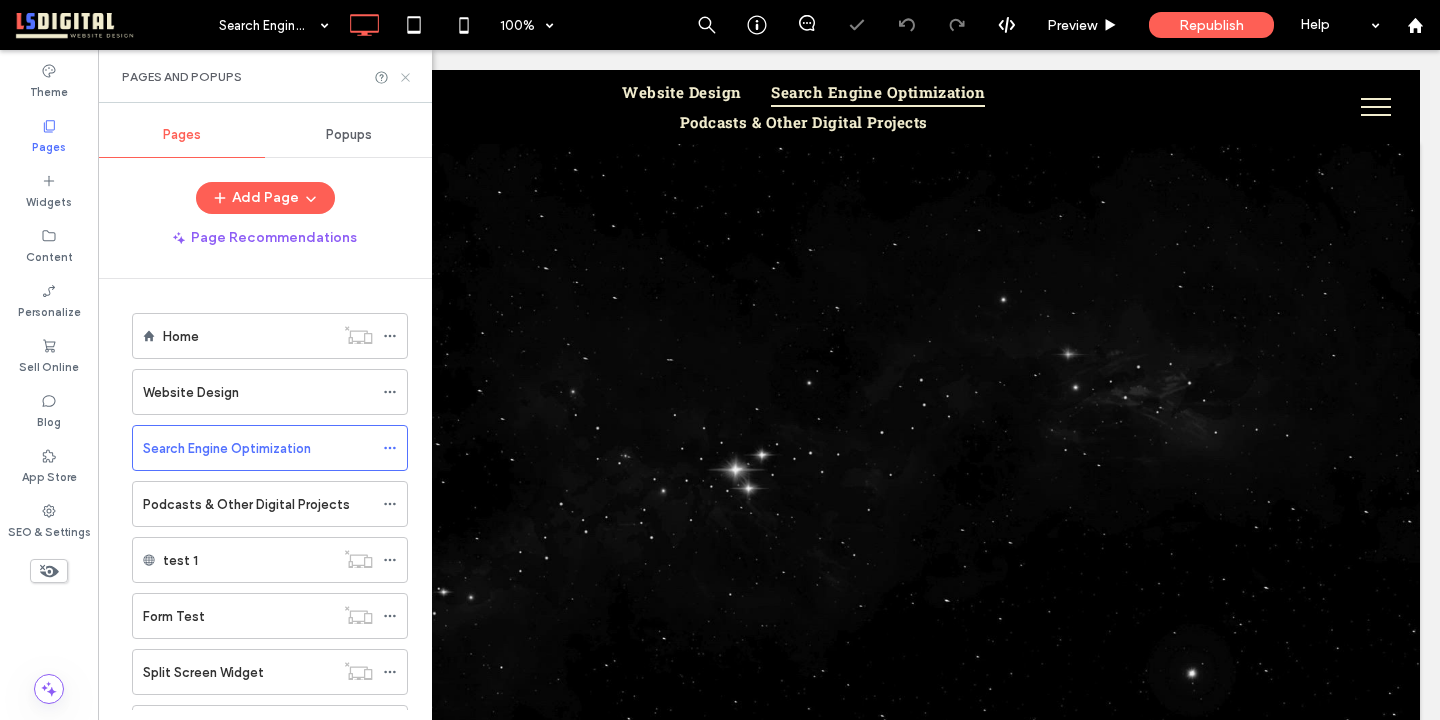 scroll, scrollTop: 0, scrollLeft: 0, axis: both 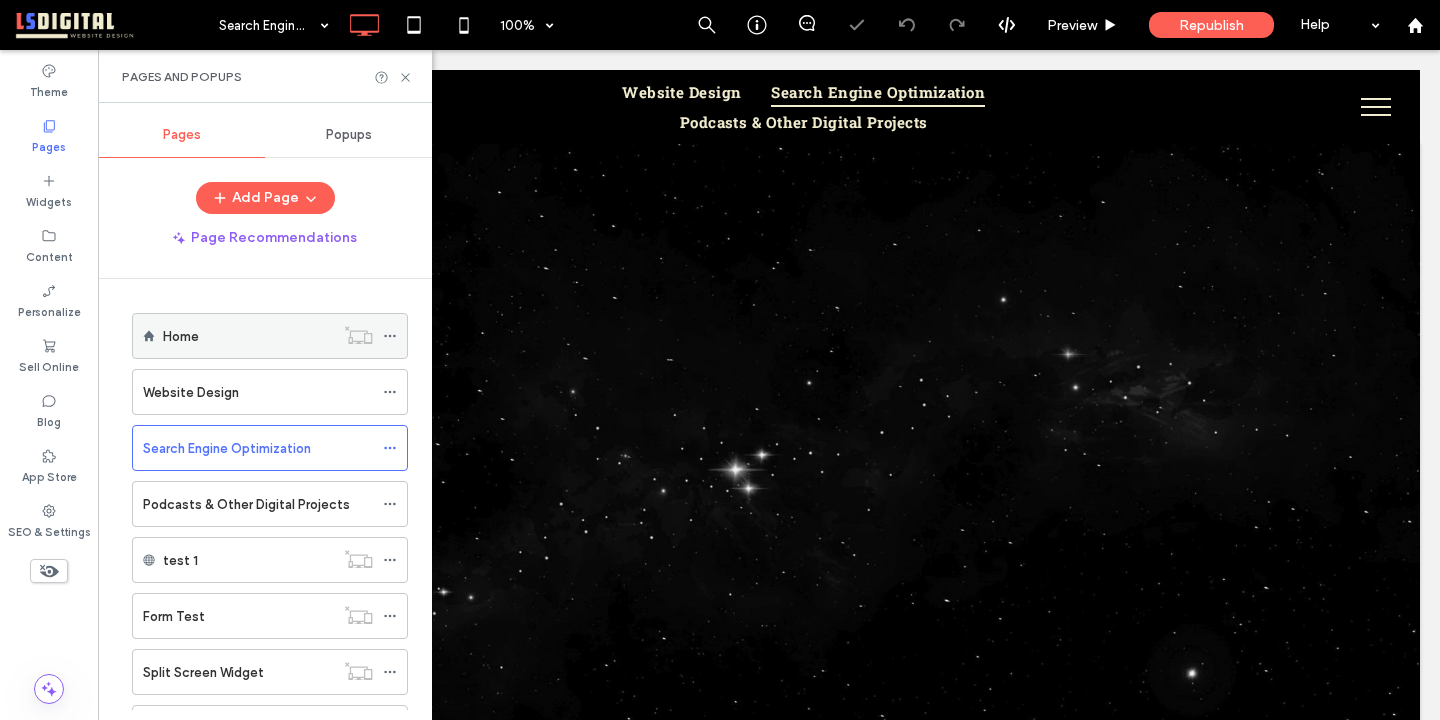 click on "Home" at bounding box center (248, 336) 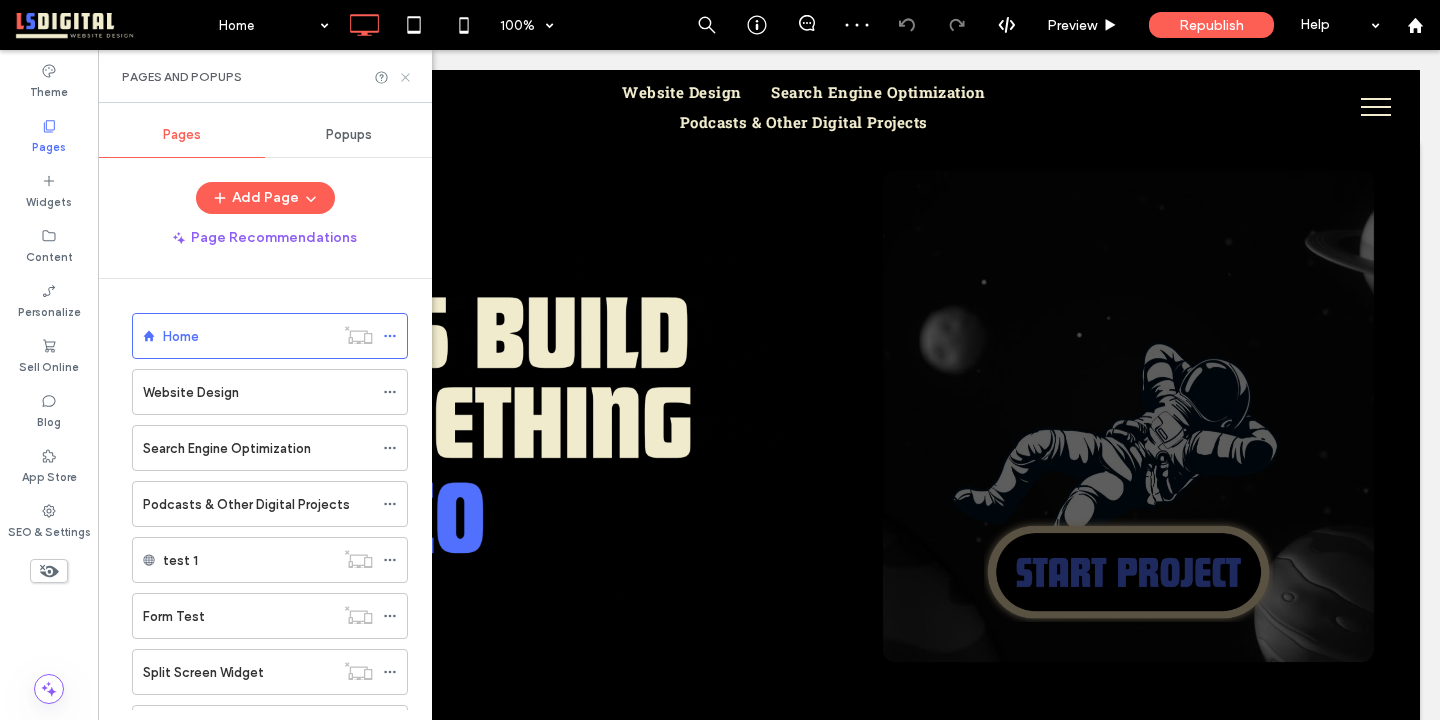 scroll, scrollTop: 0, scrollLeft: 0, axis: both 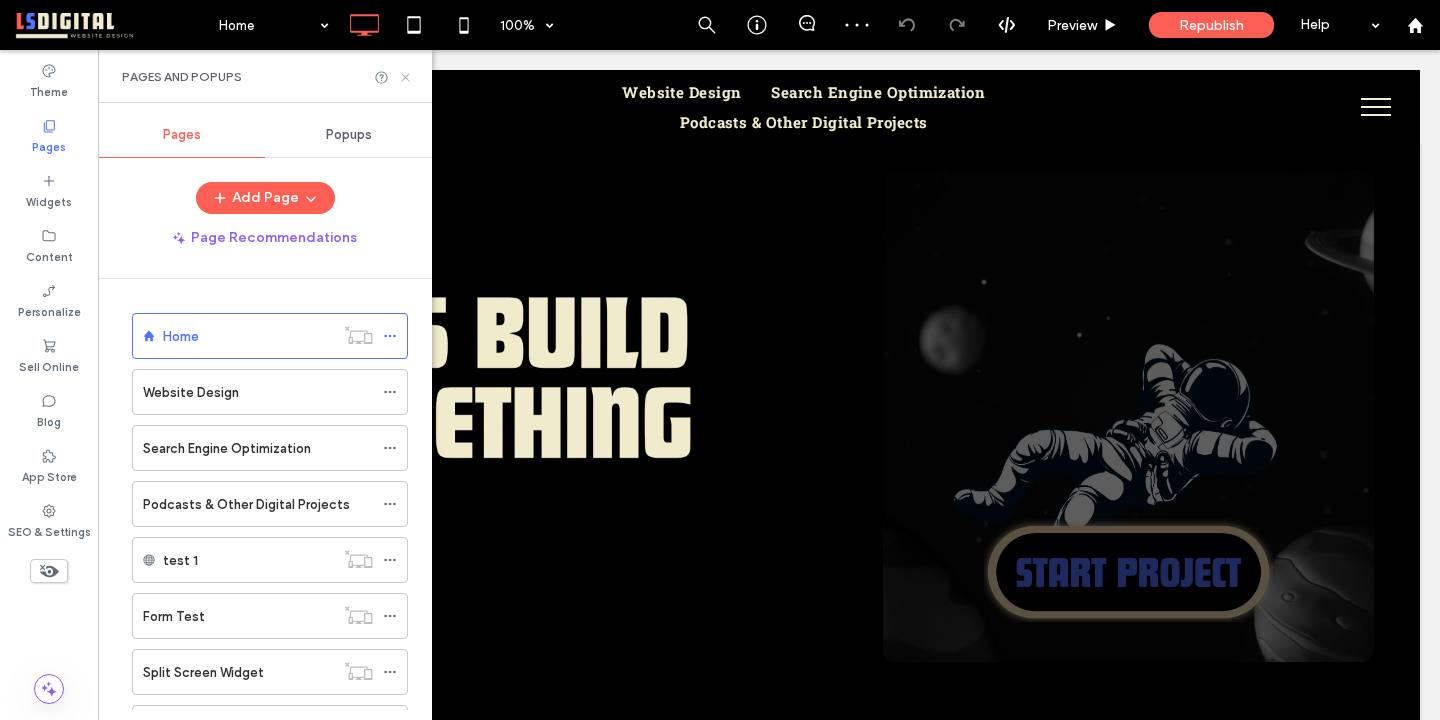 click 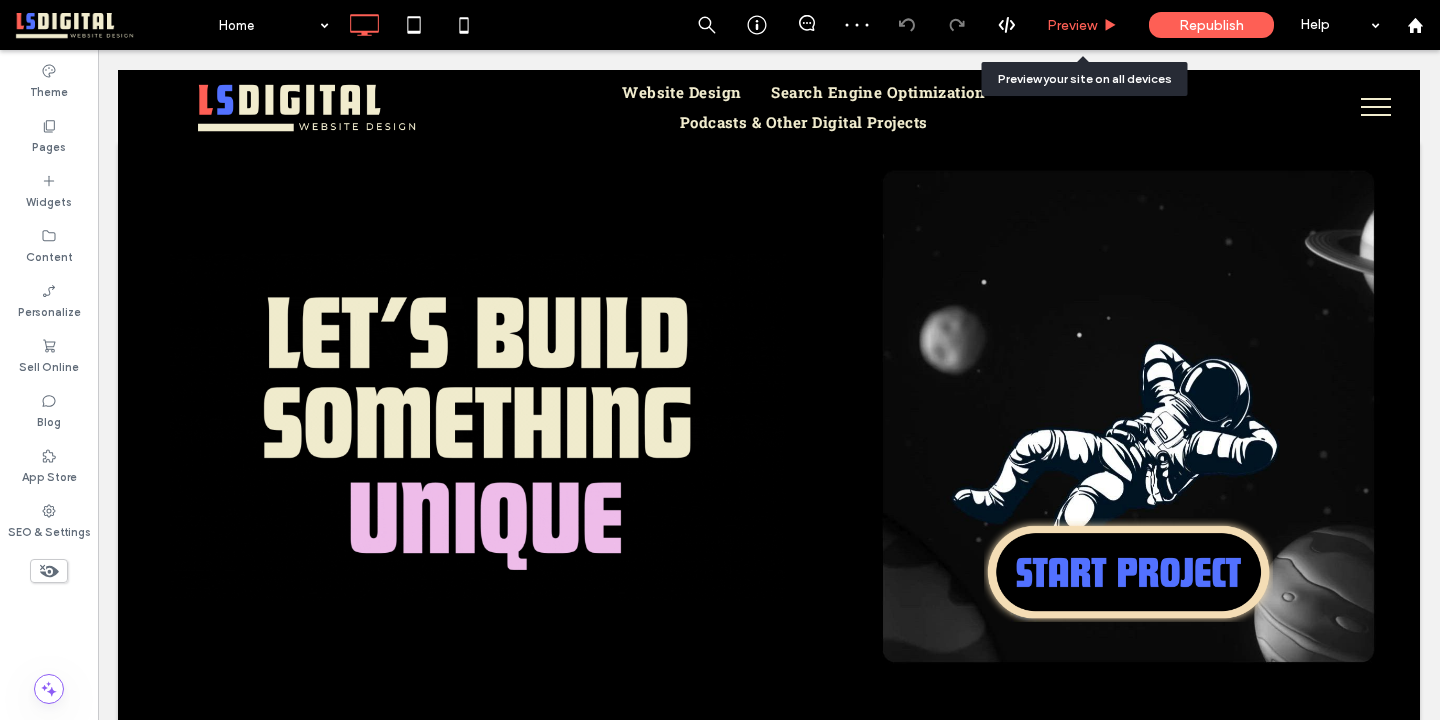 click on "Preview" at bounding box center [1072, 25] 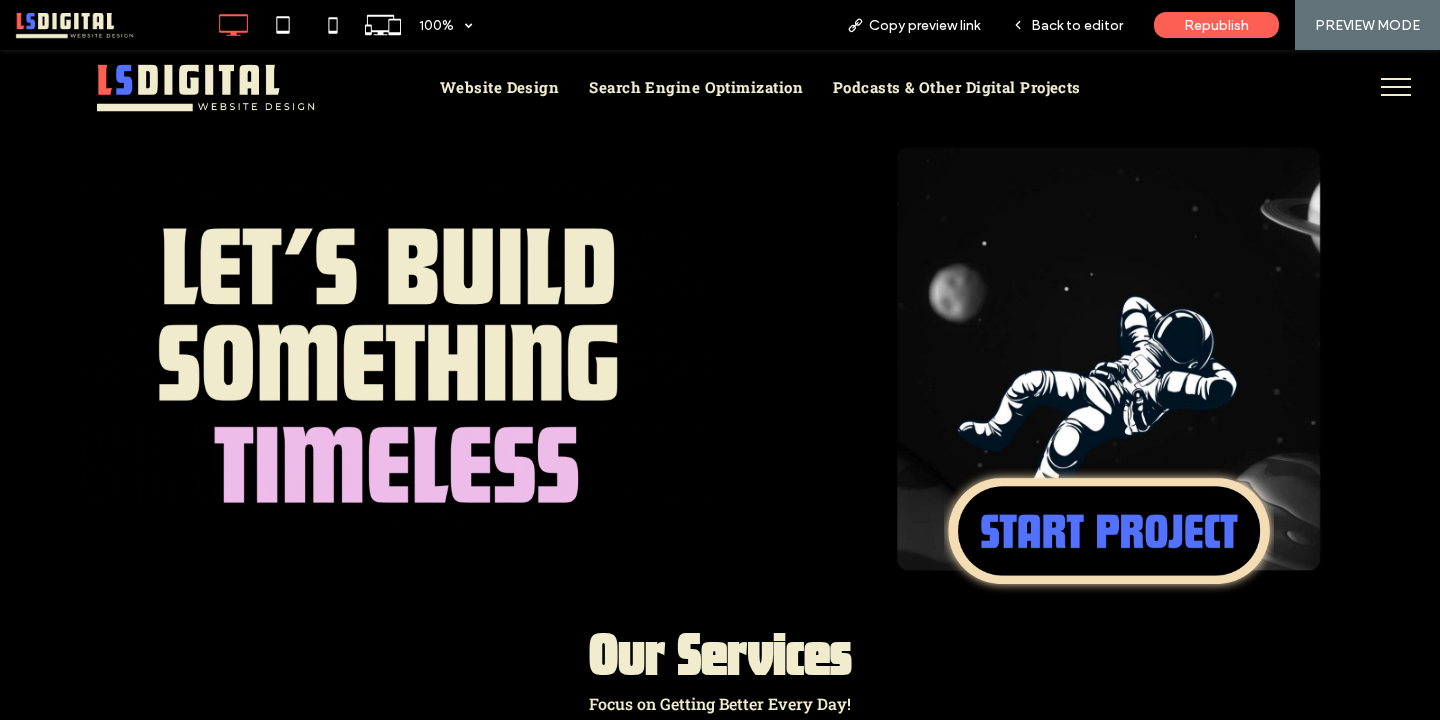 click at bounding box center [1396, 87] 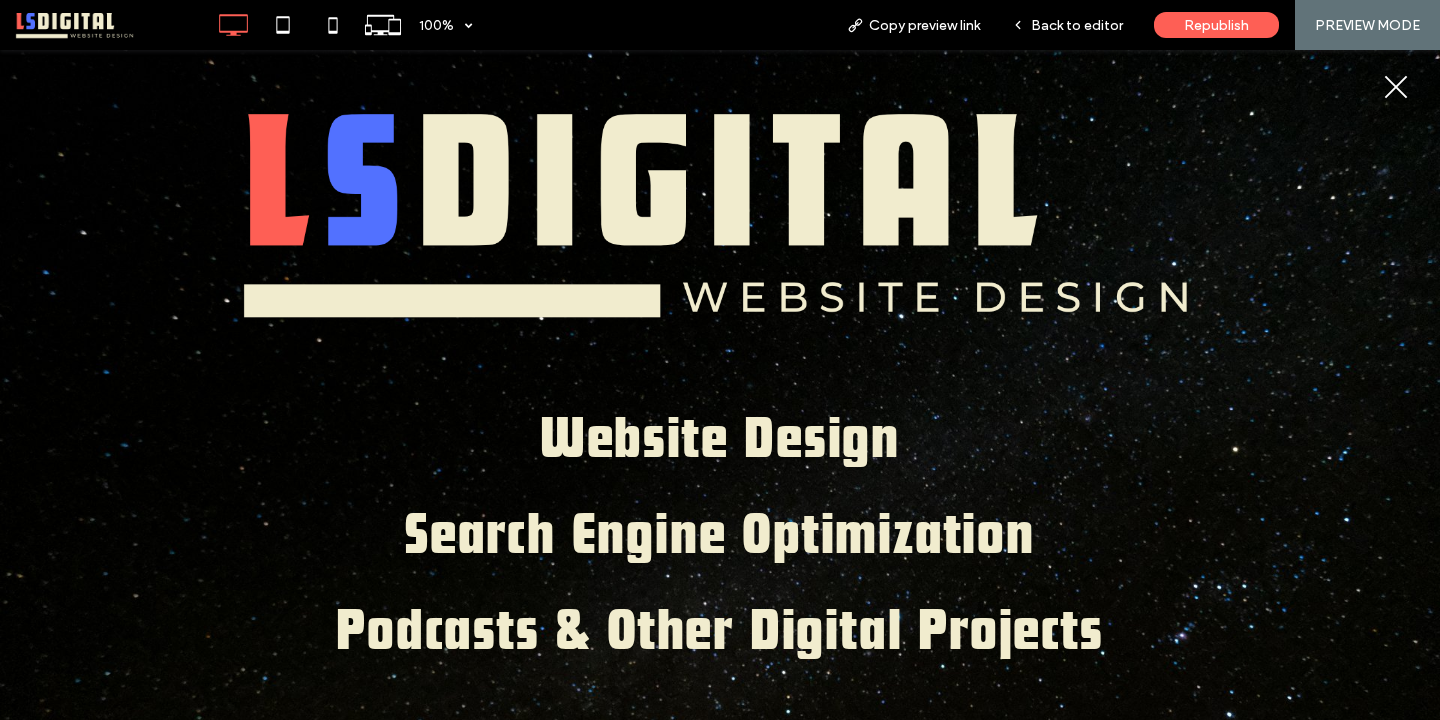click at bounding box center [1396, 87] 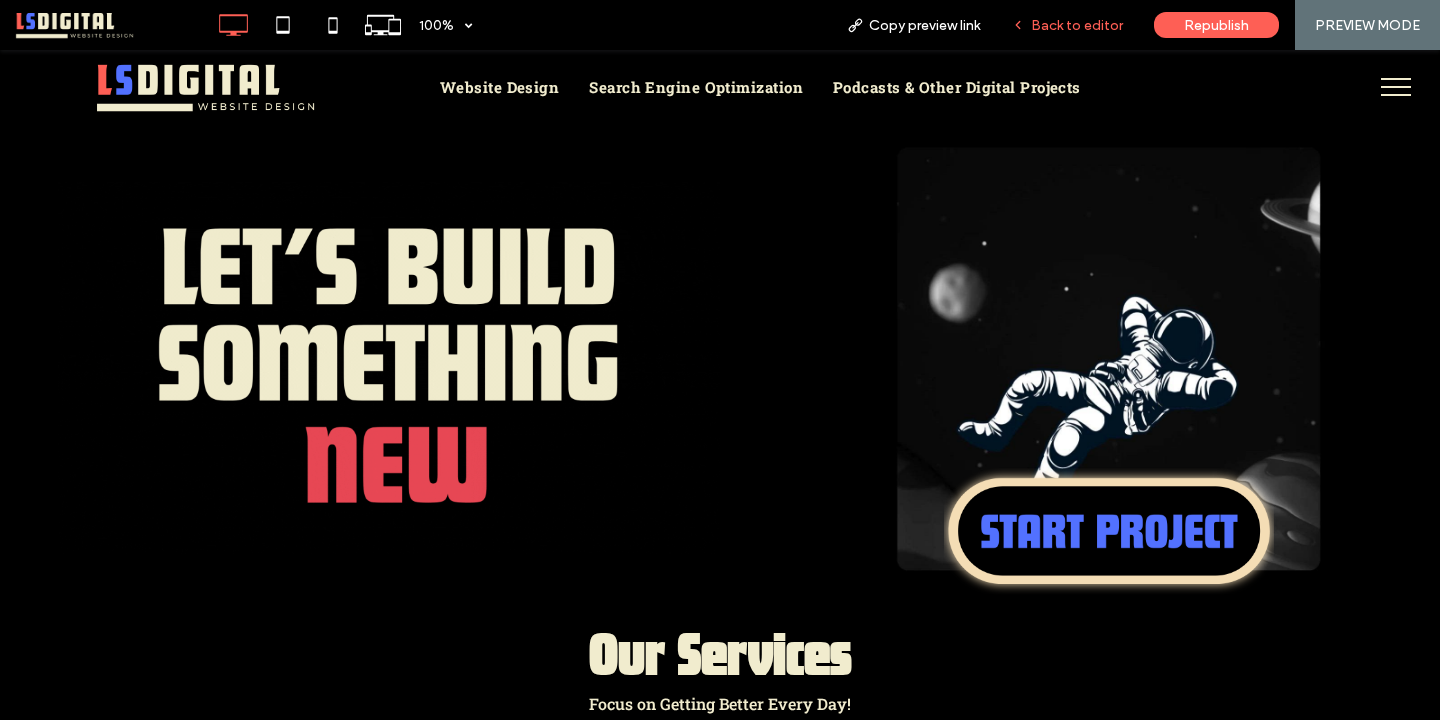 click on "Back to editor" at bounding box center [1067, 25] 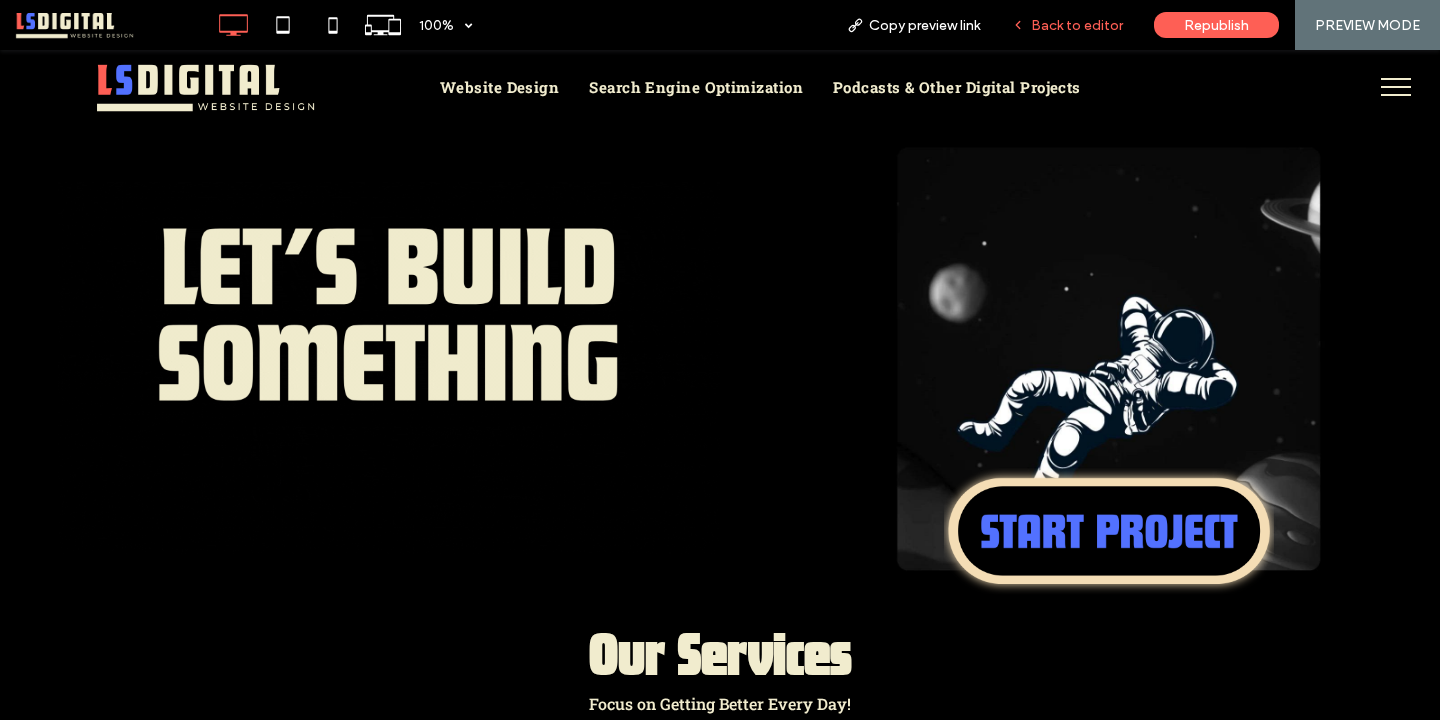 click on "Back to editor" at bounding box center [1067, 25] 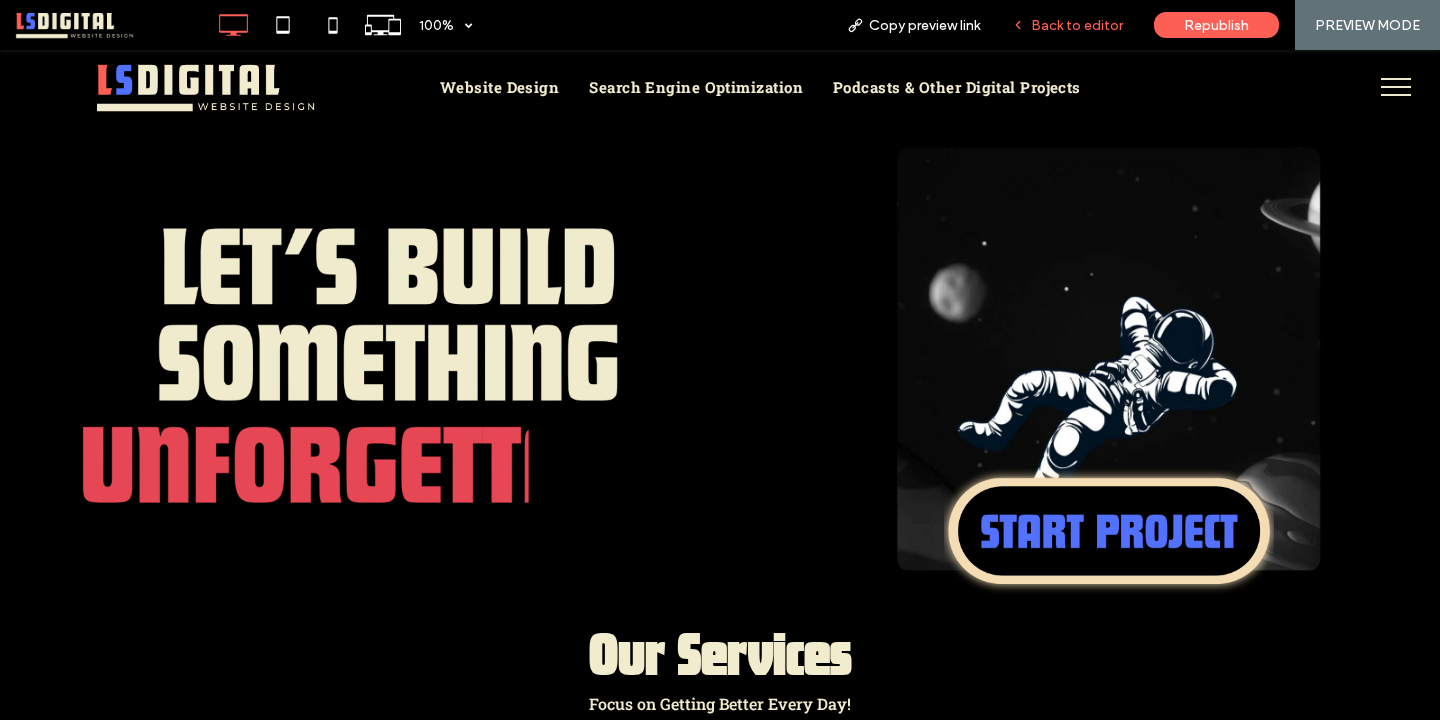 click on "Back to editor" at bounding box center (1077, 25) 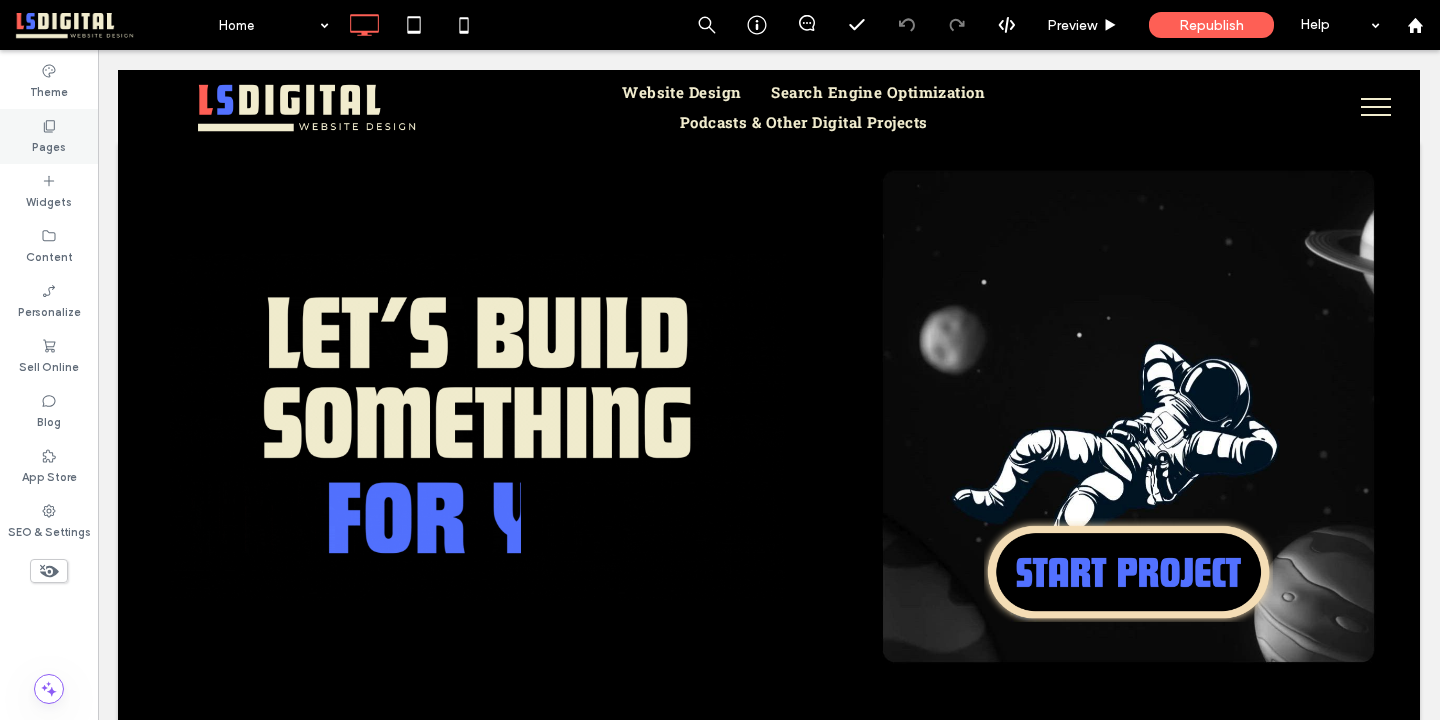 click on "Pages" at bounding box center [49, 136] 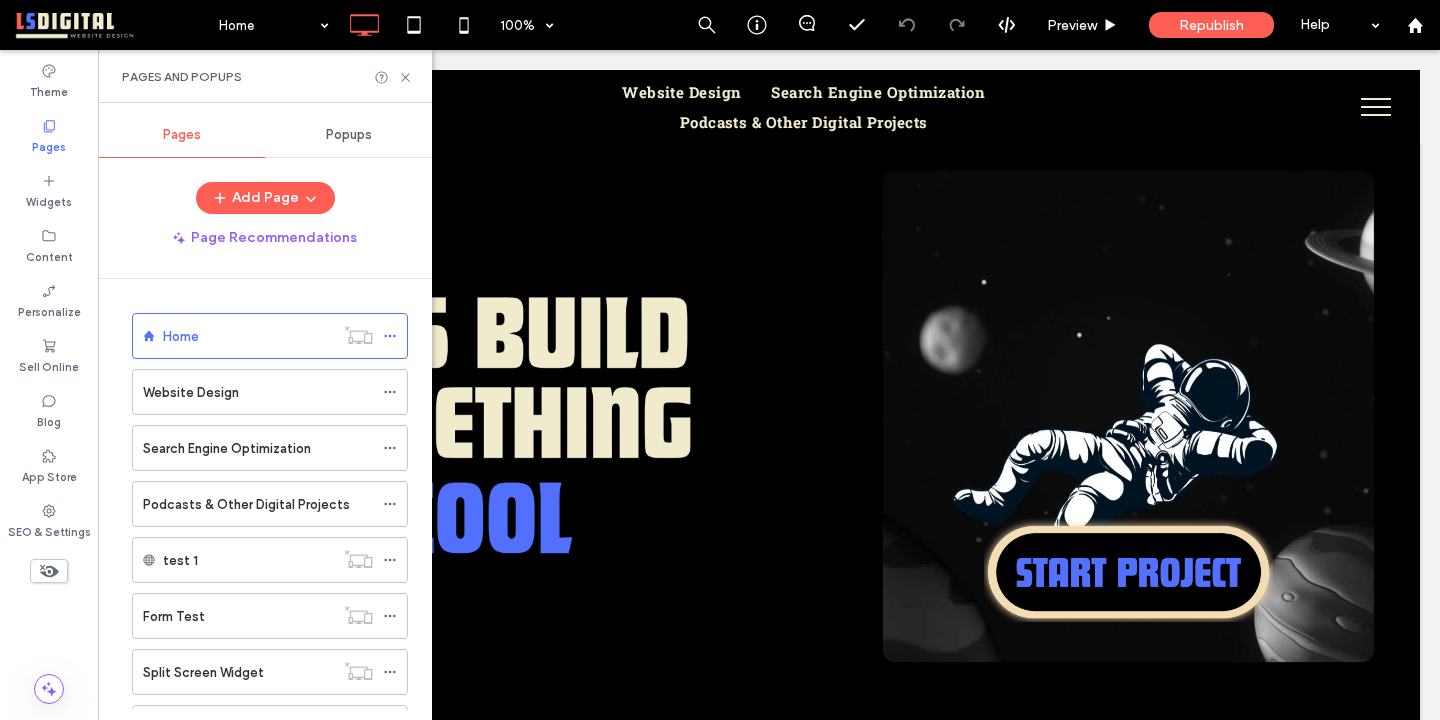 click on "Website Design" at bounding box center (258, 392) 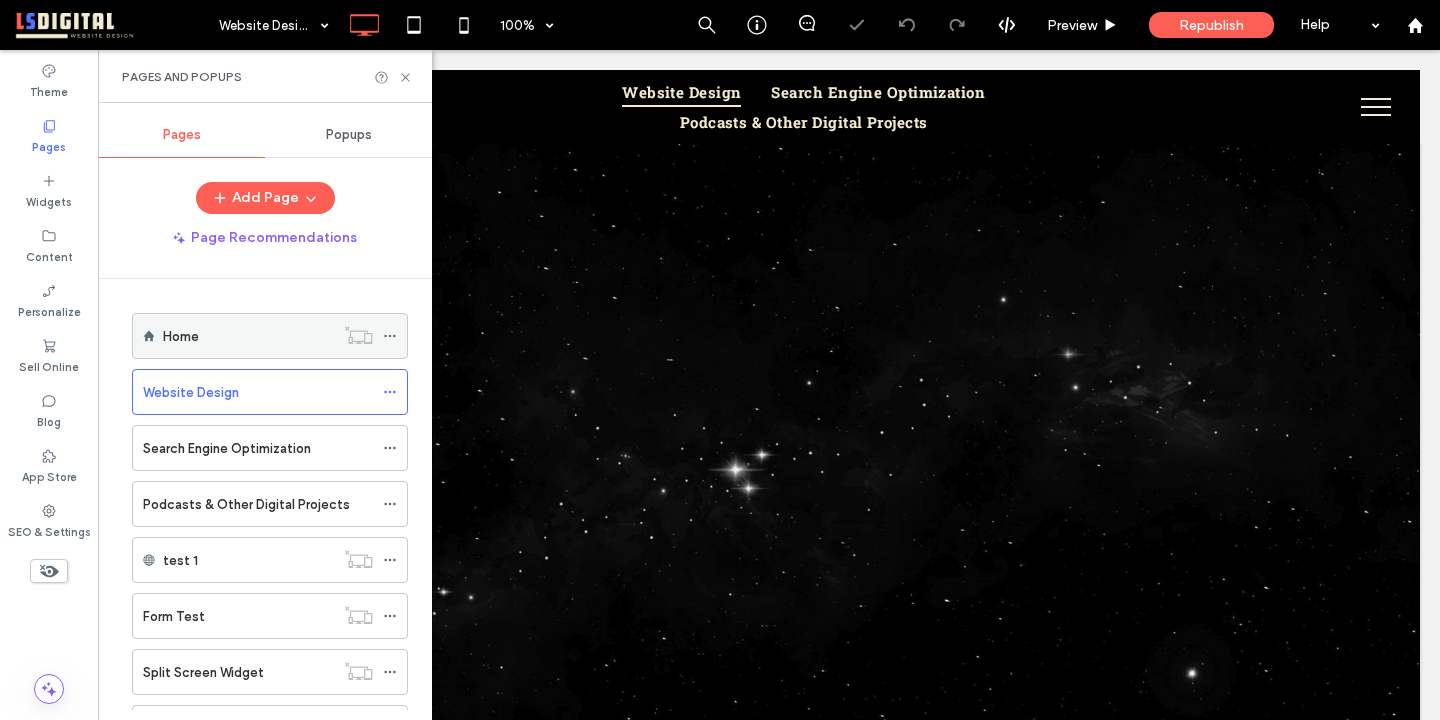 scroll, scrollTop: 0, scrollLeft: 0, axis: both 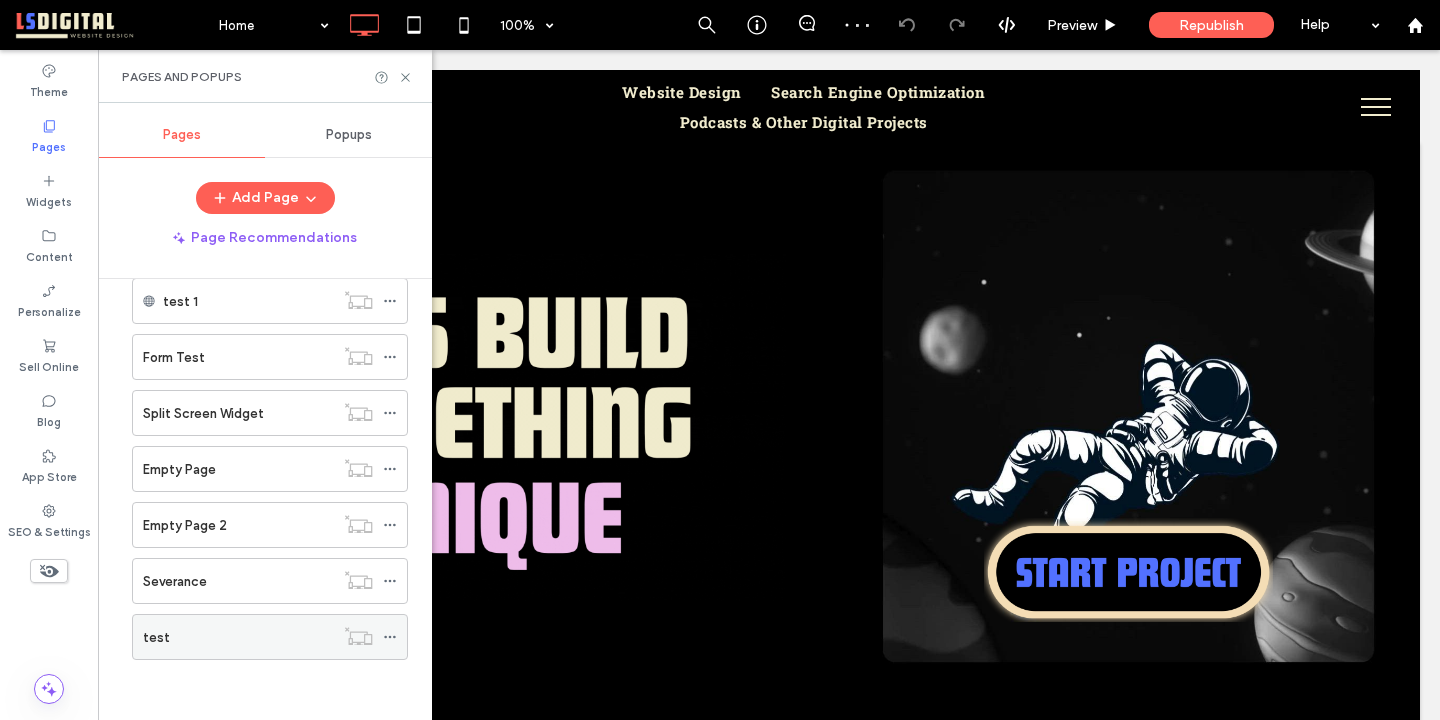 click on "test" at bounding box center (238, 637) 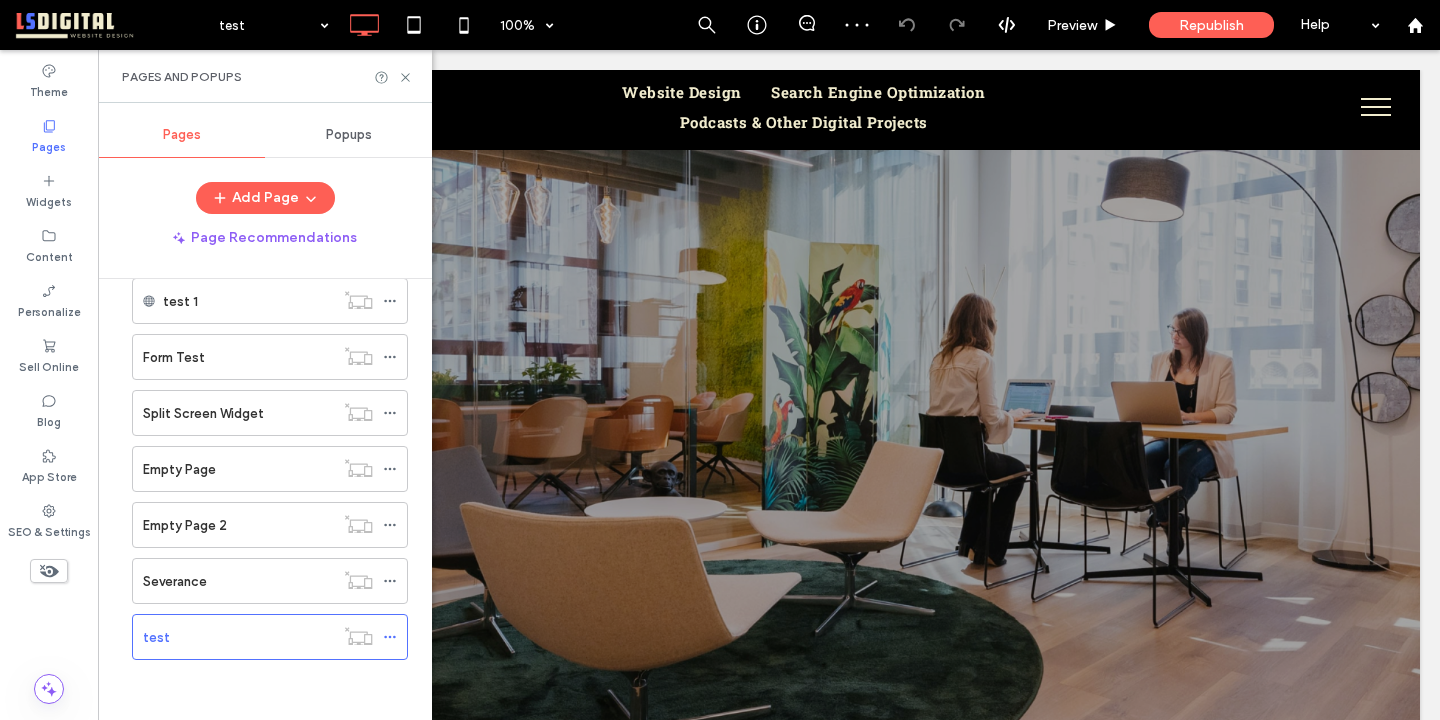 scroll, scrollTop: 0, scrollLeft: 0, axis: both 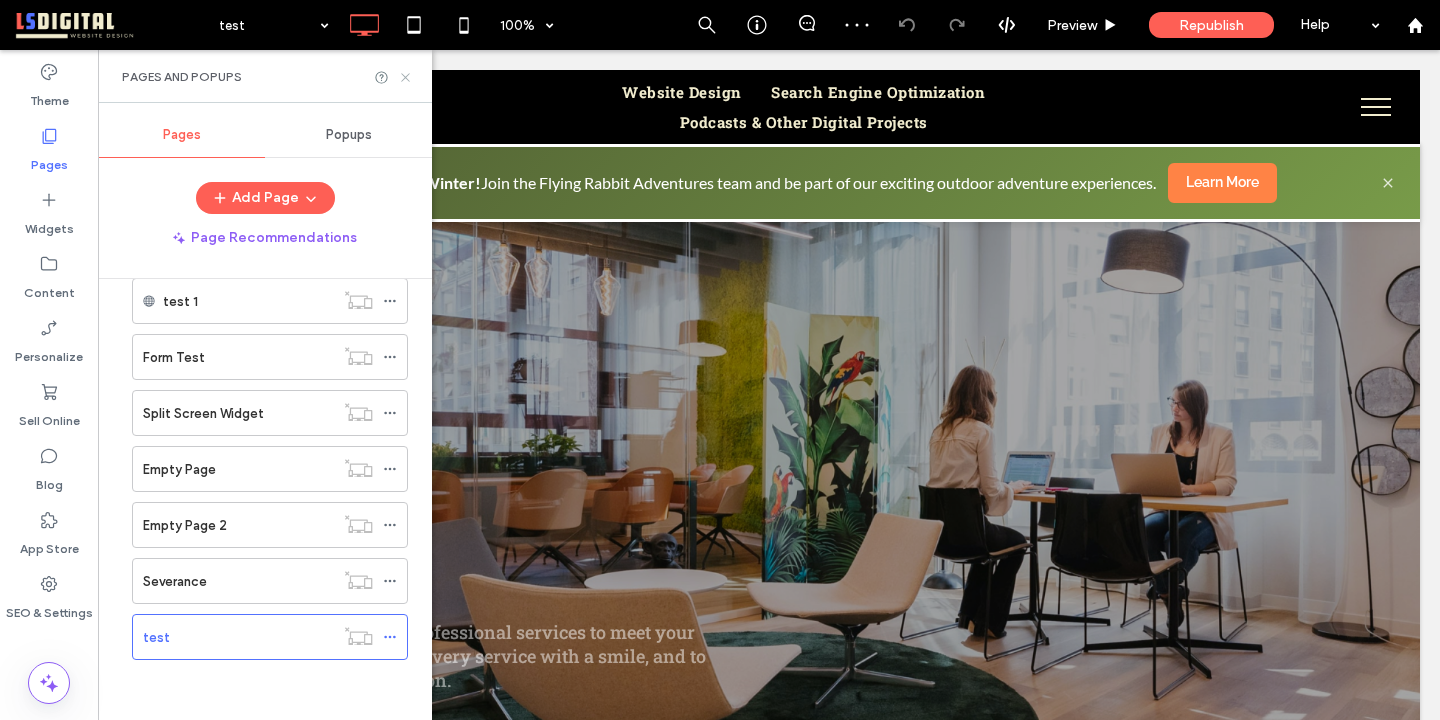 click 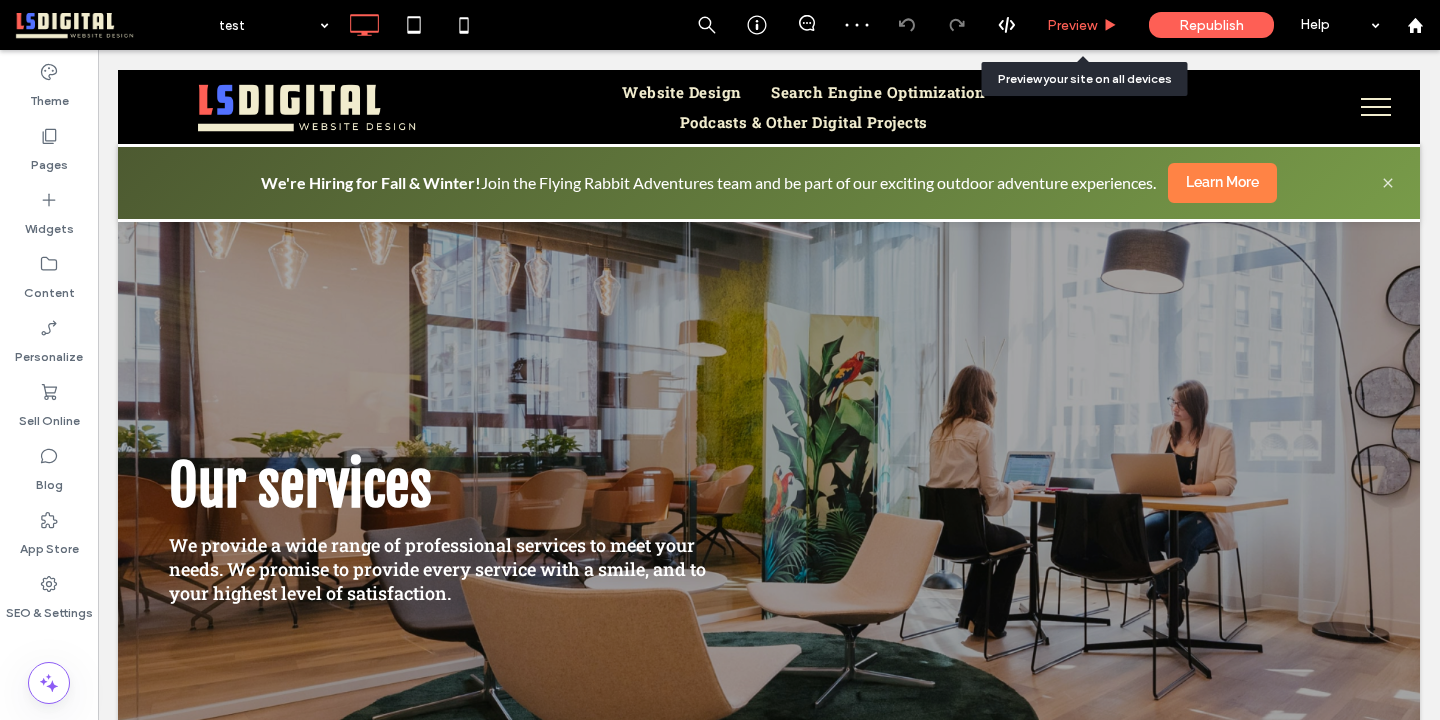 click on "Preview" at bounding box center [1072, 25] 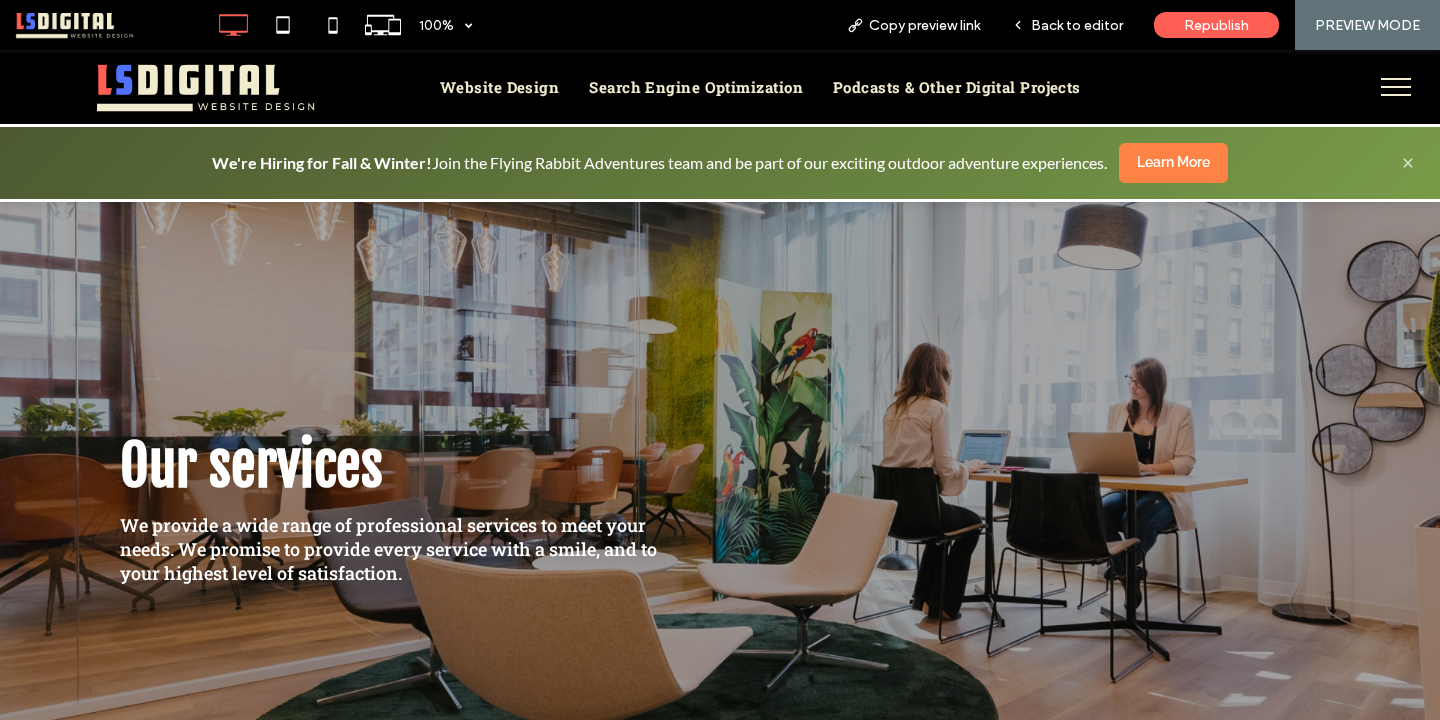 click at bounding box center [1396, 79] 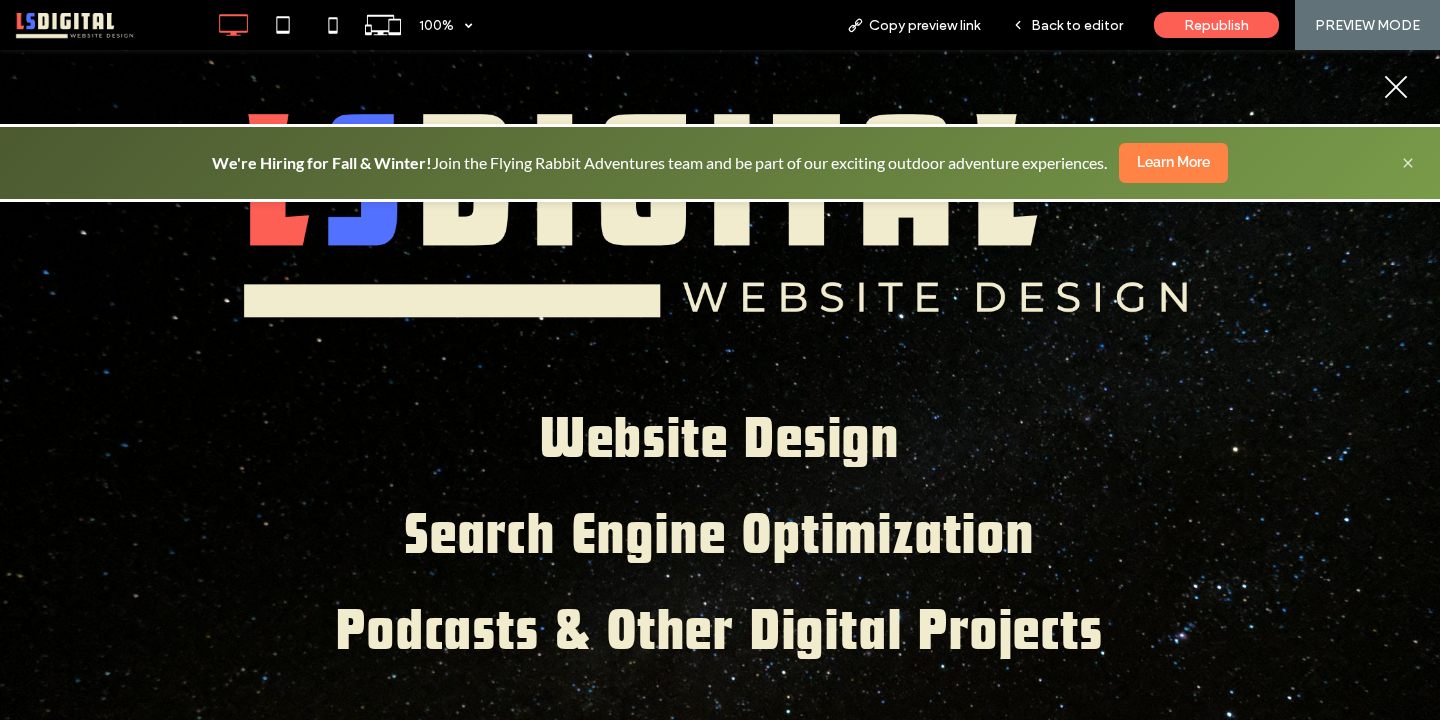 click at bounding box center [1396, 87] 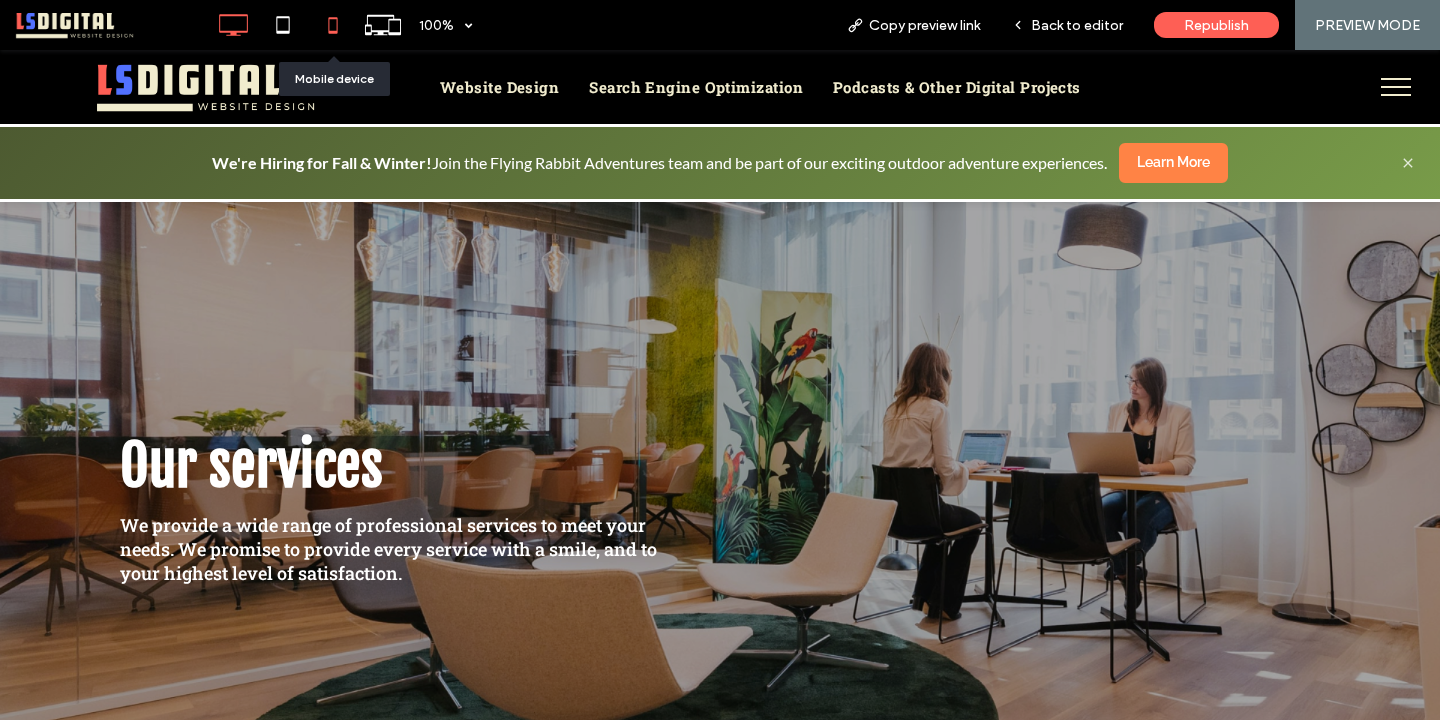 click 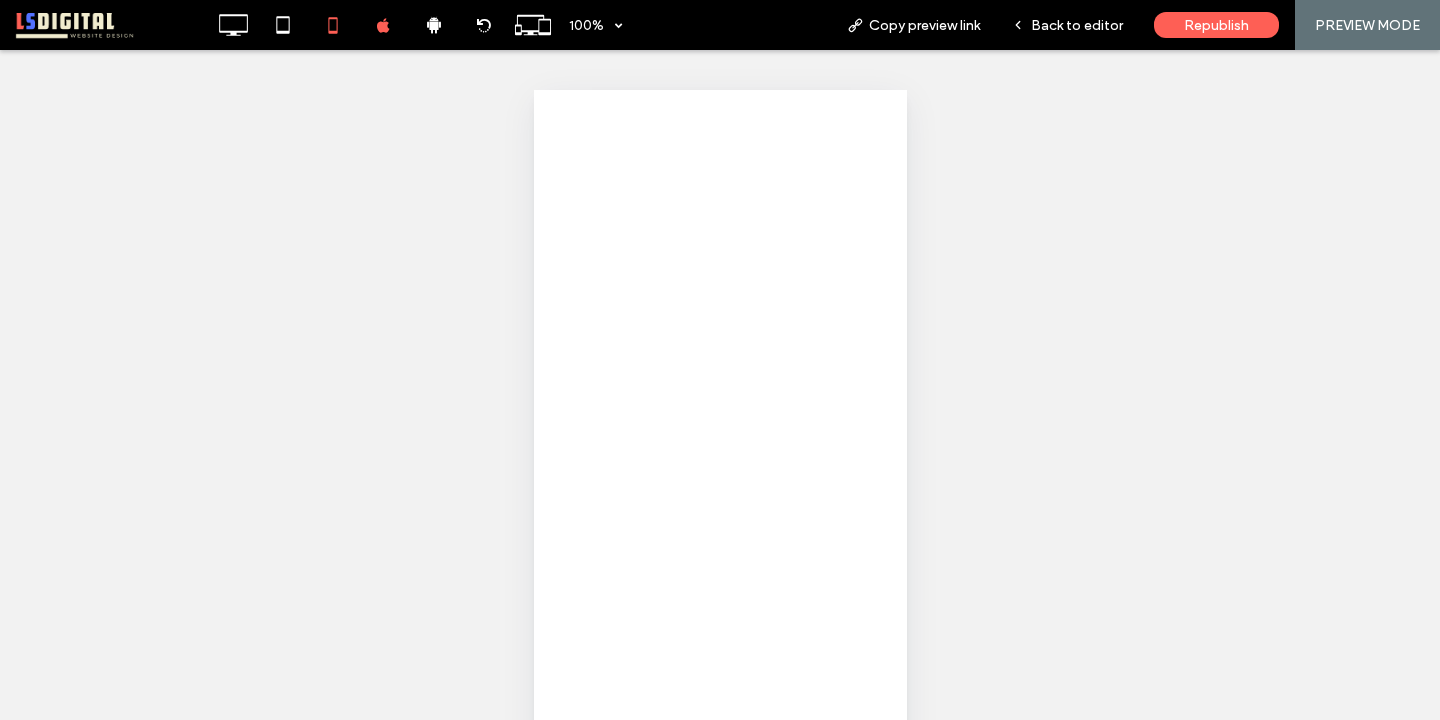 scroll, scrollTop: 0, scrollLeft: 0, axis: both 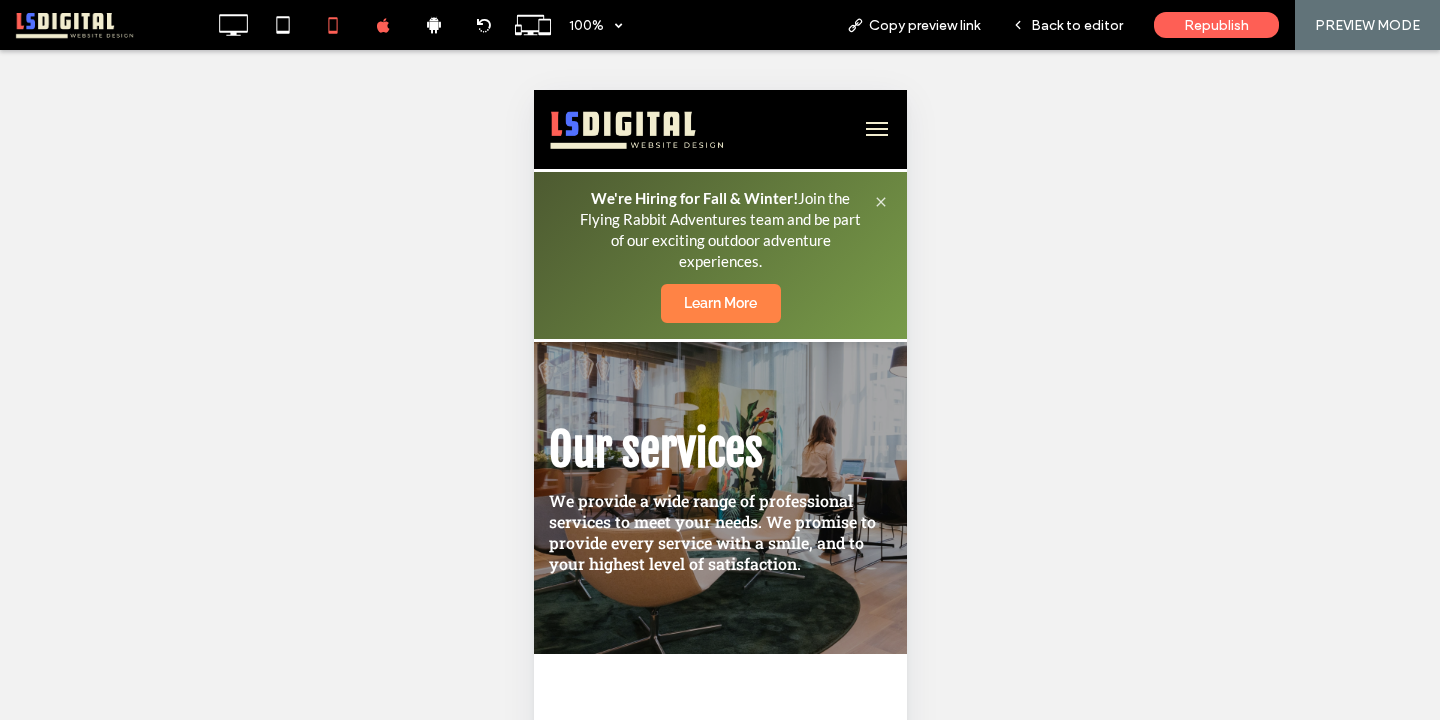 click at bounding box center [876, 129] 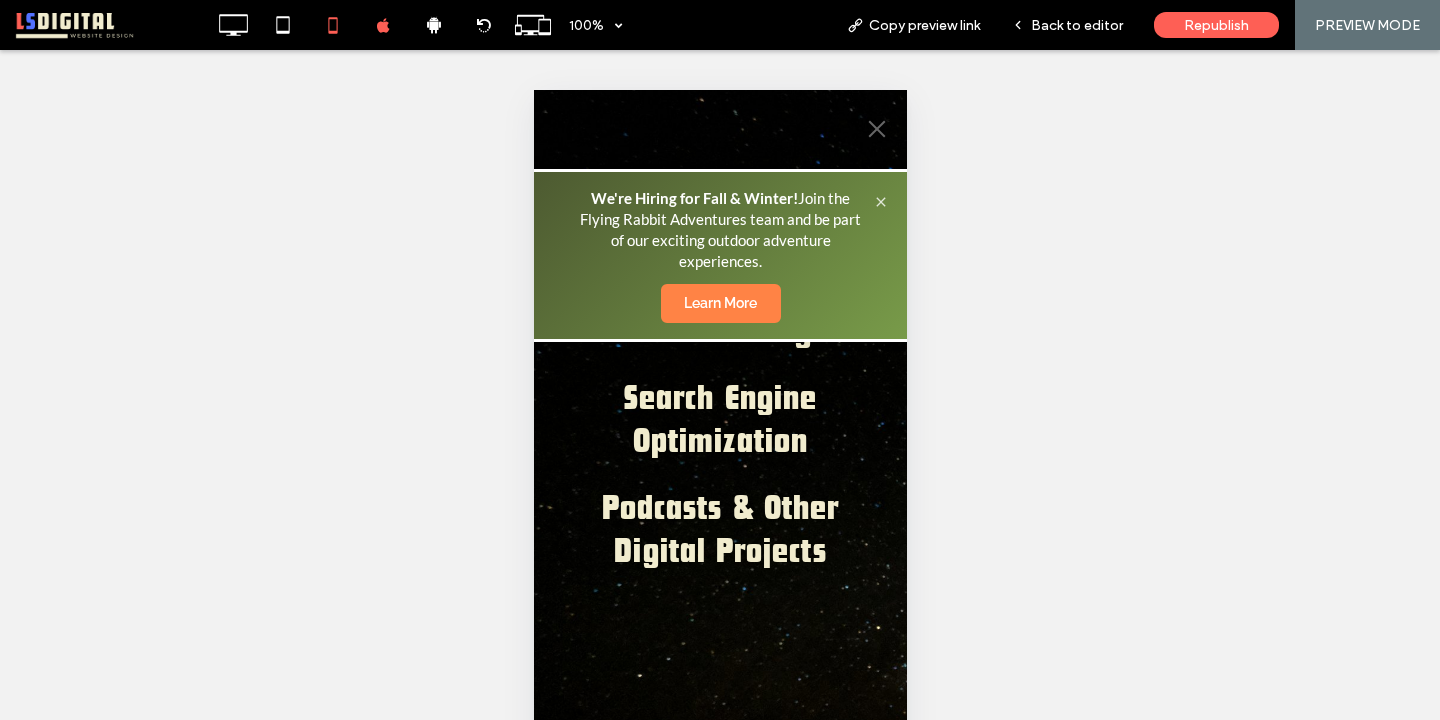 click at bounding box center [876, 129] 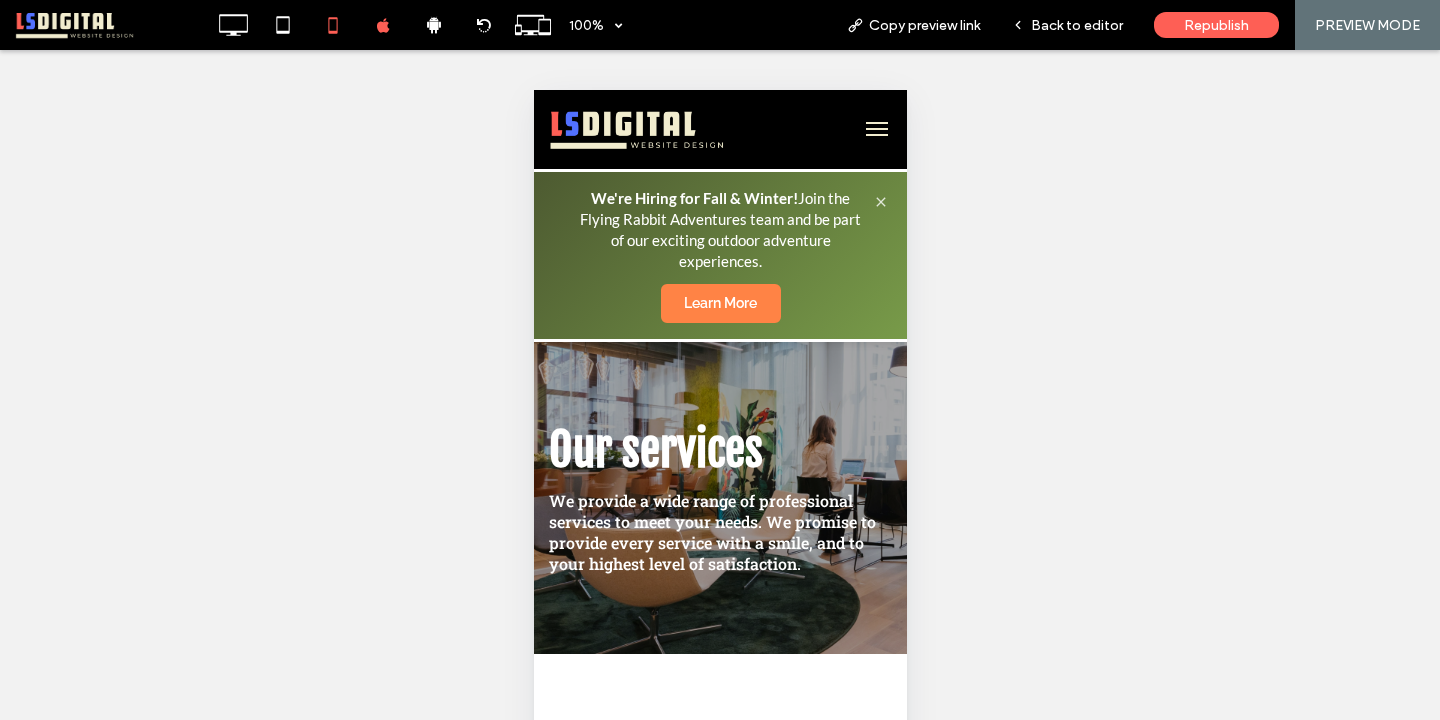 click at bounding box center (876, 129) 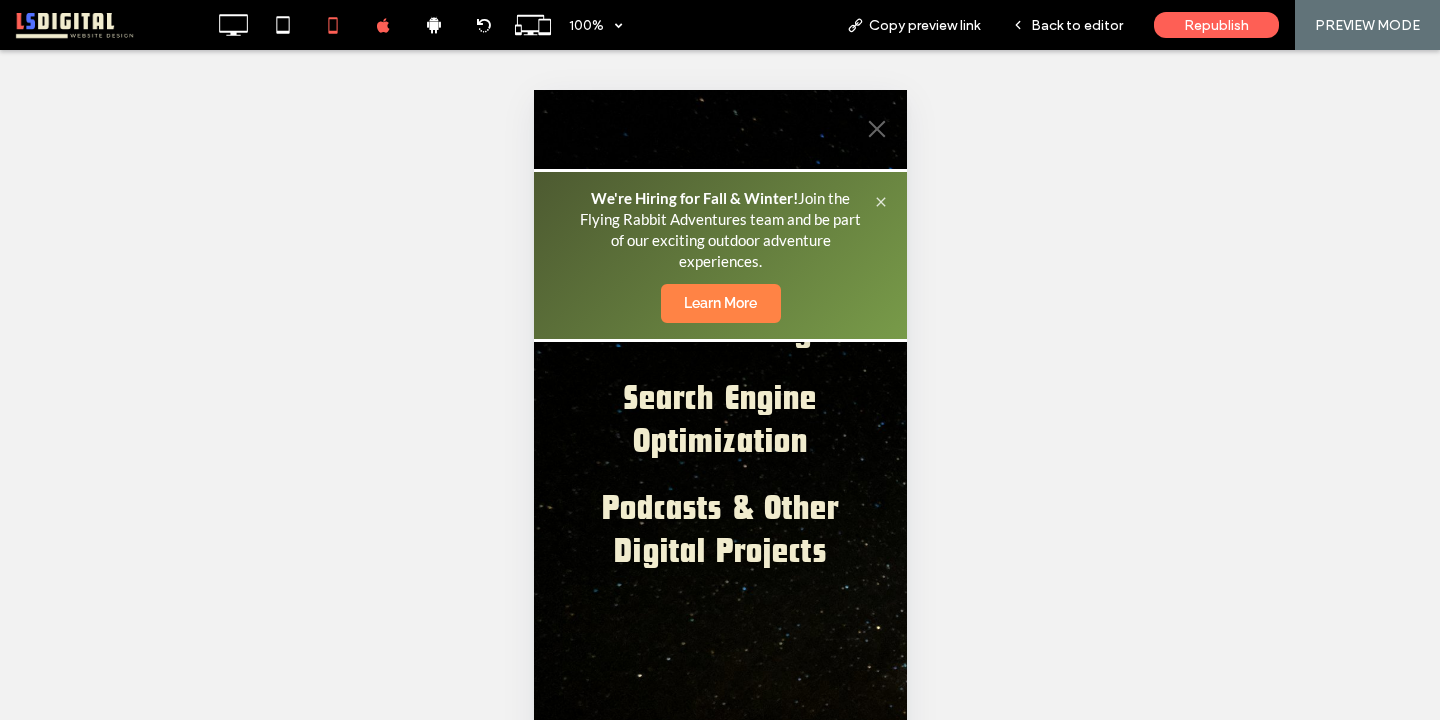 click at bounding box center (876, 129) 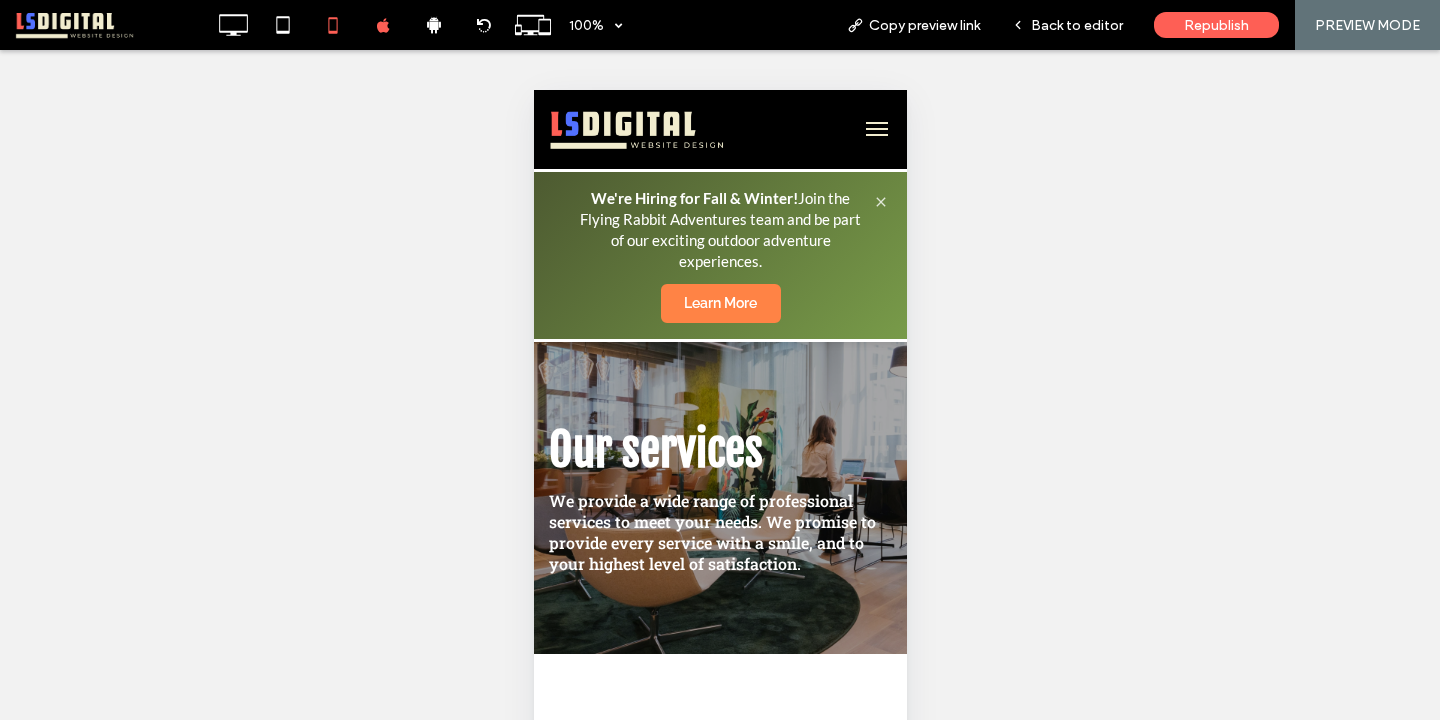 click at bounding box center [876, 129] 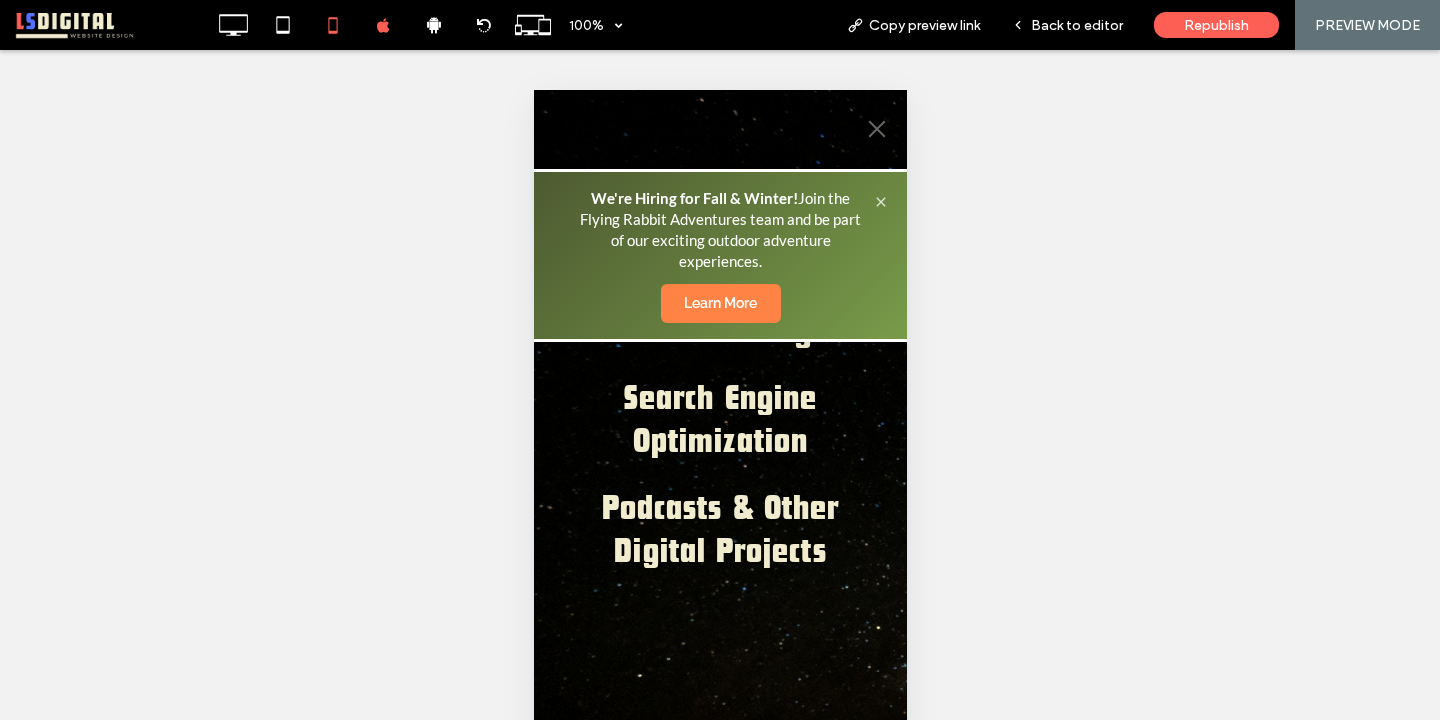 type 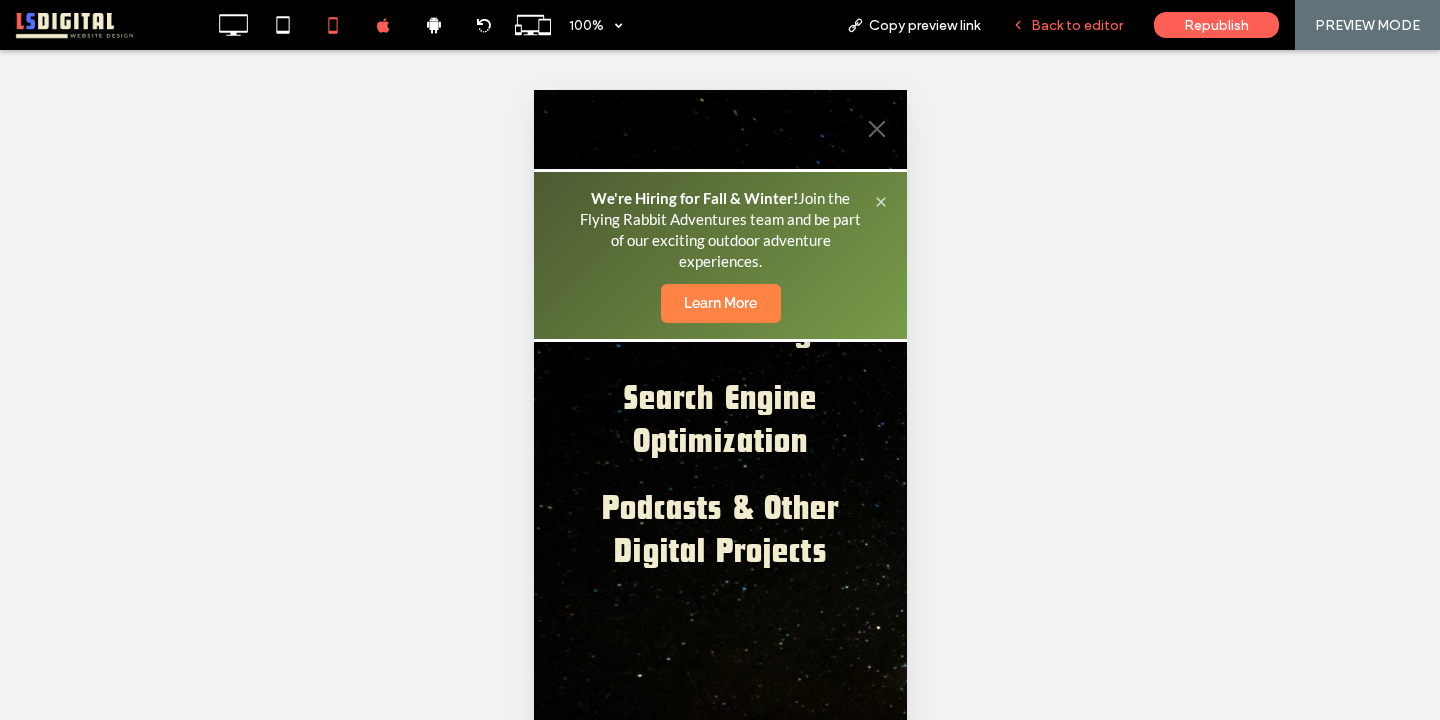 click on "Back to editor" at bounding box center (1077, 25) 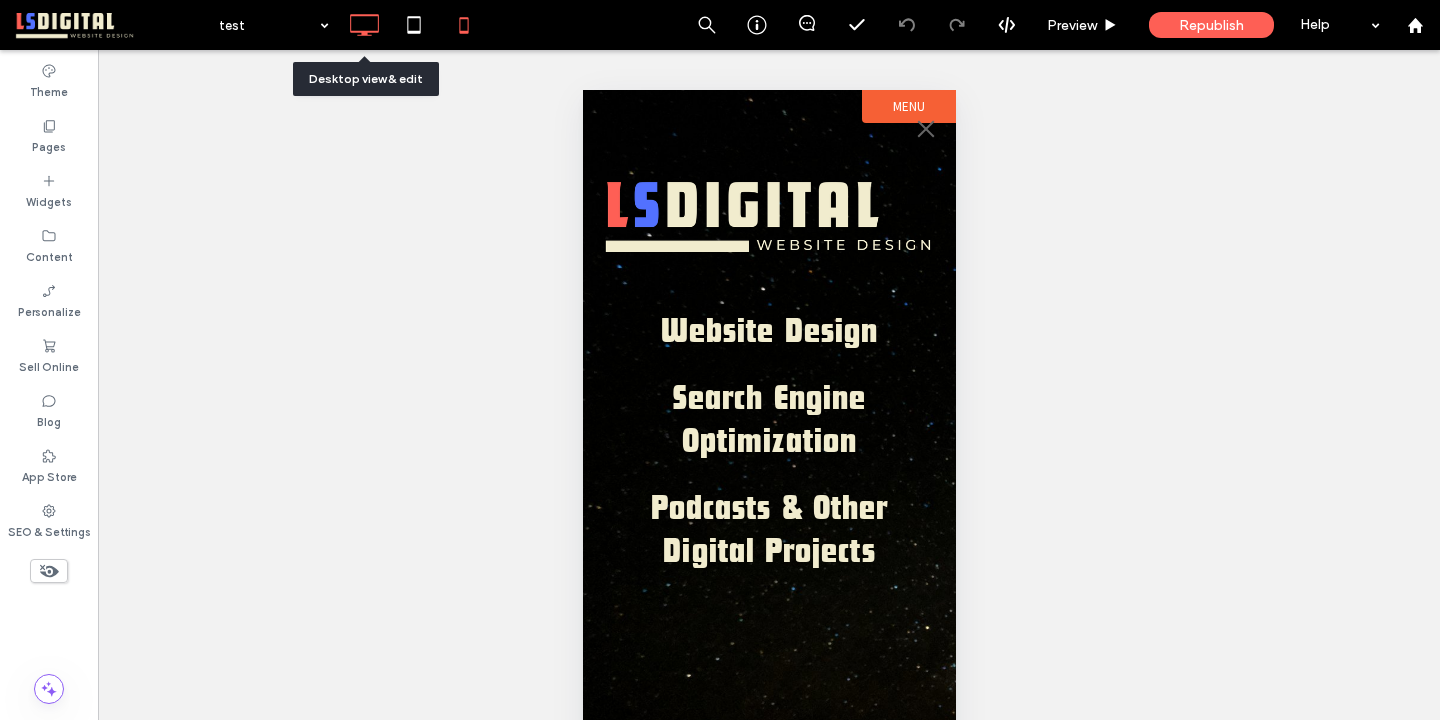 click 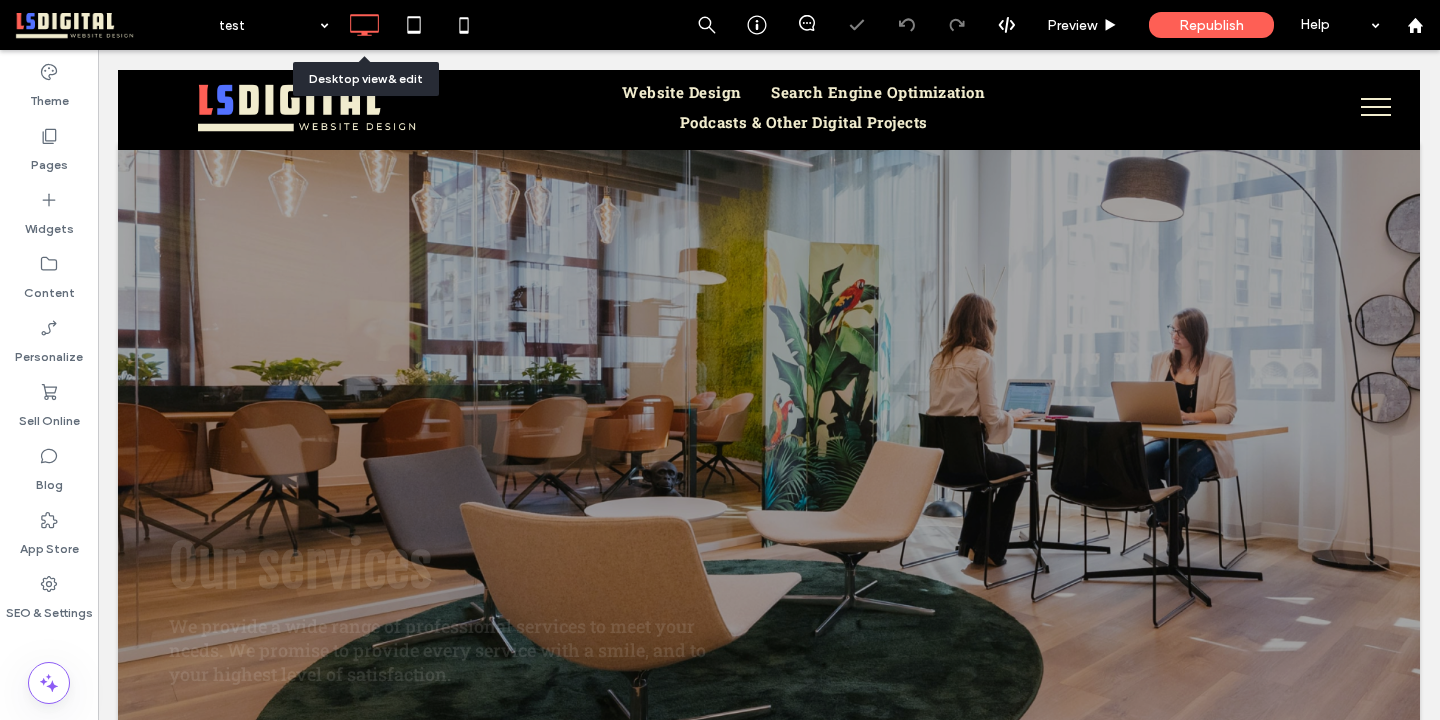 scroll, scrollTop: 0, scrollLeft: 0, axis: both 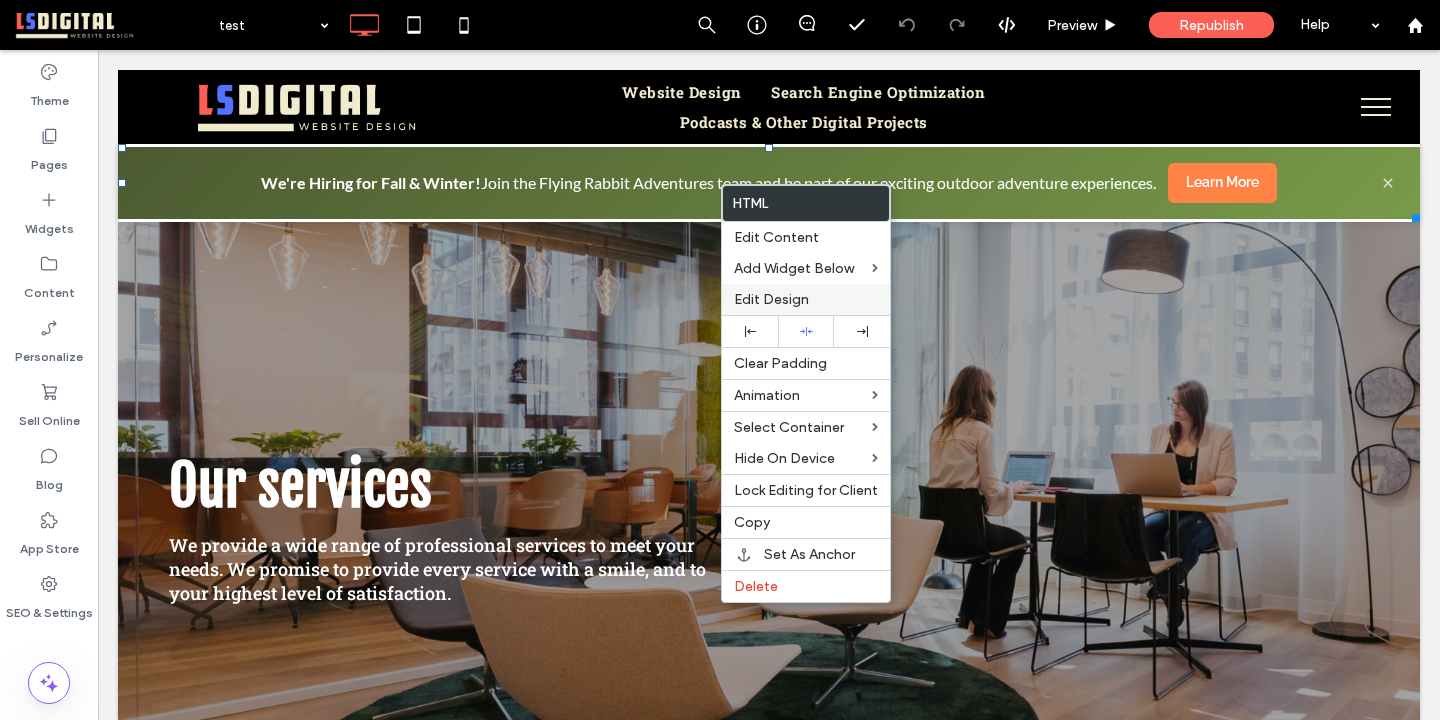 click on "Edit Design" at bounding box center [771, 299] 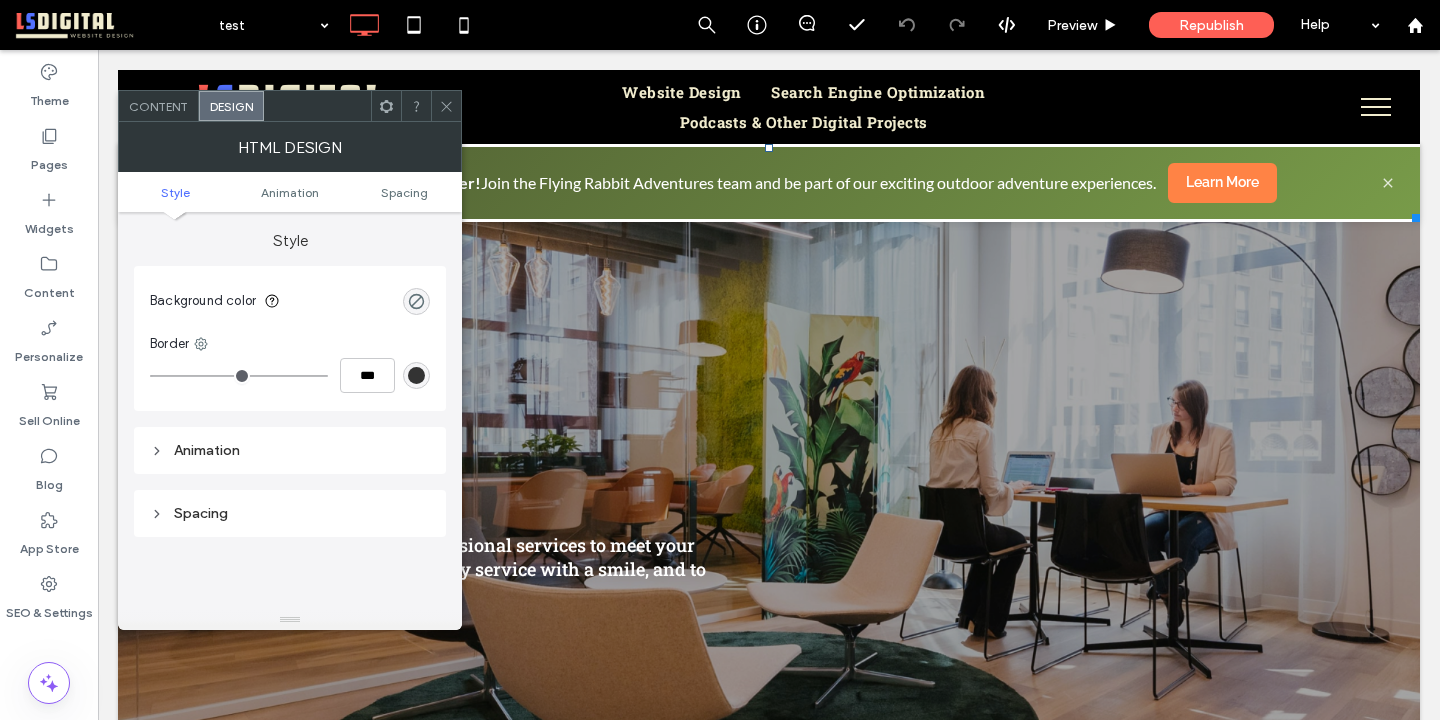 click 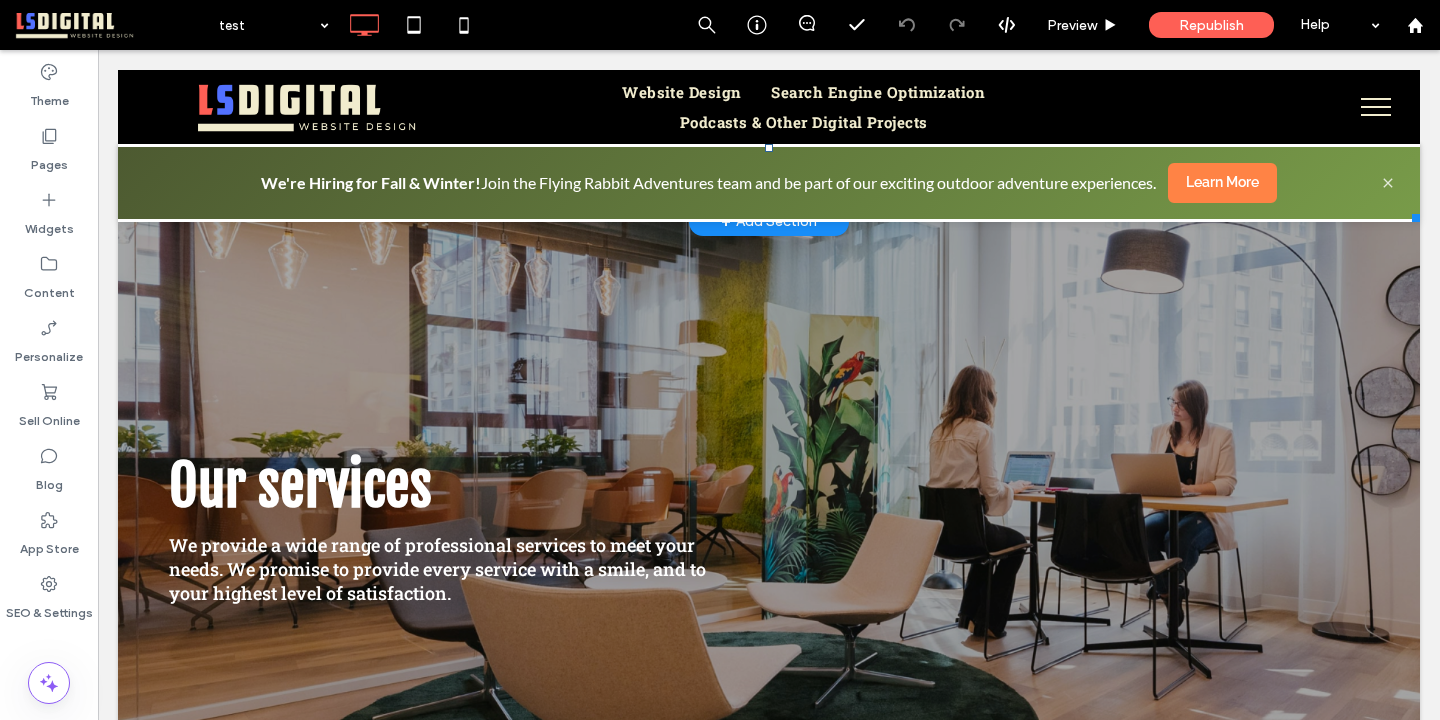 click on "We're Hiring for Fall & Winter!
Join the Flying Rabbit Adventures team and be part of our exciting outdoor adventure experiences." at bounding box center (708, 183) 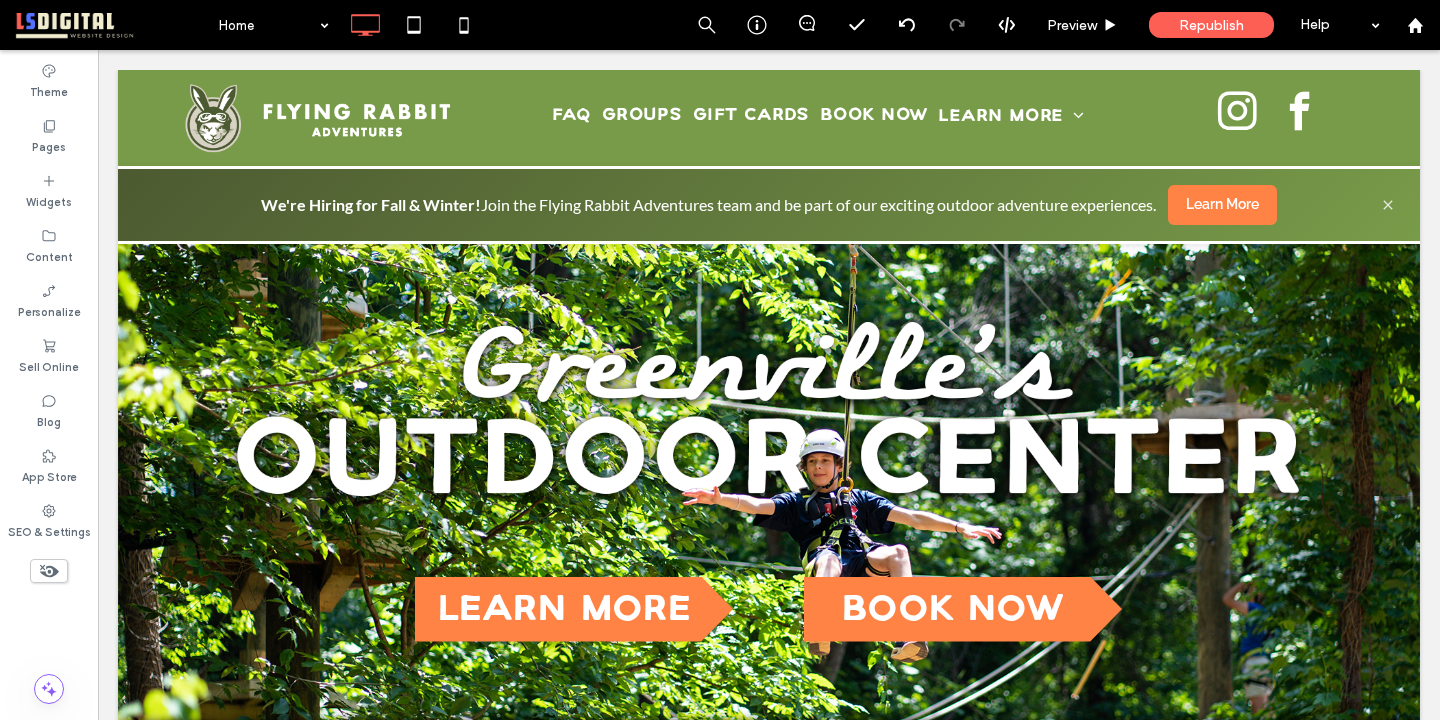 scroll, scrollTop: 0, scrollLeft: 0, axis: both 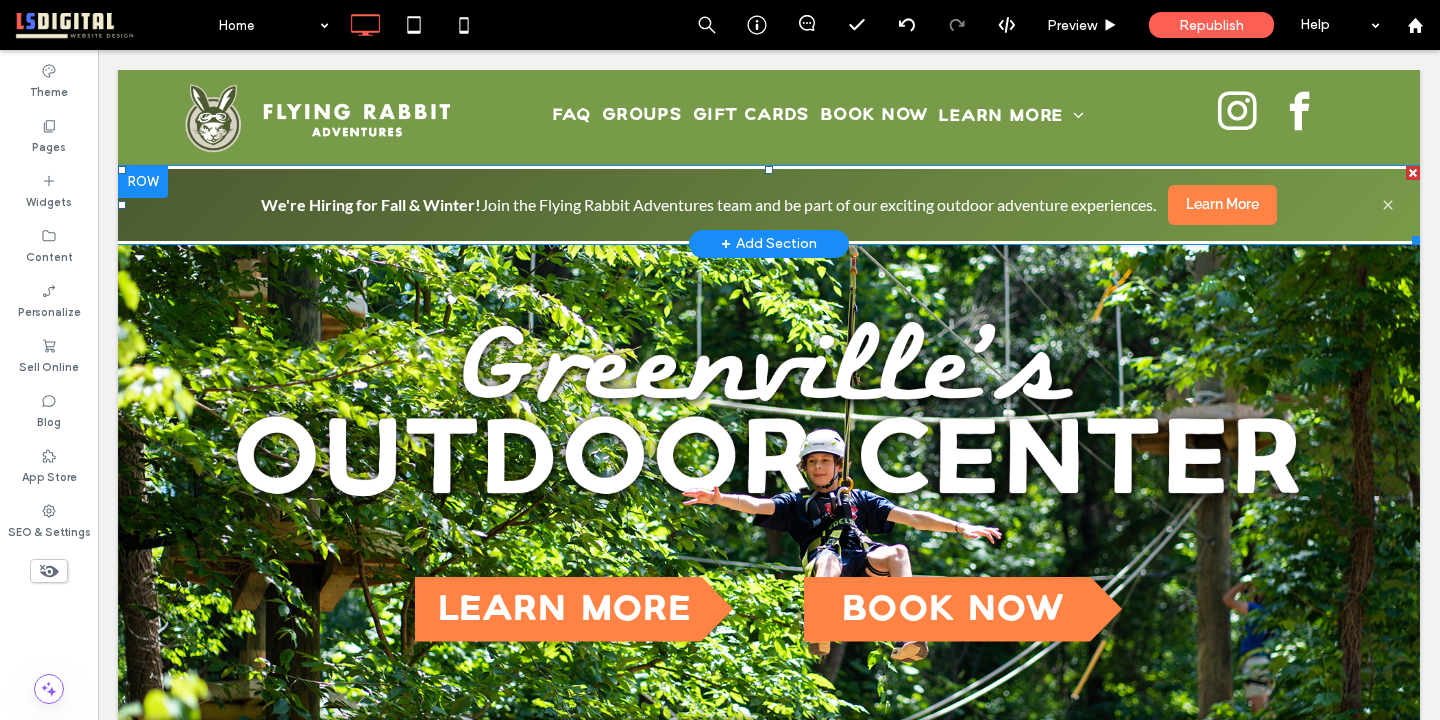 click at bounding box center (769, 205) 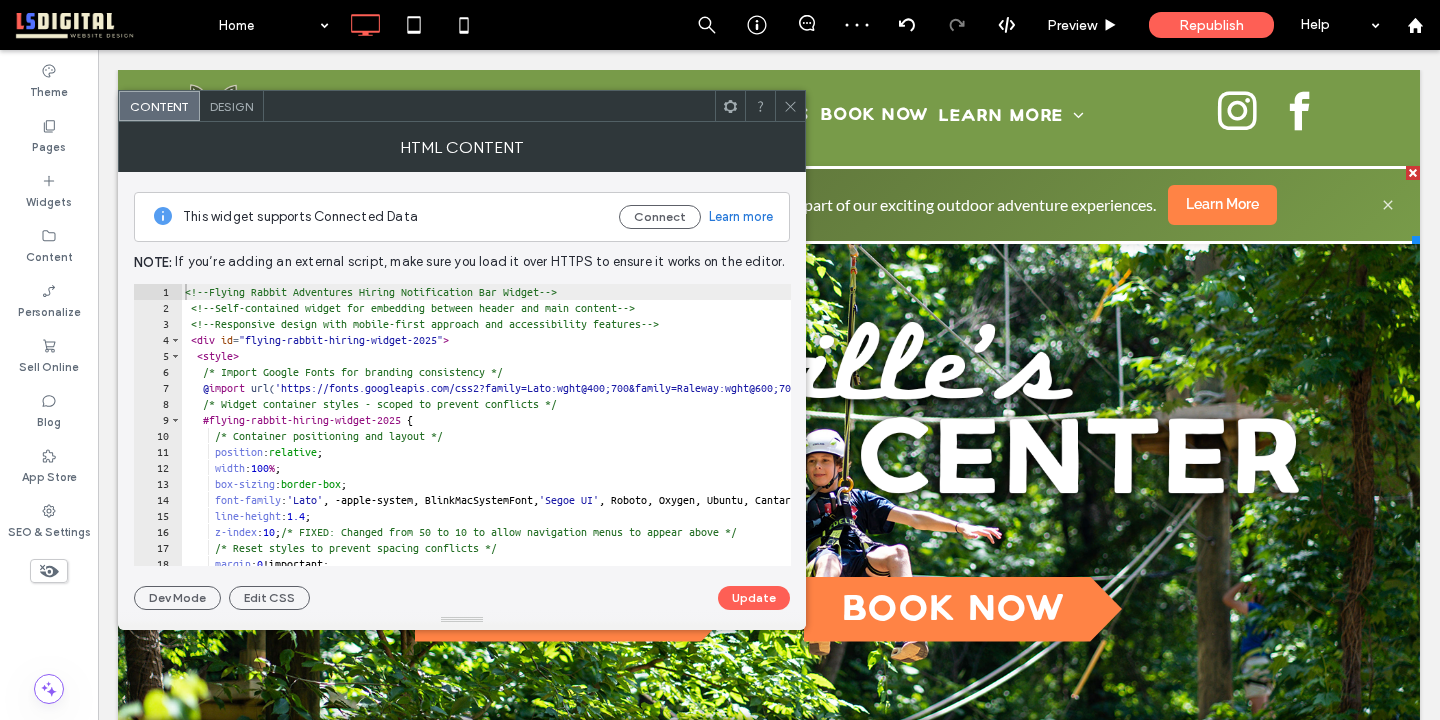type on "**********" 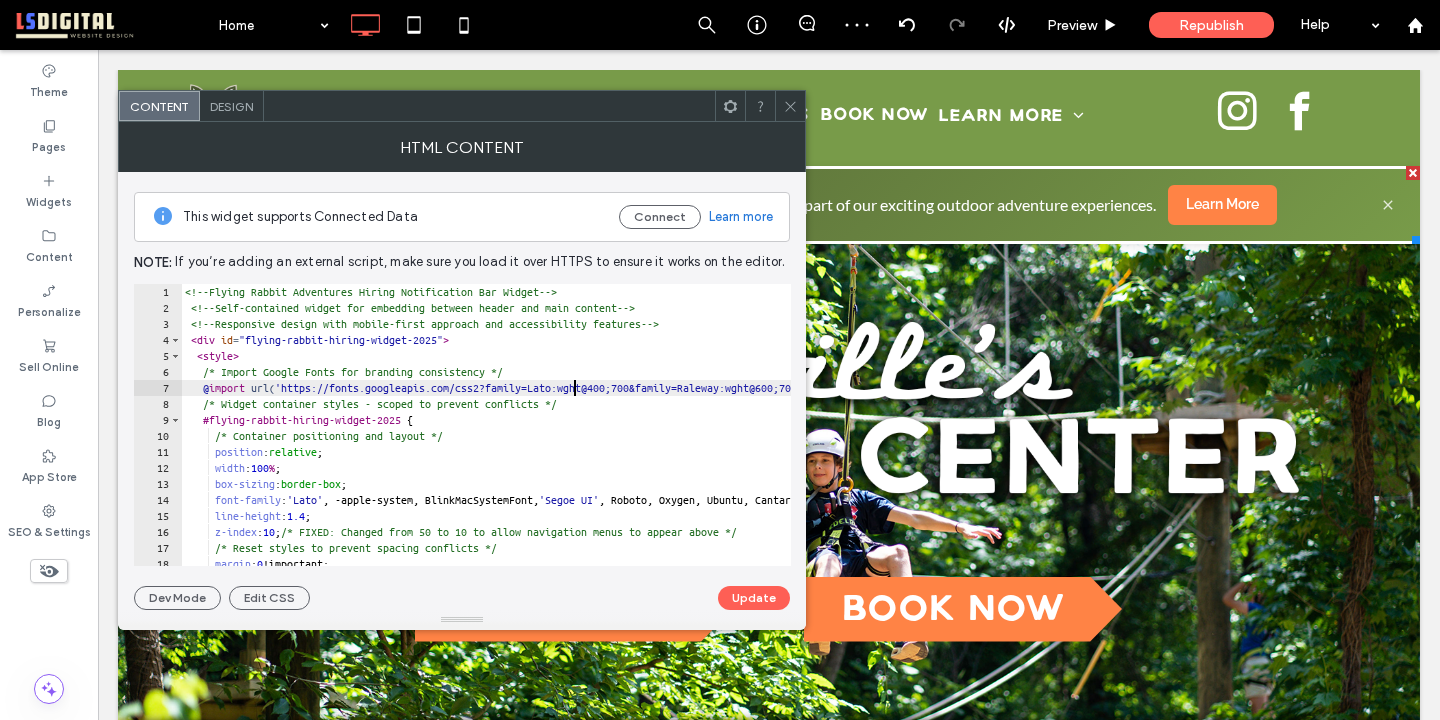 click on "<!--  Flying Rabbit Adventures Hiring Notification Bar Widget  -->   <!--  Self-contained widget for embedding between header and main content  -->   <!--  Responsive design with mobile-first approach and accessibility features  -->   < div   id = "flying-rabbit-hiring-widget-2025" >    < style >     /* Import Google Fonts for branding consistency */     @ import   url( 'https://fonts.googleapis.com/css2?family=Lato:wght@400;700&family=Raleway:wght@600;700&display=swap' ) ;     /* Widget container styles - scoped to prevent conflicts */     #flying-rabbit-hiring-widget-2025   {        /* Container positioning and layout */        position :  relative ;        width :  100 % ;        box-sizing :  border-box ;        font-family :  ' Lato ' , -apple-system, BlinkMacSystemFont,  ' Segoe UI ' , Roboto, Oxygen, Ubuntu, Cantarell,  sans-serif ;        line-height :  1.4 ;        z-index :  10 ;  /* FIXED: Changed from 50 to 10 to allow navigation menus to appear above */               margin :  0  !important;" at bounding box center (811, 441) 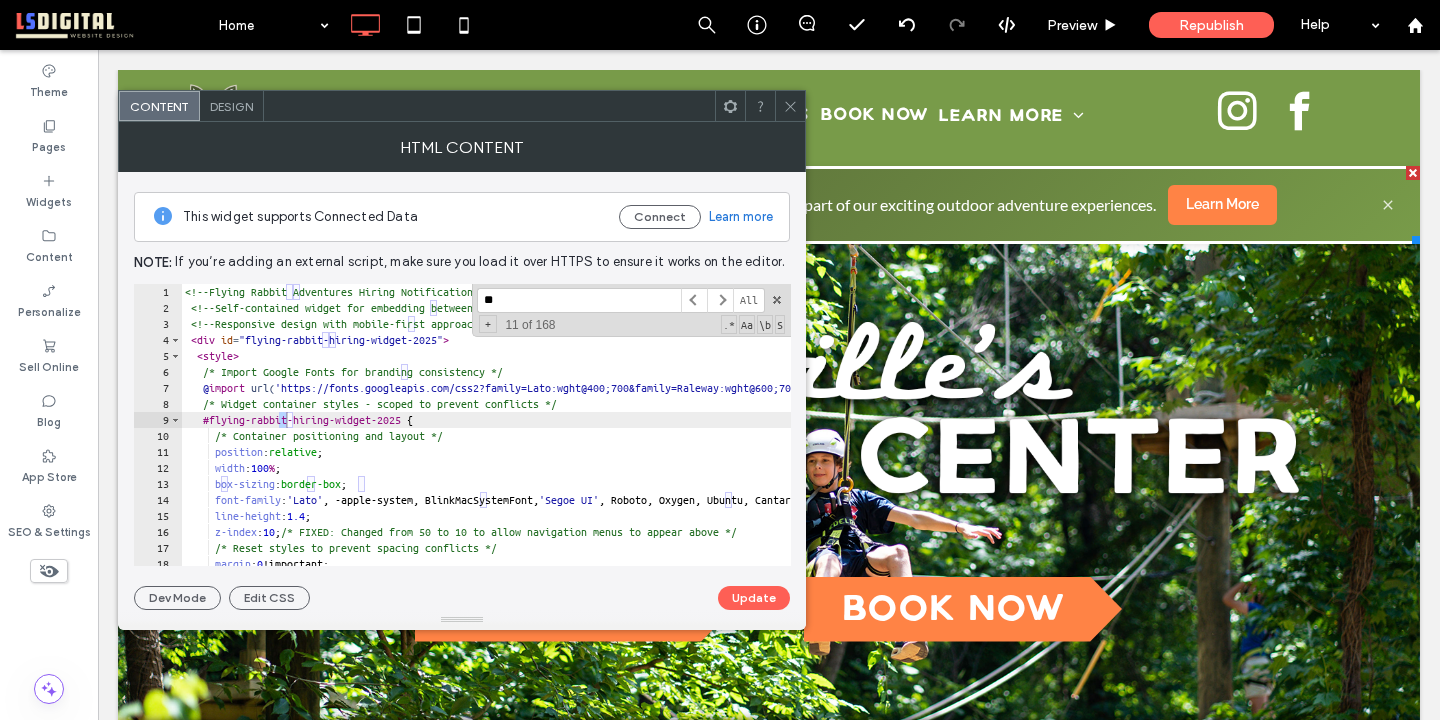 scroll, scrollTop: 1827, scrollLeft: 0, axis: vertical 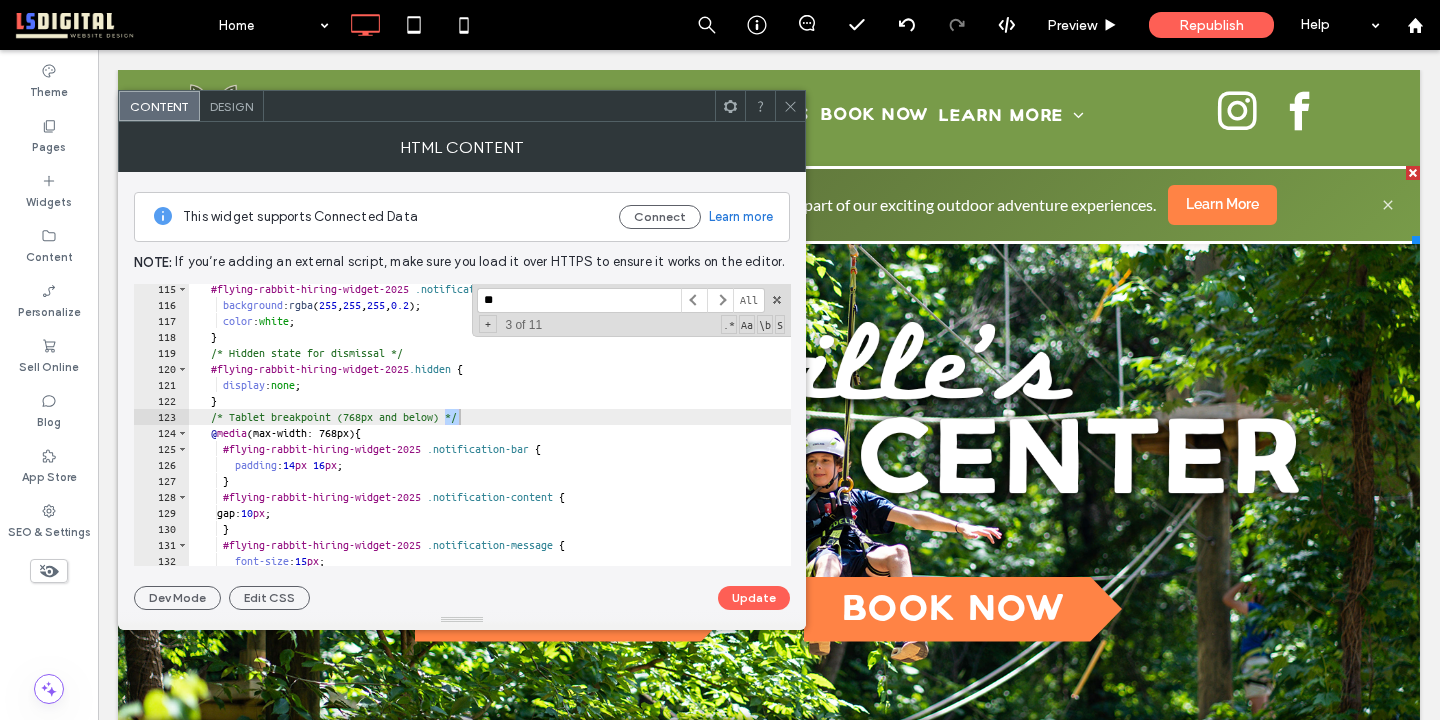 type on "*" 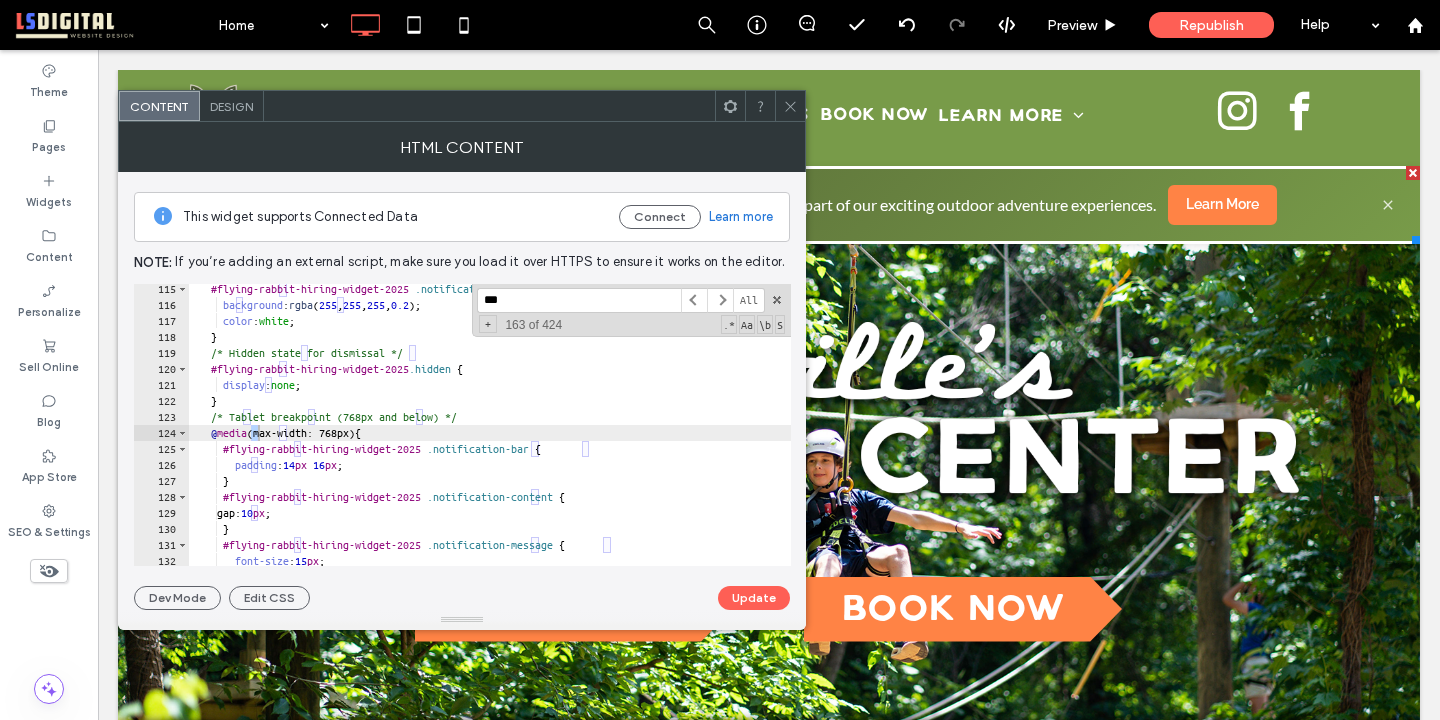 scroll, scrollTop: 2163, scrollLeft: 0, axis: vertical 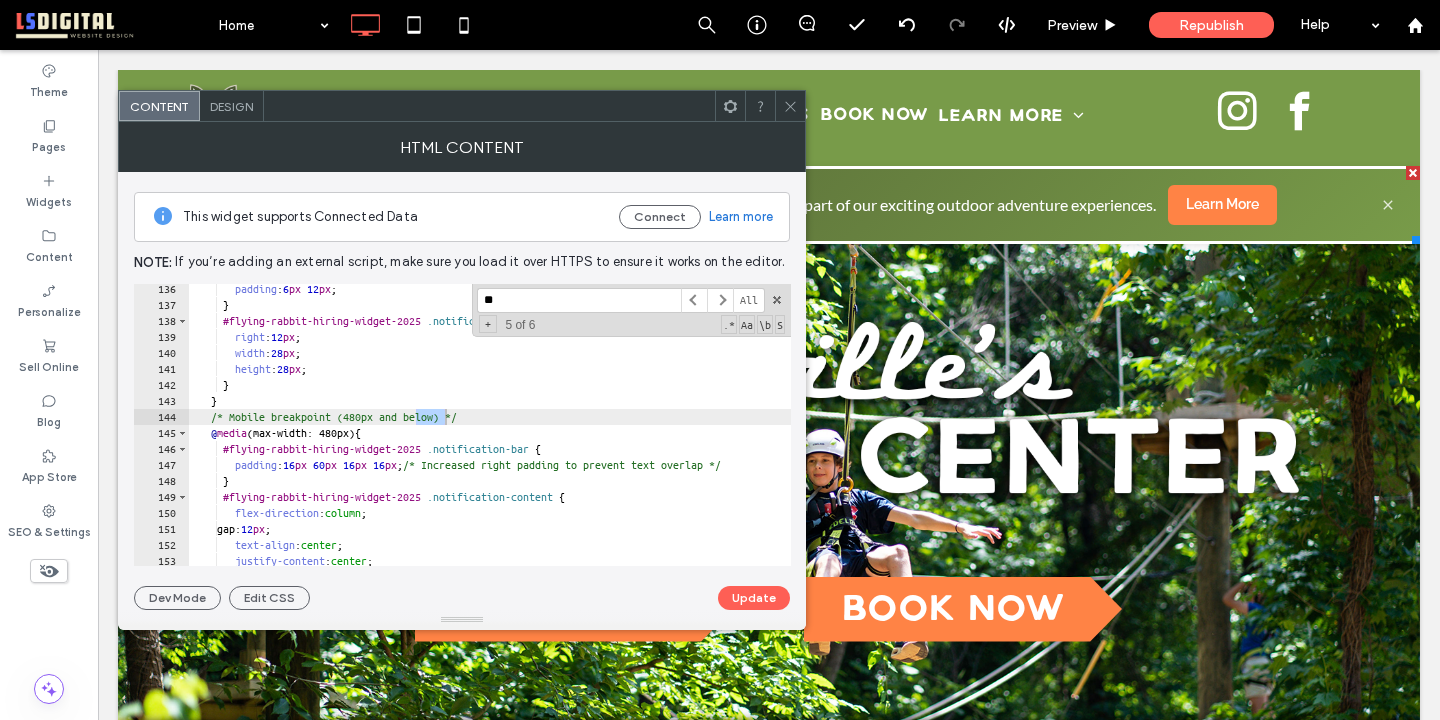 type on "*" 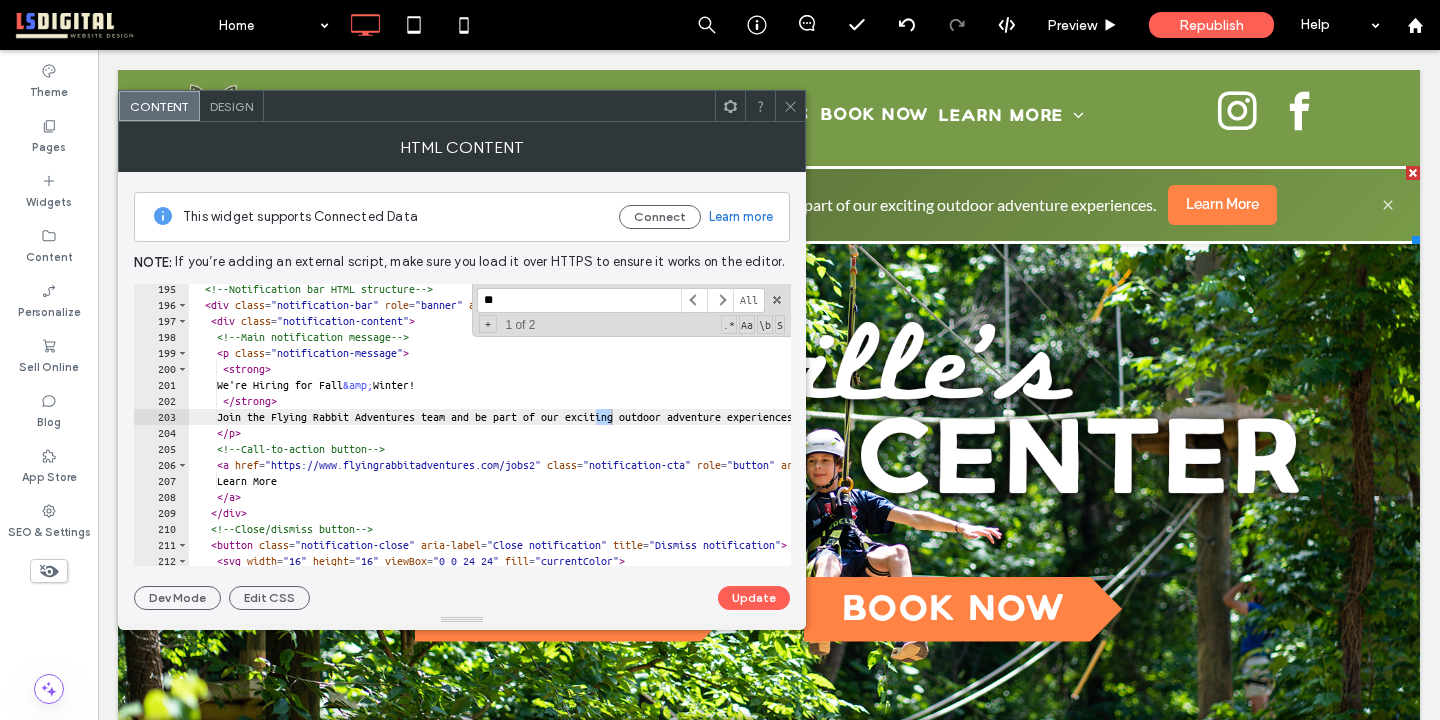 scroll, scrollTop: 3107, scrollLeft: 0, axis: vertical 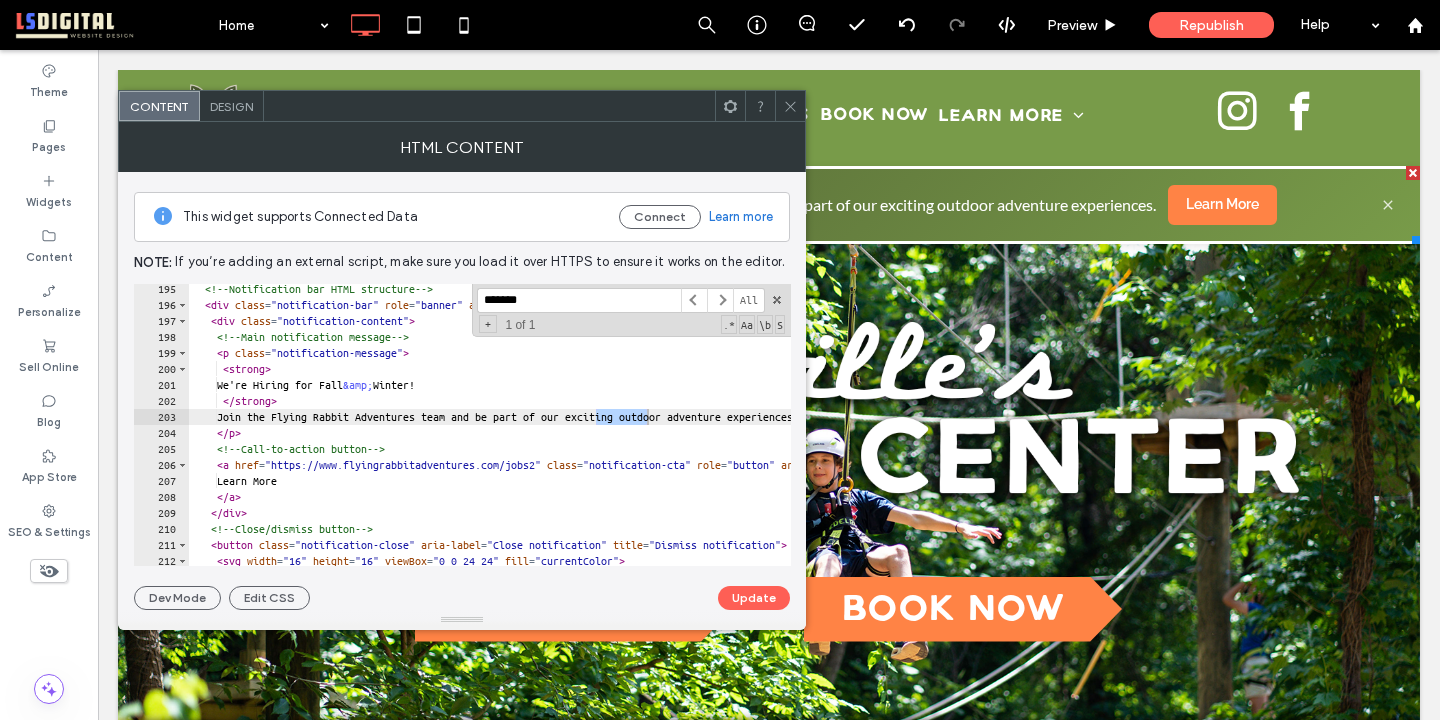 type on "******" 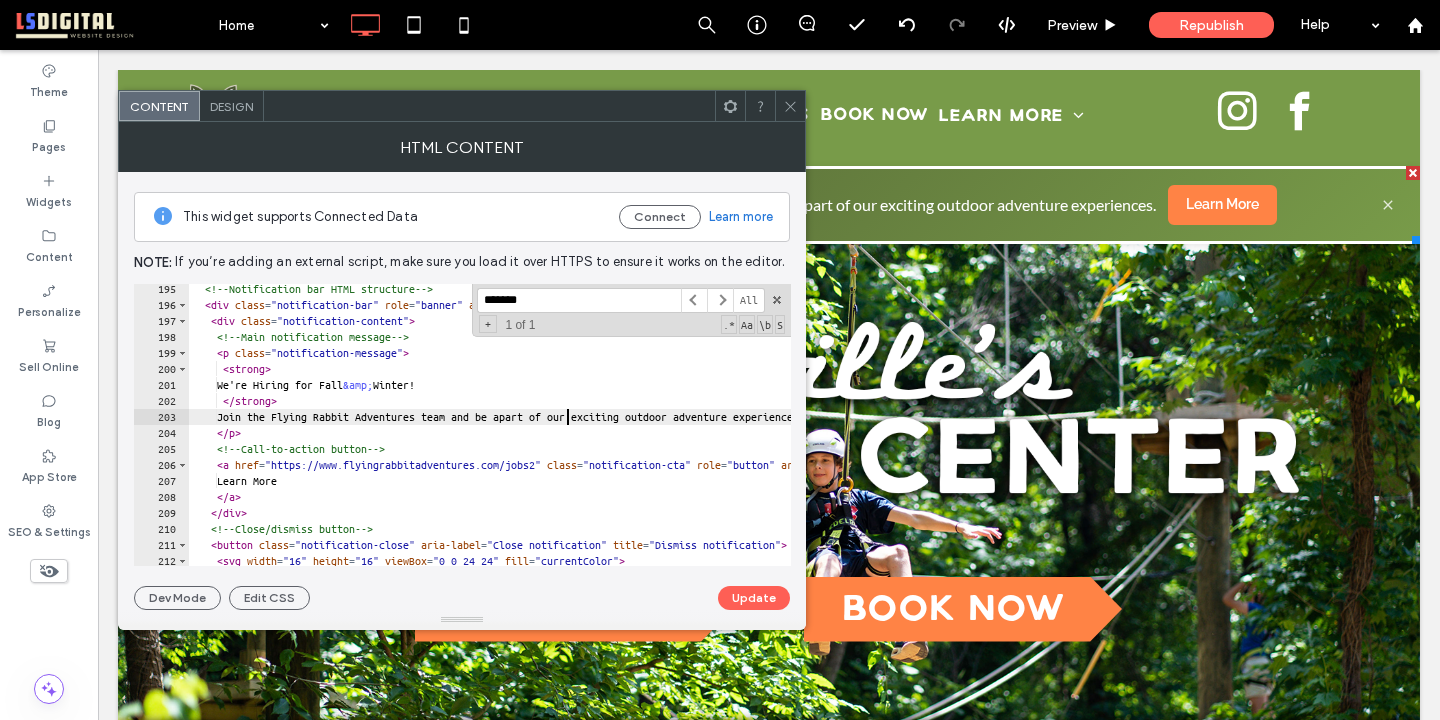scroll, scrollTop: 0, scrollLeft: 31, axis: horizontal 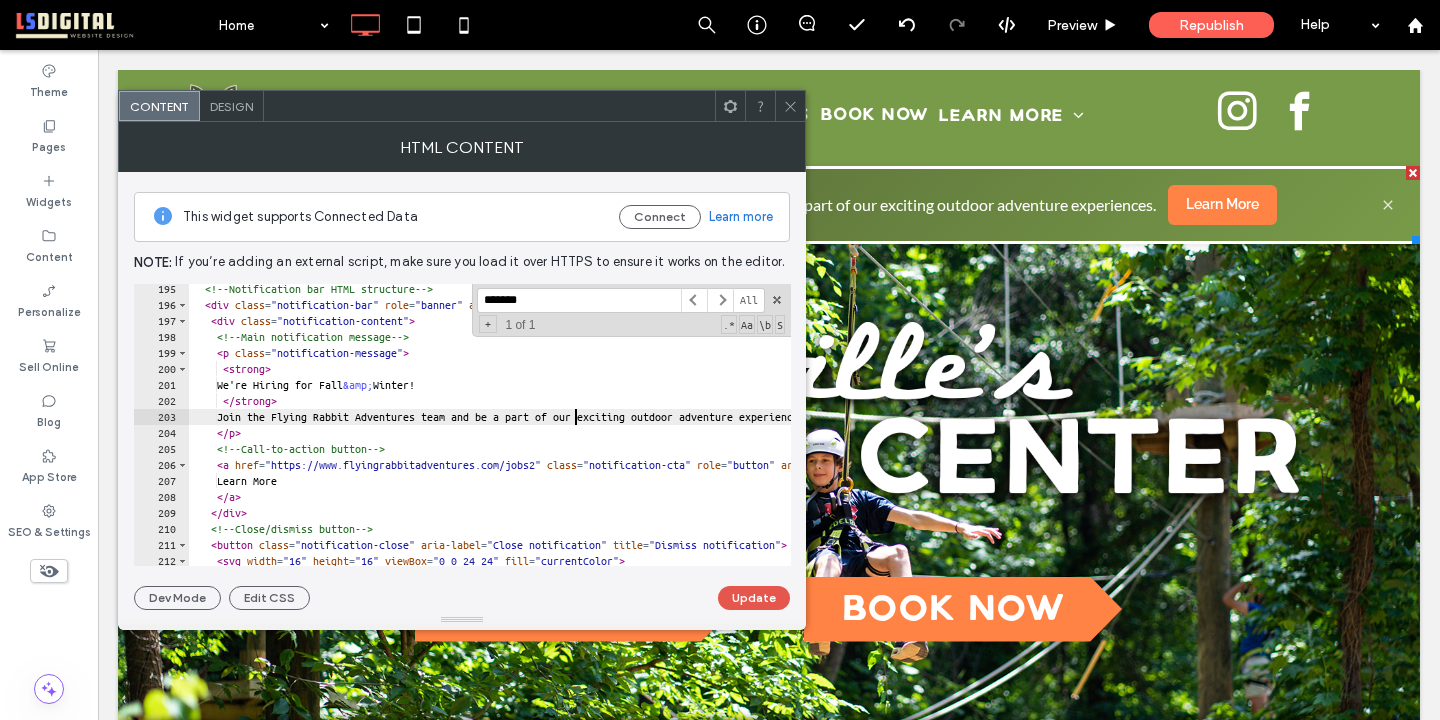 type on "**********" 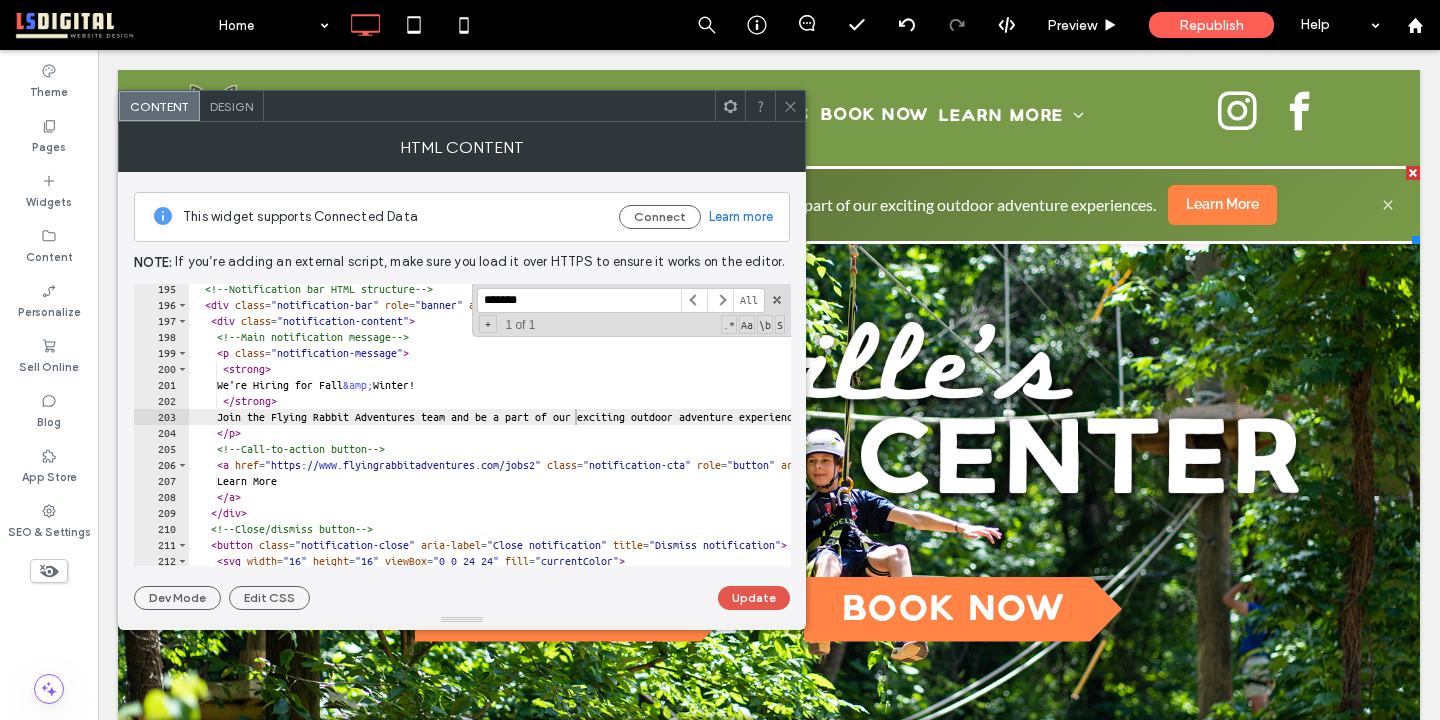click on "Update" at bounding box center (754, 598) 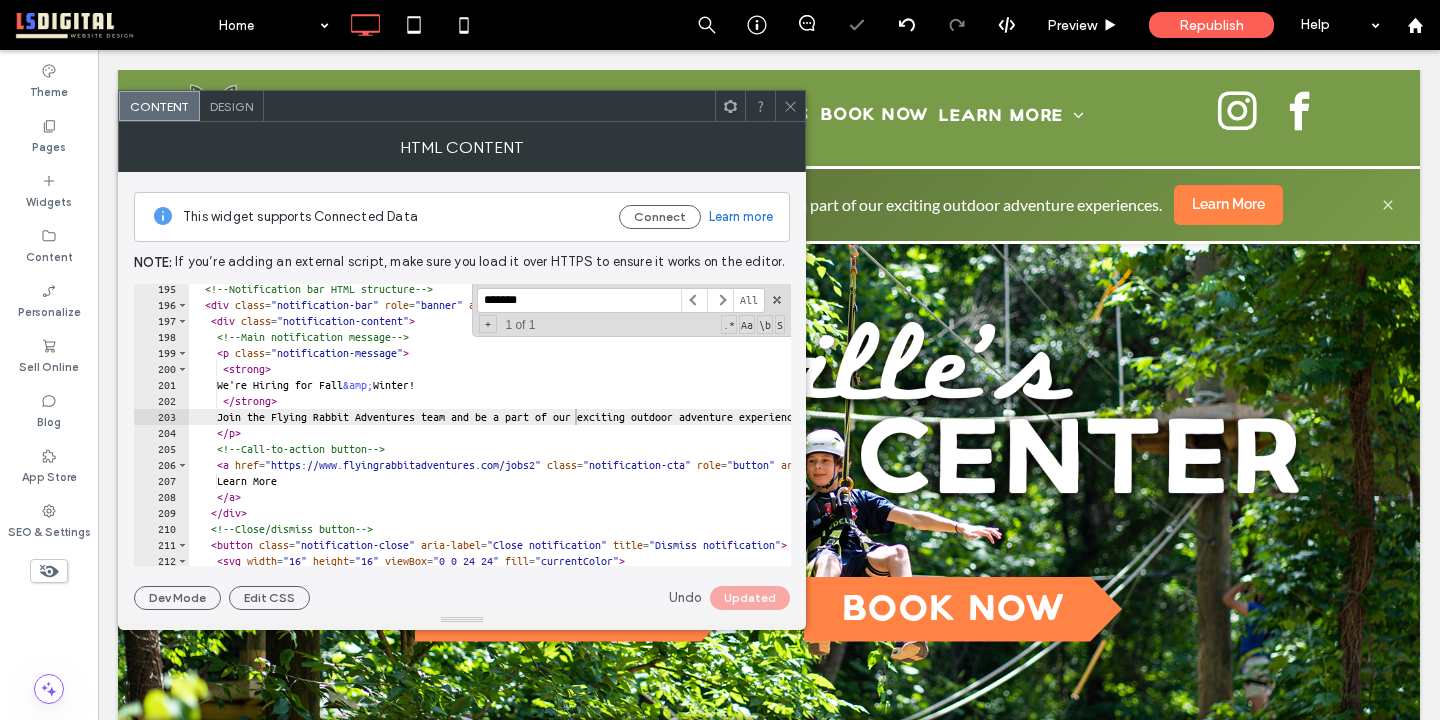 click at bounding box center [790, 106] 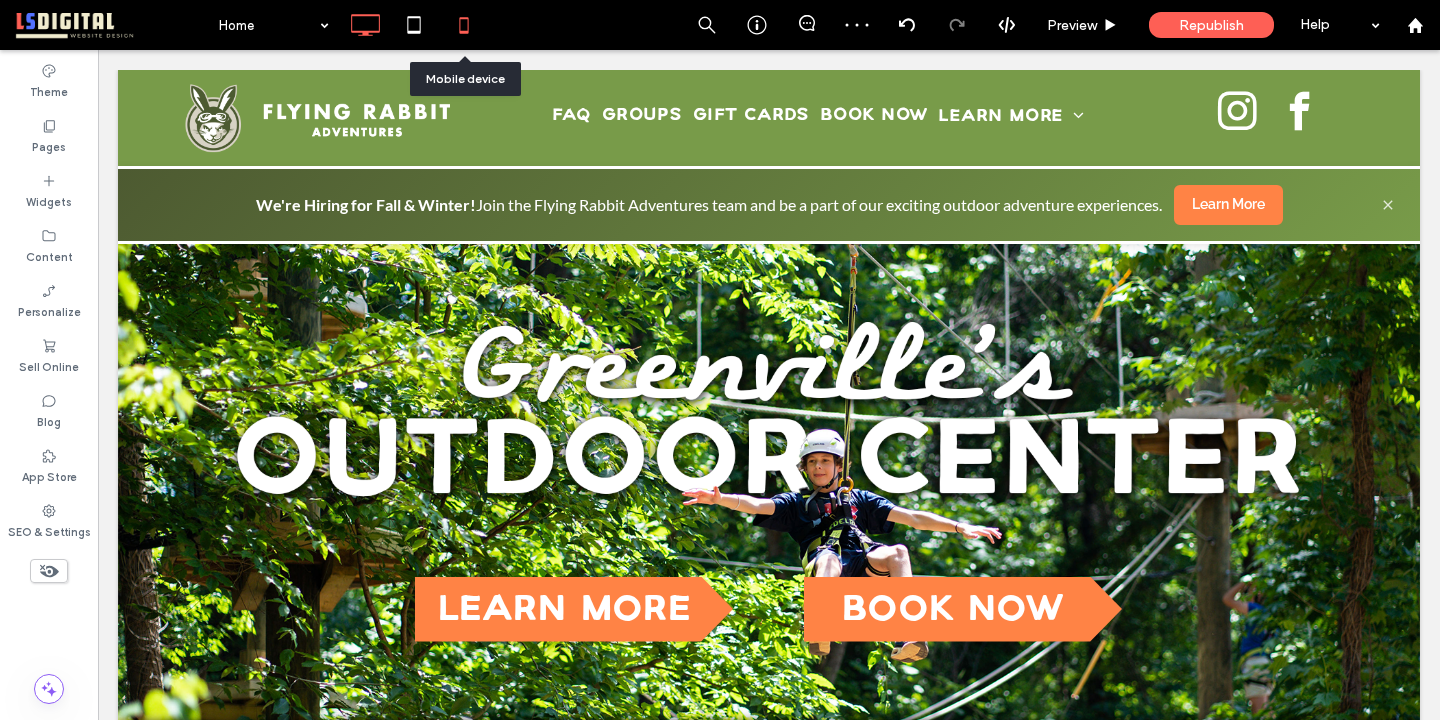 click 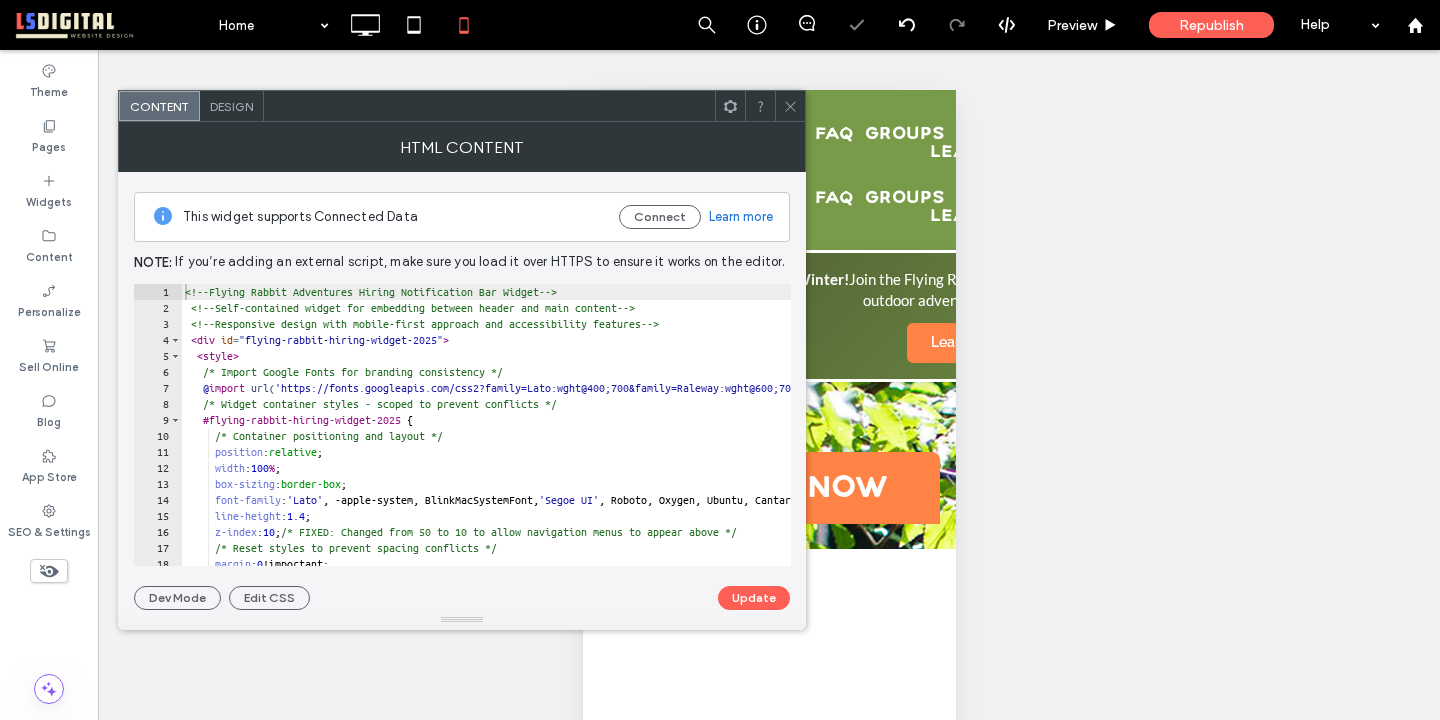 type on "**********" 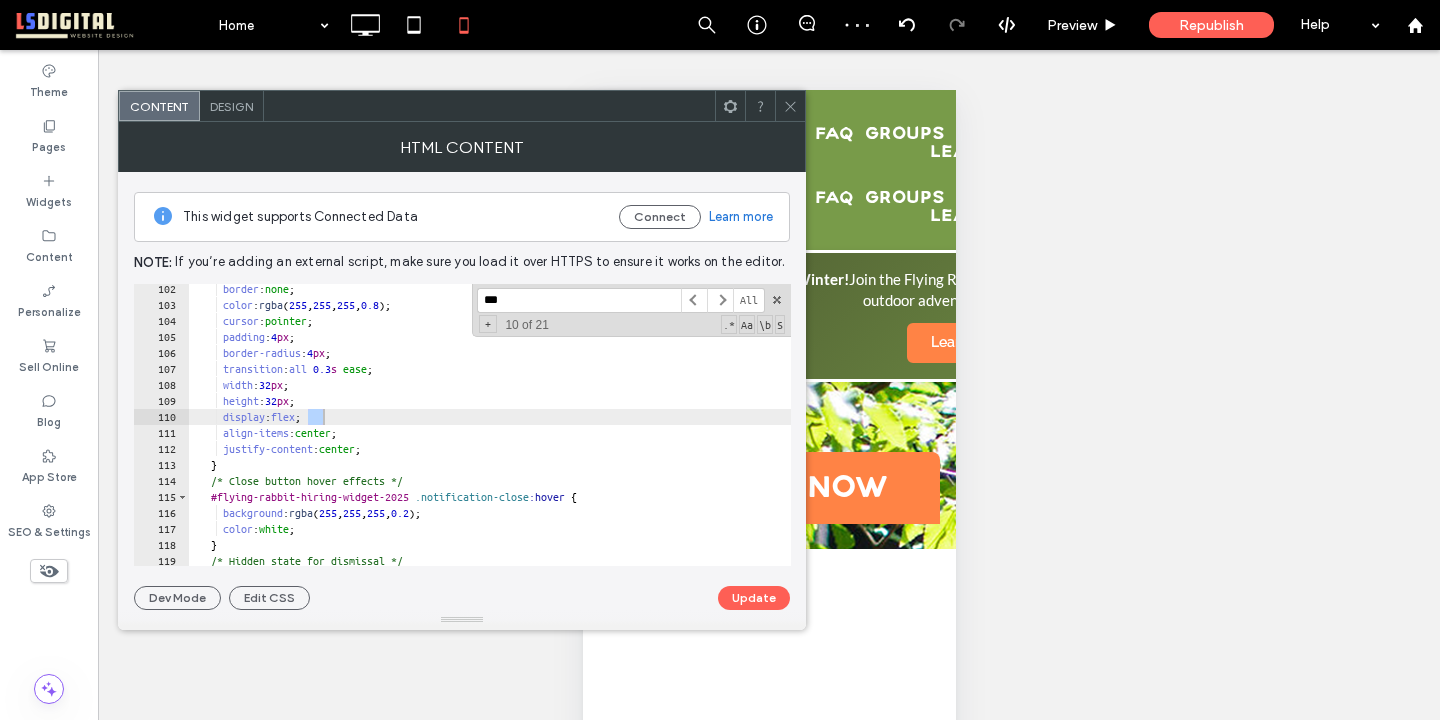 scroll, scrollTop: 3107, scrollLeft: 0, axis: vertical 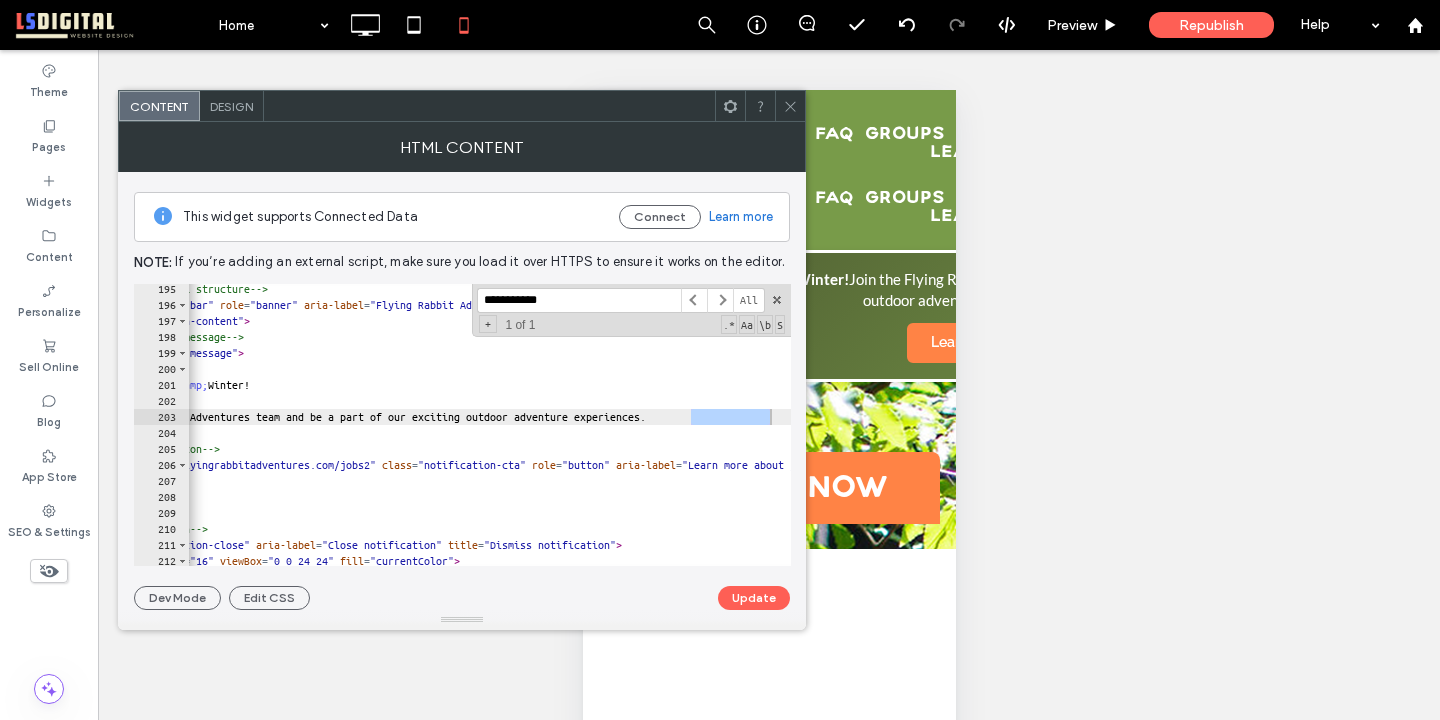 type on "**********" 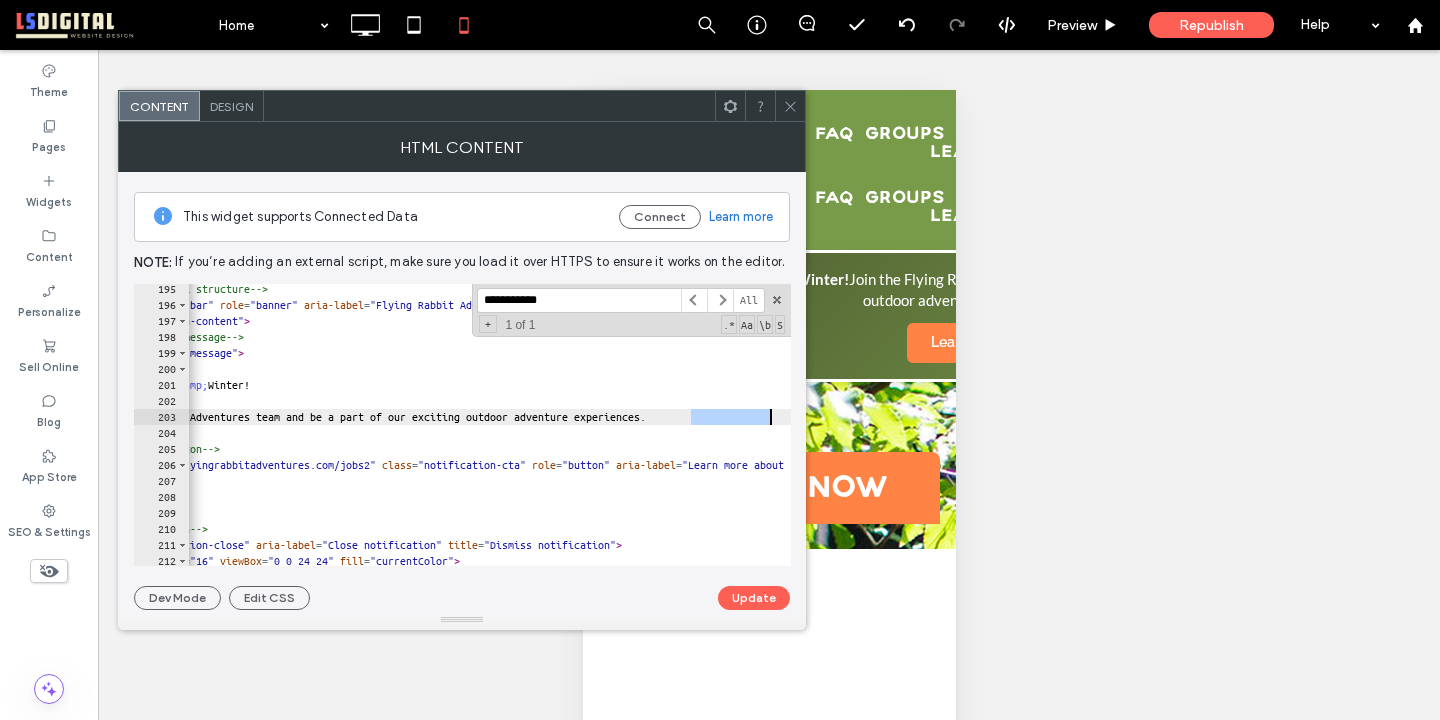 click on "<!--  Notification bar HTML structure  -->    < div   class = "notification-bar"   role = "banner"   aria-label = "Flying Rabbit Adventures hiring notification" >     < div   class = "notification-content" >      <!--  Main notification message  -->      < p   class = "notification-message" >        < strong >        We're Hiring for Fall  &amp;  Winter!        </ strong >       Join the Flying Rabbit Adventures team and be a part of our exciting outdoor adventure experiences.      </ p >      <!--  Call-to-action button  -->      < a   href = "https://www.flyingrabbitadventures.com/jobs2"   class = "notification-cta"   role = "button"   aria-label = "Learn more about job opportunities at Flying Rabbit Adventures" >       Learn More      </ a >     </ div >     <!--  Close/dismiss button  -->     < button   class = "notification-close"   aria-label = "Close notification"   title = "Dismiss notification" >      < svg   width = "16"   height = "16"   viewBox = "0 0 24 24"   fill = "currentColor" >        <" at bounding box center (654, 438) 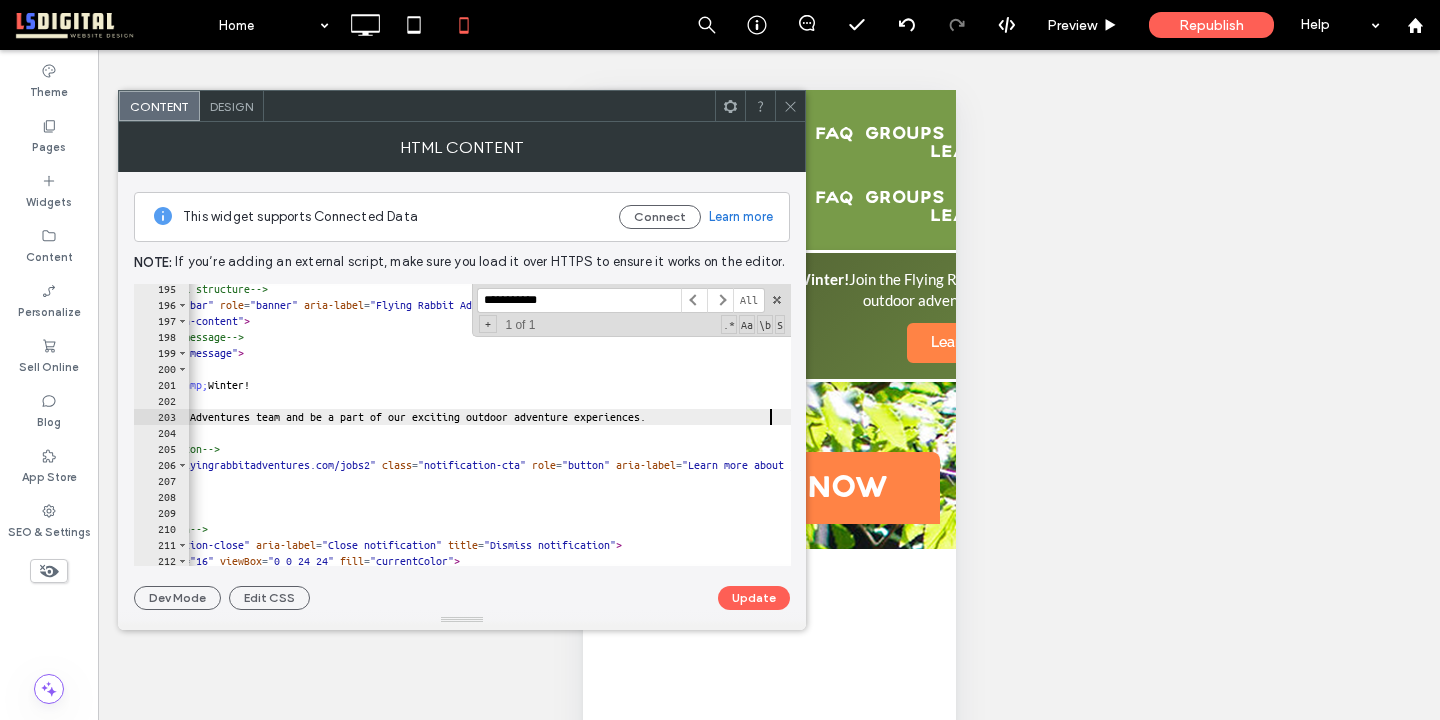 type on "**********" 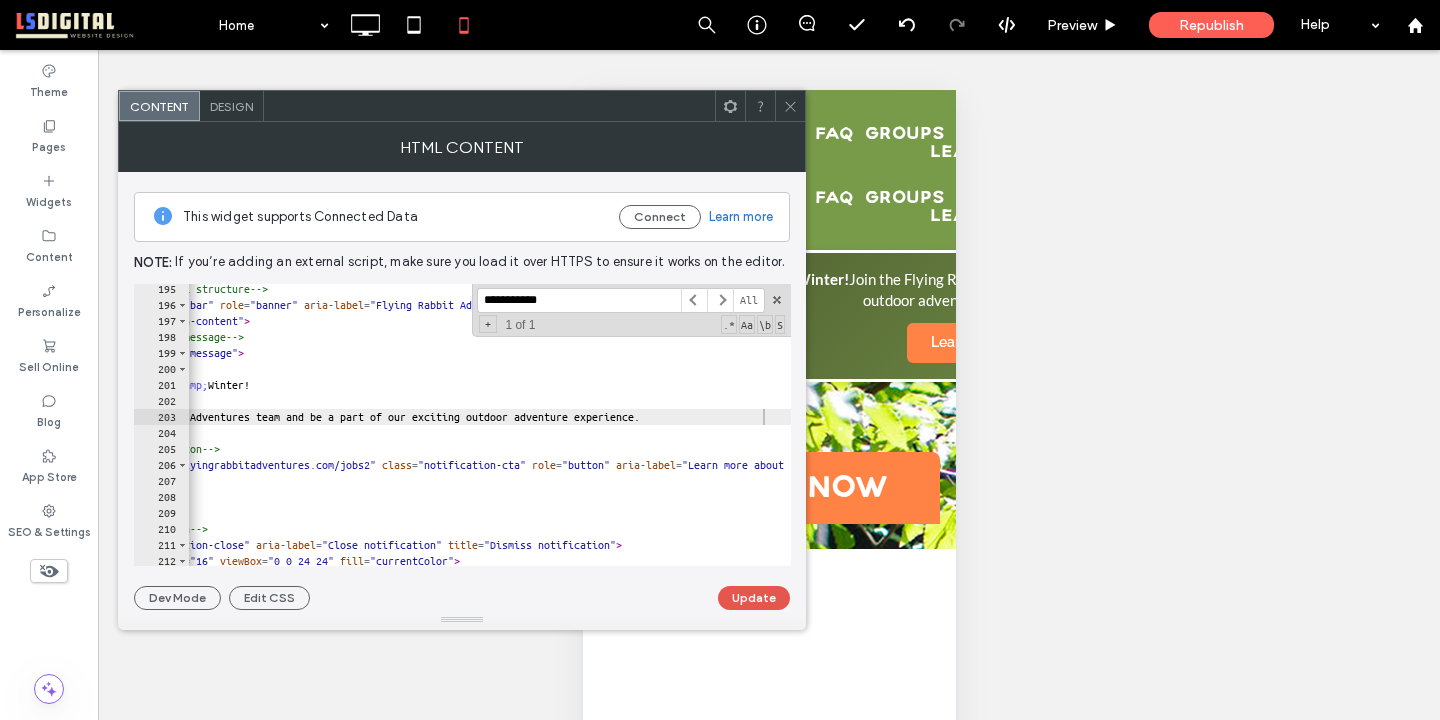 click on "Update" at bounding box center [754, 598] 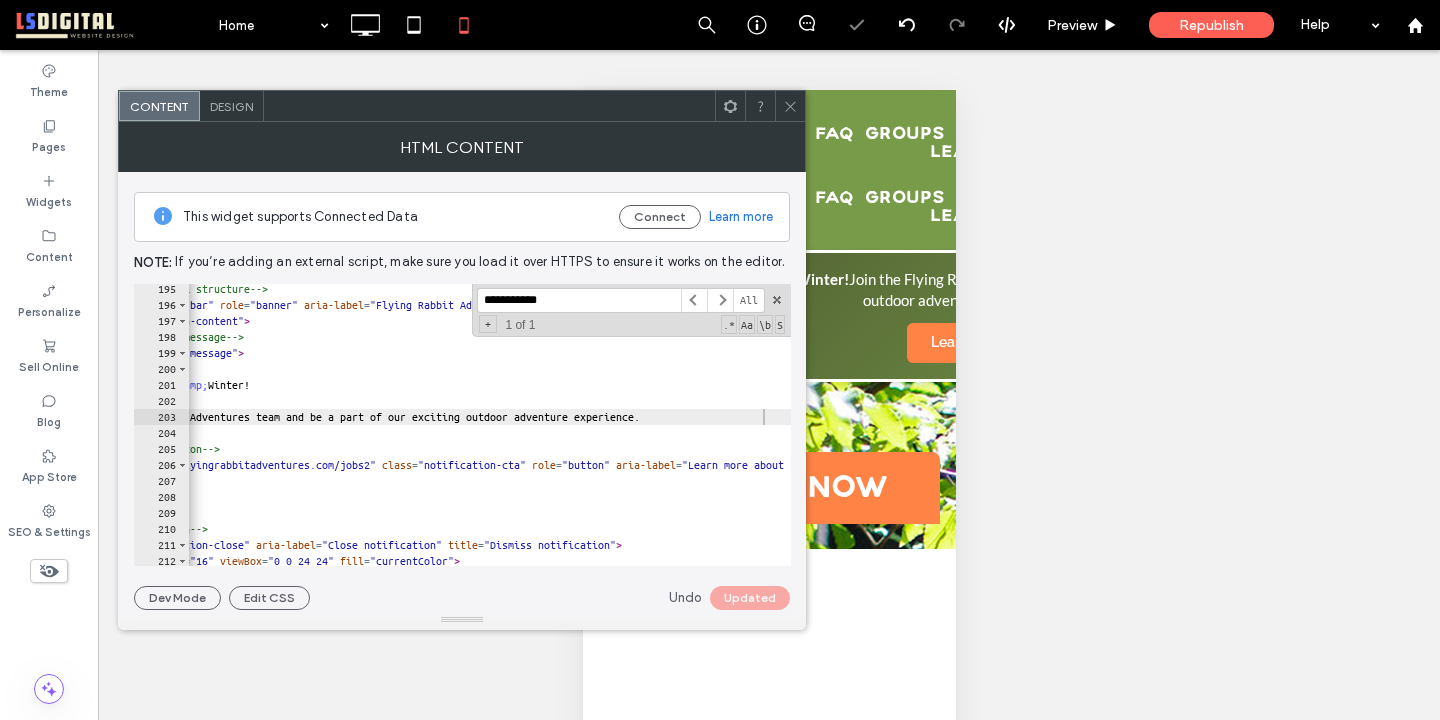 click 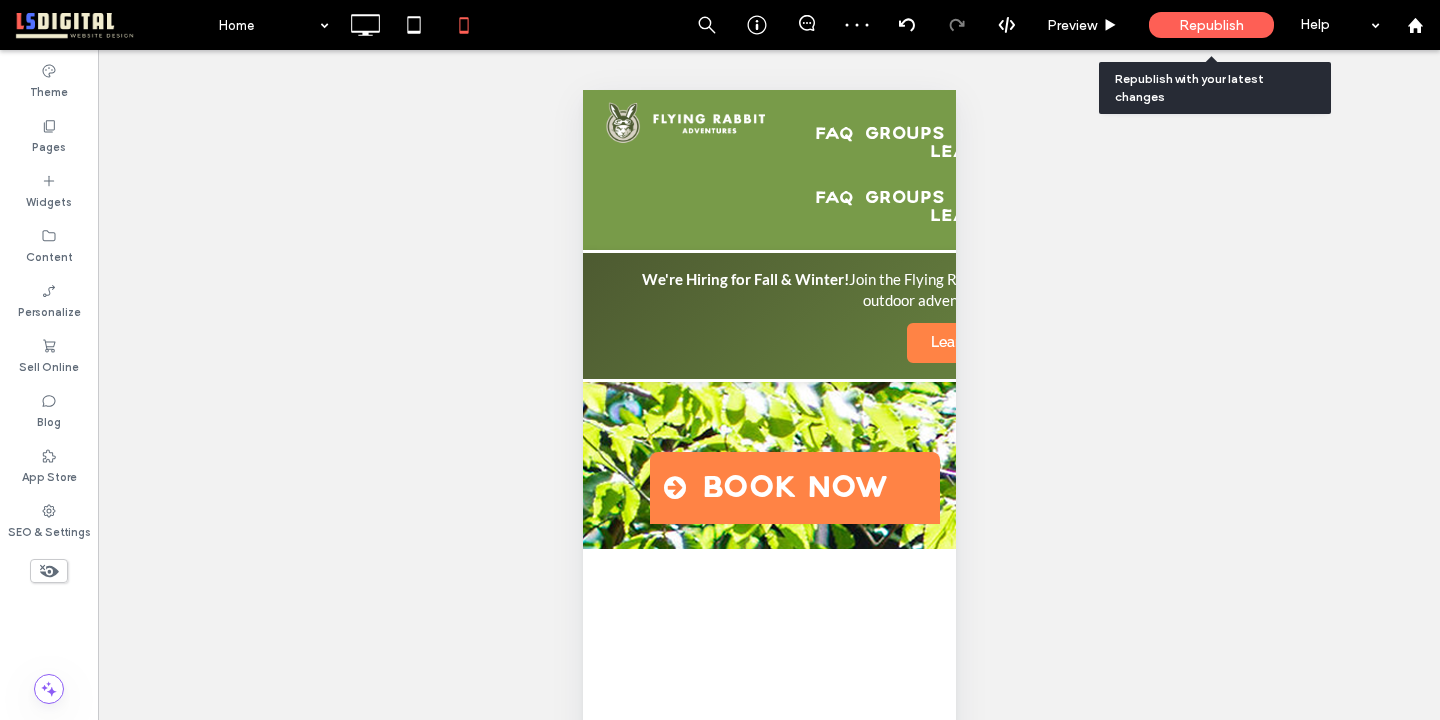 click on "Republish" at bounding box center [1211, 25] 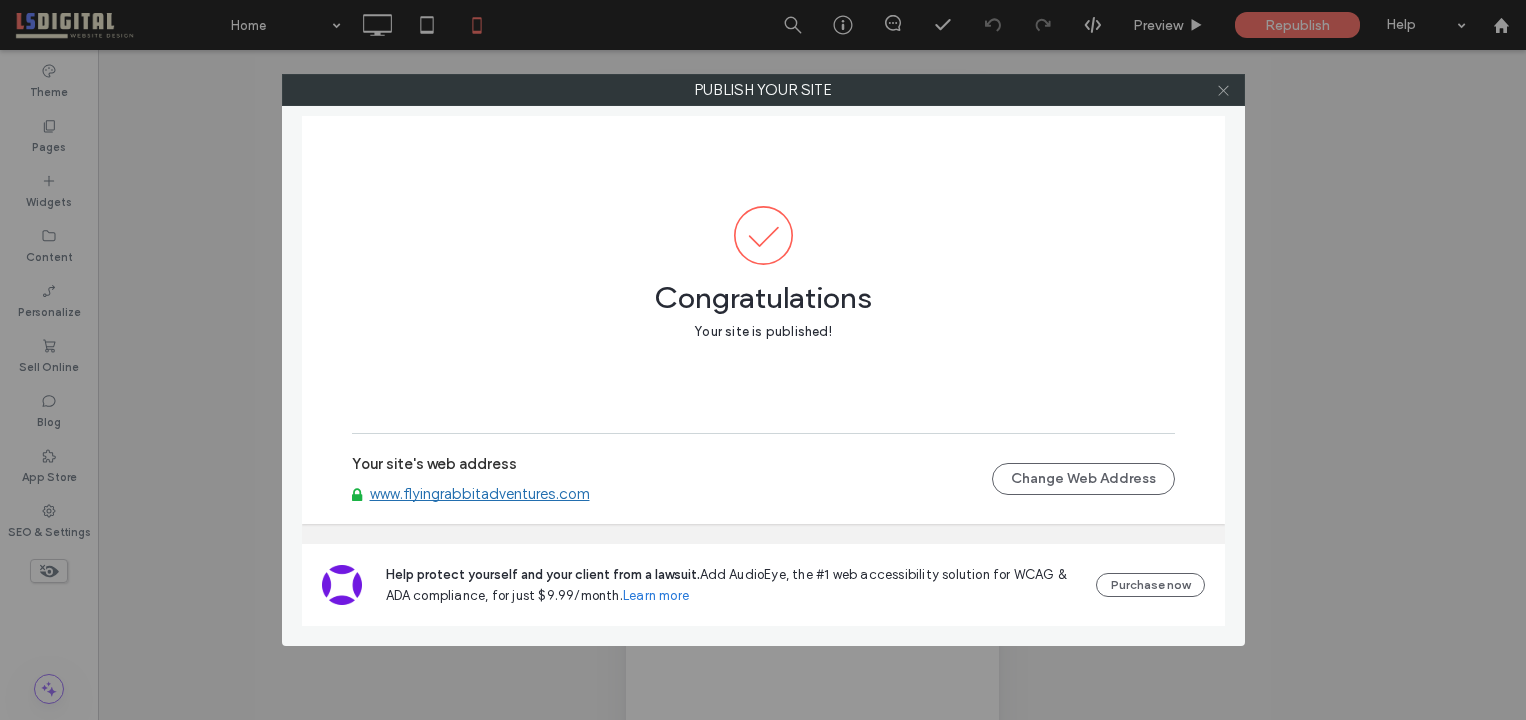 click 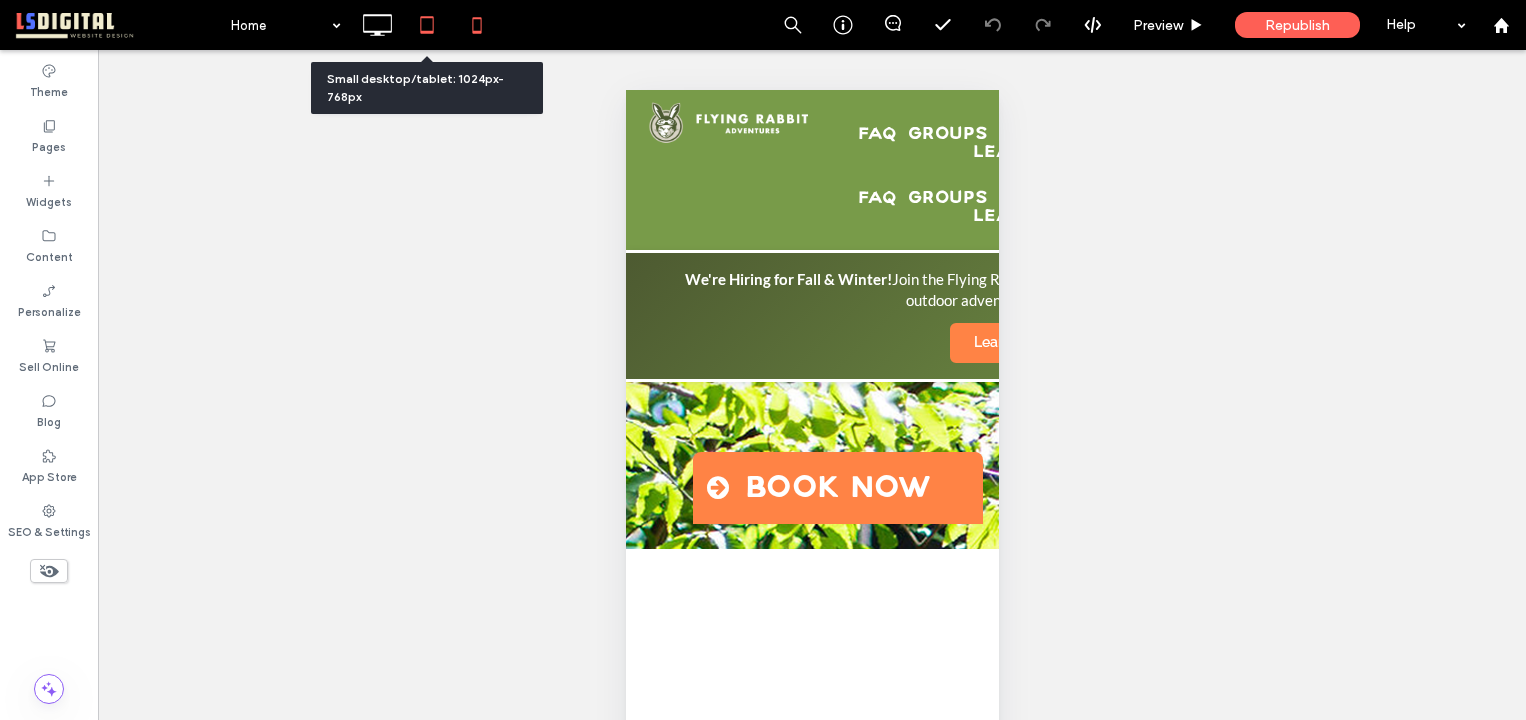 click 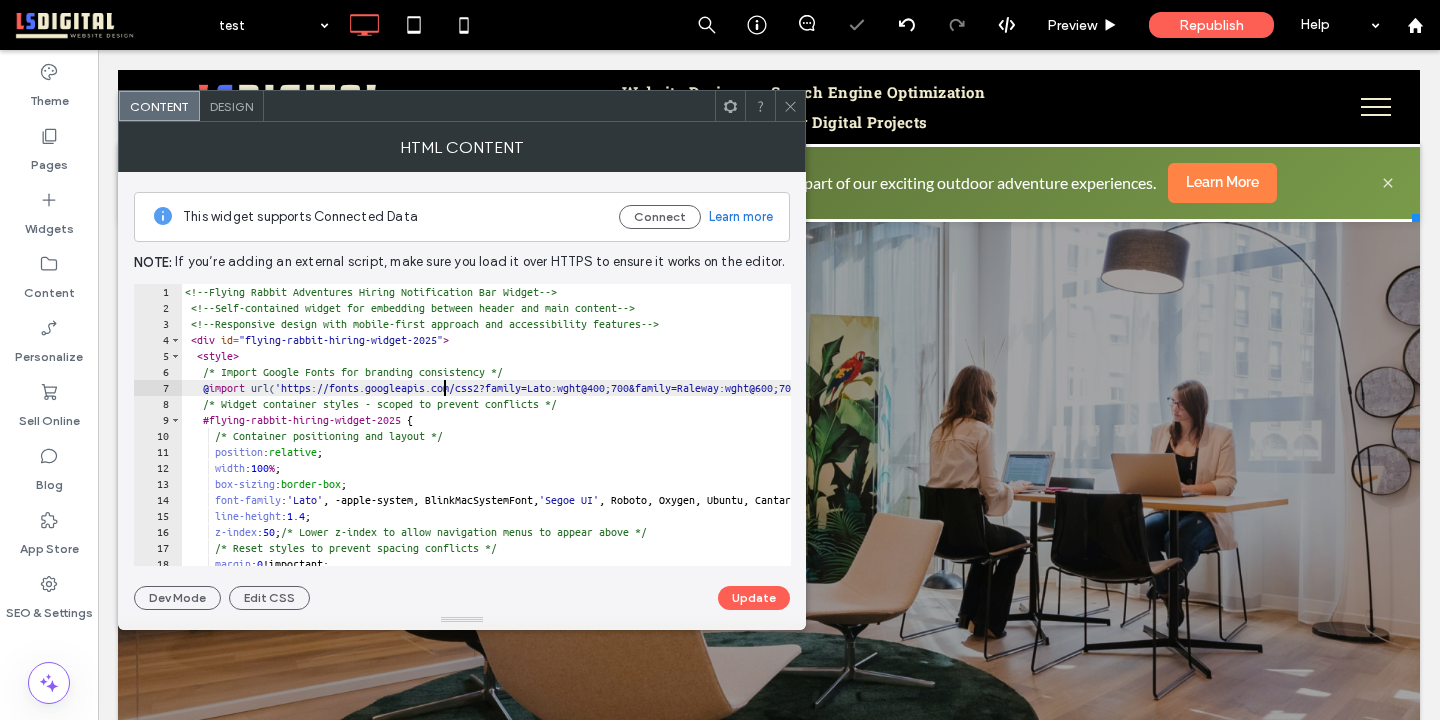 scroll, scrollTop: 0, scrollLeft: 0, axis: both 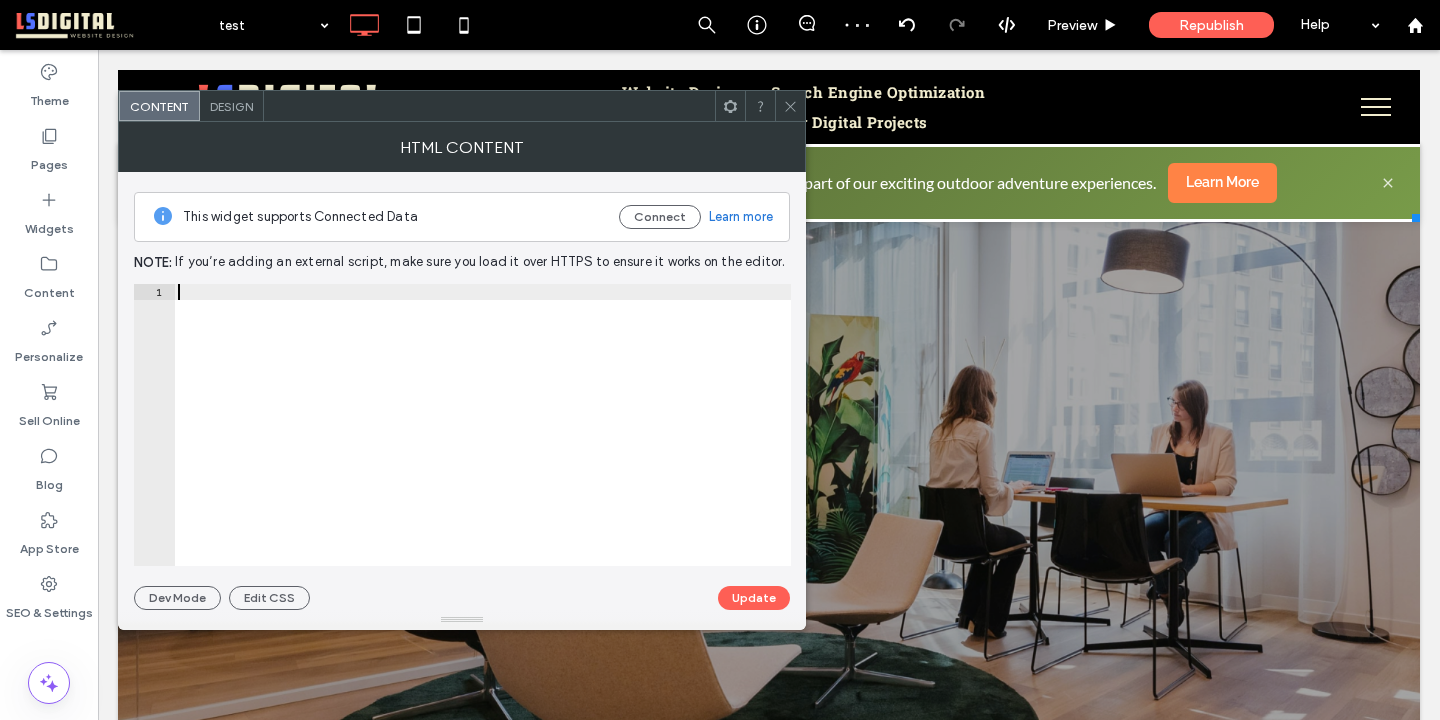 type on "**********" 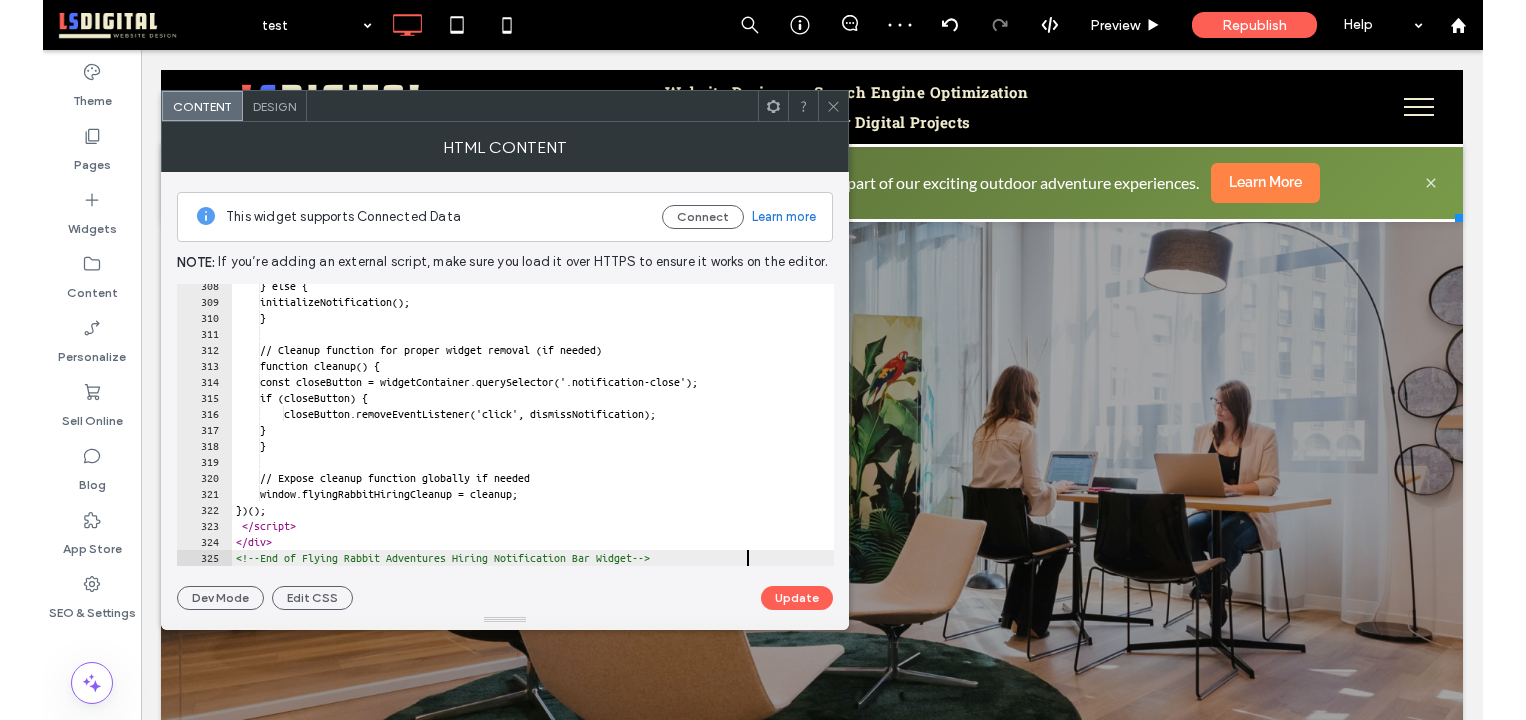 scroll, scrollTop: 4918, scrollLeft: 0, axis: vertical 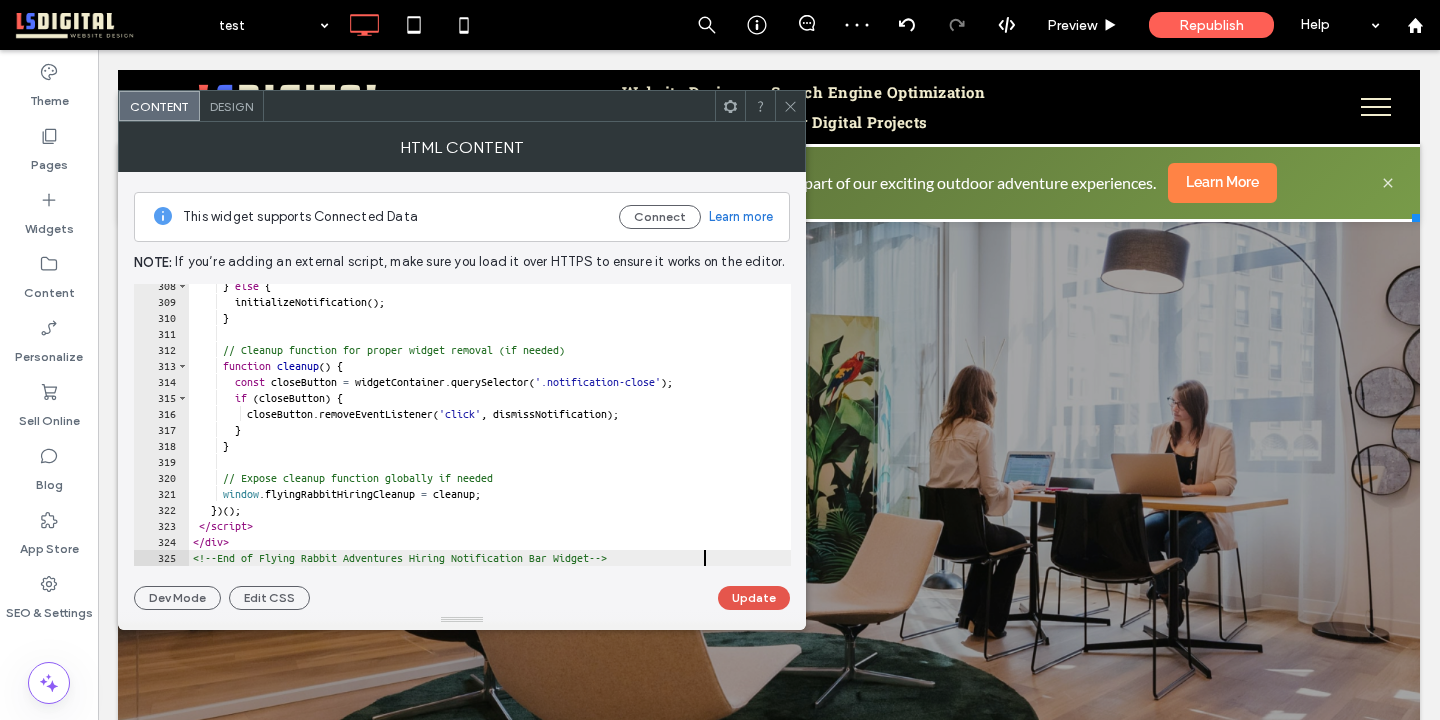 click on "Update" at bounding box center [754, 598] 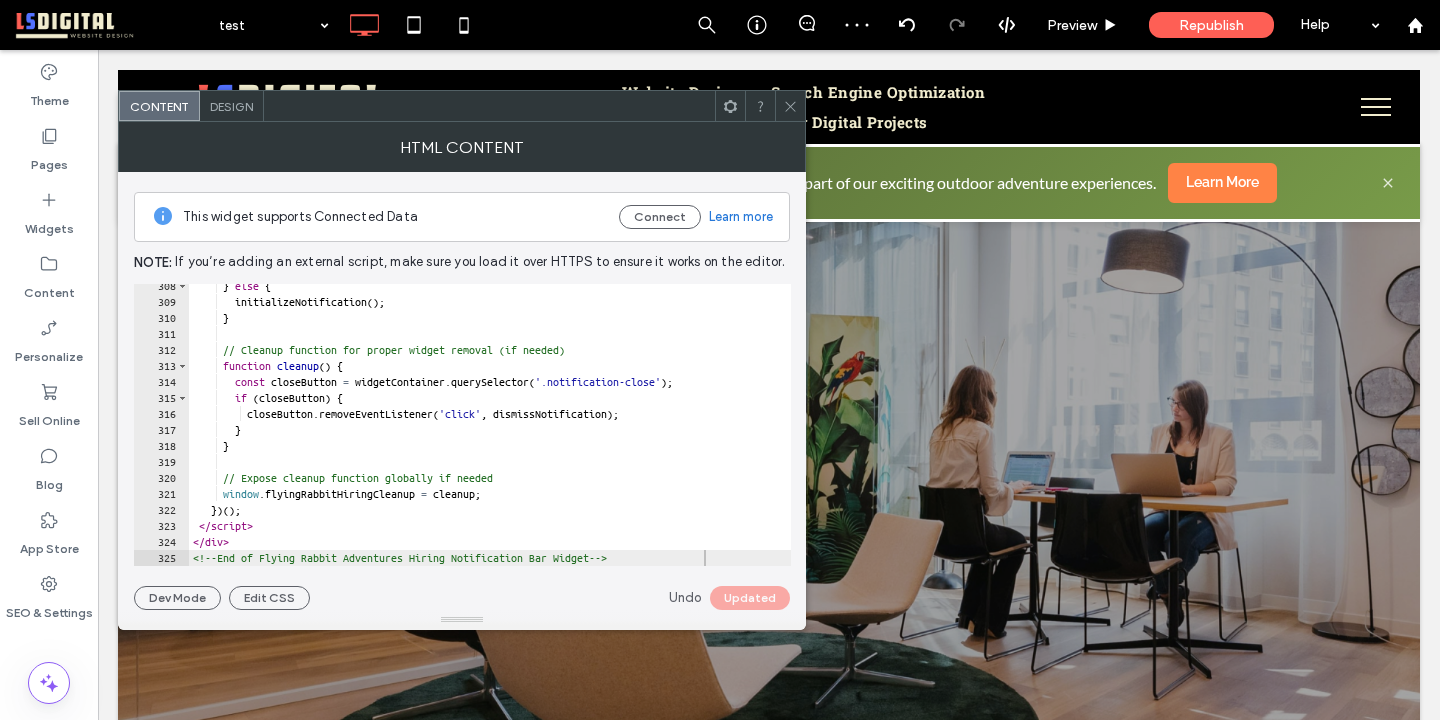 click 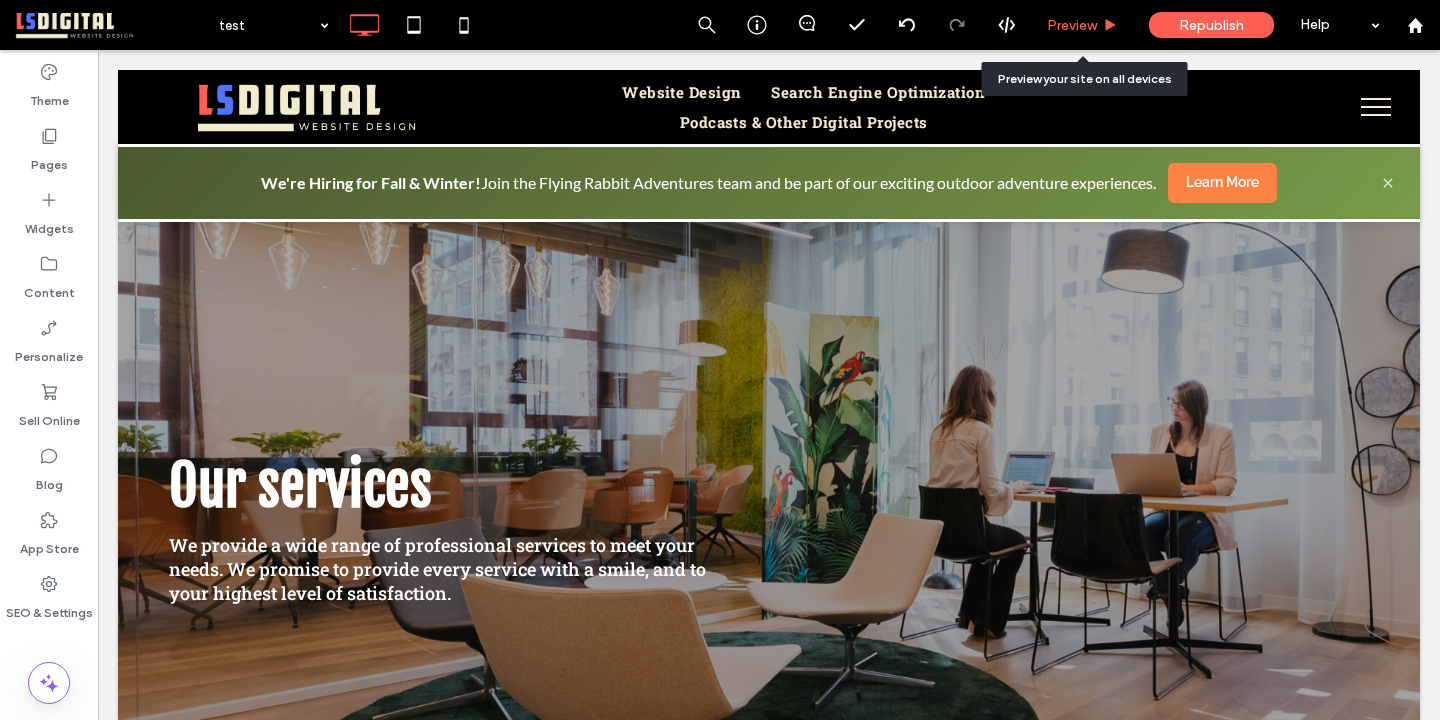 click on "Preview" at bounding box center (1072, 25) 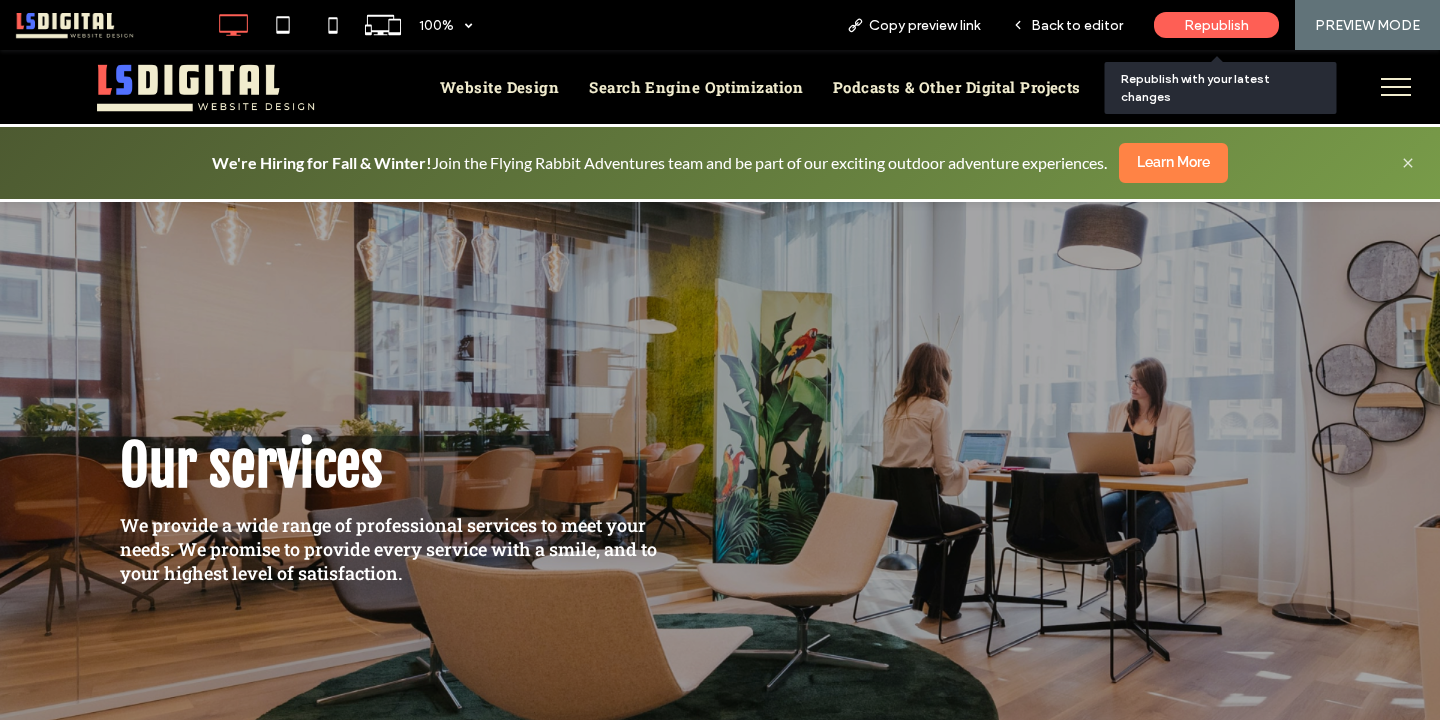 click on "Republish" at bounding box center (1216, 25) 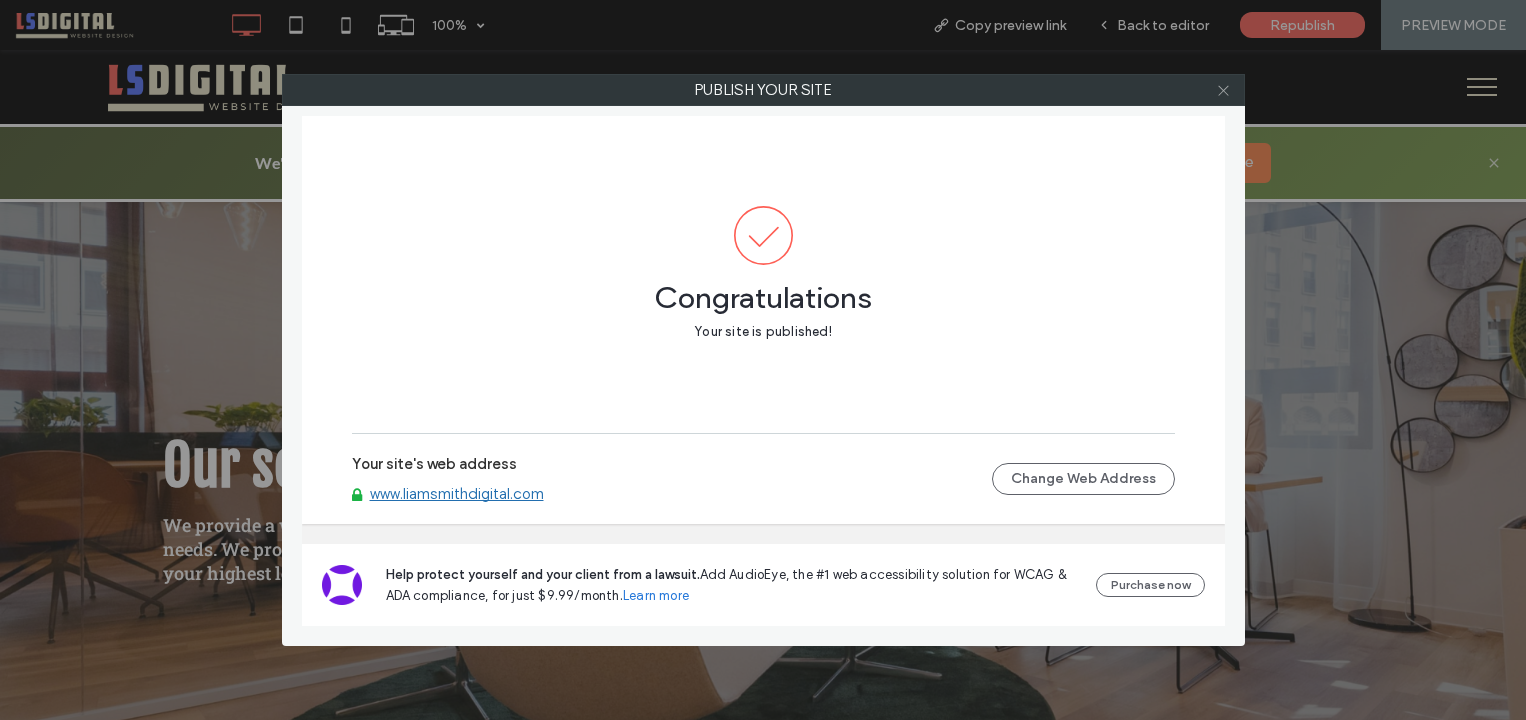 click 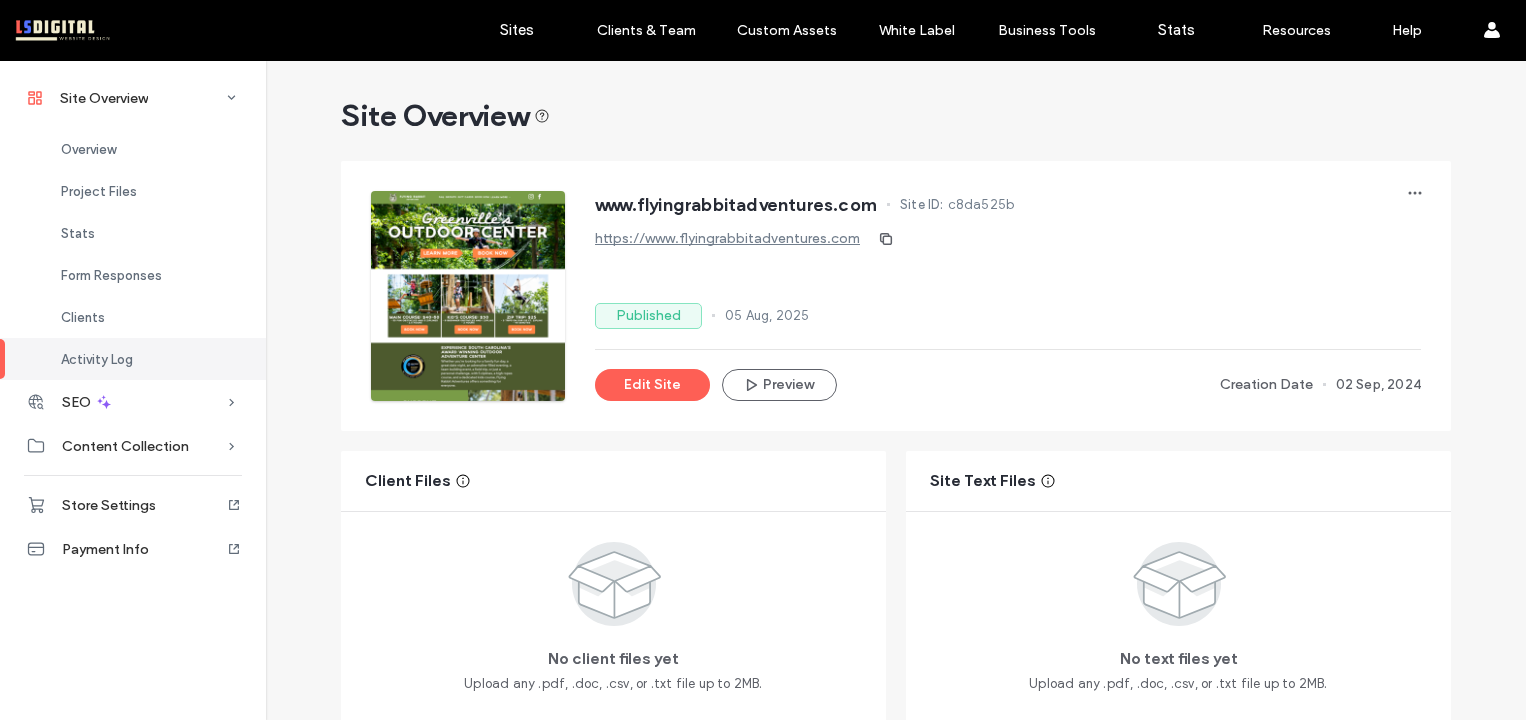 scroll, scrollTop: 0, scrollLeft: 0, axis: both 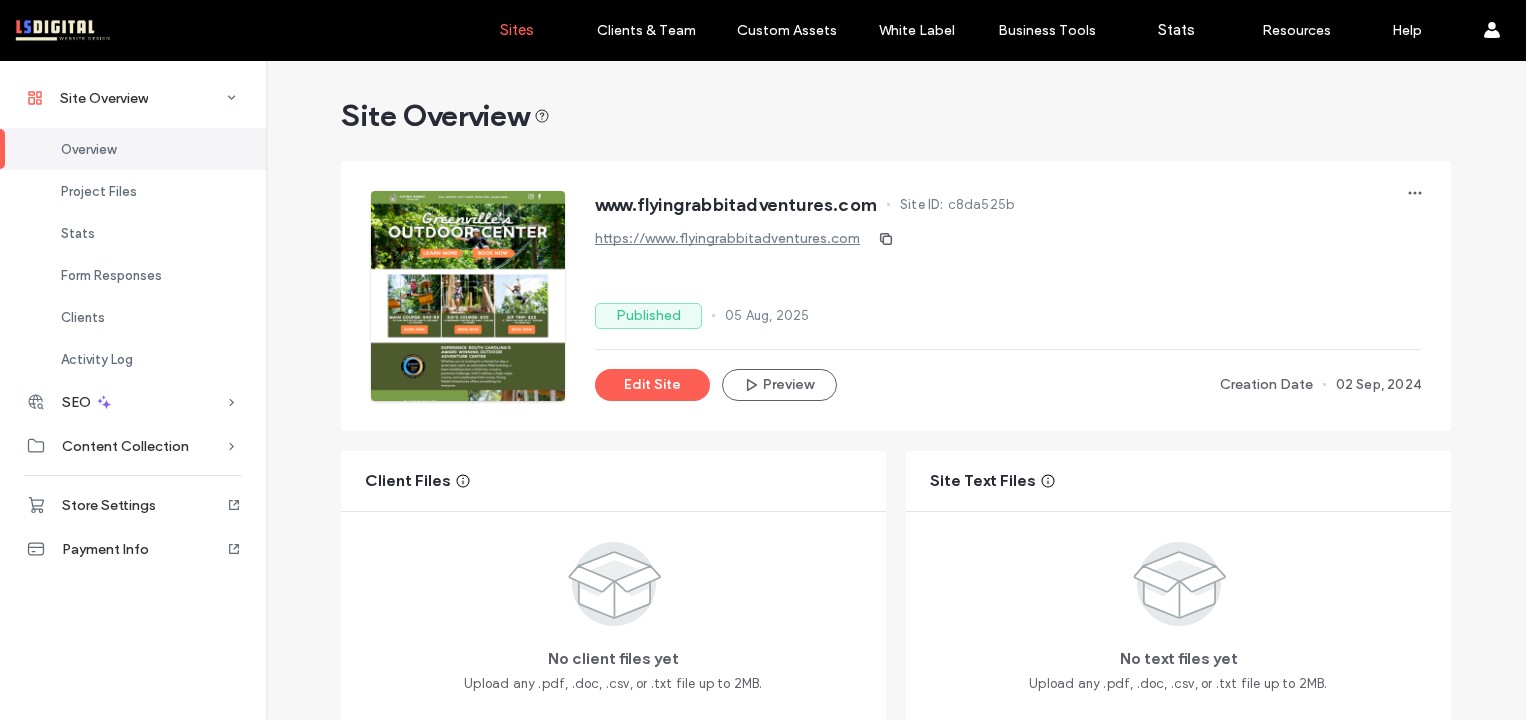 click on "Sites" at bounding box center [517, 30] 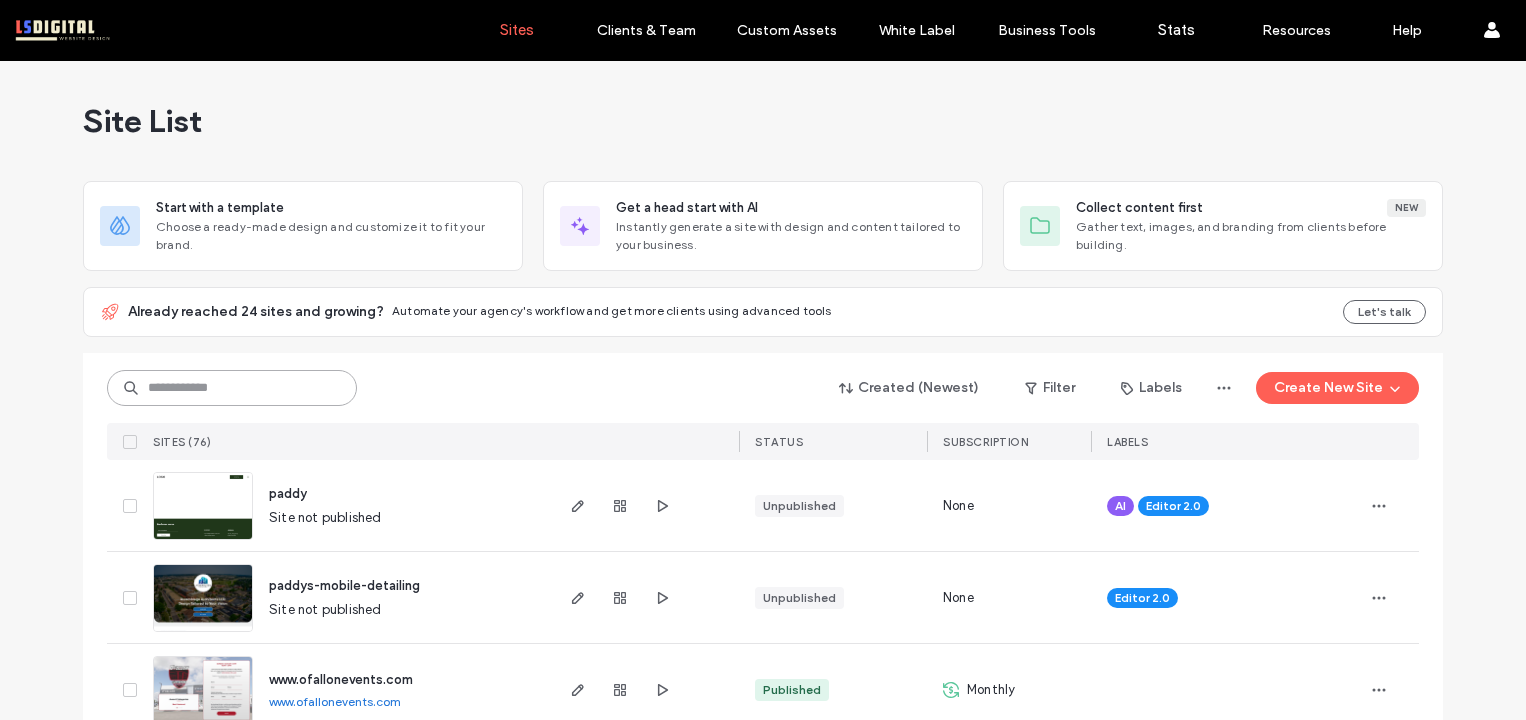 click at bounding box center (232, 388) 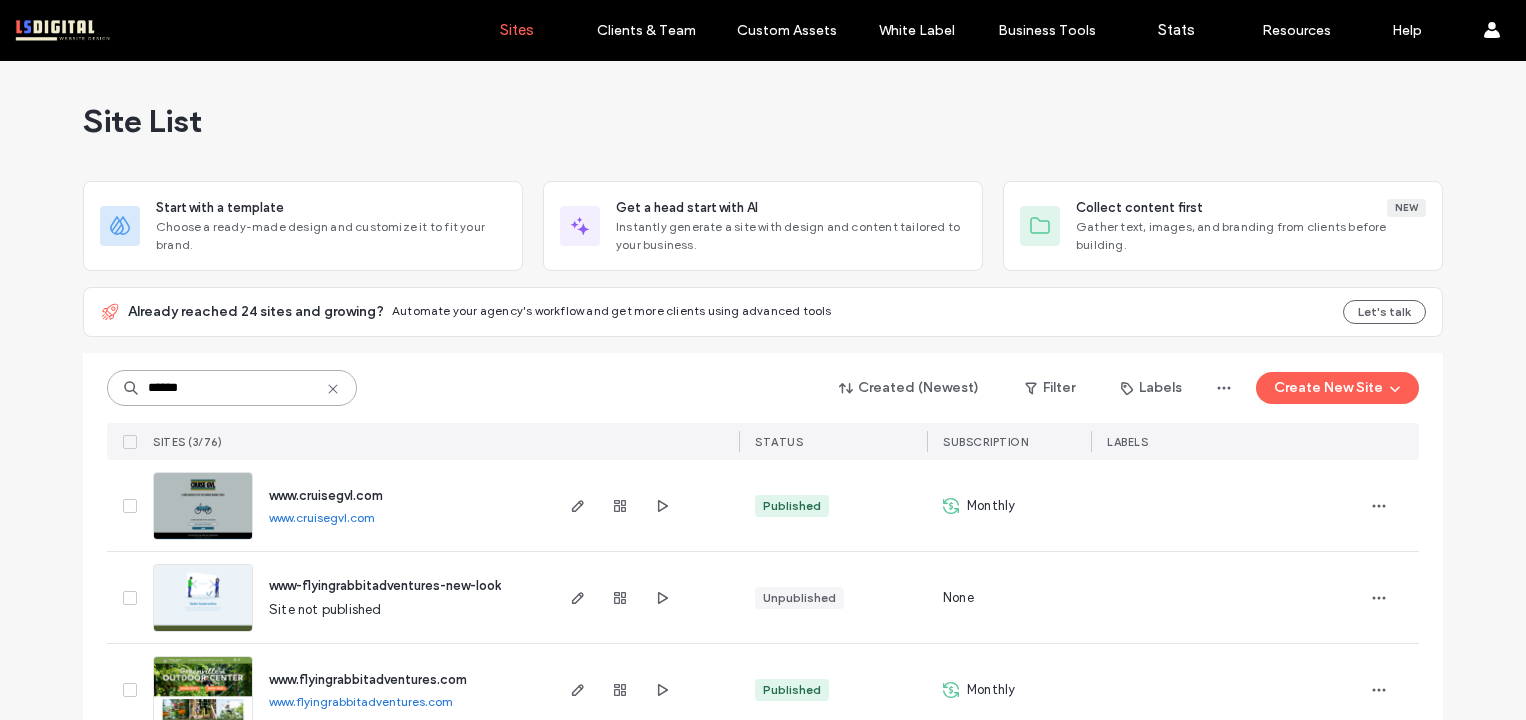 scroll, scrollTop: 40, scrollLeft: 0, axis: vertical 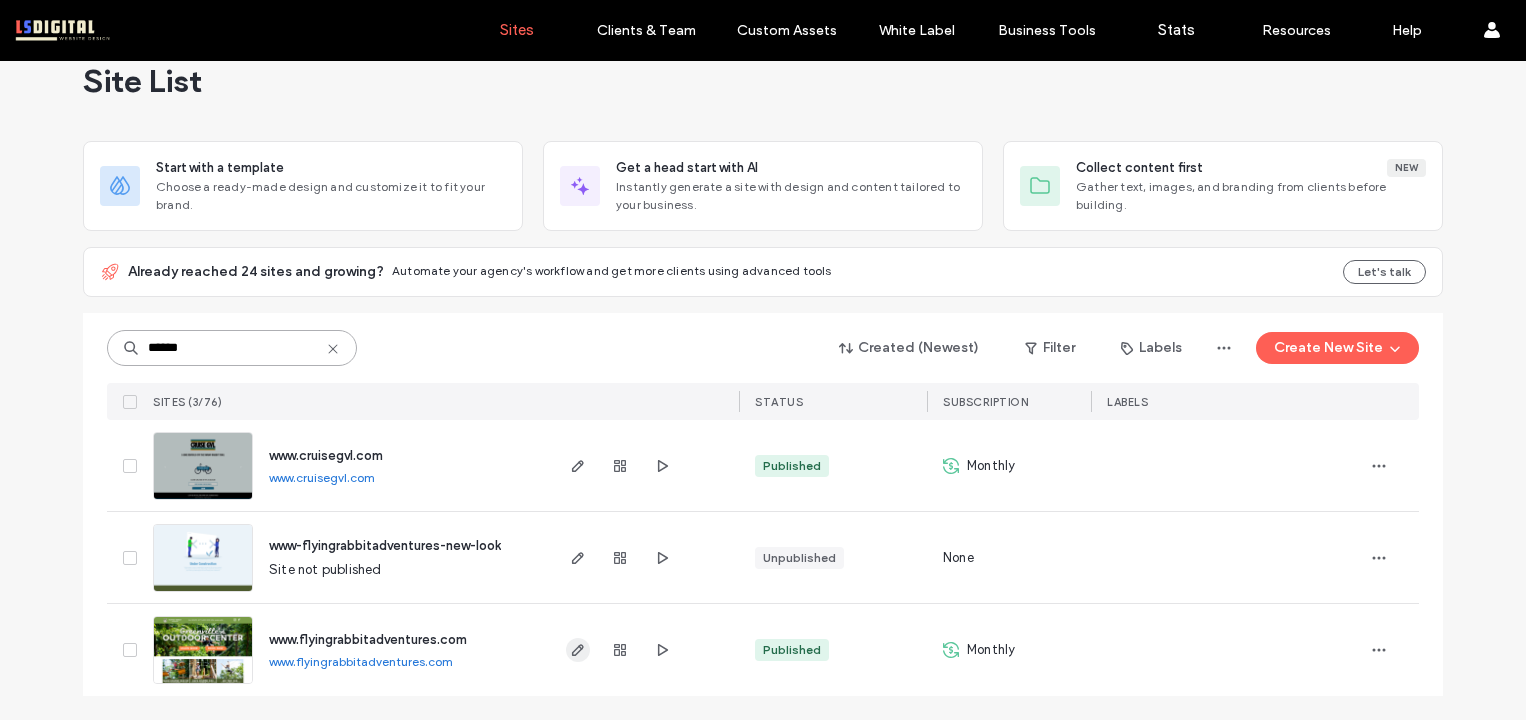 type on "******" 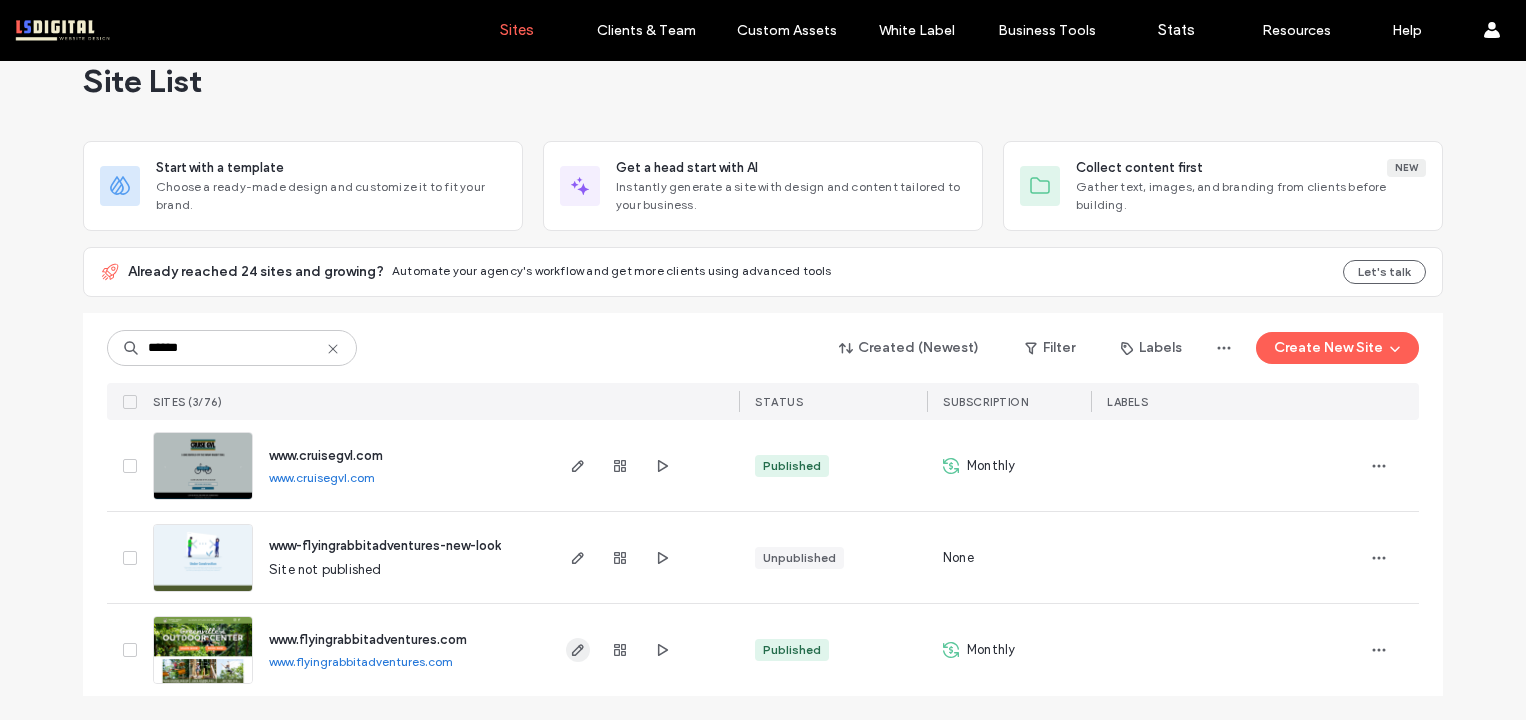click 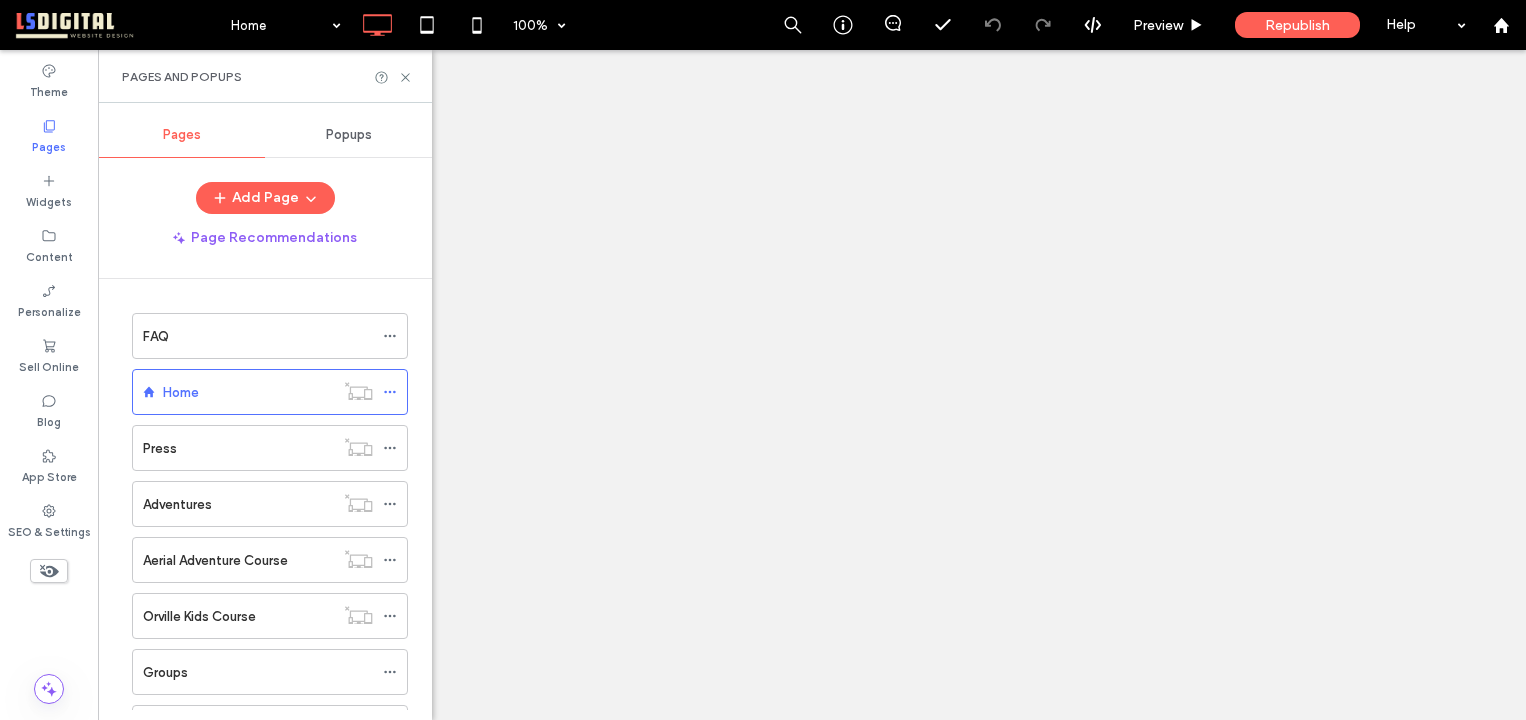 scroll, scrollTop: 0, scrollLeft: 0, axis: both 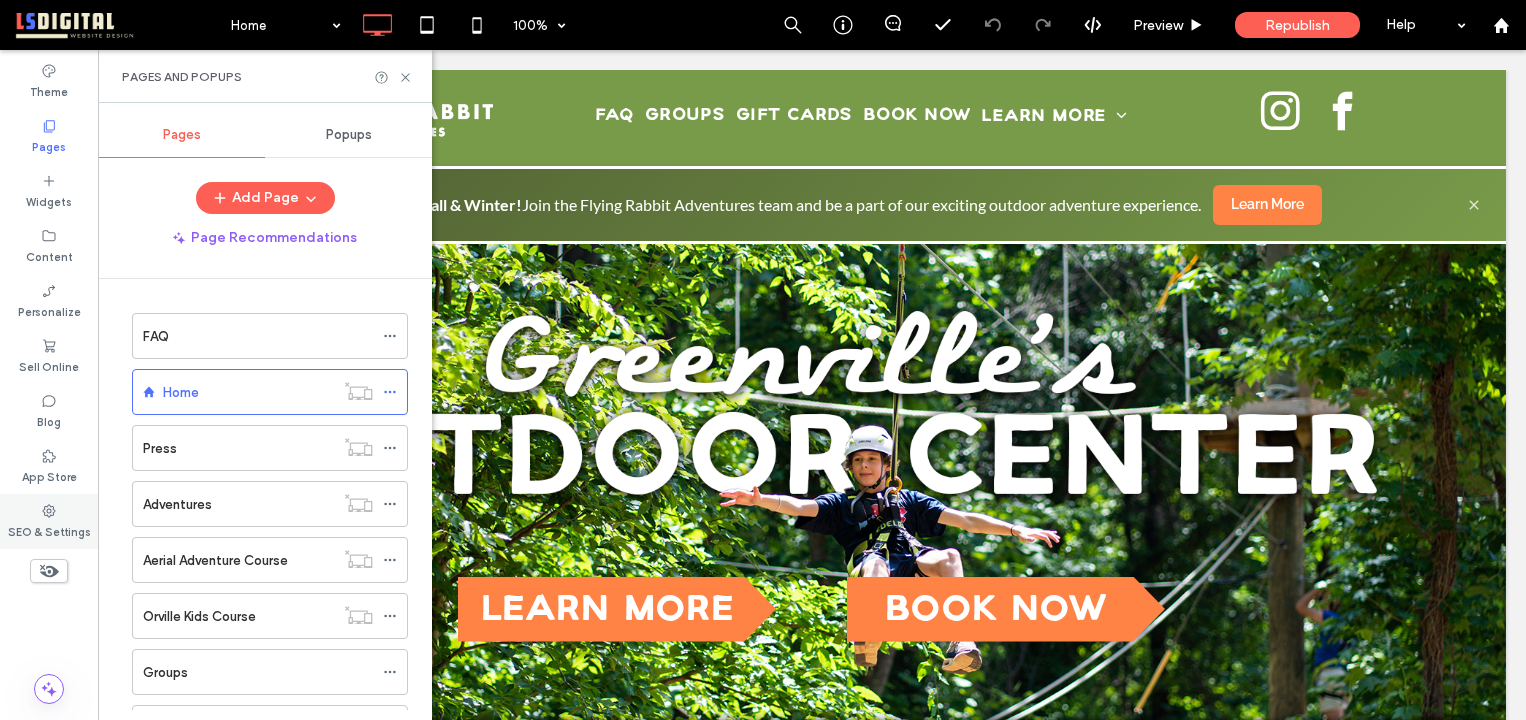 click on "SEO & Settings" at bounding box center [49, 521] 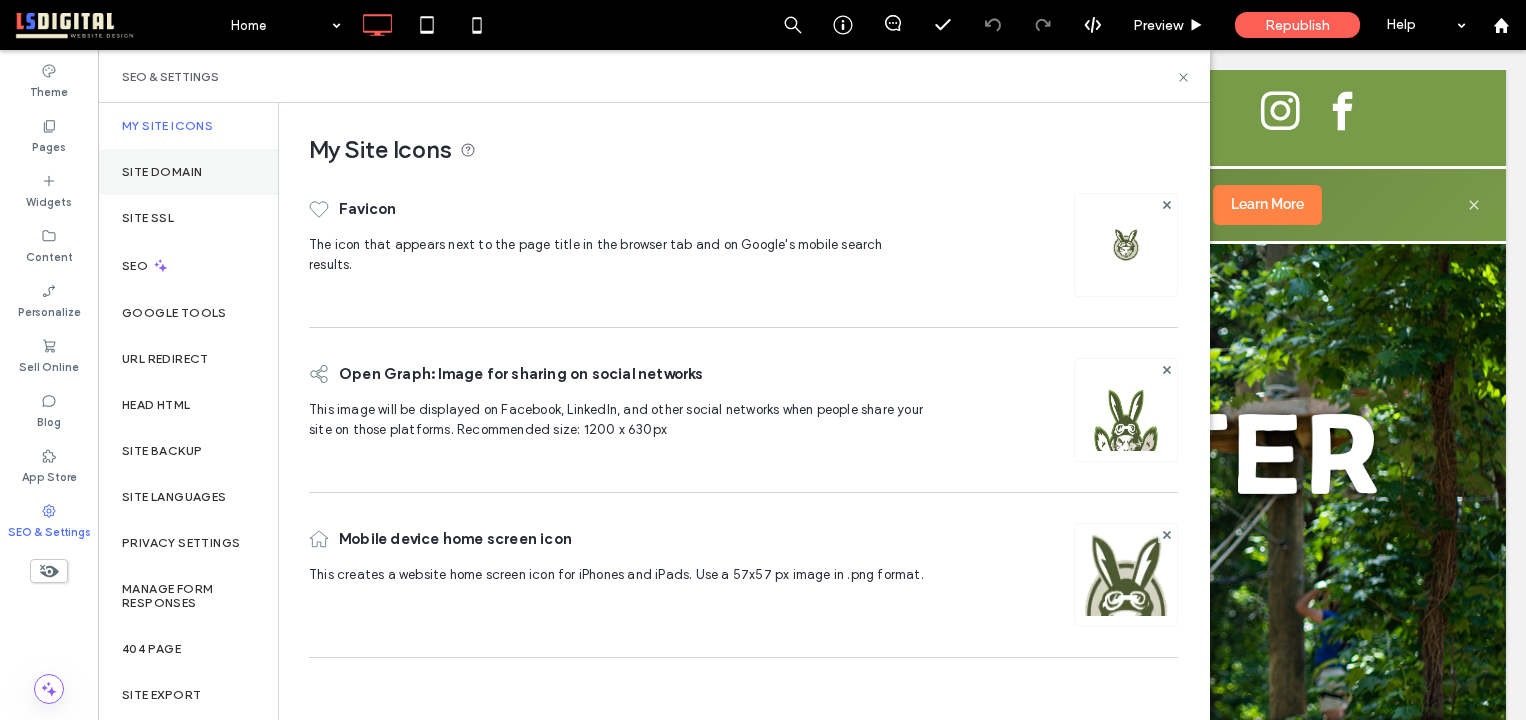 click on "Site Domain" at bounding box center [162, 172] 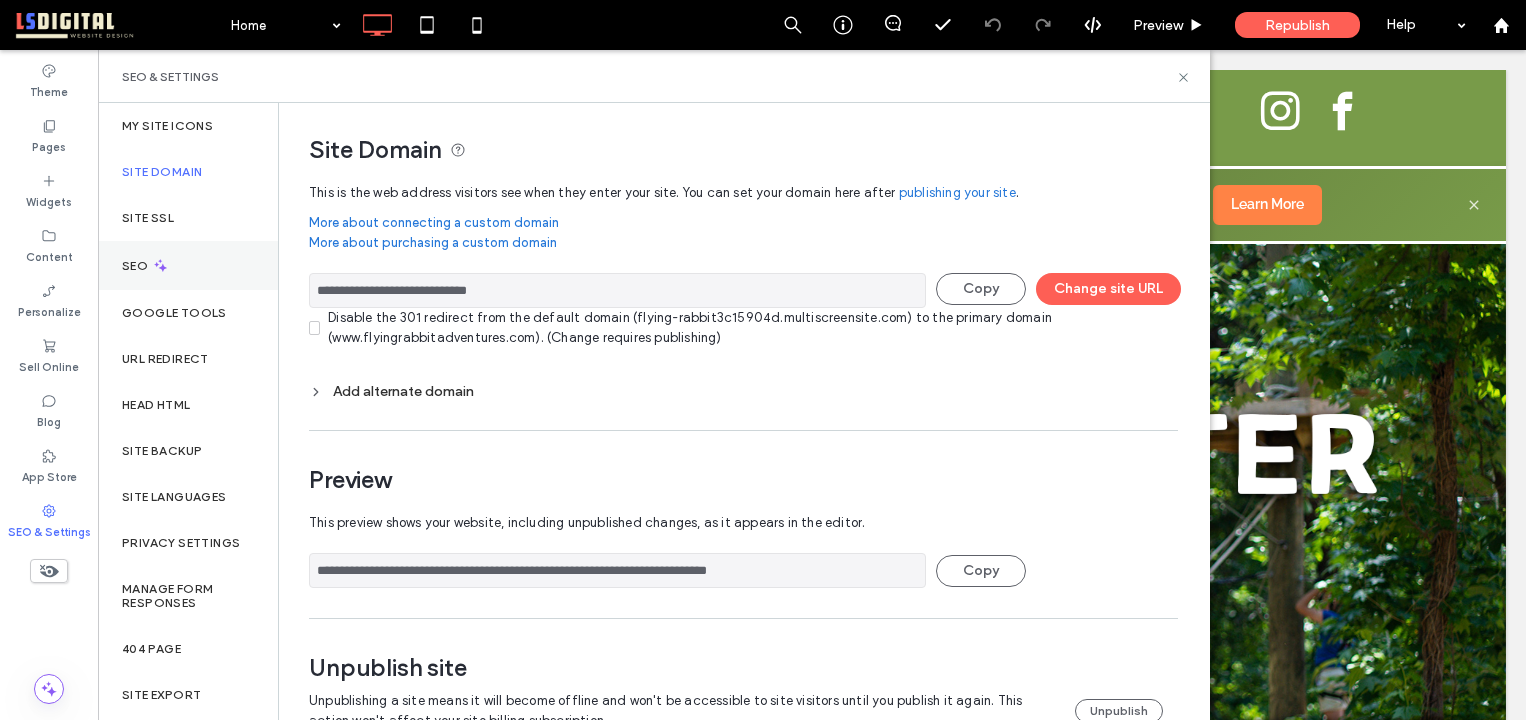 click on "SEO" at bounding box center (137, 266) 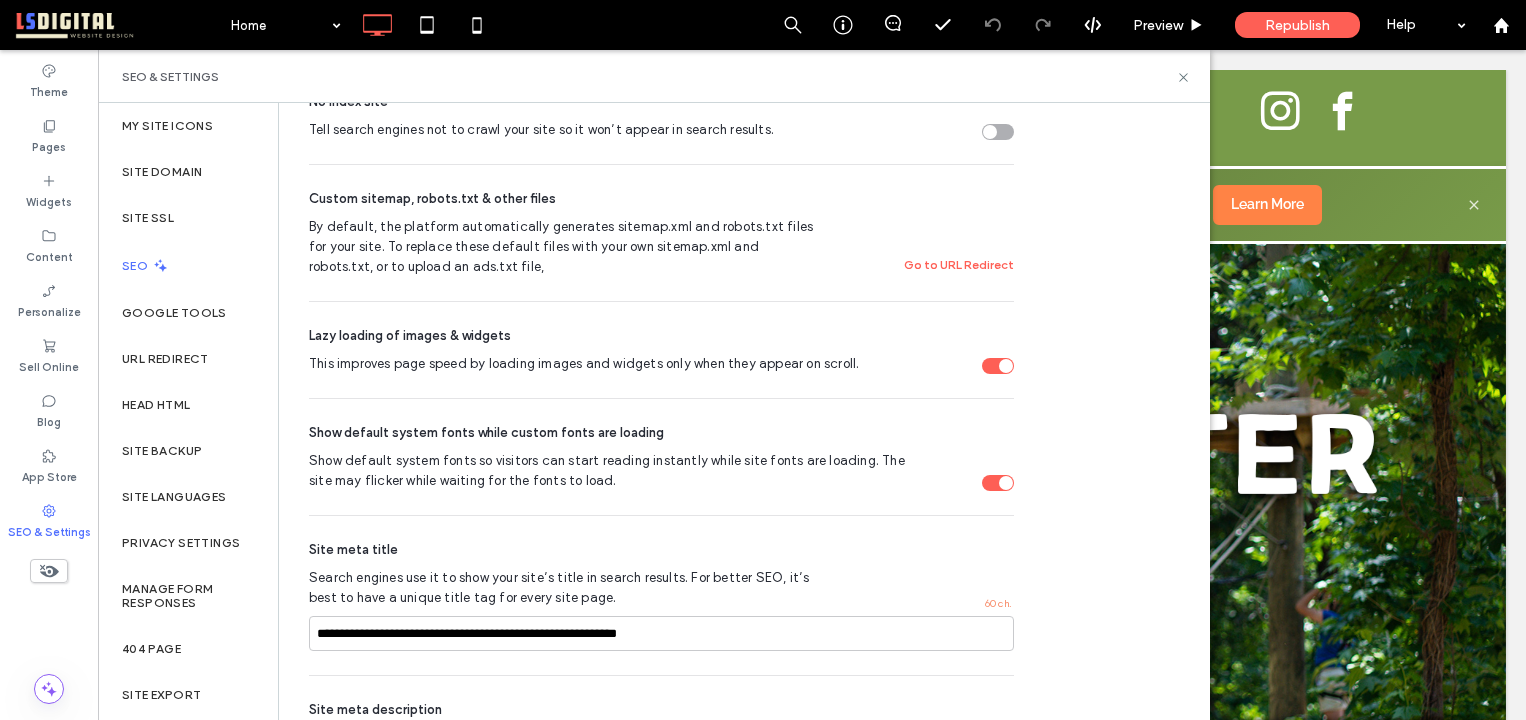 scroll, scrollTop: 856, scrollLeft: 0, axis: vertical 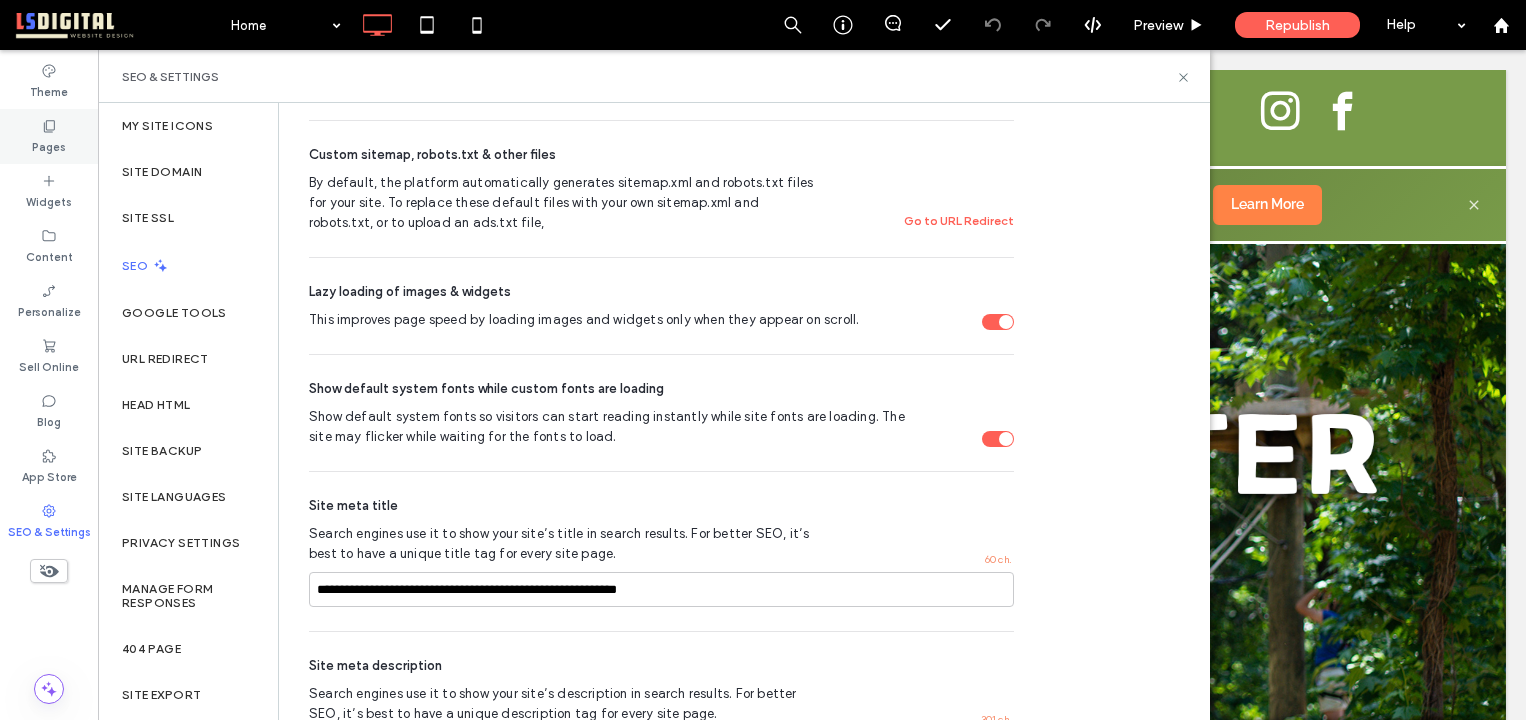 click on "Pages" at bounding box center [49, 136] 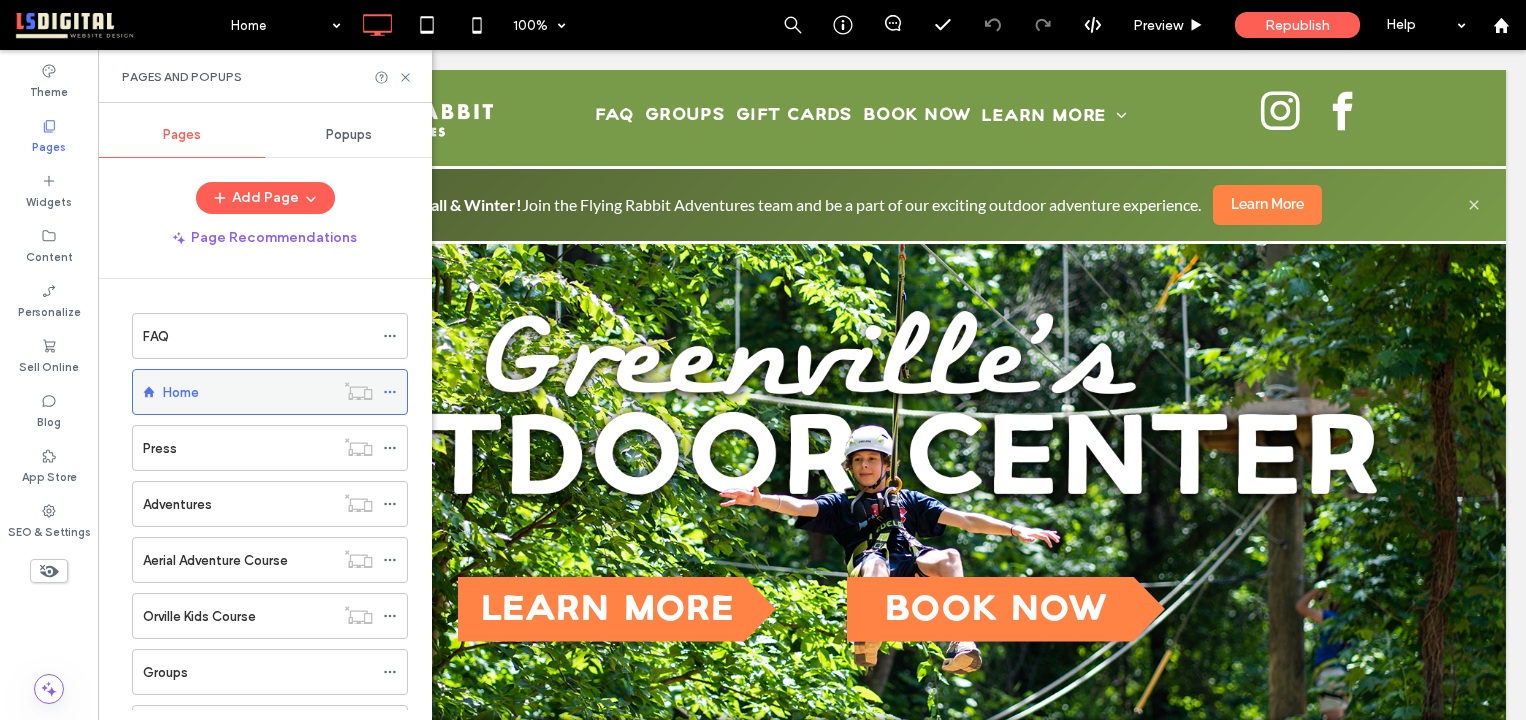 click 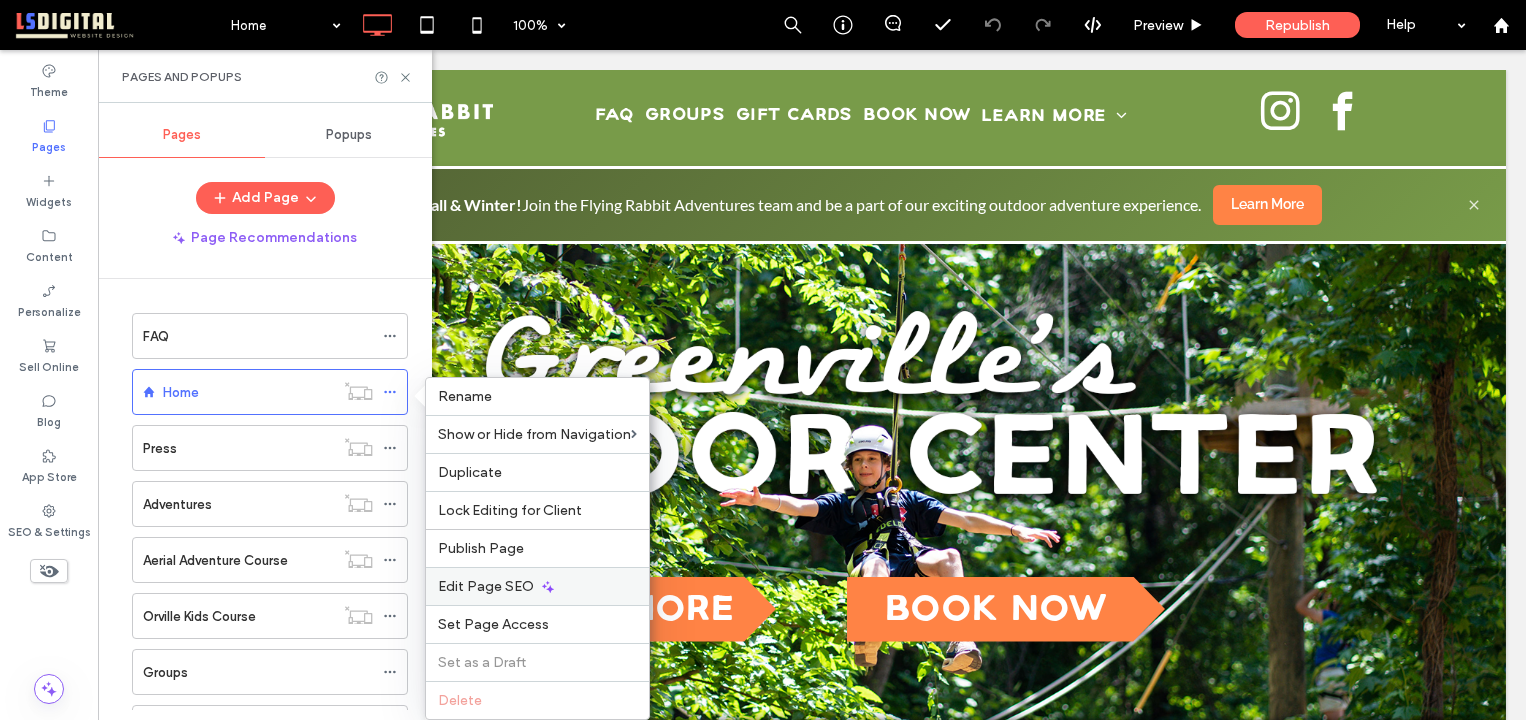 click on "Edit Page SEO" at bounding box center [486, 586] 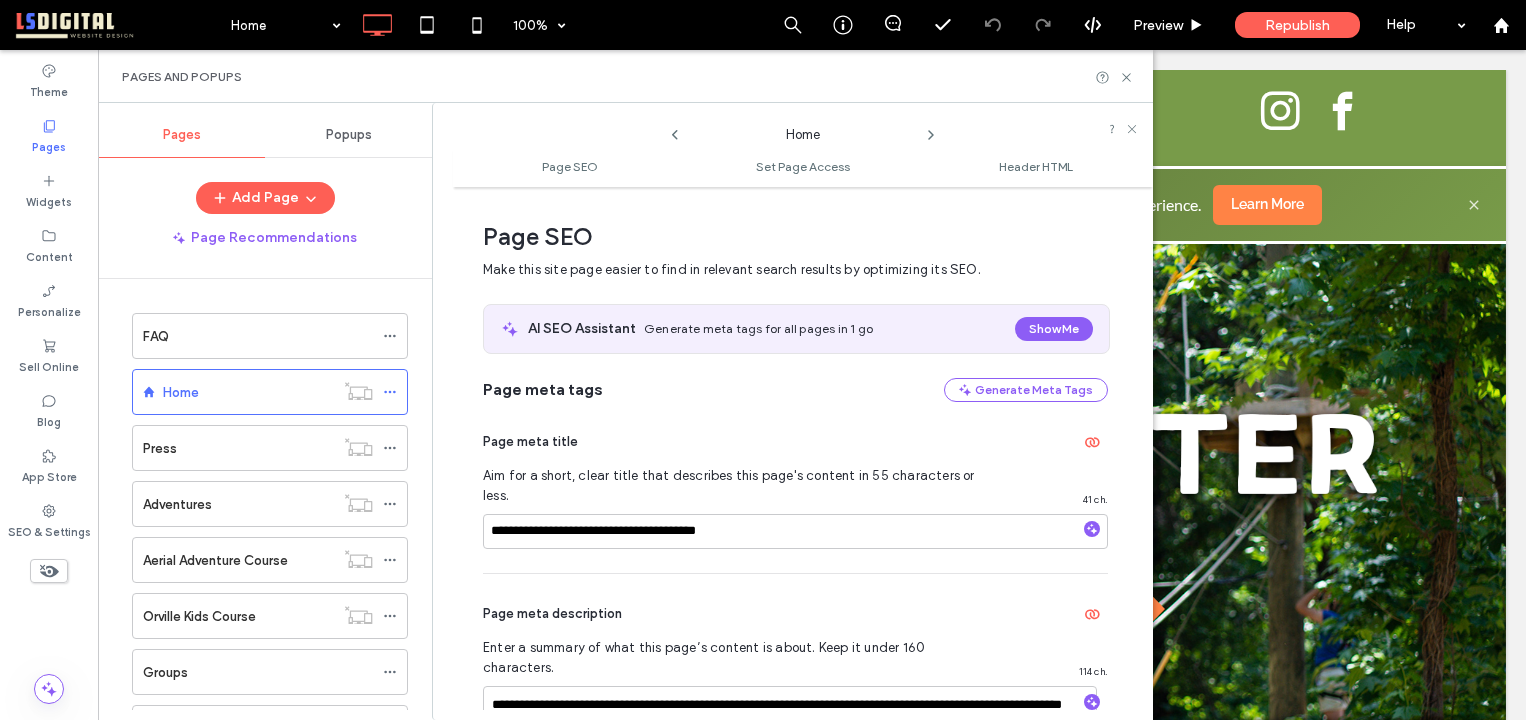 scroll, scrollTop: 10, scrollLeft: 0, axis: vertical 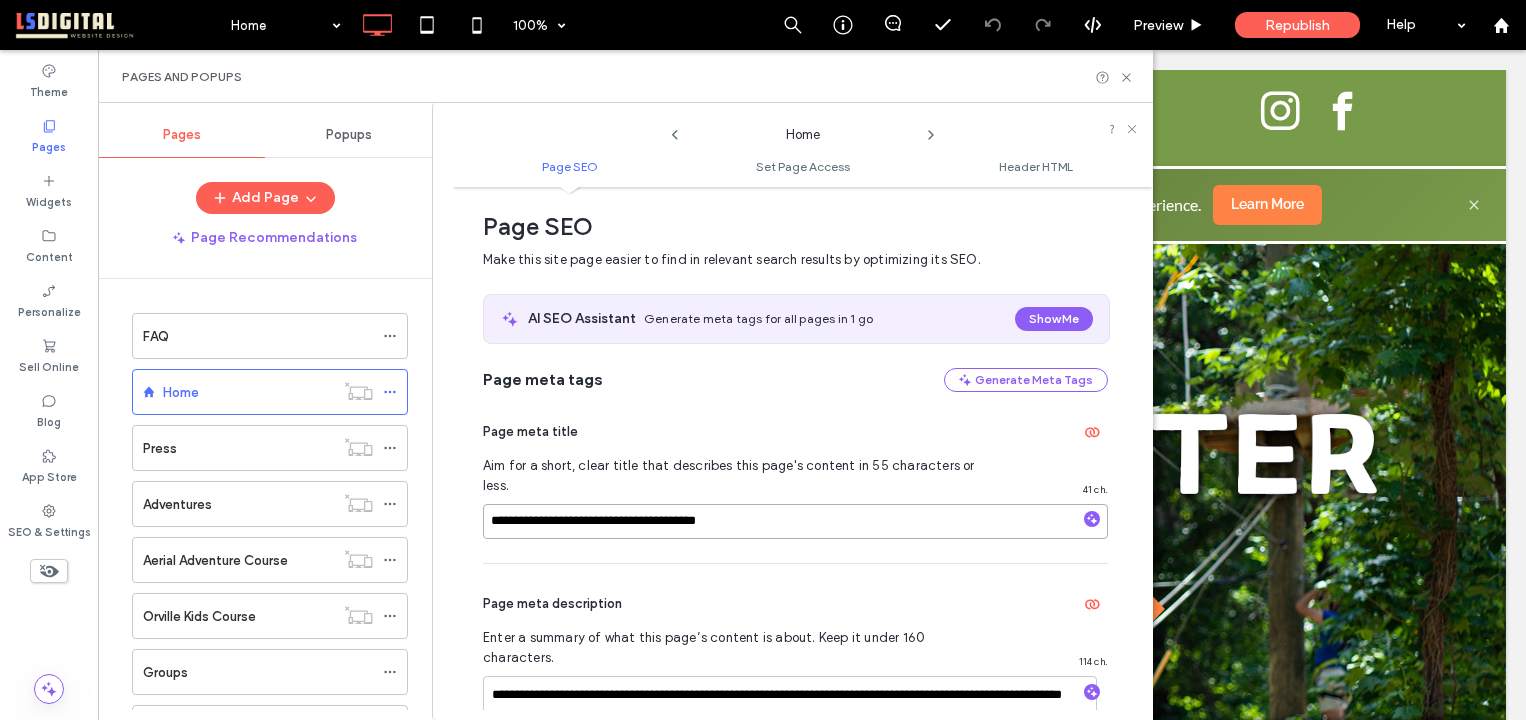 click on "**********" at bounding box center [795, 521] 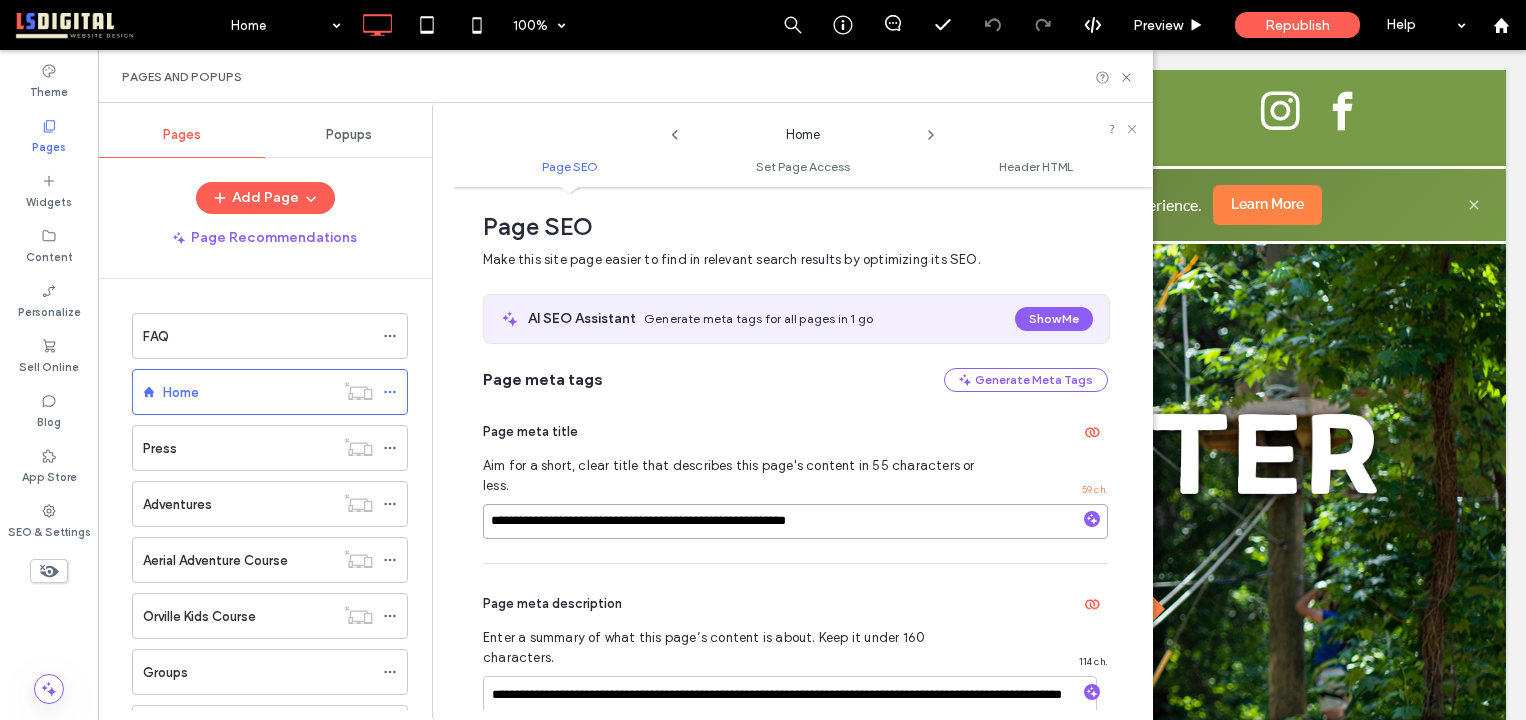 type on "**********" 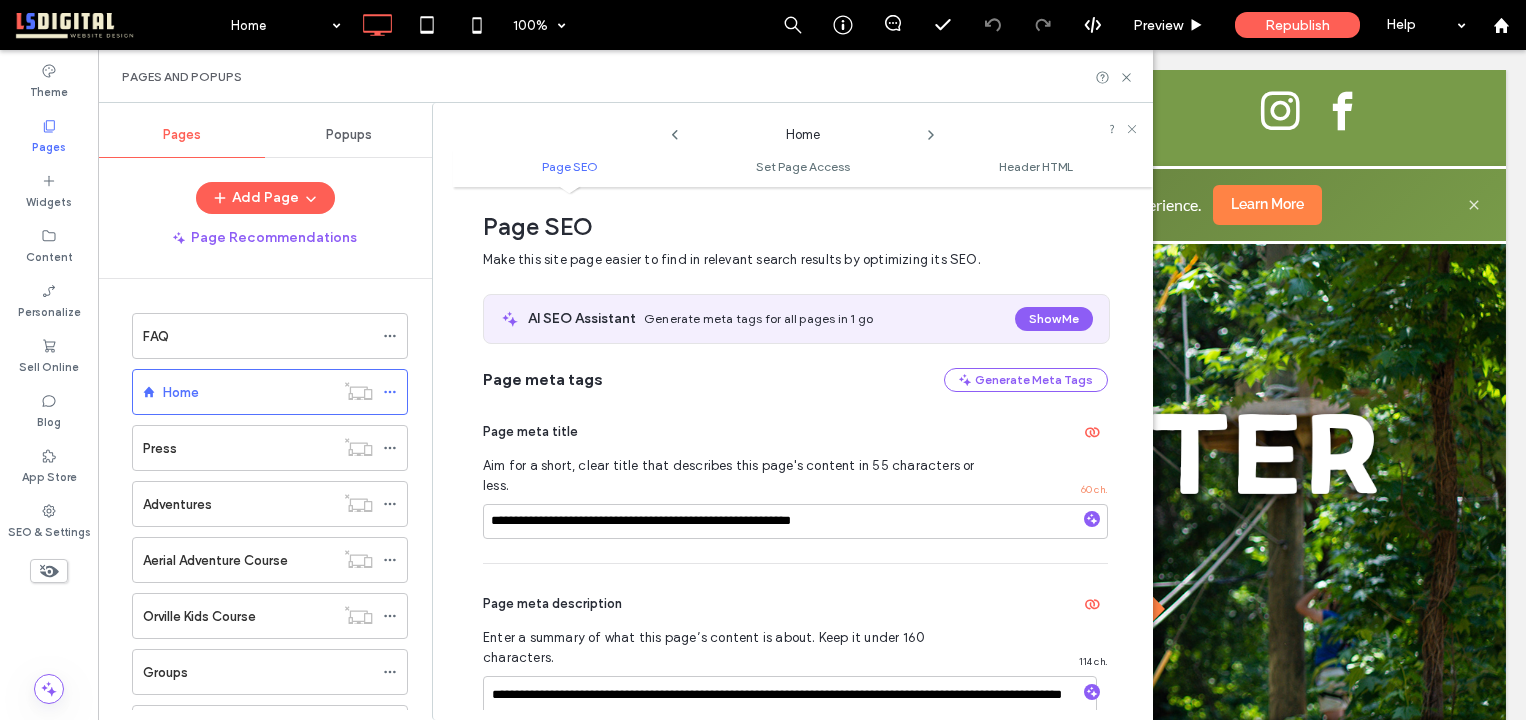 click on "Page meta title" at bounding box center (795, 432) 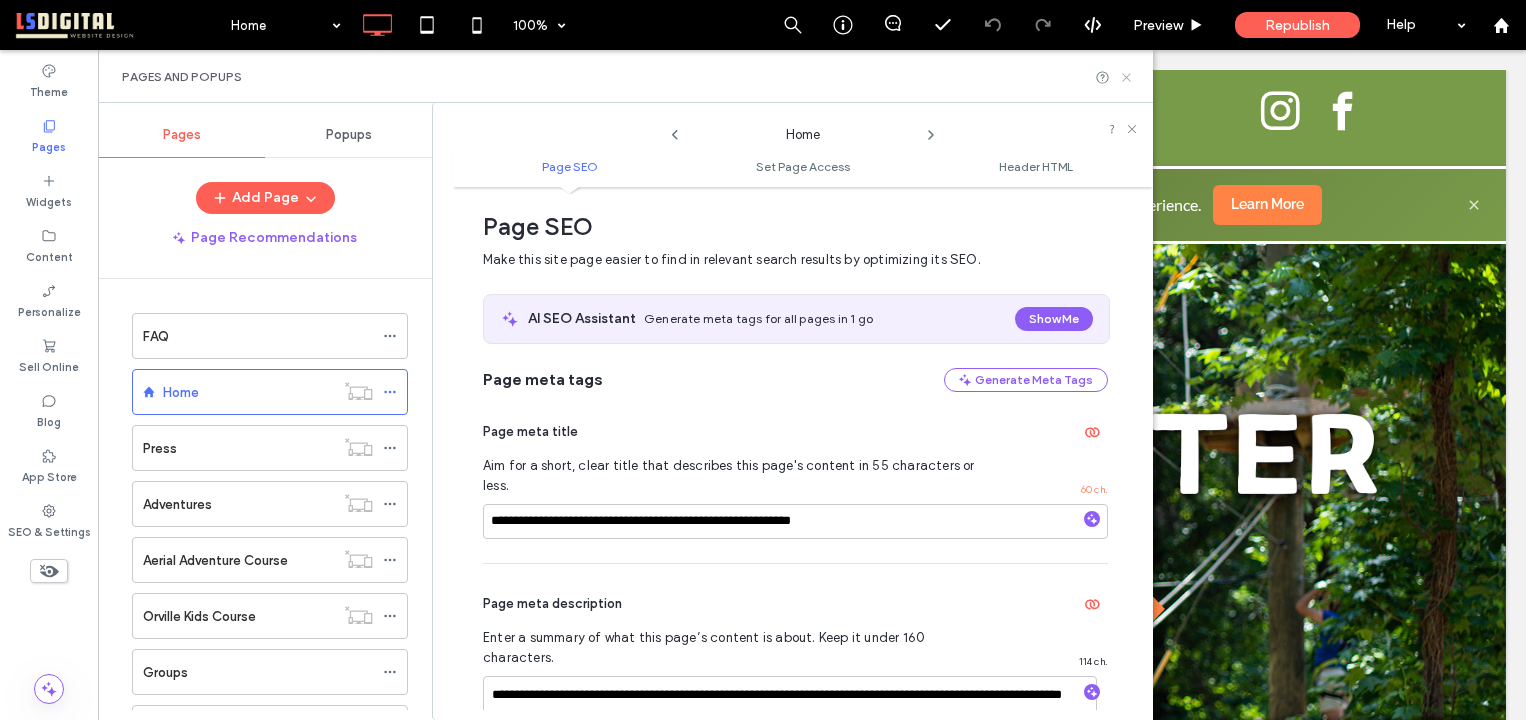 click 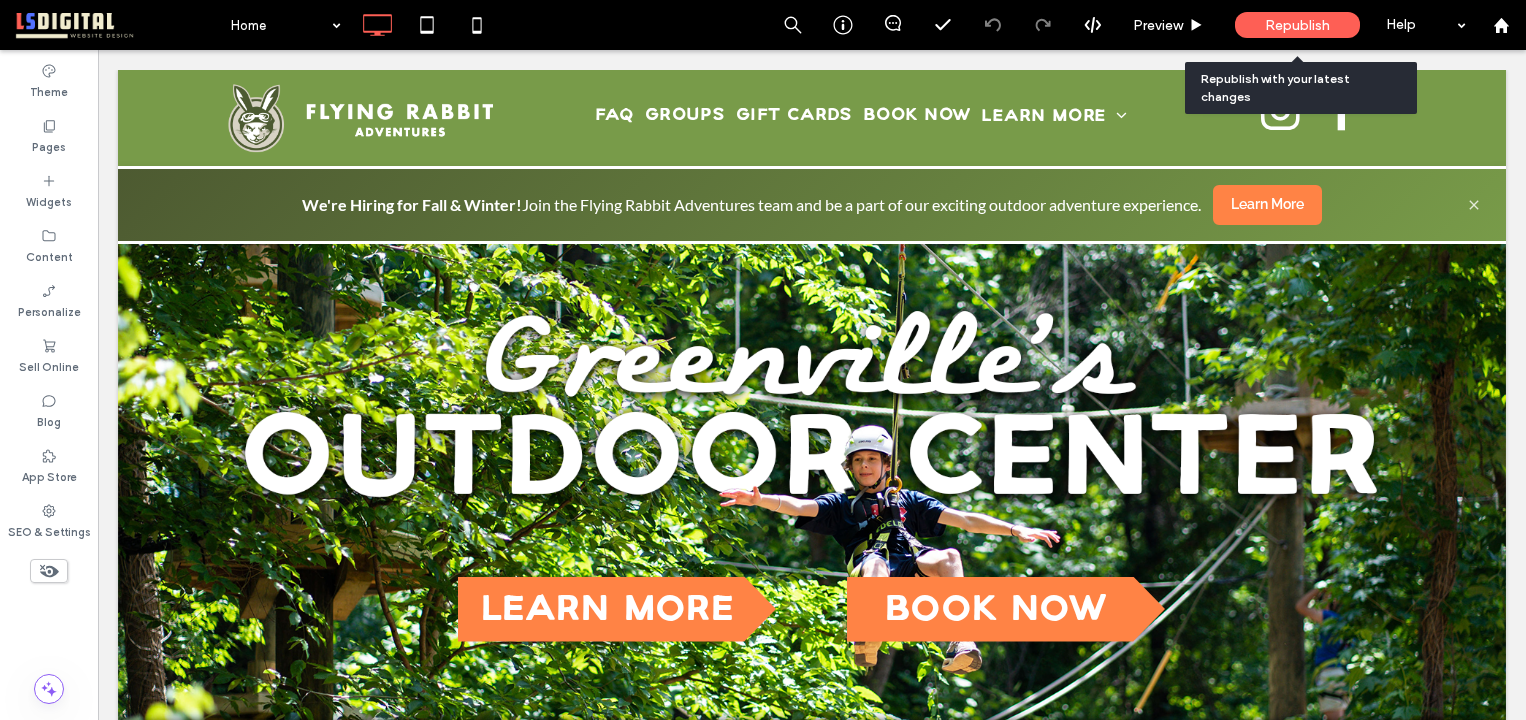 click on "Republish" at bounding box center [1297, 25] 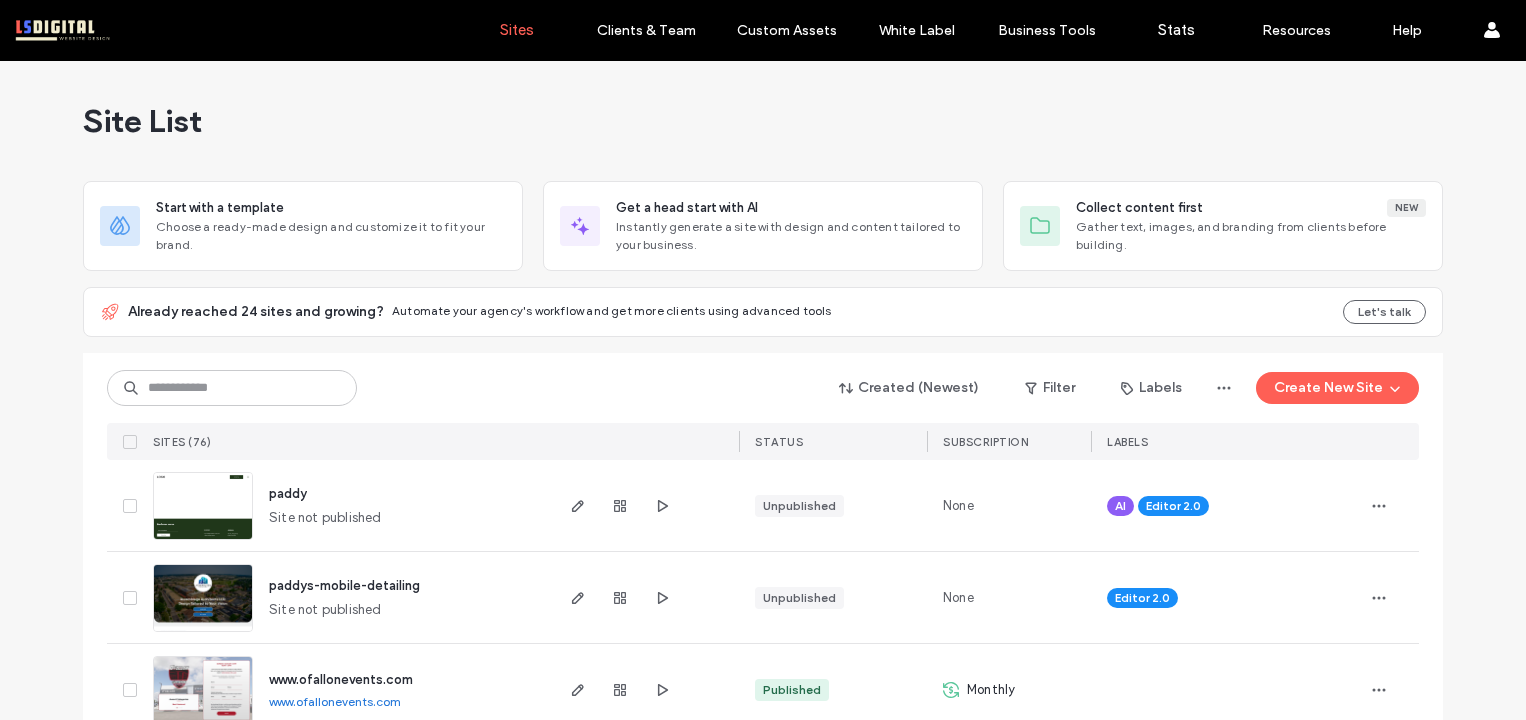scroll, scrollTop: 0, scrollLeft: 0, axis: both 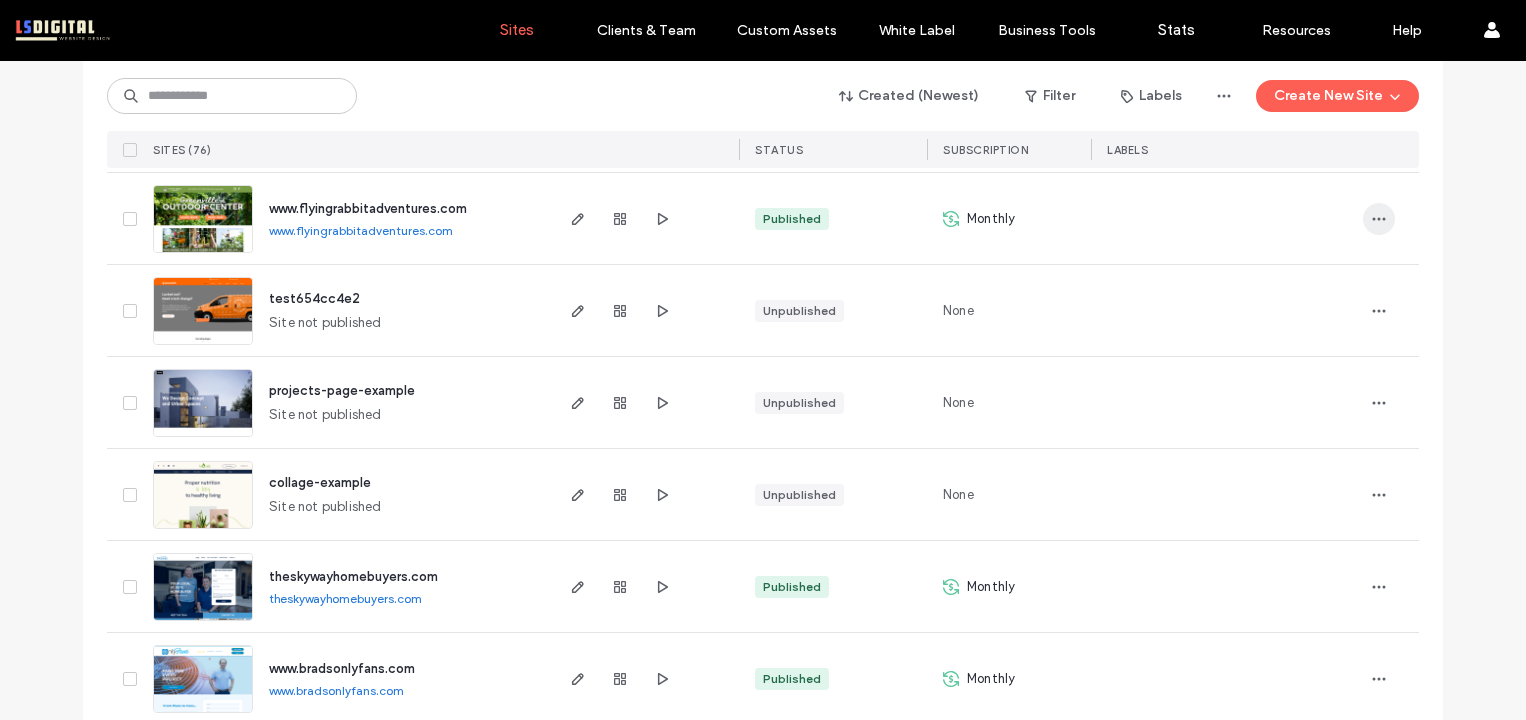click 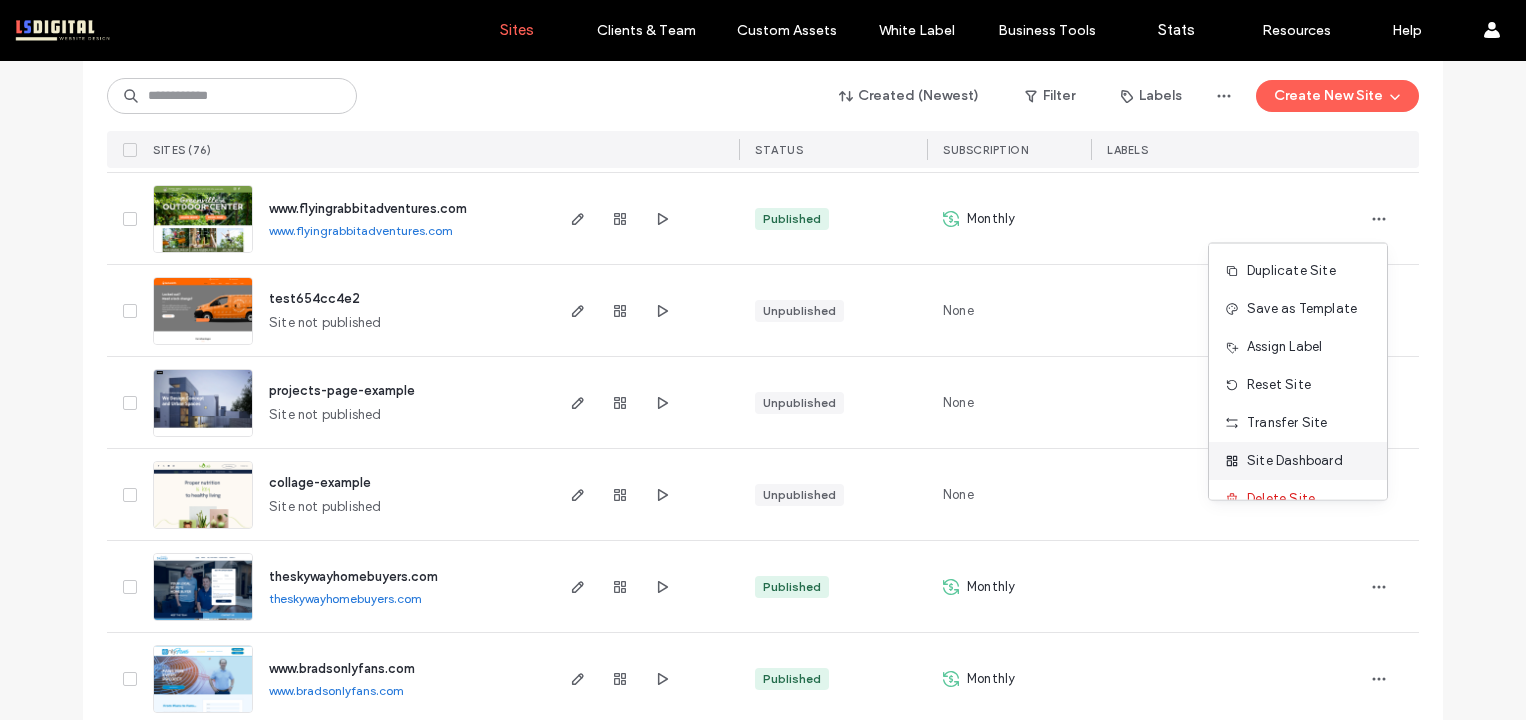 click on "Site Dashboard" at bounding box center [1298, 461] 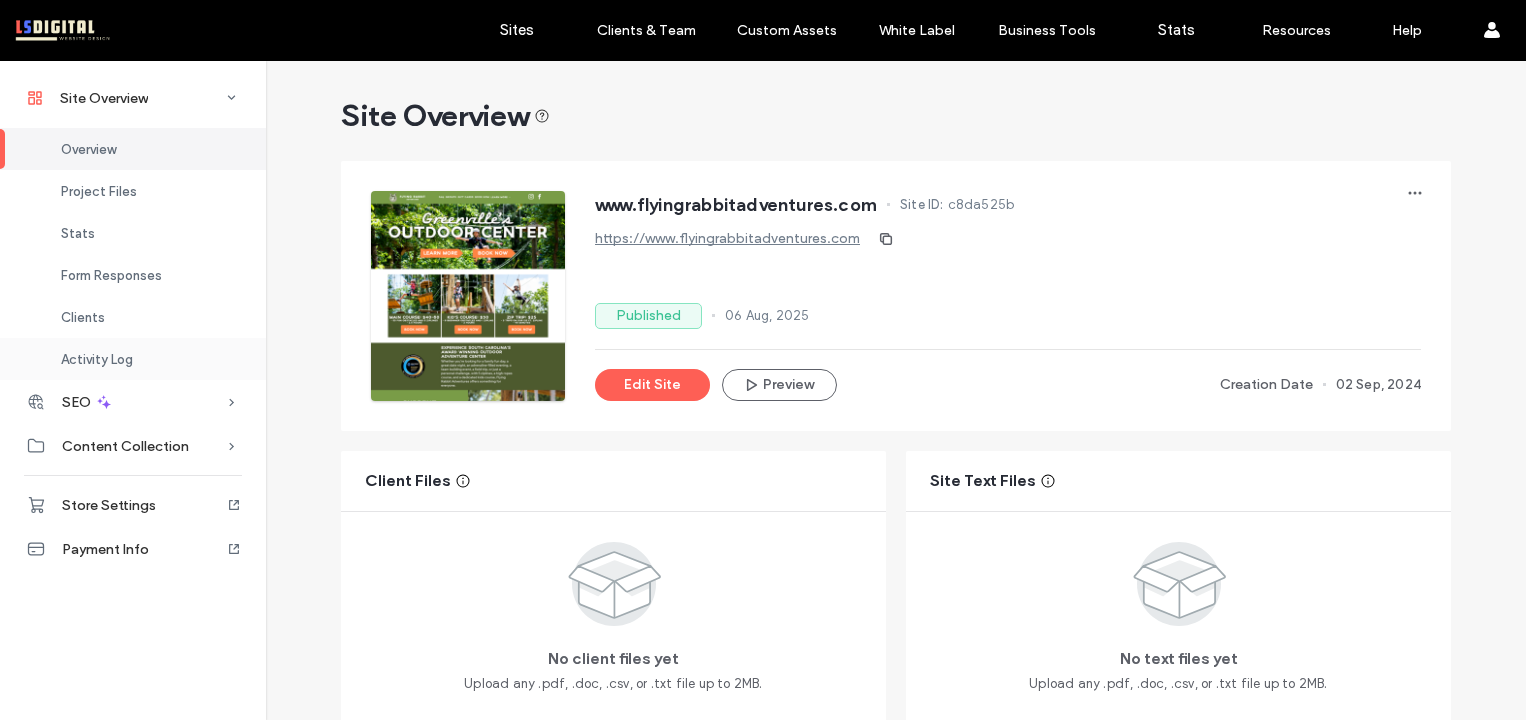 click on "Activity Log" at bounding box center (133, 359) 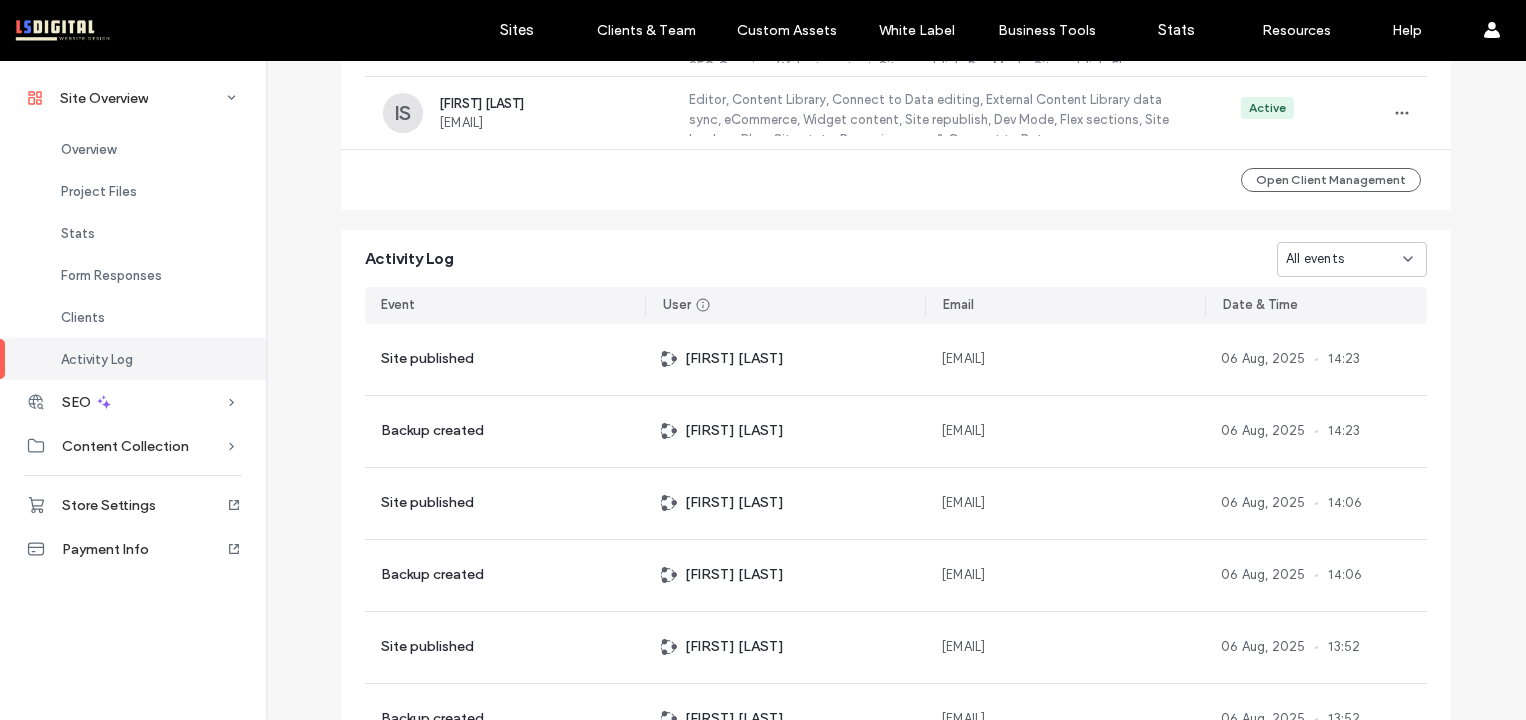 scroll, scrollTop: 1755, scrollLeft: 0, axis: vertical 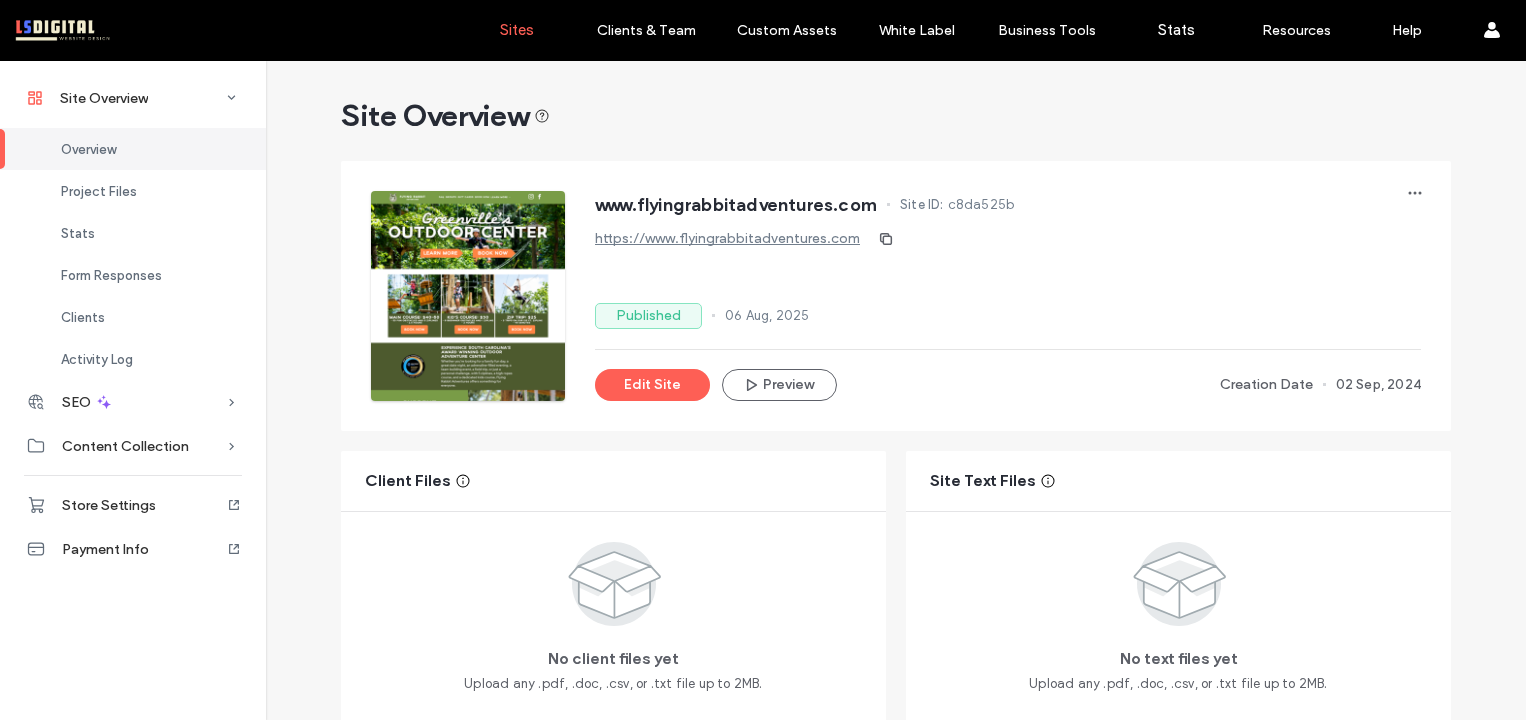 click on "Sites" at bounding box center (517, 30) 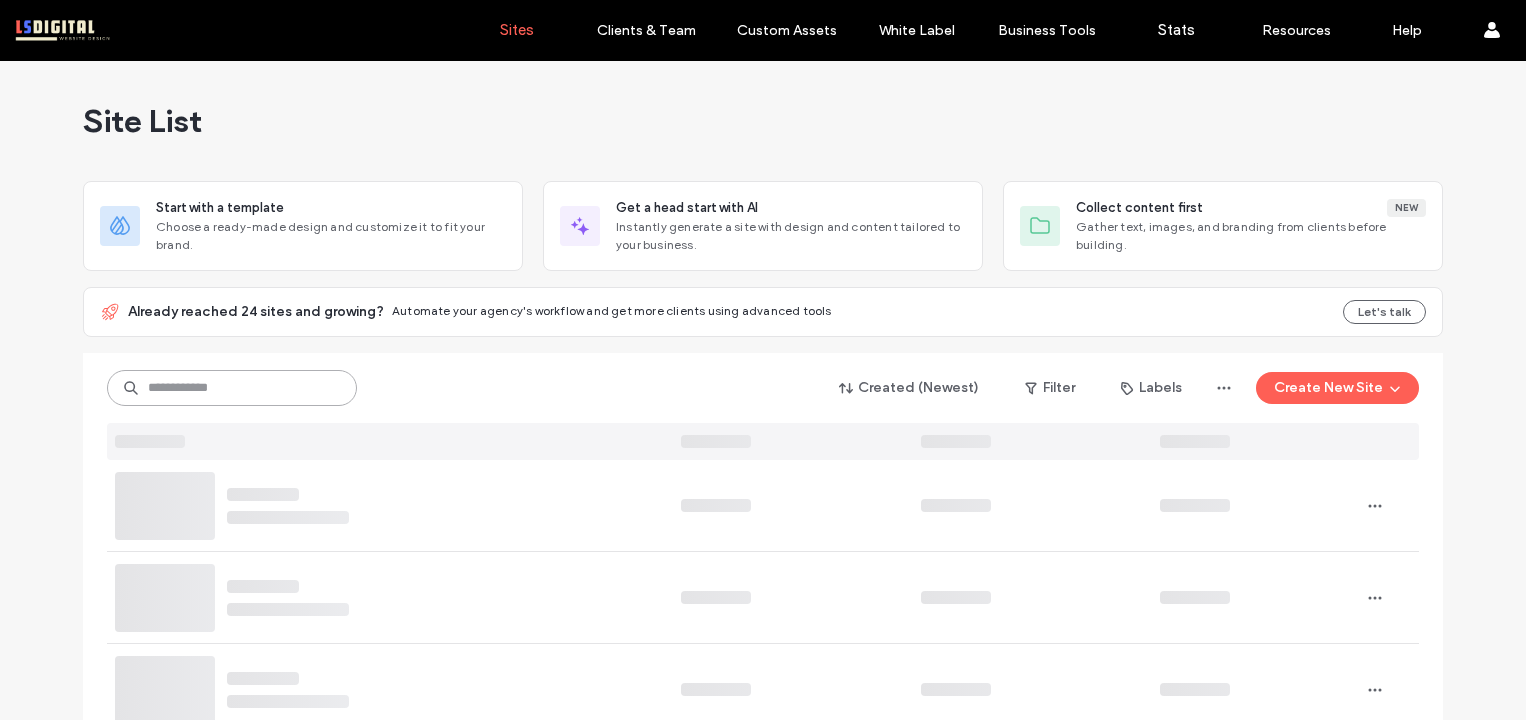 click at bounding box center (232, 388) 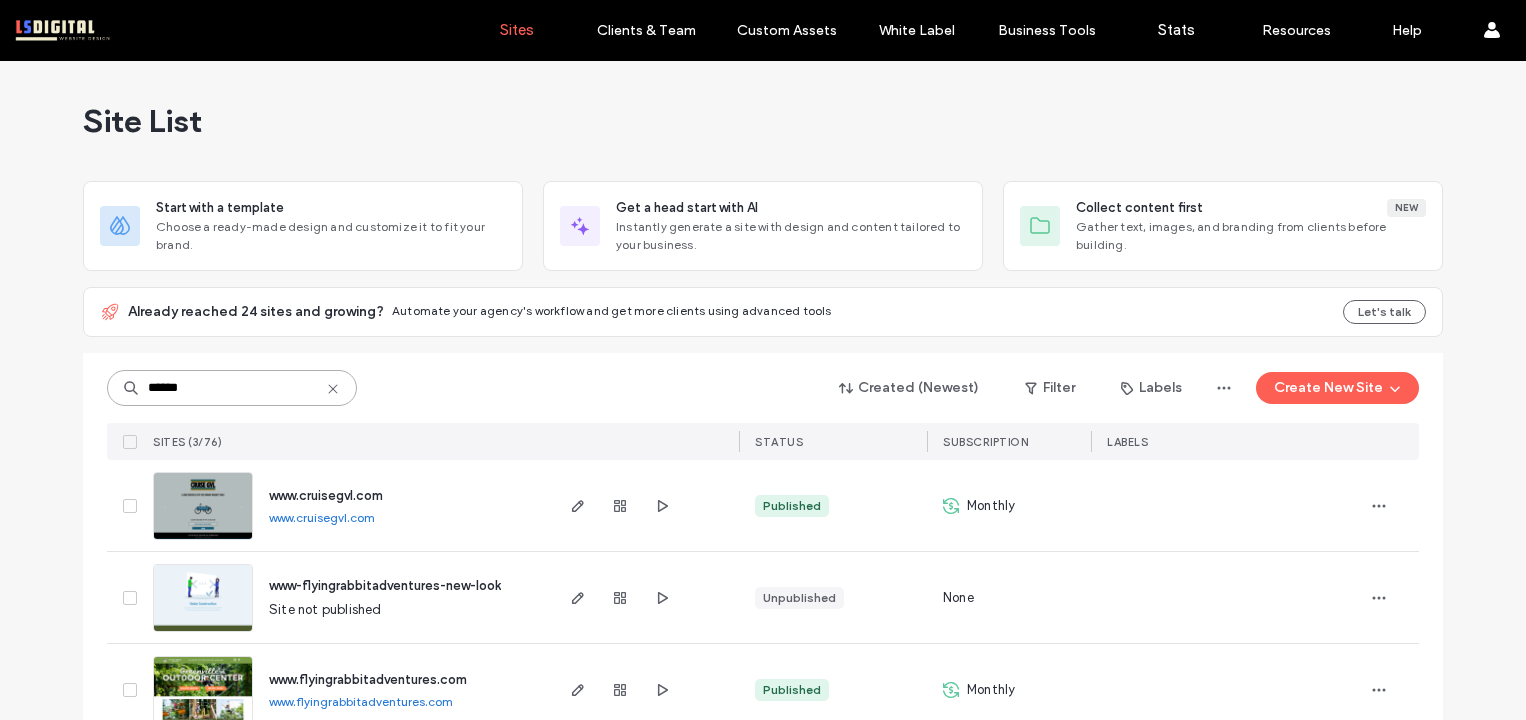 scroll, scrollTop: 40, scrollLeft: 0, axis: vertical 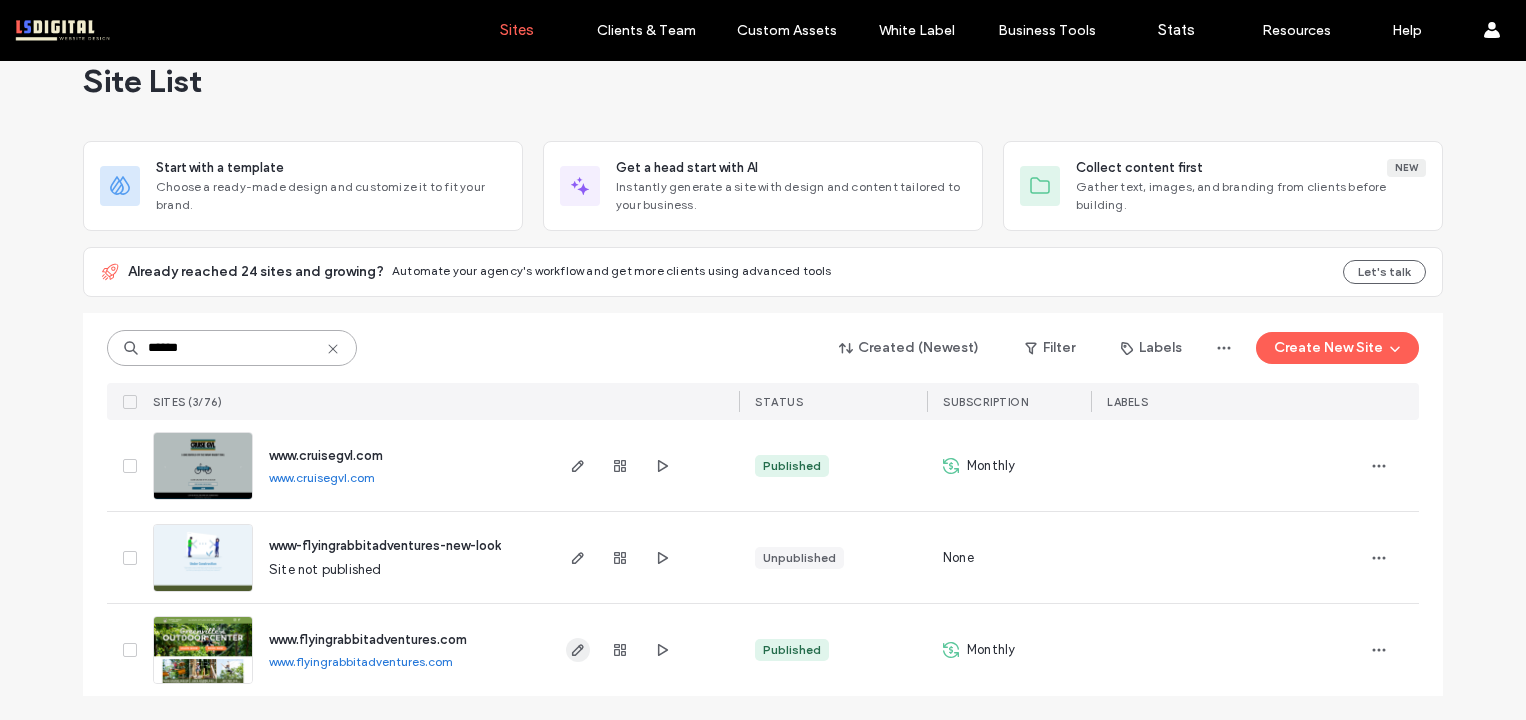 type on "******" 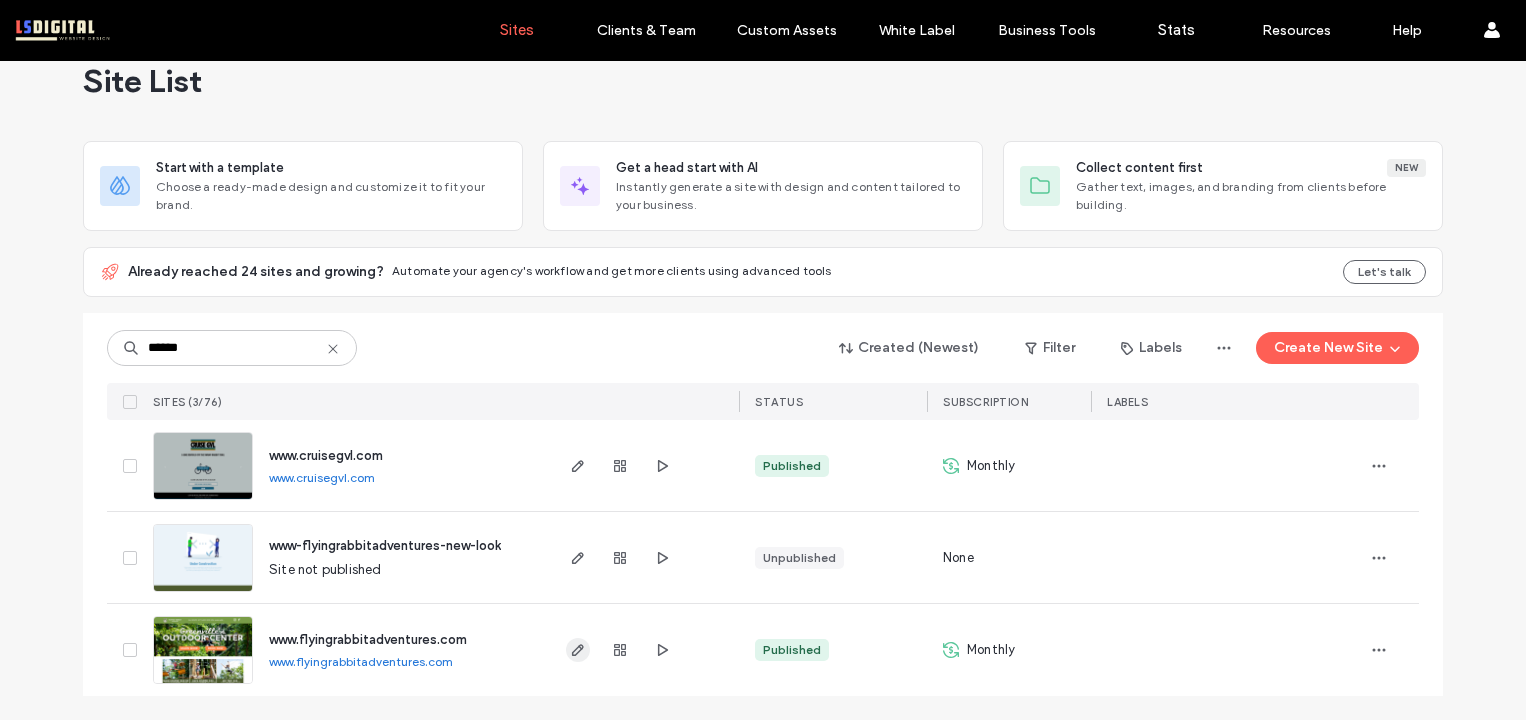 click 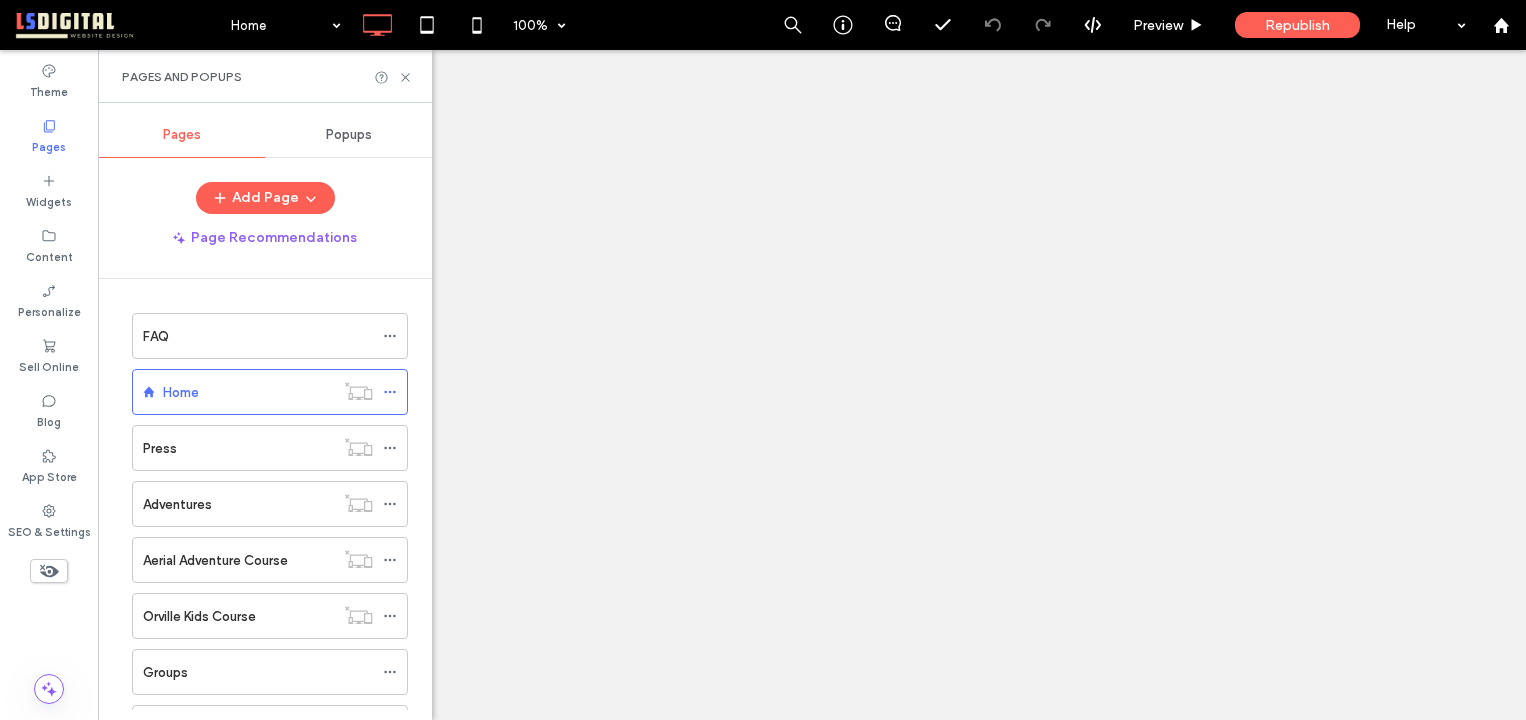 click on "Gallery Test" at bounding box center (238, 1344) 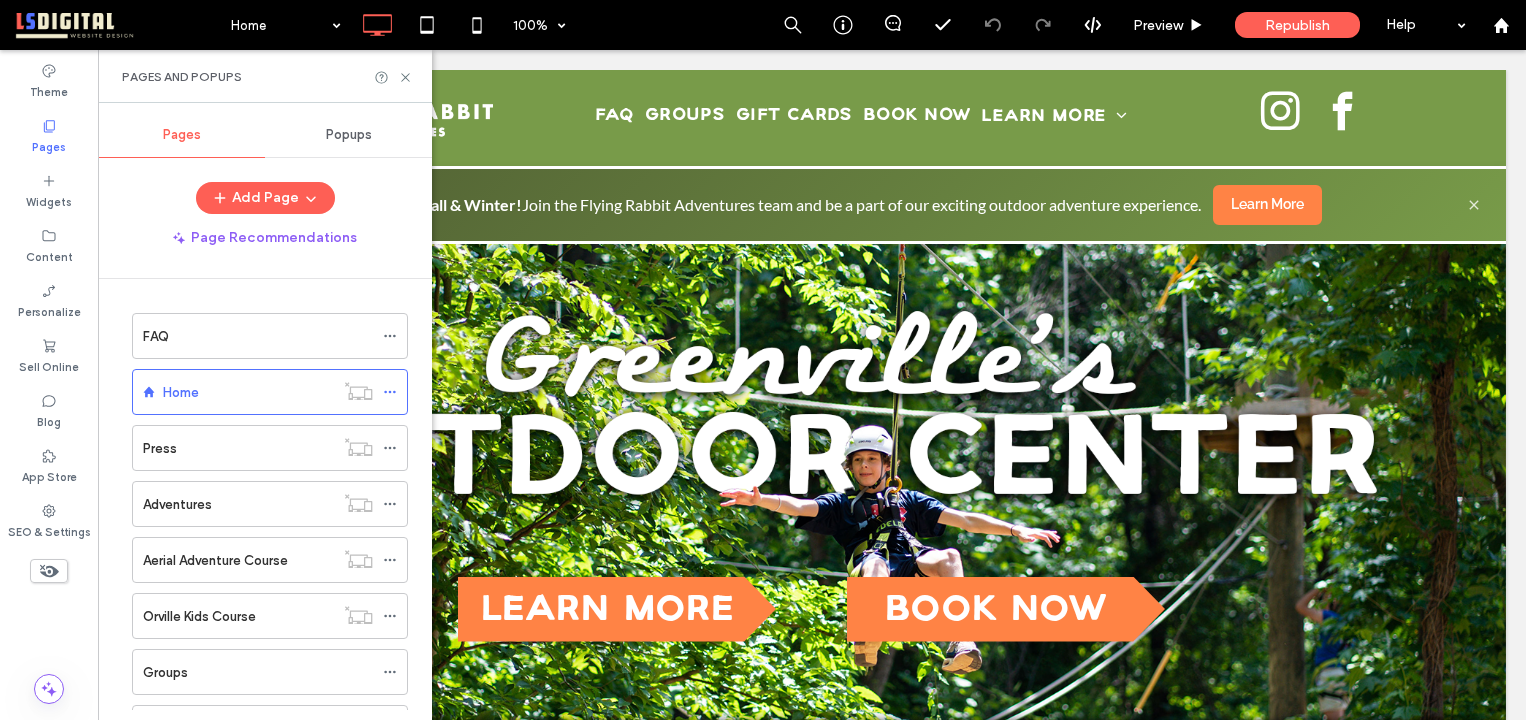 scroll, scrollTop: 707, scrollLeft: 0, axis: vertical 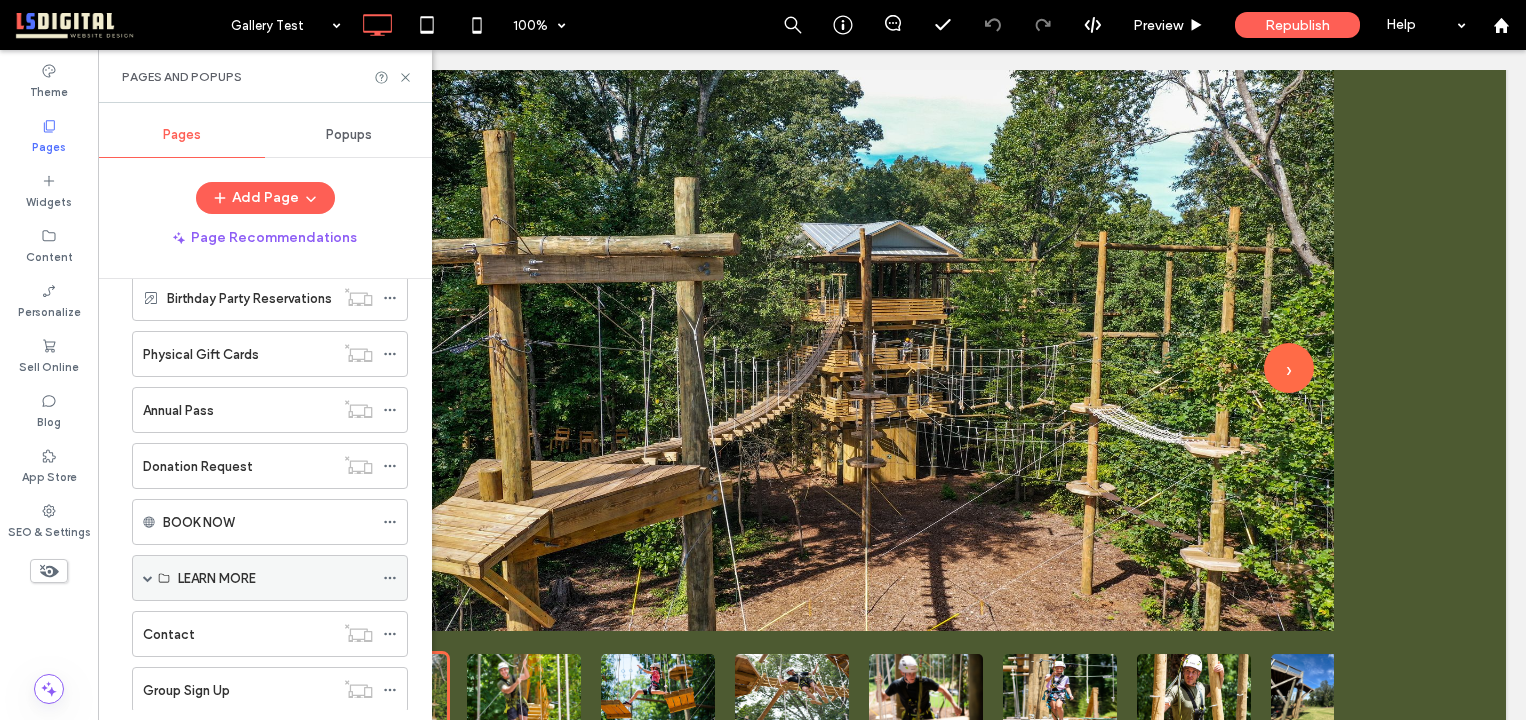click at bounding box center [148, 578] 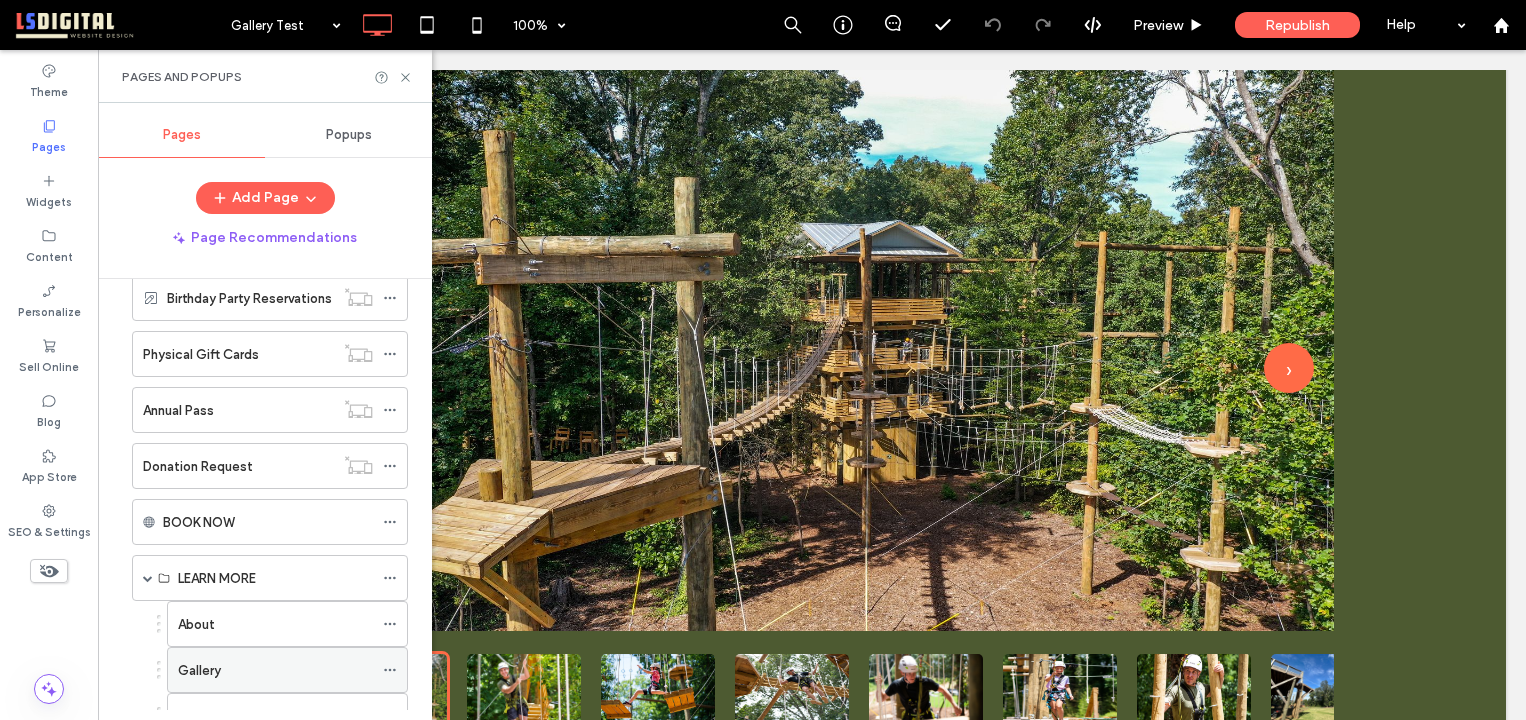 click on "Gallery" at bounding box center (275, 670) 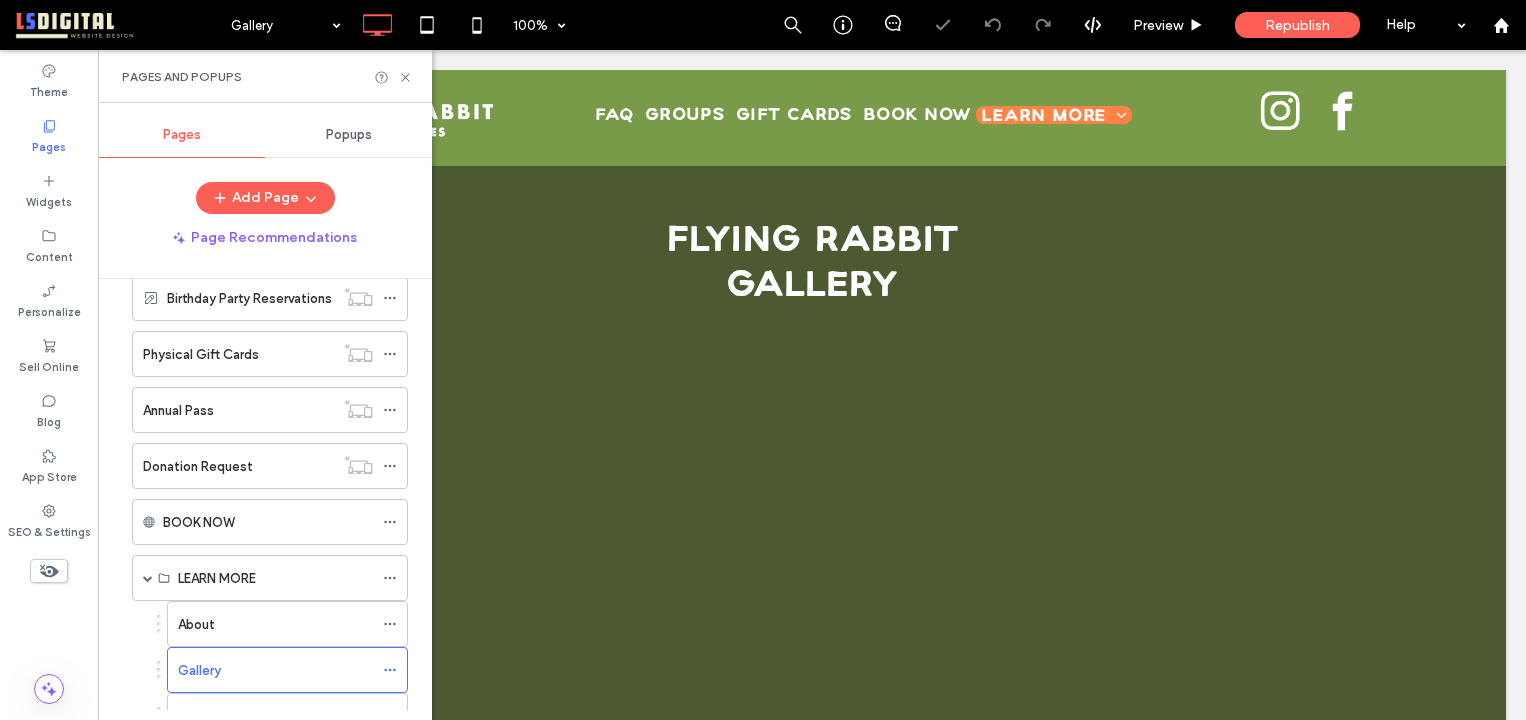scroll, scrollTop: 0, scrollLeft: 0, axis: both 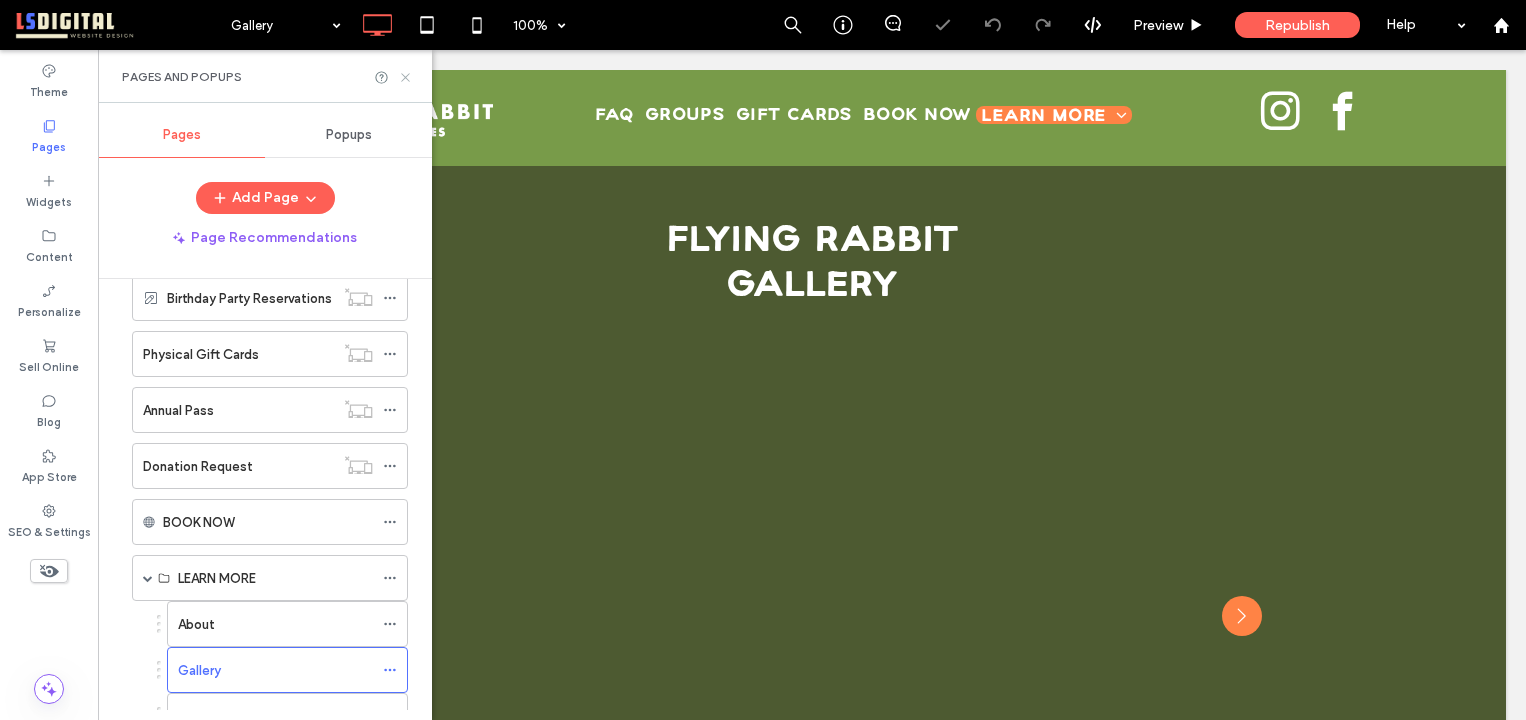 click 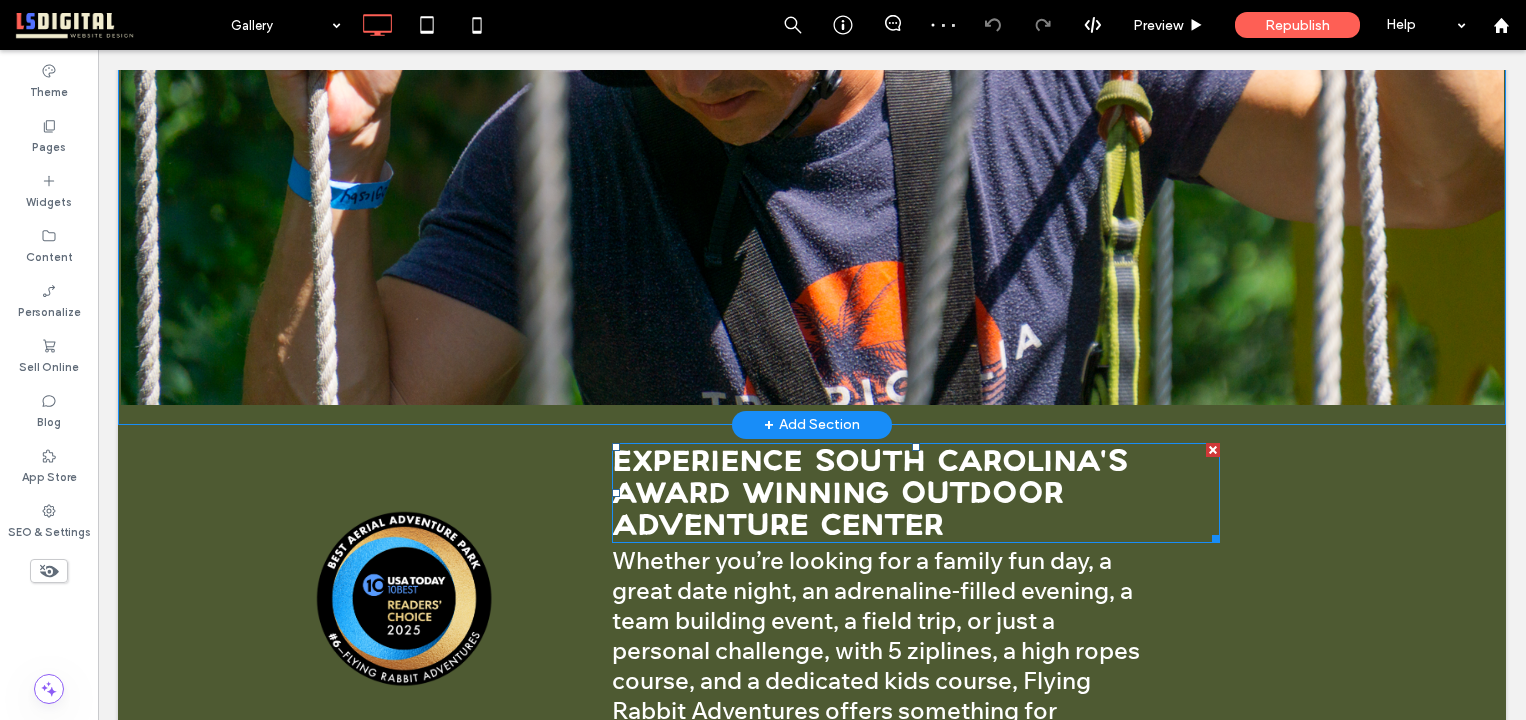 scroll, scrollTop: 1164, scrollLeft: 0, axis: vertical 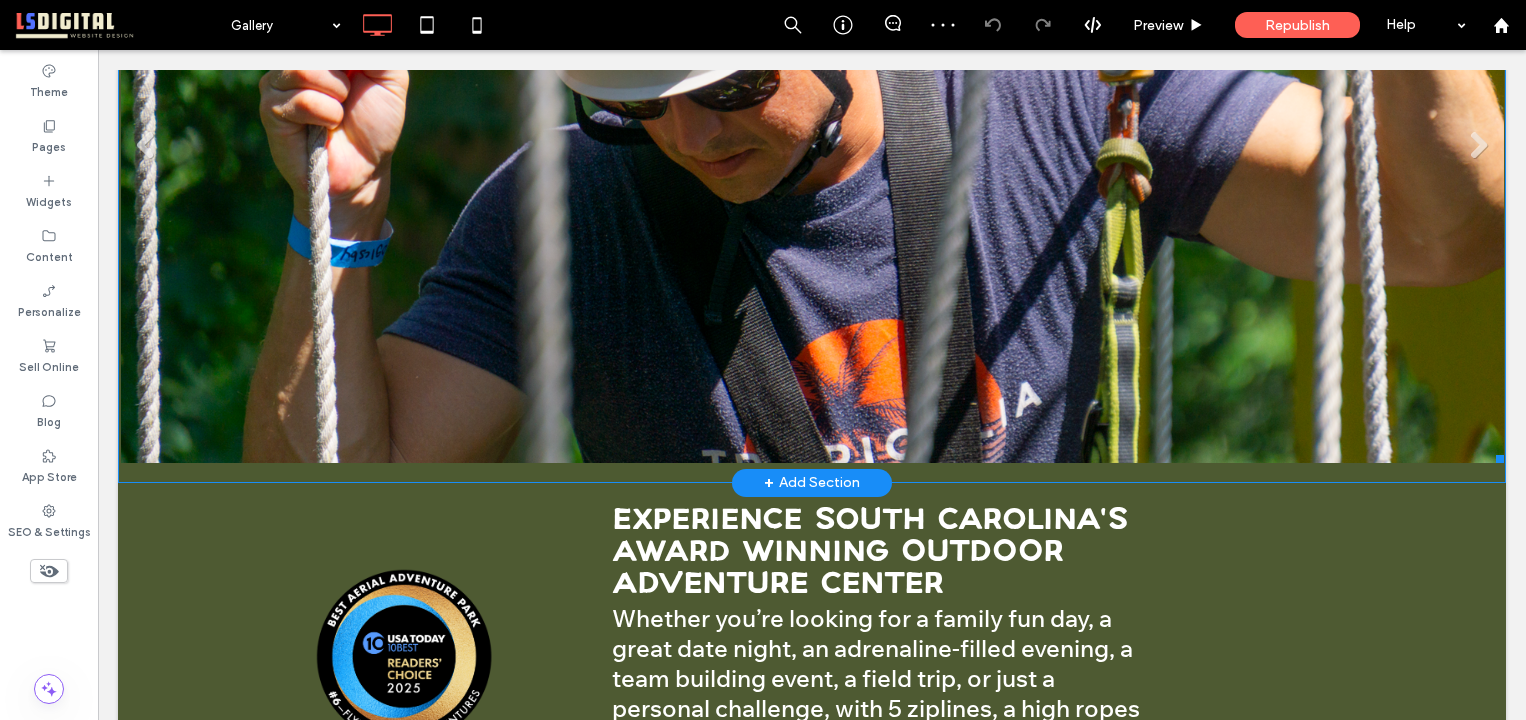 click on "Slide title
Write your caption here
Button" at bounding box center (812, 153) 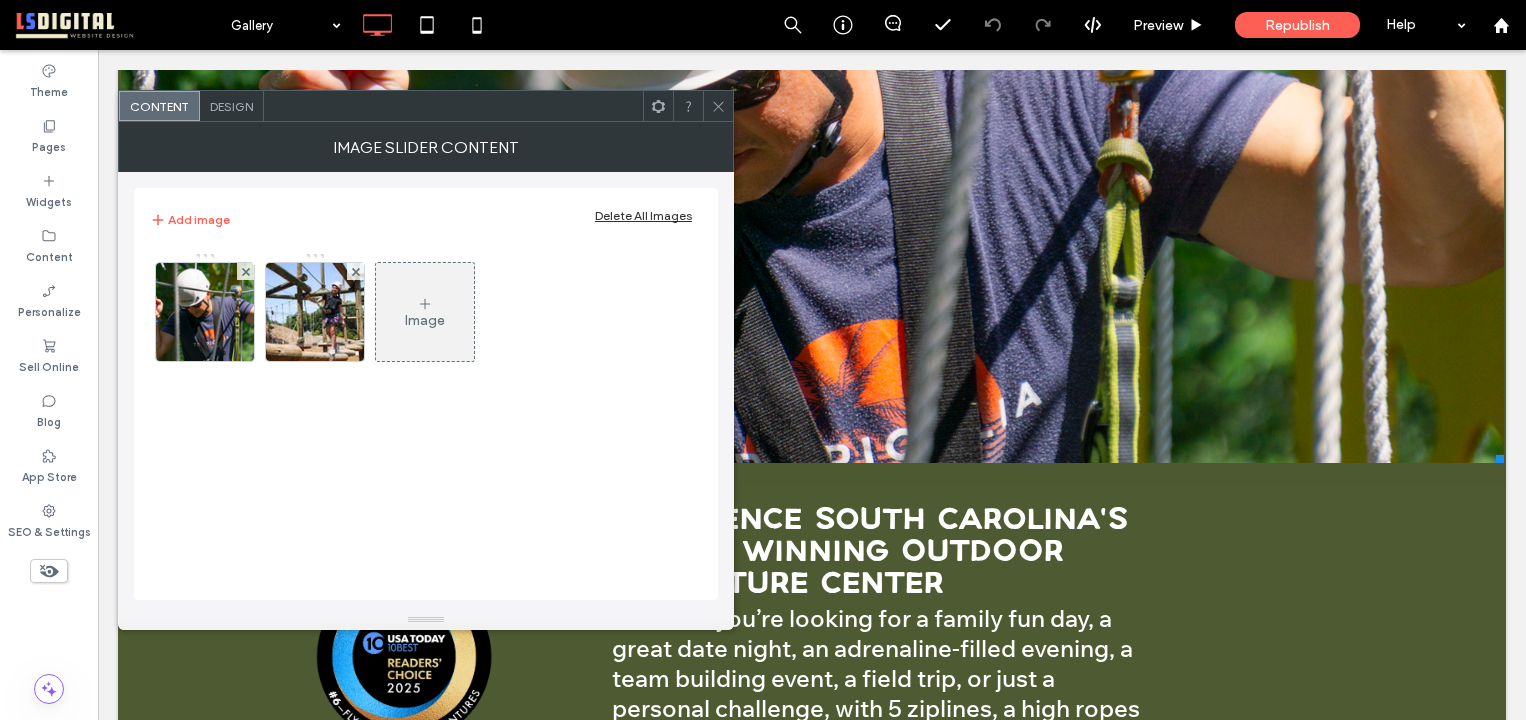 click 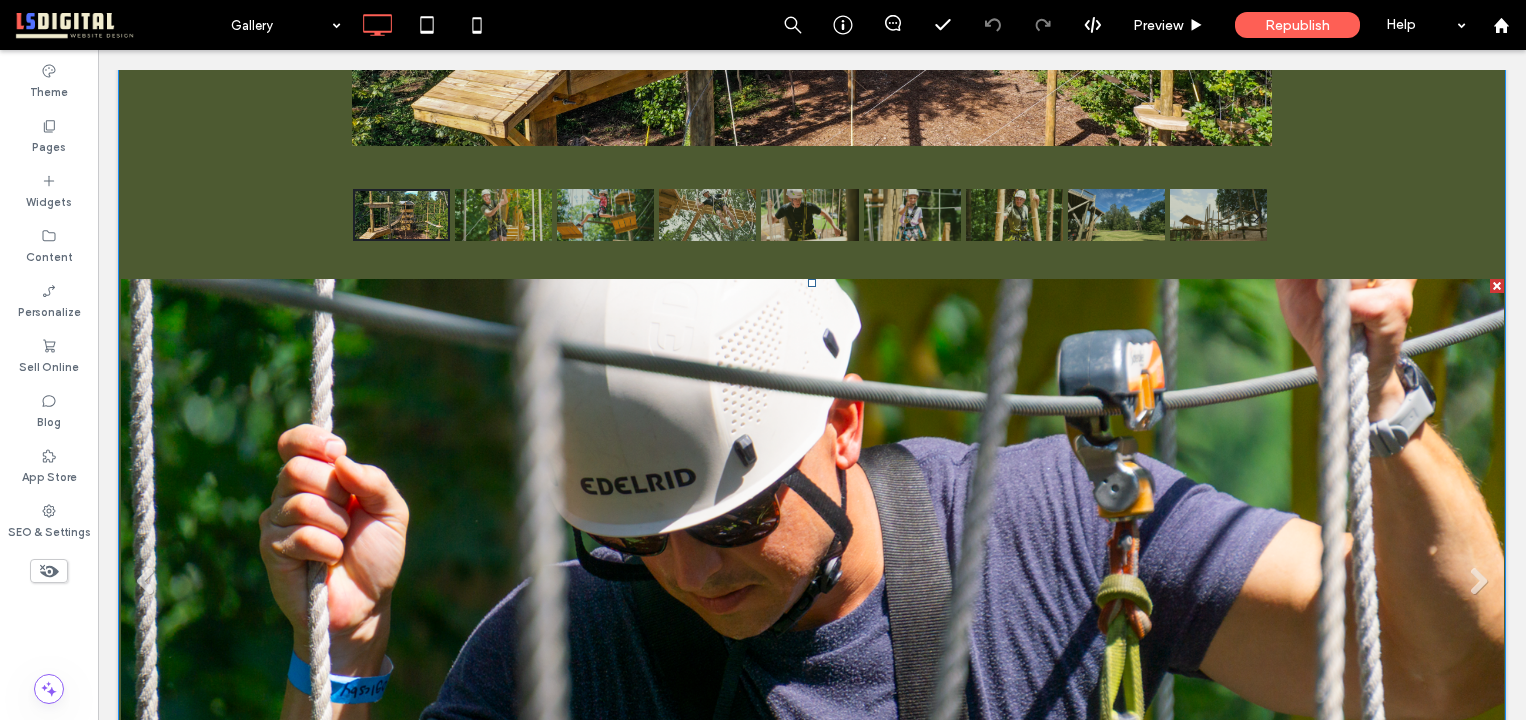 scroll, scrollTop: 830, scrollLeft: 0, axis: vertical 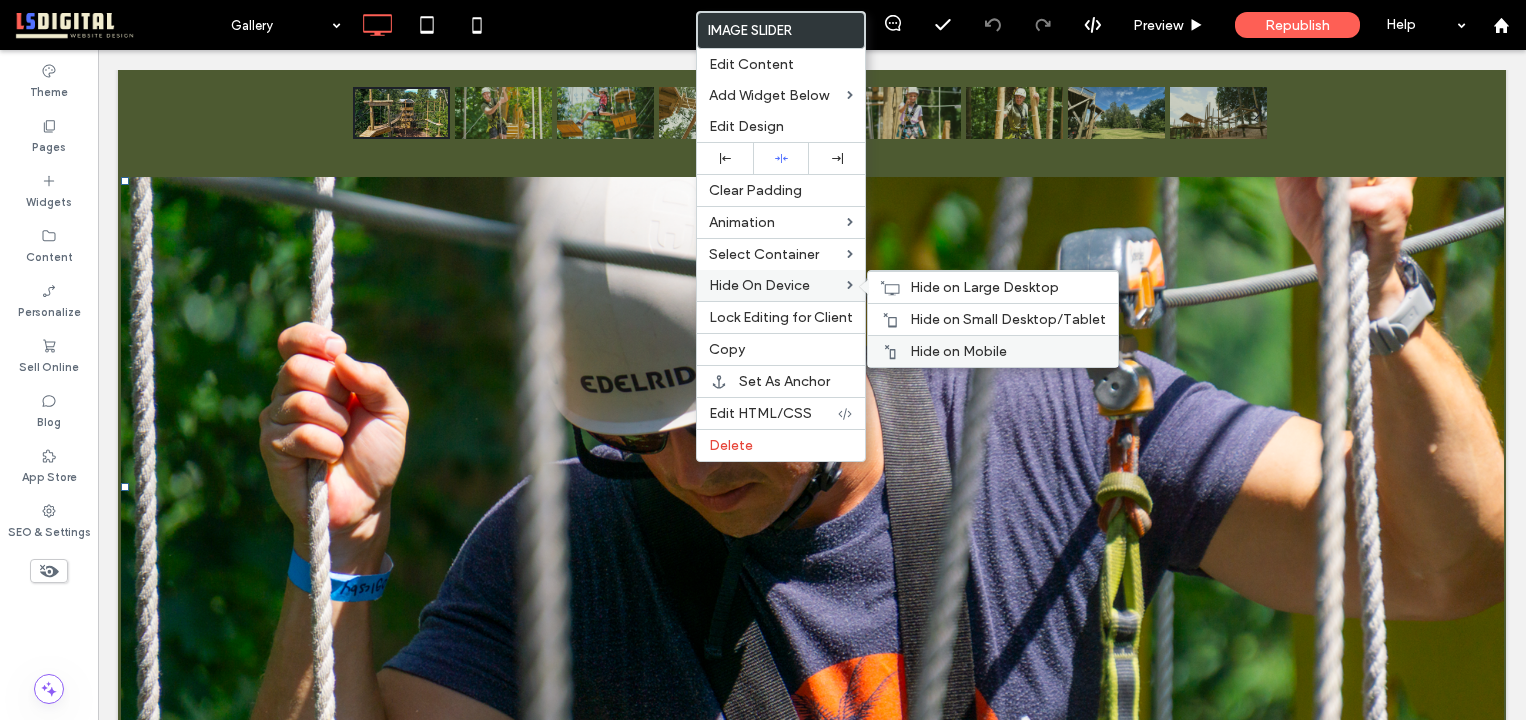 click on "Hide on Mobile" at bounding box center (958, 351) 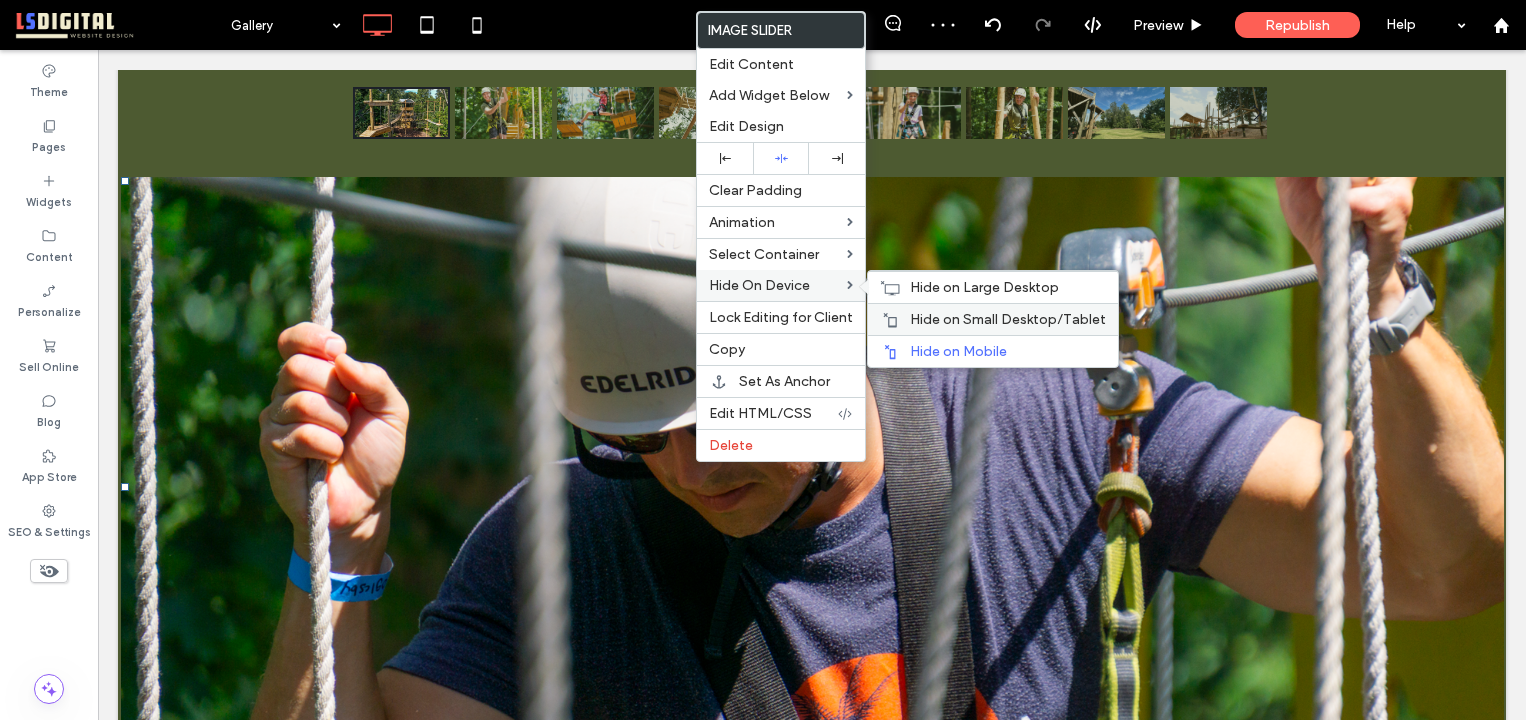 click on "Hide on Small Desktop/Tablet" at bounding box center (1008, 319) 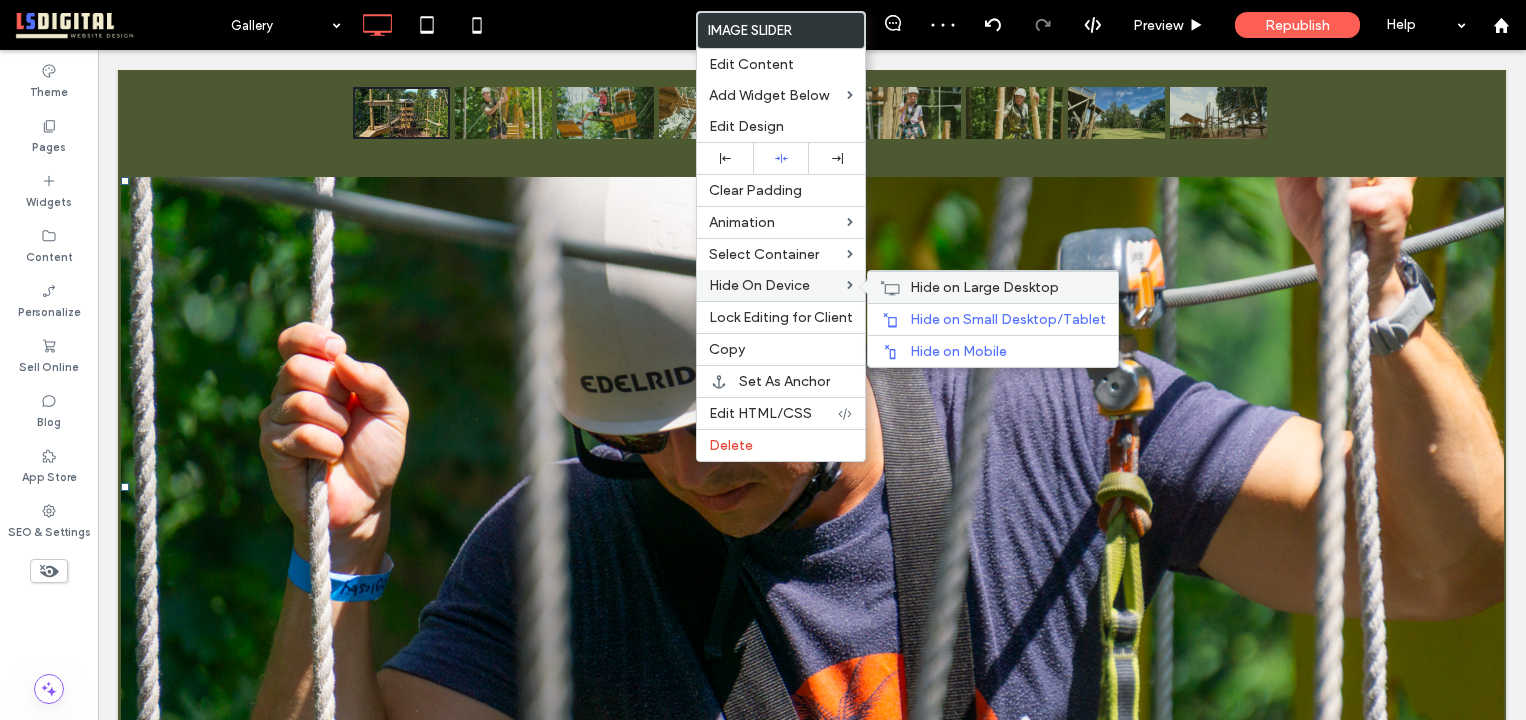 click on "Hide on Large Desktop" at bounding box center [984, 287] 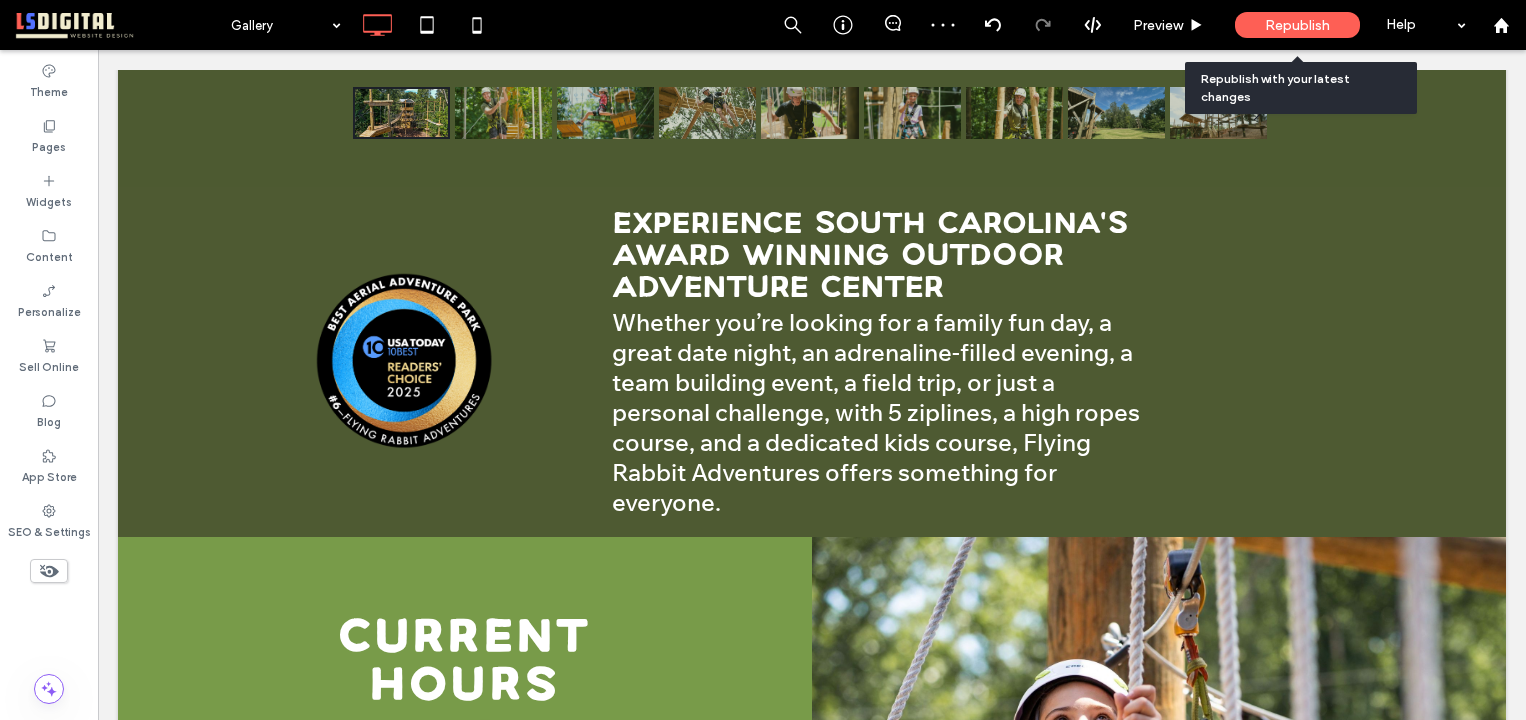 click on "Republish" at bounding box center [1297, 25] 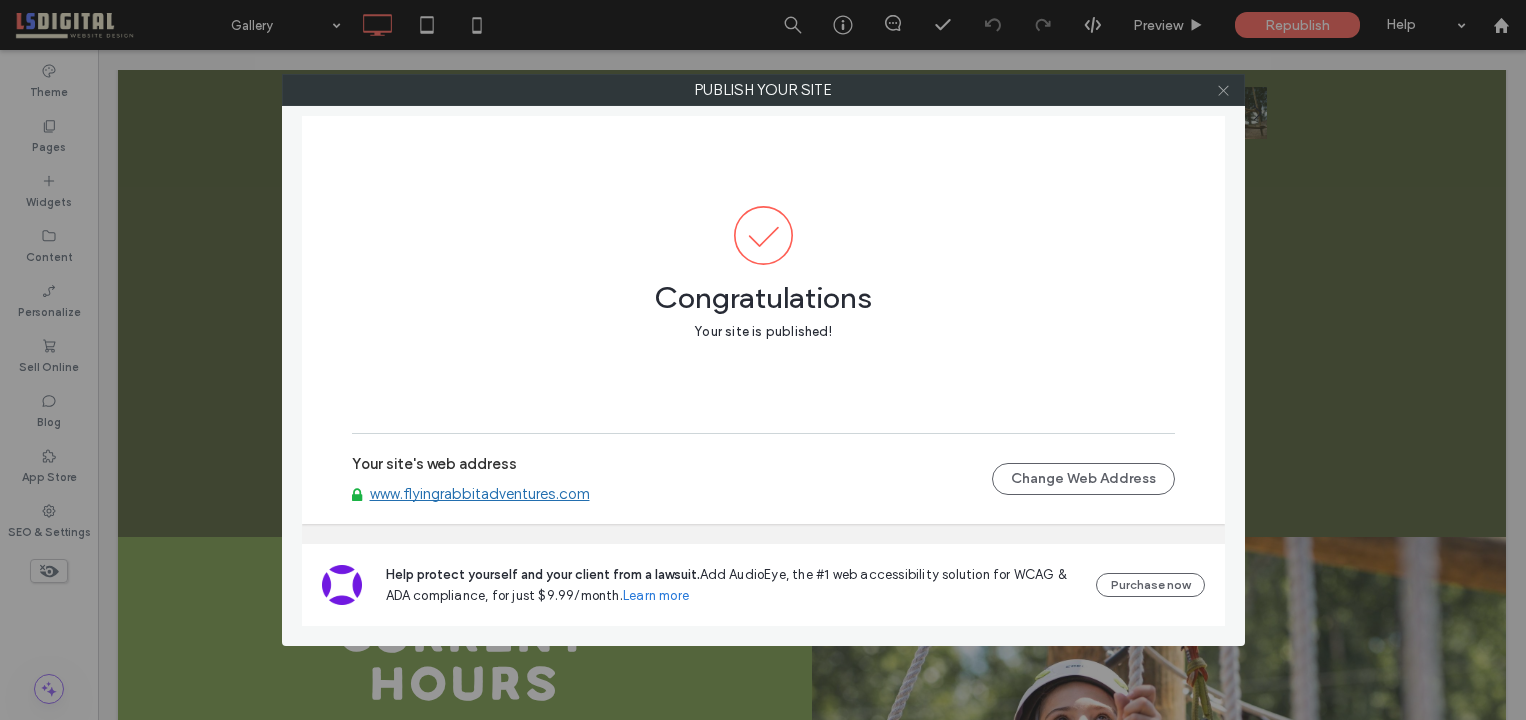 click 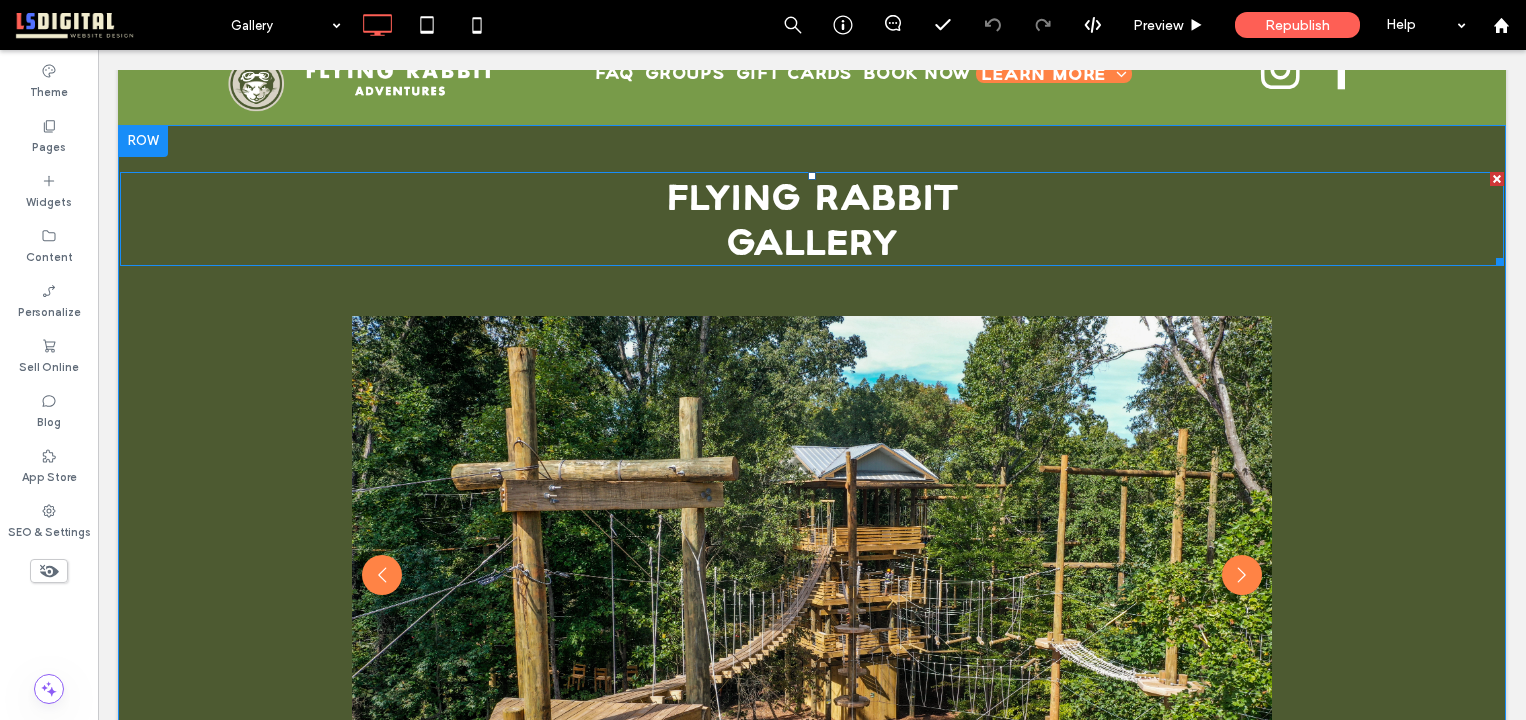 scroll, scrollTop: 0, scrollLeft: 0, axis: both 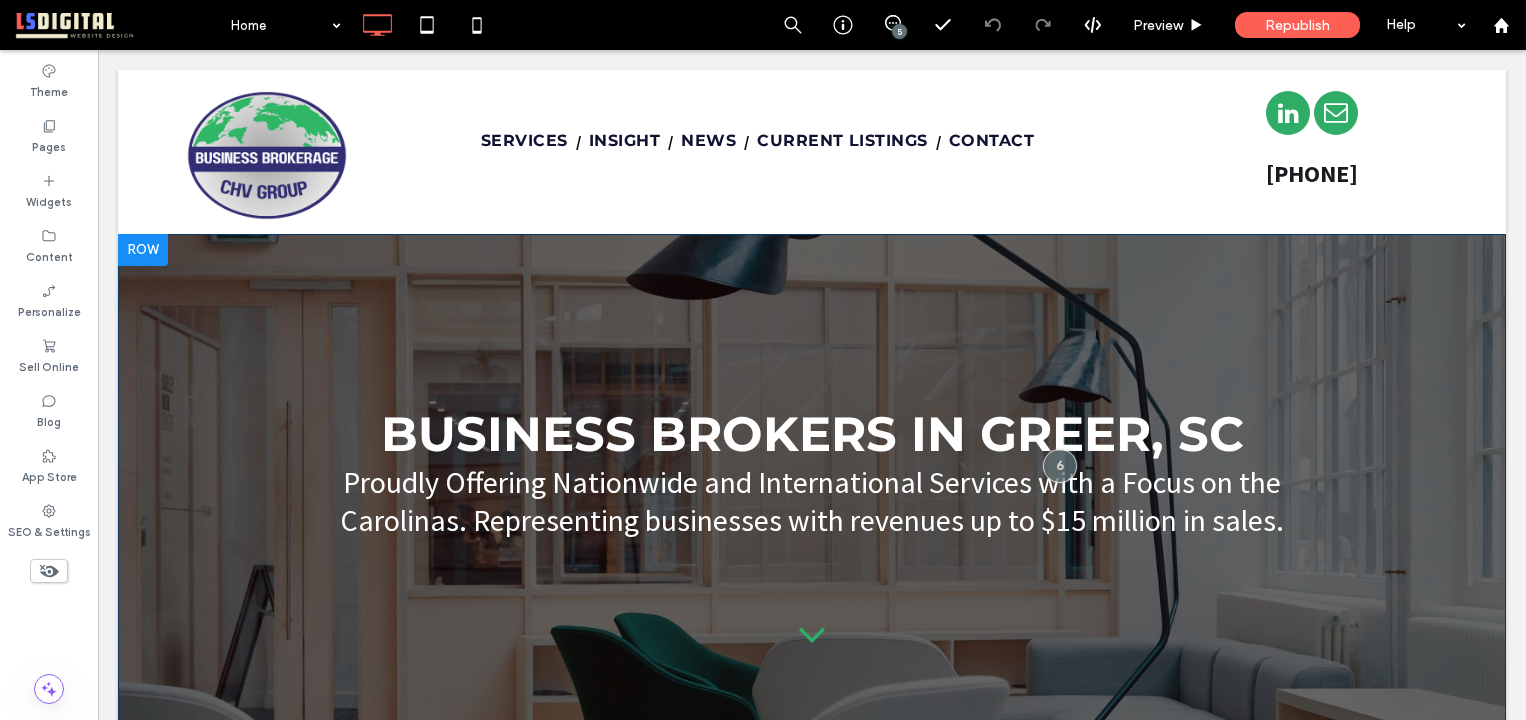 click on "BUSINESS BROKERS IN [CITY], [STATE]
Proudly Offering Nationwide and International Services with a Focus on the Carolinas. Representing businesses with revenues up to $15 million in sales.
Button
Previous Next
Click To Paste
Row + Add Section" at bounding box center (812, 530) 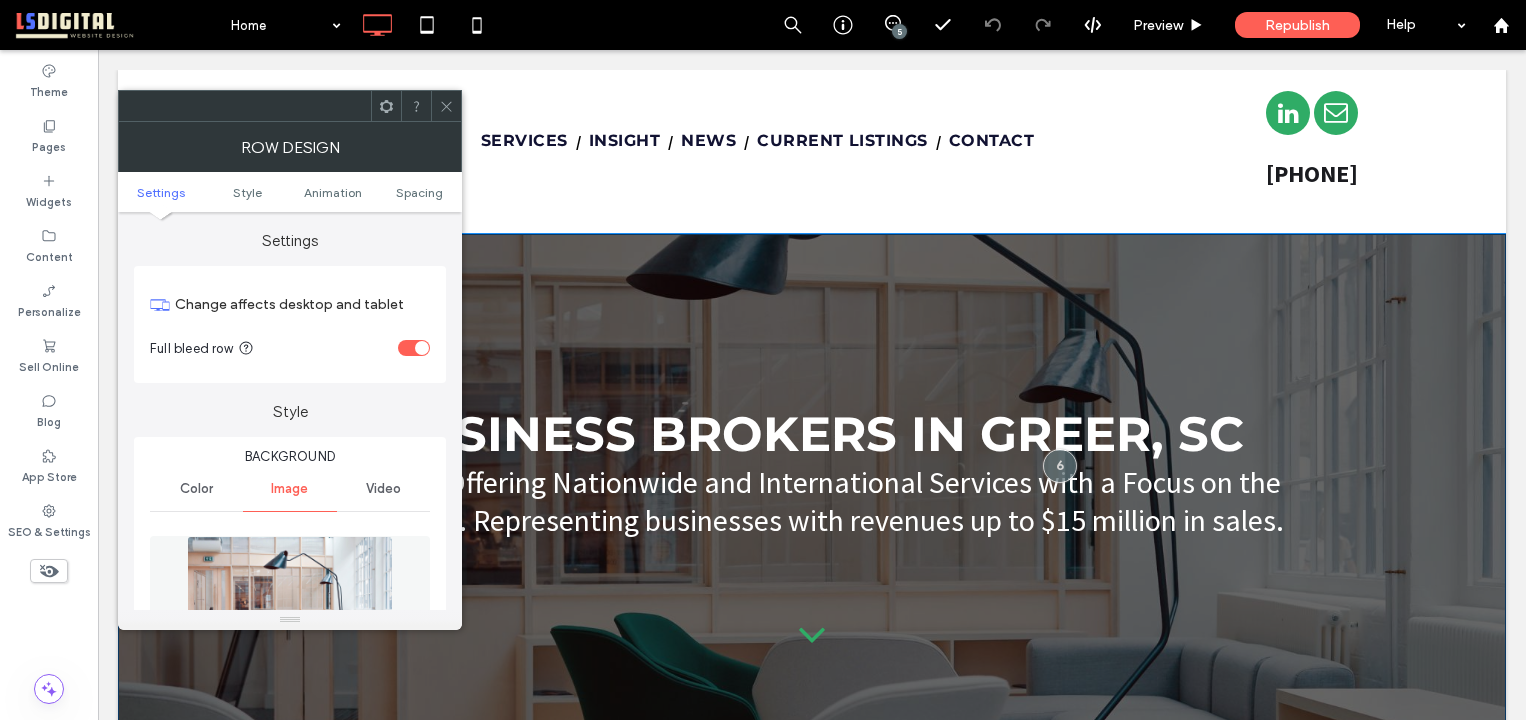 scroll, scrollTop: 177, scrollLeft: 0, axis: vertical 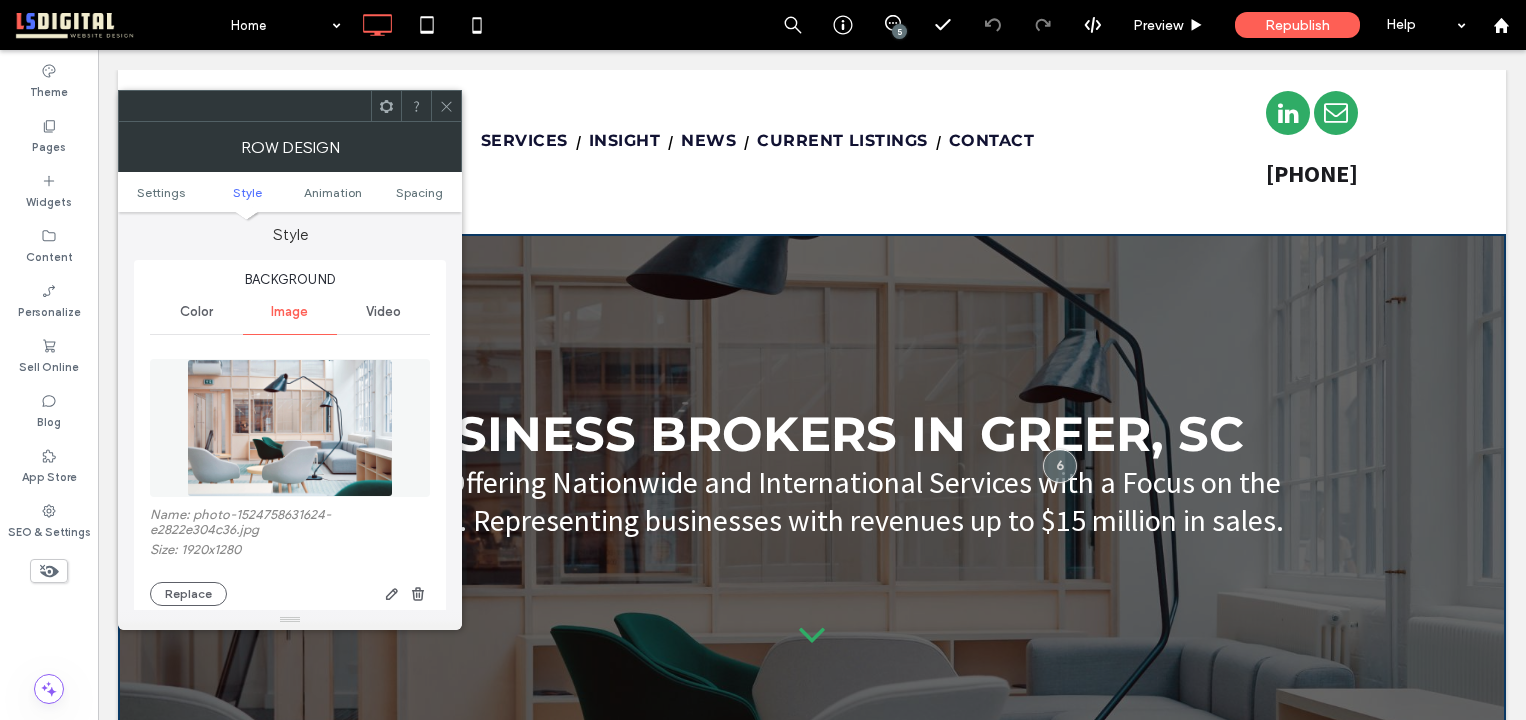 click 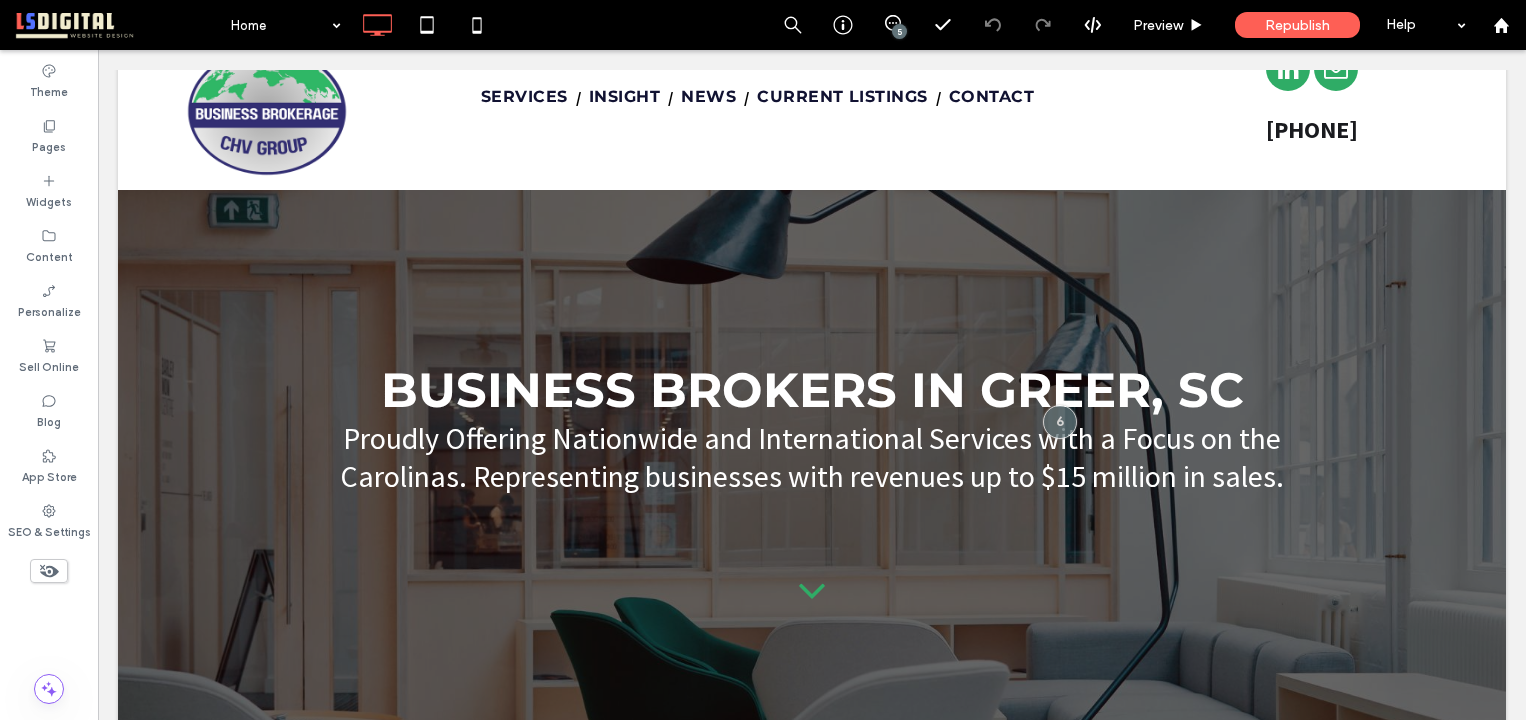 scroll, scrollTop: 0, scrollLeft: 0, axis: both 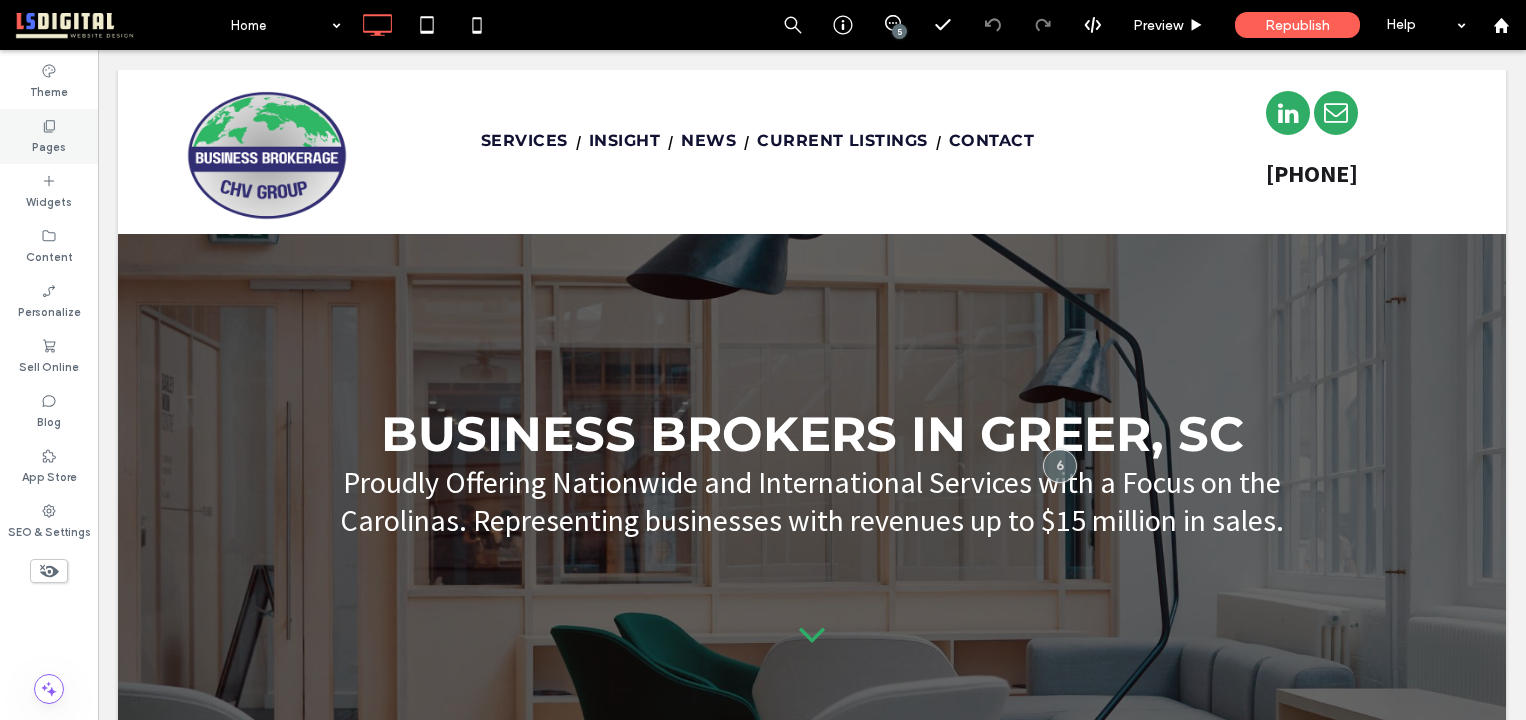 click on "Pages" at bounding box center (49, 145) 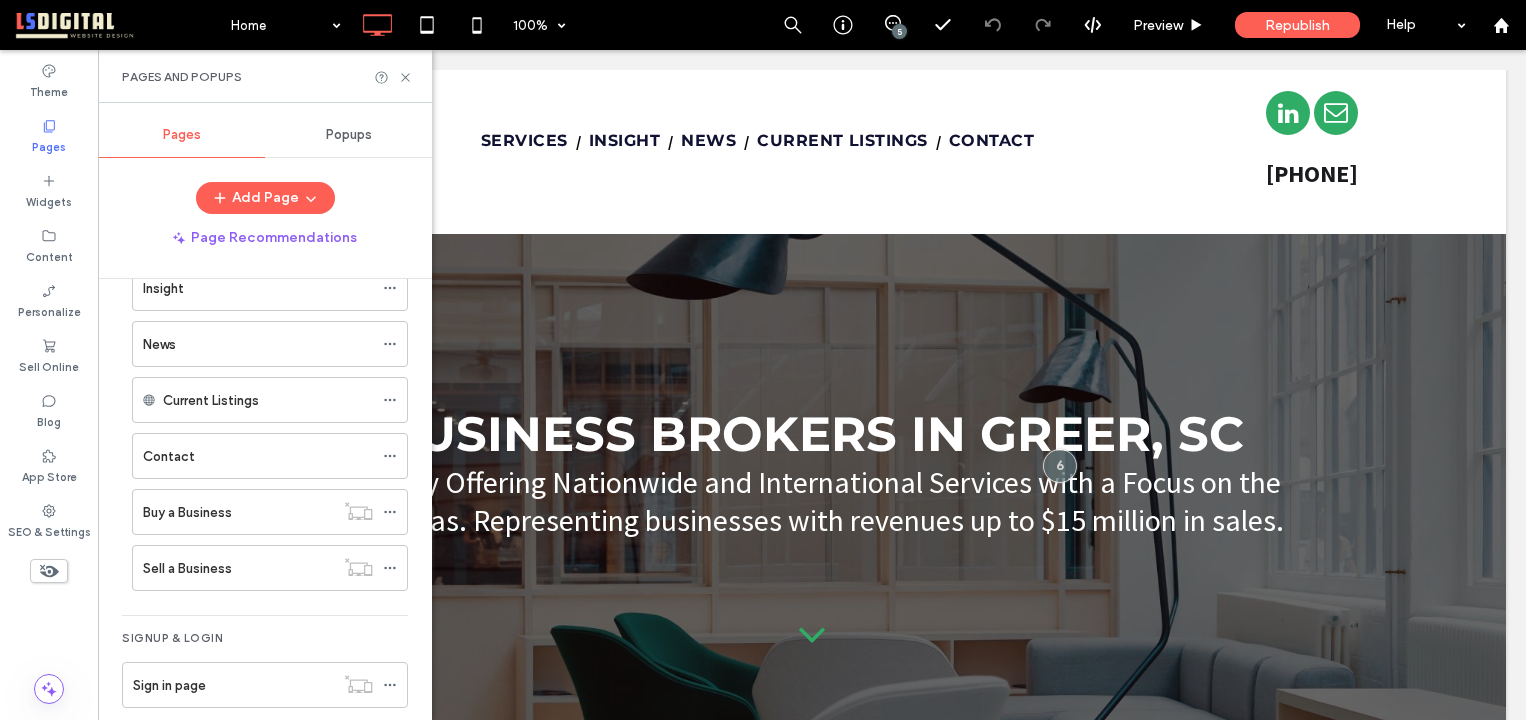 scroll, scrollTop: 161, scrollLeft: 0, axis: vertical 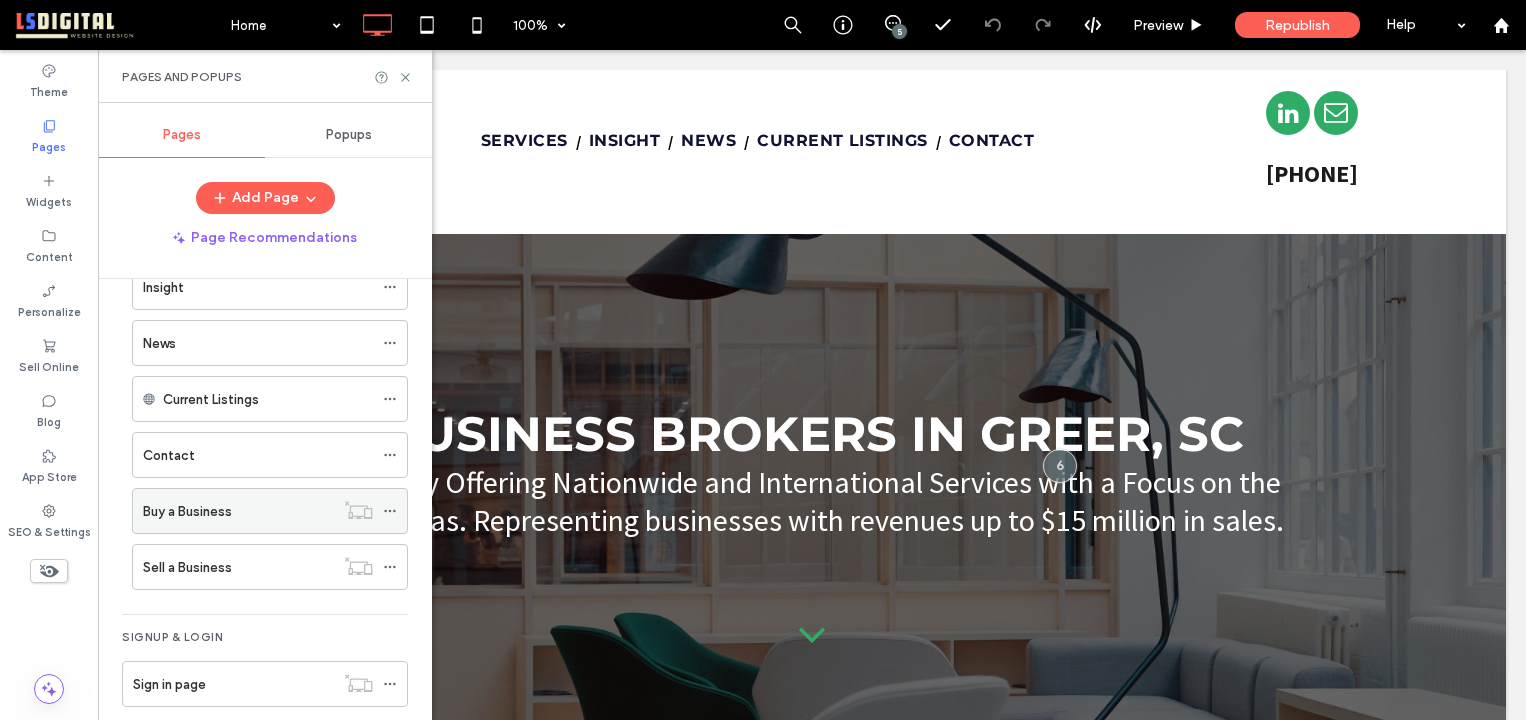 click on "Buy a Business" at bounding box center [238, 511] 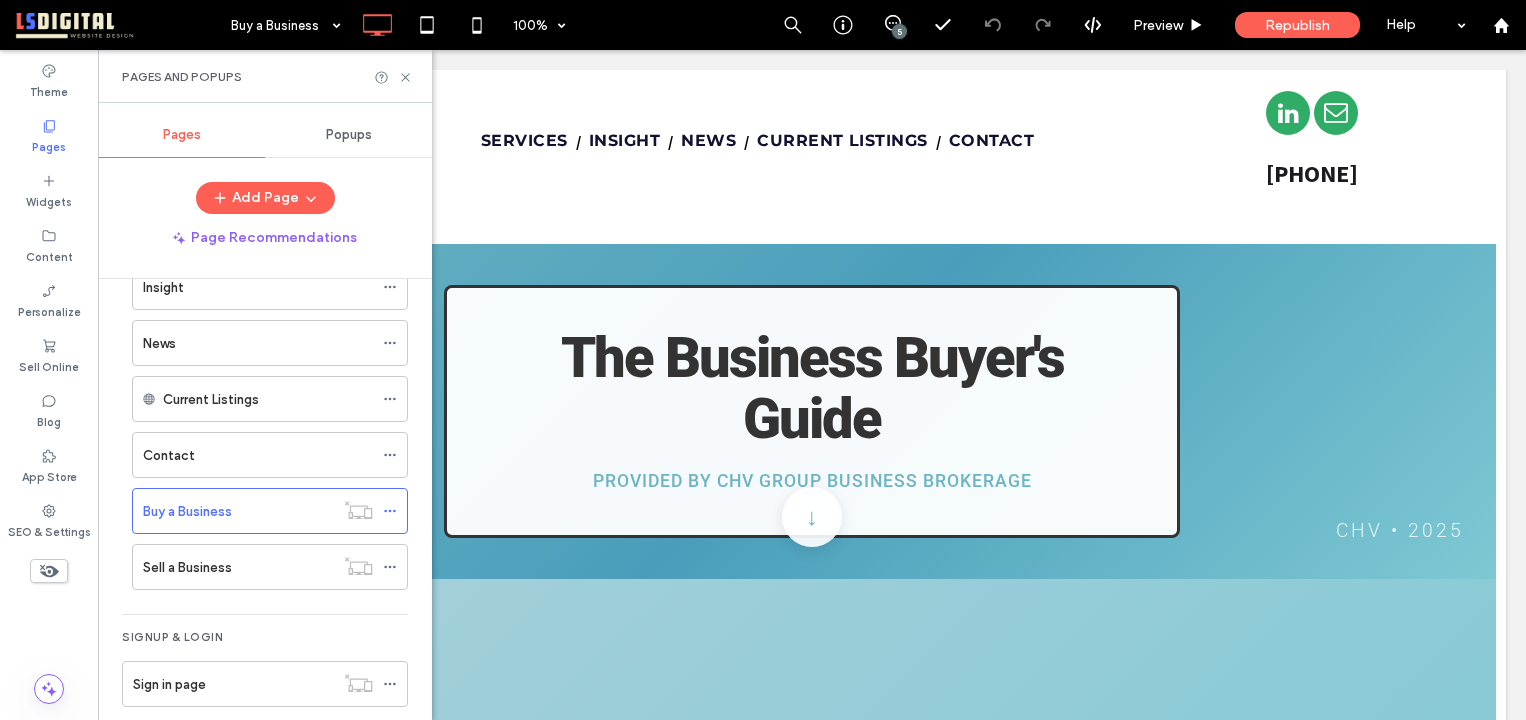 scroll, scrollTop: 0, scrollLeft: 0, axis: both 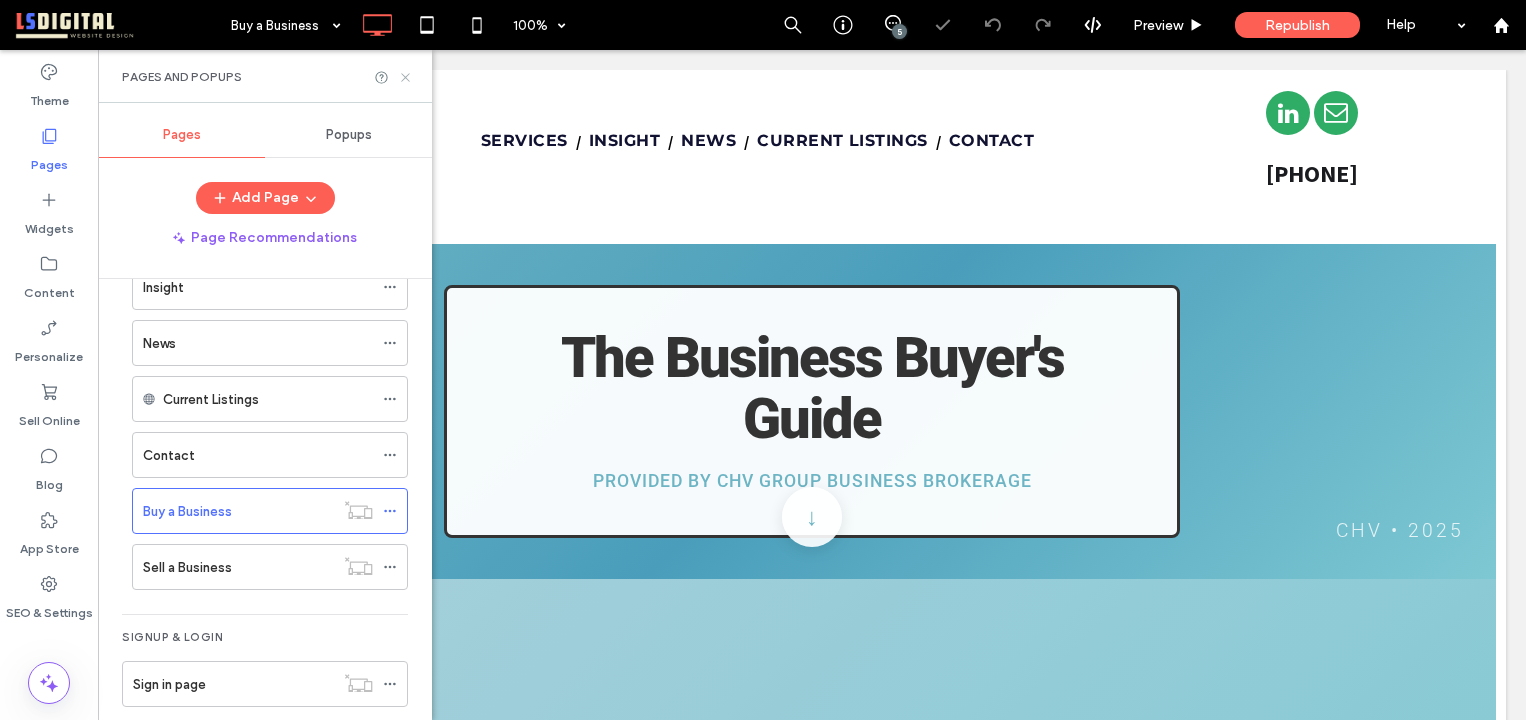 drag, startPoint x: 407, startPoint y: 73, endPoint x: 309, endPoint y: 23, distance: 110.01818 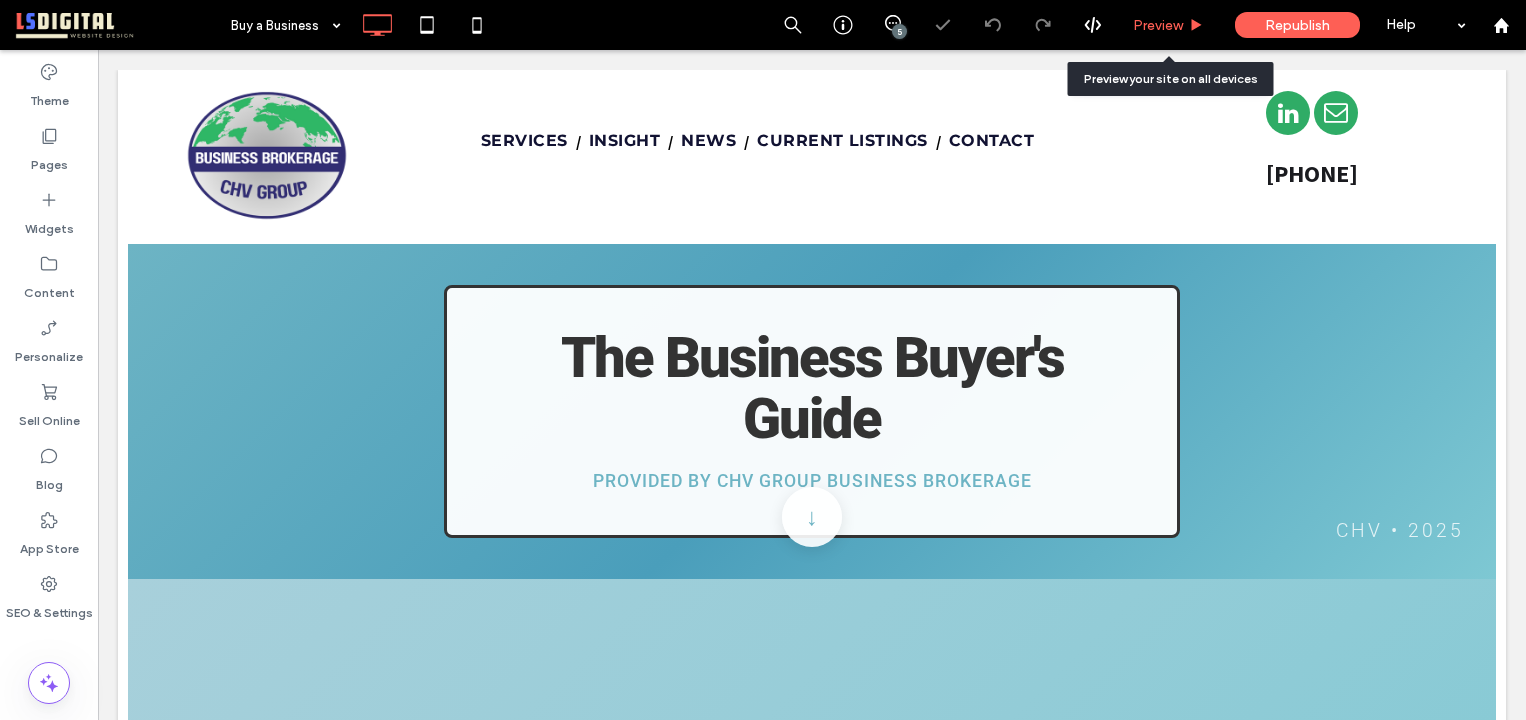 click on "Preview" at bounding box center [1169, 25] 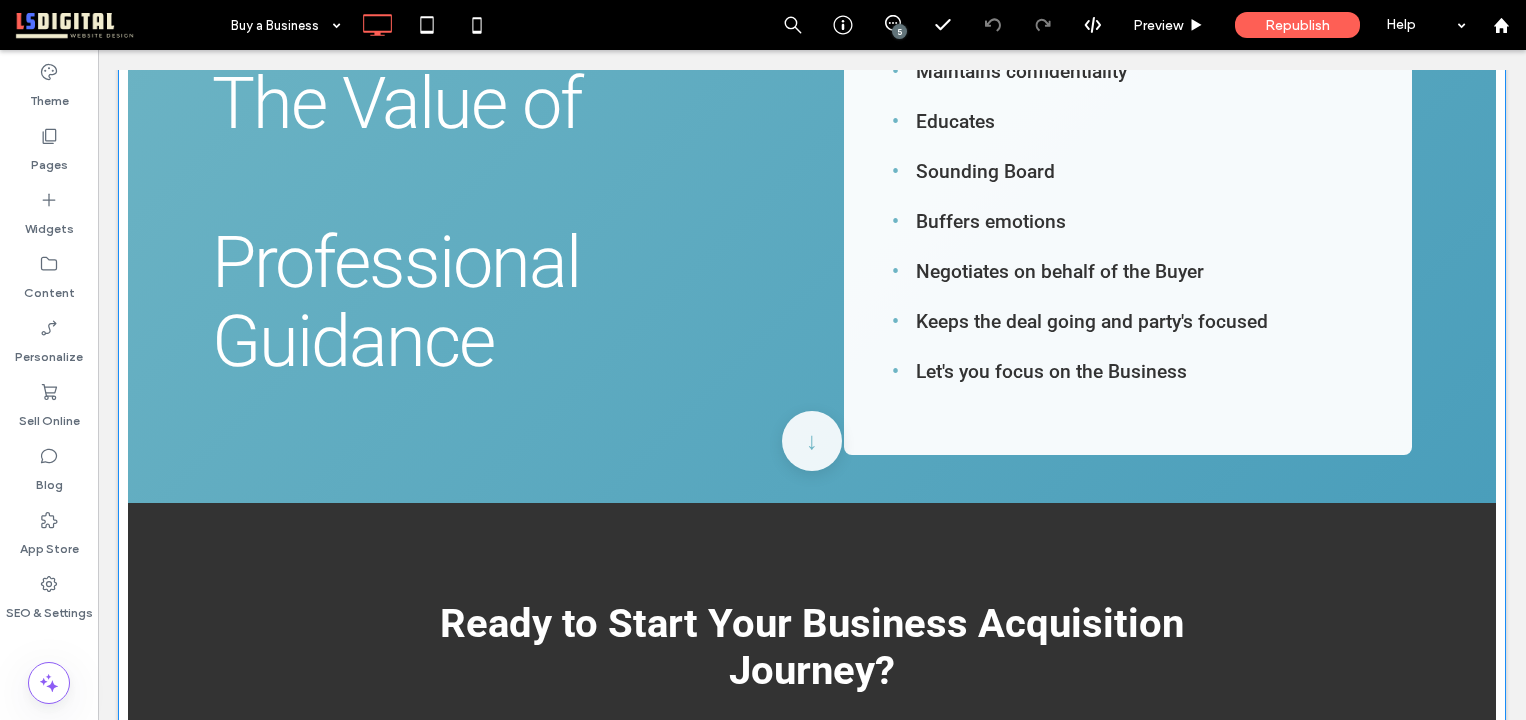 scroll, scrollTop: 2603, scrollLeft: 0, axis: vertical 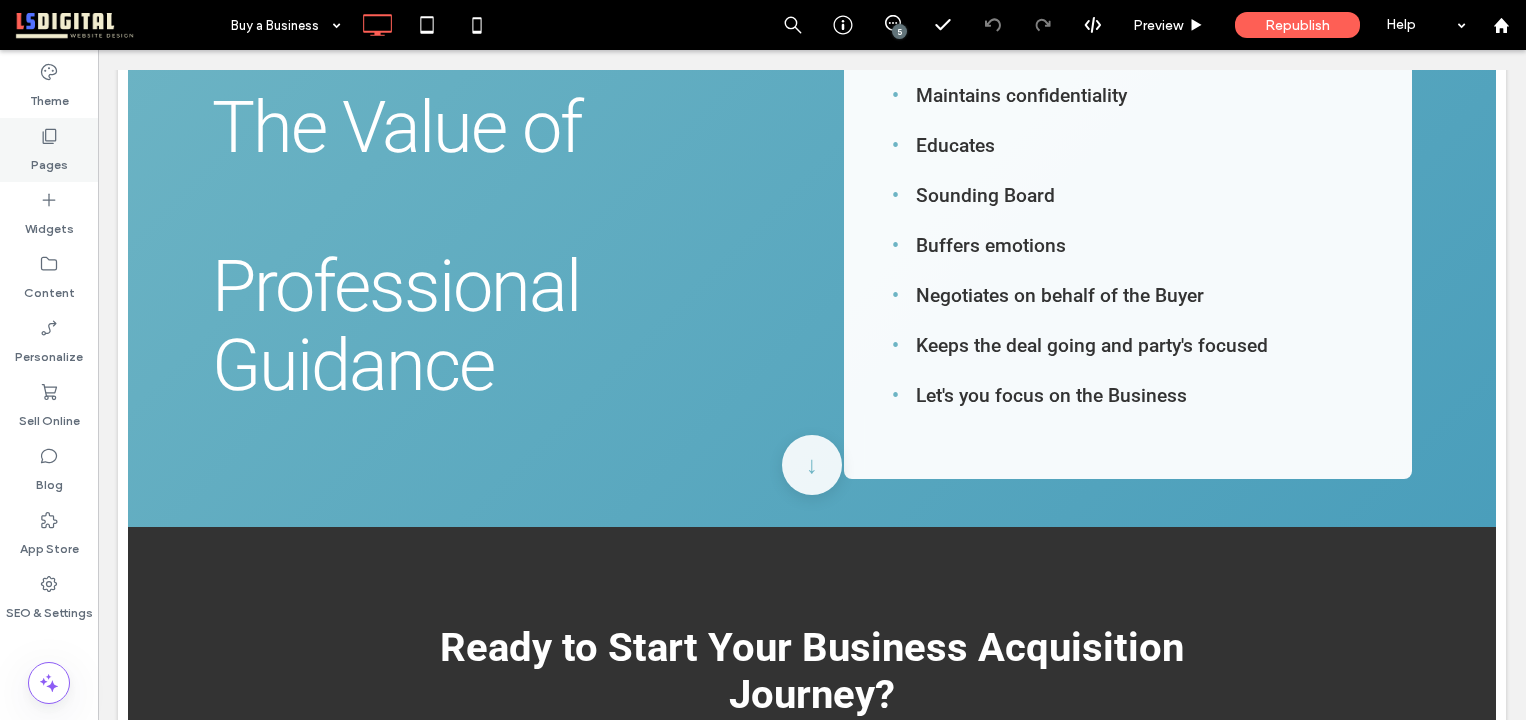 click 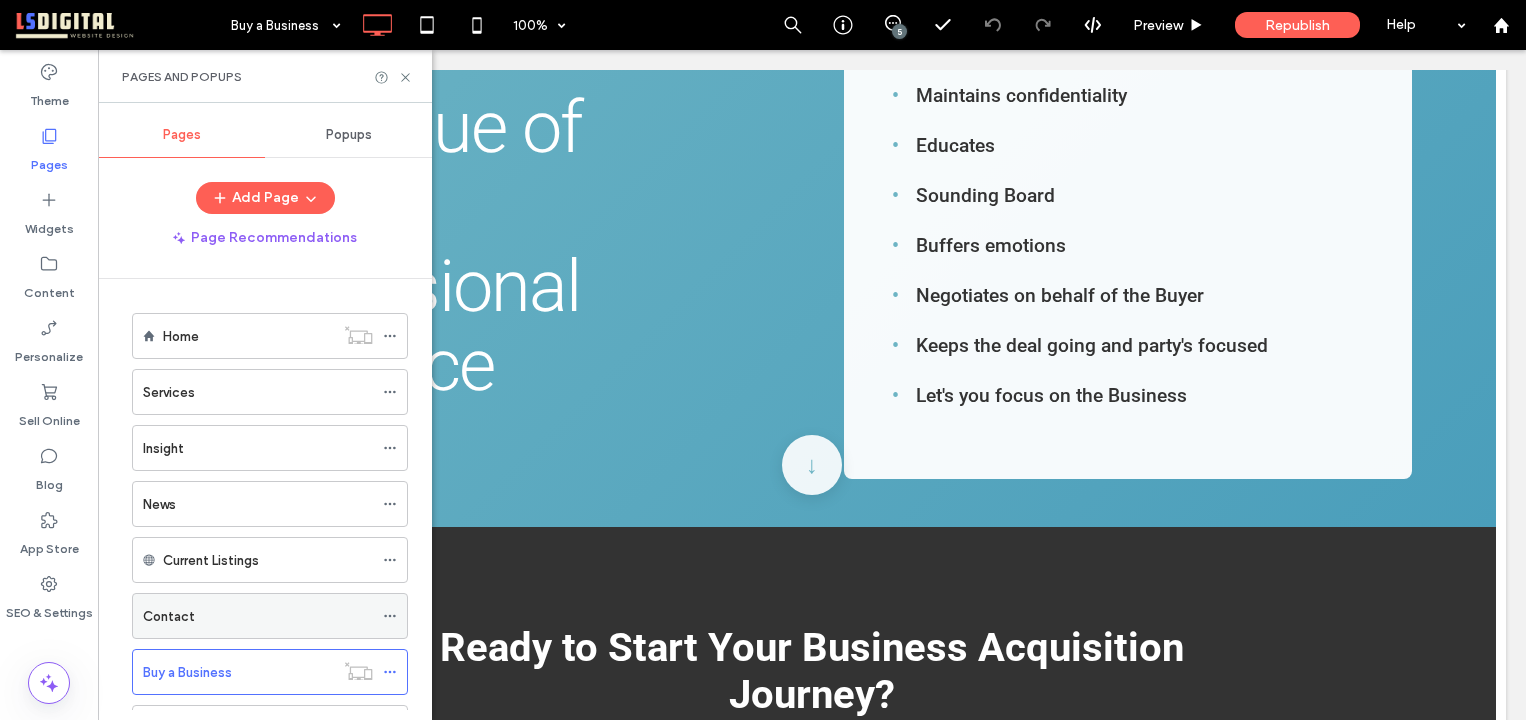 scroll, scrollTop: 184, scrollLeft: 0, axis: vertical 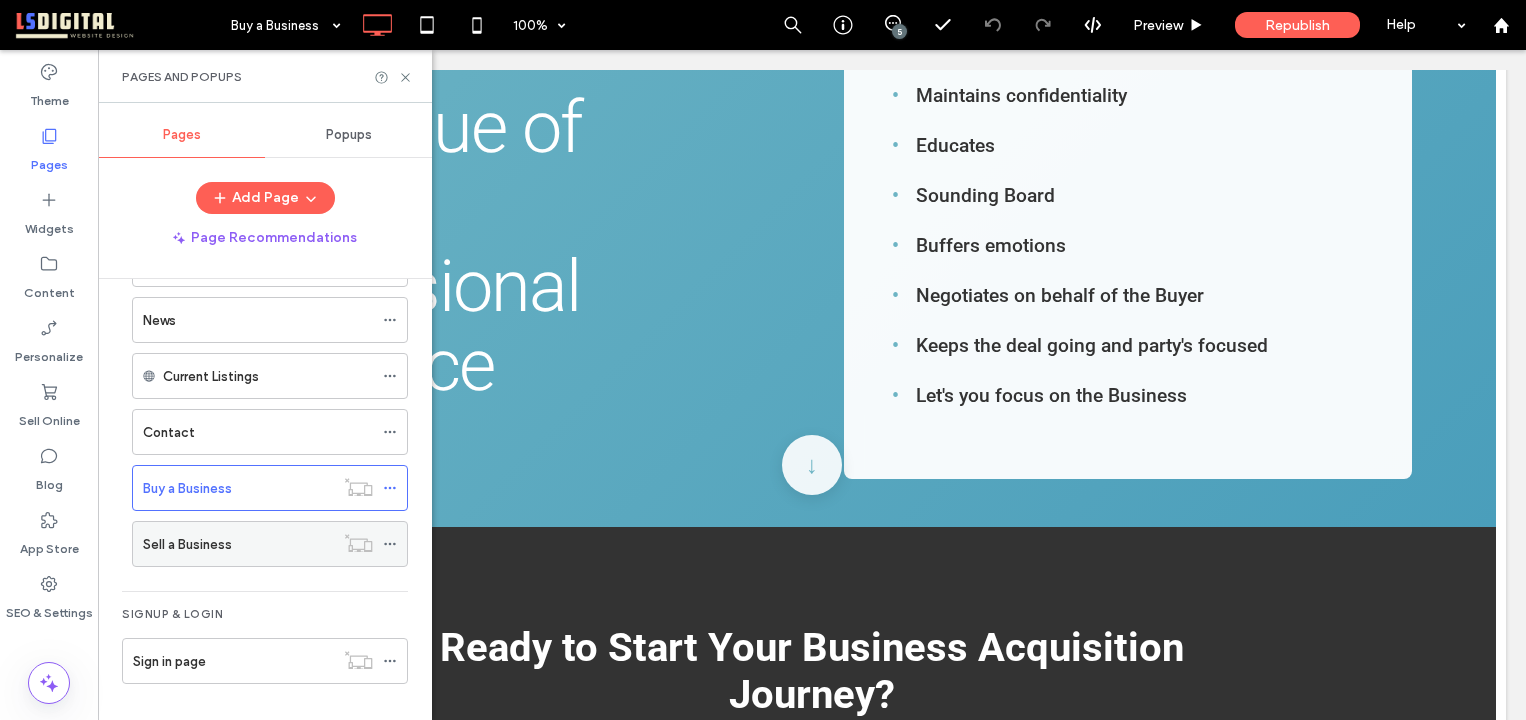 click on "Sell a Business" at bounding box center [238, 544] 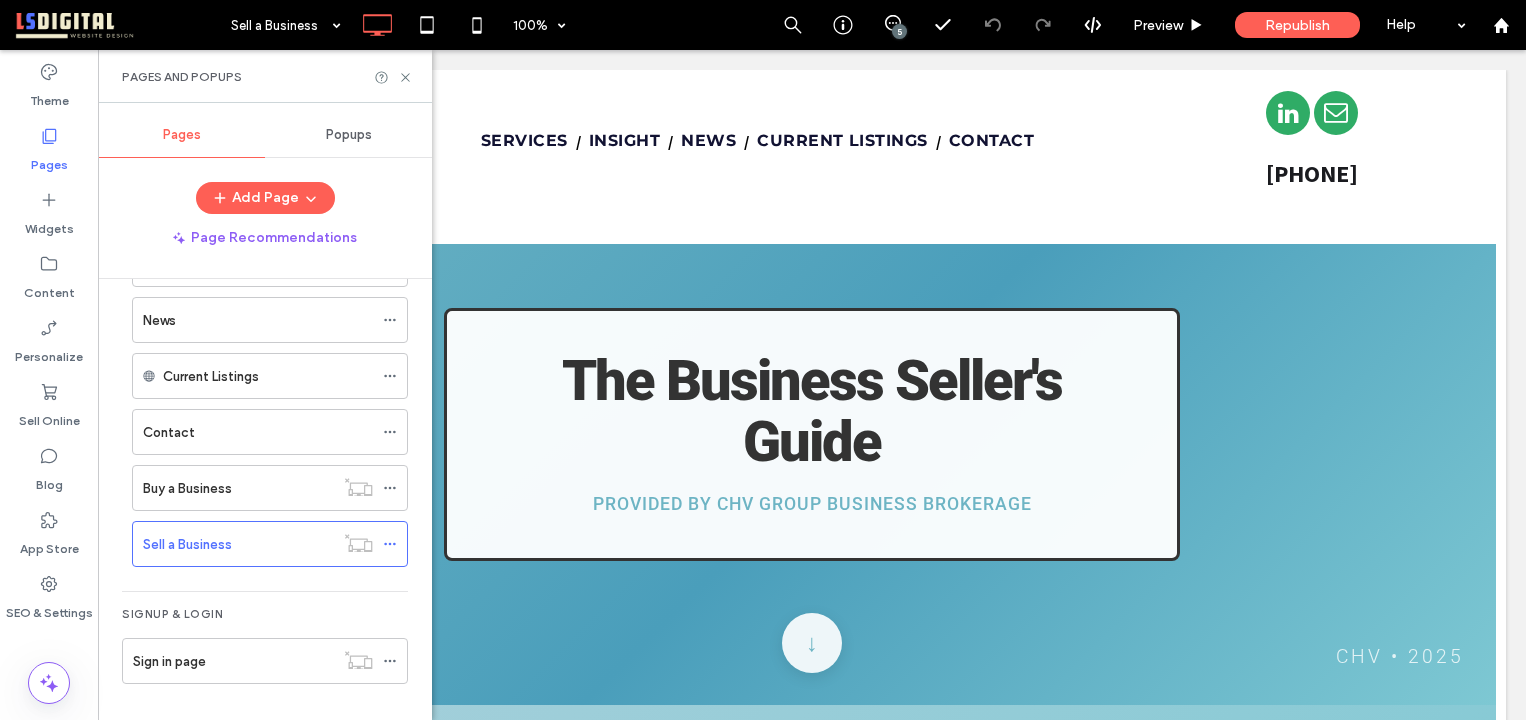 scroll, scrollTop: 0, scrollLeft: 0, axis: both 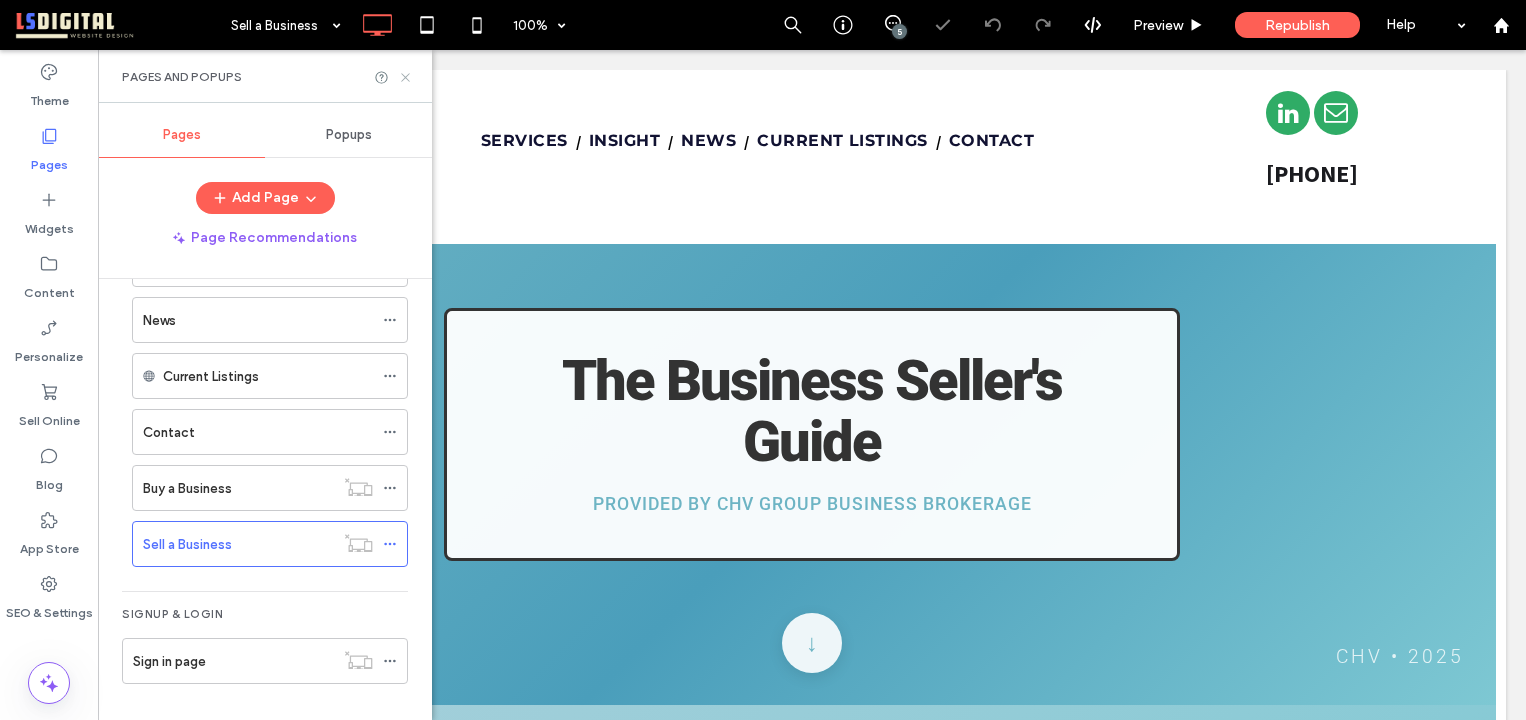 click 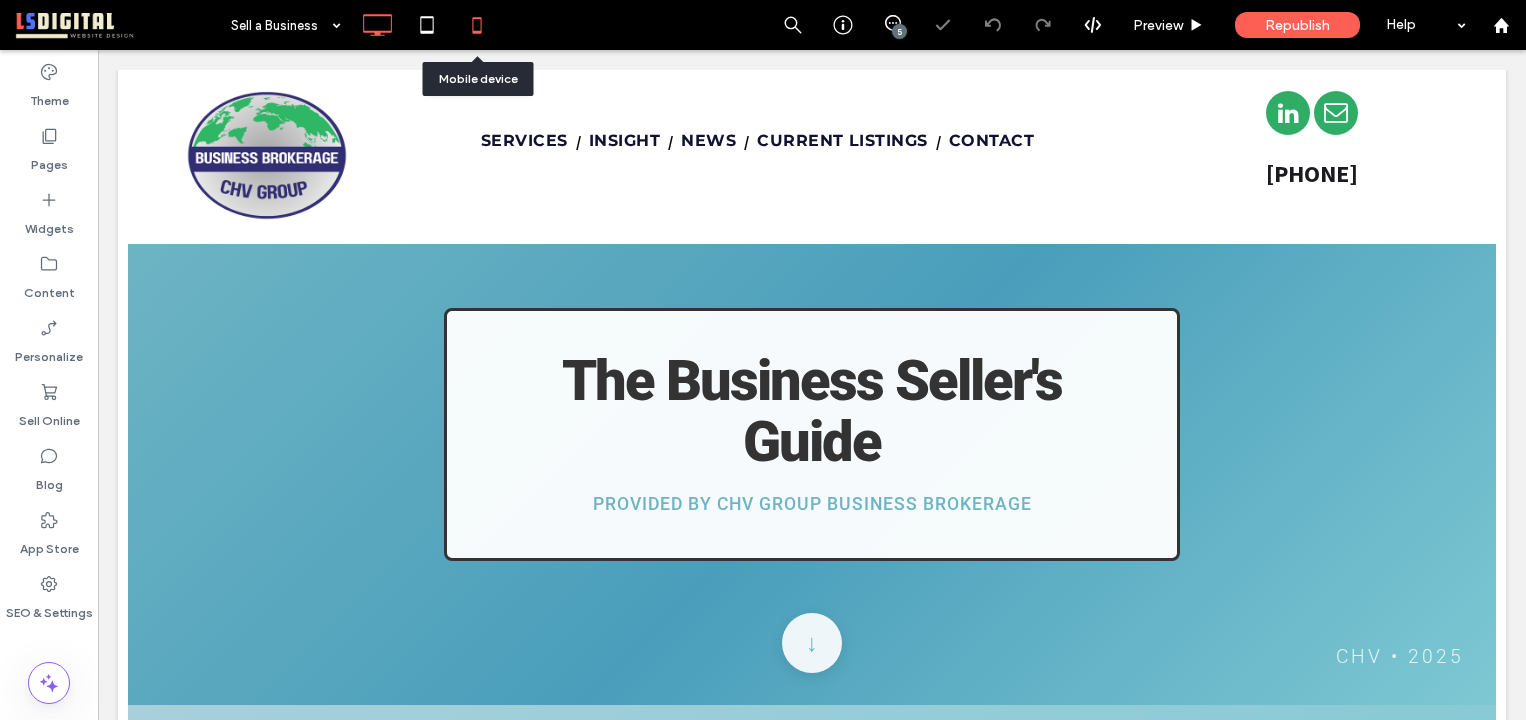 click 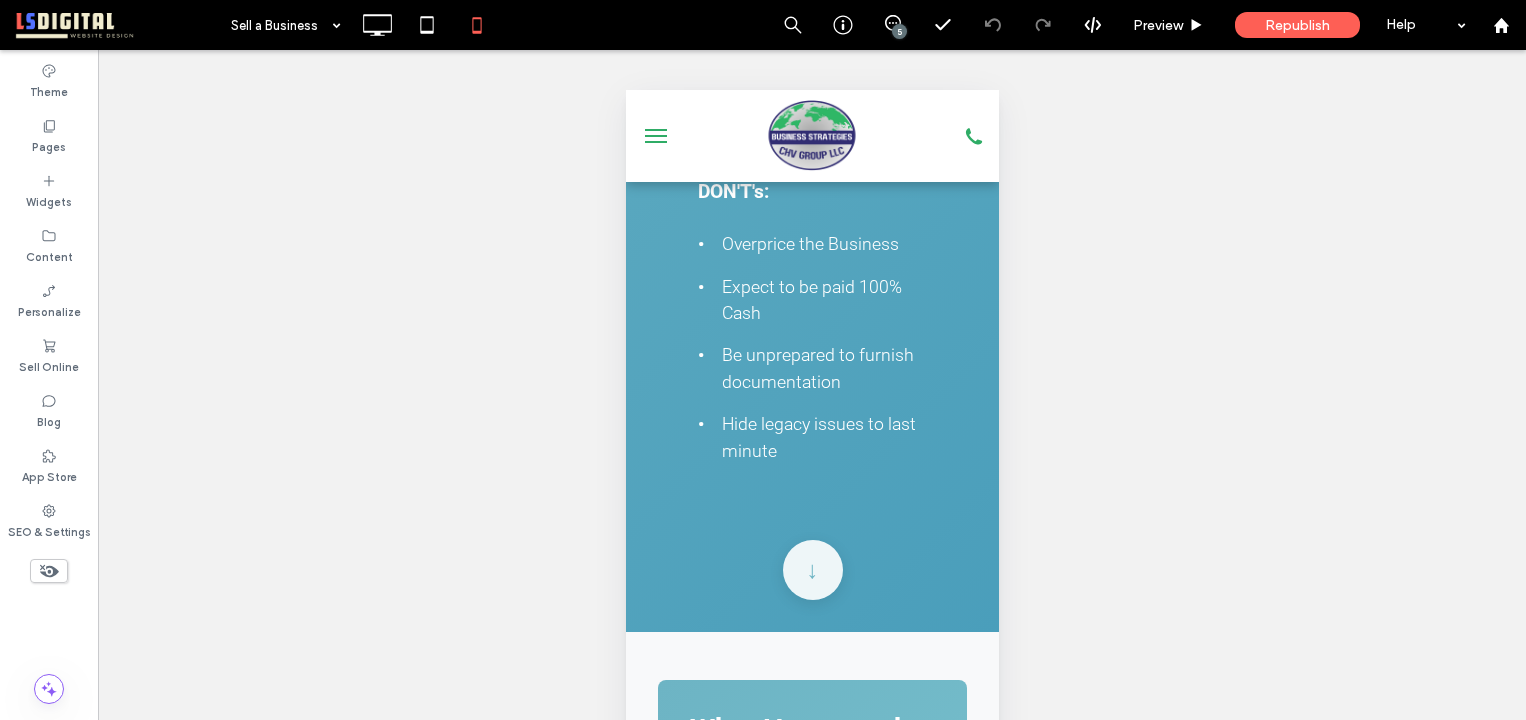 scroll, scrollTop: 5786, scrollLeft: 0, axis: vertical 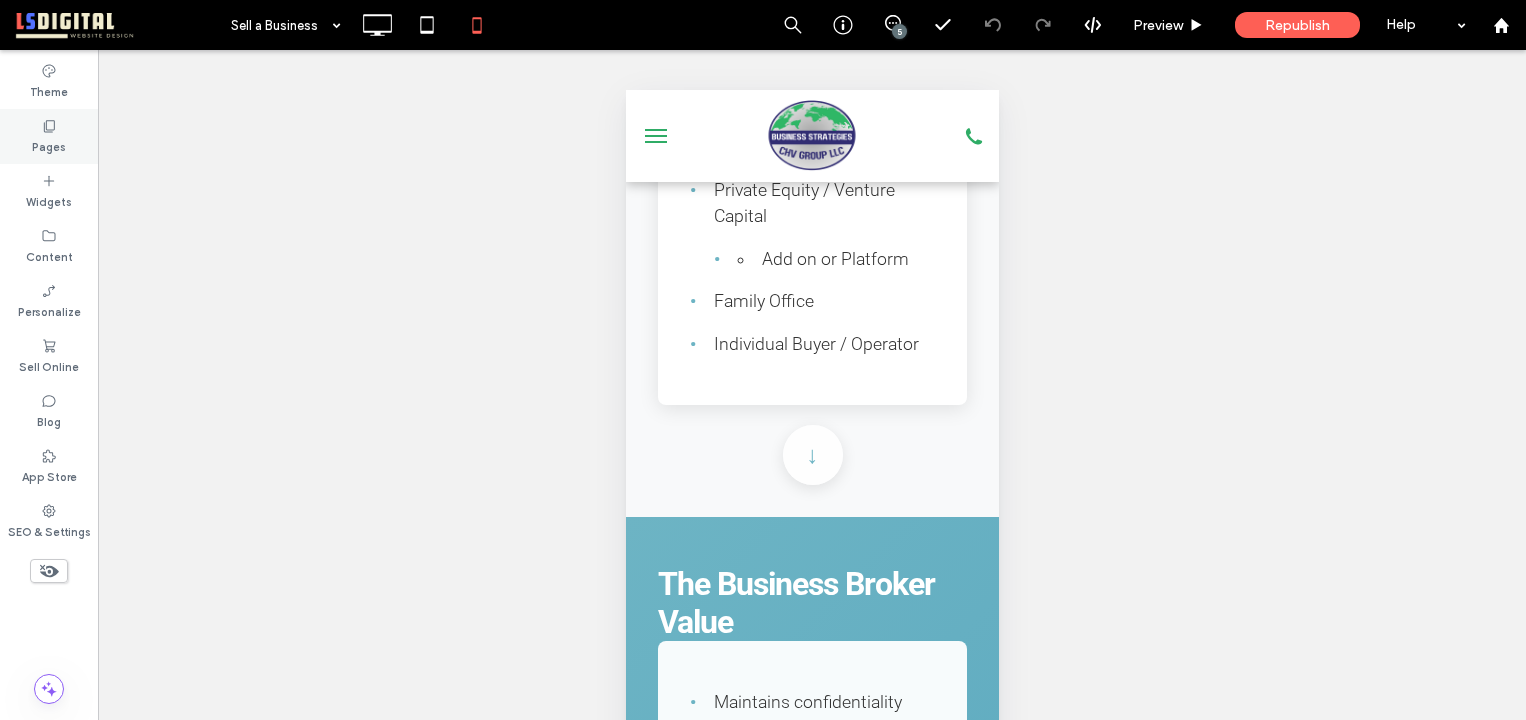 click on "Pages" at bounding box center (49, 145) 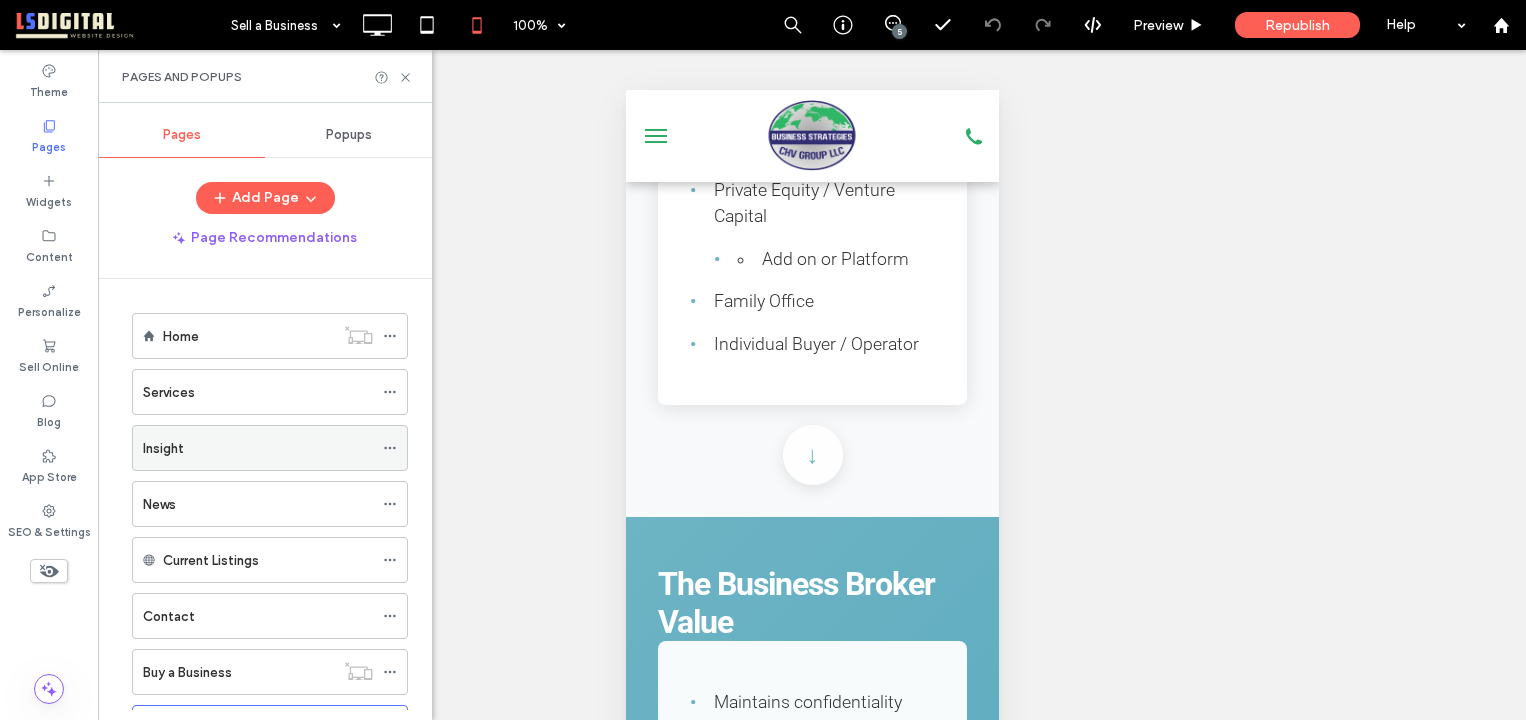 scroll, scrollTop: 184, scrollLeft: 0, axis: vertical 